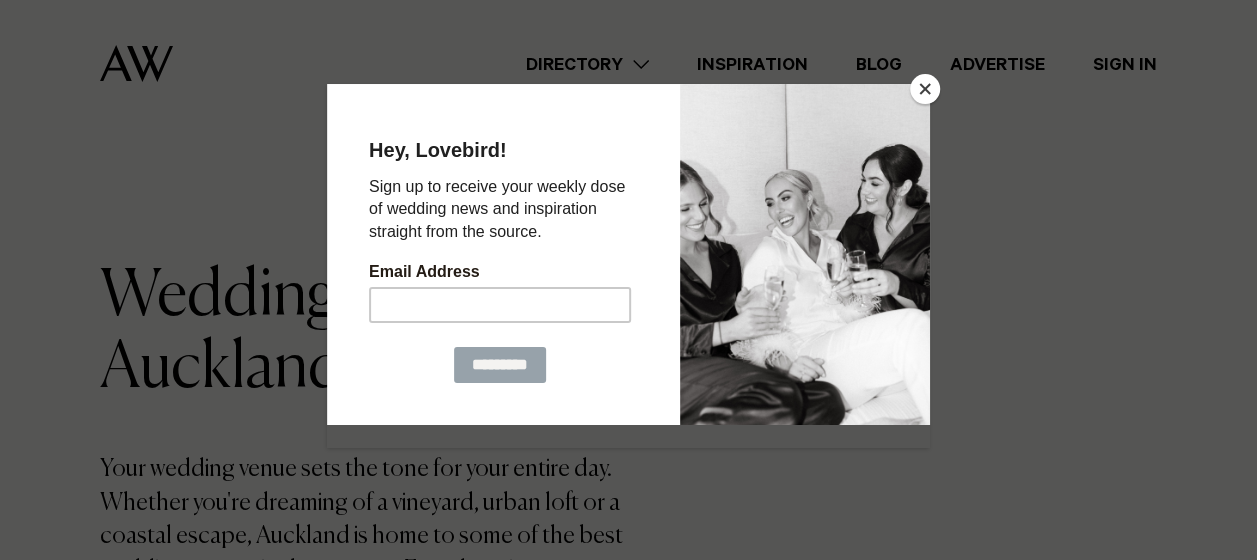 scroll, scrollTop: 0, scrollLeft: 0, axis: both 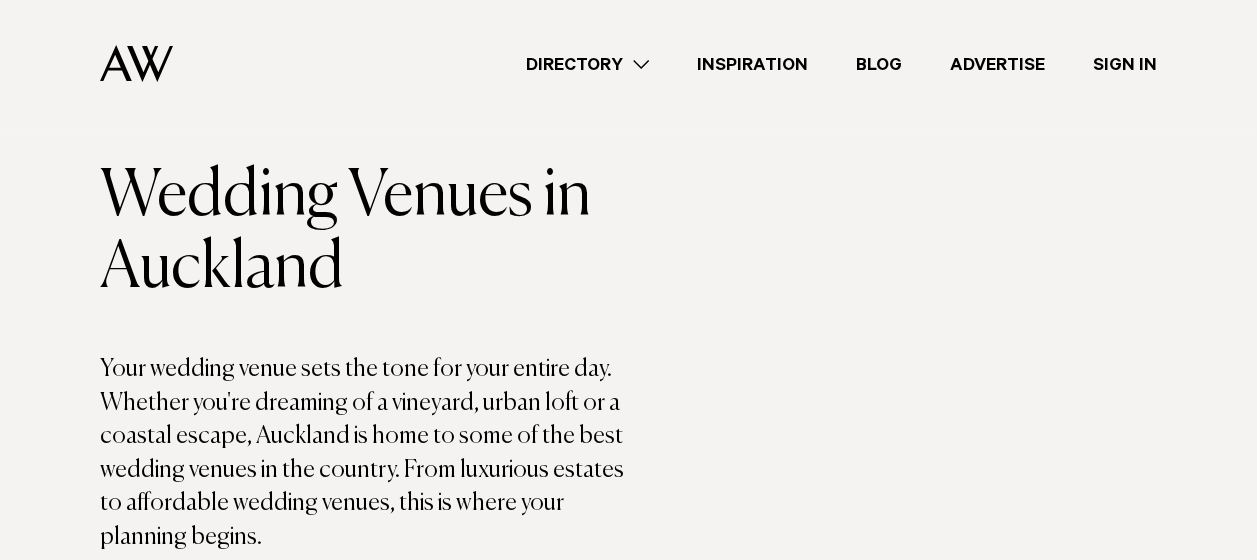 click on "Directory" at bounding box center [587, 64] 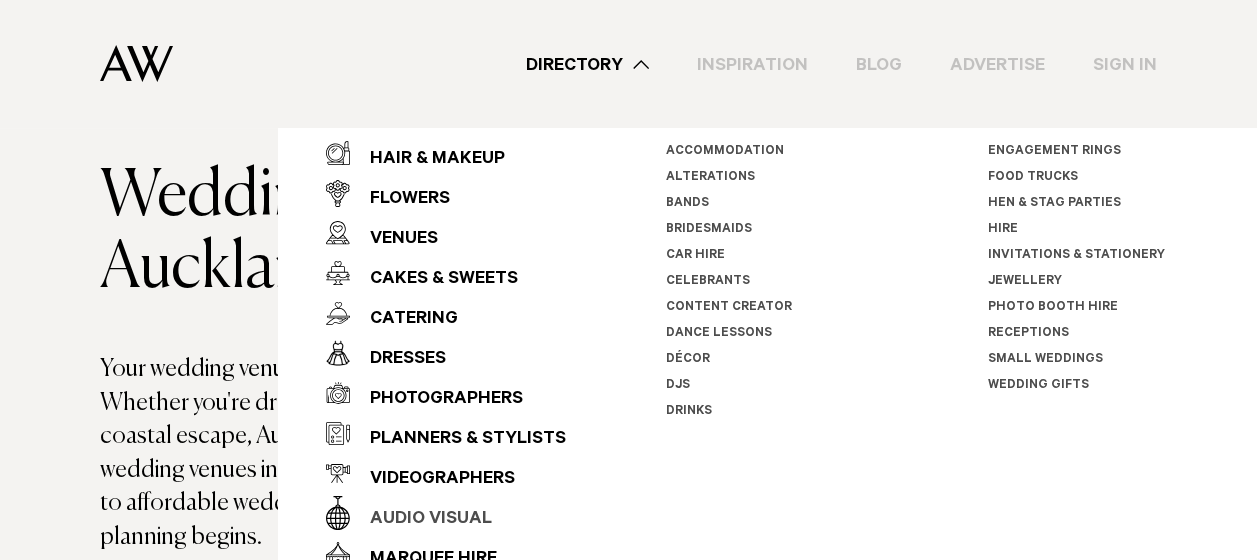 scroll, scrollTop: 0, scrollLeft: 0, axis: both 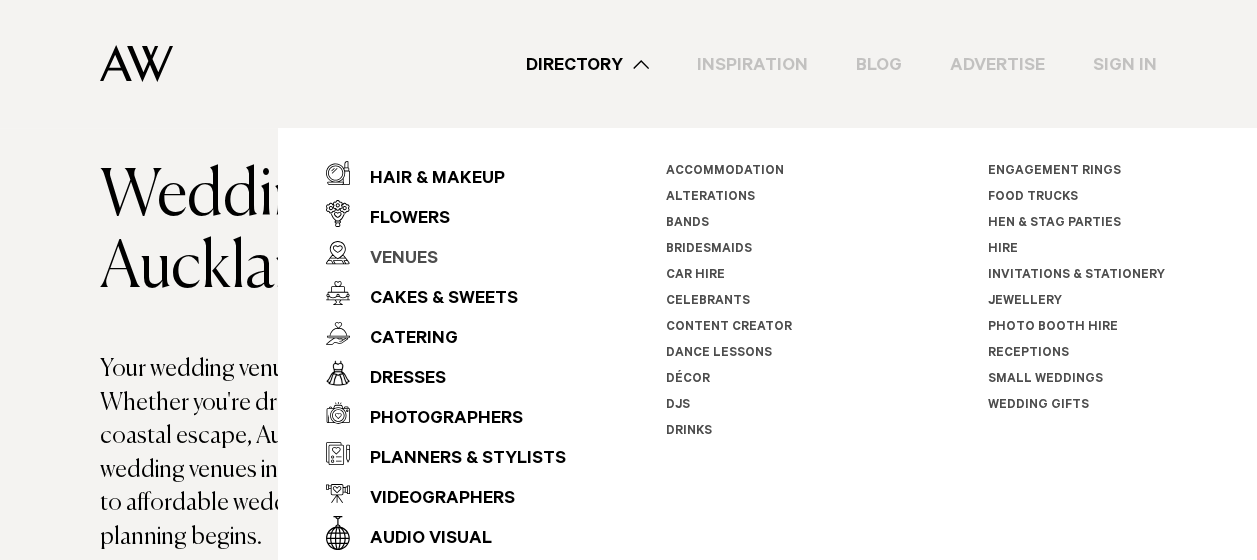 click on "Venues" at bounding box center (394, 260) 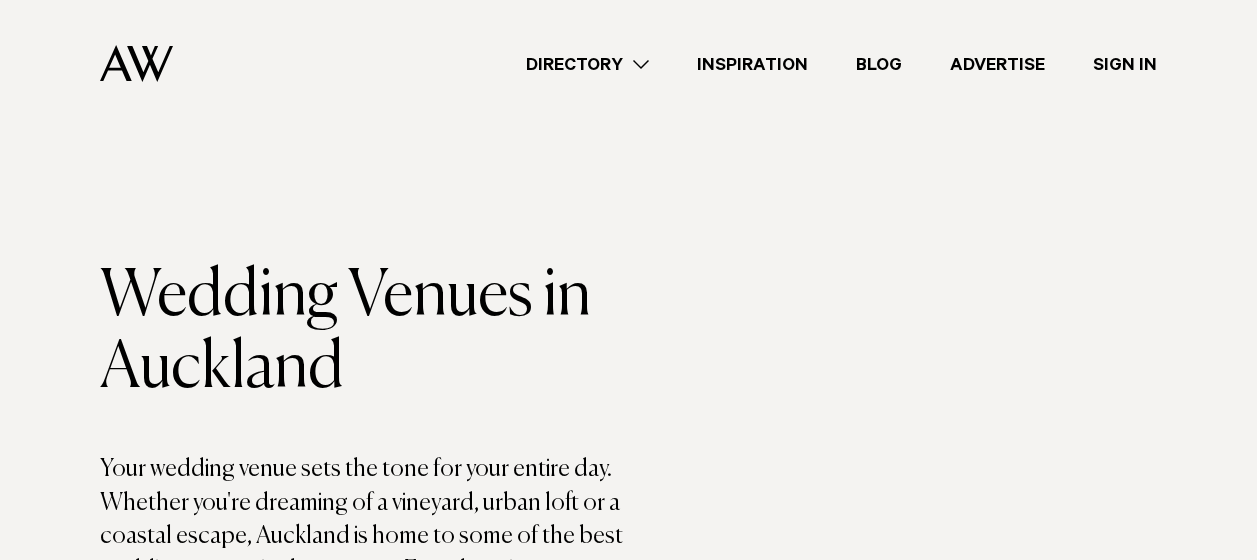 scroll, scrollTop: 0, scrollLeft: 0, axis: both 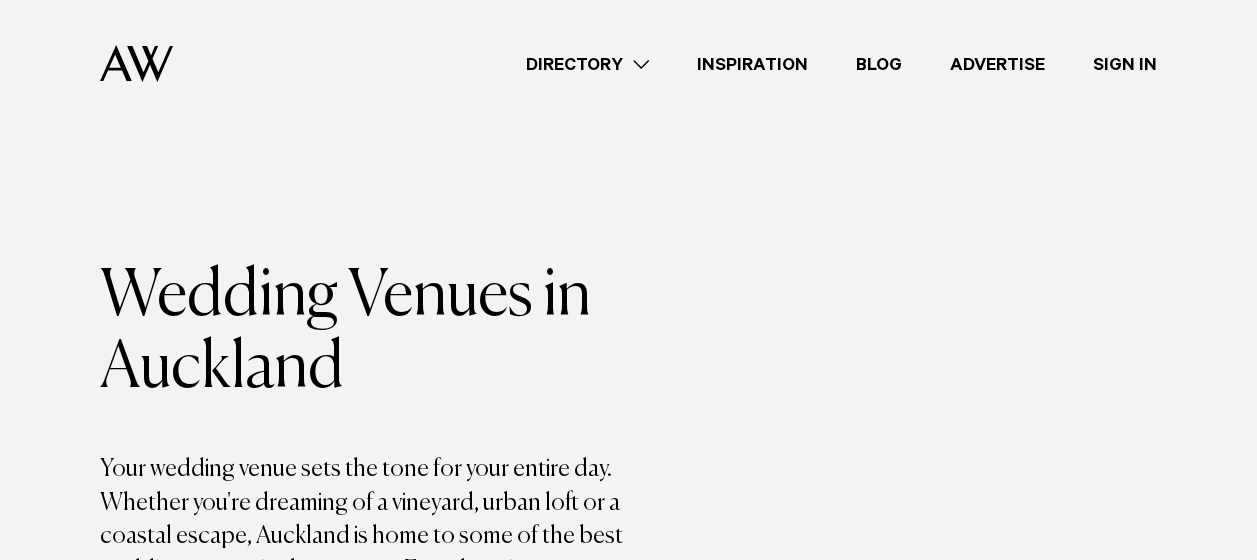click on "Directory" at bounding box center (587, 64) 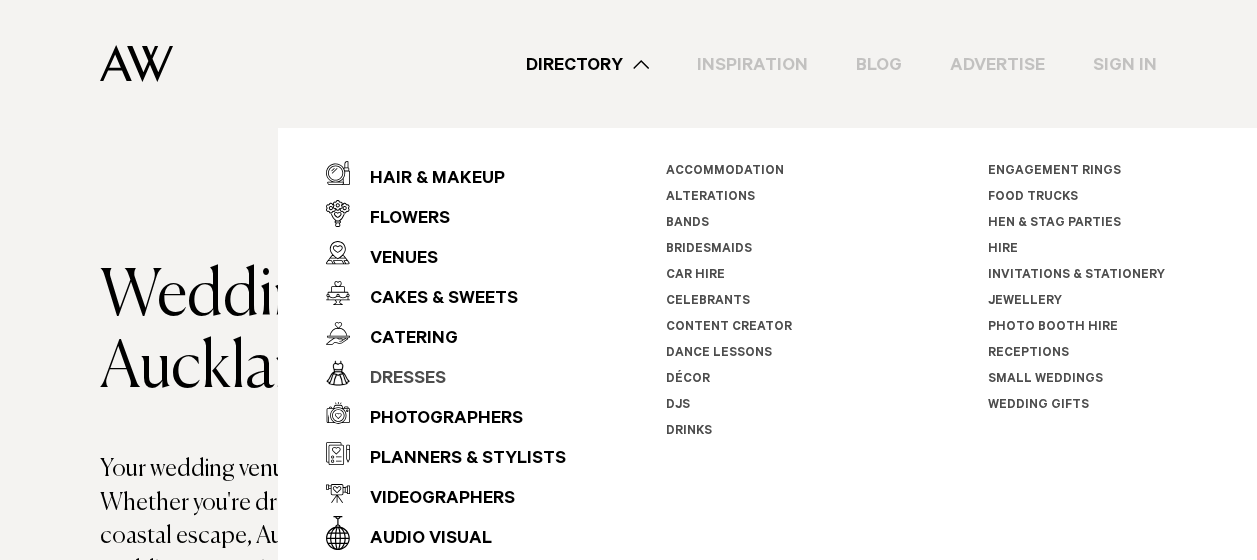 click on "Dresses" at bounding box center (398, 380) 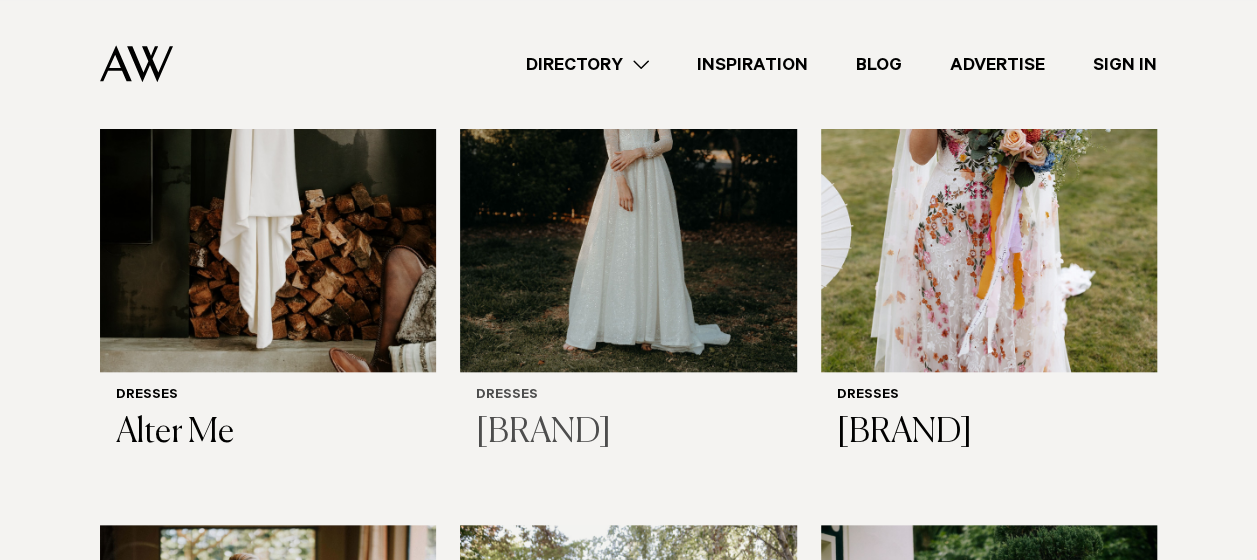 scroll, scrollTop: 800, scrollLeft: 0, axis: vertical 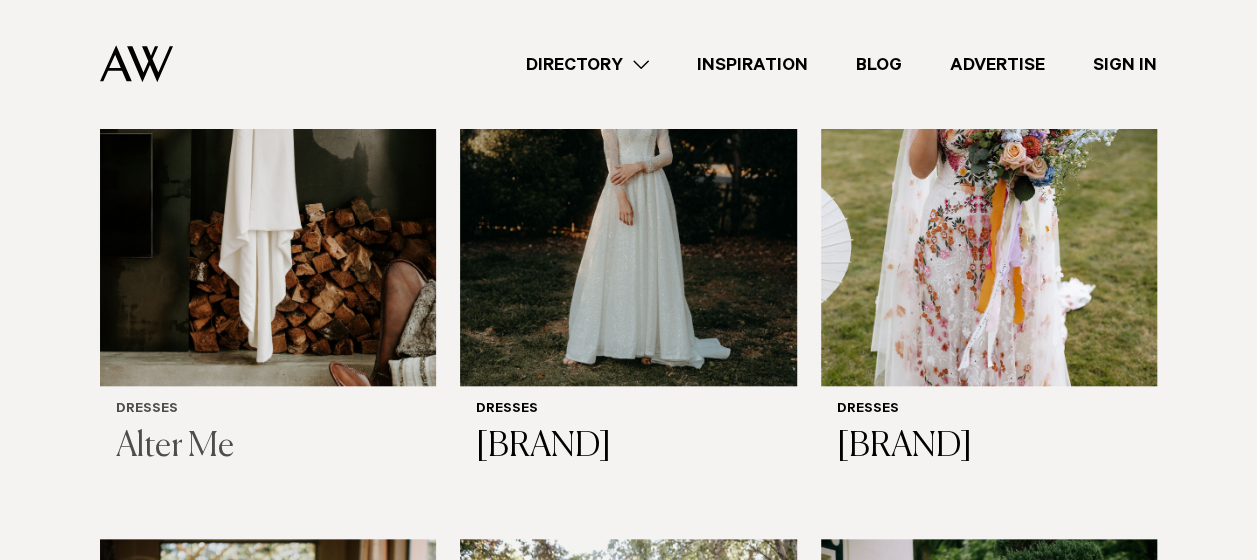 click at bounding box center (268, 160) 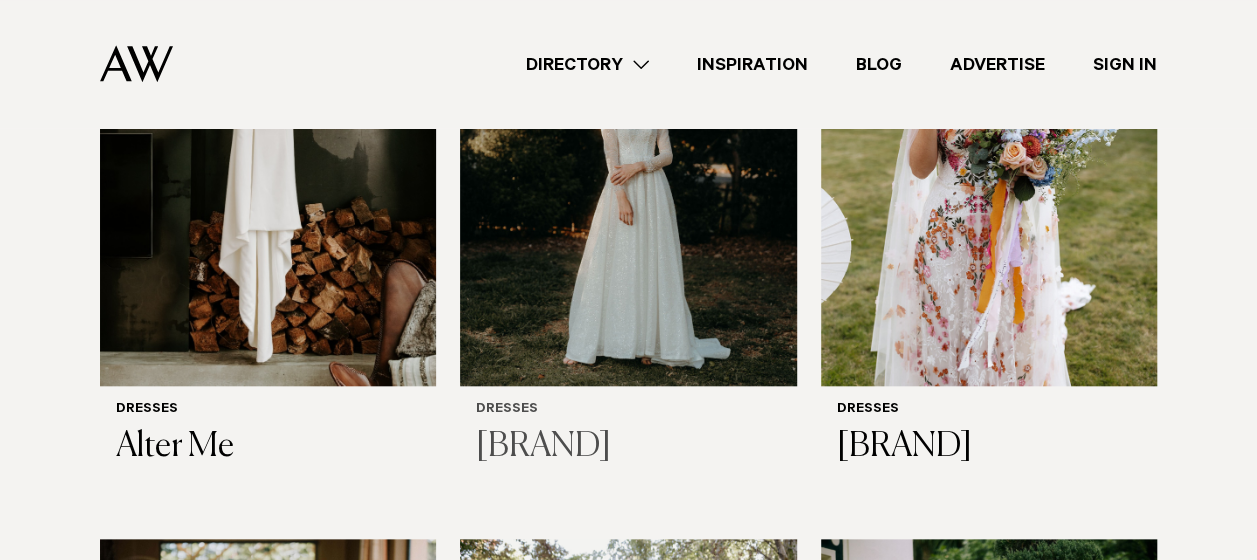 click at bounding box center [628, 160] 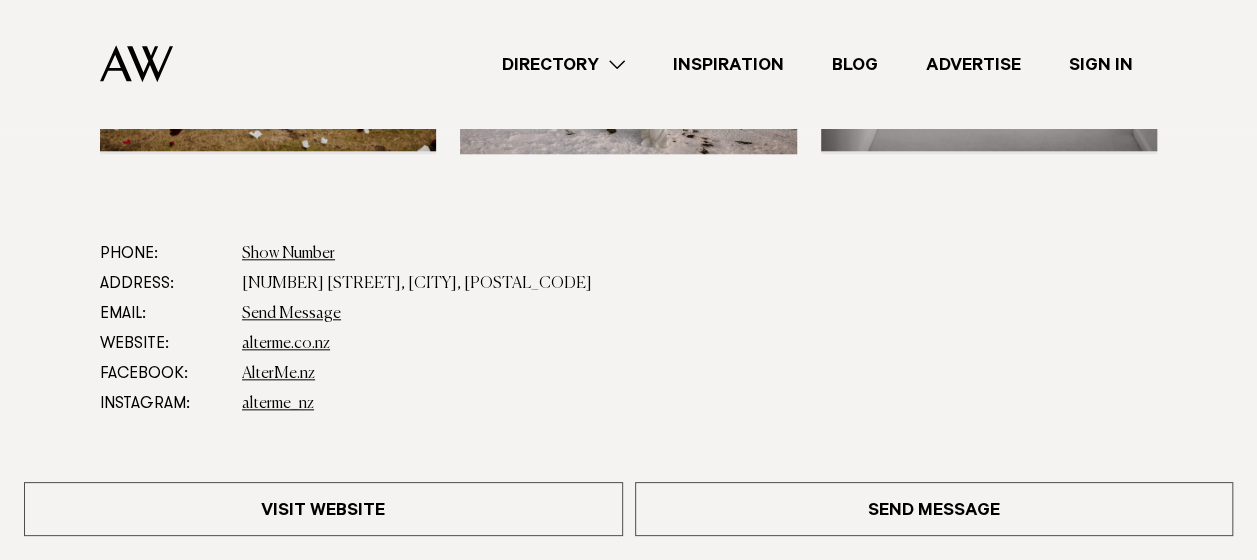 scroll, scrollTop: 500, scrollLeft: 0, axis: vertical 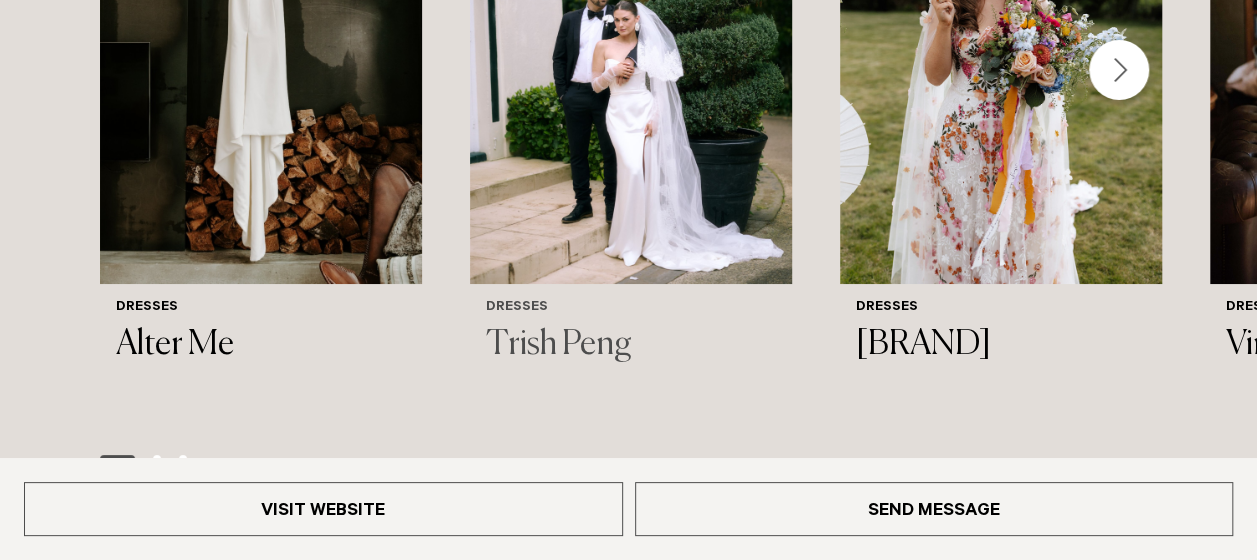click on "Dresses
[BRAND]" at bounding box center (631, 333) 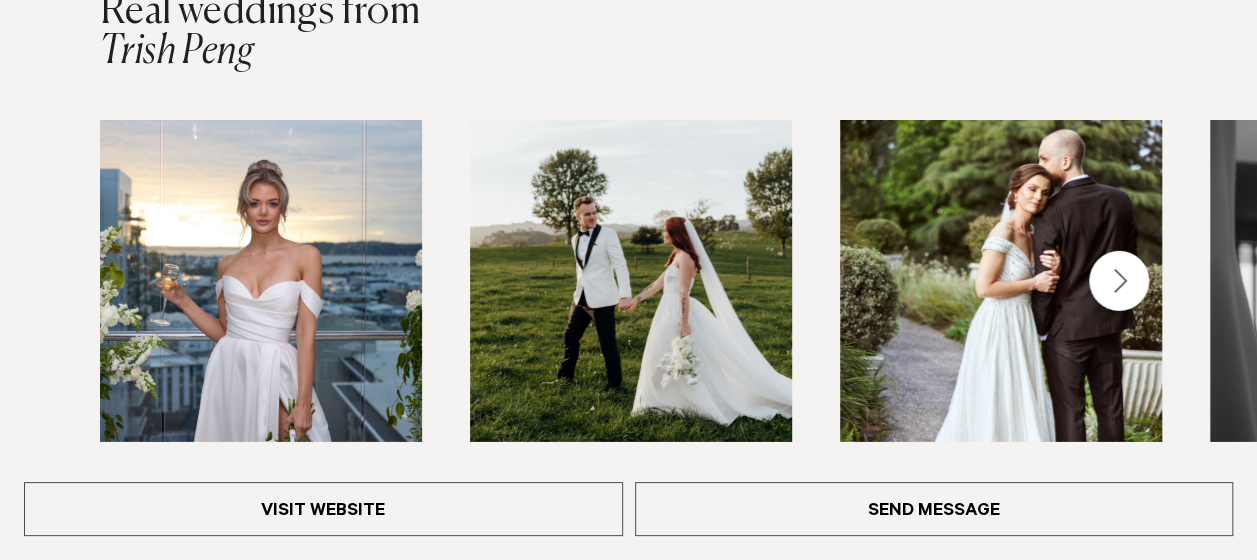 scroll, scrollTop: 3000, scrollLeft: 0, axis: vertical 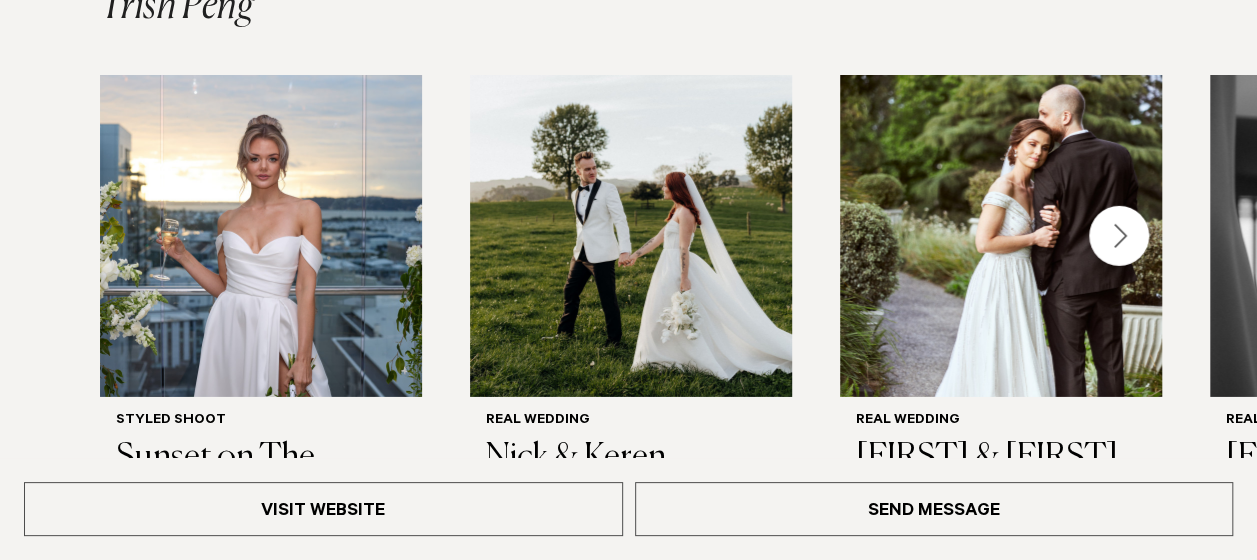 click at bounding box center (1119, 236) 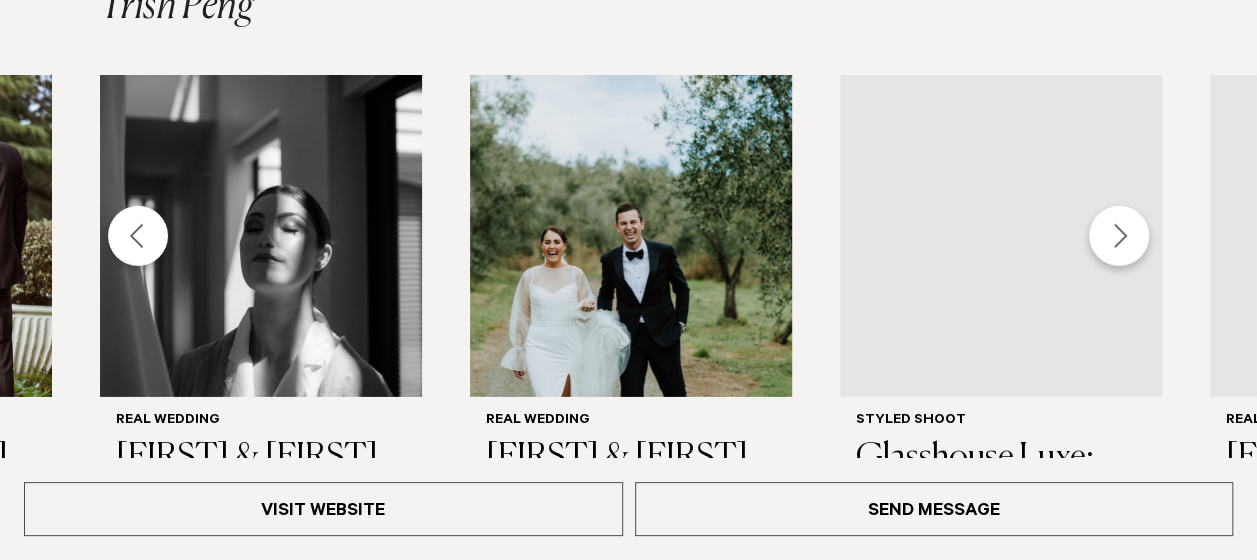click at bounding box center (1119, 236) 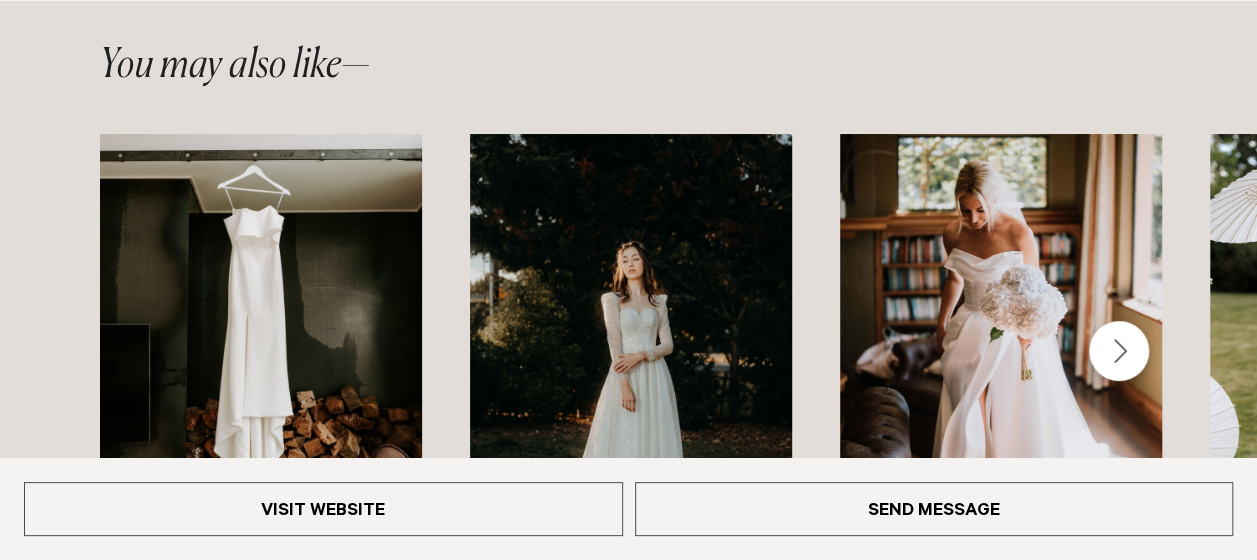 scroll, scrollTop: 3900, scrollLeft: 0, axis: vertical 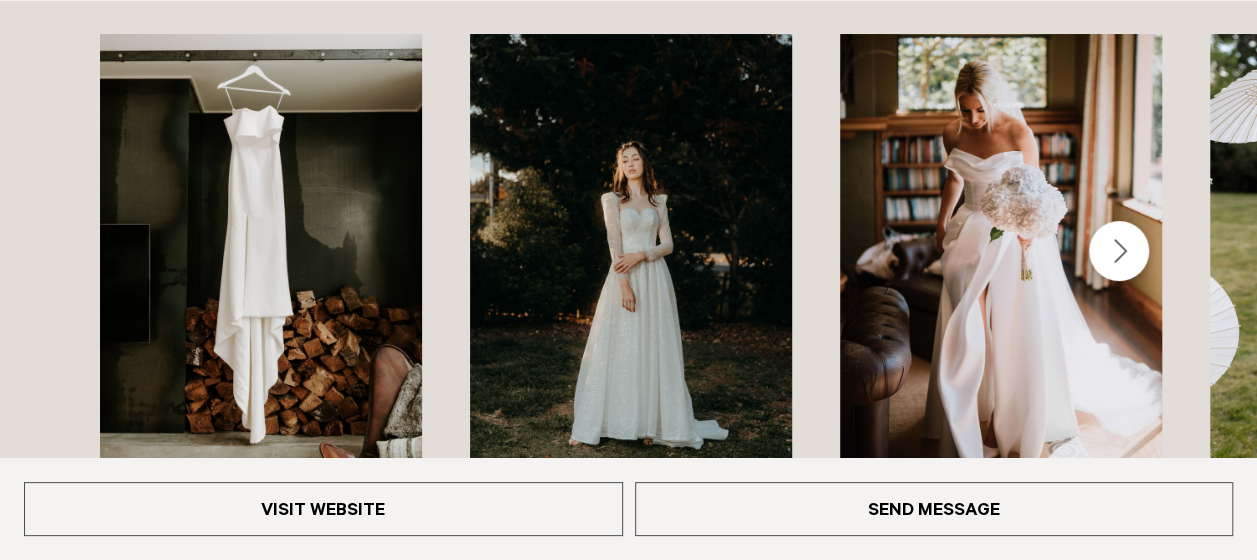 click at bounding box center (1119, 251) 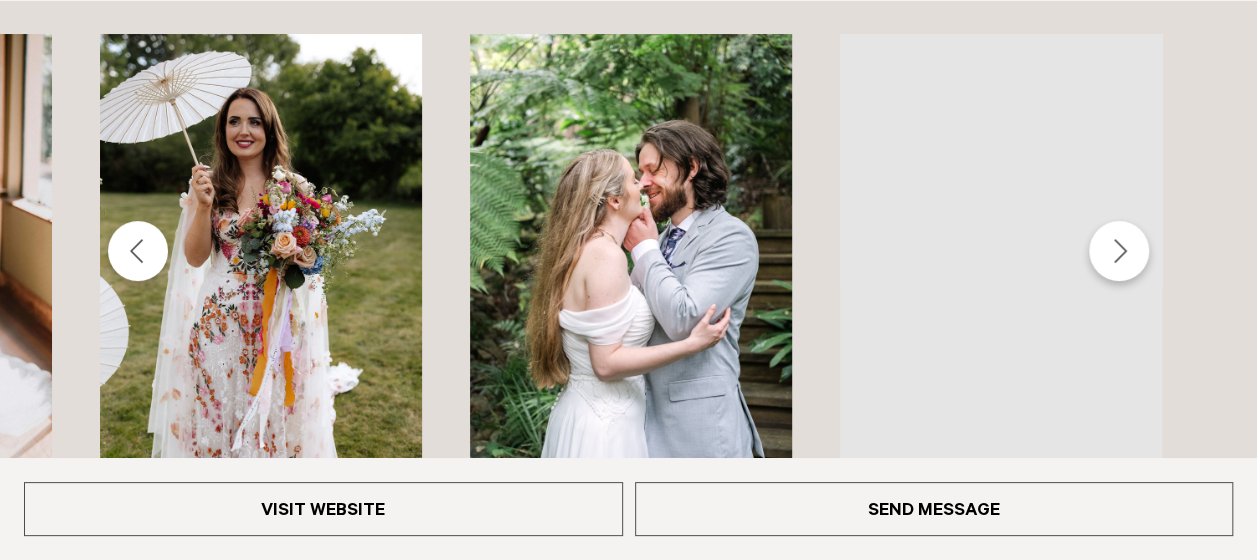 click at bounding box center [1119, 251] 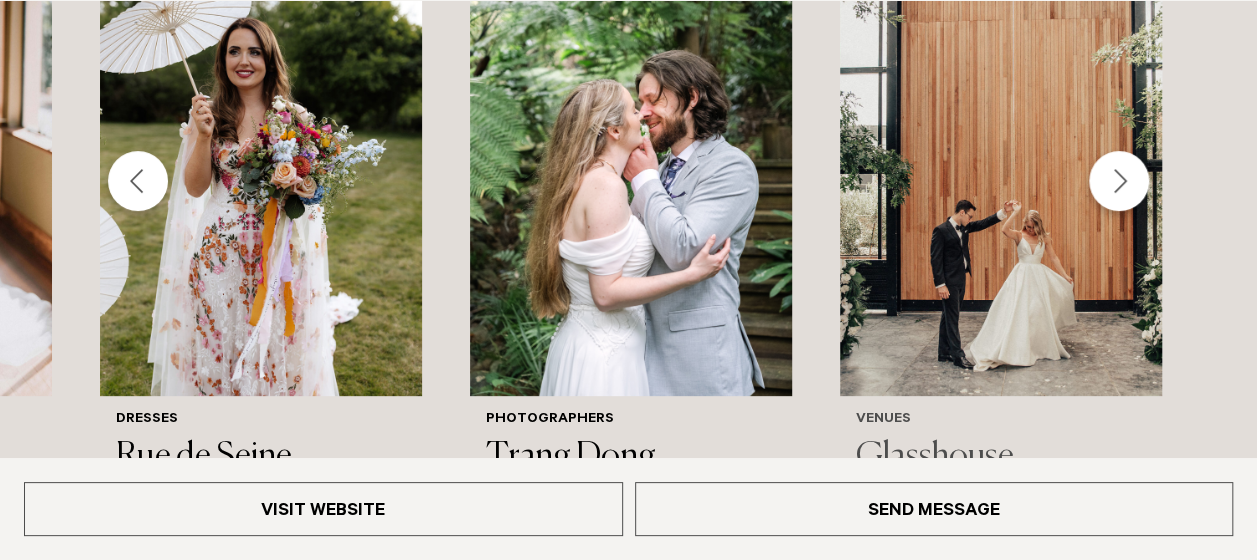 scroll, scrollTop: 4000, scrollLeft: 0, axis: vertical 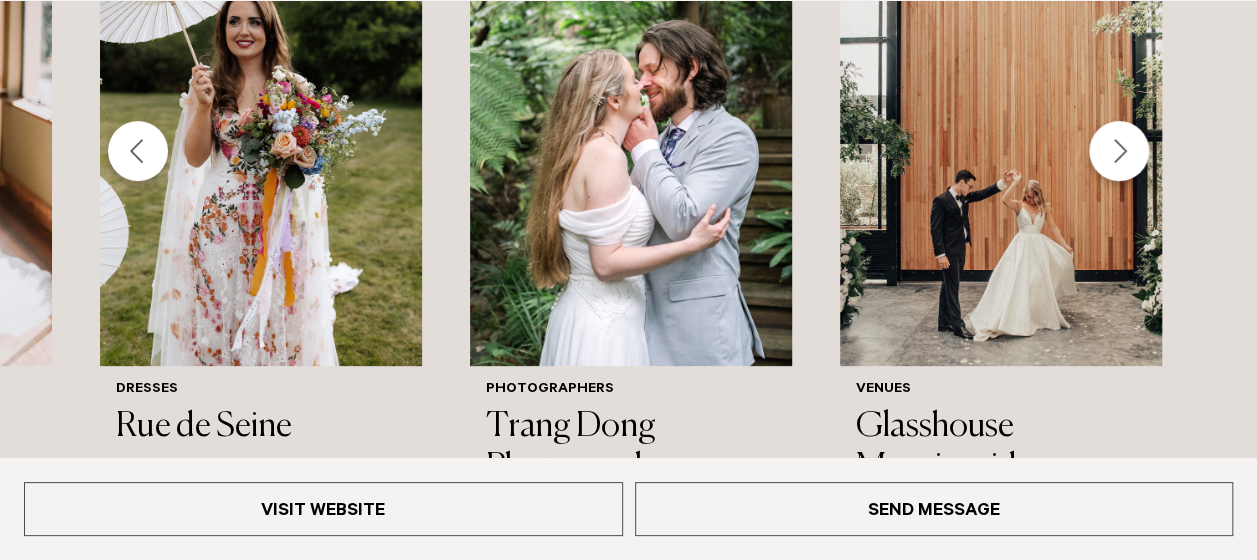 click at bounding box center (1119, 151) 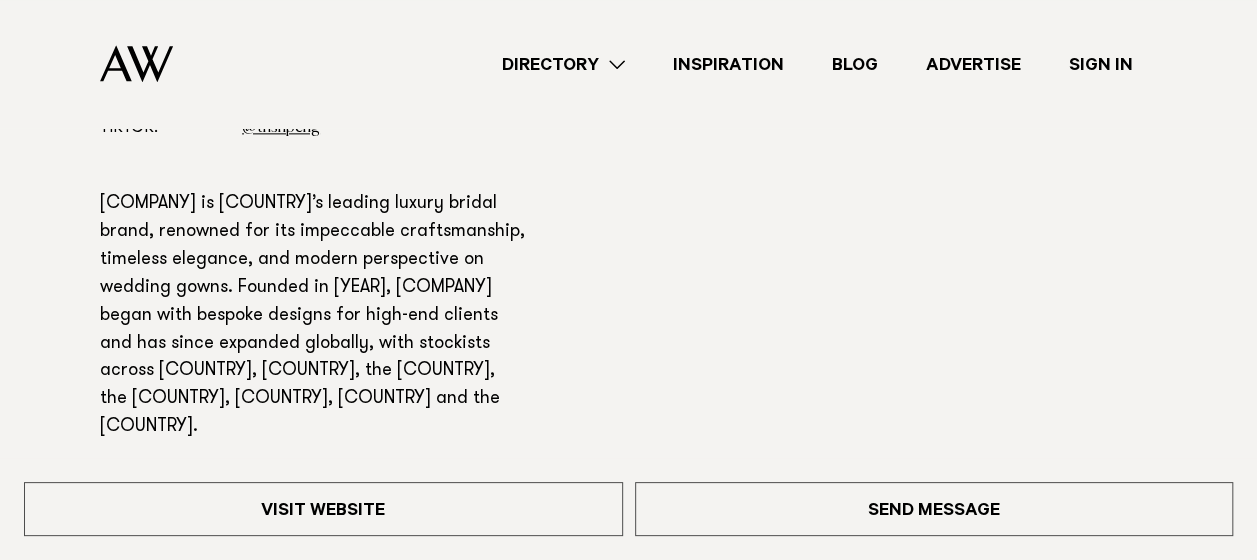 scroll, scrollTop: 1100, scrollLeft: 0, axis: vertical 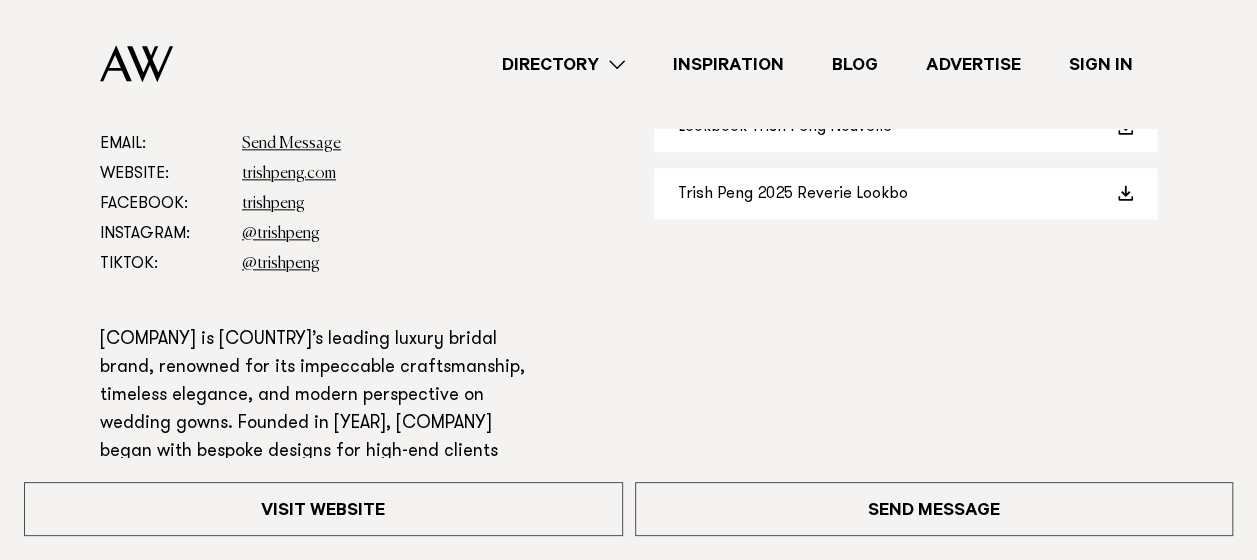 click on "Directory" at bounding box center (563, 64) 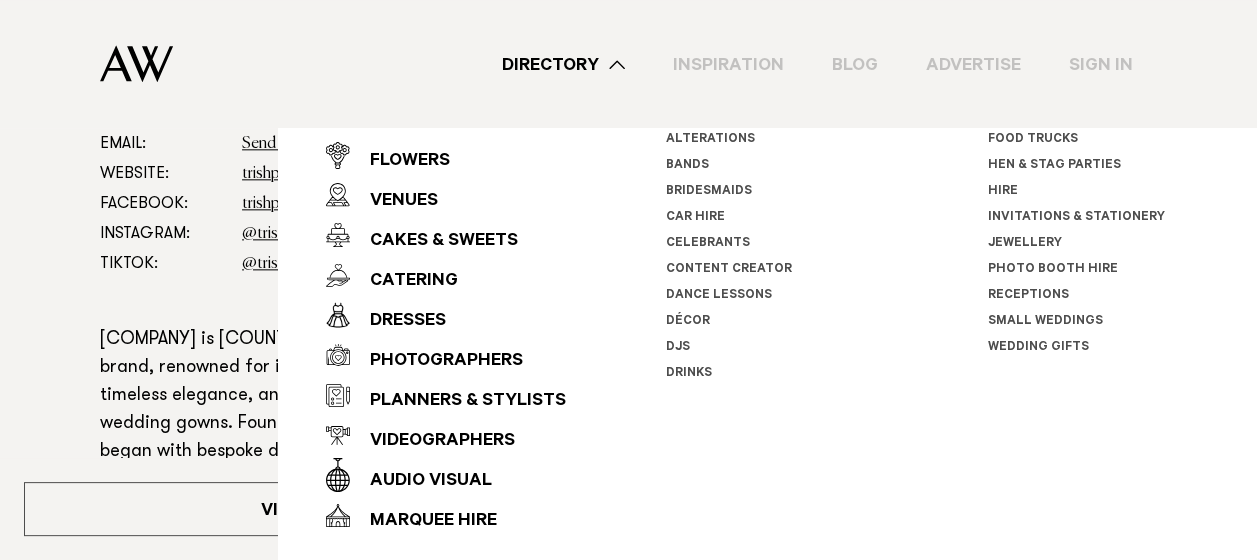 scroll, scrollTop: 0, scrollLeft: 0, axis: both 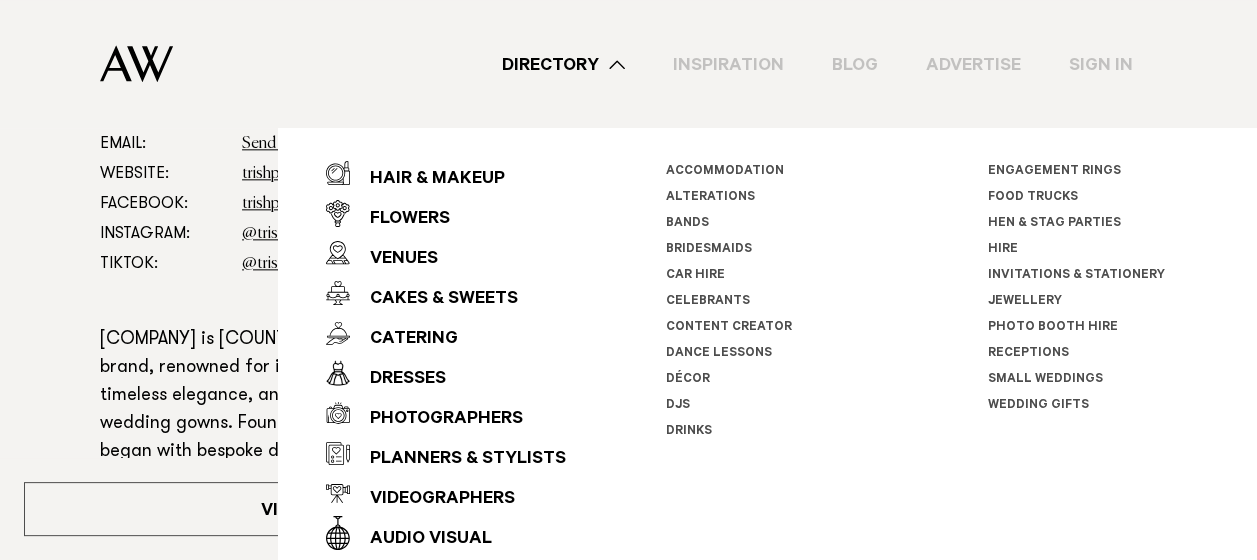 click on "Directory" at bounding box center [563, 64] 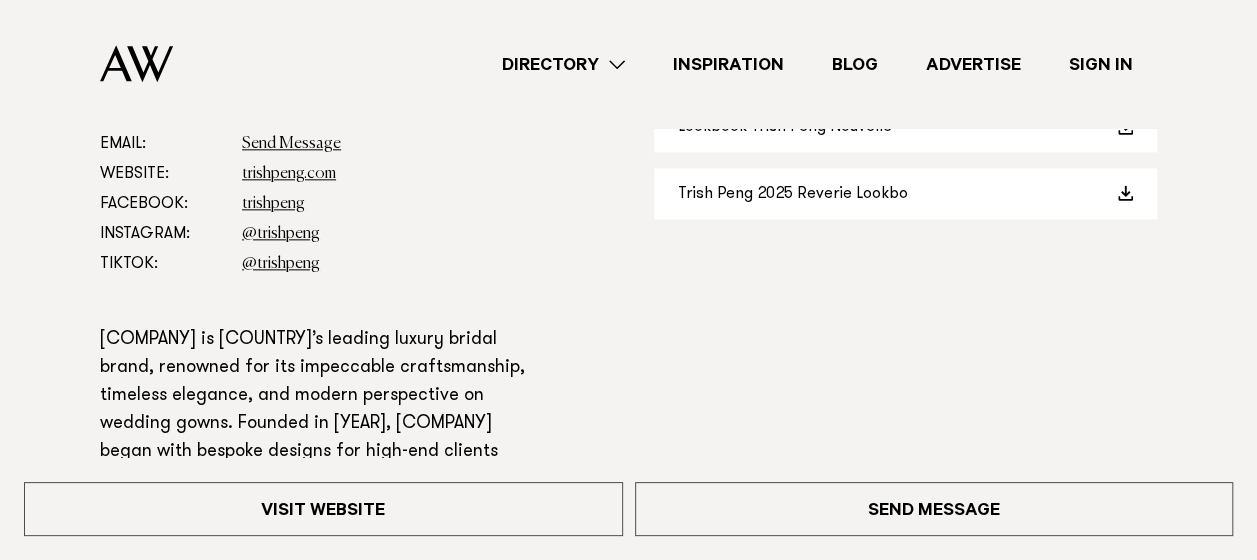 click on "Inspiration" at bounding box center [728, 64] 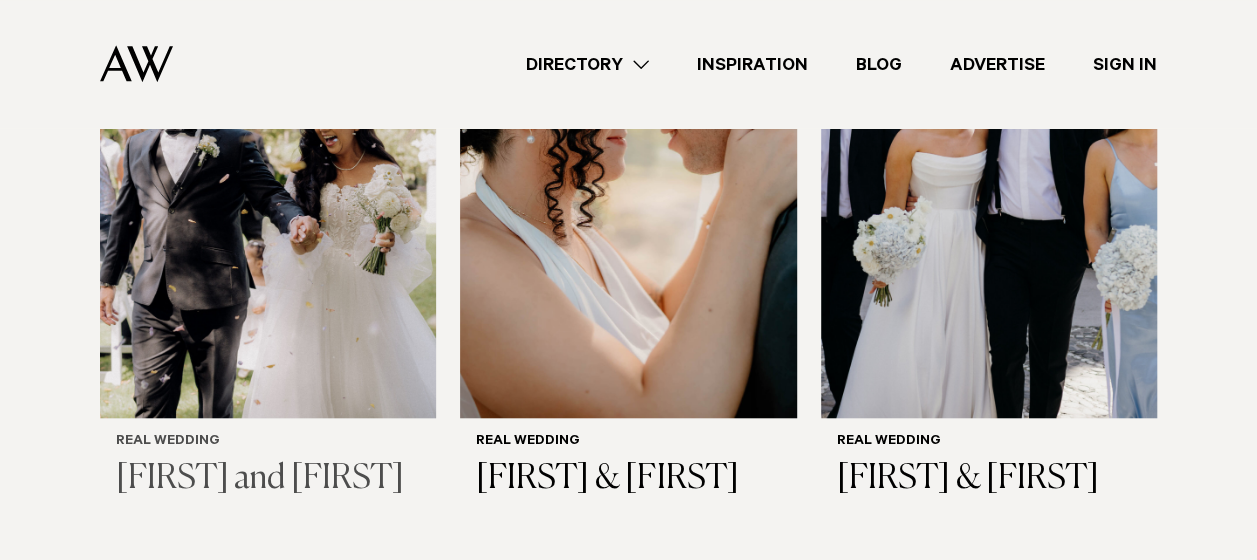 scroll, scrollTop: 700, scrollLeft: 0, axis: vertical 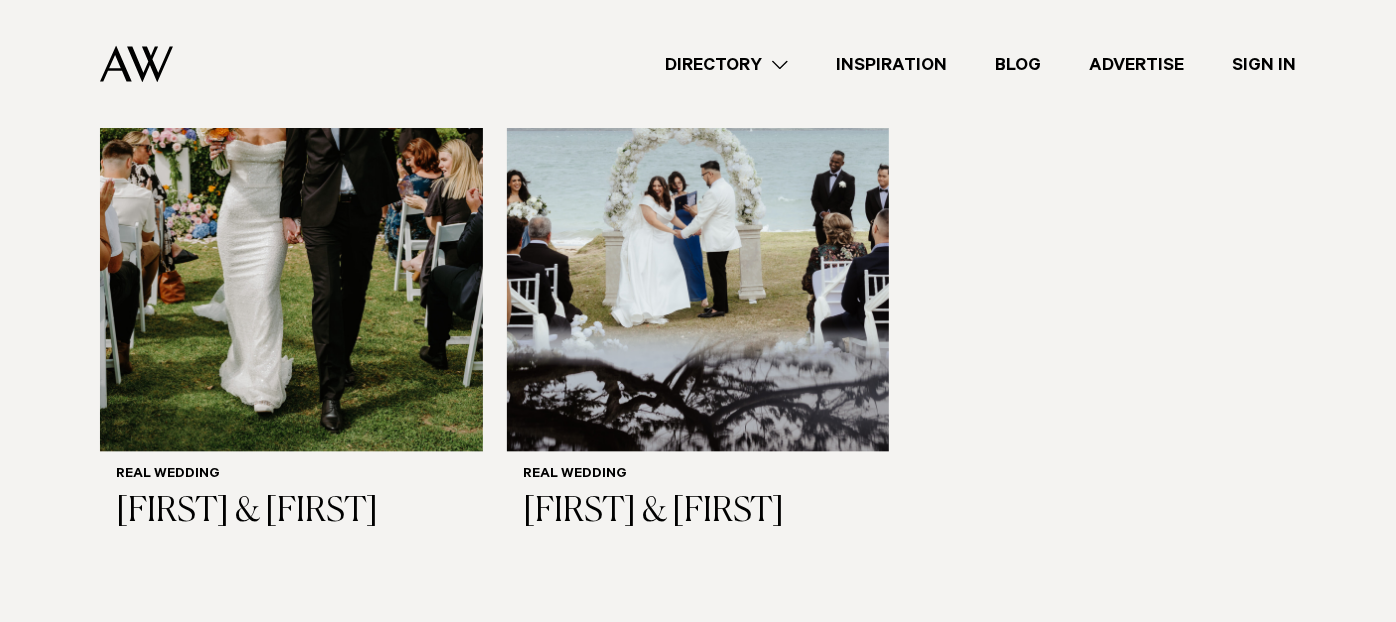 click on "Blog" at bounding box center [1018, 64] 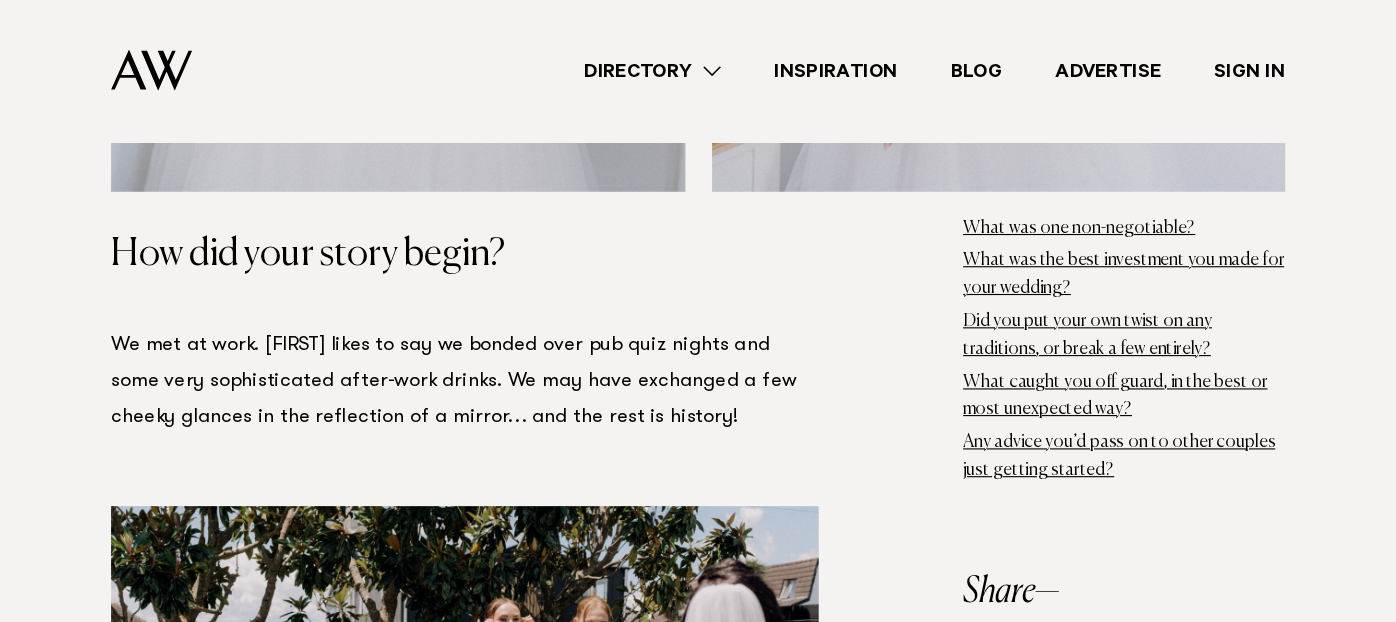 scroll, scrollTop: 1800, scrollLeft: 0, axis: vertical 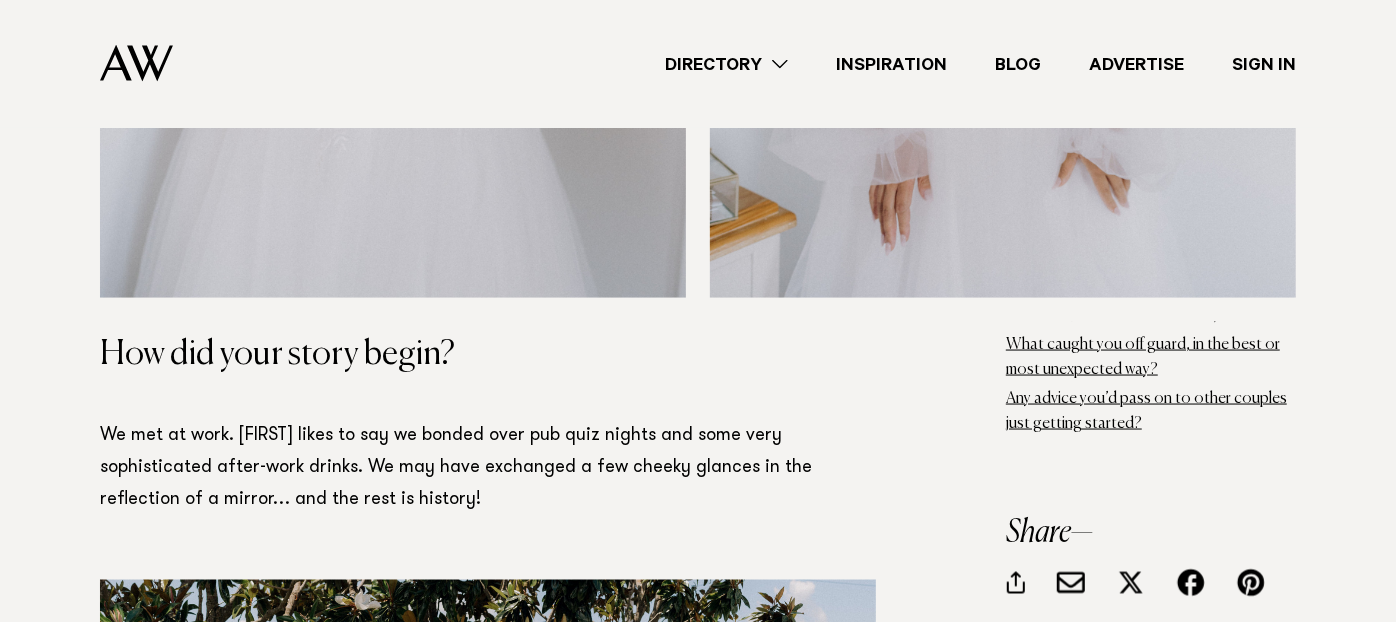 drag, startPoint x: 1212, startPoint y: 2, endPoint x: 14, endPoint y: 380, distance: 1256.2197 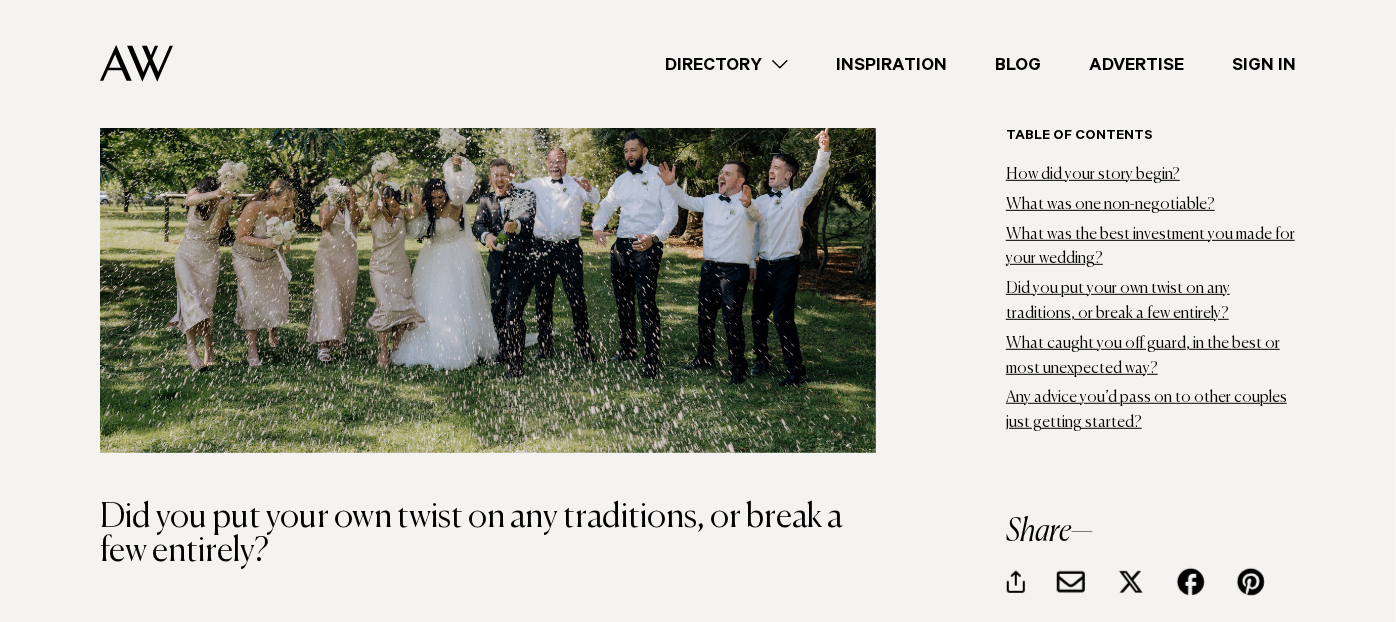 scroll, scrollTop: 10022, scrollLeft: 0, axis: vertical 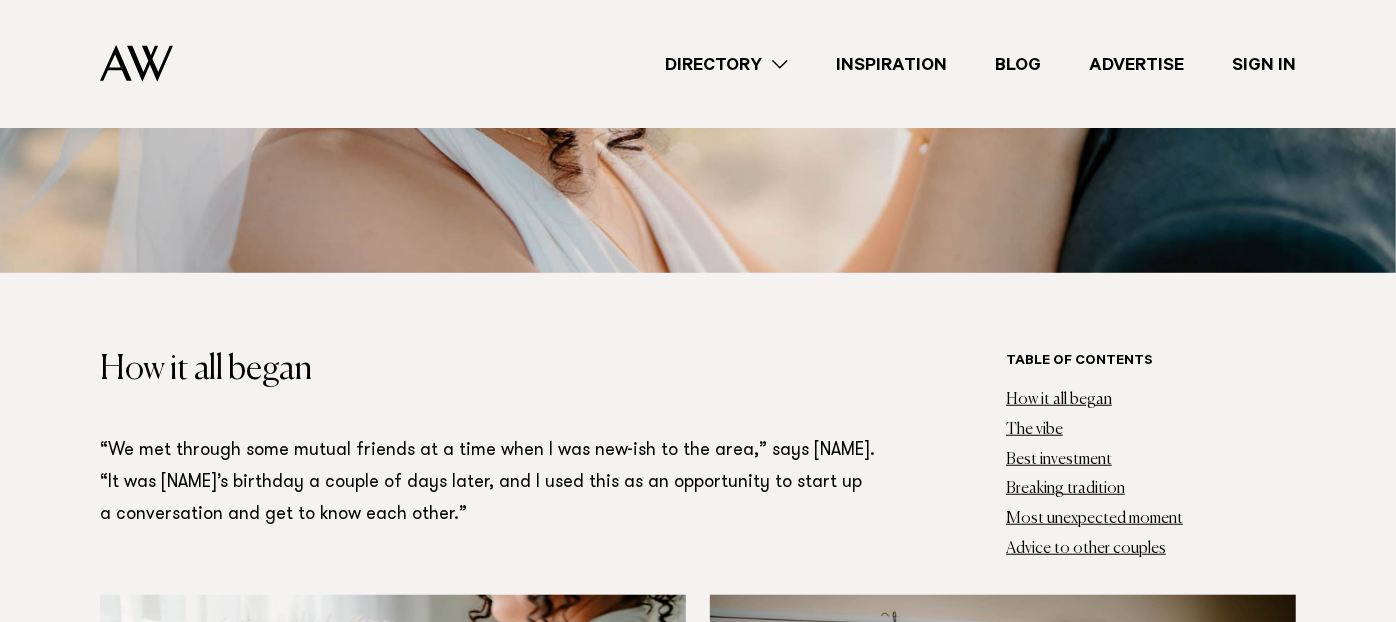 drag, startPoint x: 1287, startPoint y: 8, endPoint x: 361, endPoint y: 435, distance: 1019.7083 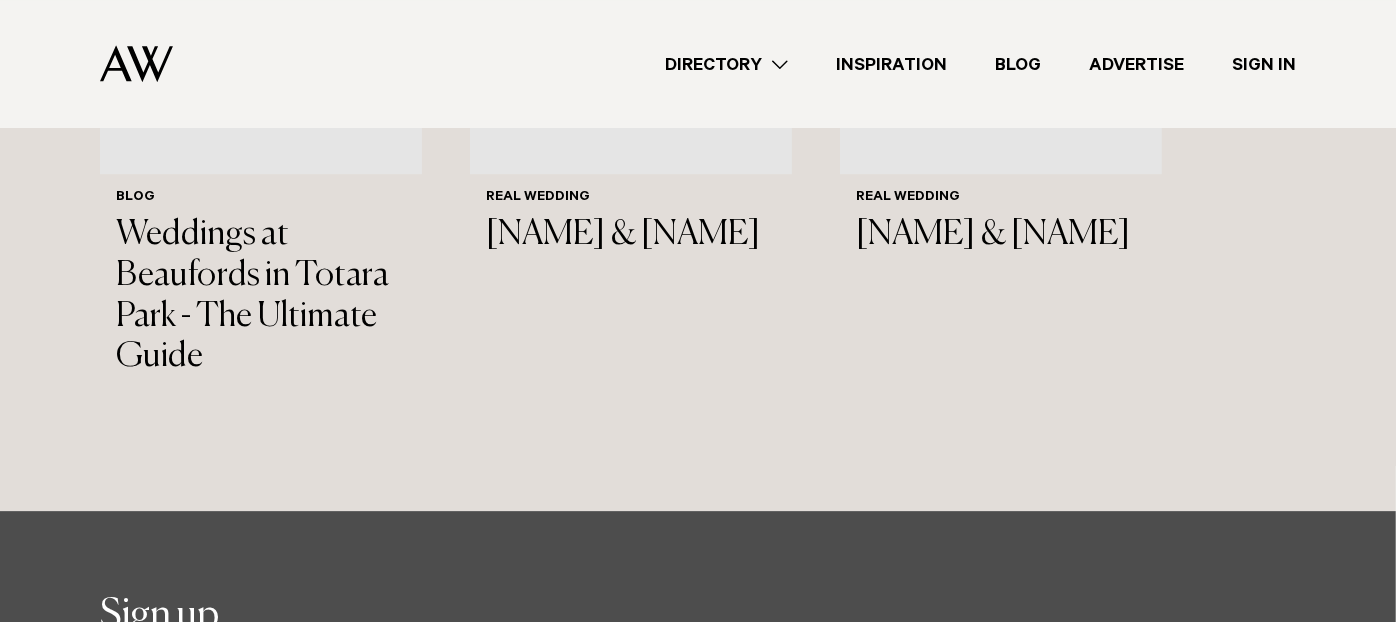 scroll, scrollTop: 12666, scrollLeft: 0, axis: vertical 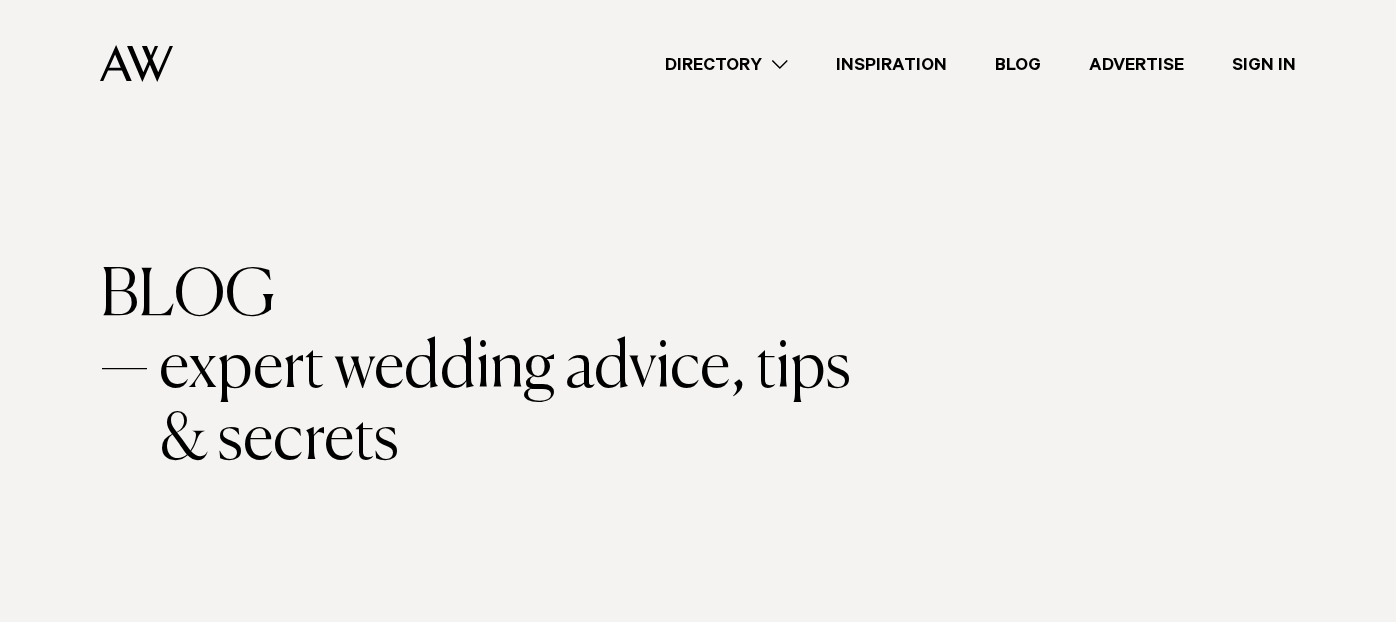 click on "Directory" at bounding box center [726, 64] 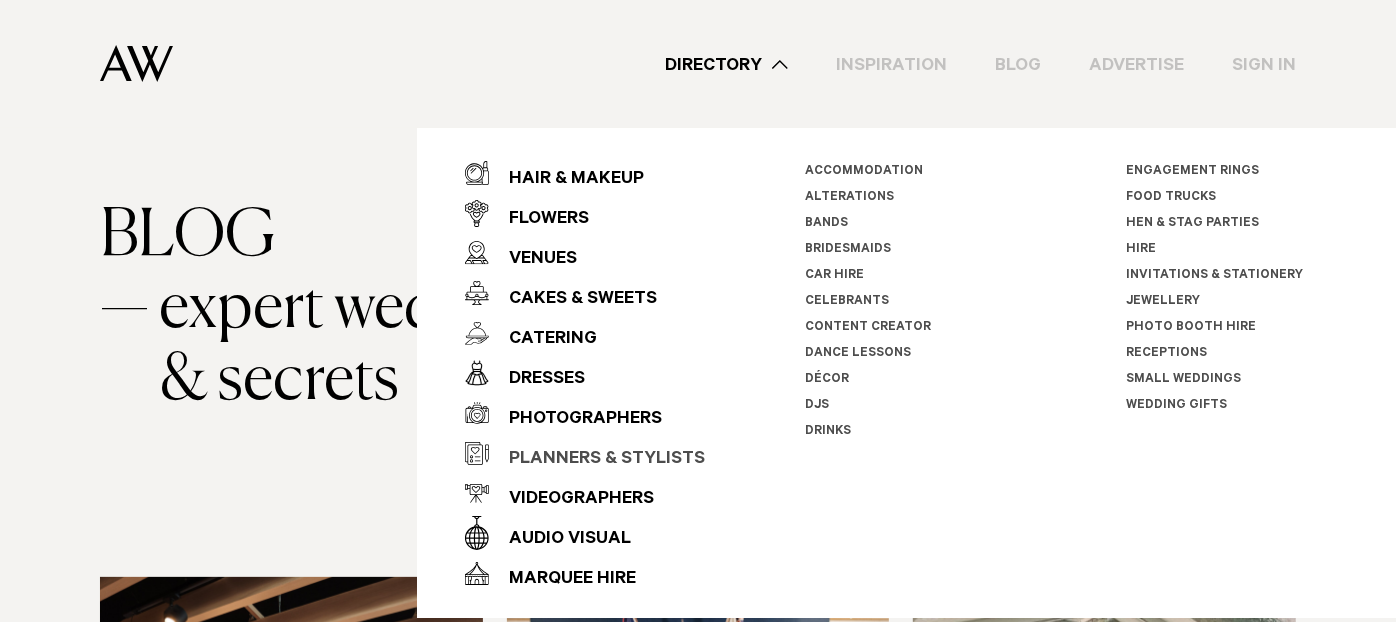 scroll, scrollTop: 333, scrollLeft: 0, axis: vertical 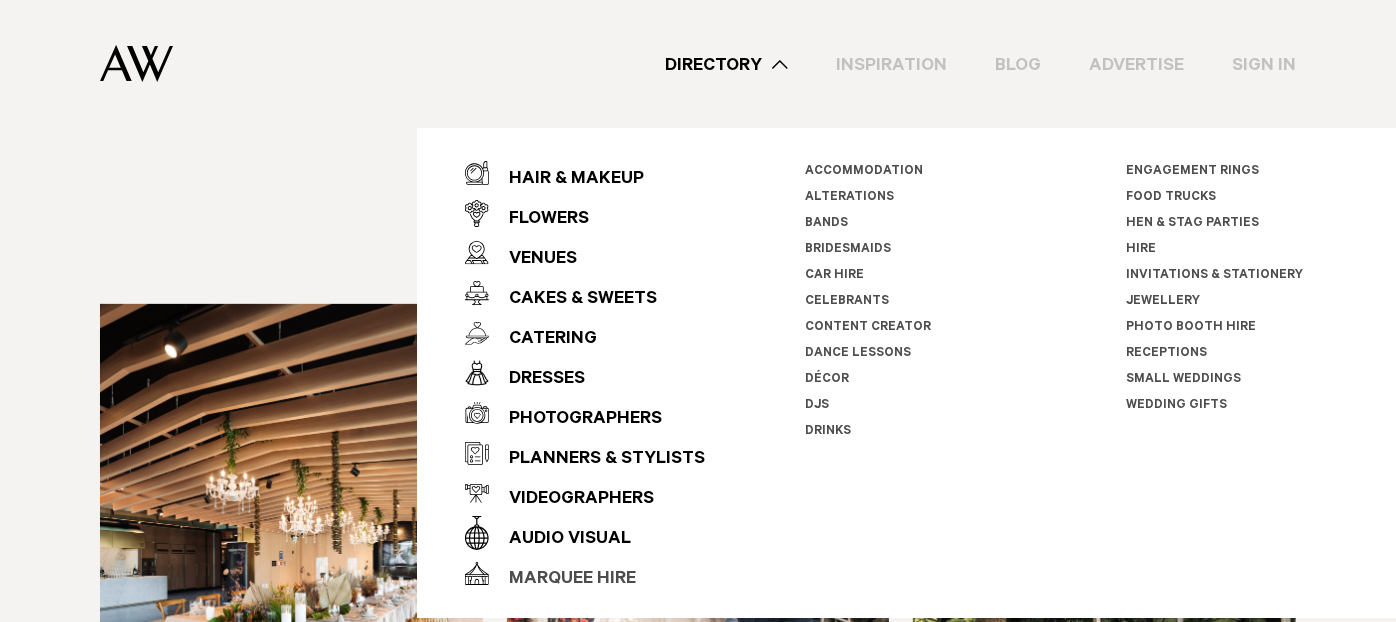 click on "Marquee Hire" at bounding box center [562, 580] 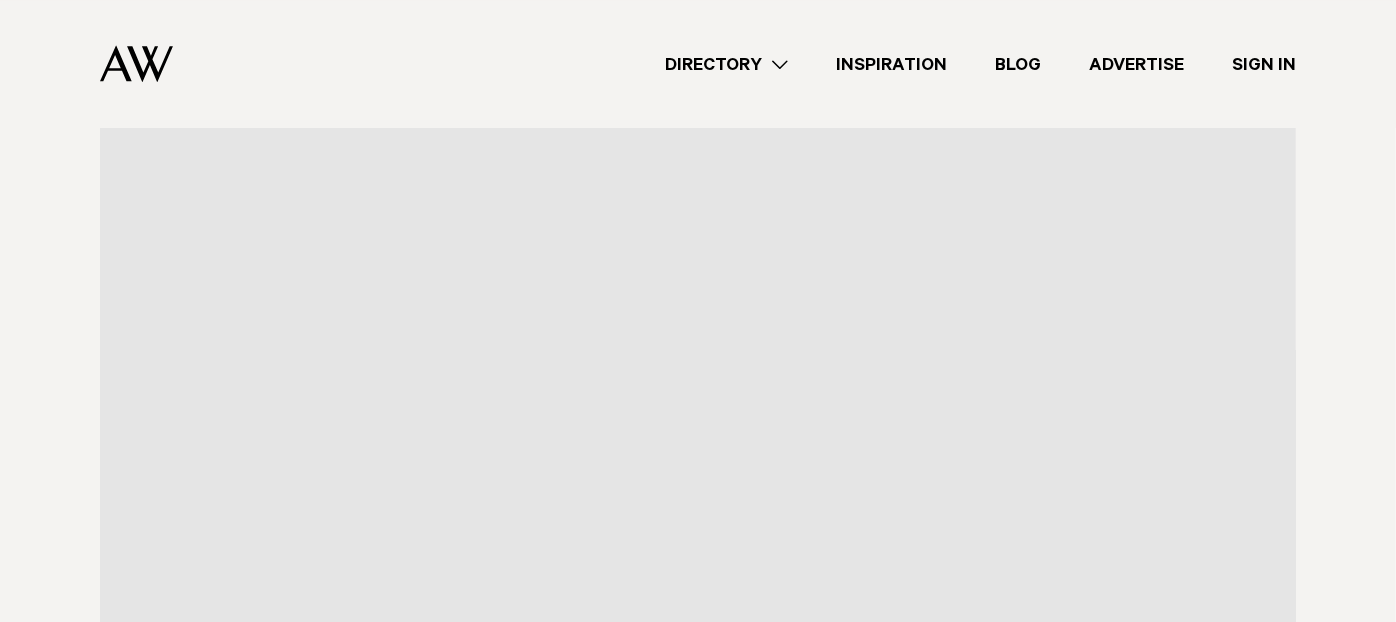 scroll, scrollTop: 7666, scrollLeft: 0, axis: vertical 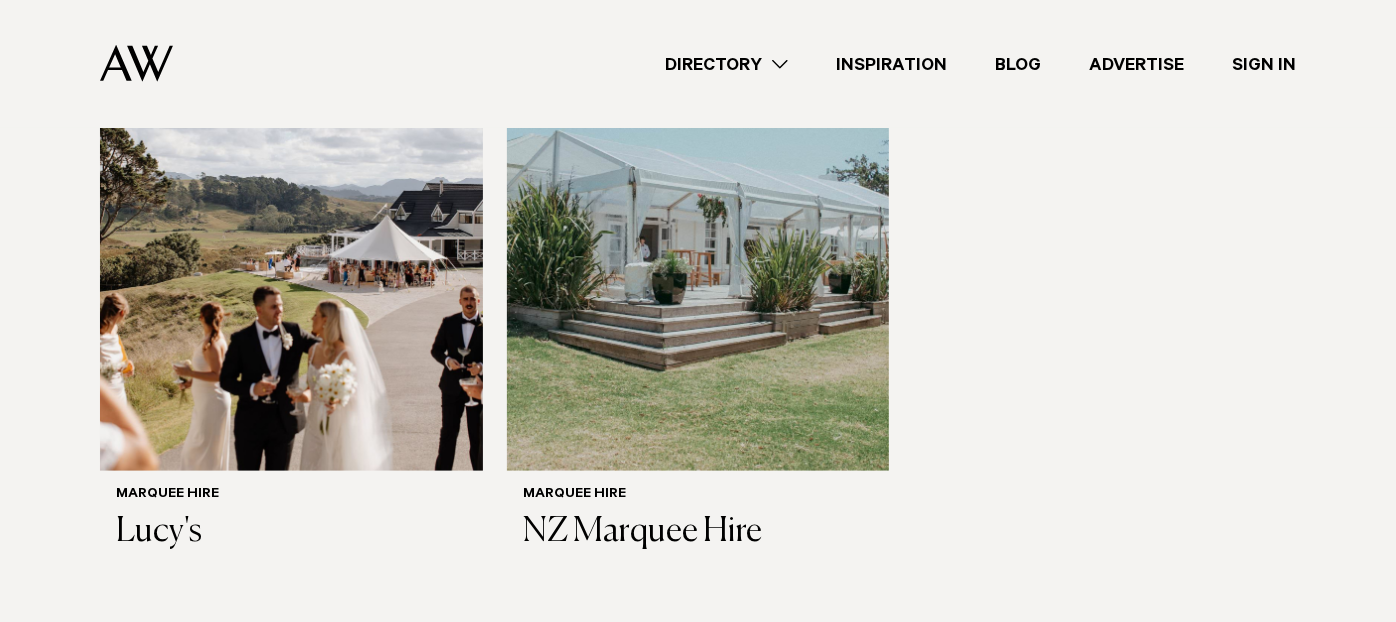 click on "Directory" at bounding box center (726, 64) 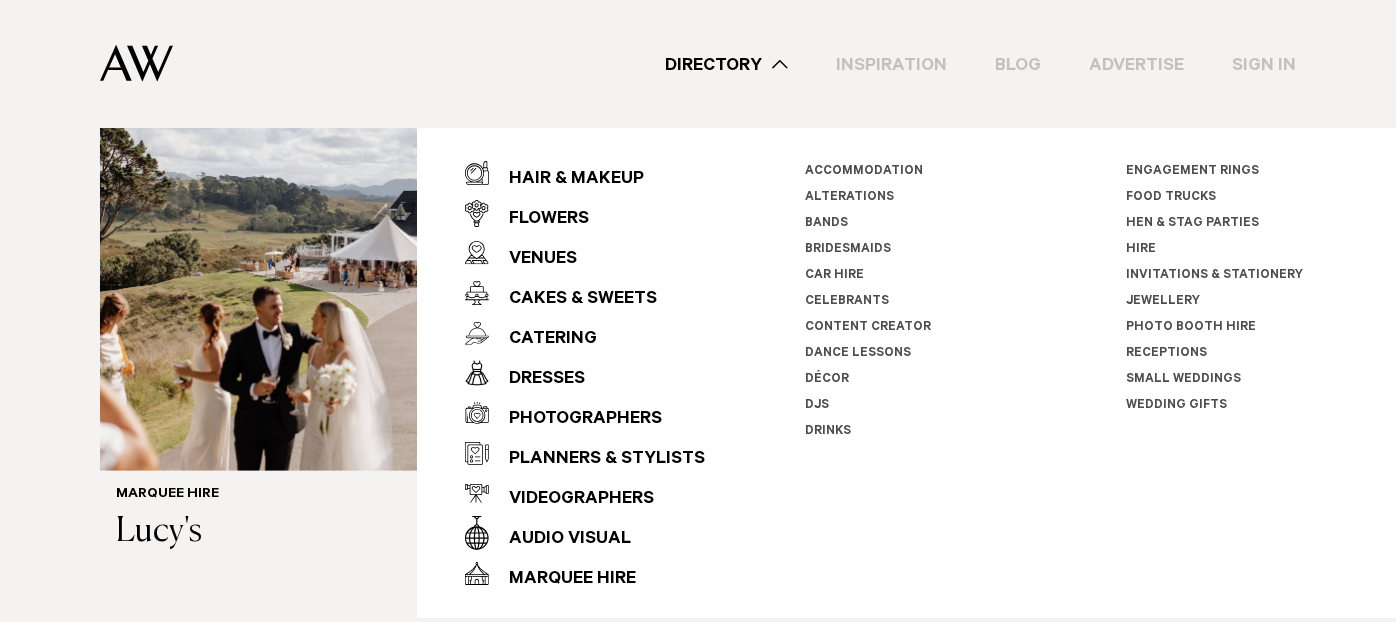 click on "Wedding Marquee Hire in Auckland
Marquee hire gives you the freedom to choose your location, design your layout and create the celebration of your dreams. Whether you're planning a coastal ceremony, a garden reception, or a private estate party—these trusted marquee hire companies provide flexible solutions for every setting and season across Auckland.
Marquee Hire
Social Nature Movement
Marquee Hire
Stretch Tents Auckland
Marquee Hire
Twelve Tables" at bounding box center (698, -307) 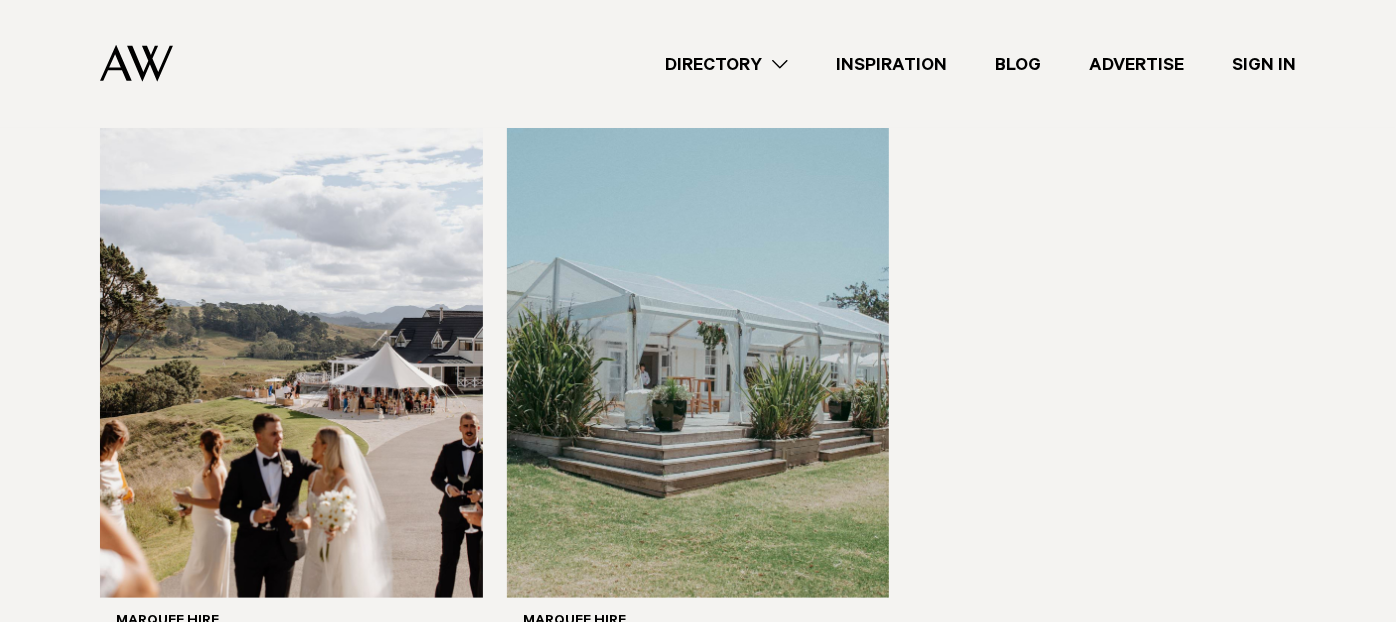 scroll, scrollTop: 1333, scrollLeft: 0, axis: vertical 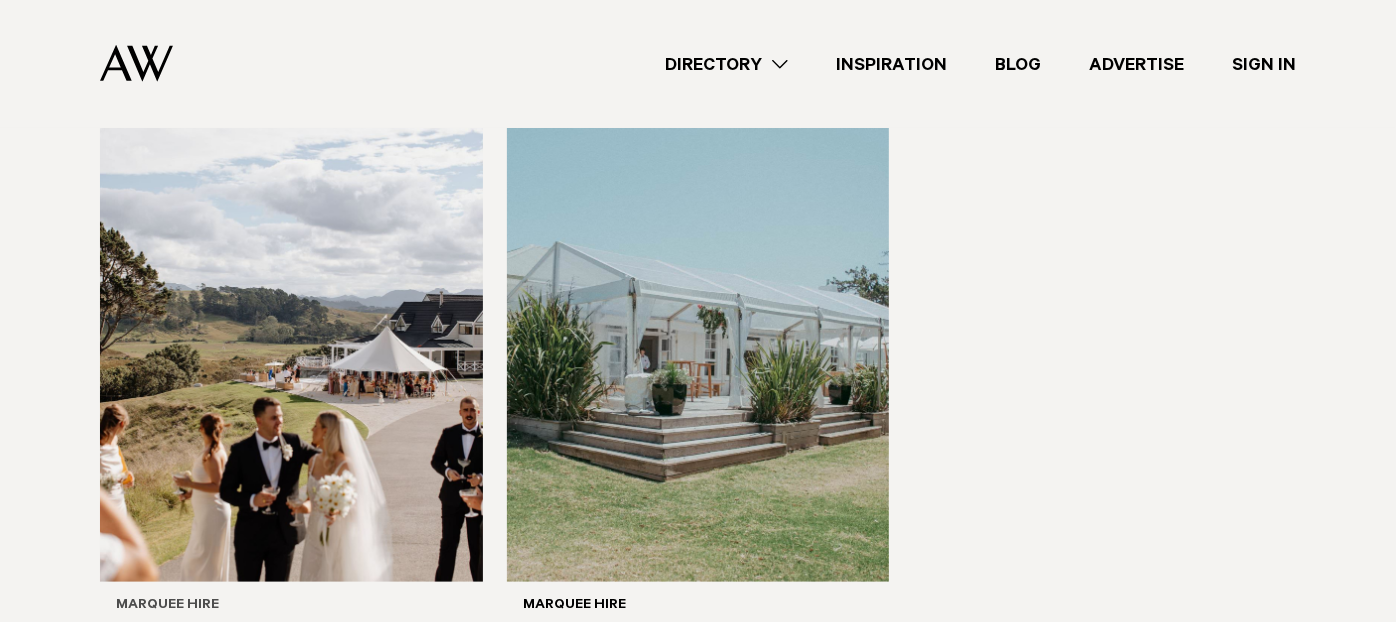 click at bounding box center (291, 325) 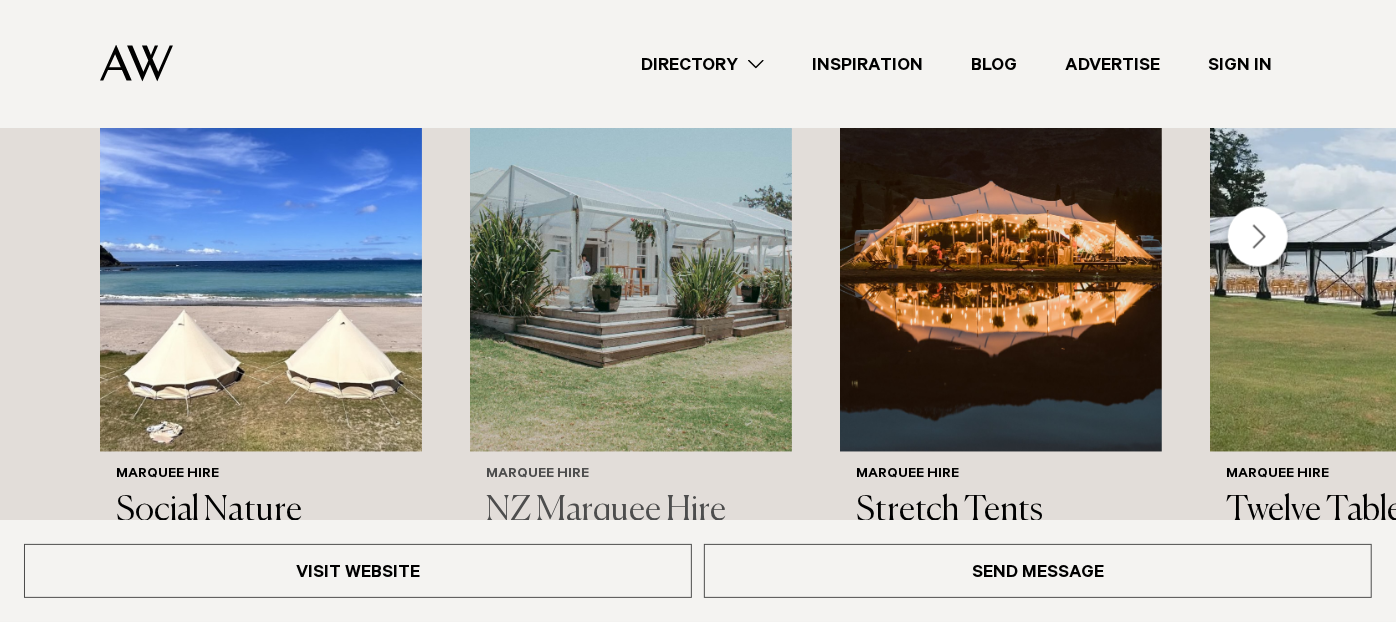 scroll, scrollTop: 2111, scrollLeft: 0, axis: vertical 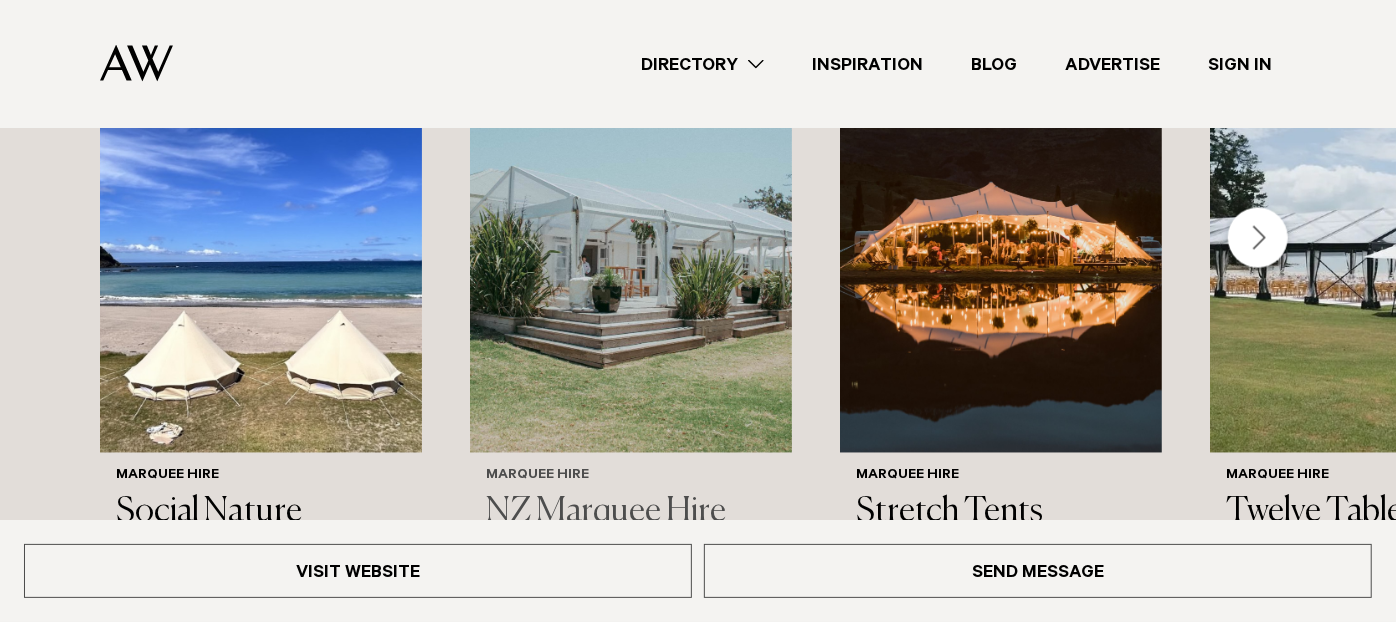 click at bounding box center [631, 237] 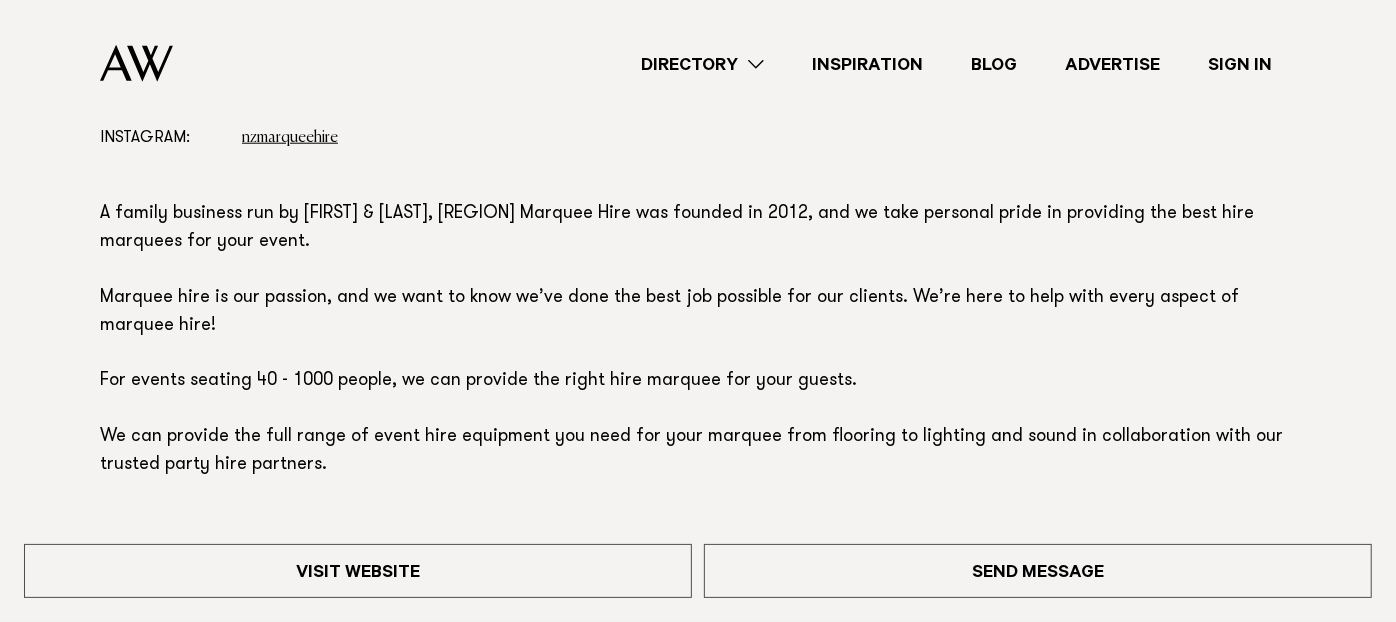 scroll, scrollTop: 1222, scrollLeft: 0, axis: vertical 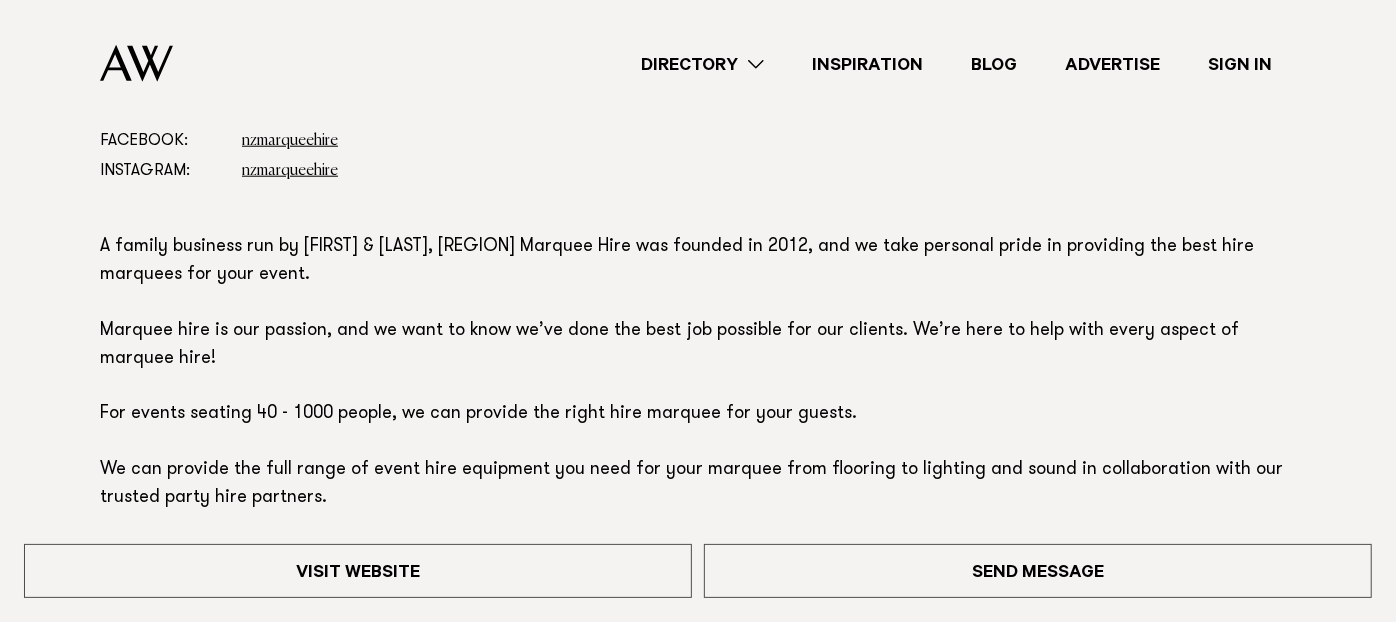 click on "Directory" at bounding box center [702, 64] 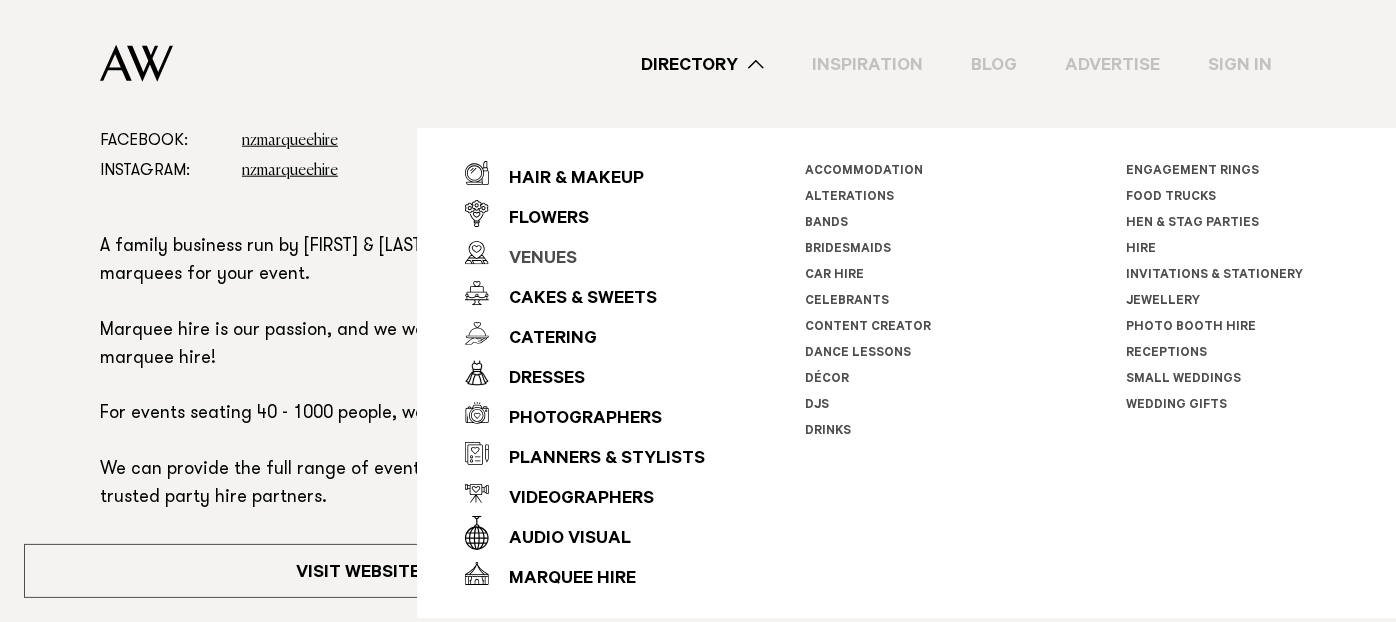 click on "Venues" at bounding box center (533, 260) 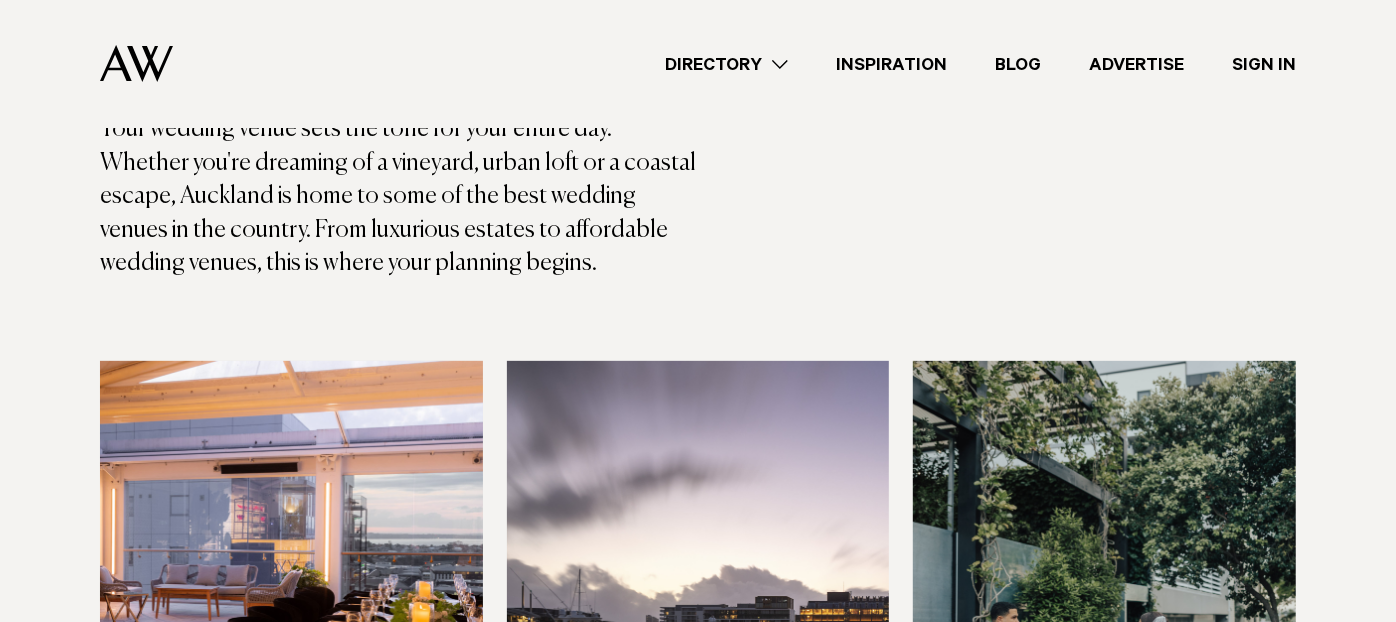 scroll, scrollTop: 333, scrollLeft: 0, axis: vertical 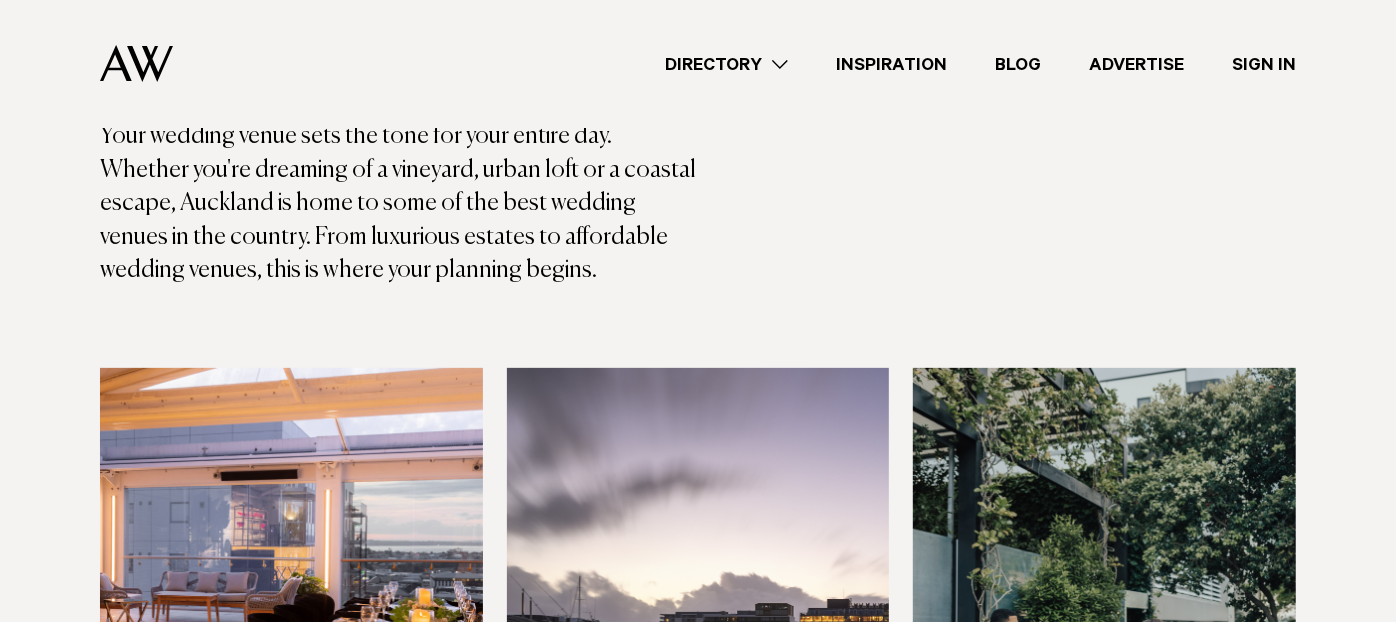 click on "Directory" at bounding box center (726, 64) 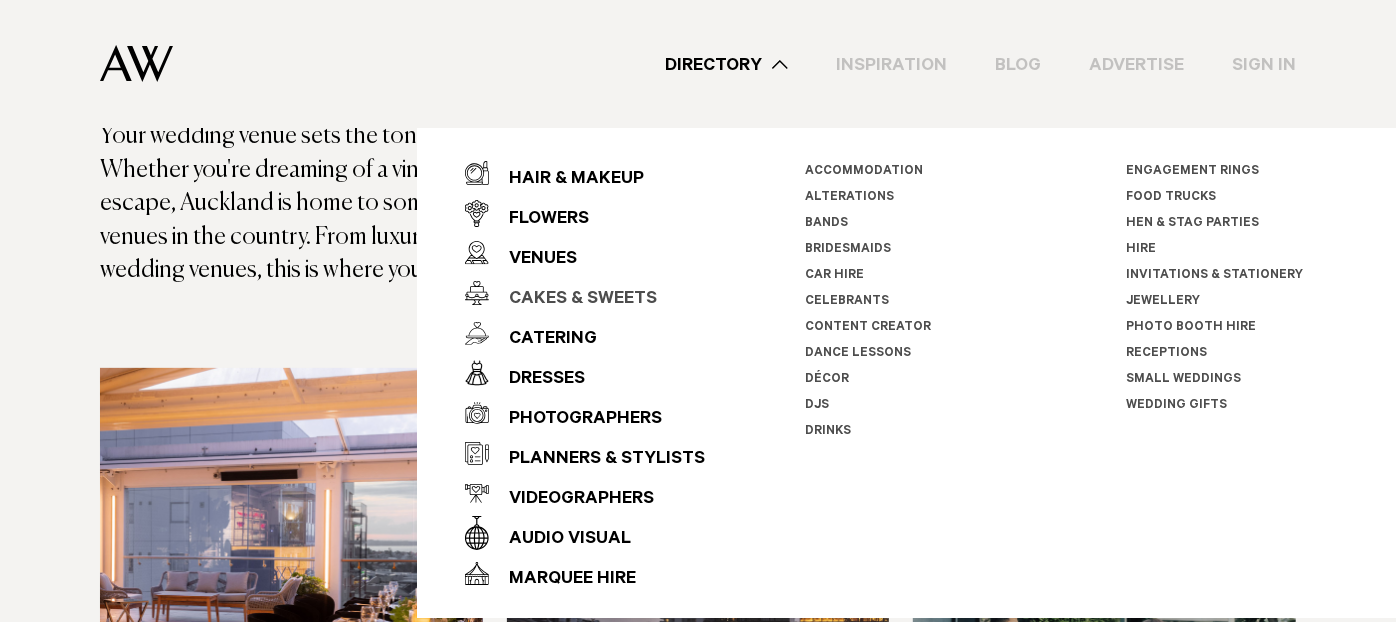 click on "Cakes & Sweets" at bounding box center [573, 300] 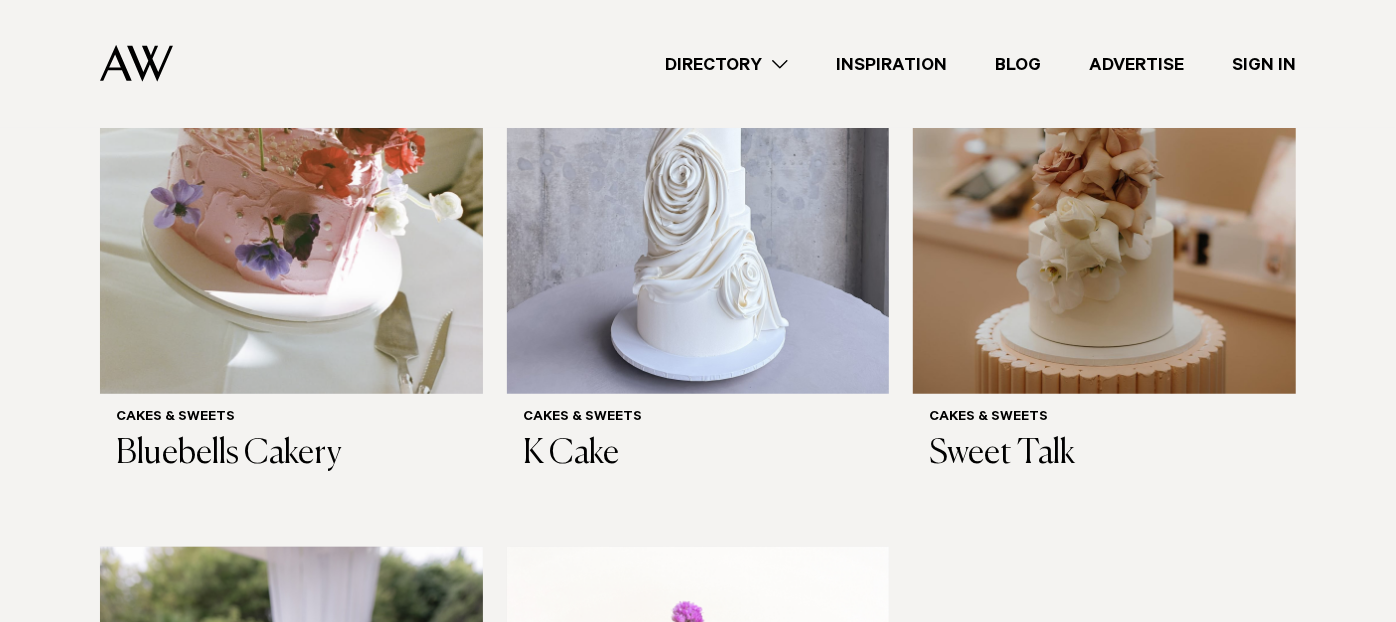 scroll, scrollTop: 333, scrollLeft: 0, axis: vertical 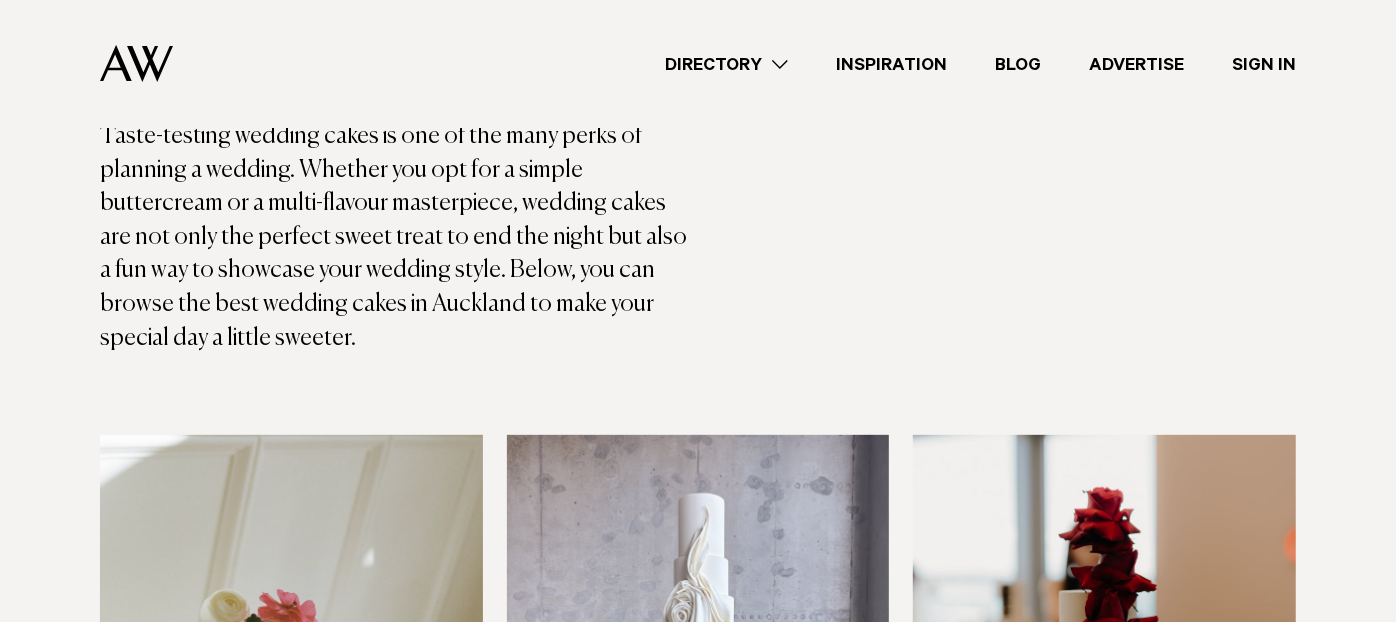 click on "Directory" at bounding box center (726, 64) 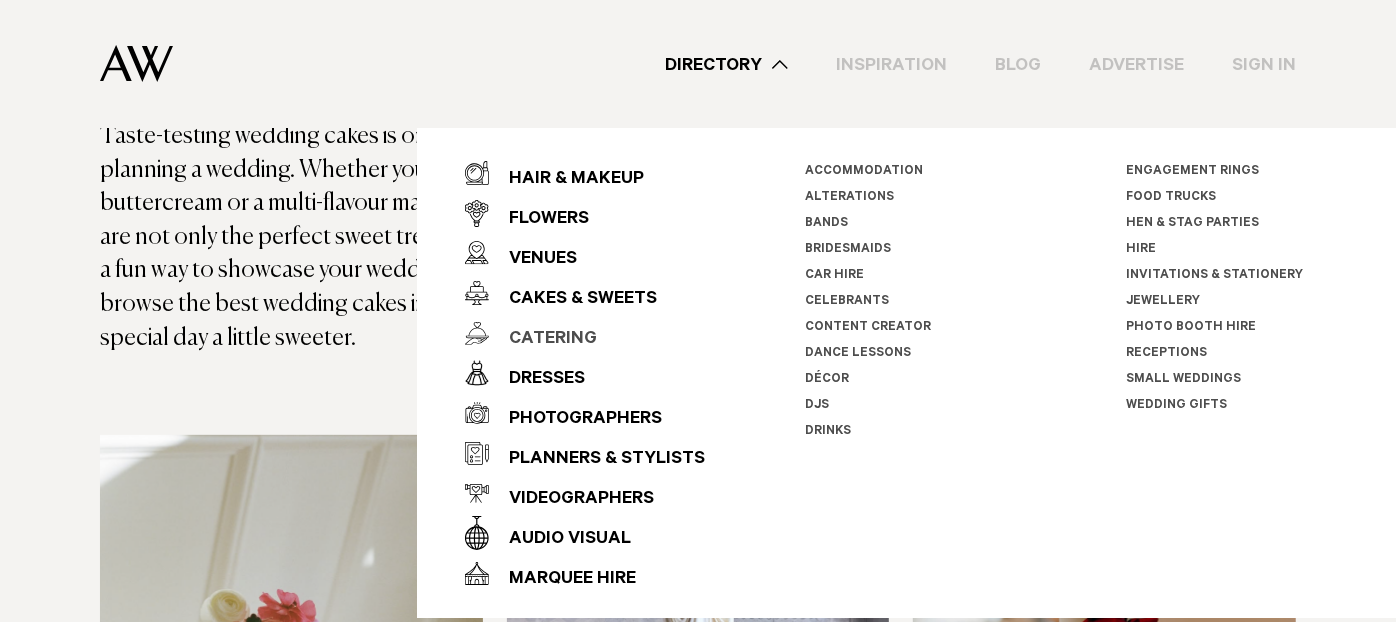 click on "Catering" at bounding box center [543, 340] 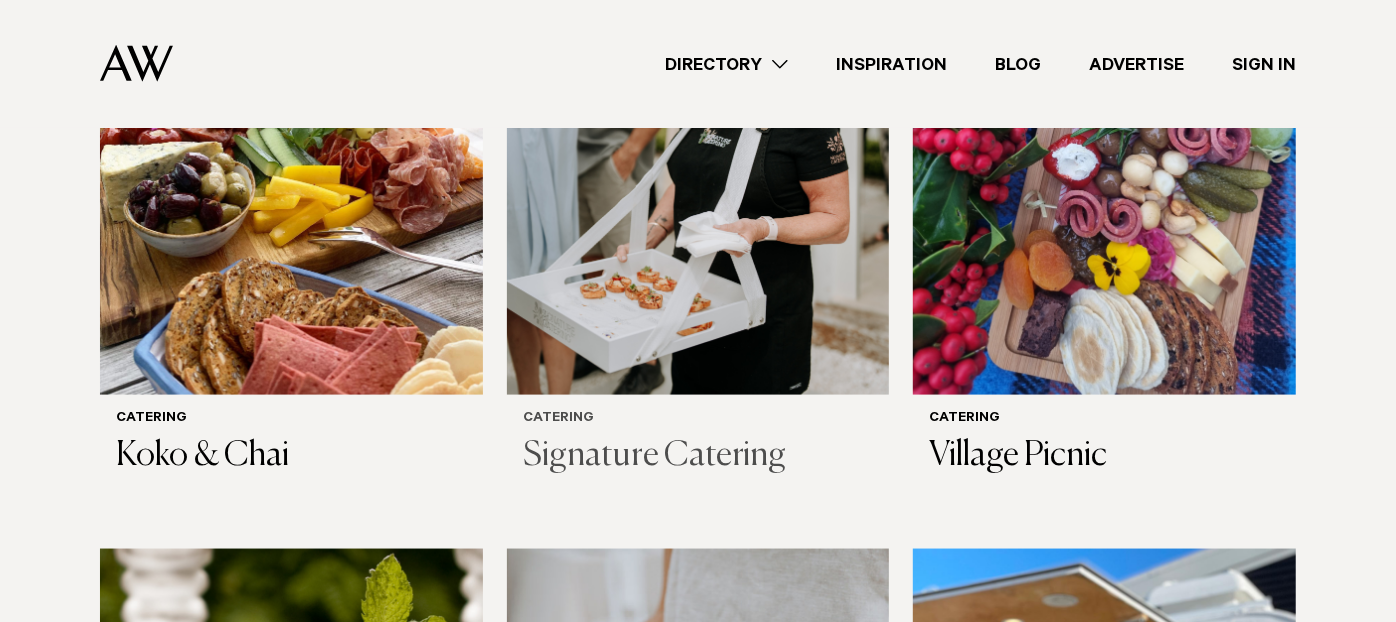 scroll, scrollTop: 1555, scrollLeft: 0, axis: vertical 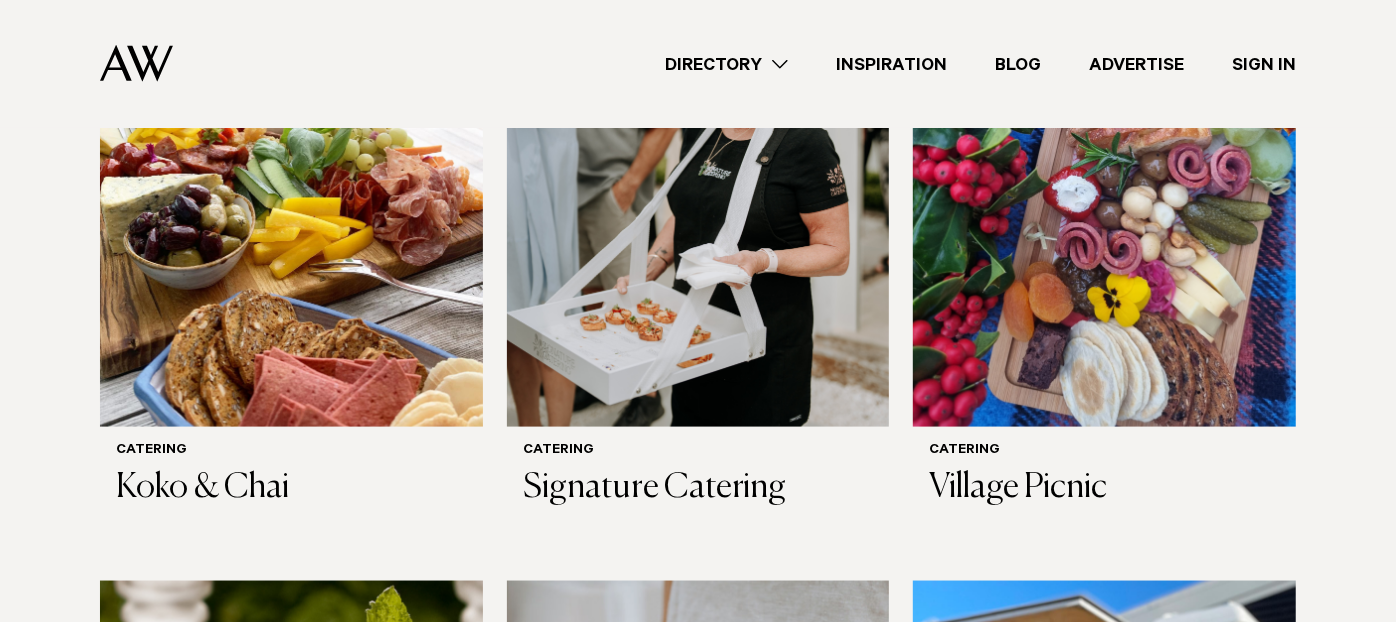click on "Directory" at bounding box center (726, 64) 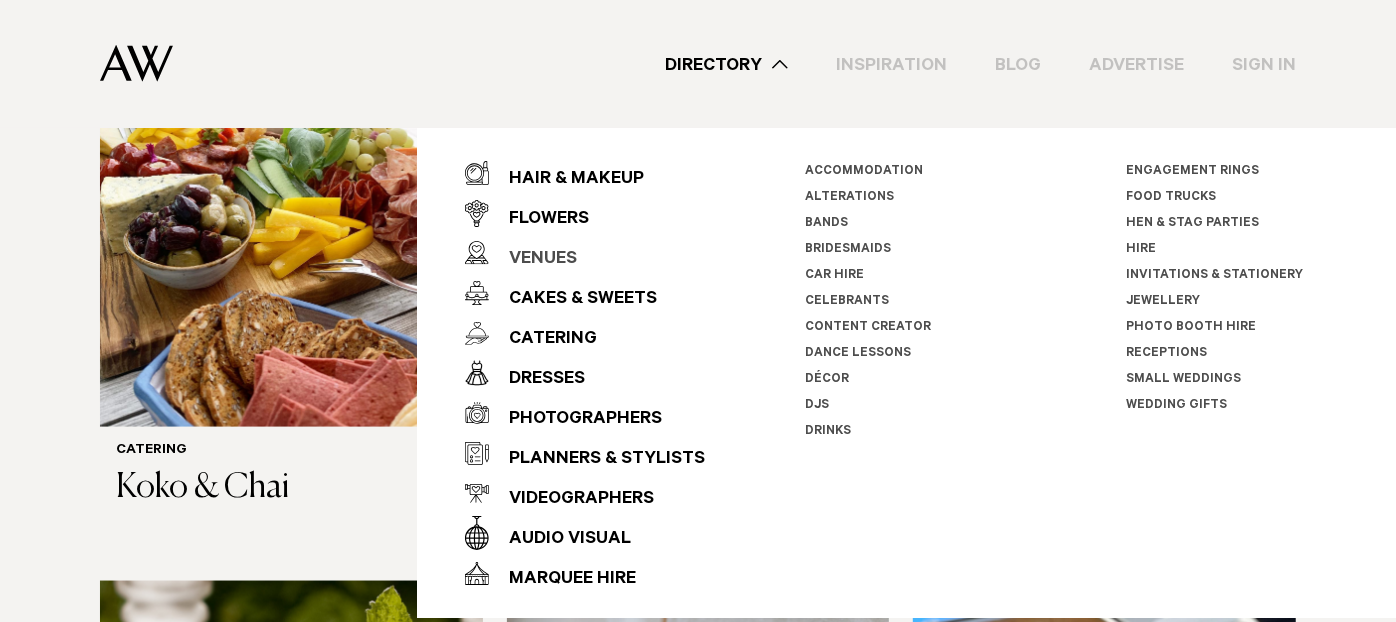 click on "Venues" at bounding box center [533, 260] 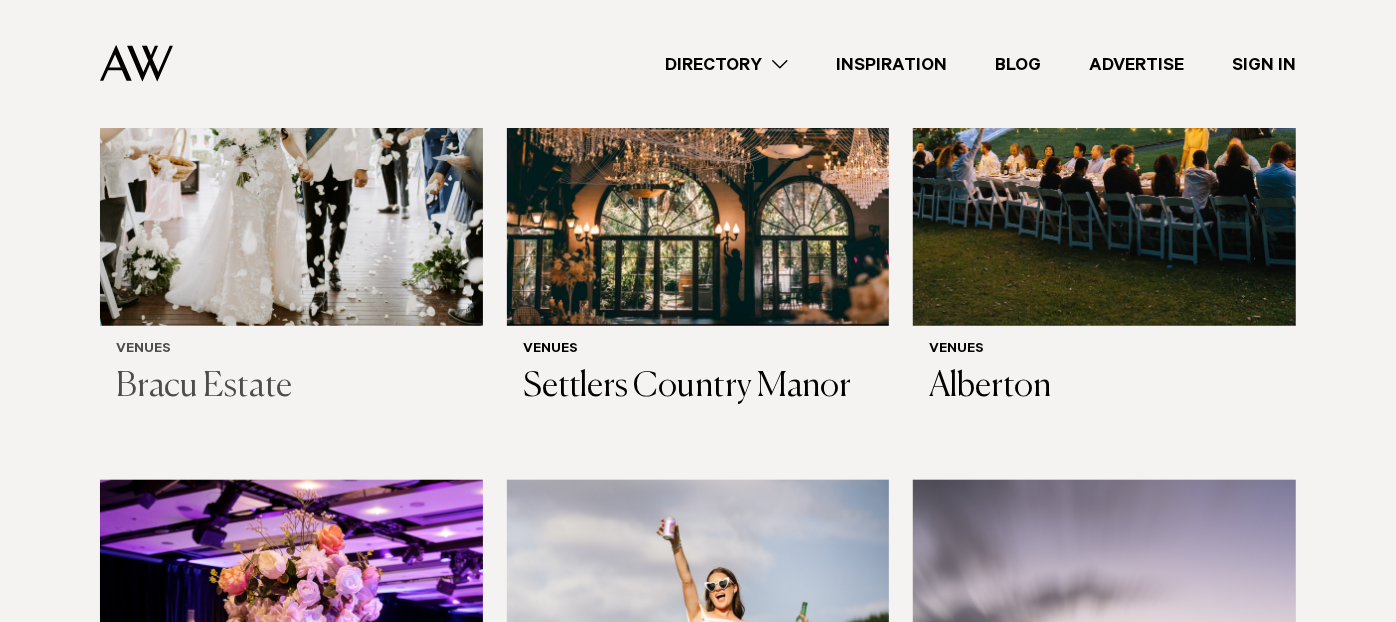 scroll, scrollTop: 777, scrollLeft: 0, axis: vertical 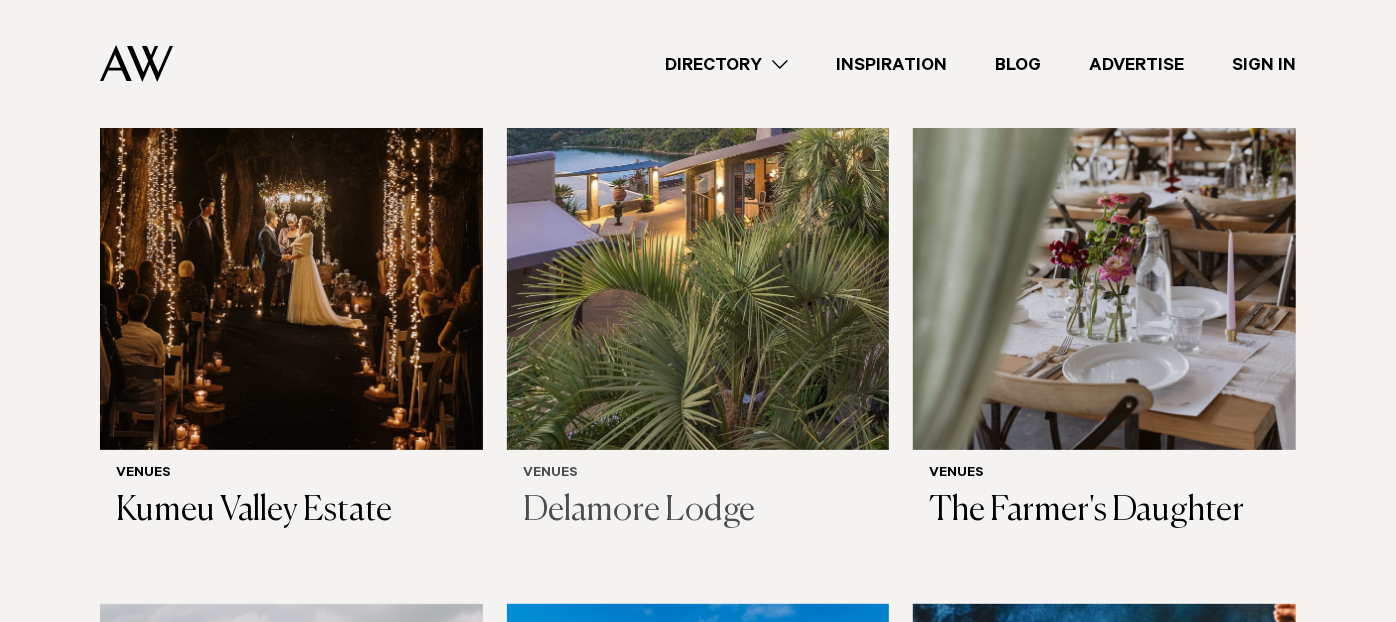 drag, startPoint x: 785, startPoint y: 461, endPoint x: 708, endPoint y: 188, distance: 283.65118 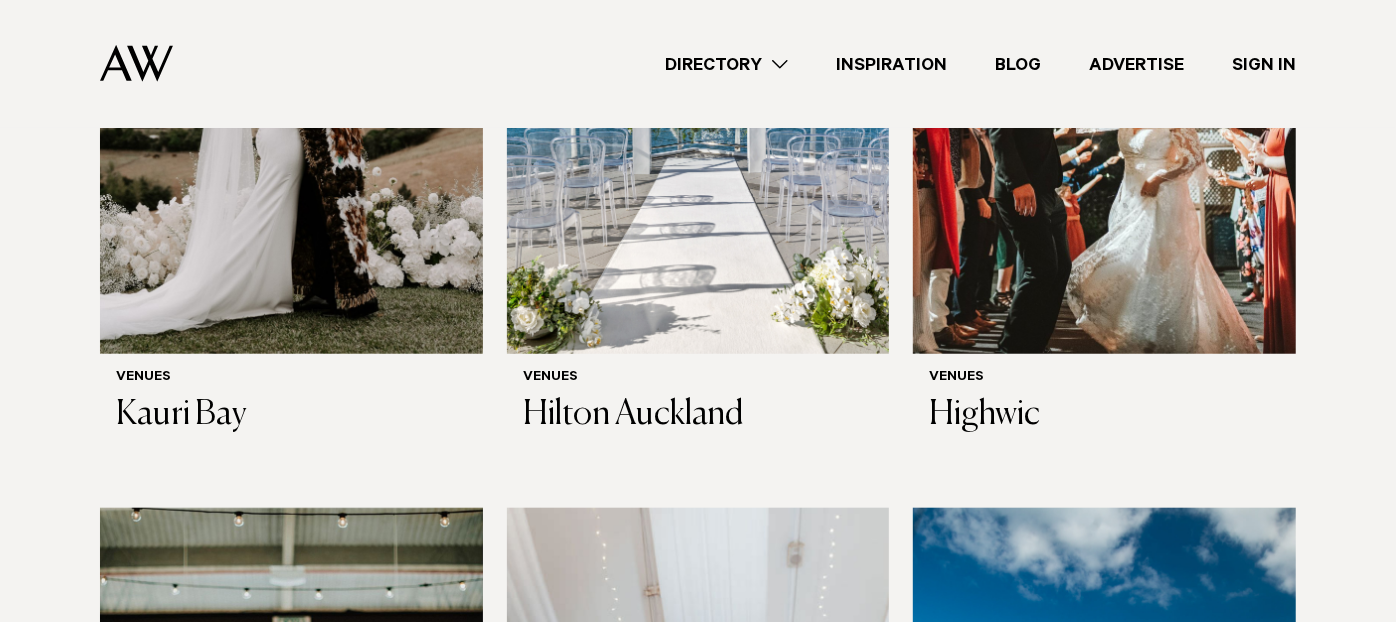 scroll, scrollTop: 5555, scrollLeft: 0, axis: vertical 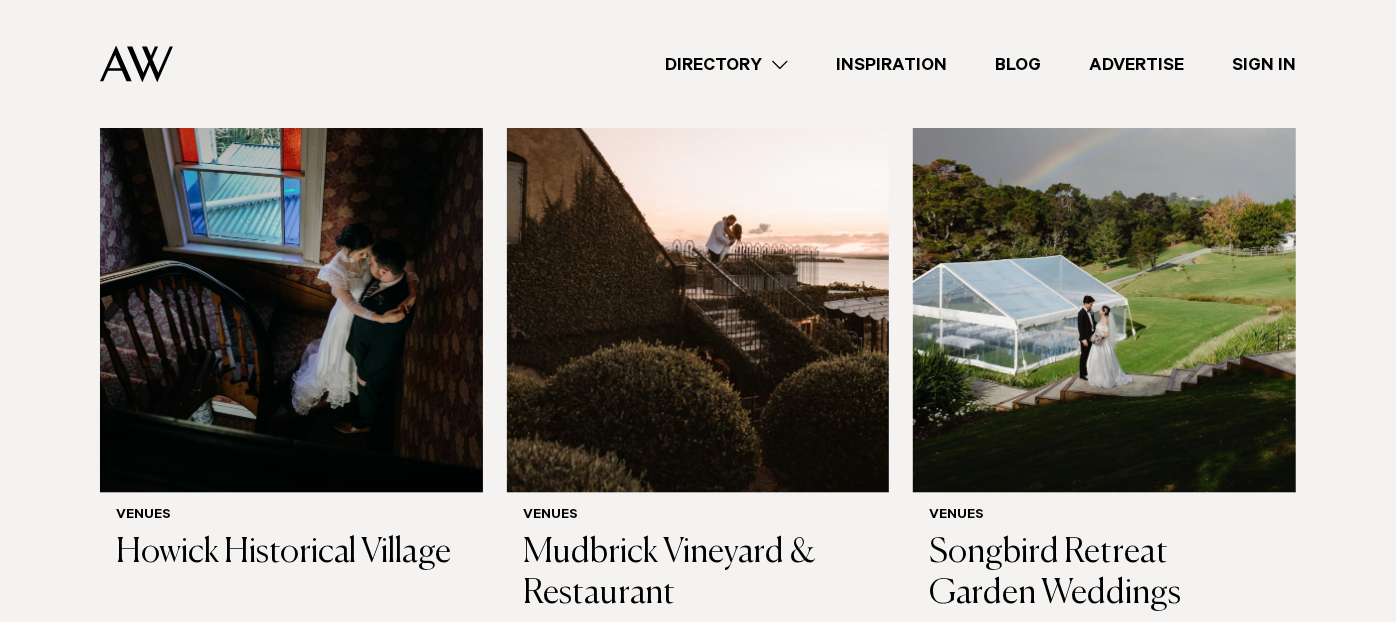 drag, startPoint x: 734, startPoint y: 304, endPoint x: 34, endPoint y: 345, distance: 701.1997 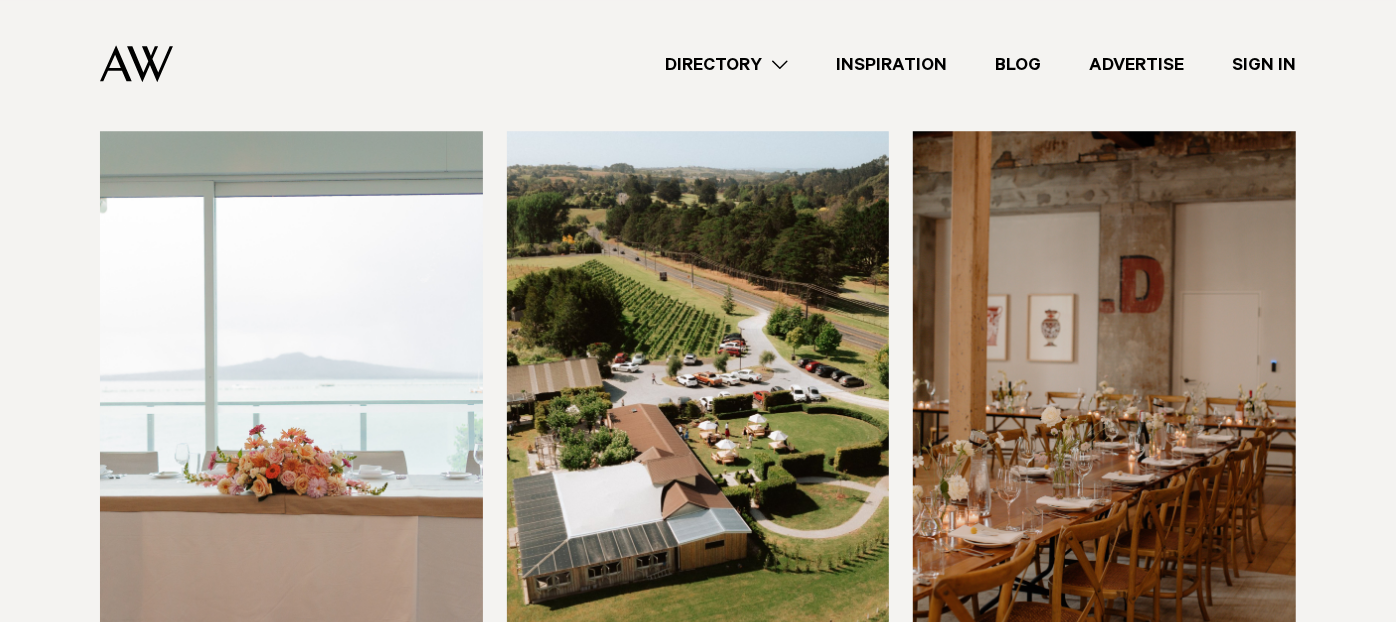 scroll, scrollTop: 8333, scrollLeft: 0, axis: vertical 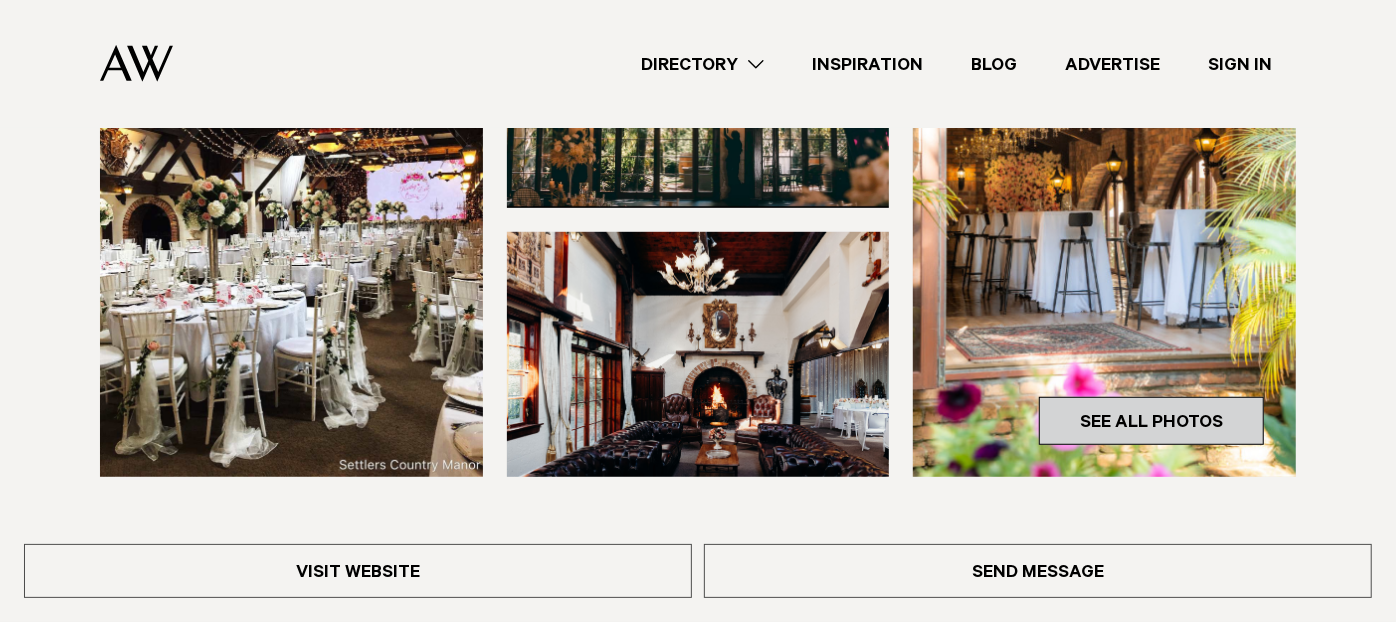 click on "See All Photos" at bounding box center [1151, 421] 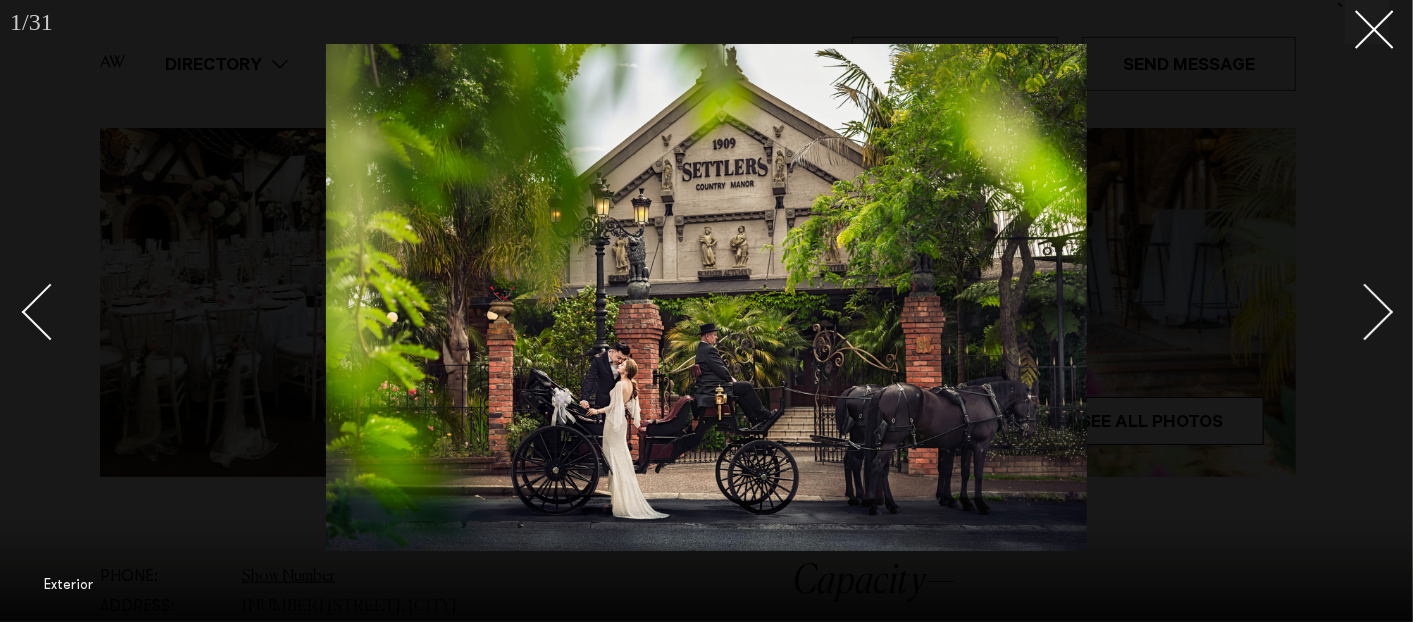 click at bounding box center (1354, 311) 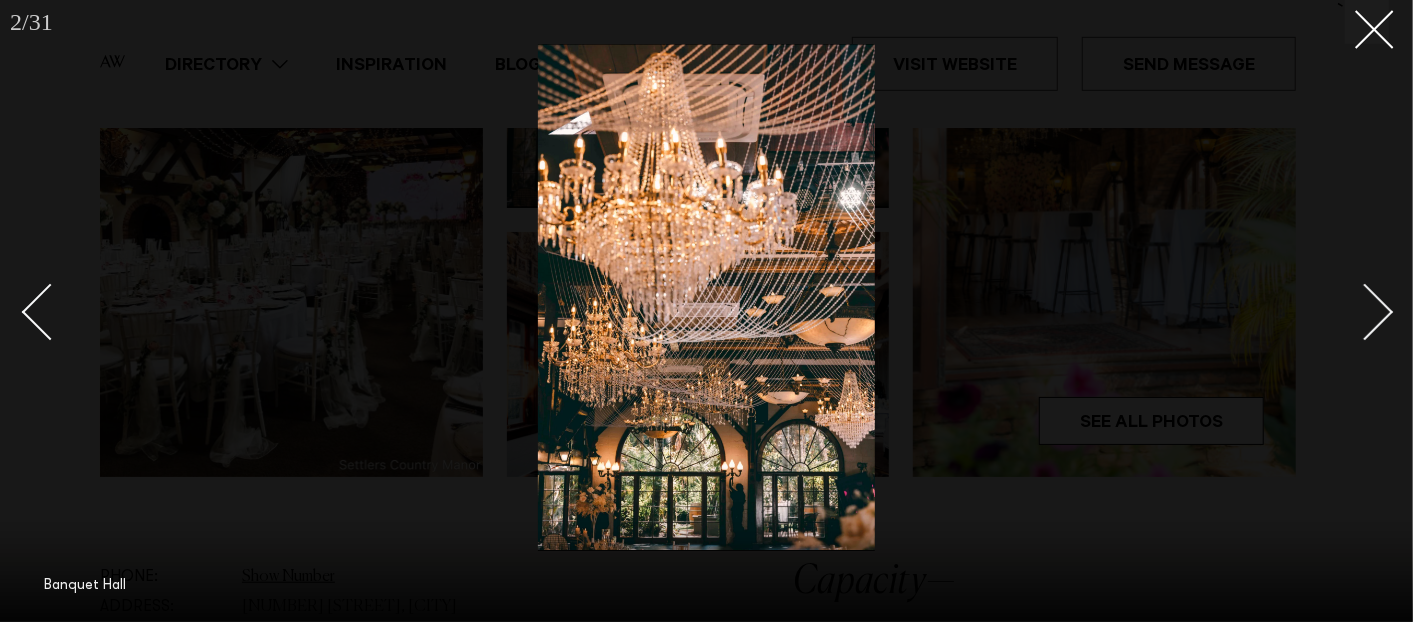 click at bounding box center (1354, 311) 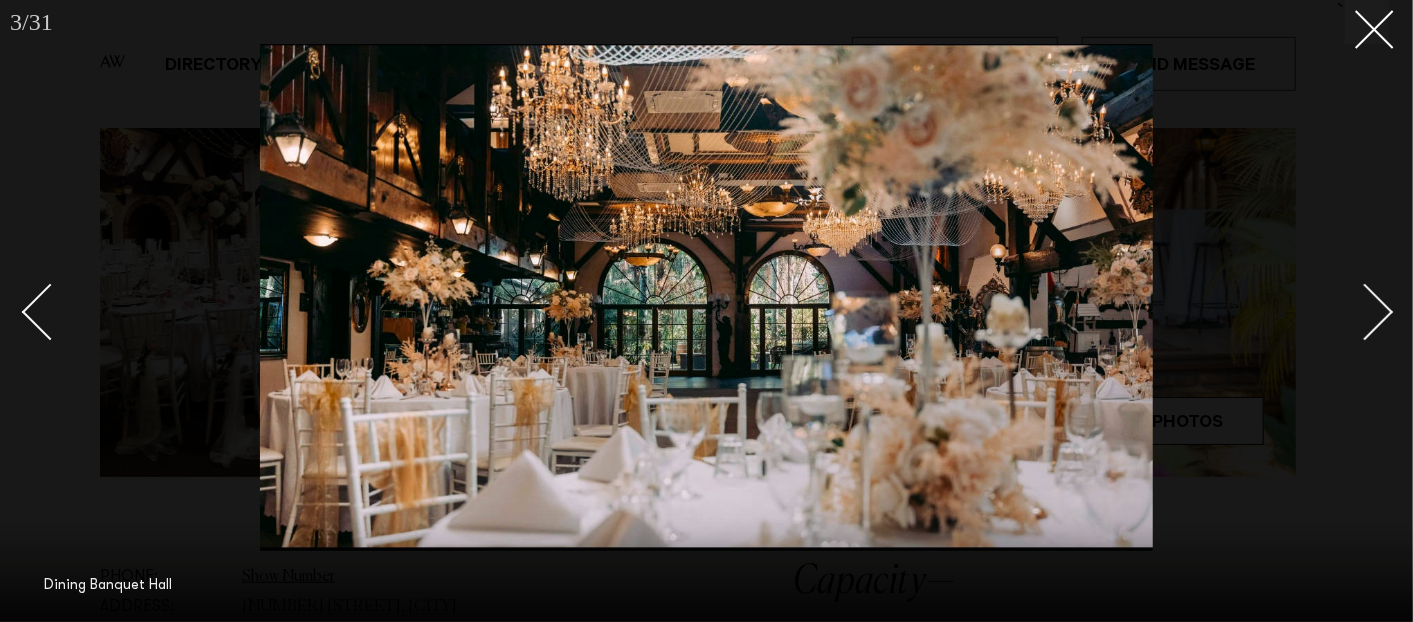 click at bounding box center [1354, 311] 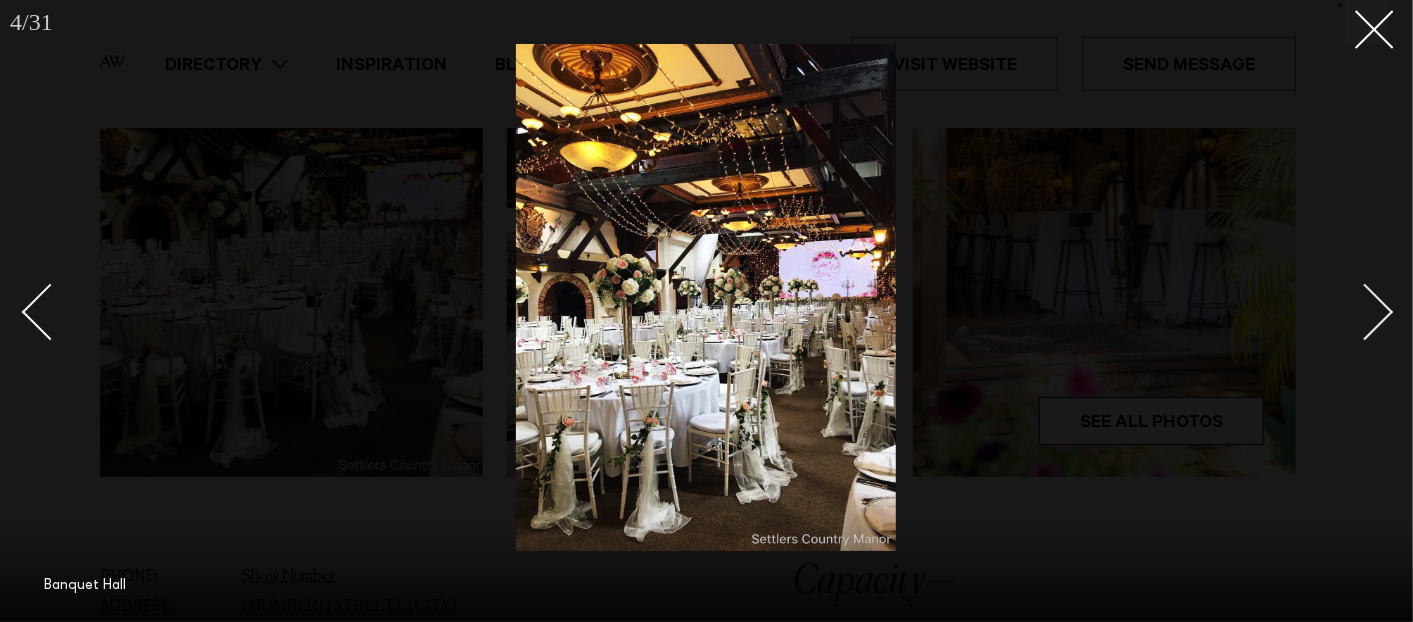 click at bounding box center [1354, 311] 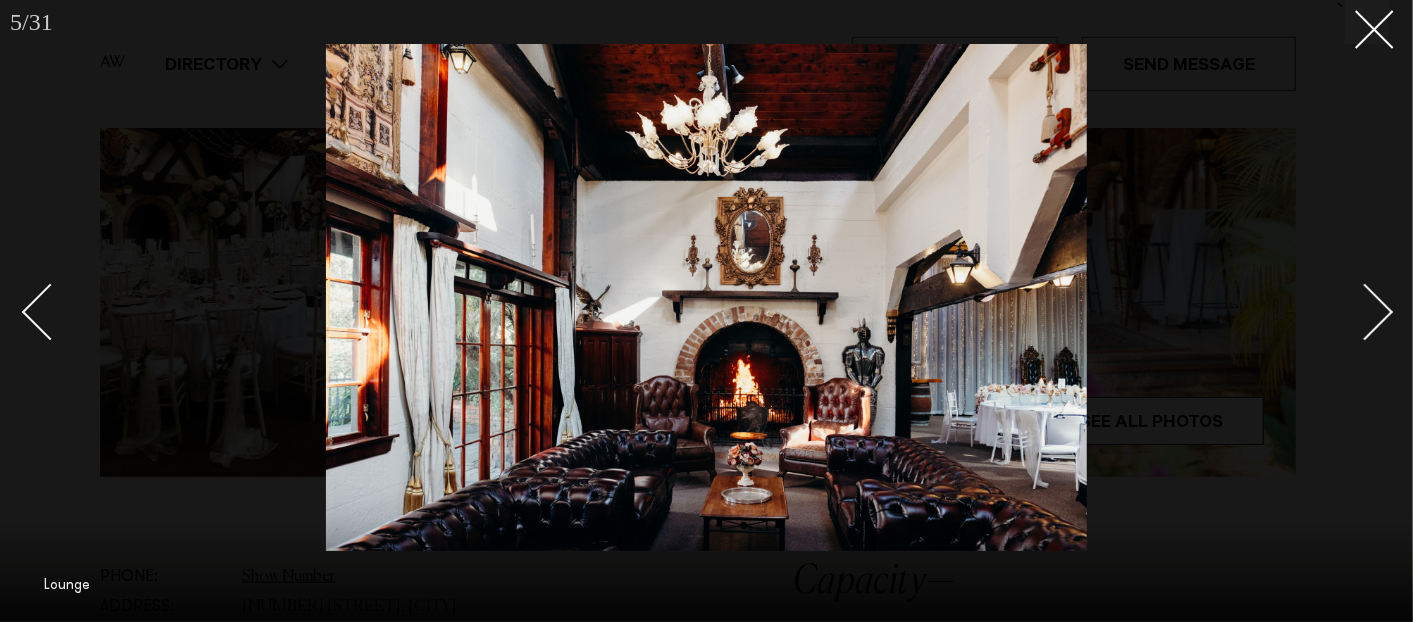 click at bounding box center [1354, 311] 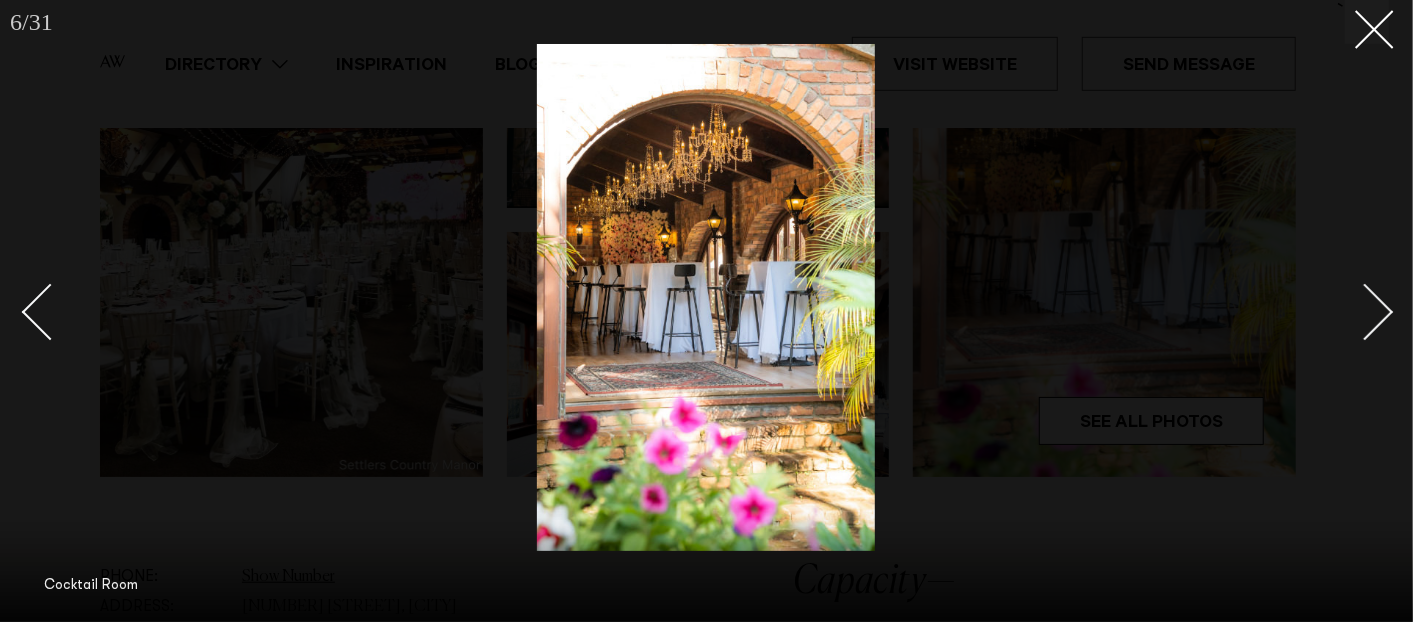 click at bounding box center (1354, 311) 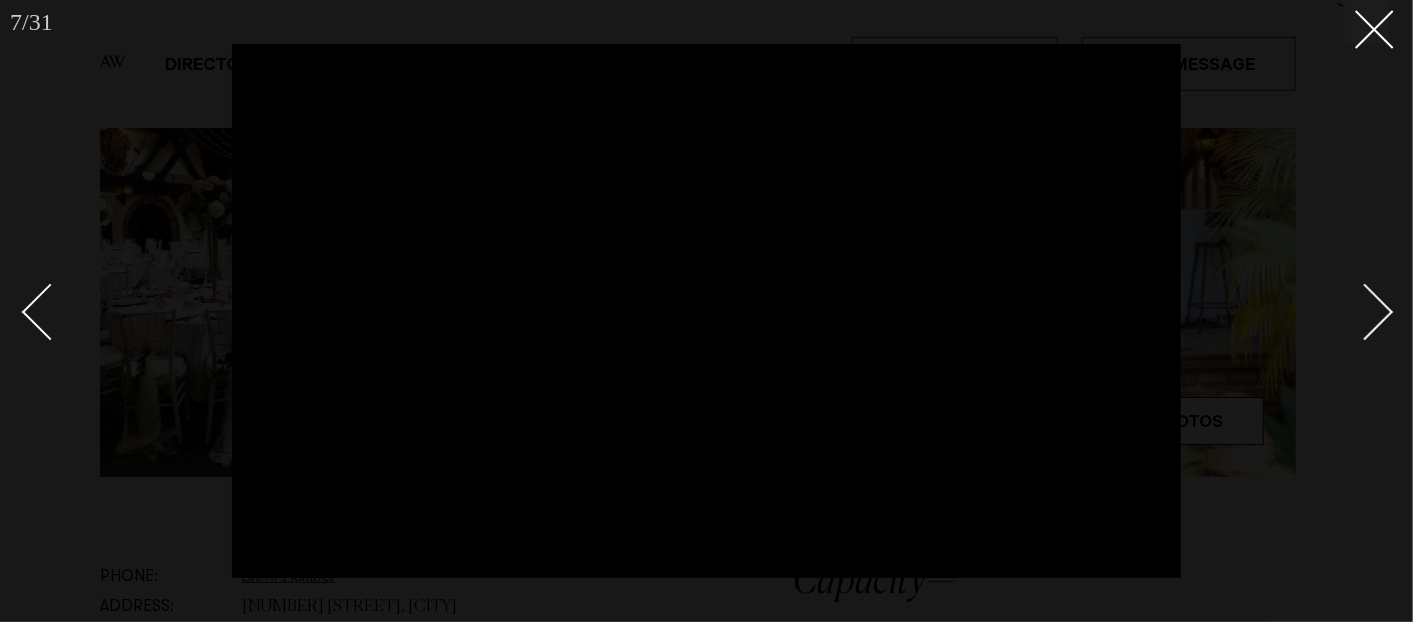 click at bounding box center [1365, 312] 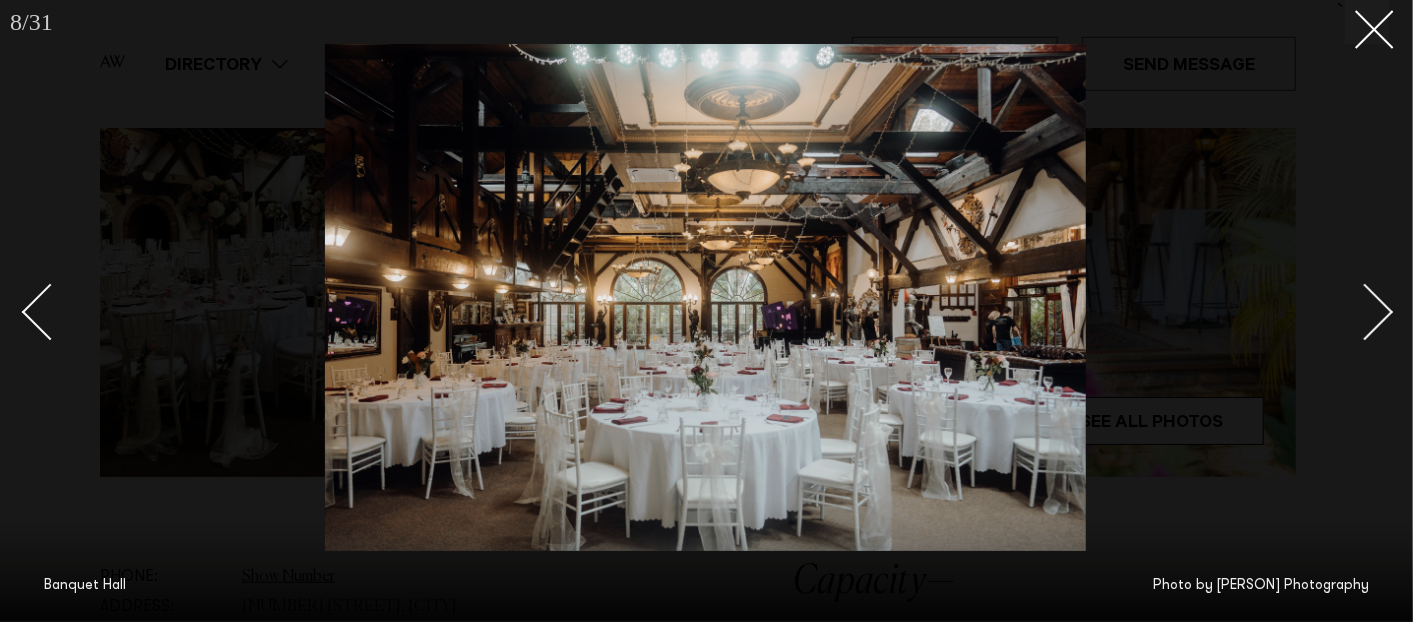 click at bounding box center [1365, 312] 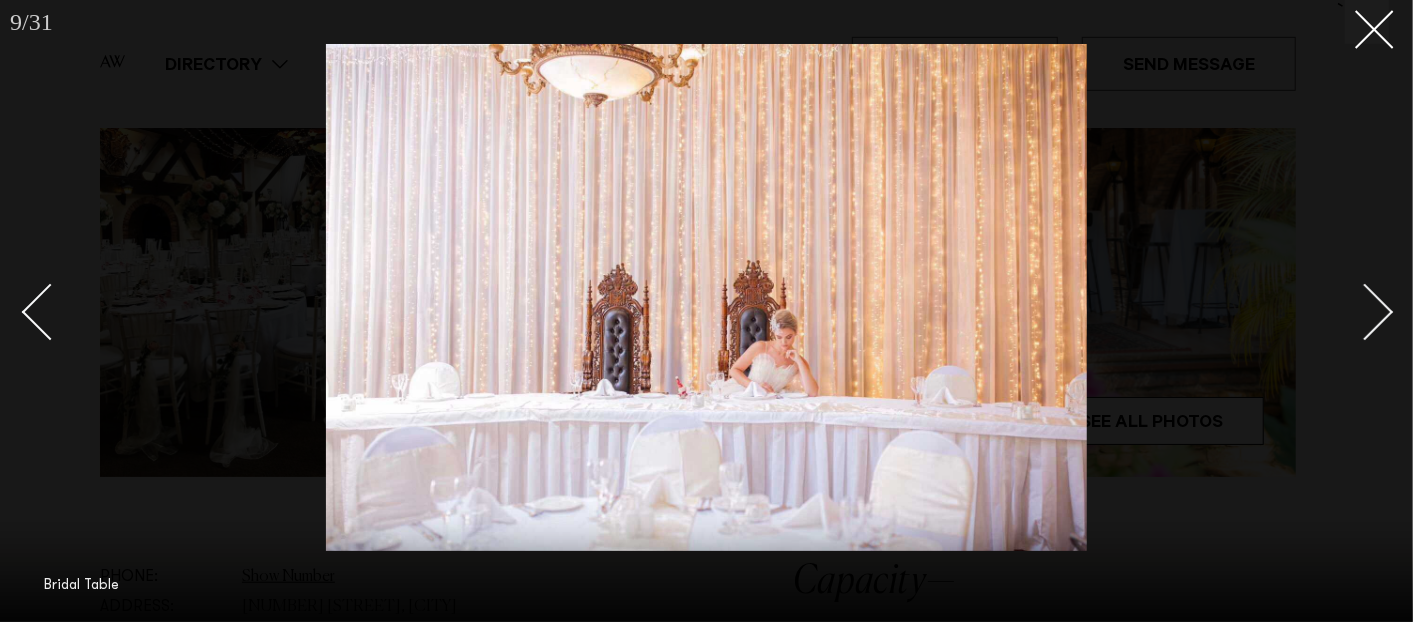 click at bounding box center (1365, 312) 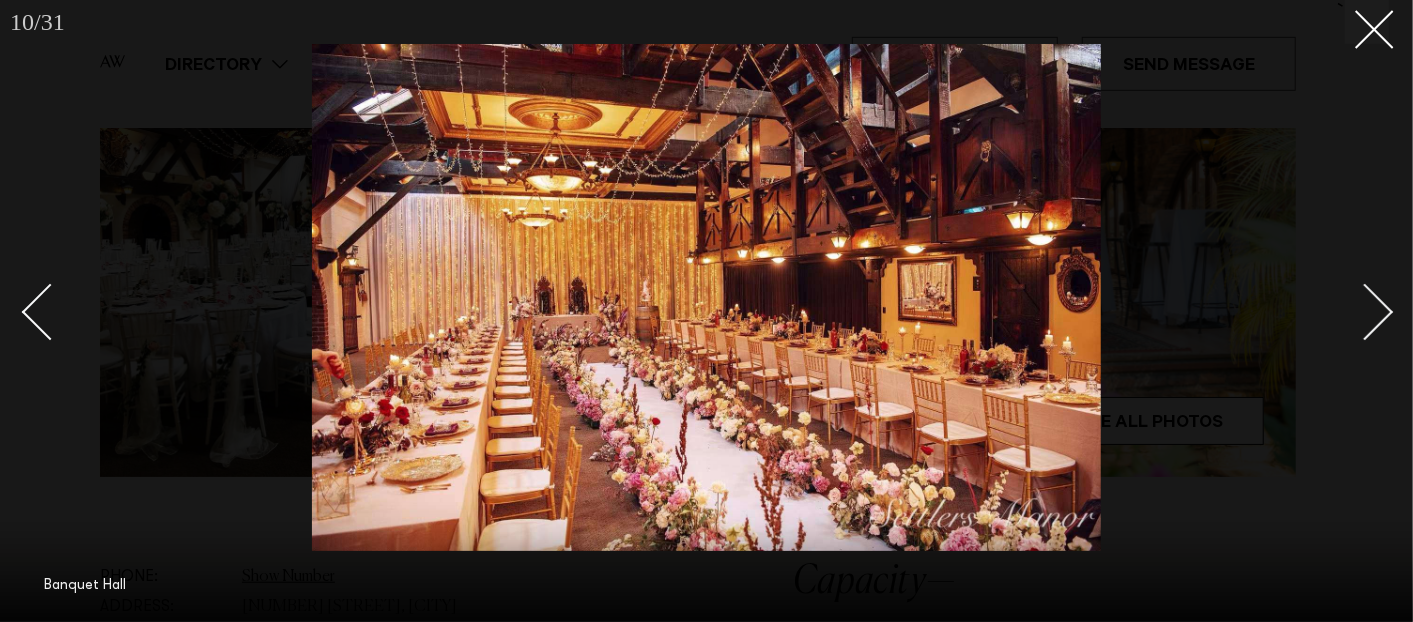 click at bounding box center [1365, 312] 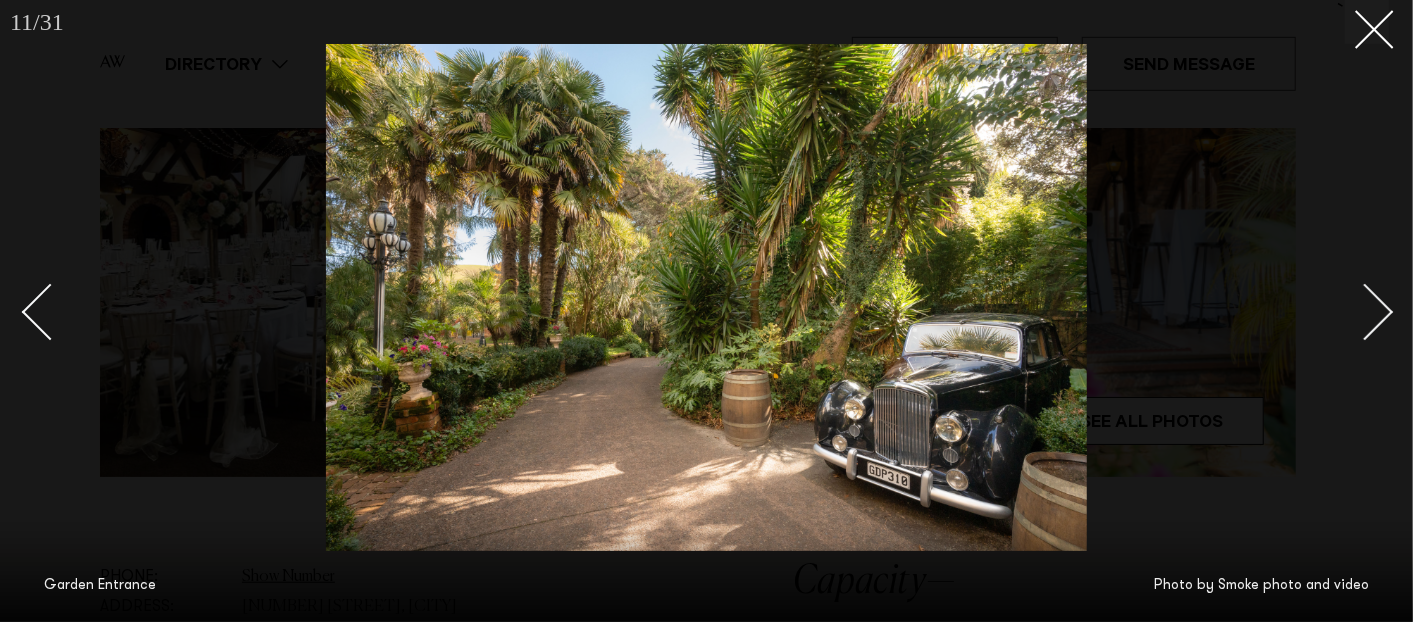 click at bounding box center (1365, 312) 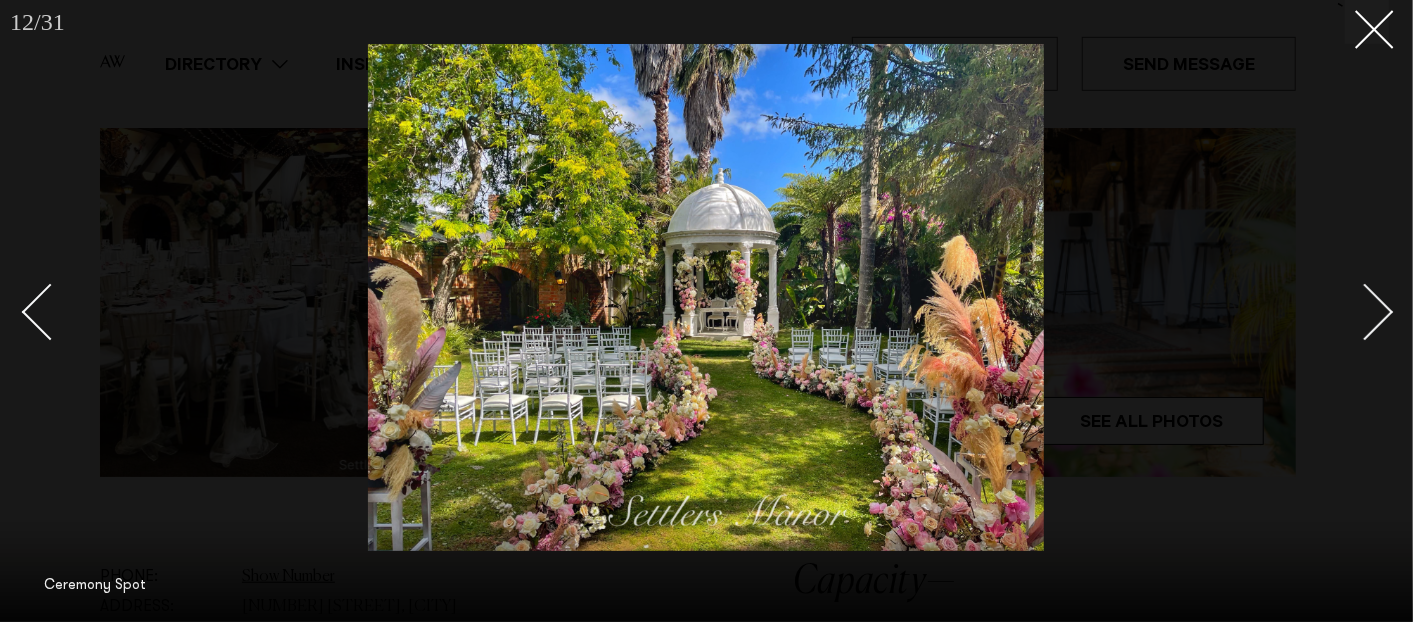 click at bounding box center (1365, 312) 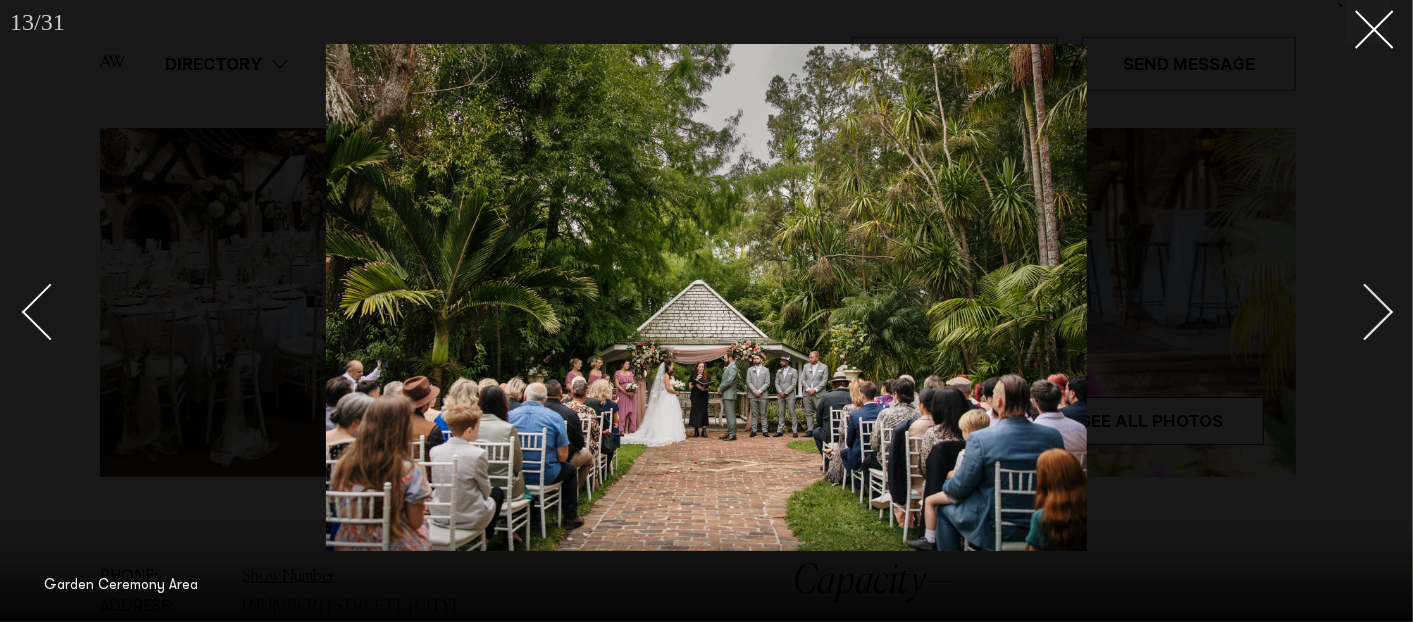 click at bounding box center (1365, 312) 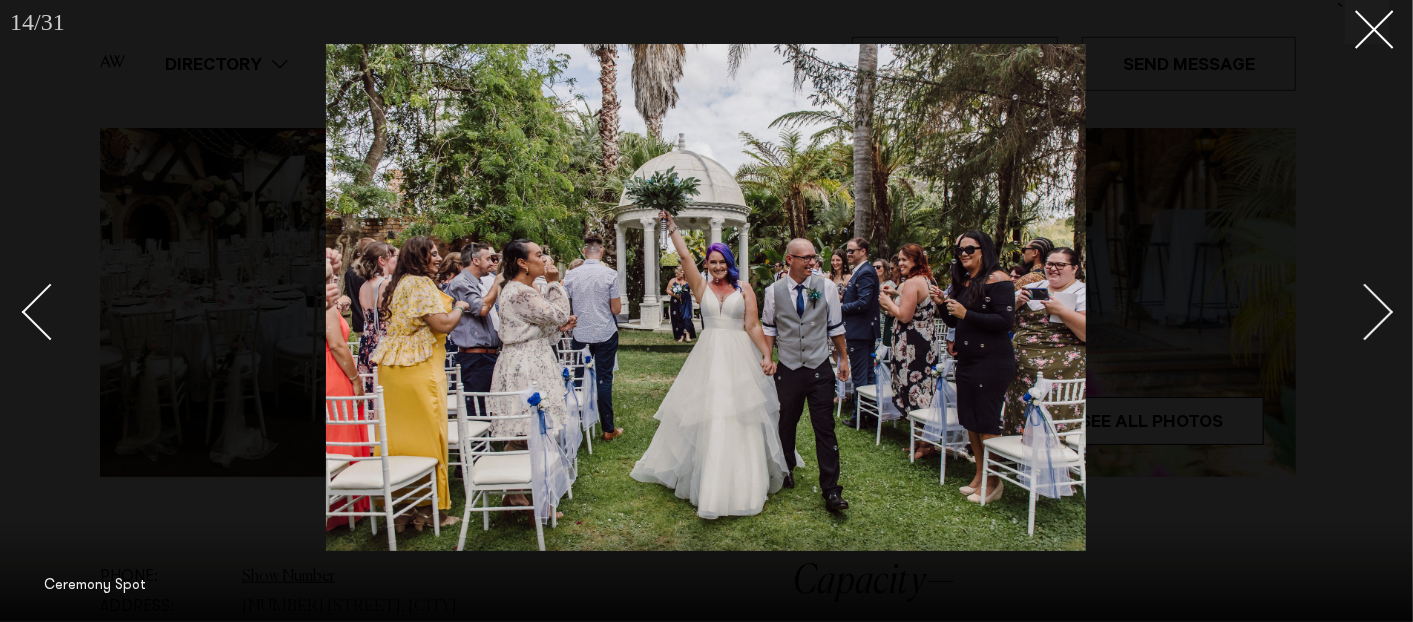 click at bounding box center (1354, 311) 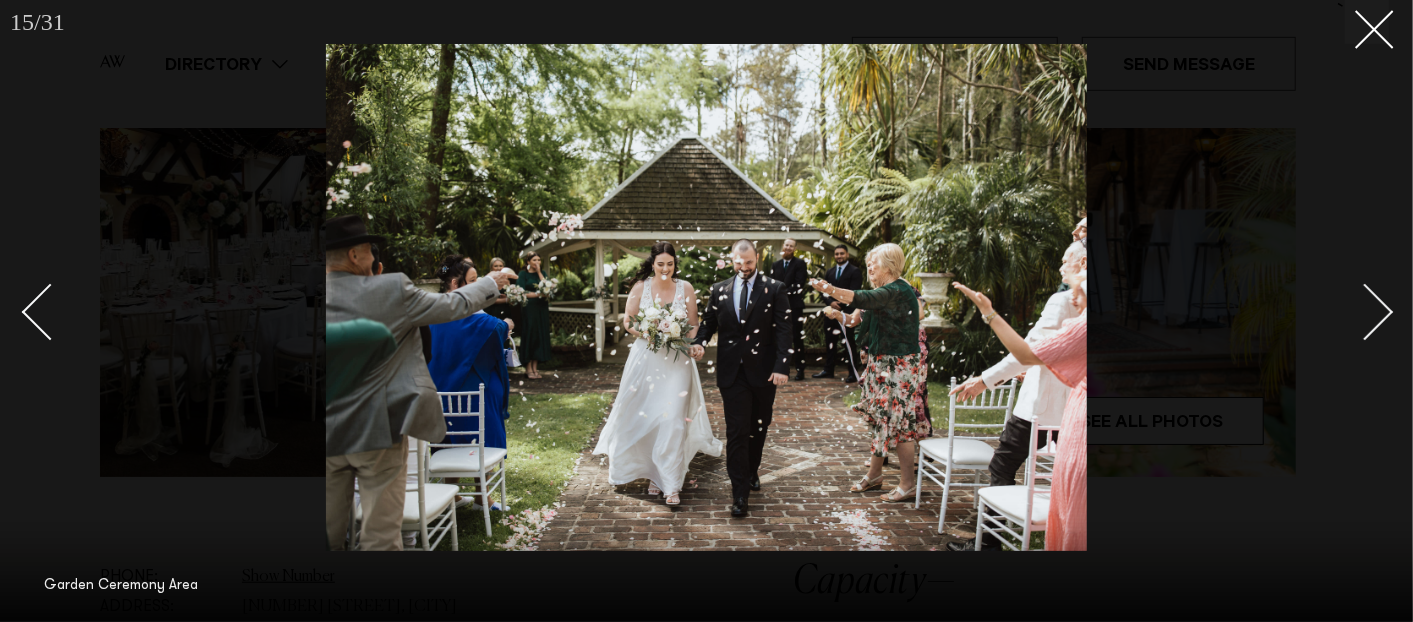 click at bounding box center (1354, 311) 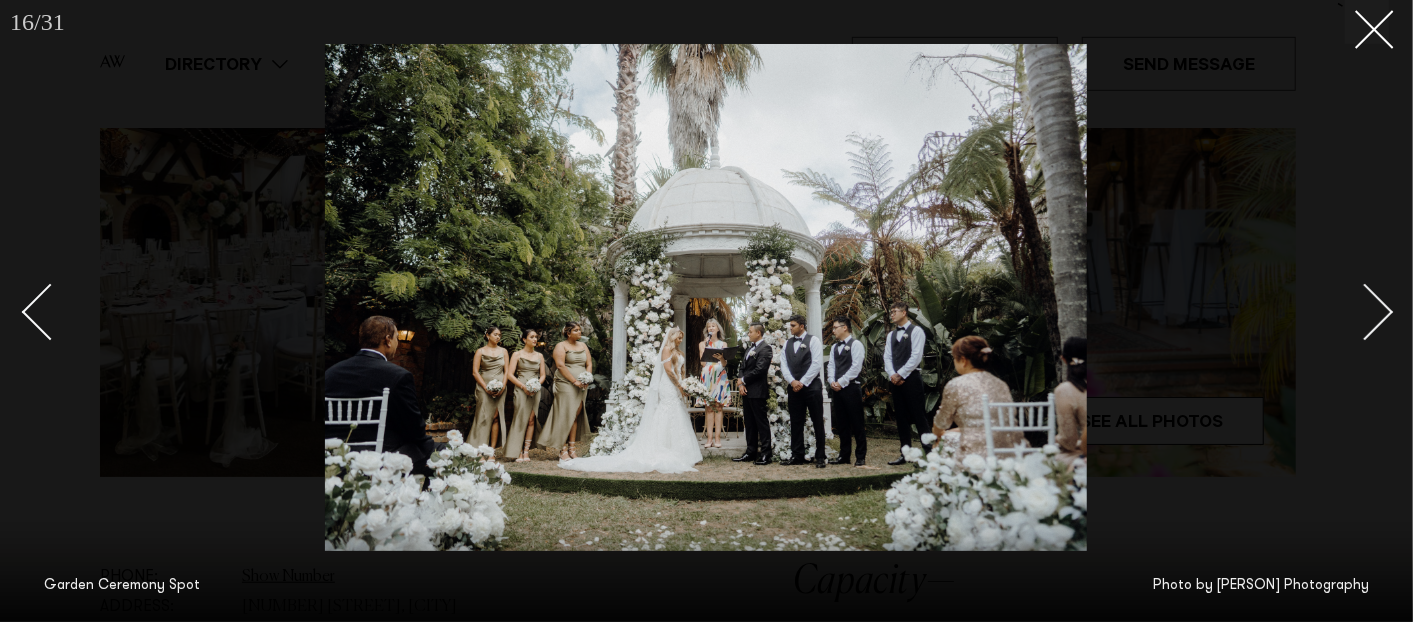 click at bounding box center [1354, 311] 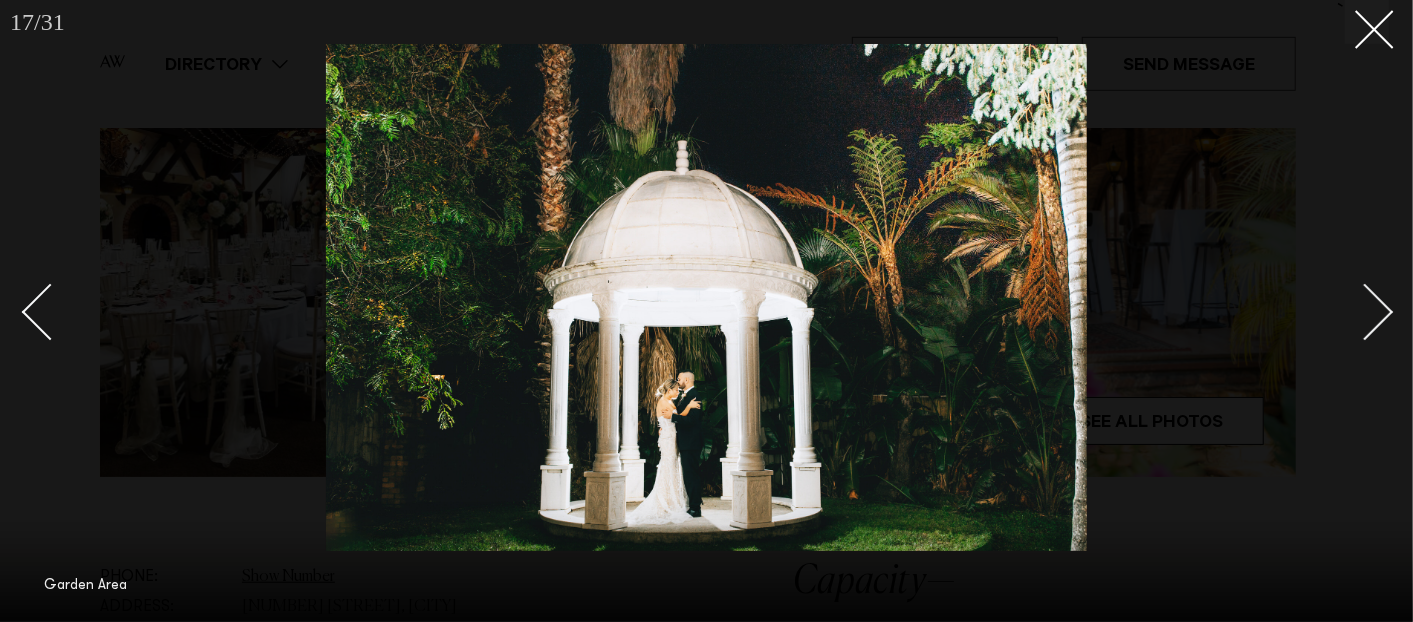 click at bounding box center [1354, 311] 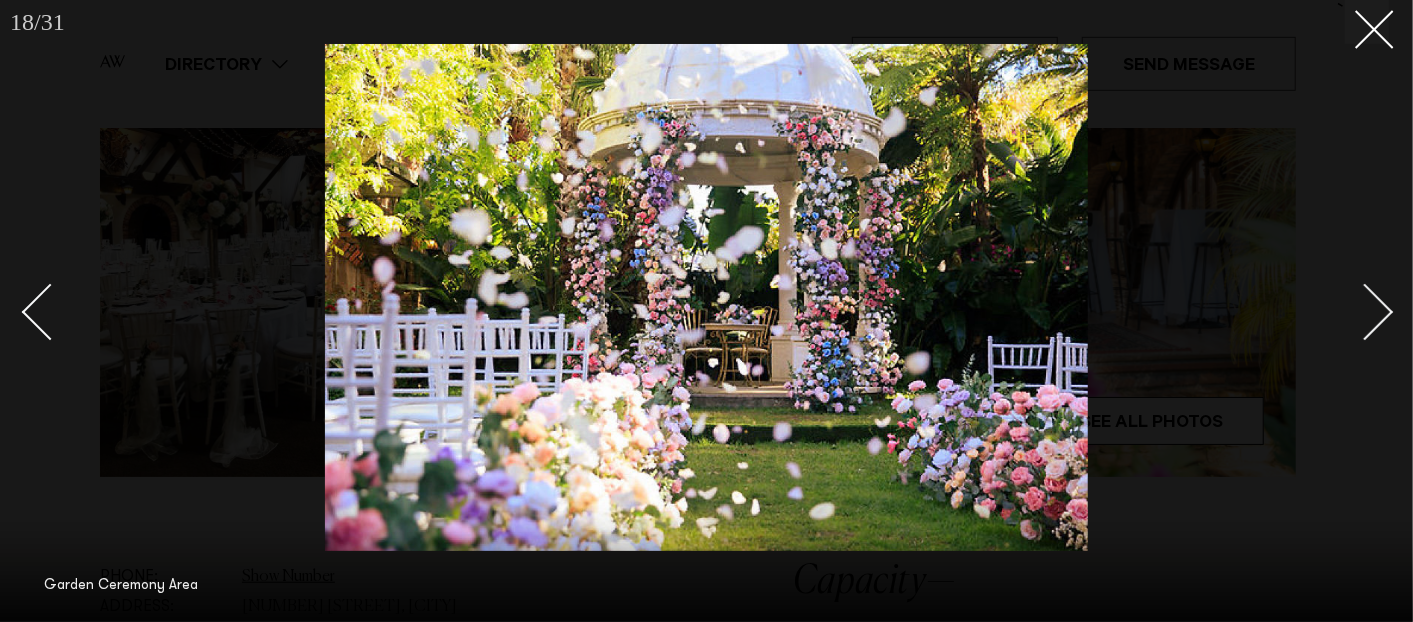 click at bounding box center [1354, 311] 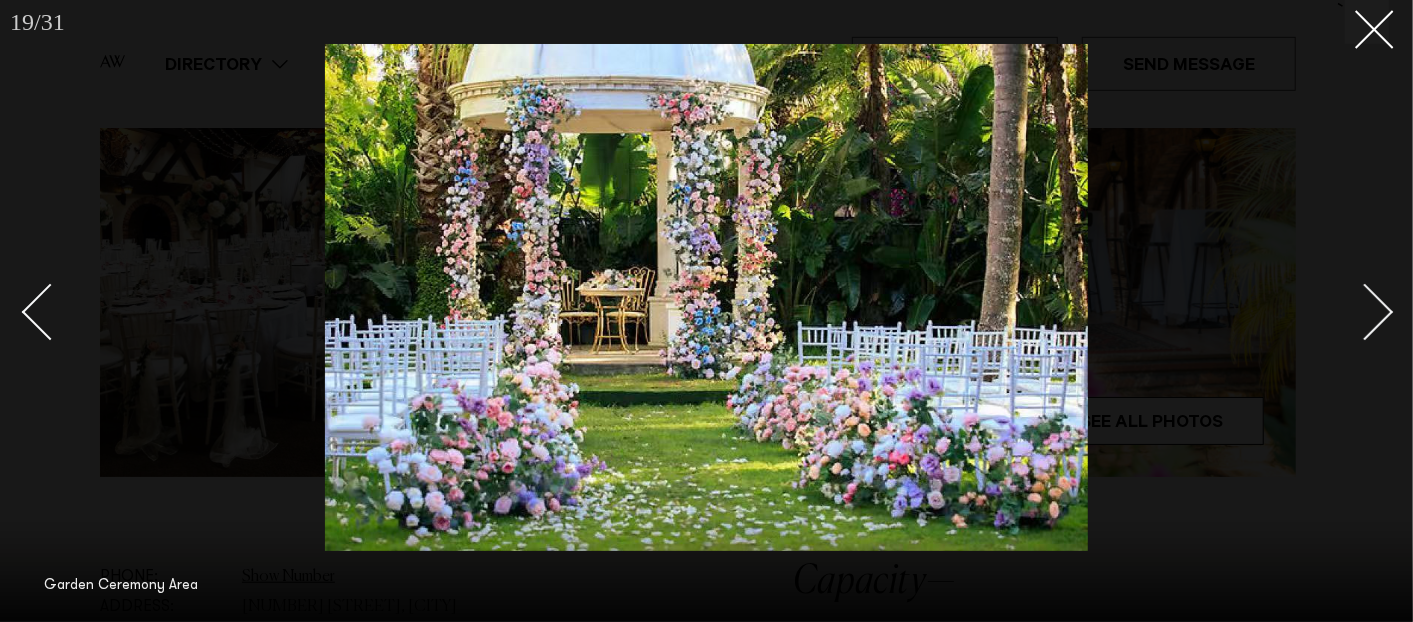 click at bounding box center (1354, 311) 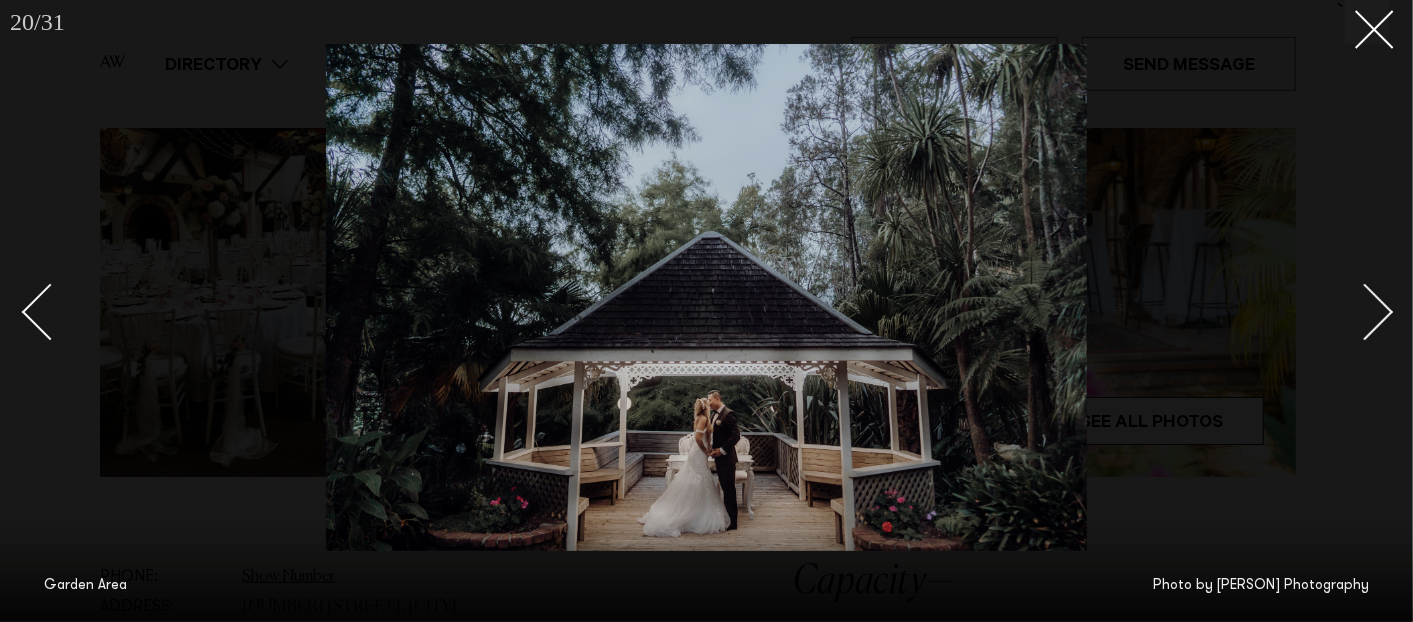 click at bounding box center [1354, 311] 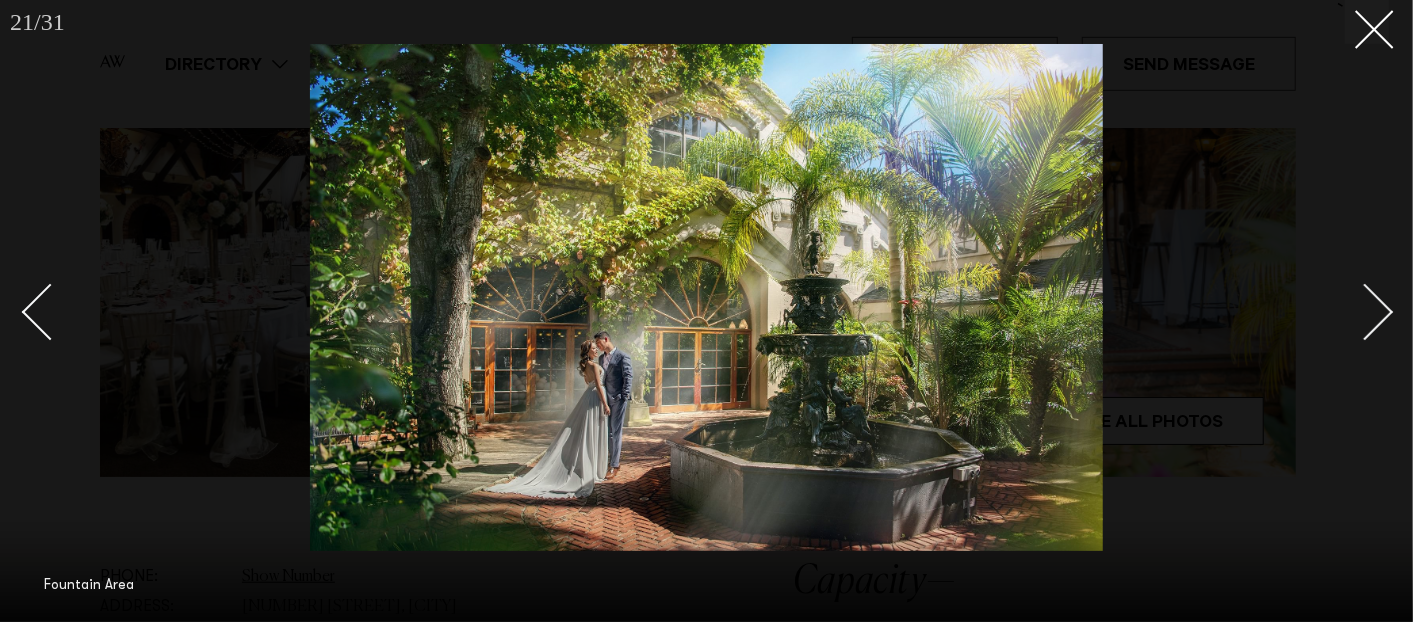 click at bounding box center (1354, 311) 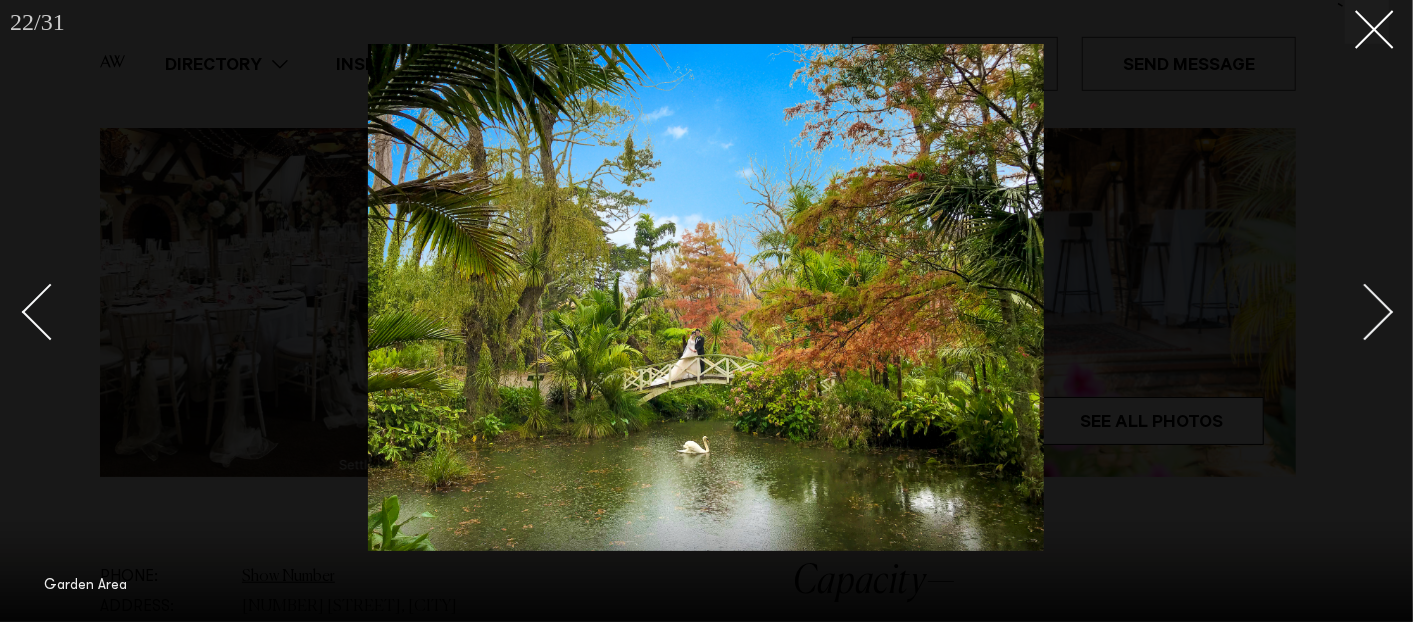 click at bounding box center [1365, 312] 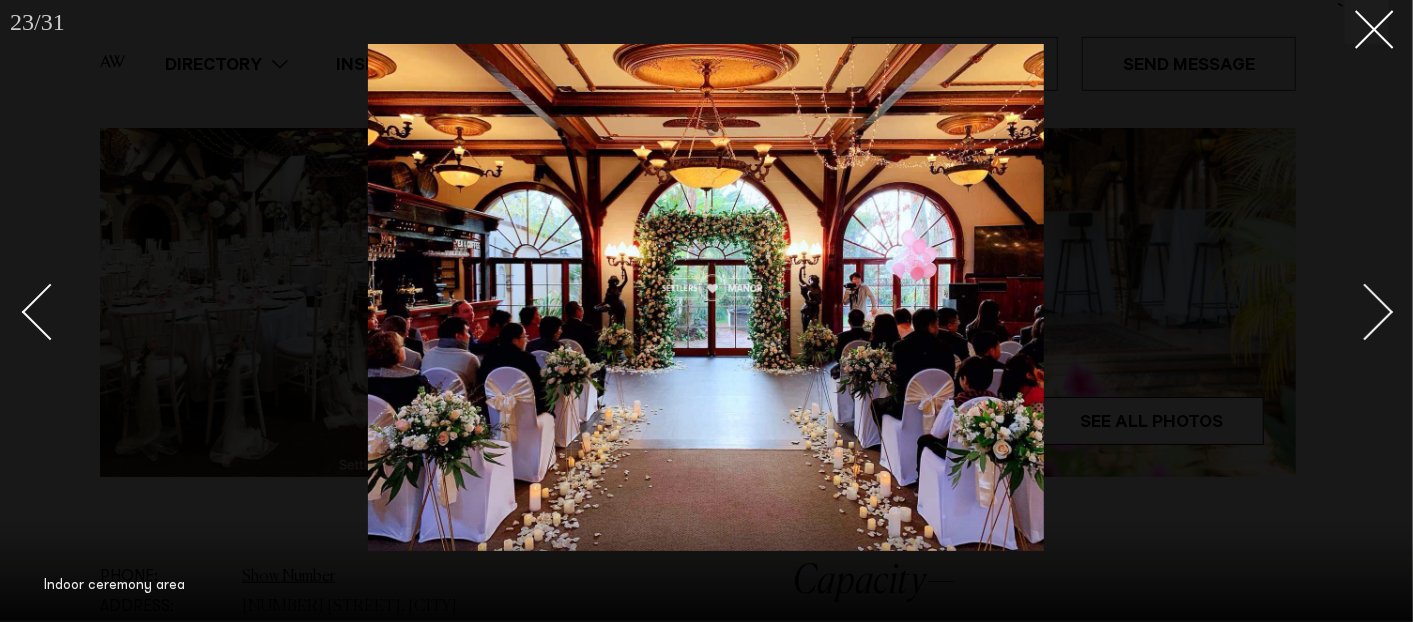 click at bounding box center (1365, 312) 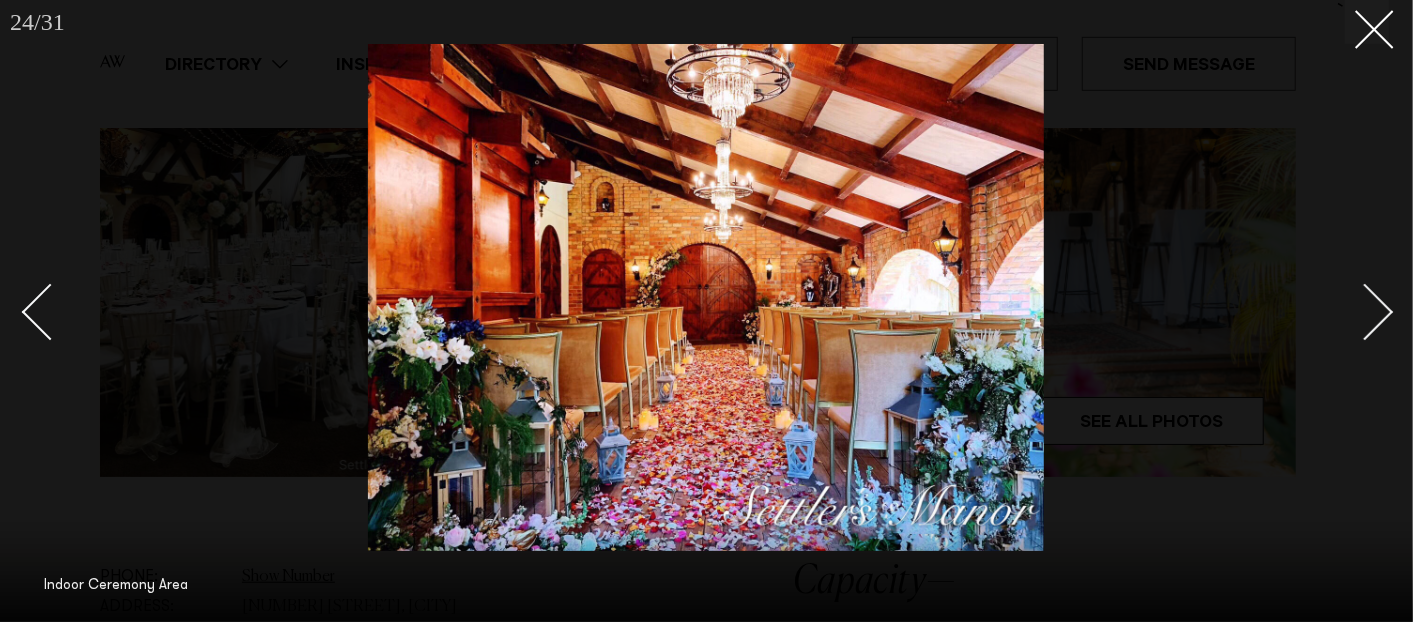 click at bounding box center [1365, 312] 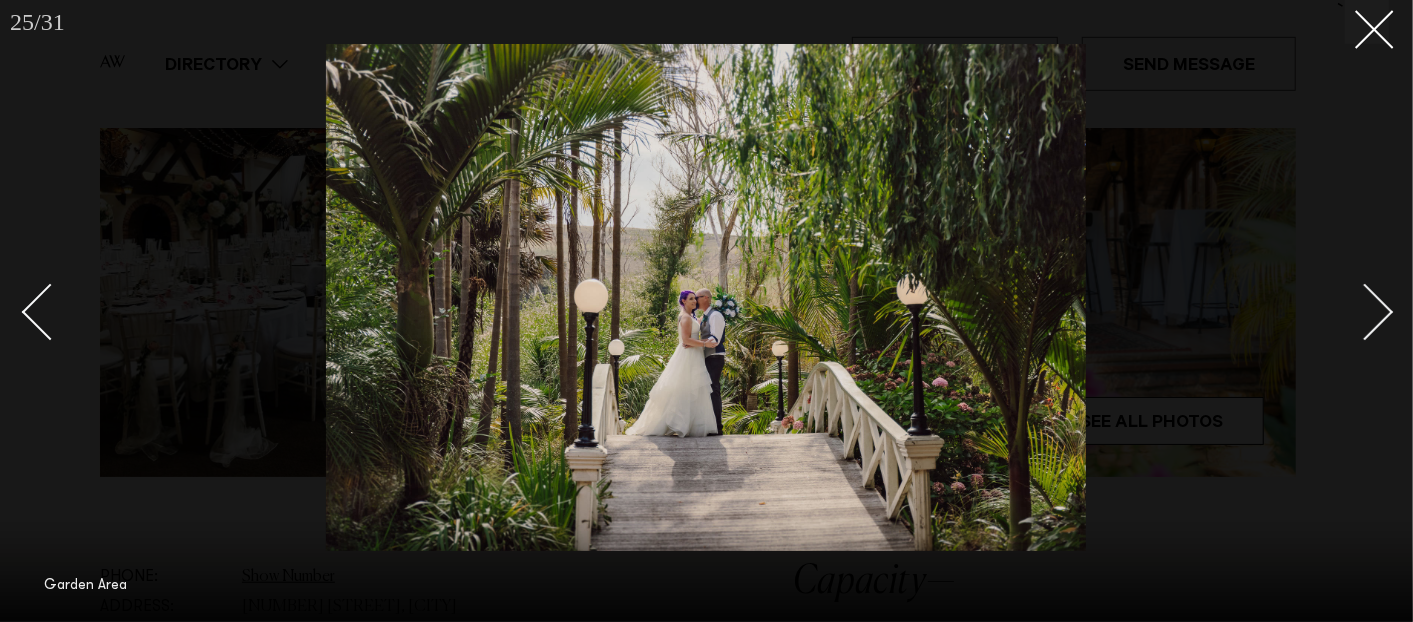 click at bounding box center [1365, 312] 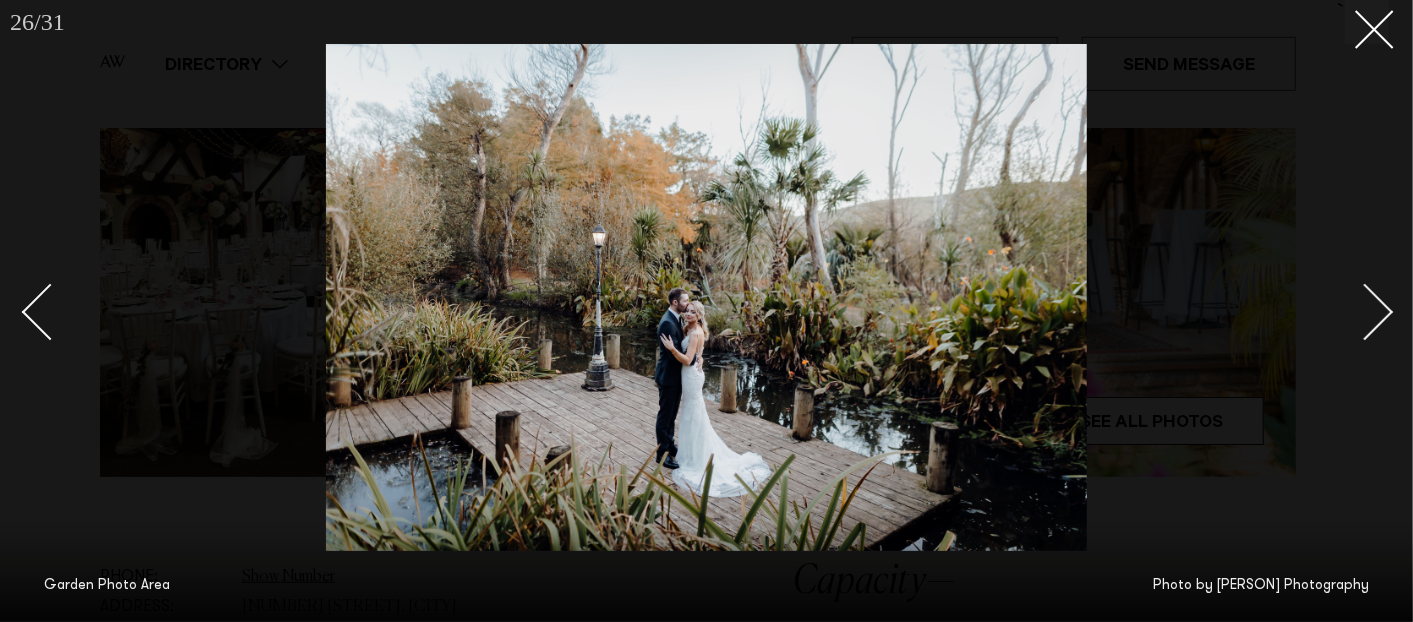 click at bounding box center (1365, 312) 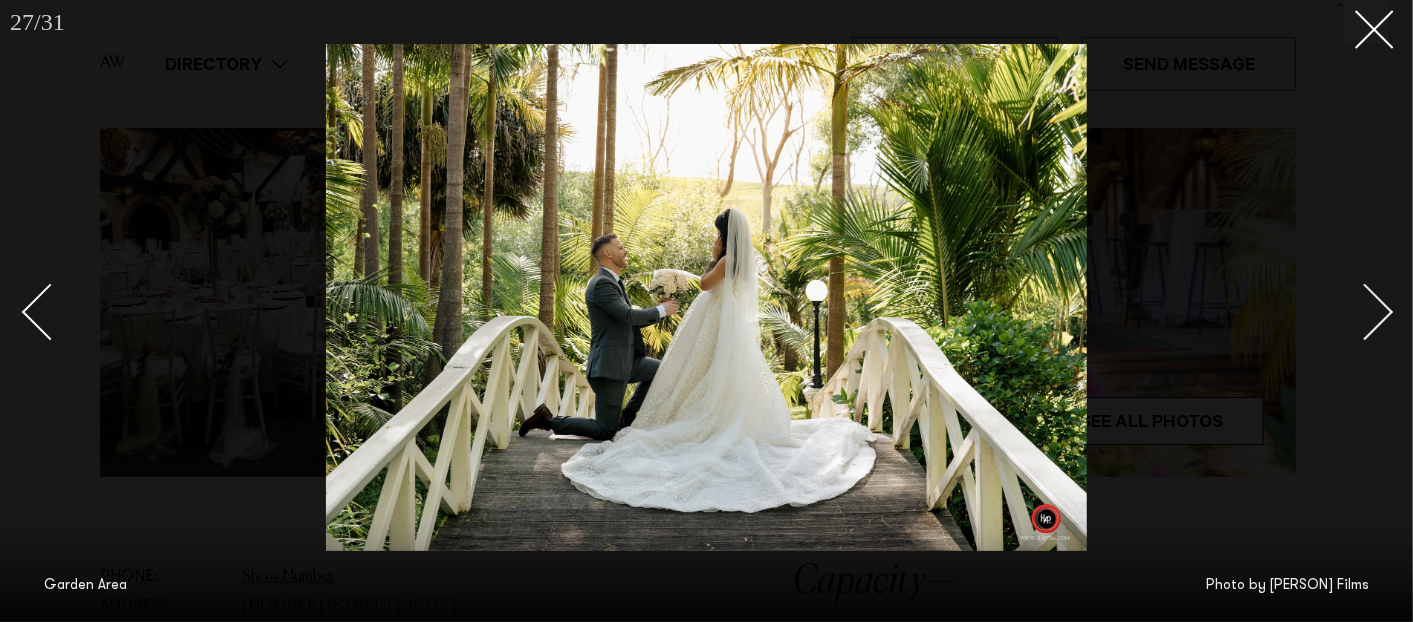 click at bounding box center (1365, 312) 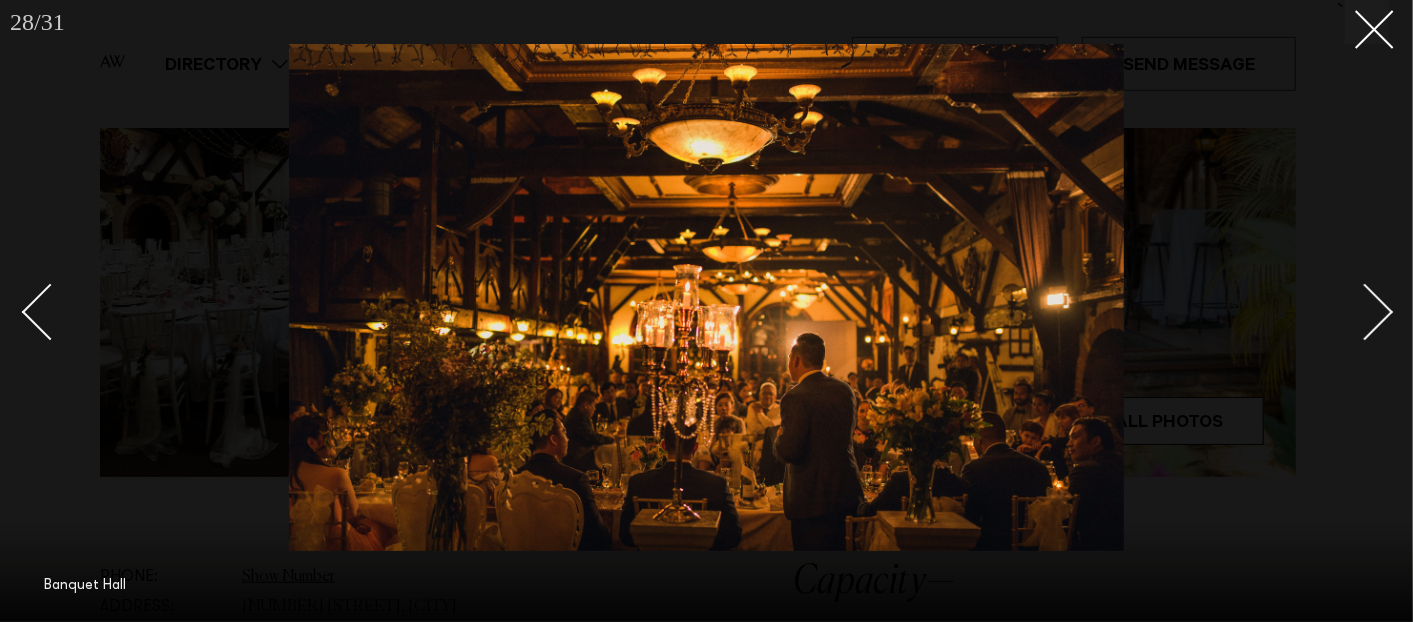 click at bounding box center [1365, 312] 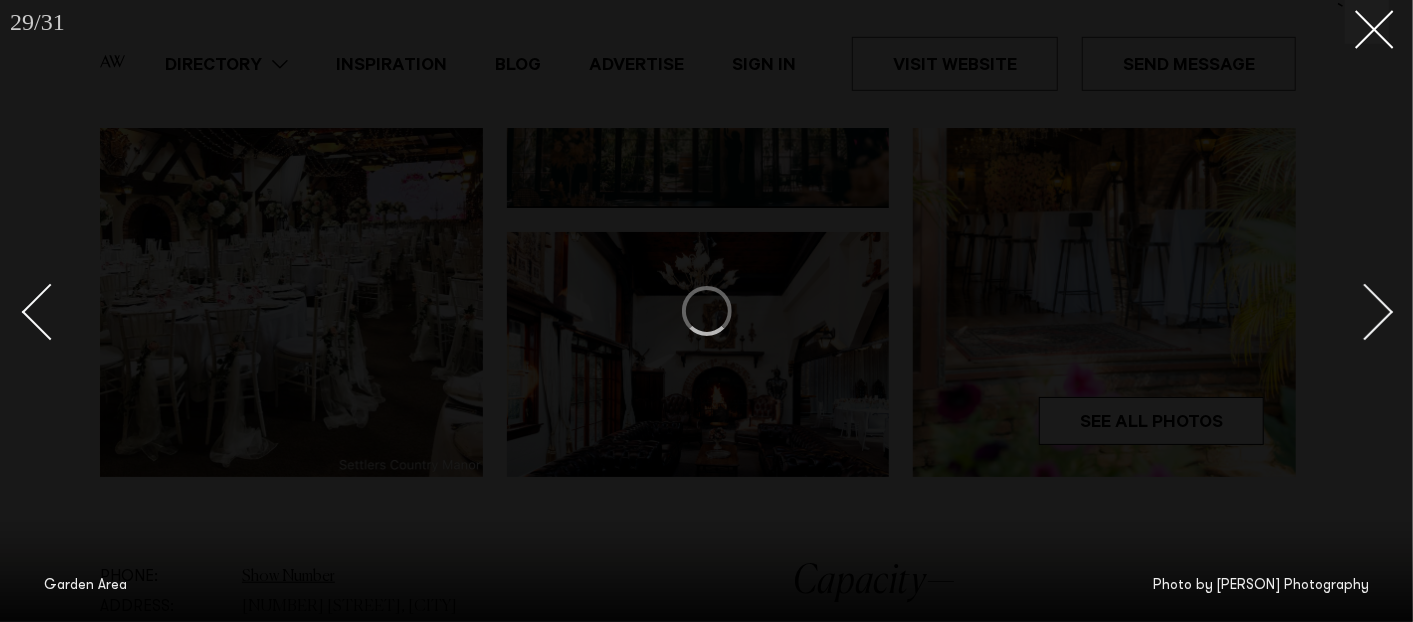click at bounding box center (1367, 22) 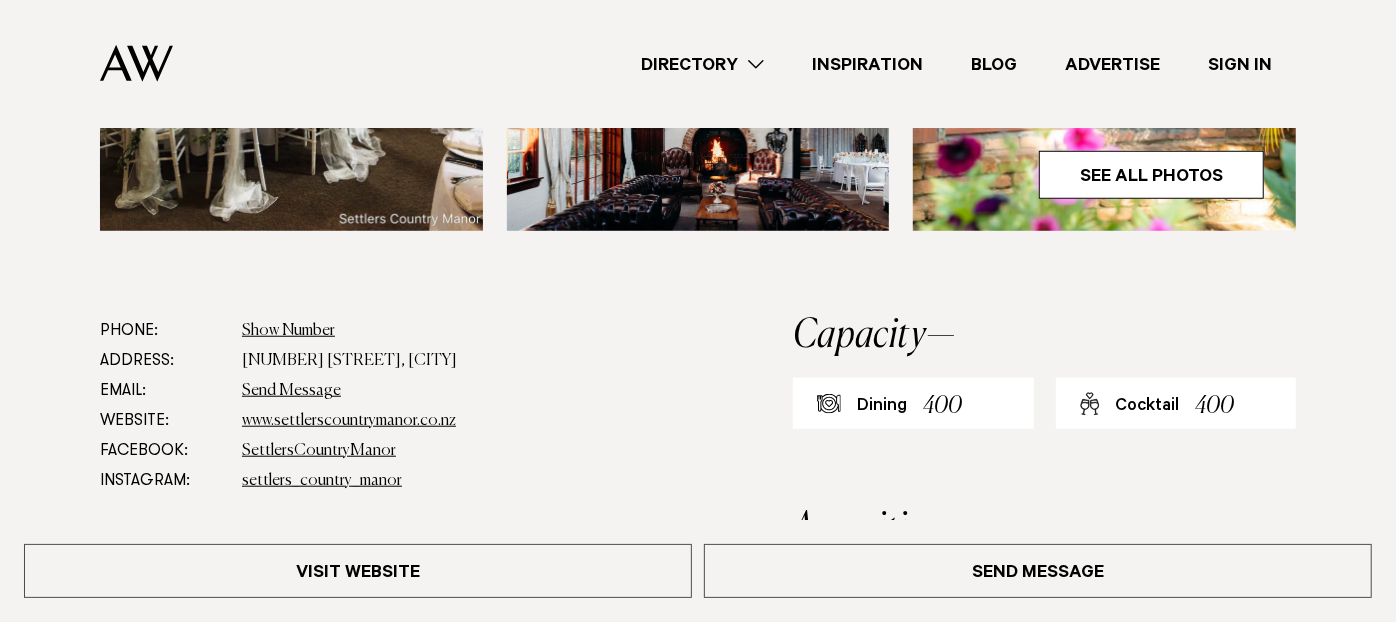 scroll, scrollTop: 333, scrollLeft: 0, axis: vertical 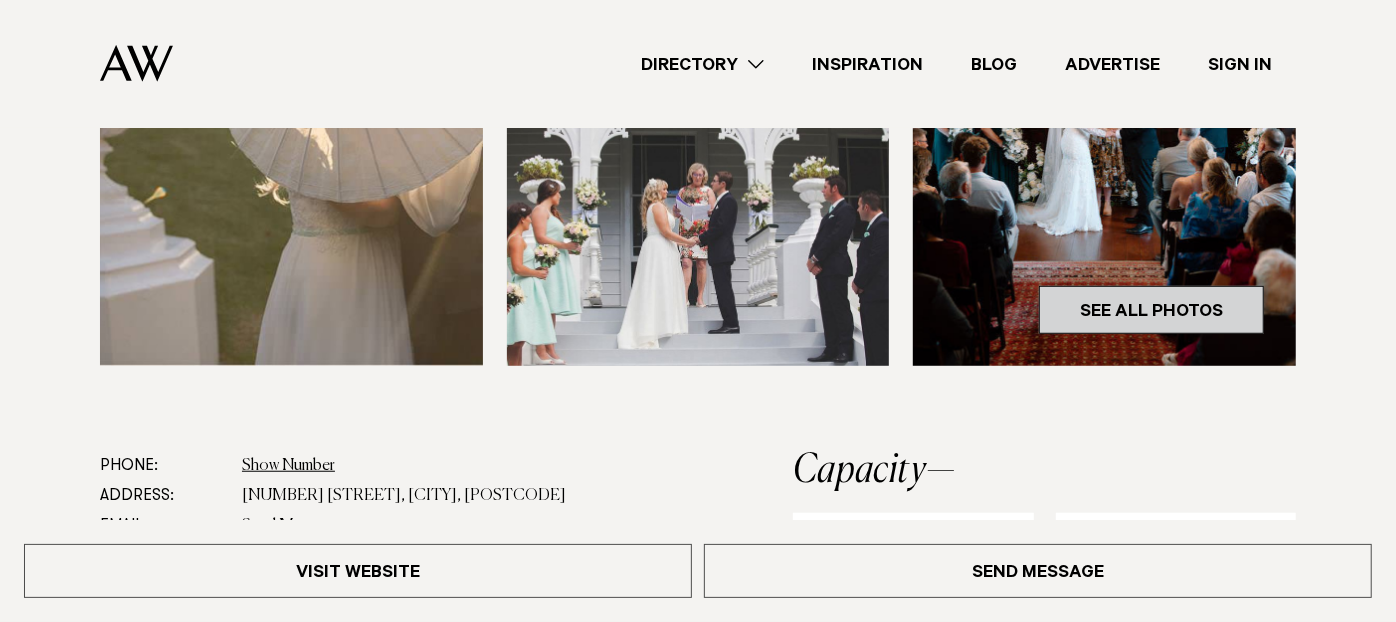 click on "See All Photos" at bounding box center [1151, 310] 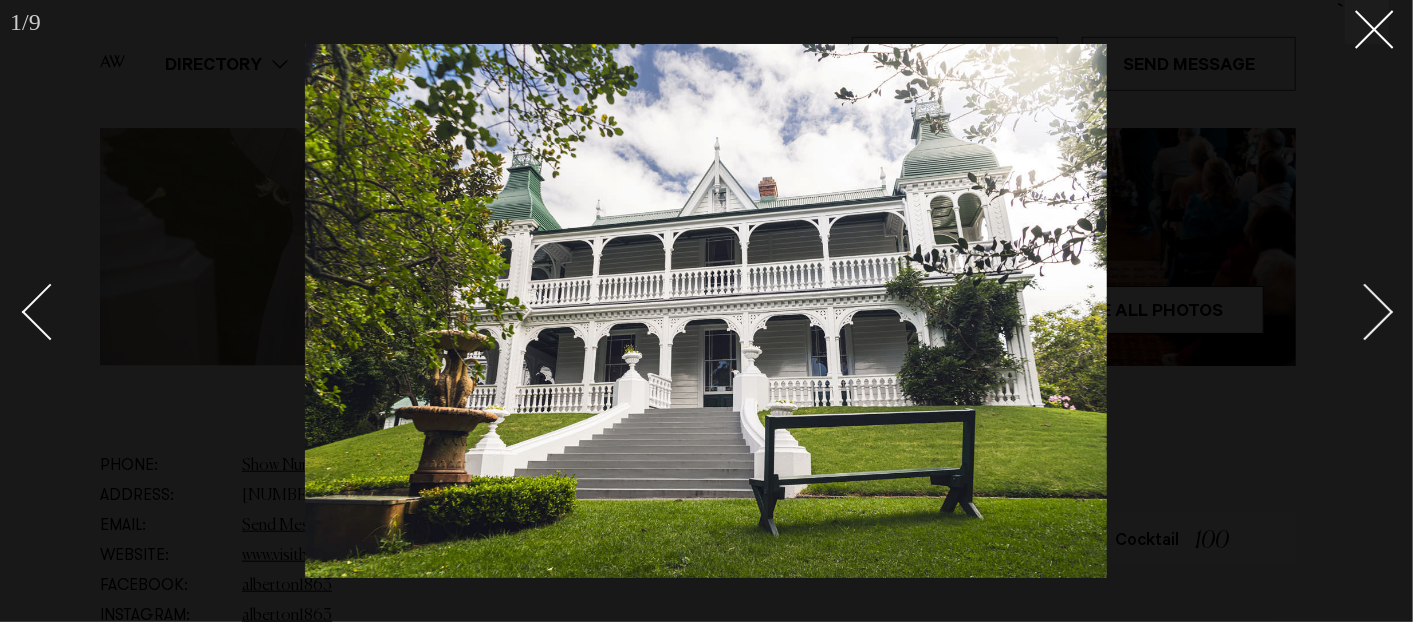 click at bounding box center [1354, 311] 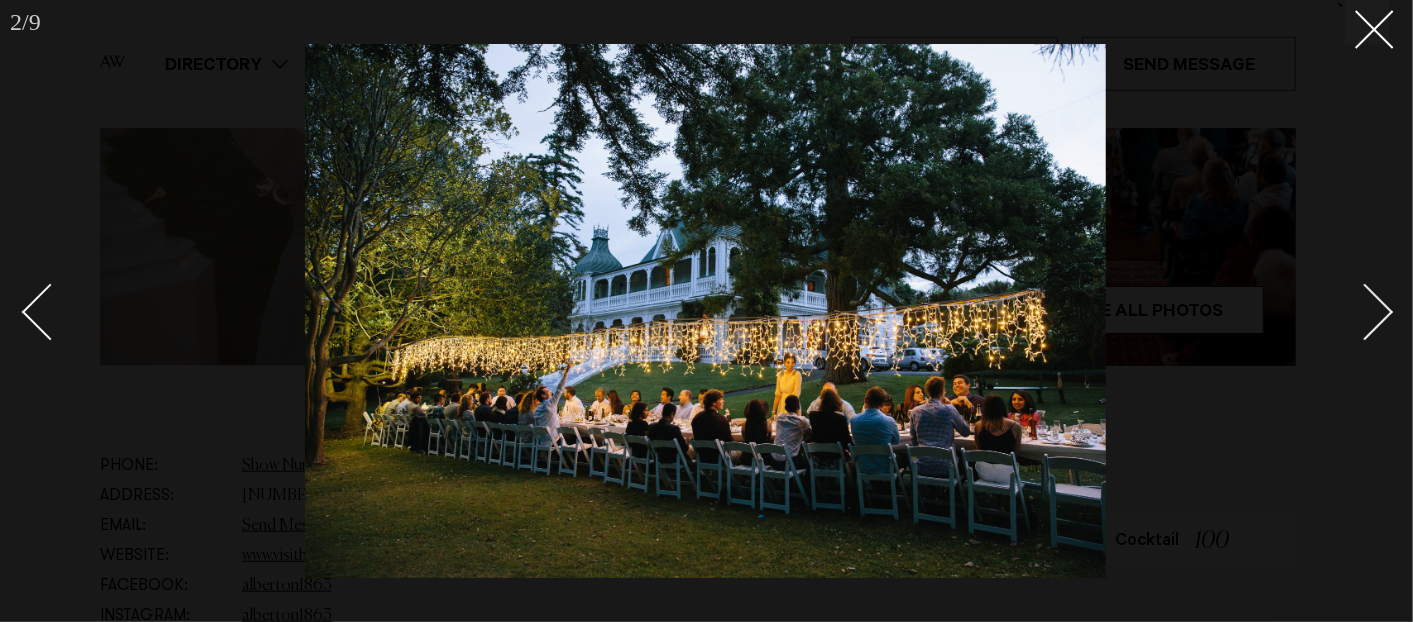 click at bounding box center [1354, 311] 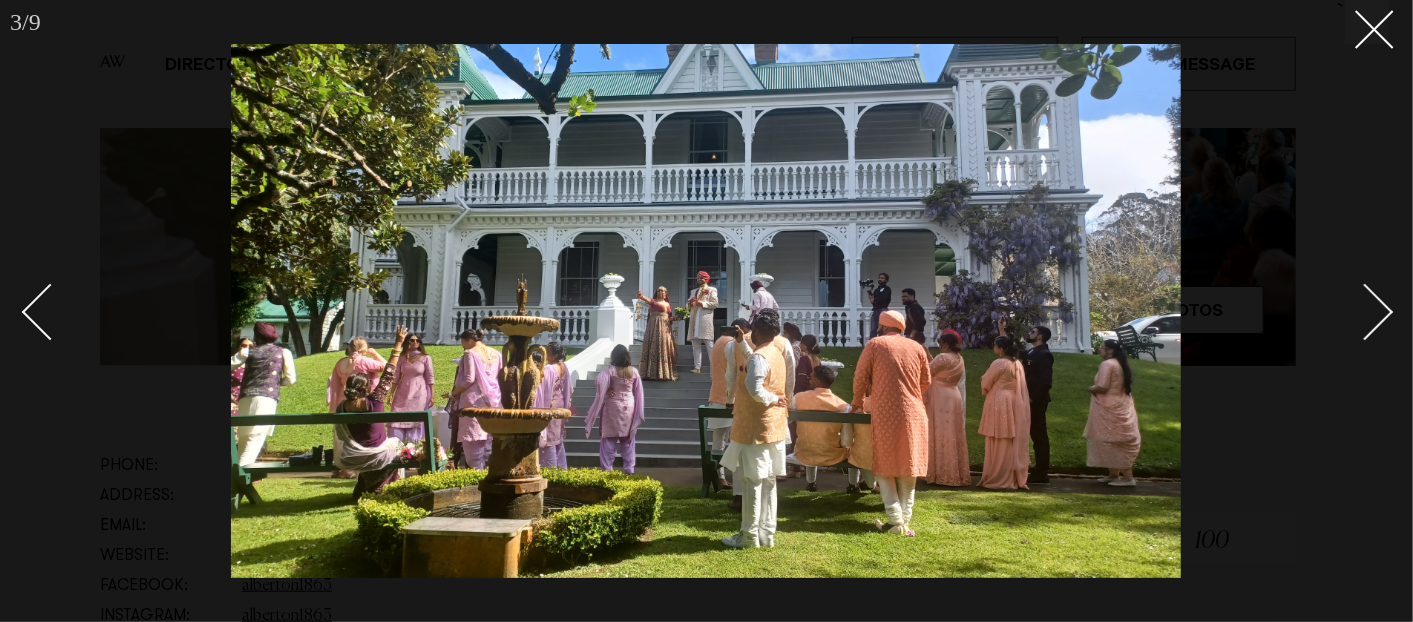 click at bounding box center (1354, 311) 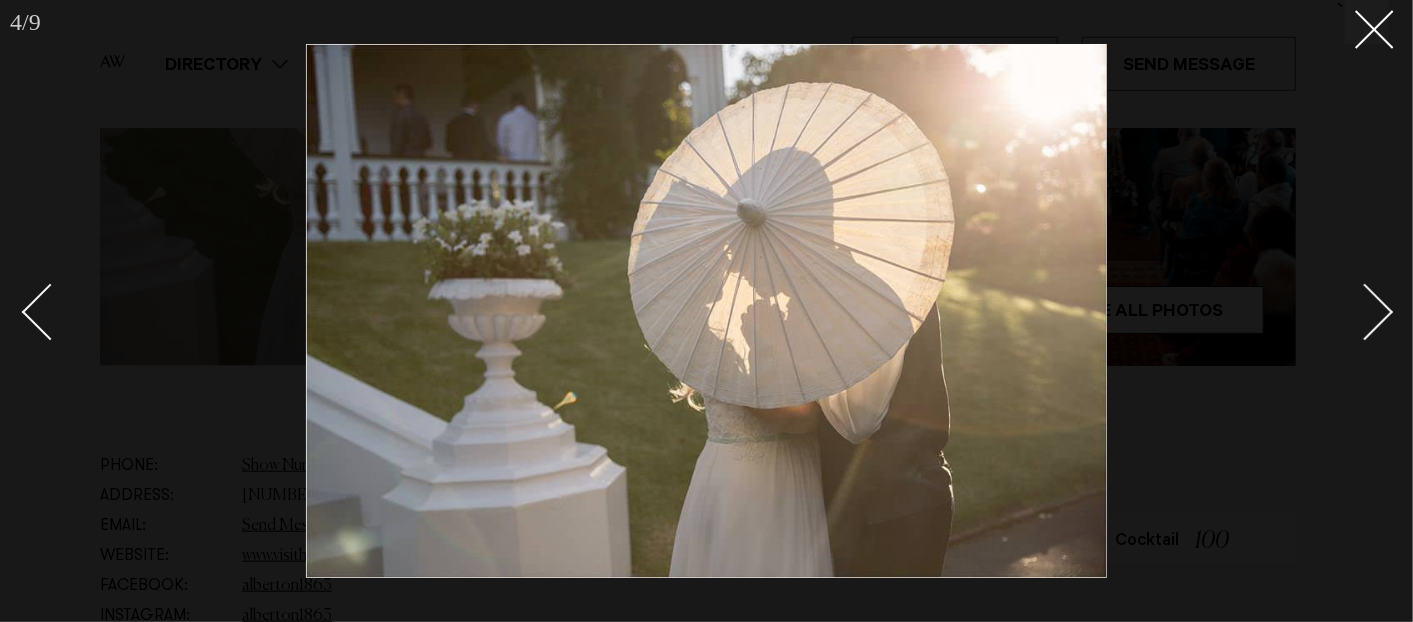 click at bounding box center (1354, 311) 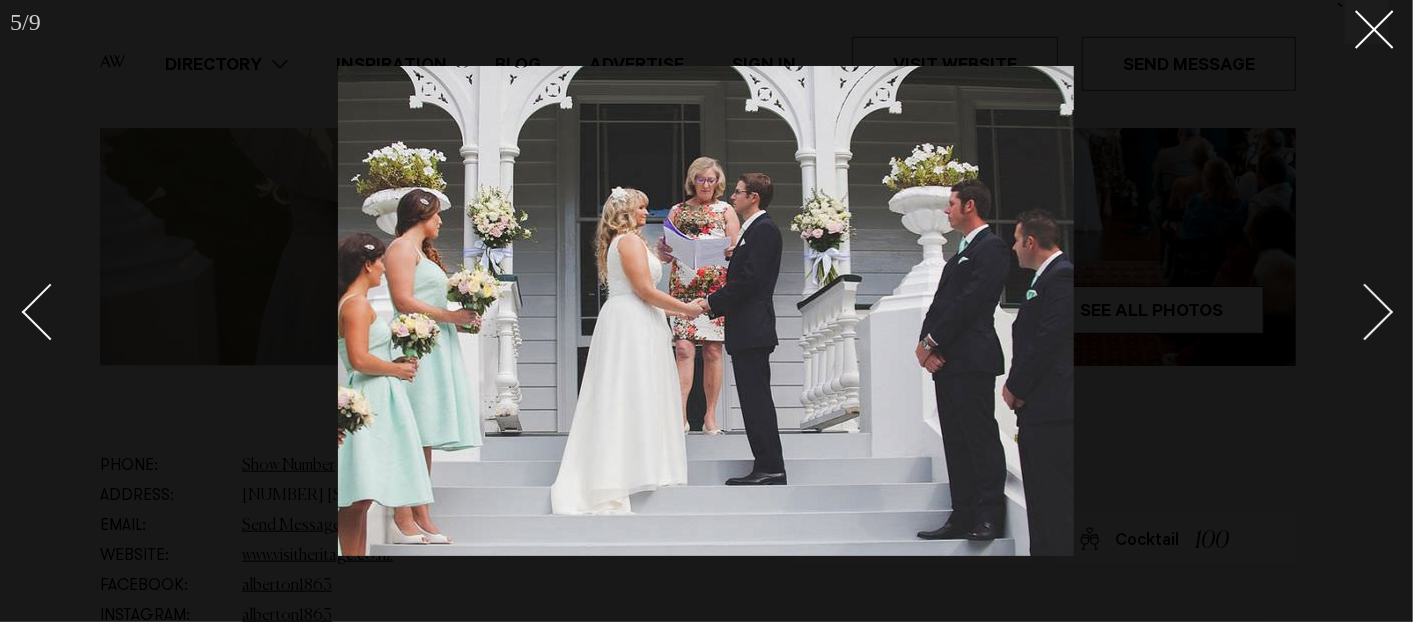 click at bounding box center [1354, 311] 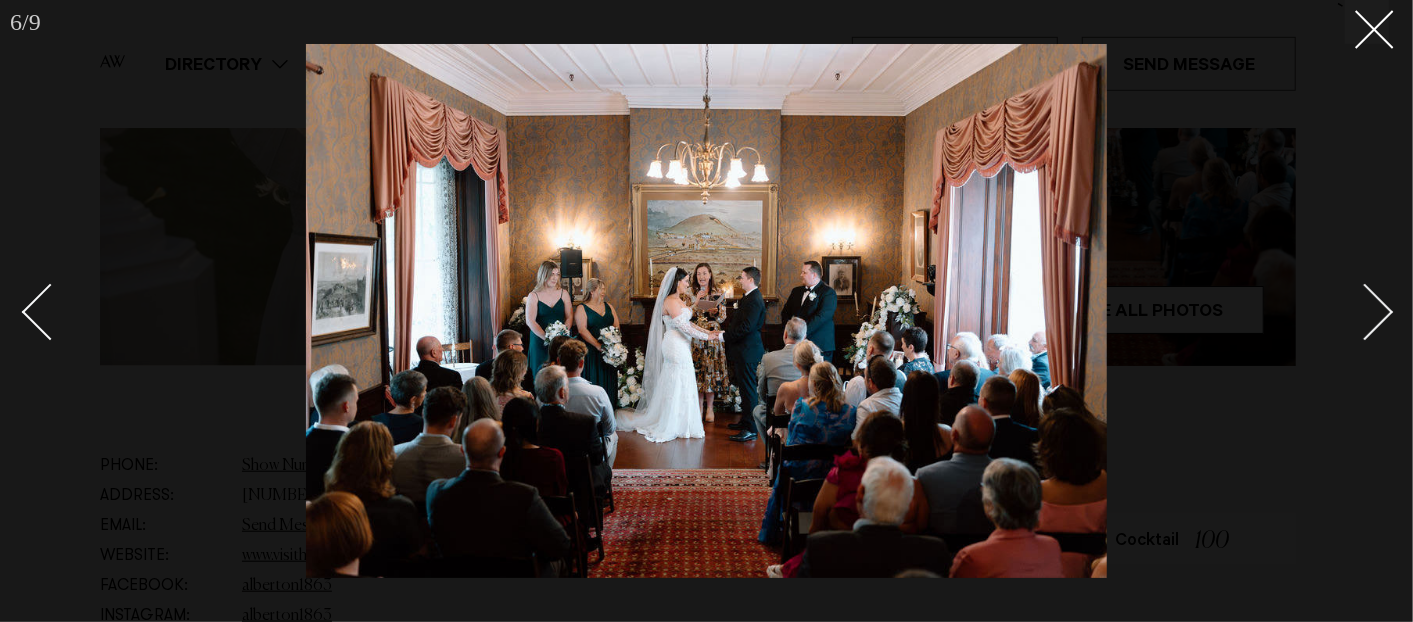 click at bounding box center [1354, 311] 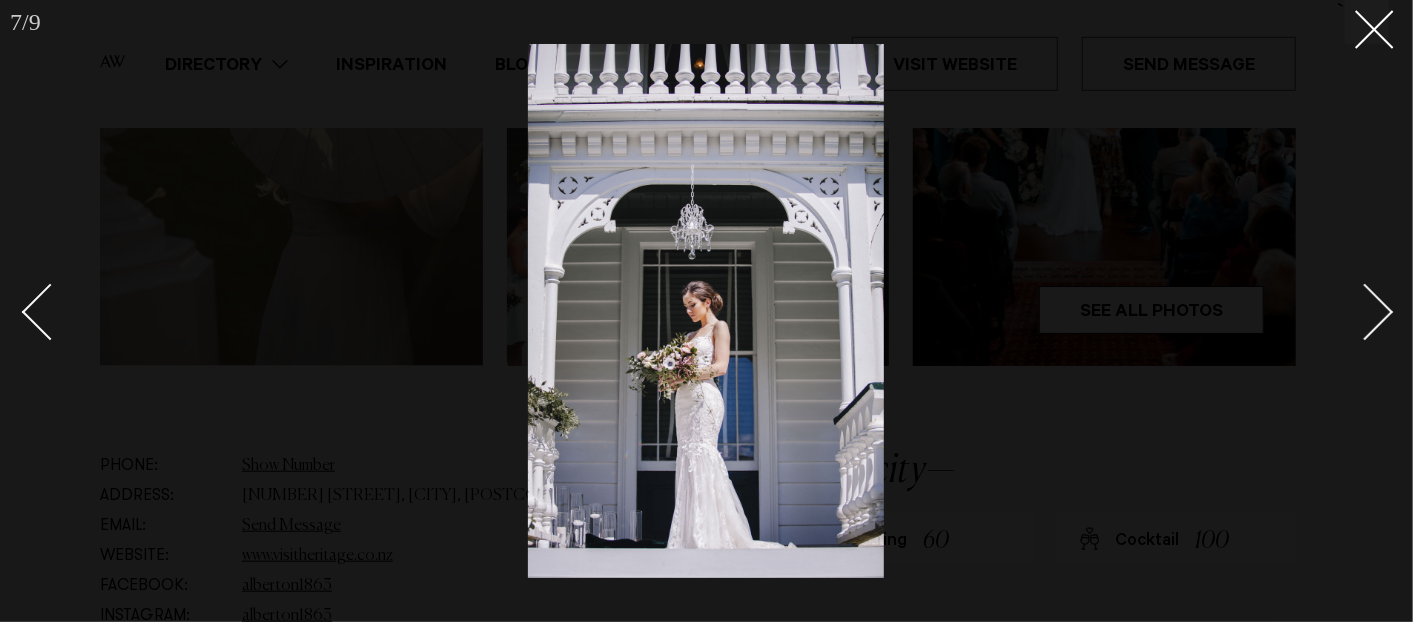 click at bounding box center (1354, 311) 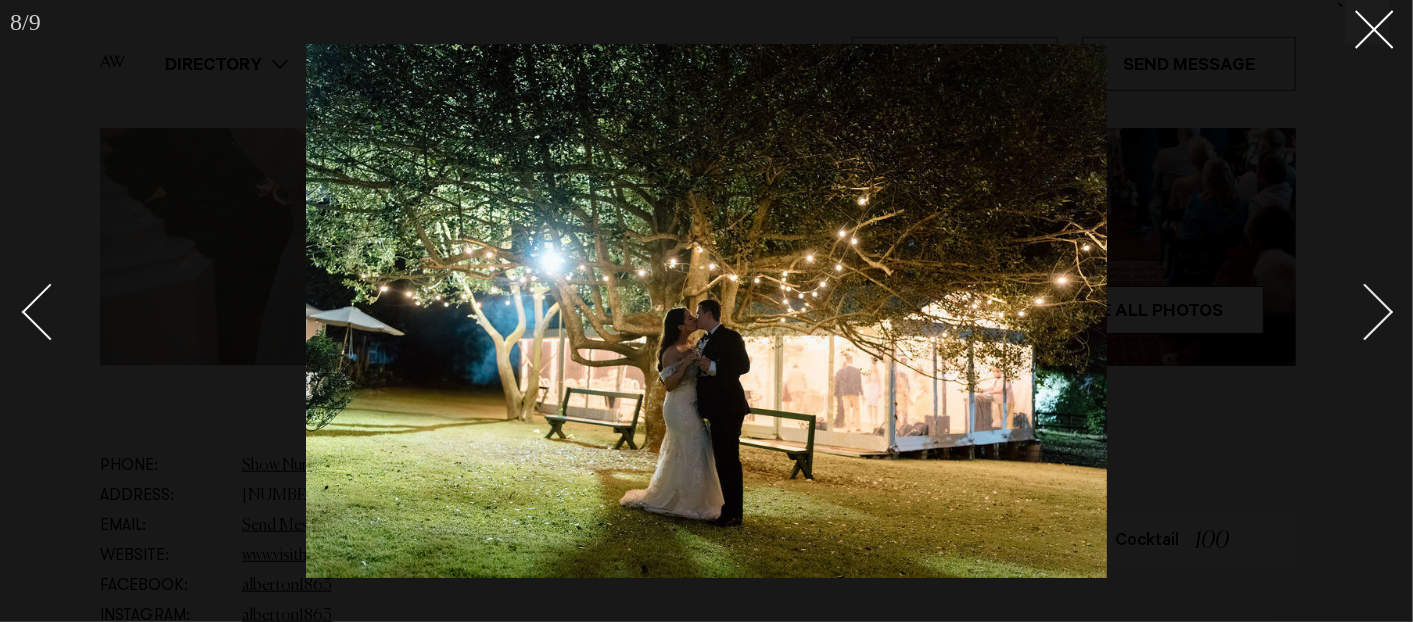 click at bounding box center [1354, 311] 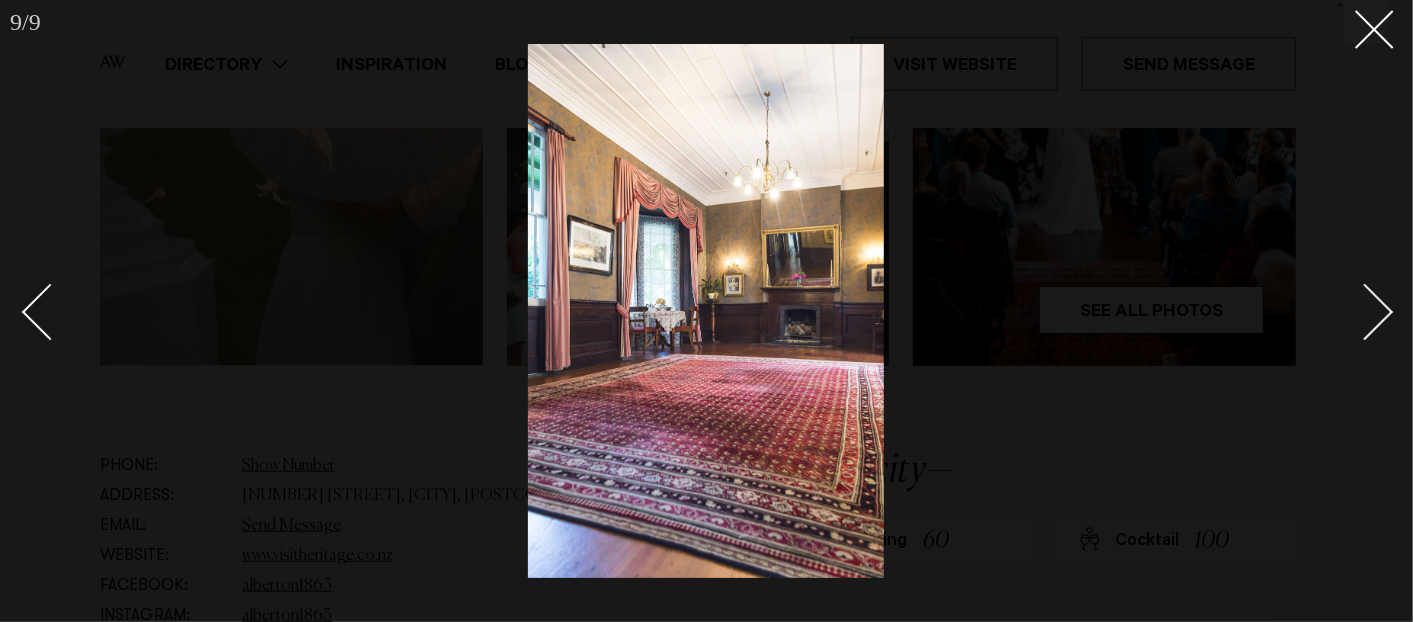 click at bounding box center [1354, 311] 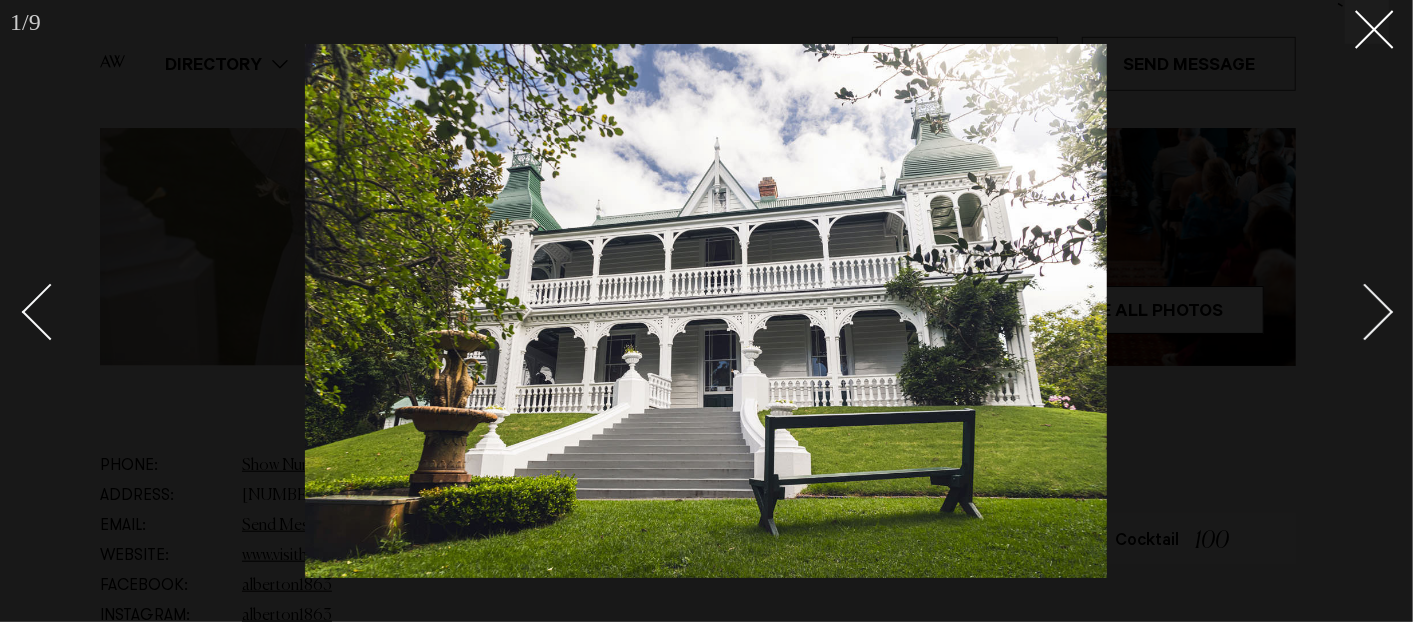 click at bounding box center (1354, 311) 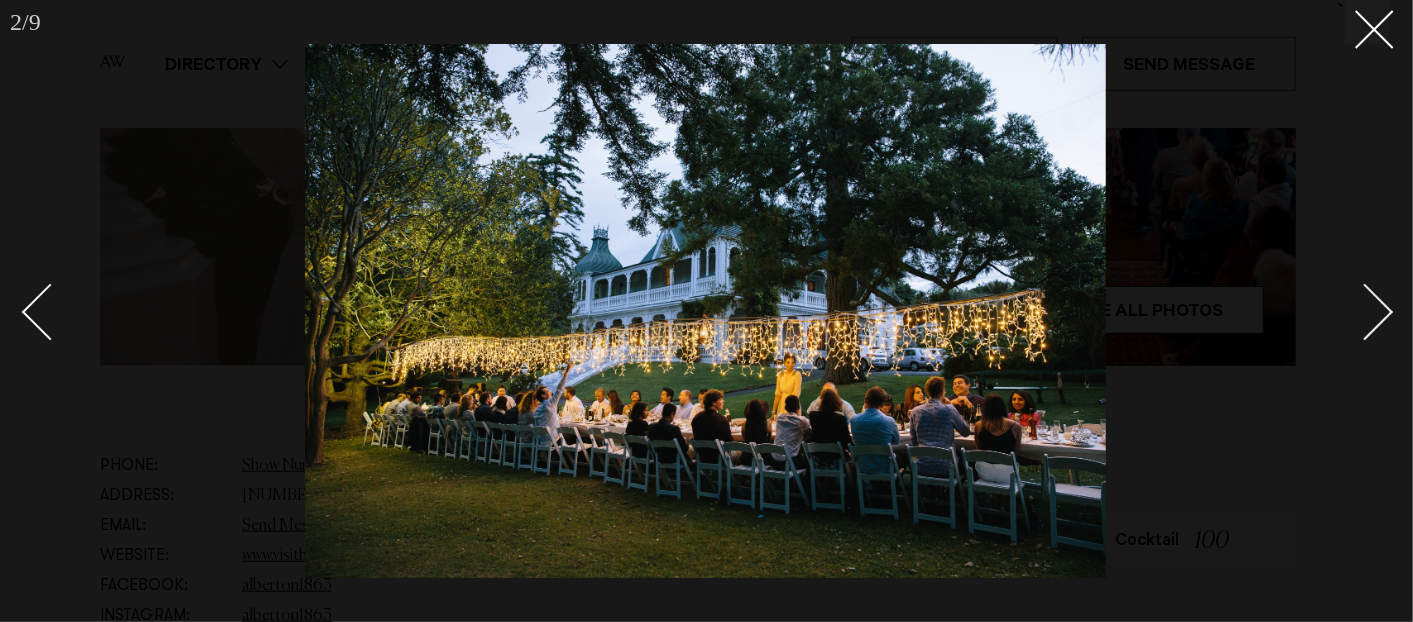 click at bounding box center (1354, 311) 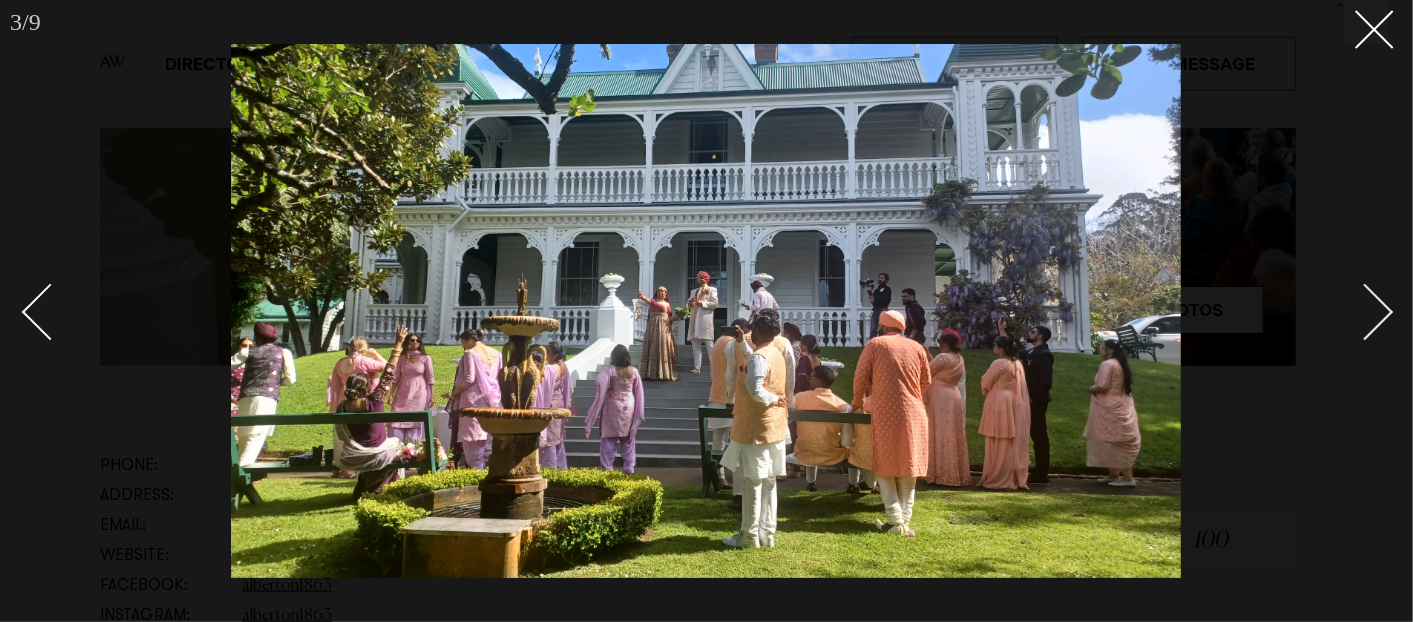 click at bounding box center (1354, 311) 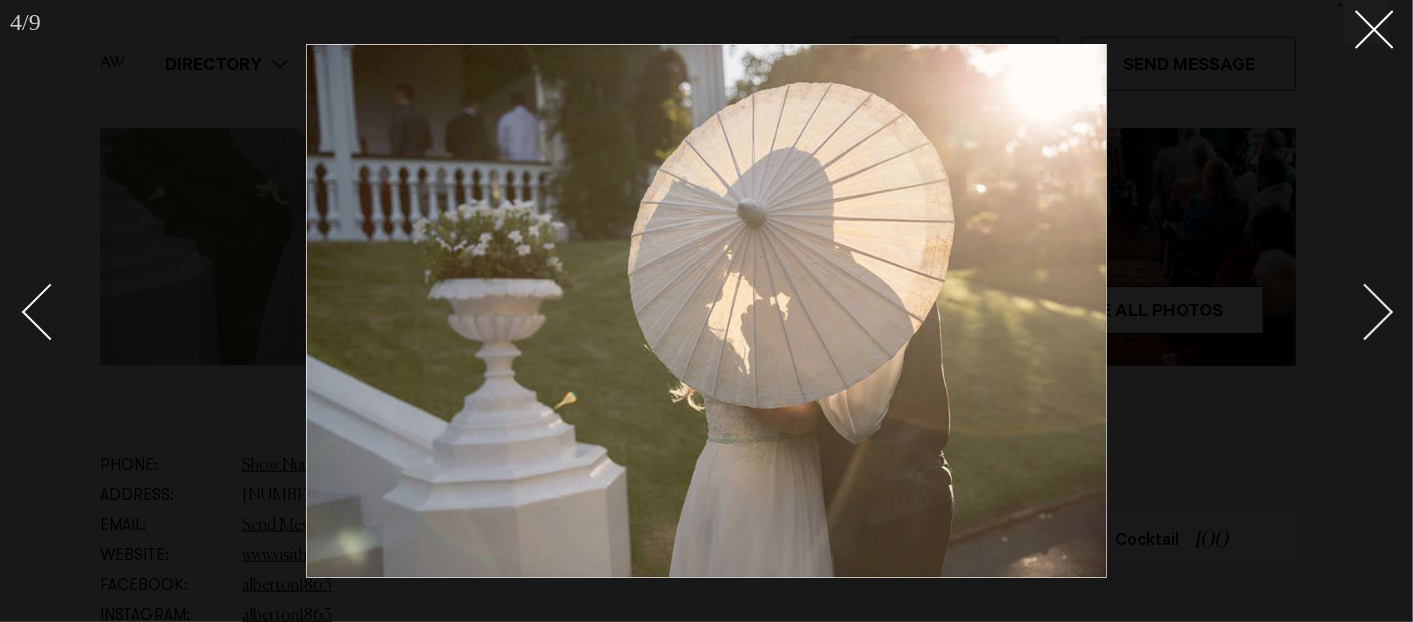 click at bounding box center [1354, 311] 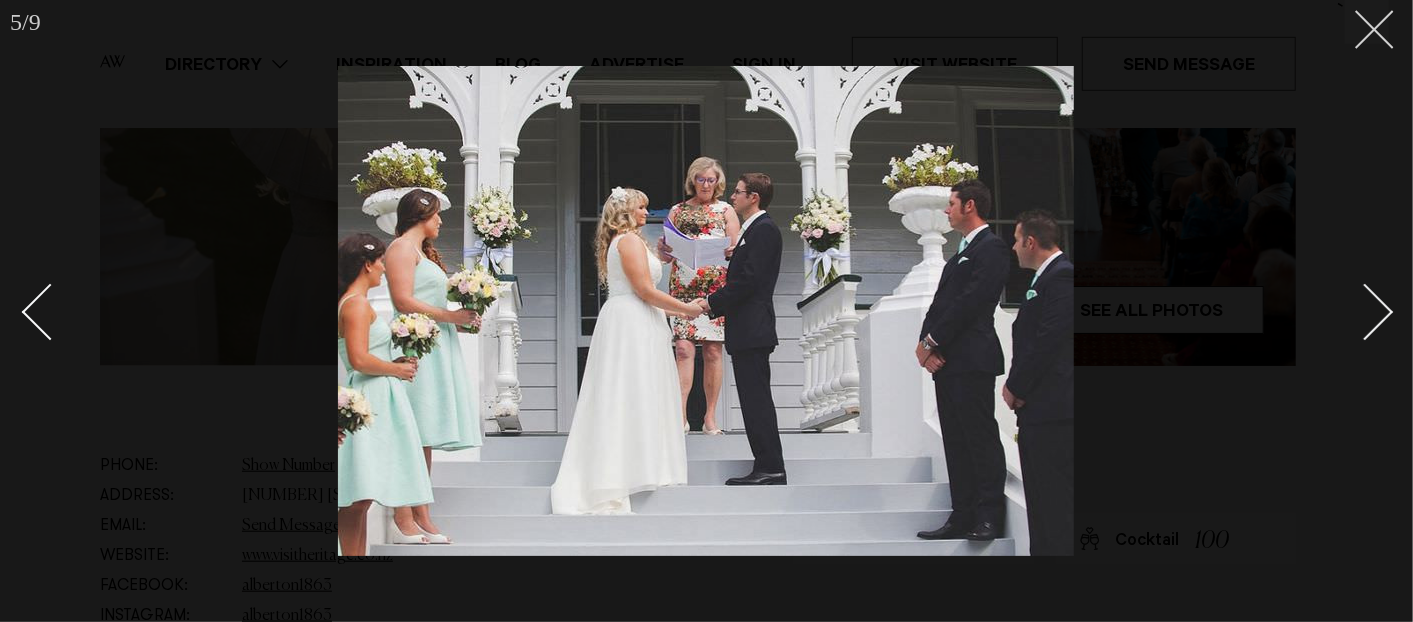 click at bounding box center [1367, 22] 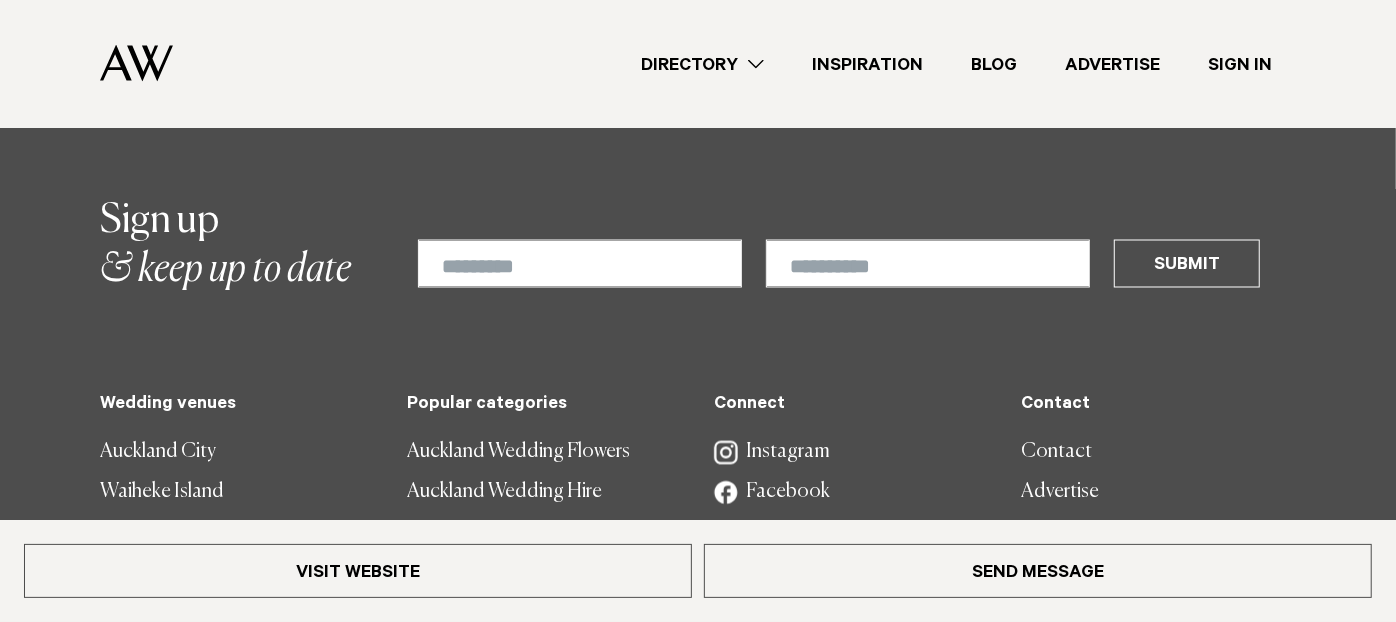 scroll, scrollTop: 2222, scrollLeft: 0, axis: vertical 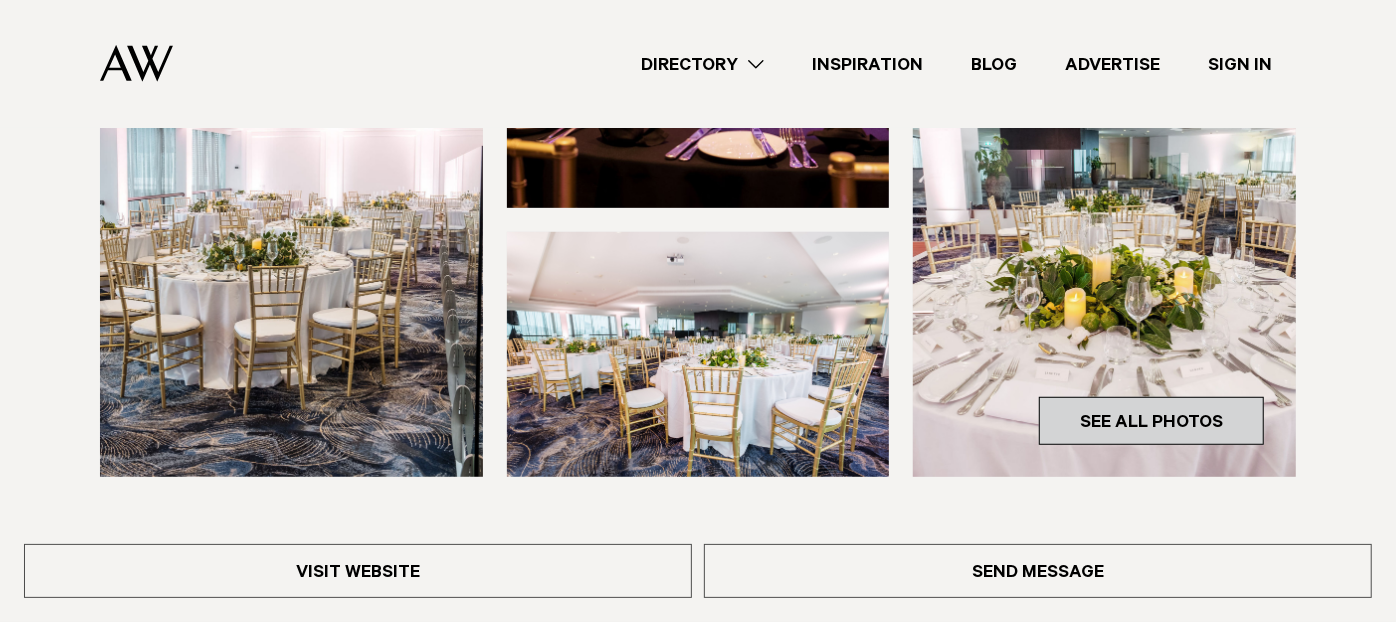 click on "See All Photos" at bounding box center (1151, 421) 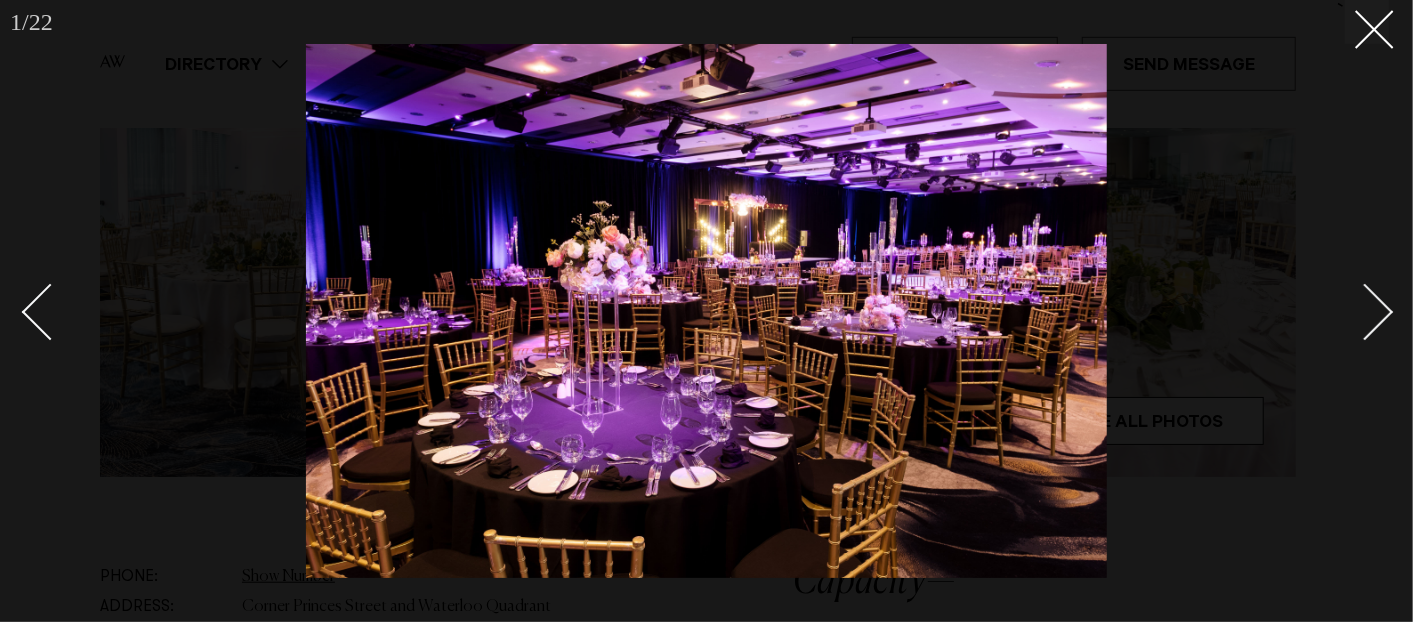 click at bounding box center [1365, 312] 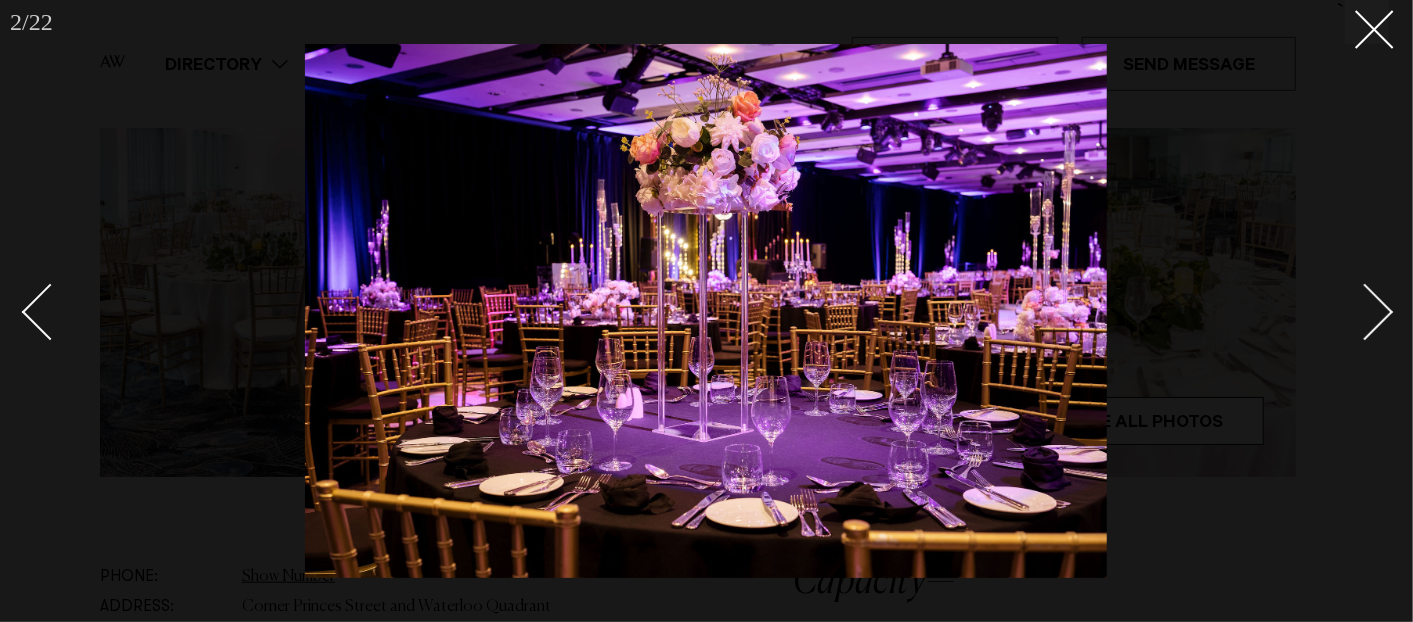 click at bounding box center [1365, 312] 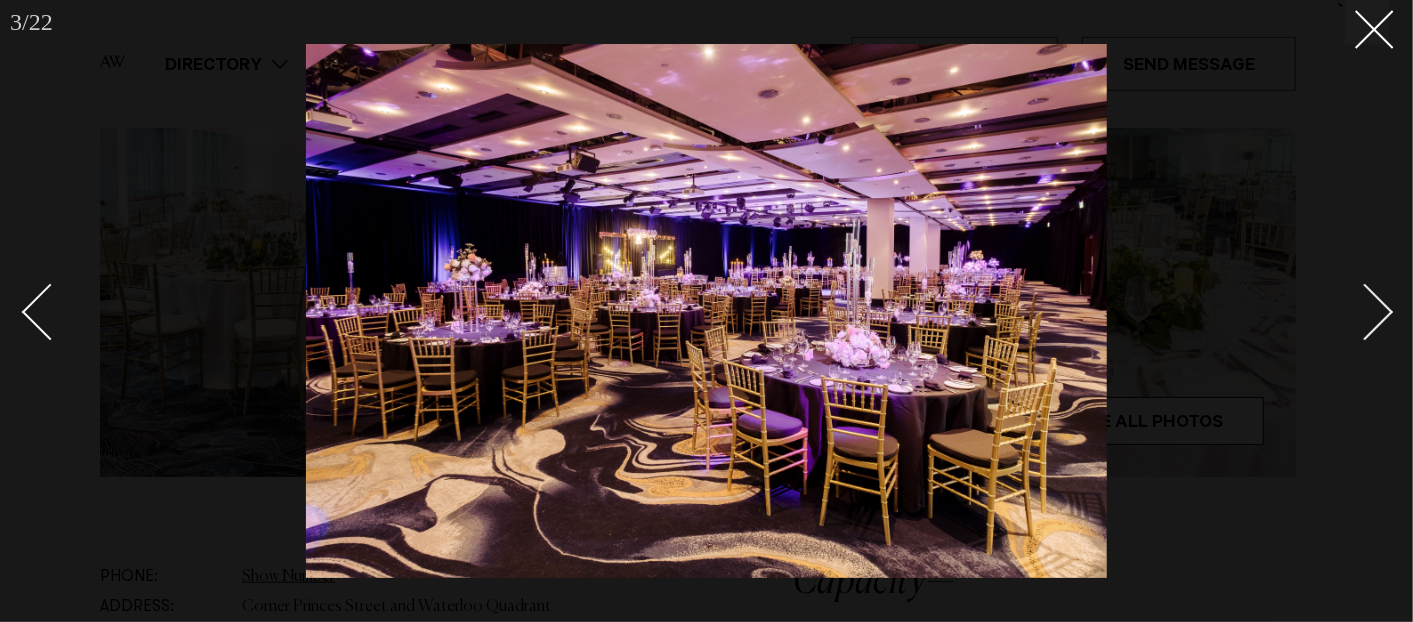 click at bounding box center [1365, 312] 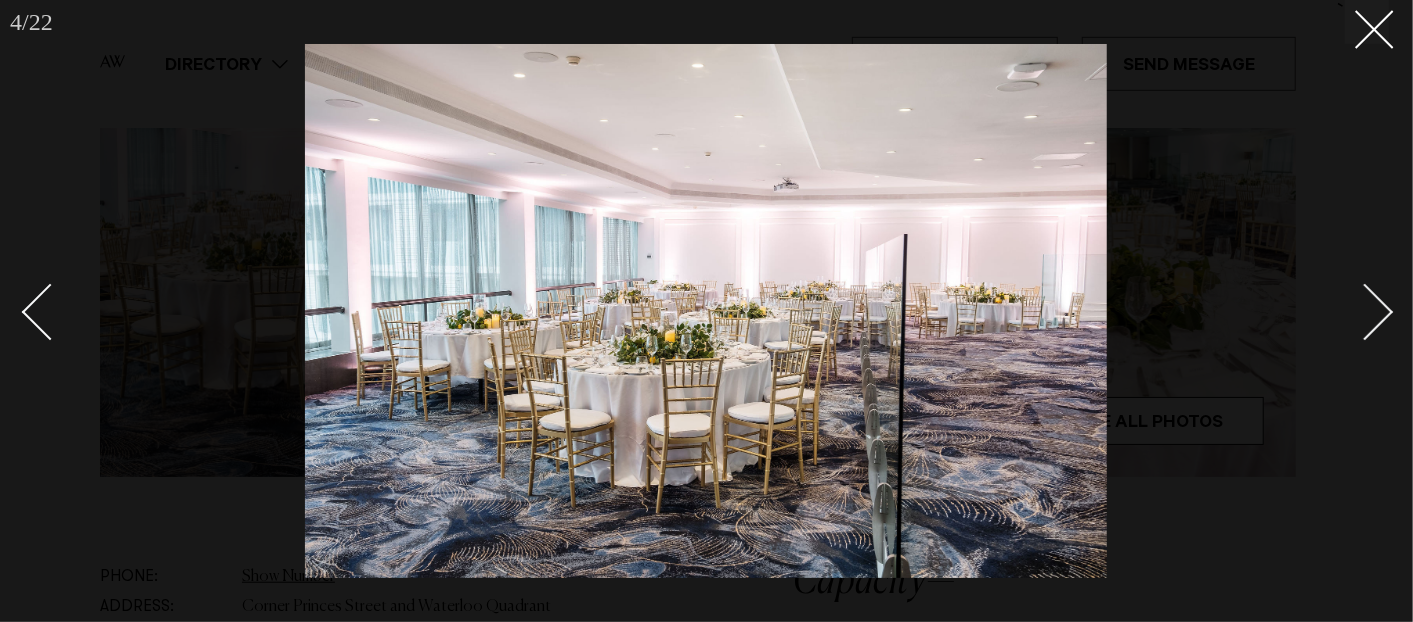 click at bounding box center [1365, 312] 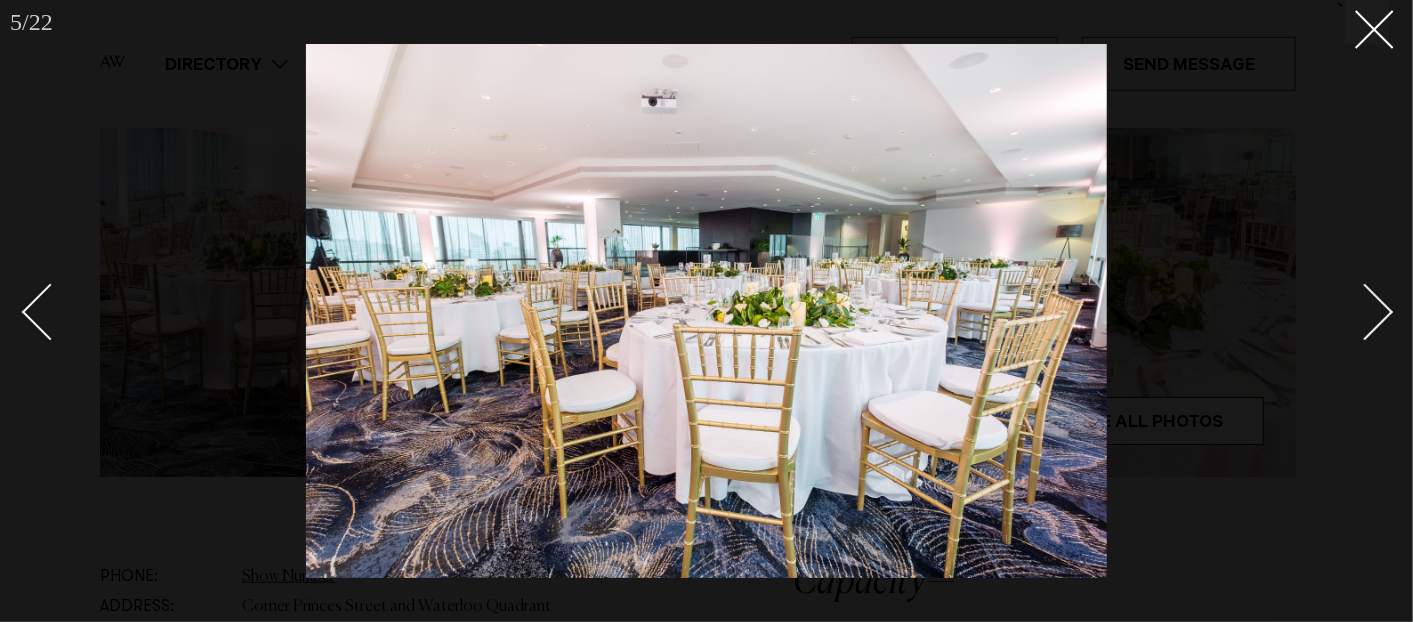 click at bounding box center (1354, 311) 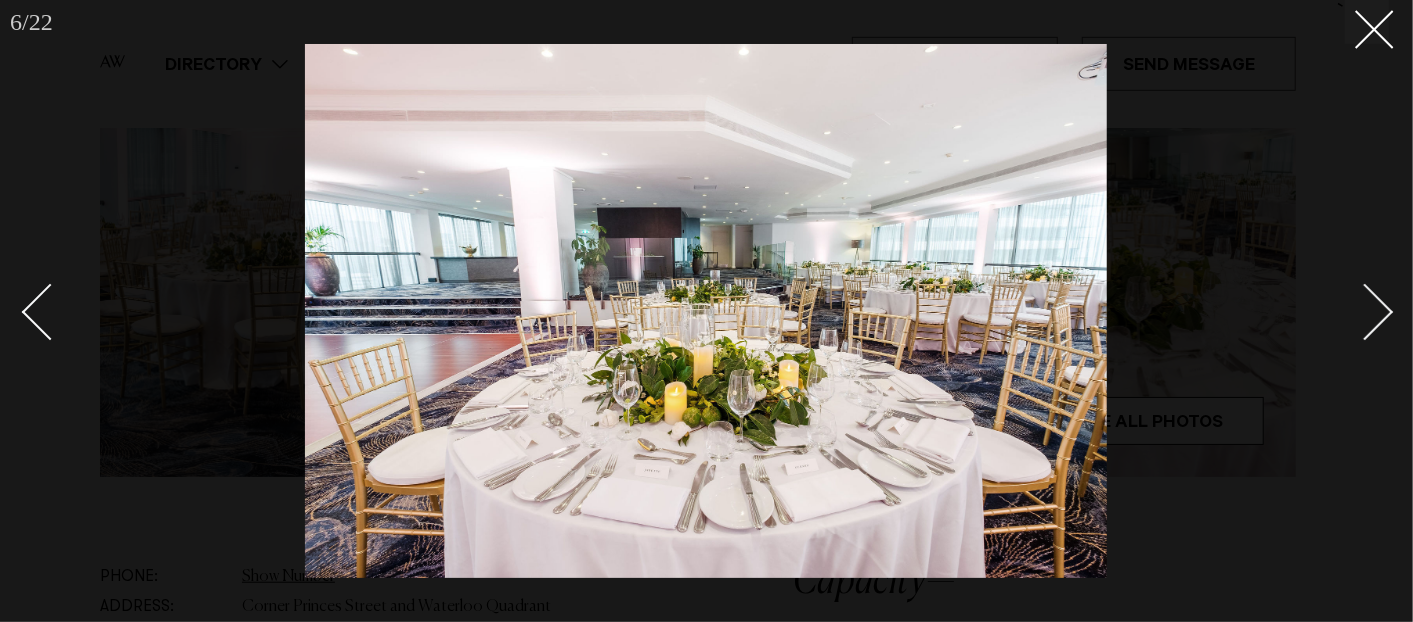 click at bounding box center [1354, 311] 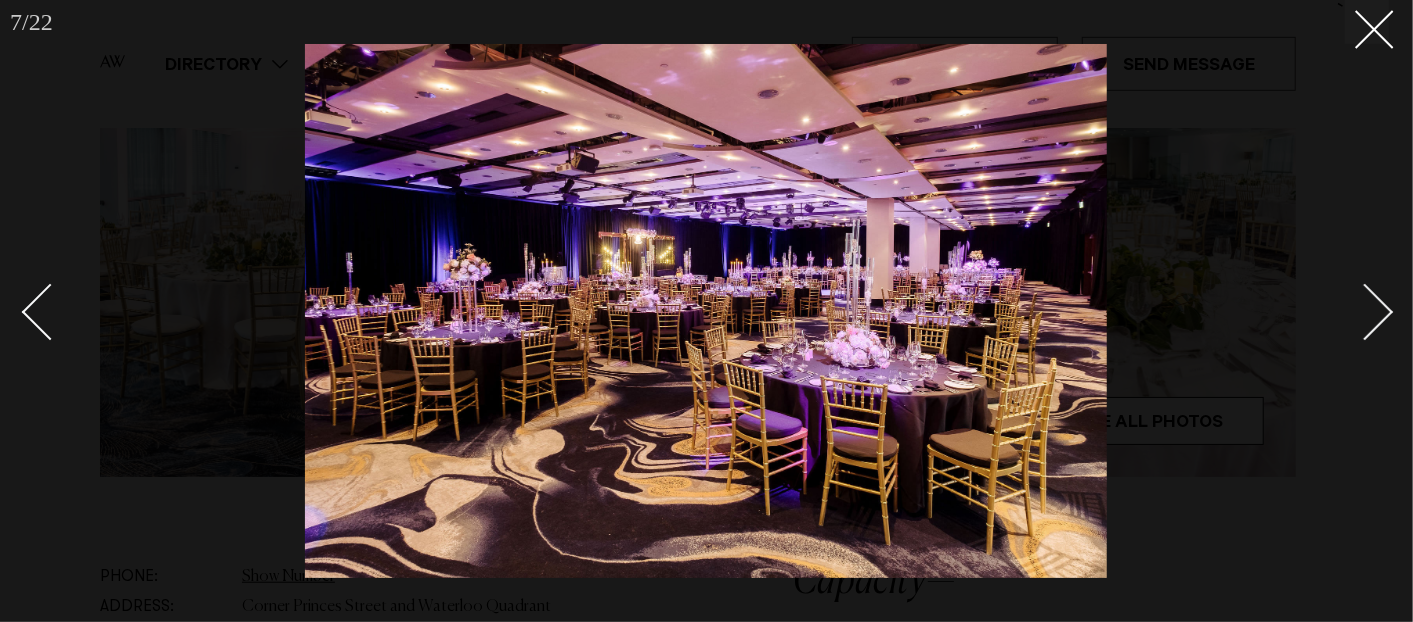 click at bounding box center (1354, 311) 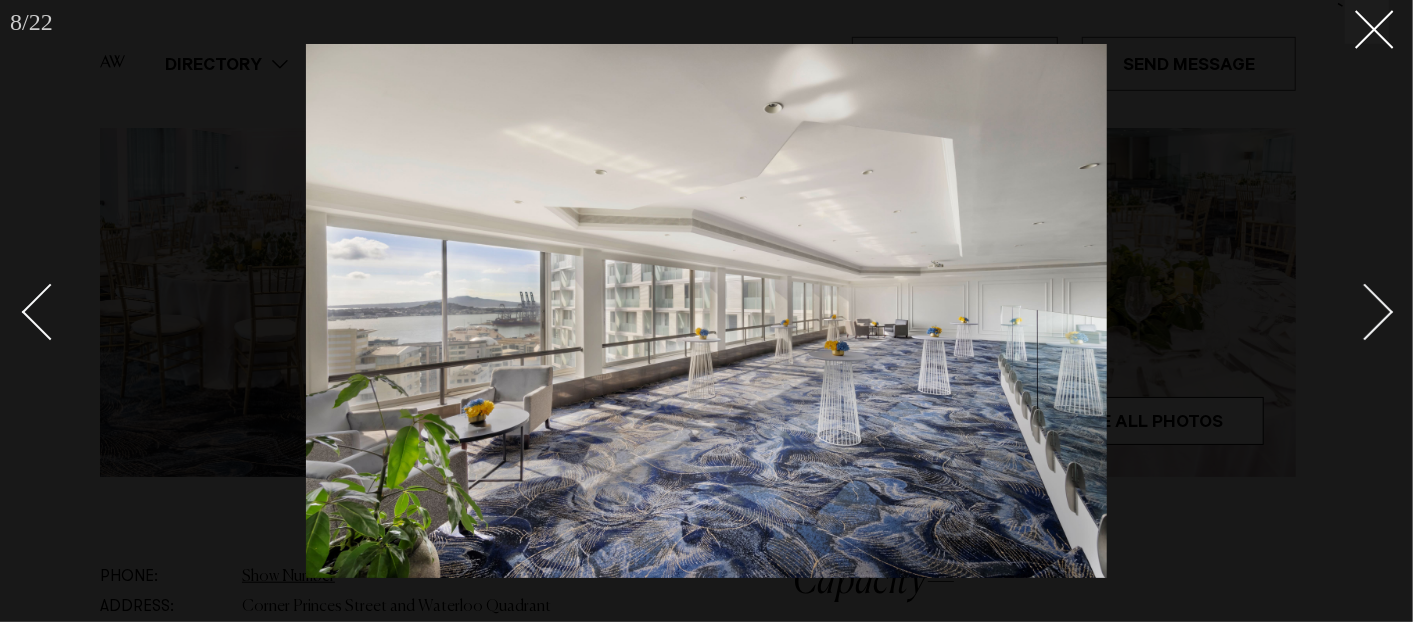 click at bounding box center [1354, 311] 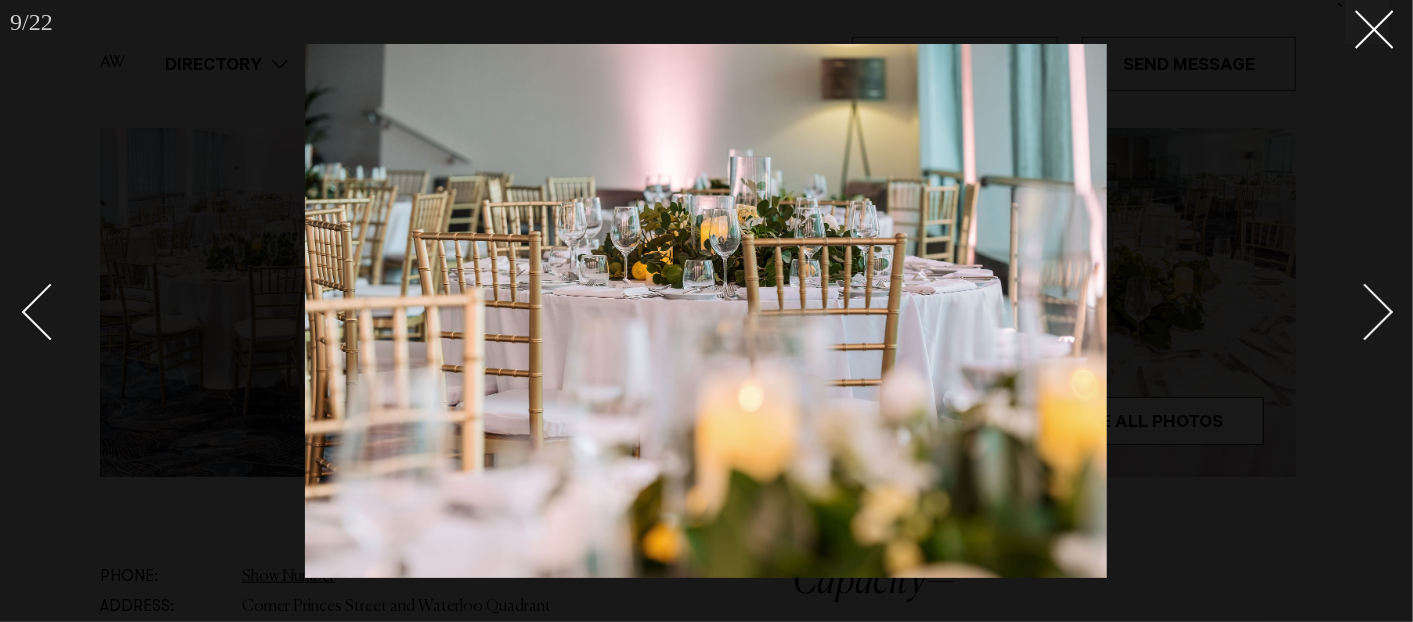 click at bounding box center (1354, 311) 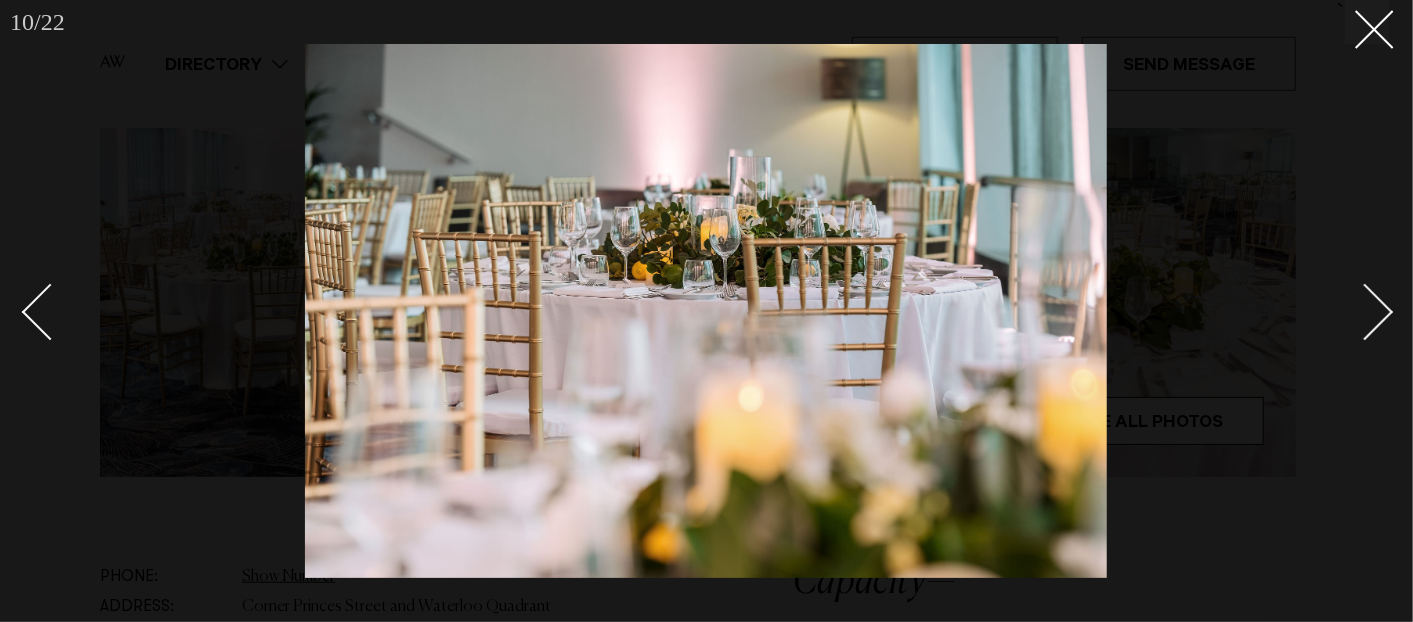click at bounding box center [1354, 311] 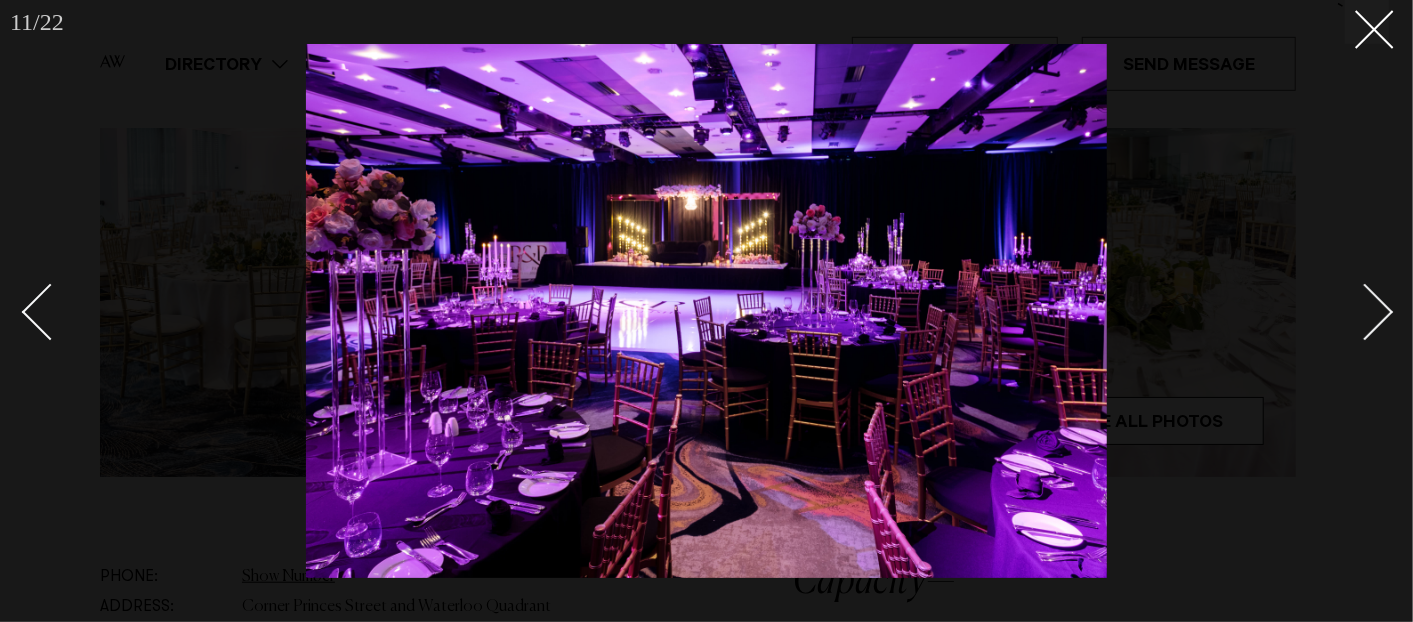 click at bounding box center (1354, 311) 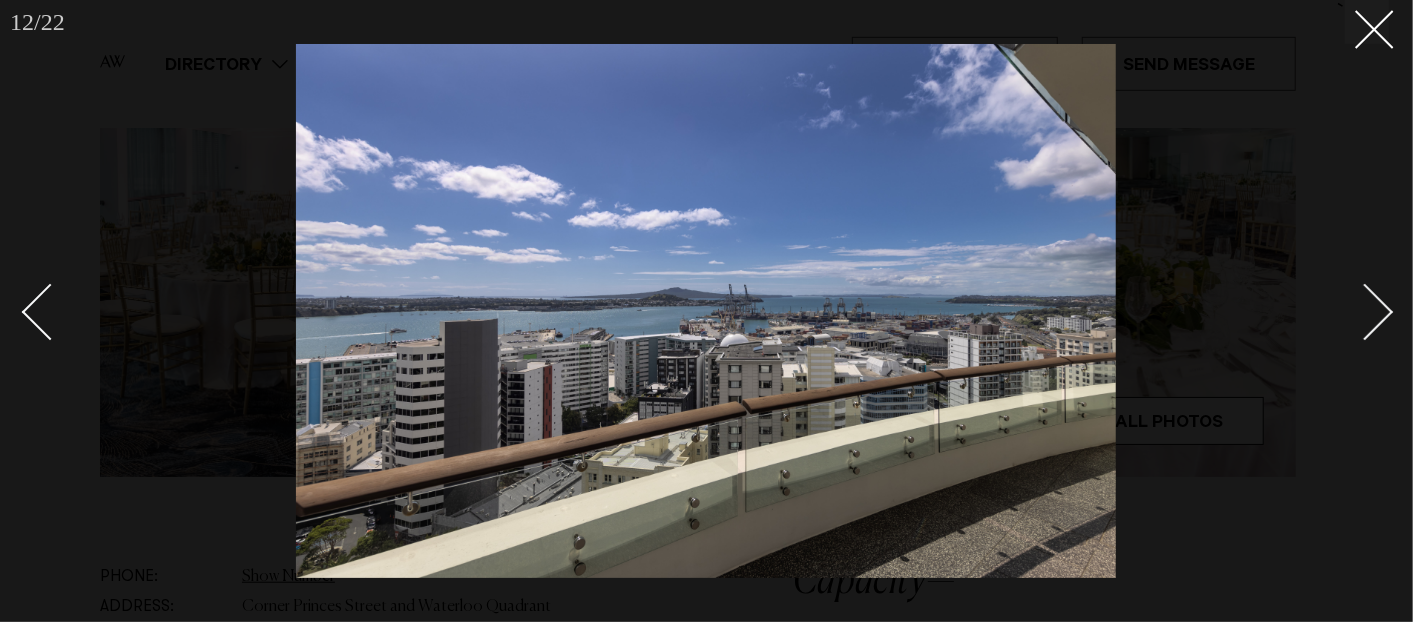 click at bounding box center (1354, 311) 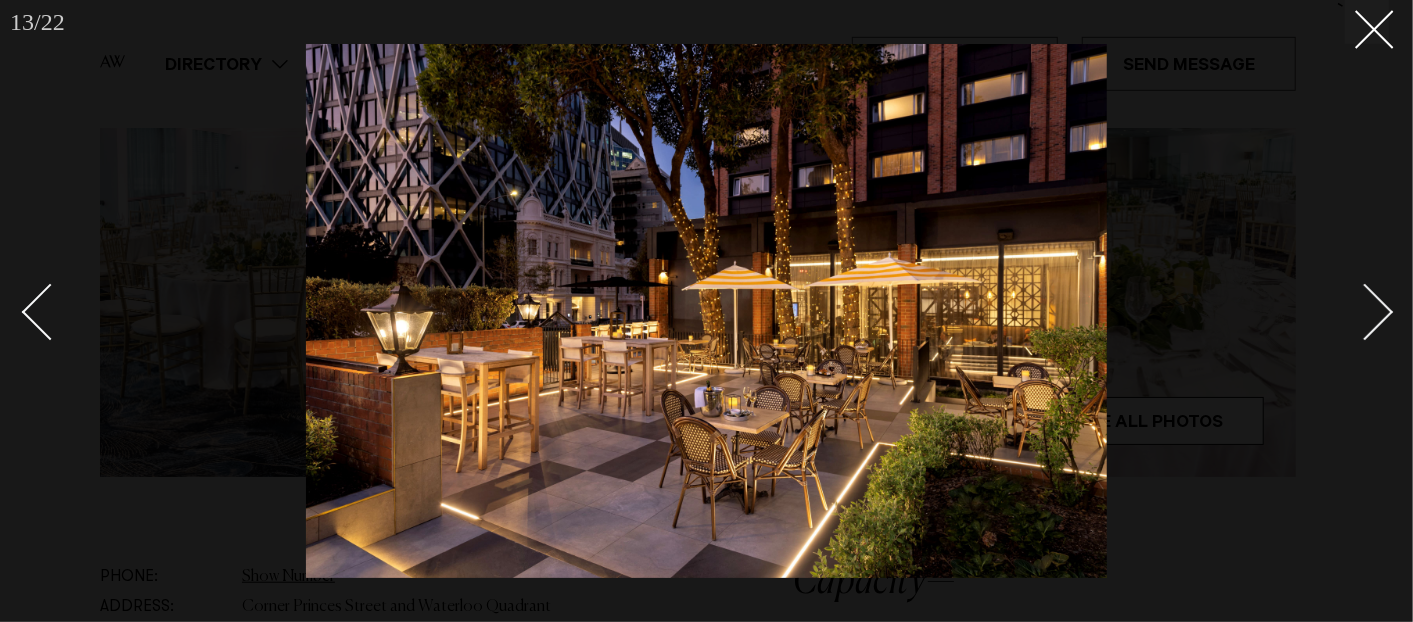 click at bounding box center [1354, 311] 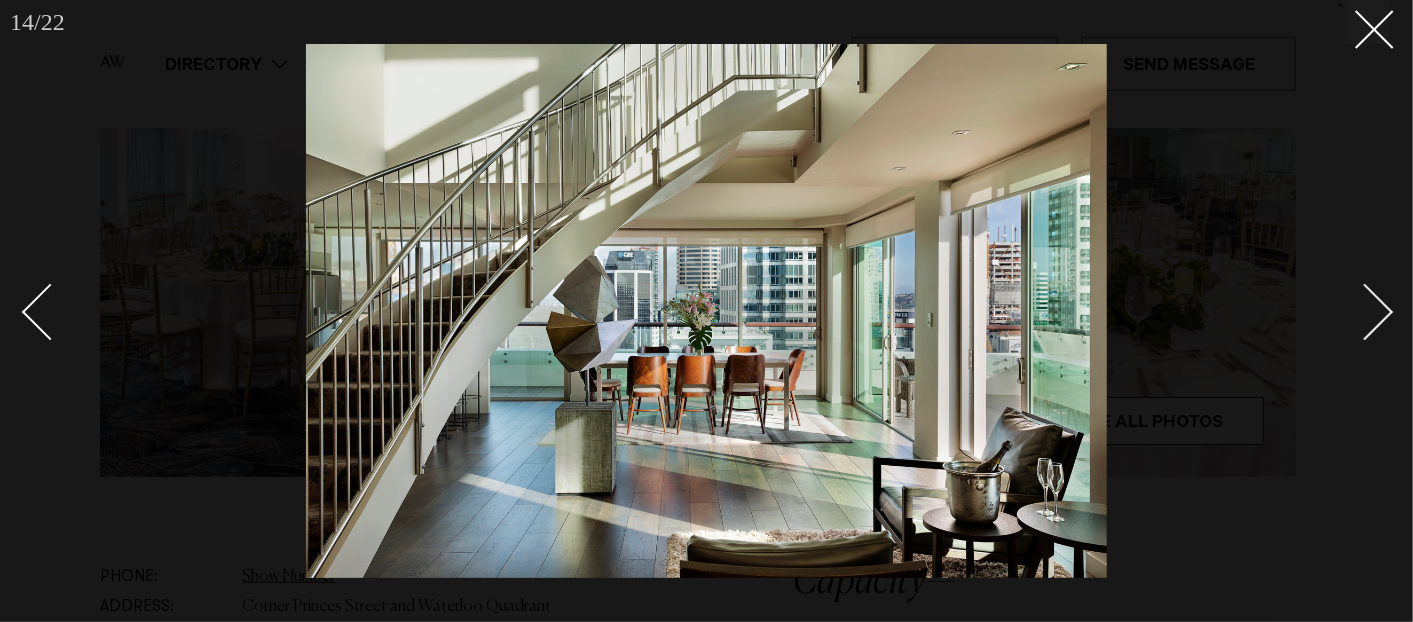 click at bounding box center [1354, 311] 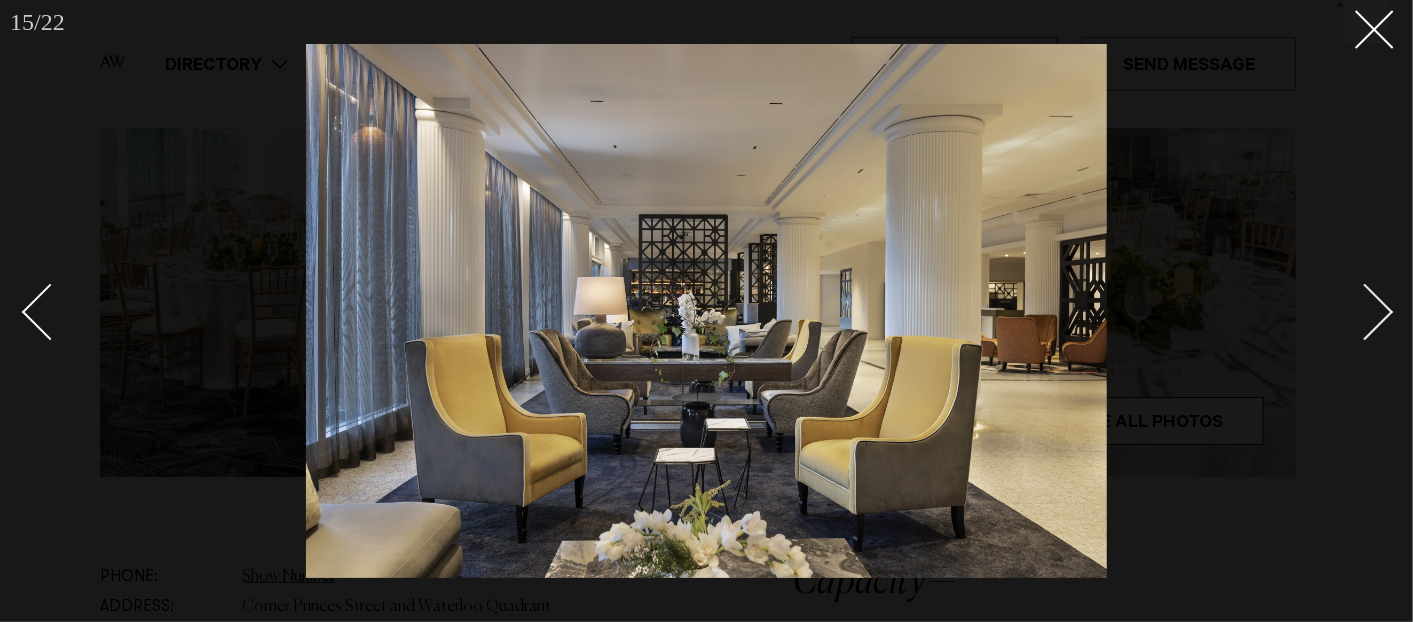 click at bounding box center [1354, 311] 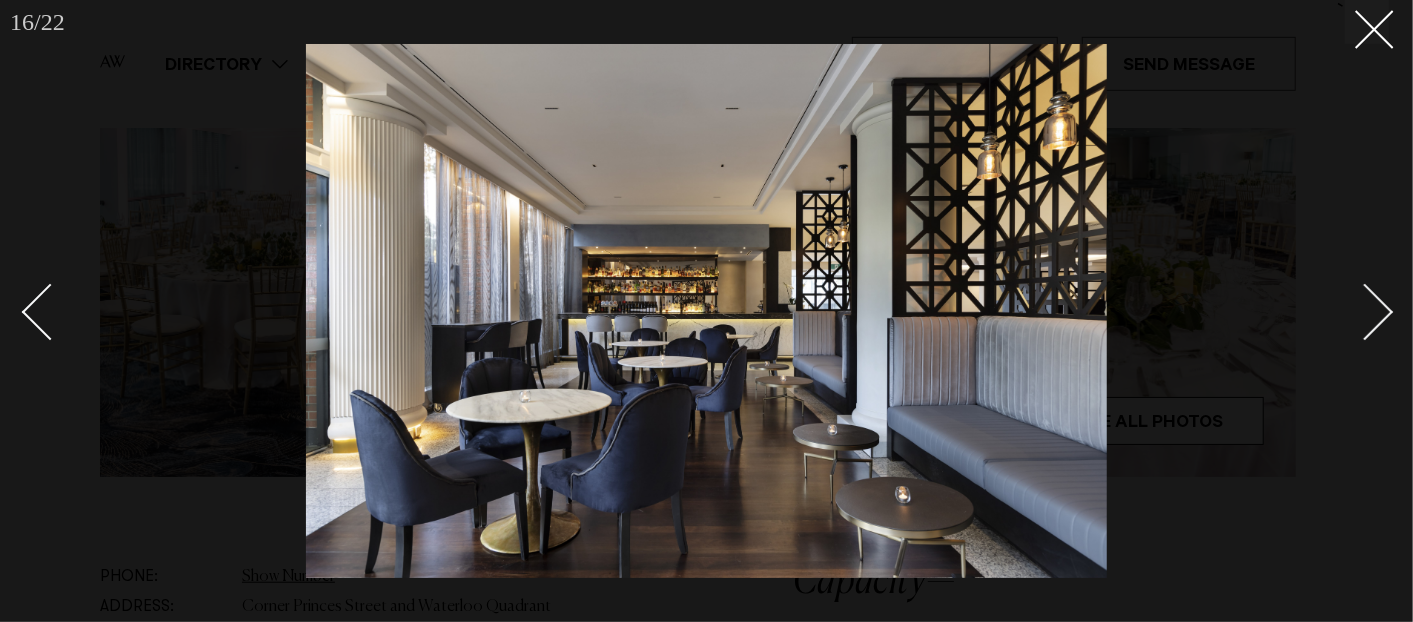 click at bounding box center [1354, 311] 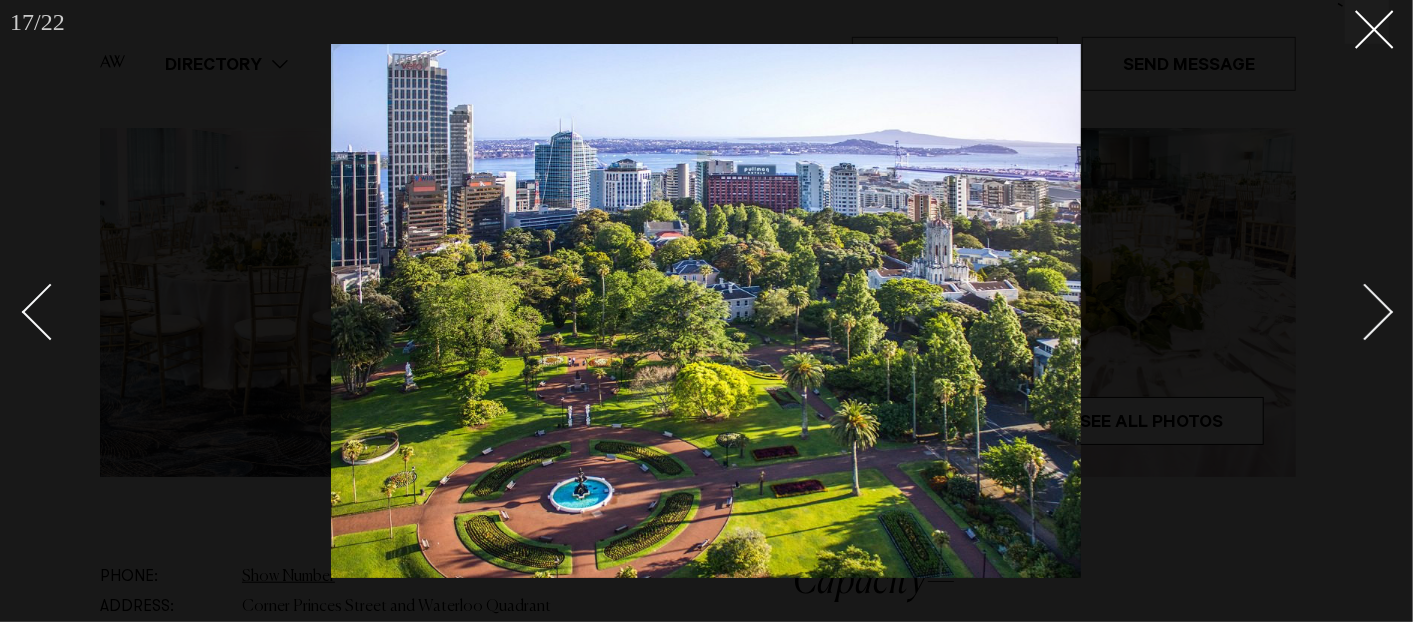click at bounding box center (1354, 311) 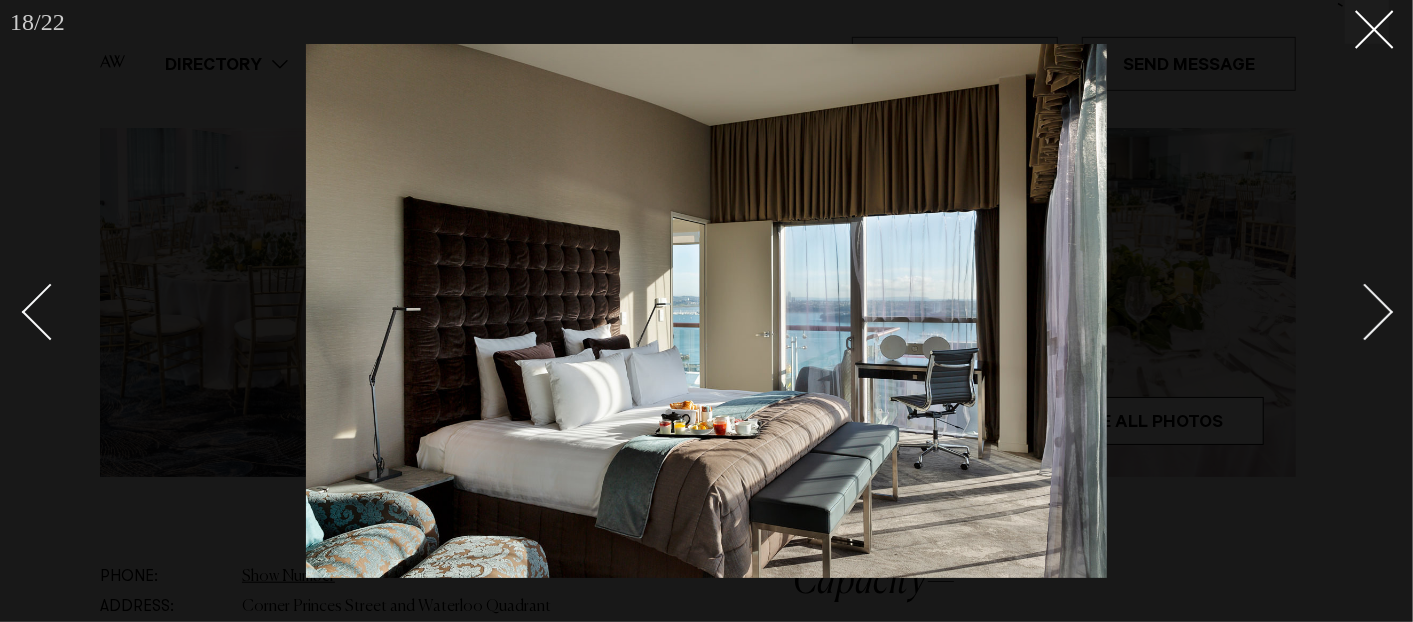 click at bounding box center (1354, 311) 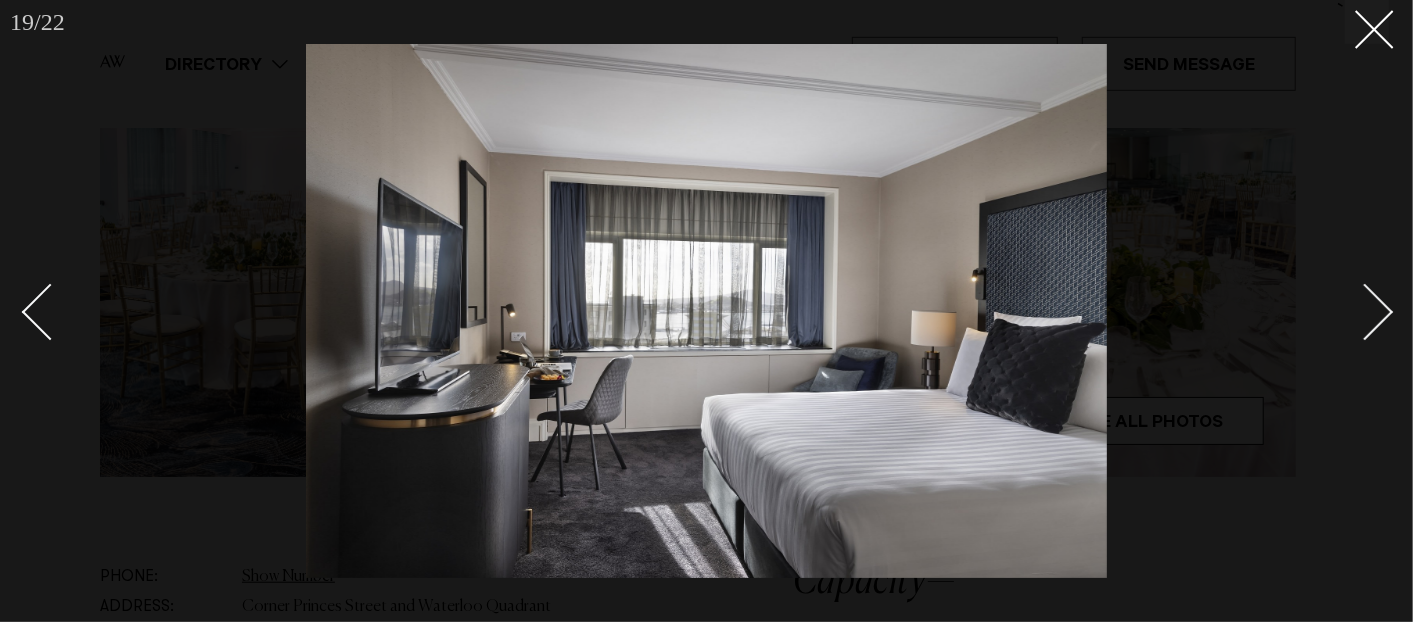drag, startPoint x: 1377, startPoint y: 328, endPoint x: 1371, endPoint y: 337, distance: 10.816654 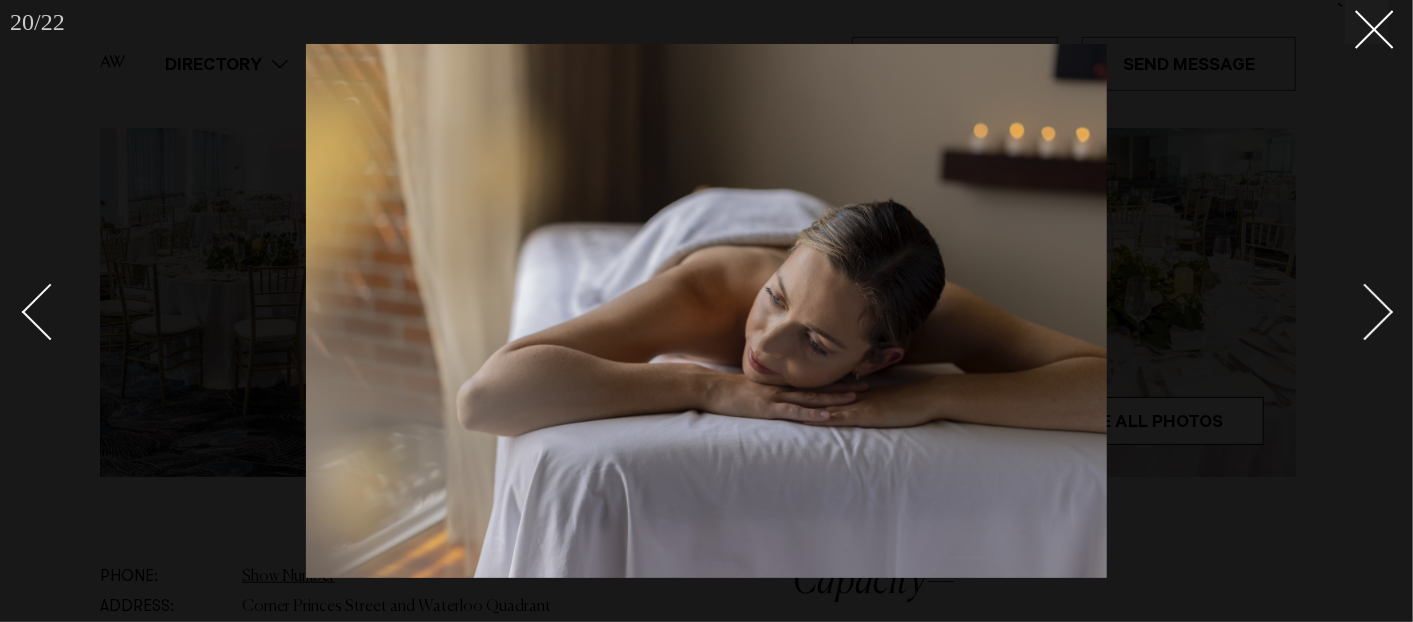 click at bounding box center [1365, 312] 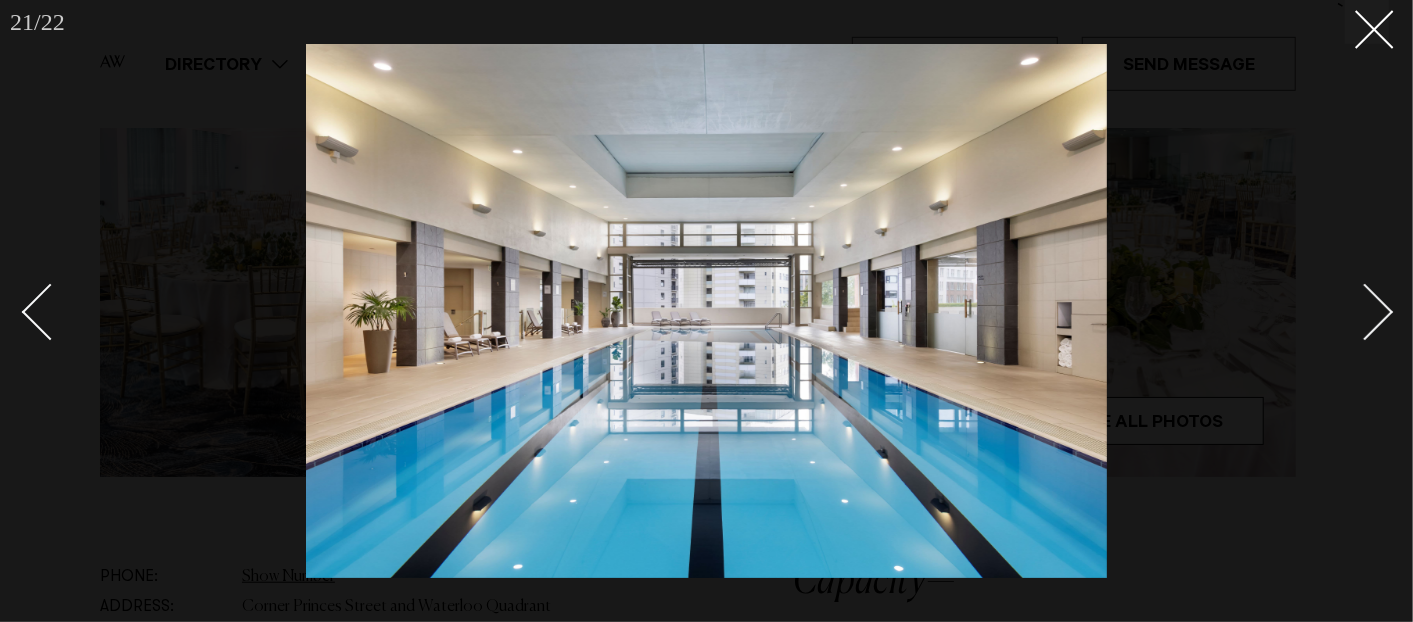 click at bounding box center [1365, 312] 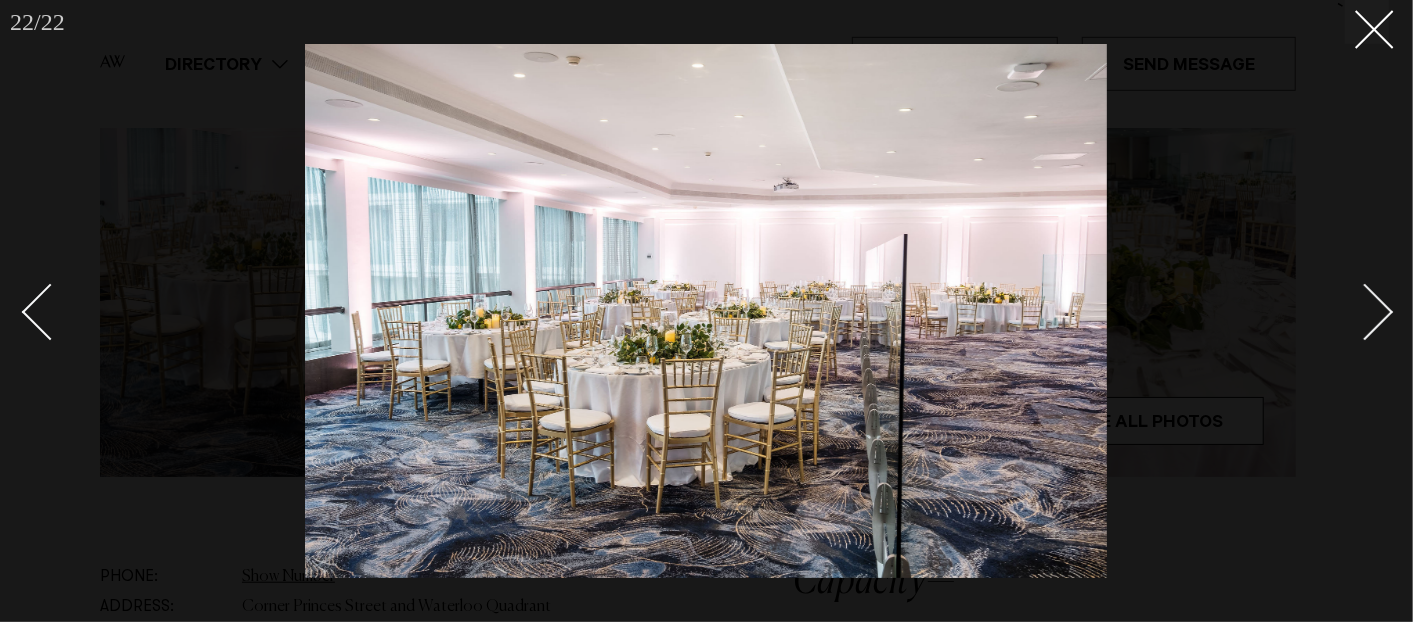 click at bounding box center (1365, 312) 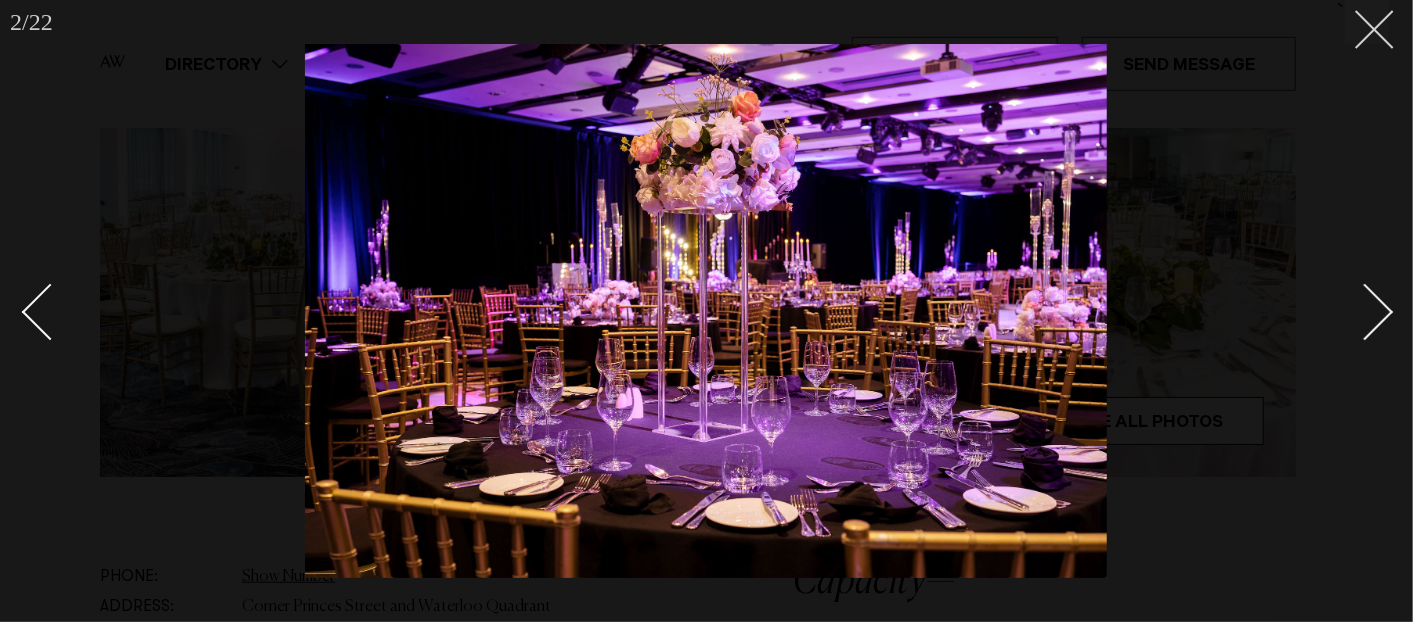 click 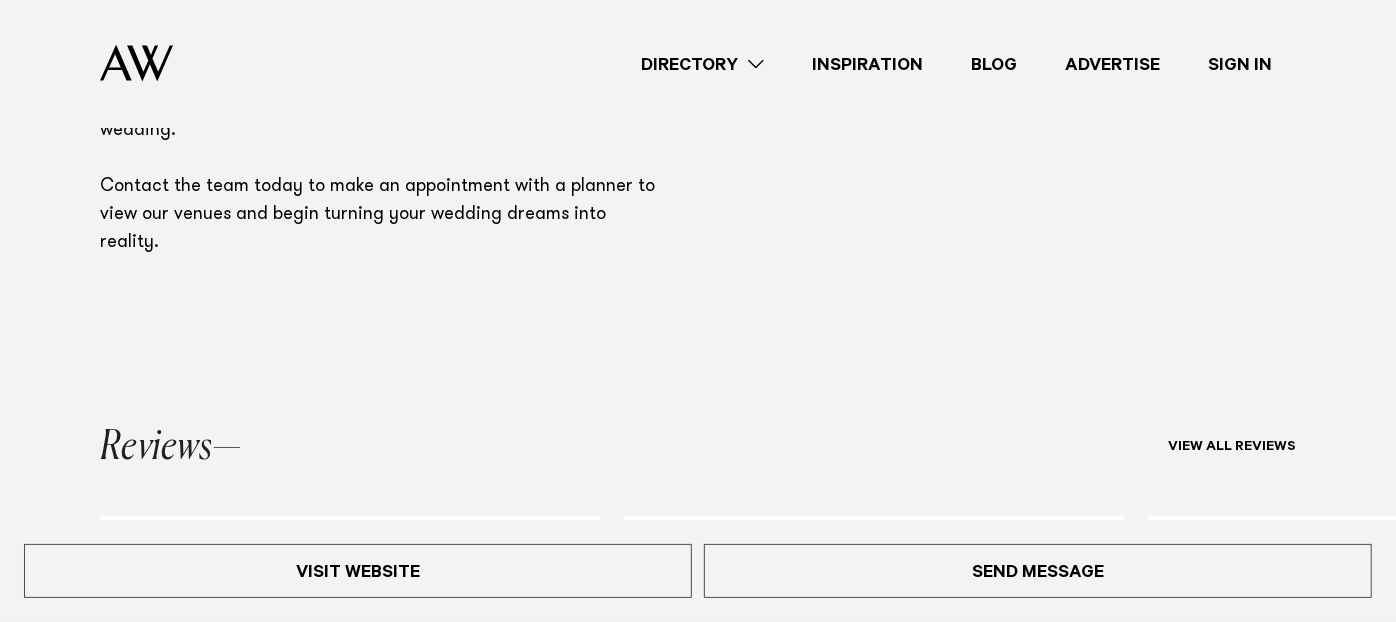 scroll, scrollTop: 1888, scrollLeft: 0, axis: vertical 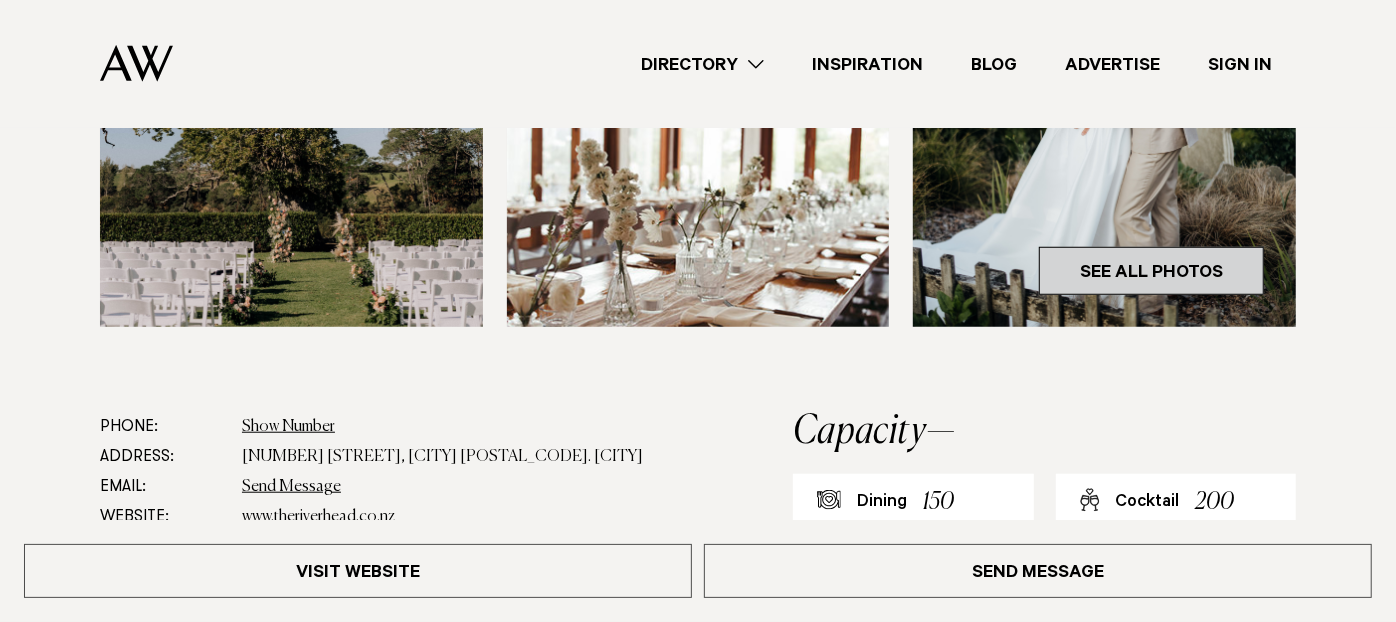 click on "See All Photos" at bounding box center [1151, 271] 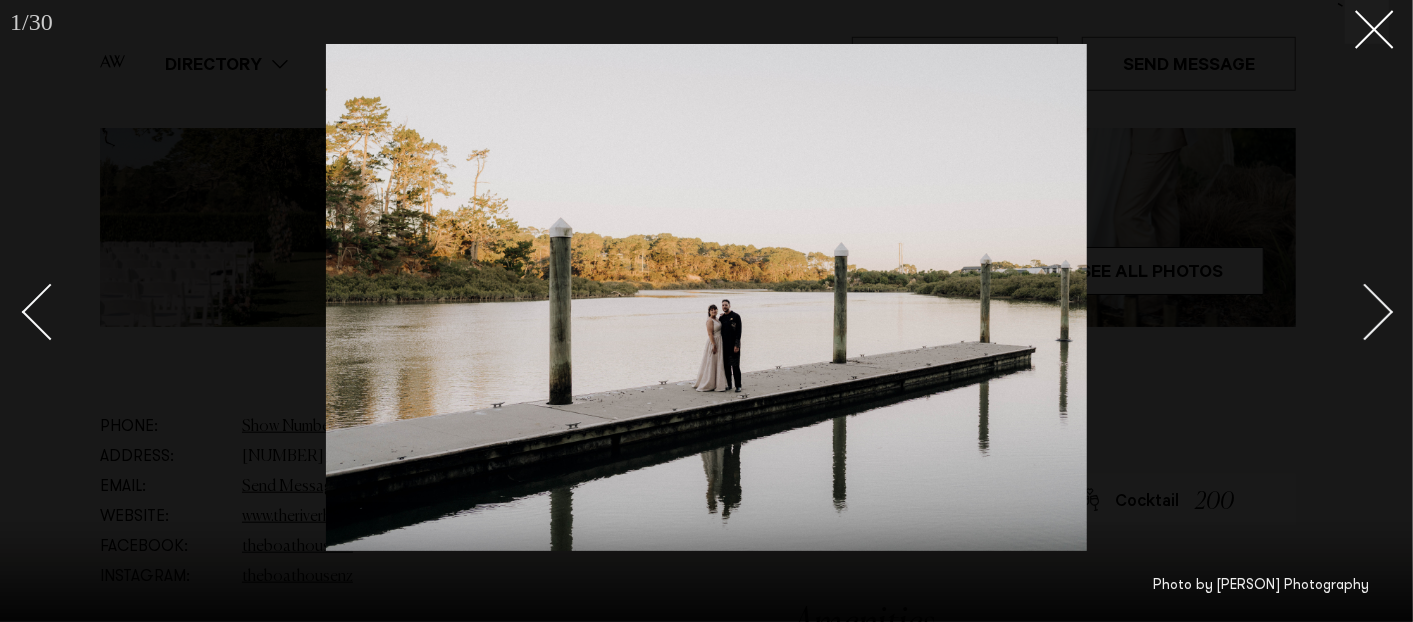 click at bounding box center (1365, 312) 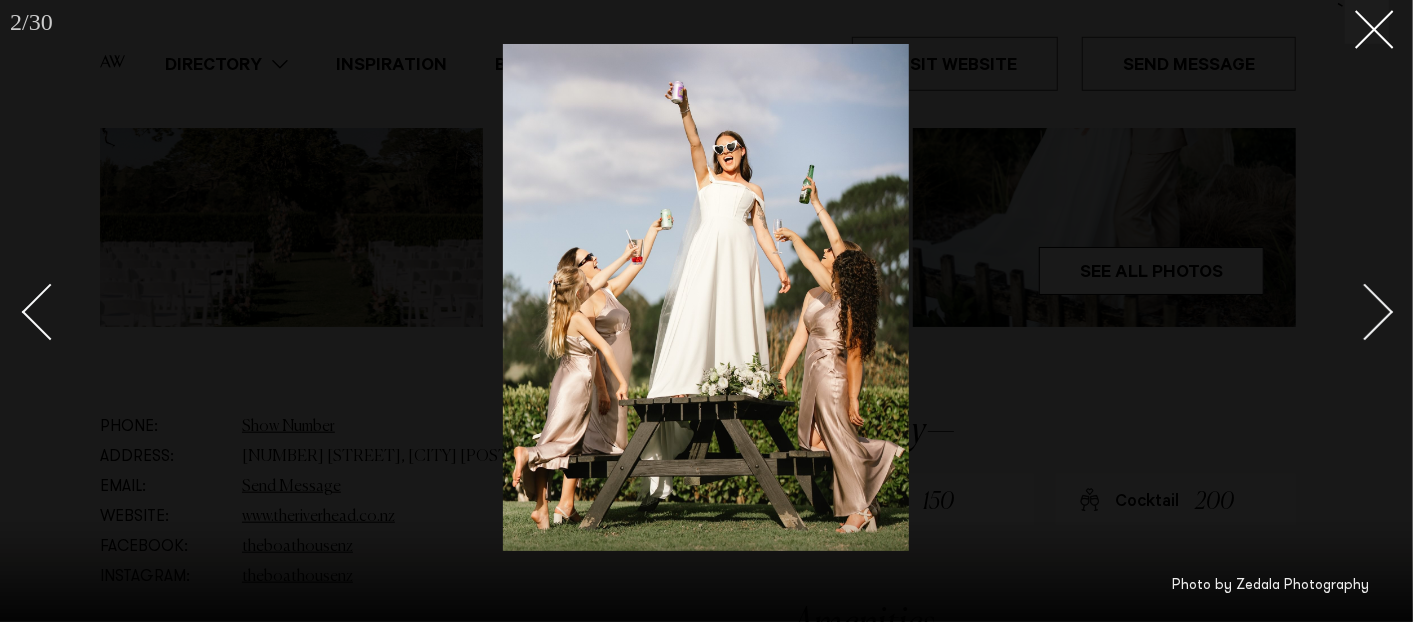 click at bounding box center [1365, 312] 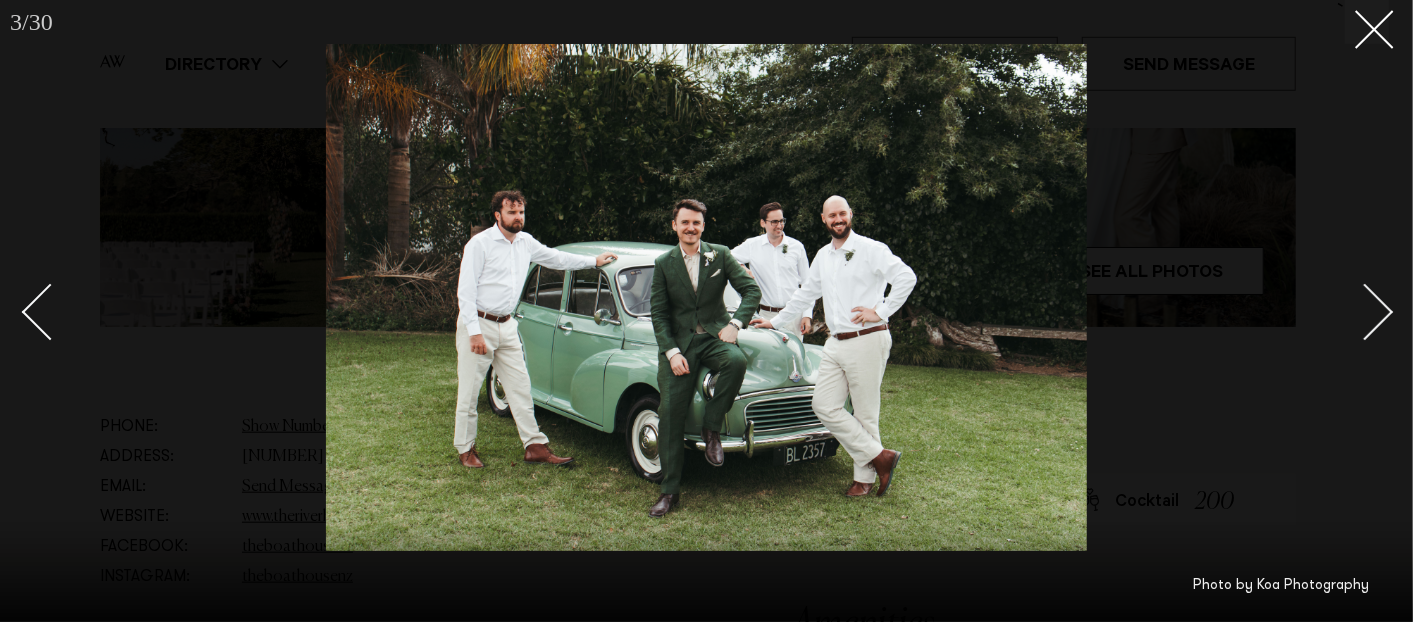 click at bounding box center (1365, 312) 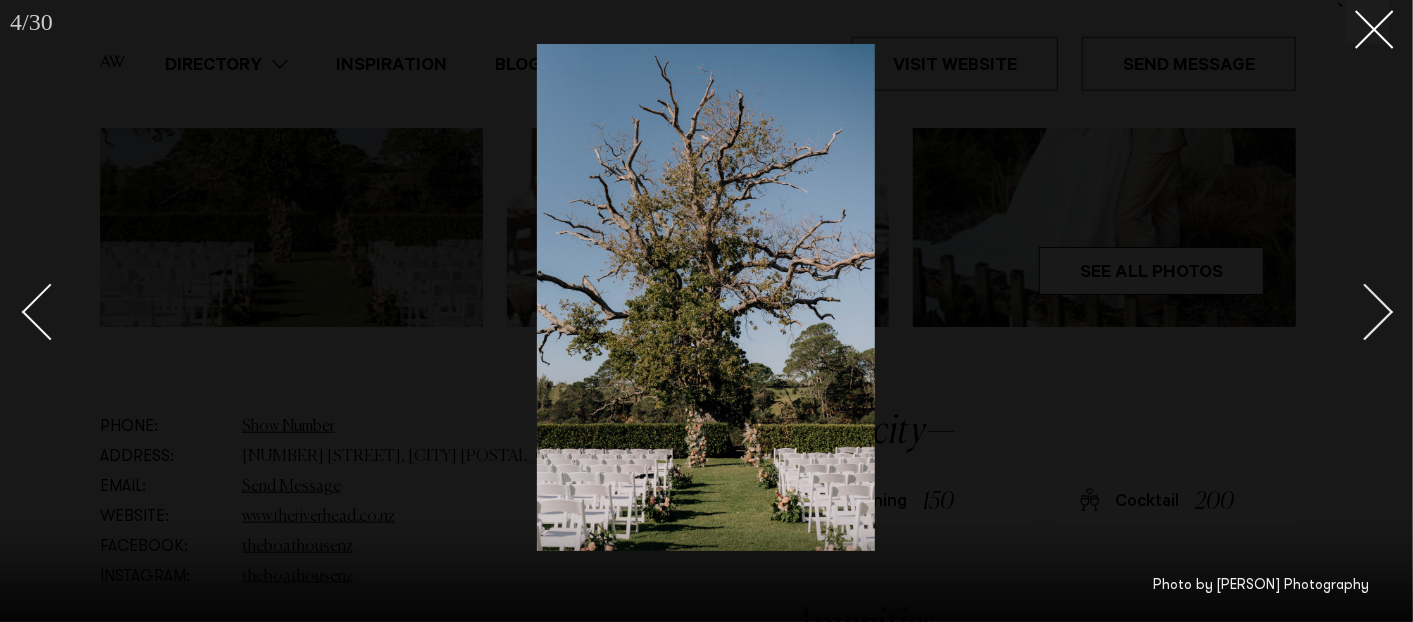 click at bounding box center [1365, 312] 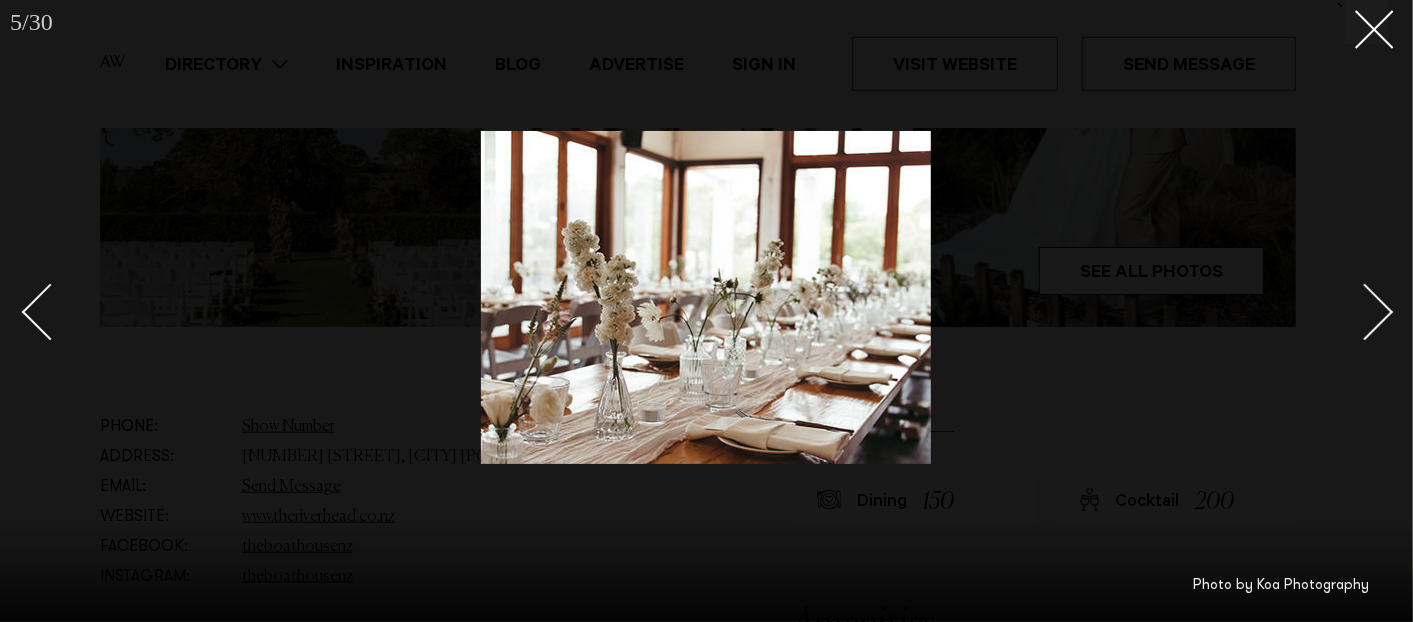 click at bounding box center (1365, 312) 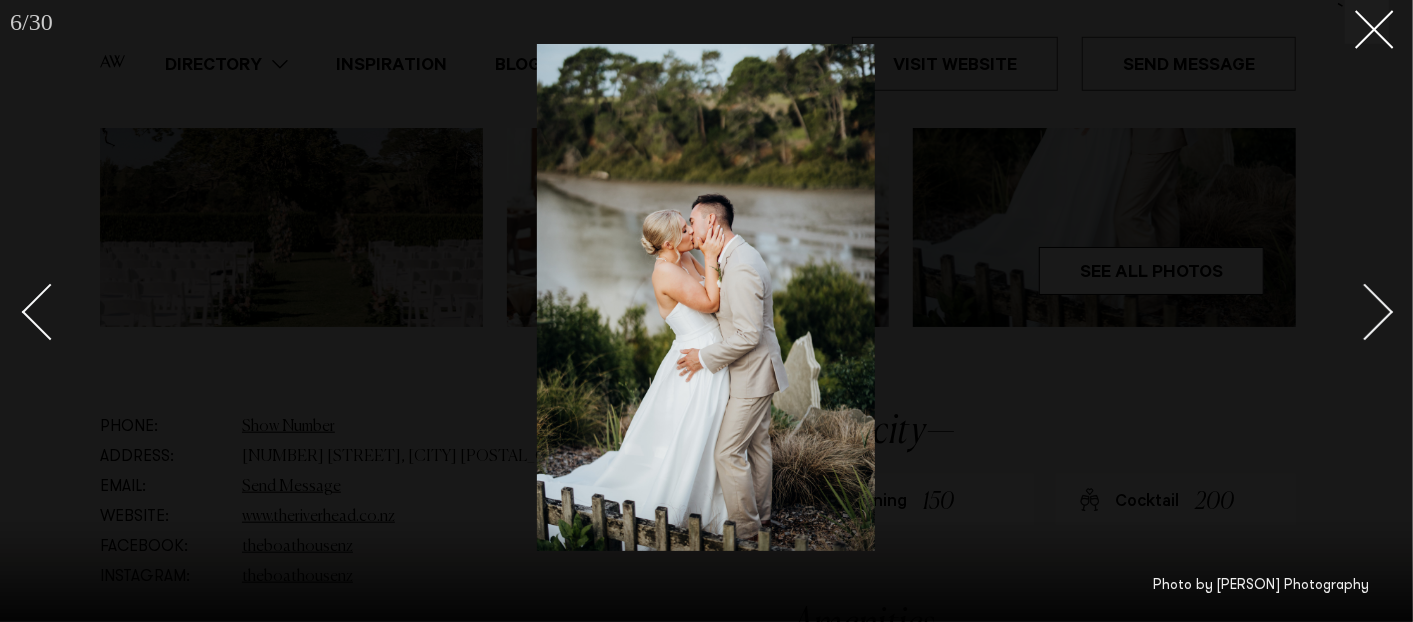 click at bounding box center [1365, 312] 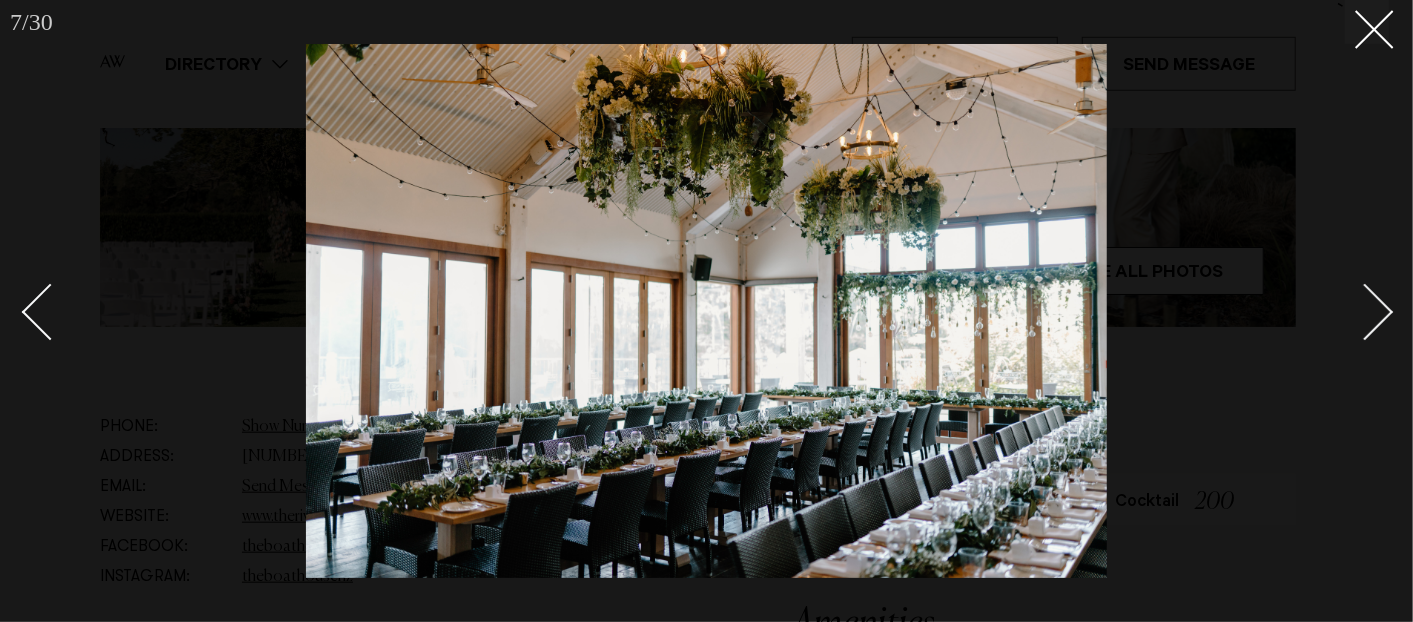 click at bounding box center (1365, 312) 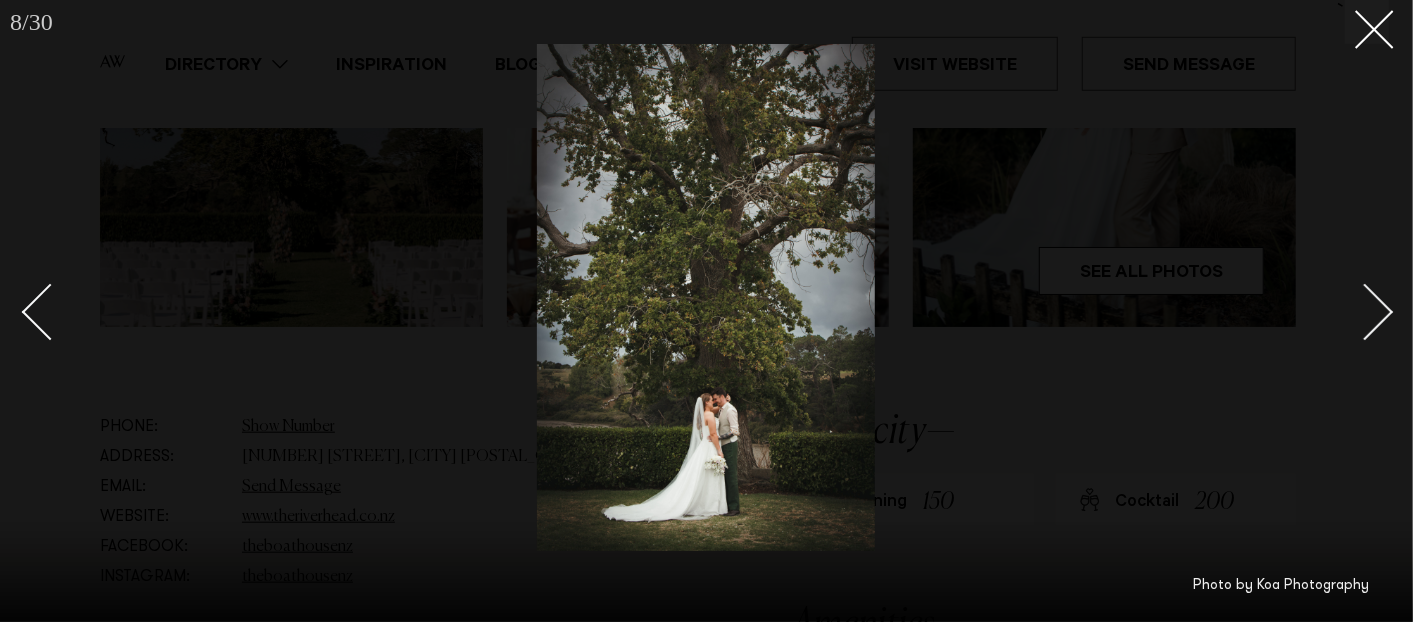 click at bounding box center [1365, 312] 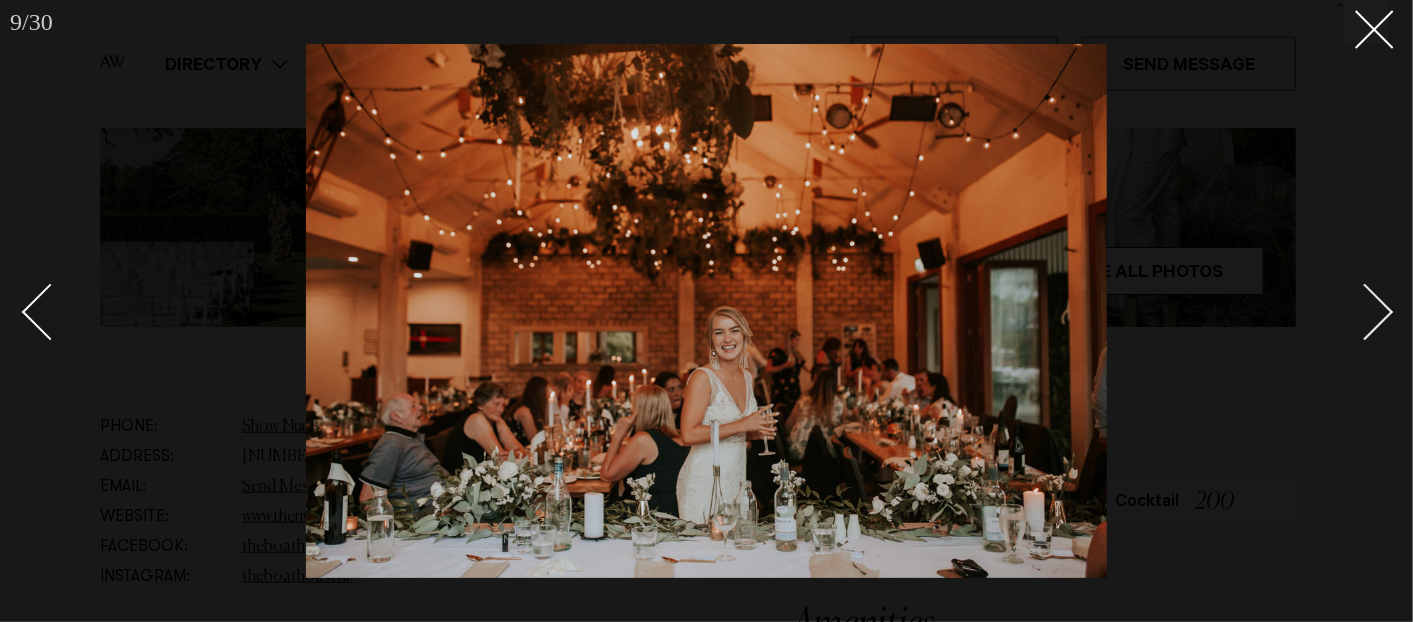 click at bounding box center (1365, 312) 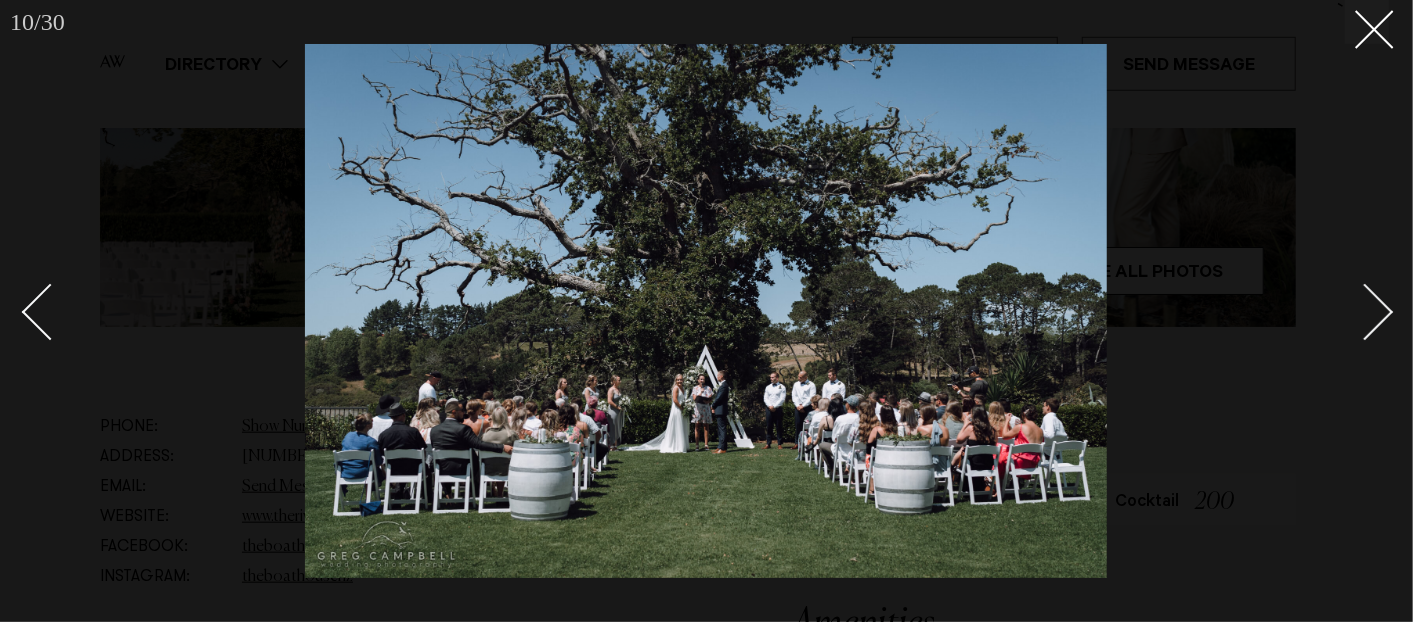 click at bounding box center [1365, 312] 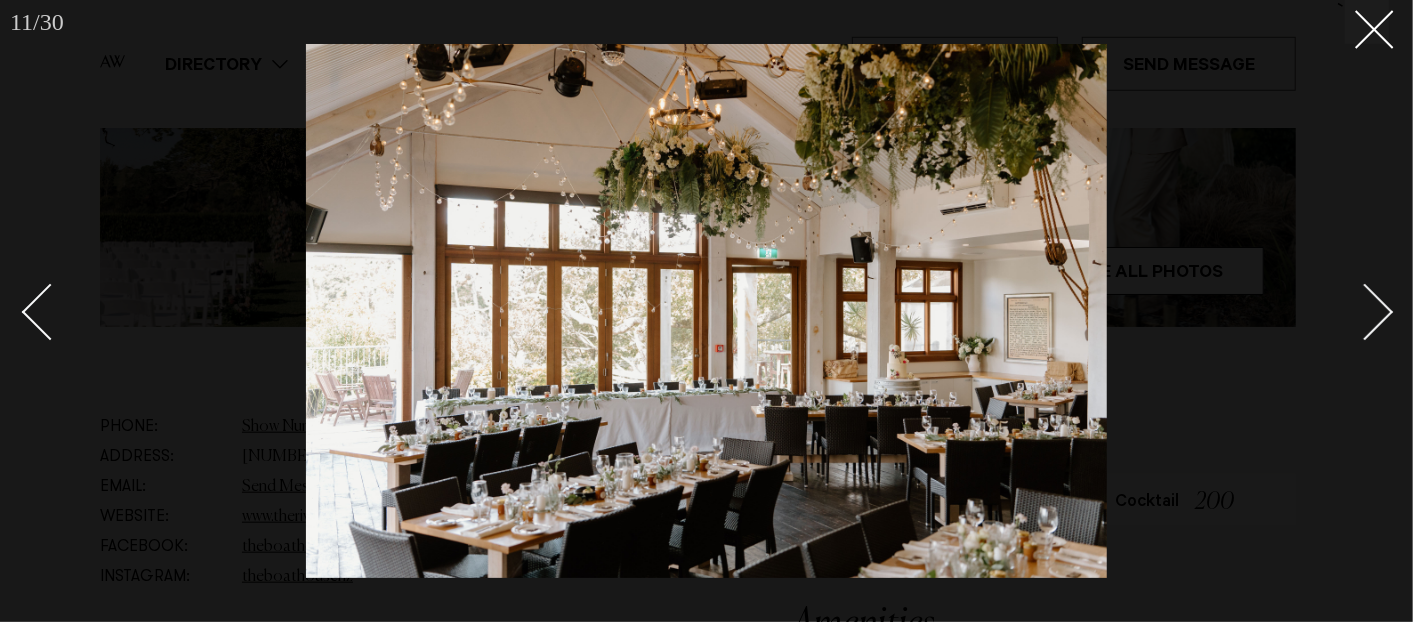 click at bounding box center (1365, 312) 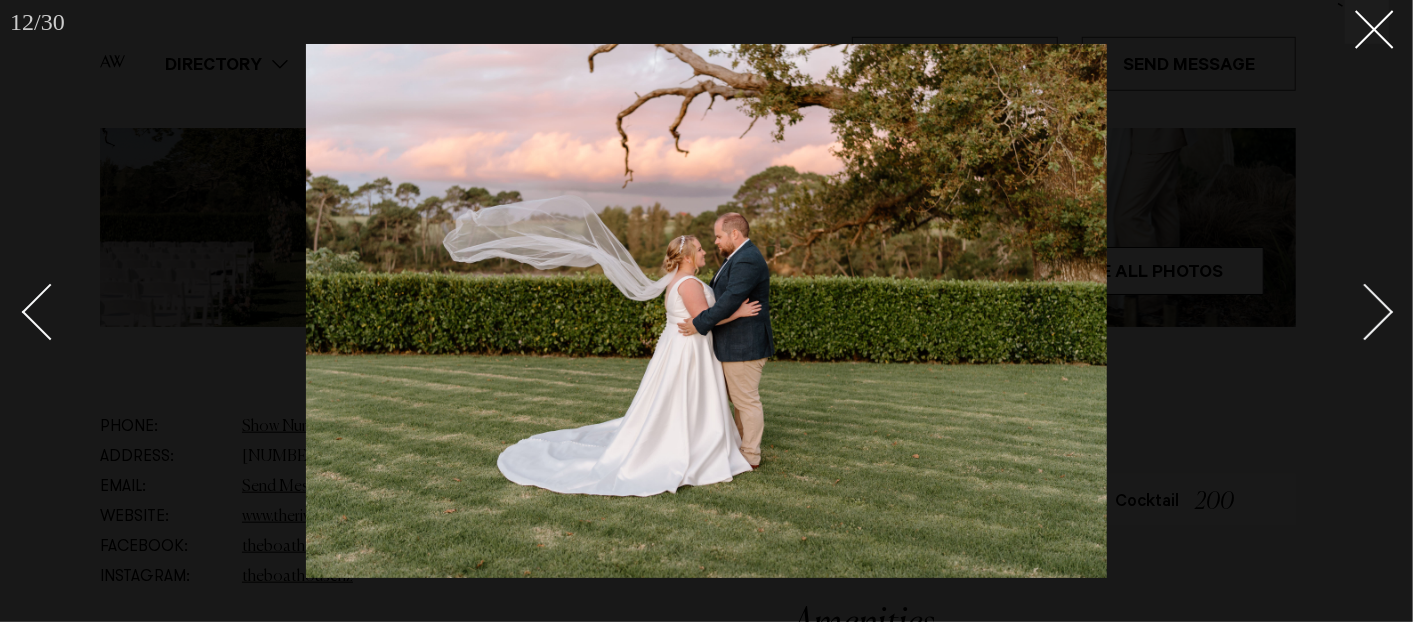 click at bounding box center (1365, 312) 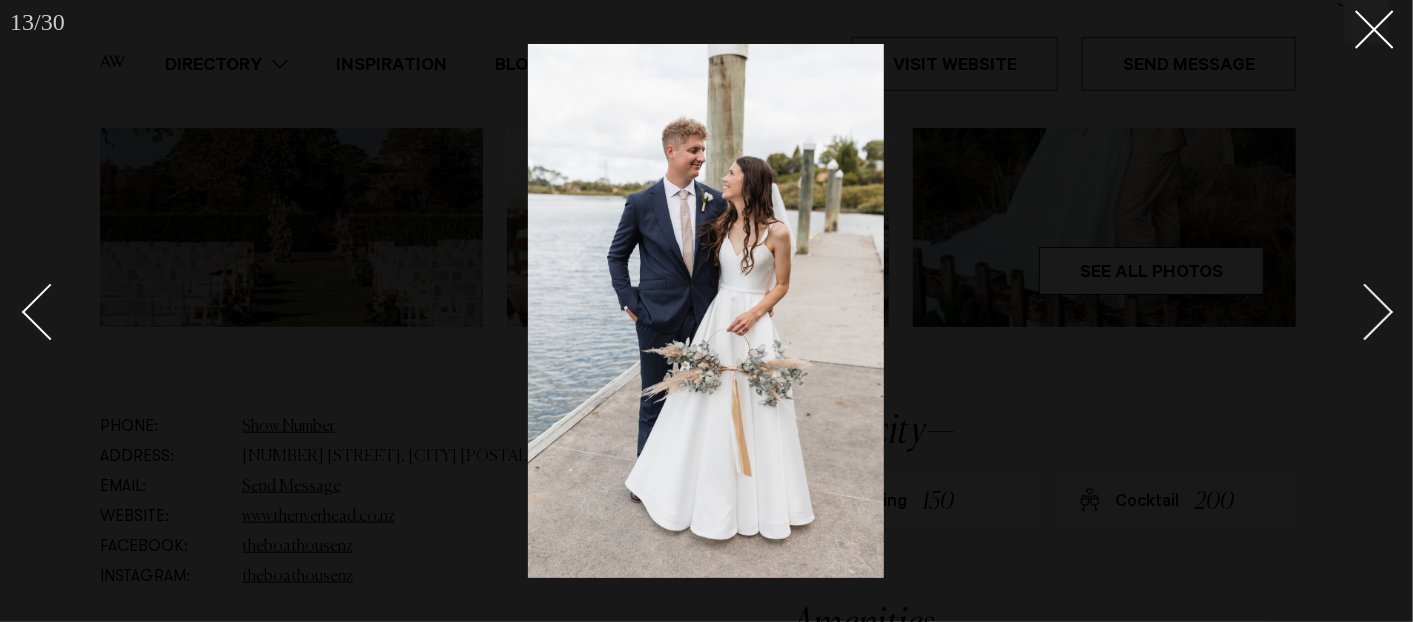click at bounding box center (1365, 312) 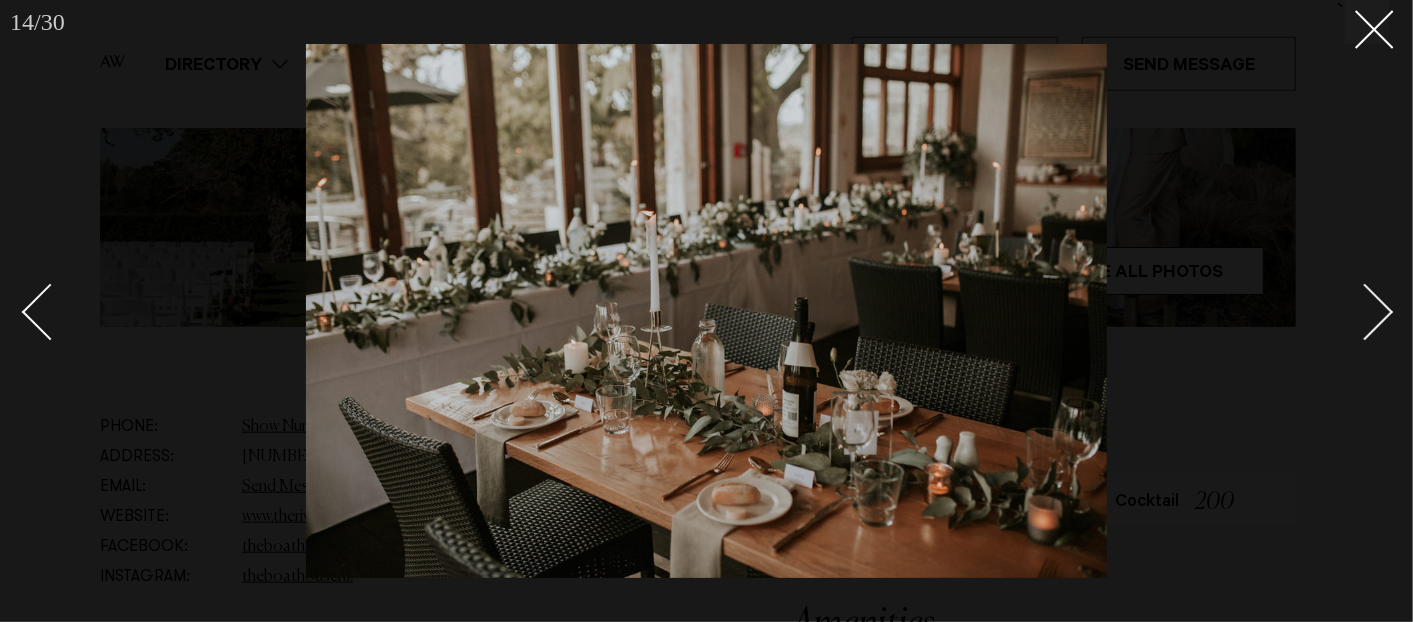 click at bounding box center [1365, 312] 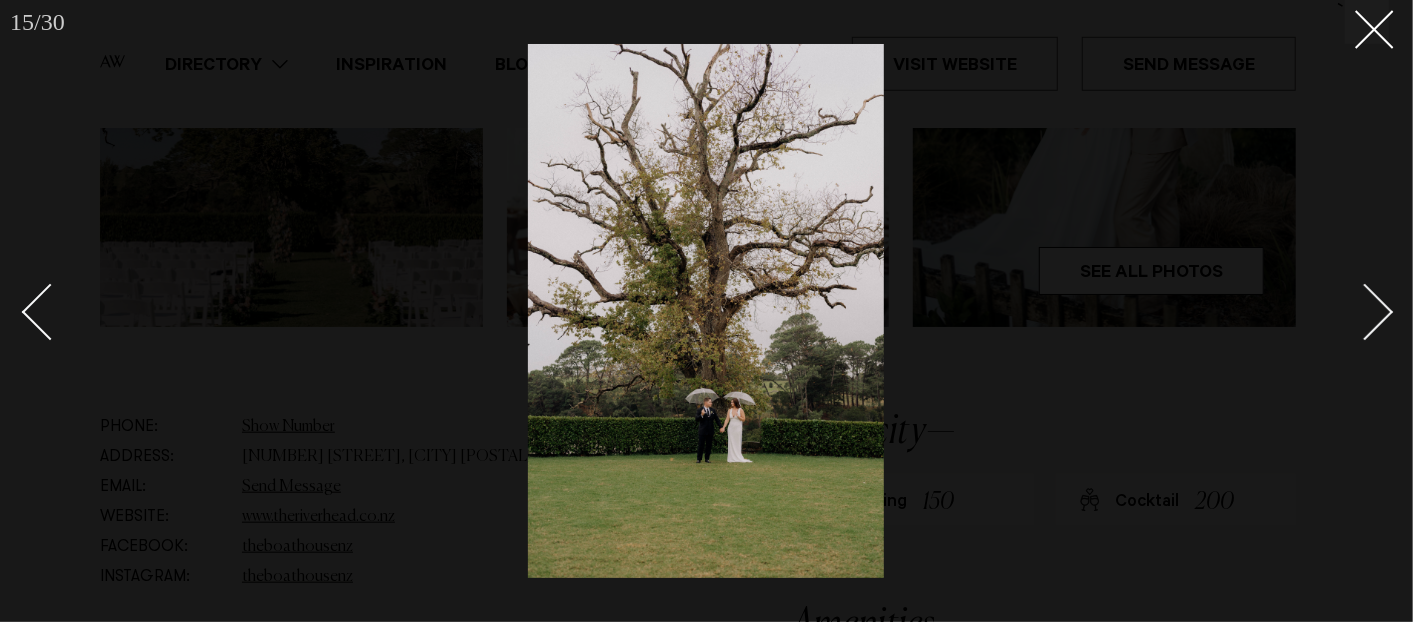 click at bounding box center (1365, 312) 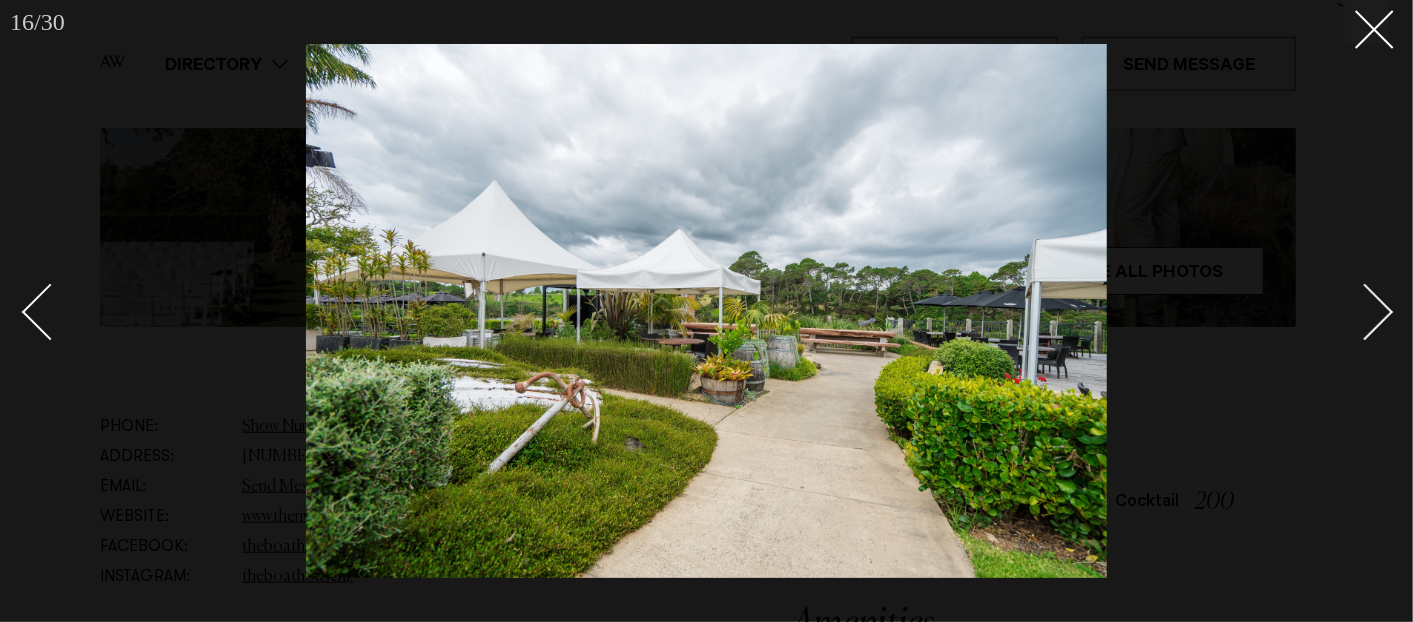 click at bounding box center [1365, 312] 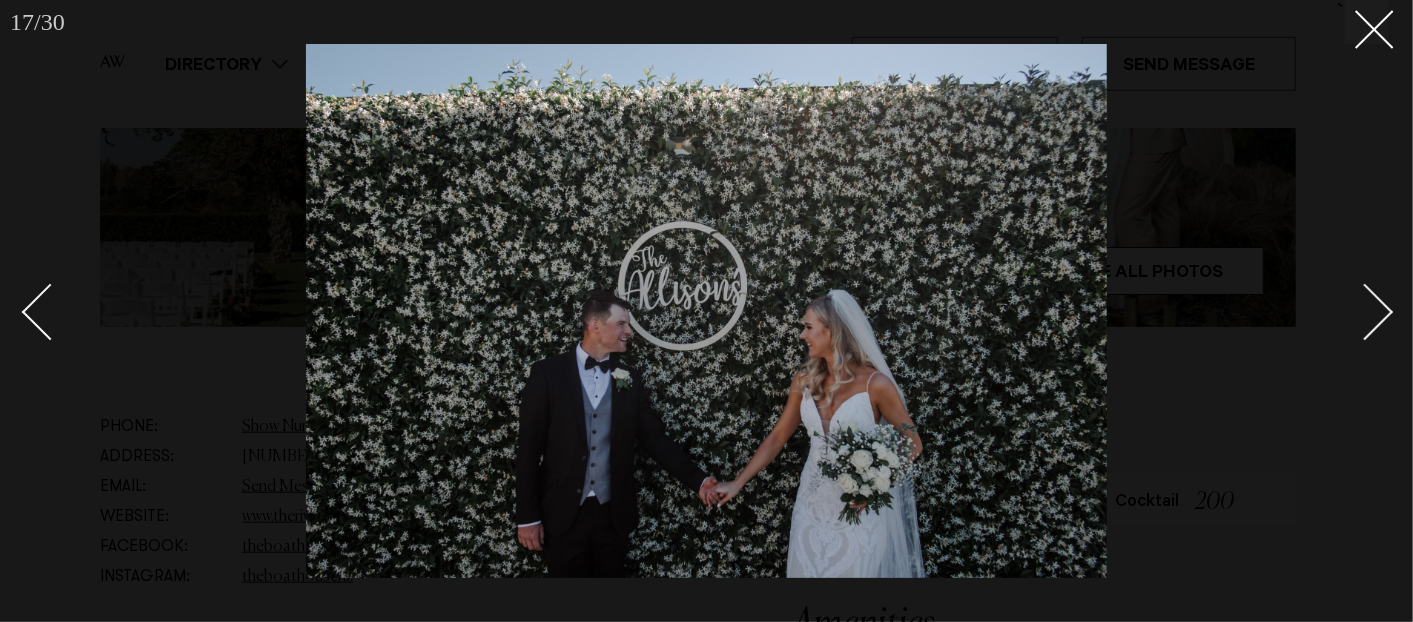 click at bounding box center [1365, 312] 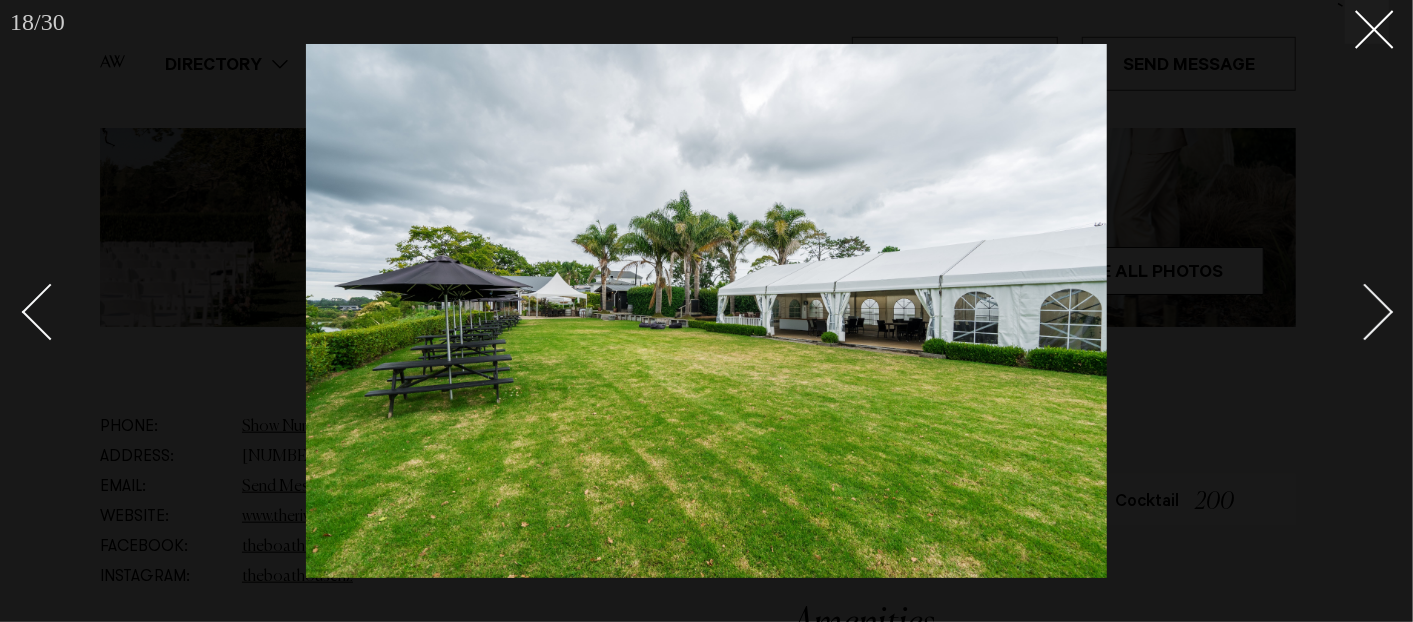 click at bounding box center (1365, 312) 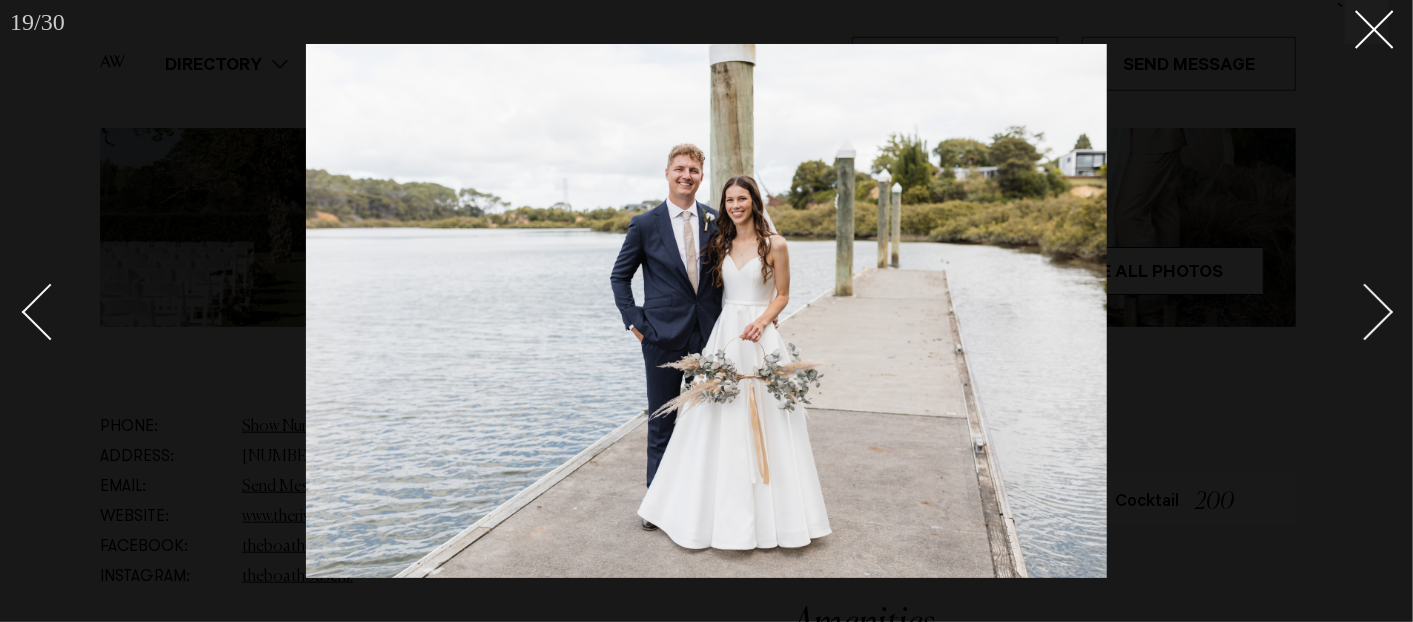 click at bounding box center [1365, 312] 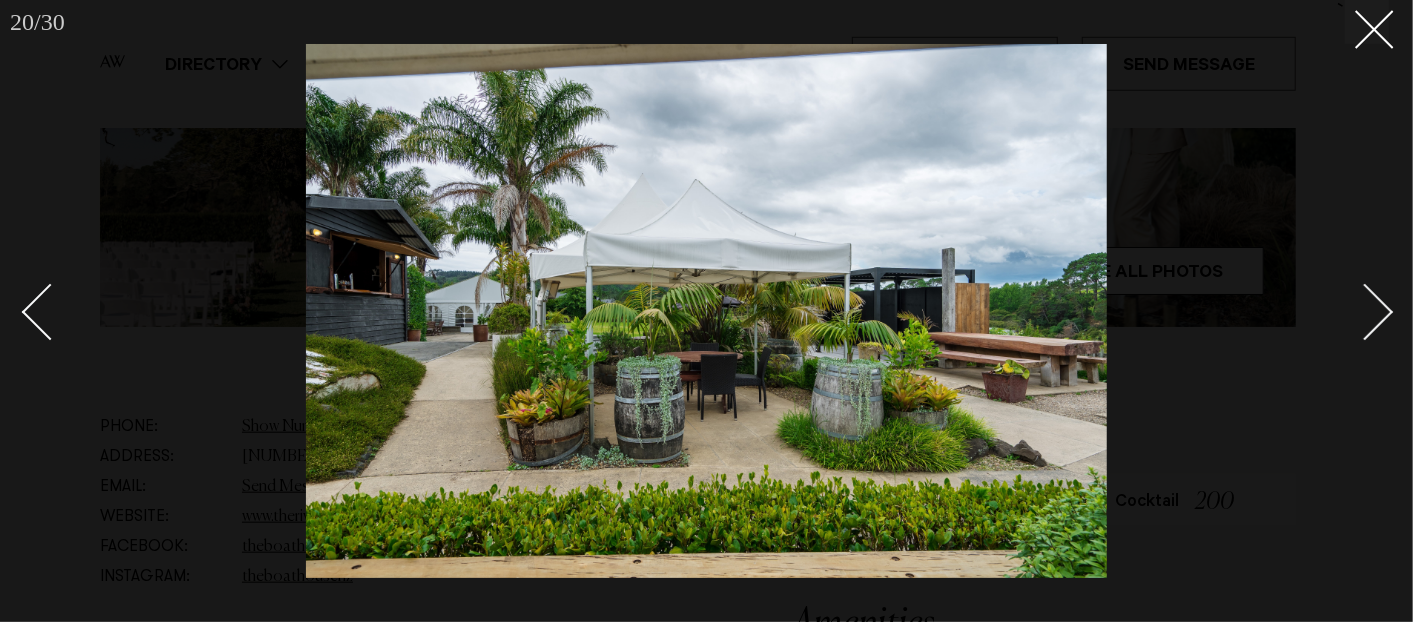 click at bounding box center (1365, 312) 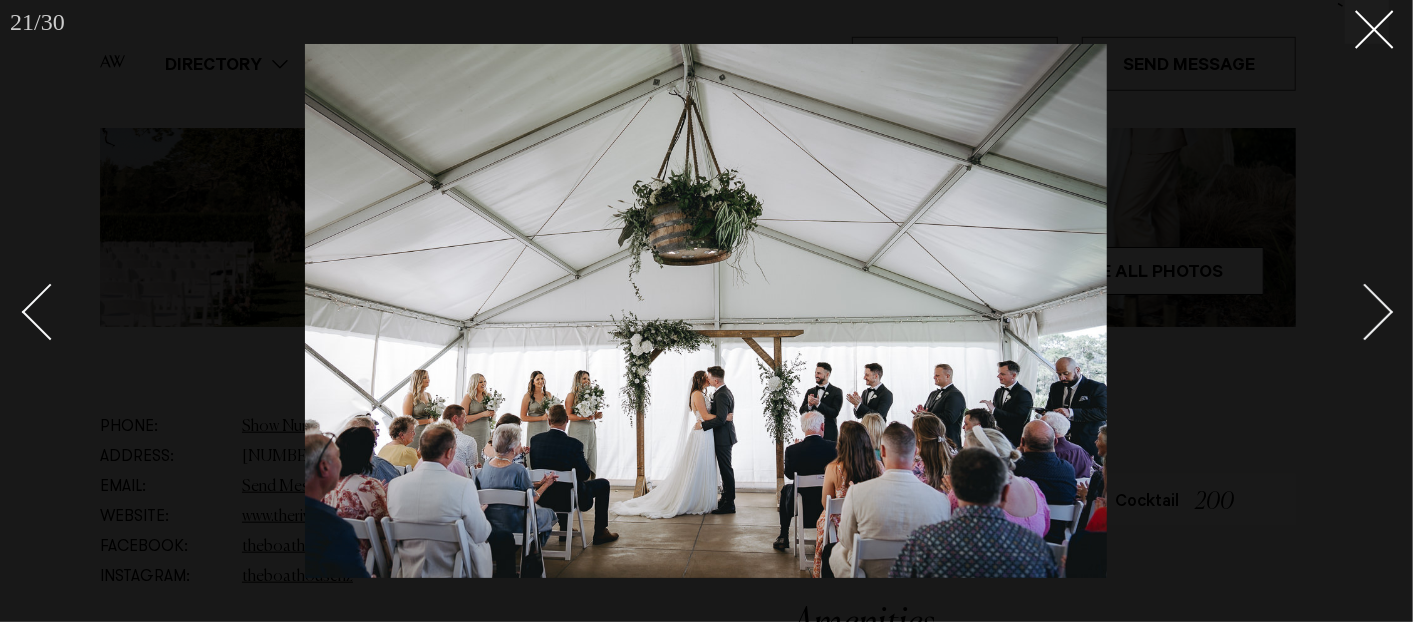 click at bounding box center [1365, 312] 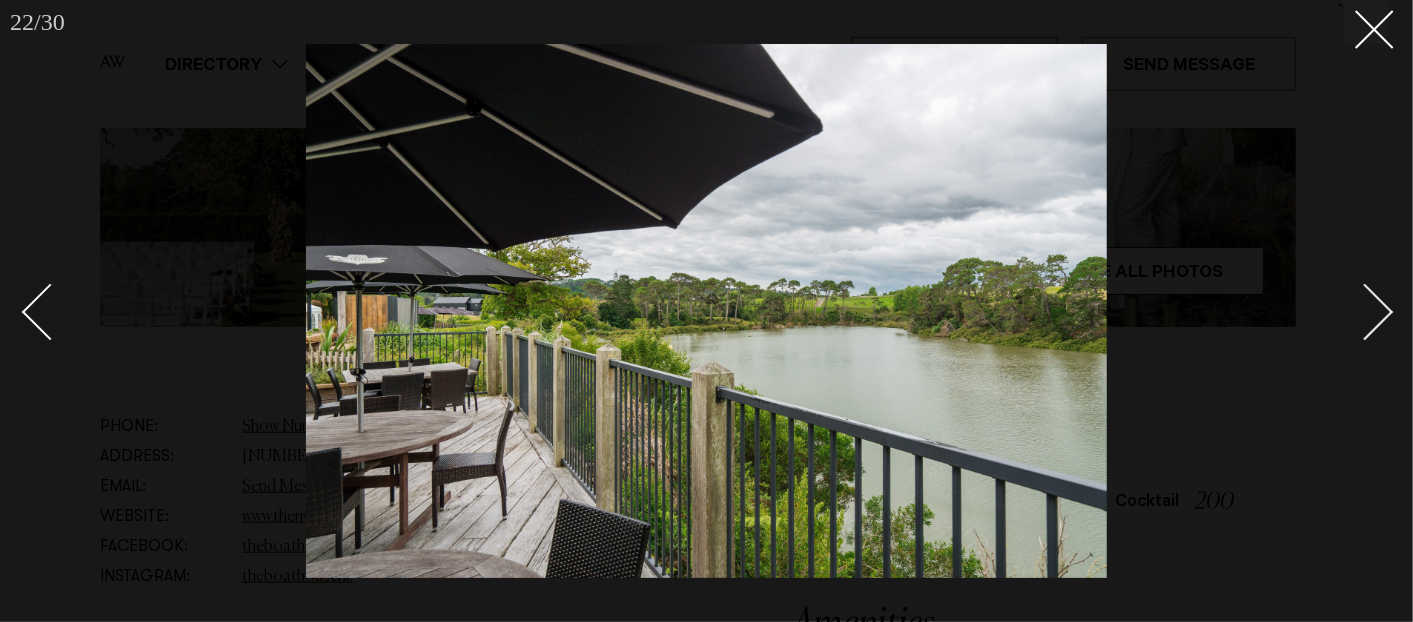 click at bounding box center (1365, 312) 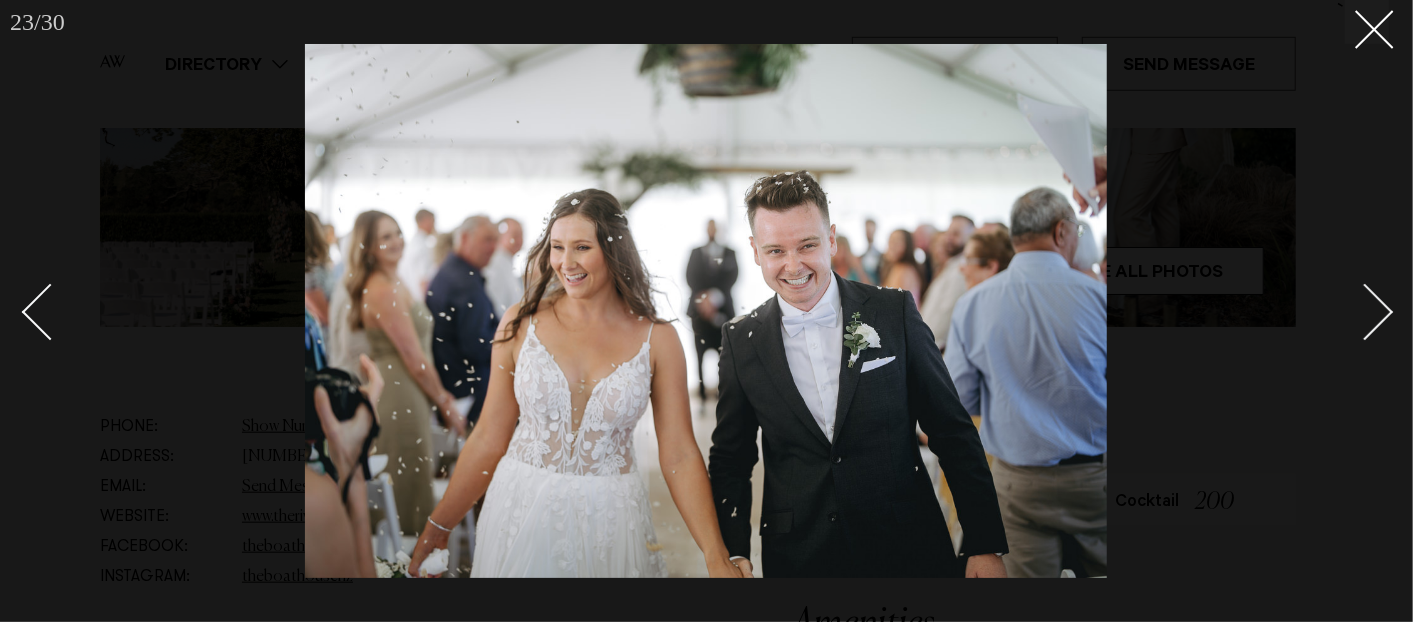 click at bounding box center (1365, 312) 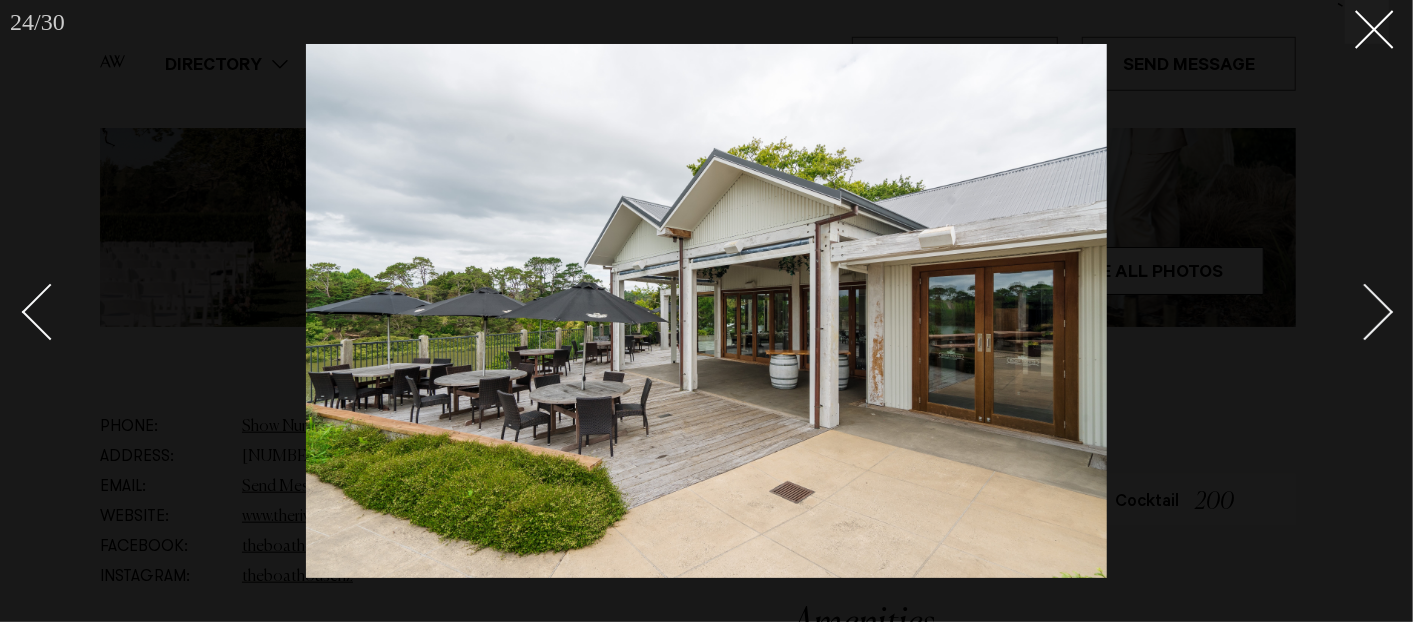 click at bounding box center [1365, 312] 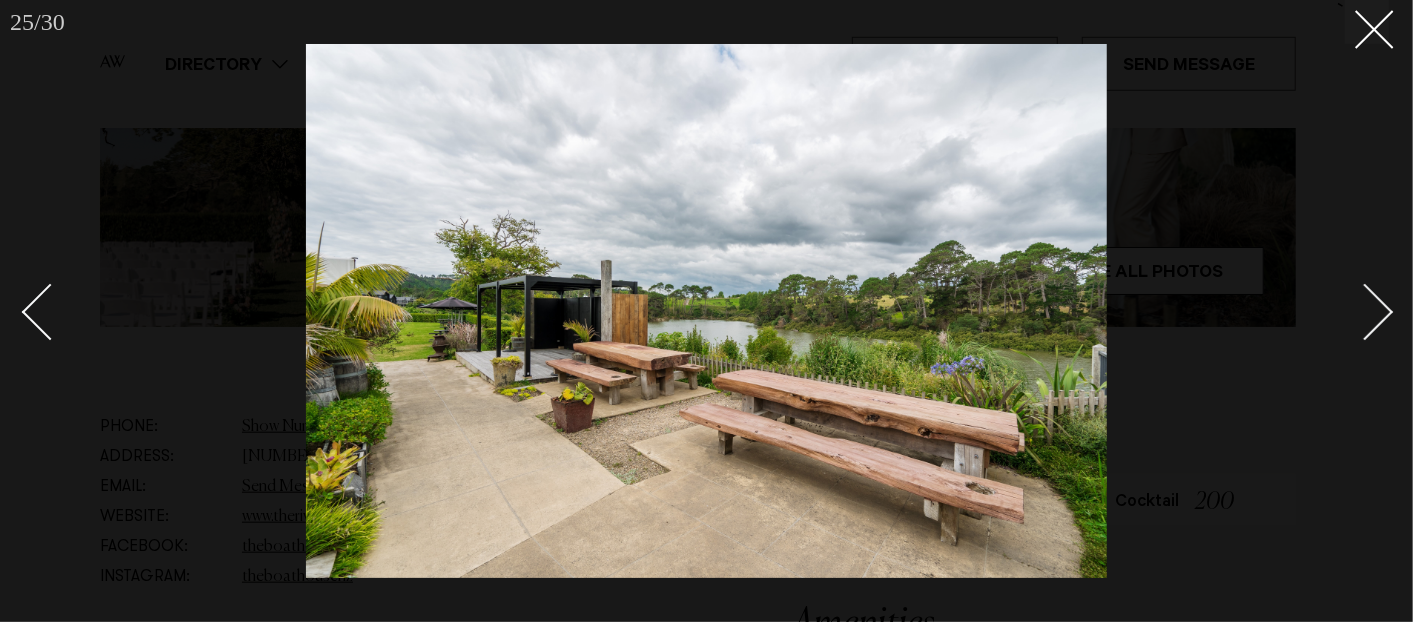 click at bounding box center (1365, 312) 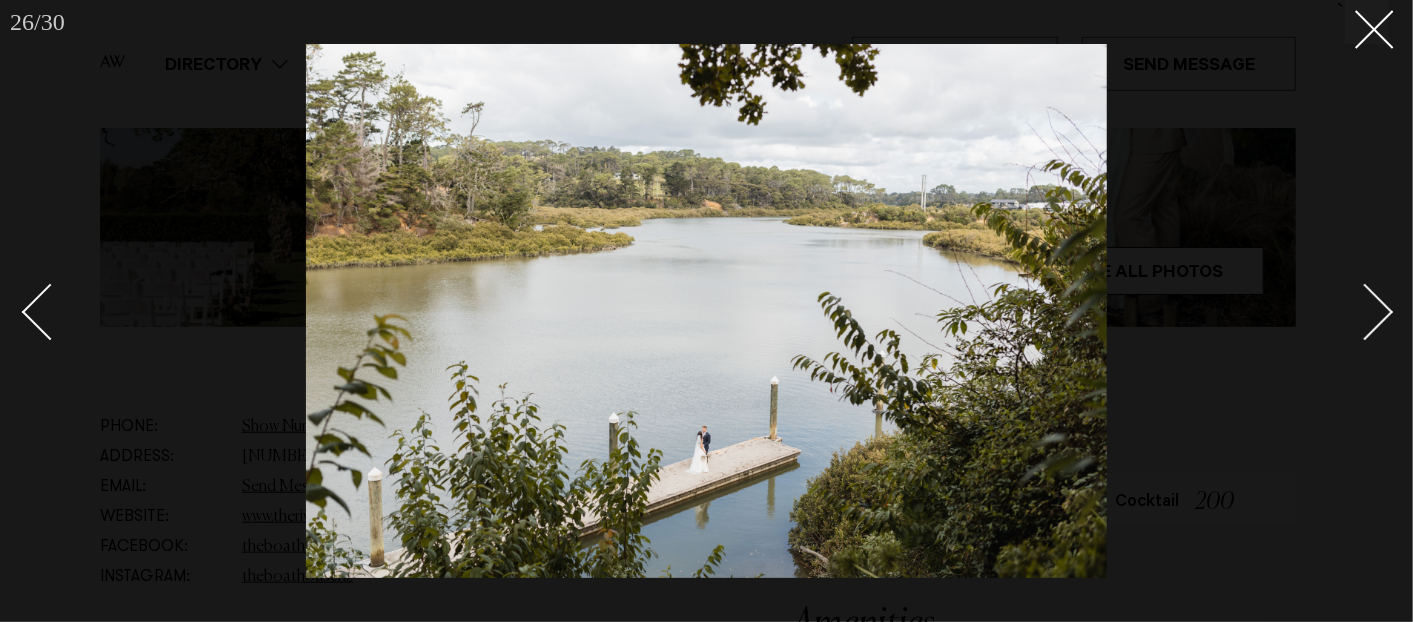 click at bounding box center (1365, 312) 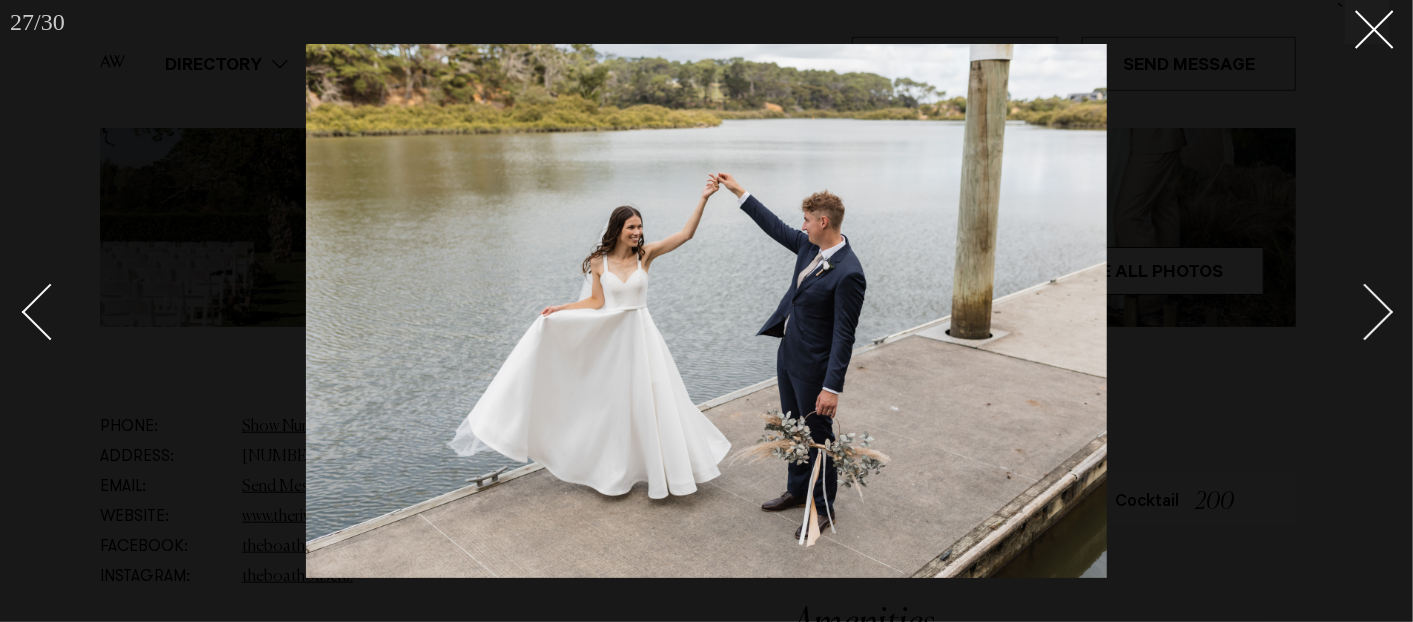click at bounding box center [1365, 312] 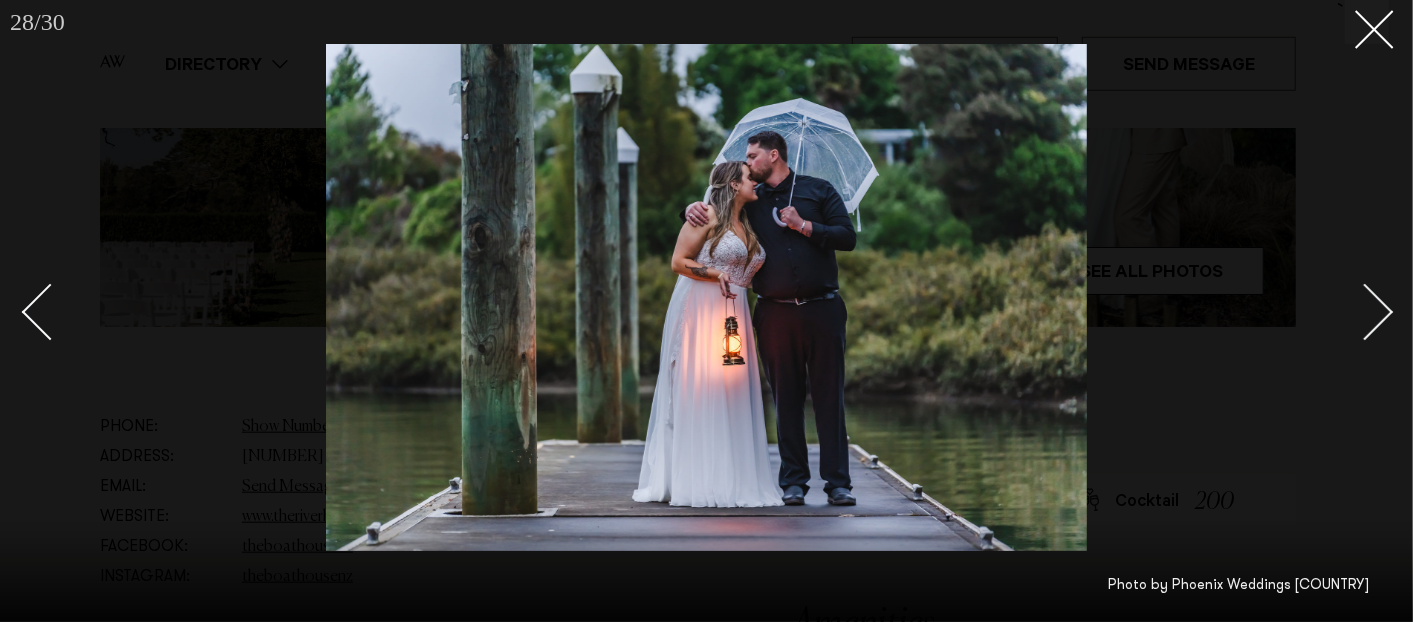 click at bounding box center [1365, 312] 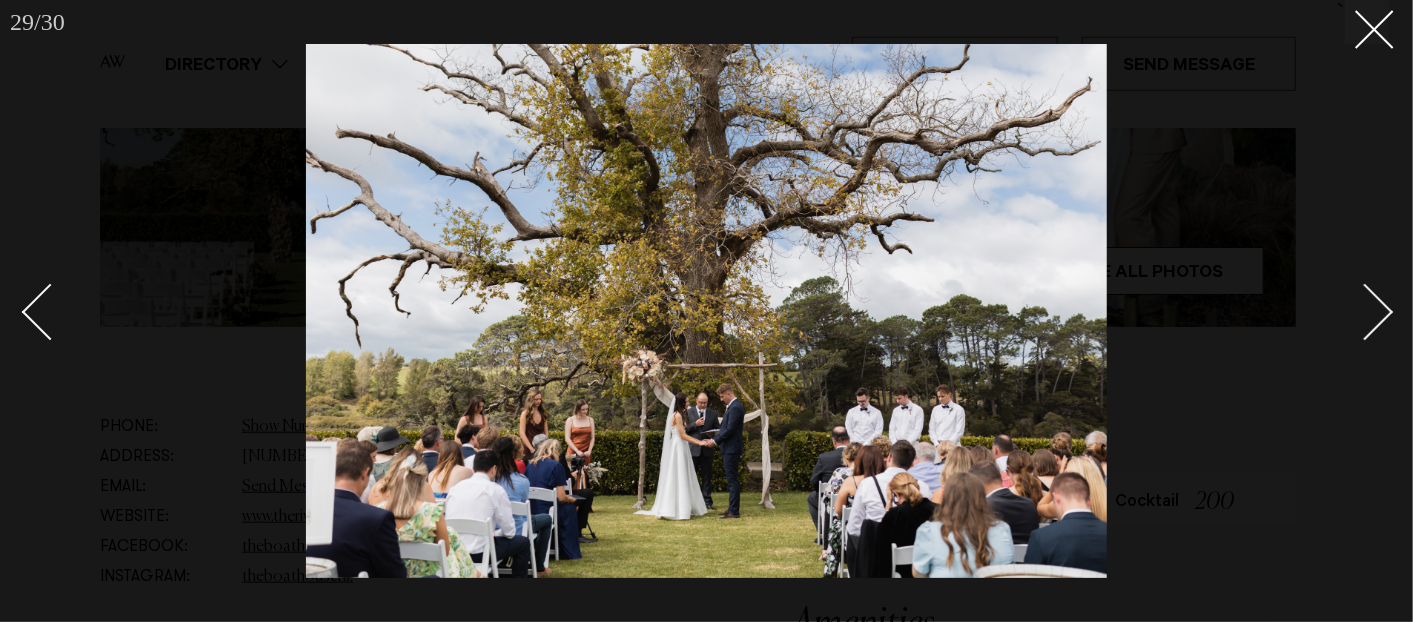 click at bounding box center (1365, 312) 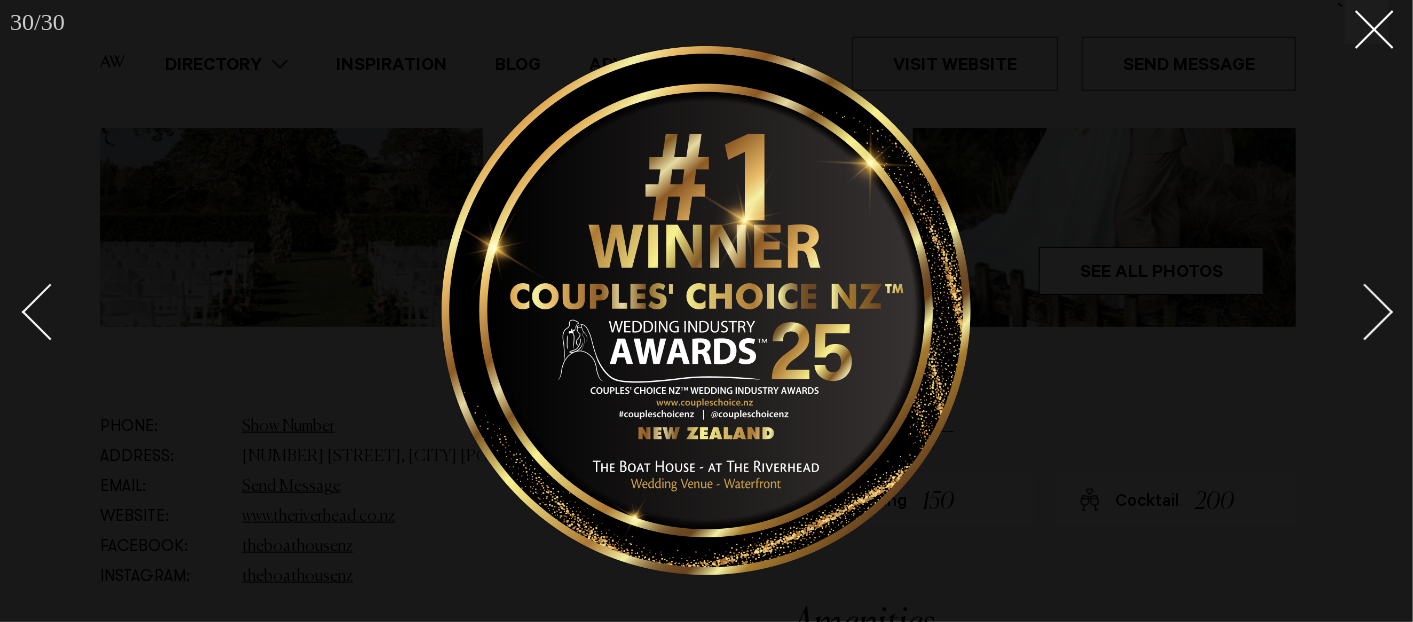 click at bounding box center (1365, 312) 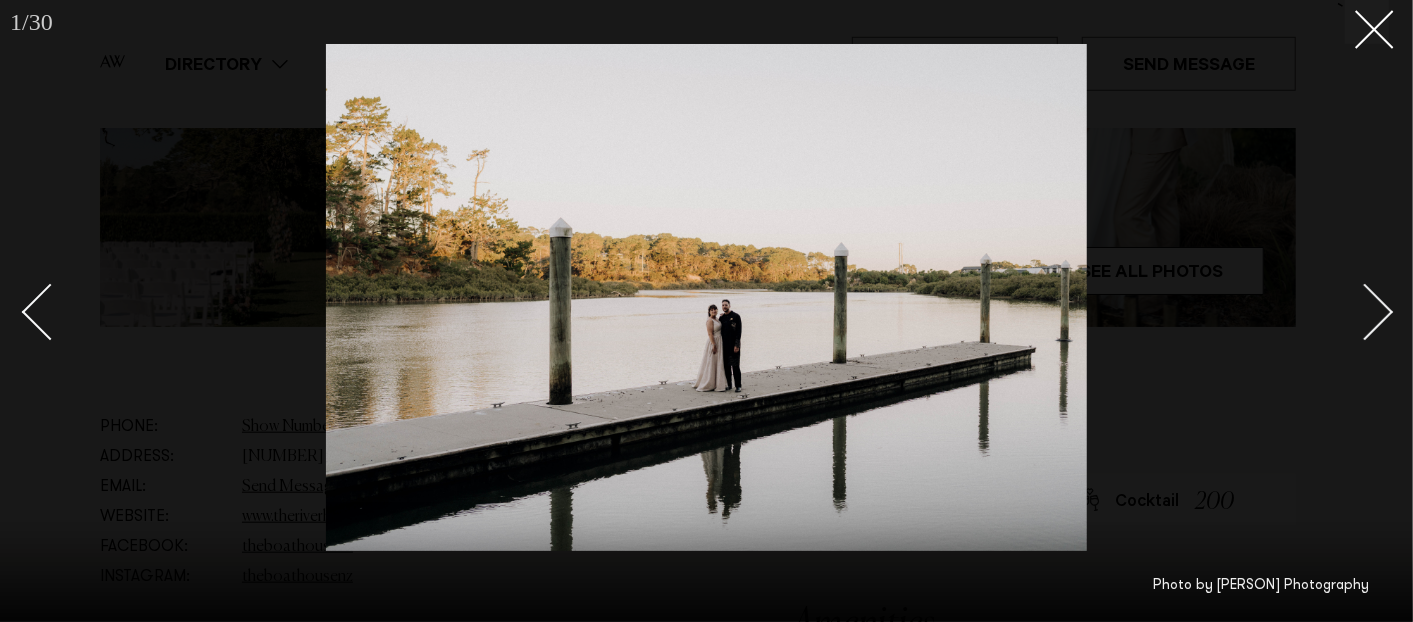 click at bounding box center (1365, 312) 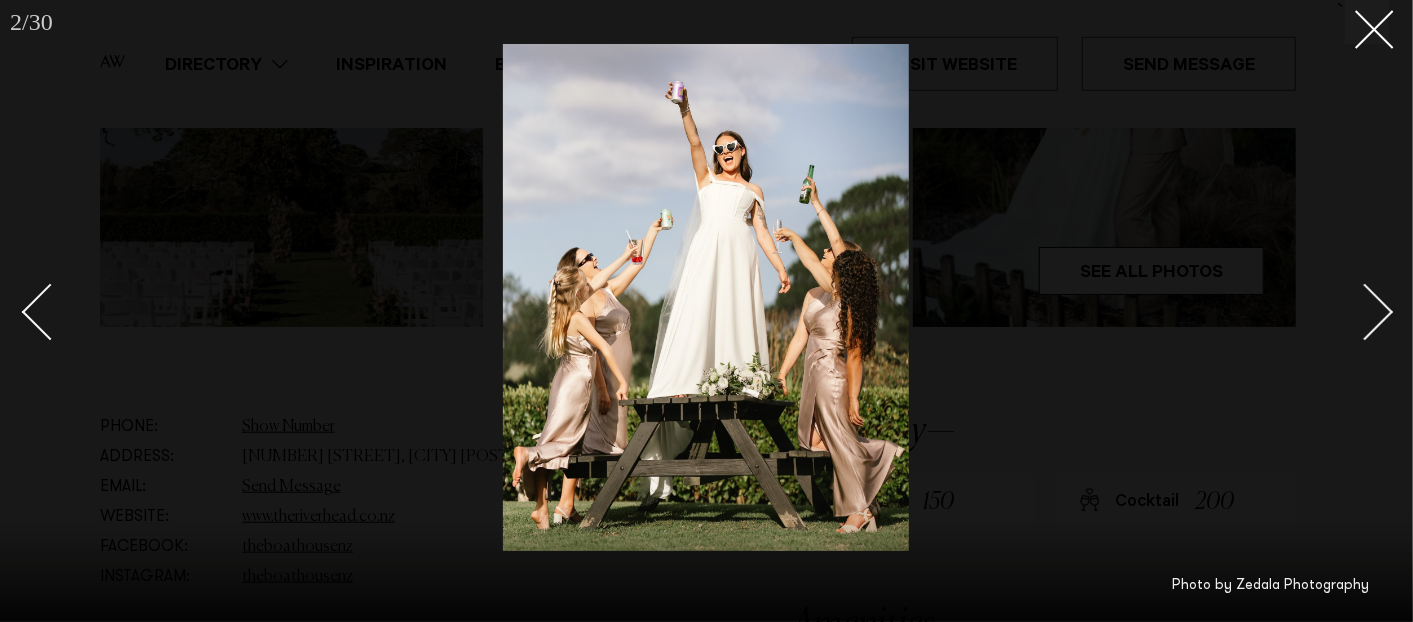 click at bounding box center [1365, 312] 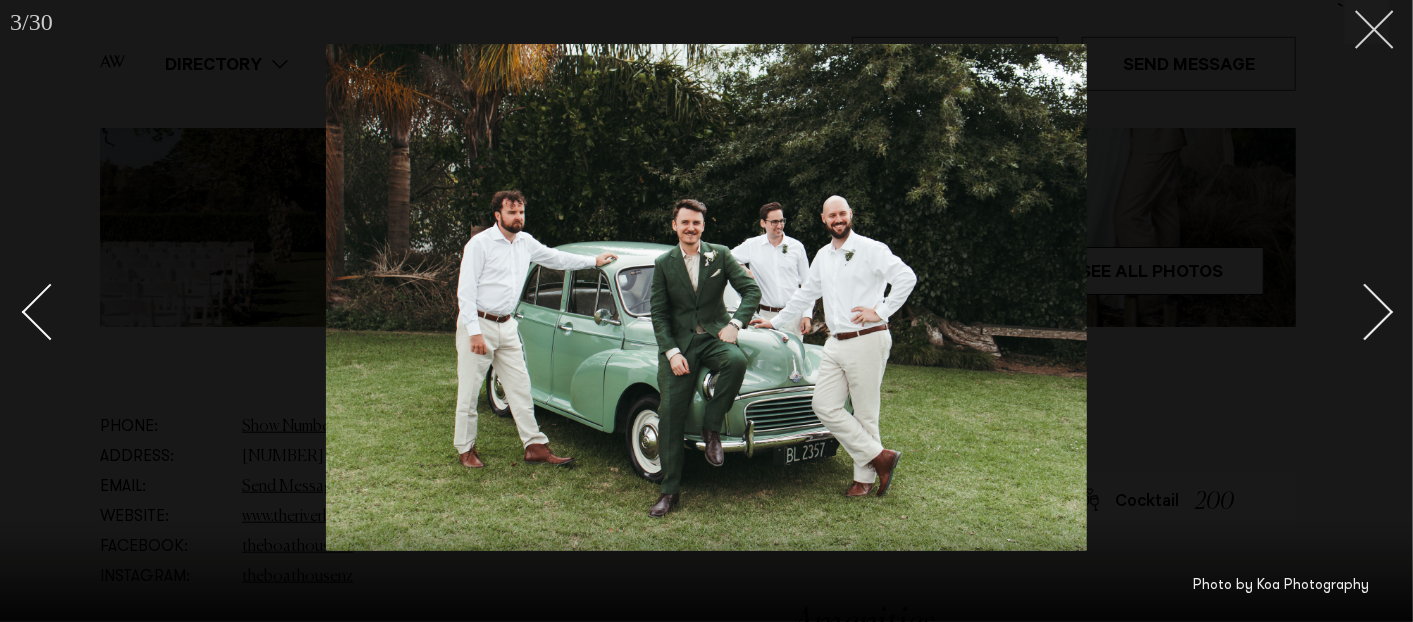click 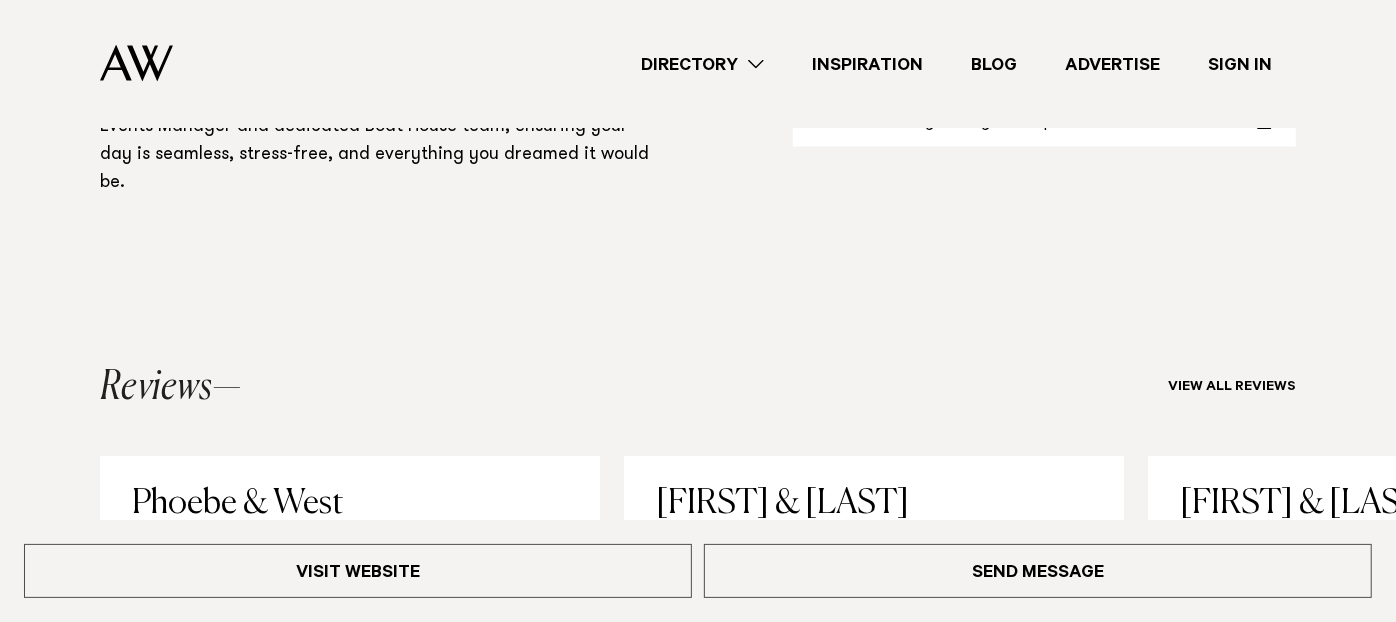 scroll, scrollTop: 1444, scrollLeft: 0, axis: vertical 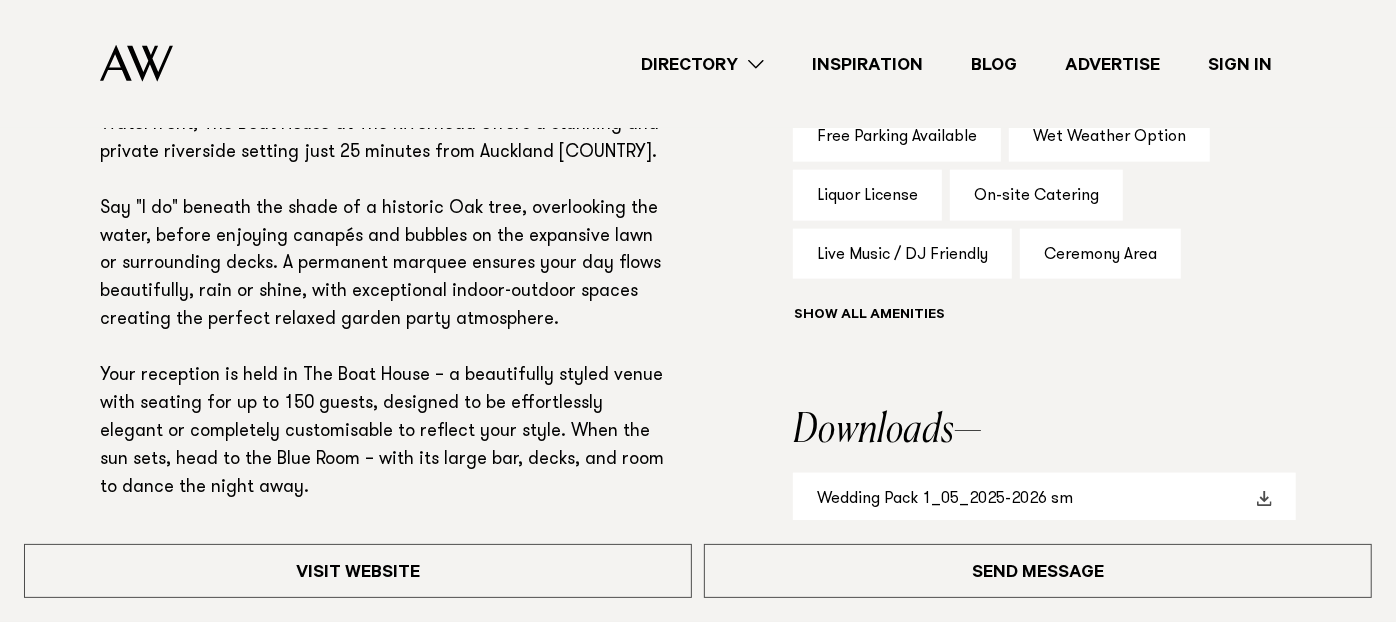 click on "Wedding Pack 1_05_2025-2026 sm" at bounding box center [1044, 498] 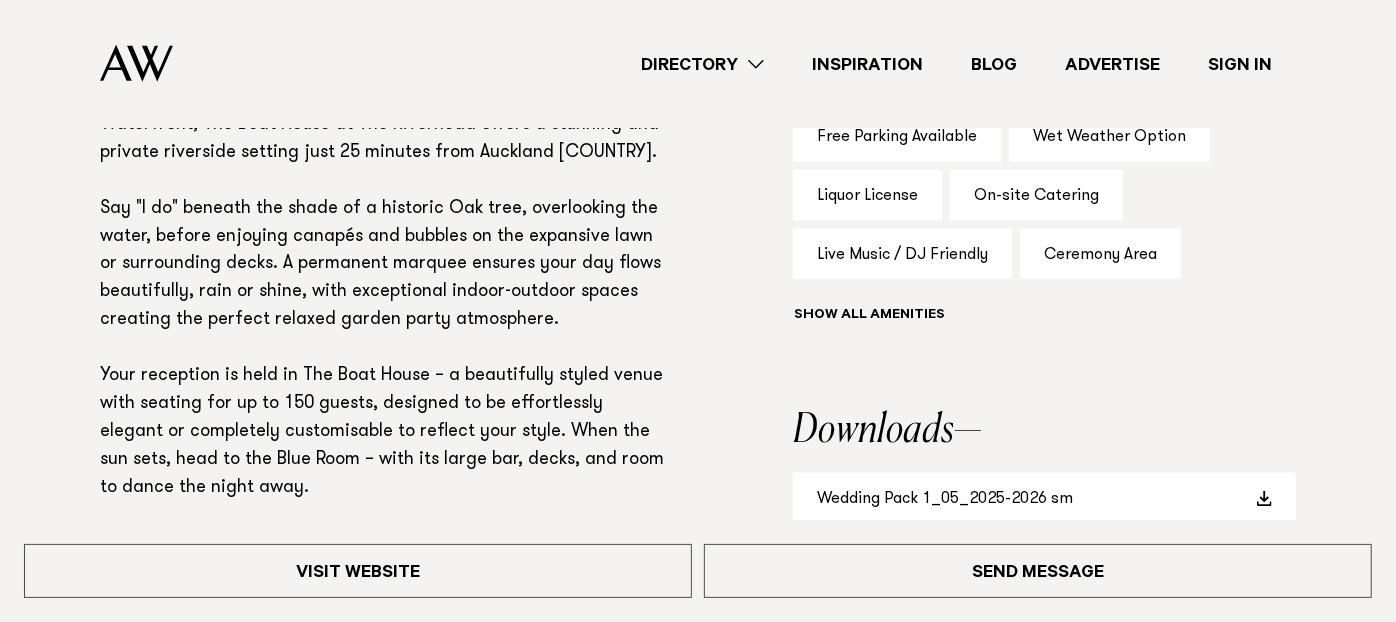 click on "Winter Wedding Package 2026.pd" at bounding box center [1044, 565] 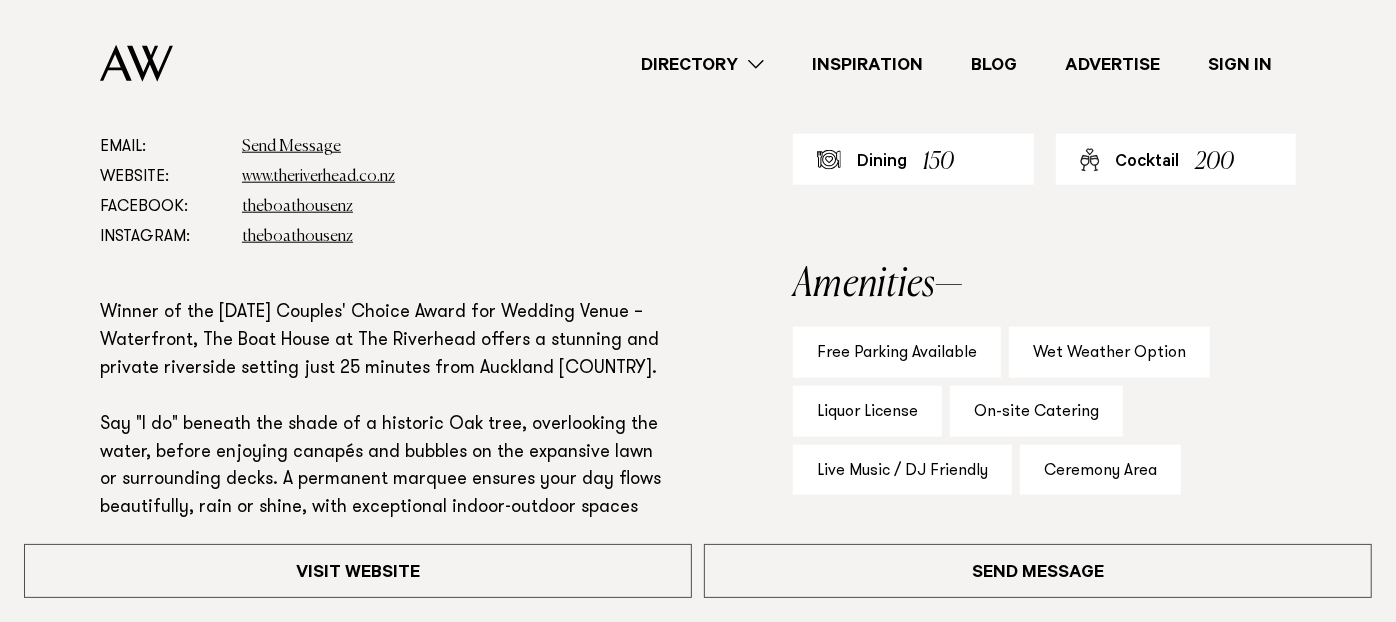 scroll, scrollTop: 1222, scrollLeft: 0, axis: vertical 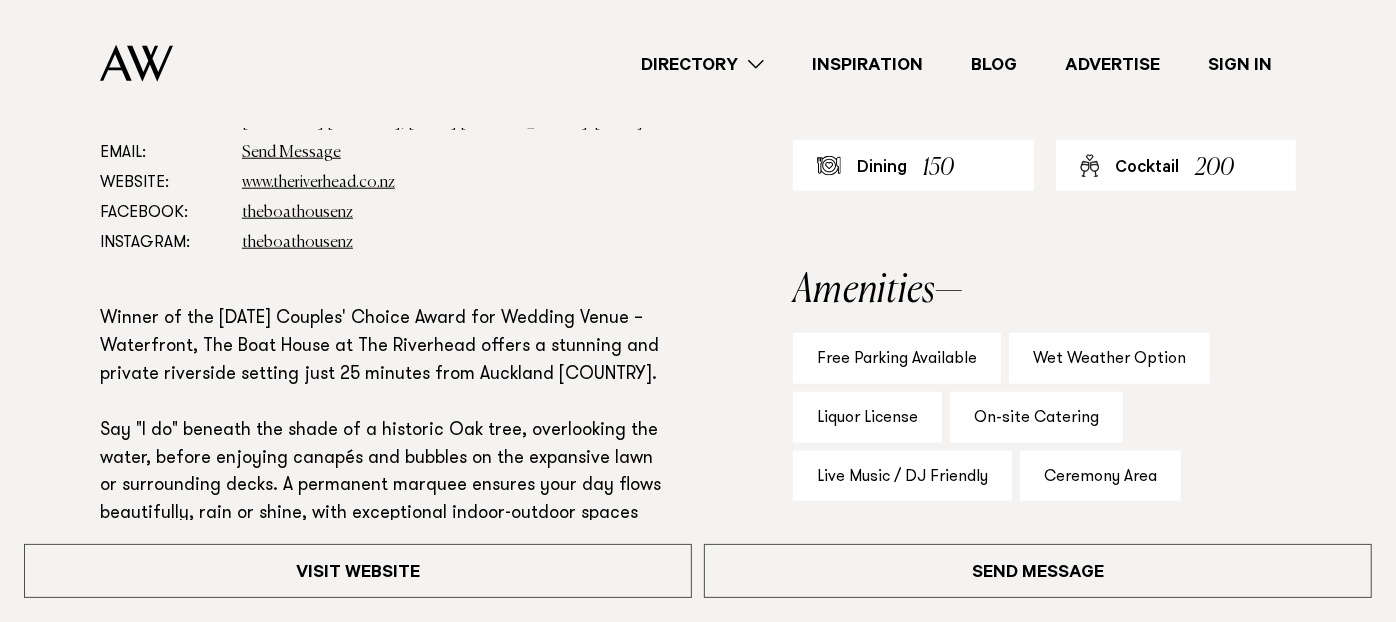 click on "Show all" at bounding box center [906, 538] 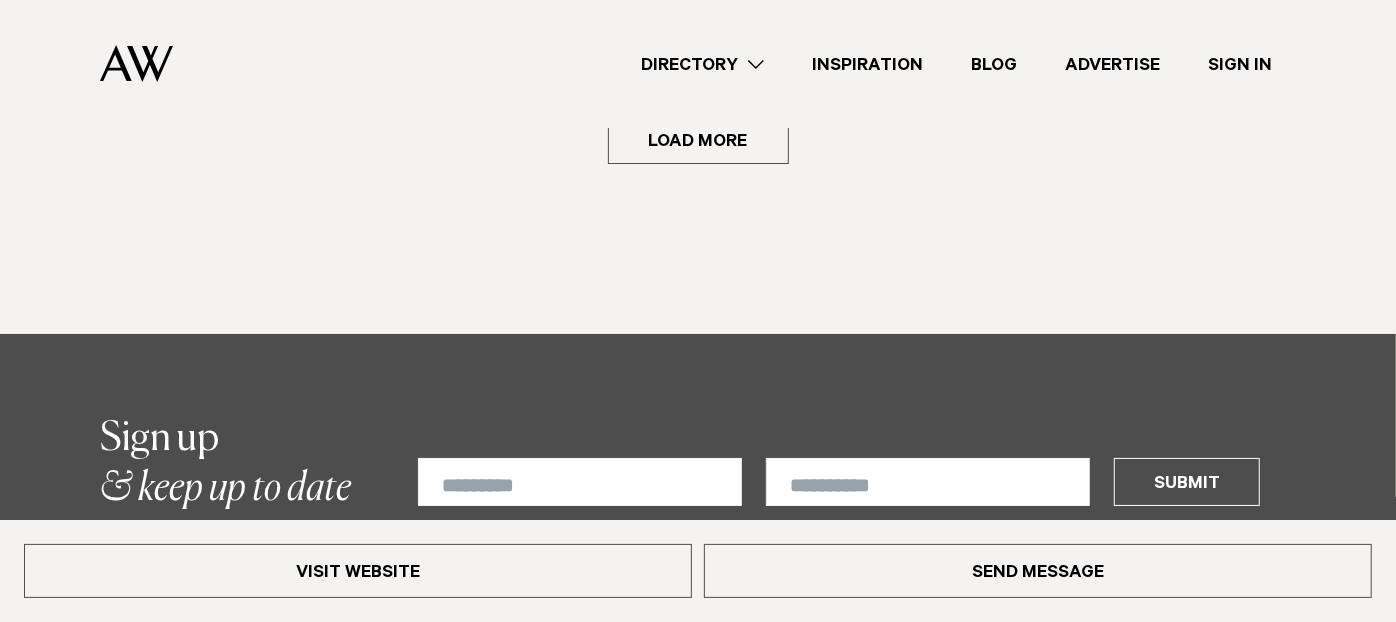 scroll, scrollTop: 4333, scrollLeft: 0, axis: vertical 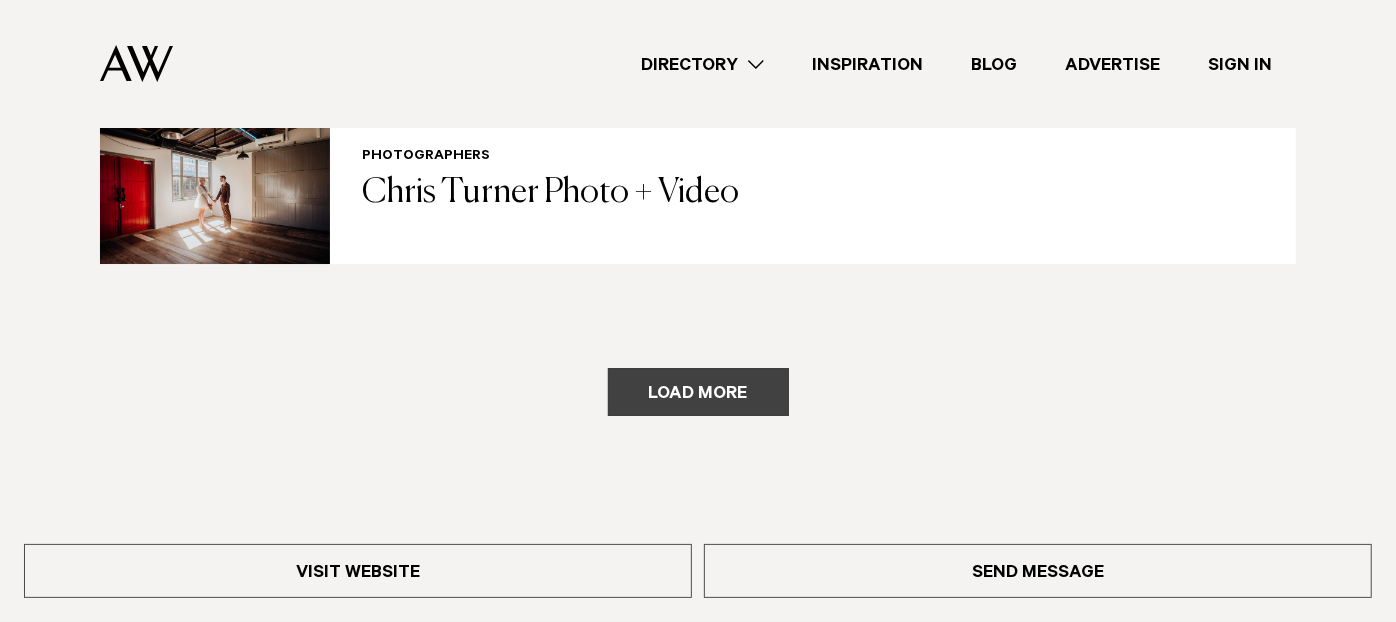 click on "Load more" at bounding box center [698, 392] 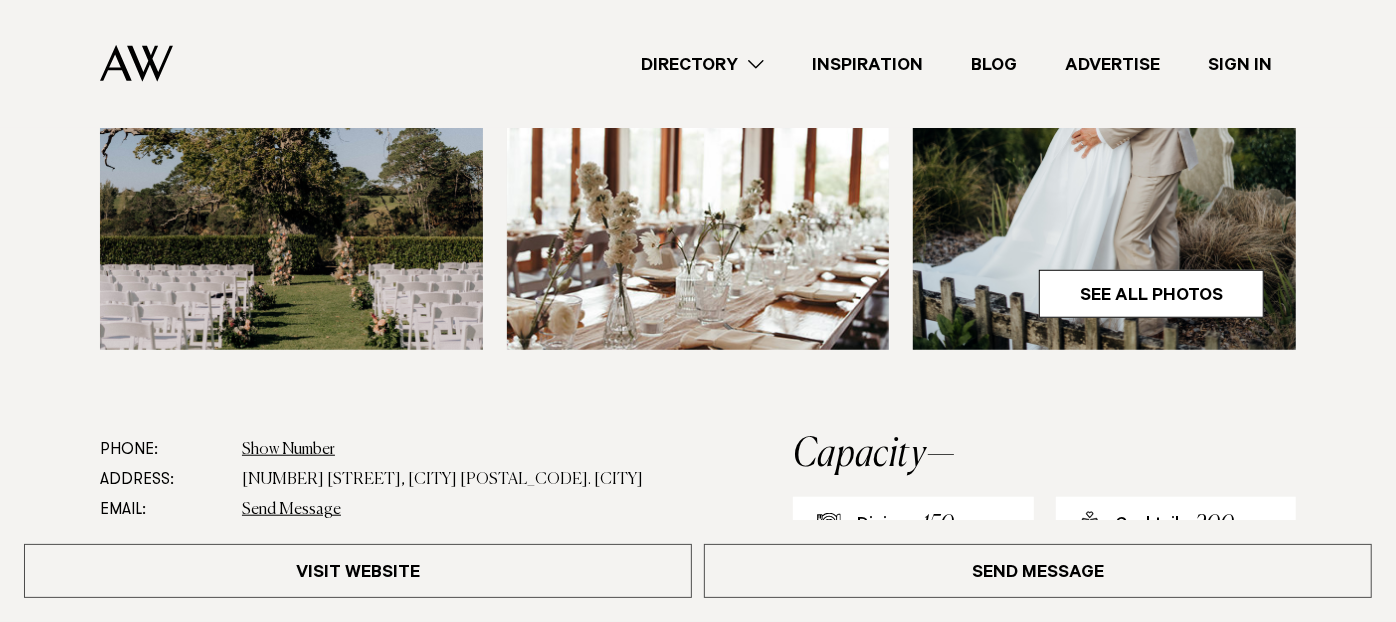 scroll, scrollTop: 1000, scrollLeft: 0, axis: vertical 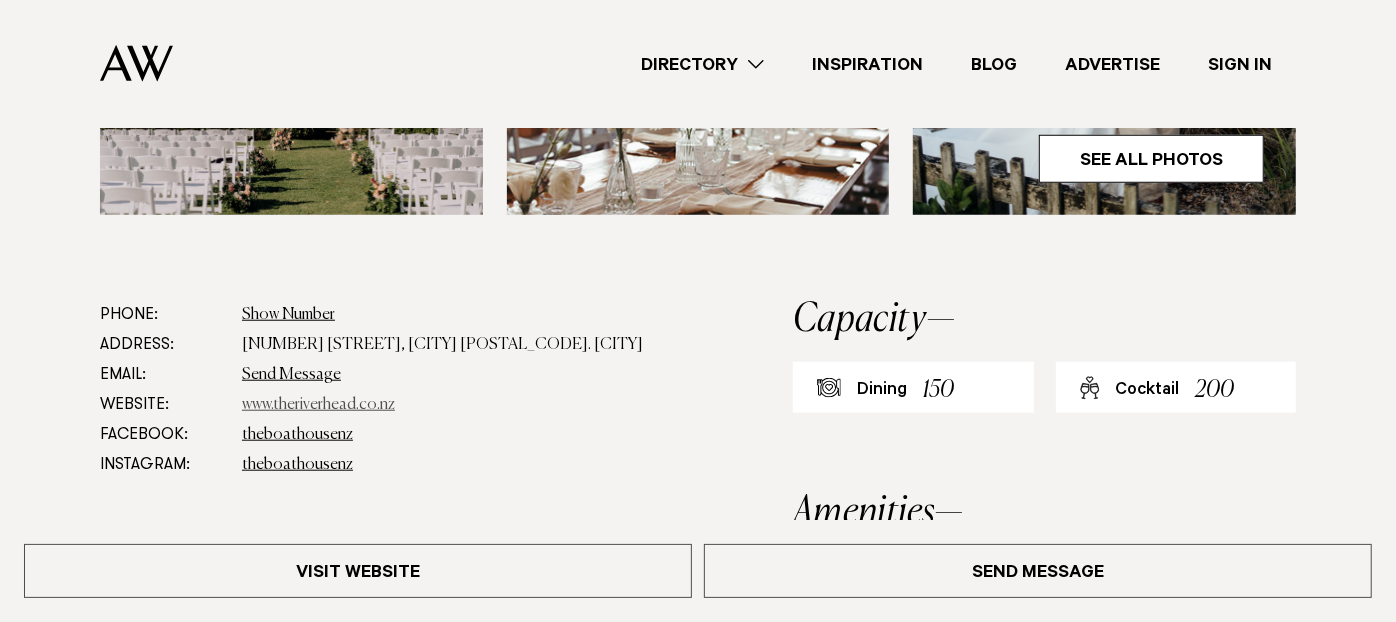 click on "www.theriverhead.co.nz" at bounding box center (318, 405) 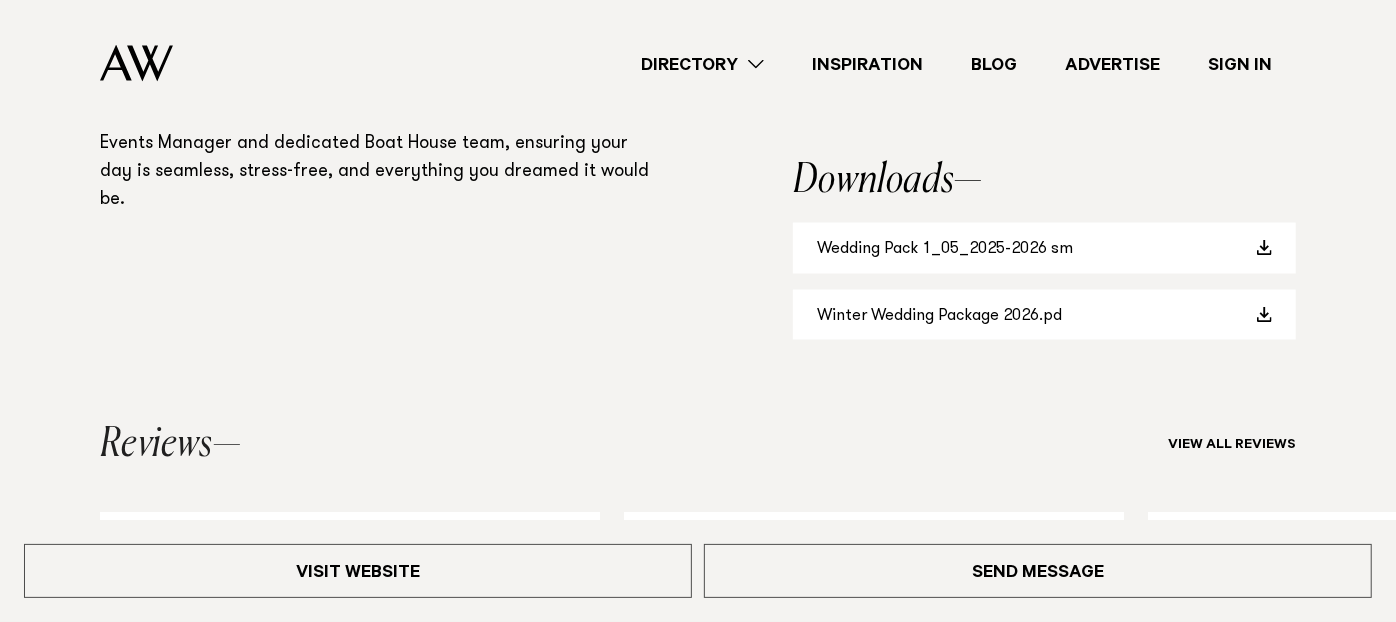 scroll, scrollTop: 2333, scrollLeft: 0, axis: vertical 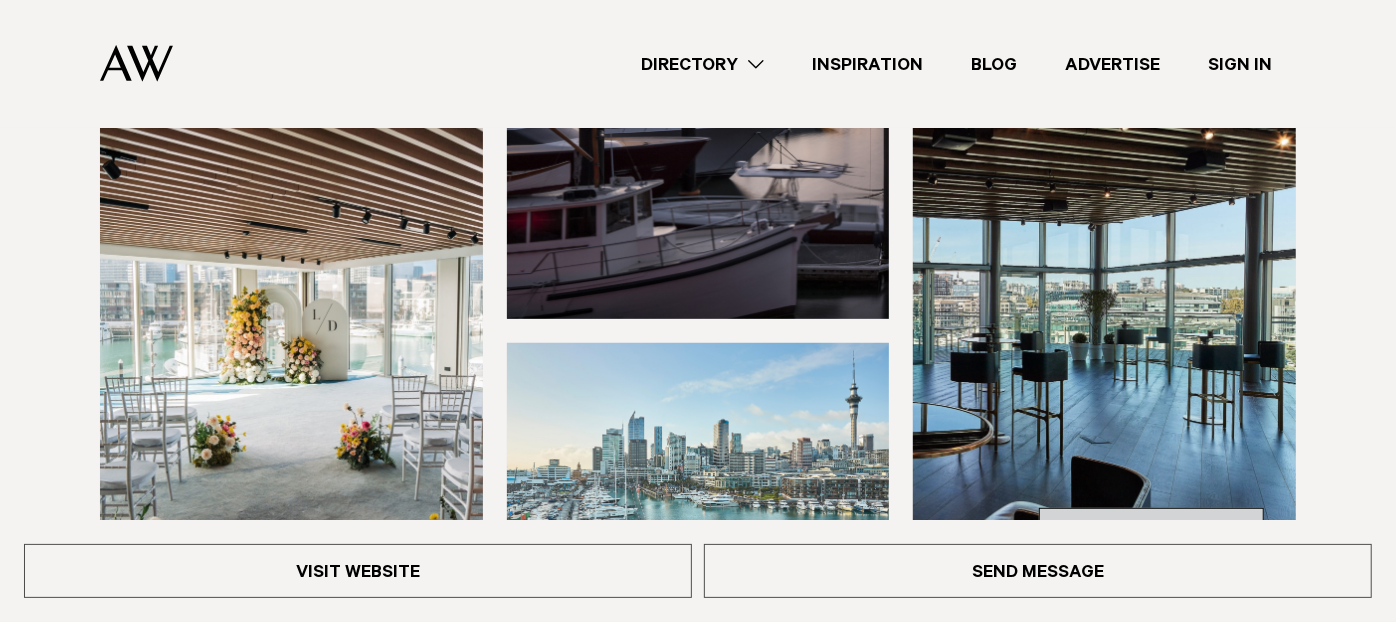 click on "See All Photos" at bounding box center (1151, 532) 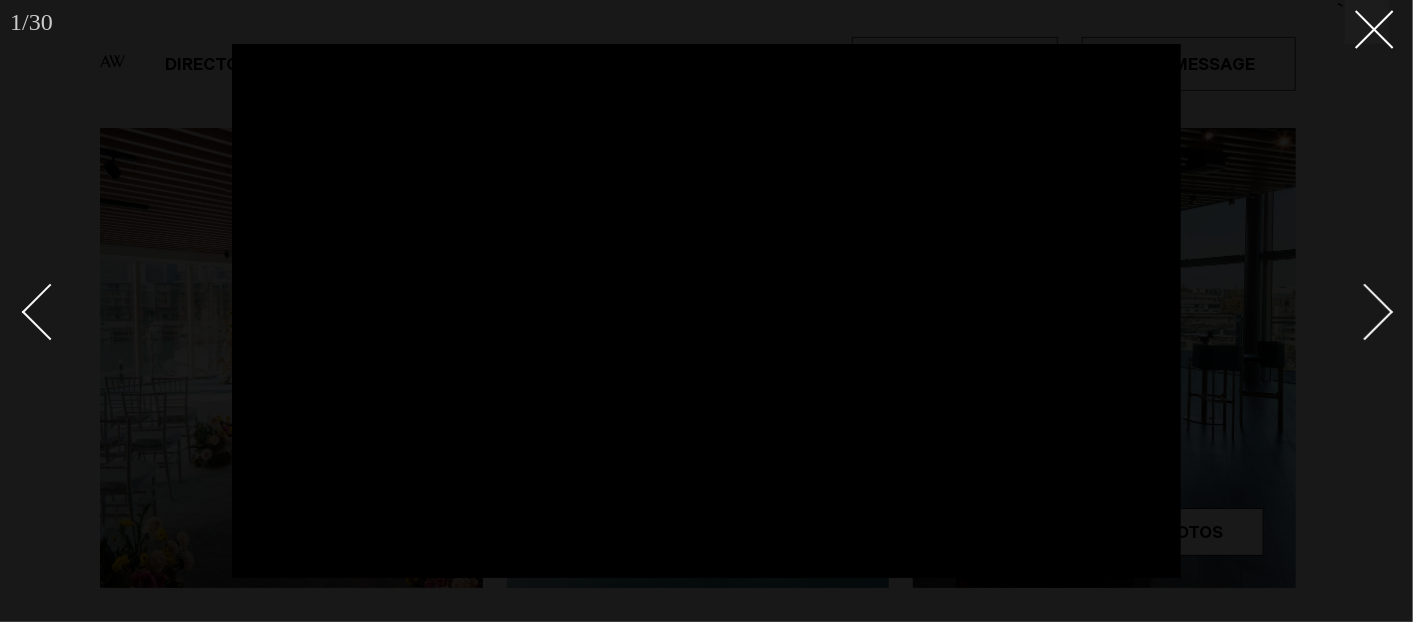 click at bounding box center (1354, 311) 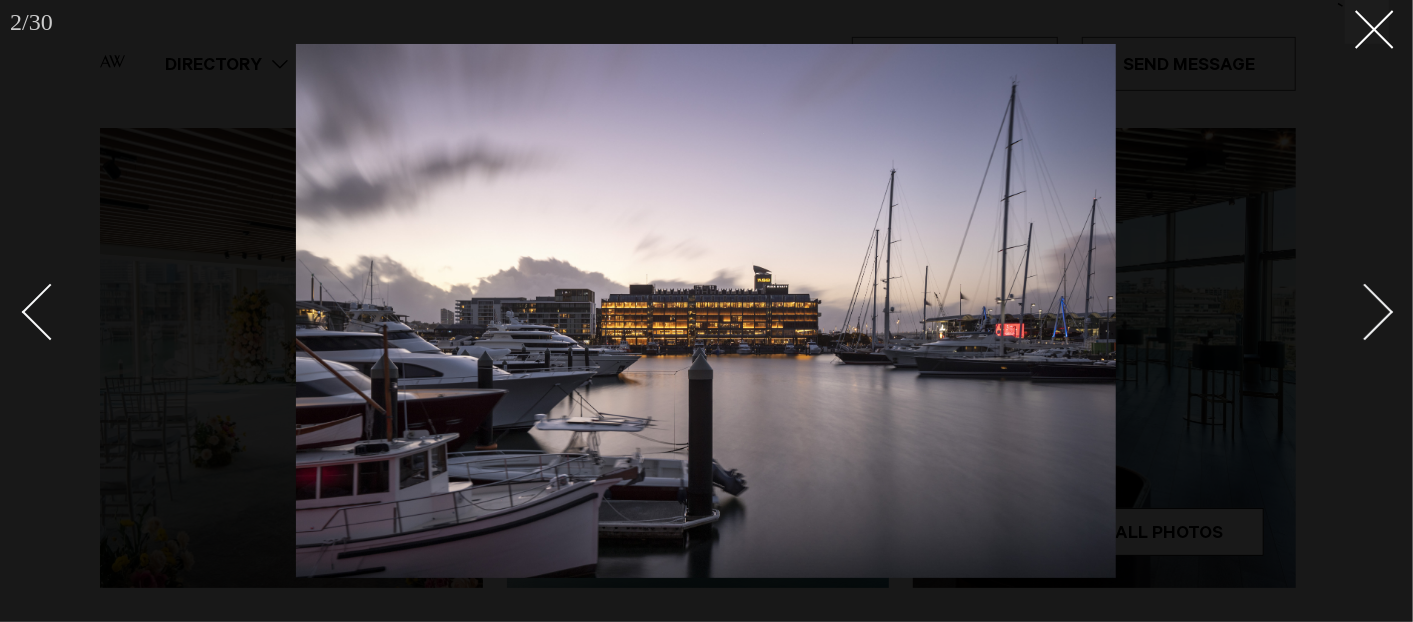 click at bounding box center [1354, 311] 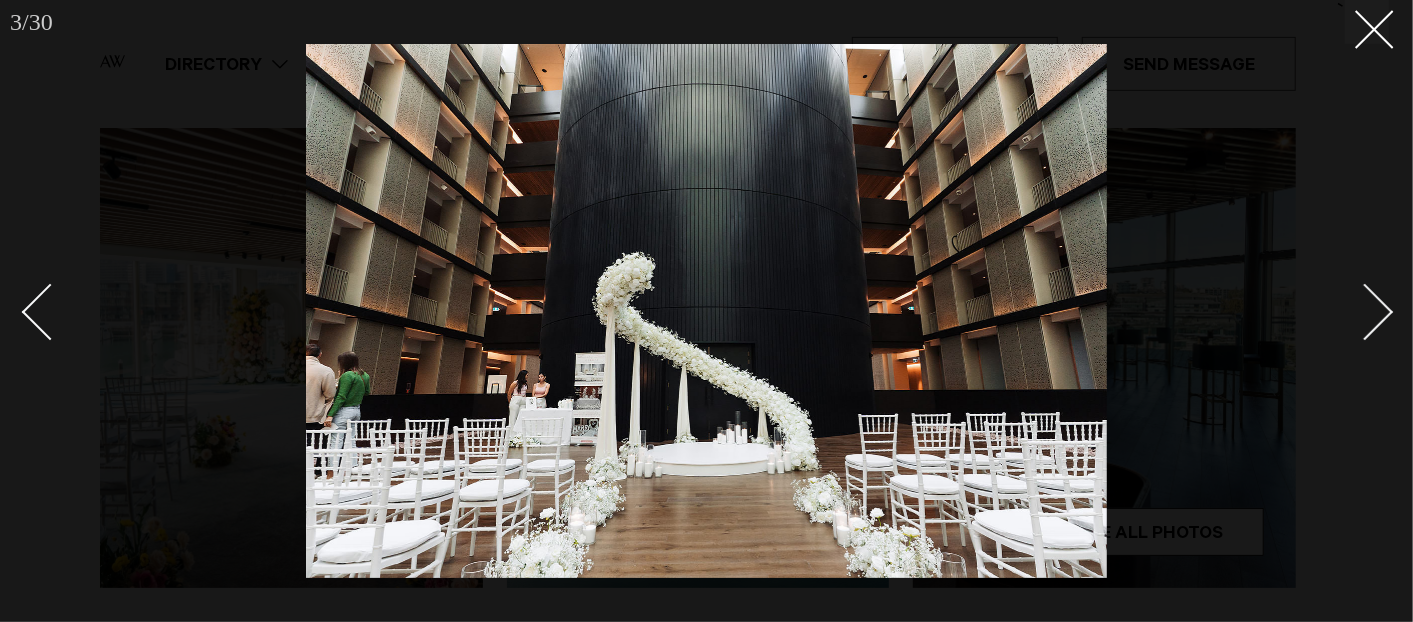 click at bounding box center [1354, 311] 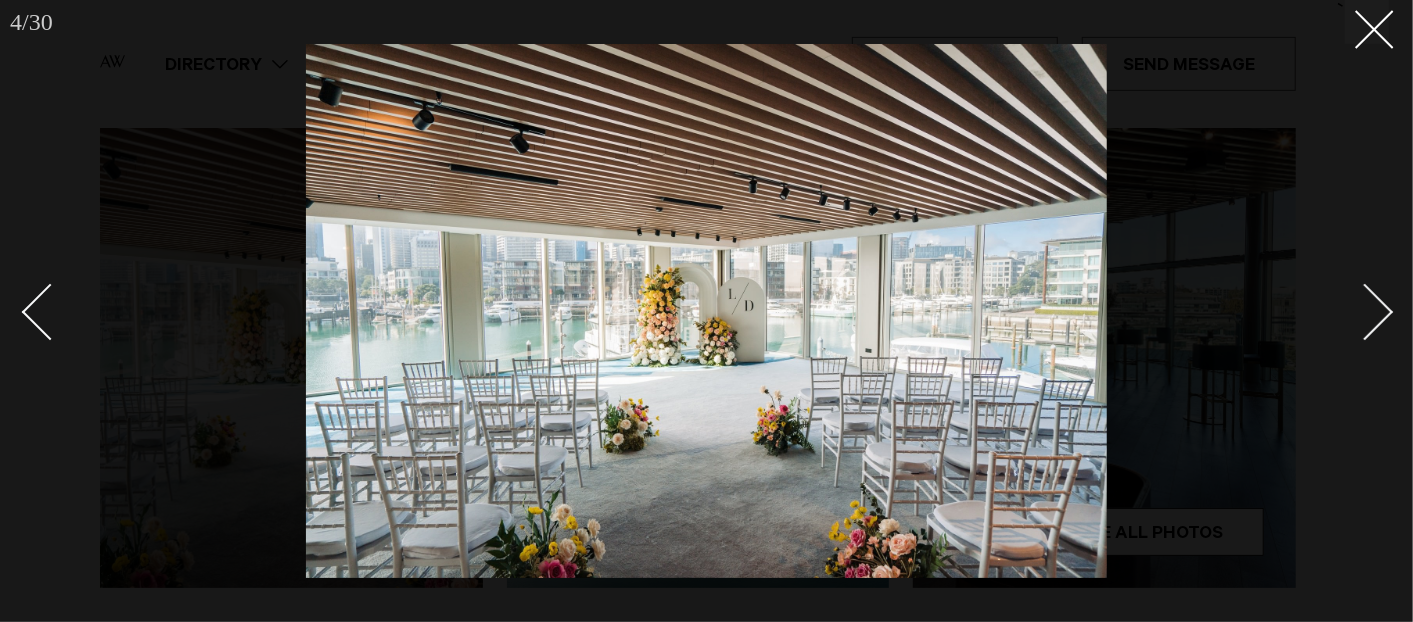 click at bounding box center (1354, 311) 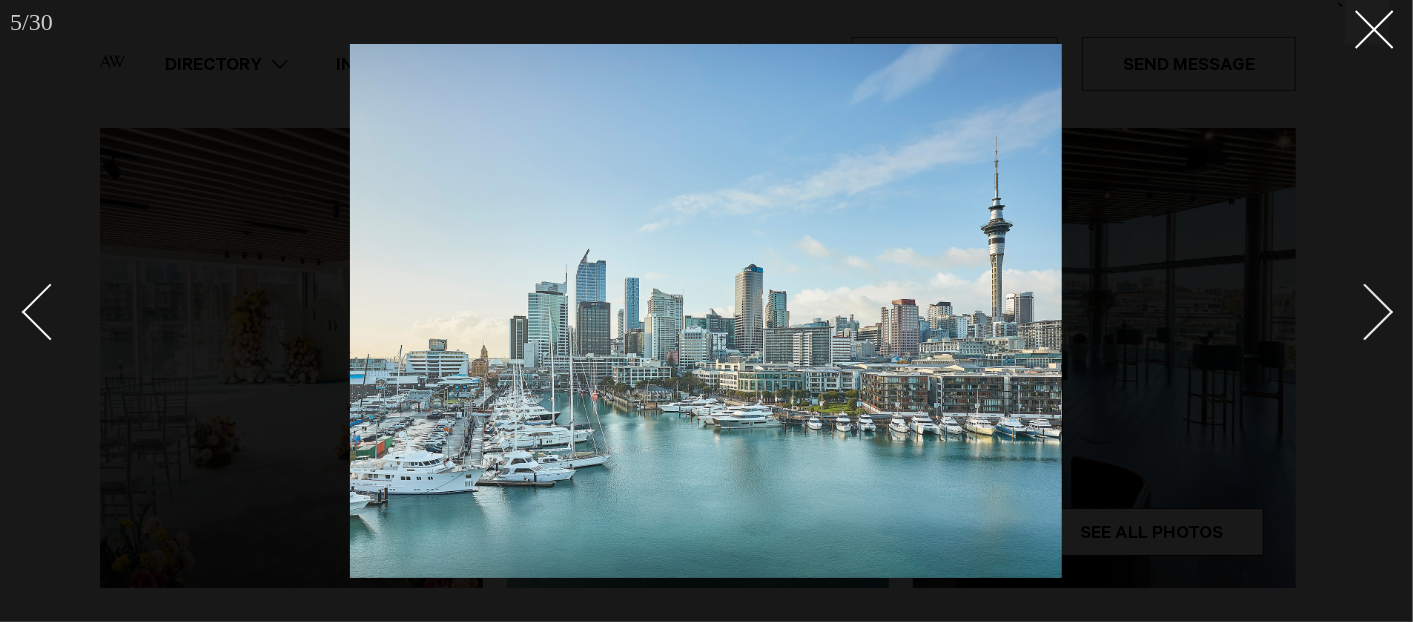 click at bounding box center (1354, 311) 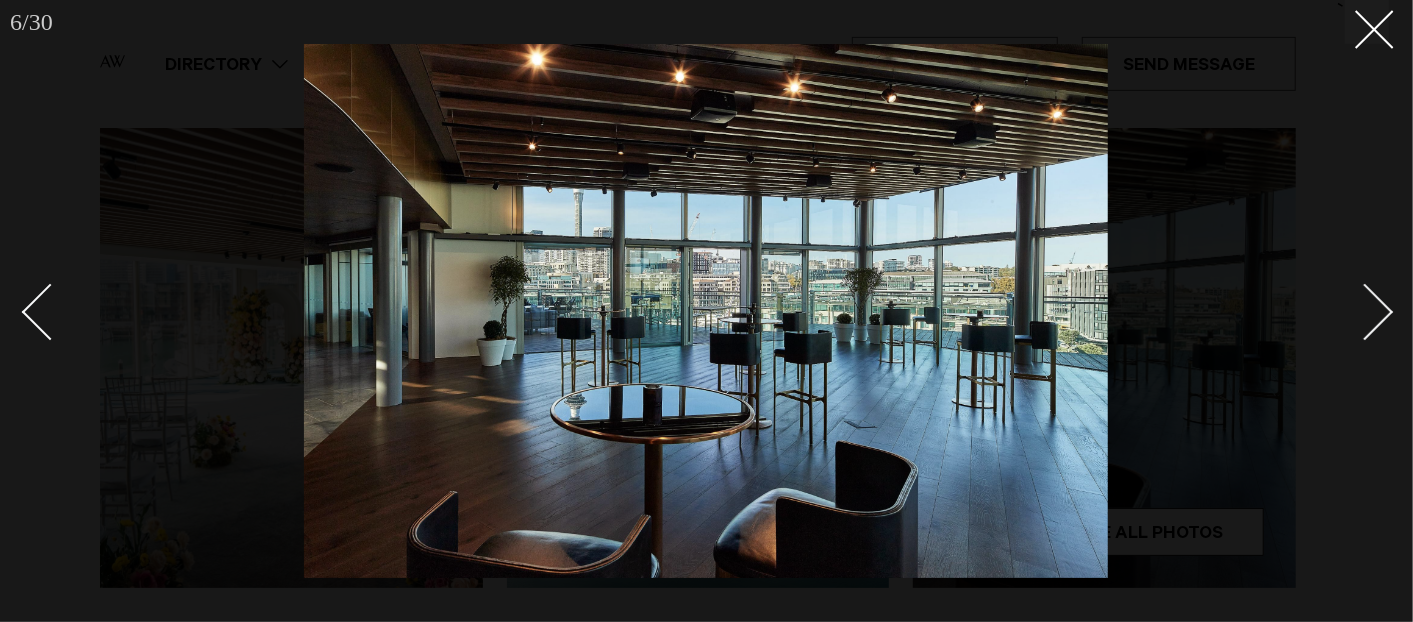 click at bounding box center (1354, 311) 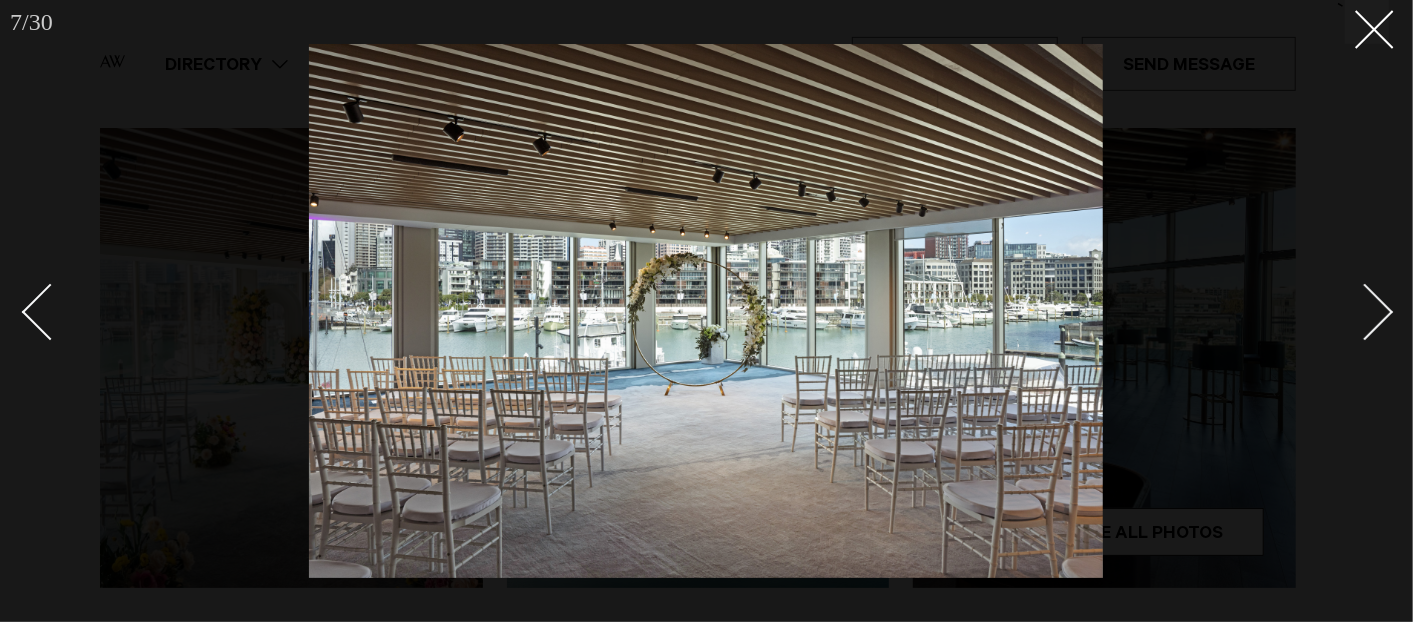click at bounding box center (1354, 311) 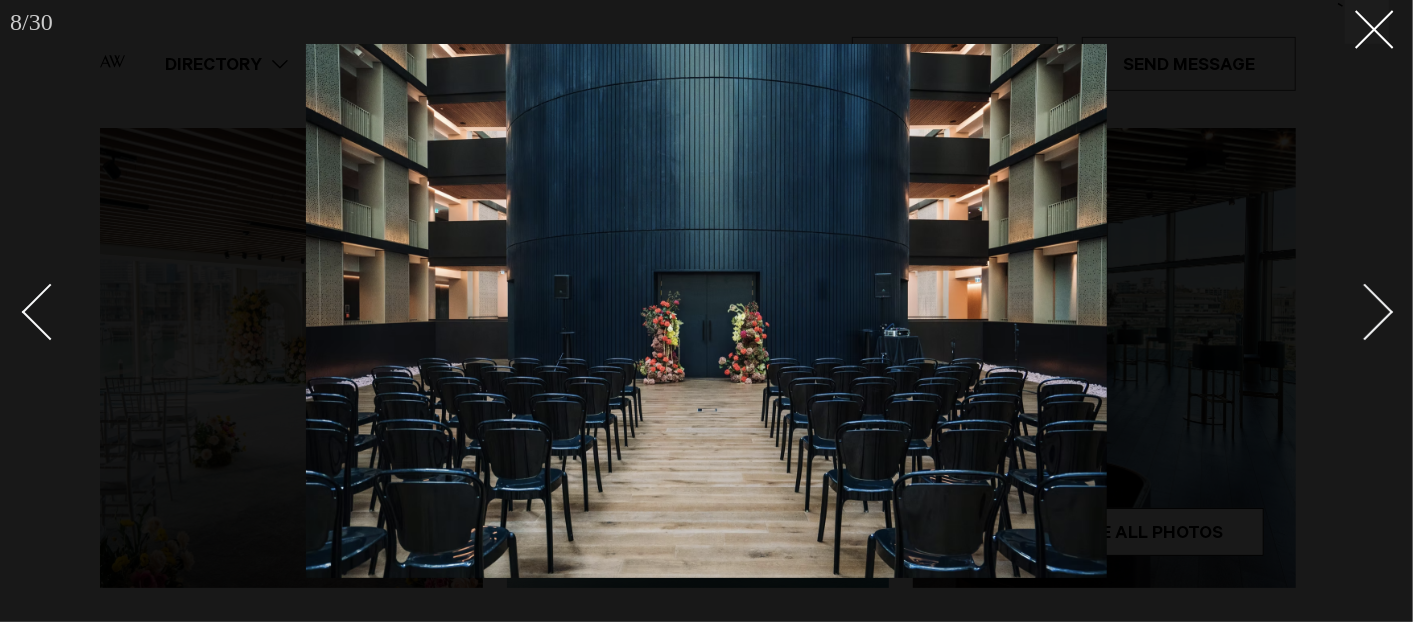click at bounding box center [1365, 312] 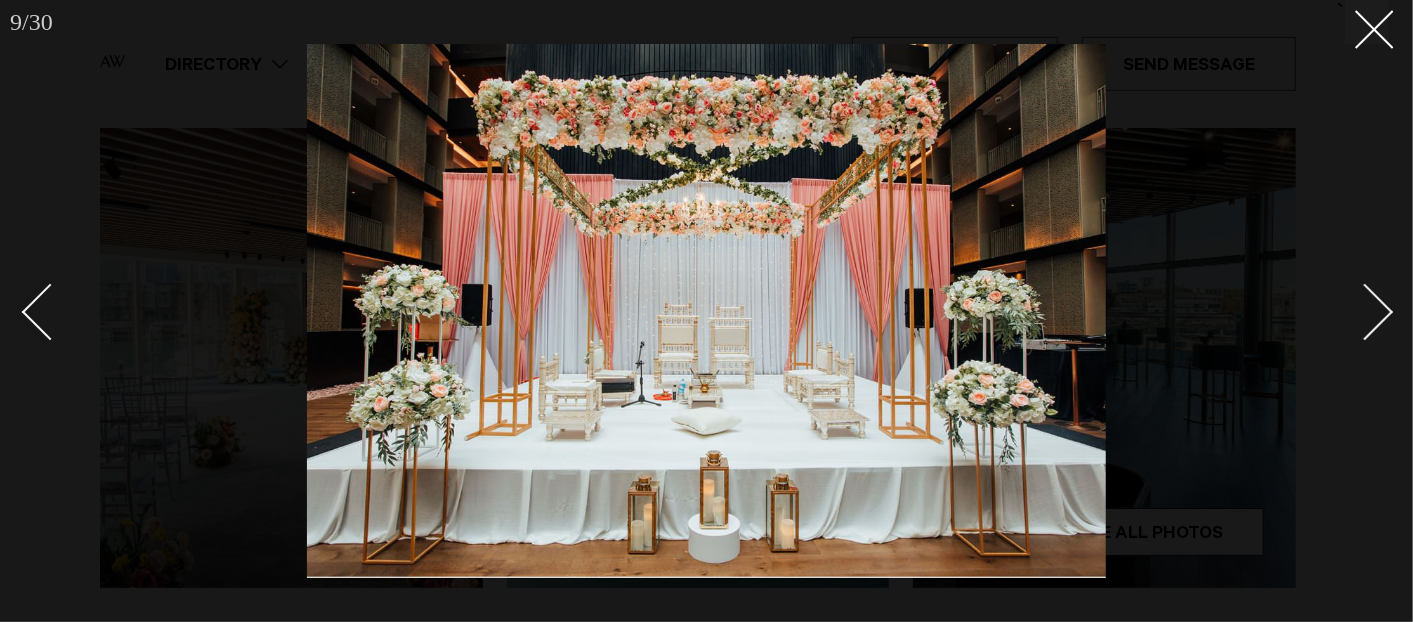 click at bounding box center [1365, 312] 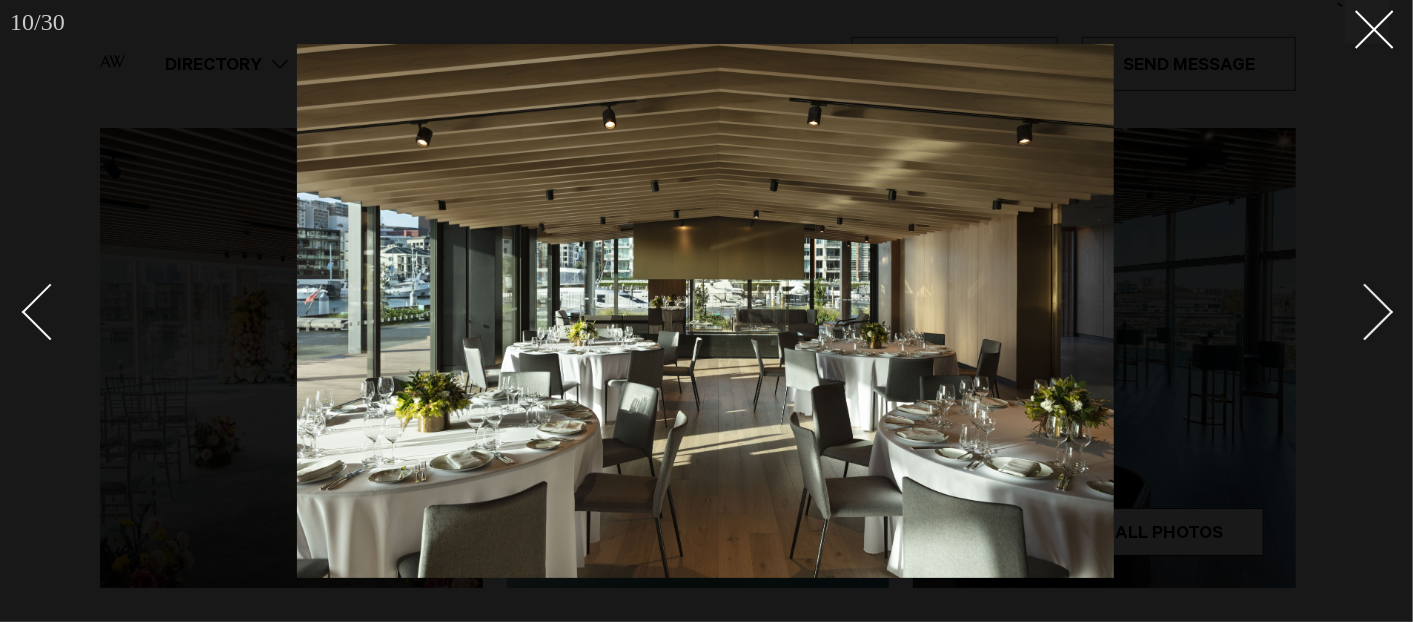 click at bounding box center [1365, 312] 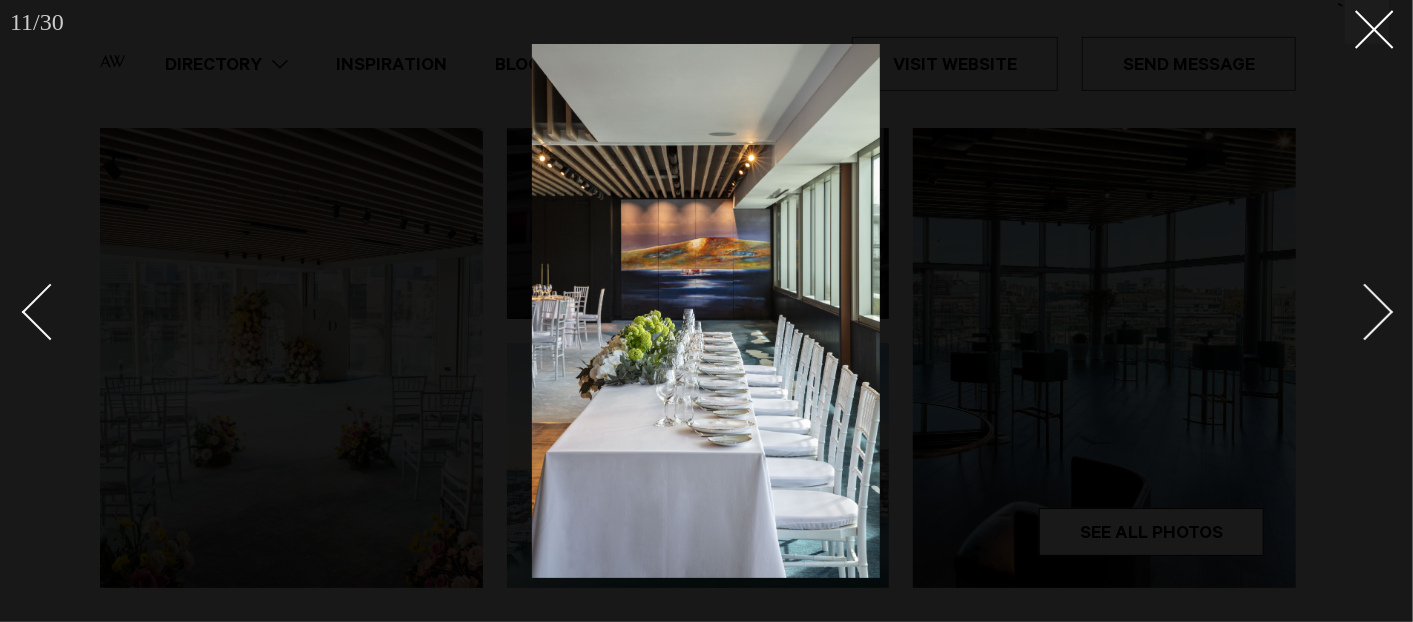 click at bounding box center (1365, 312) 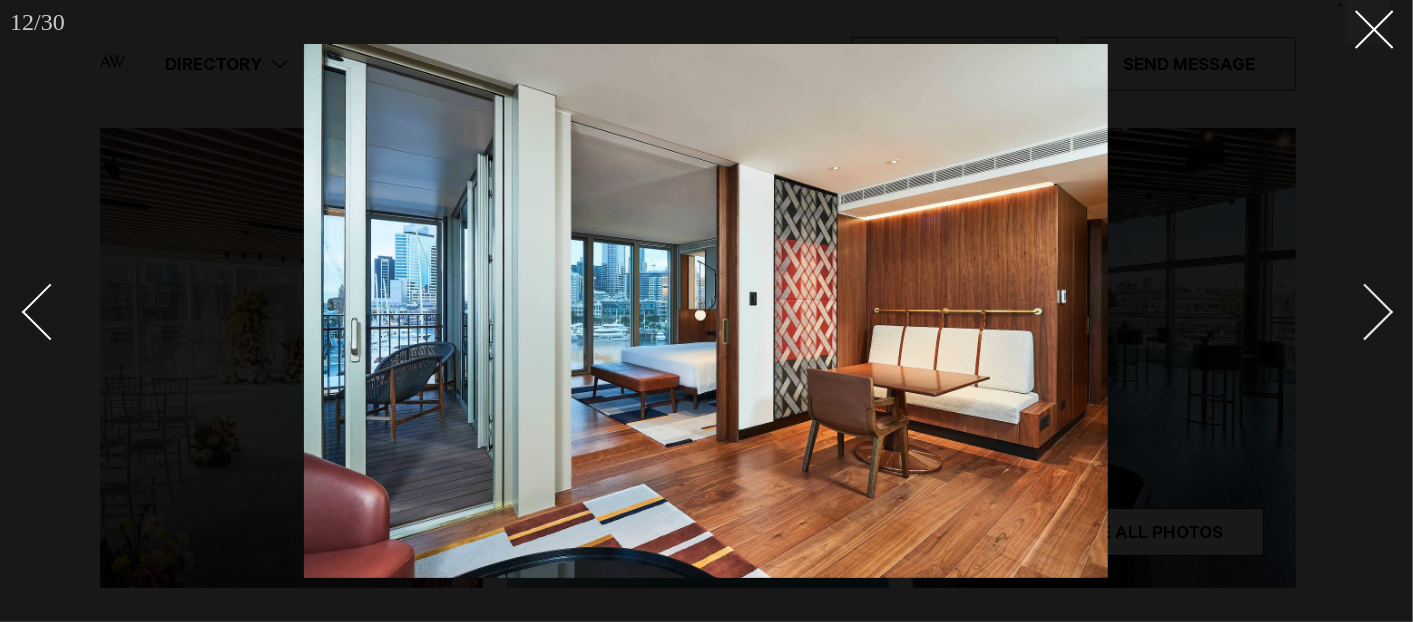 click at bounding box center [1365, 312] 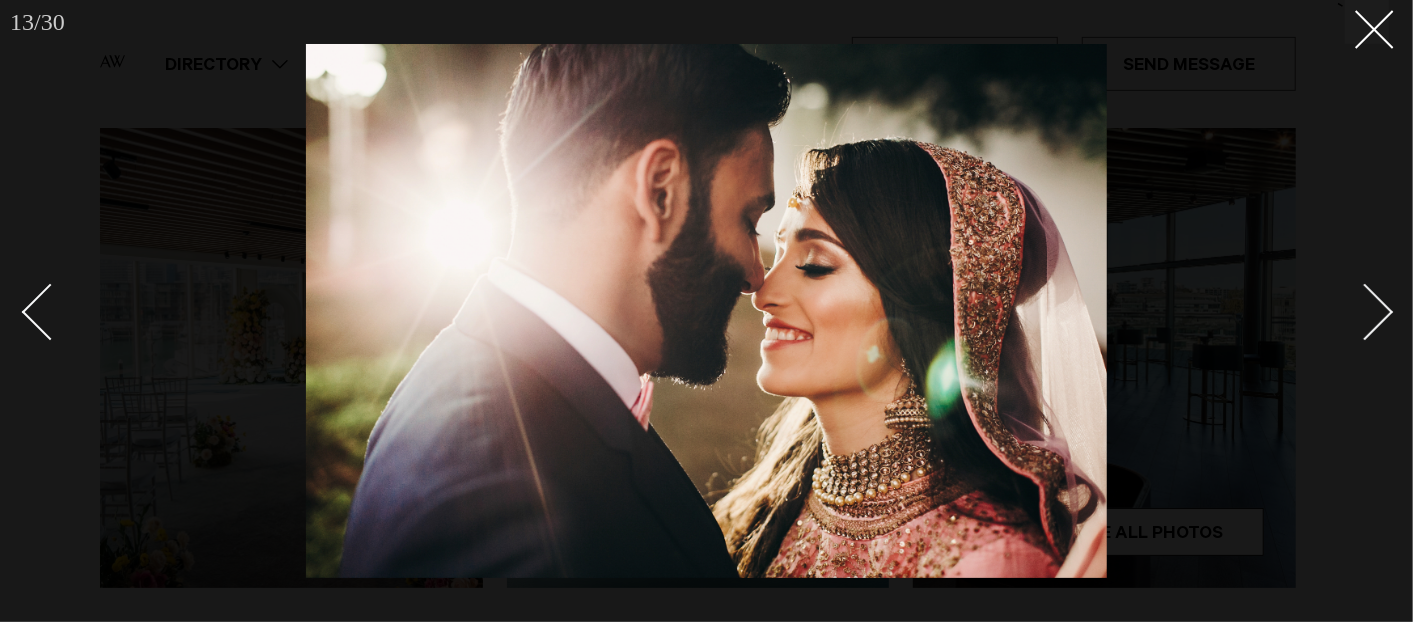 click at bounding box center (1365, 312) 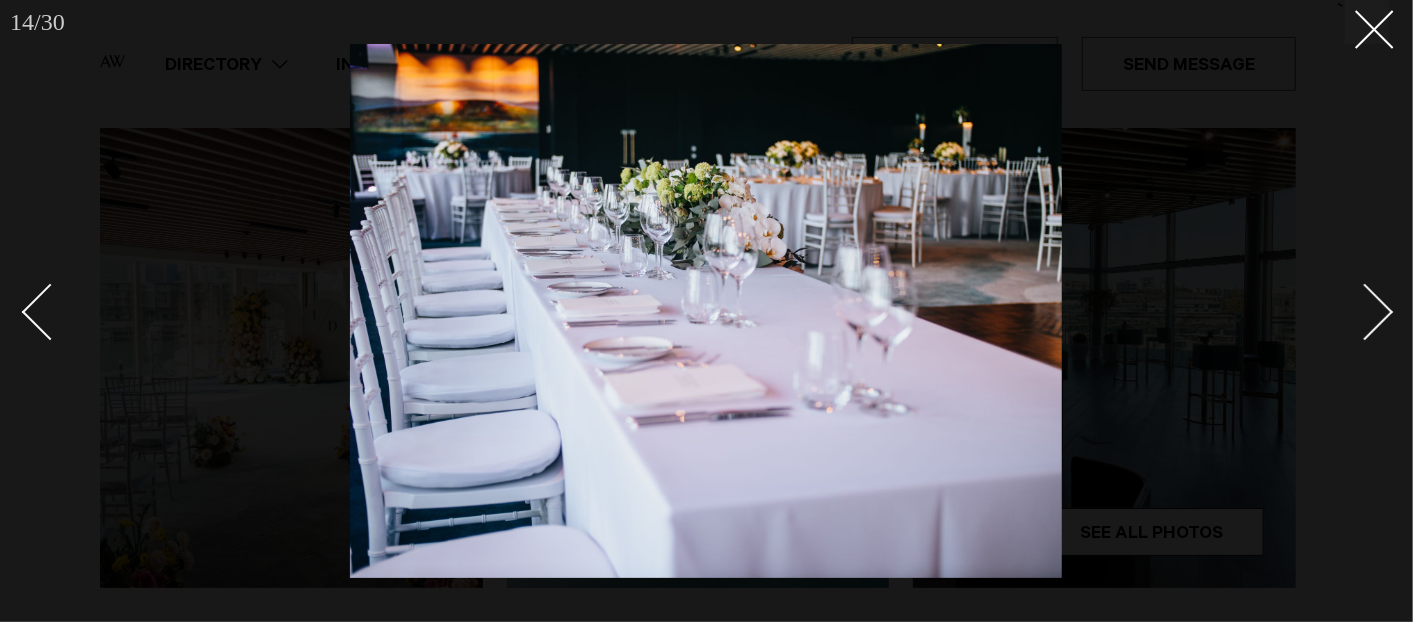 click at bounding box center (1365, 312) 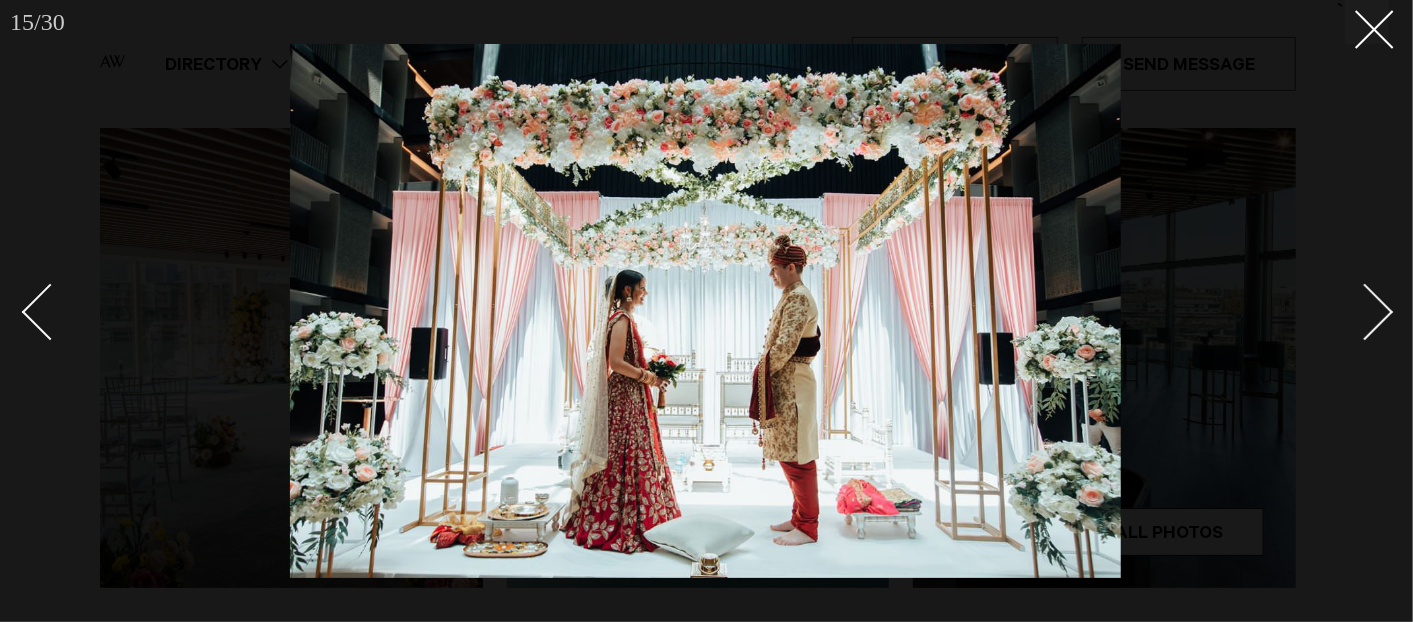 click at bounding box center [1365, 312] 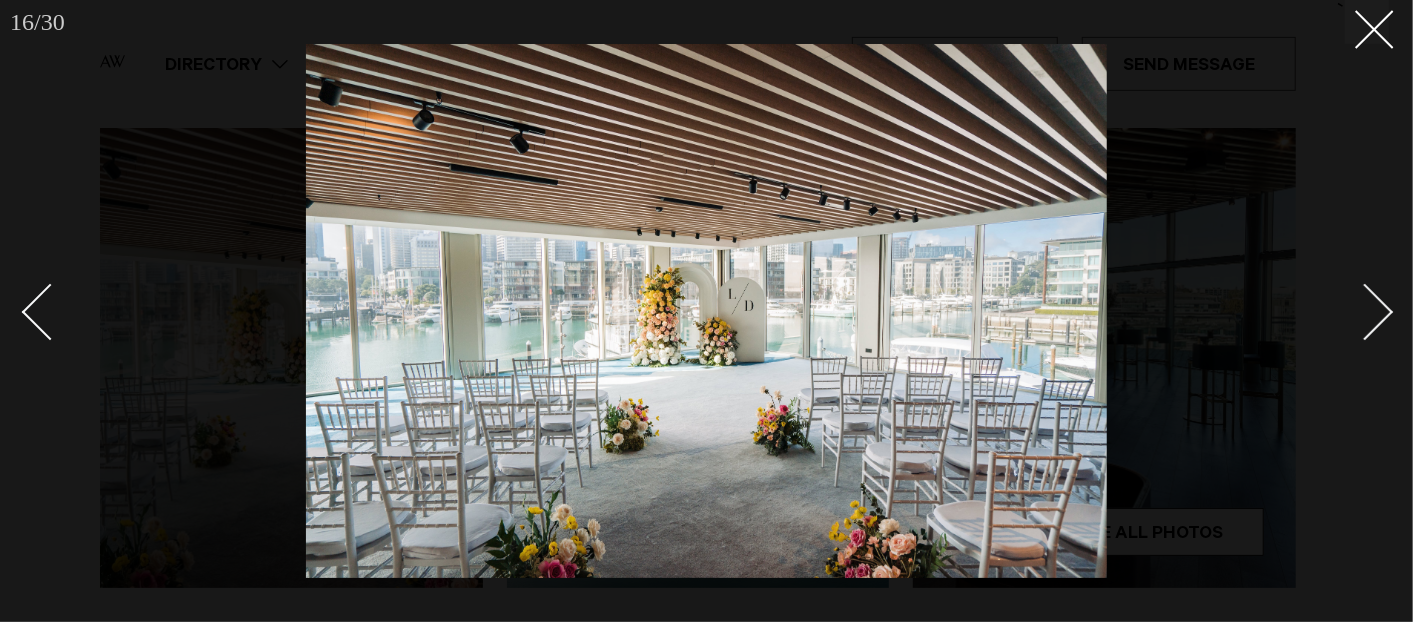 click at bounding box center (1365, 312) 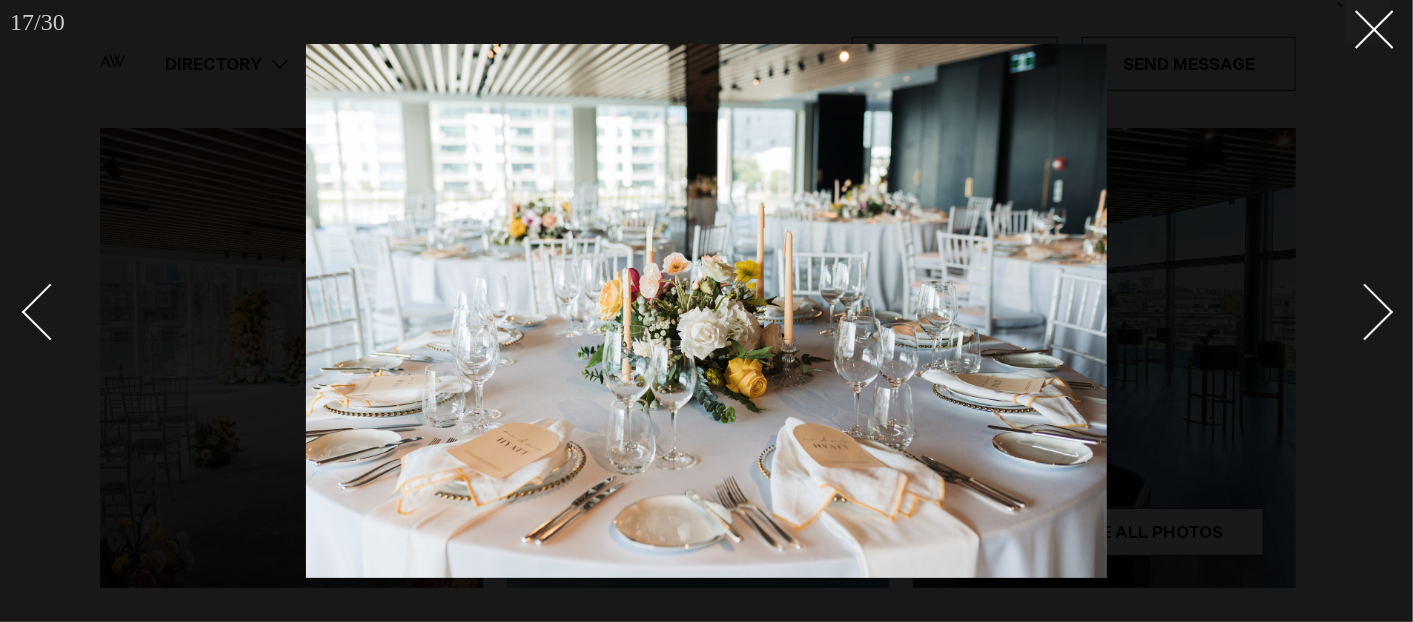 click at bounding box center (1365, 312) 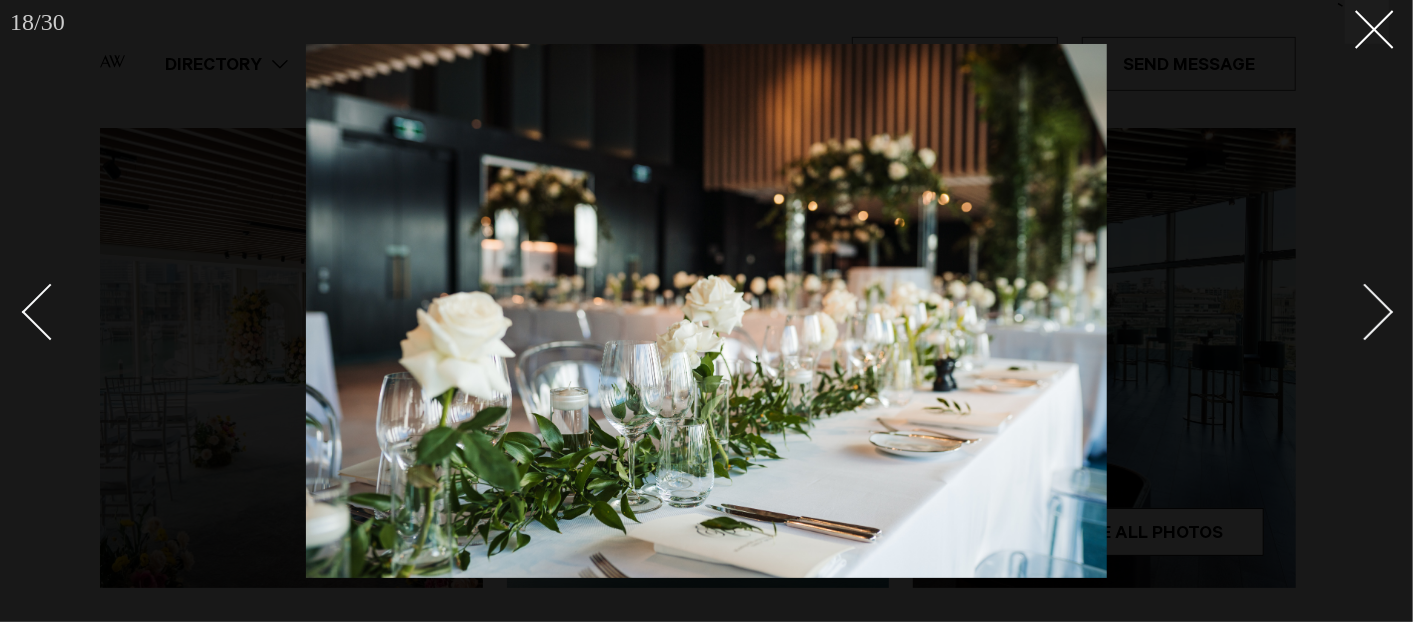 click at bounding box center [1365, 312] 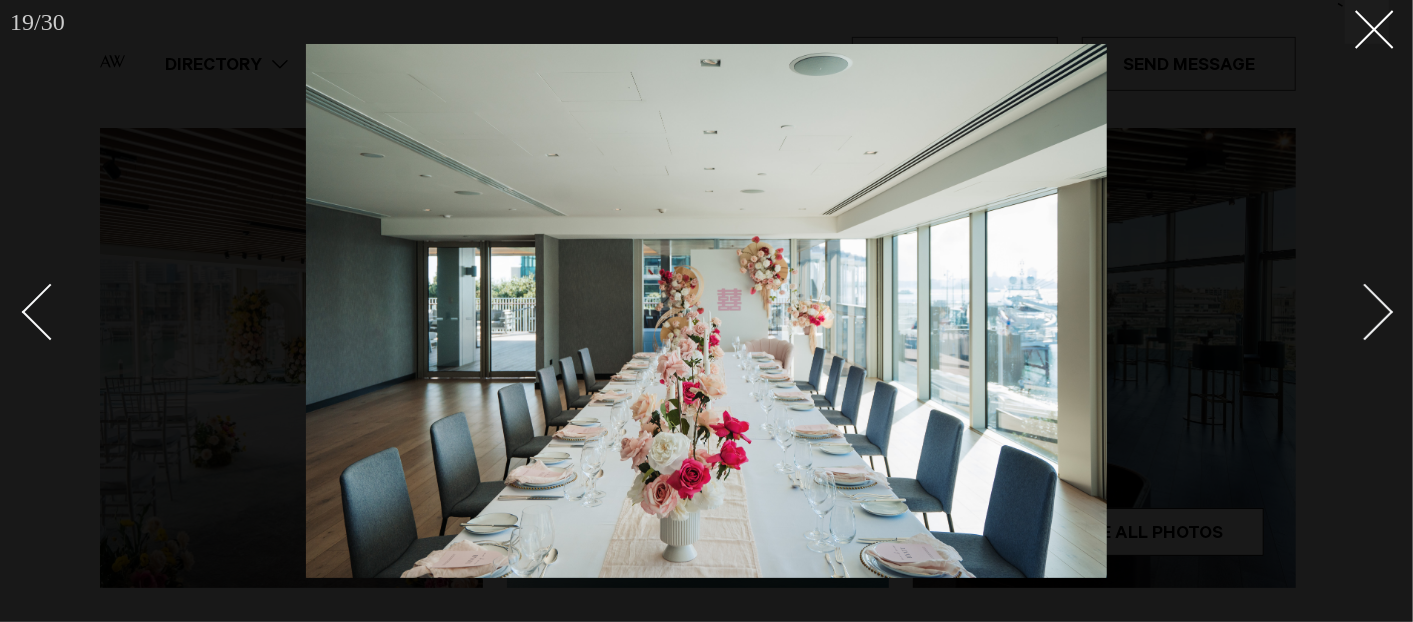 click at bounding box center [1365, 312] 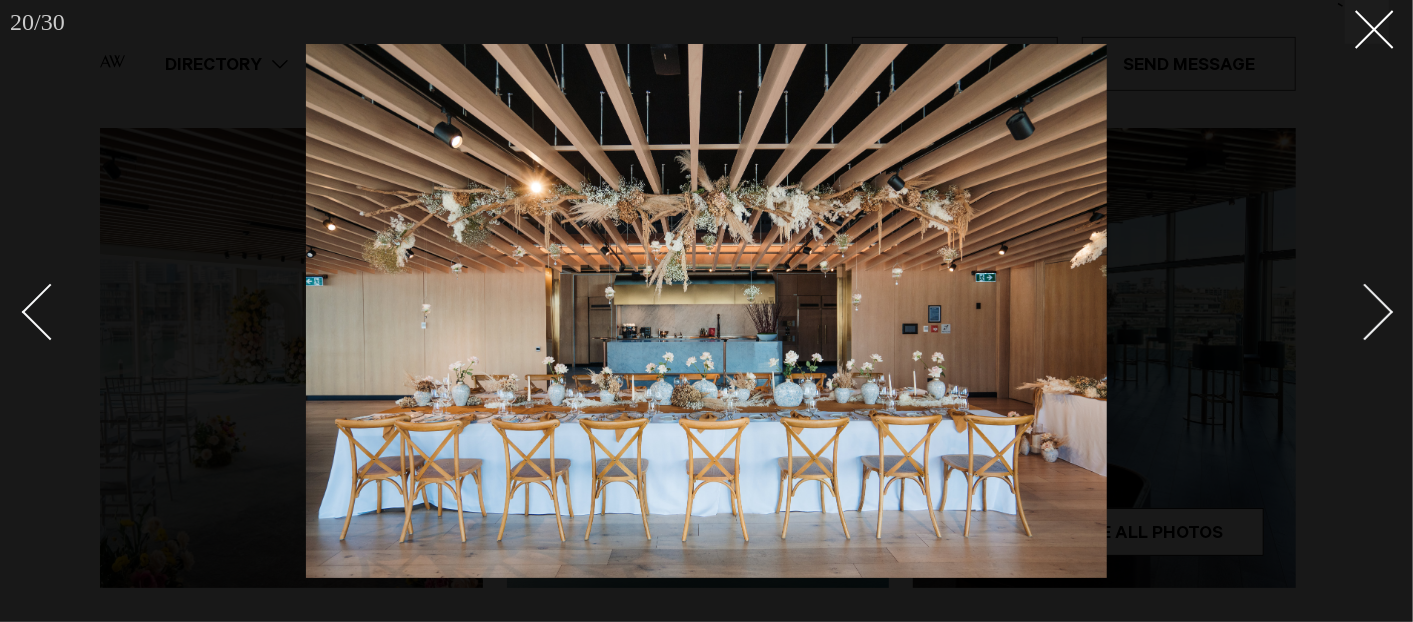 click at bounding box center (1365, 312) 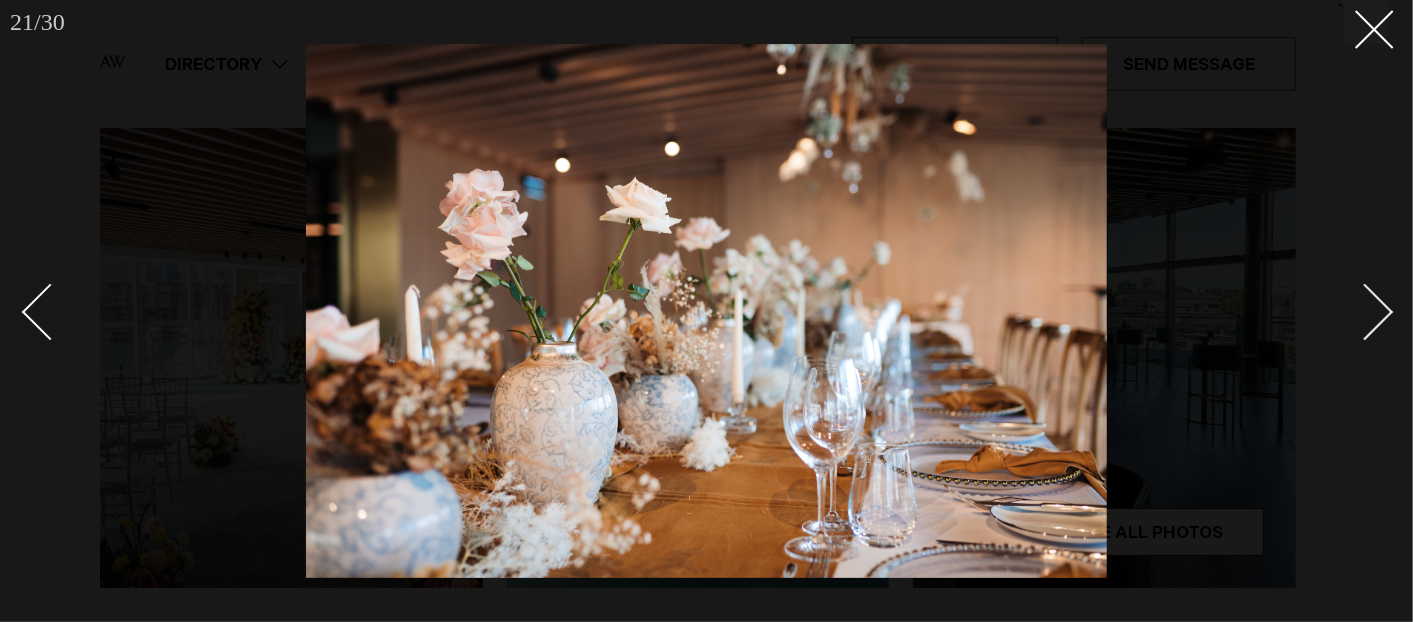 click at bounding box center [1365, 312] 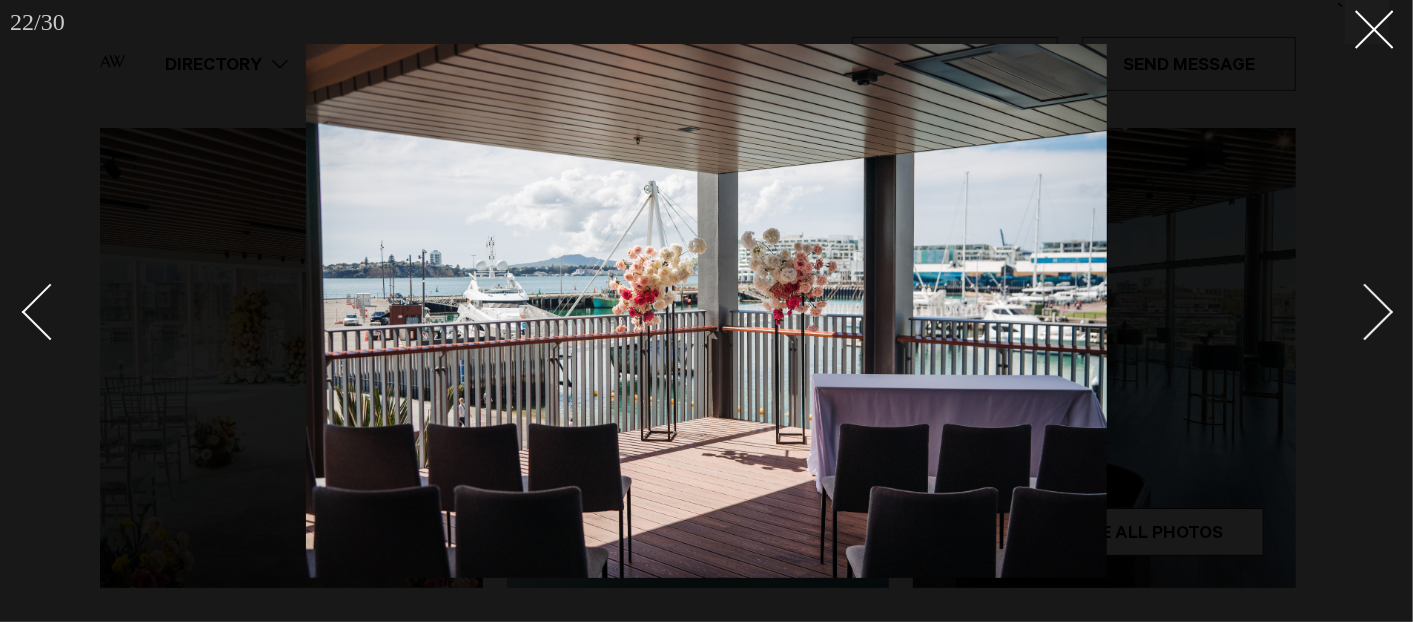 click at bounding box center (1365, 312) 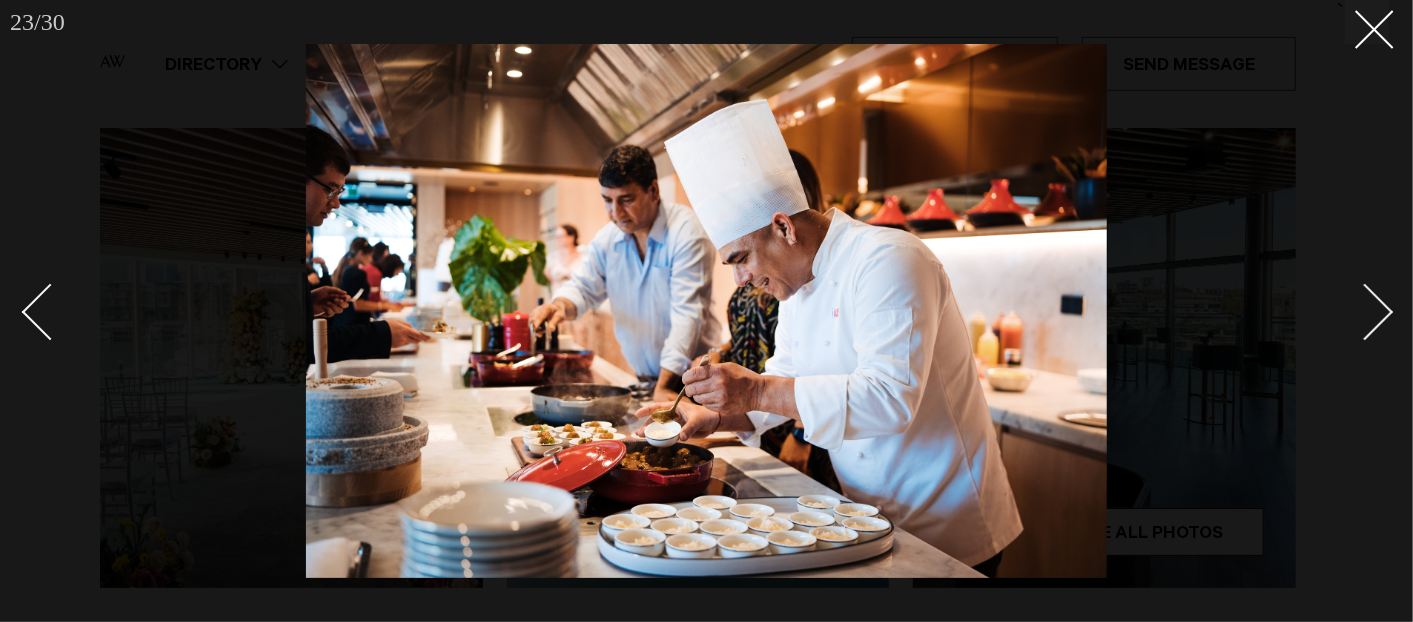 click at bounding box center [1365, 312] 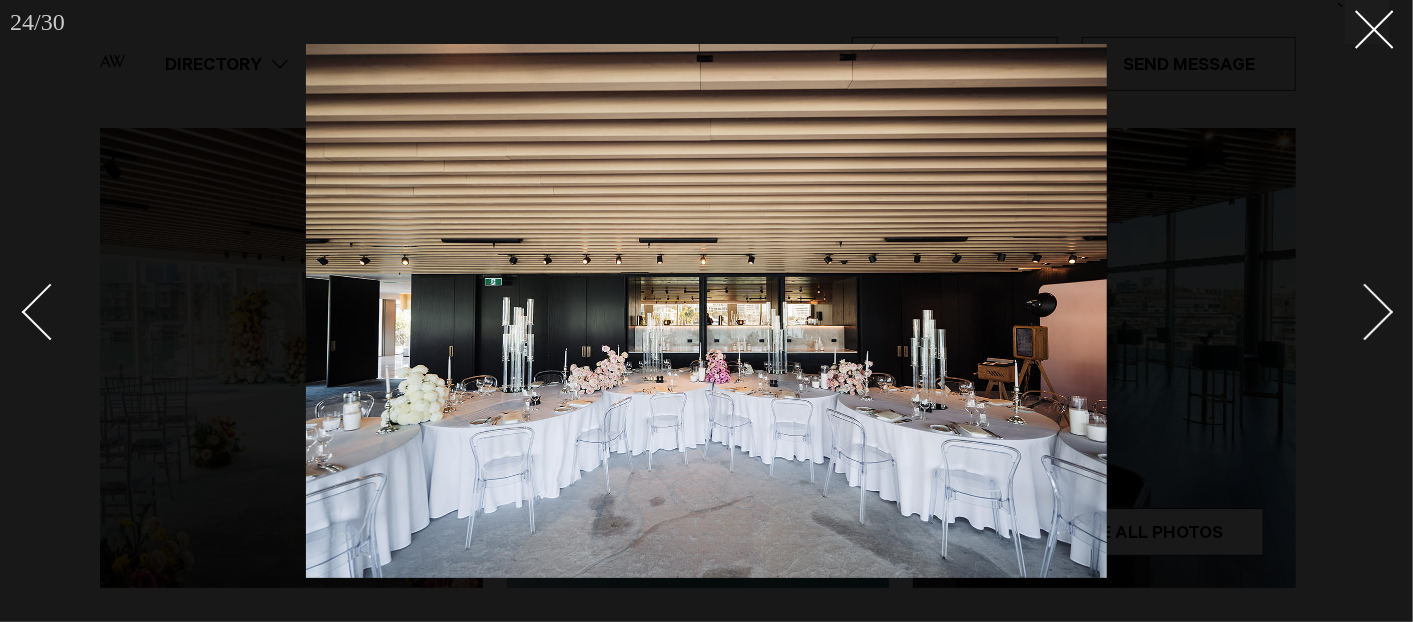 click at bounding box center [1365, 312] 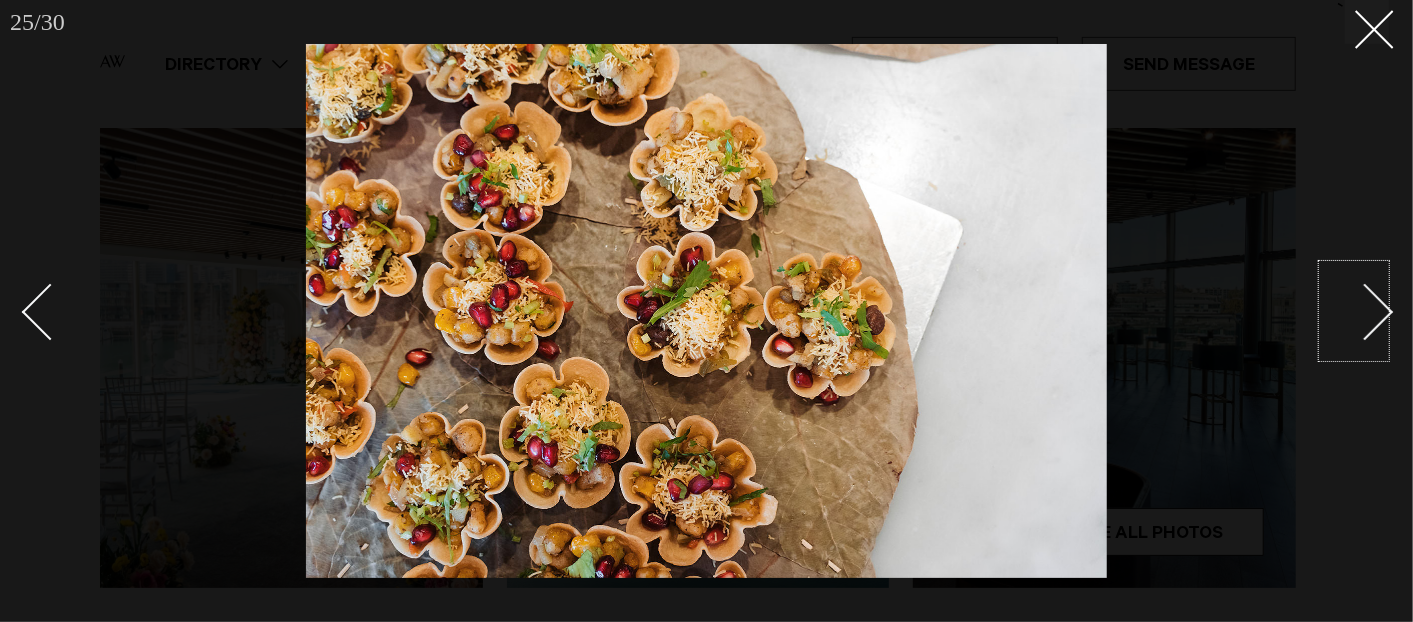 click at bounding box center (1365, 312) 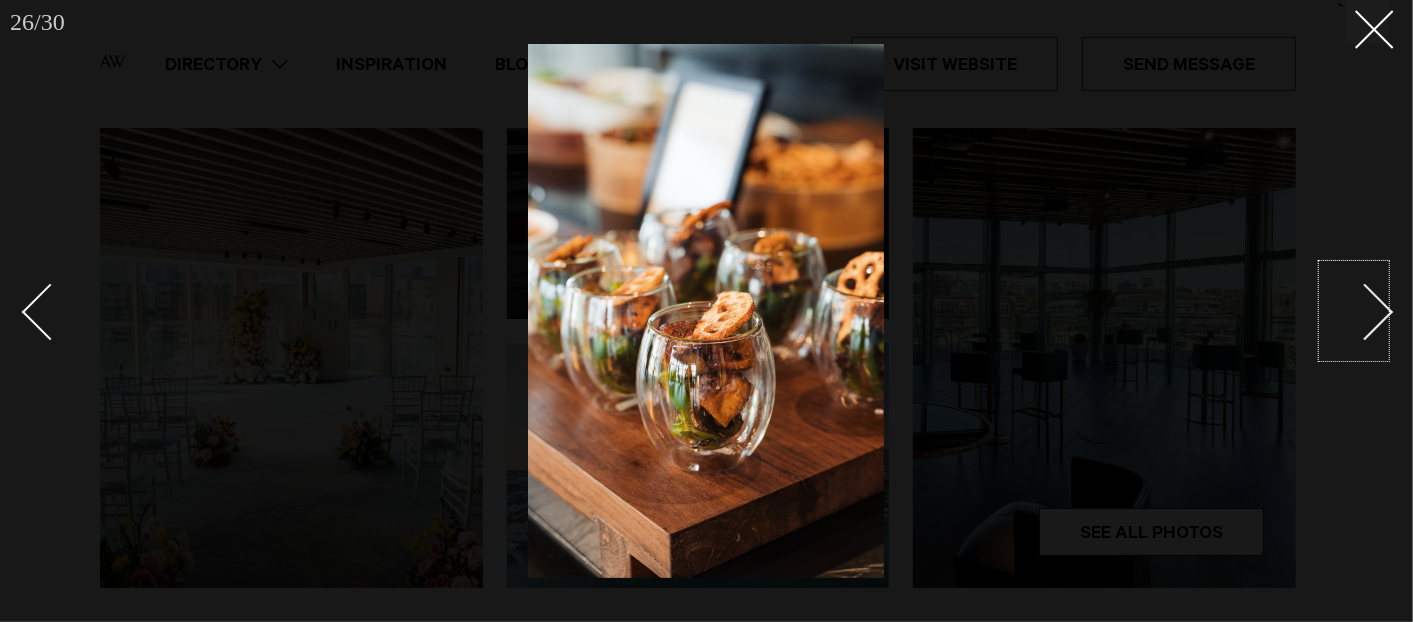 click at bounding box center (1365, 312) 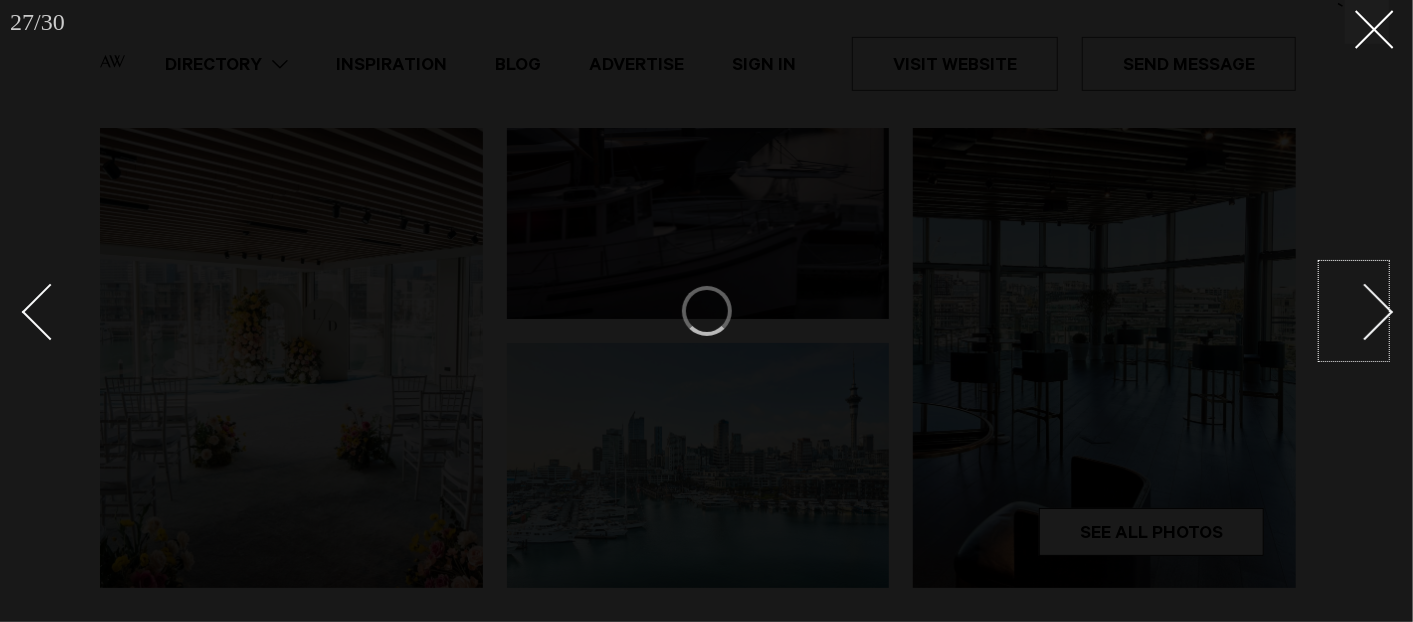 click at bounding box center [1365, 312] 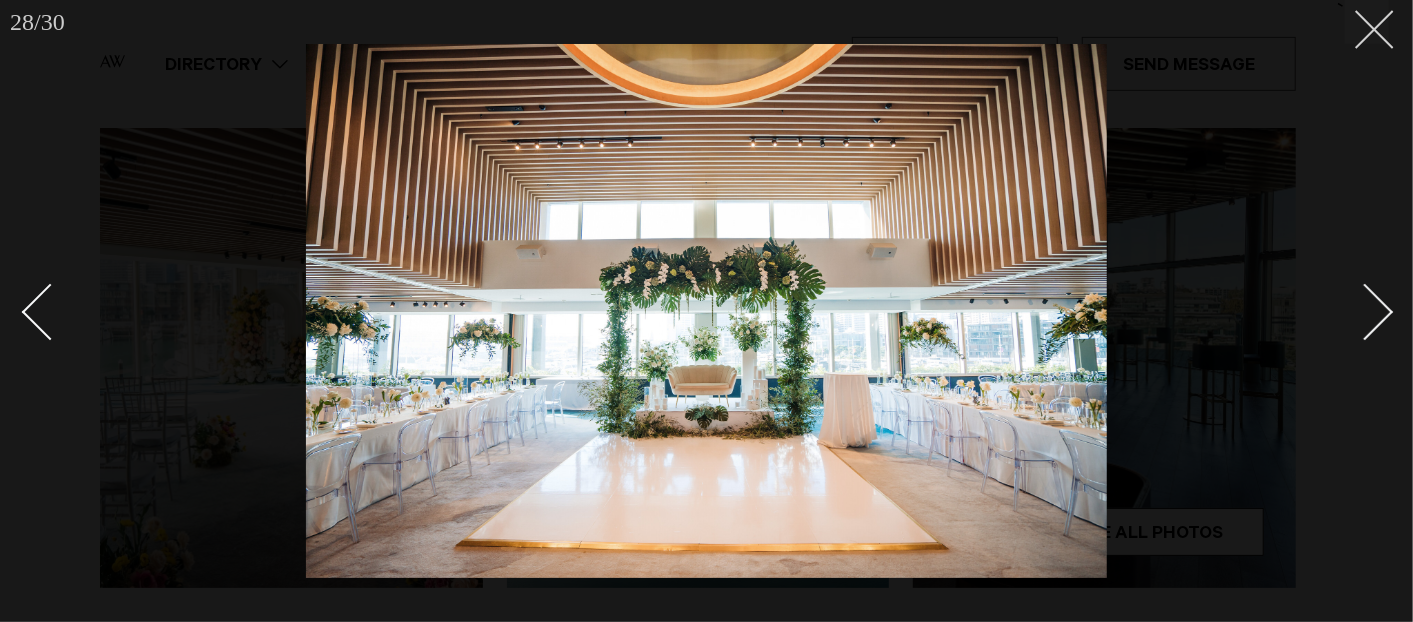 click 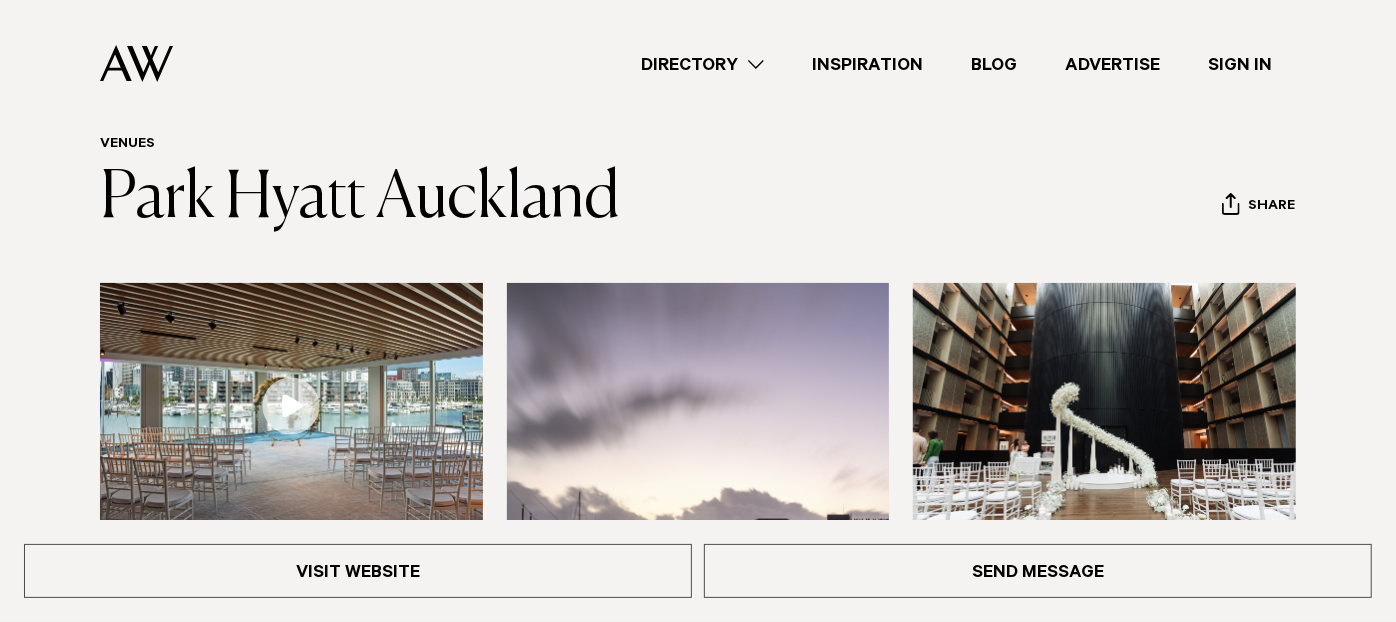 scroll, scrollTop: 0, scrollLeft: 0, axis: both 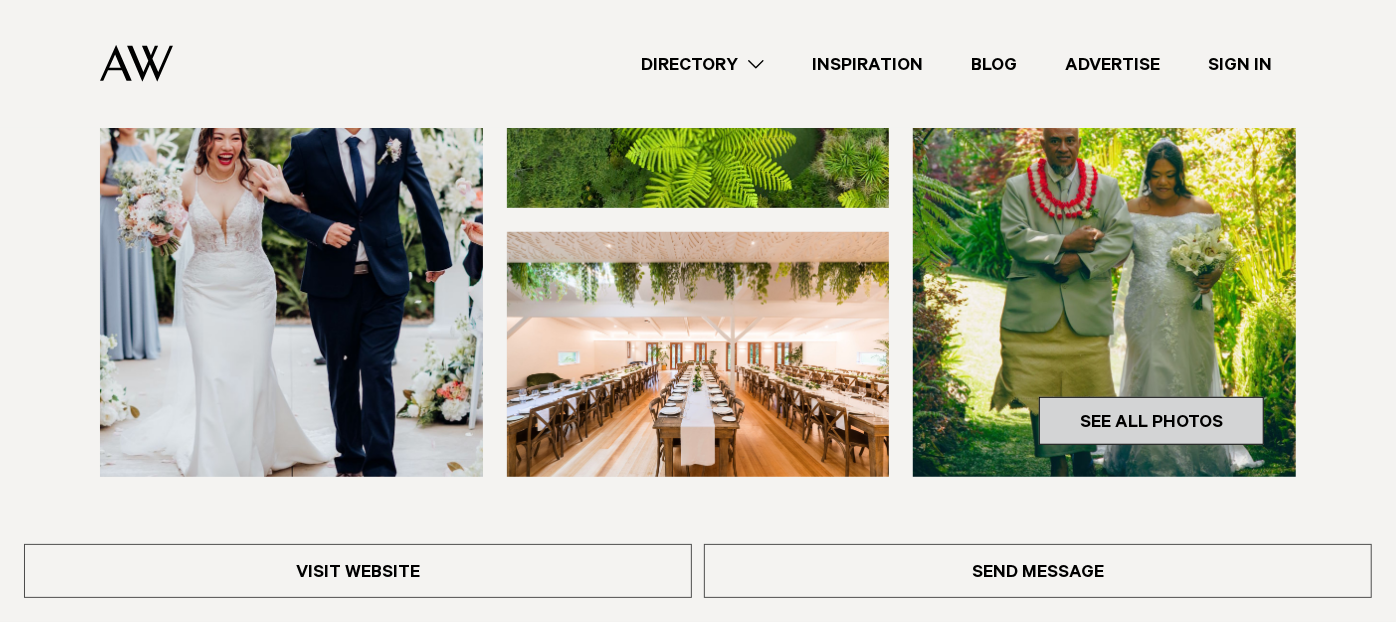 click on "See All Photos" at bounding box center (1151, 421) 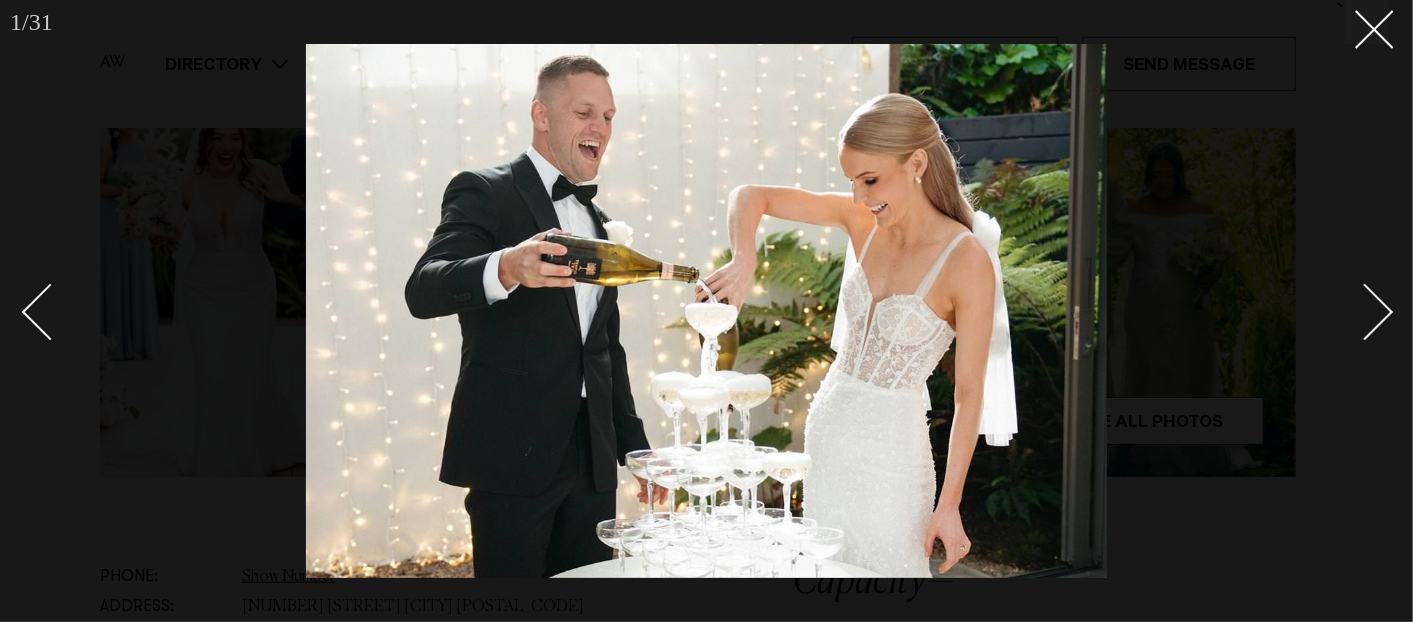 click at bounding box center [1365, 312] 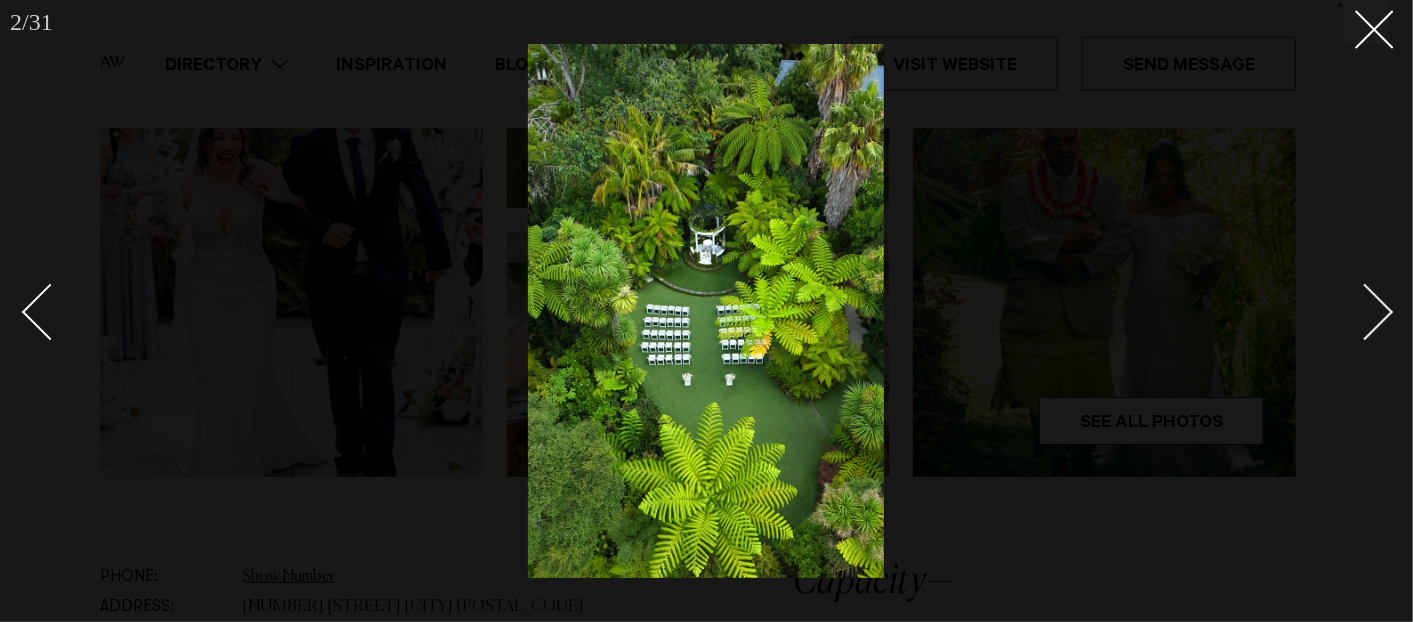 click at bounding box center (1365, 312) 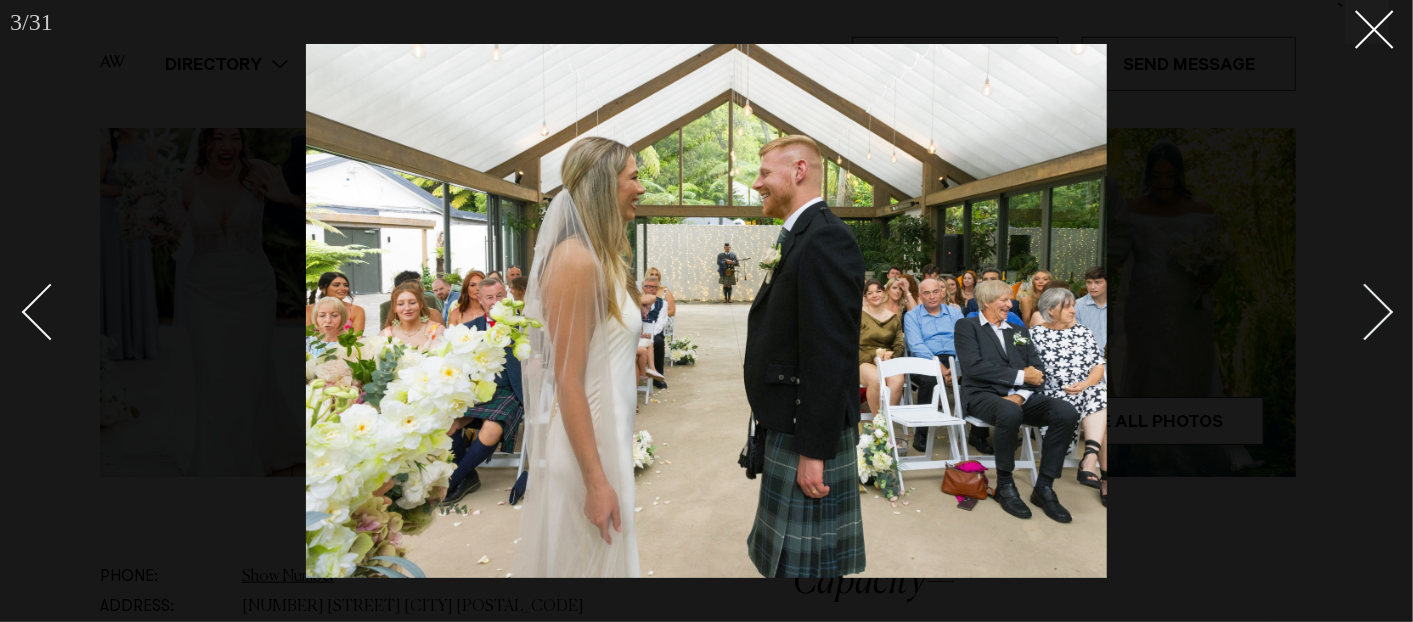 click at bounding box center (1365, 312) 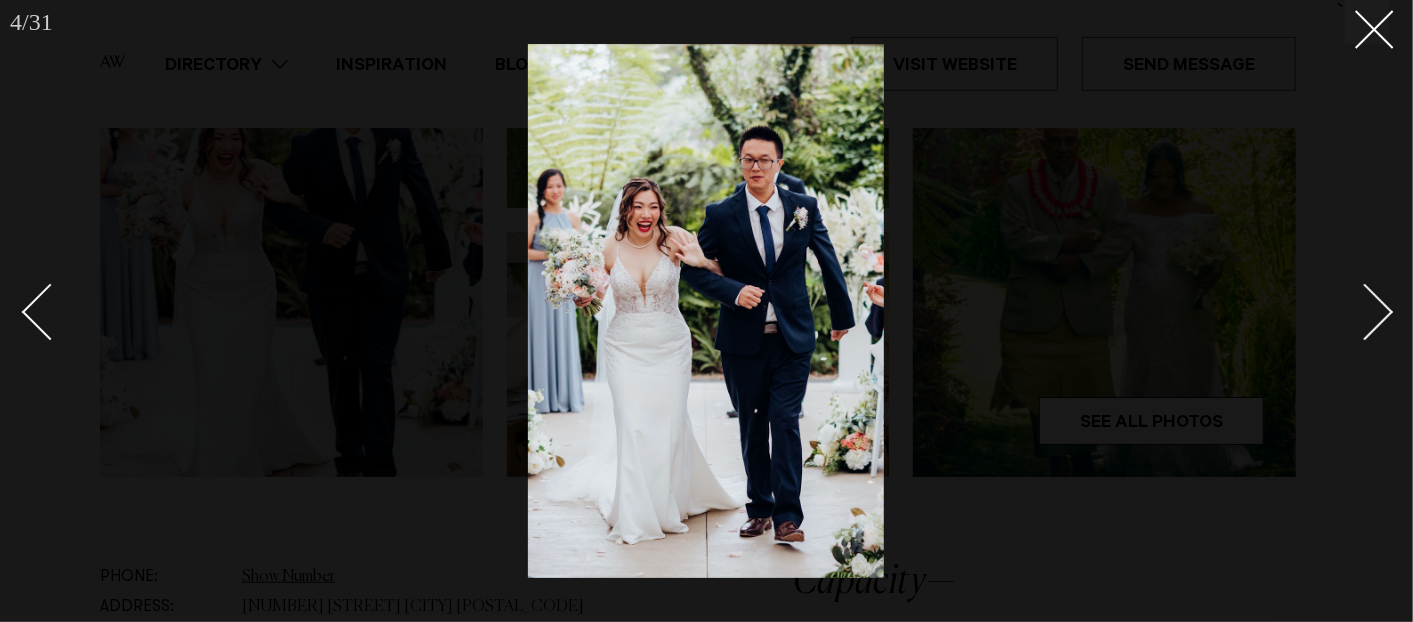 click at bounding box center [1365, 312] 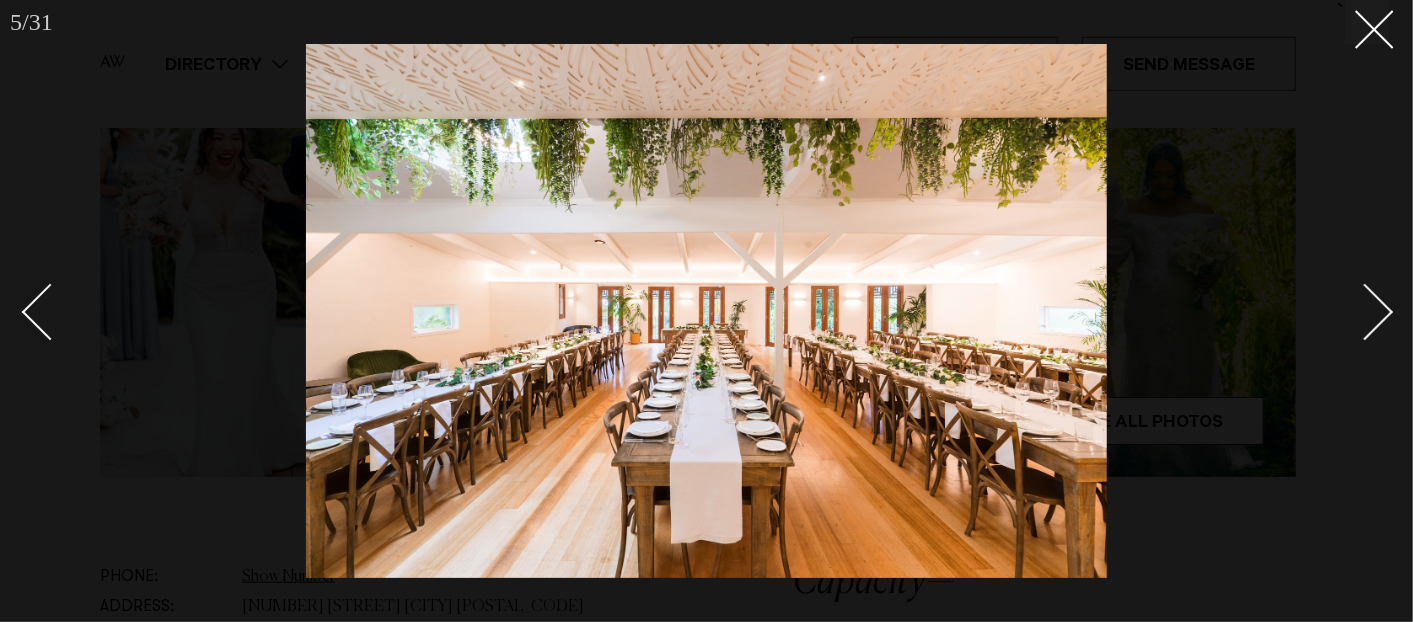 click at bounding box center [1365, 312] 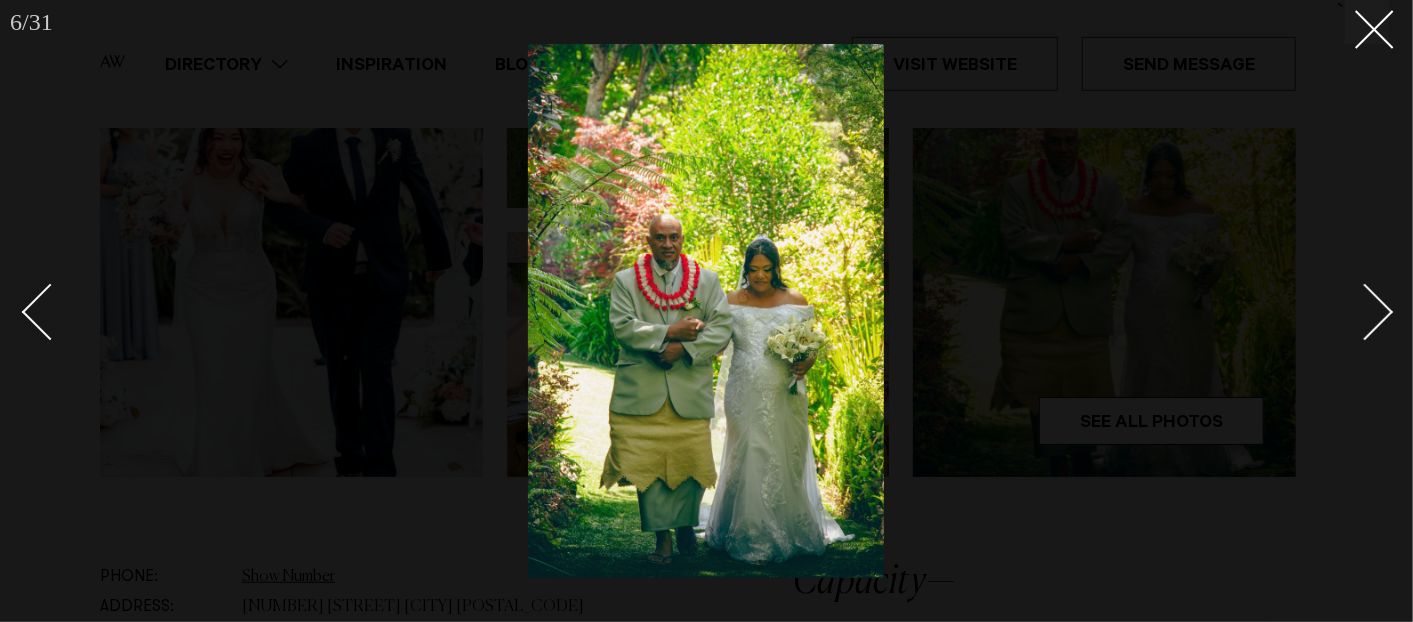 click at bounding box center [1365, 312] 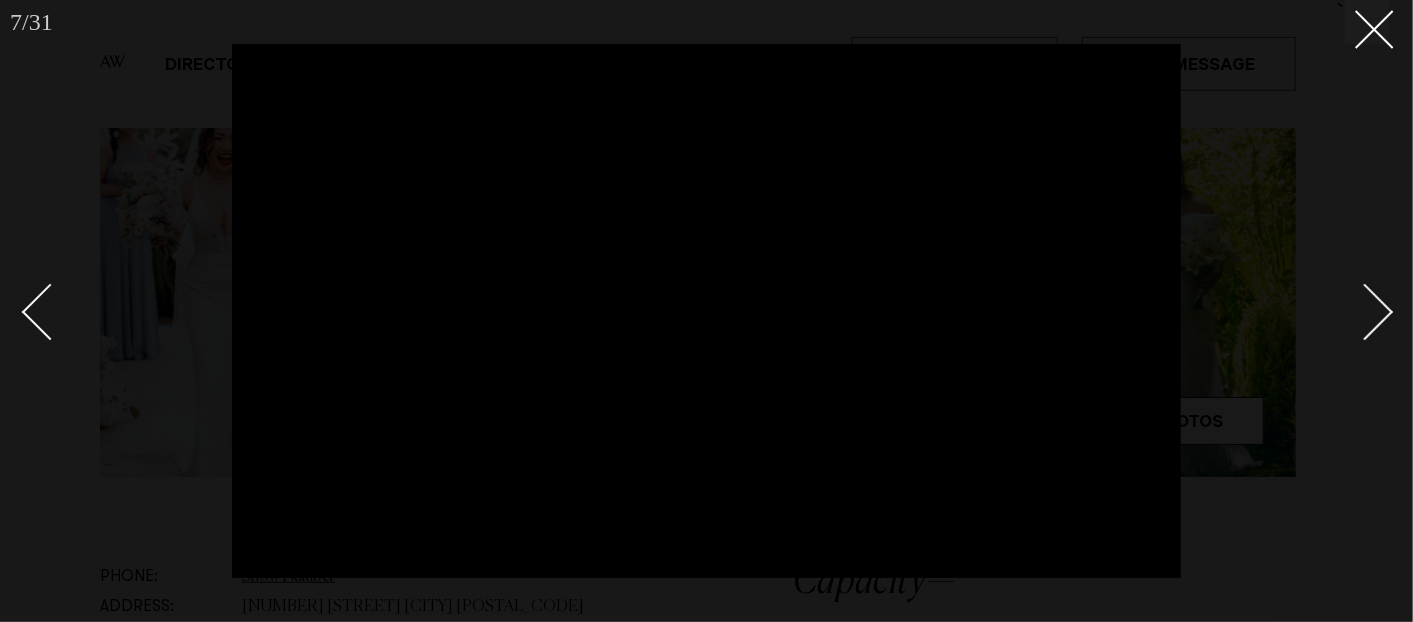 click at bounding box center [1365, 312] 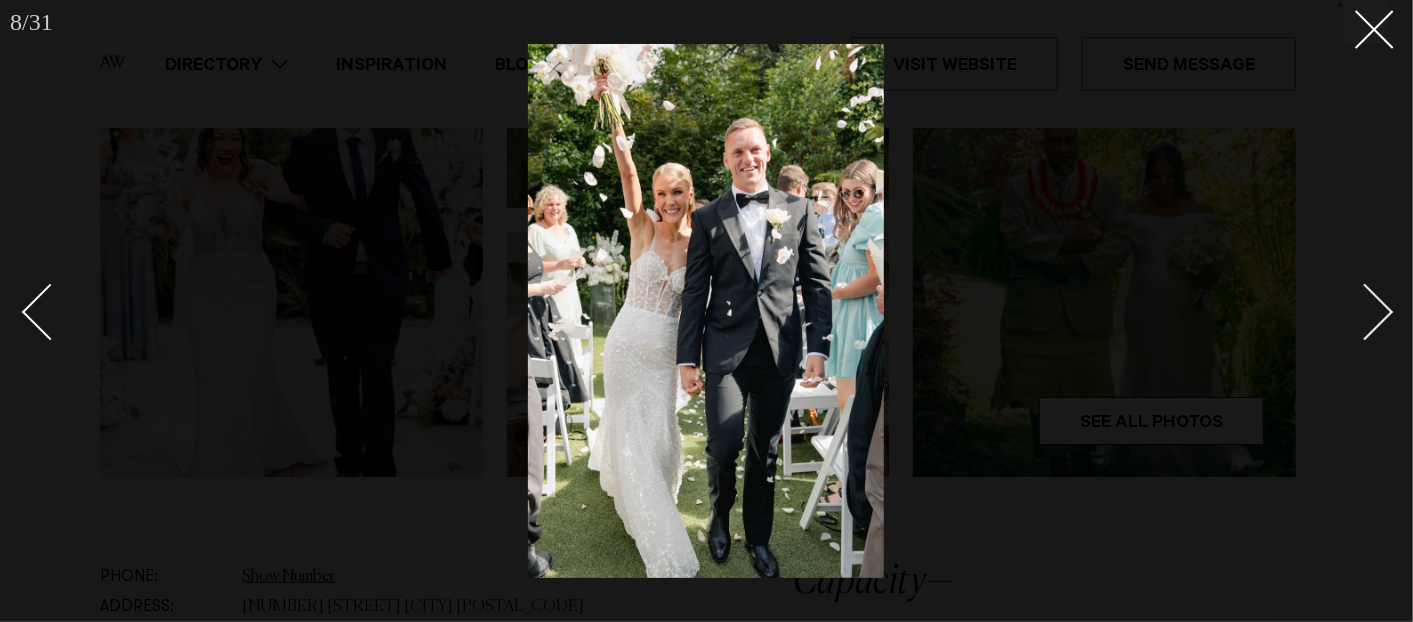 click at bounding box center (1365, 312) 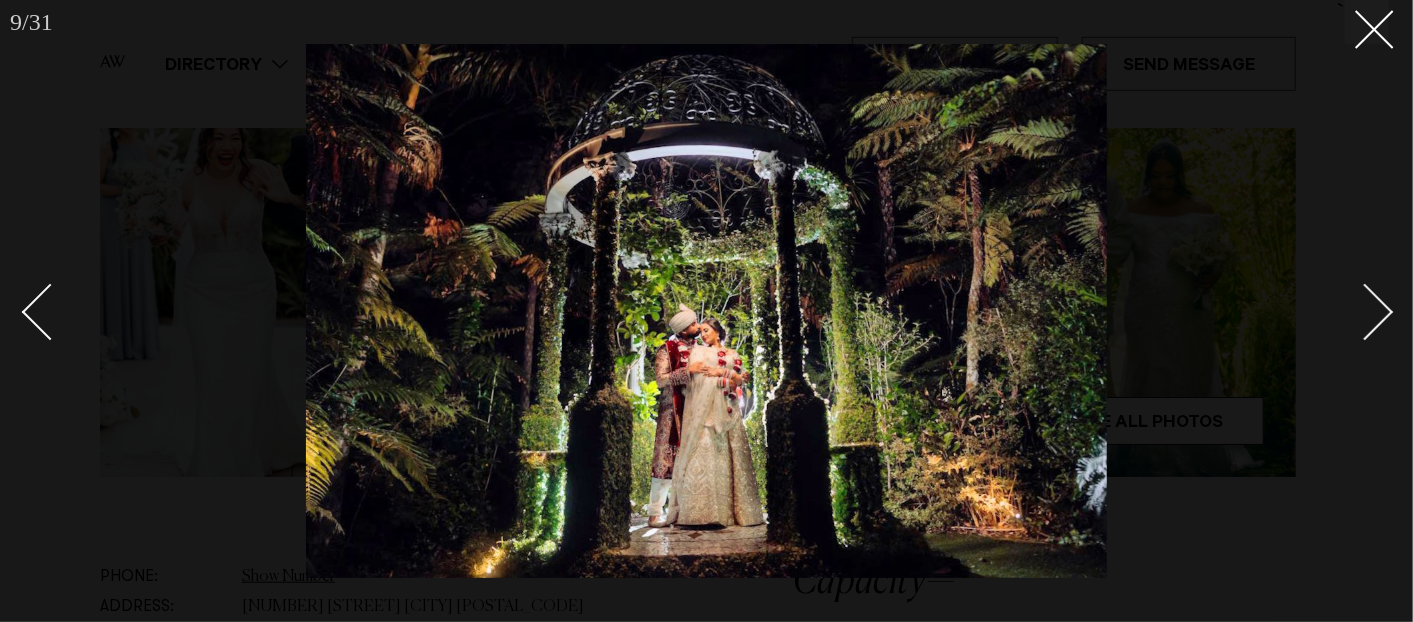 click at bounding box center [1365, 312] 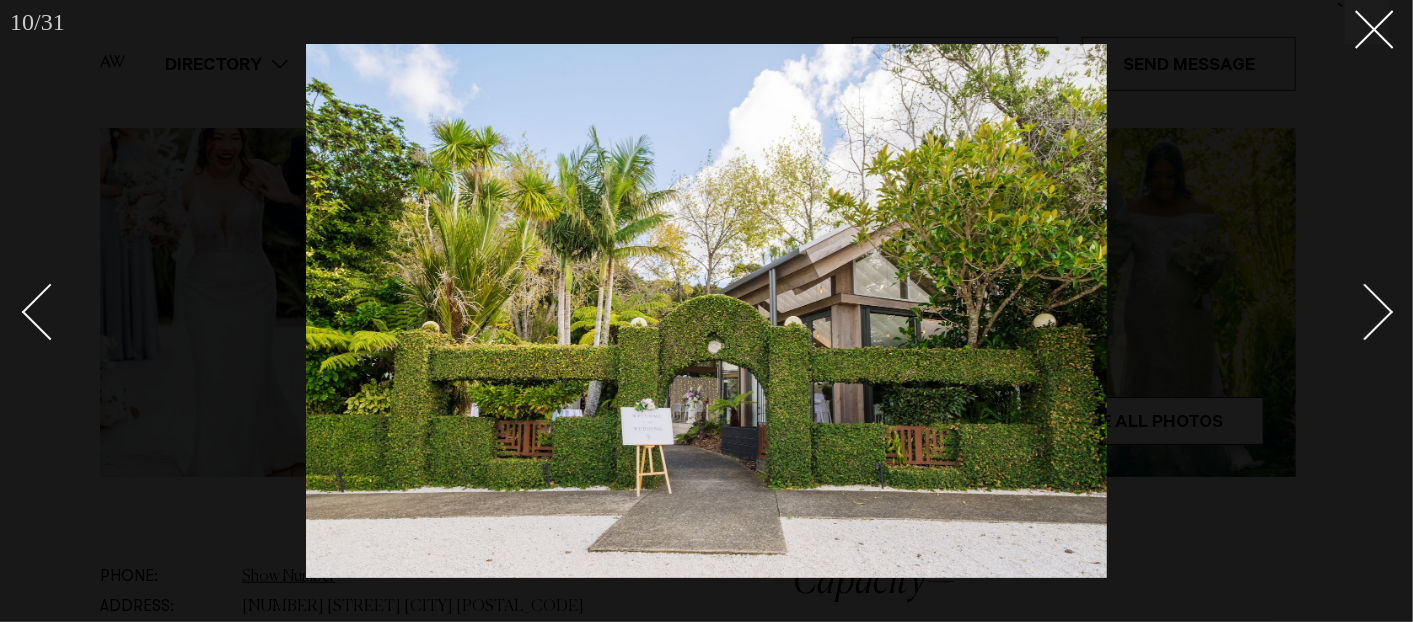 click at bounding box center [1365, 312] 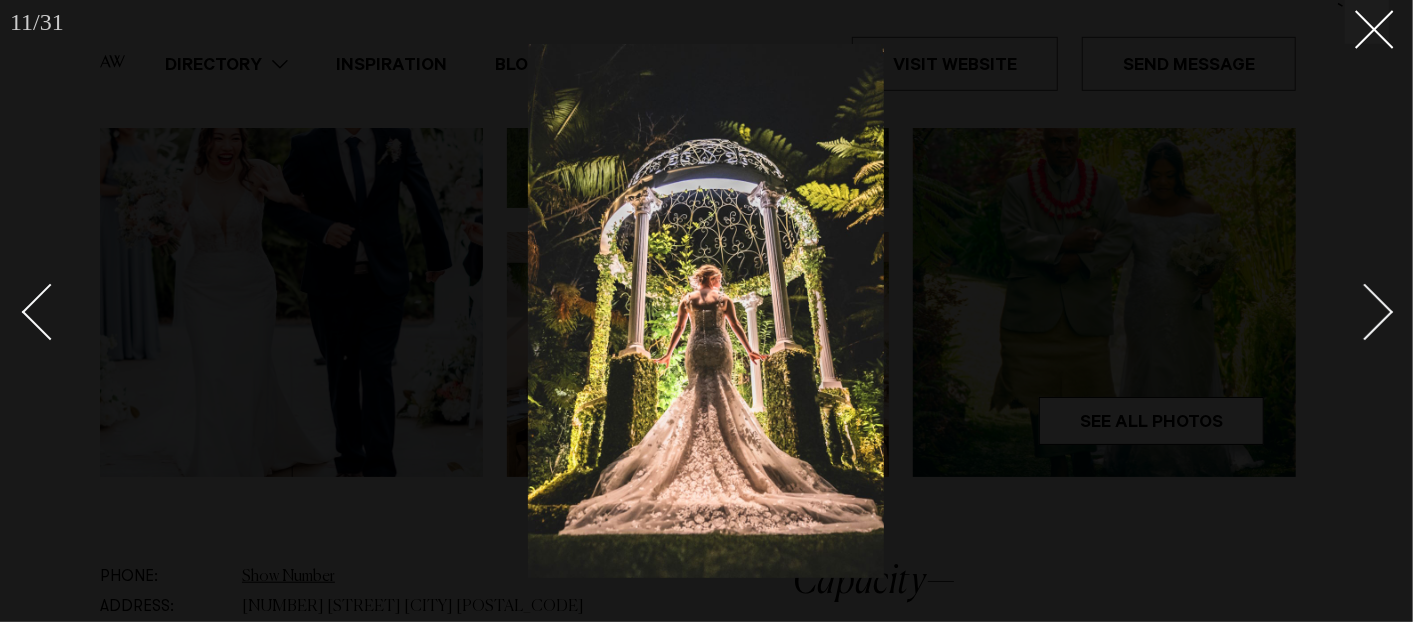 click at bounding box center (1365, 312) 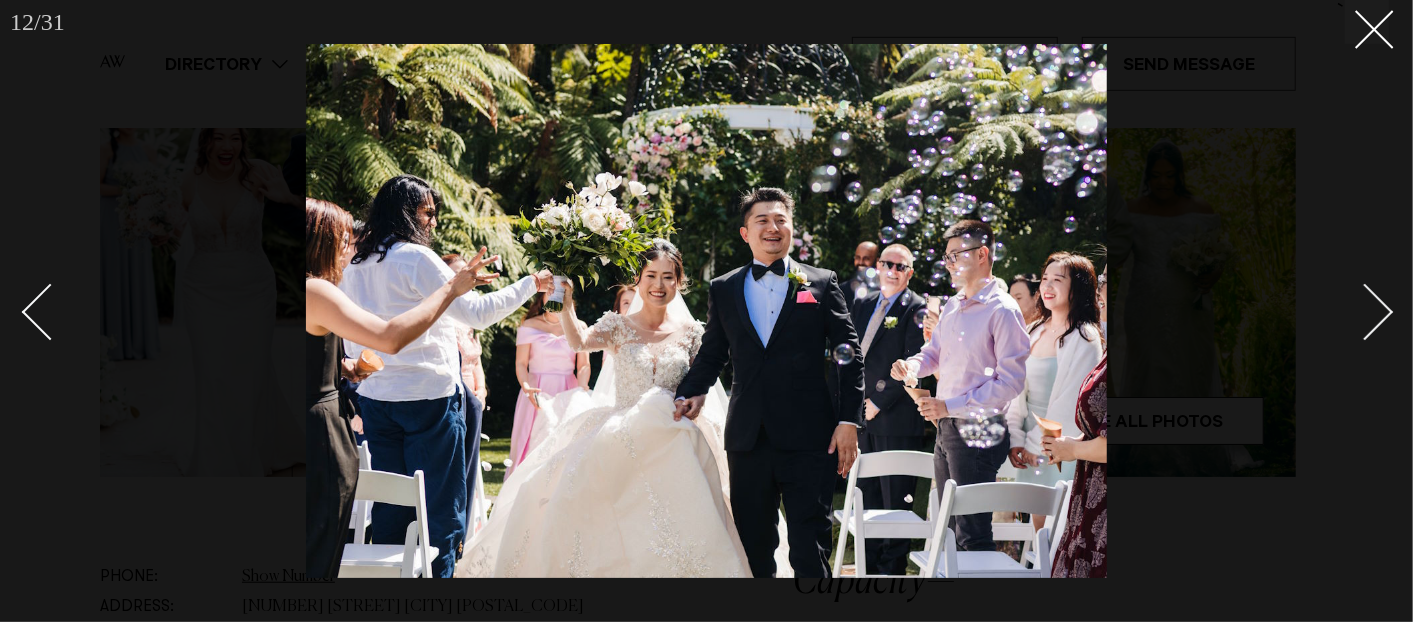 click at bounding box center (1365, 312) 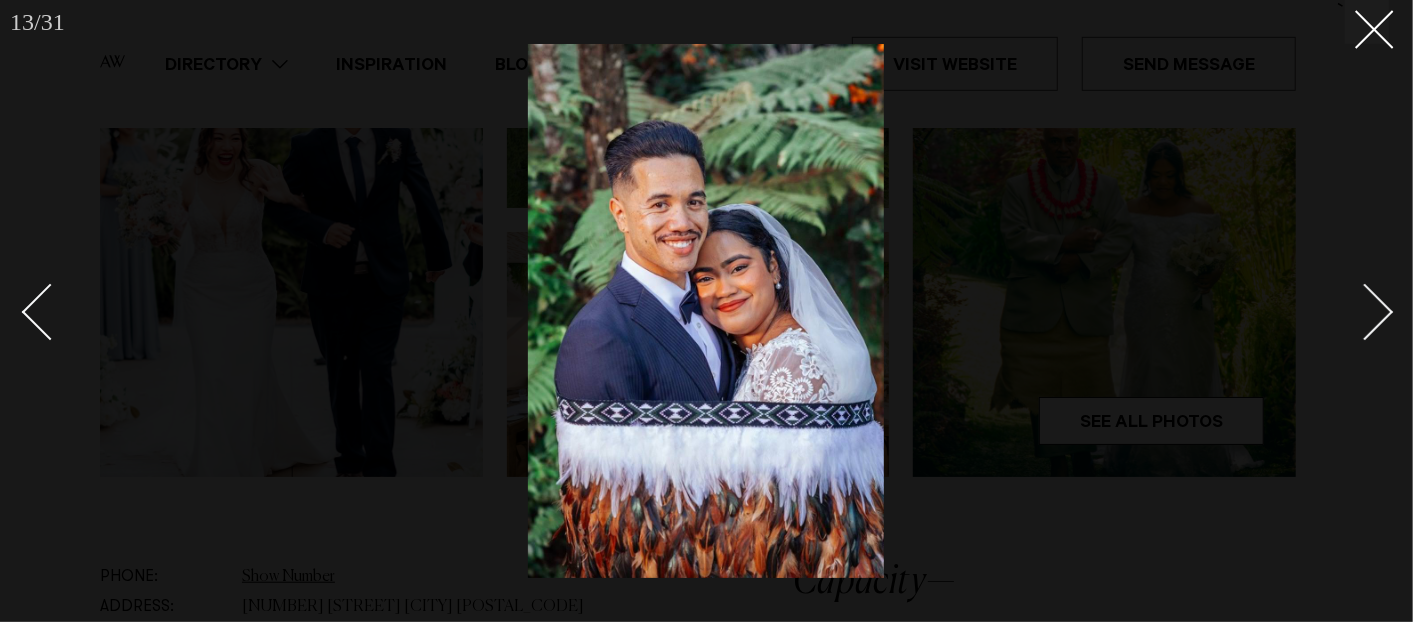click at bounding box center [1365, 312] 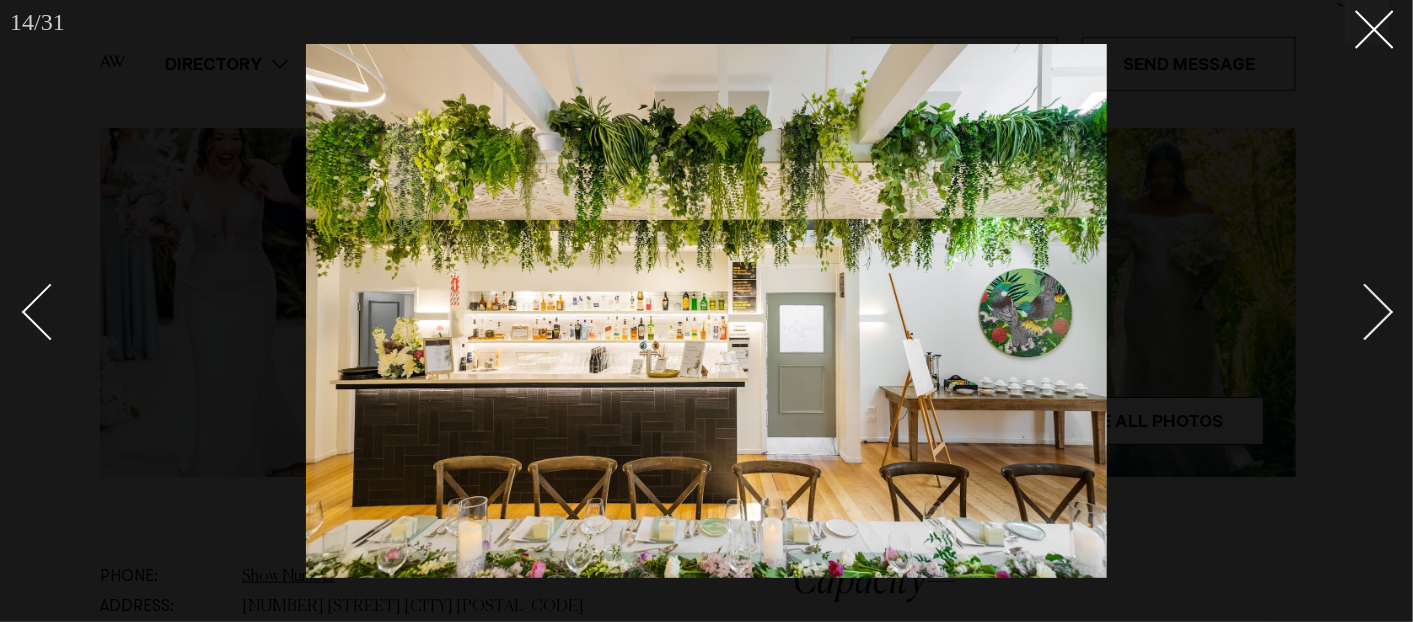 click at bounding box center (1365, 312) 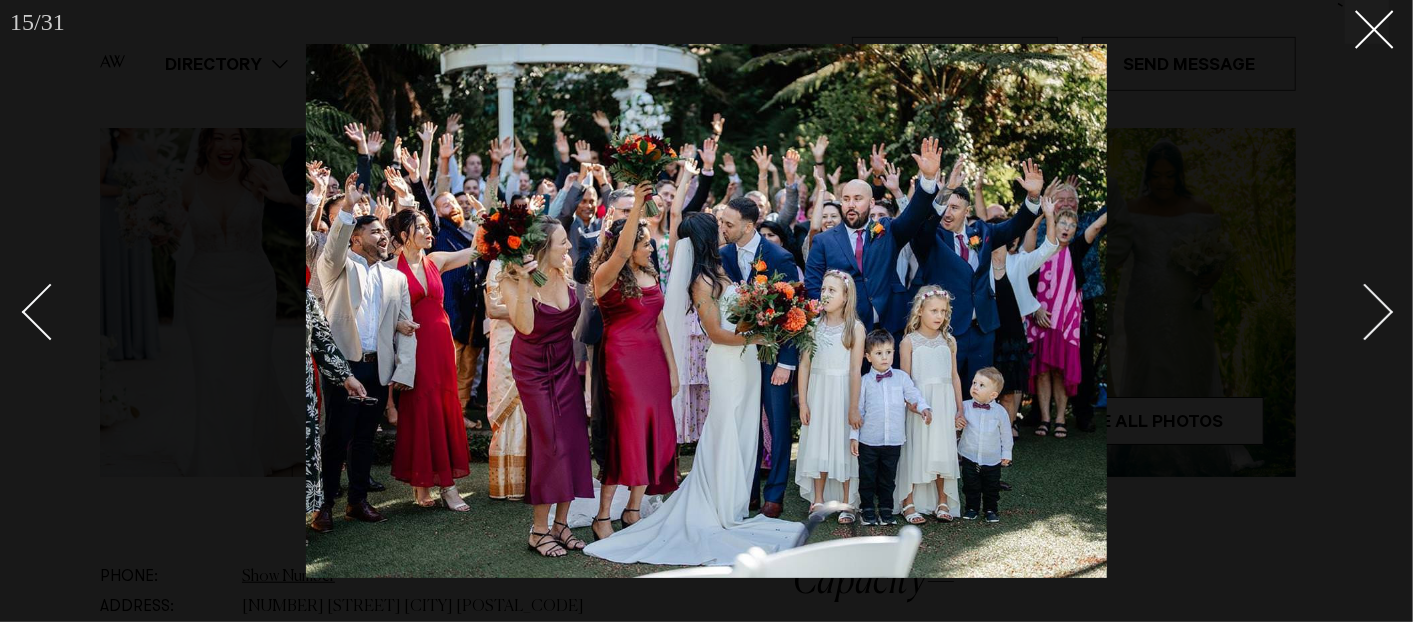 click at bounding box center [1365, 312] 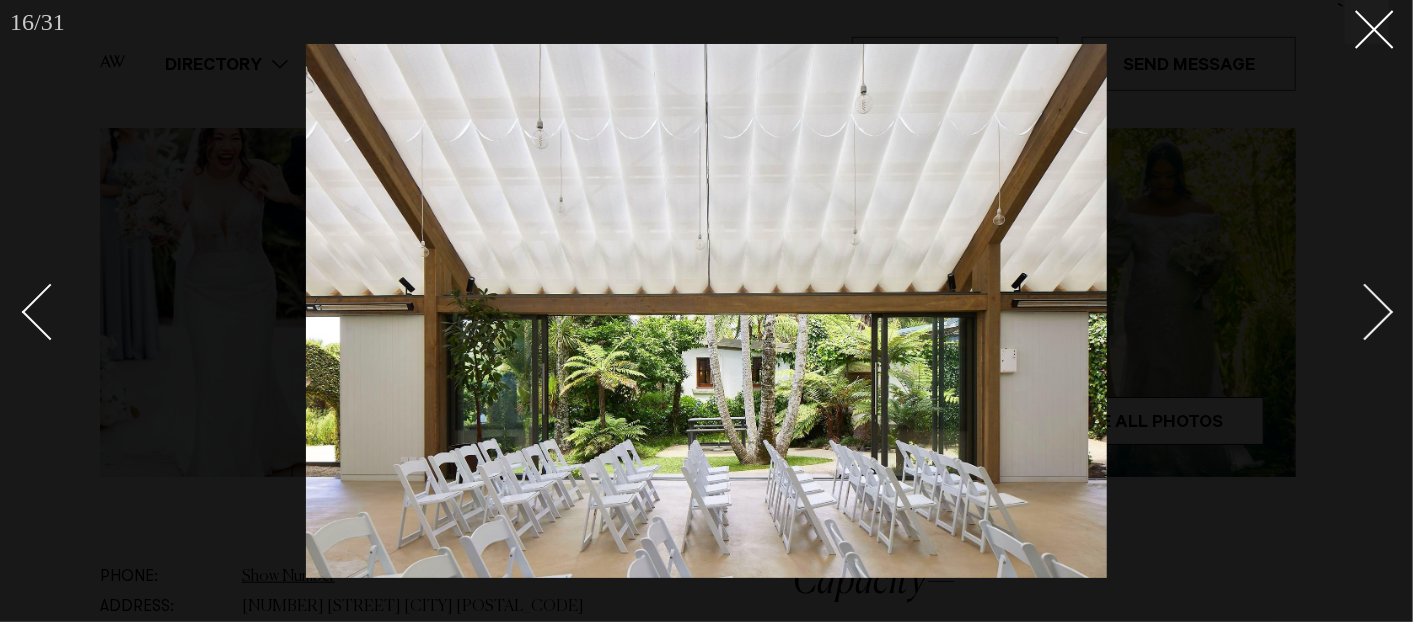 click at bounding box center (1365, 312) 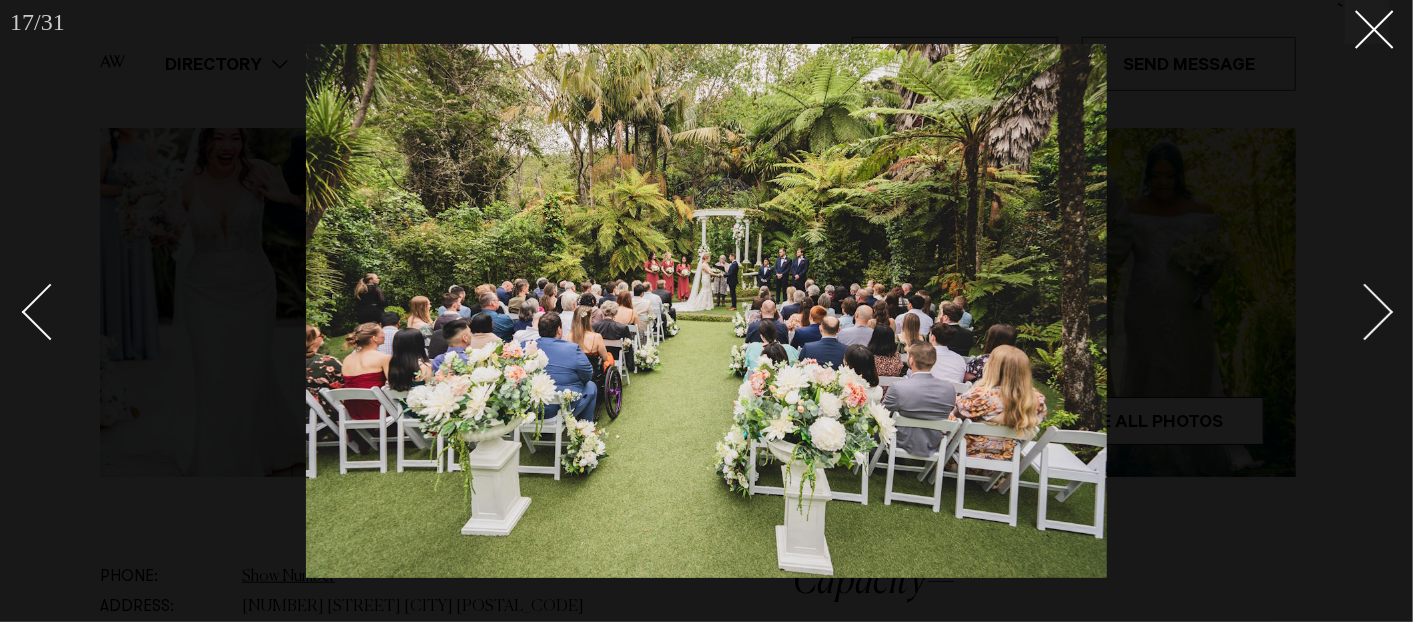 click at bounding box center (1365, 312) 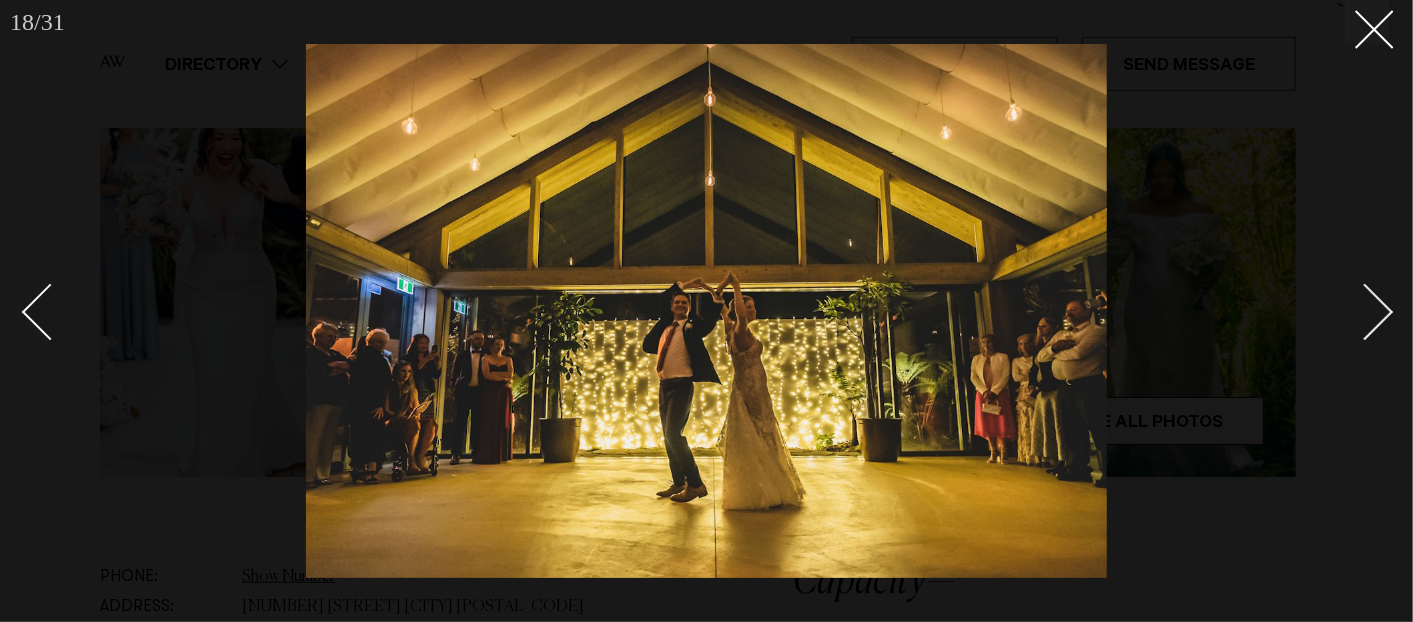 click at bounding box center [1365, 312] 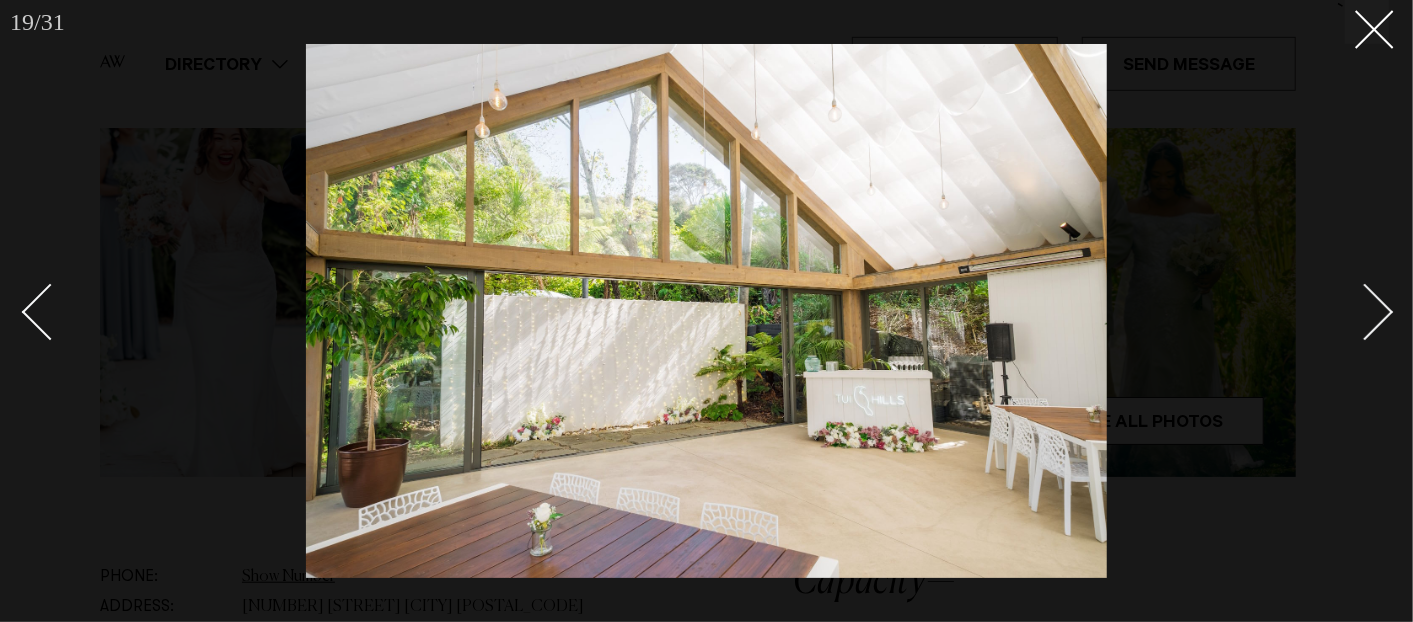 click at bounding box center (1365, 312) 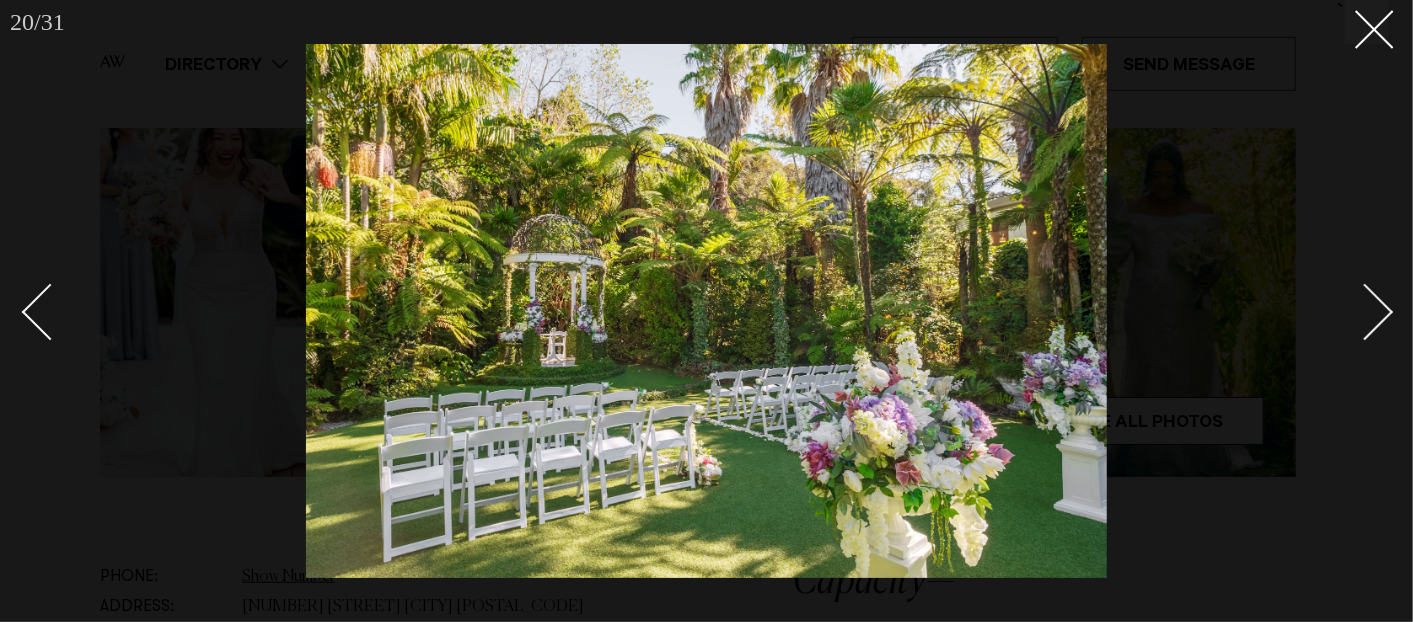 click at bounding box center [1365, 312] 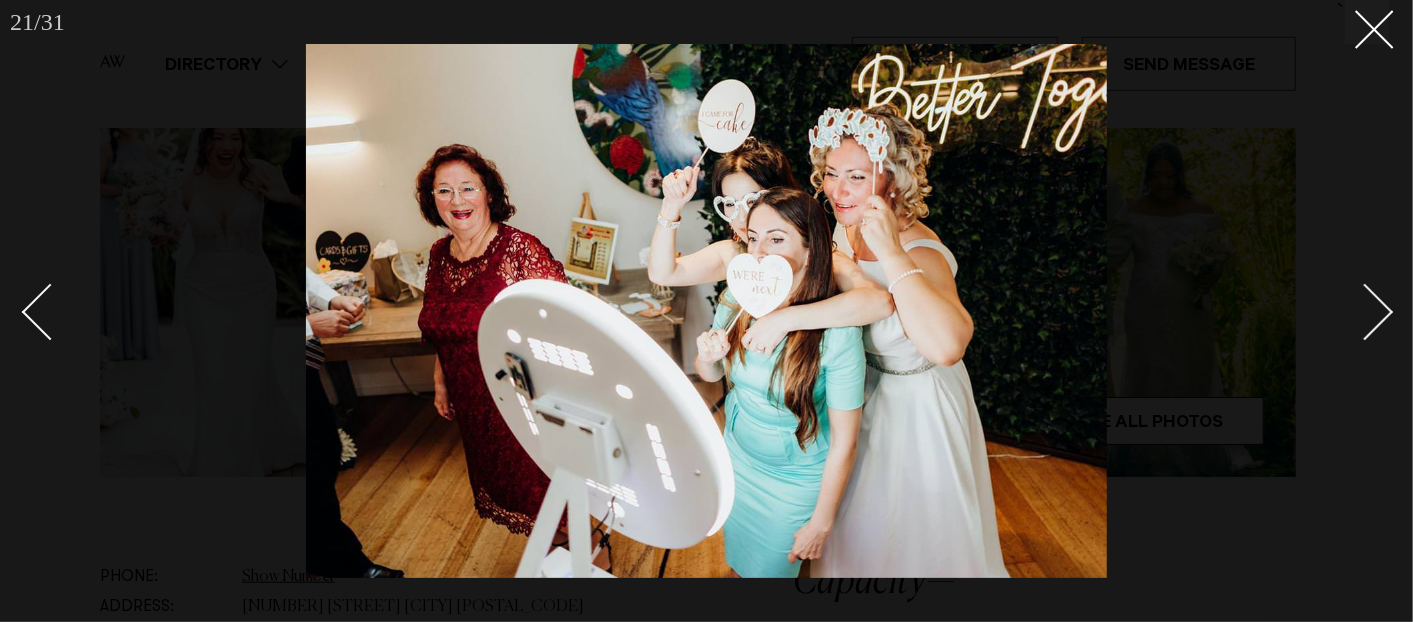 click at bounding box center [1365, 312] 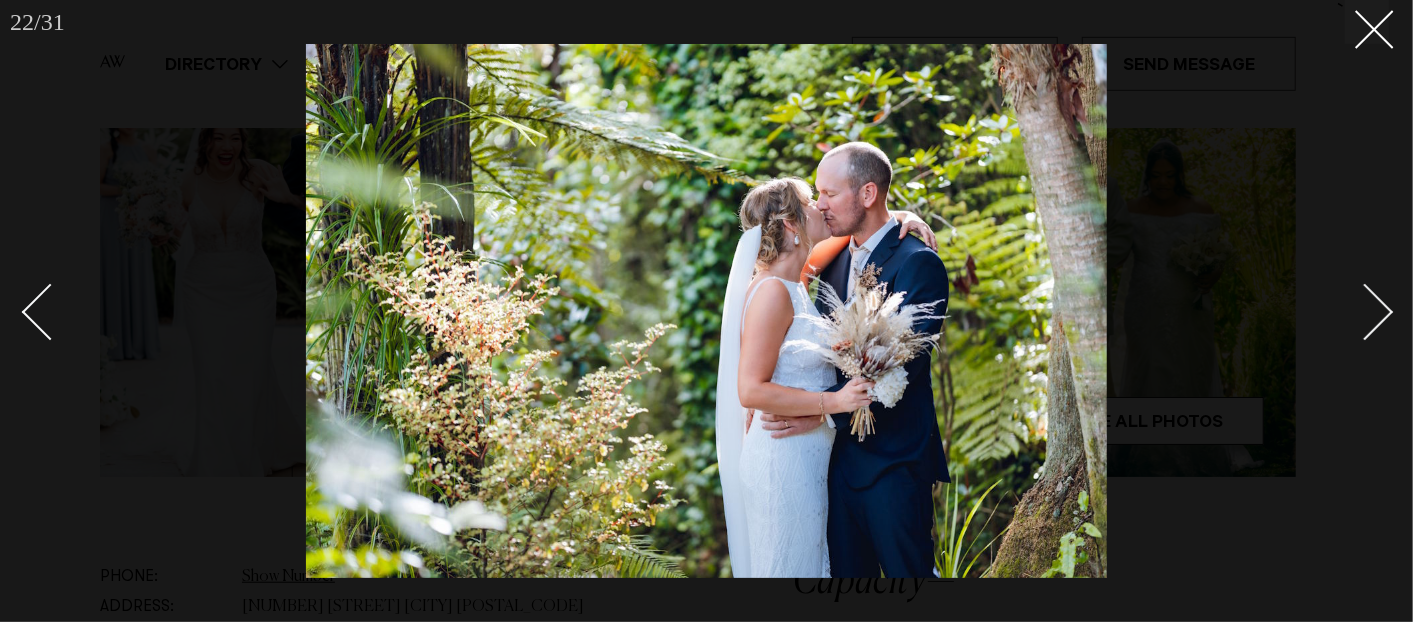 click at bounding box center [1365, 312] 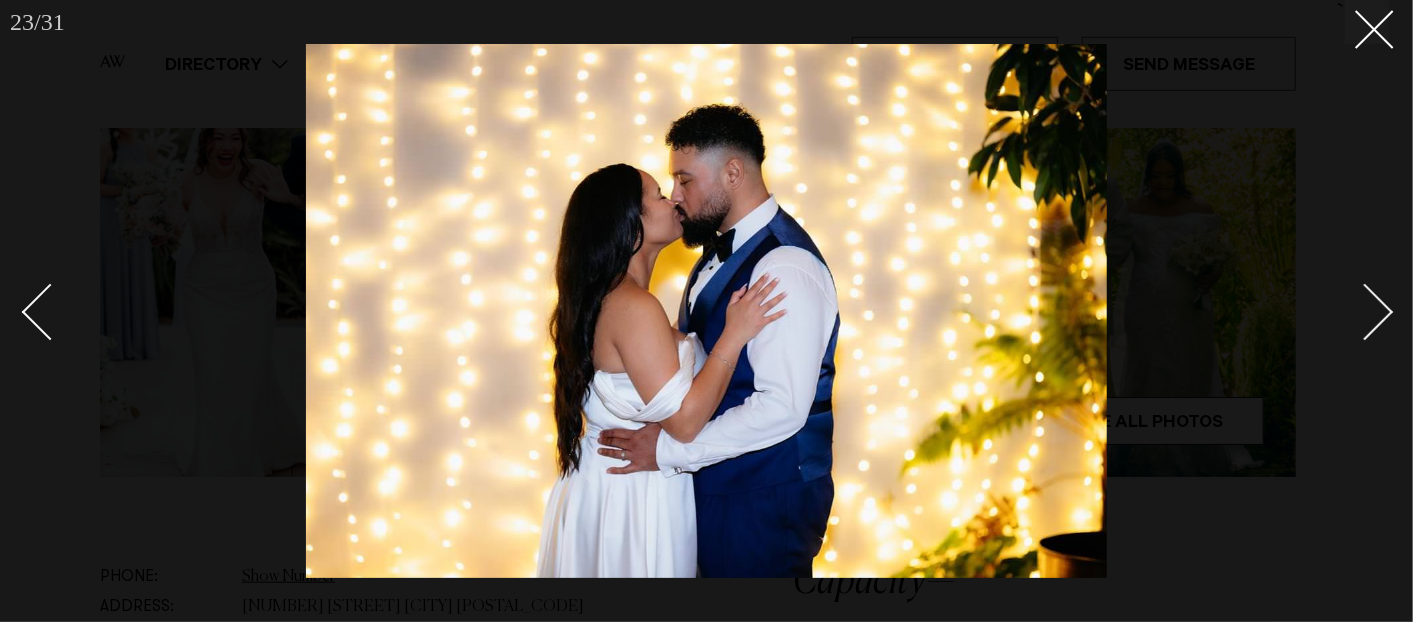 click at bounding box center [1365, 312] 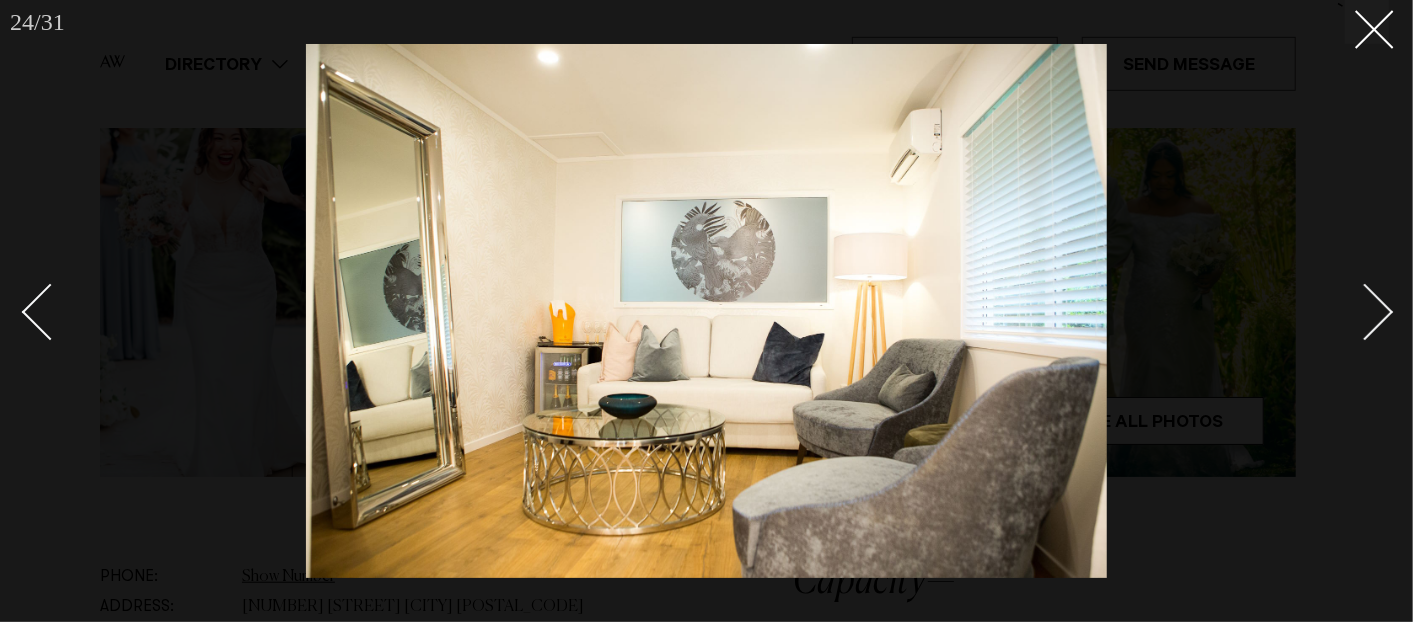 click at bounding box center [1365, 312] 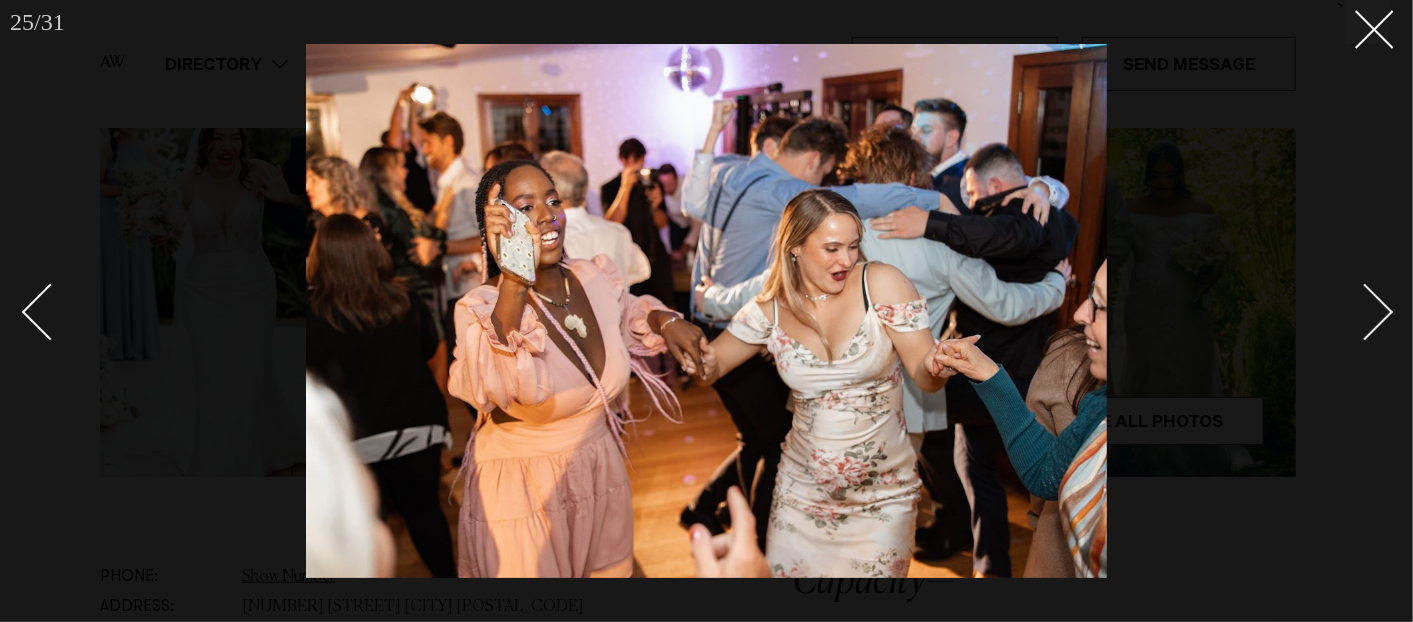 click at bounding box center [1365, 312] 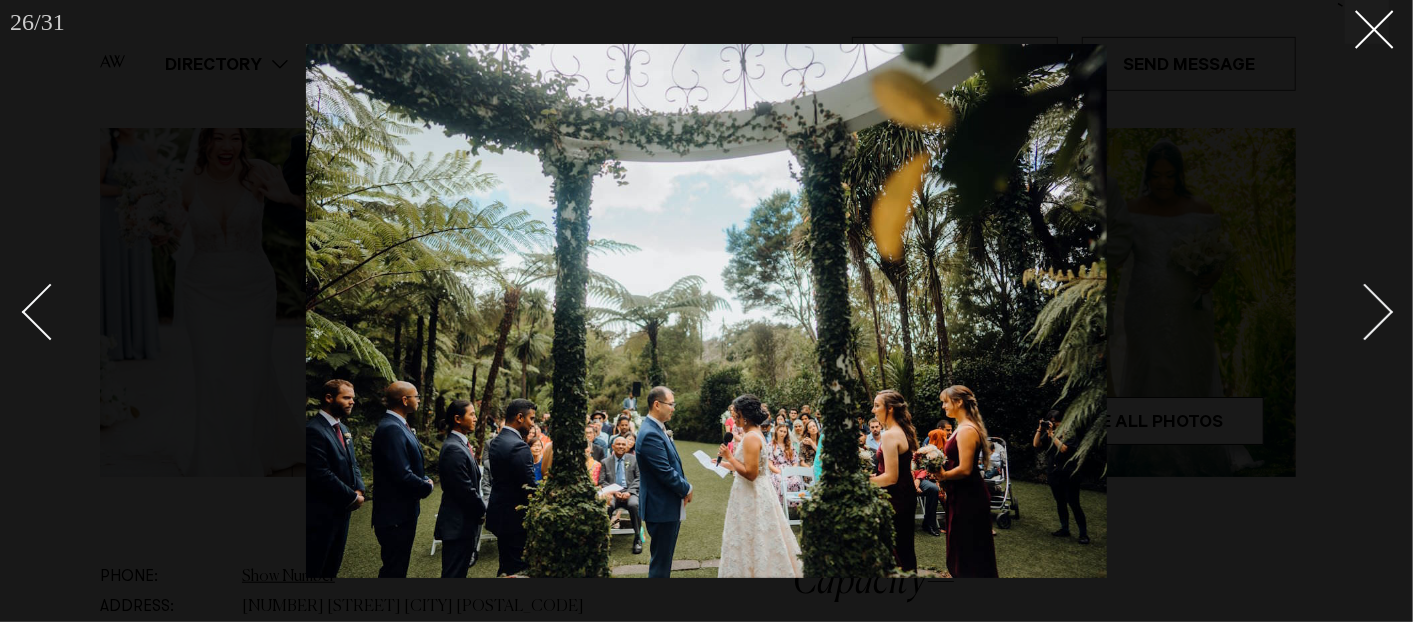 click at bounding box center [1365, 312] 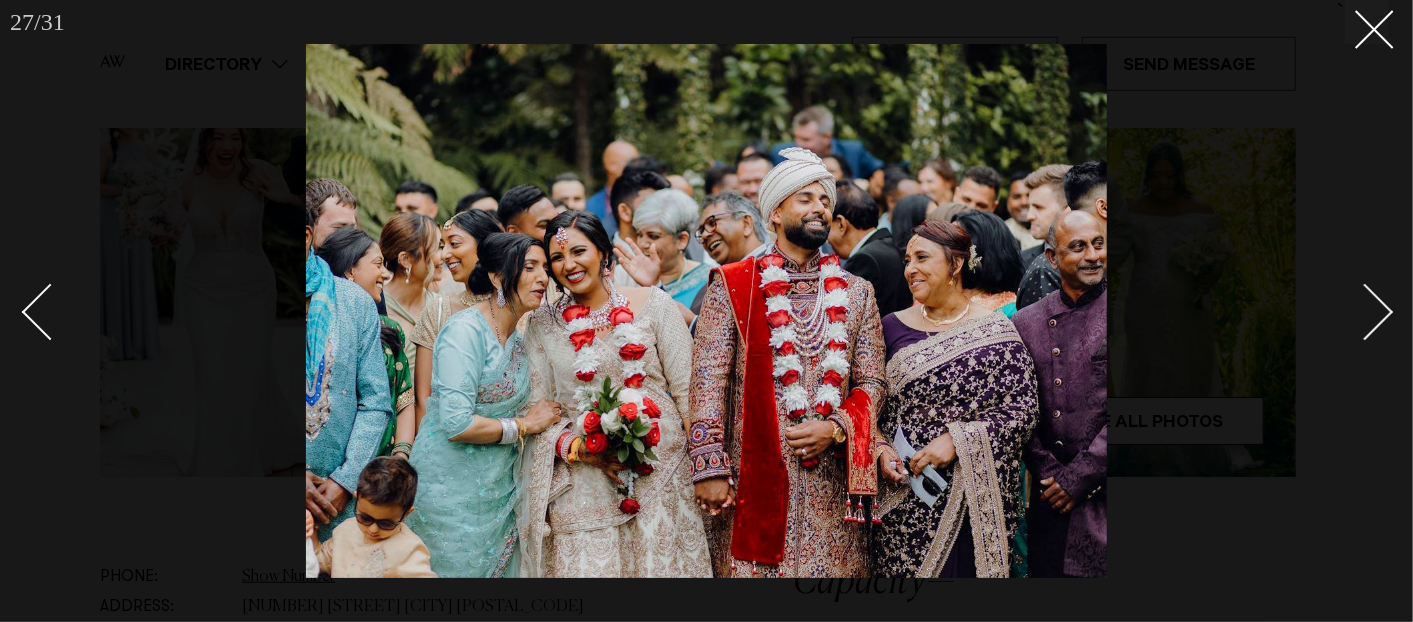 click at bounding box center [1365, 312] 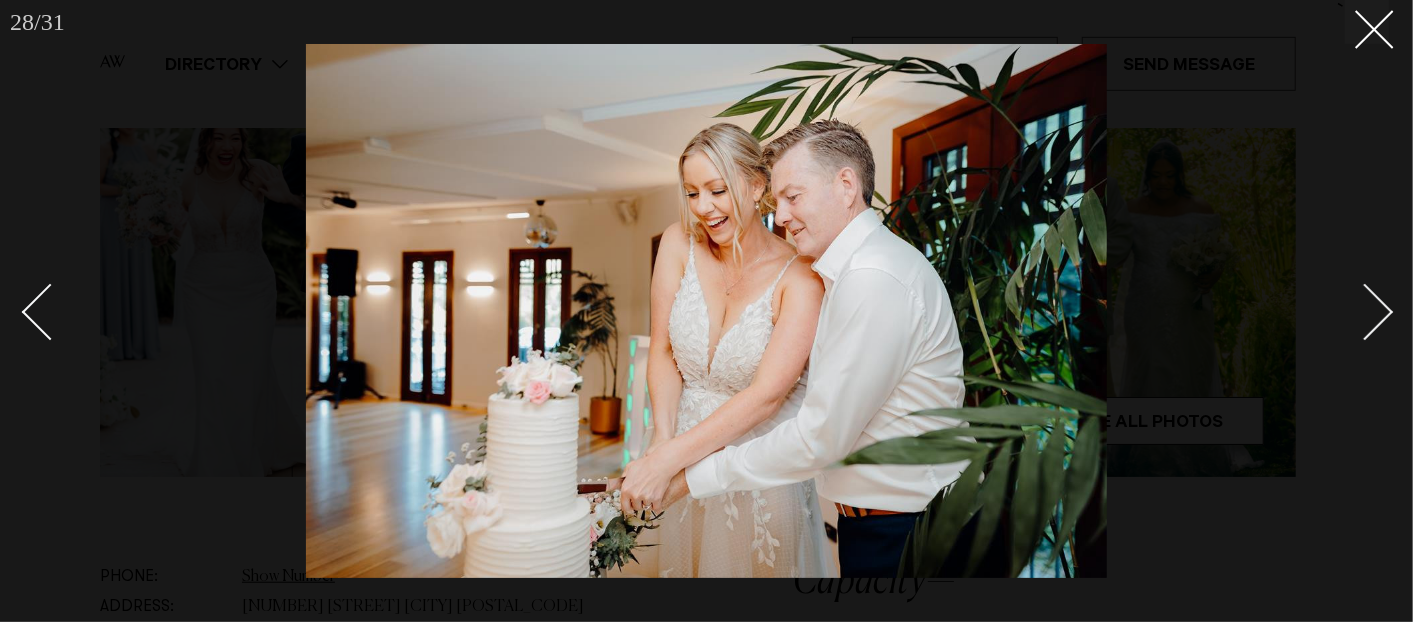 click at bounding box center [1365, 312] 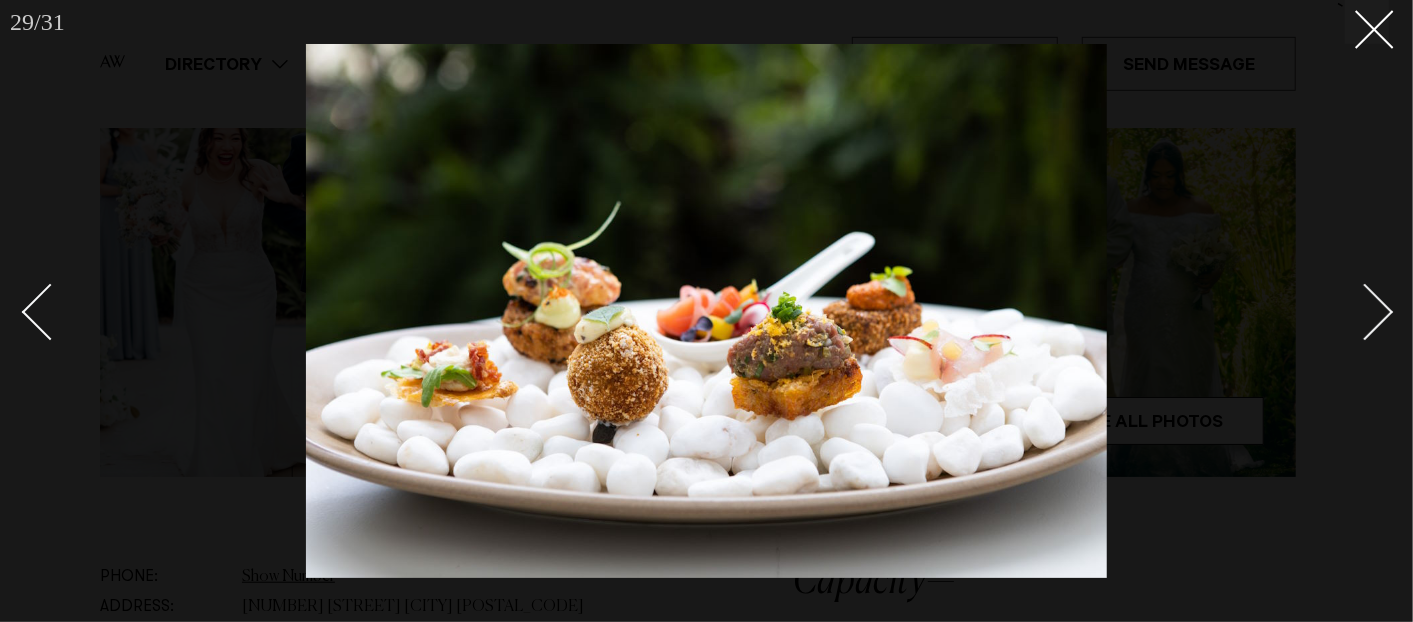 click at bounding box center [1365, 312] 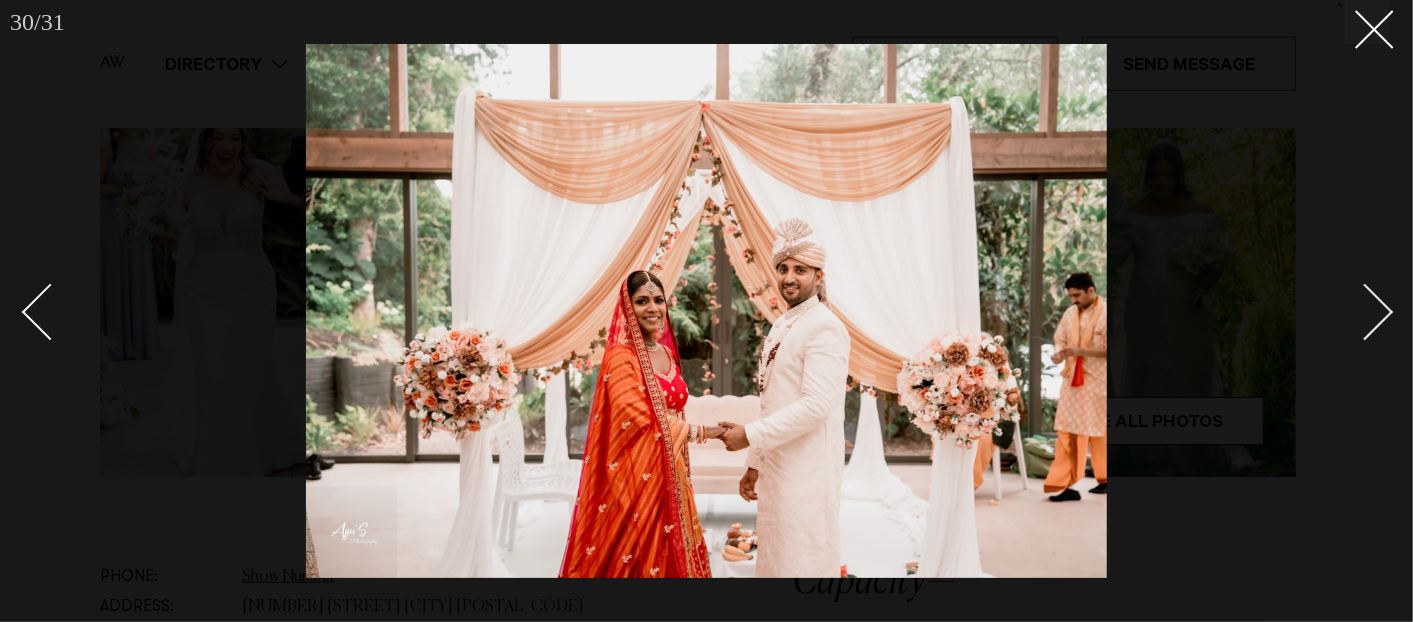 click at bounding box center (1365, 312) 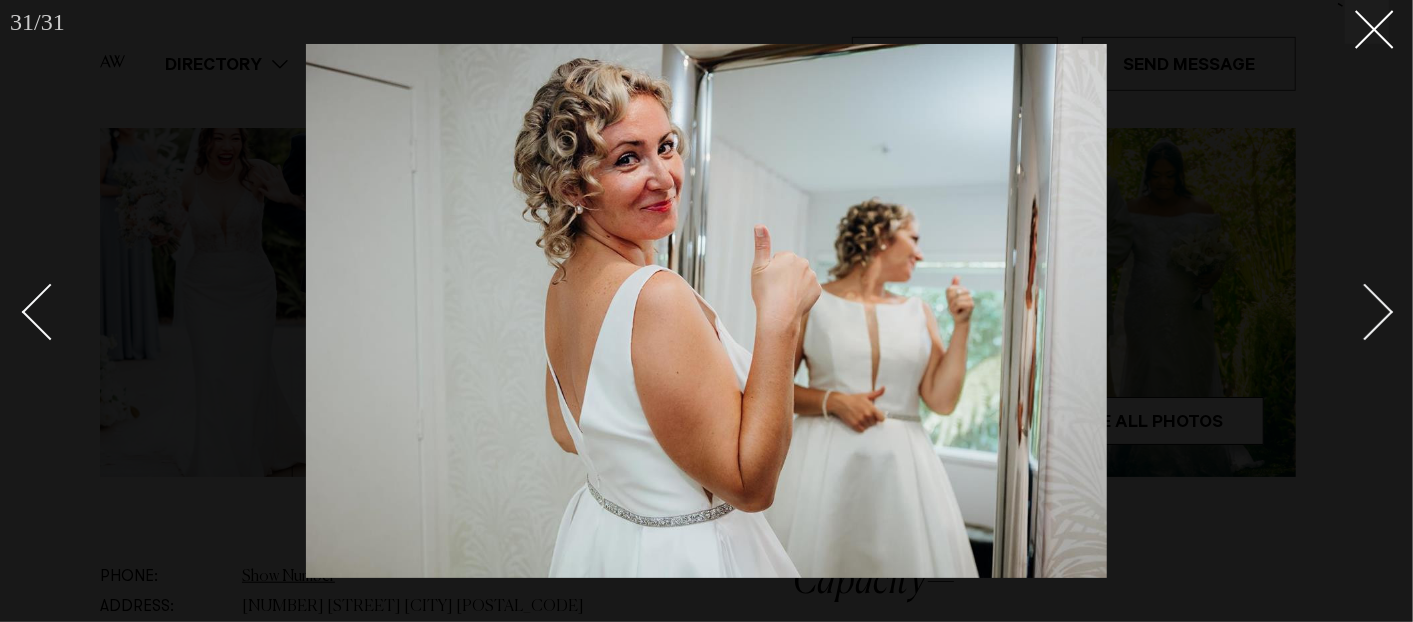 click at bounding box center (1365, 312) 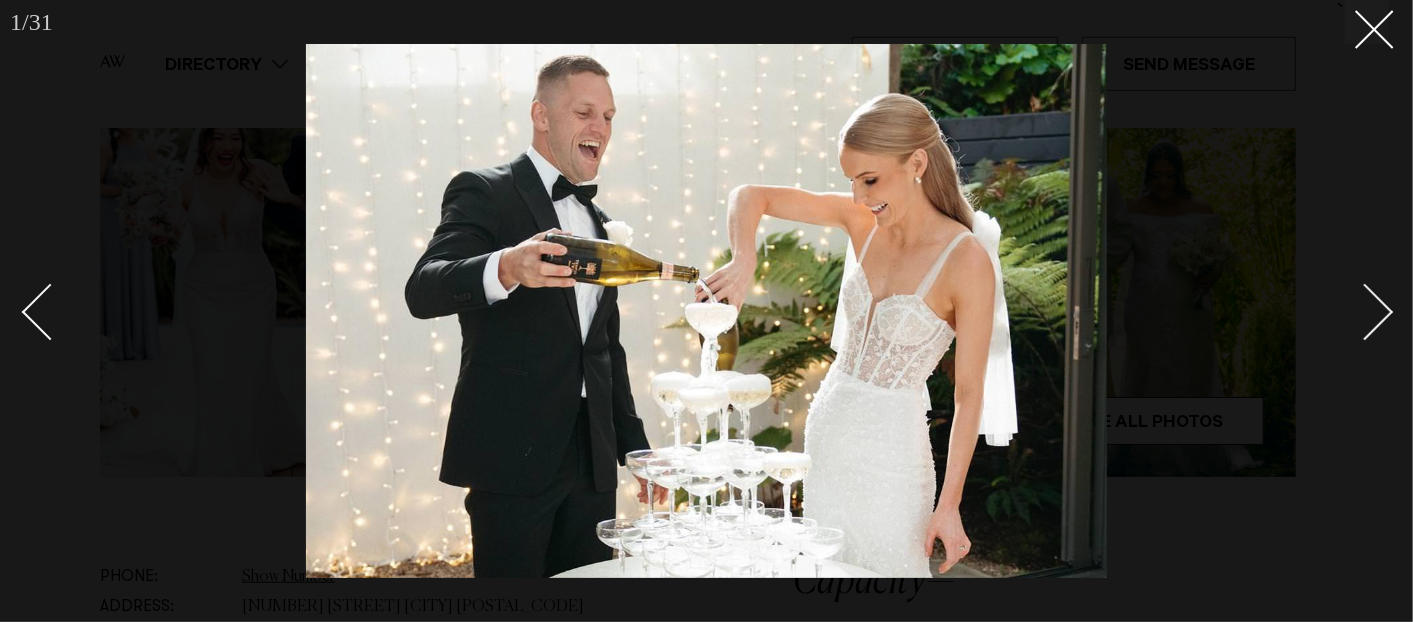 click at bounding box center [1365, 312] 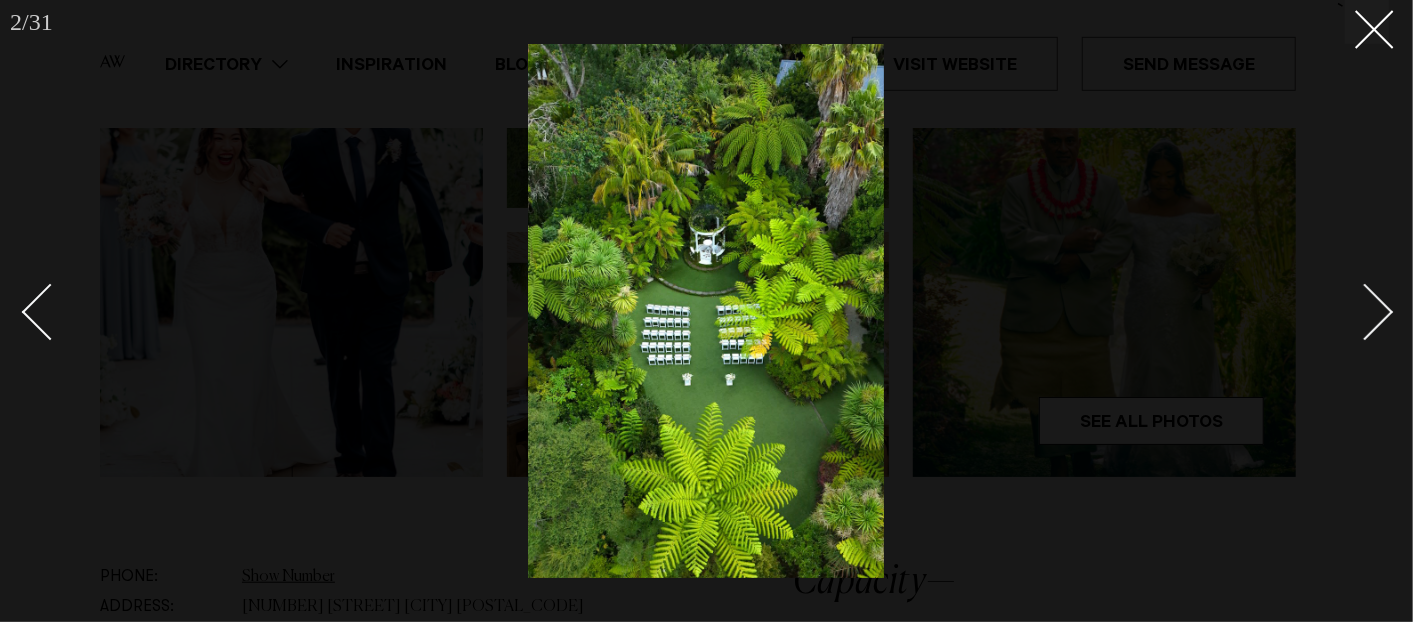 click at bounding box center (1365, 312) 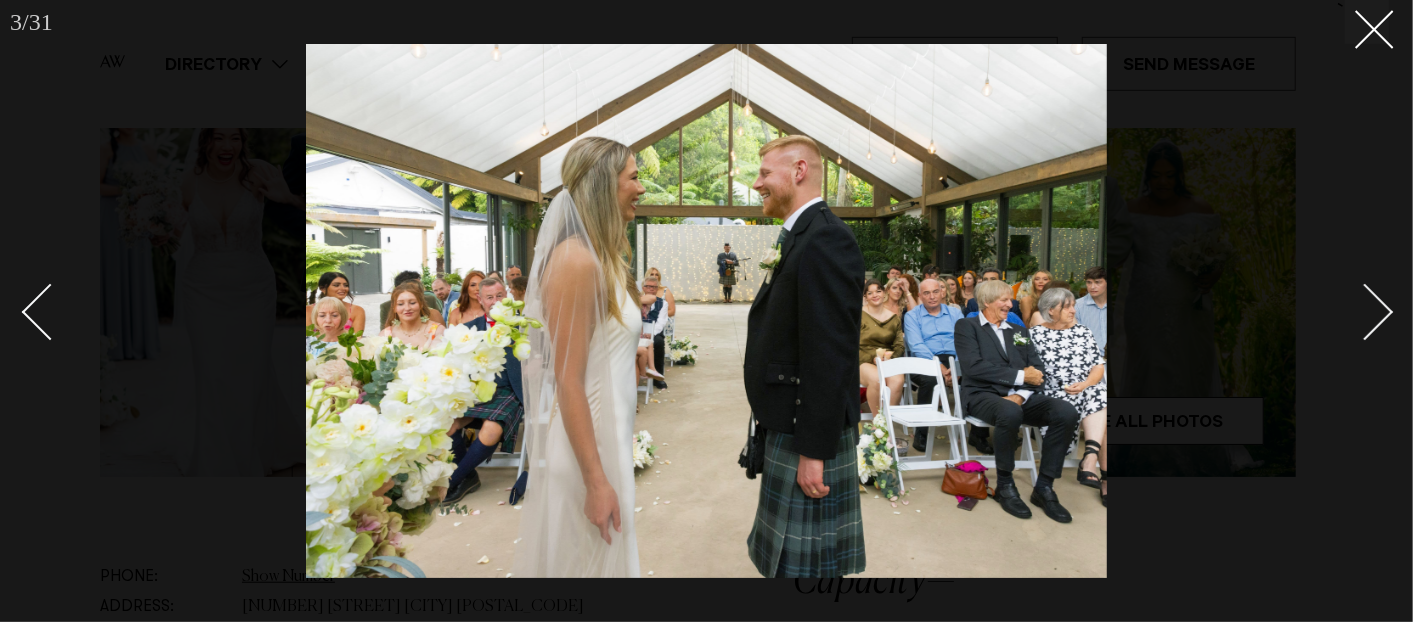 click at bounding box center (1365, 312) 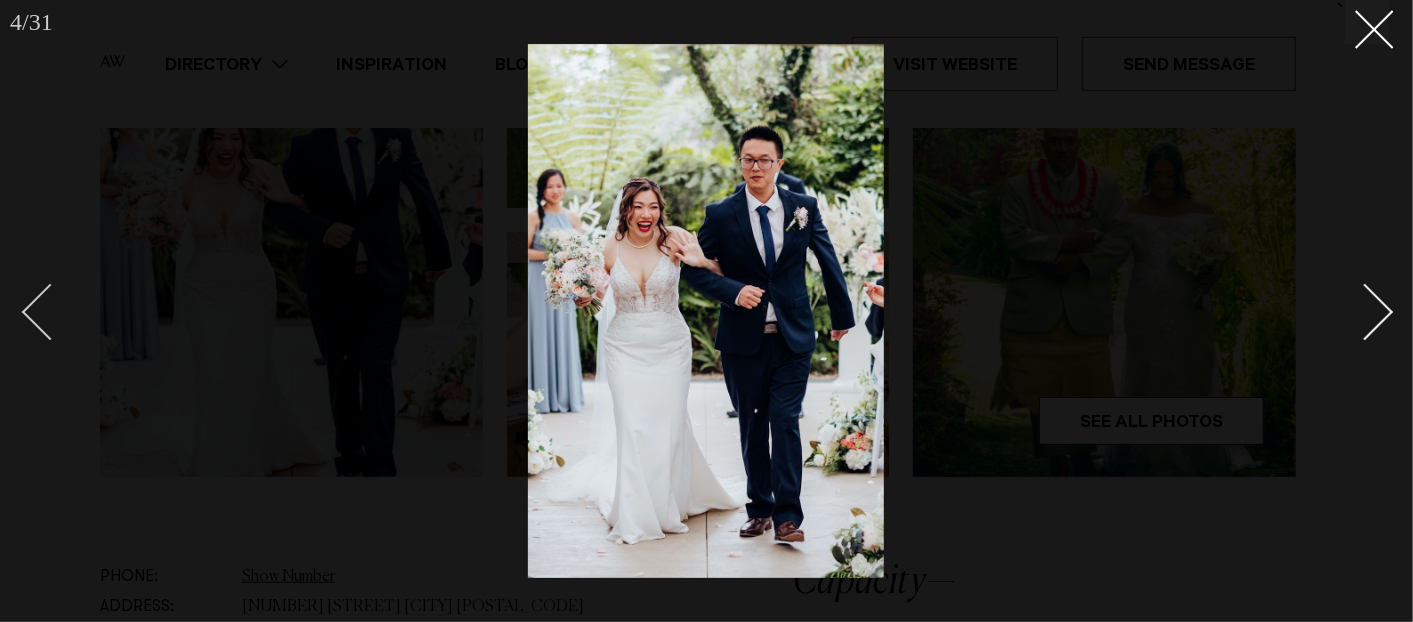 click at bounding box center [50, 312] 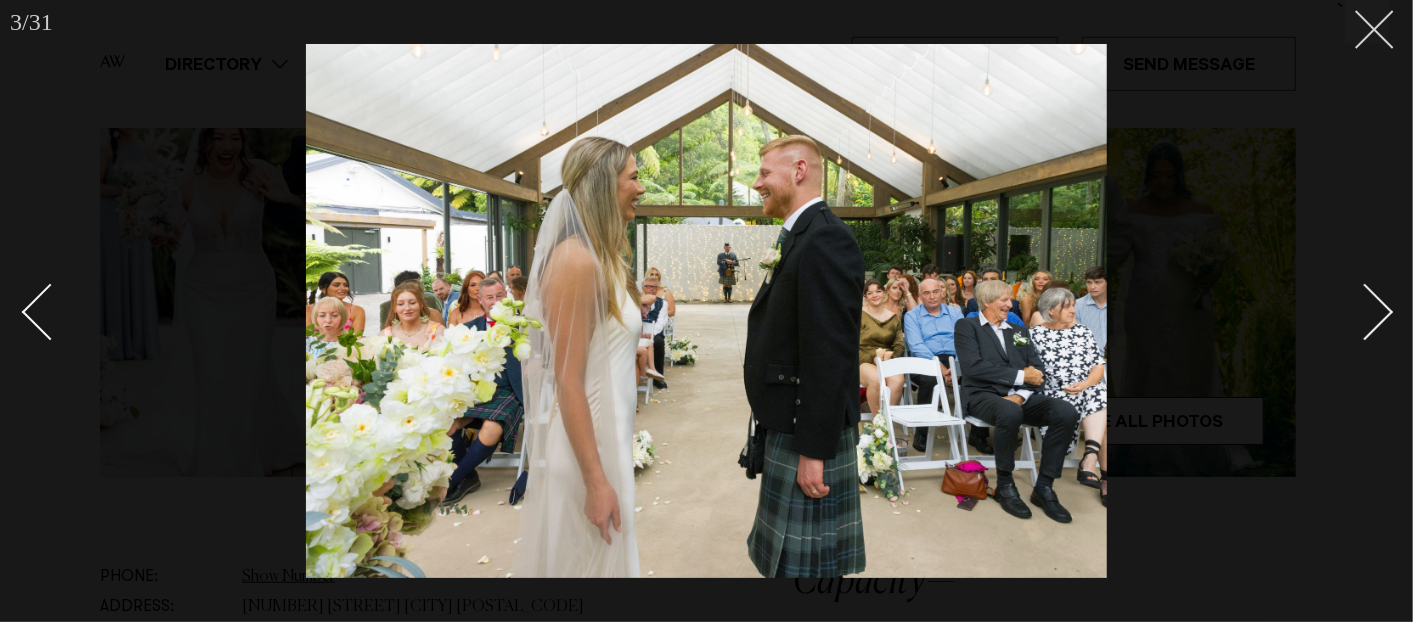 click at bounding box center [1367, 22] 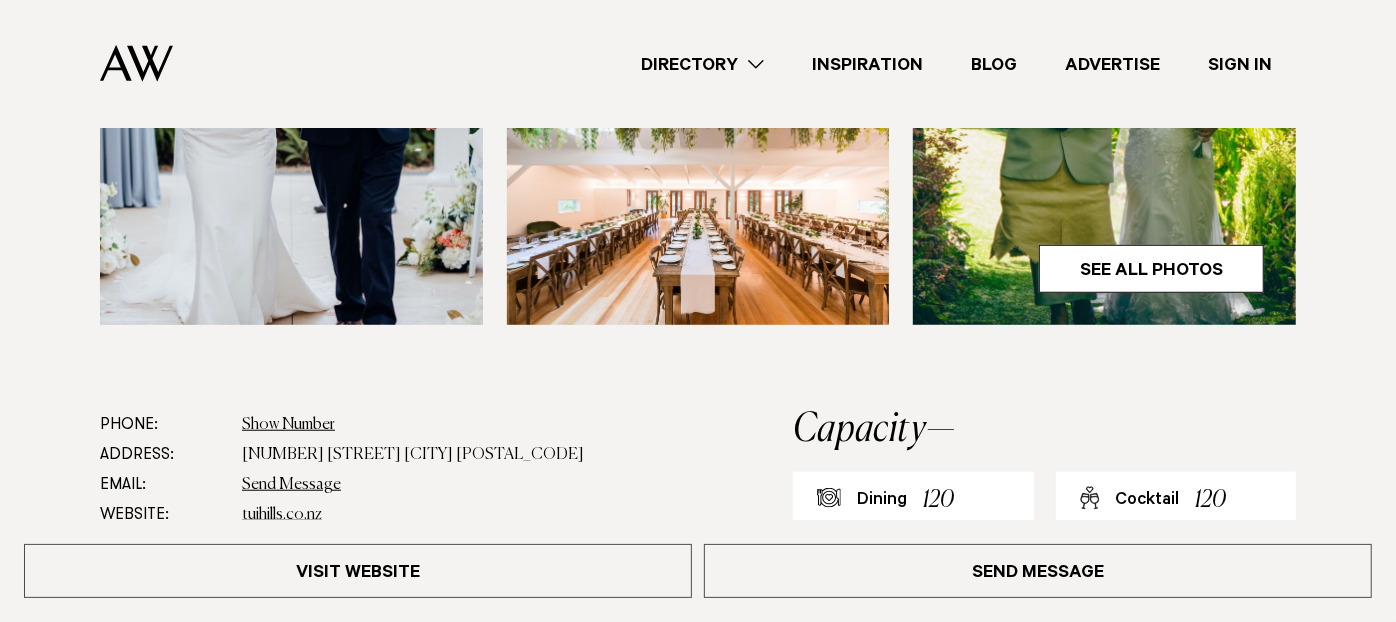 scroll, scrollTop: 1000, scrollLeft: 0, axis: vertical 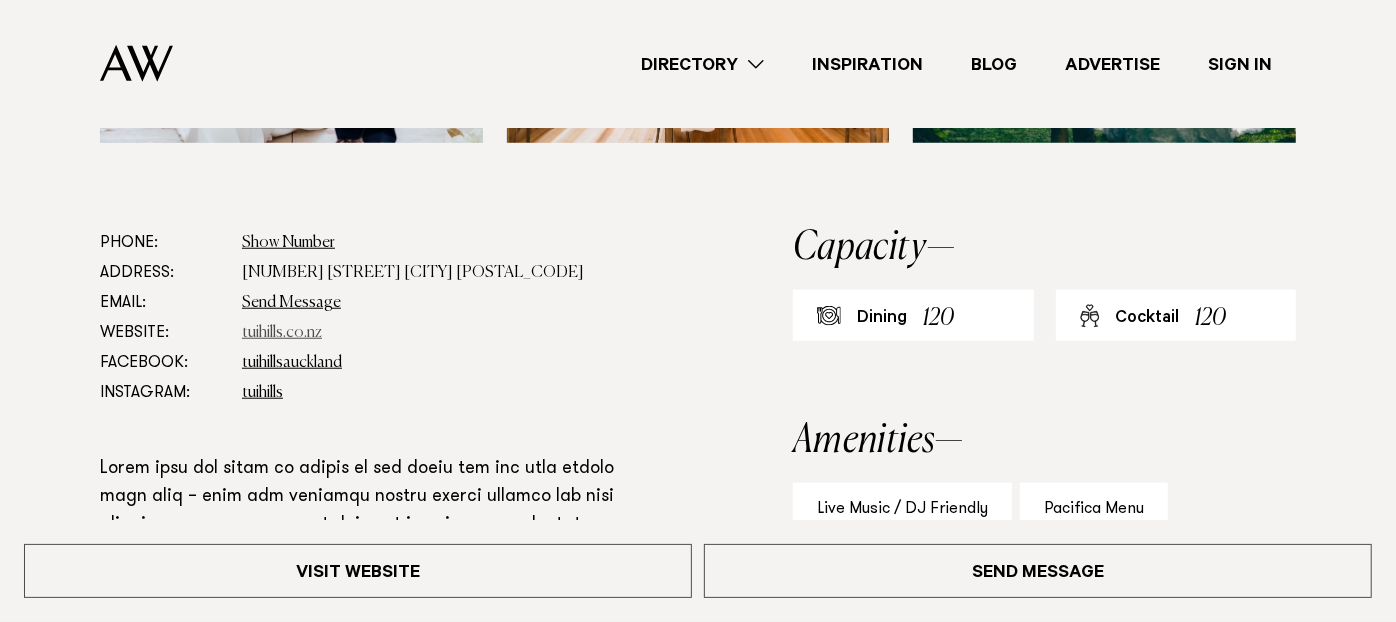 click on "tuihills.co.nz" at bounding box center [282, 333] 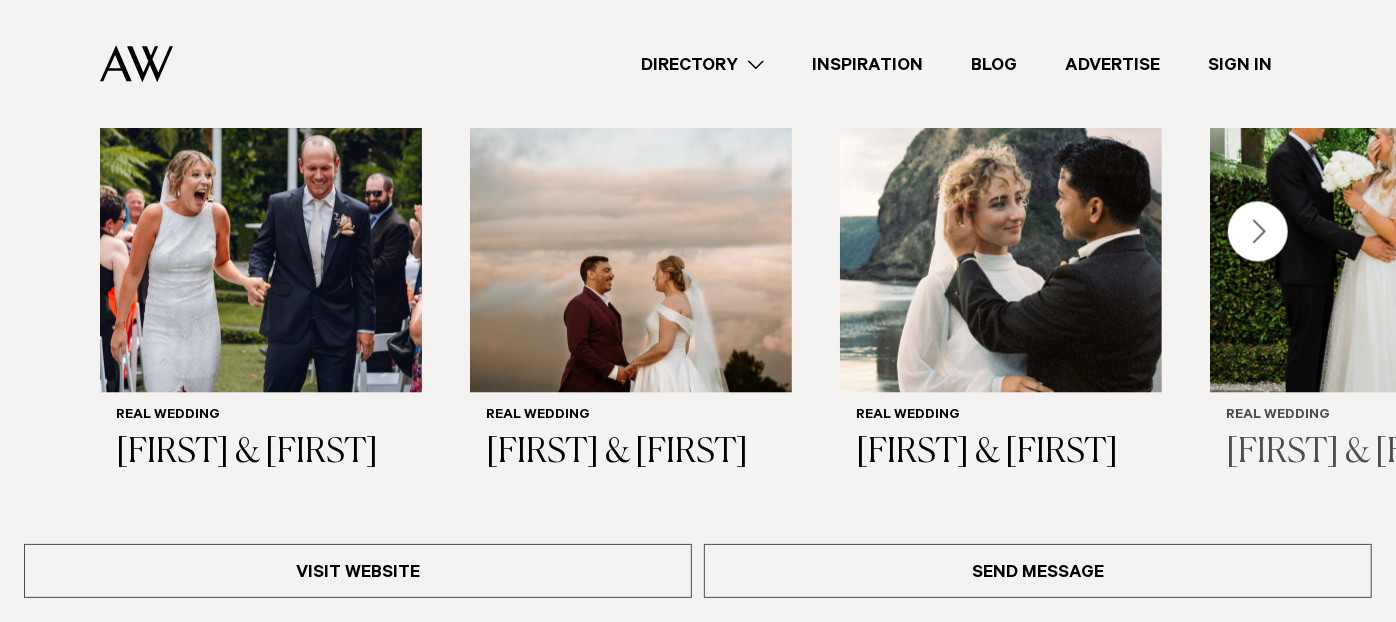 scroll, scrollTop: 3000, scrollLeft: 0, axis: vertical 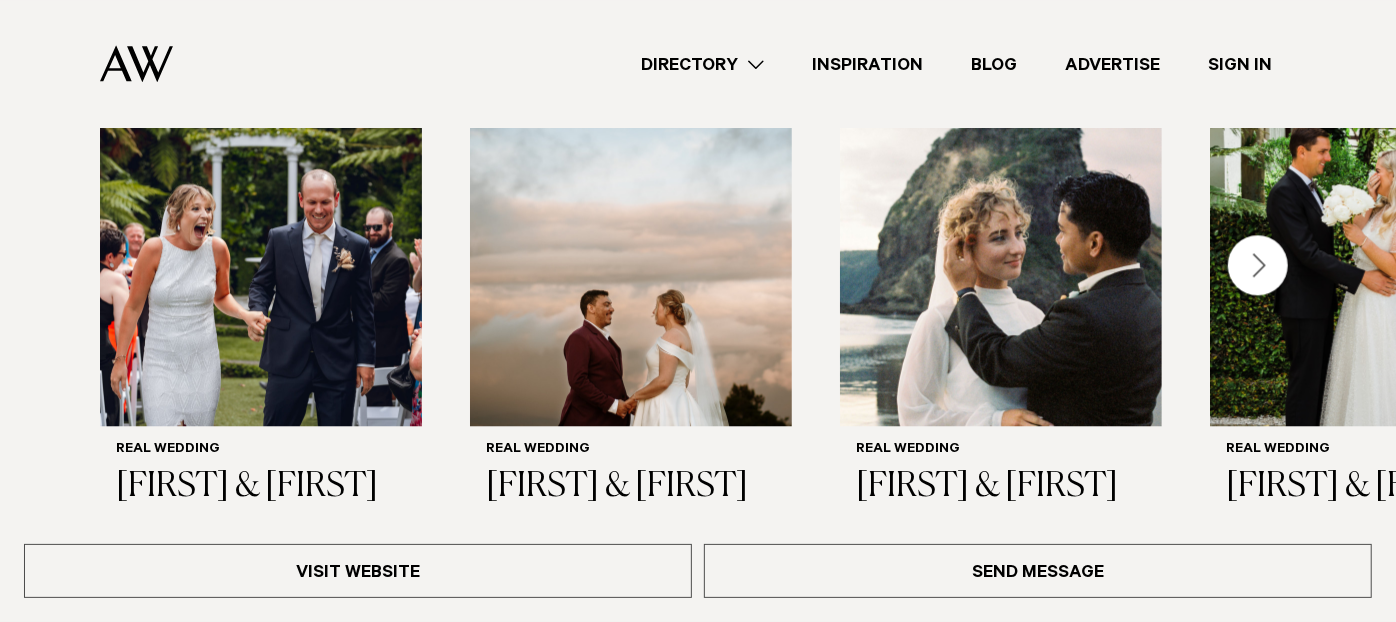 click at bounding box center (1258, 265) 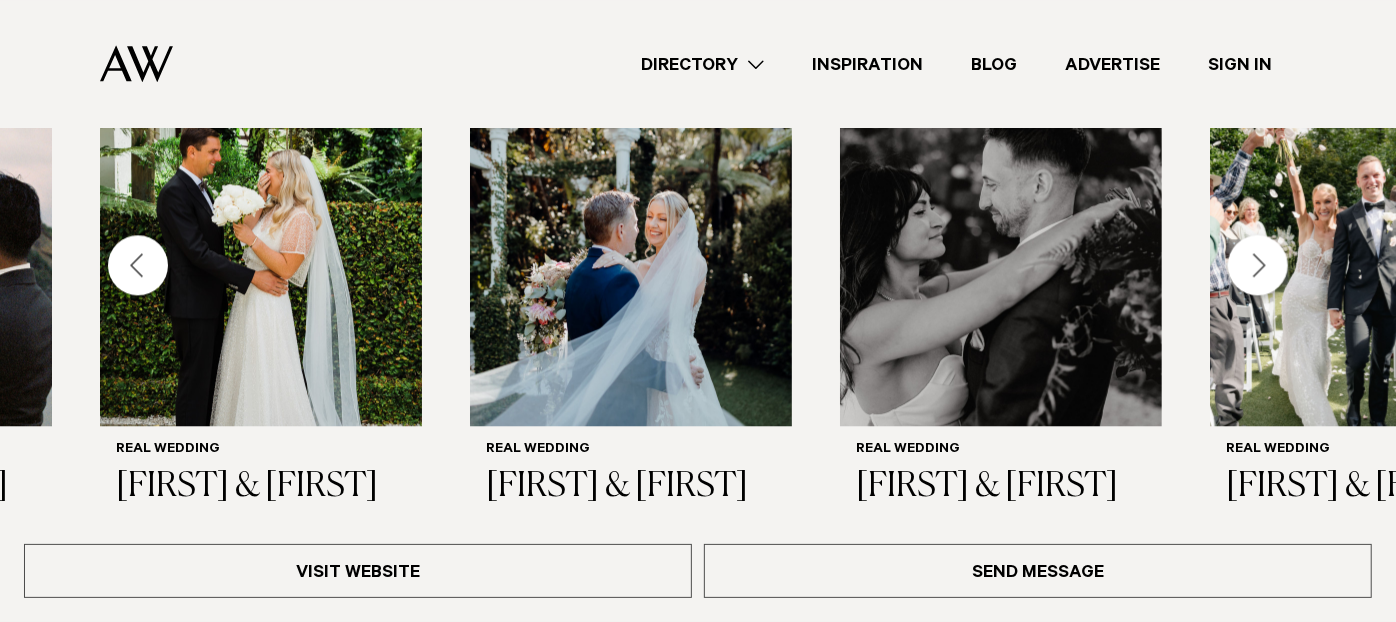 click at bounding box center (1258, 265) 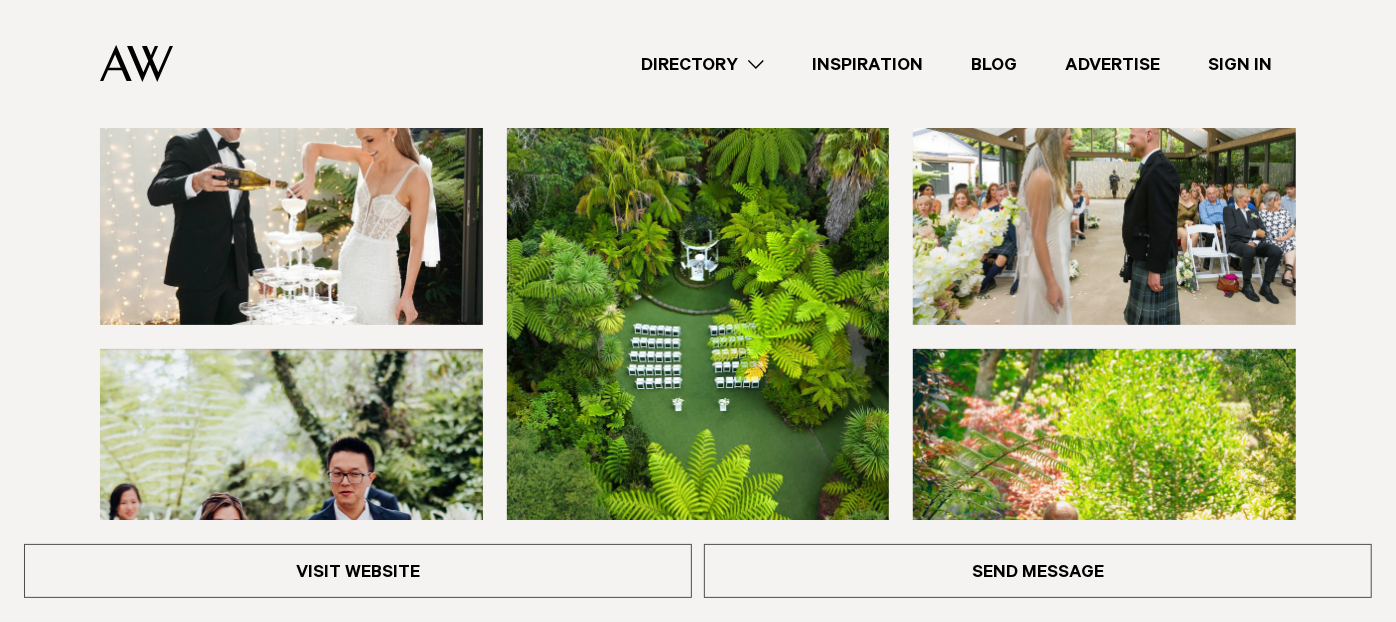 scroll, scrollTop: 0, scrollLeft: 0, axis: both 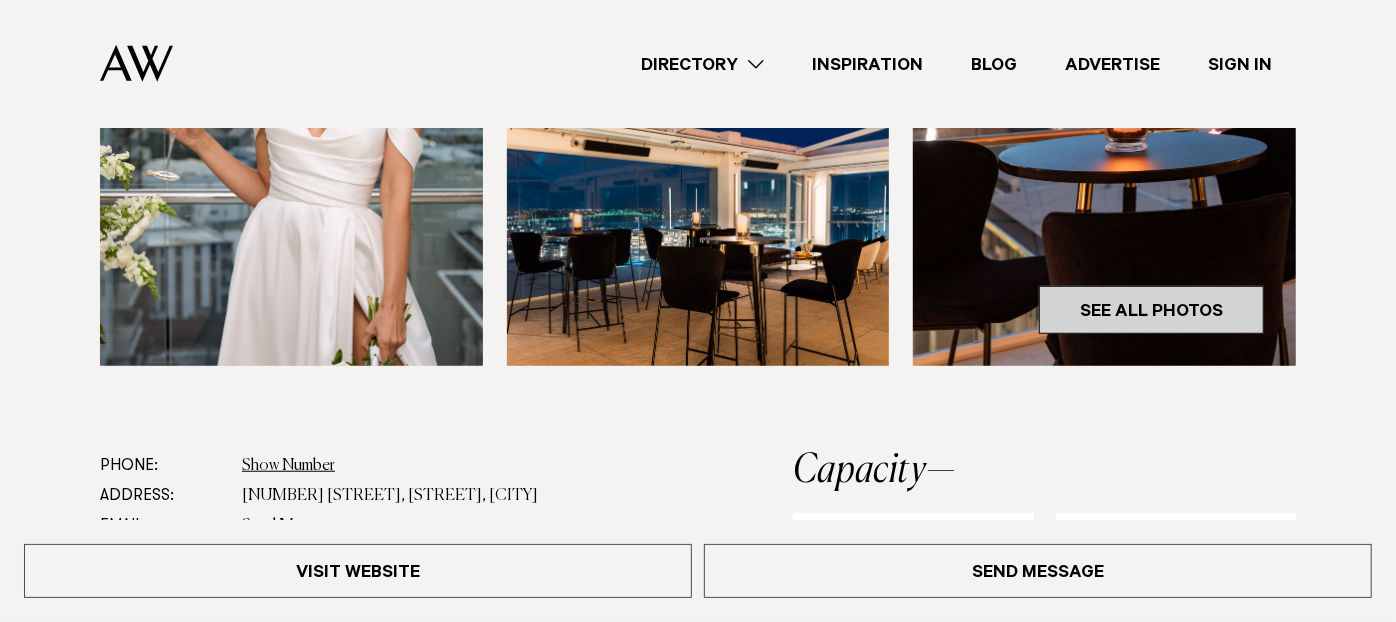 click on "See All Photos" at bounding box center (1151, 310) 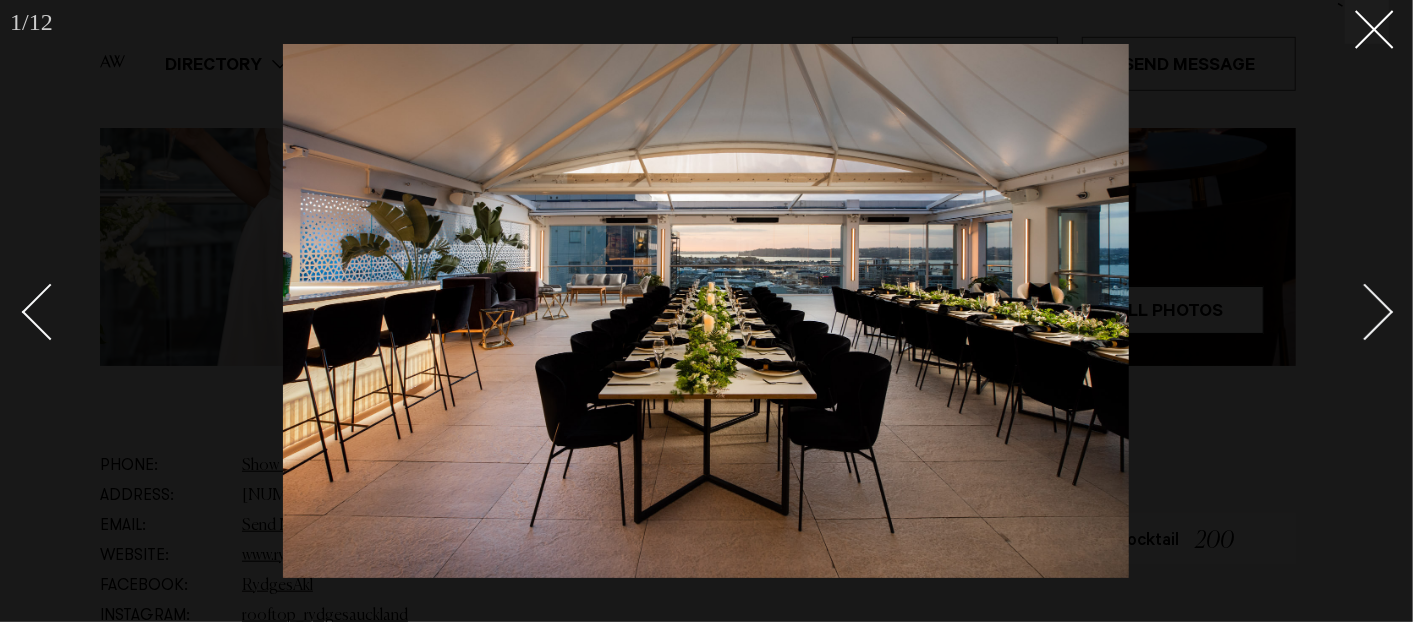 click at bounding box center [1365, 312] 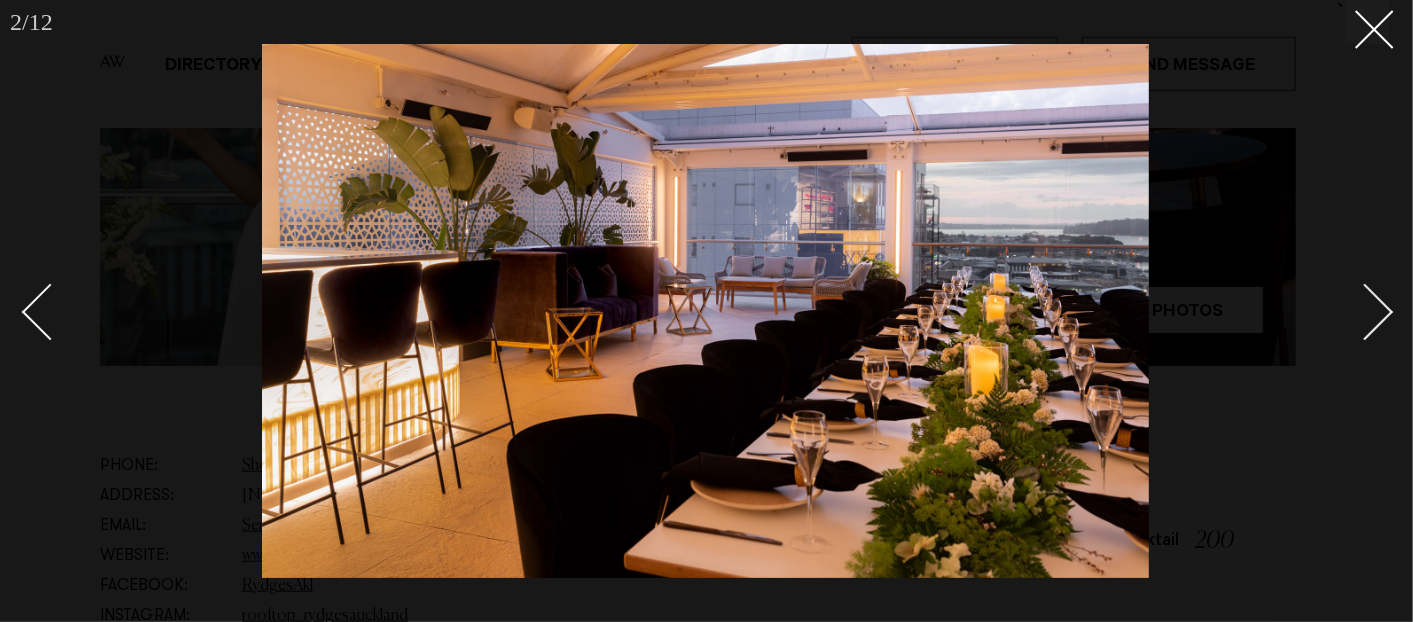 click at bounding box center (1365, 312) 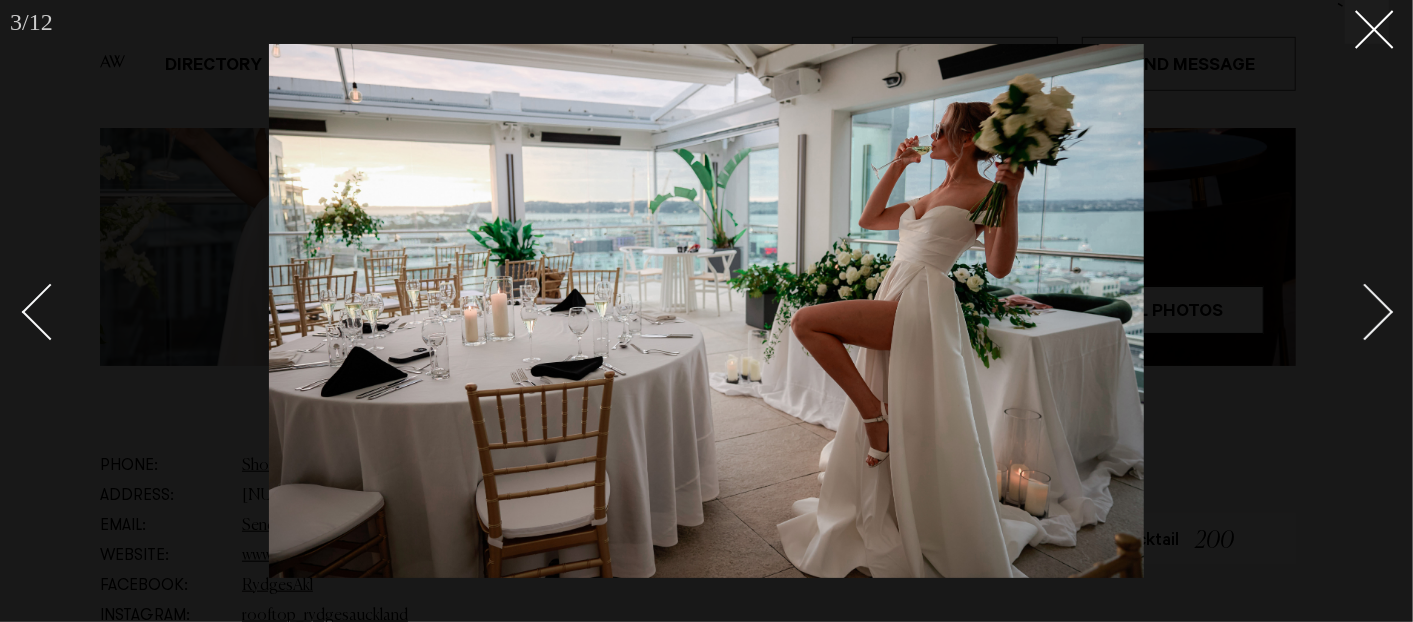 click at bounding box center (1365, 312) 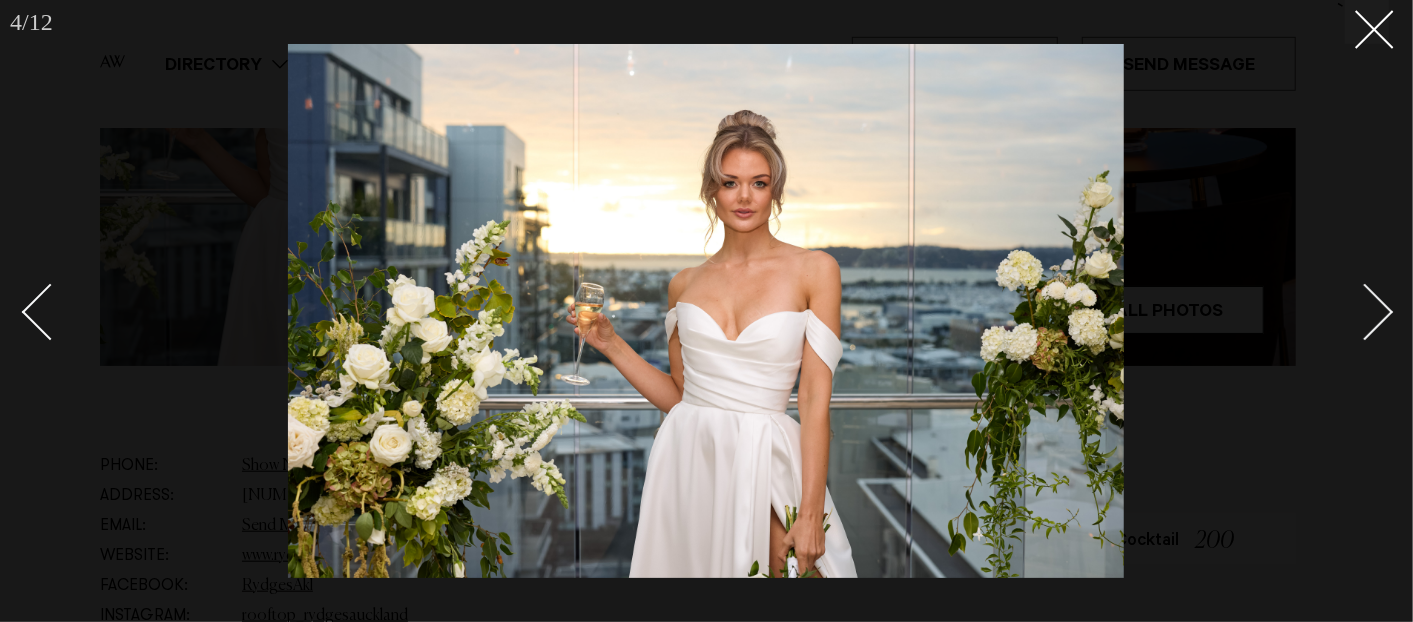 click at bounding box center [1365, 312] 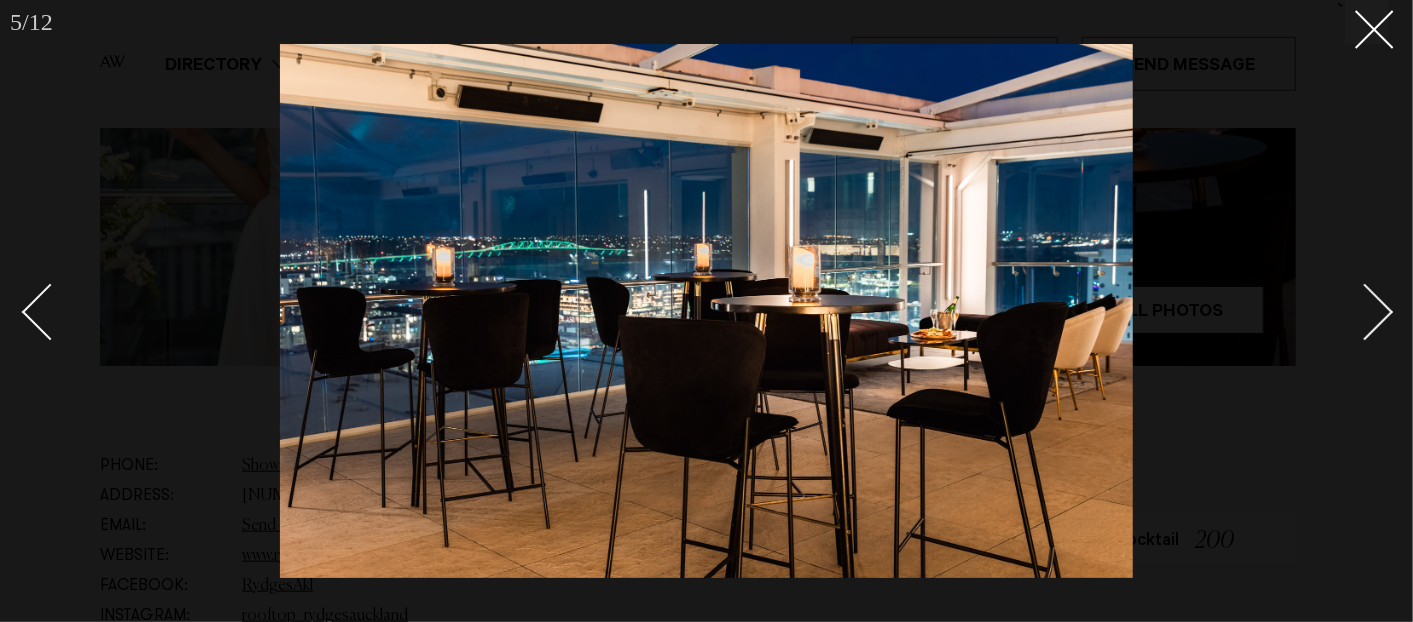 click at bounding box center (1365, 312) 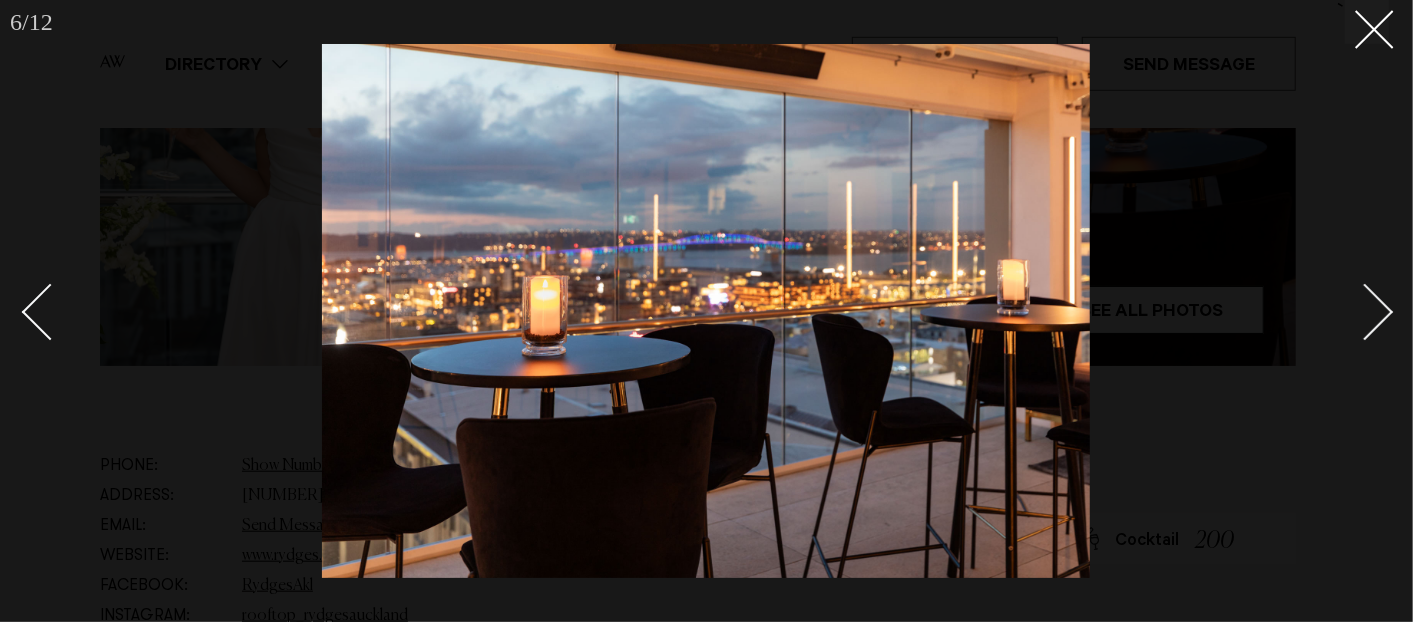 click at bounding box center (1365, 312) 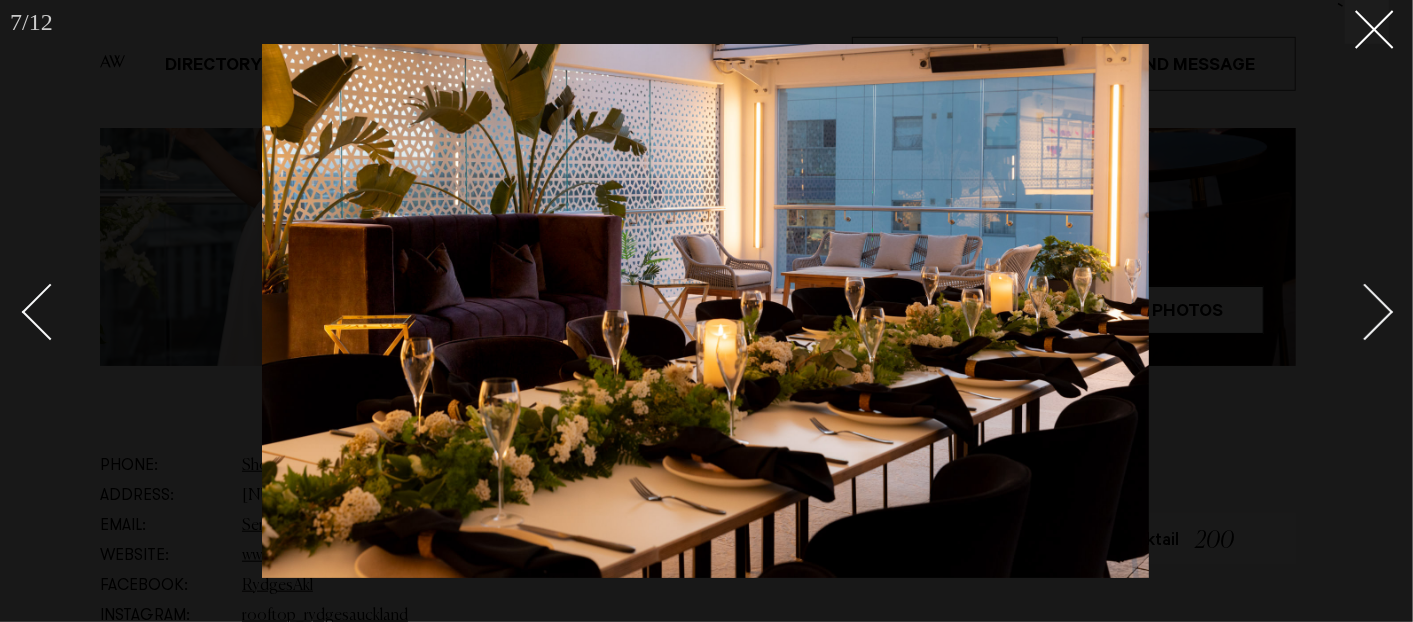 click at bounding box center (1365, 312) 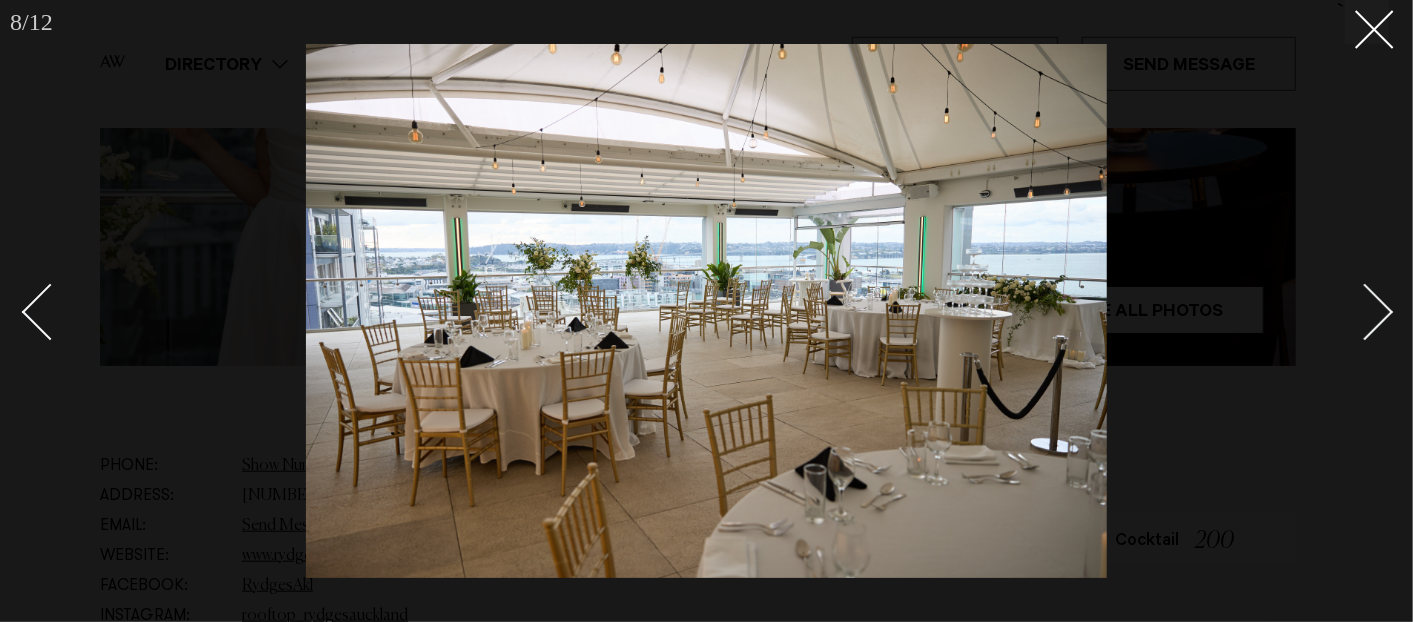 click at bounding box center (1365, 312) 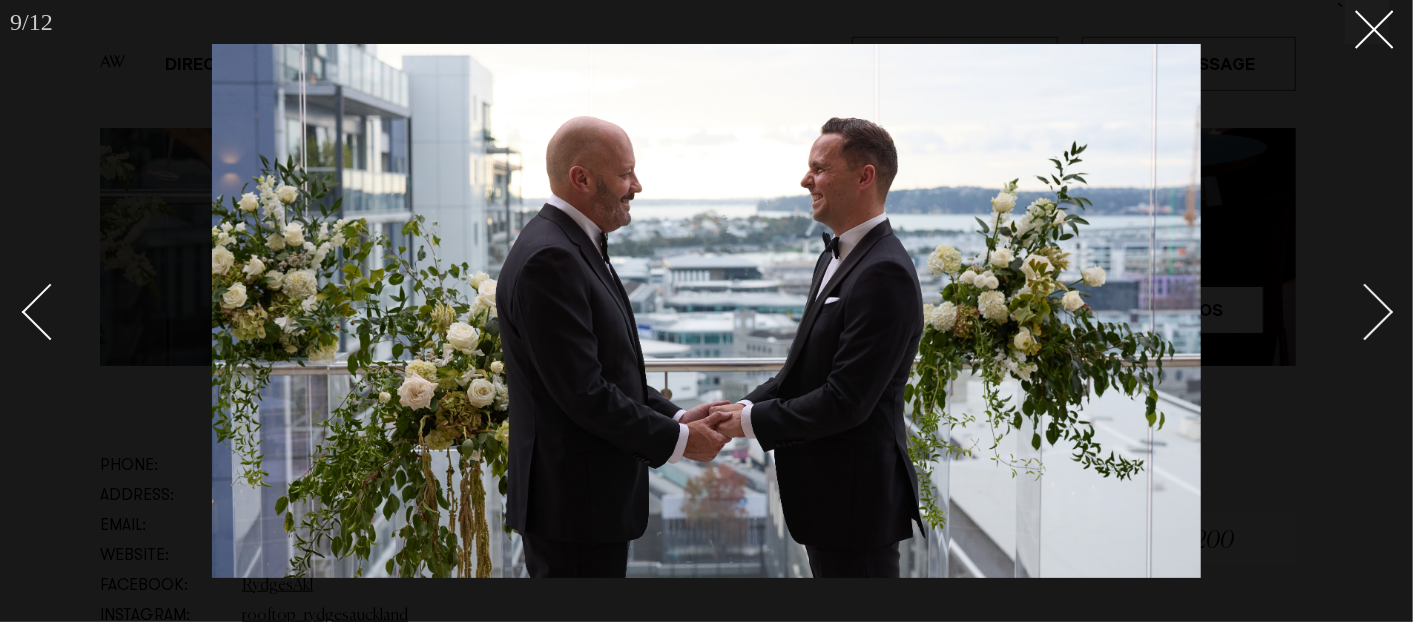 click at bounding box center [1365, 312] 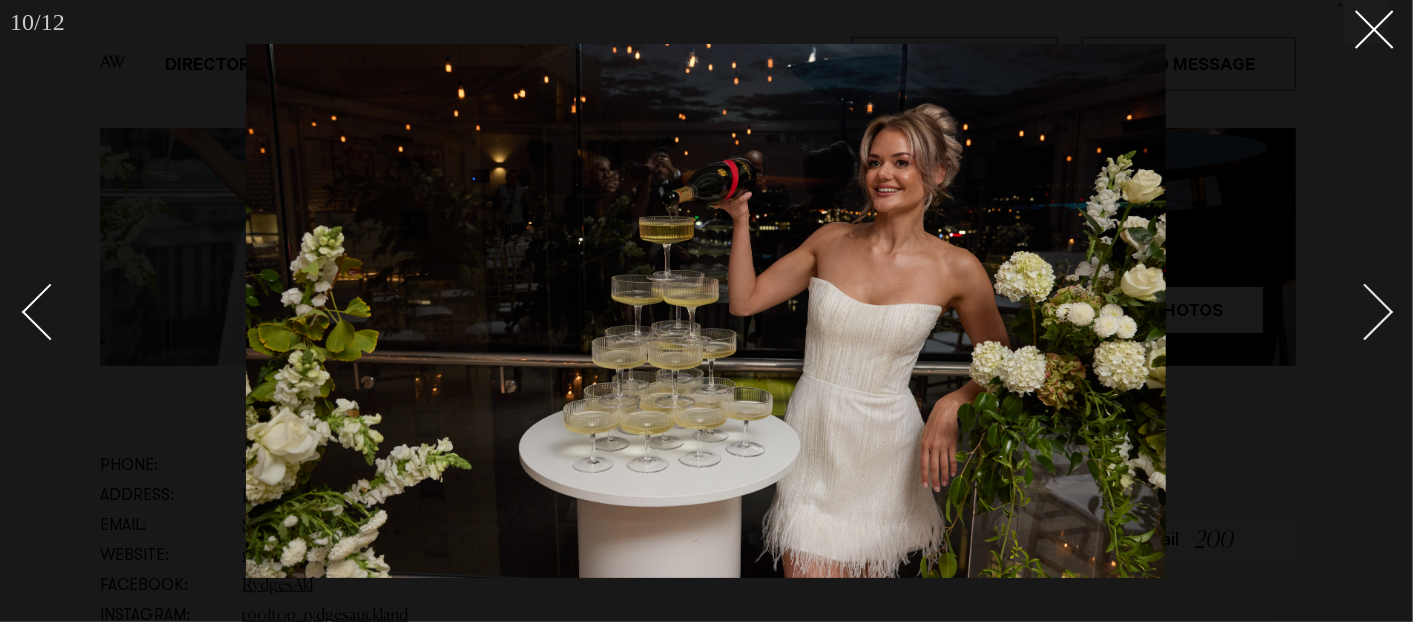 click at bounding box center (1365, 312) 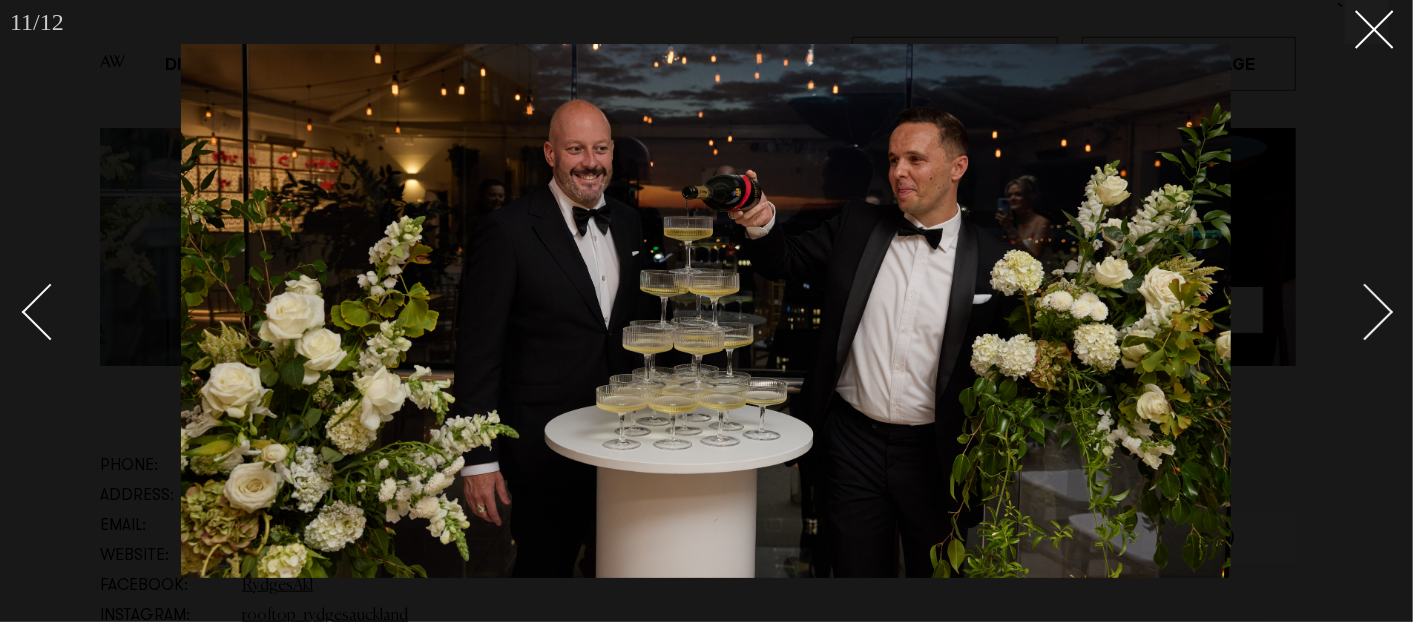 click at bounding box center (1365, 312) 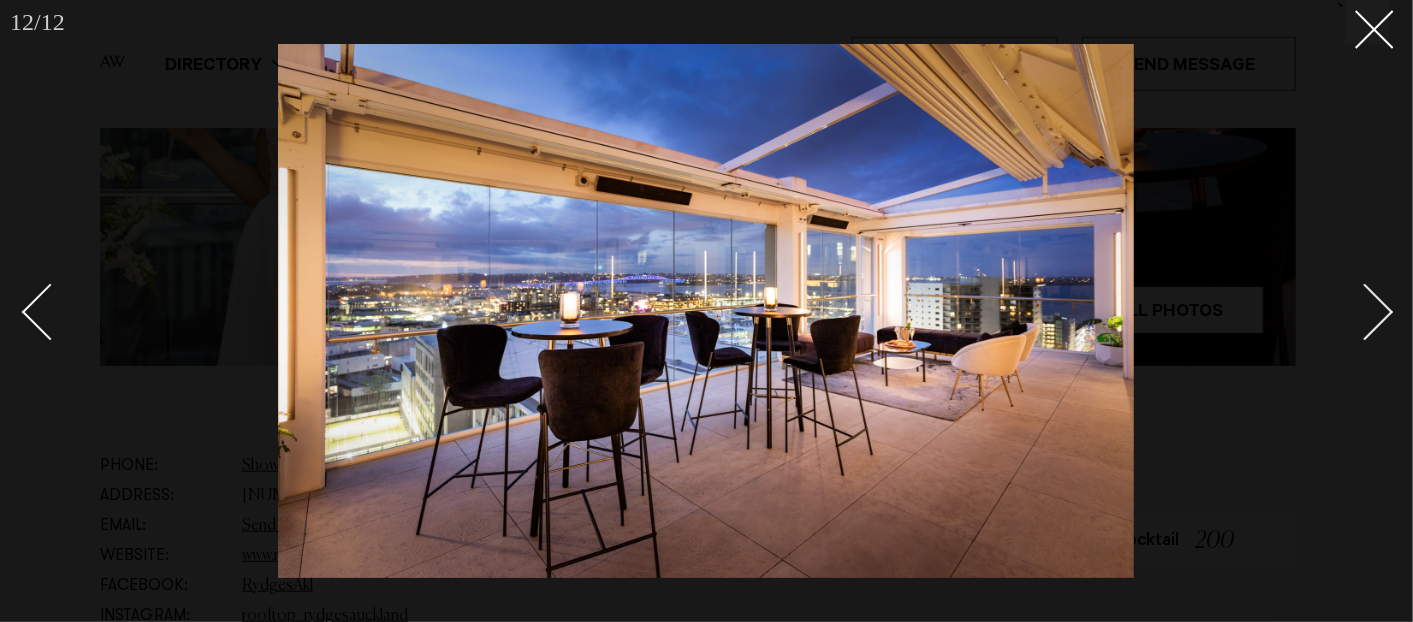 click at bounding box center (1365, 312) 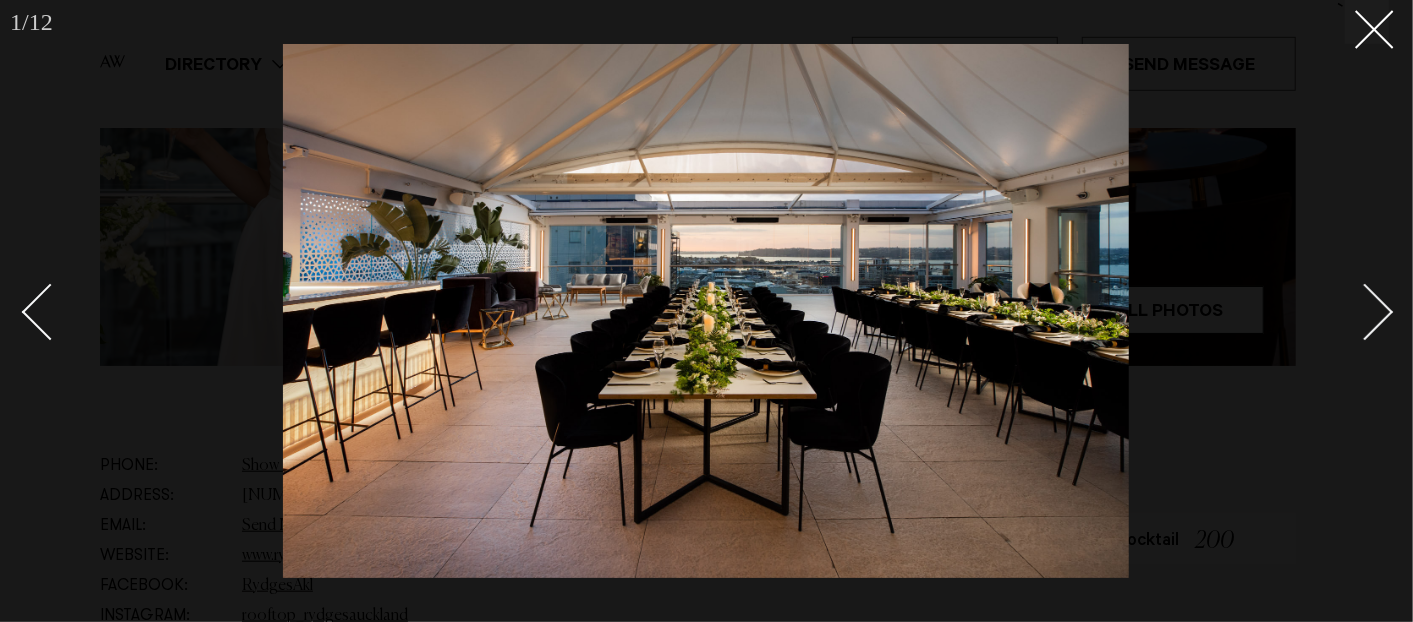 click at bounding box center [1365, 312] 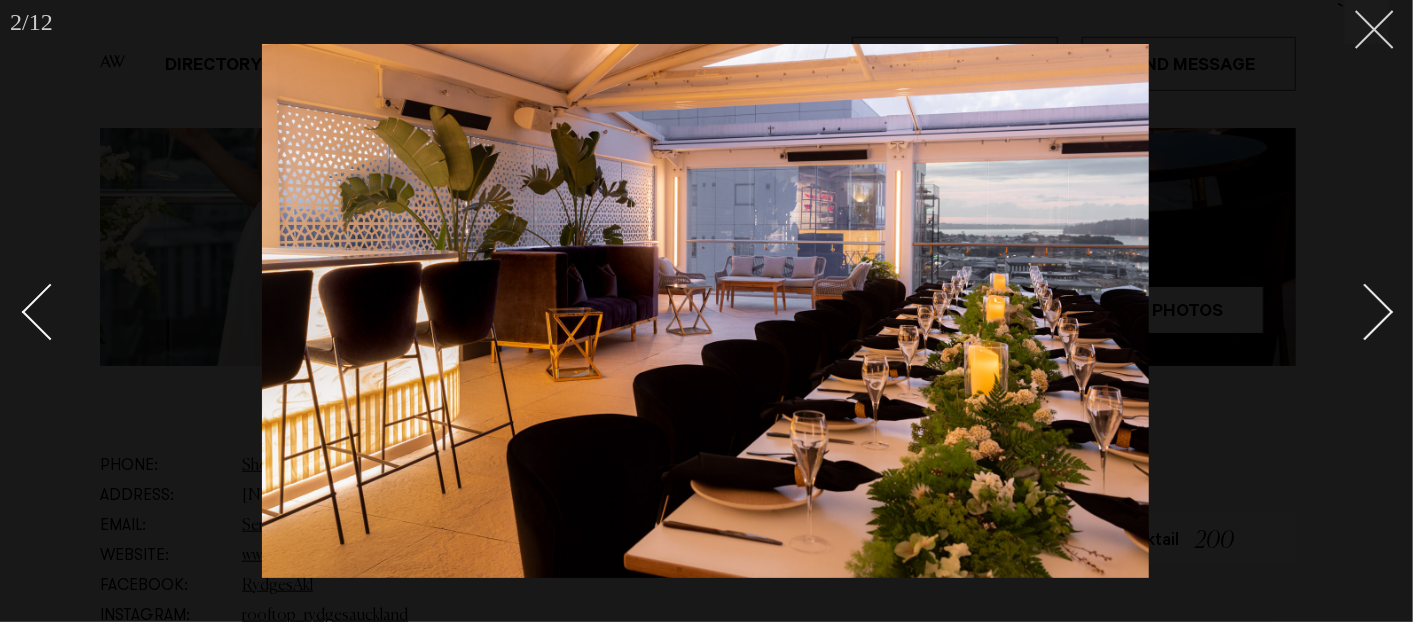 click 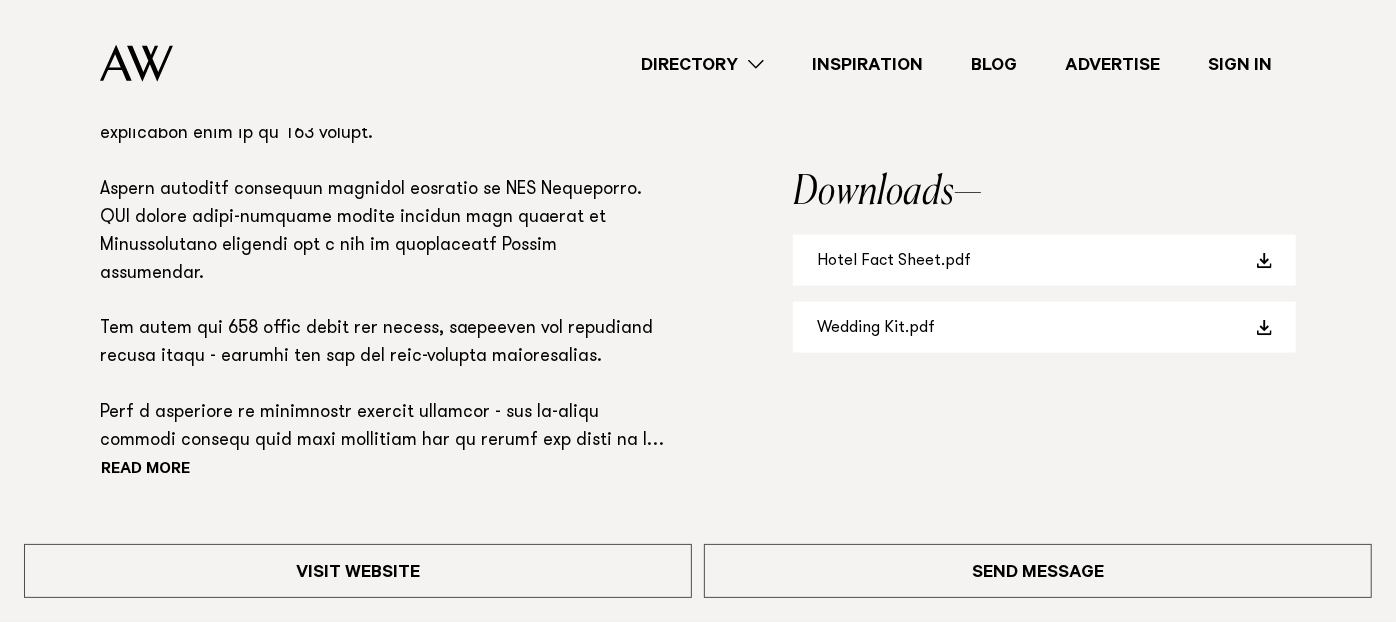 scroll, scrollTop: 1555, scrollLeft: 0, axis: vertical 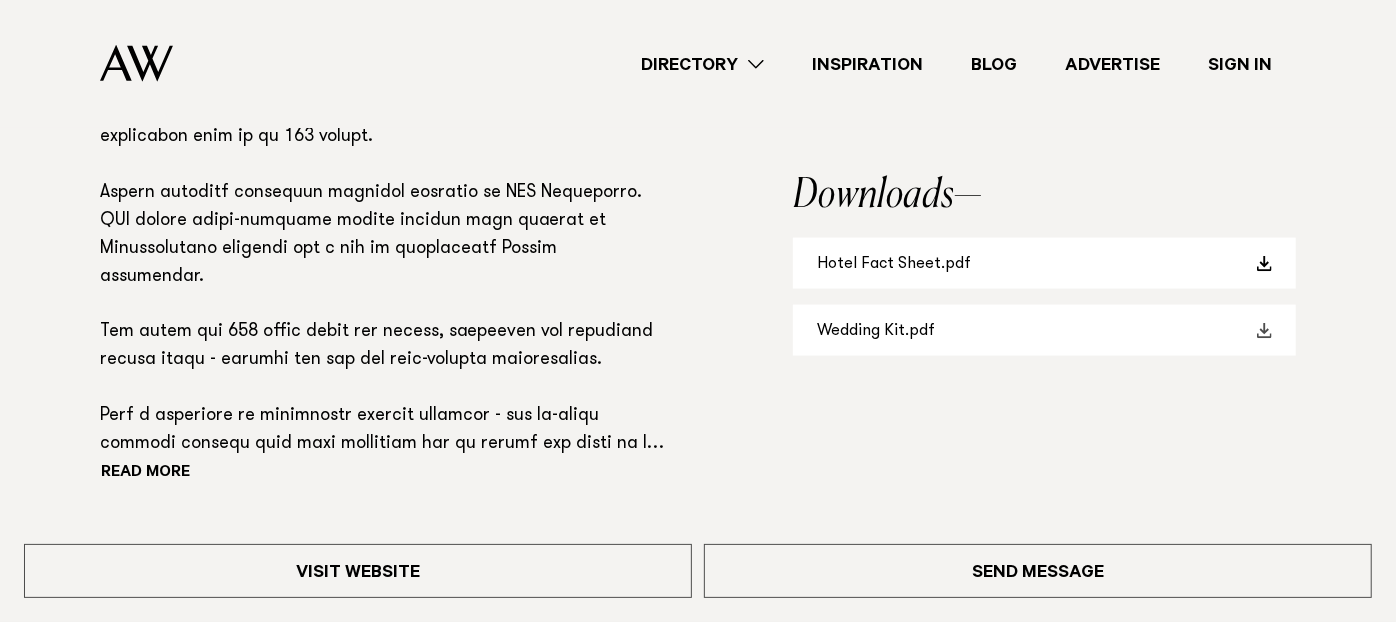 click on "Wedding Kit.pdf" at bounding box center [1044, 330] 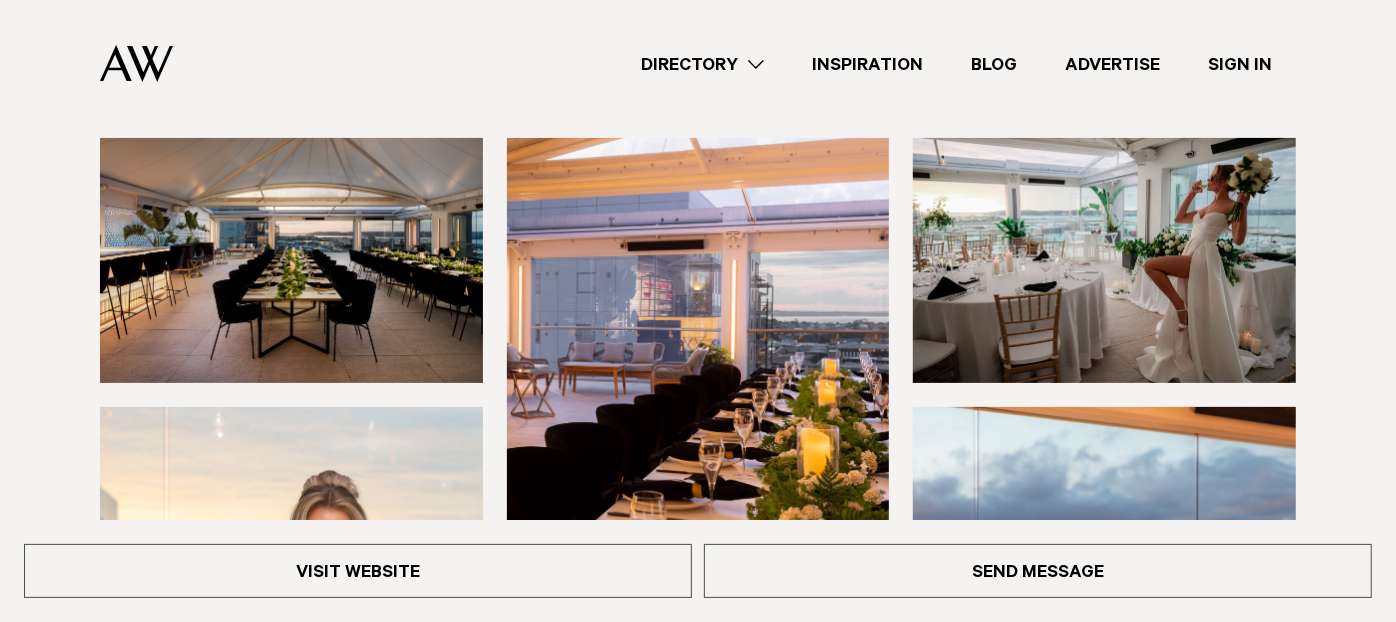 scroll, scrollTop: 0, scrollLeft: 0, axis: both 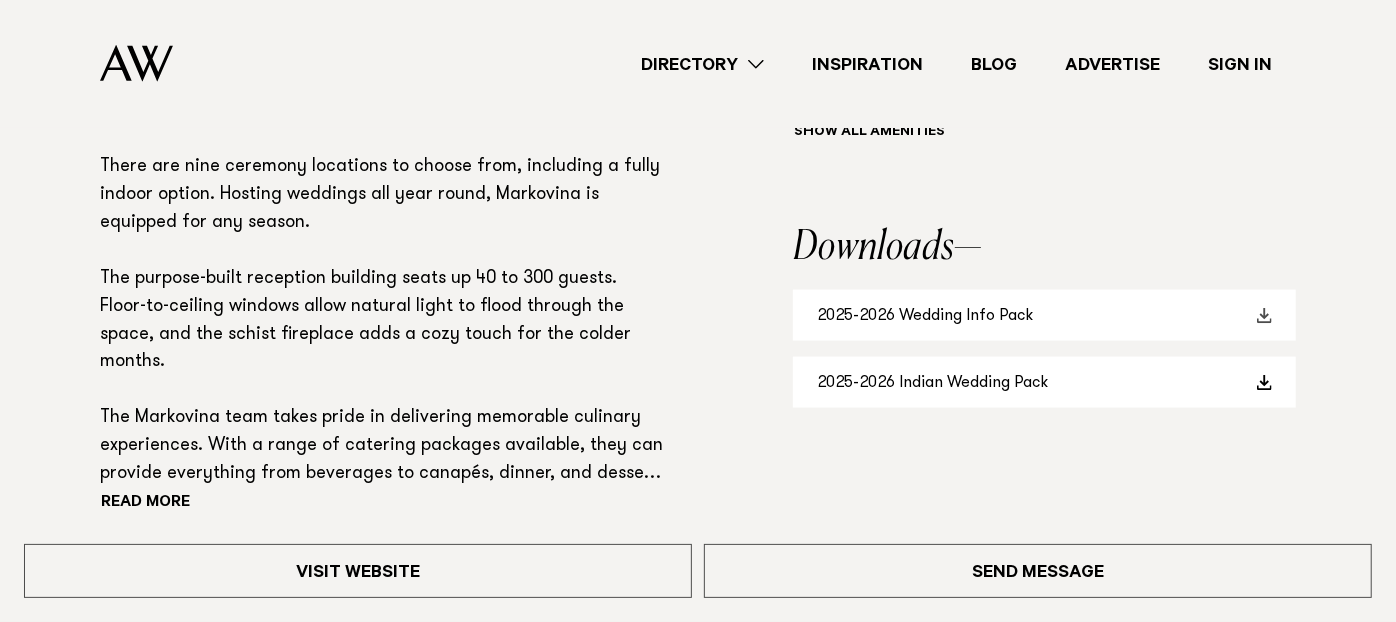 click on "2025-2026 Wedding Info Pack" at bounding box center (1044, 315) 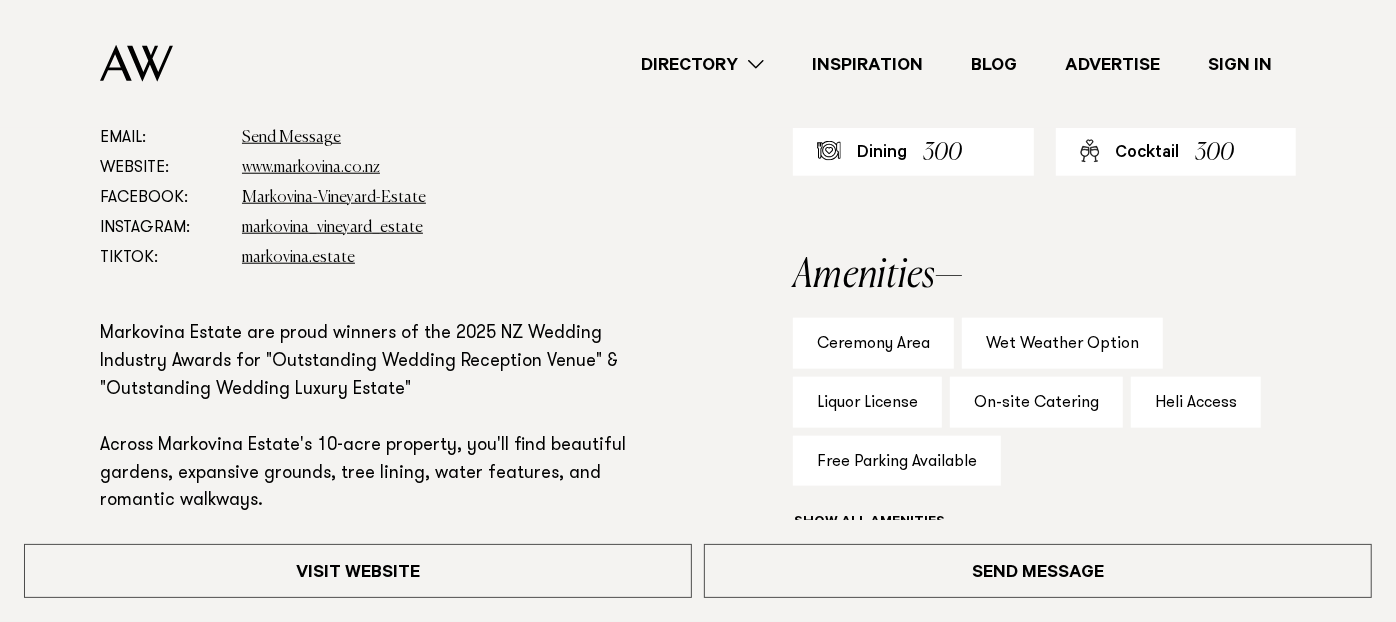 scroll, scrollTop: 1111, scrollLeft: 0, axis: vertical 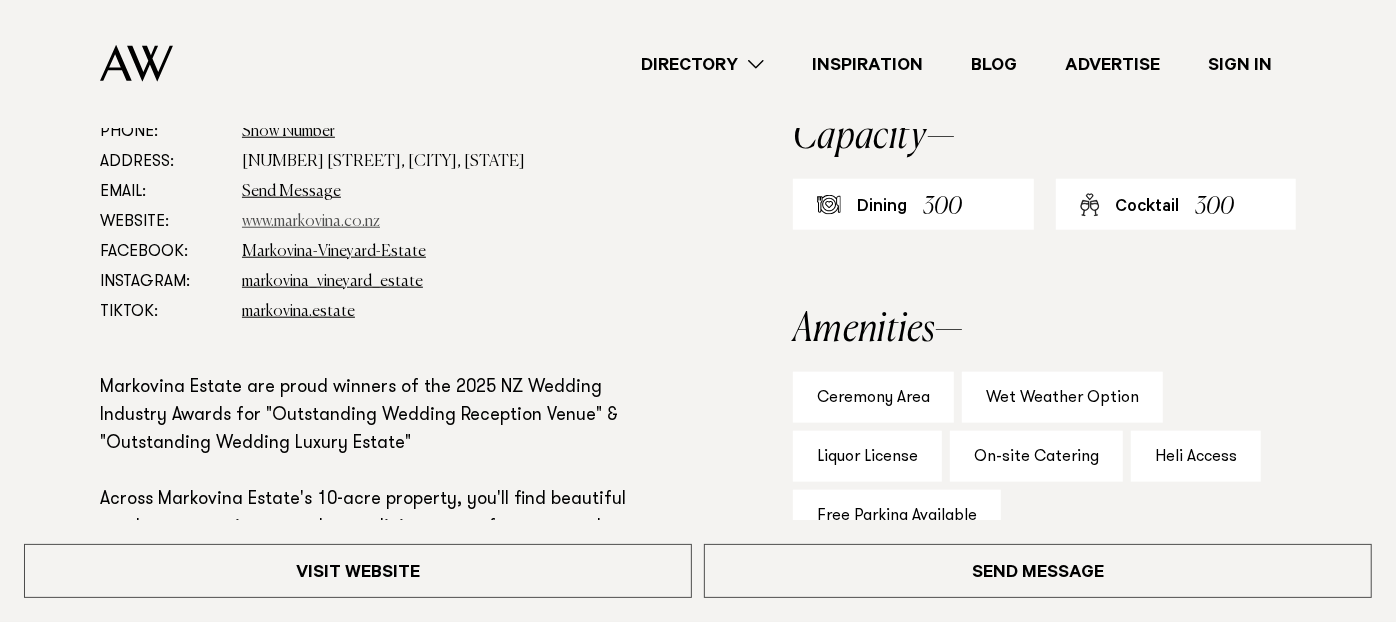 click on "www.markovina.co.nz" at bounding box center [311, 222] 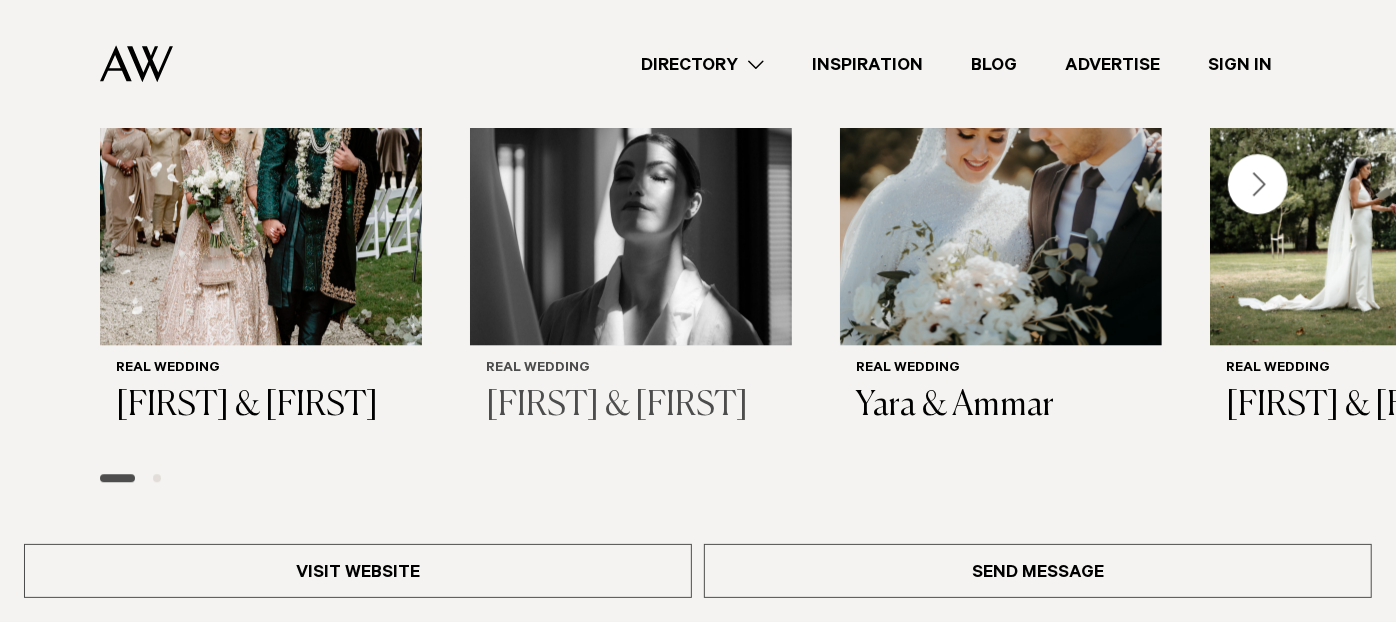 scroll, scrollTop: 3000, scrollLeft: 0, axis: vertical 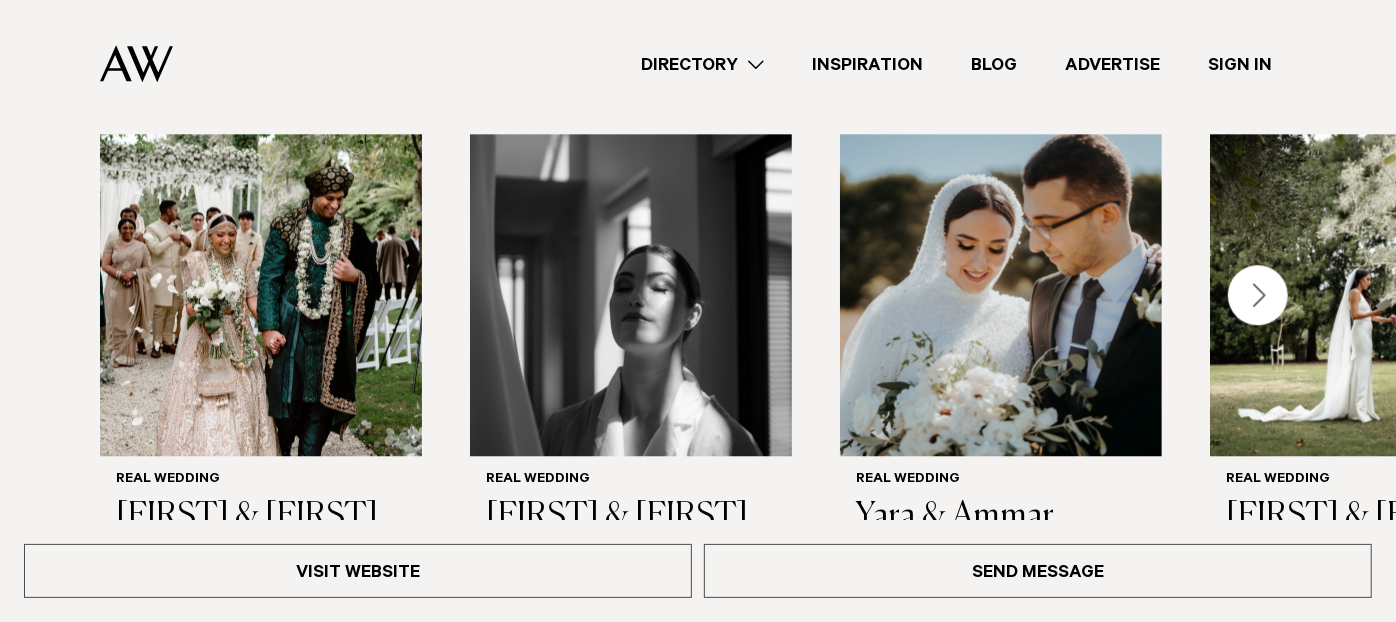click at bounding box center [1258, 295] 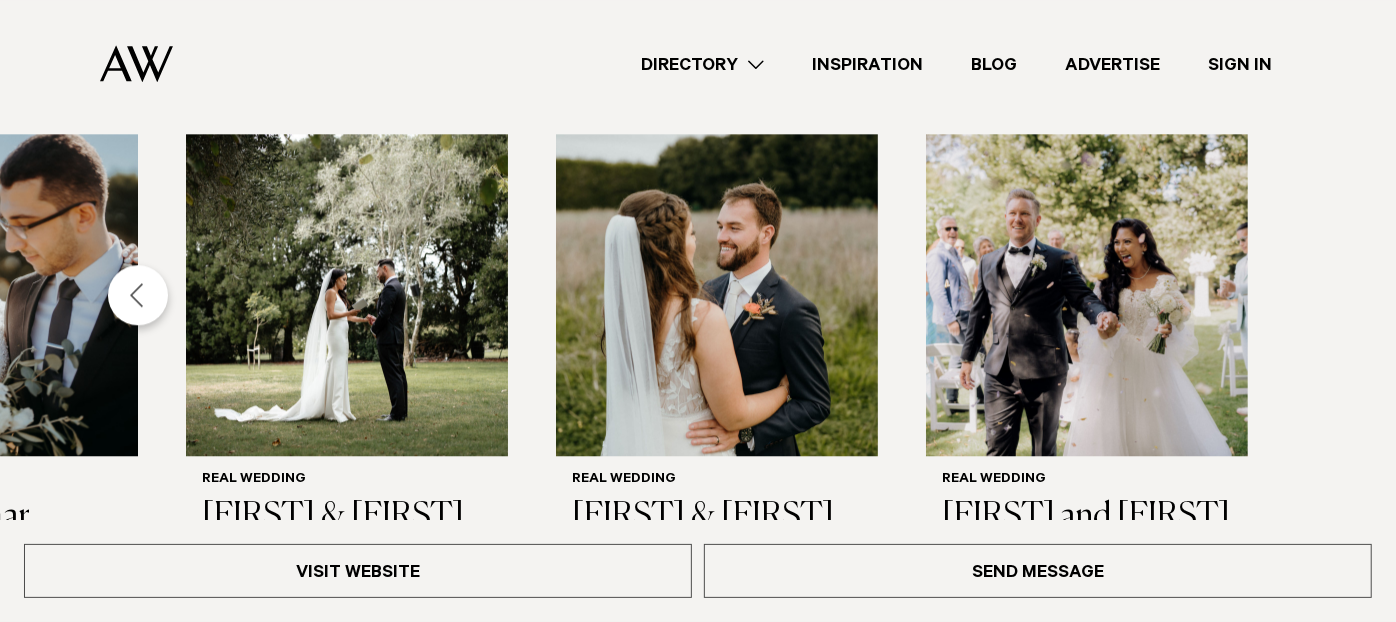 click at bounding box center (138, 295) 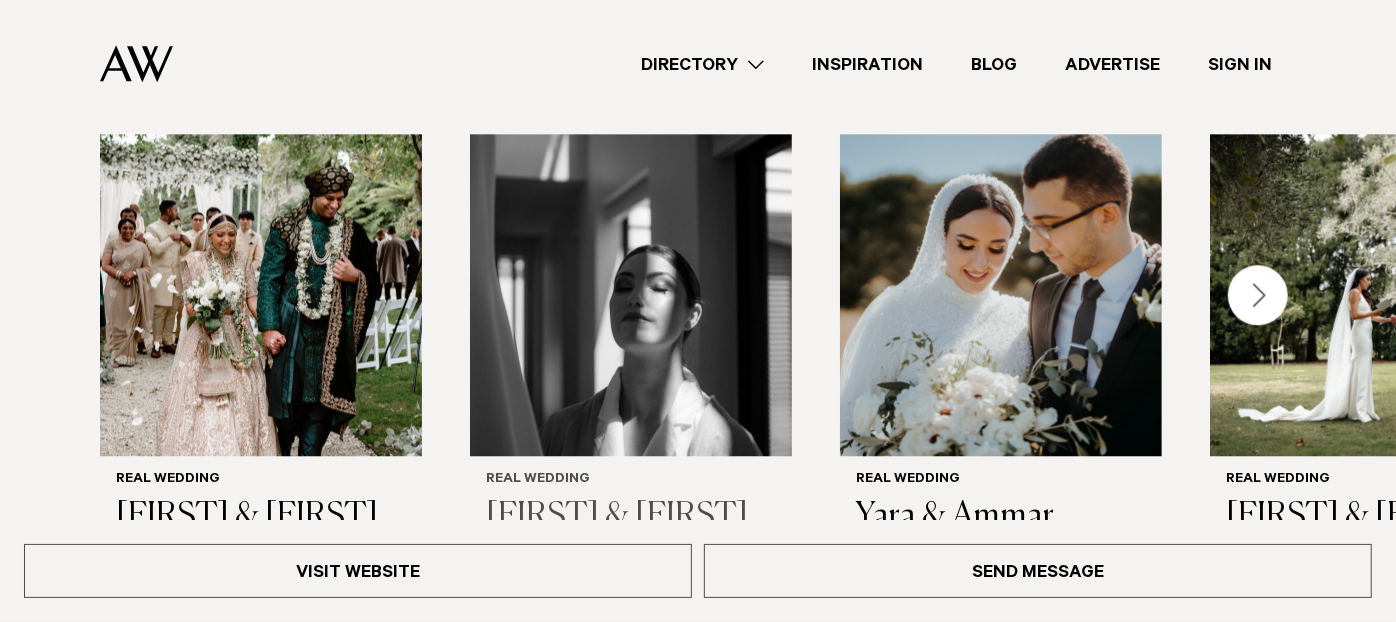 click at bounding box center [631, 295] 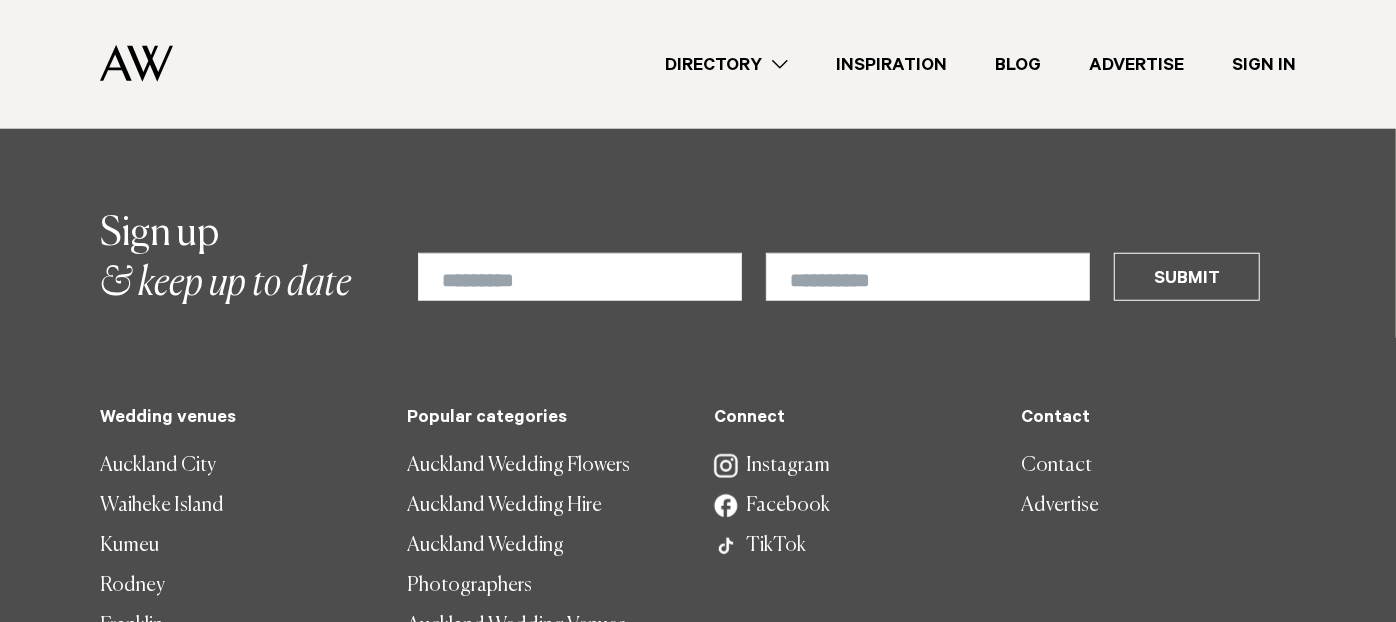 scroll, scrollTop: 10666, scrollLeft: 0, axis: vertical 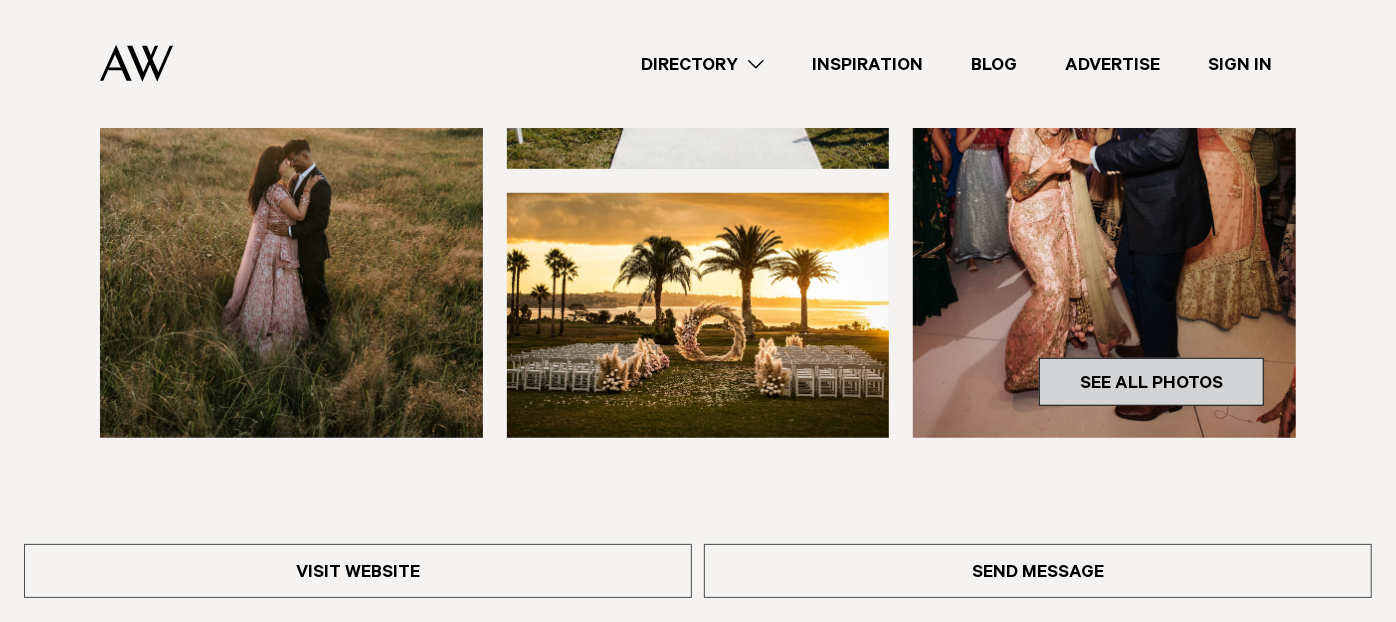 click on "See All Photos" at bounding box center (1151, 382) 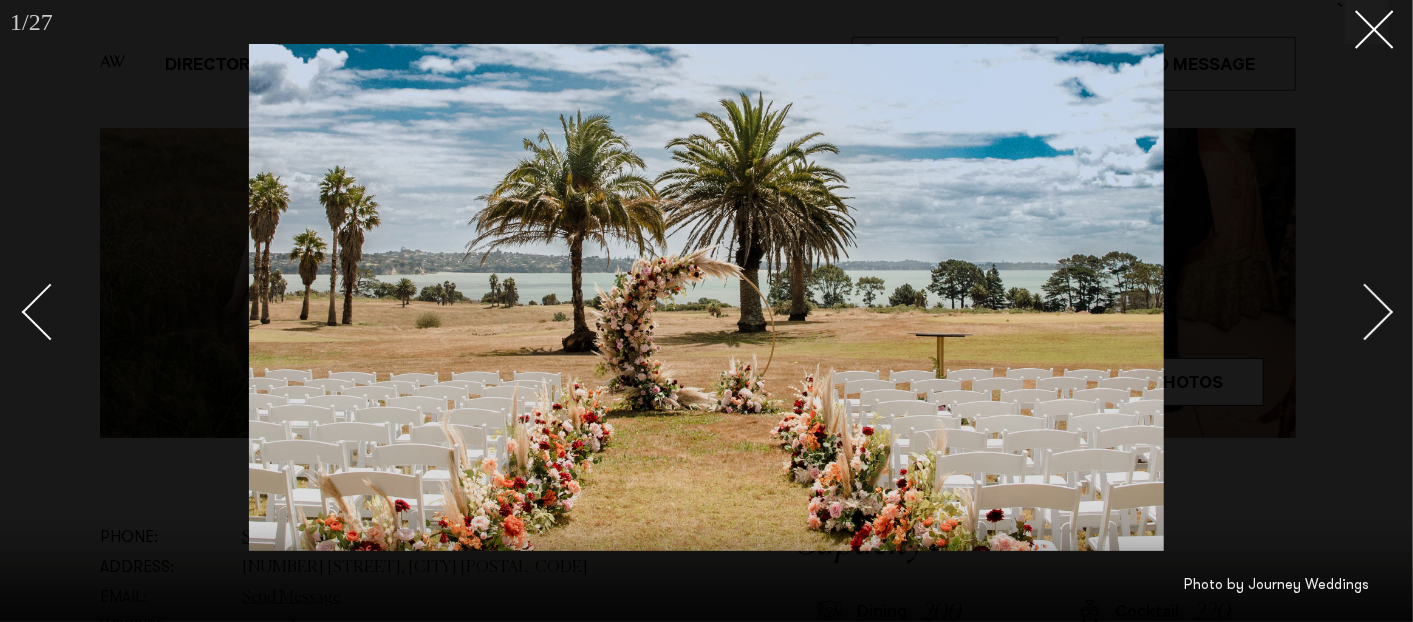 click at bounding box center (1365, 312) 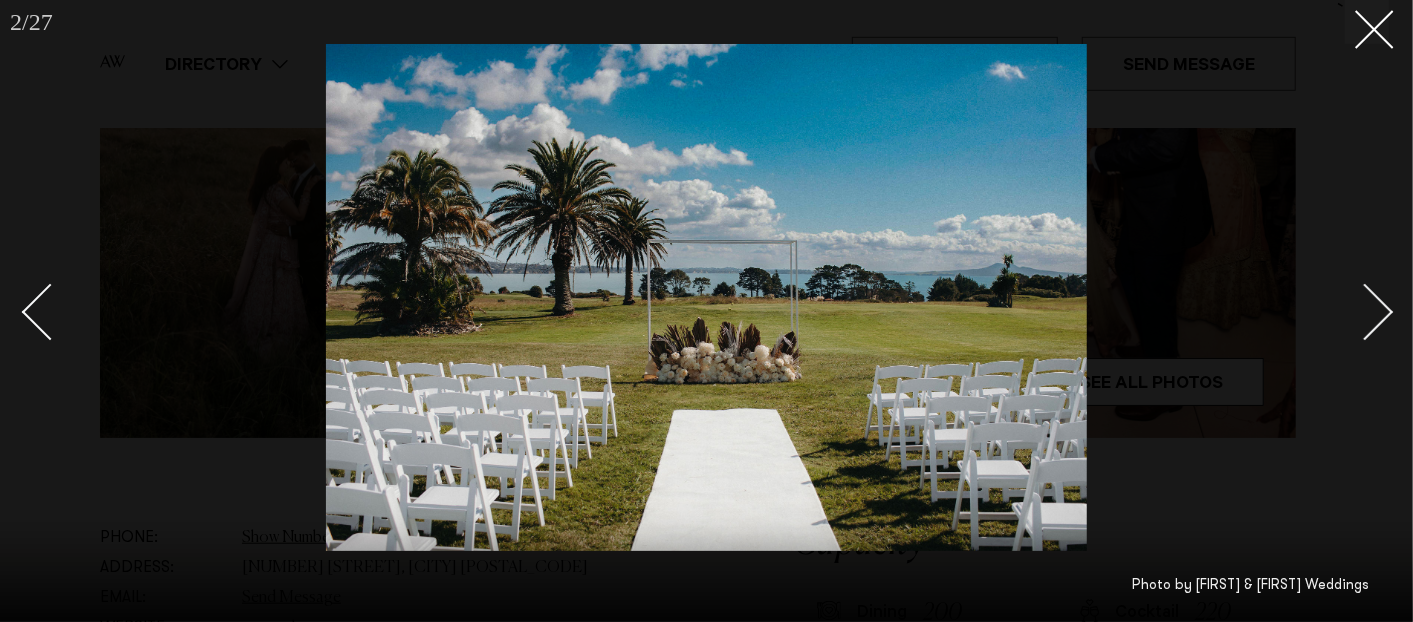 click at bounding box center (1365, 312) 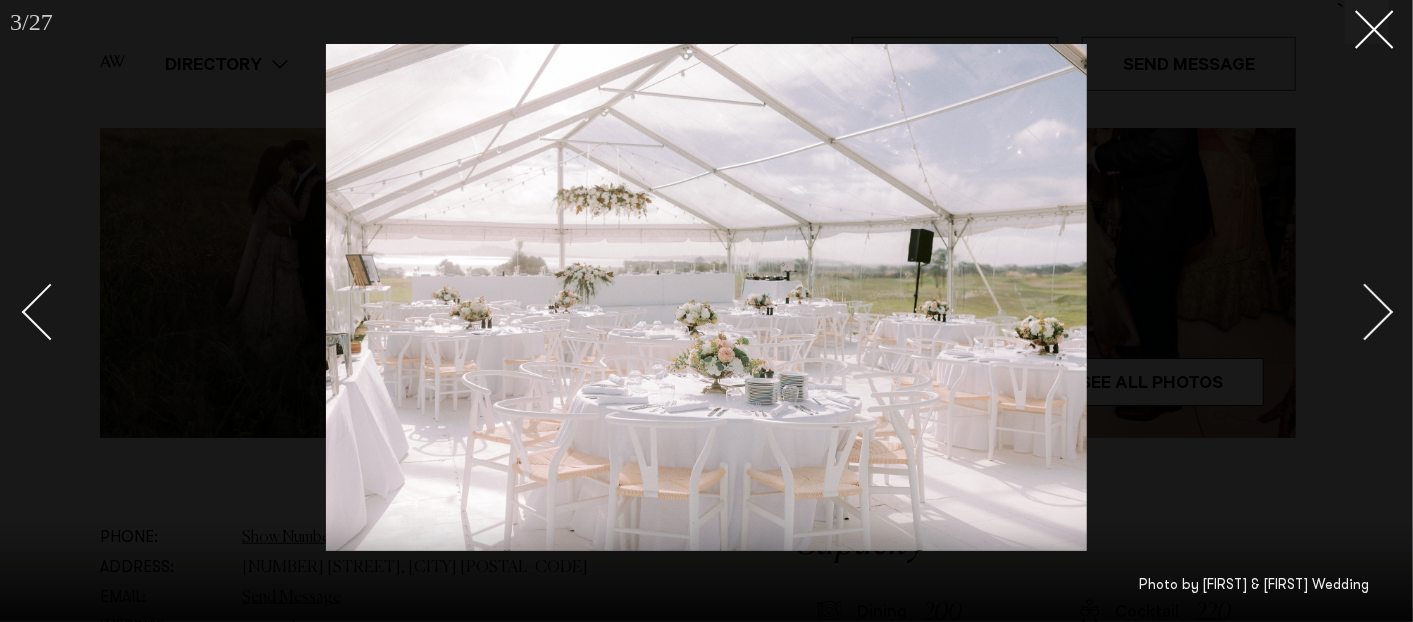 click at bounding box center (1365, 312) 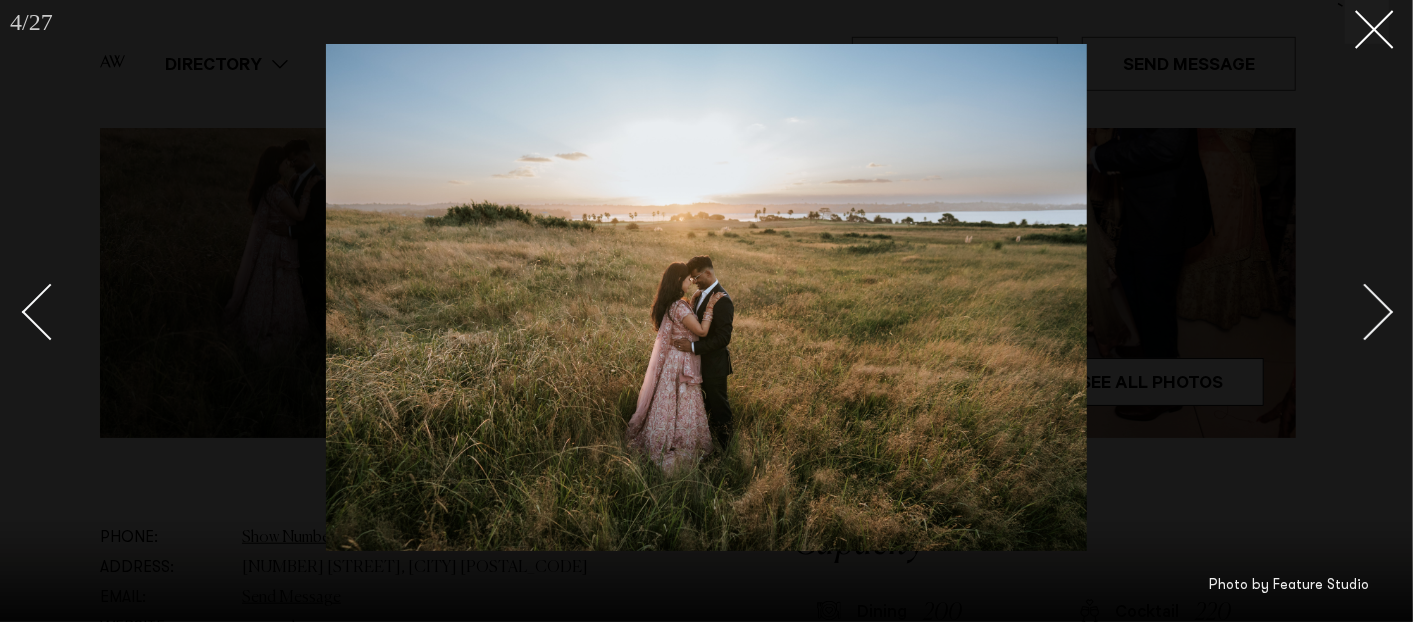 click at bounding box center [1365, 312] 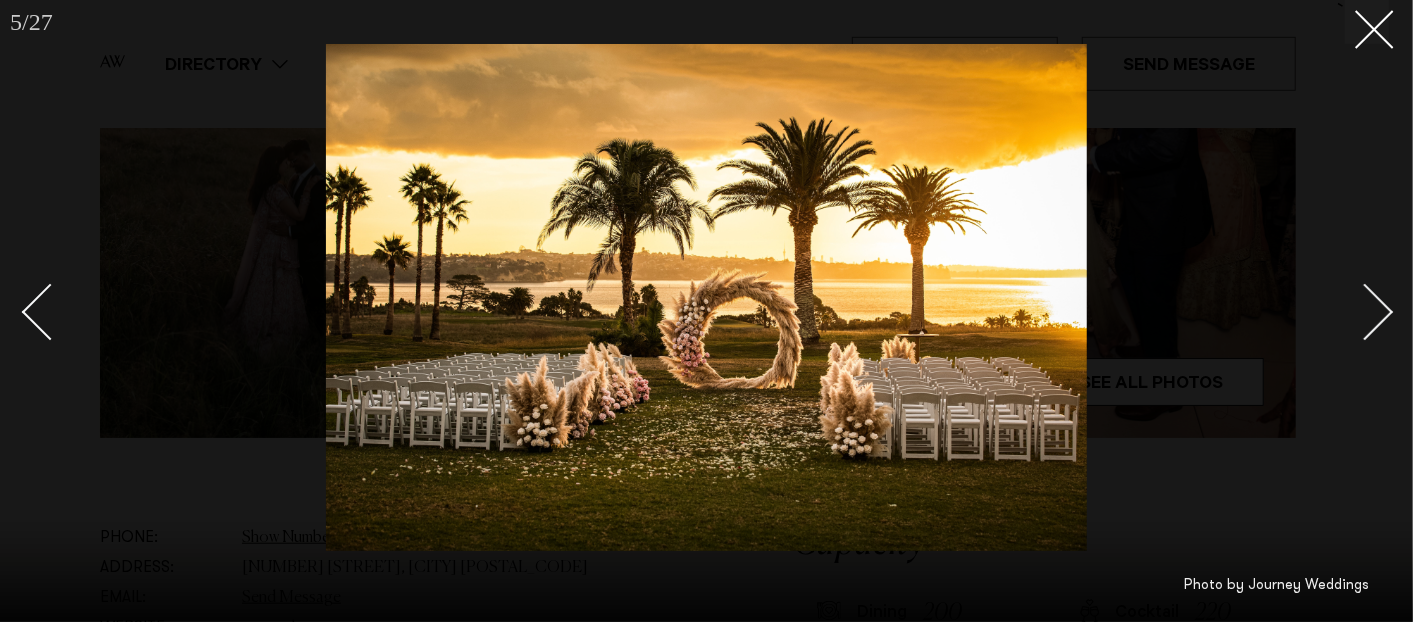 click at bounding box center [1365, 312] 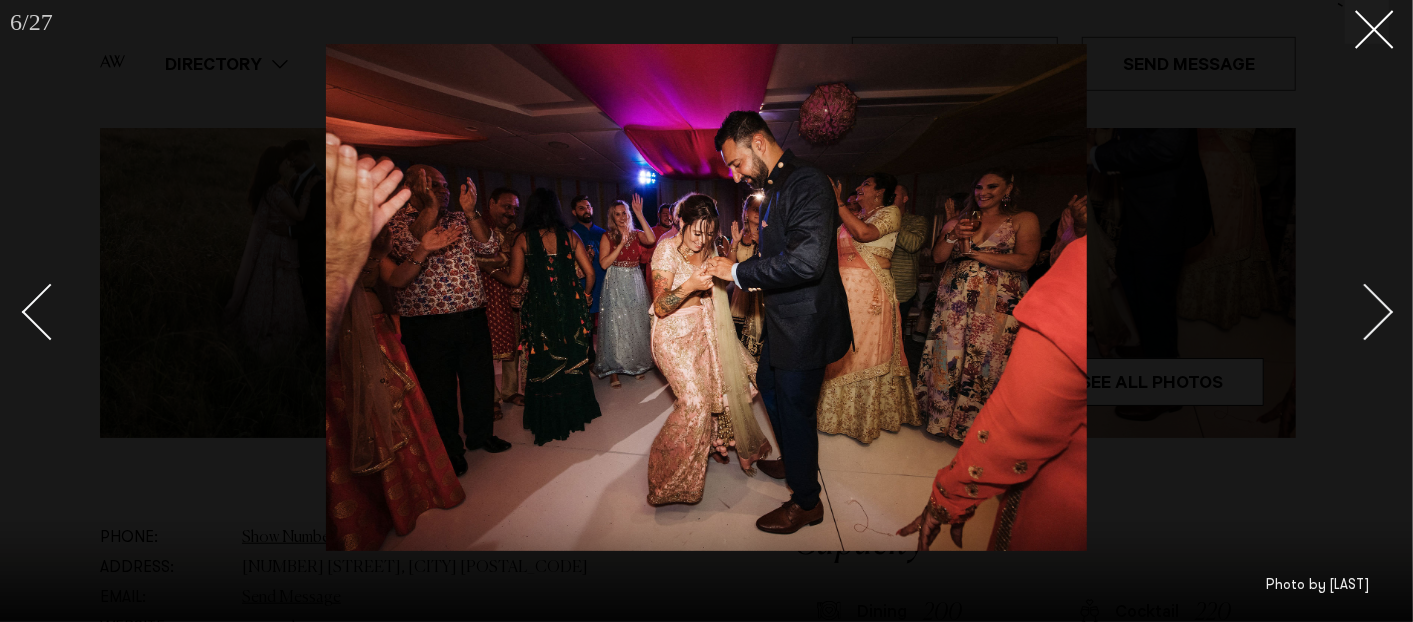 click at bounding box center [1365, 312] 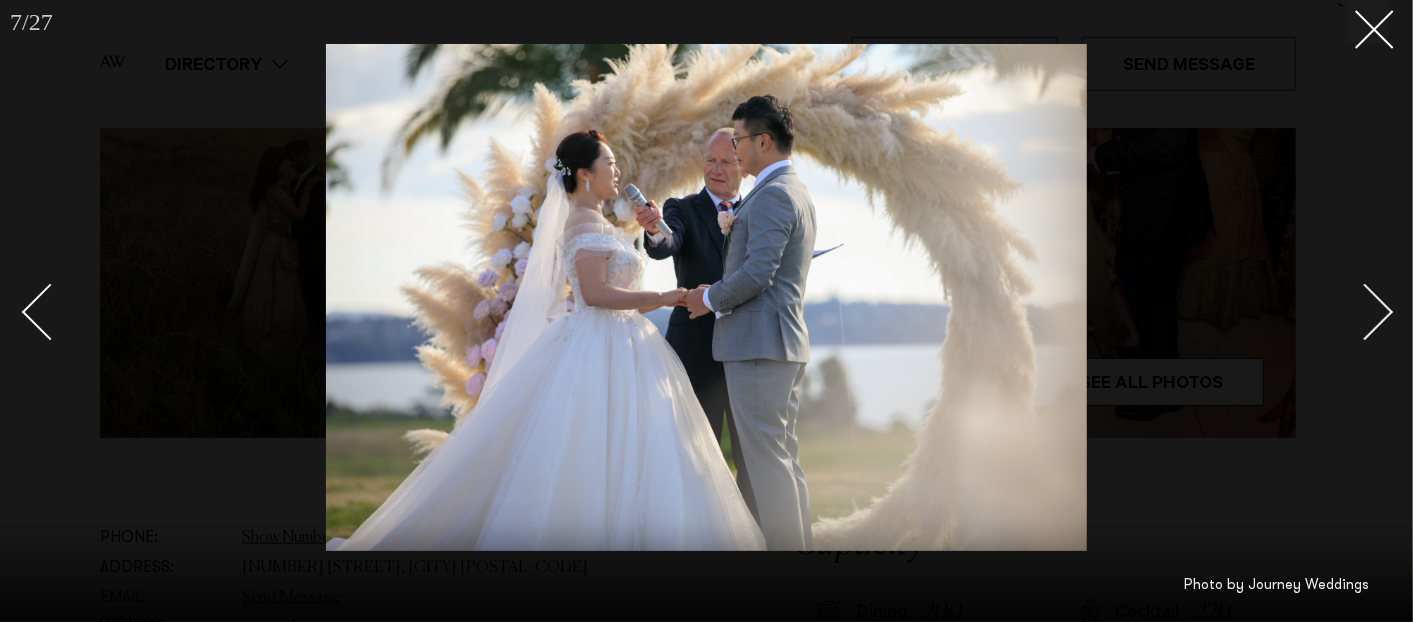 click at bounding box center [1365, 312] 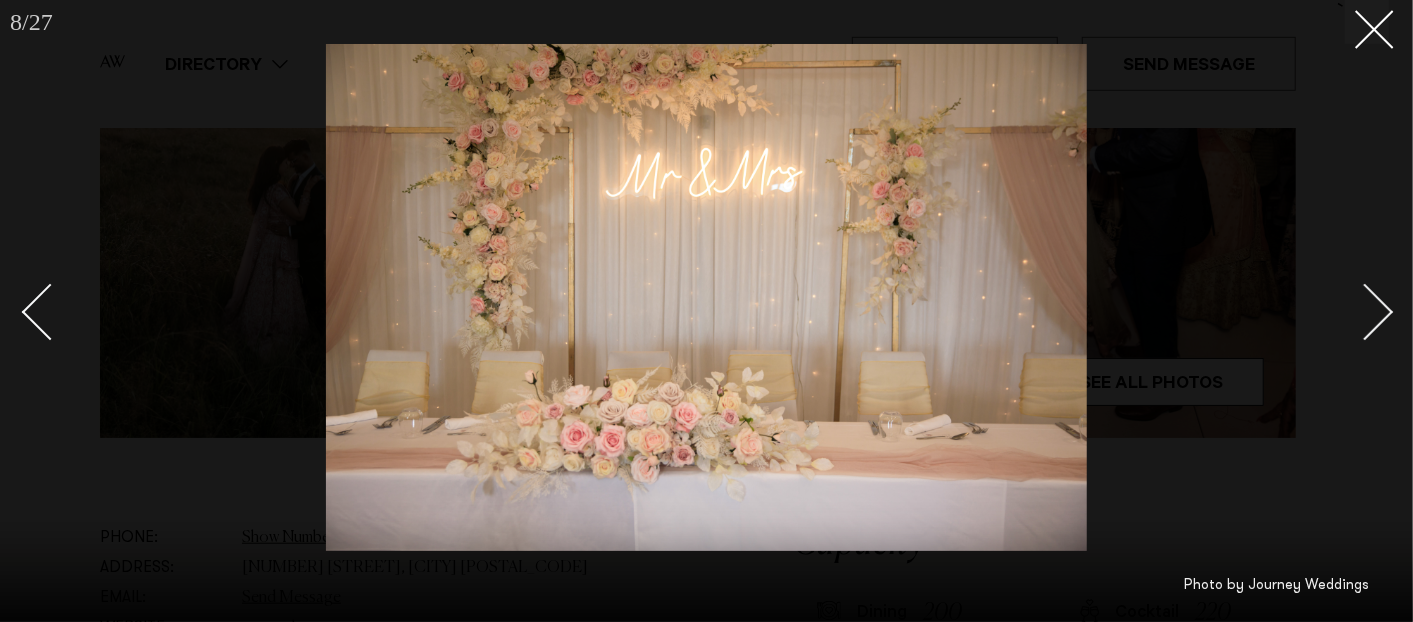 click at bounding box center (1365, 312) 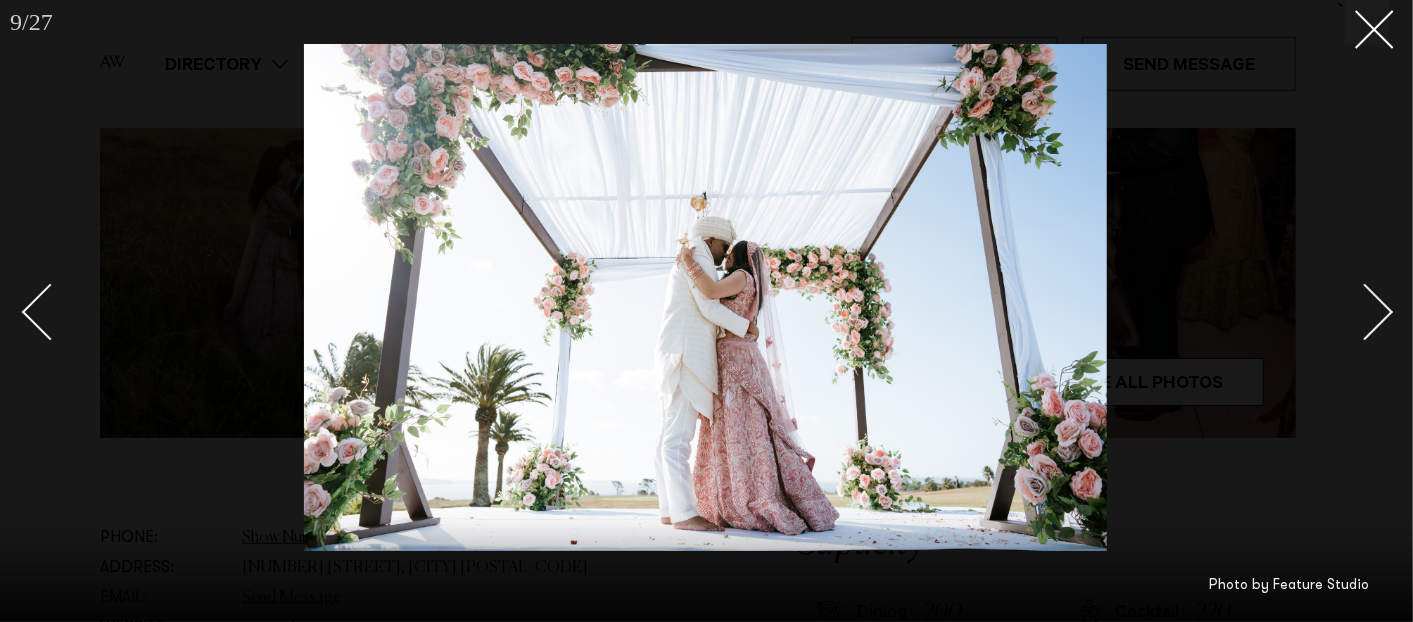 click at bounding box center (1365, 312) 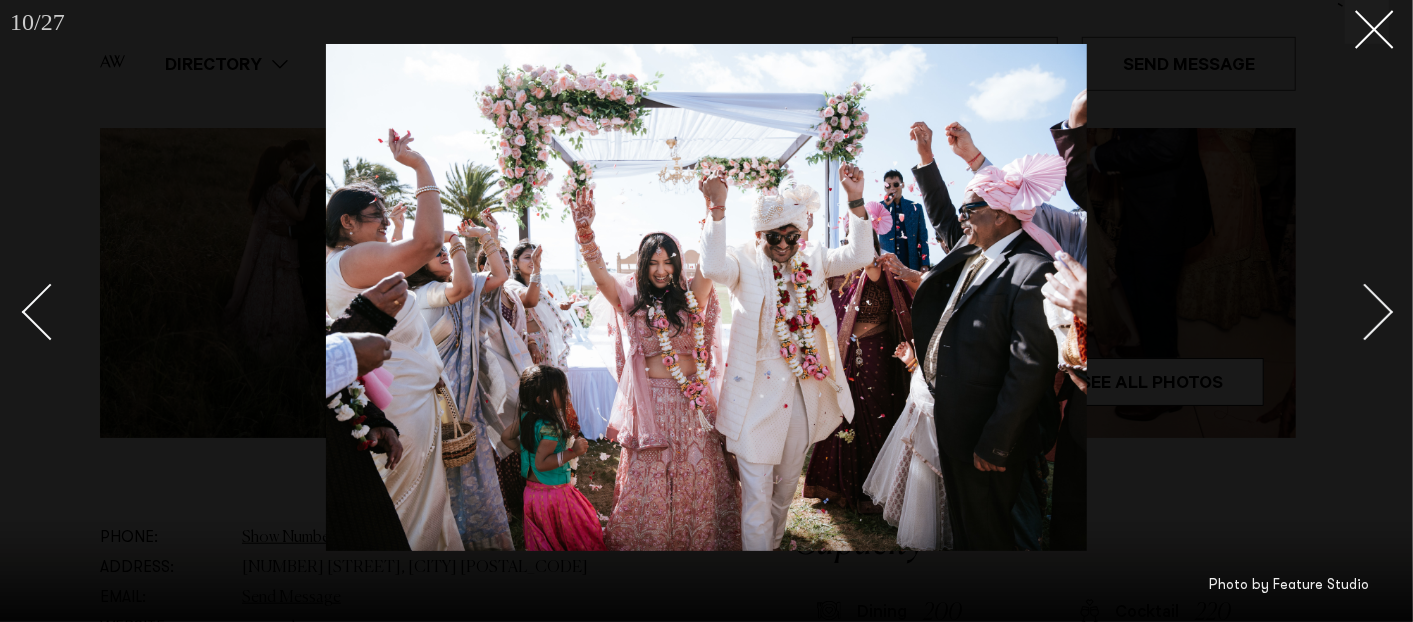 click at bounding box center (1365, 312) 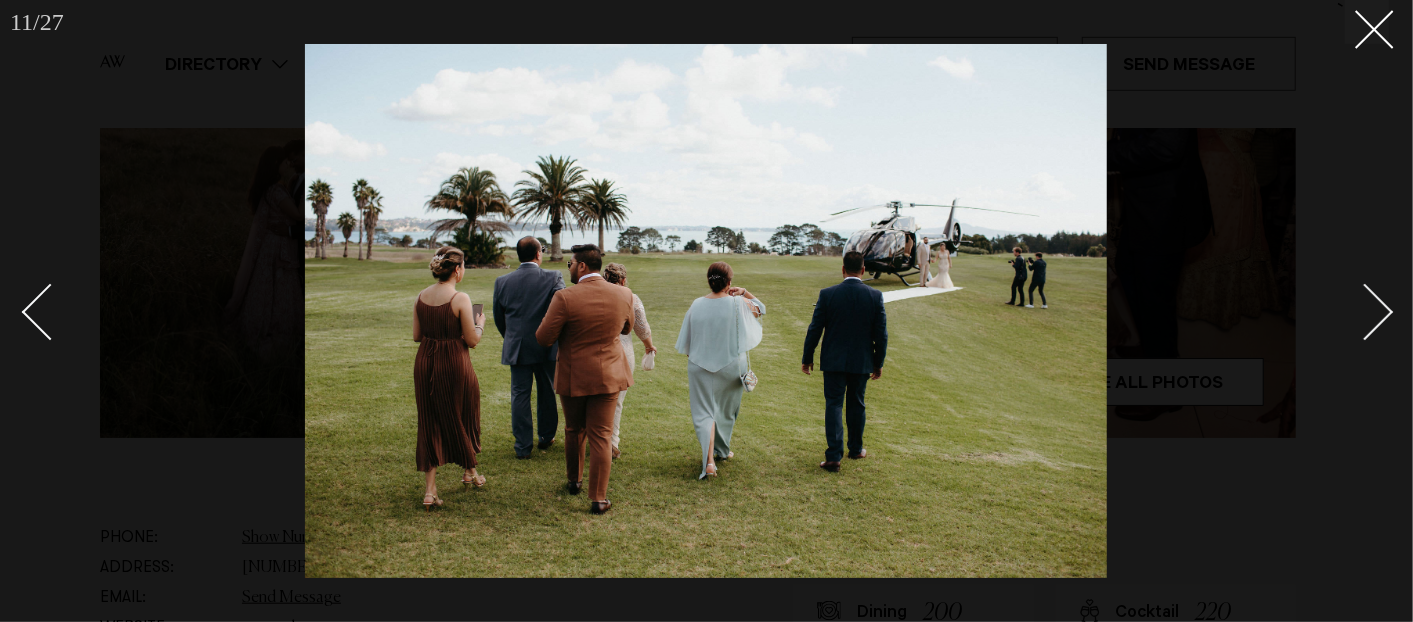 click at bounding box center (1365, 312) 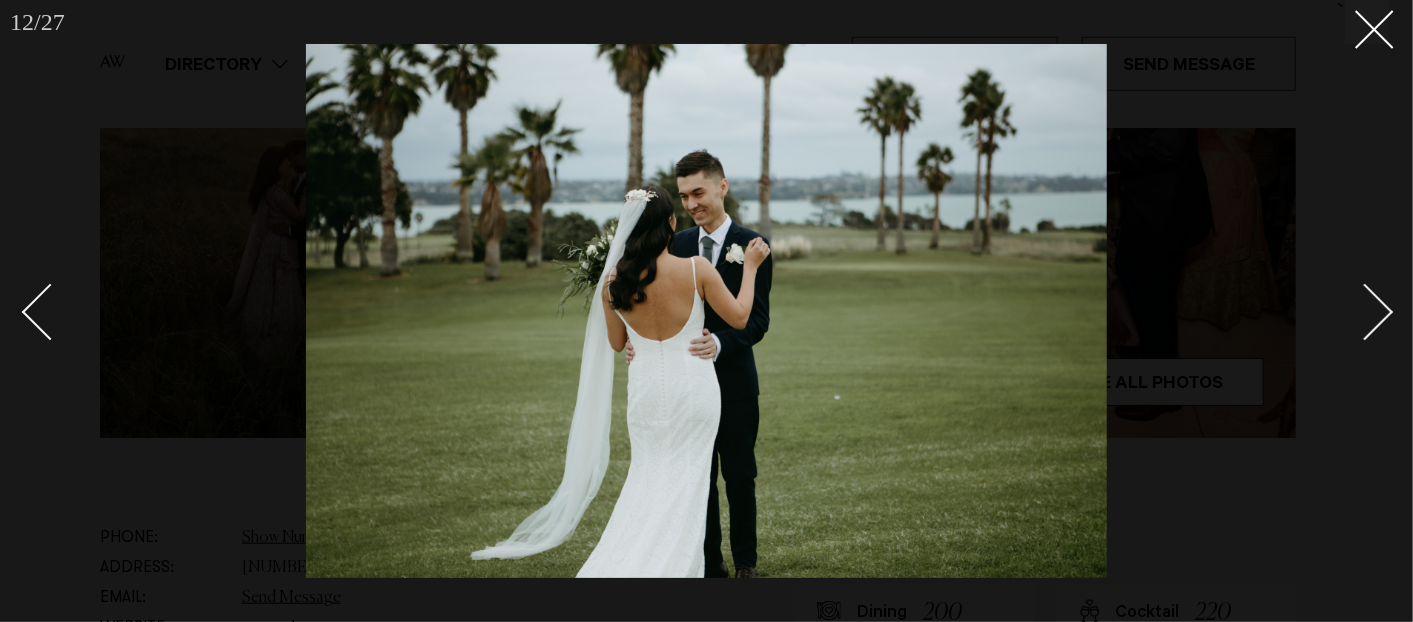 click at bounding box center (1365, 312) 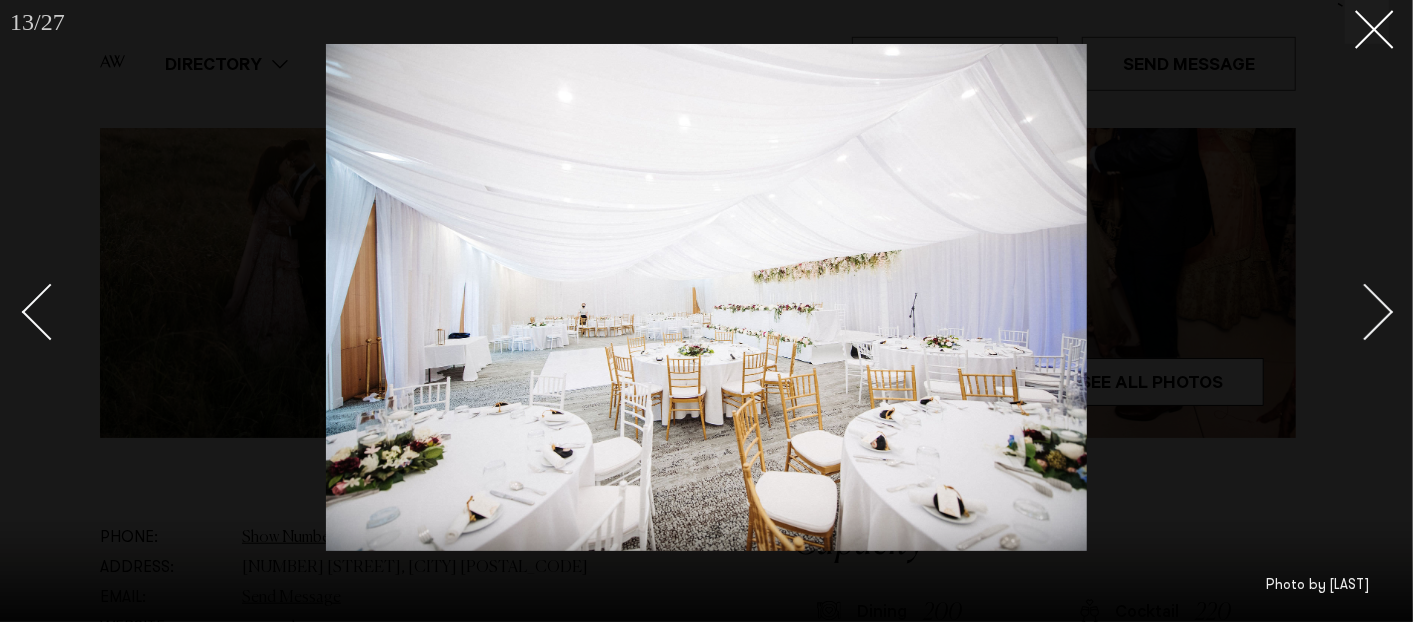 click at bounding box center (1365, 312) 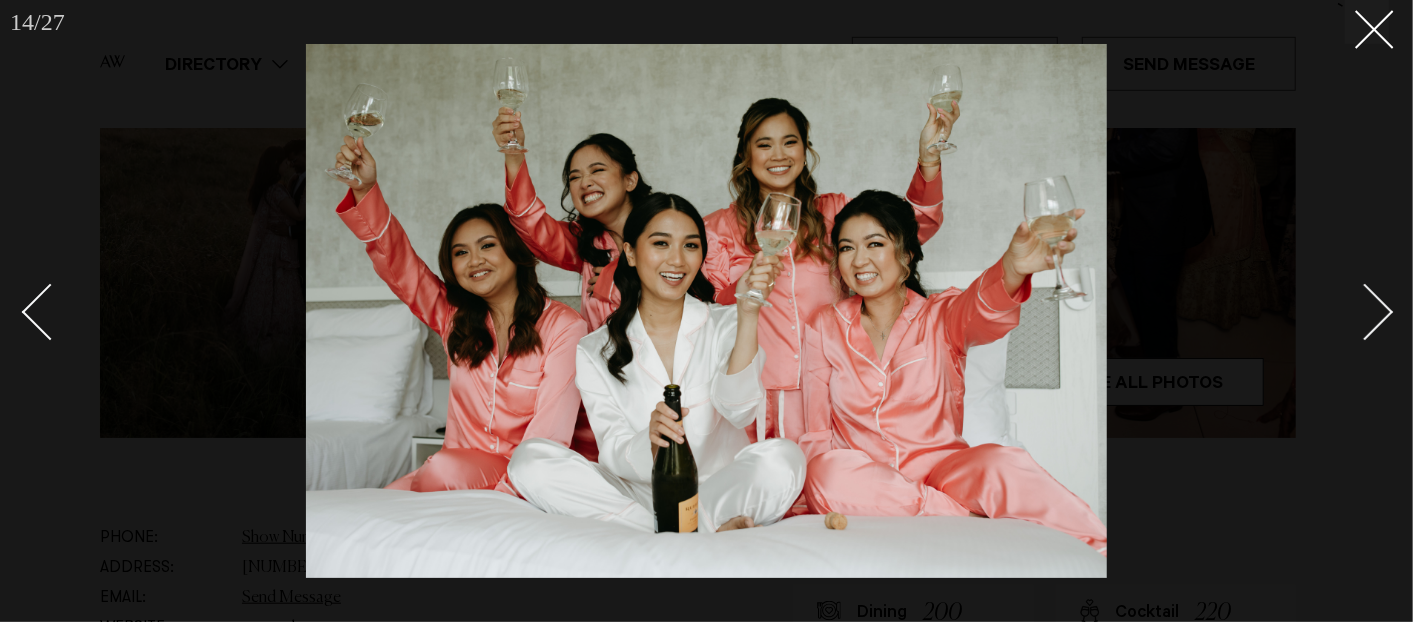 click at bounding box center (1365, 312) 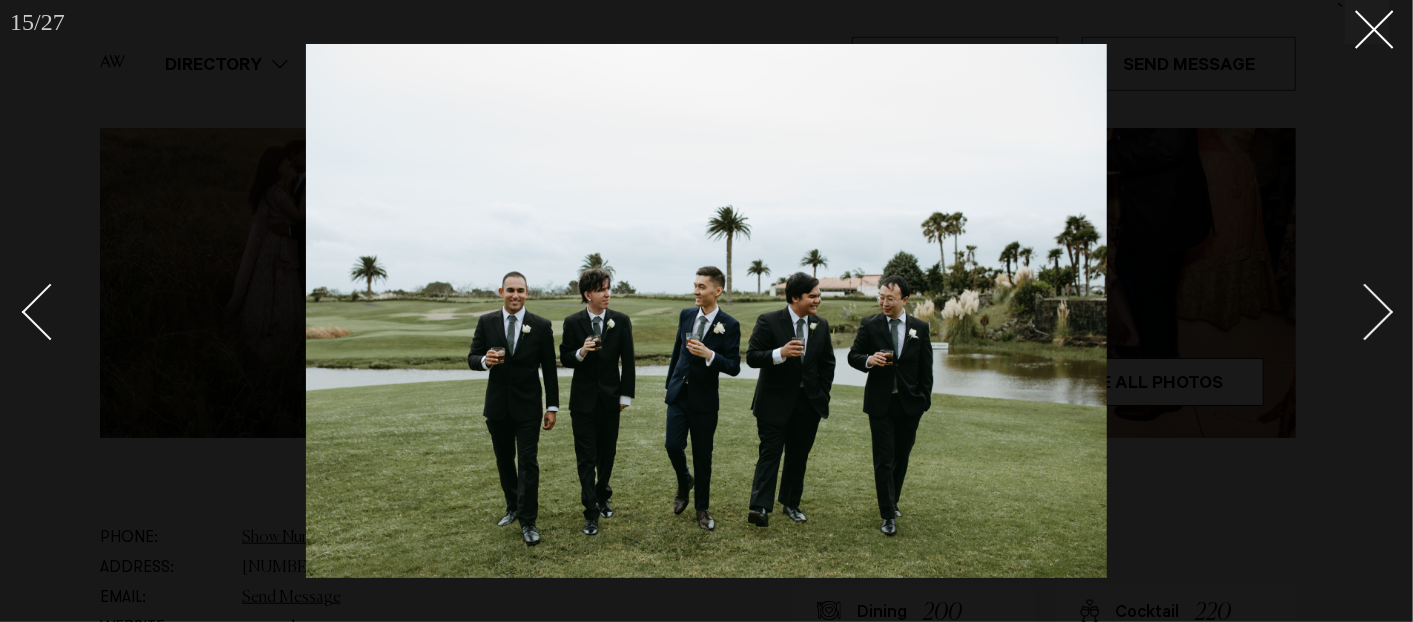 click at bounding box center (1365, 312) 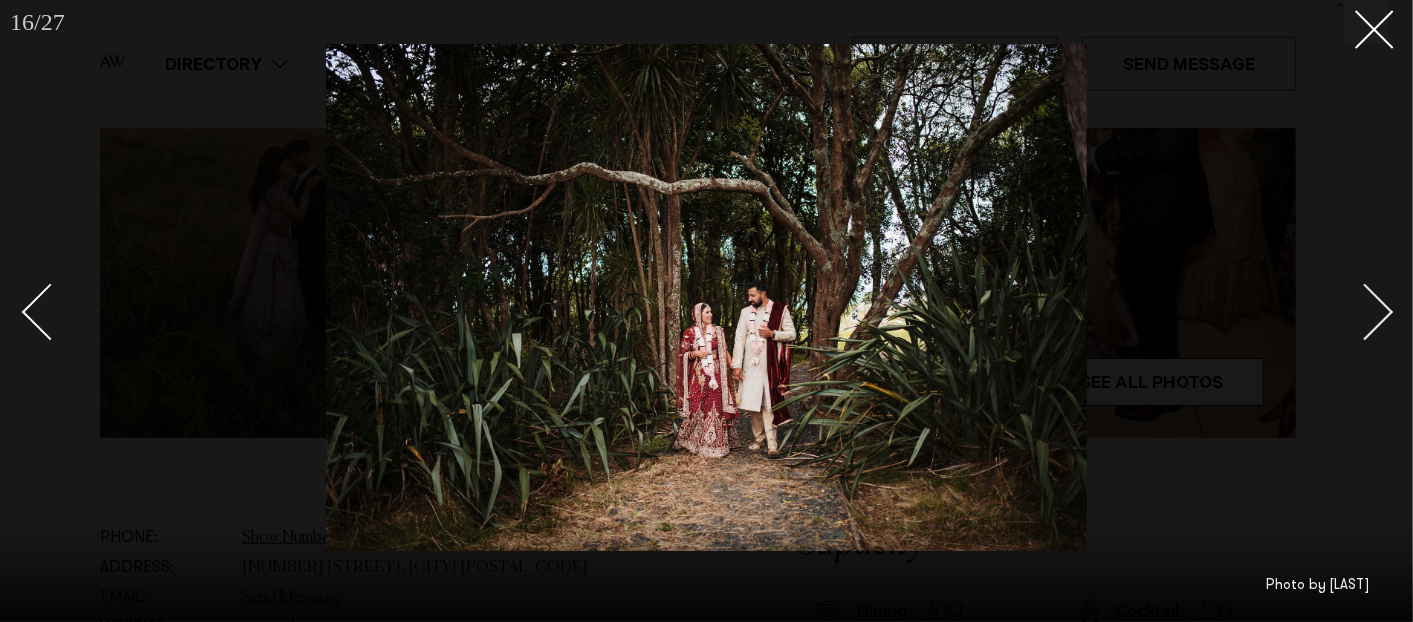 click at bounding box center [1365, 312] 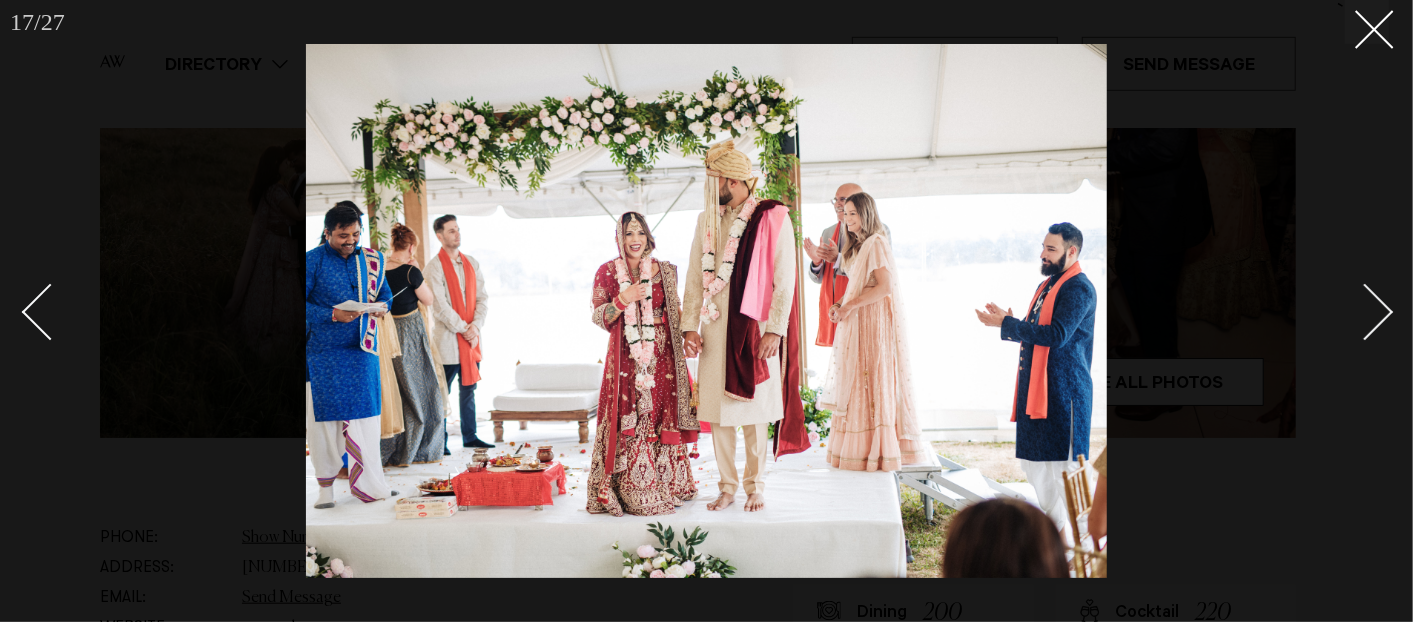 click at bounding box center [1365, 312] 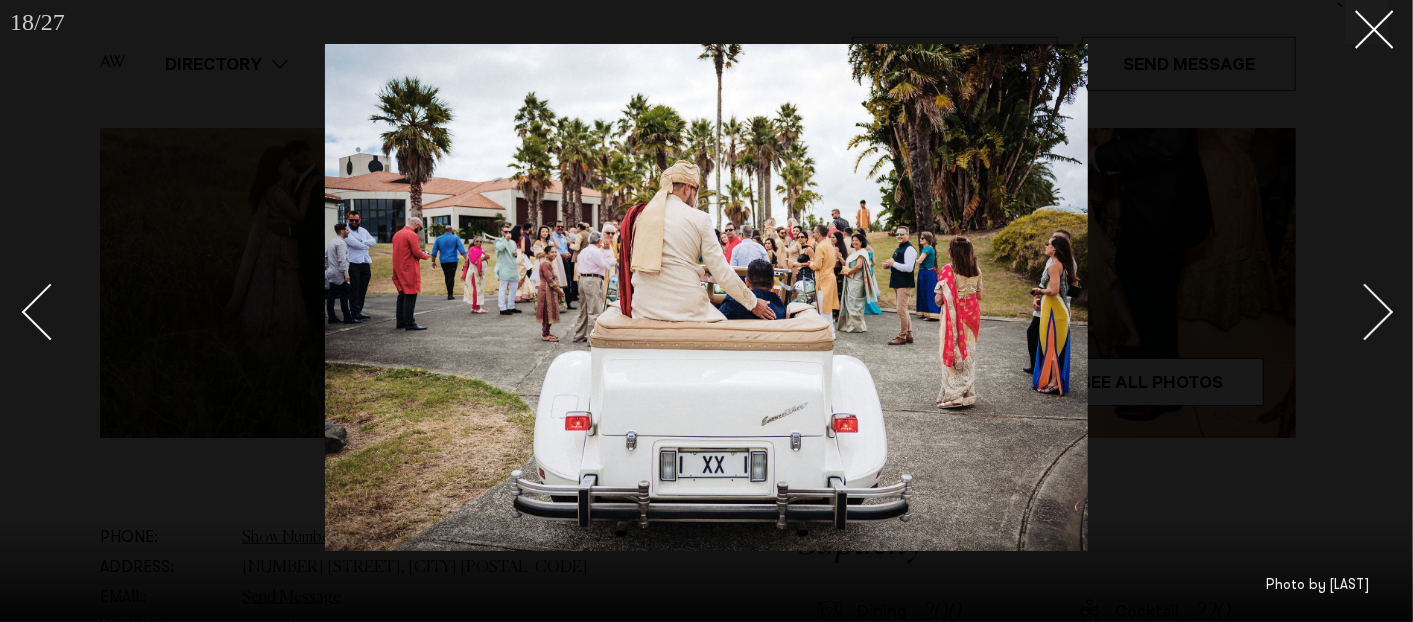 click at bounding box center (1365, 312) 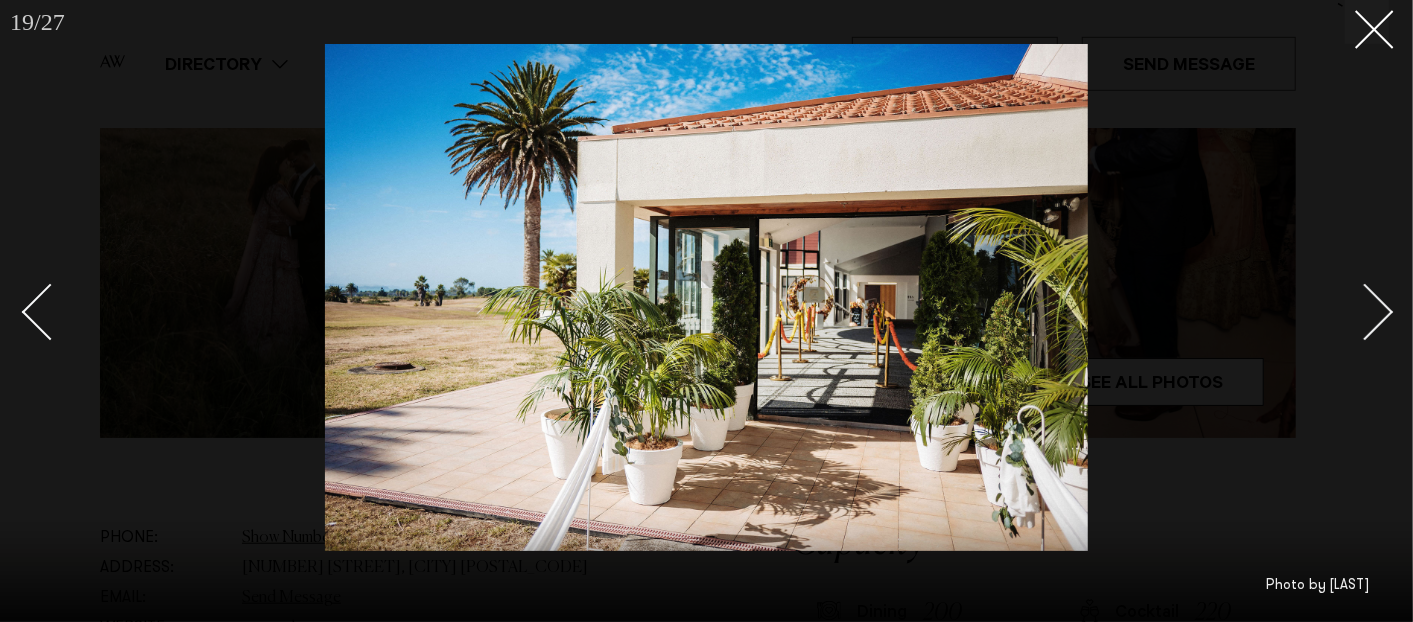 click at bounding box center (1365, 312) 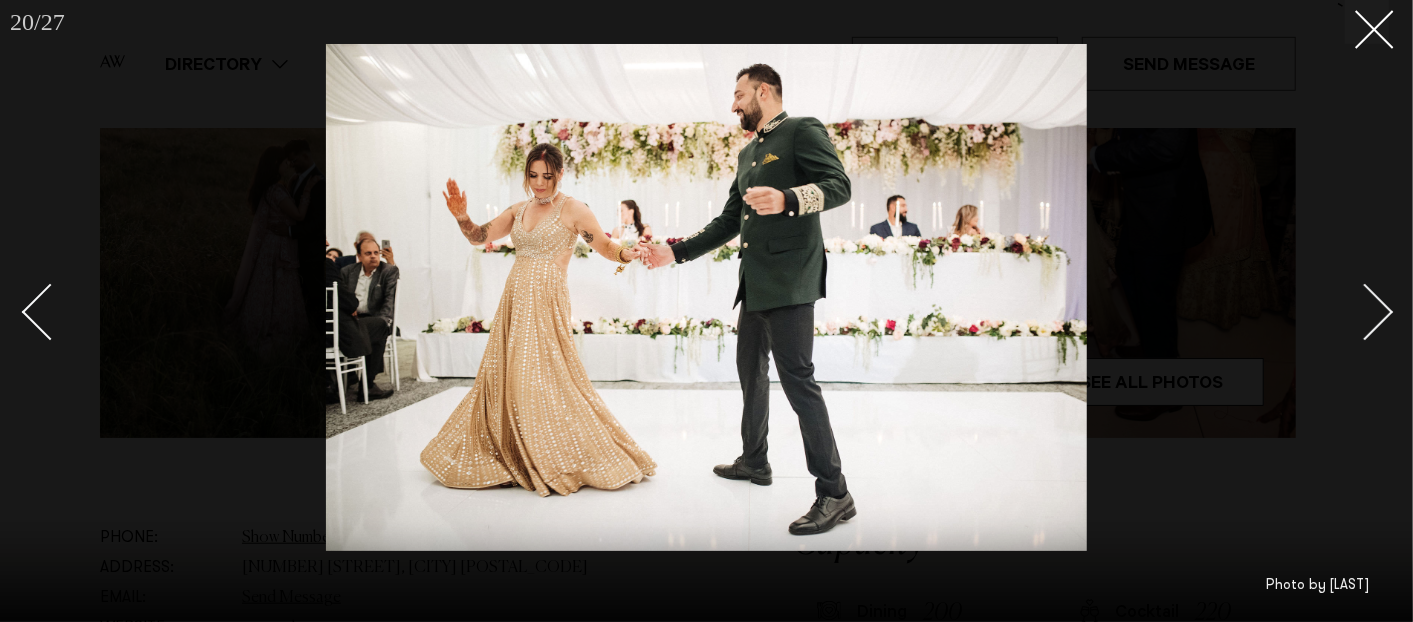 click at bounding box center (1365, 312) 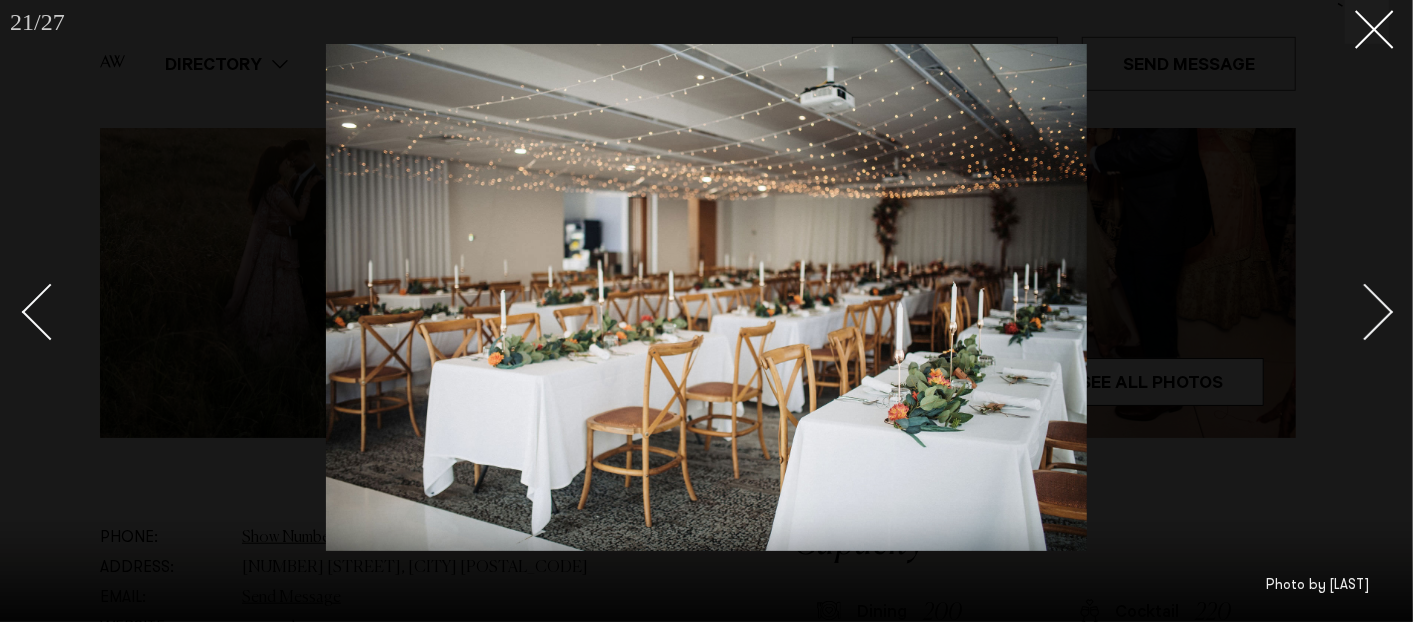 click at bounding box center (1365, 312) 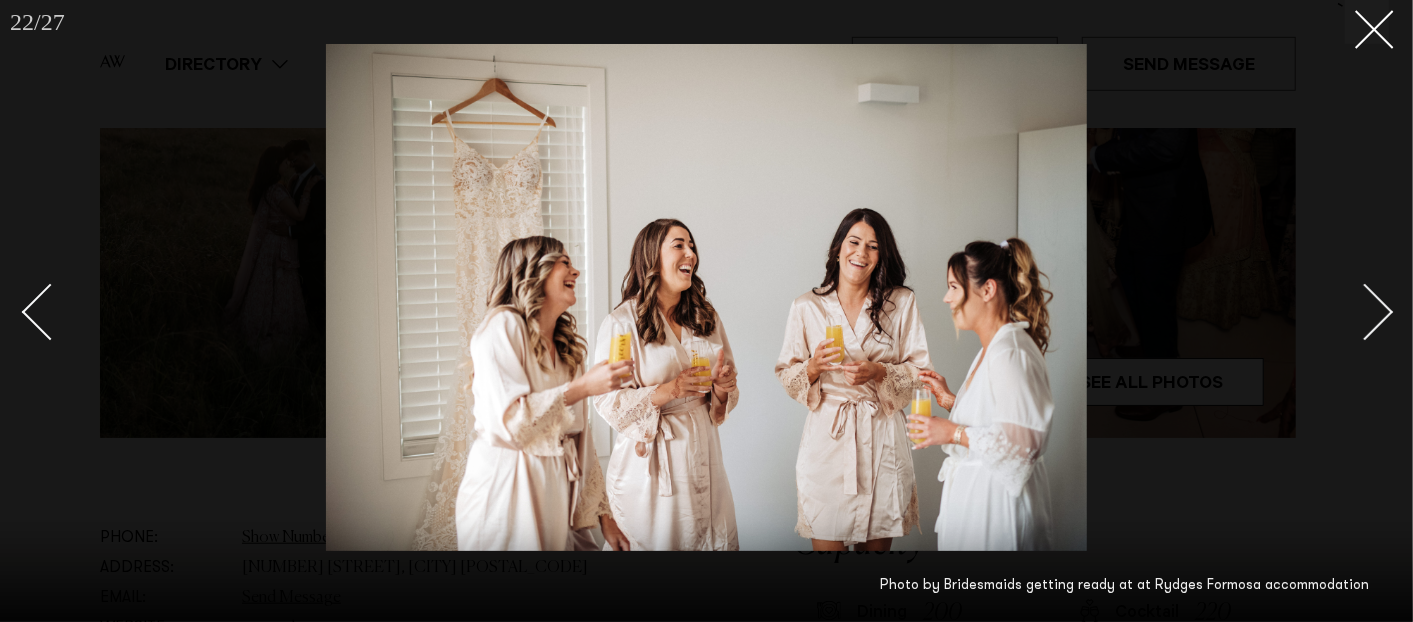 click at bounding box center [59, 311] 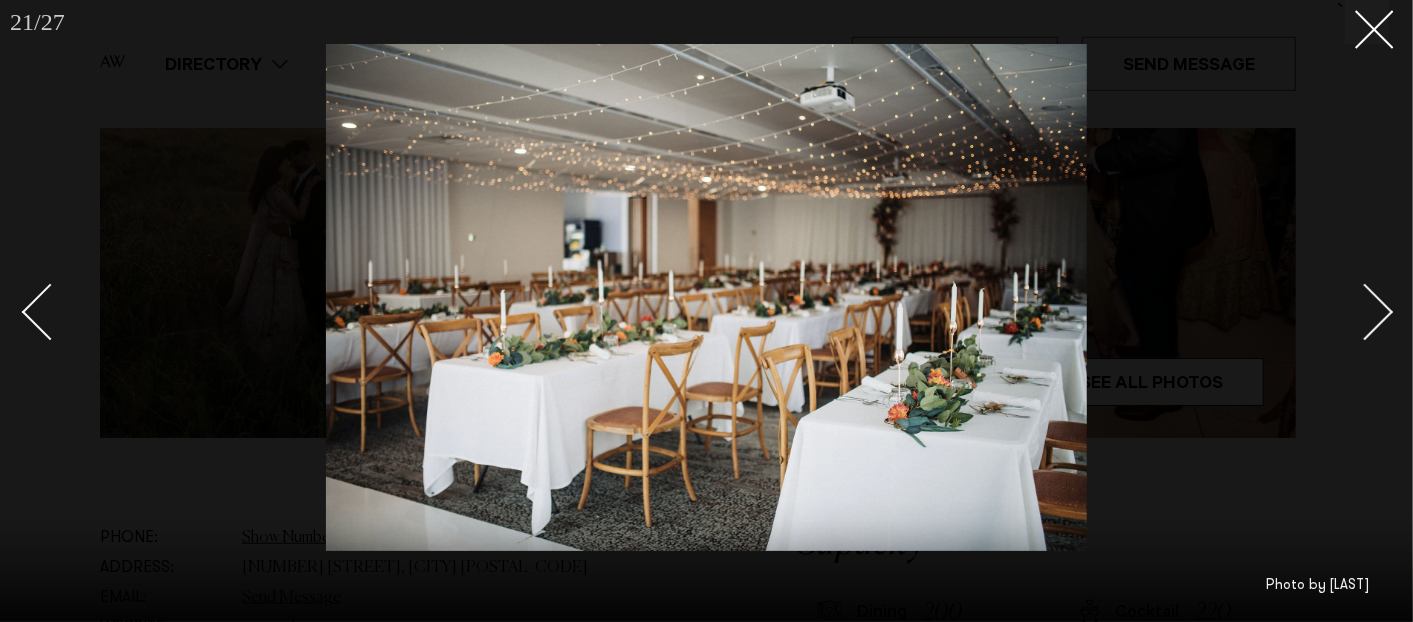 click at bounding box center [1365, 312] 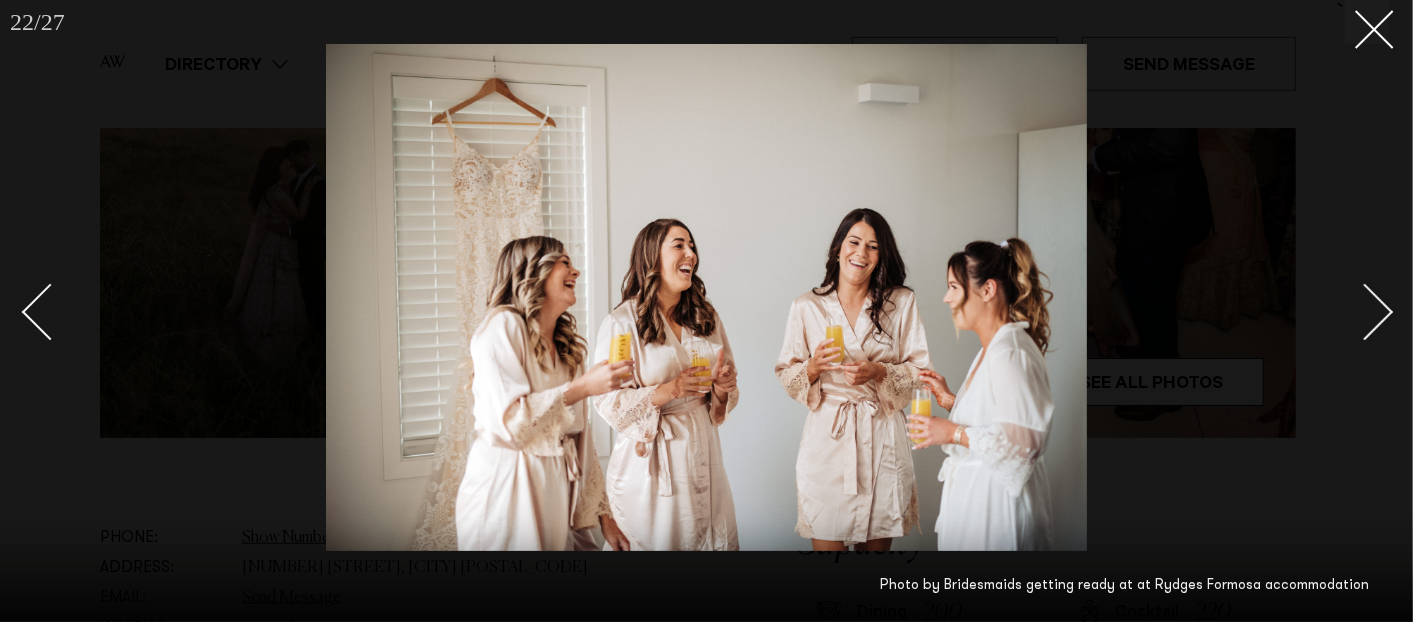 click at bounding box center (1365, 312) 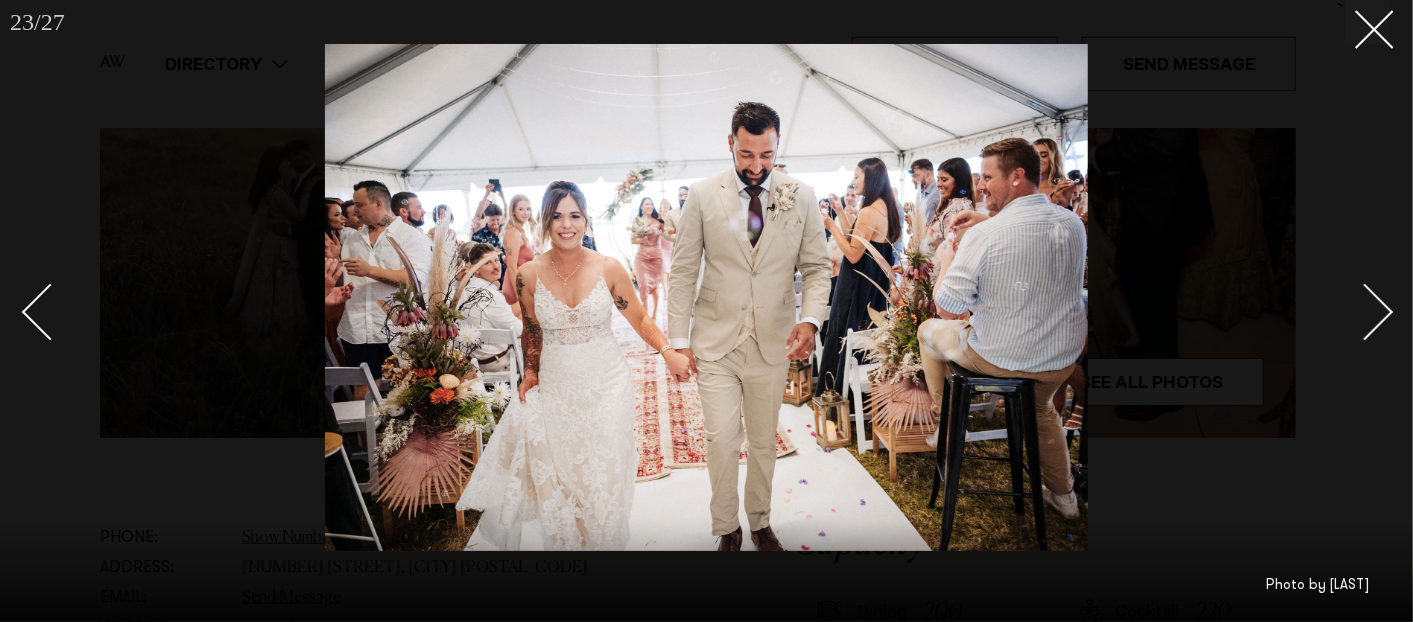 click at bounding box center [59, 311] 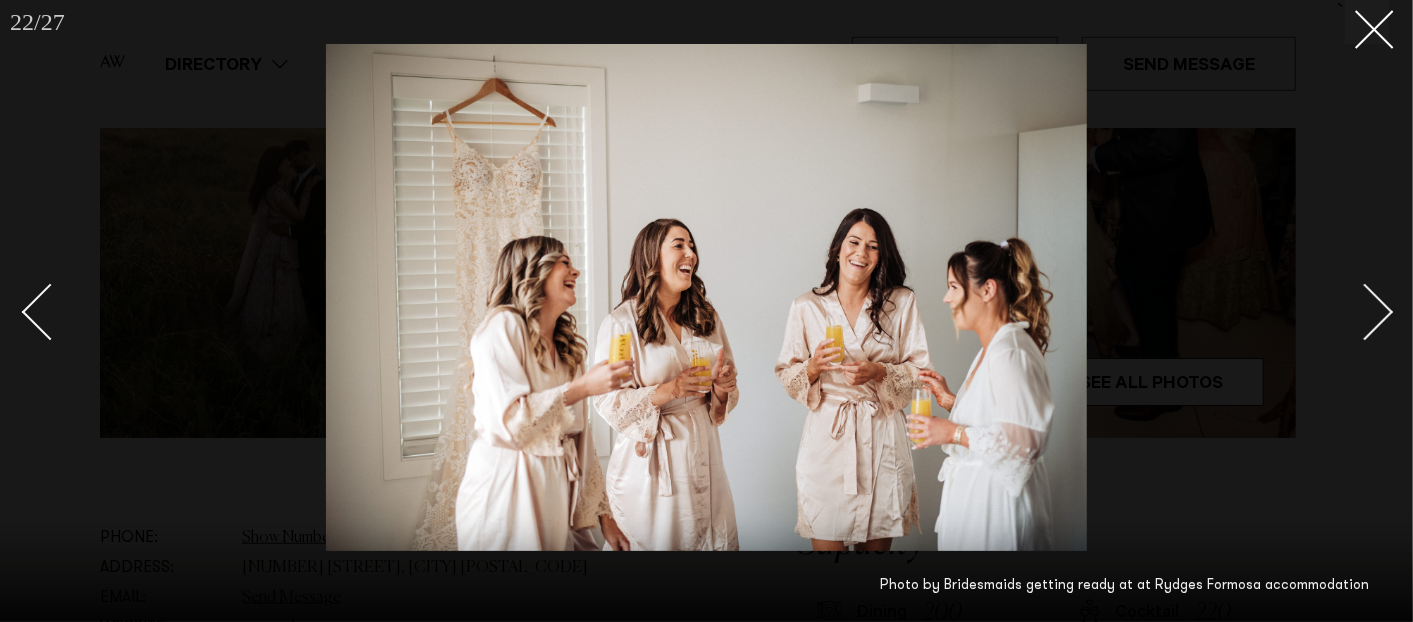 click at bounding box center [59, 311] 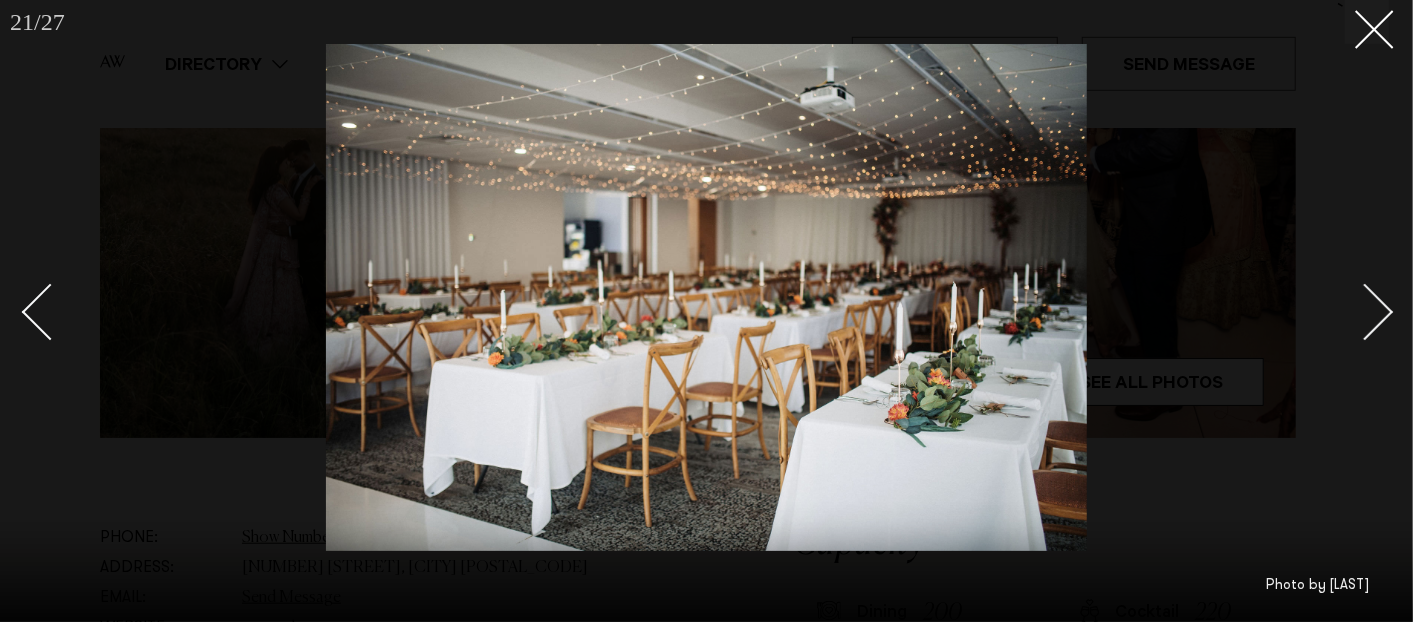 click at bounding box center (706, 297) 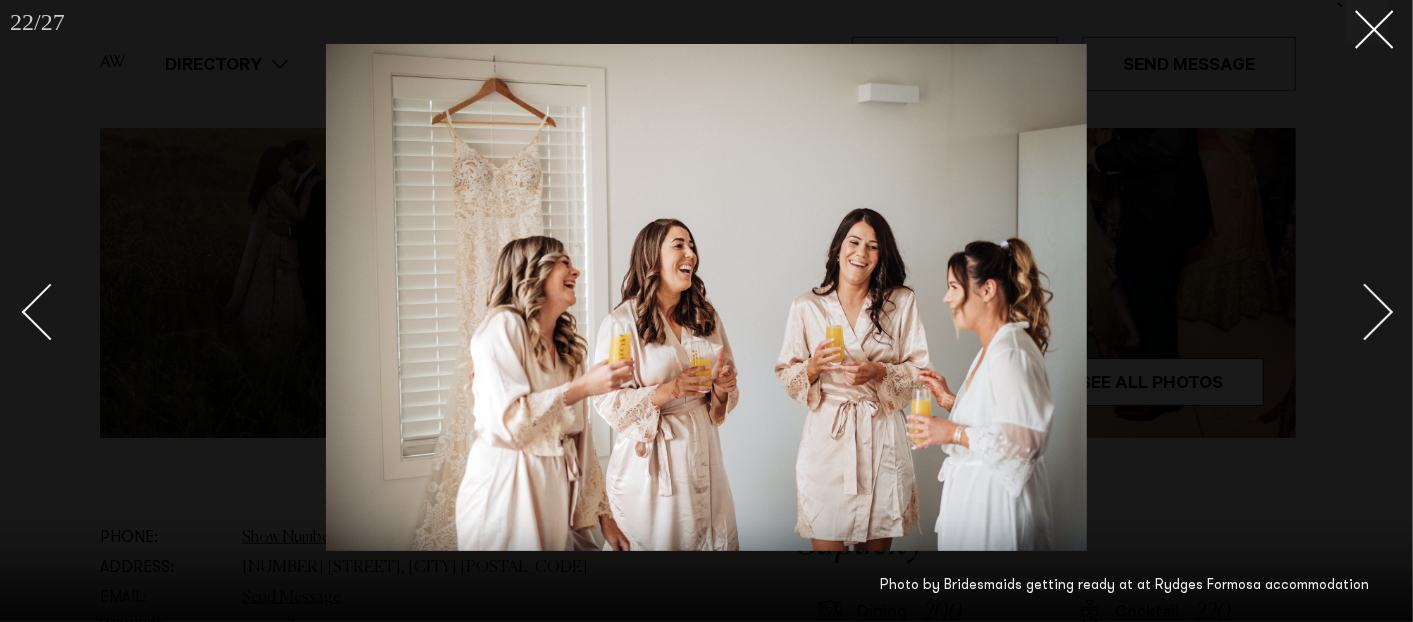 click at bounding box center [1365, 312] 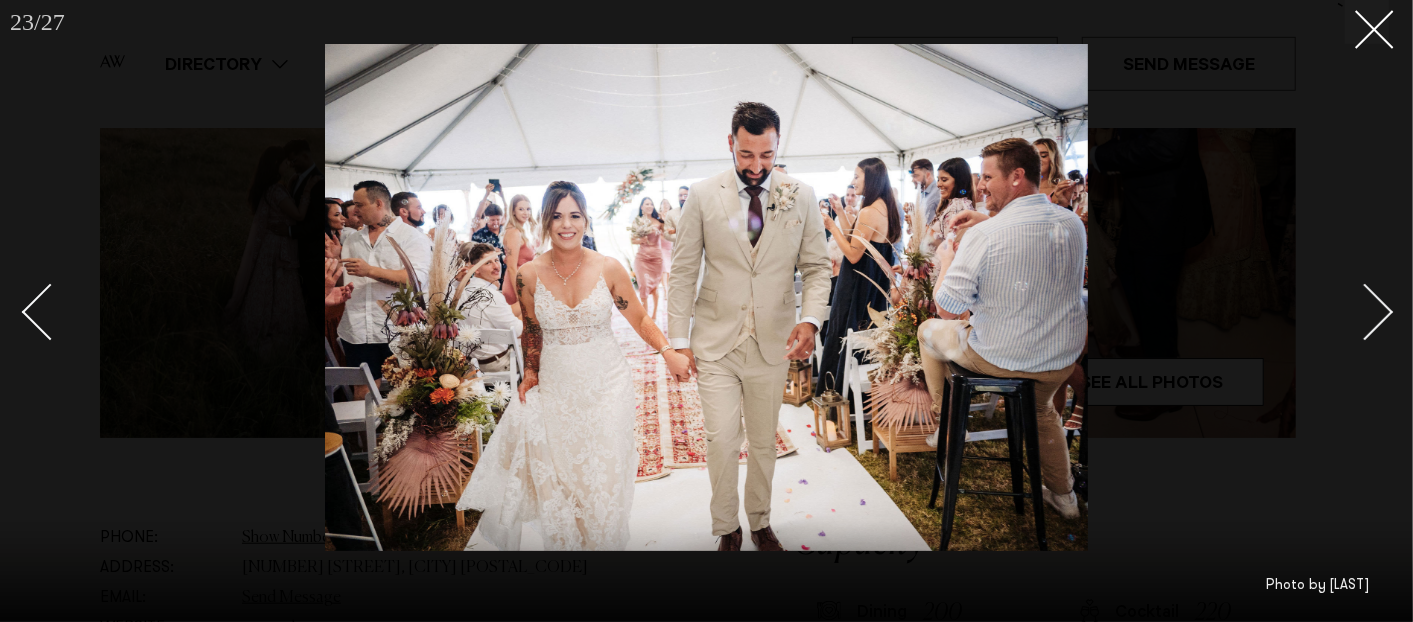 click at bounding box center (1365, 312) 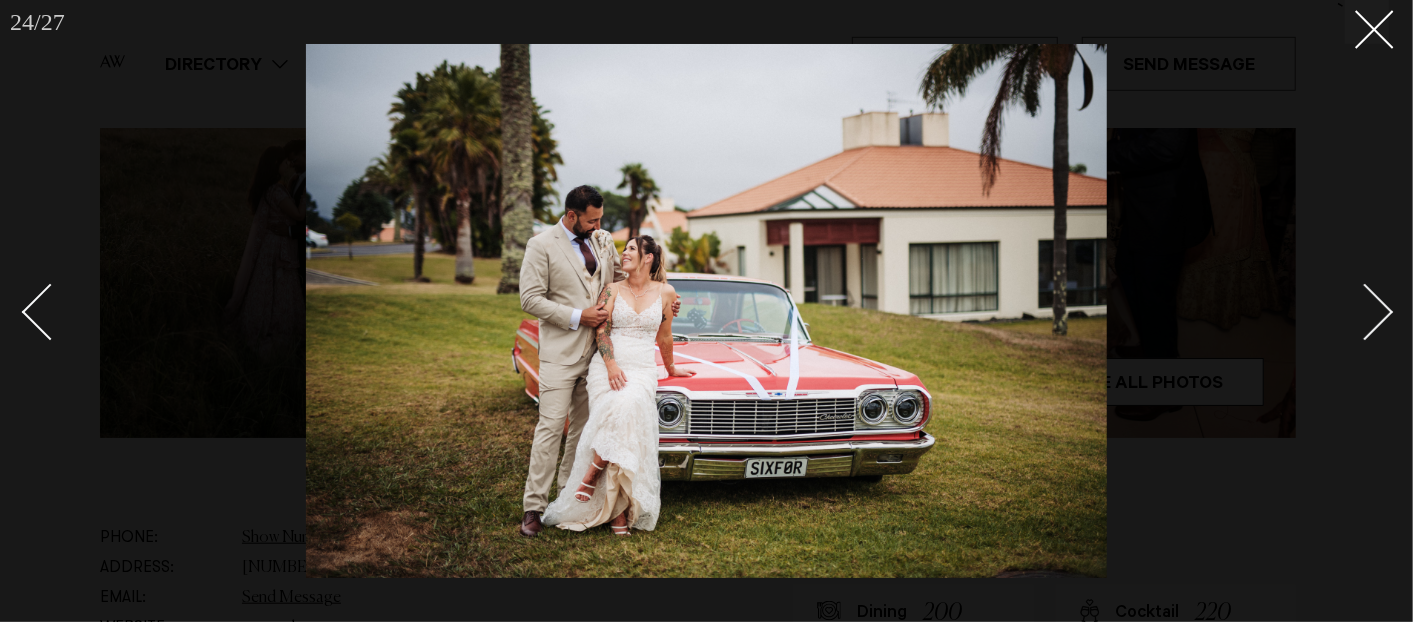 click at bounding box center [1365, 312] 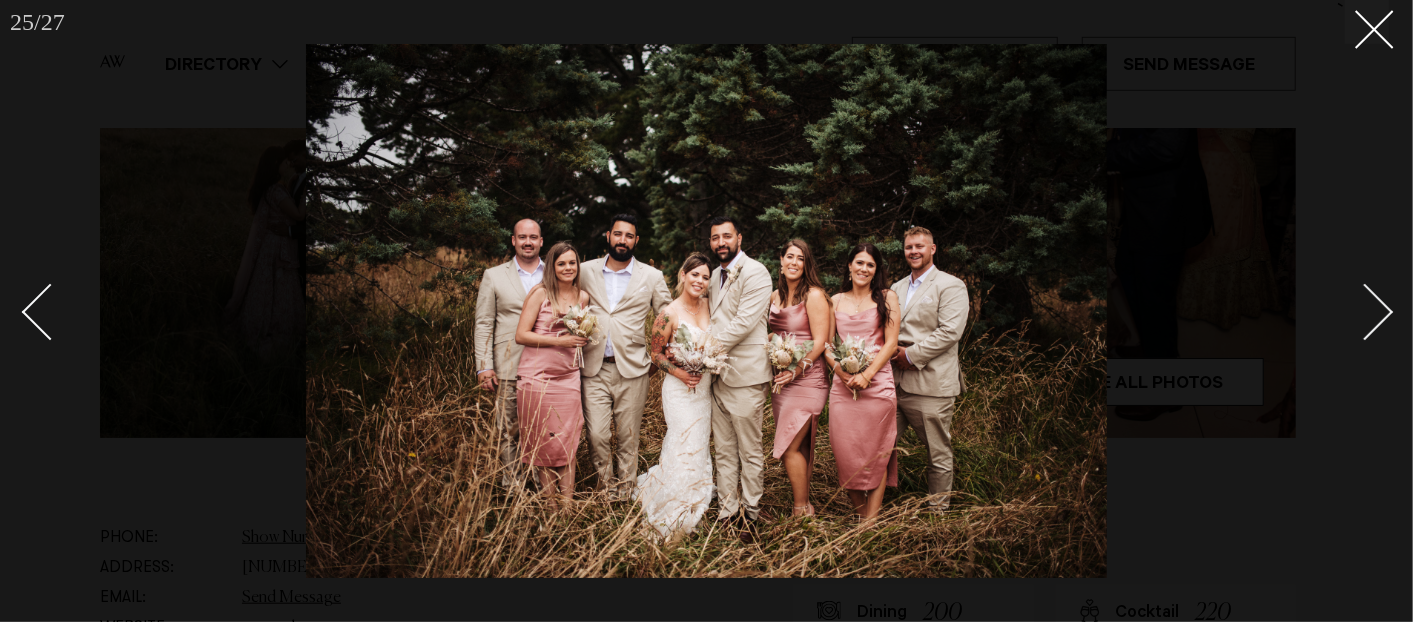 click at bounding box center (1365, 312) 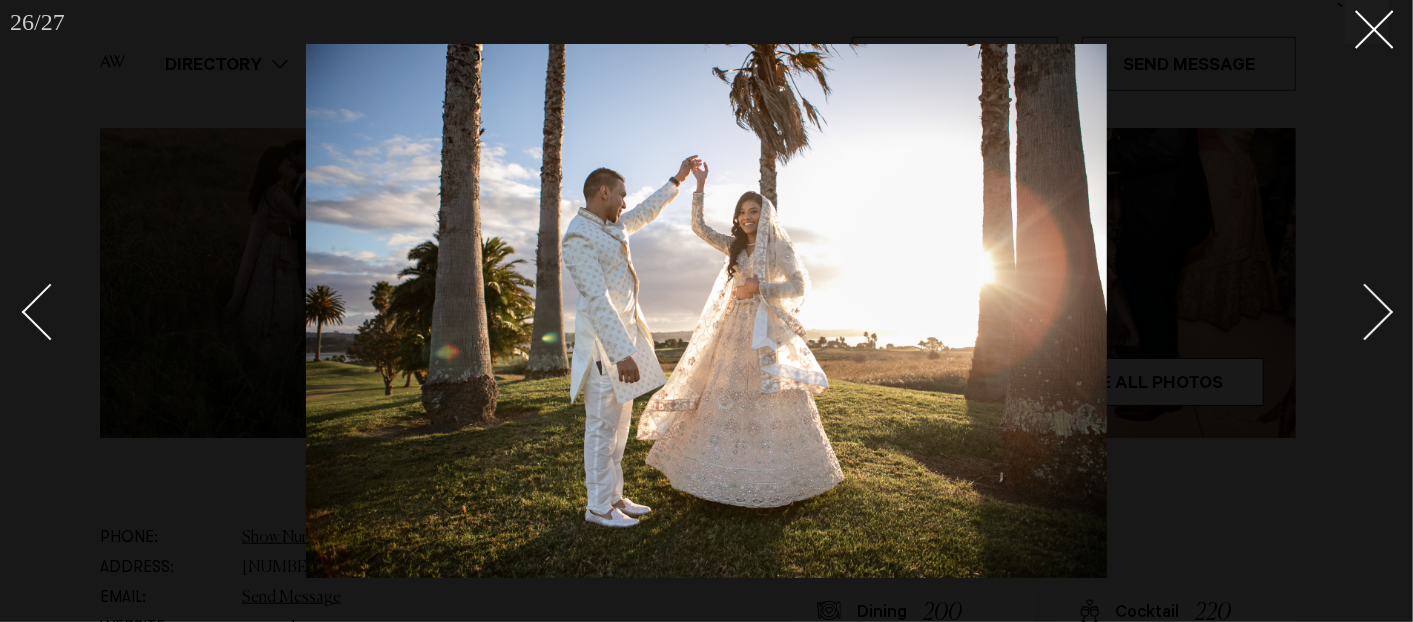 click at bounding box center [1365, 312] 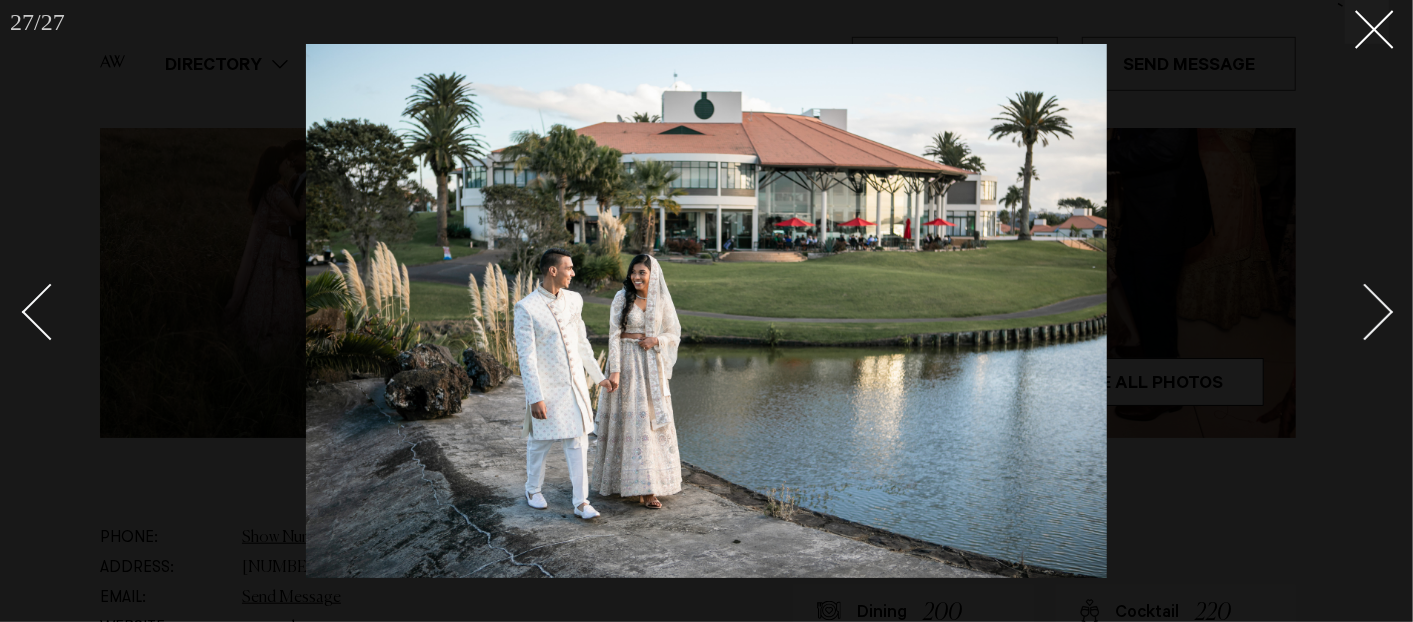click at bounding box center [1365, 312] 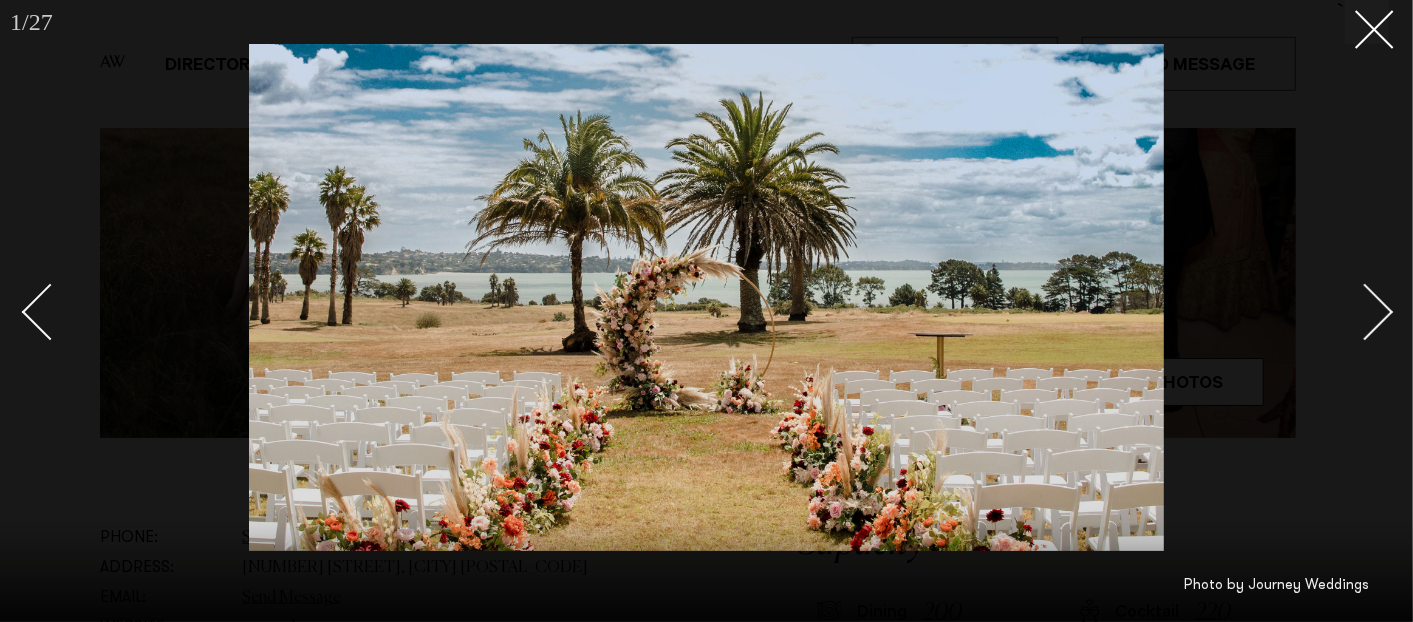 click at bounding box center [1365, 312] 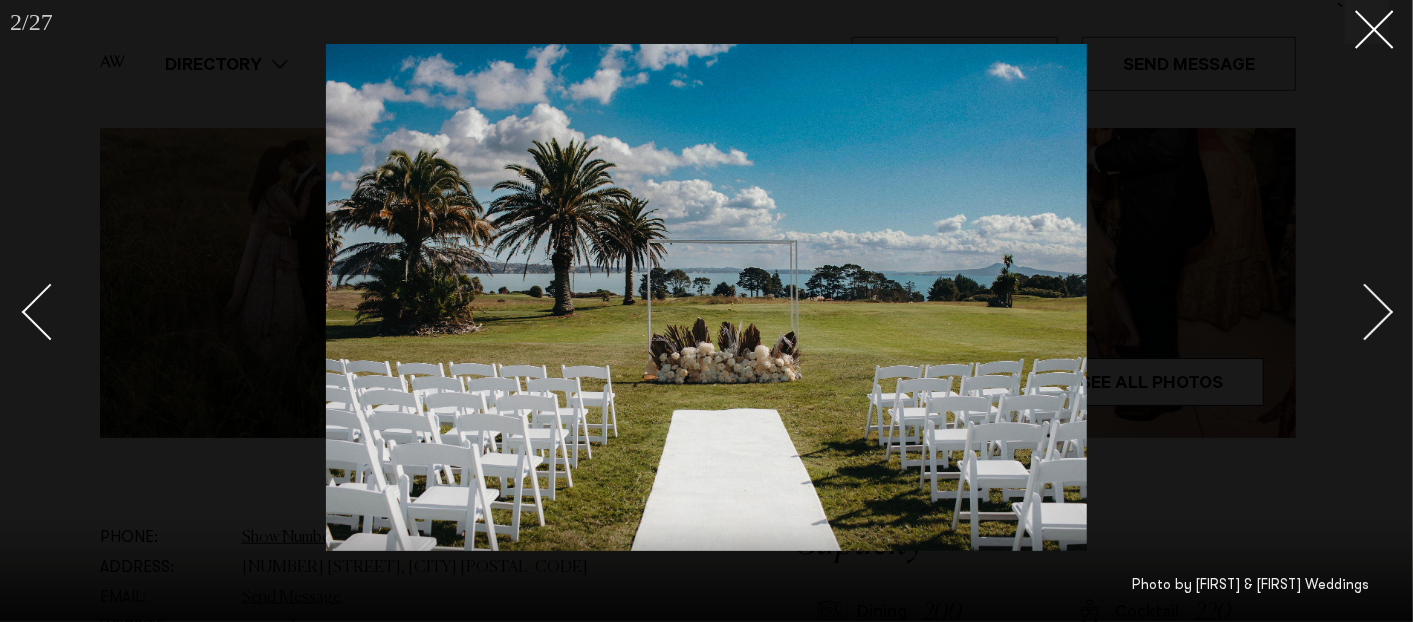 click at bounding box center [1365, 312] 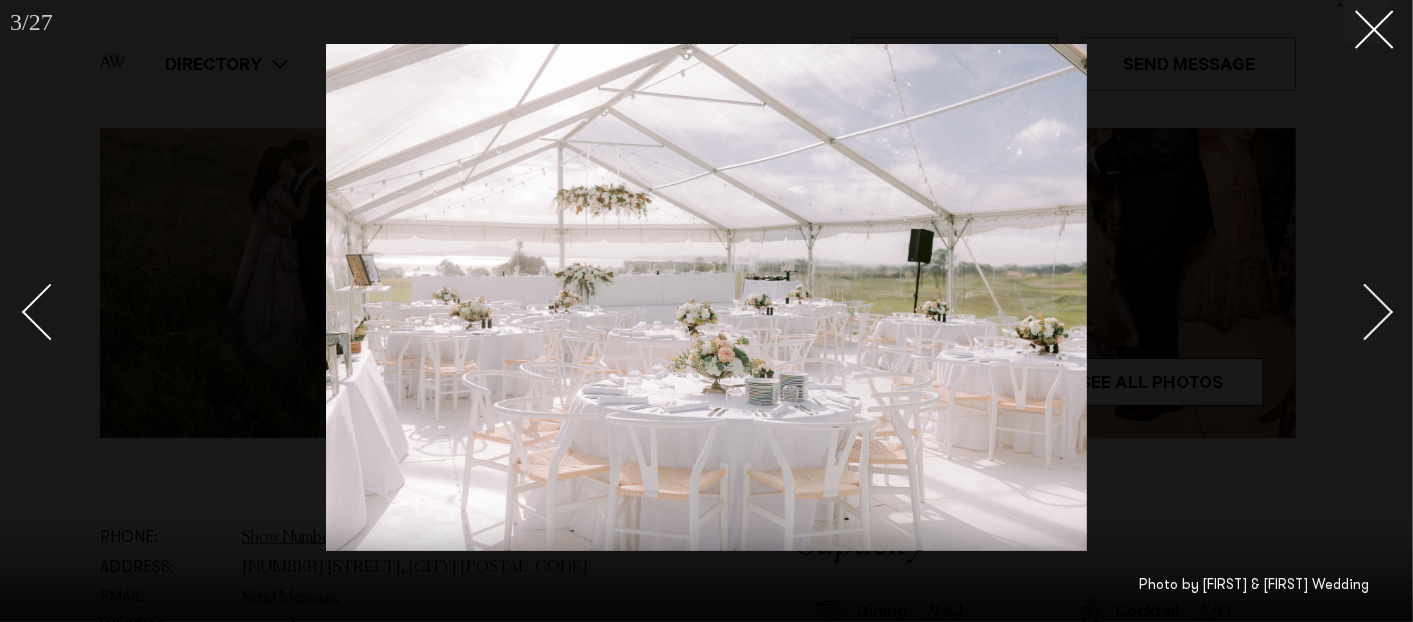 click at bounding box center [1365, 312] 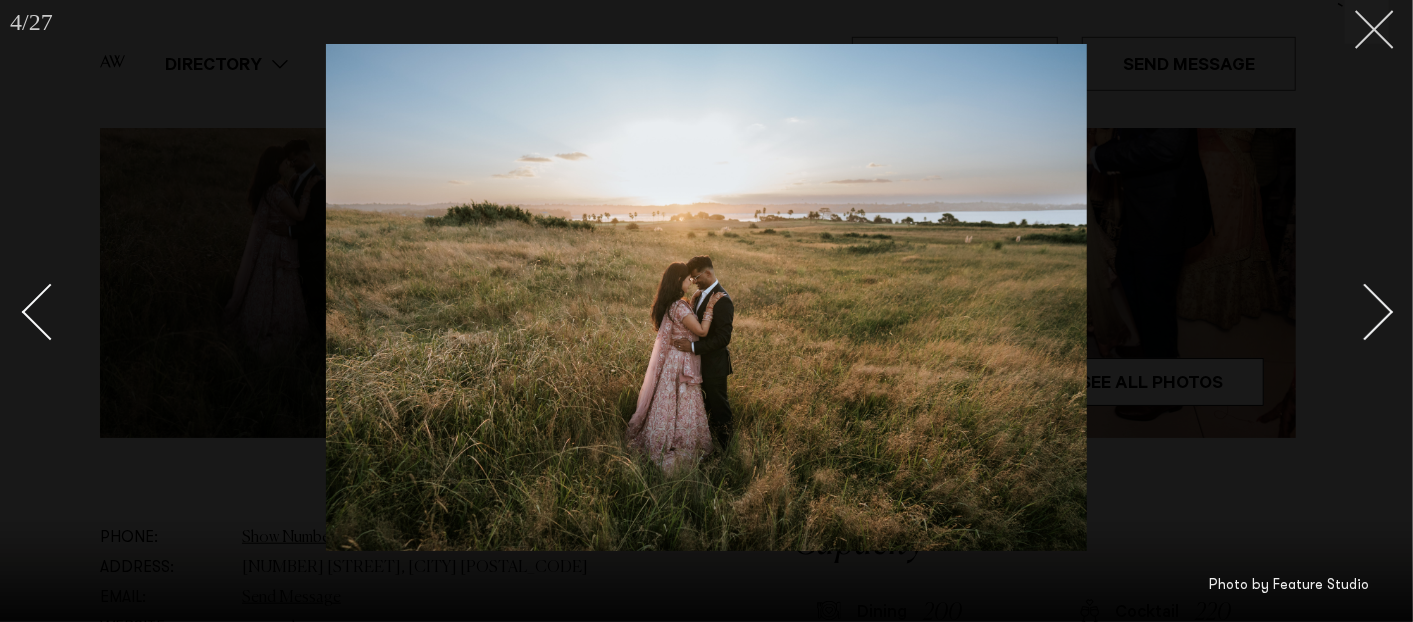 click 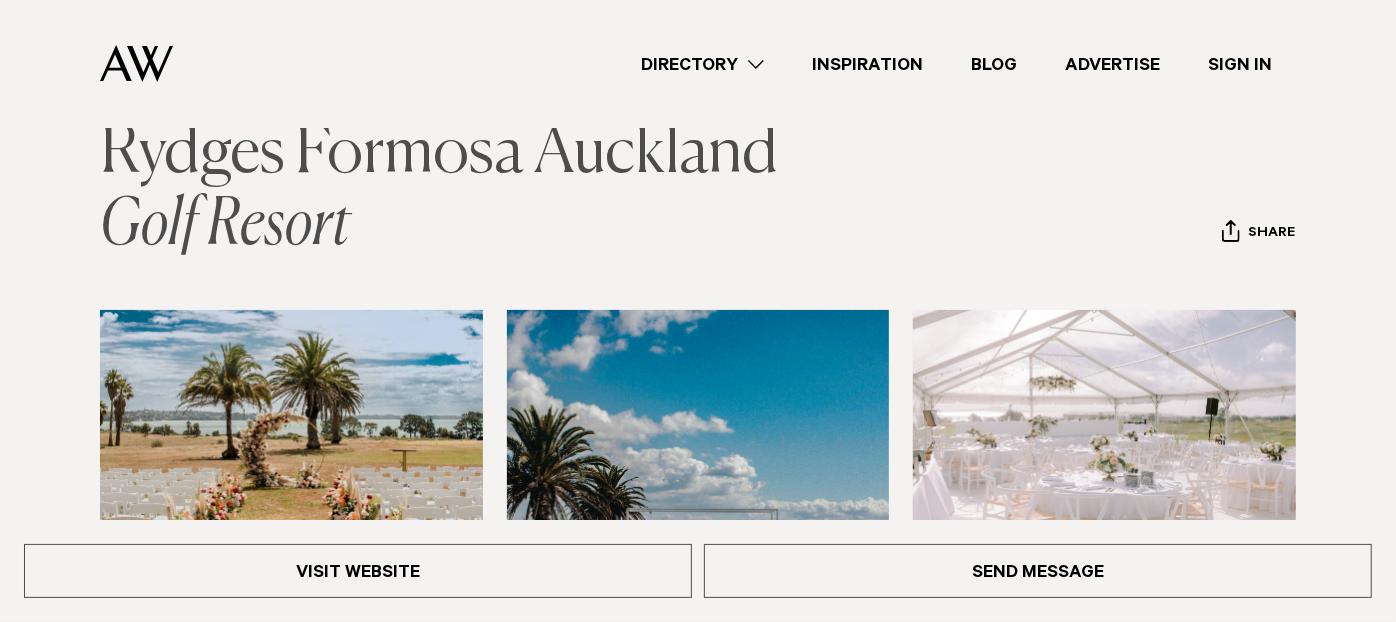 scroll, scrollTop: 0, scrollLeft: 0, axis: both 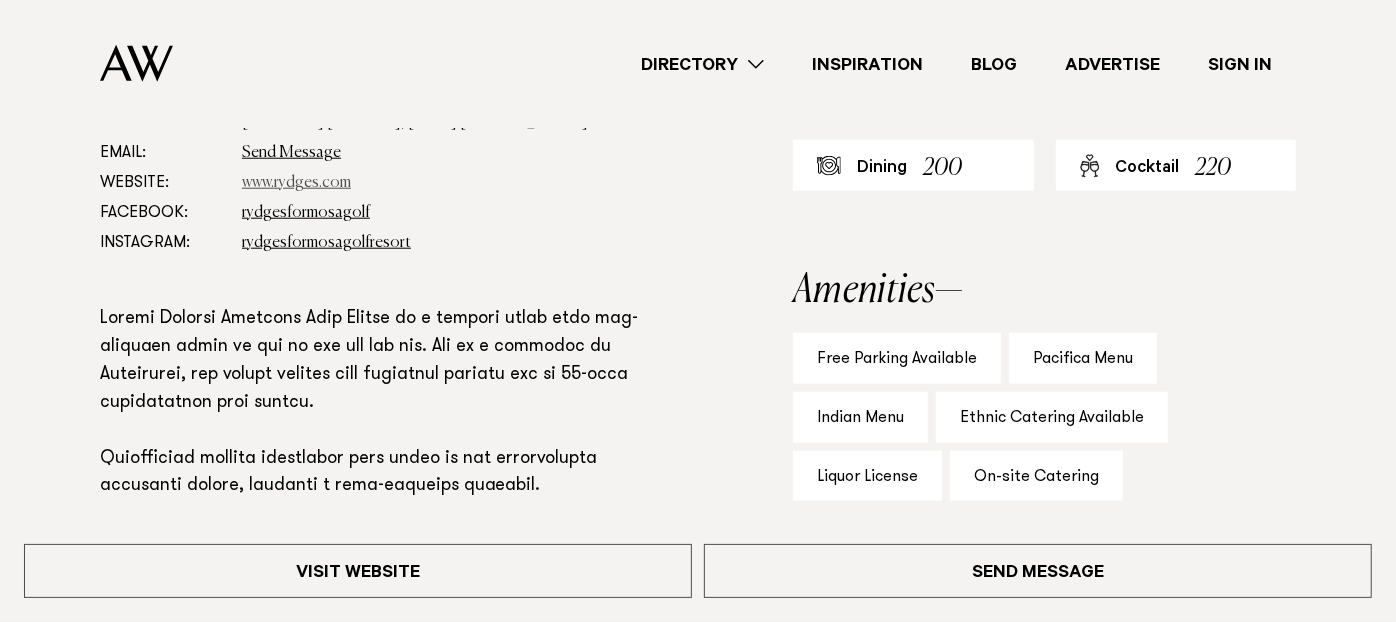 click on "www.rydges.com" at bounding box center [296, 183] 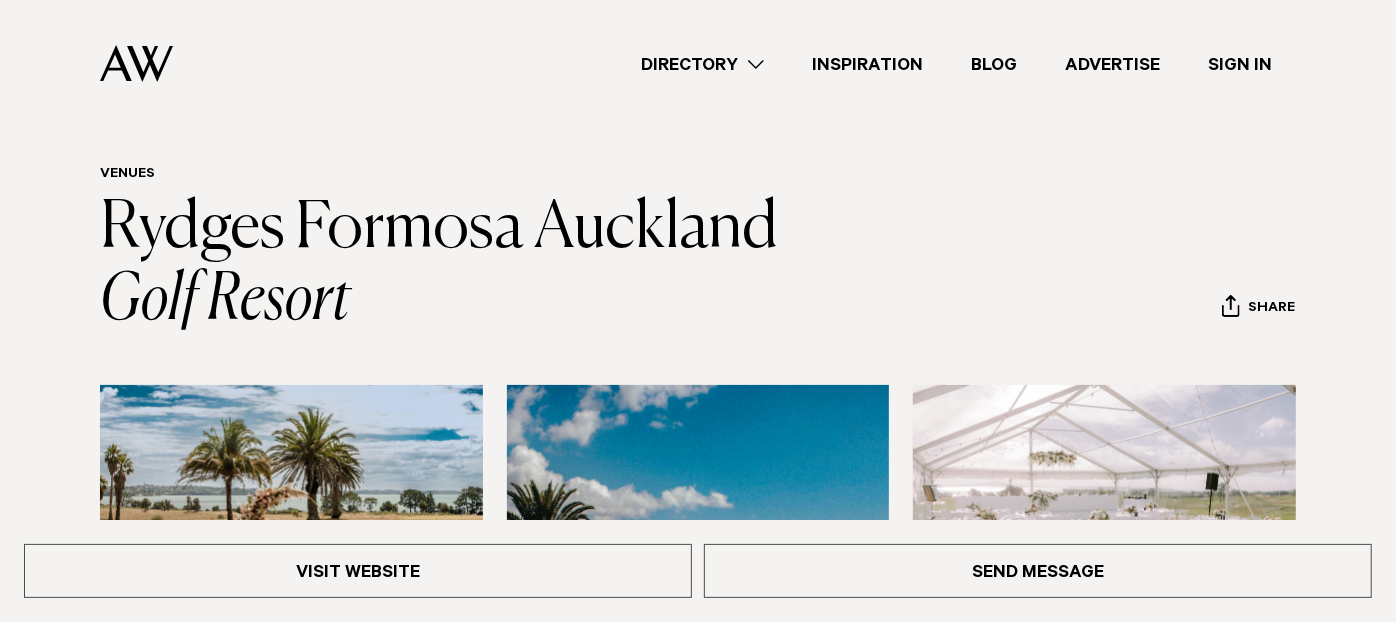 scroll, scrollTop: 0, scrollLeft: 0, axis: both 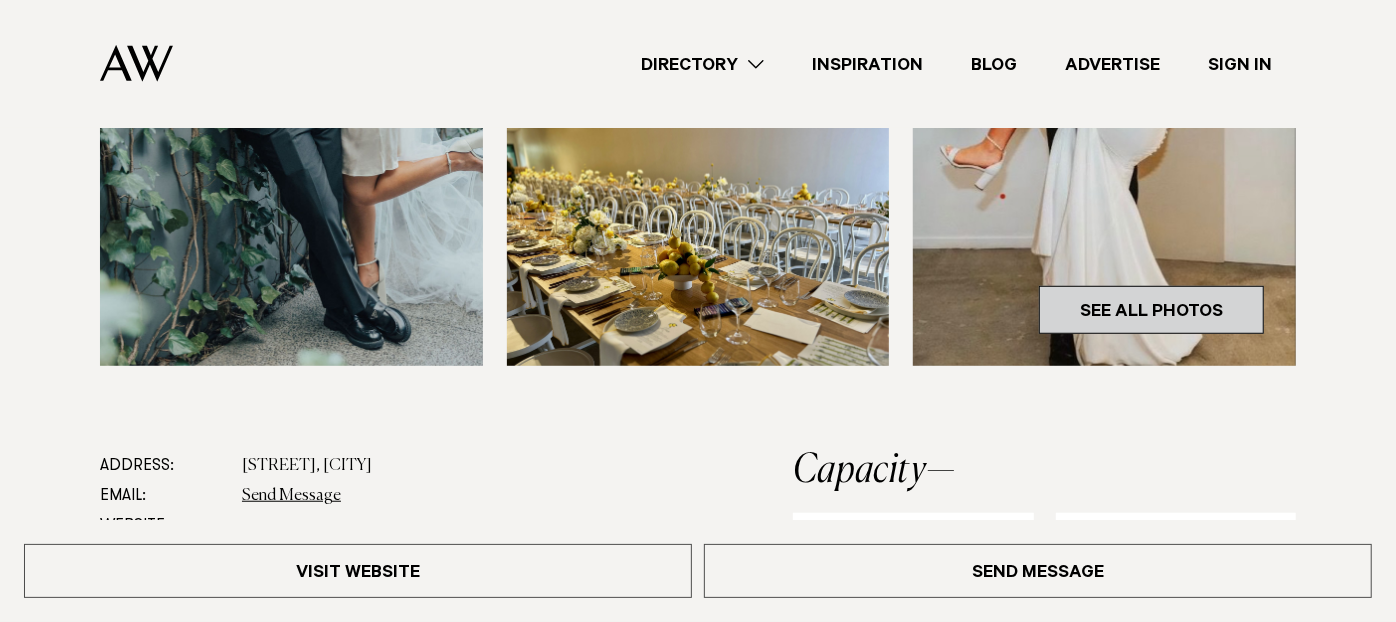 click on "See All Photos" at bounding box center [1151, 310] 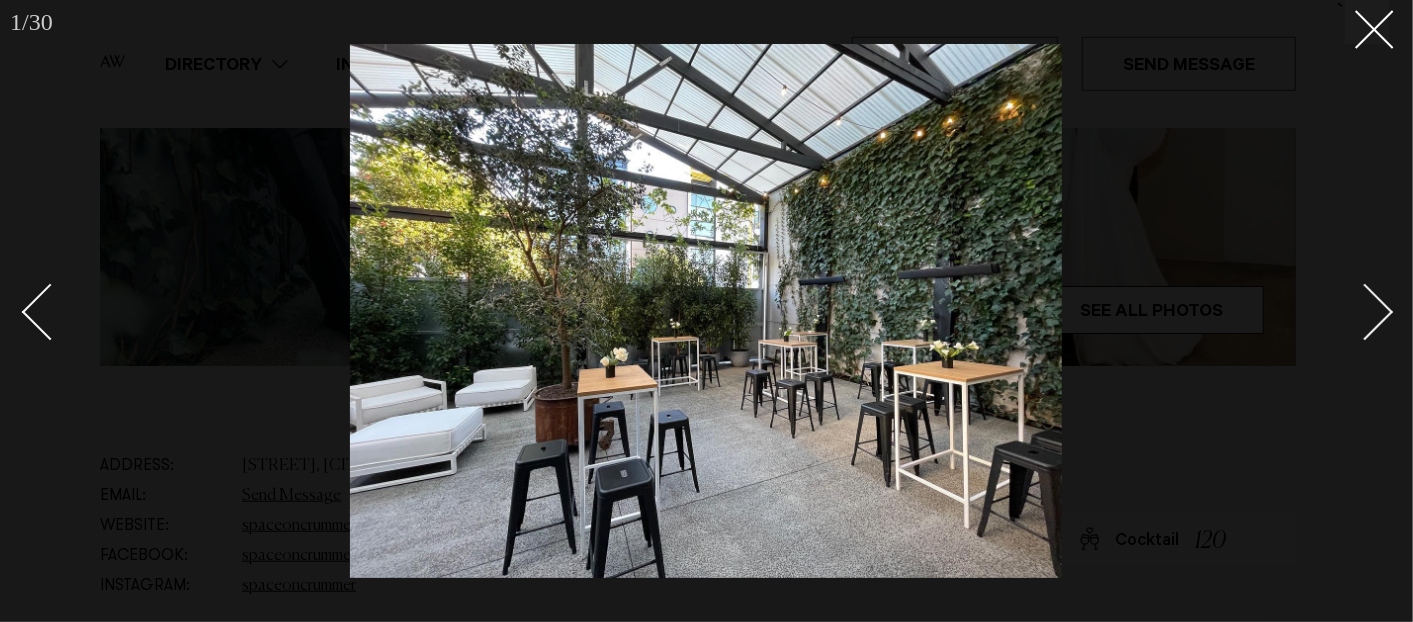 click at bounding box center [1354, 311] 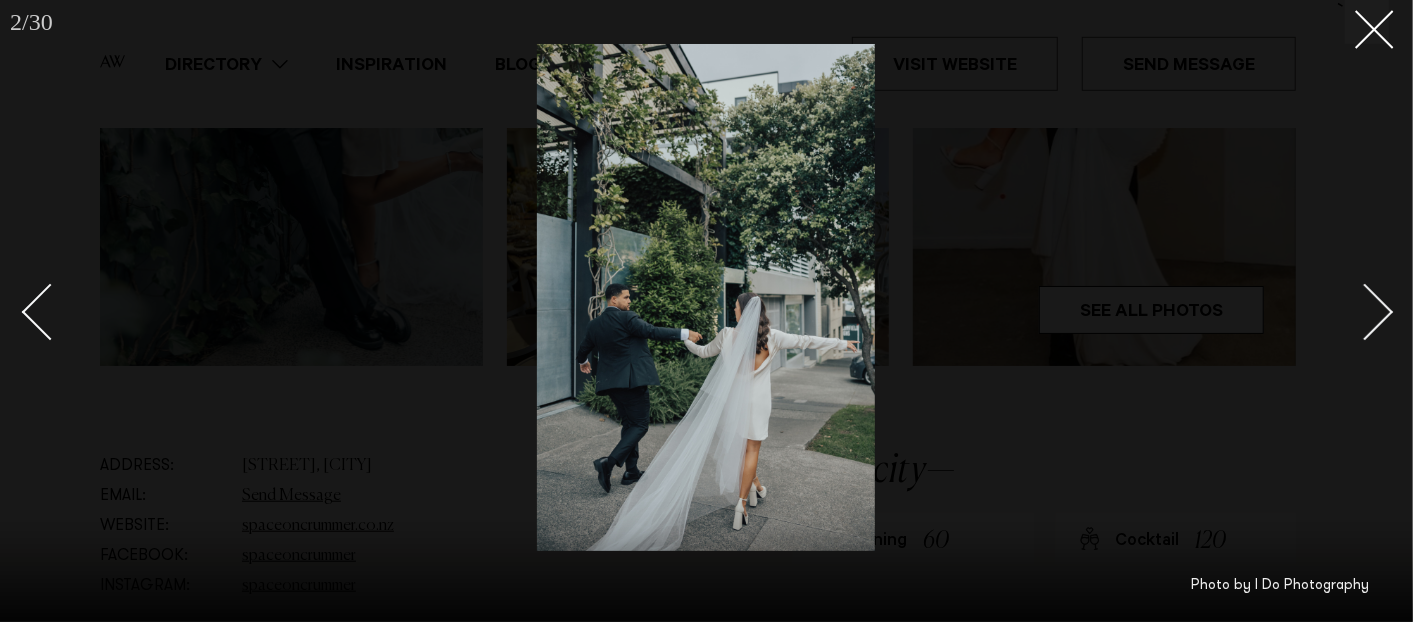 click at bounding box center [1365, 312] 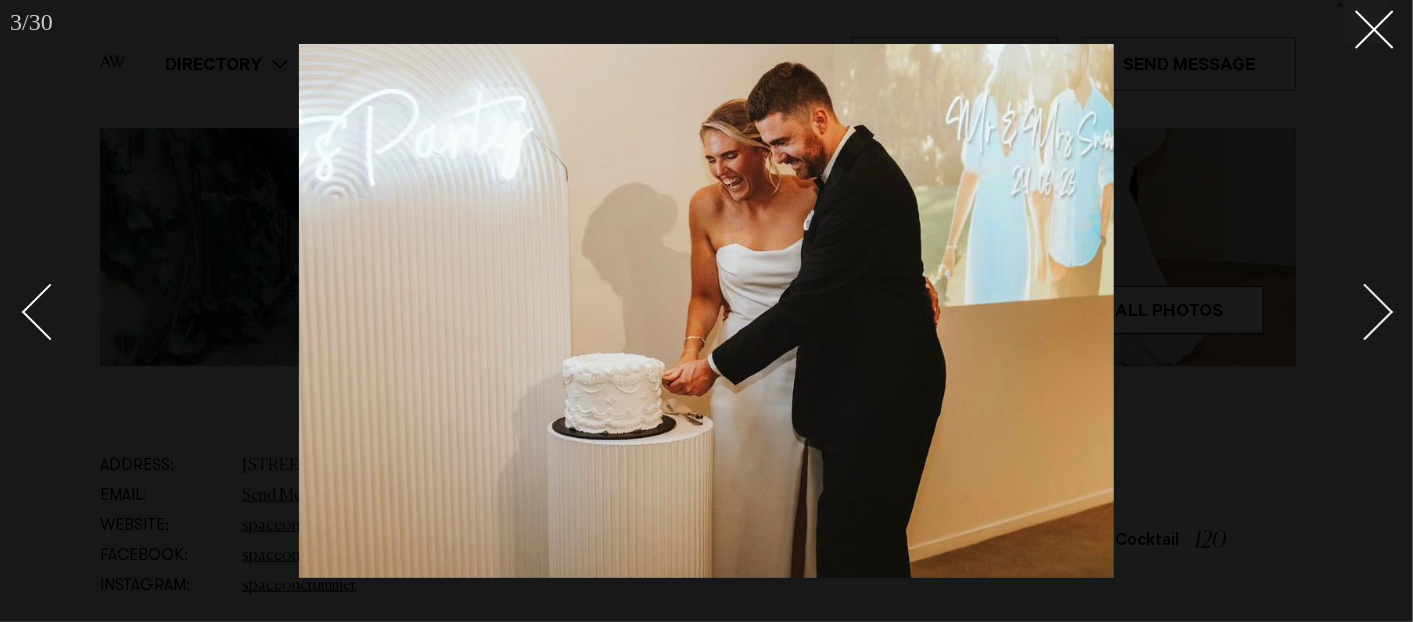click at bounding box center [1365, 312] 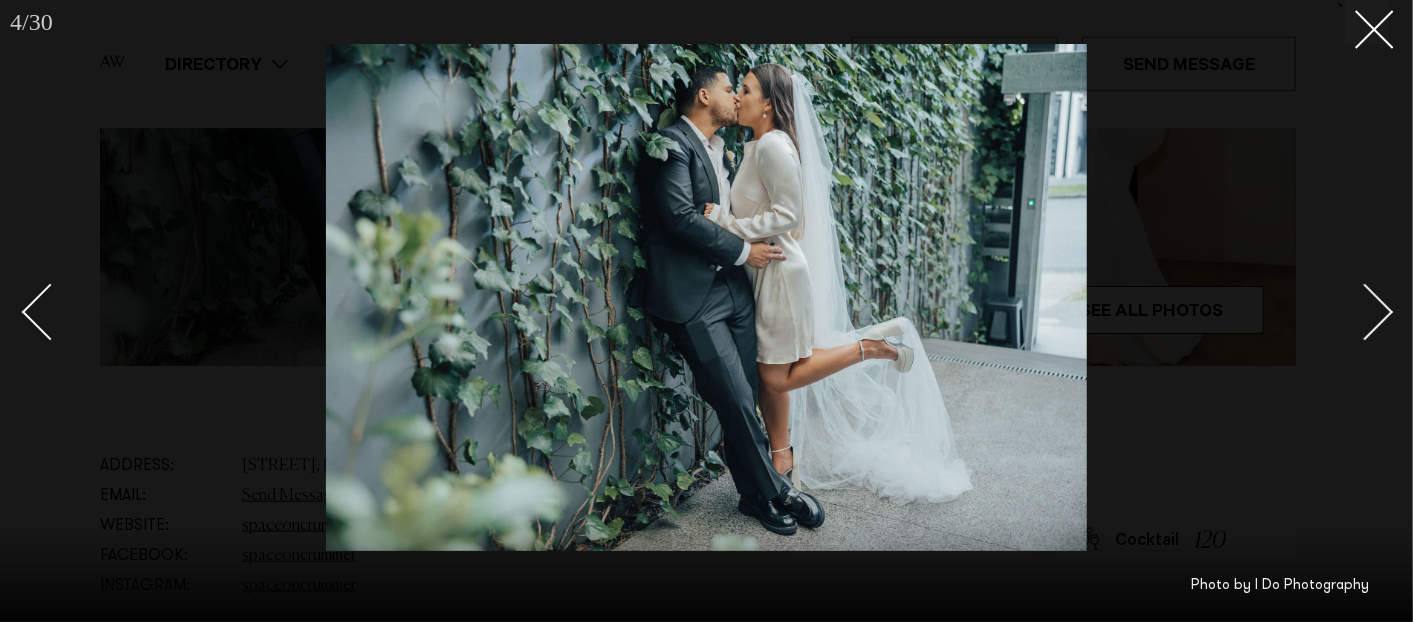 click at bounding box center (1365, 312) 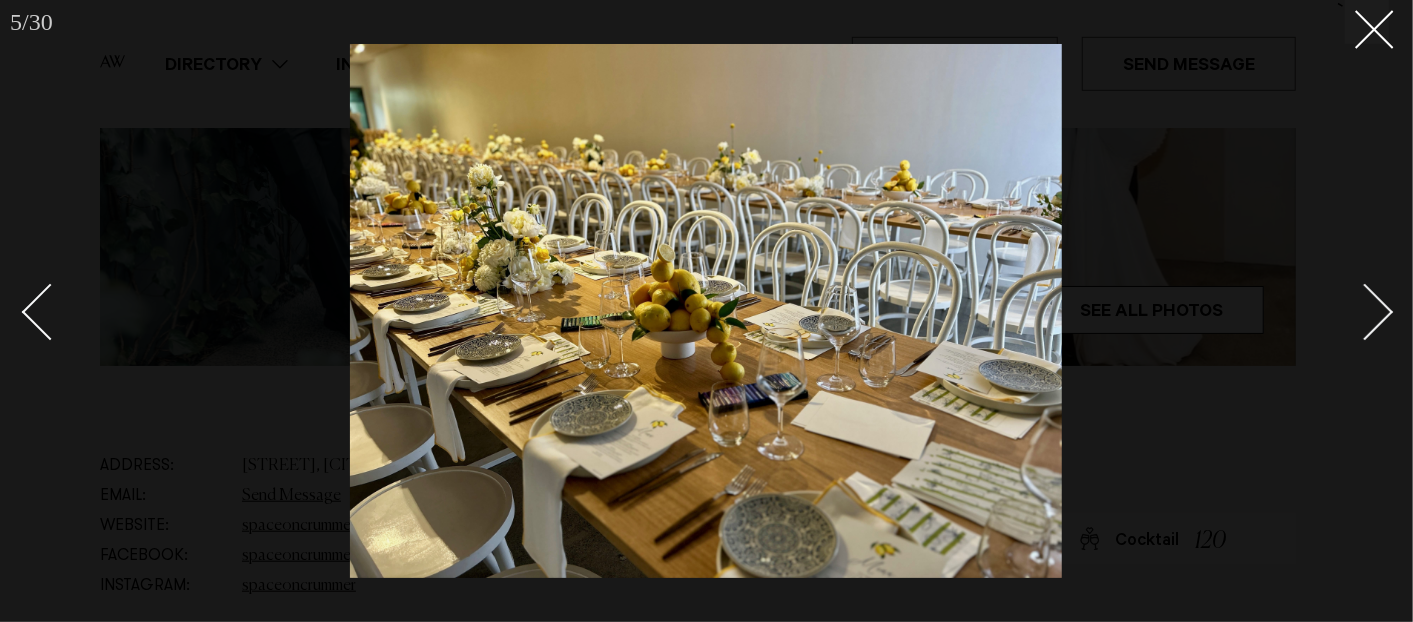 click at bounding box center [1365, 312] 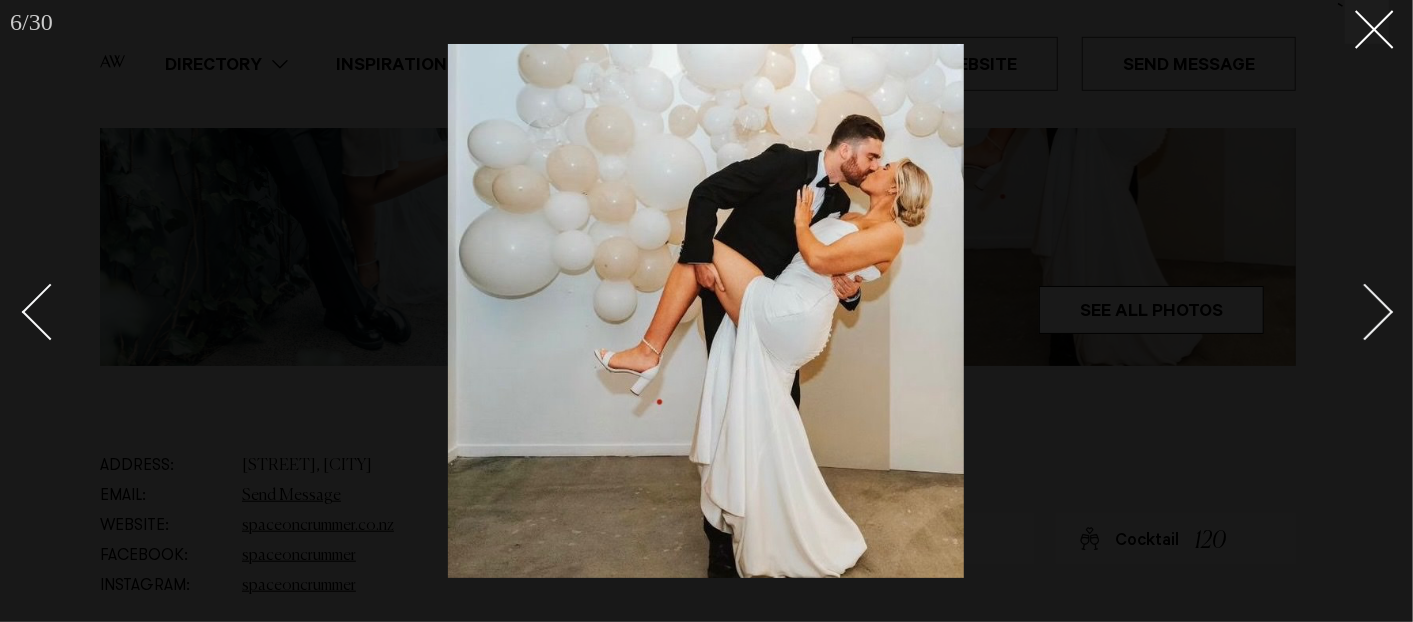 click at bounding box center (1365, 312) 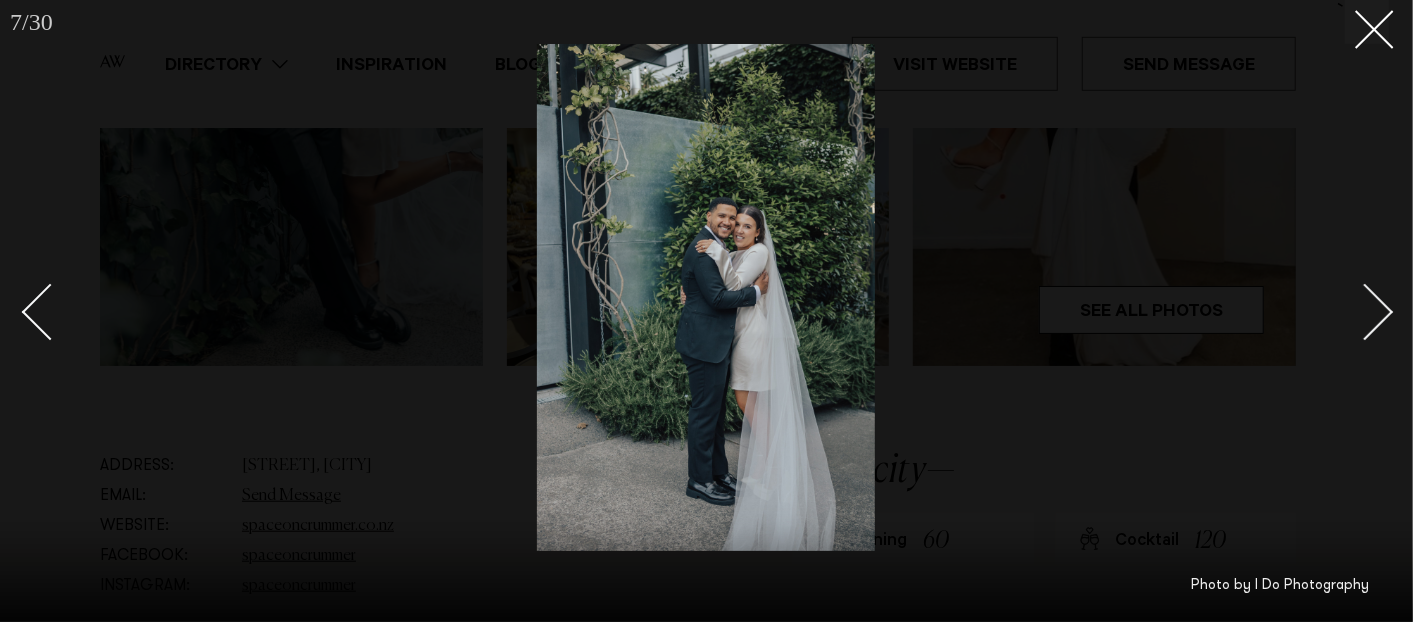 click at bounding box center [1365, 312] 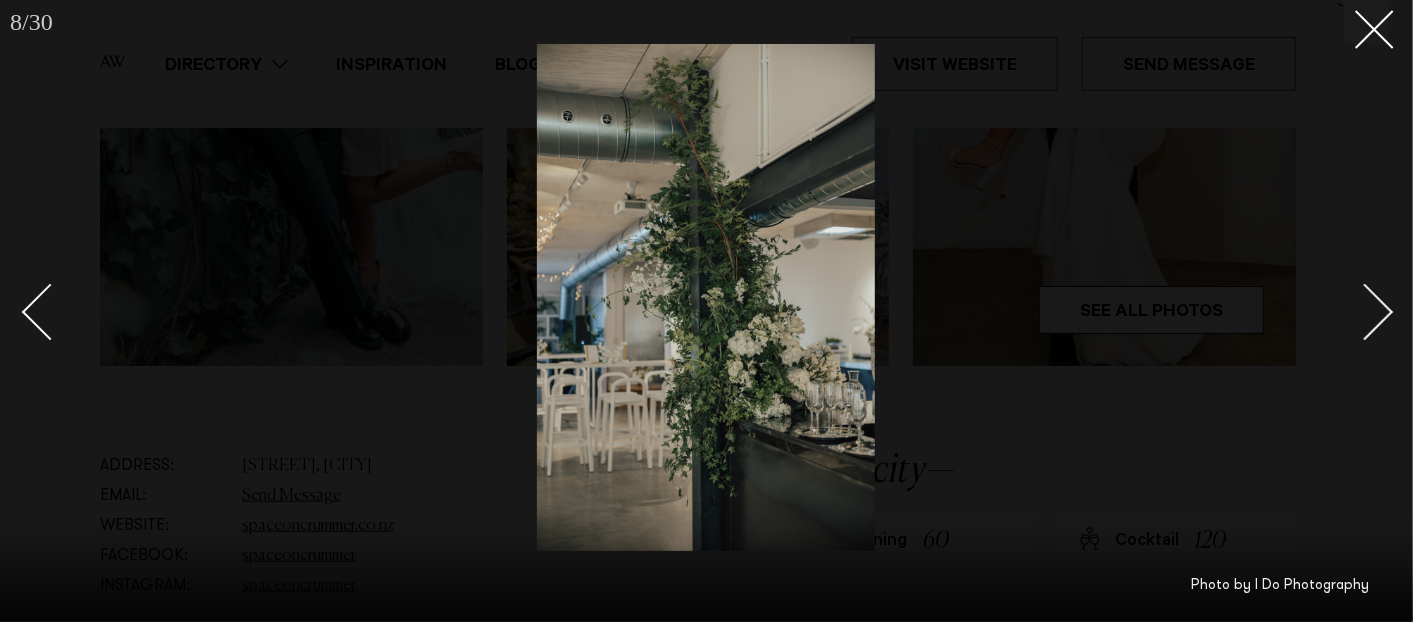 click at bounding box center [1365, 312] 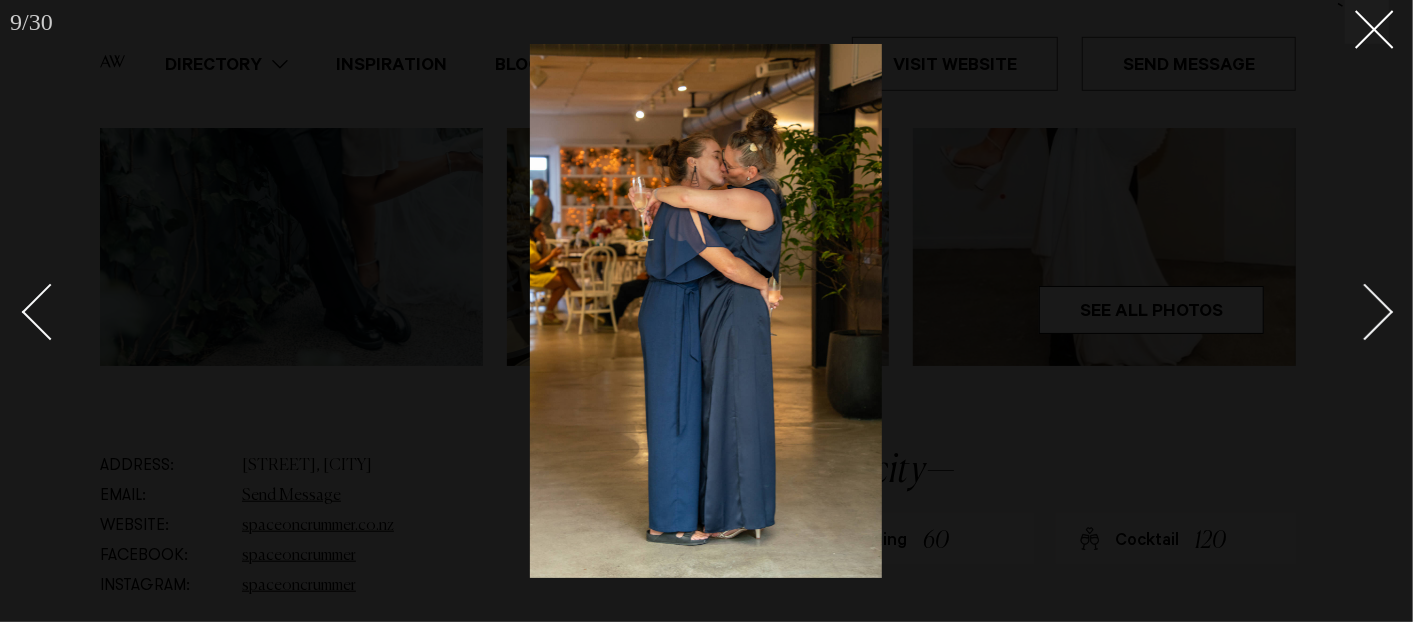click at bounding box center (1365, 312) 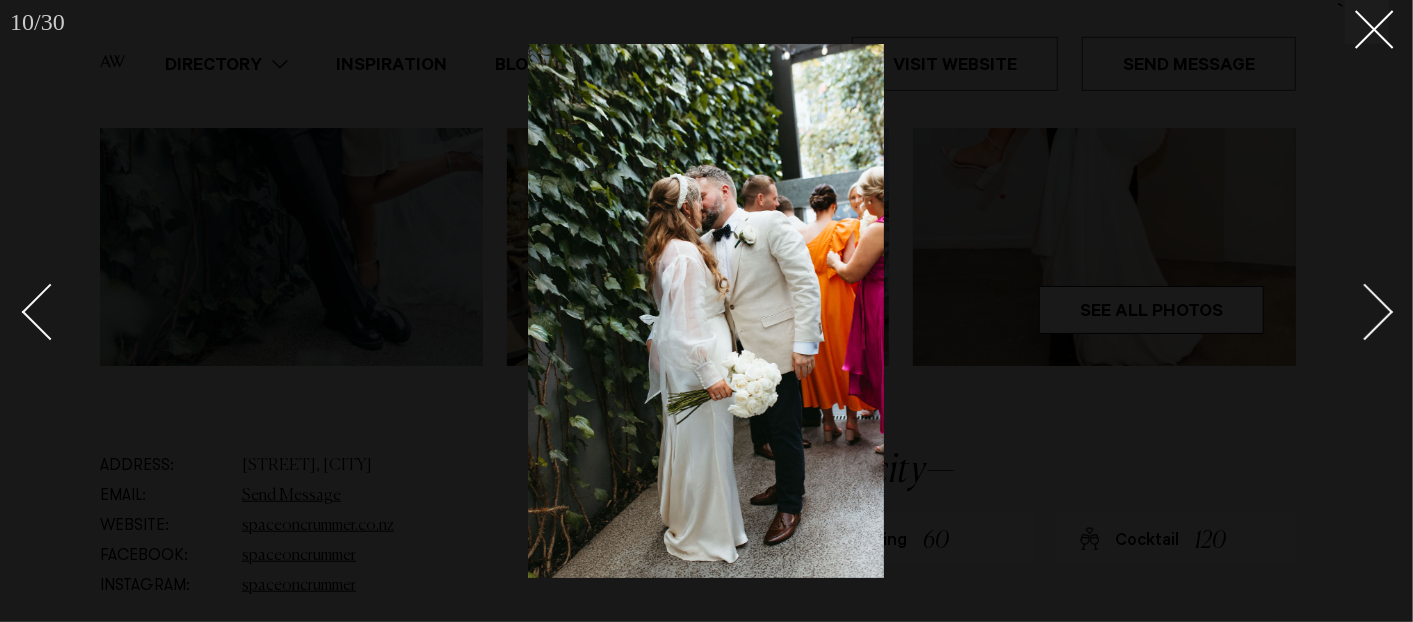 click at bounding box center (1365, 312) 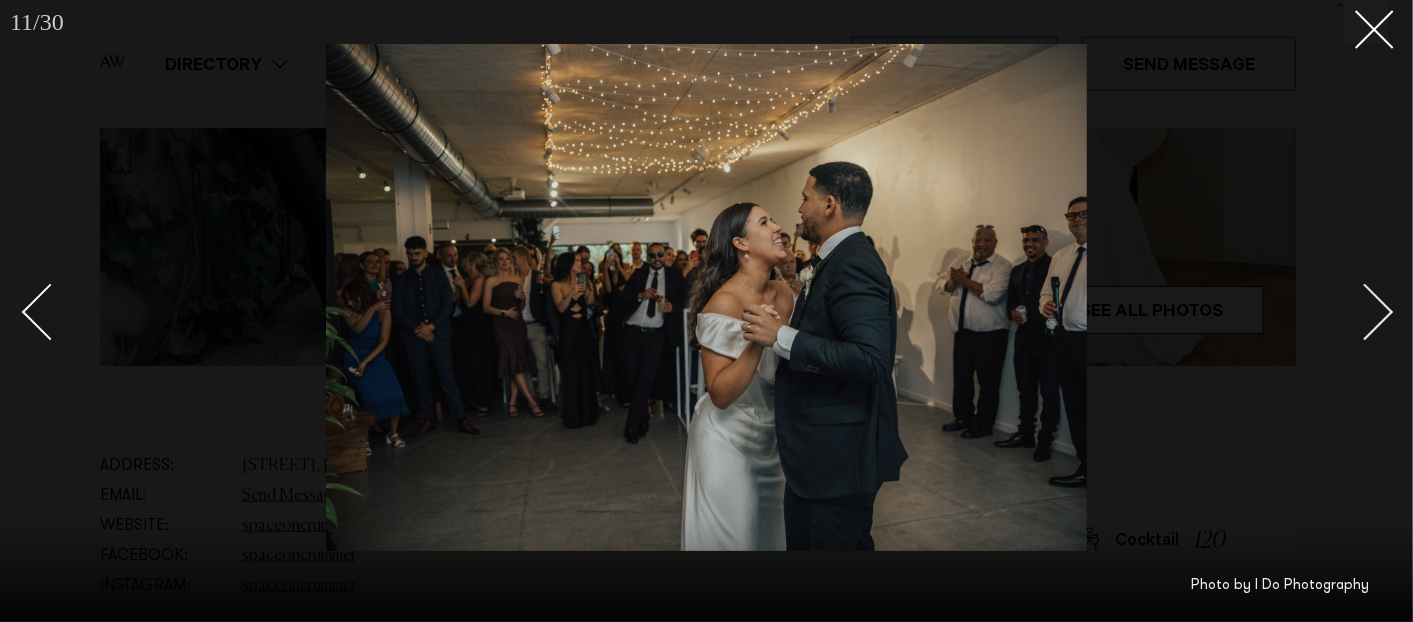 click at bounding box center [1365, 312] 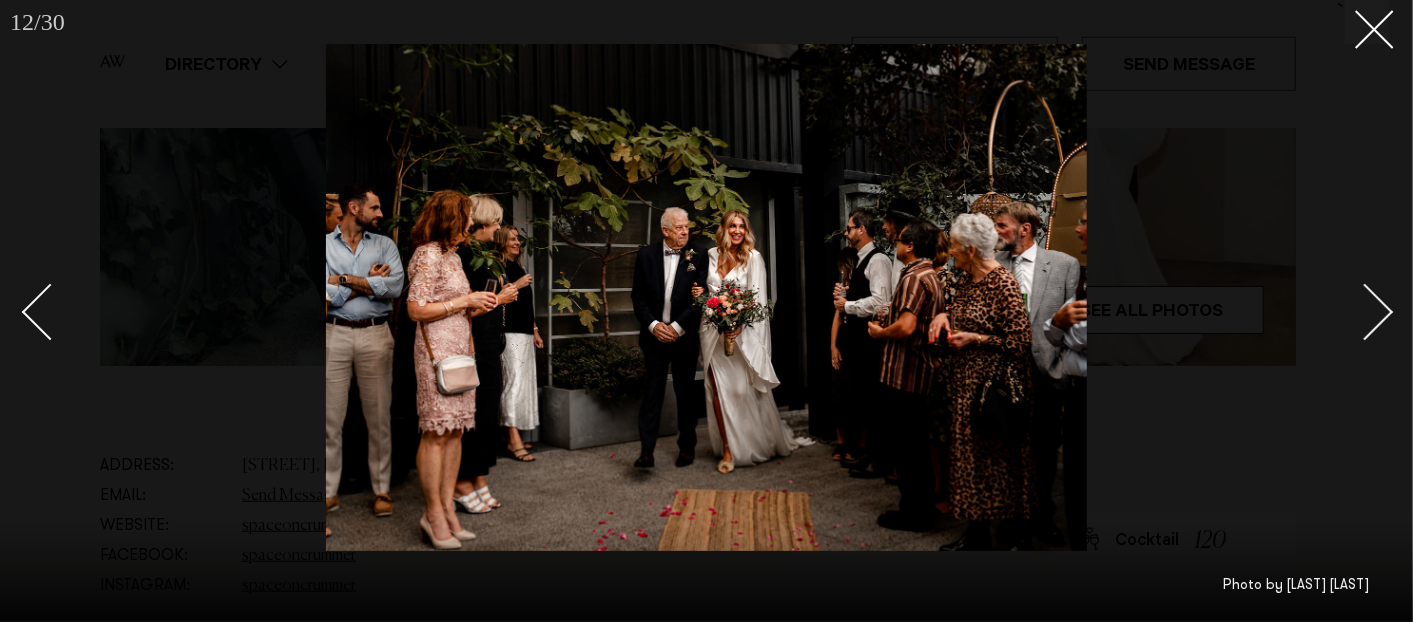 click at bounding box center [1365, 312] 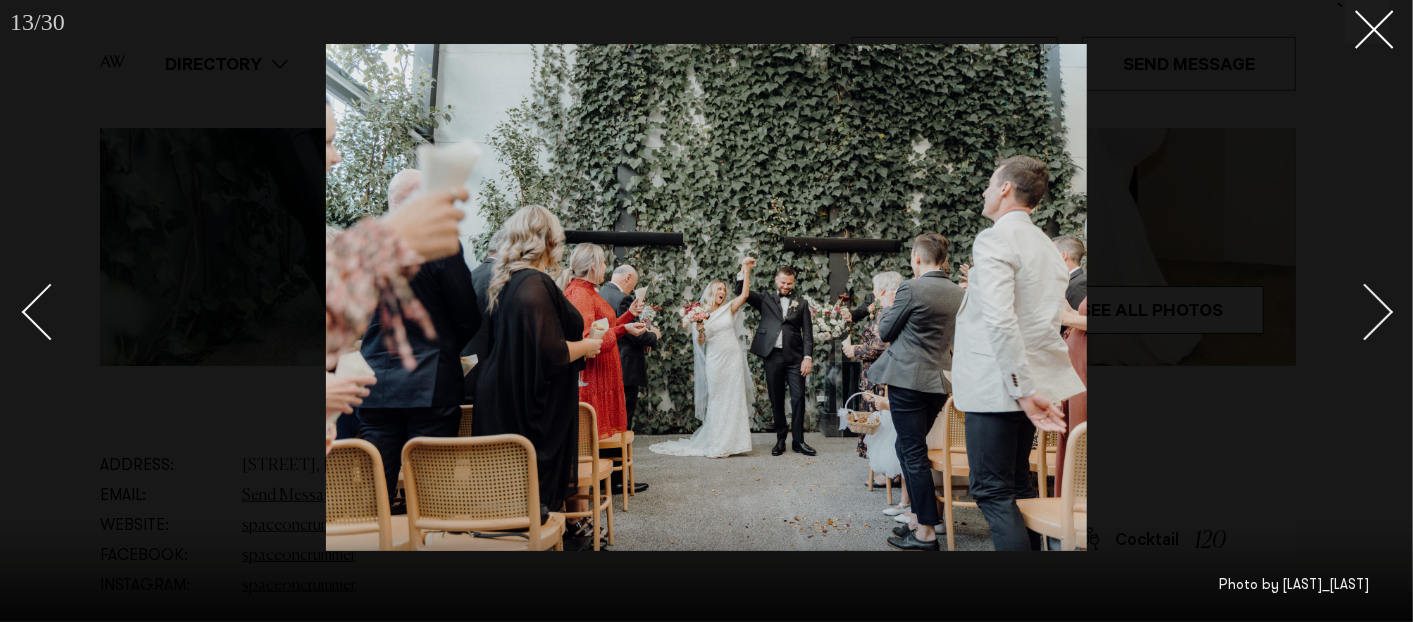 click at bounding box center [1365, 312] 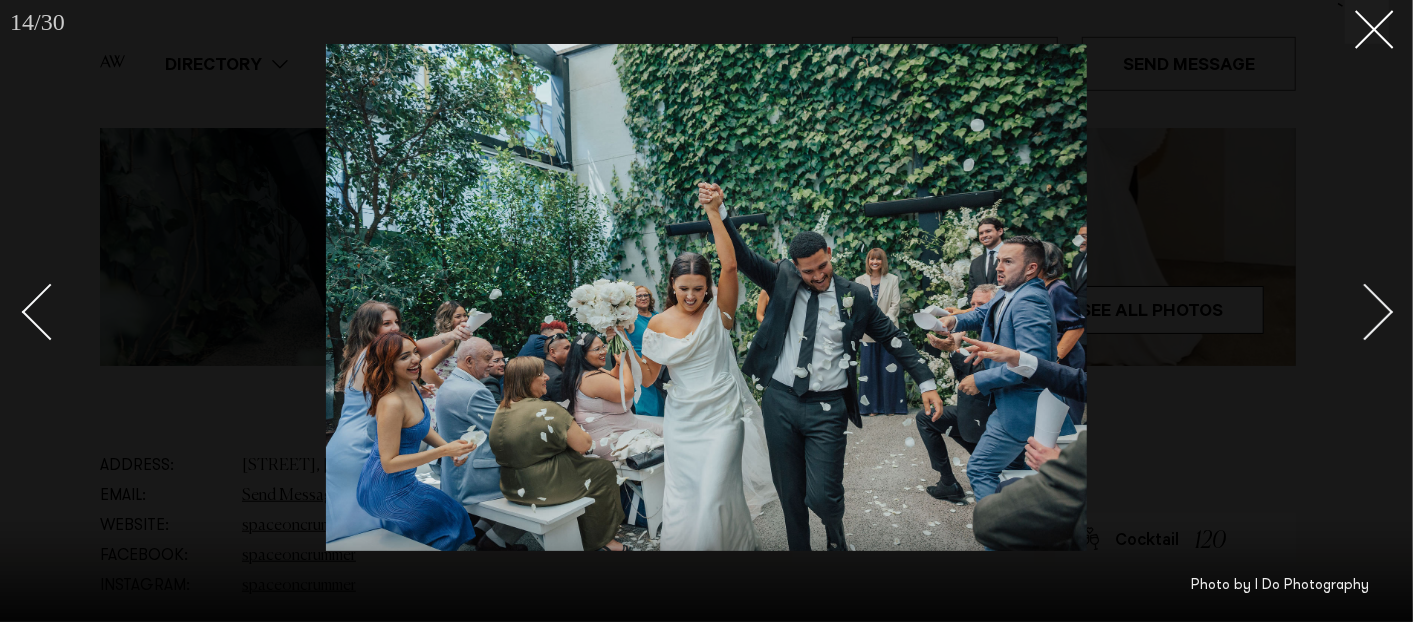 click at bounding box center (1365, 312) 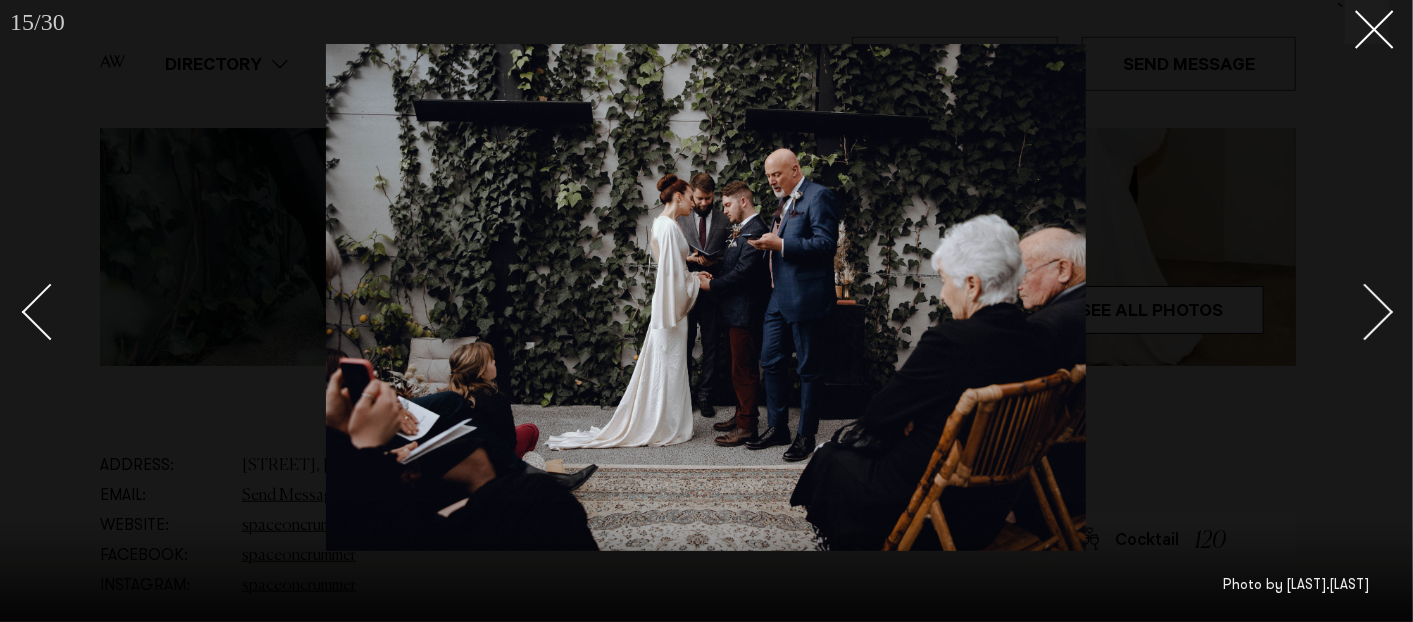 click at bounding box center (1365, 312) 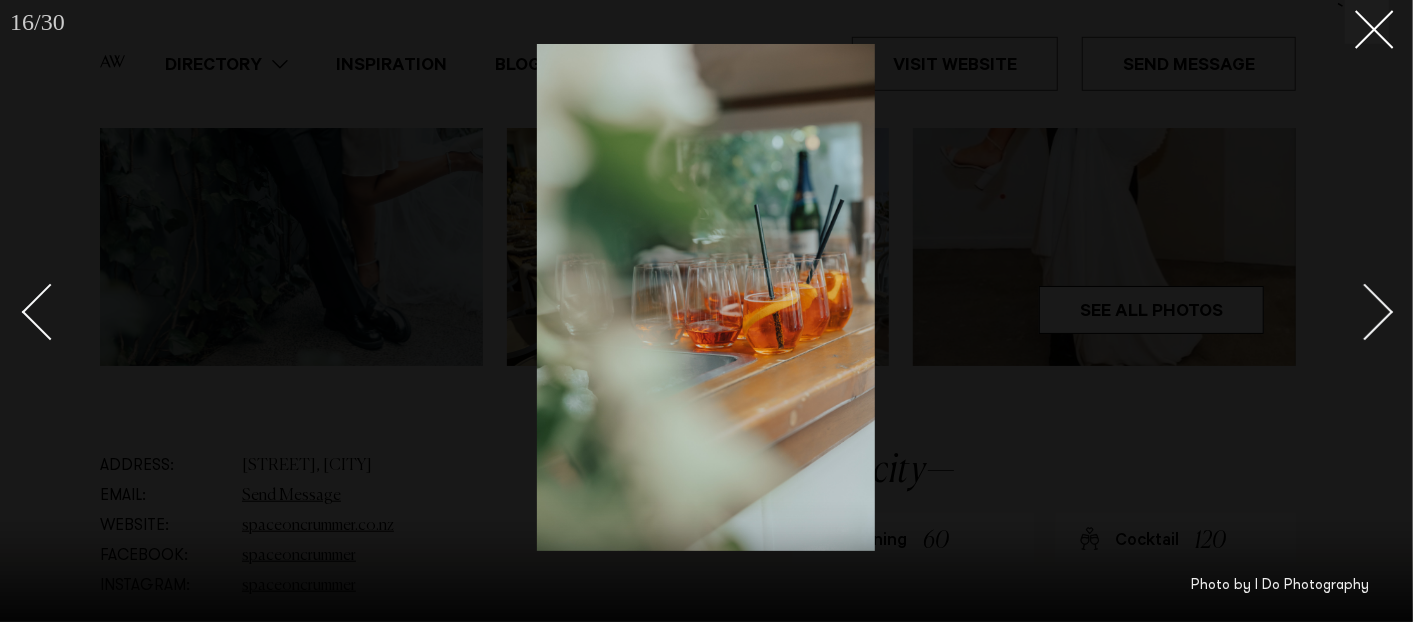 click at bounding box center (1365, 312) 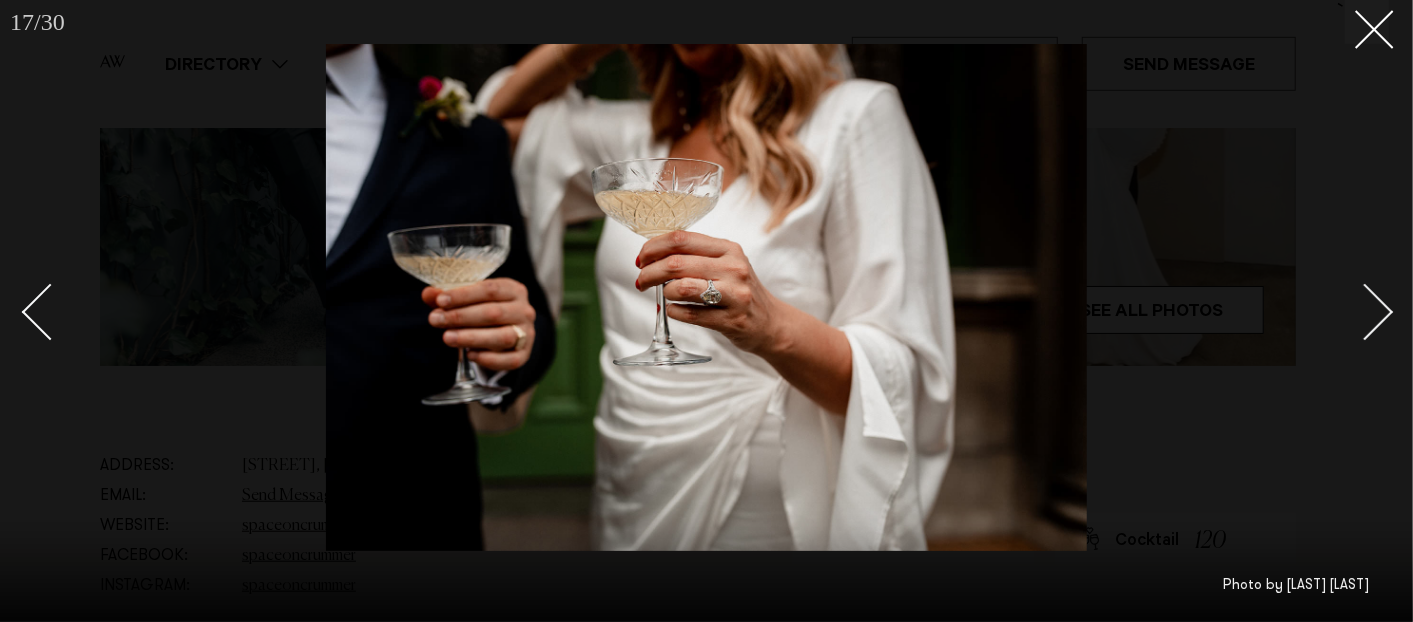 click at bounding box center [1365, 312] 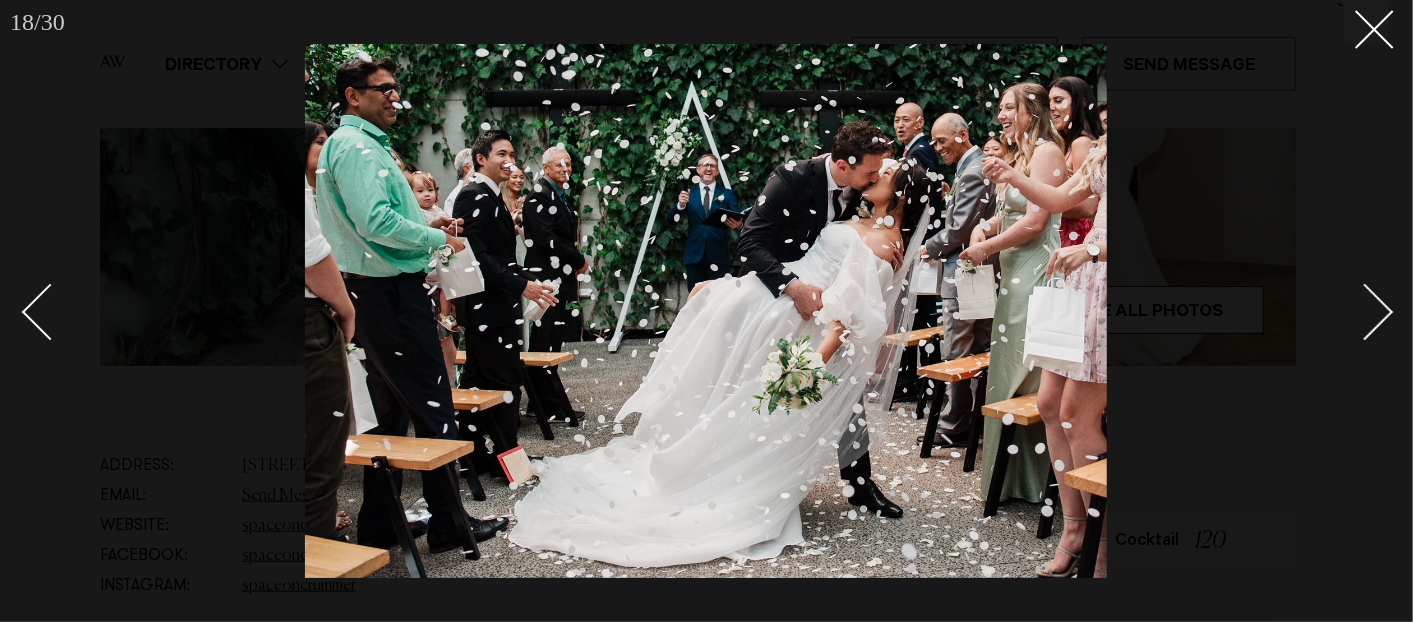 click at bounding box center (1365, 312) 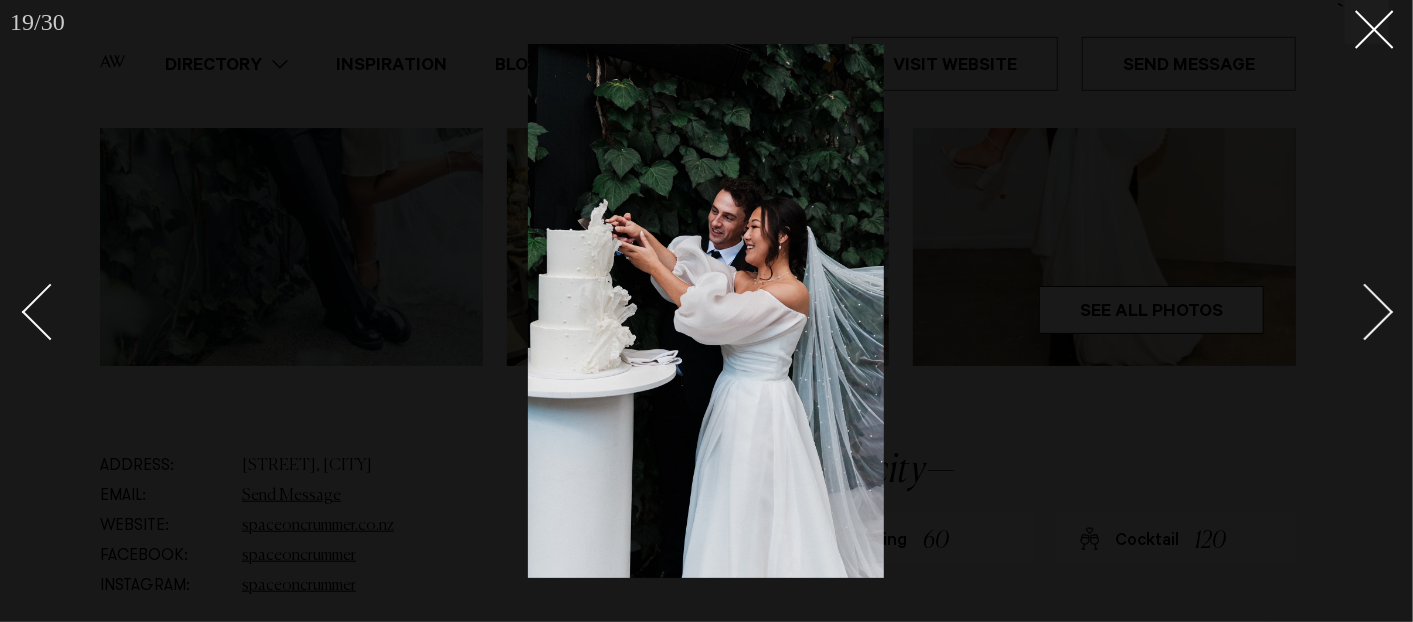 click at bounding box center (1365, 312) 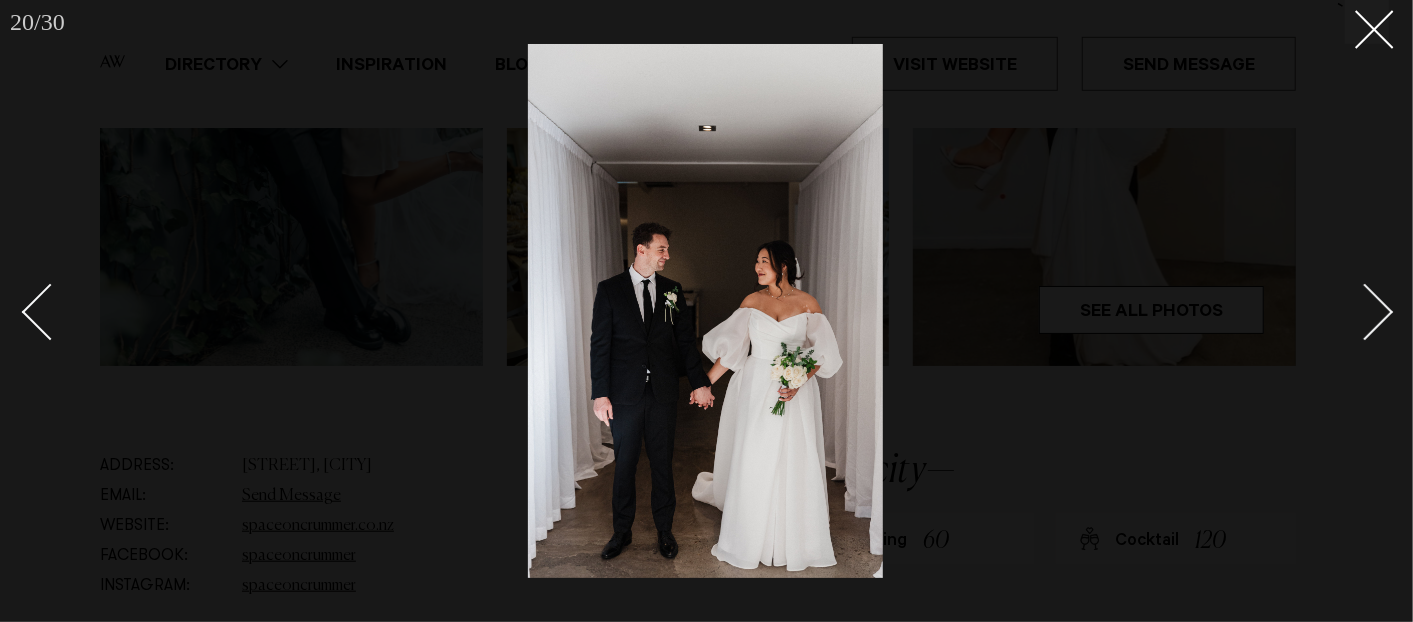 click at bounding box center [1365, 312] 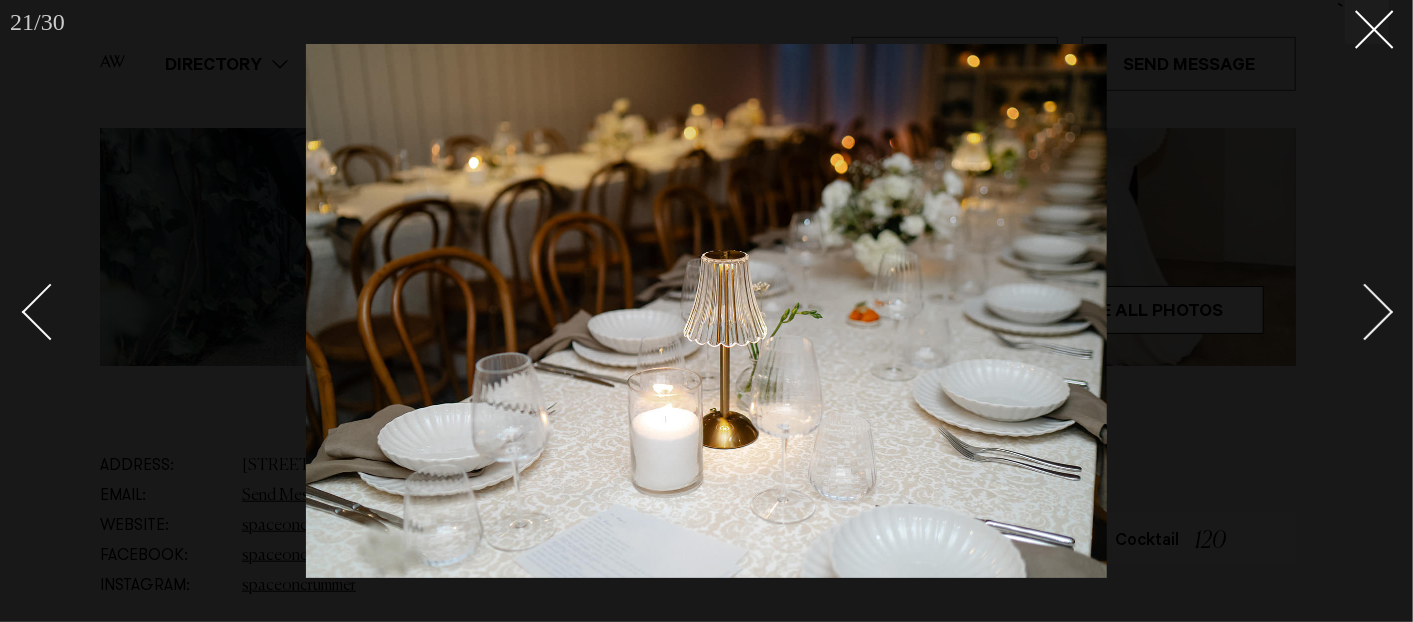 click at bounding box center (1365, 312) 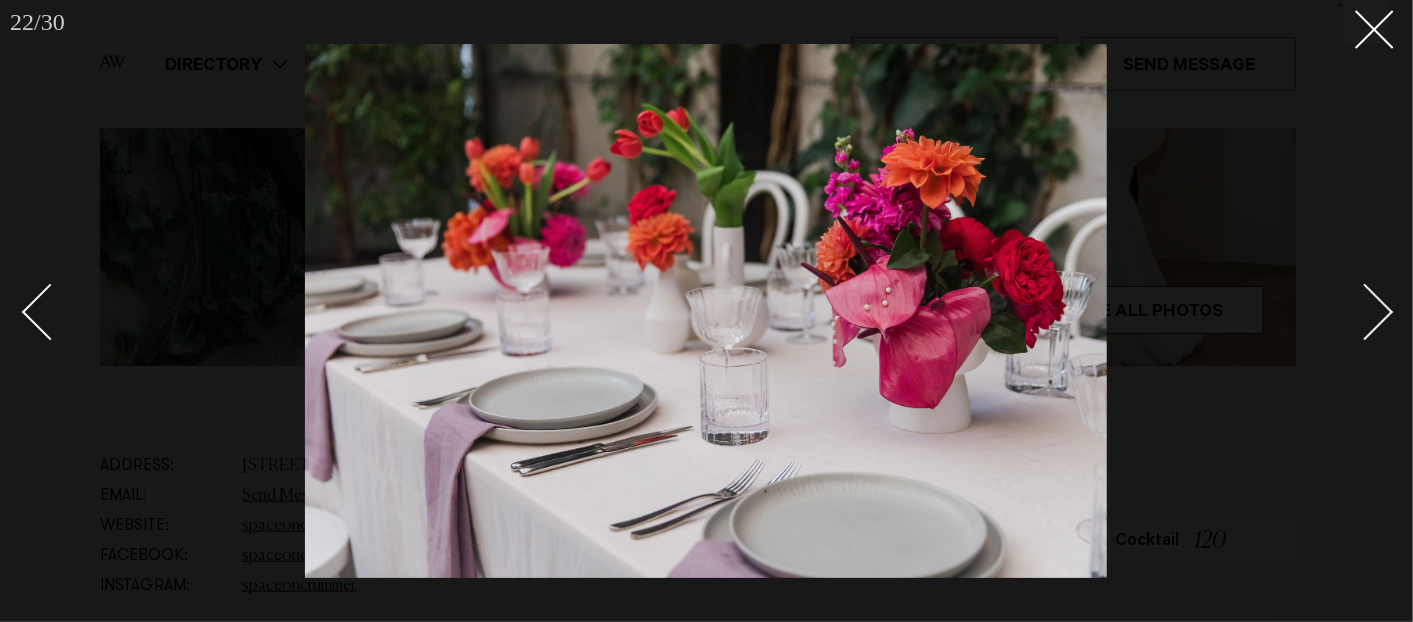 click at bounding box center (1365, 312) 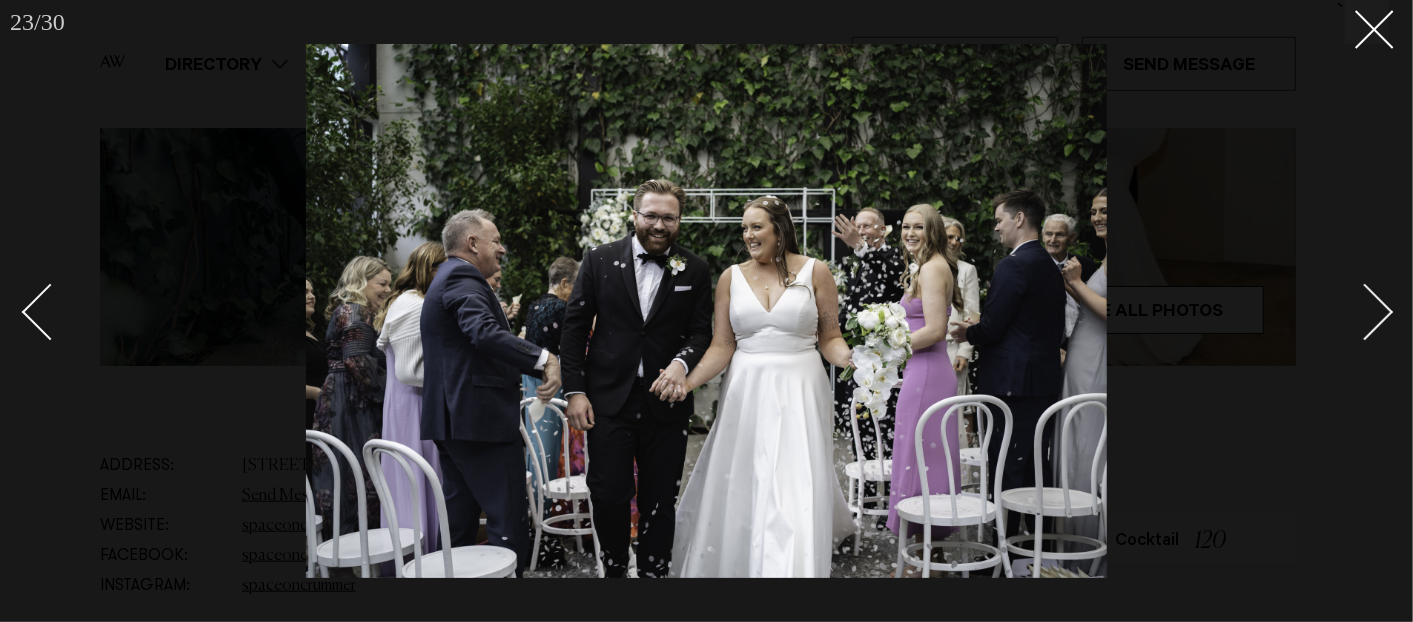 click at bounding box center [1365, 312] 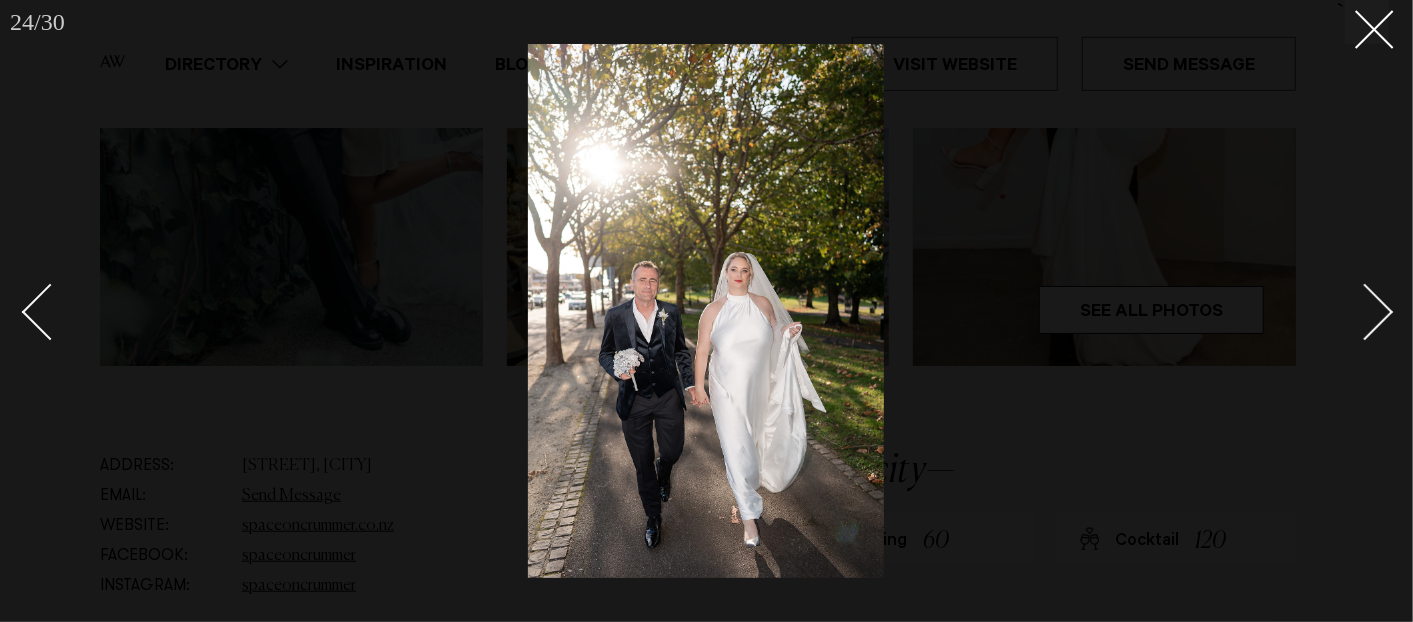 click at bounding box center [1365, 312] 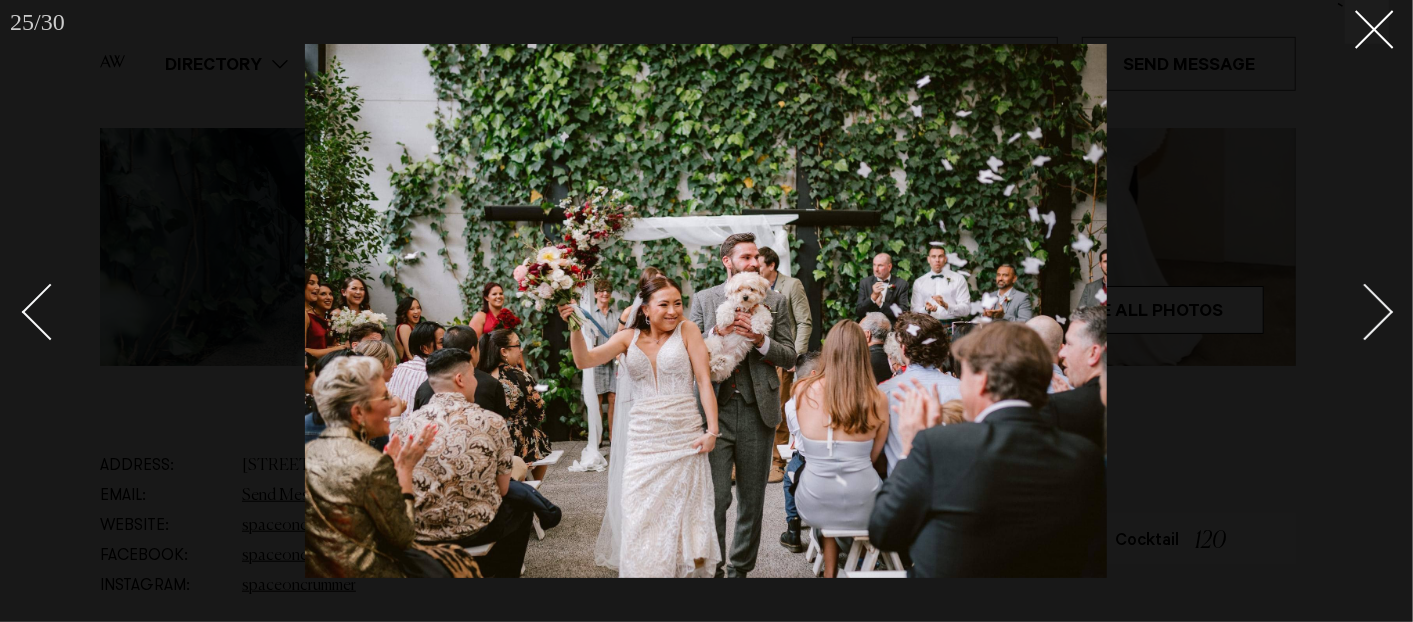 click at bounding box center [1365, 312] 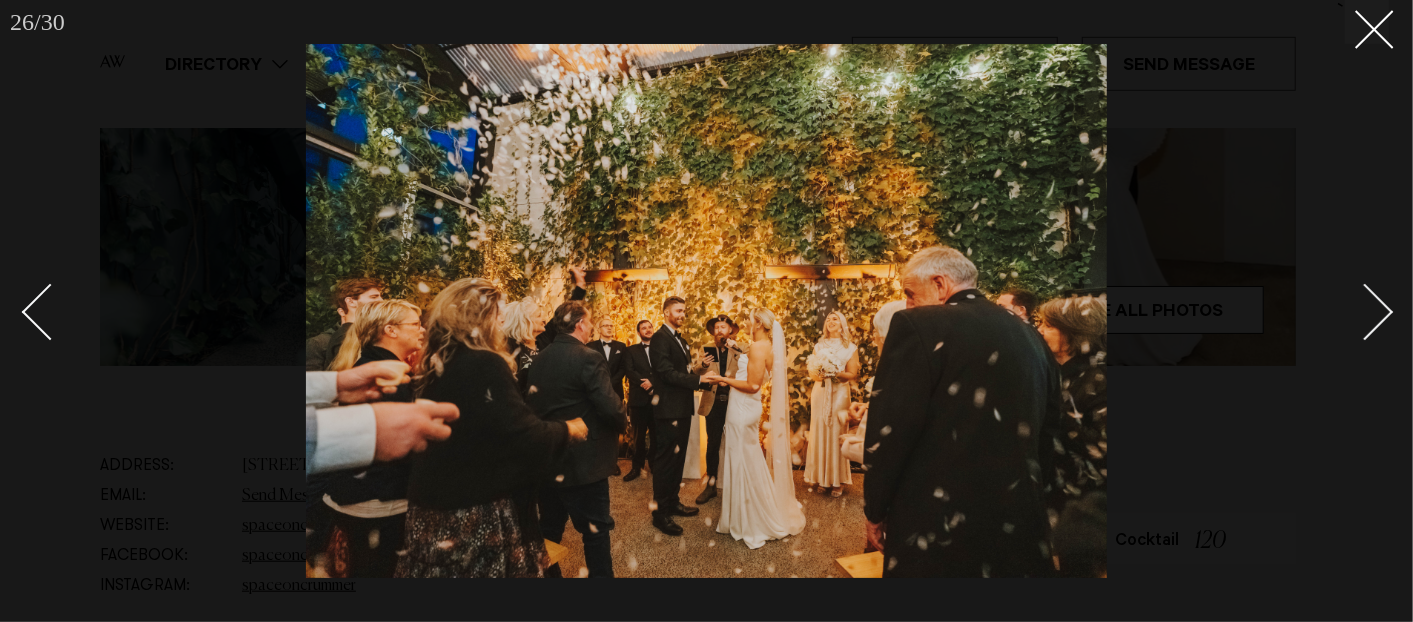 click at bounding box center (1365, 312) 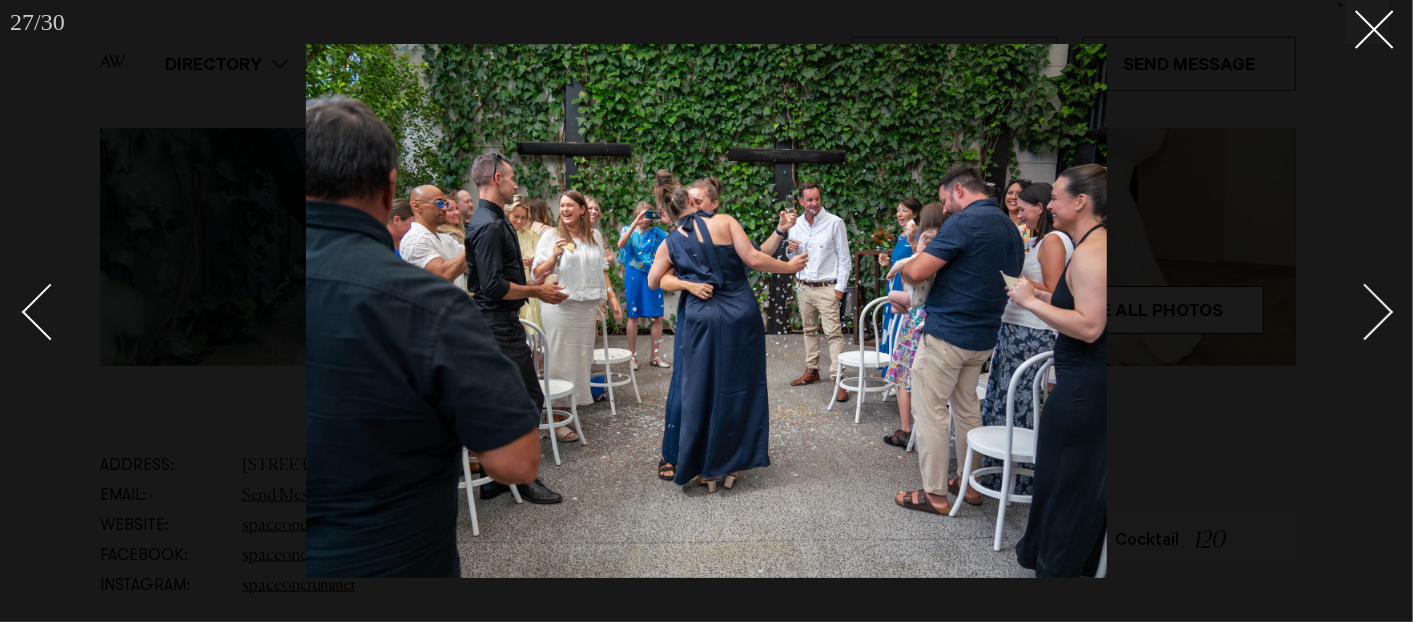 click at bounding box center [1365, 312] 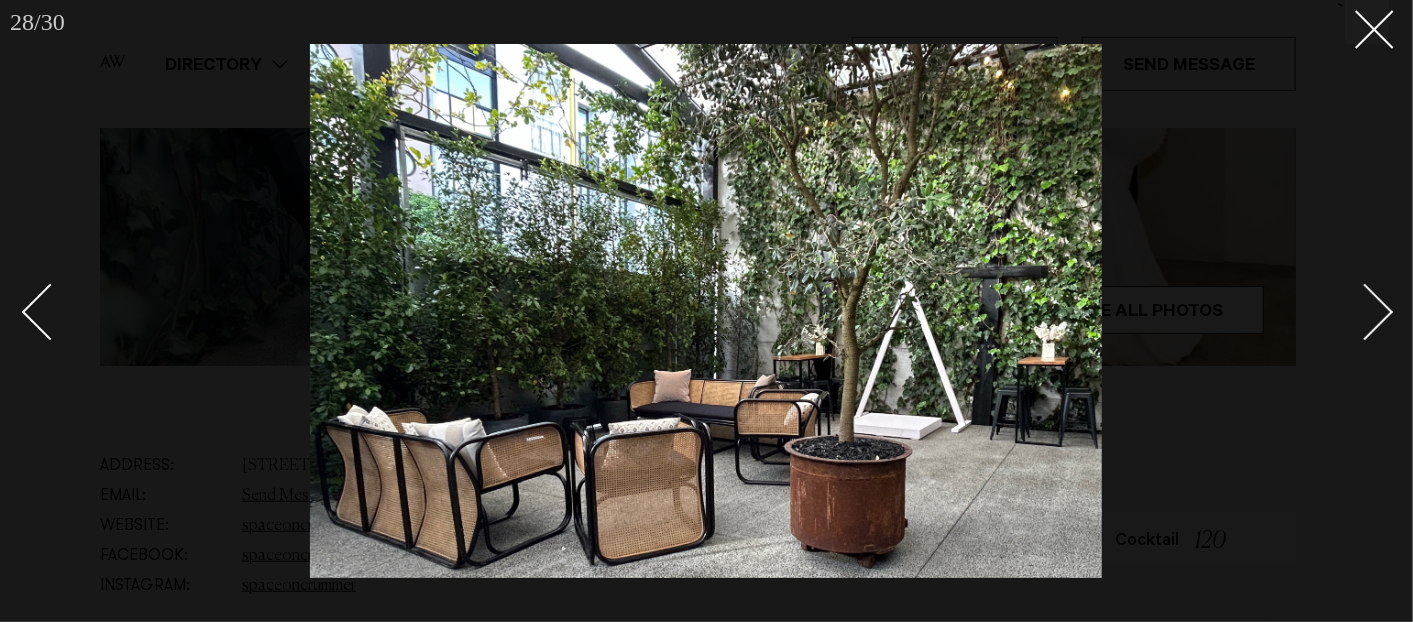 click at bounding box center [1365, 312] 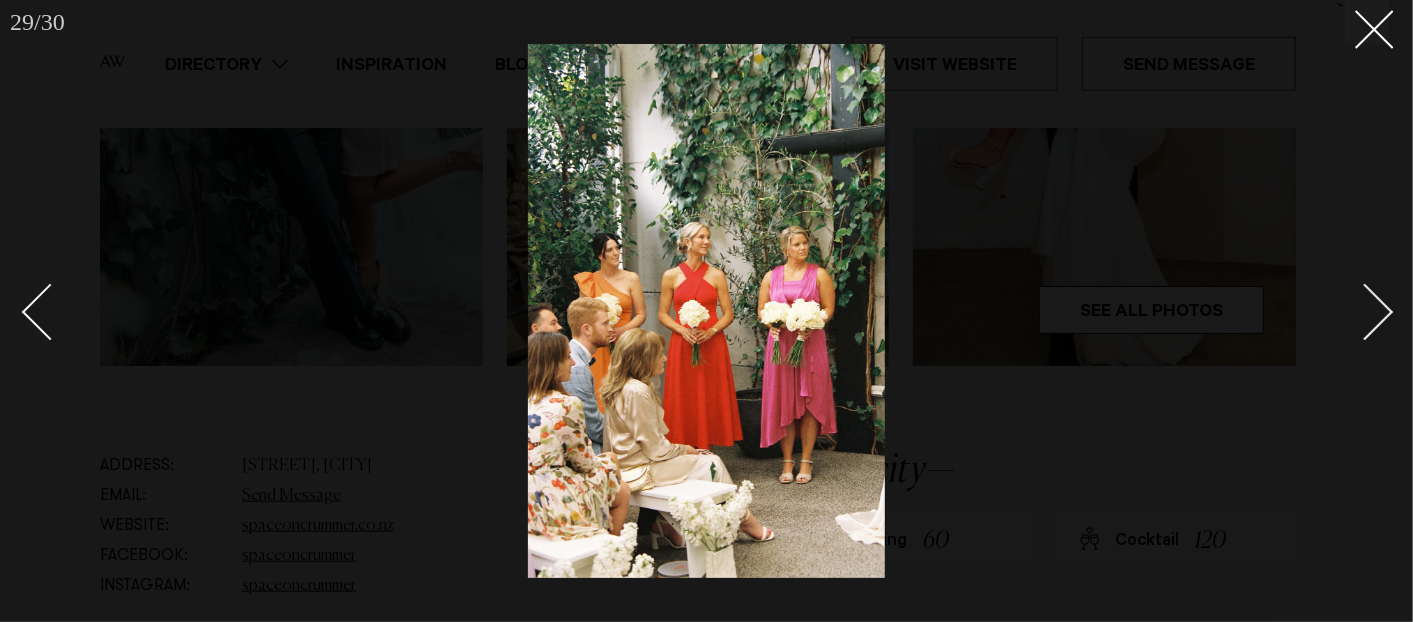 click at bounding box center (1365, 312) 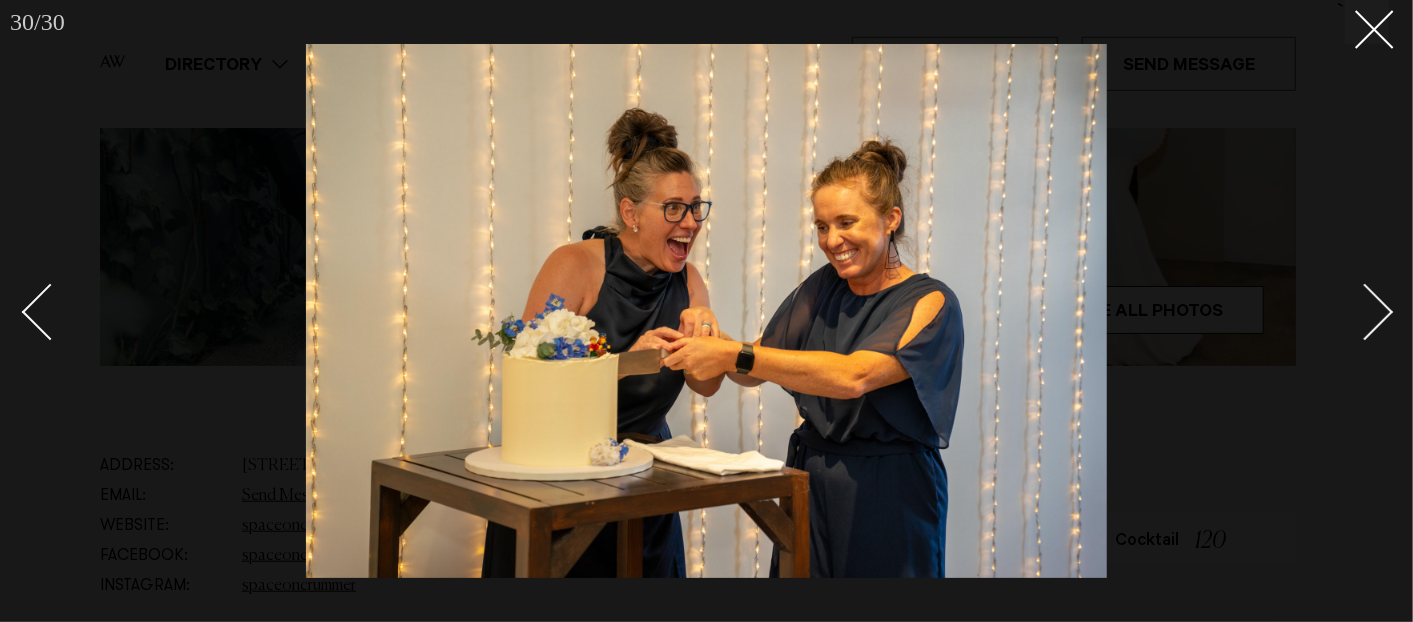 click at bounding box center (1365, 312) 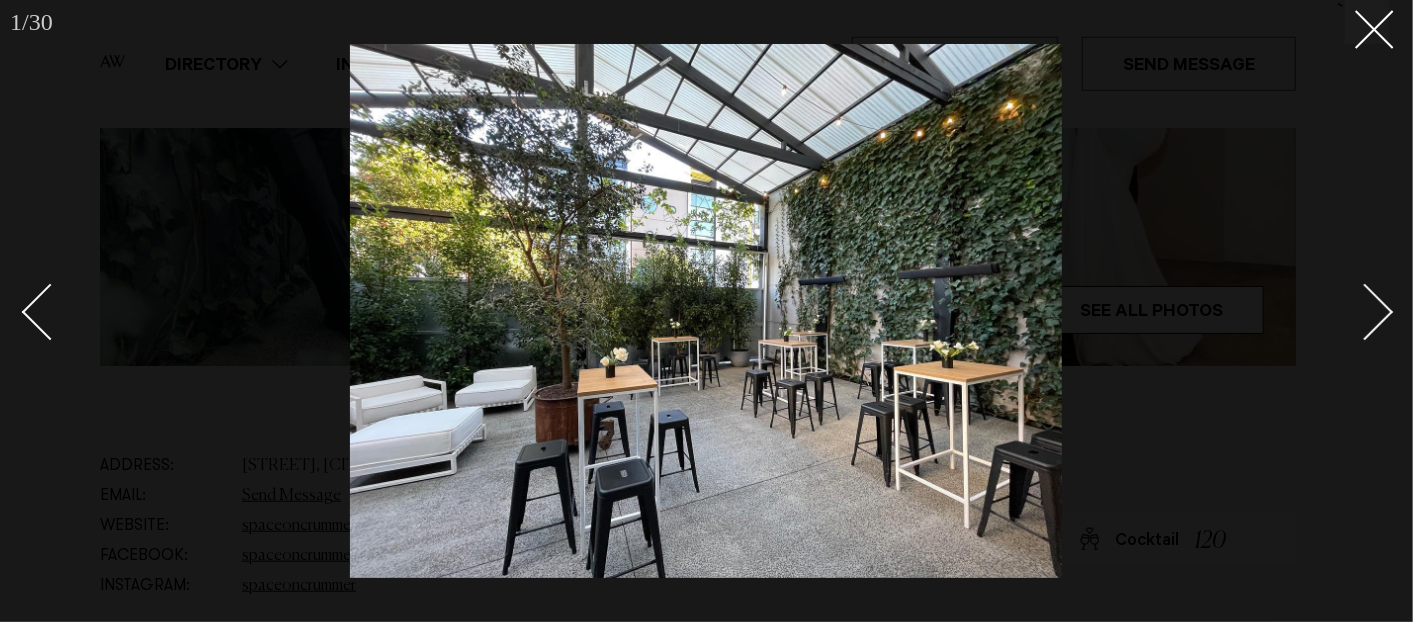 click at bounding box center (1365, 312) 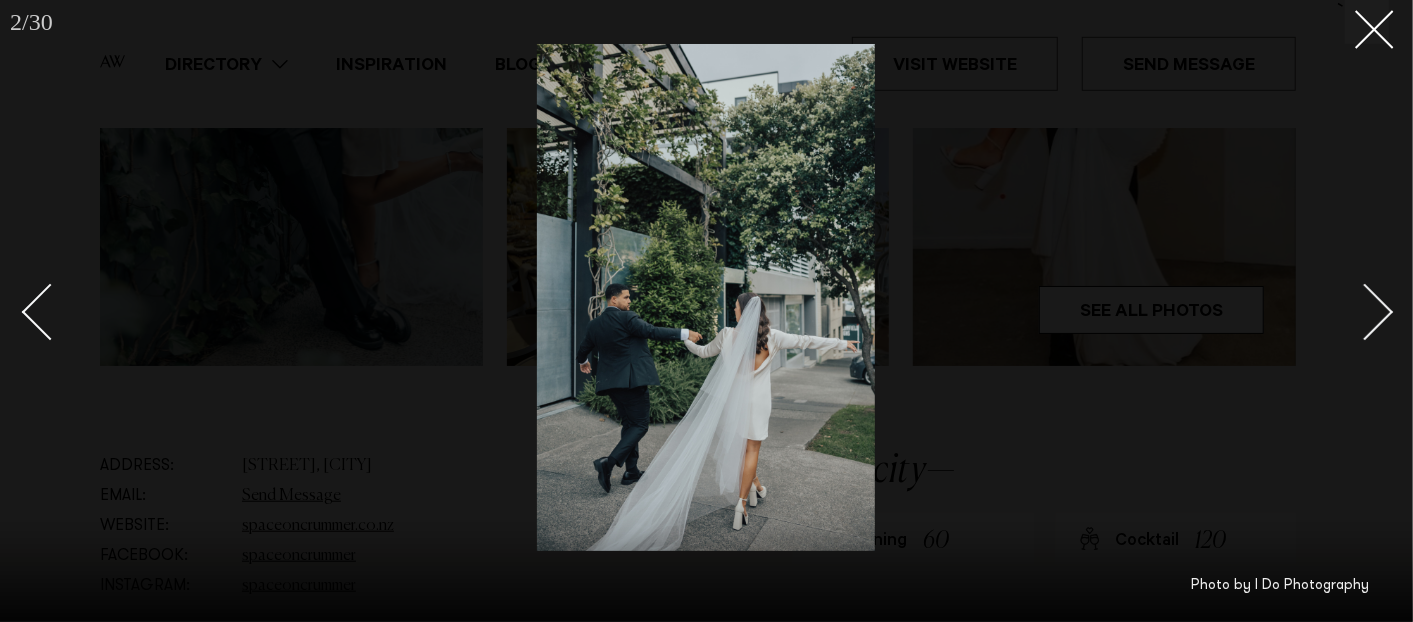 click at bounding box center [1365, 312] 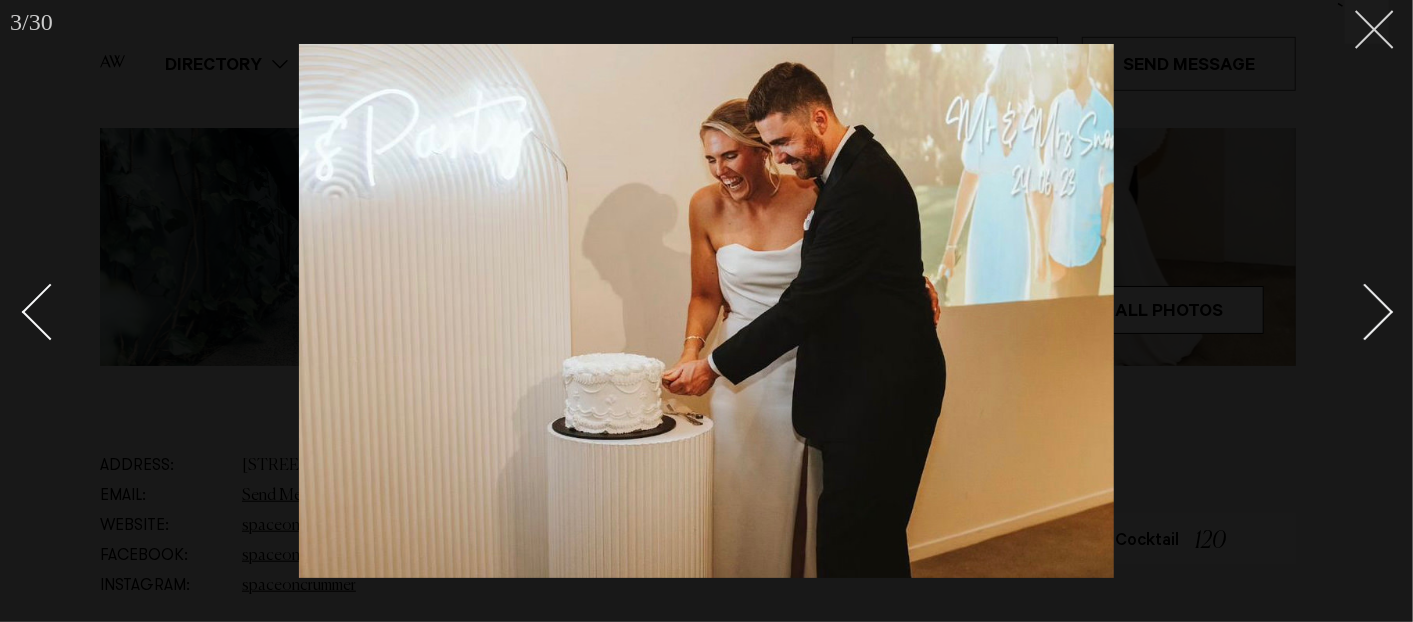 click at bounding box center [1367, 22] 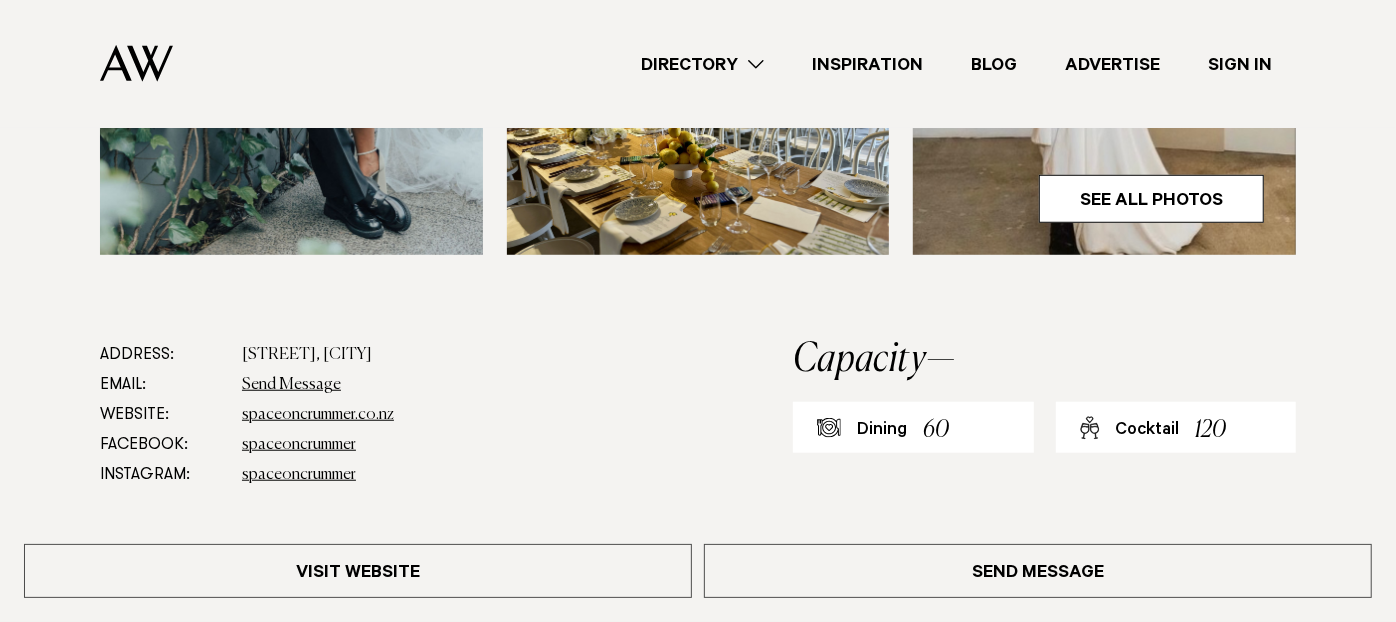scroll, scrollTop: 1000, scrollLeft: 0, axis: vertical 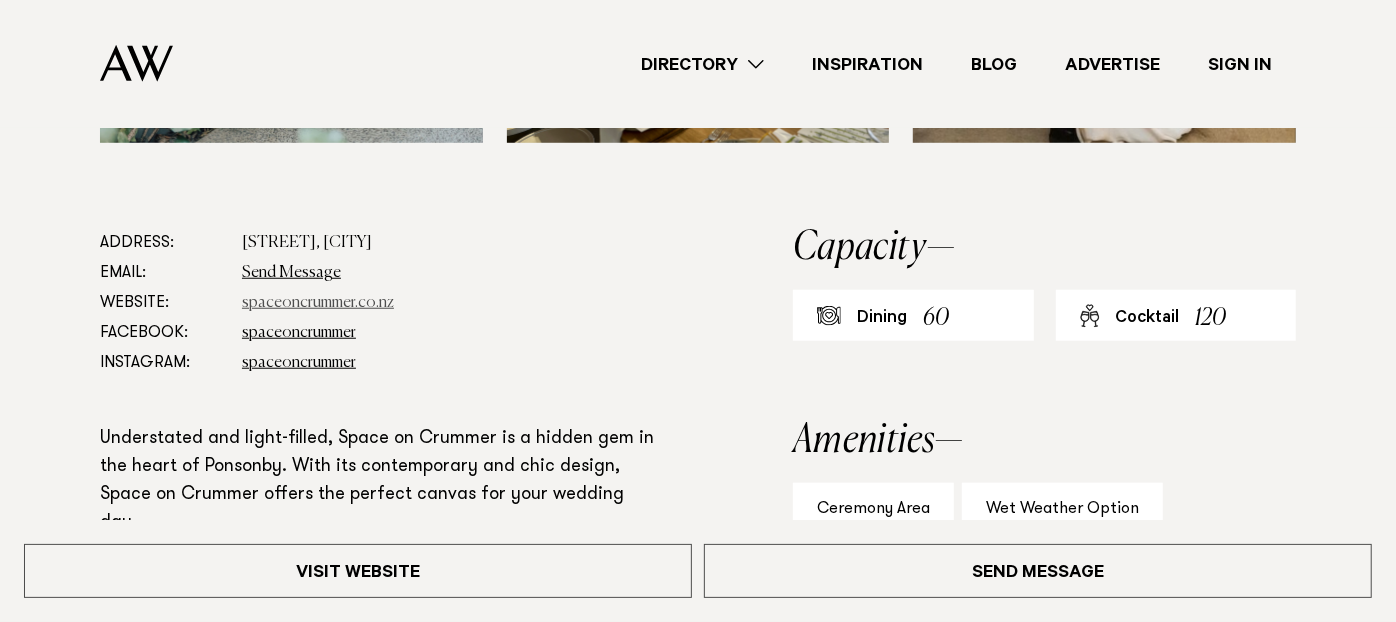 click on "spaceoncrummer.co.nz" at bounding box center [318, 303] 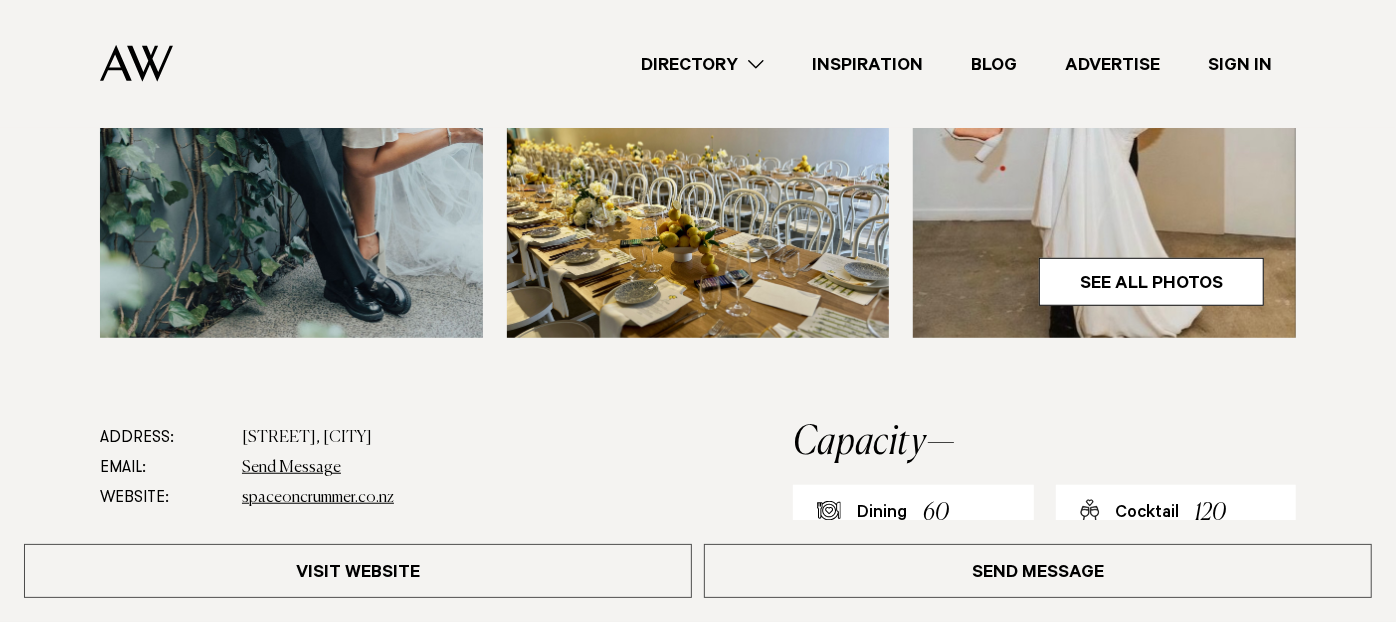 scroll, scrollTop: 555, scrollLeft: 0, axis: vertical 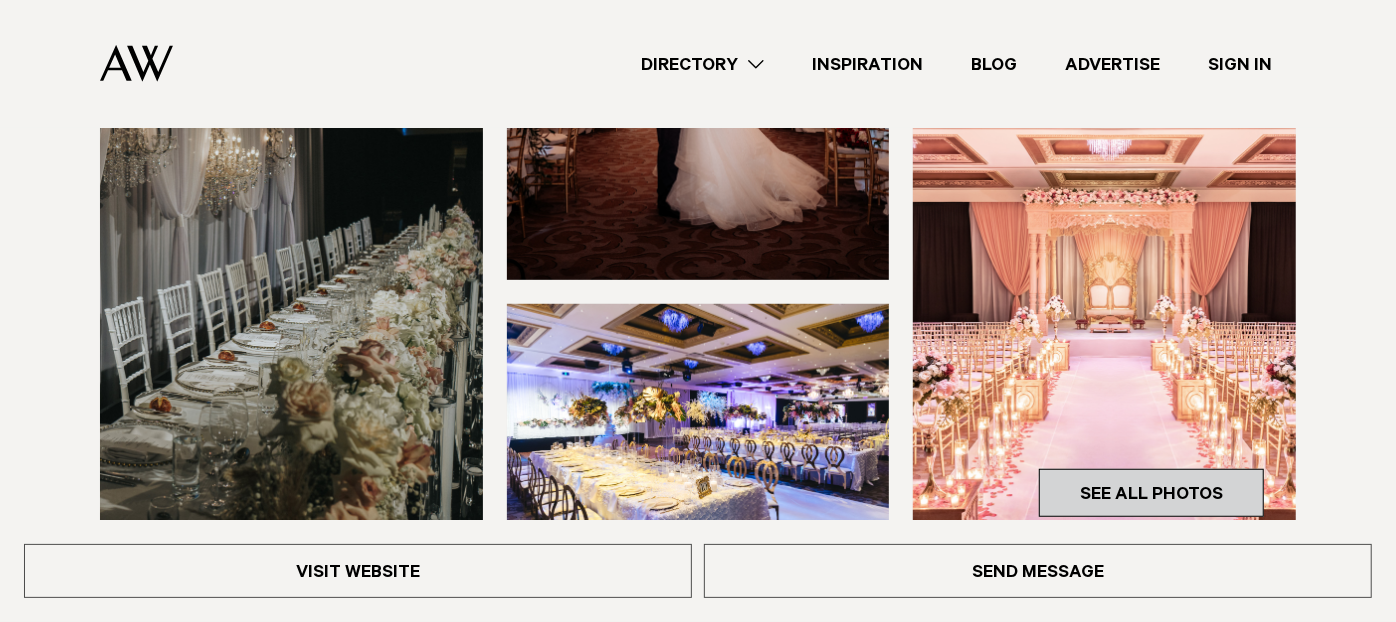 click on "See All Photos" at bounding box center [1151, 493] 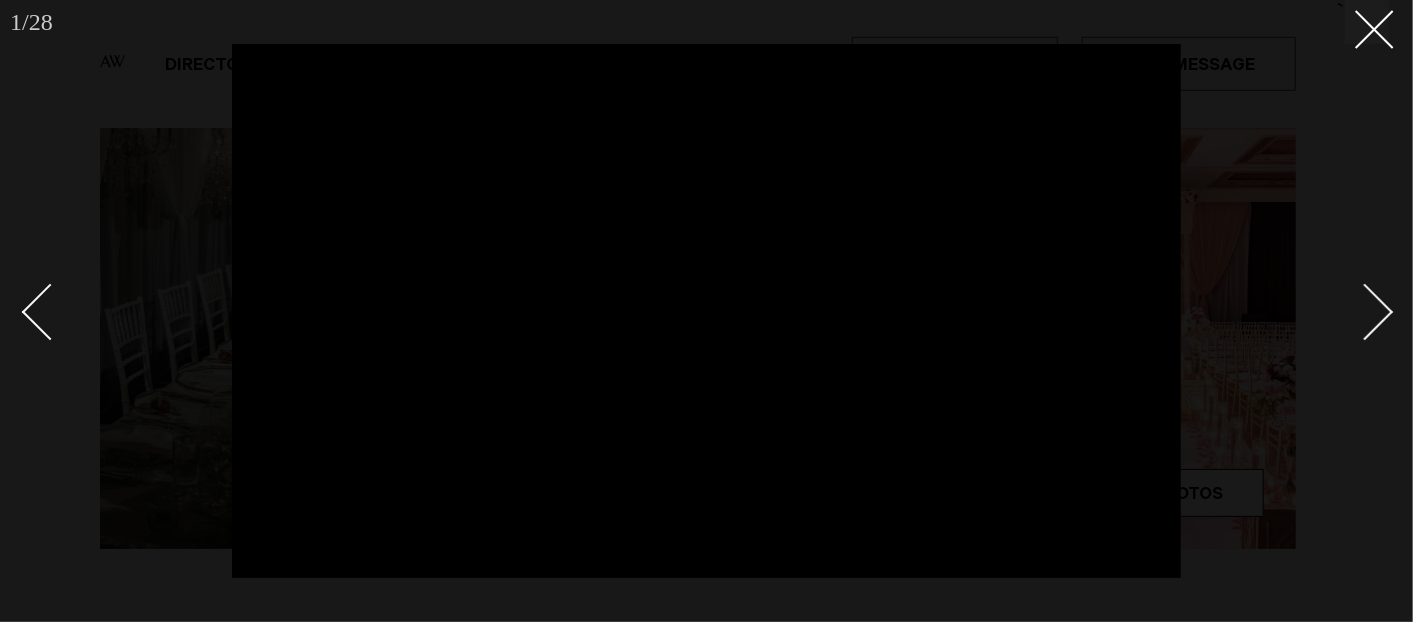 click at bounding box center (706, 311) 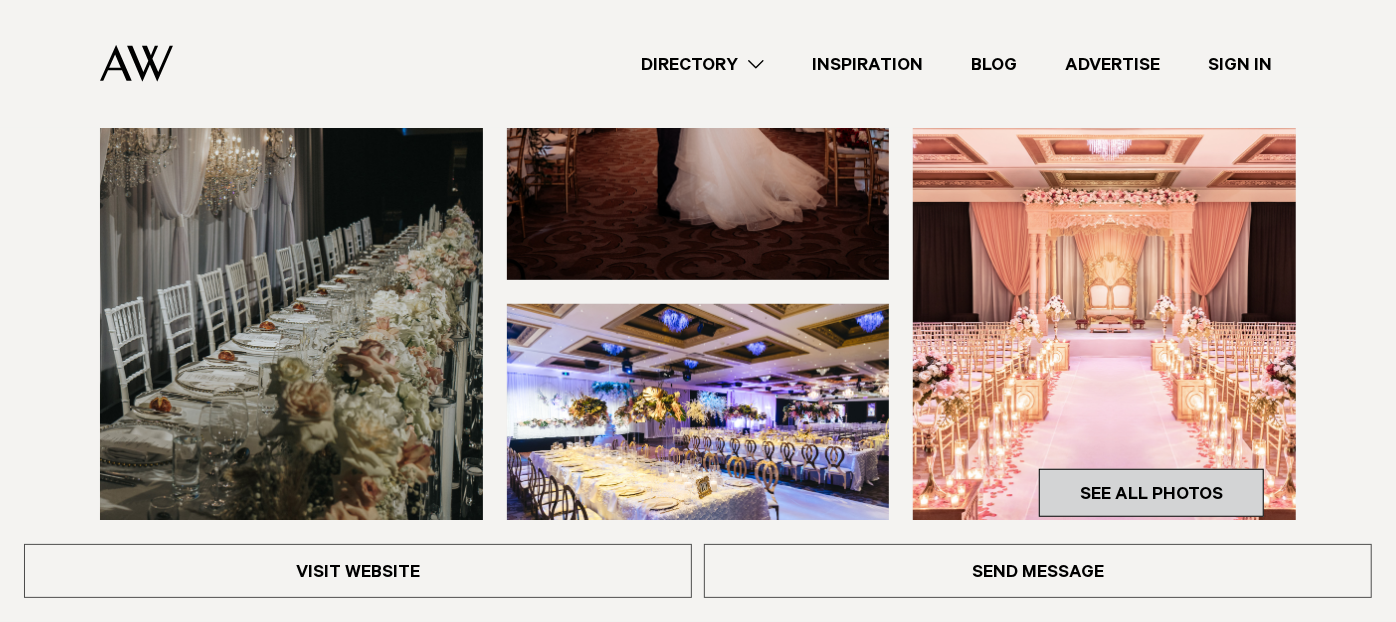 click on "See All Photos" at bounding box center [1151, 493] 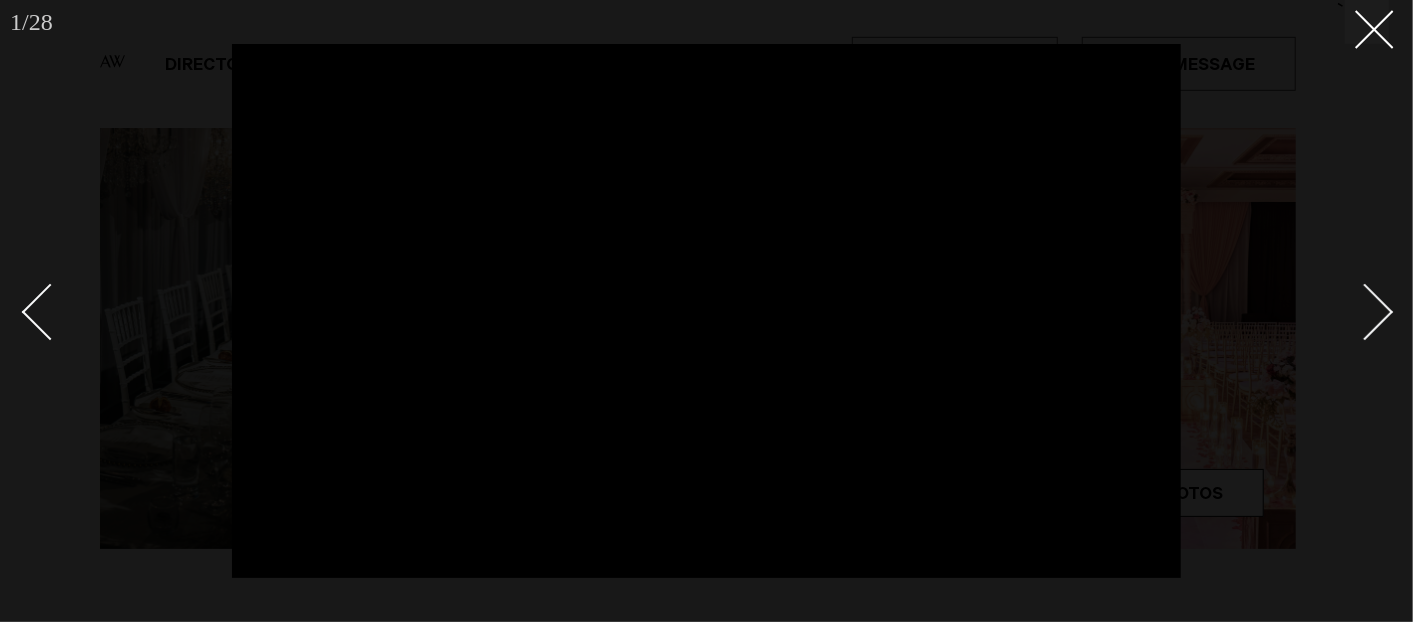 click at bounding box center [1365, 312] 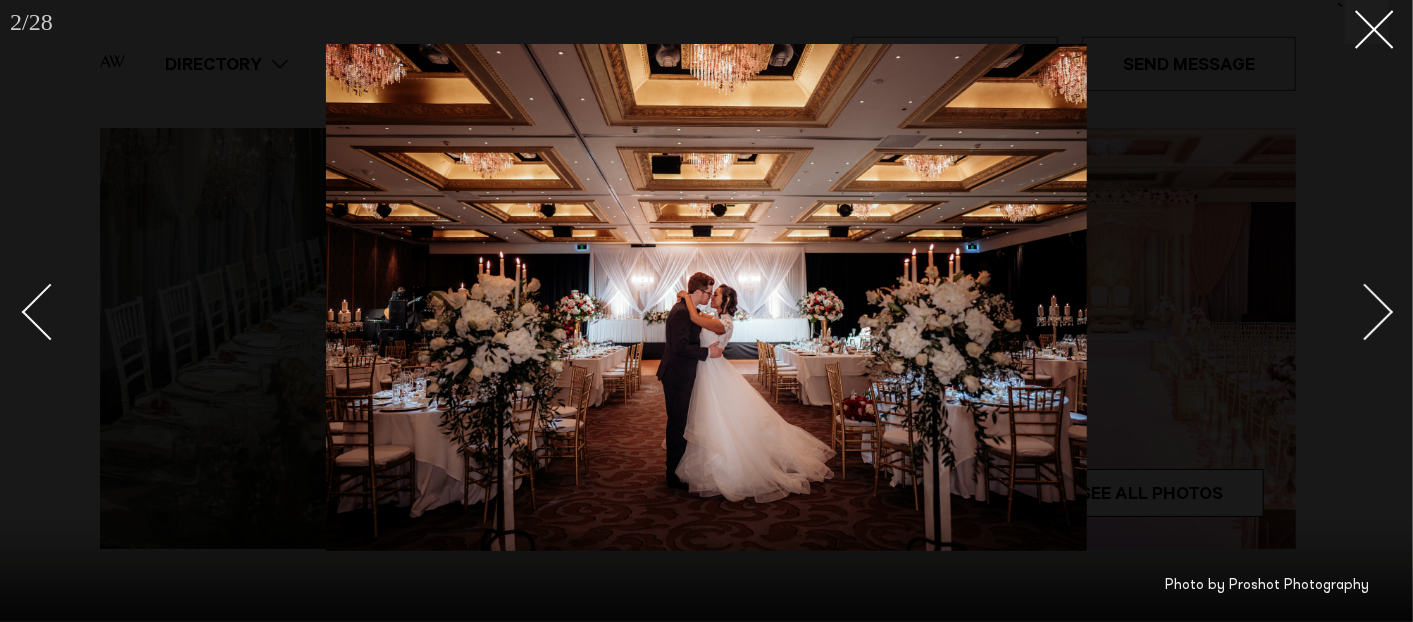 click at bounding box center (1365, 312) 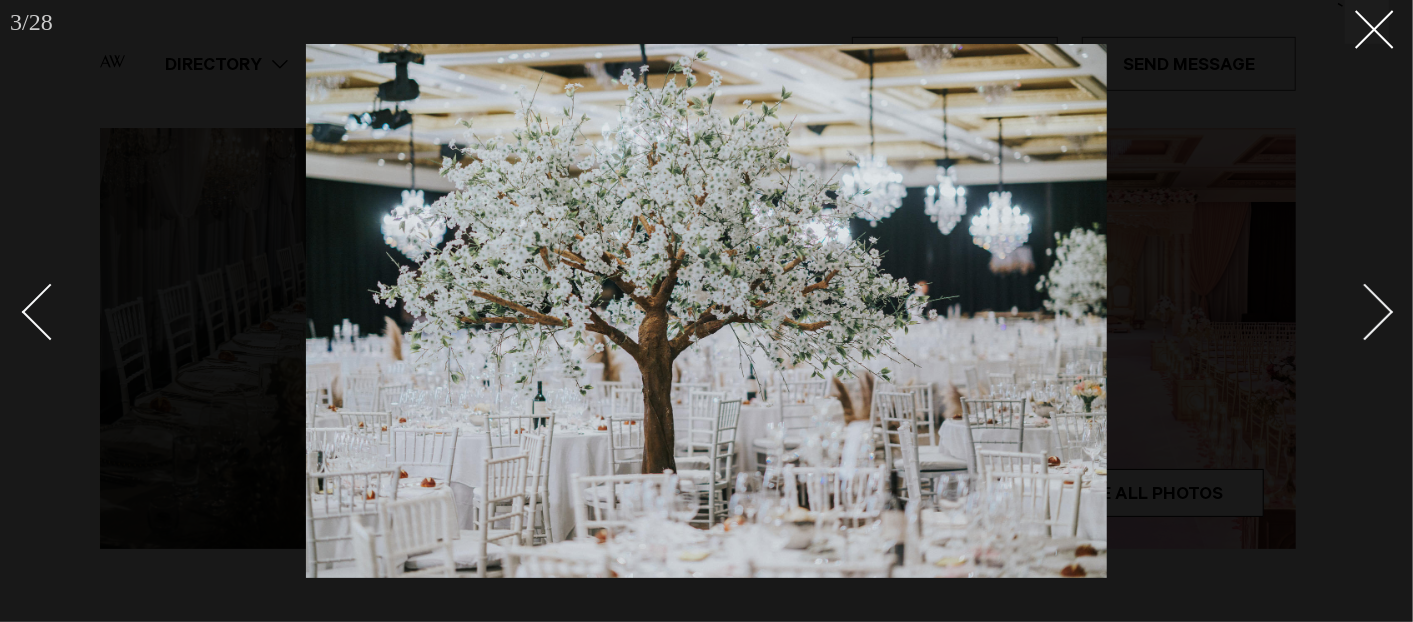 click at bounding box center (1365, 312) 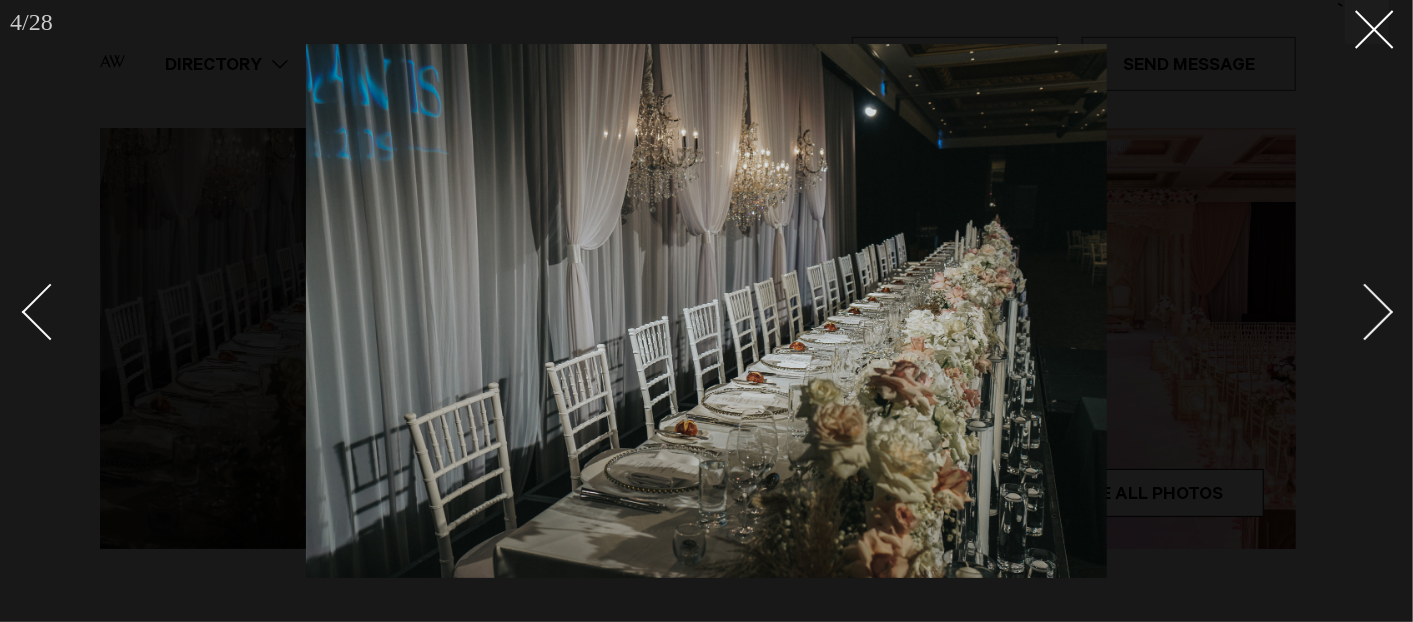 click at bounding box center (1365, 312) 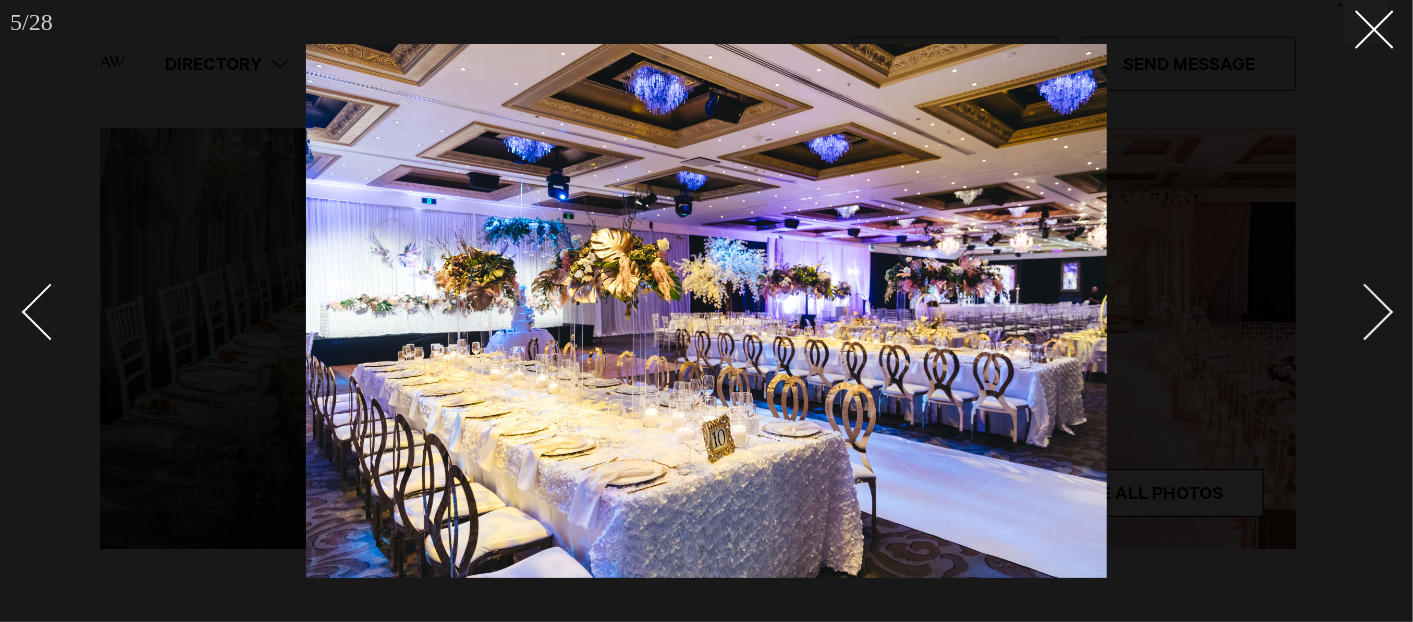 click at bounding box center [1365, 312] 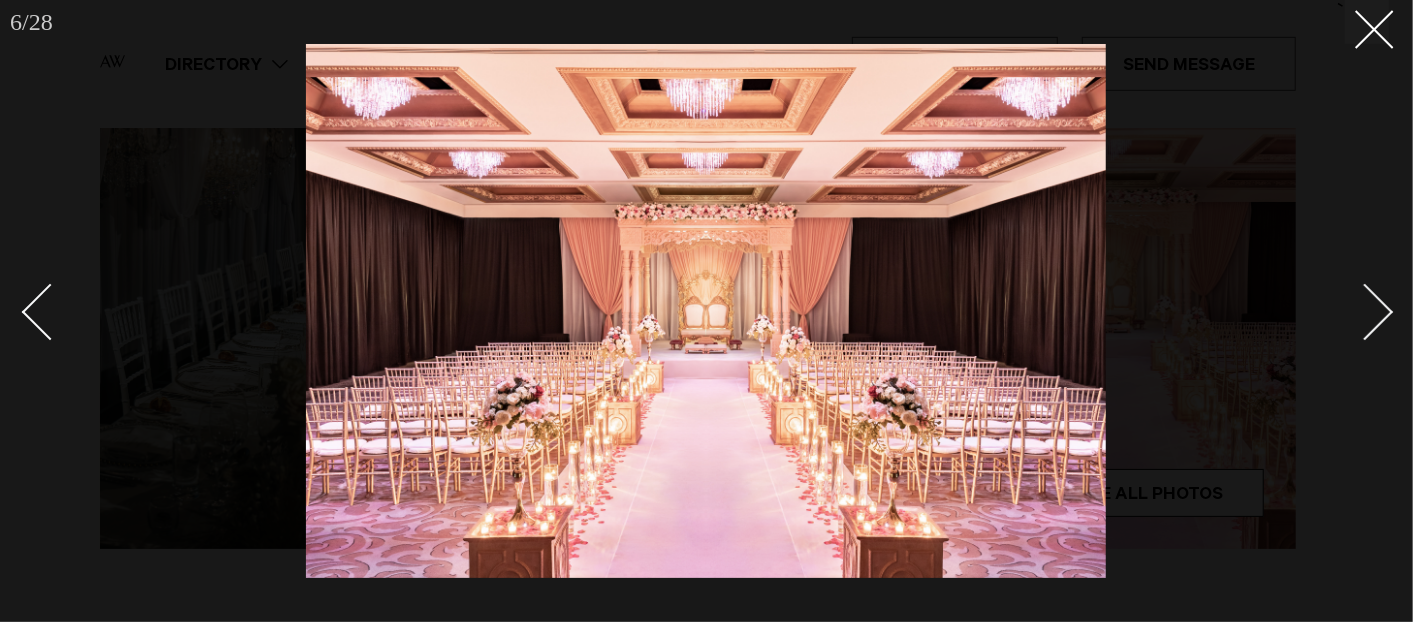 click at bounding box center (1365, 312) 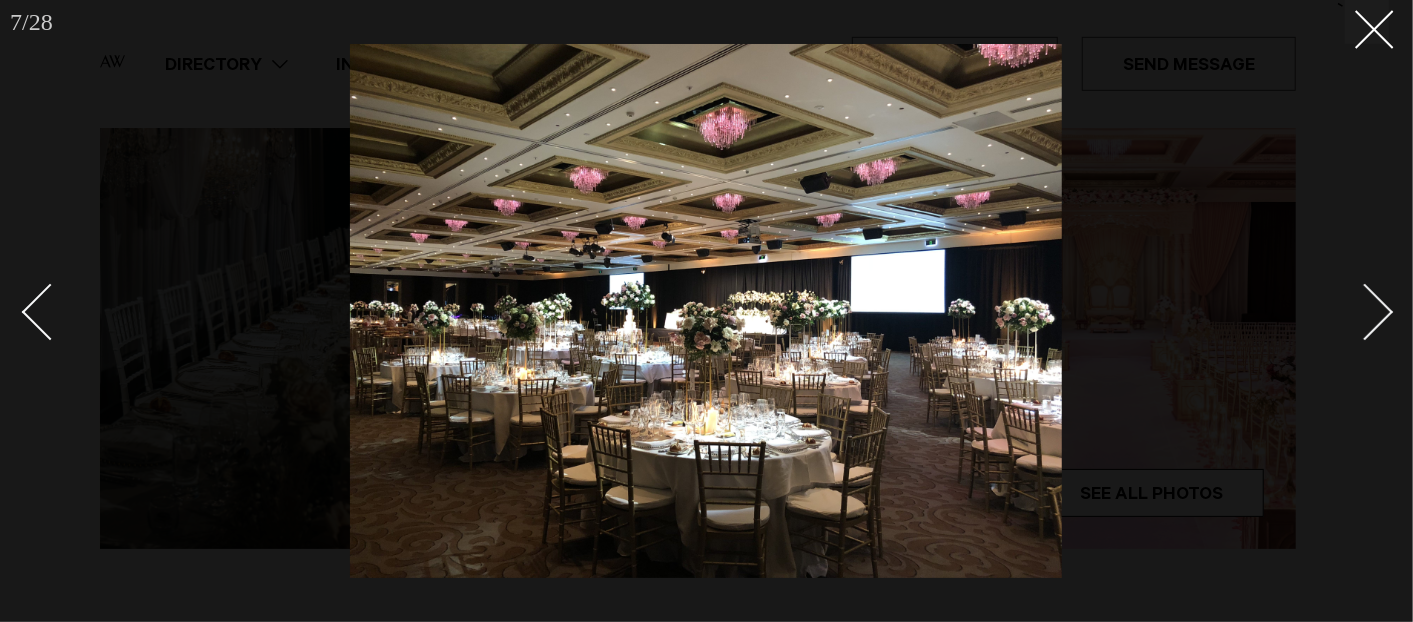 click at bounding box center (1365, 312) 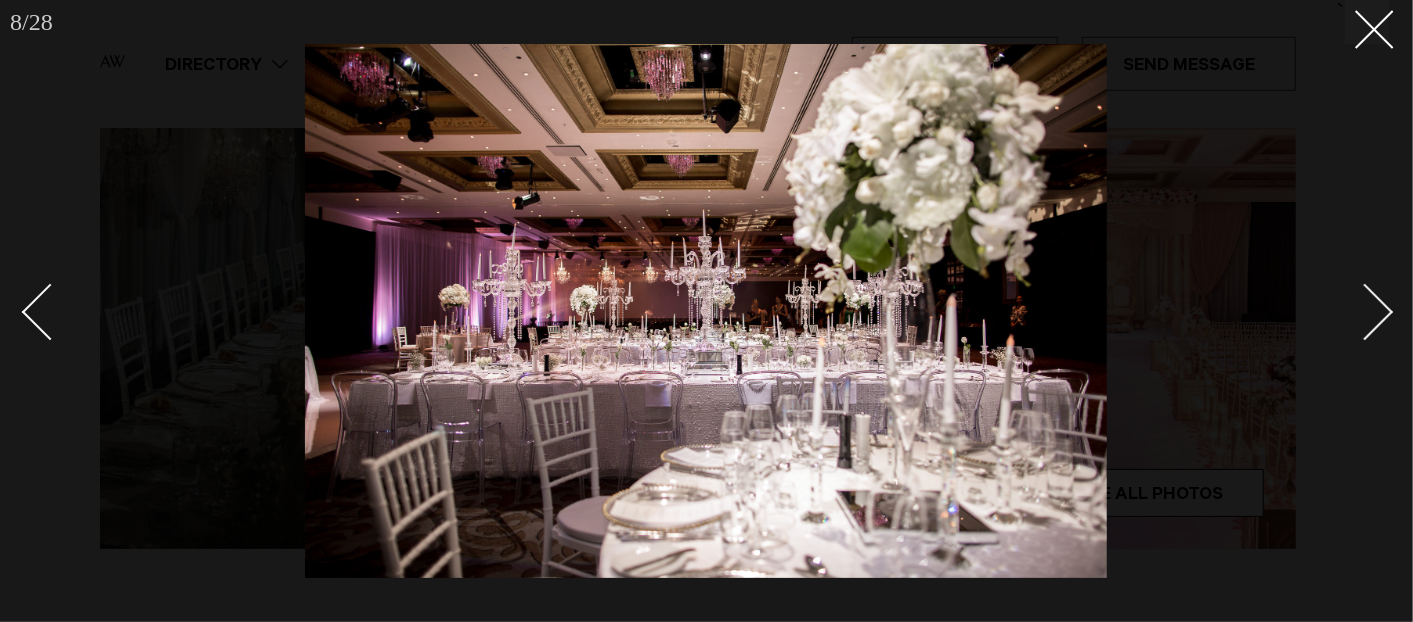 click at bounding box center (1365, 312) 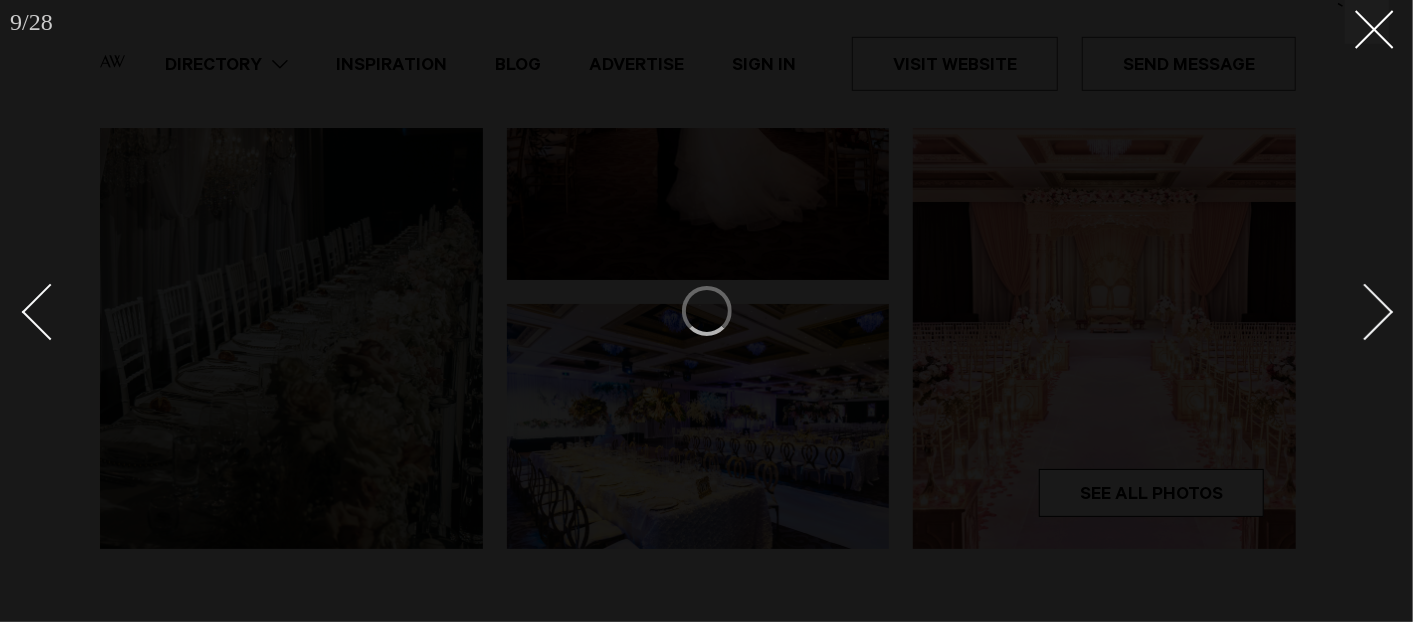 click at bounding box center (1365, 312) 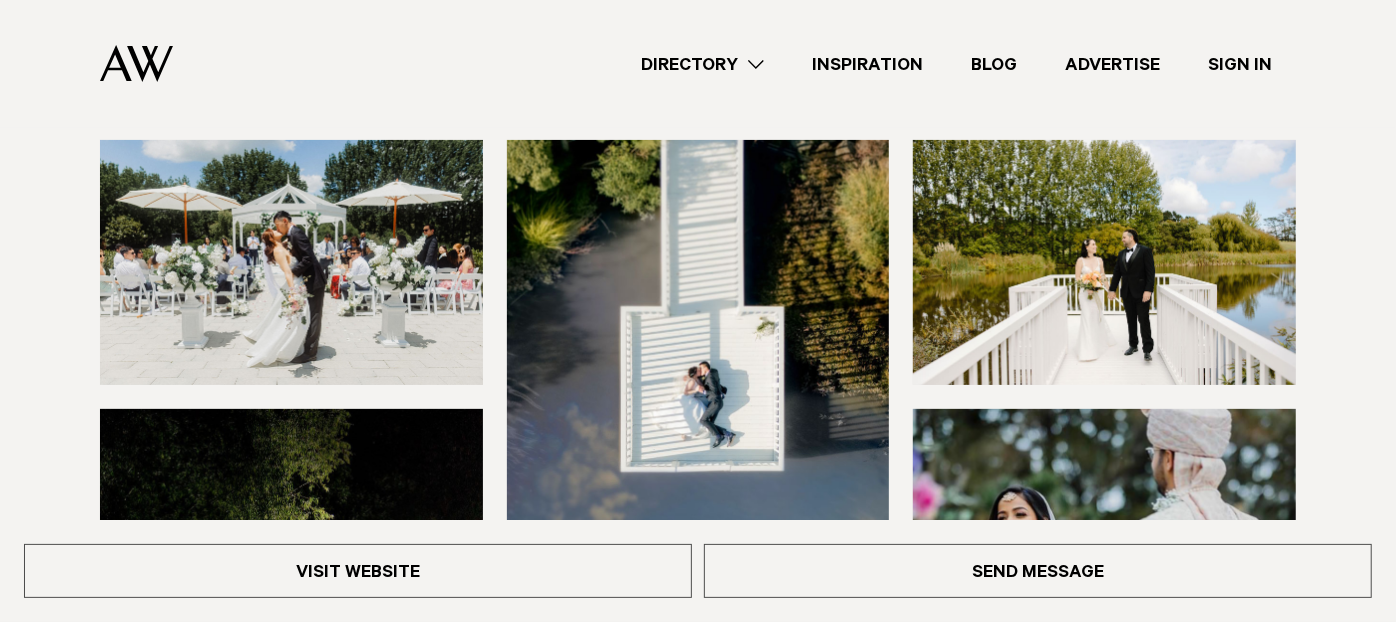 scroll, scrollTop: 222, scrollLeft: 0, axis: vertical 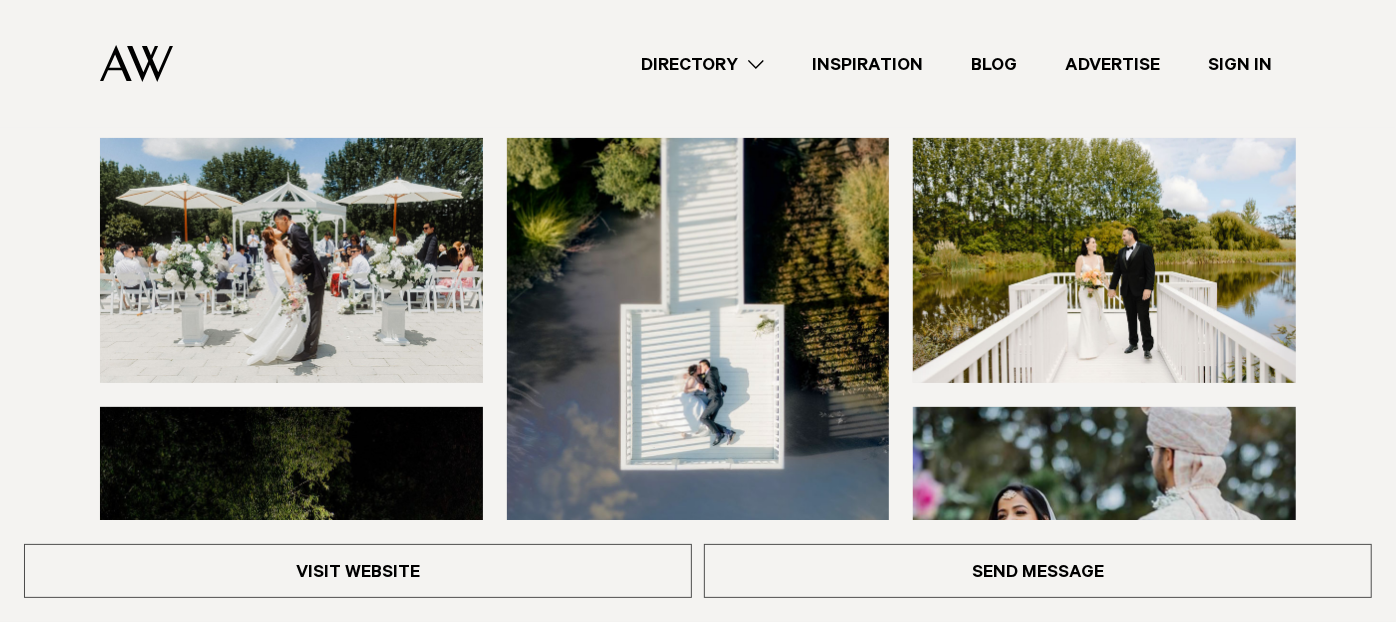 click at bounding box center [291, 260] 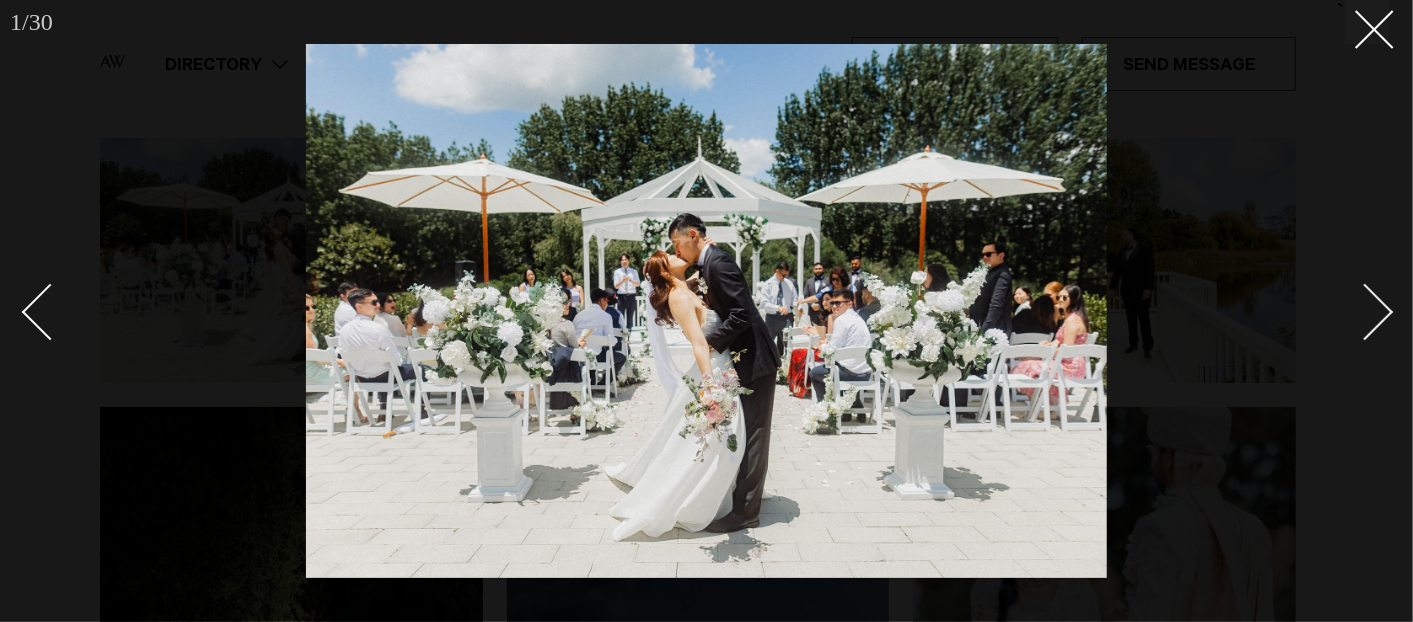 click at bounding box center (1365, 312) 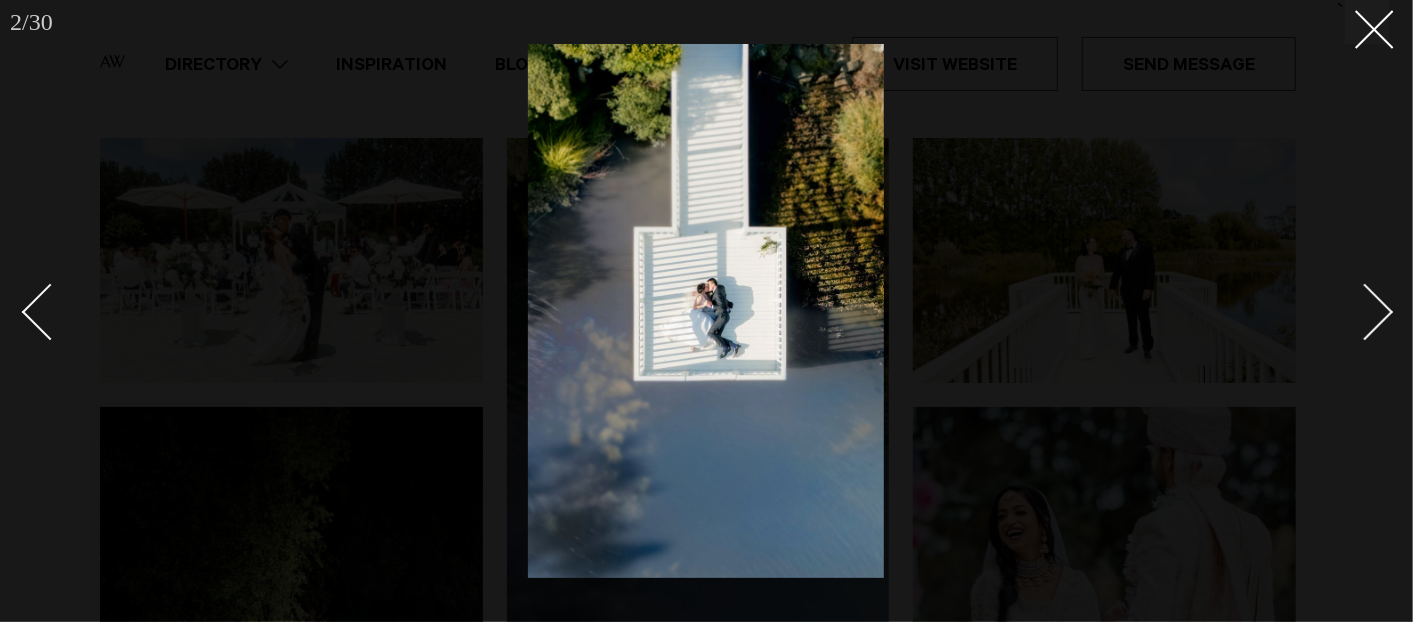 click at bounding box center (1365, 312) 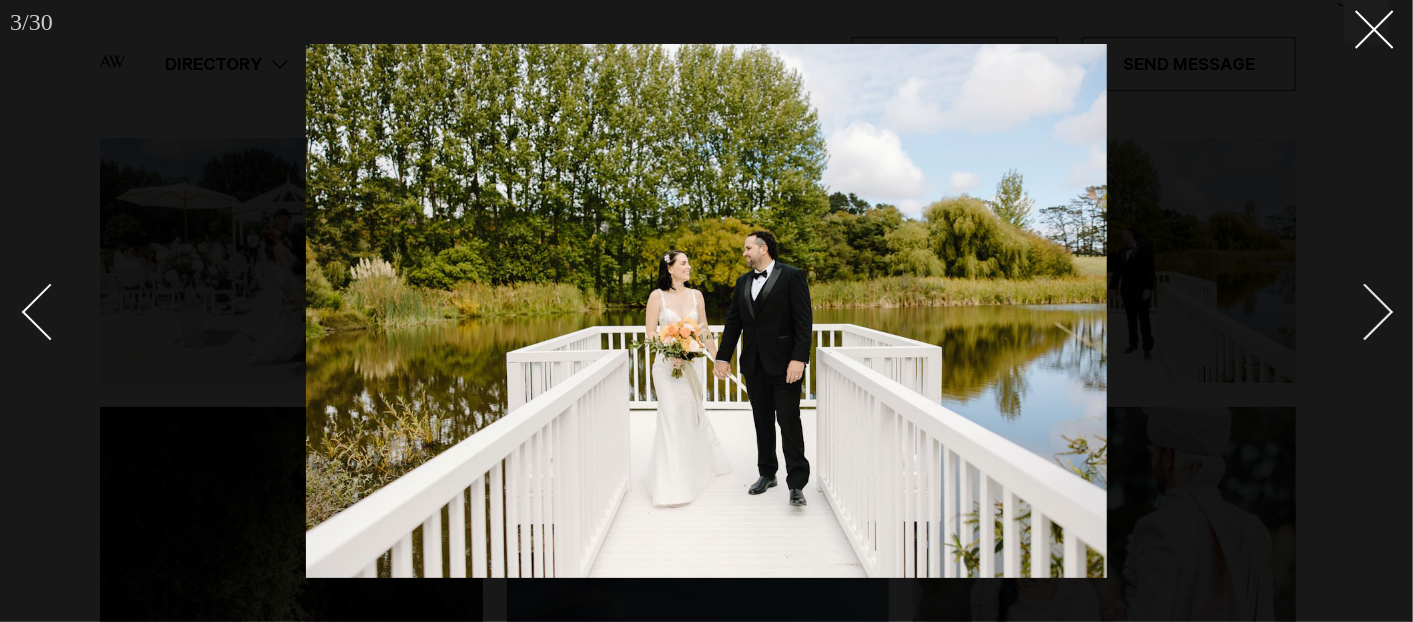 click at bounding box center [1365, 312] 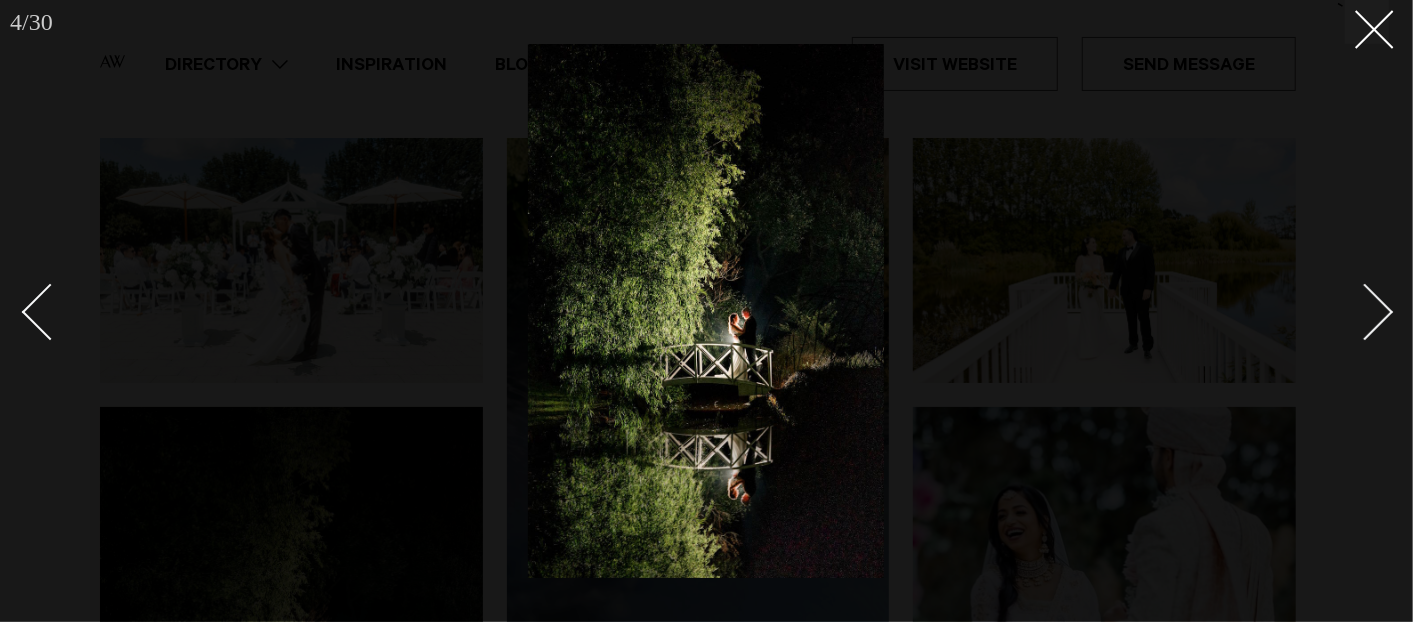click at bounding box center (1365, 312) 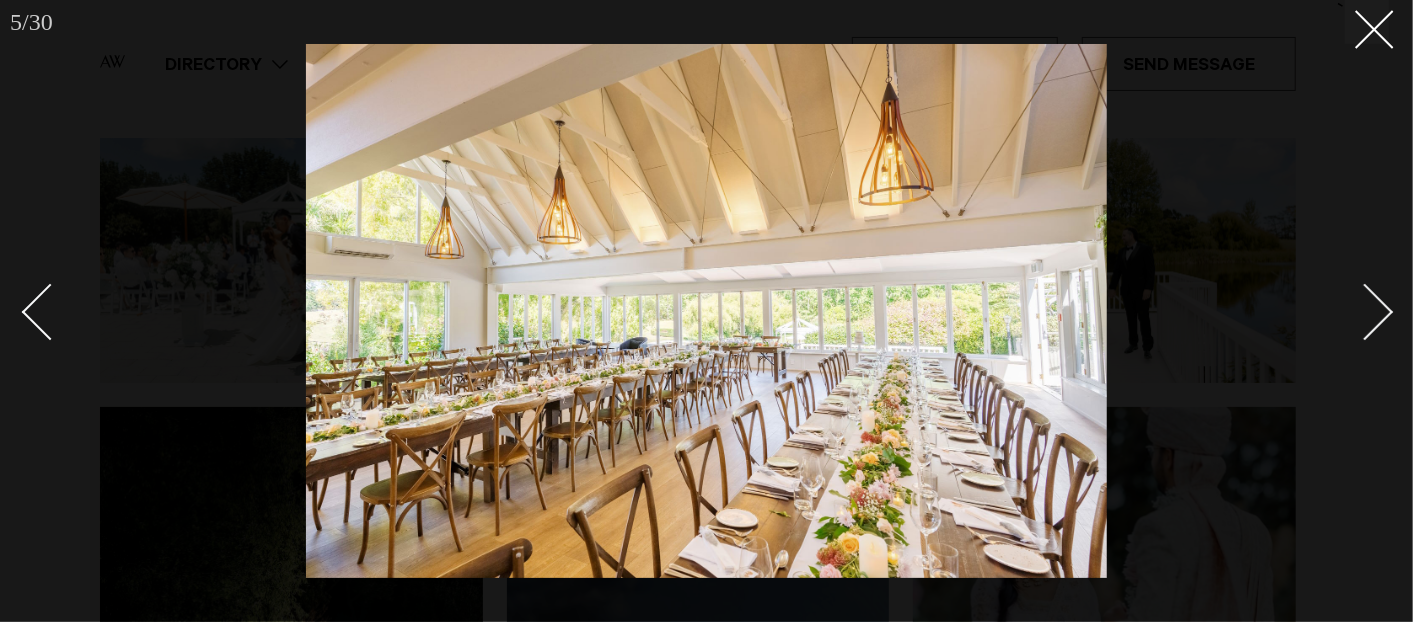 click at bounding box center [1365, 312] 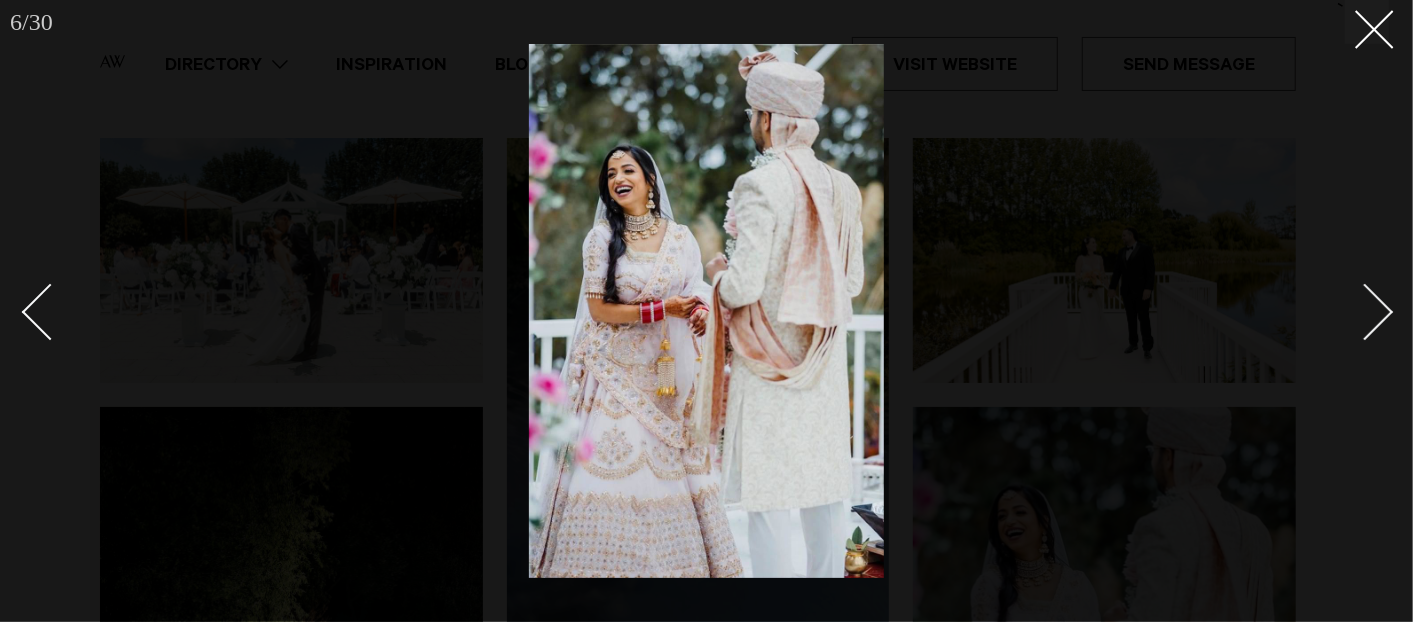 click at bounding box center (1365, 312) 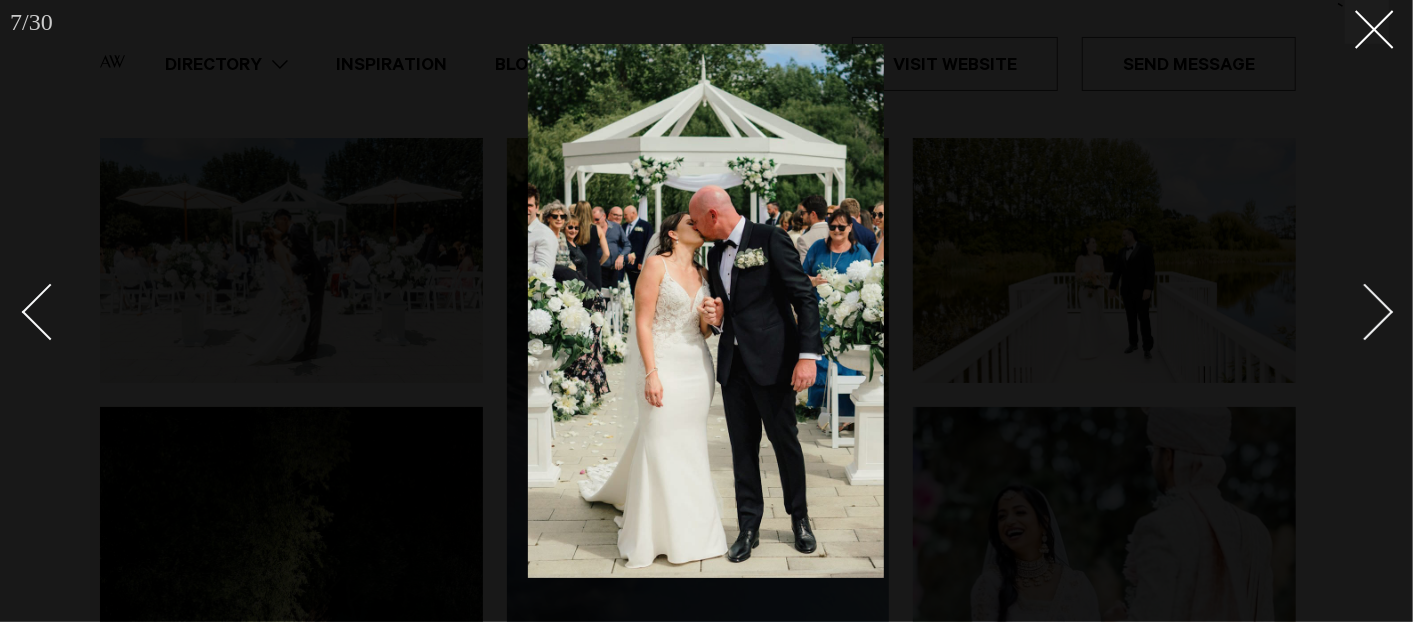 click at bounding box center (1365, 312) 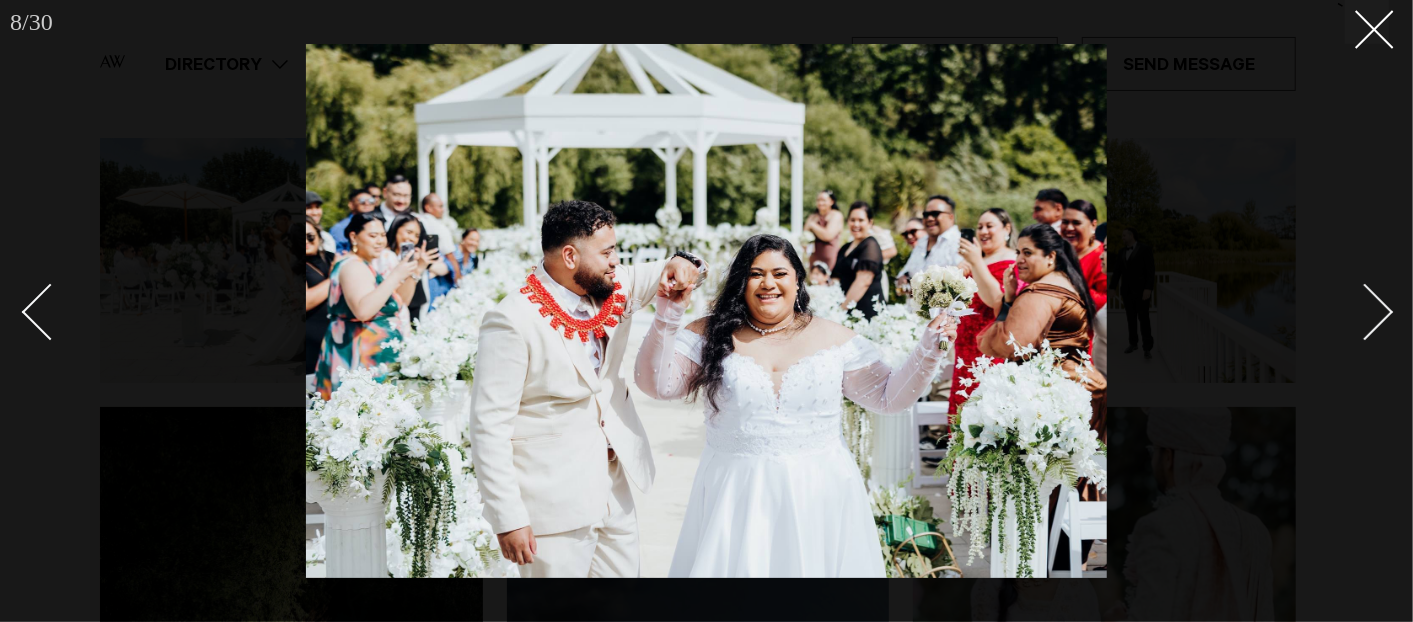 click at bounding box center [1365, 312] 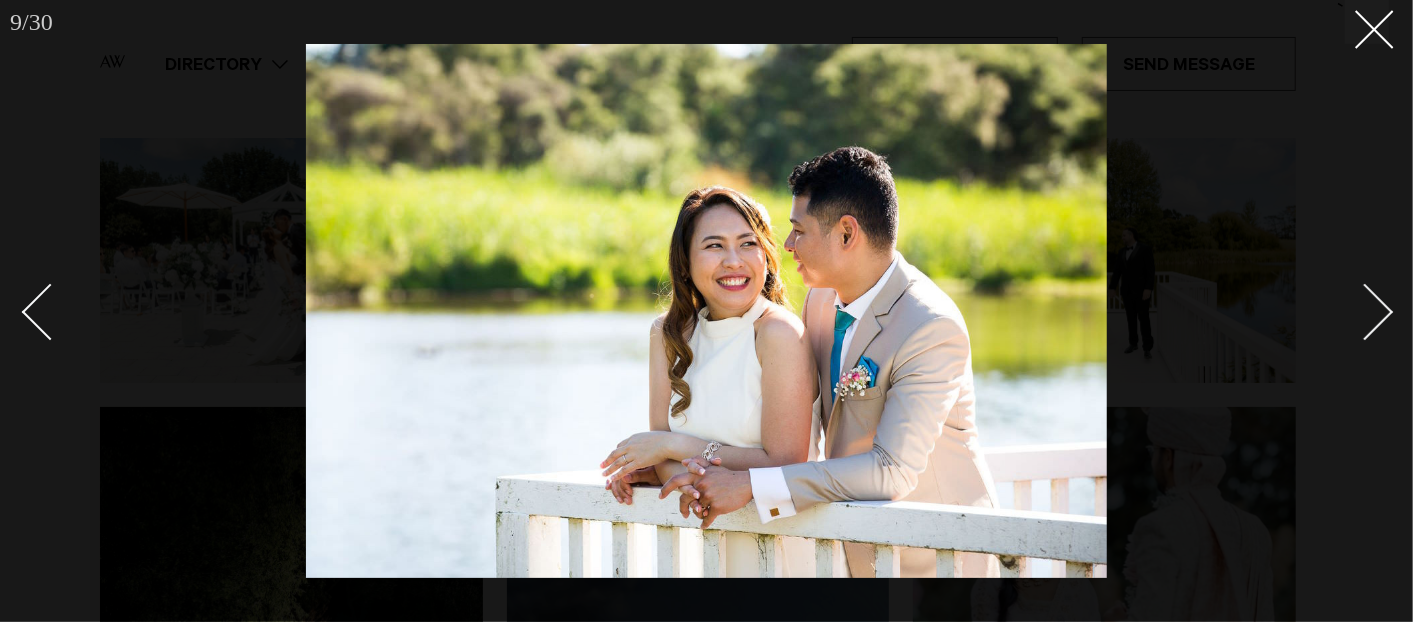 click at bounding box center [1365, 312] 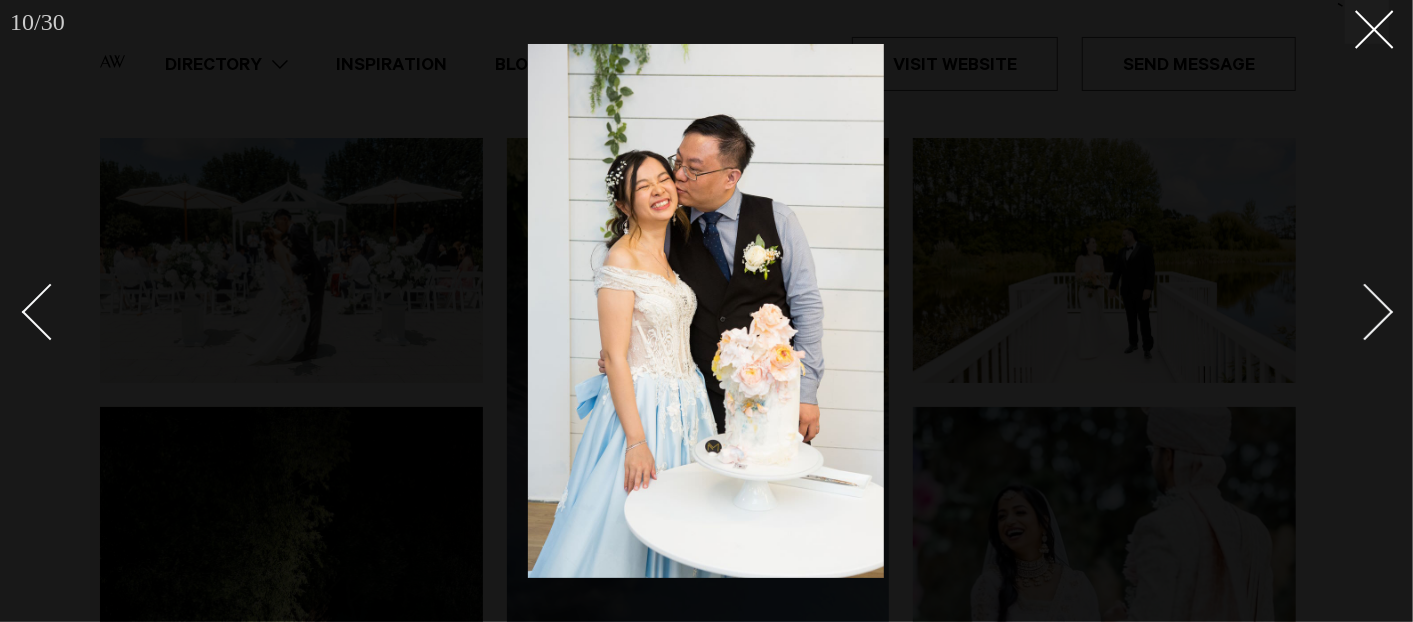 click at bounding box center [1365, 312] 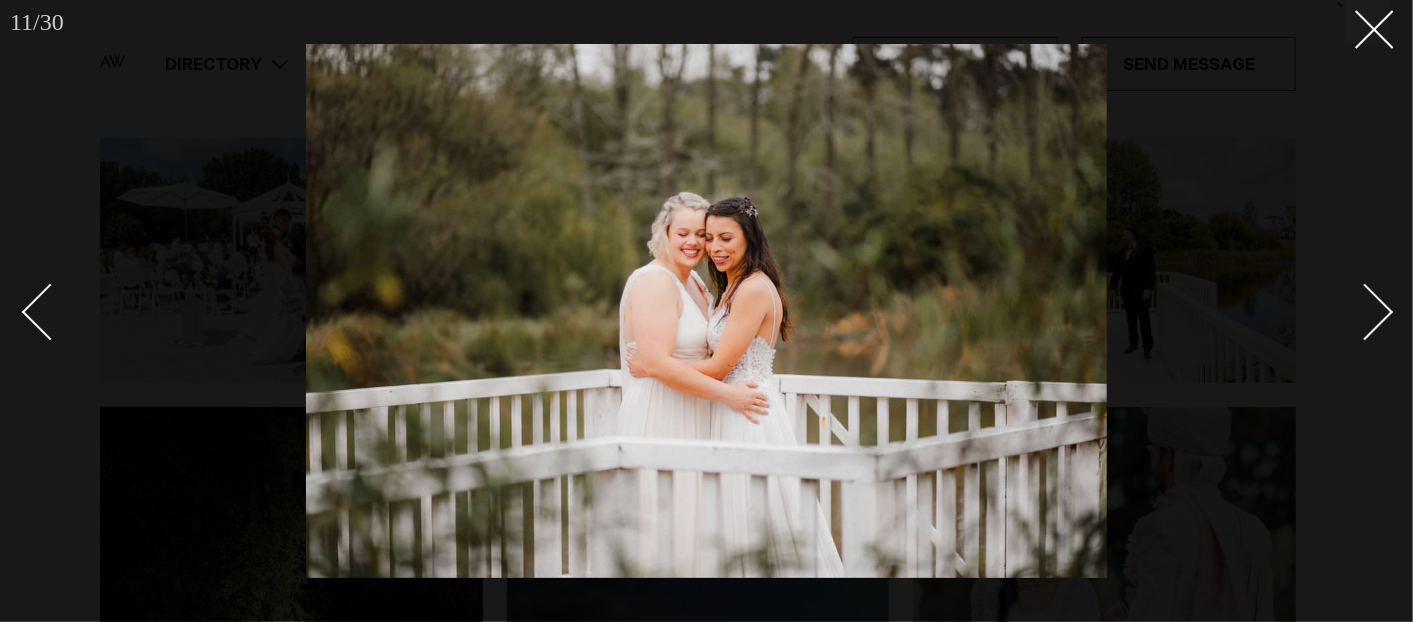click at bounding box center [1365, 312] 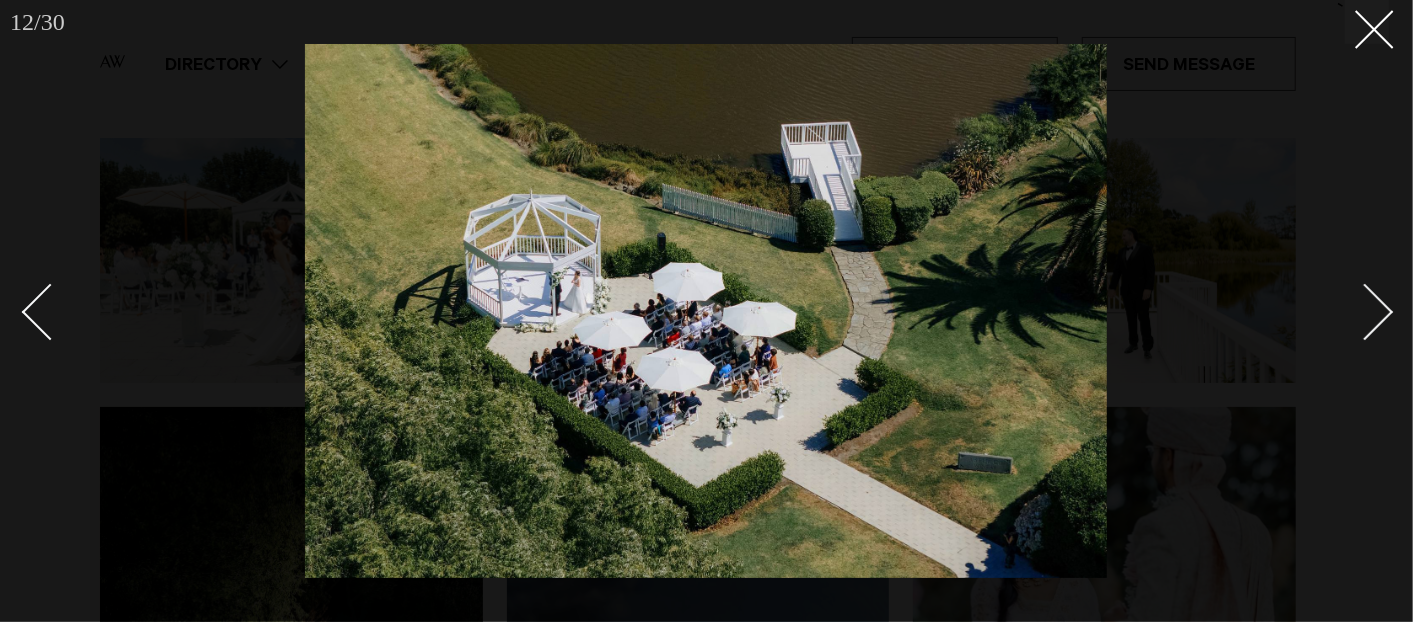 click at bounding box center (1365, 312) 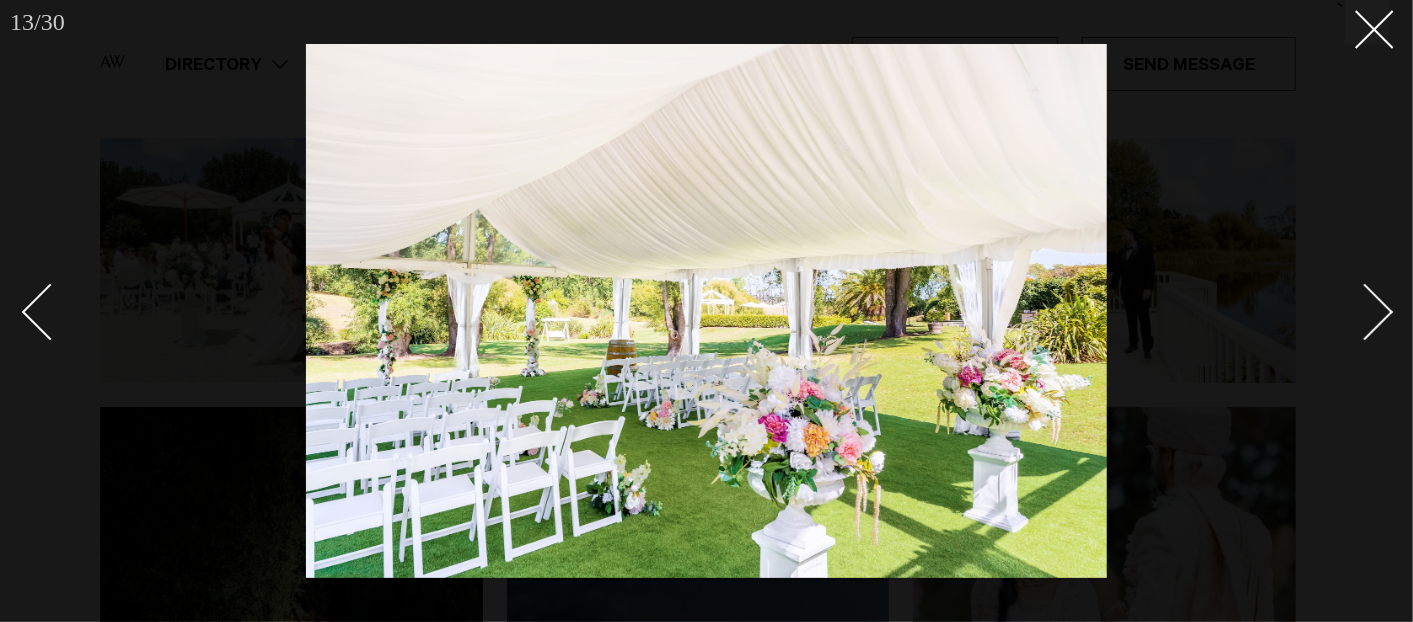 click at bounding box center (1365, 312) 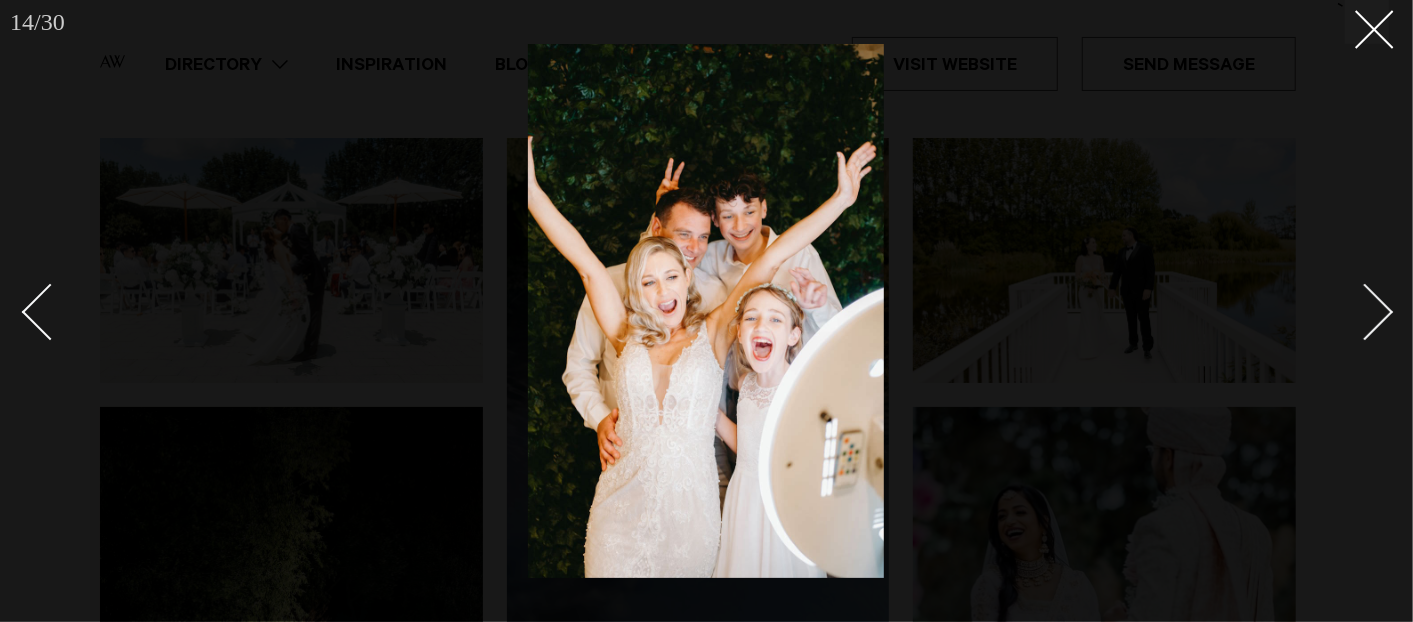 click at bounding box center (1365, 312) 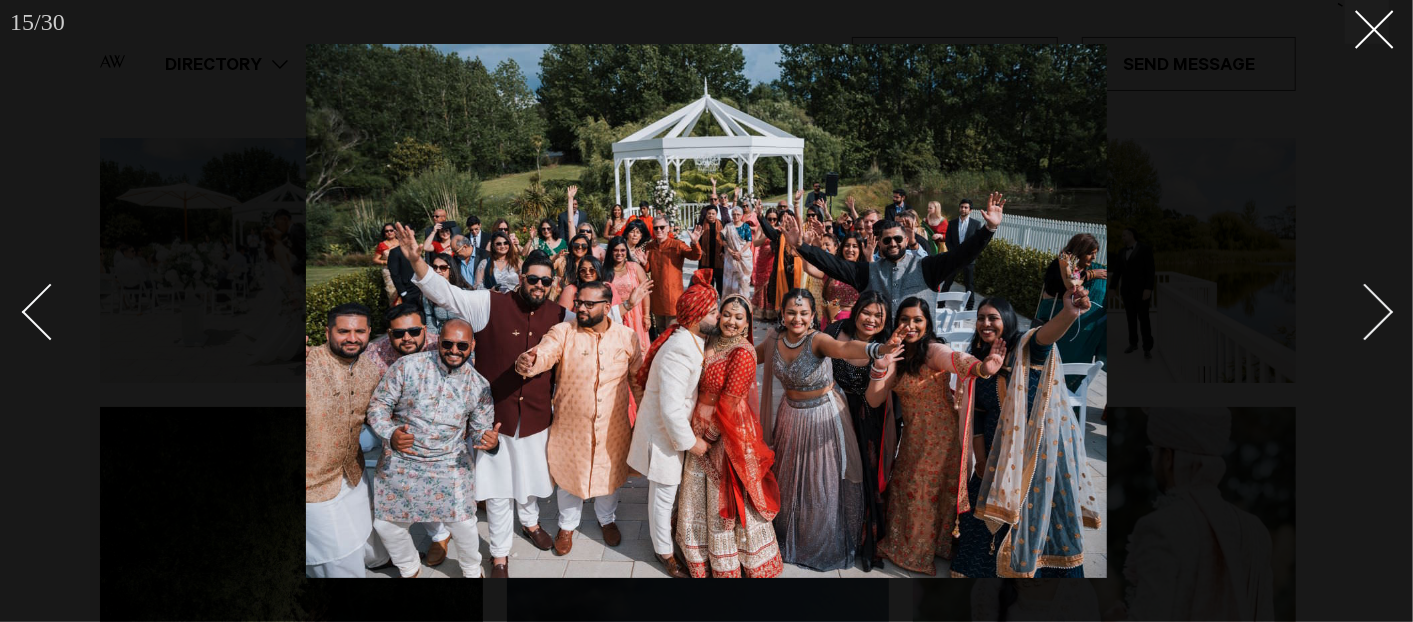 click at bounding box center [1365, 312] 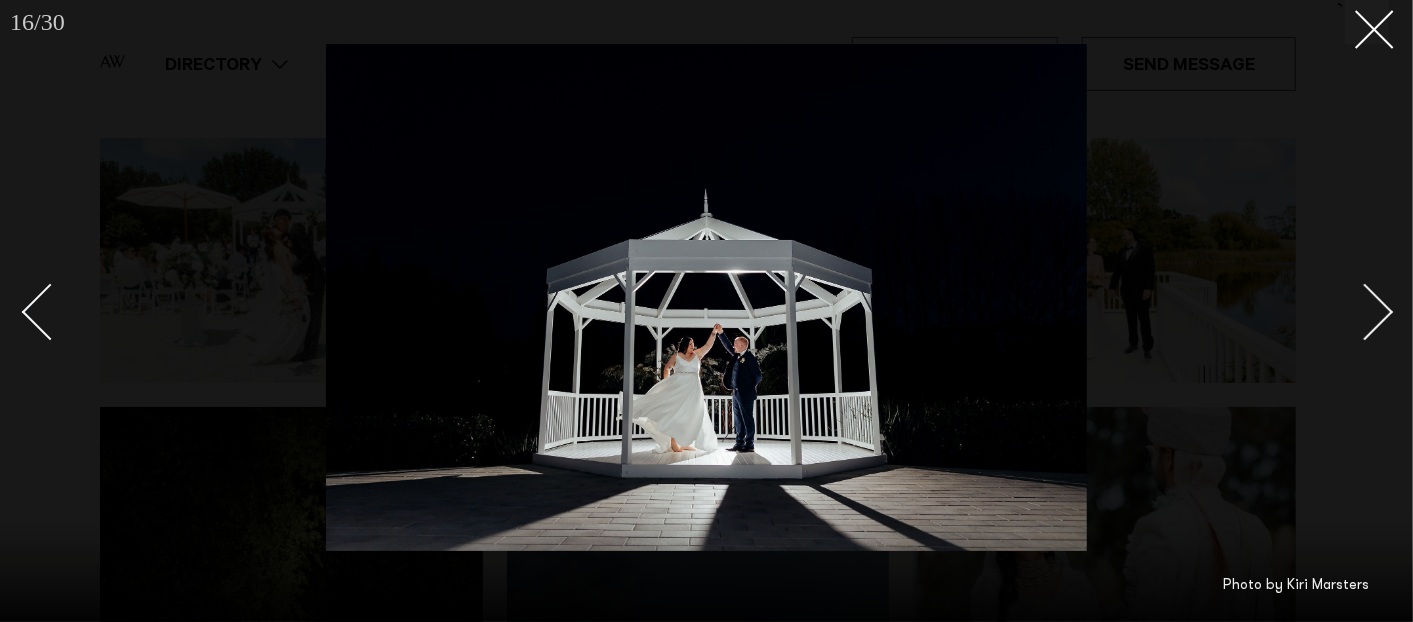 click at bounding box center [1365, 312] 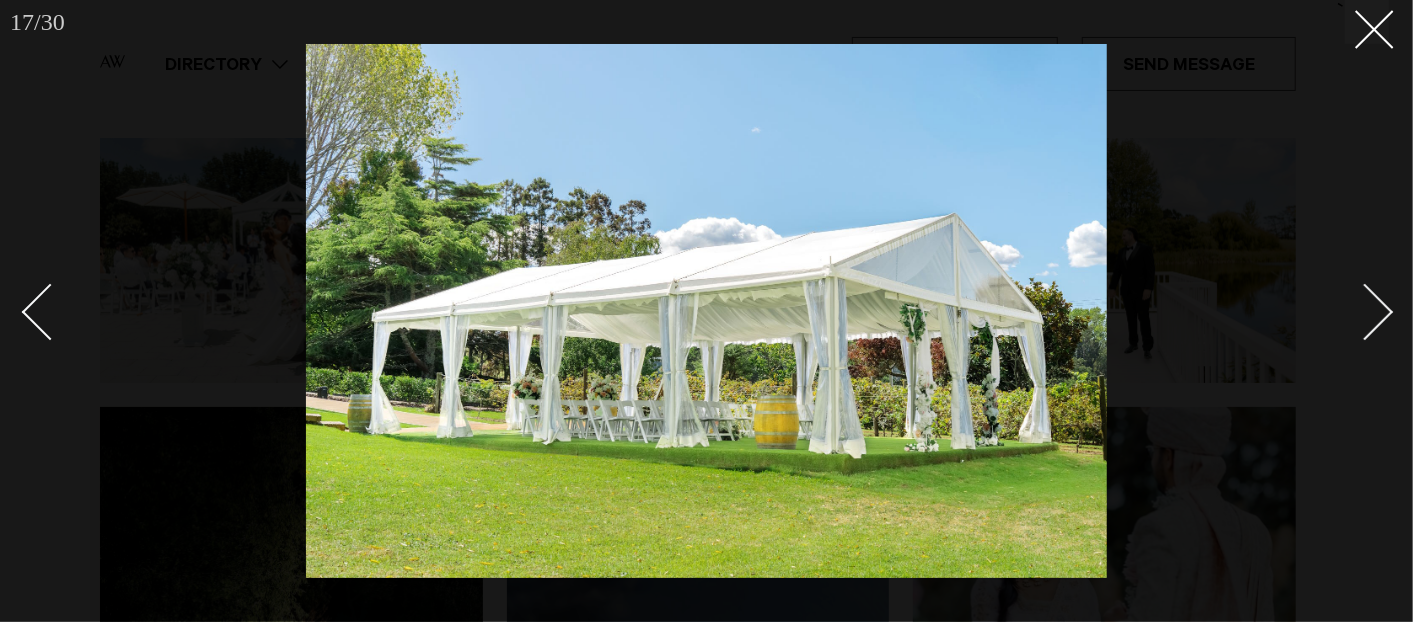 click at bounding box center (1365, 312) 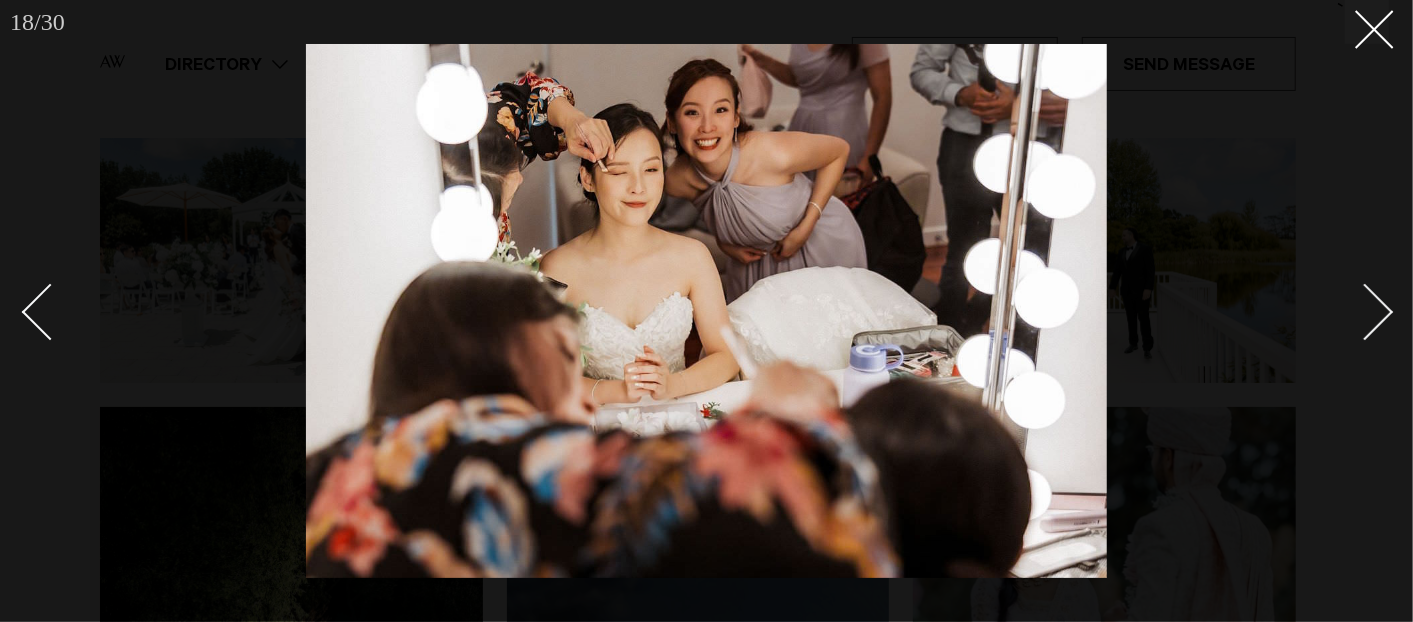 click at bounding box center [1365, 312] 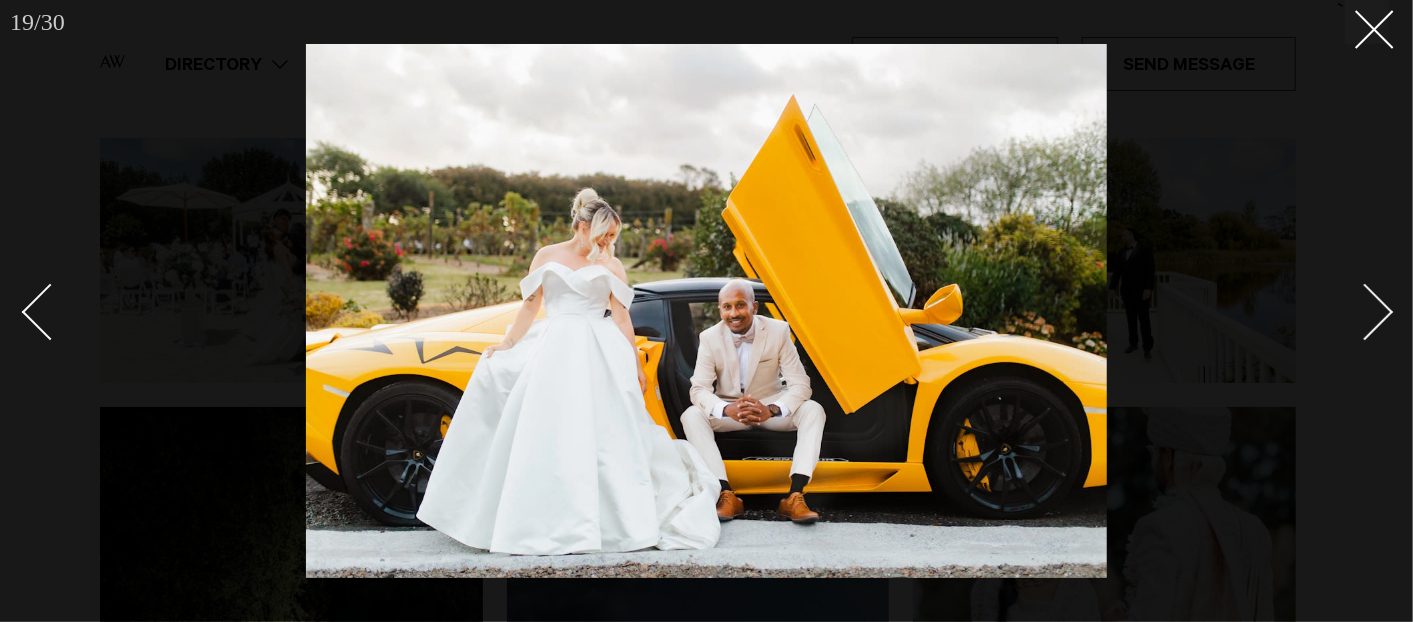 click at bounding box center [1365, 312] 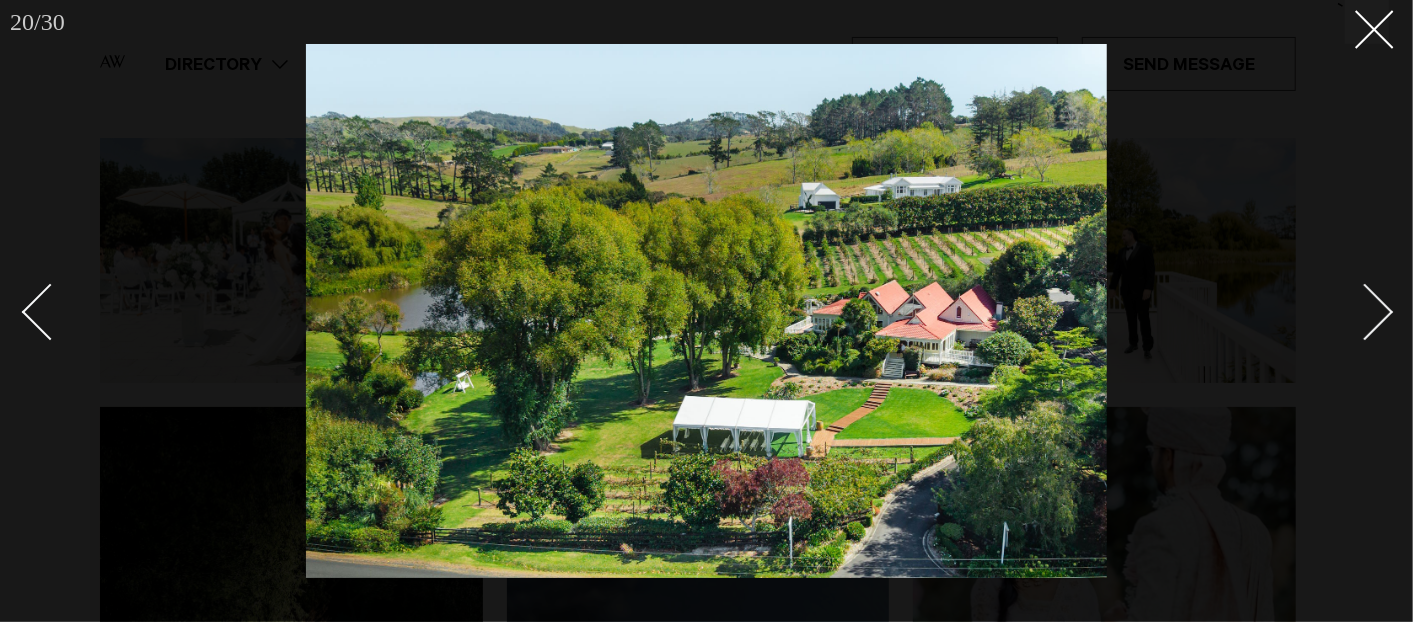 click at bounding box center [1365, 312] 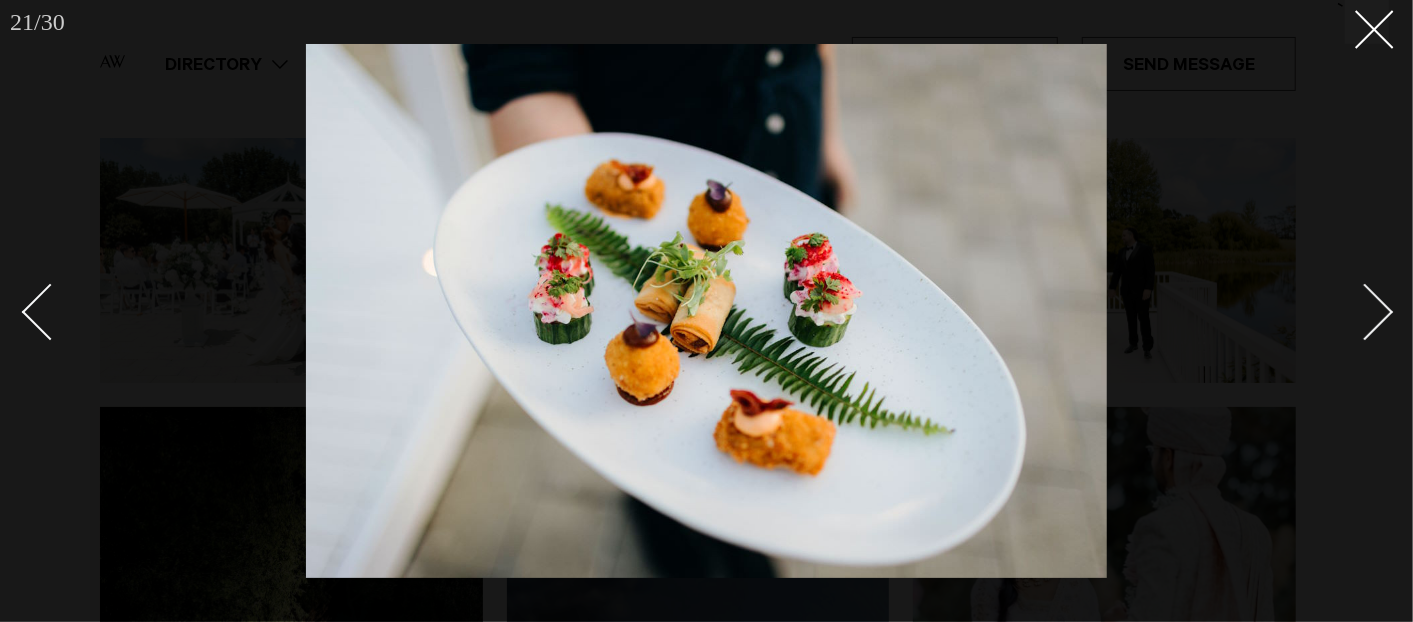 click at bounding box center [1365, 312] 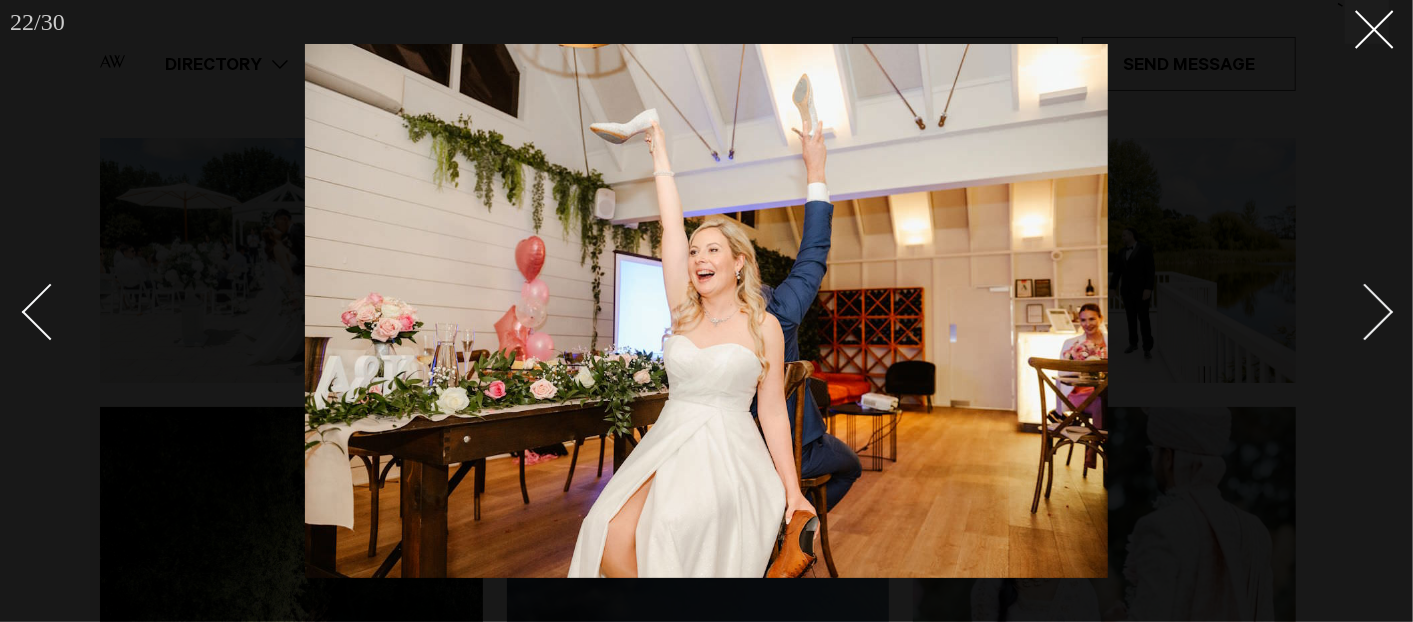 click at bounding box center (1365, 312) 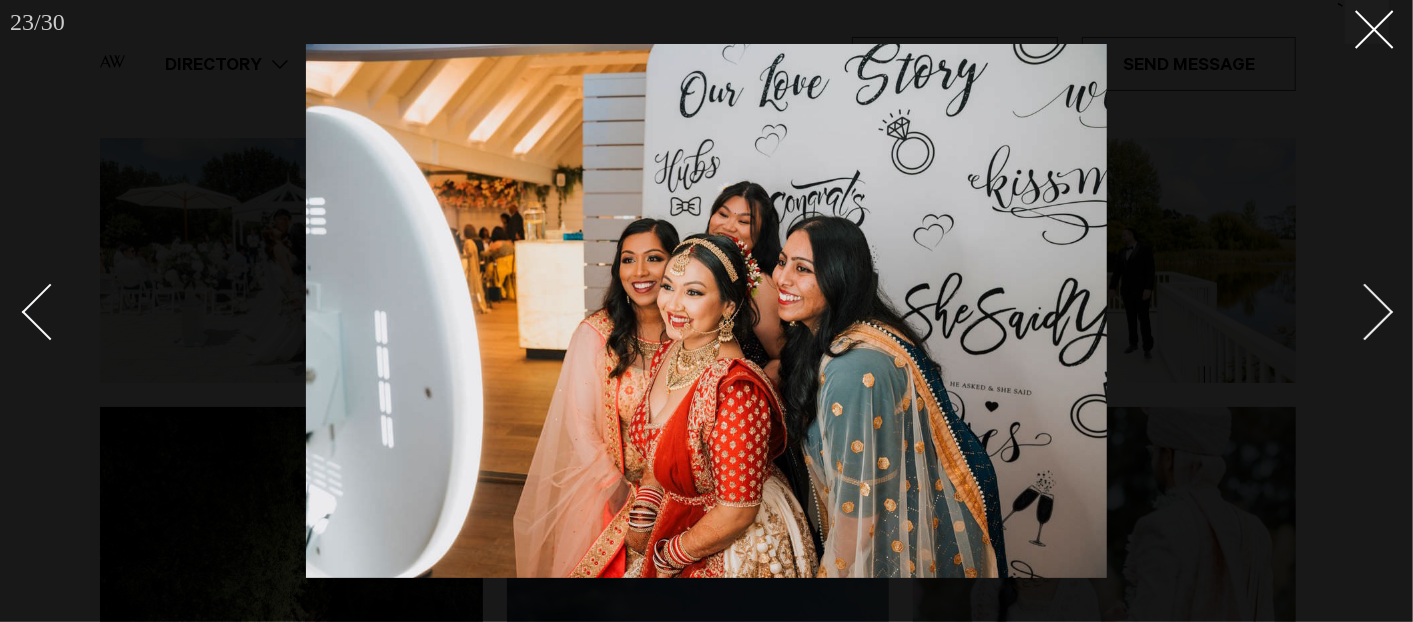 click at bounding box center [1365, 312] 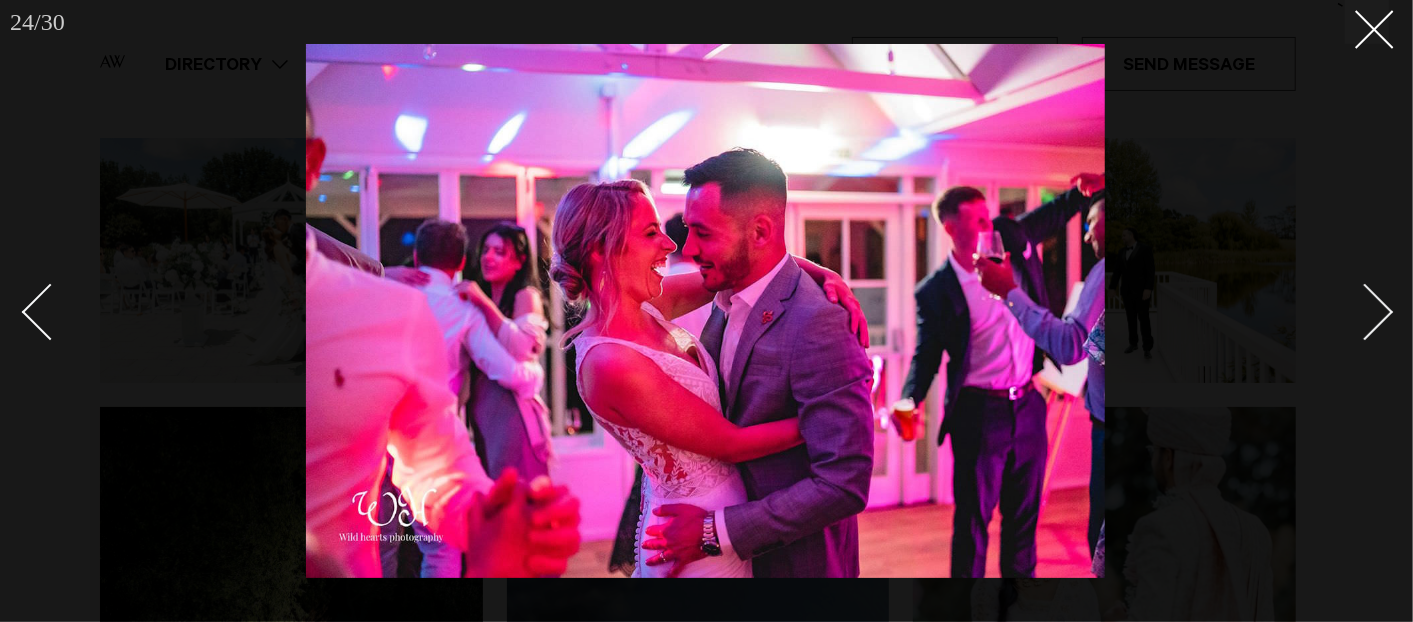 click at bounding box center [1365, 312] 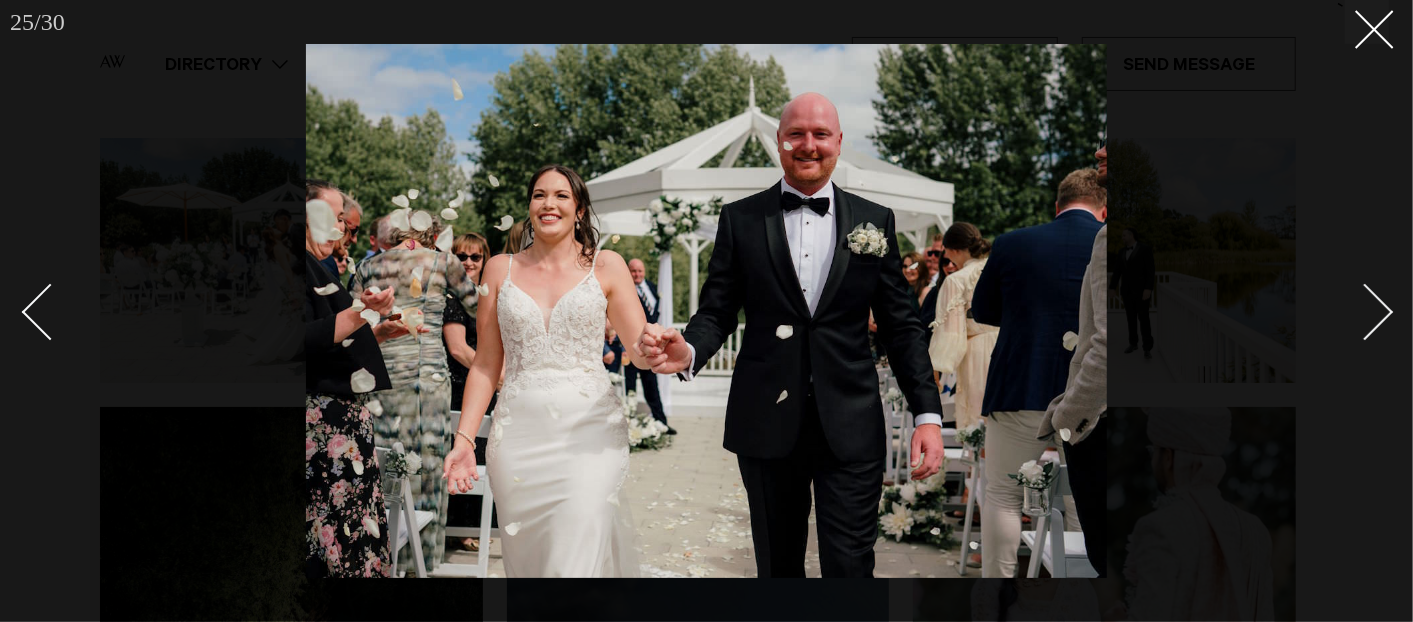 click at bounding box center (1365, 312) 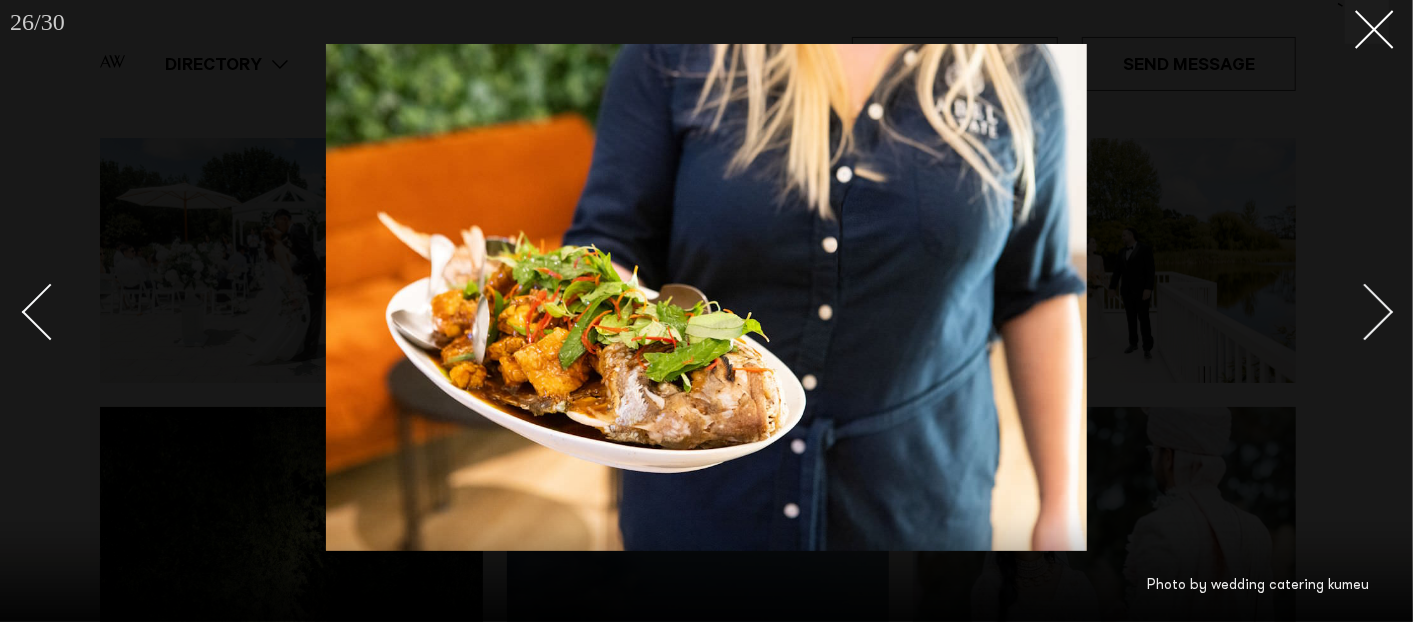 click at bounding box center (1365, 312) 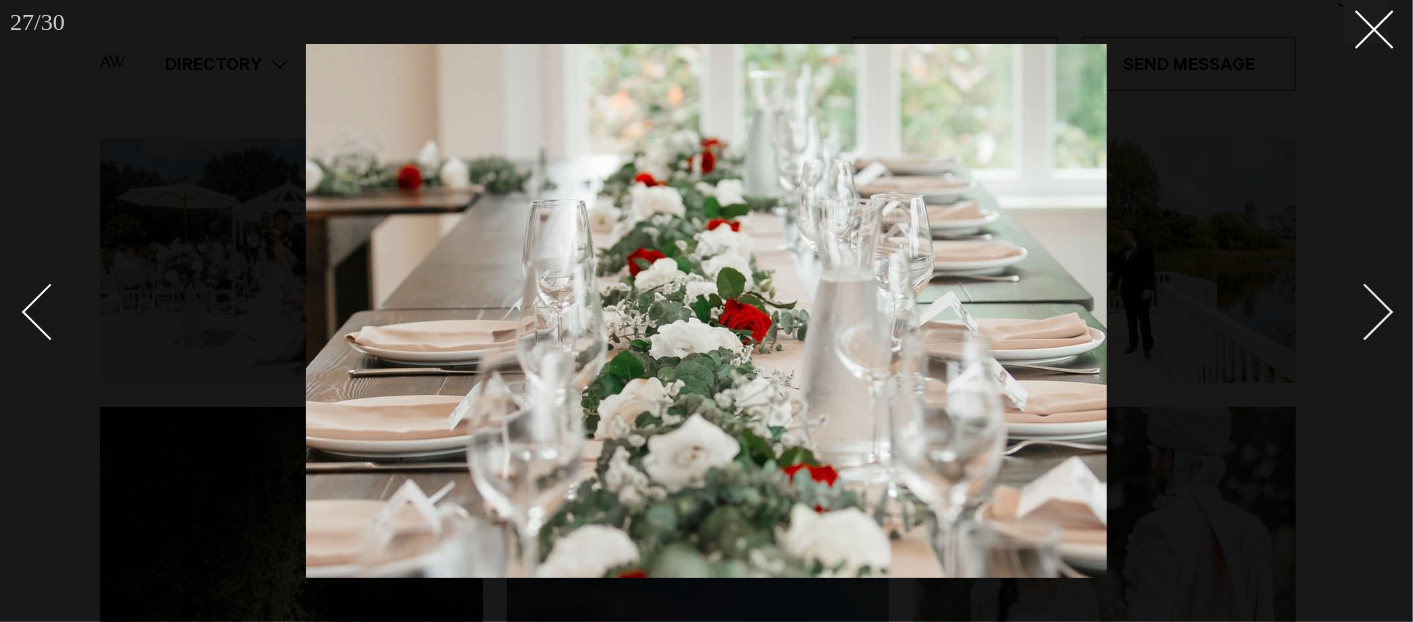 click at bounding box center [1365, 312] 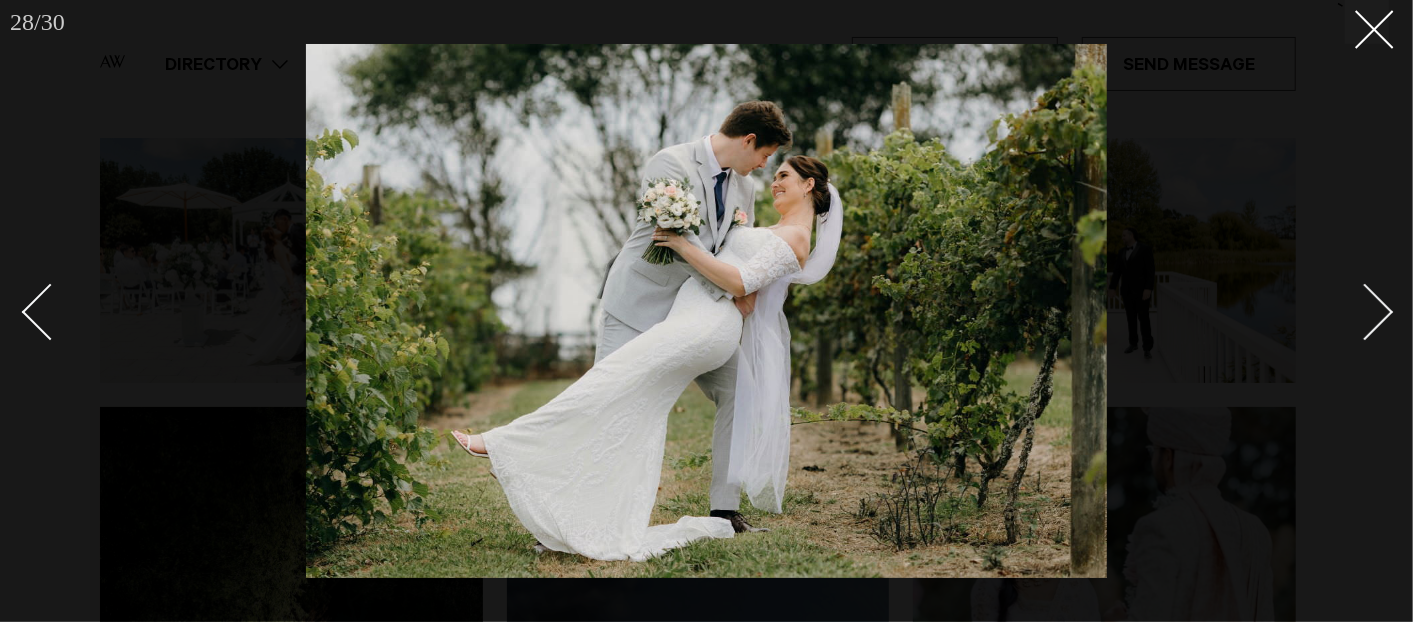 click at bounding box center (1365, 312) 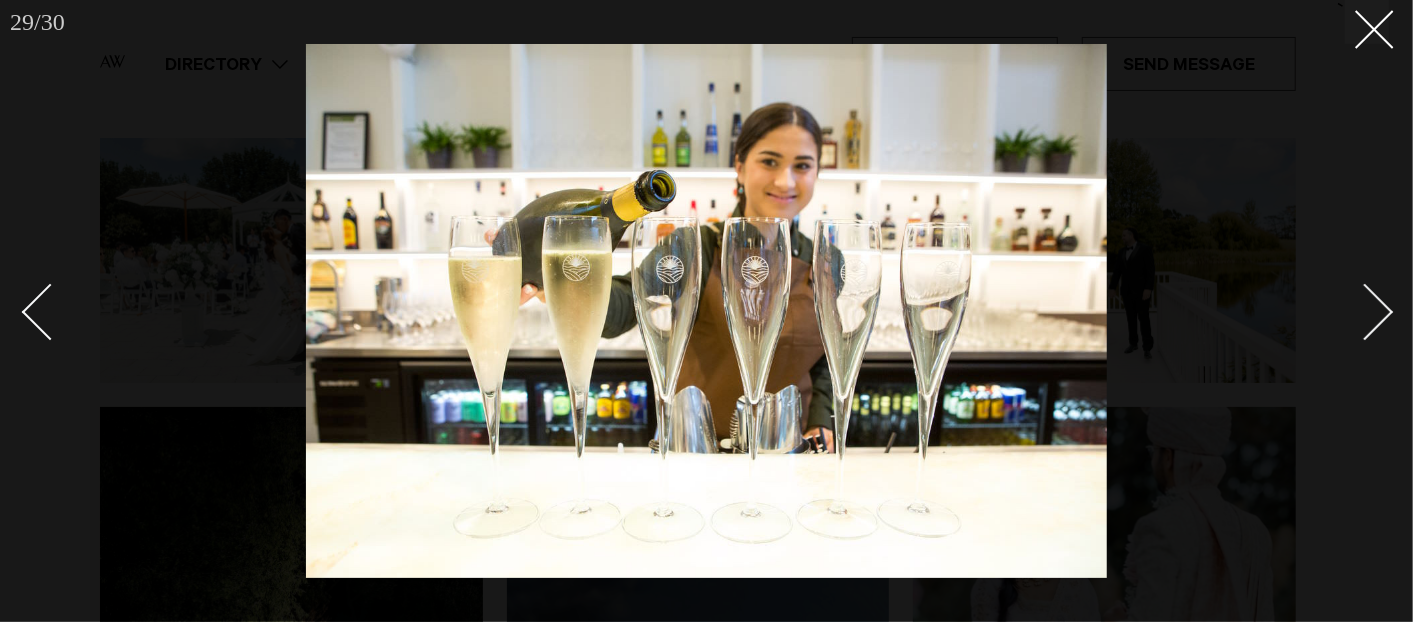 click at bounding box center (1365, 312) 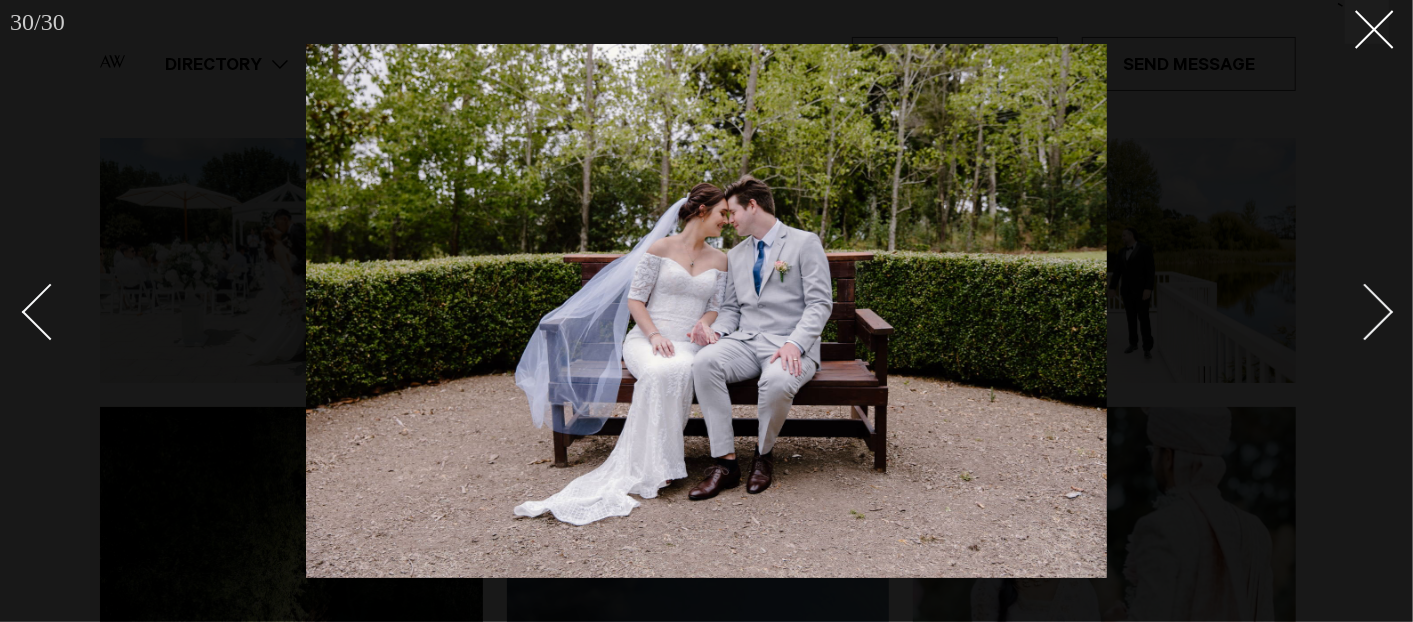 click at bounding box center [1365, 312] 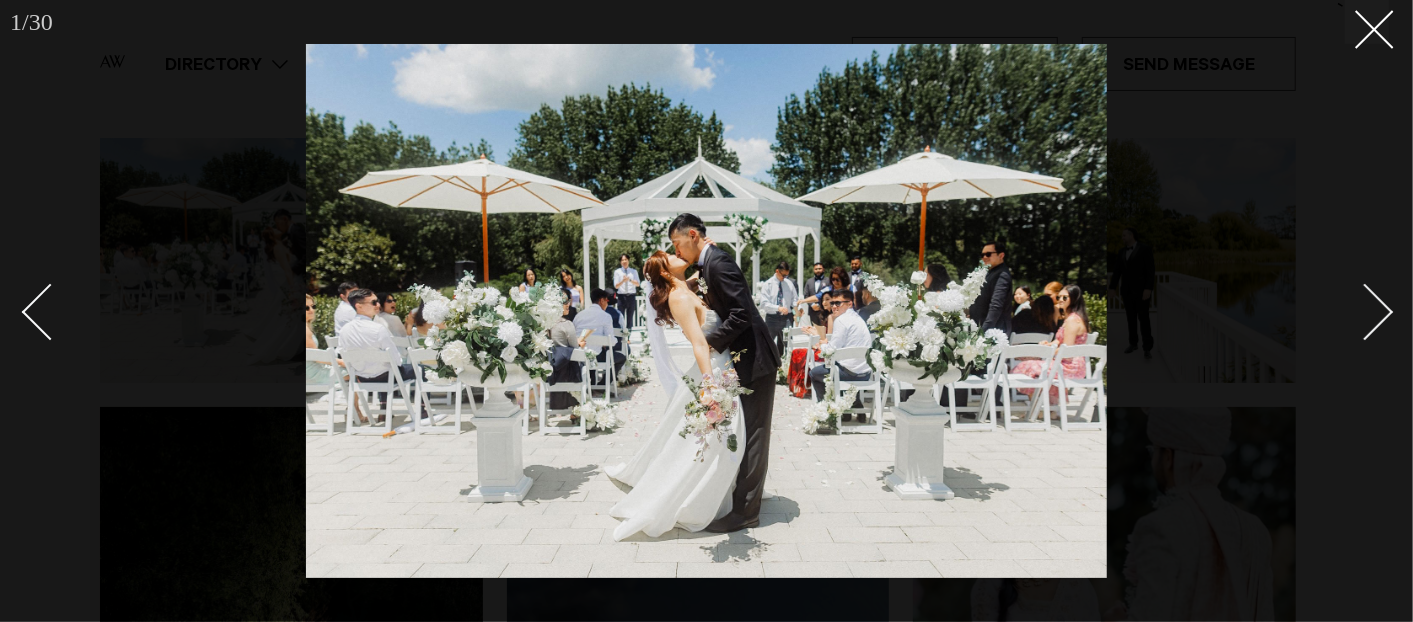click at bounding box center [1365, 312] 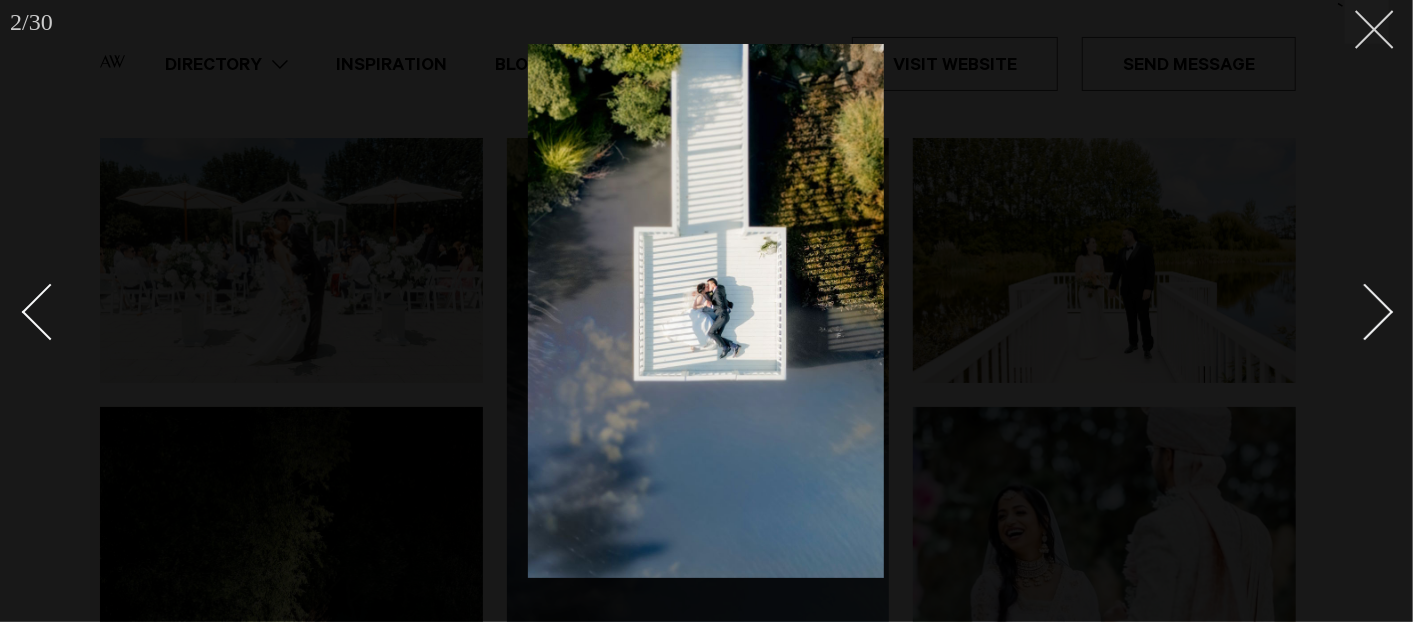 click at bounding box center (1367, 22) 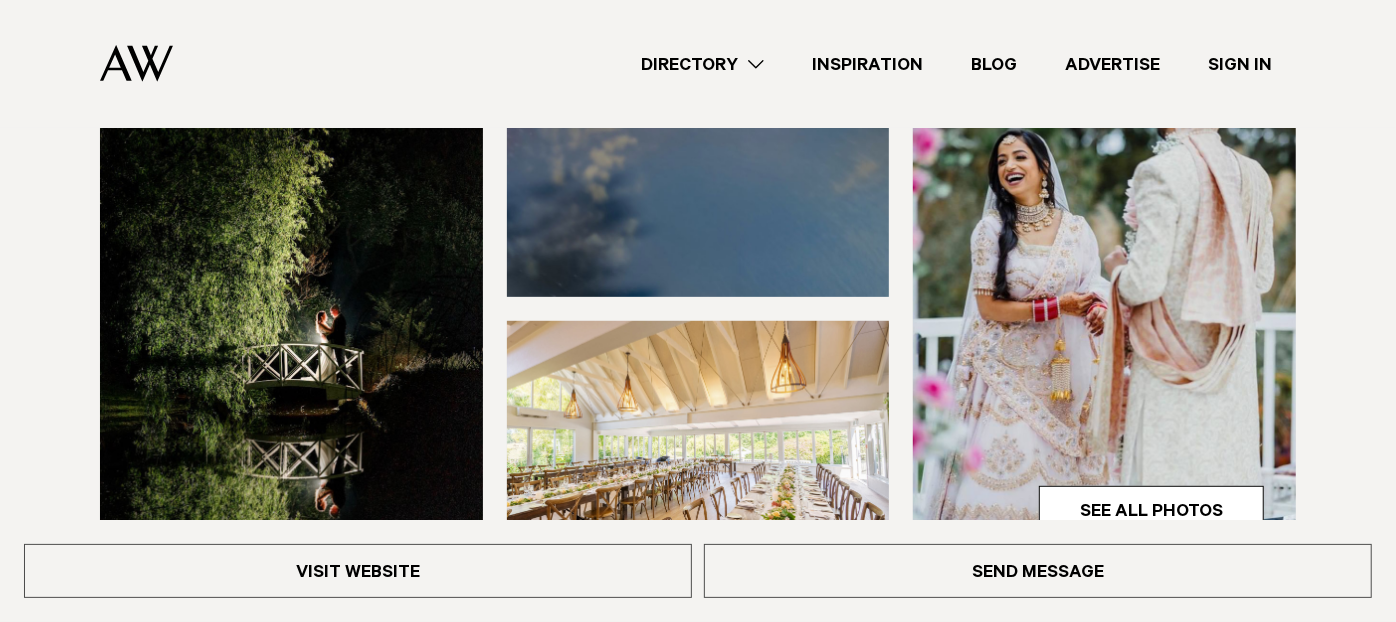 scroll, scrollTop: 555, scrollLeft: 0, axis: vertical 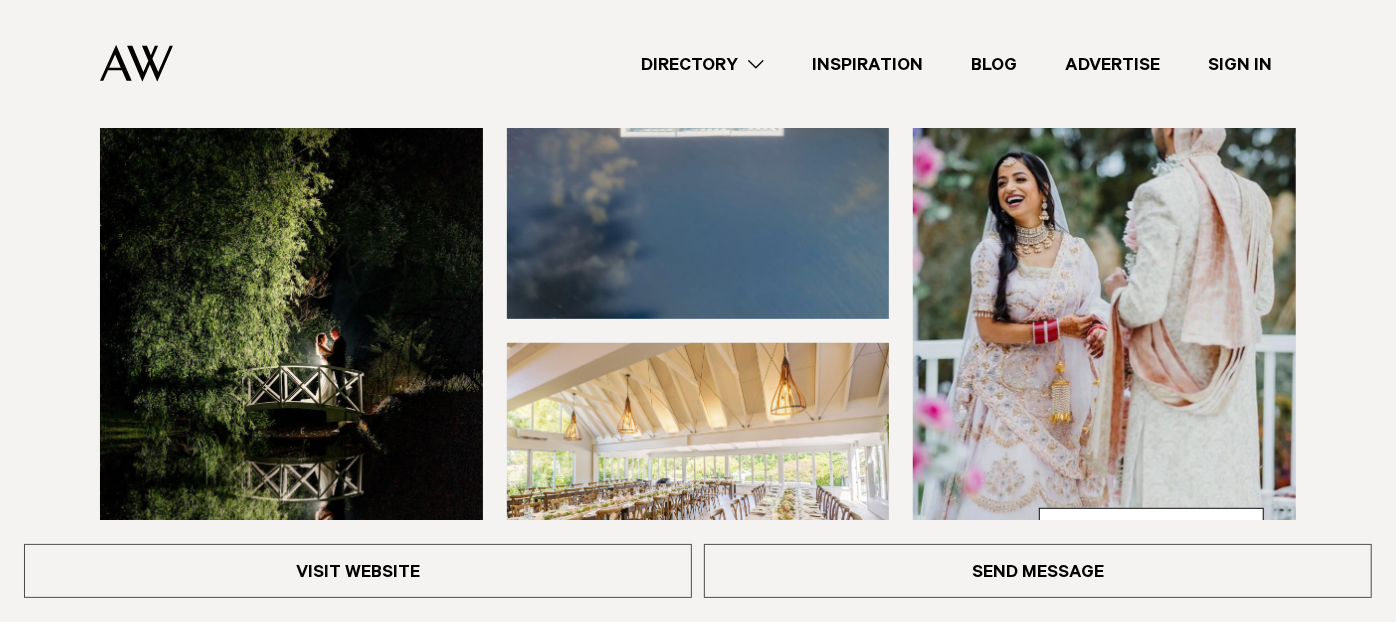 click at bounding box center [698, 465] 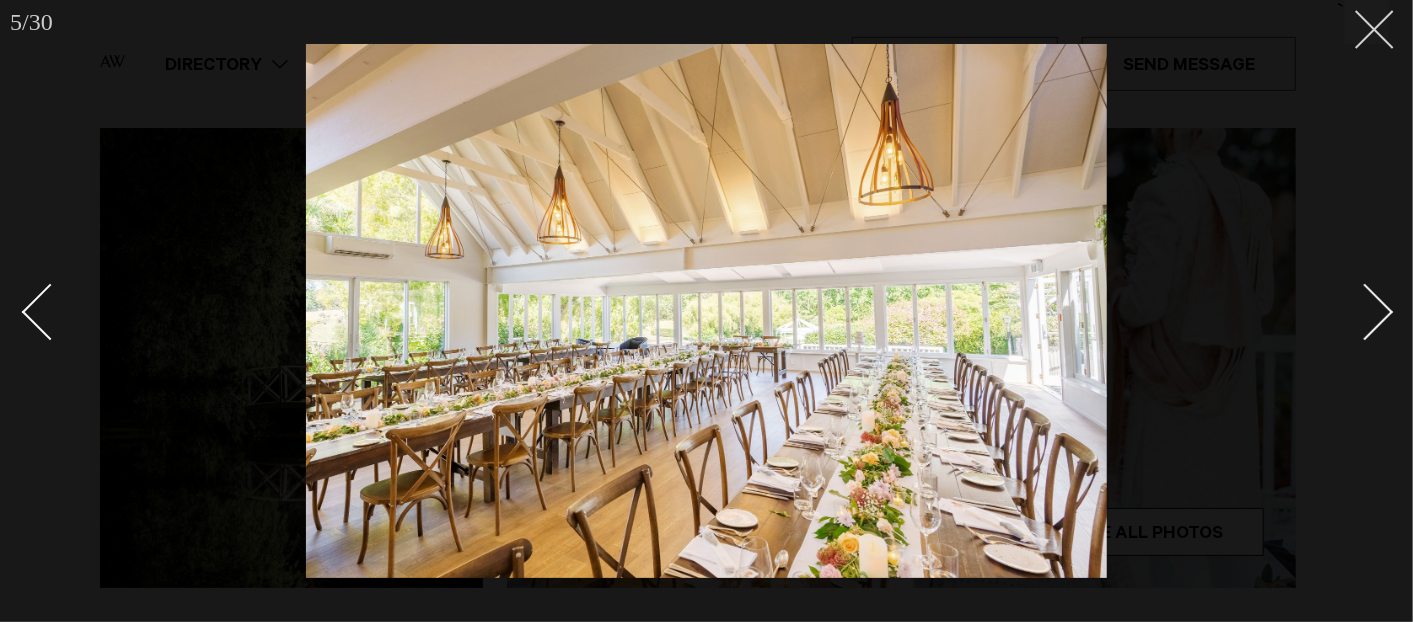 click 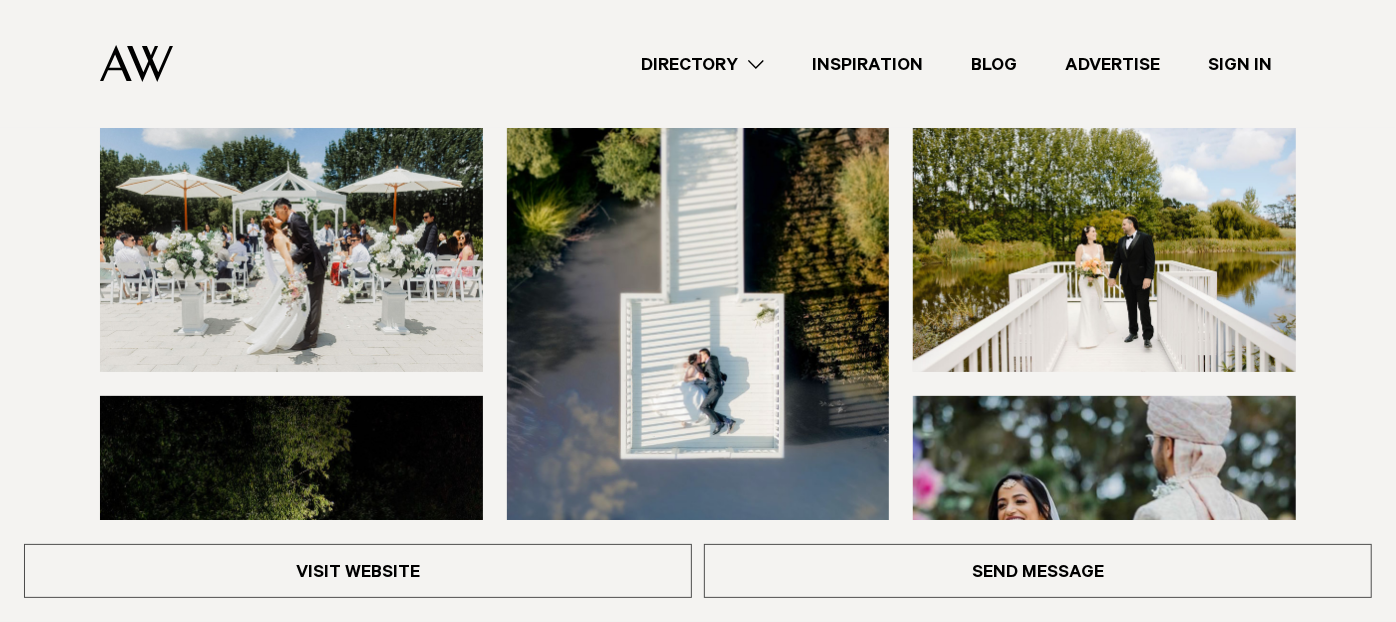 scroll, scrollTop: 0, scrollLeft: 0, axis: both 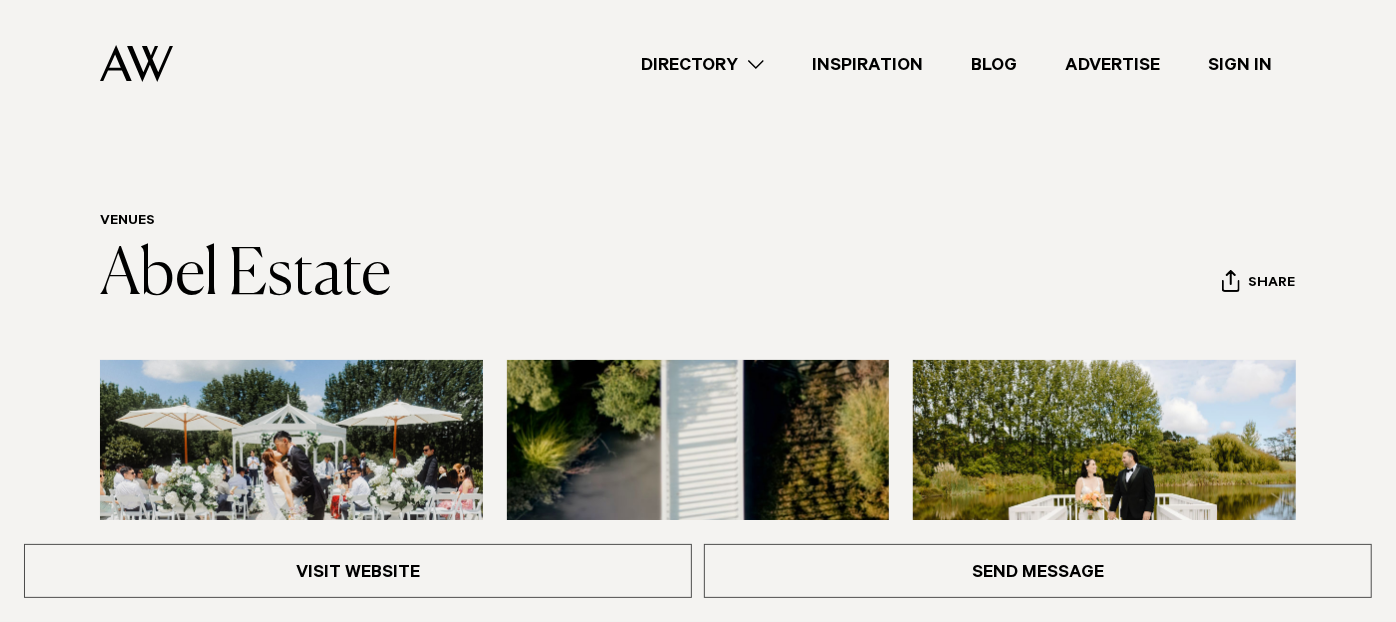 click on "Visit Website" at bounding box center (0, 0) 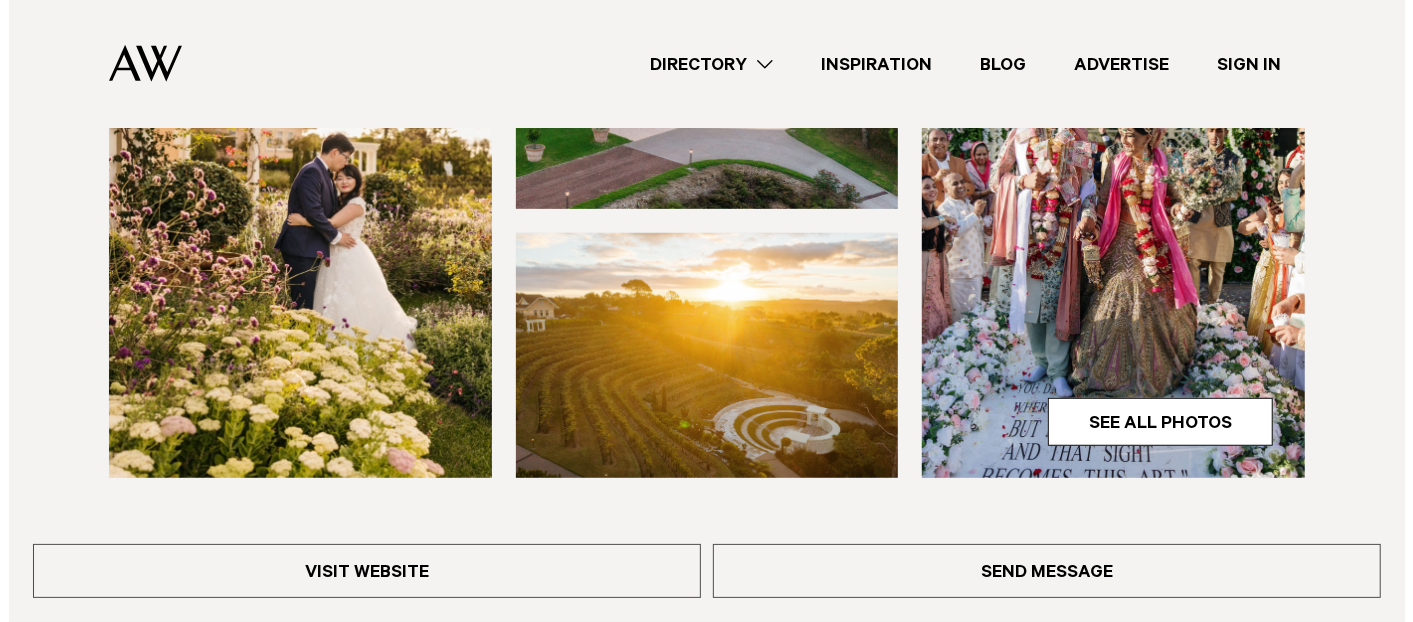 scroll, scrollTop: 666, scrollLeft: 0, axis: vertical 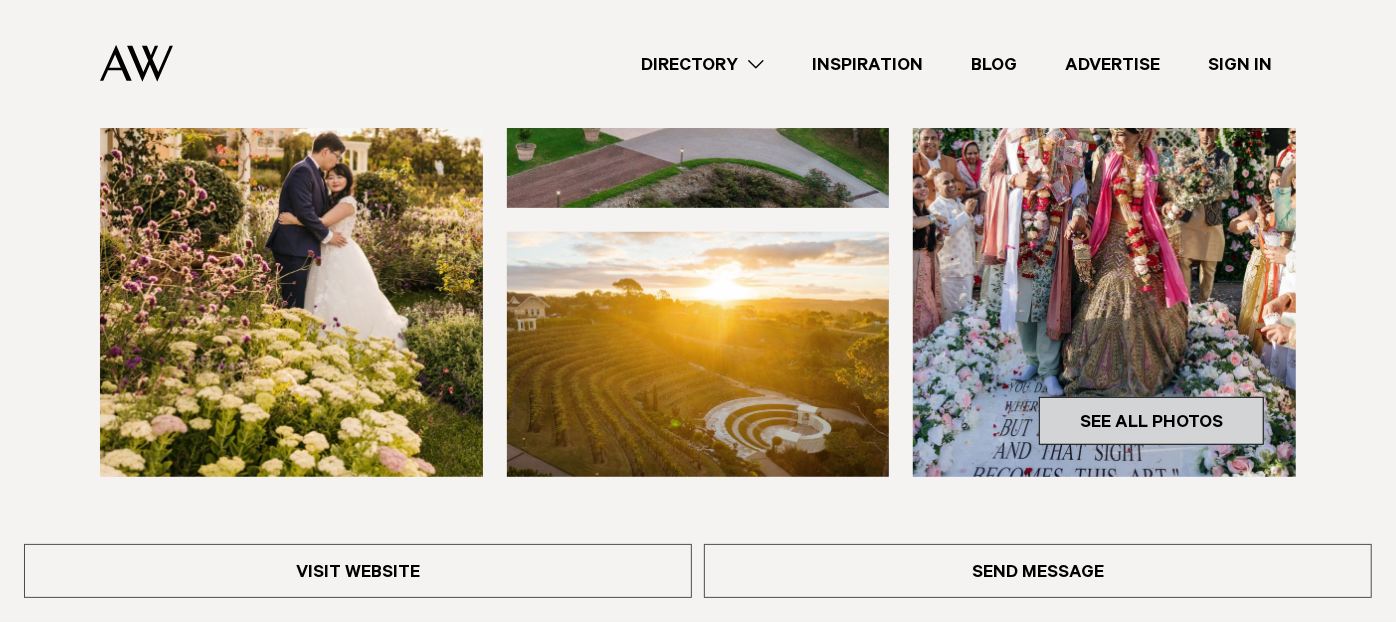 click on "See All Photos" at bounding box center [1151, 421] 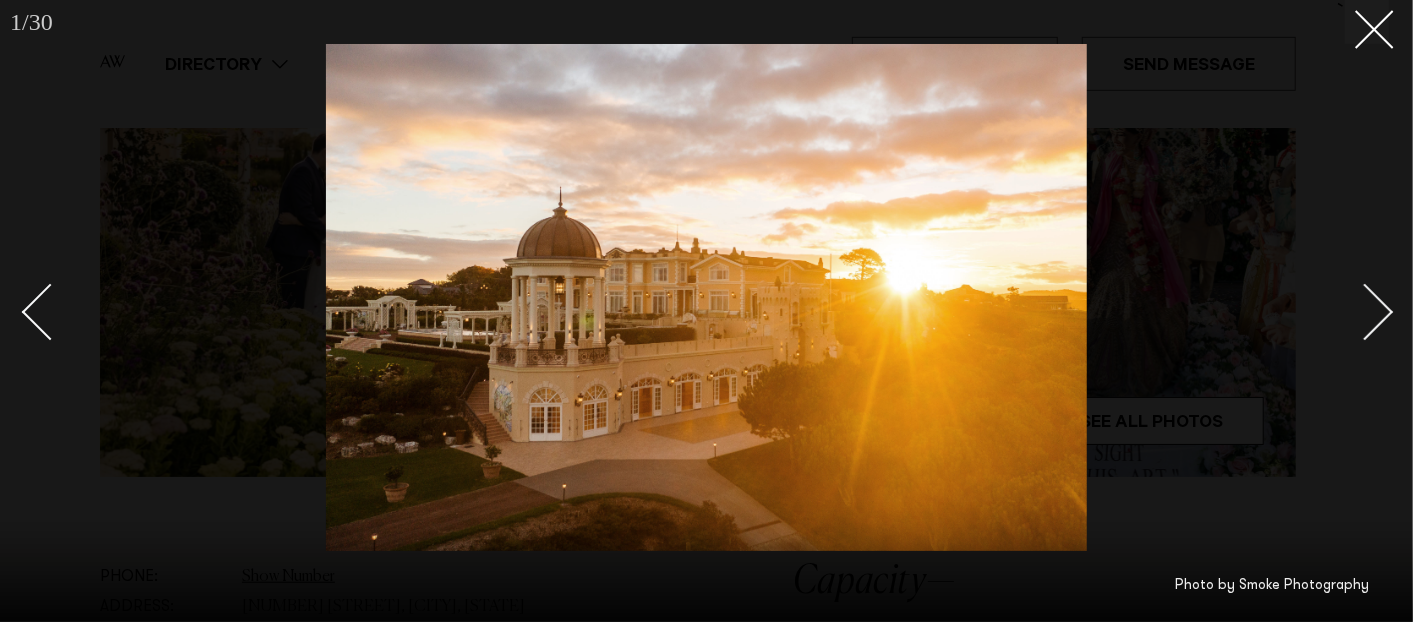 click at bounding box center [1365, 312] 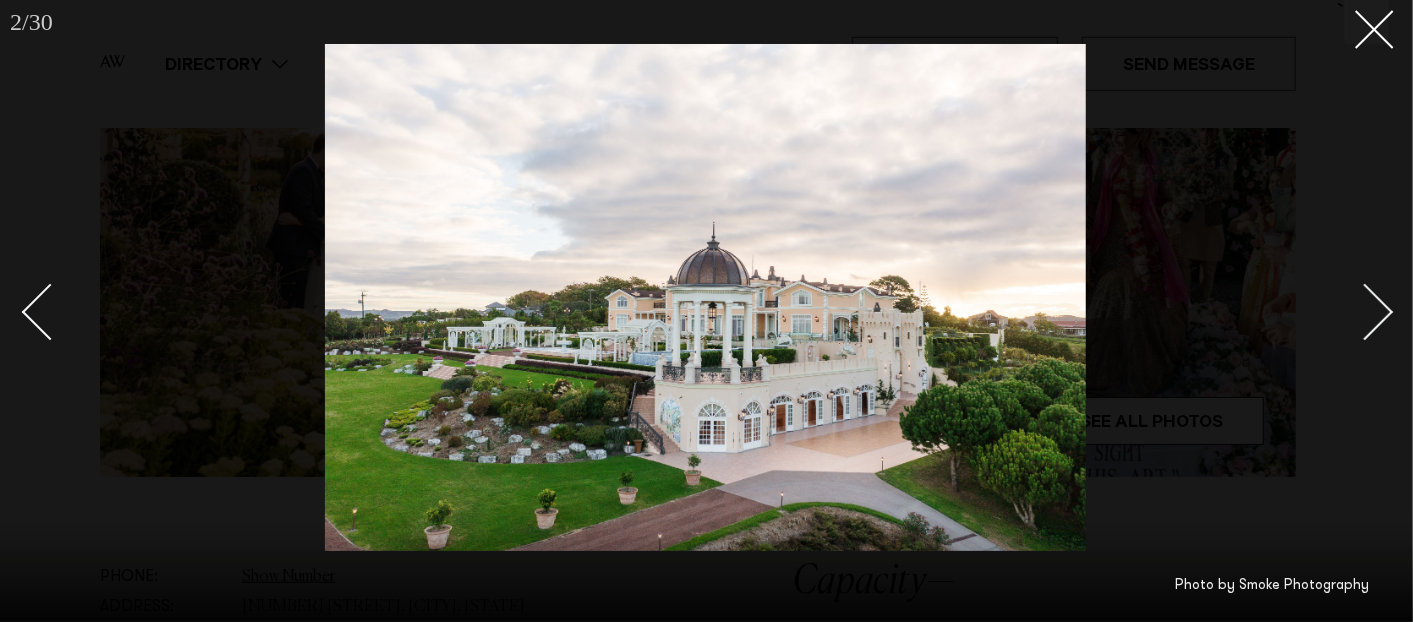click at bounding box center (1365, 312) 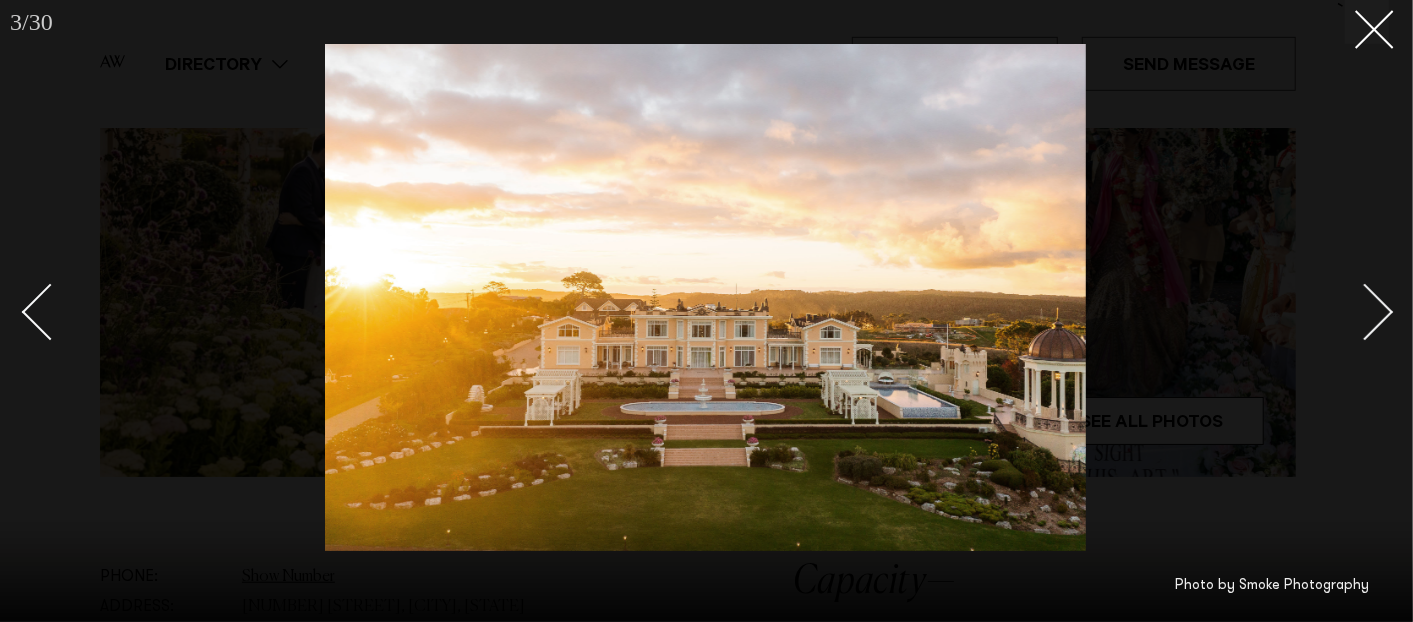 click at bounding box center [1365, 312] 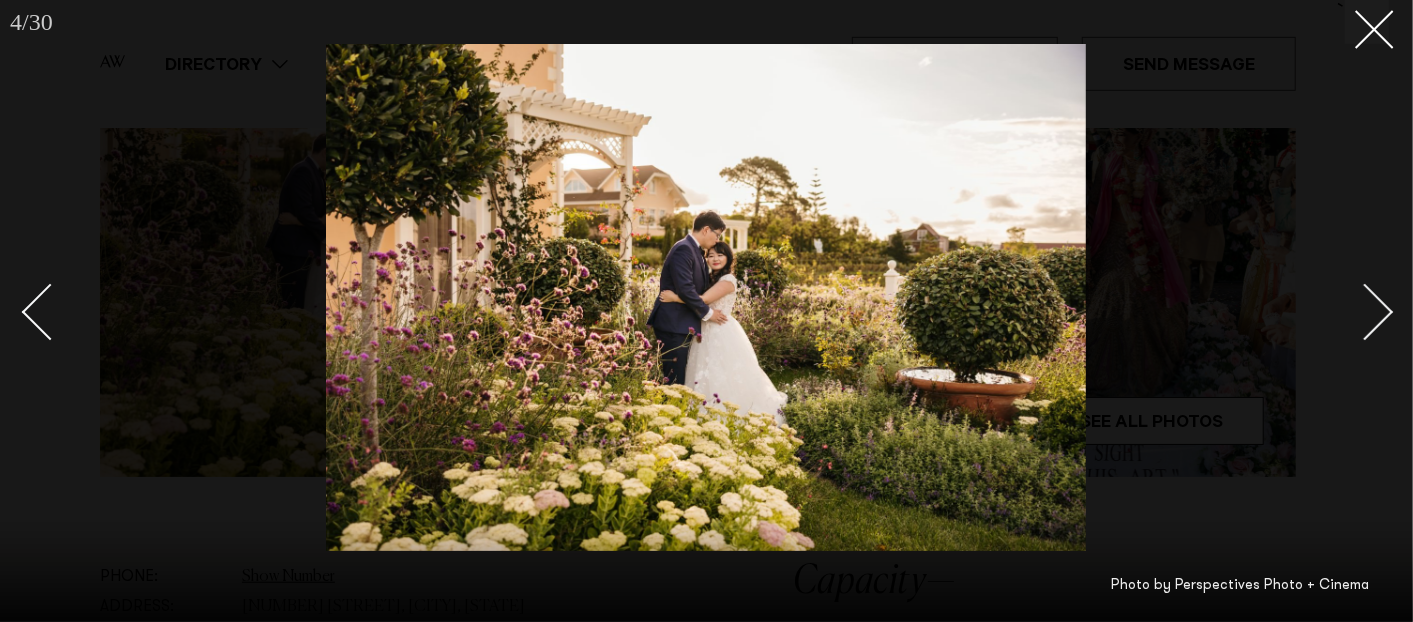 click at bounding box center [1365, 312] 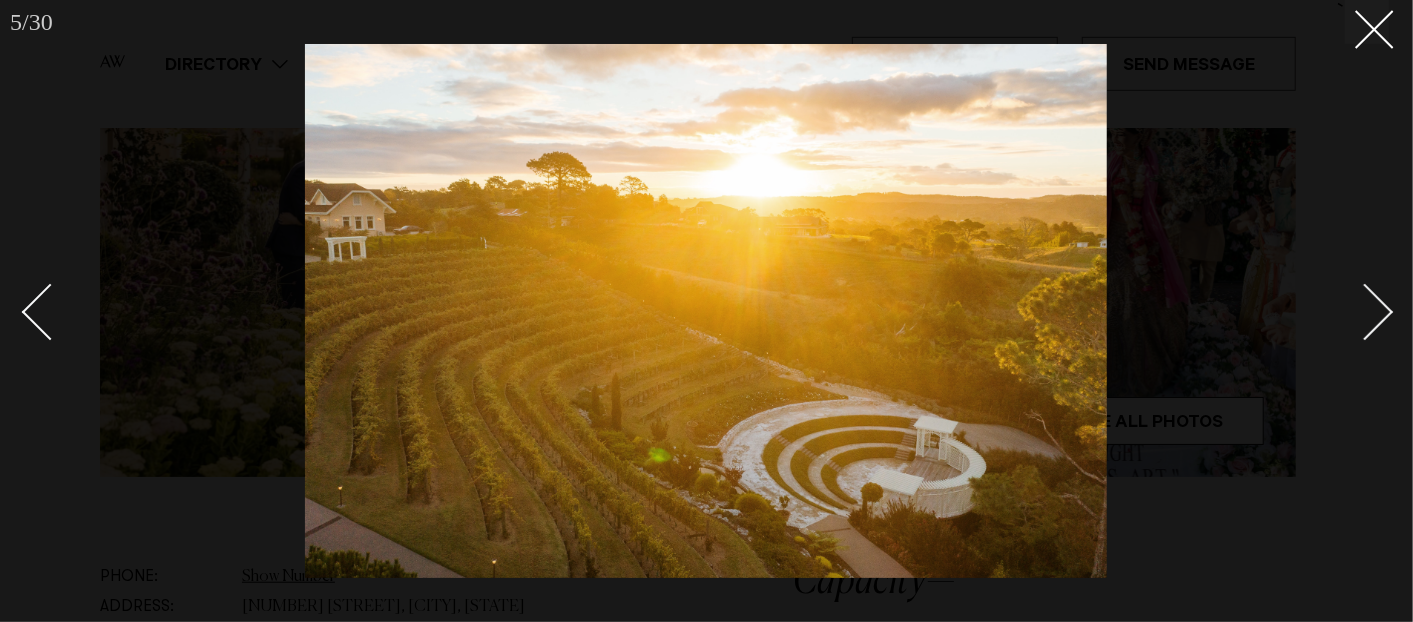 click at bounding box center [1365, 312] 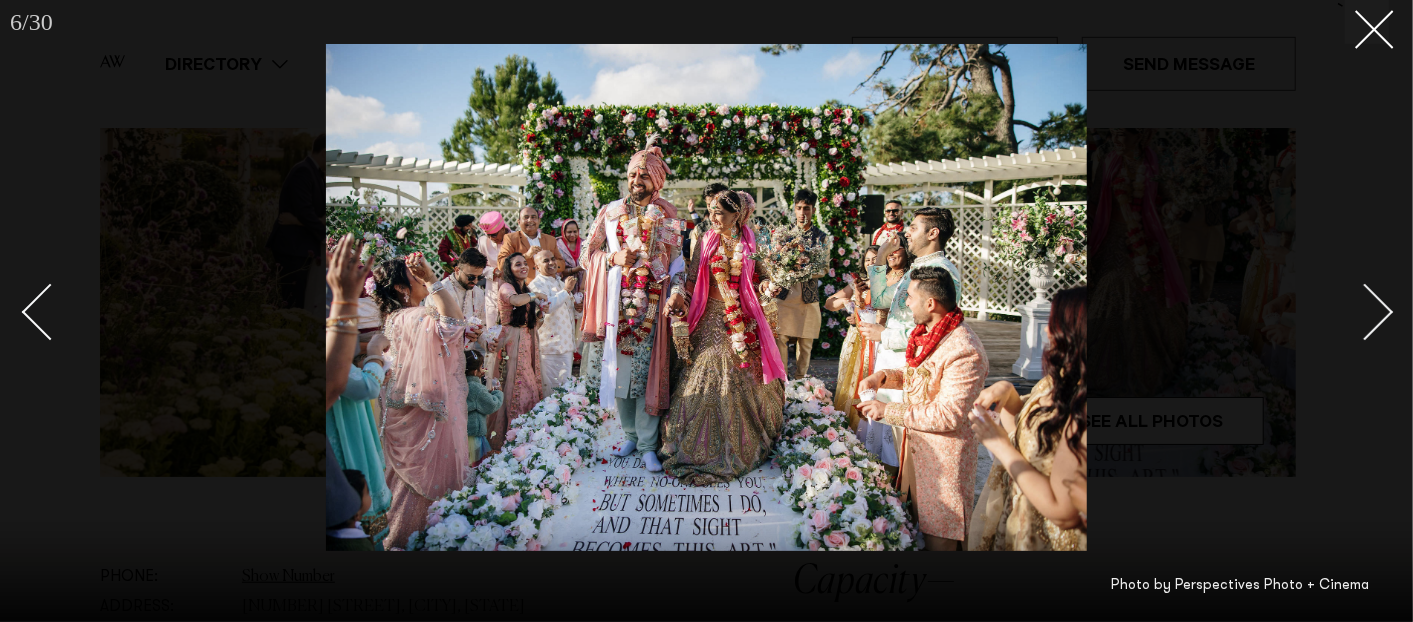 click at bounding box center [1365, 312] 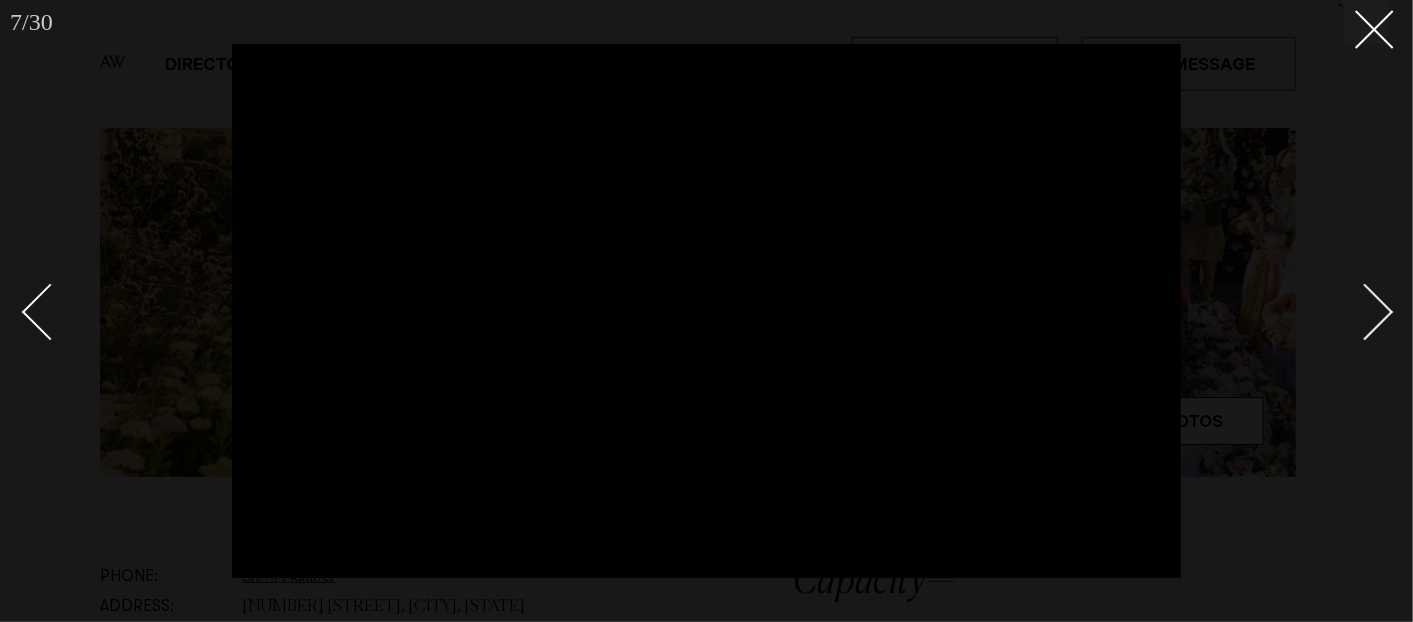 click at bounding box center [1365, 312] 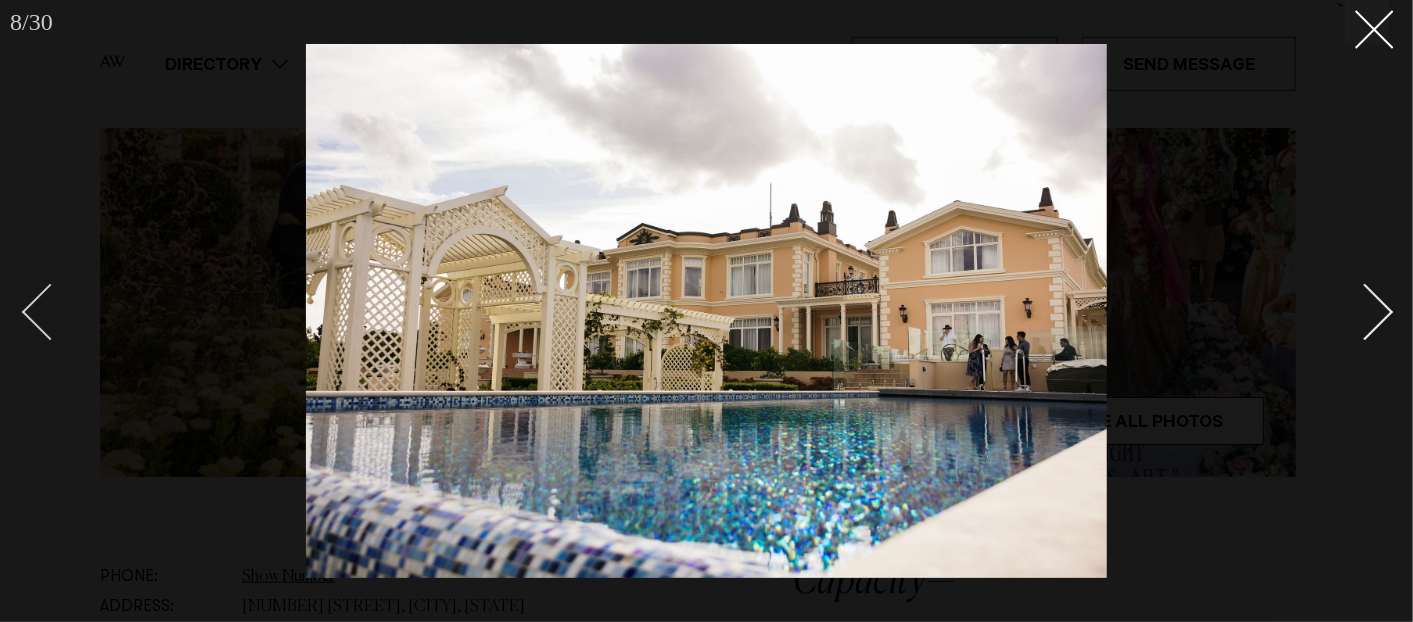 click at bounding box center [50, 312] 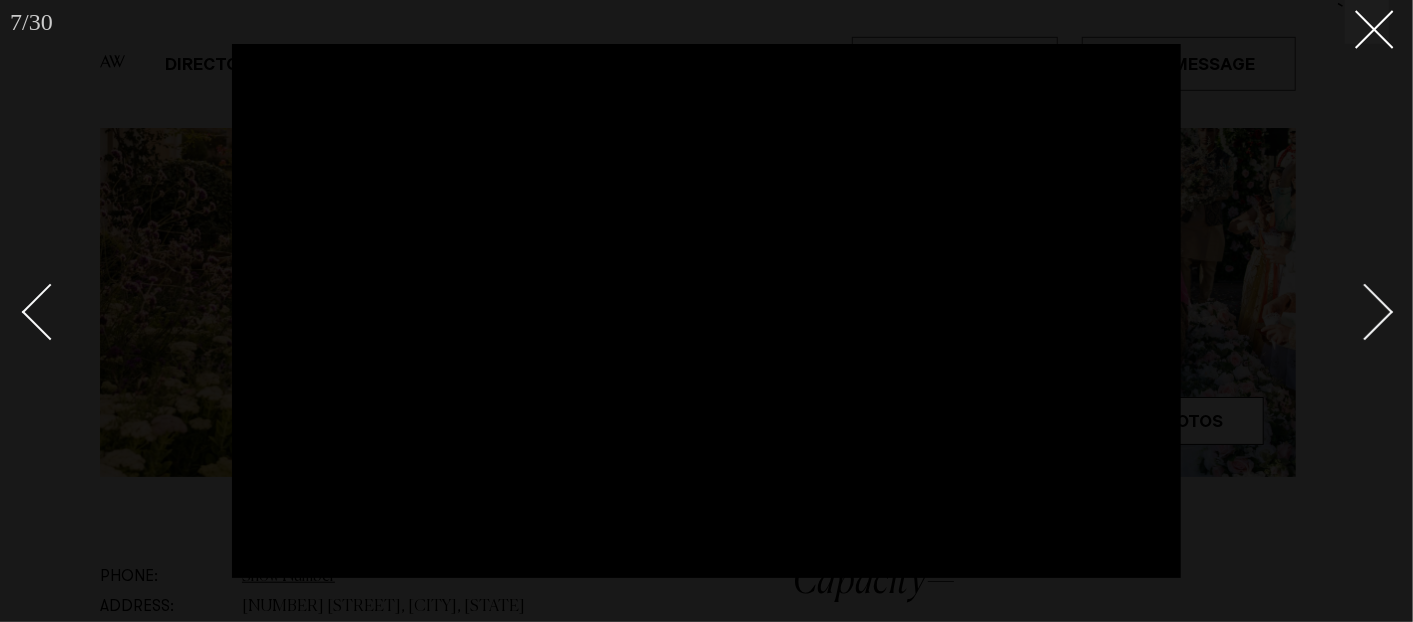 click at bounding box center (706, 311) 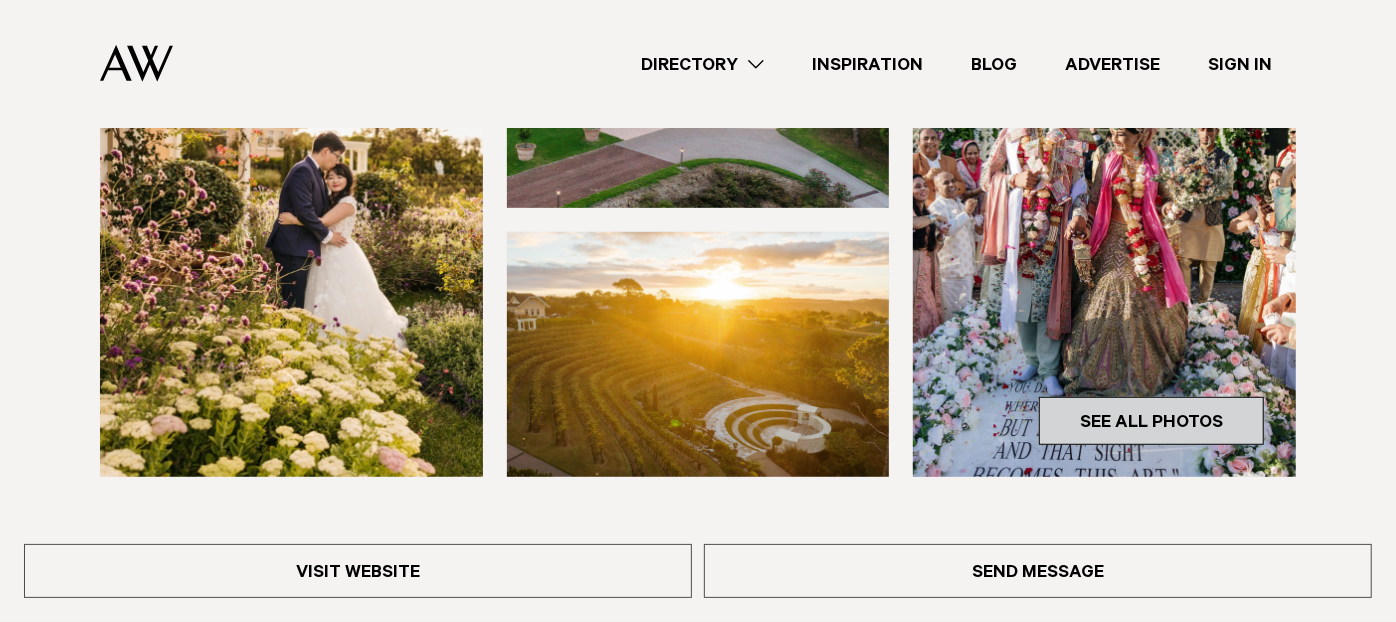 click on "See All Photos" at bounding box center (1151, 421) 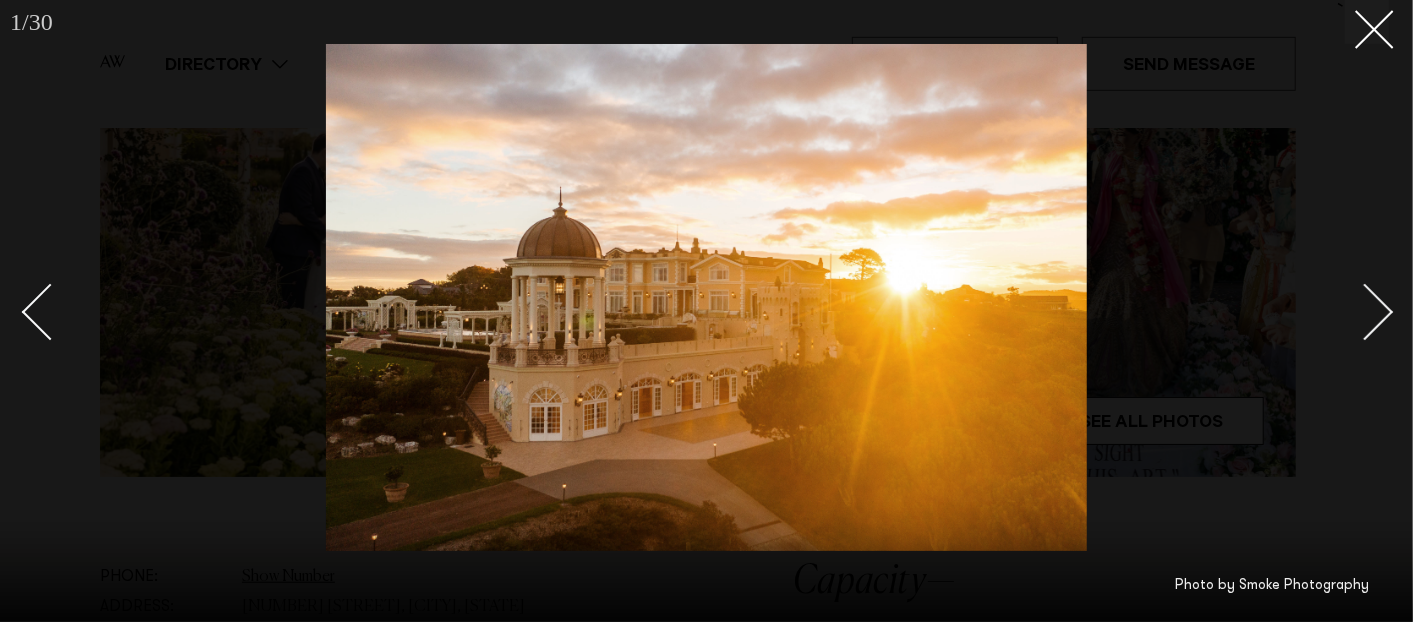 click at bounding box center [1365, 312] 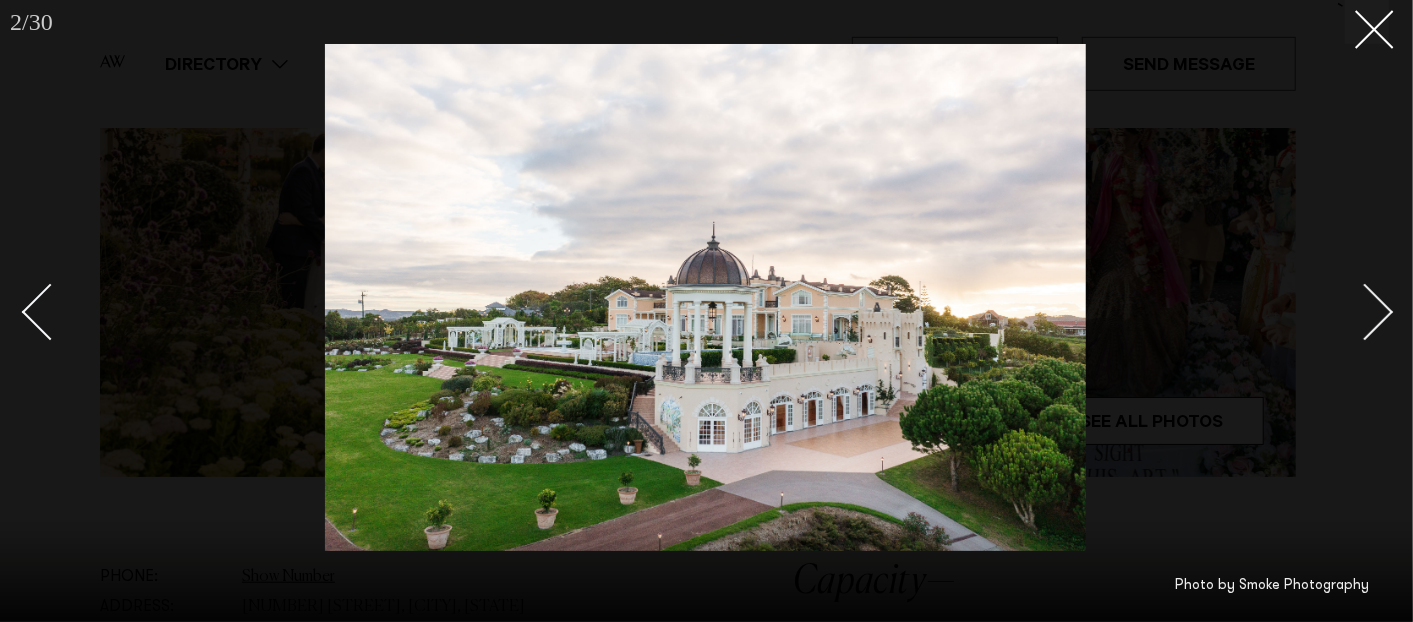 click at bounding box center [1365, 312] 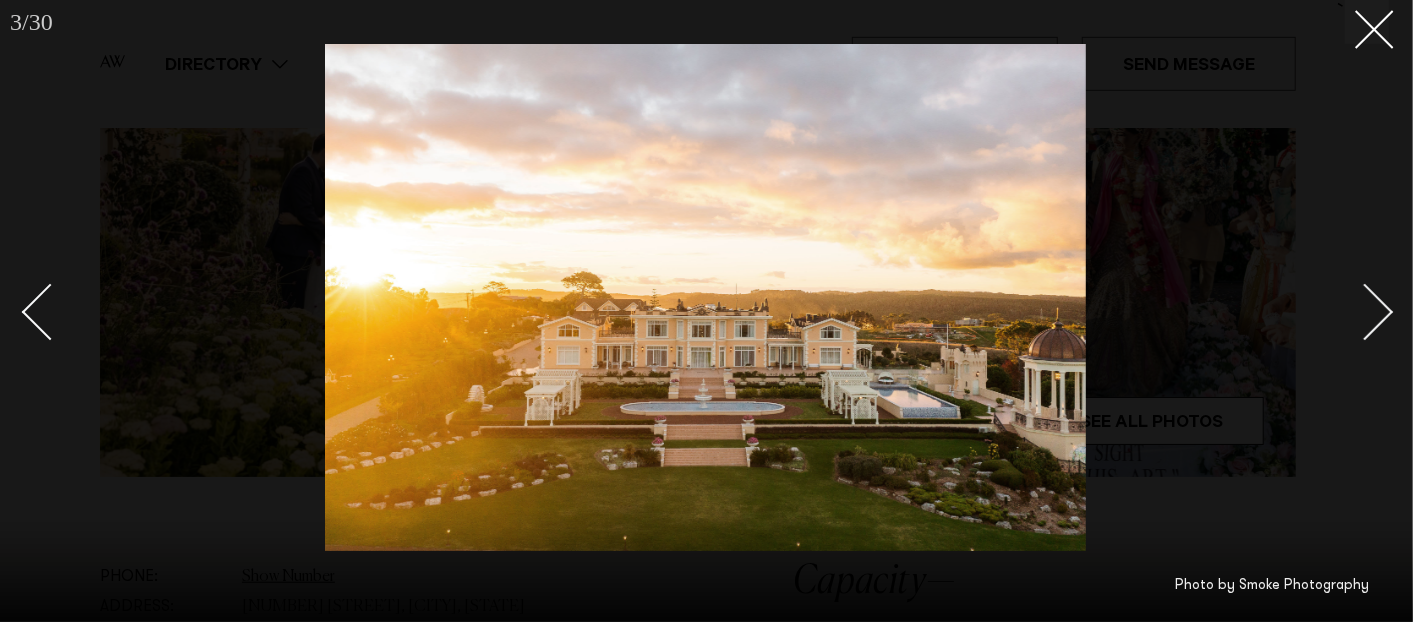 click at bounding box center [1365, 312] 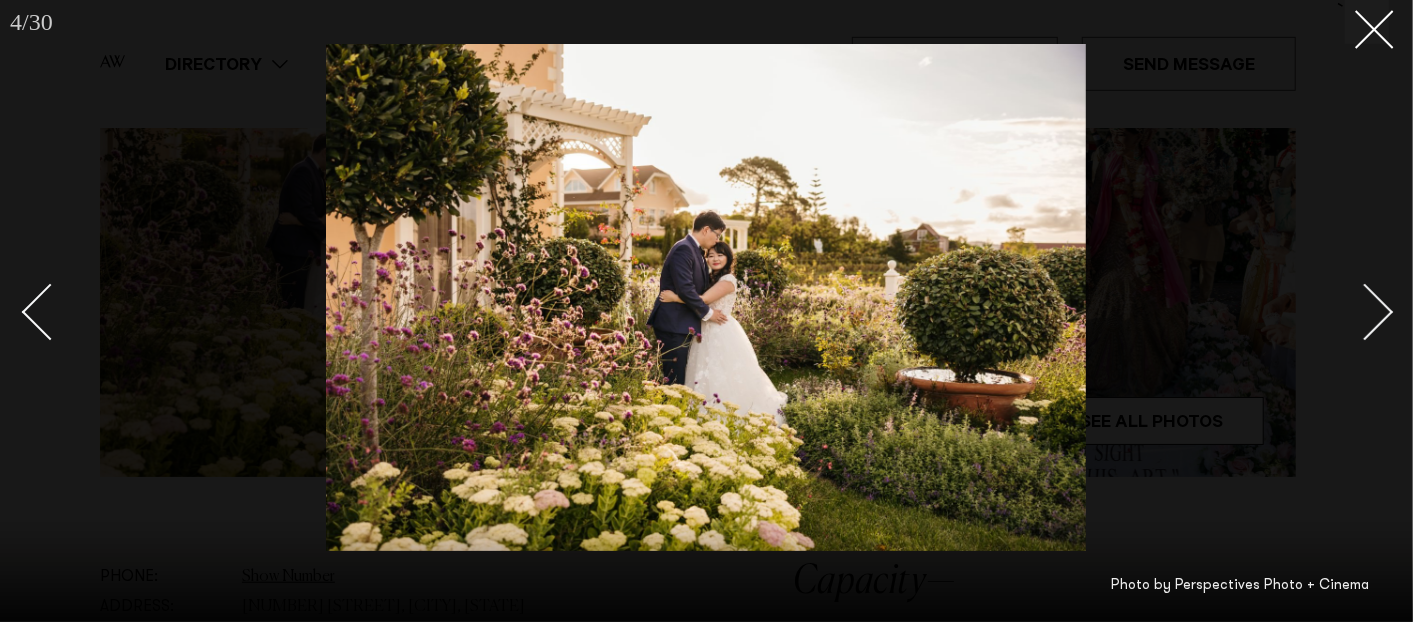 click at bounding box center [1365, 312] 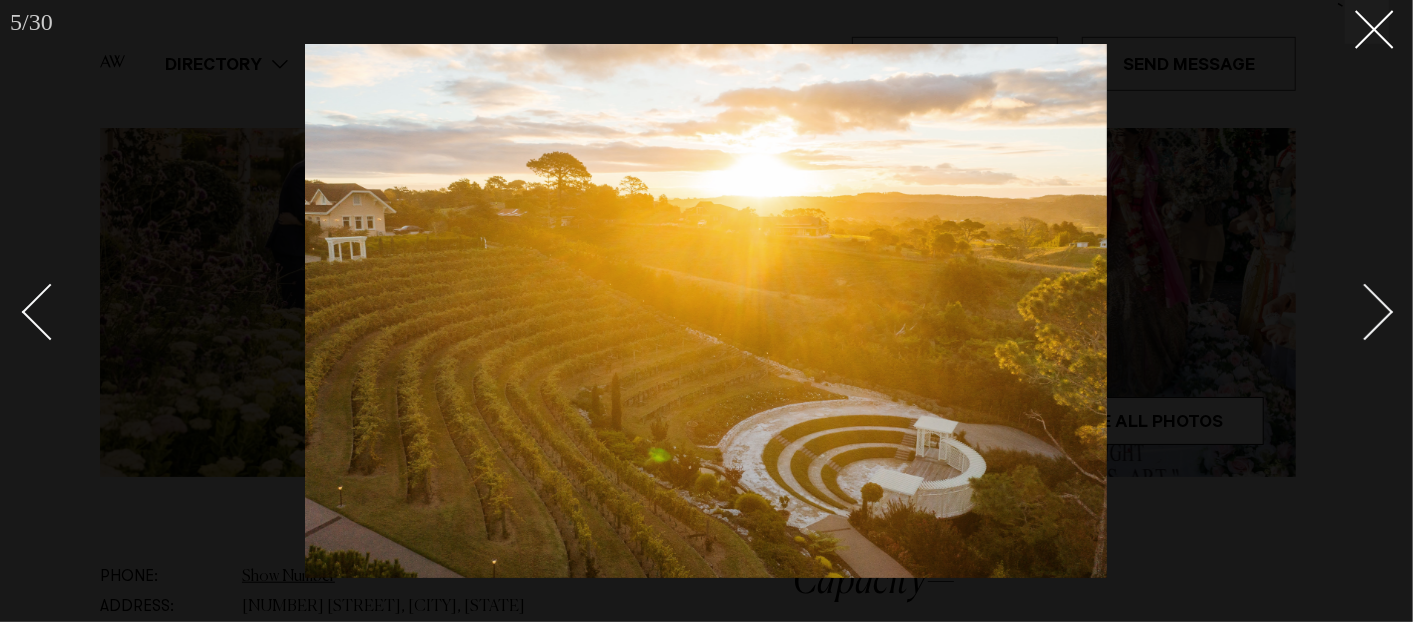click at bounding box center (1365, 312) 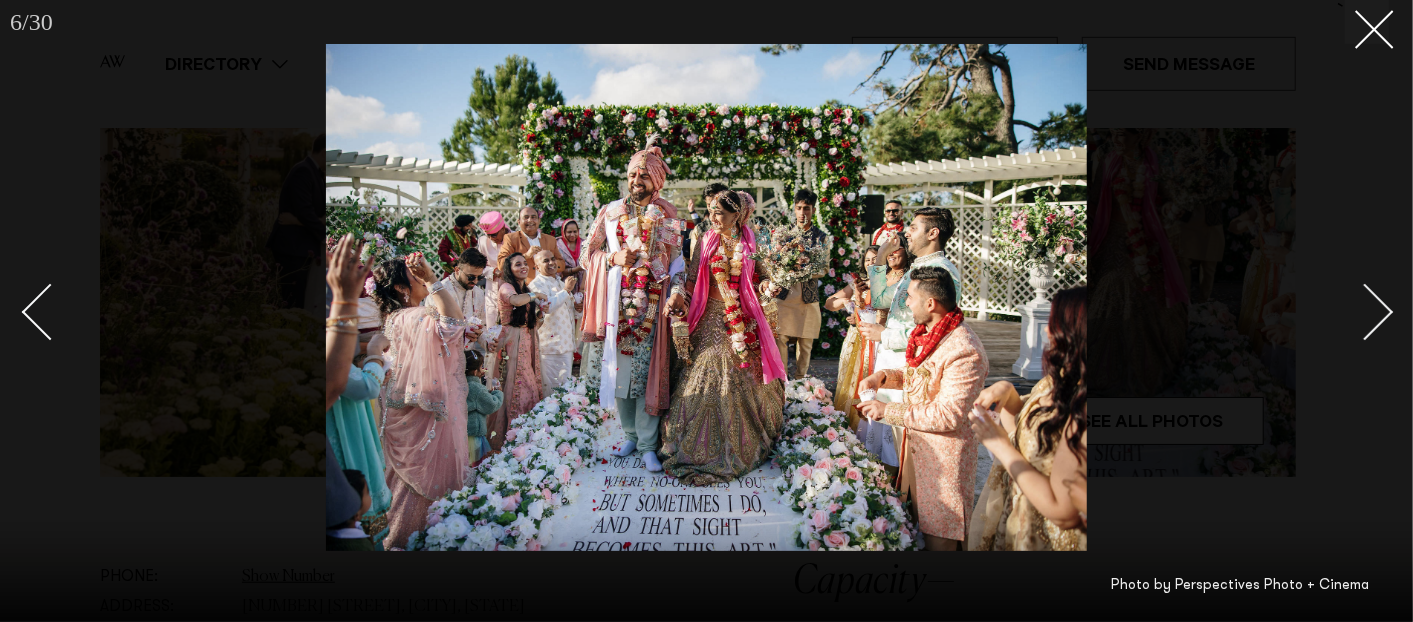 click at bounding box center (1365, 312) 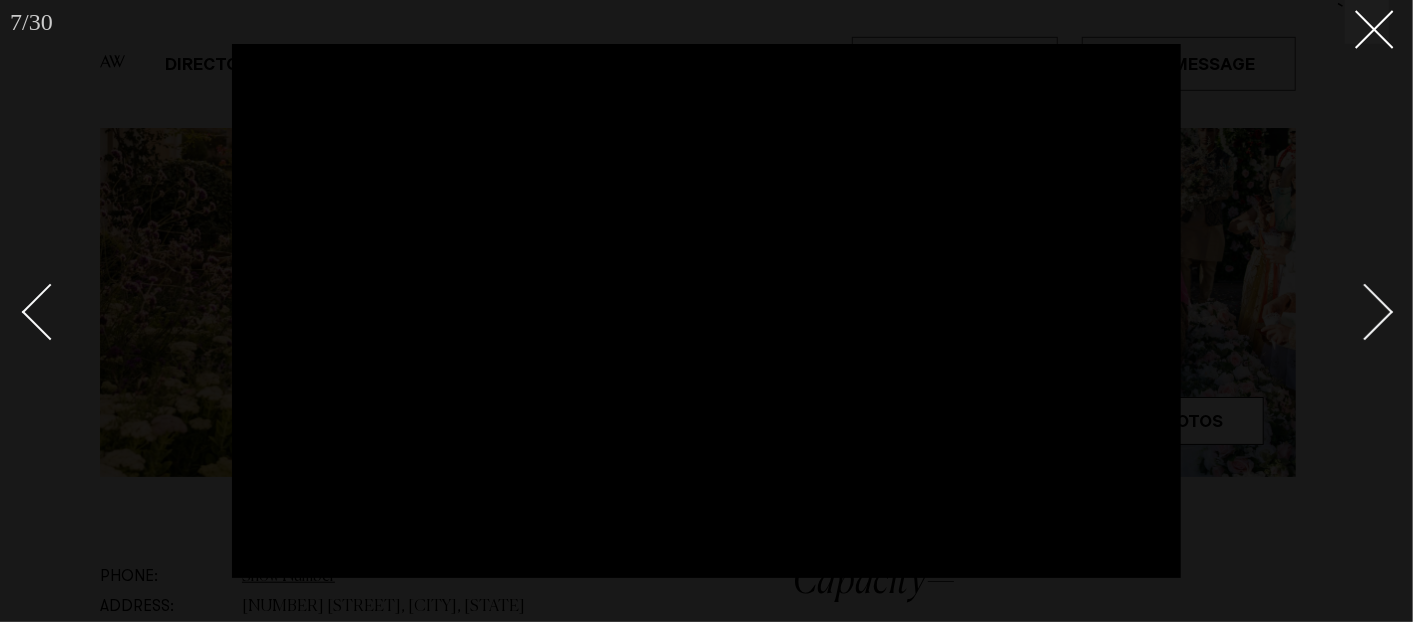 click at bounding box center [1365, 312] 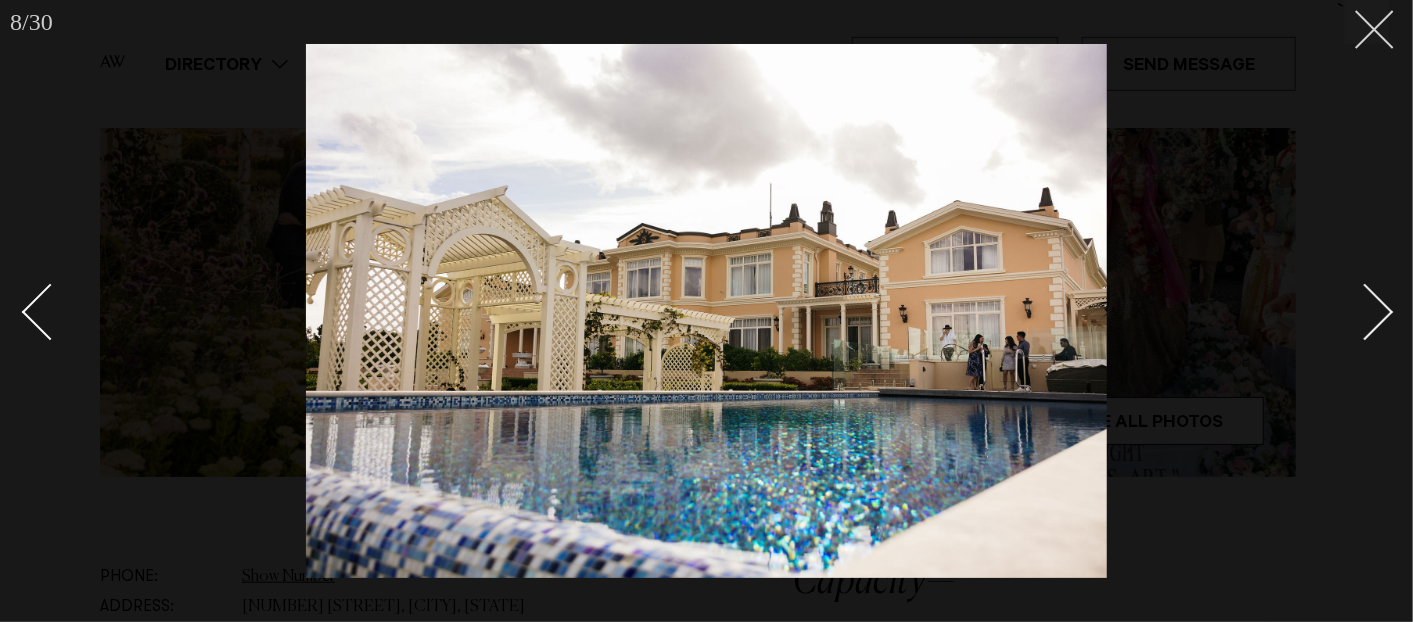 click 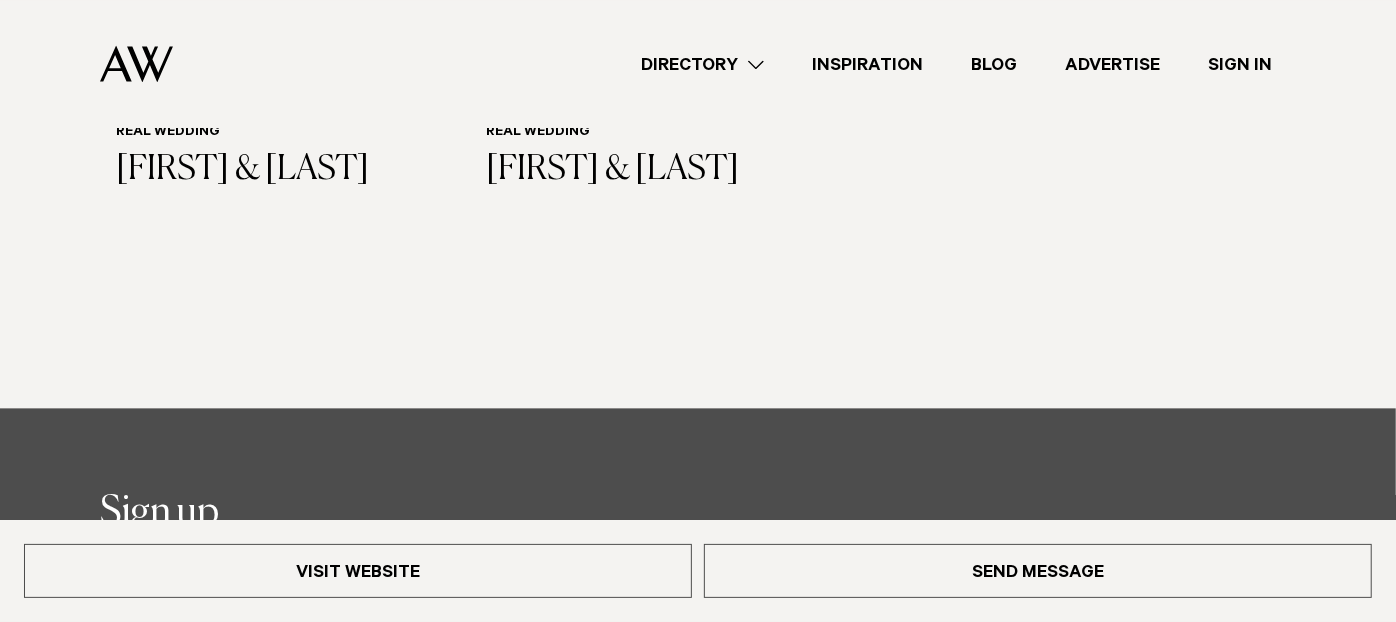 scroll, scrollTop: 3111, scrollLeft: 0, axis: vertical 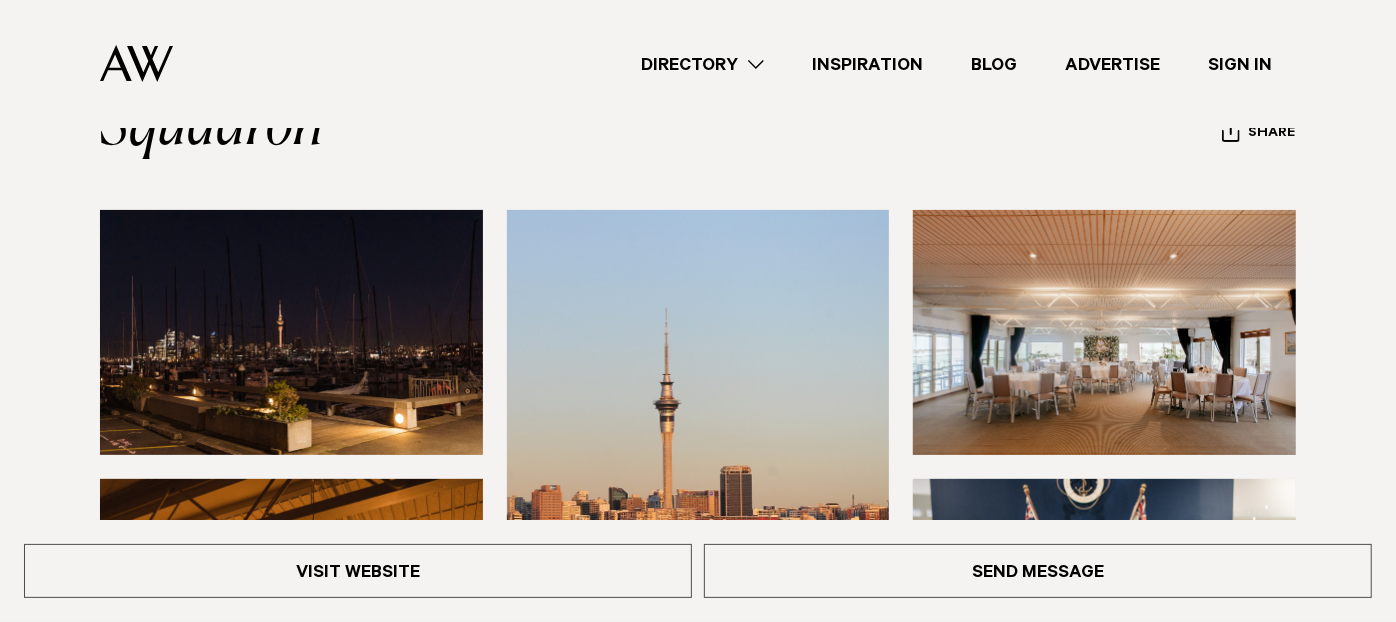 click at bounding box center (1104, 332) 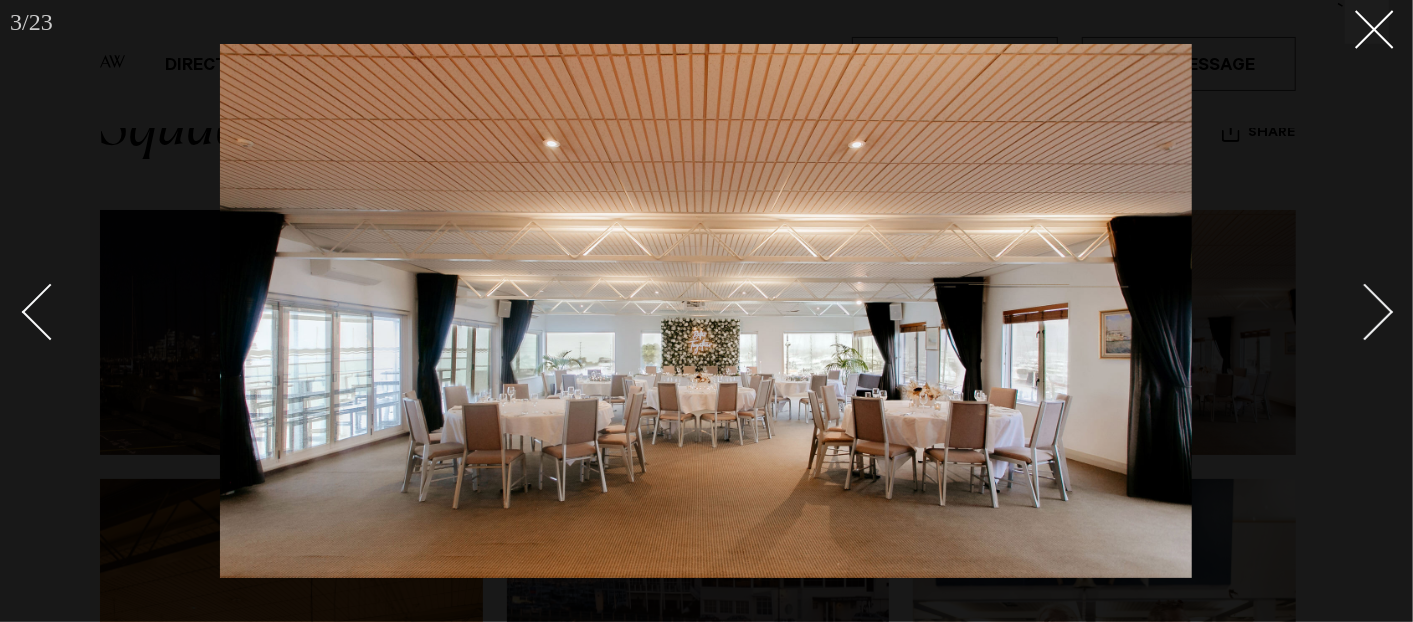 click at bounding box center [1365, 312] 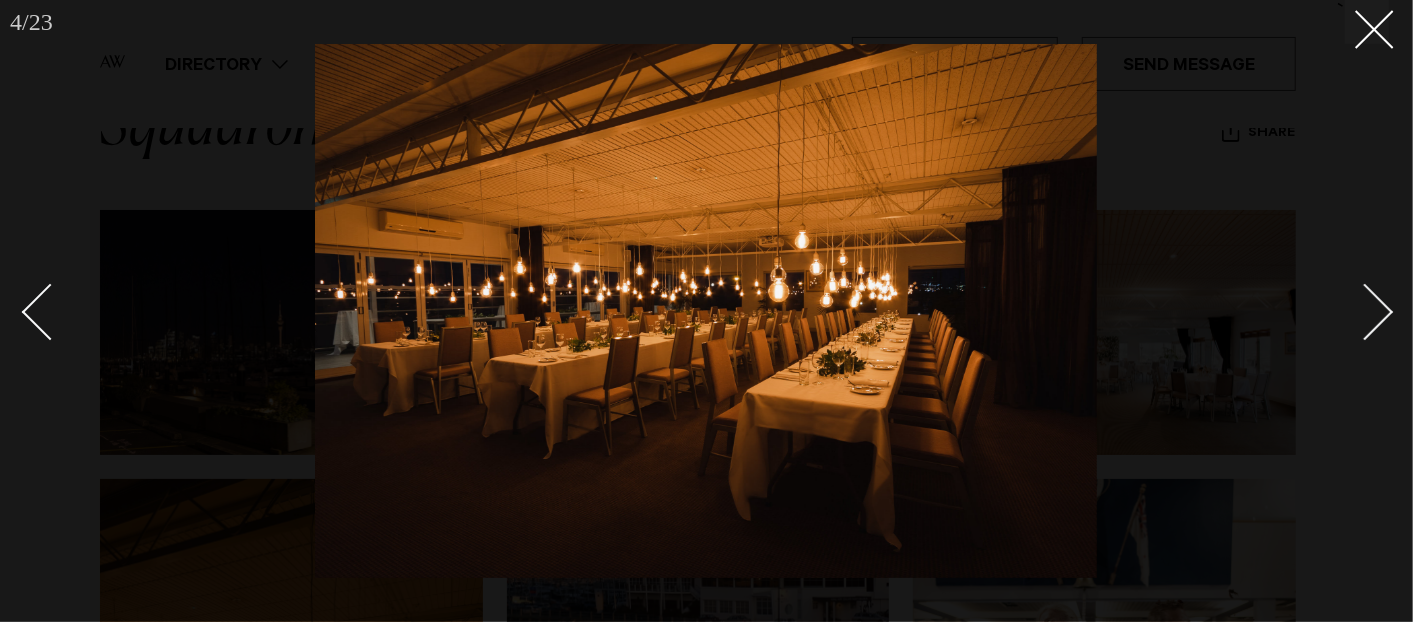 click at bounding box center [1365, 312] 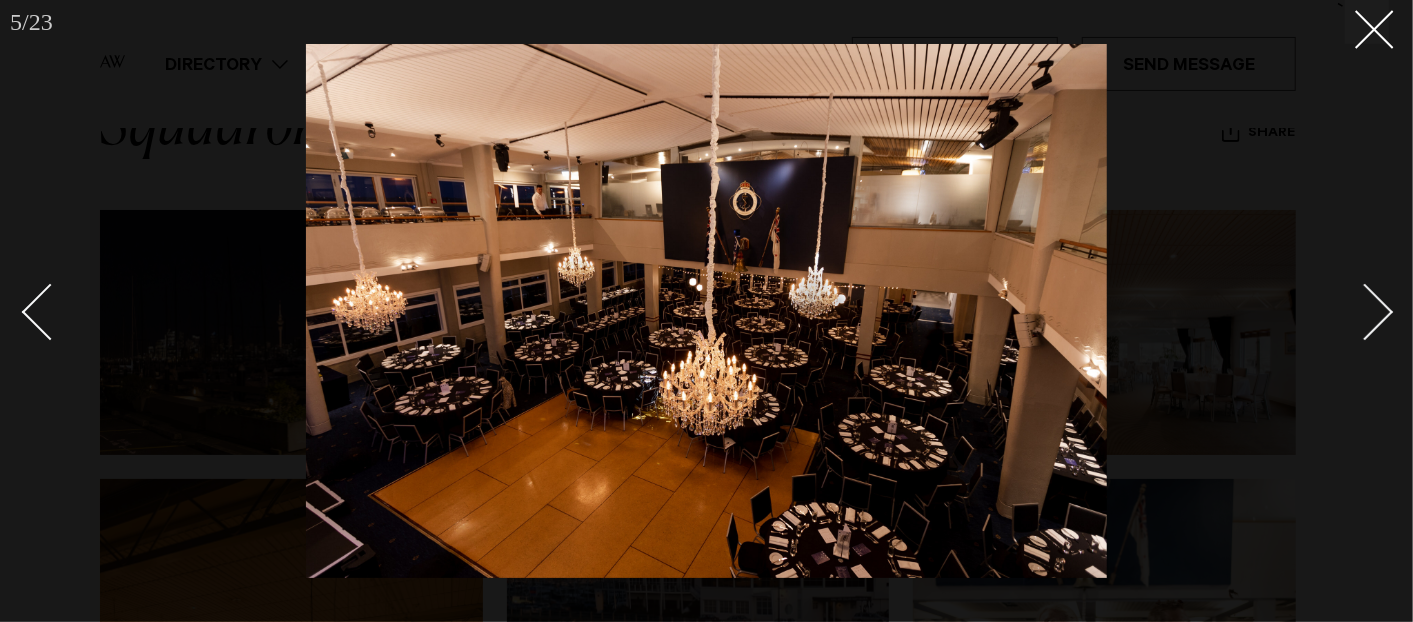 click at bounding box center [1365, 312] 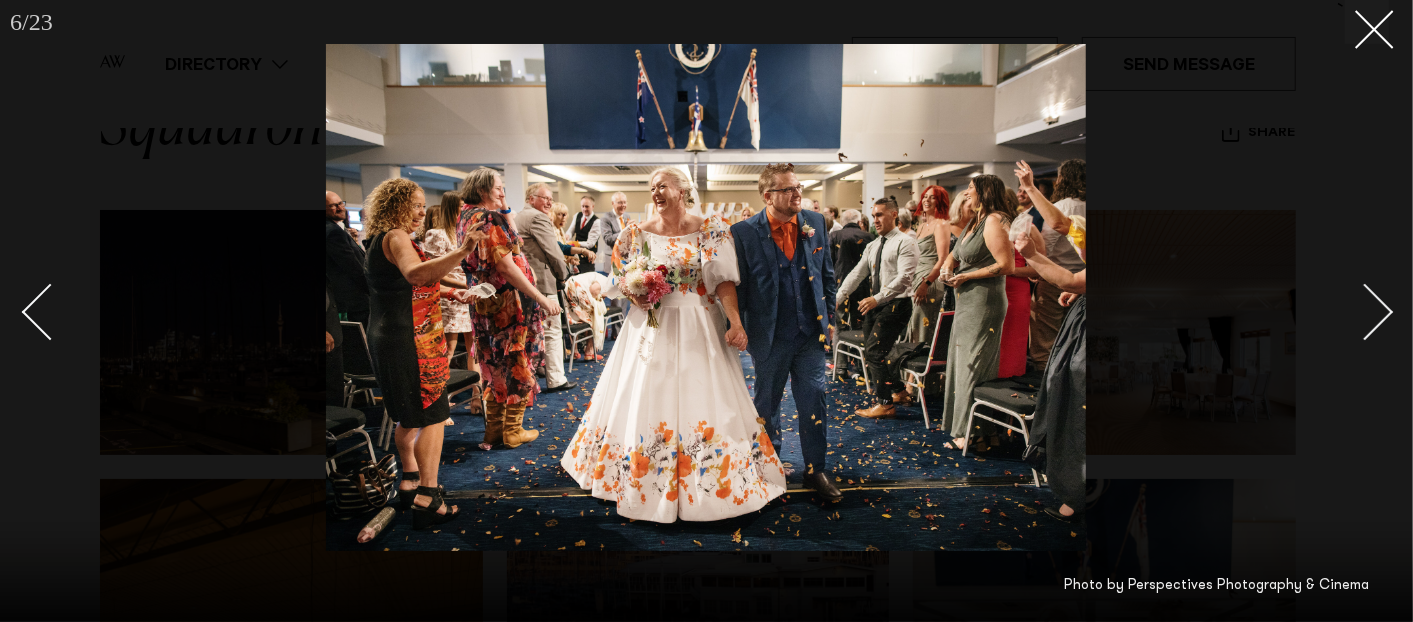click at bounding box center (1365, 312) 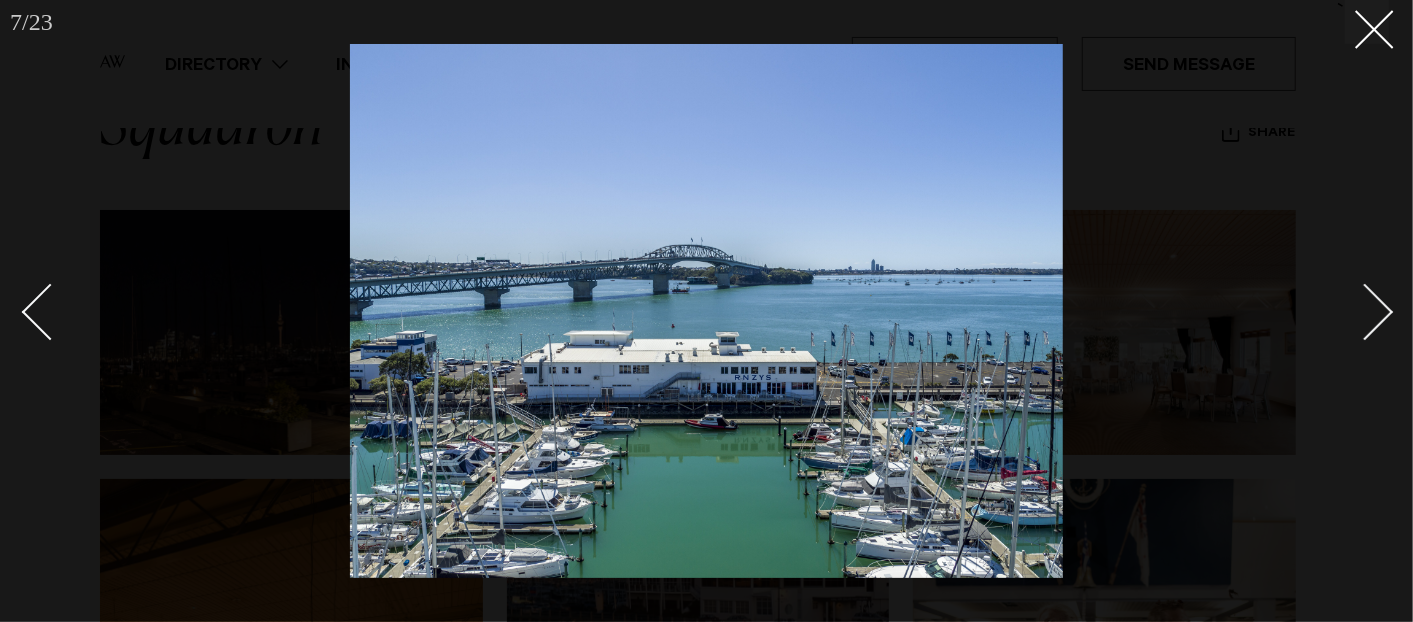 click at bounding box center [1365, 312] 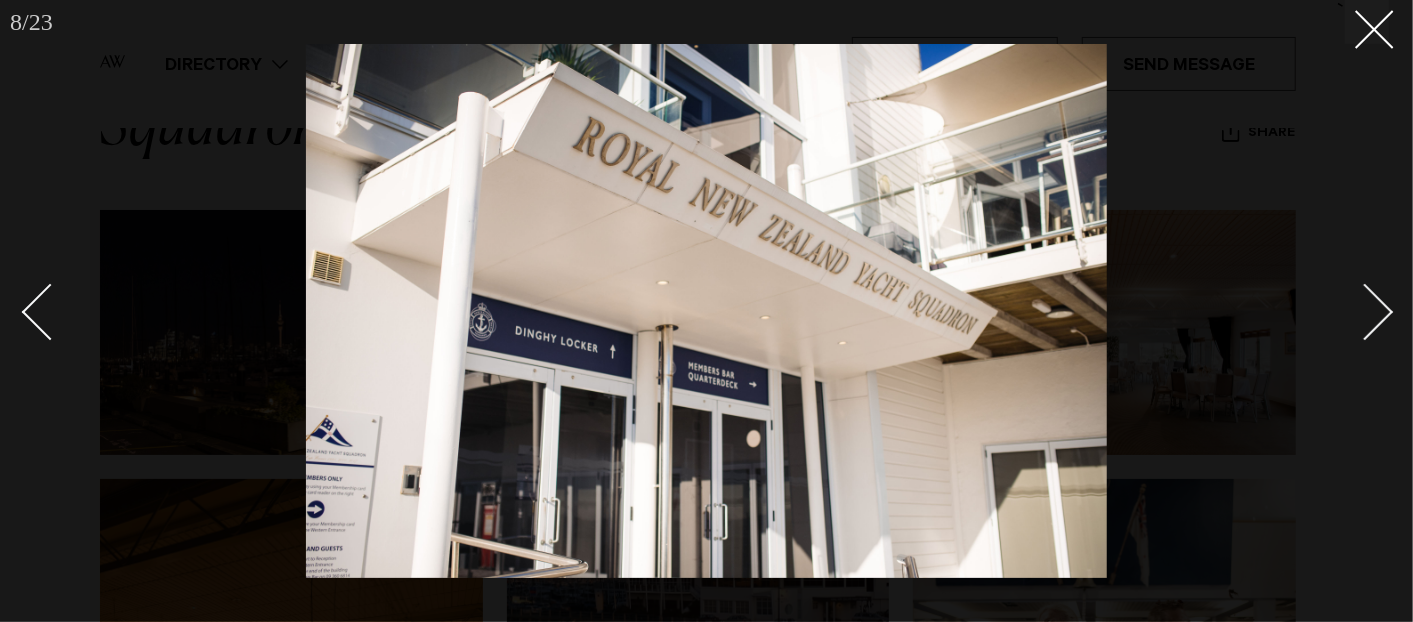 click at bounding box center (1365, 312) 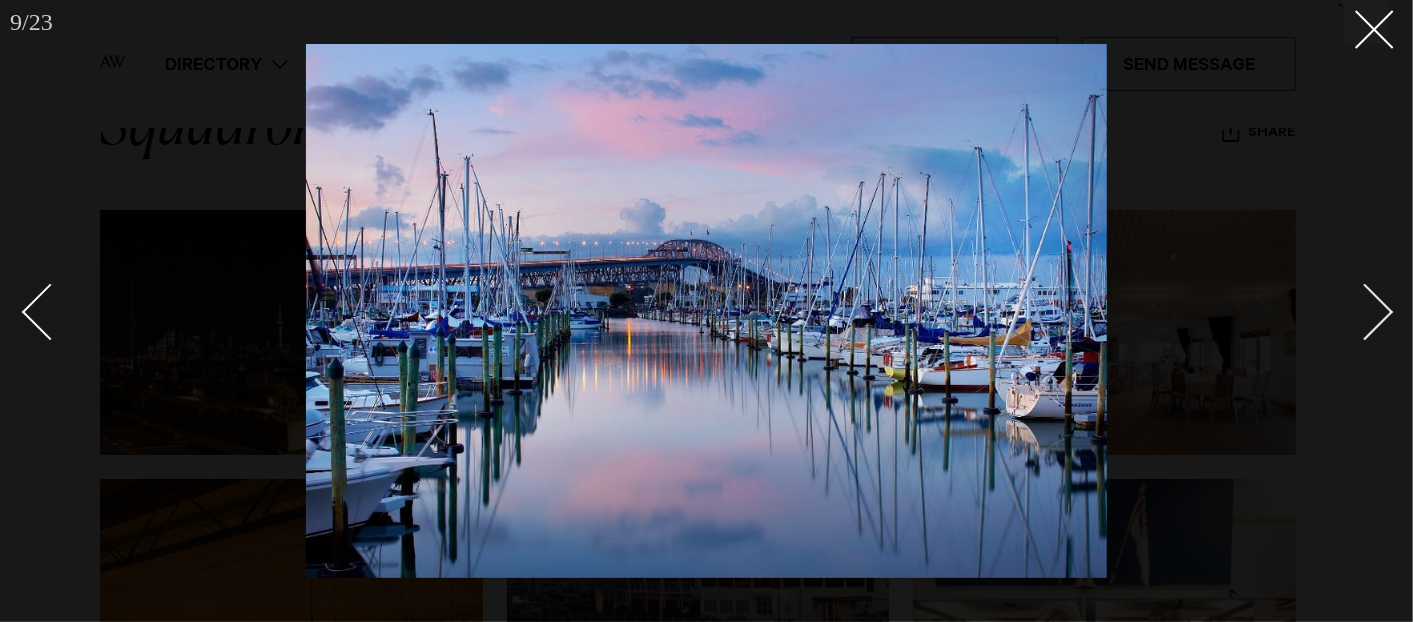 click at bounding box center (1365, 312) 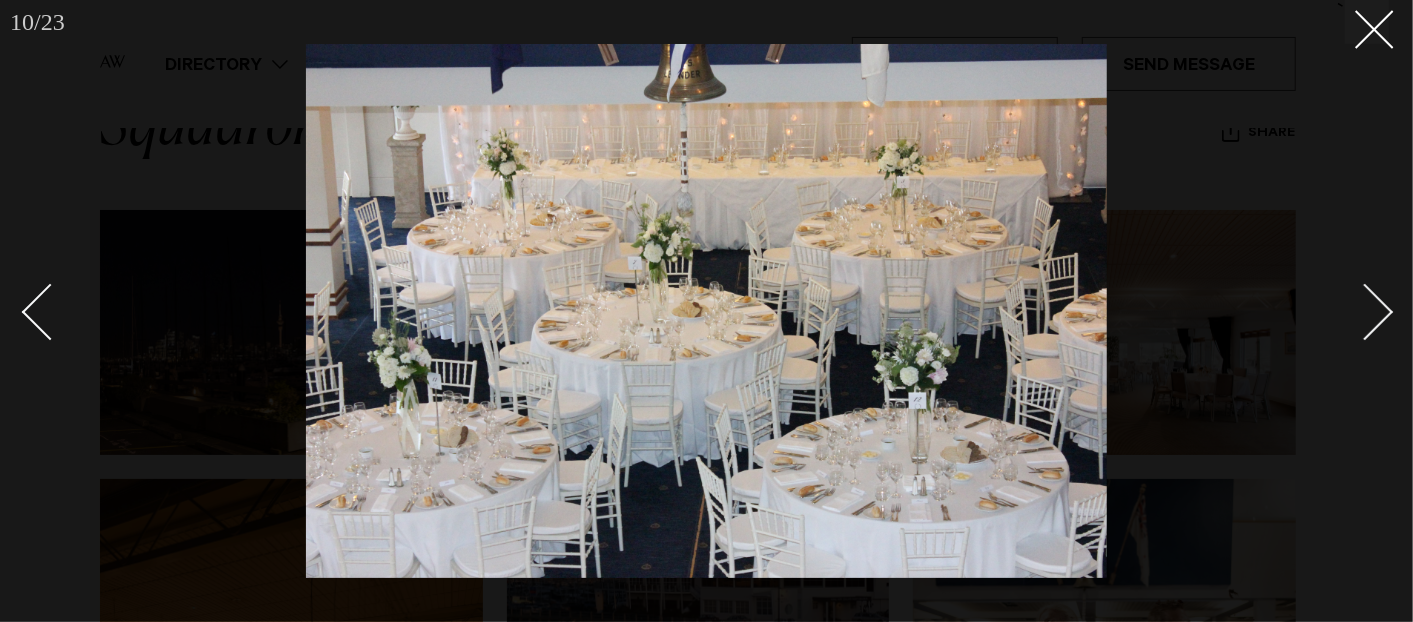 click at bounding box center (1365, 312) 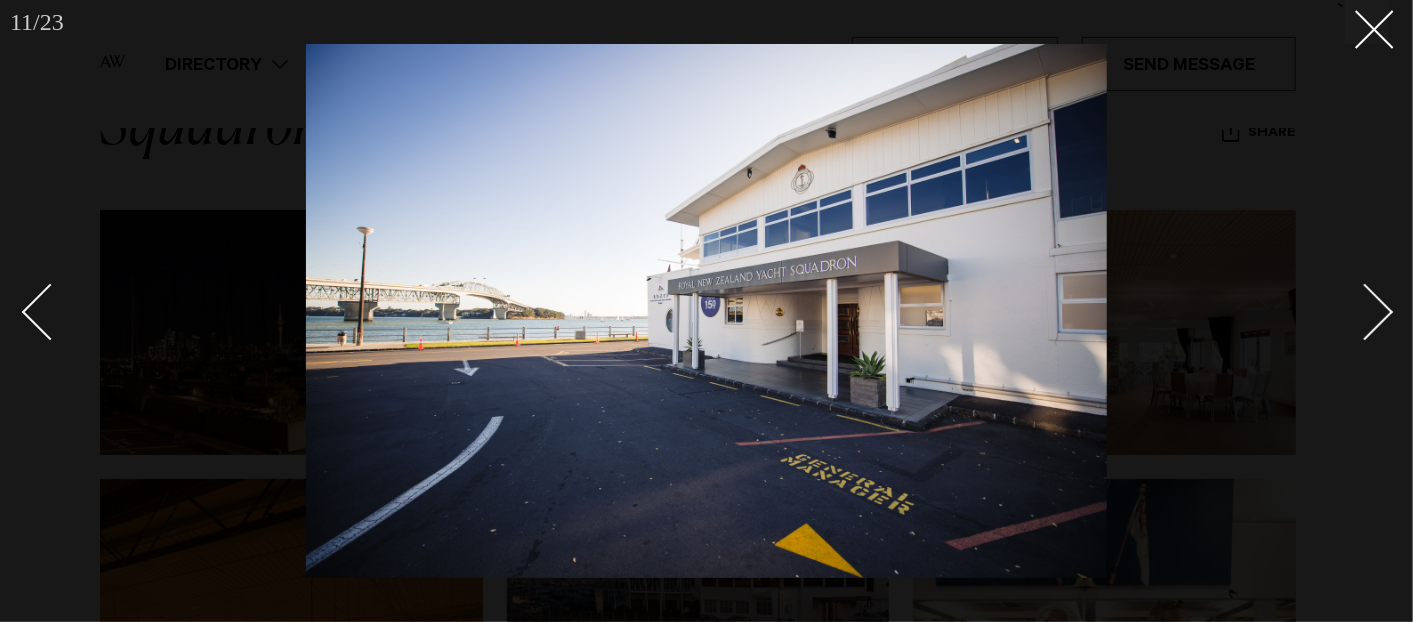 click at bounding box center [1365, 312] 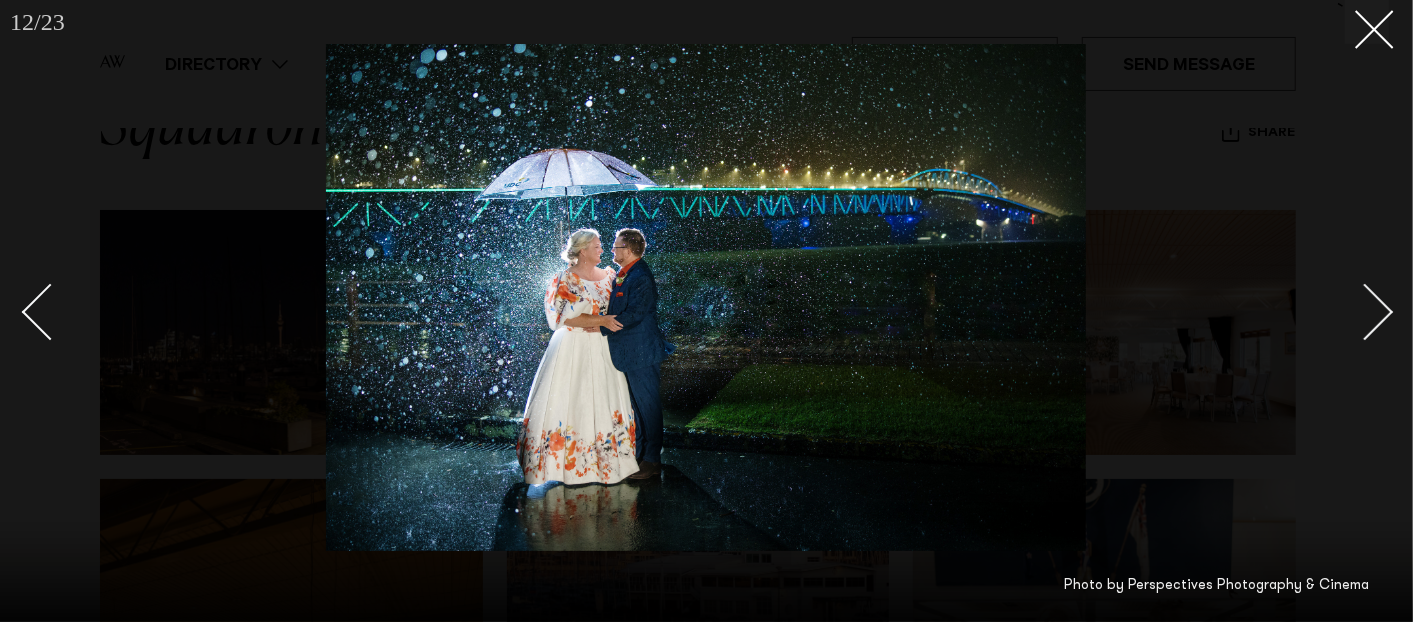 click at bounding box center (1365, 312) 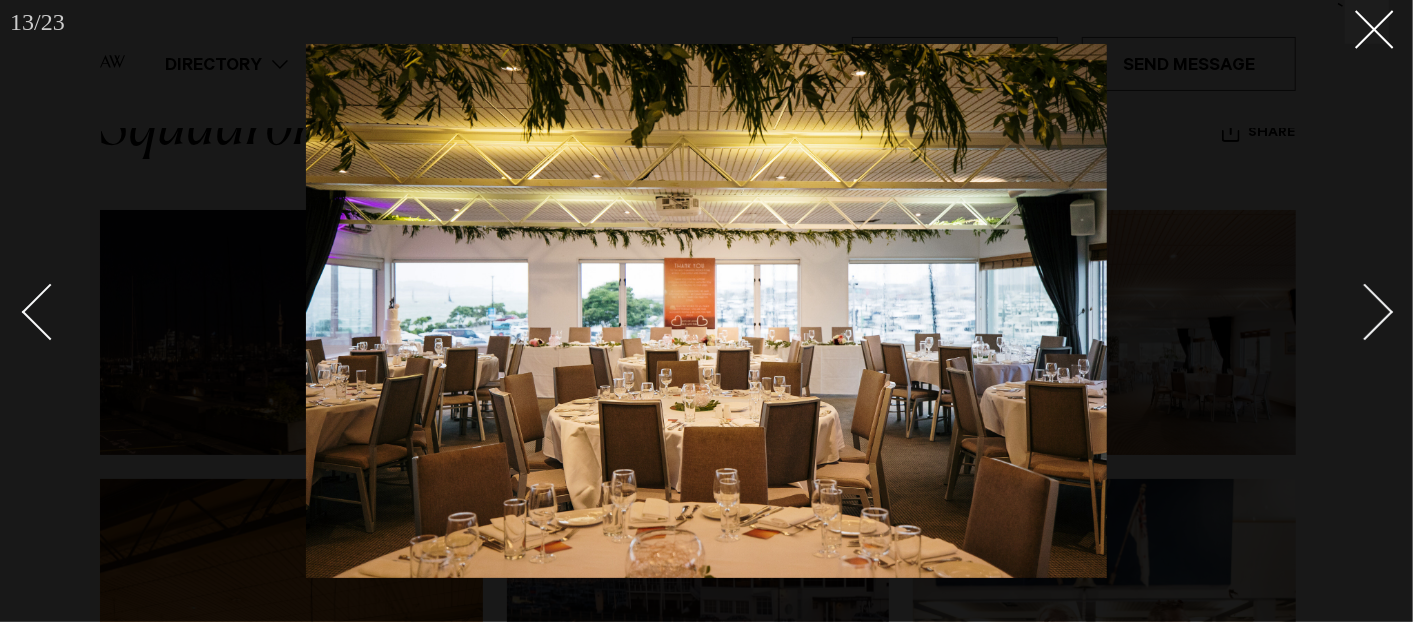 click at bounding box center (1365, 312) 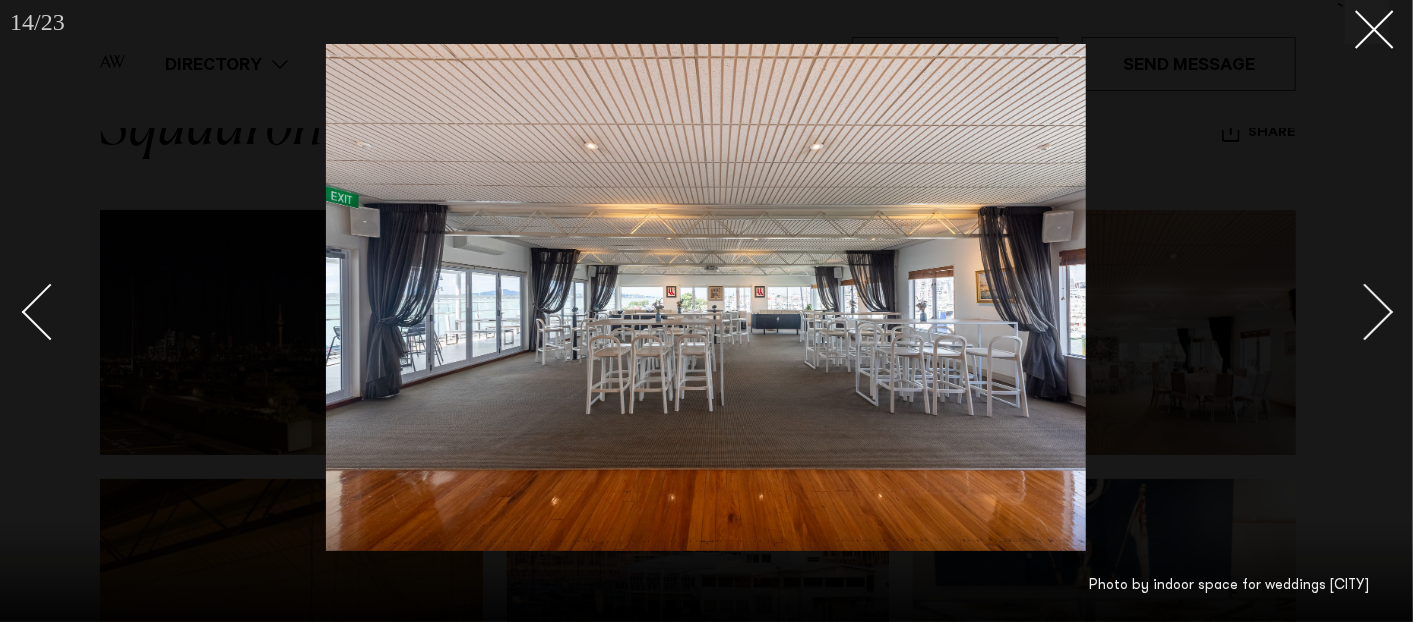 click at bounding box center (1365, 312) 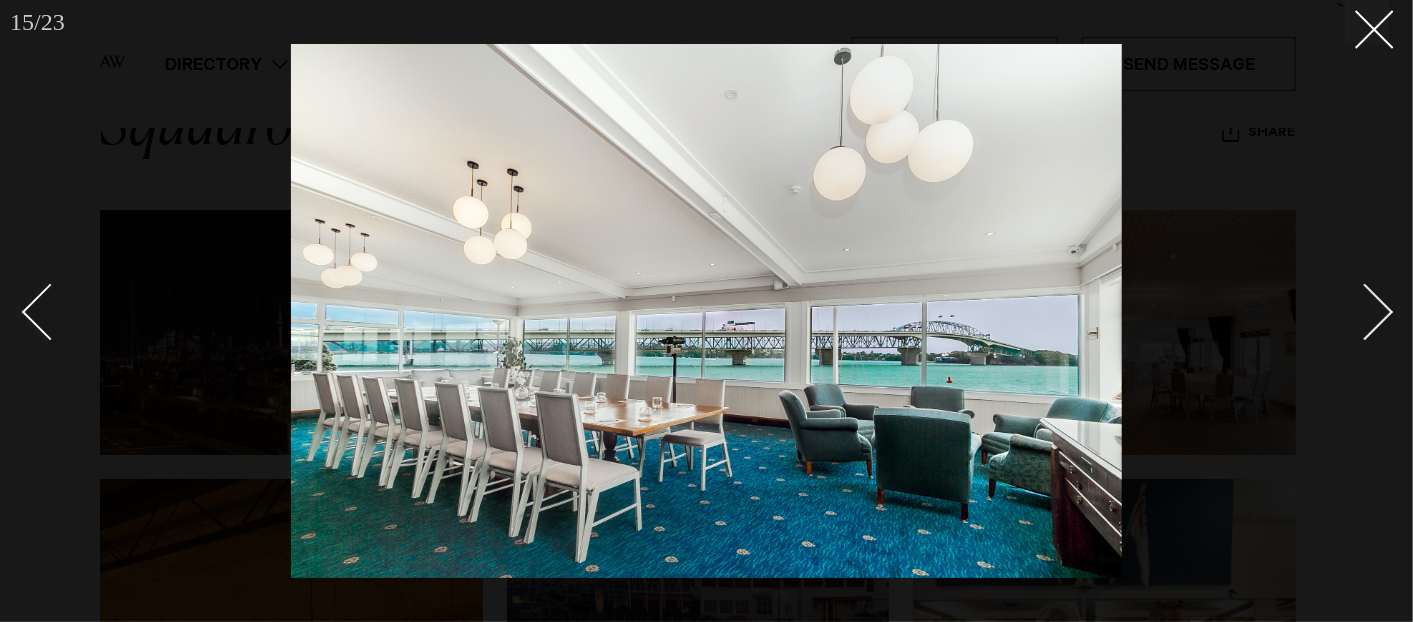 click at bounding box center (1365, 312) 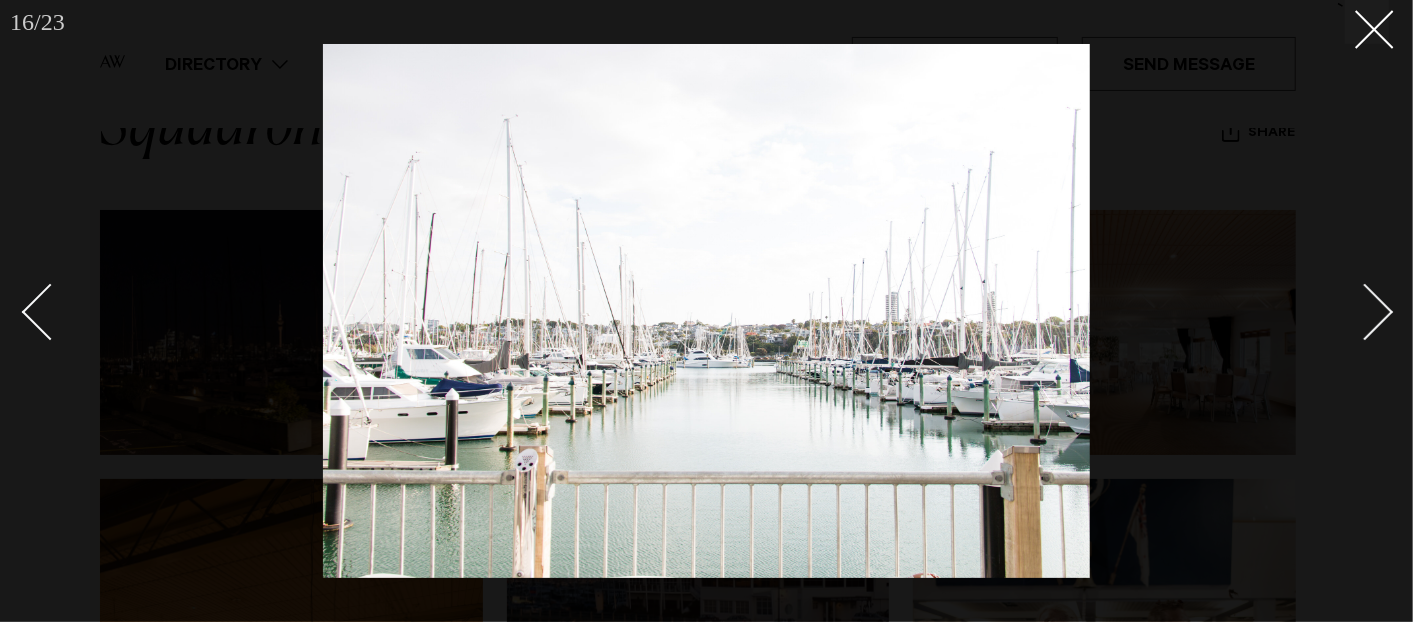 click at bounding box center [1365, 312] 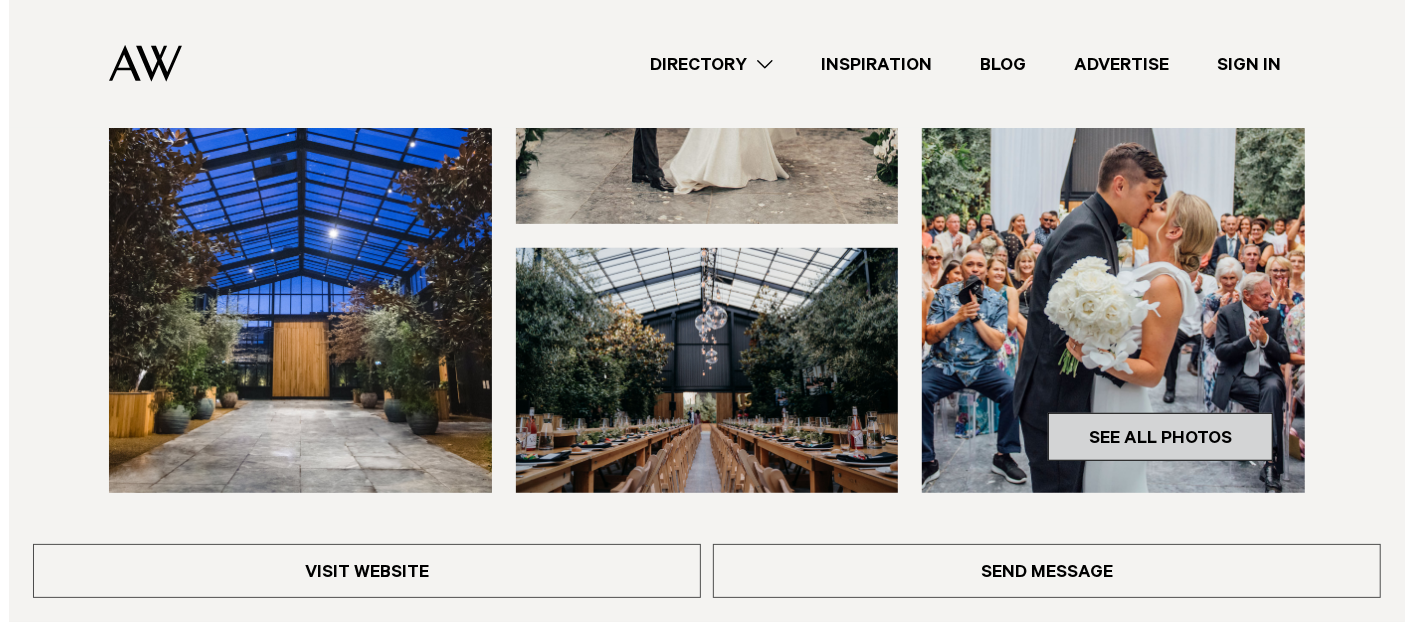 scroll, scrollTop: 666, scrollLeft: 0, axis: vertical 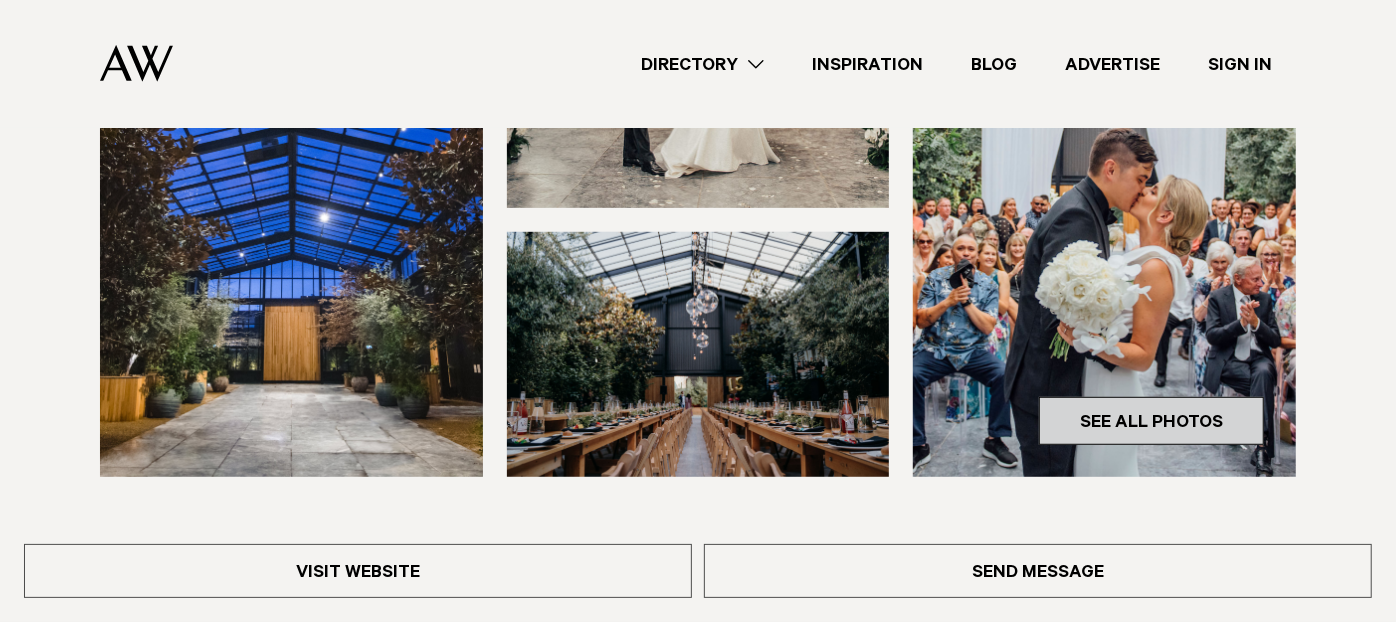 click on "See All Photos" at bounding box center (1151, 421) 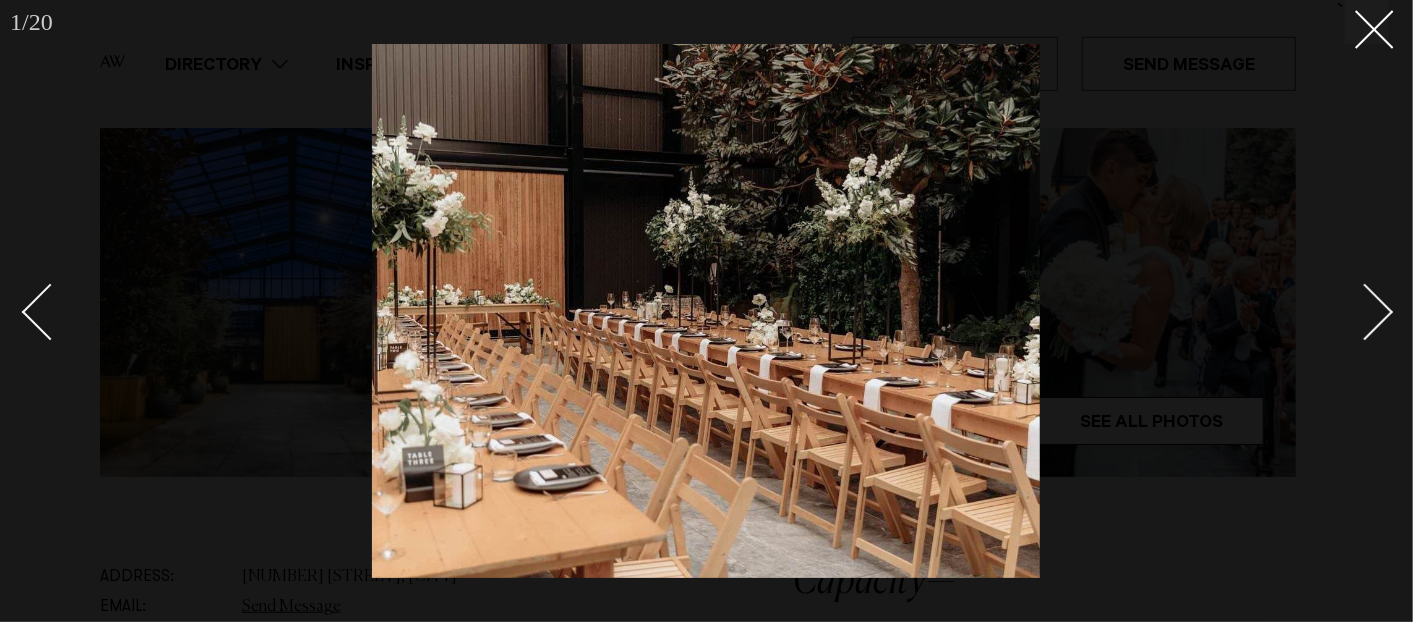 click at bounding box center (1354, 311) 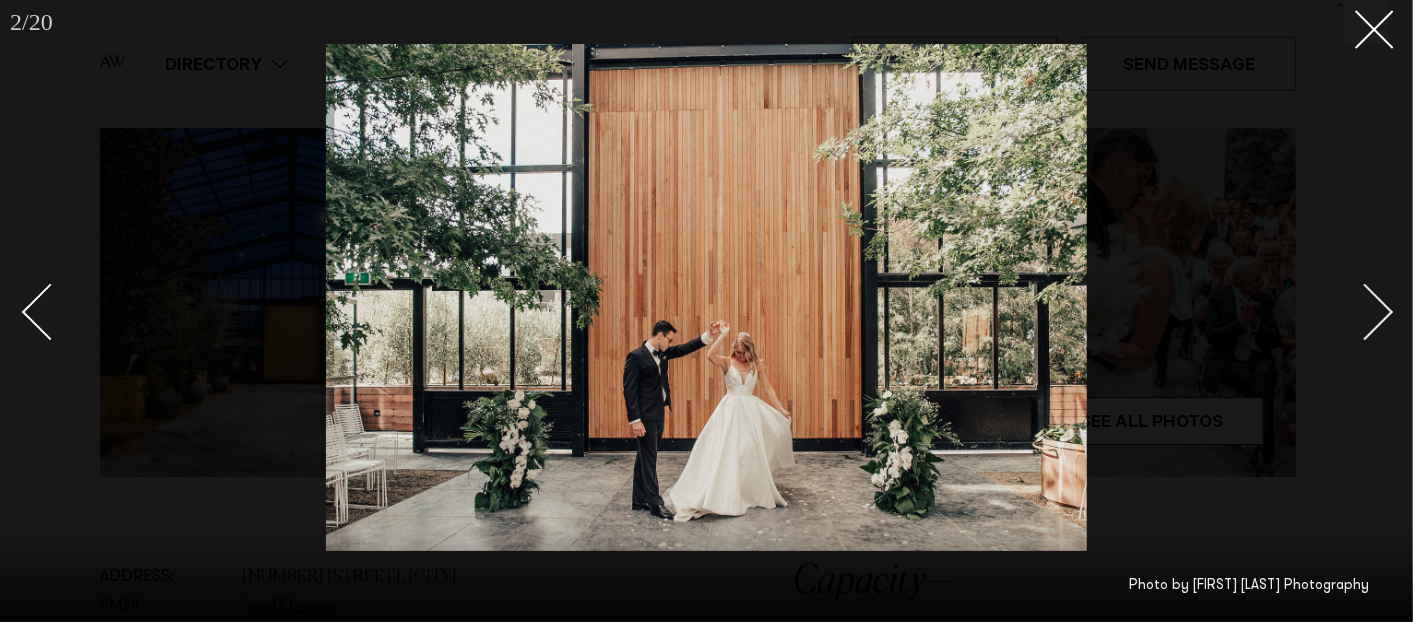click at bounding box center [1354, 311] 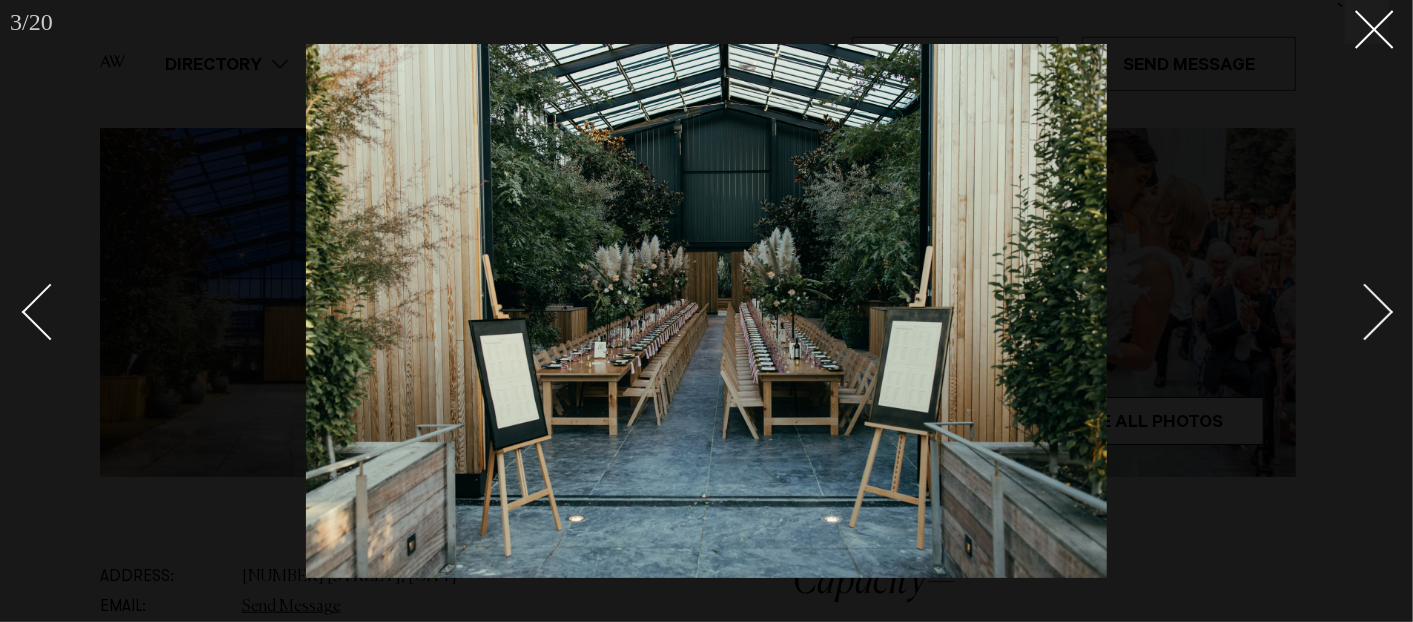 click at bounding box center (1354, 311) 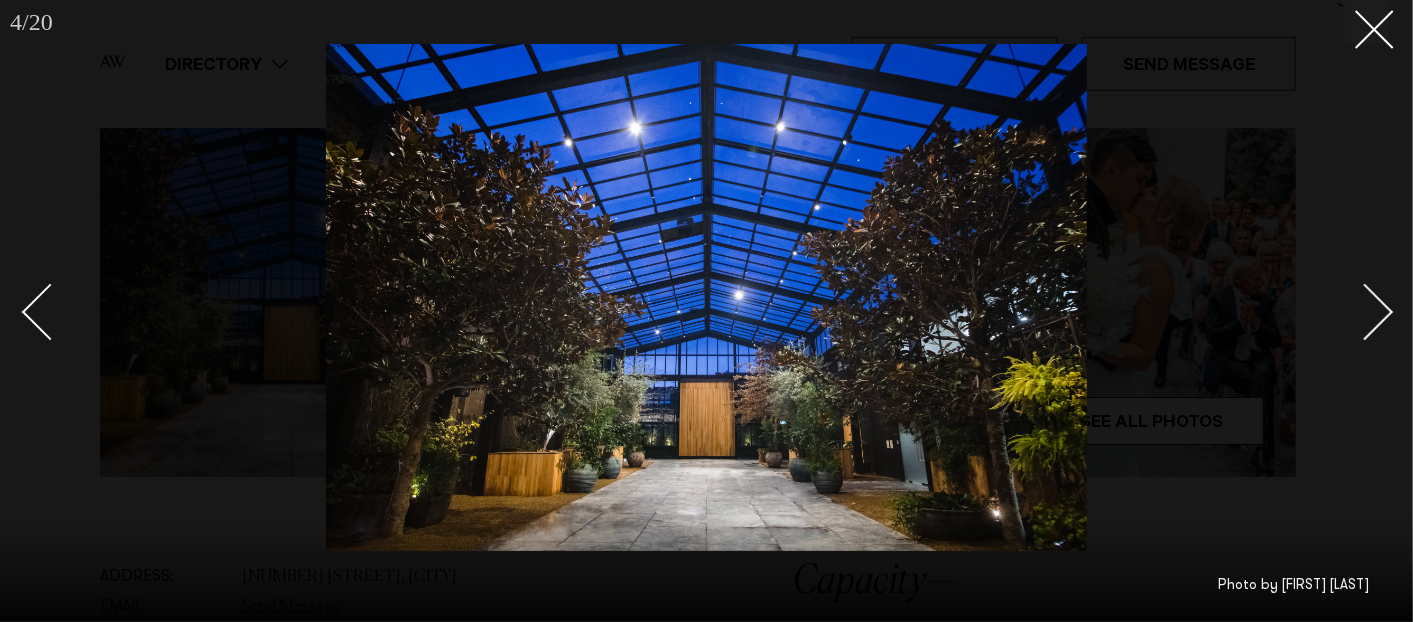 click at bounding box center (1354, 311) 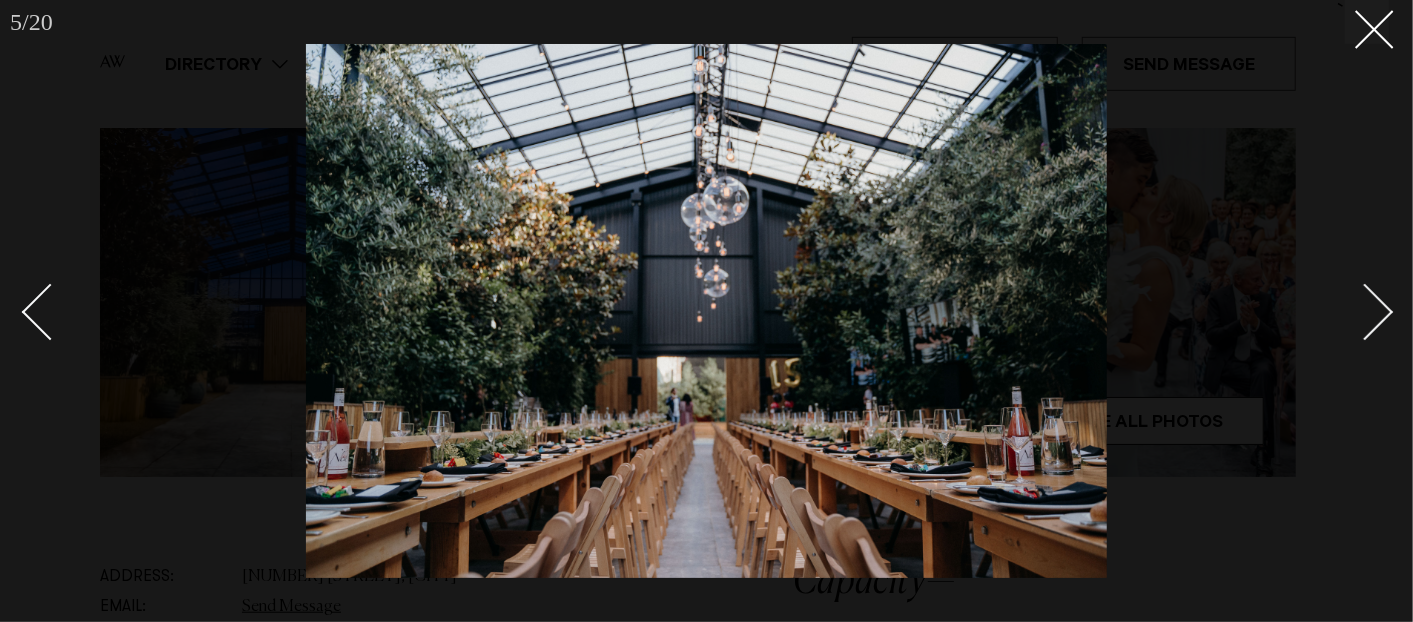 click at bounding box center [1354, 311] 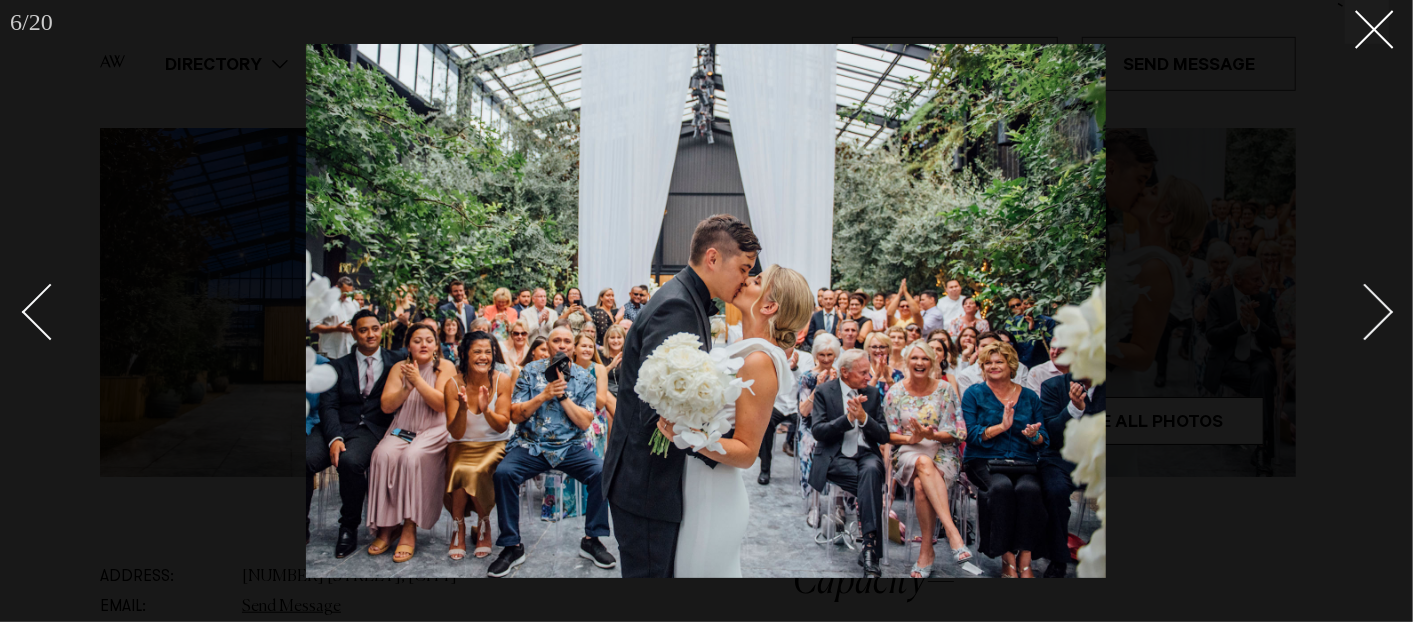 click at bounding box center (1354, 311) 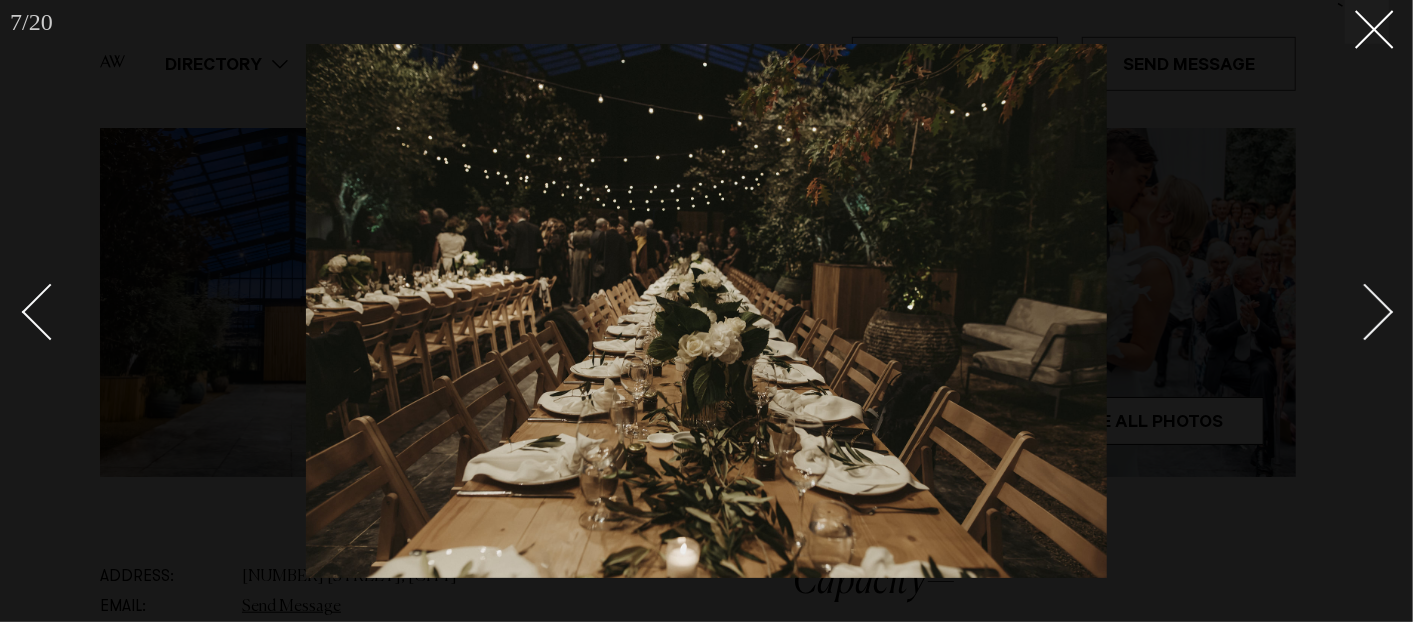 click at bounding box center (1354, 311) 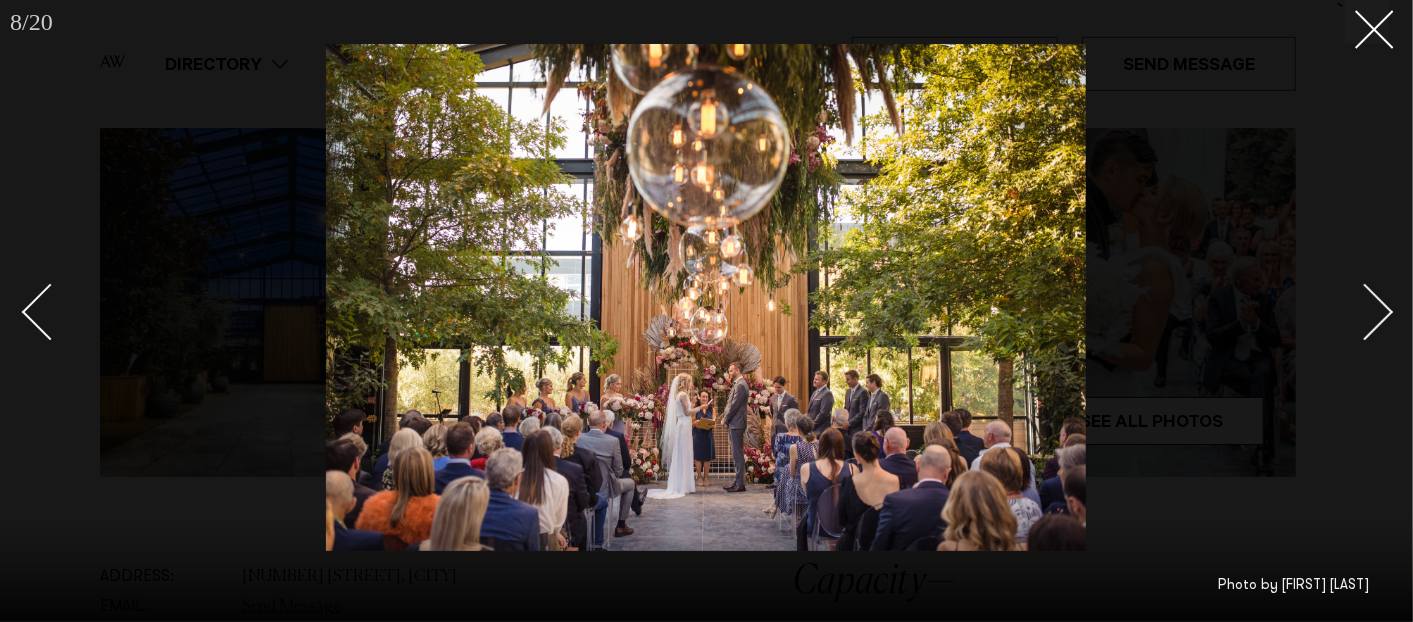 click at bounding box center (1354, 311) 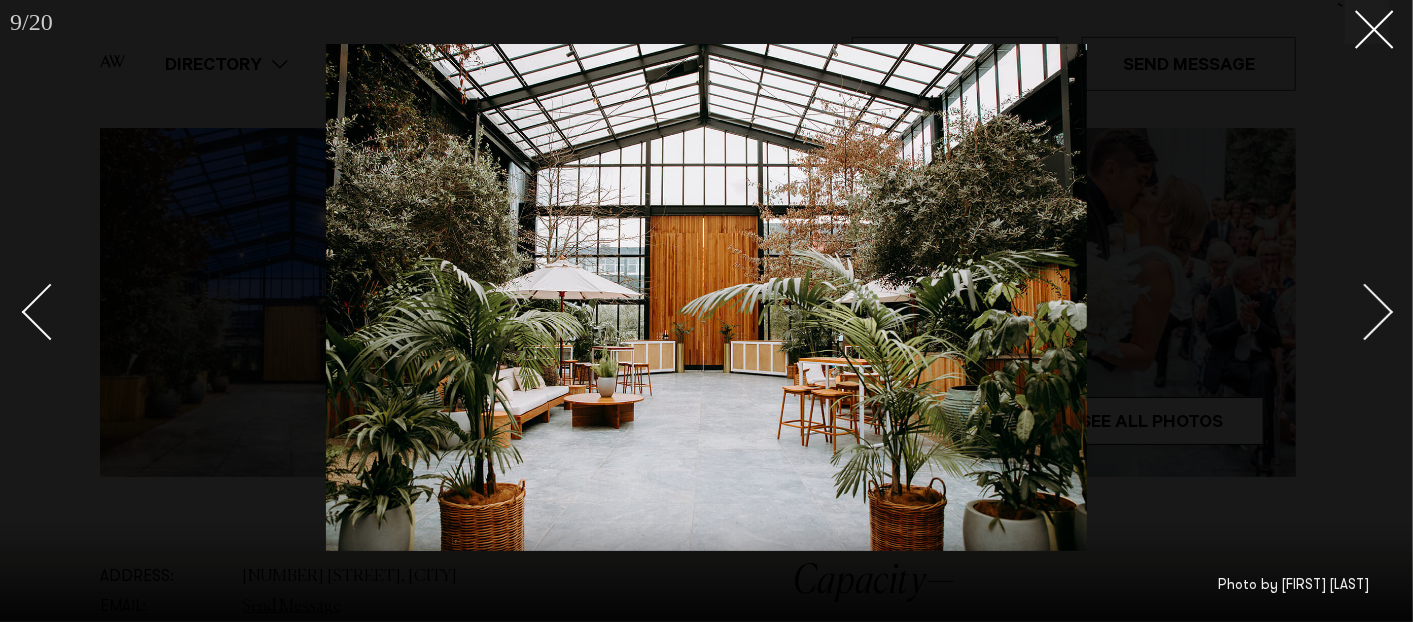 click at bounding box center [1354, 311] 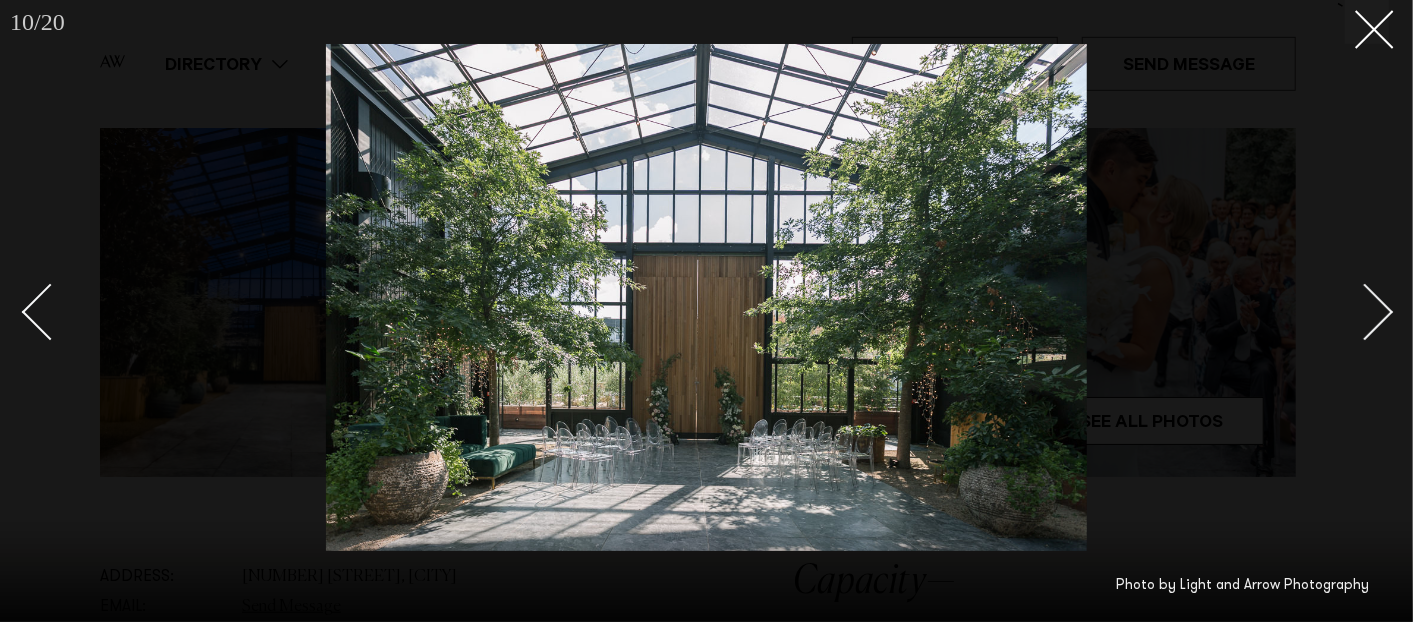 click at bounding box center [1354, 311] 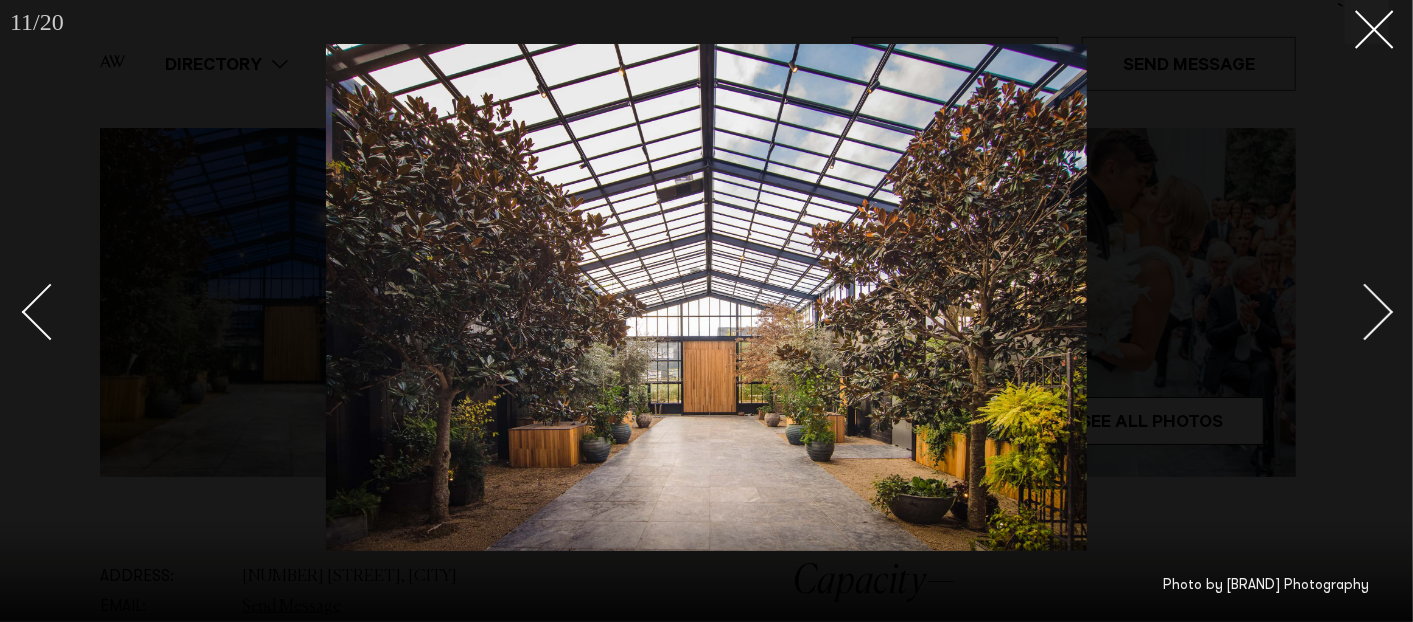 click at bounding box center [1354, 311] 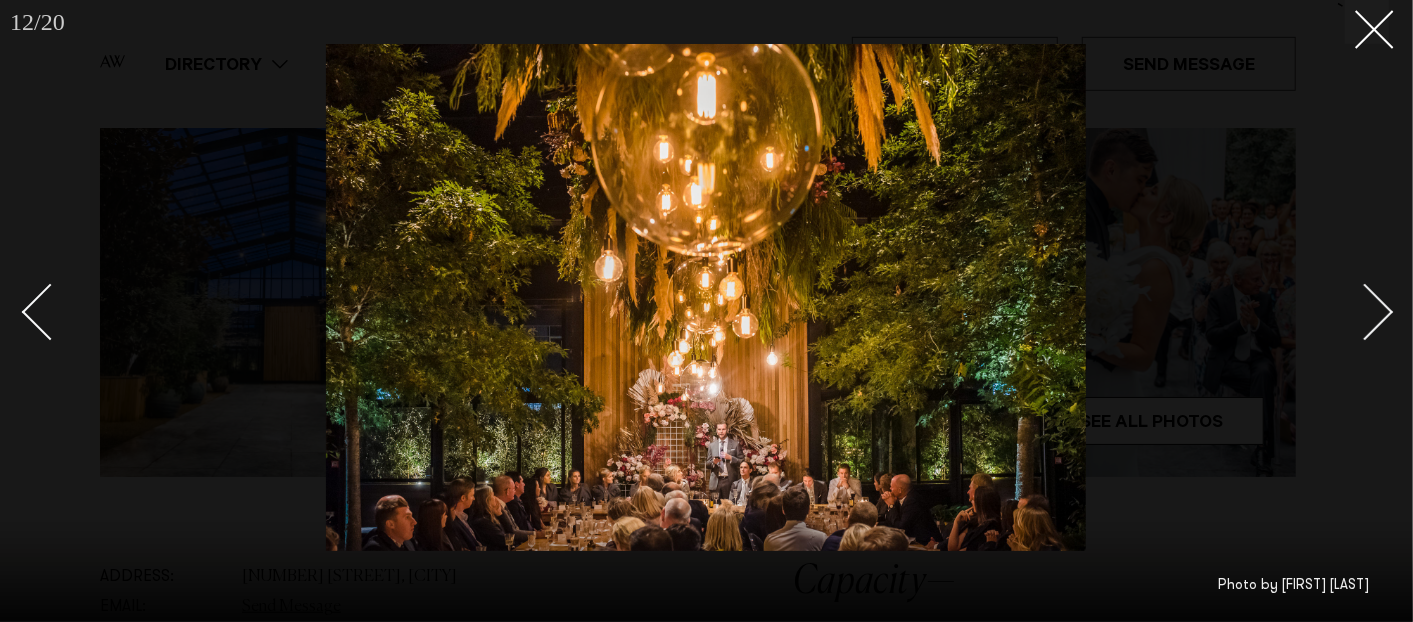 click at bounding box center (1354, 311) 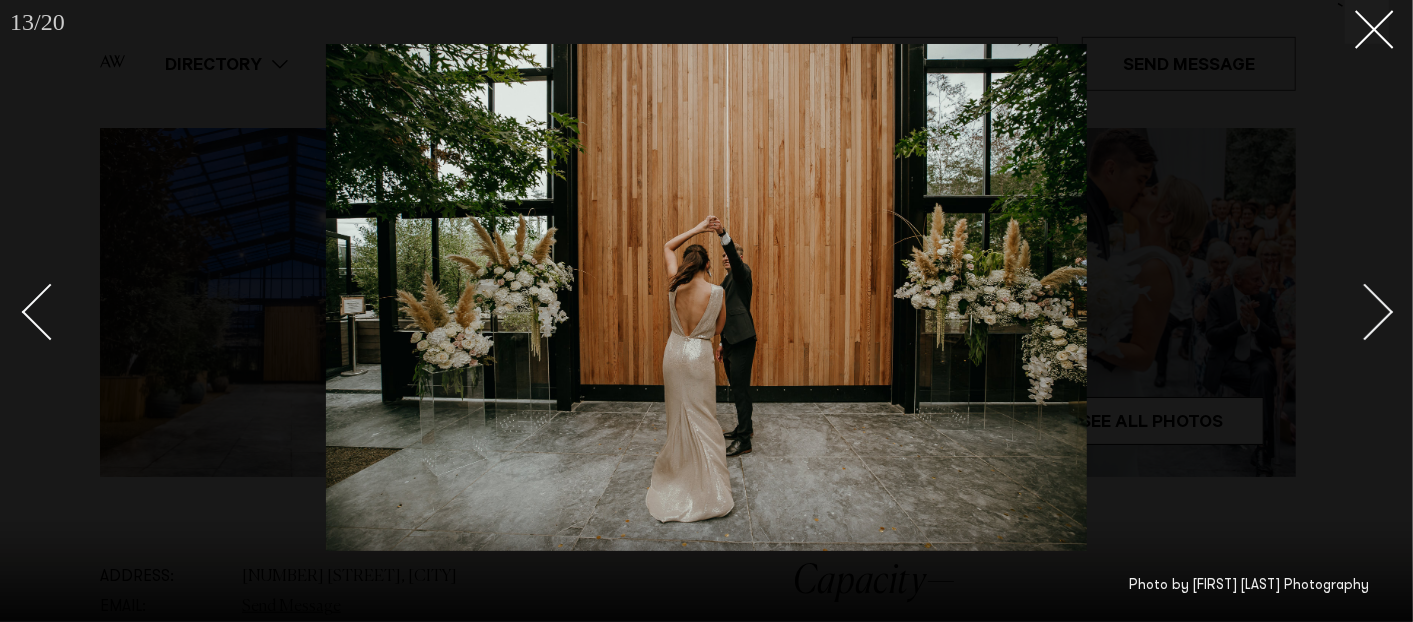 click at bounding box center [1354, 311] 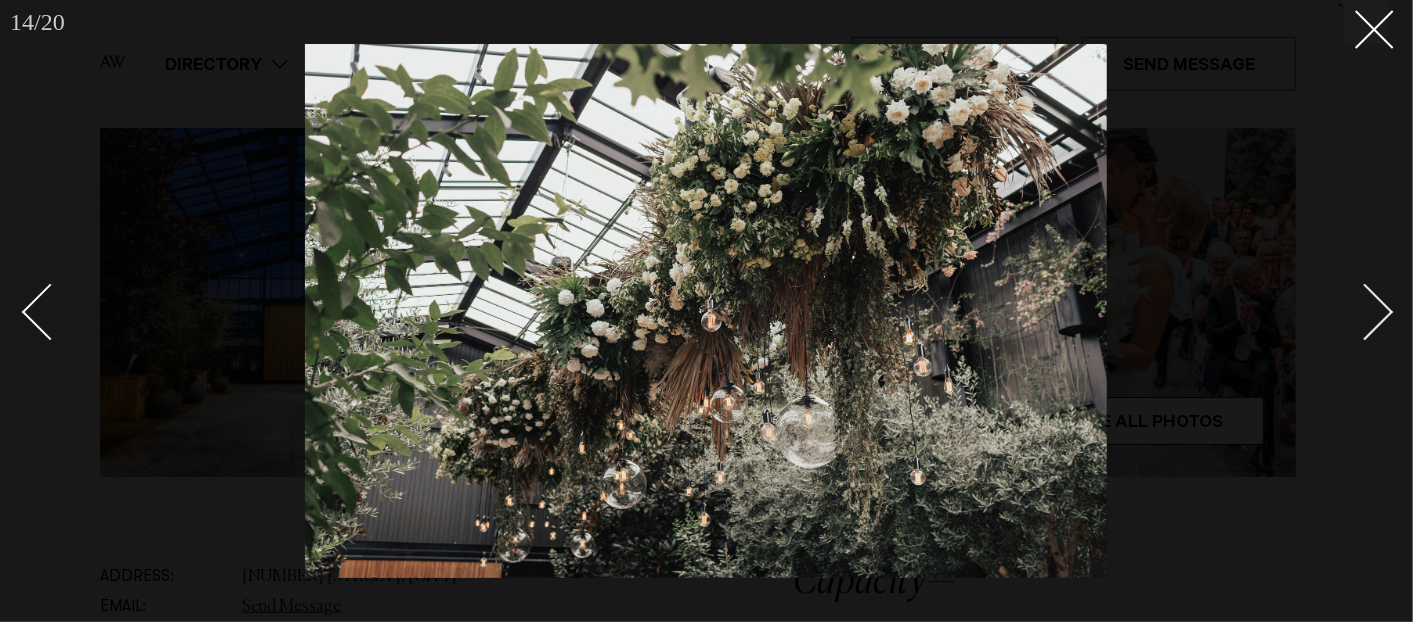 click at bounding box center (1354, 311) 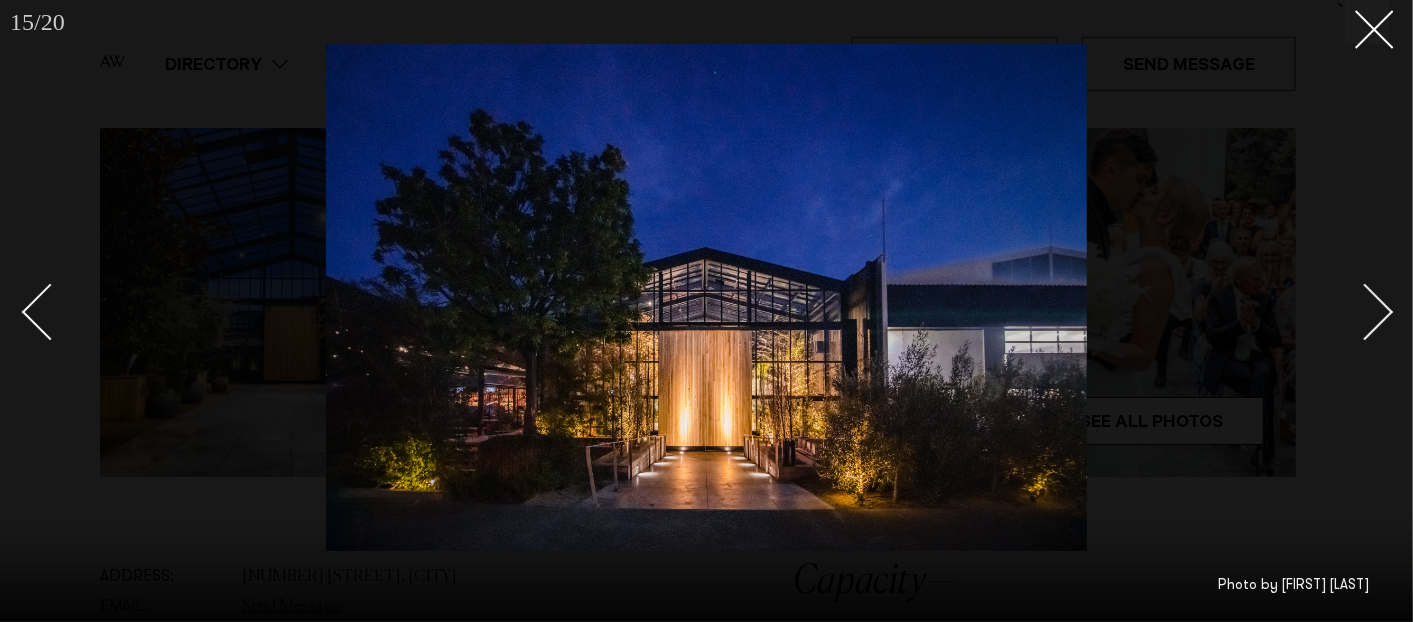 click at bounding box center (1354, 311) 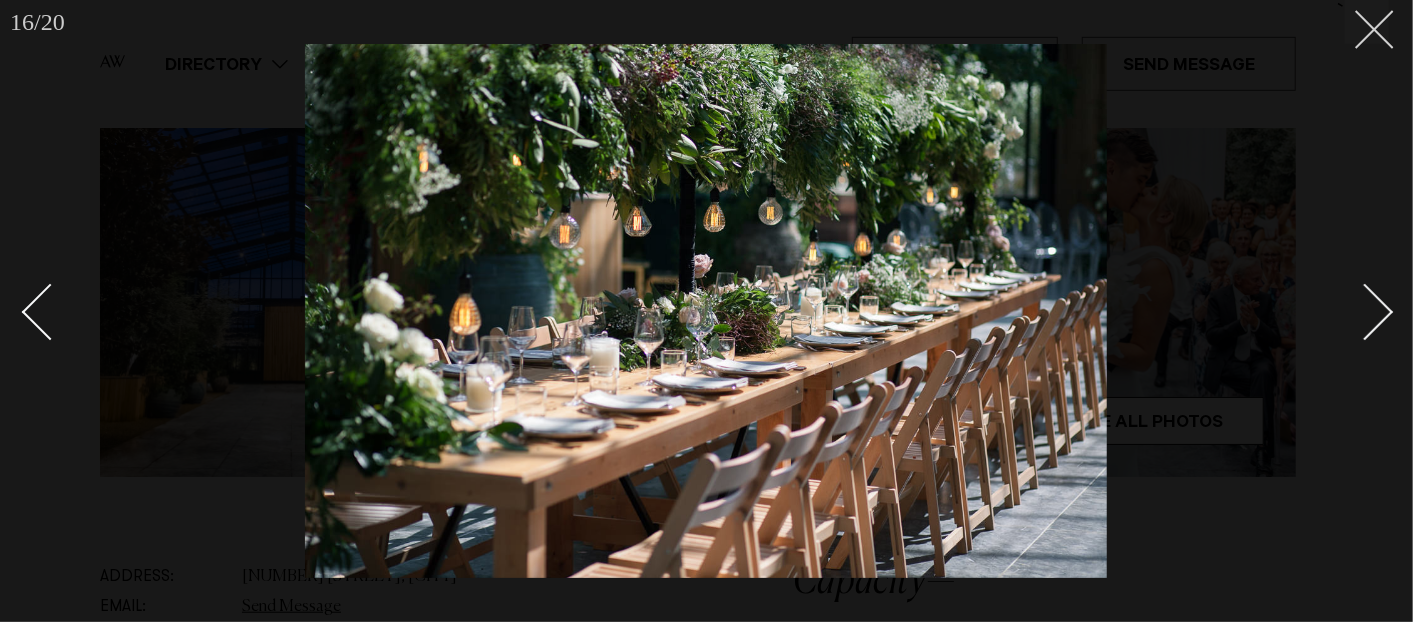 click 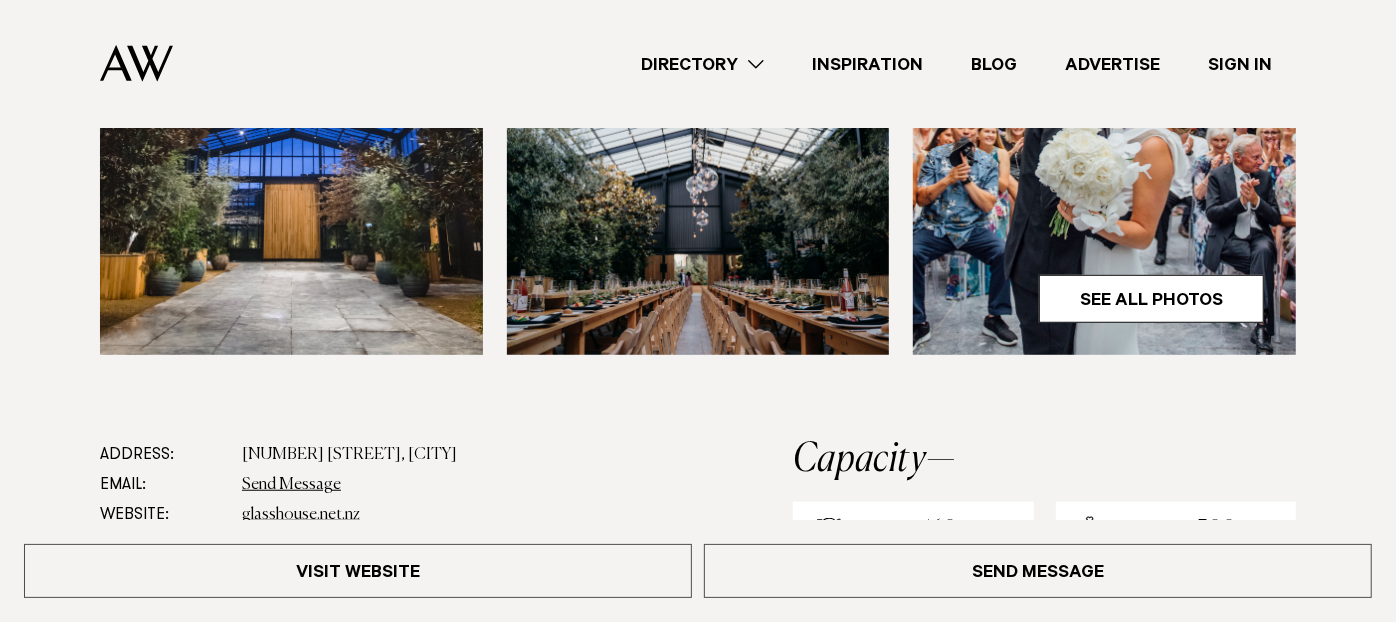 scroll, scrollTop: 888, scrollLeft: 0, axis: vertical 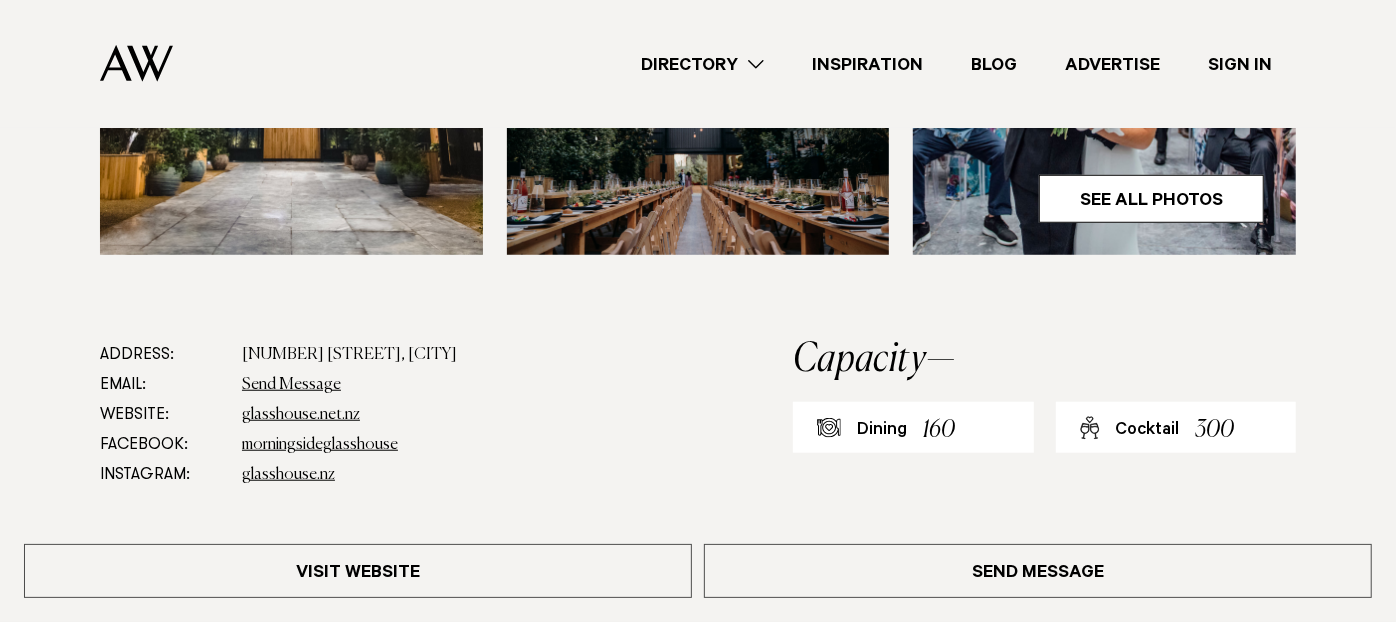 click on "Visit Website" at bounding box center [0, 0] 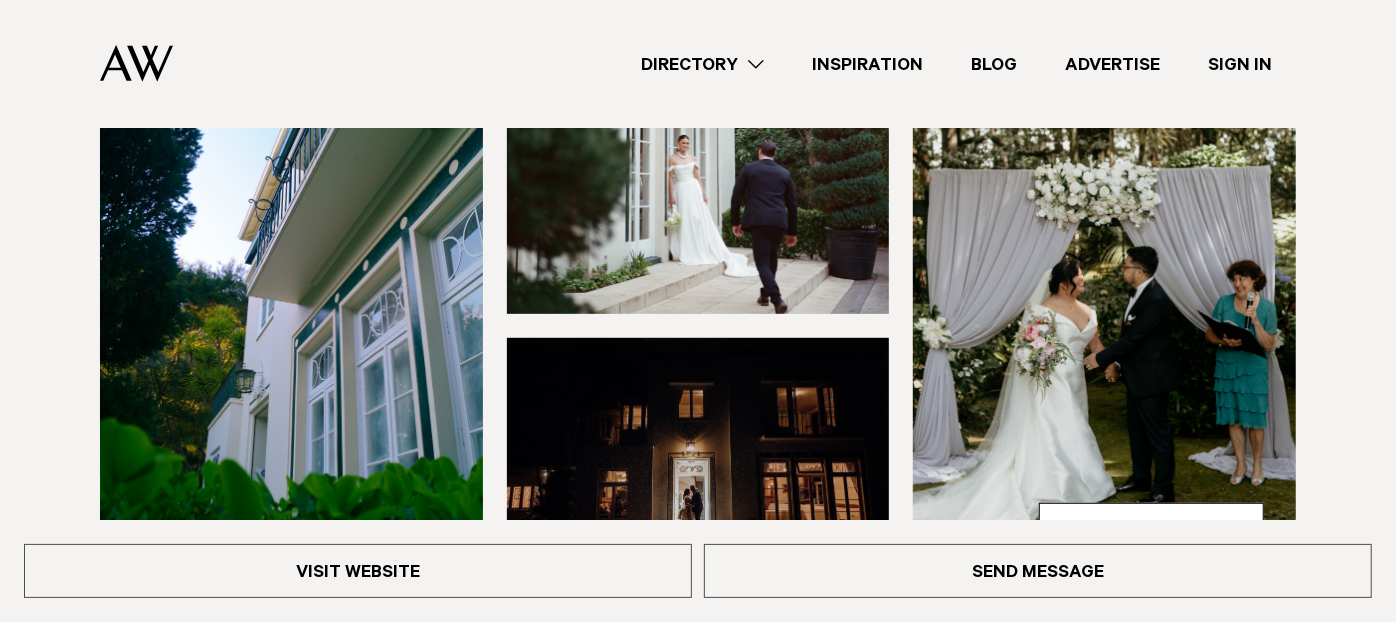 scroll, scrollTop: 777, scrollLeft: 0, axis: vertical 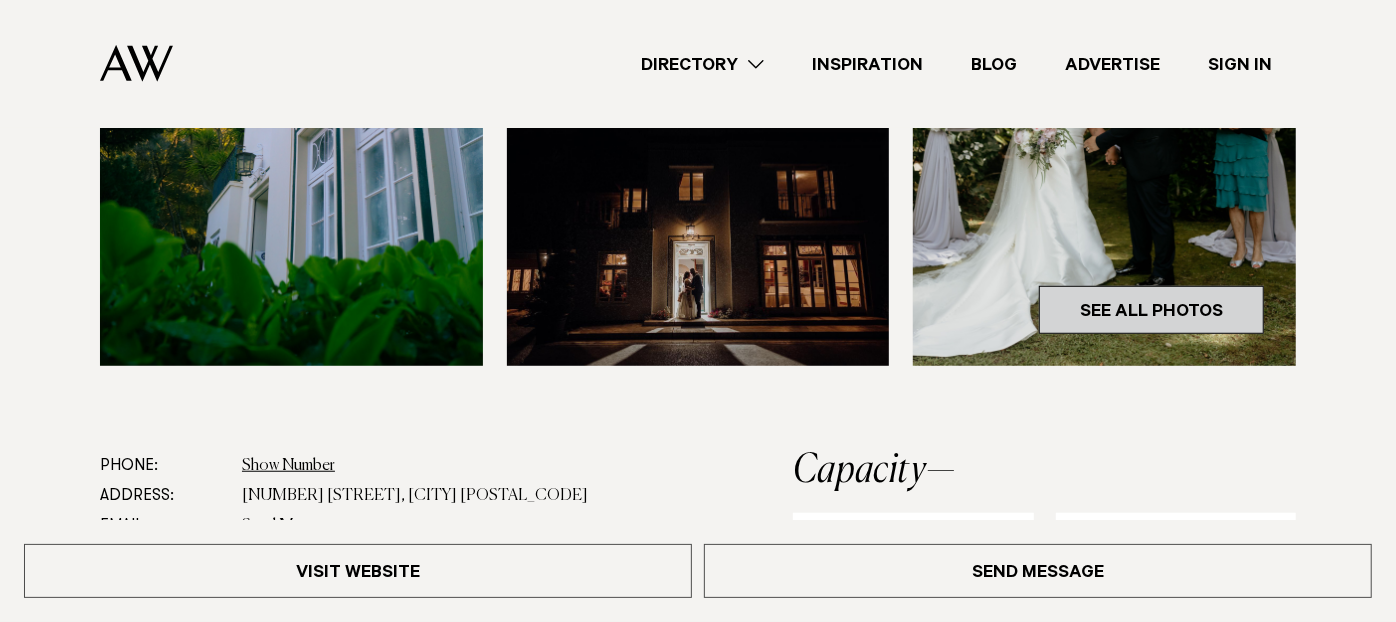 click on "See All Photos" at bounding box center [1151, 310] 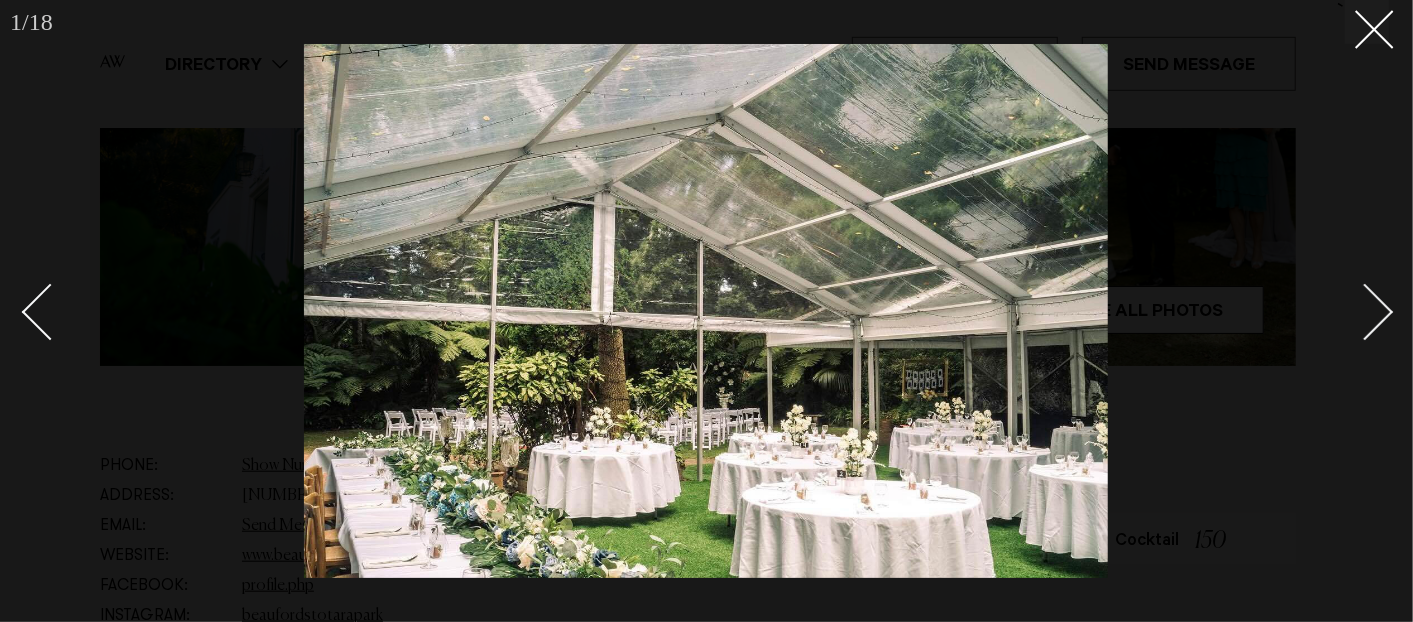 click at bounding box center (1365, 312) 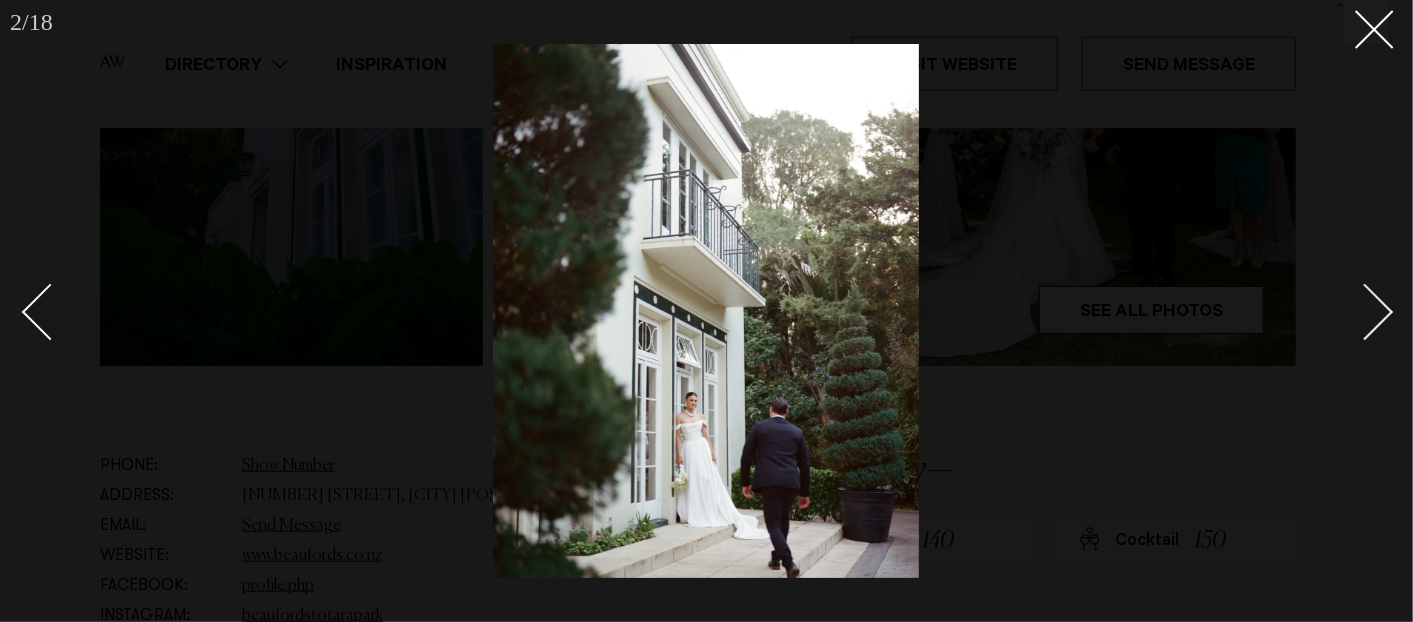 click at bounding box center [1365, 312] 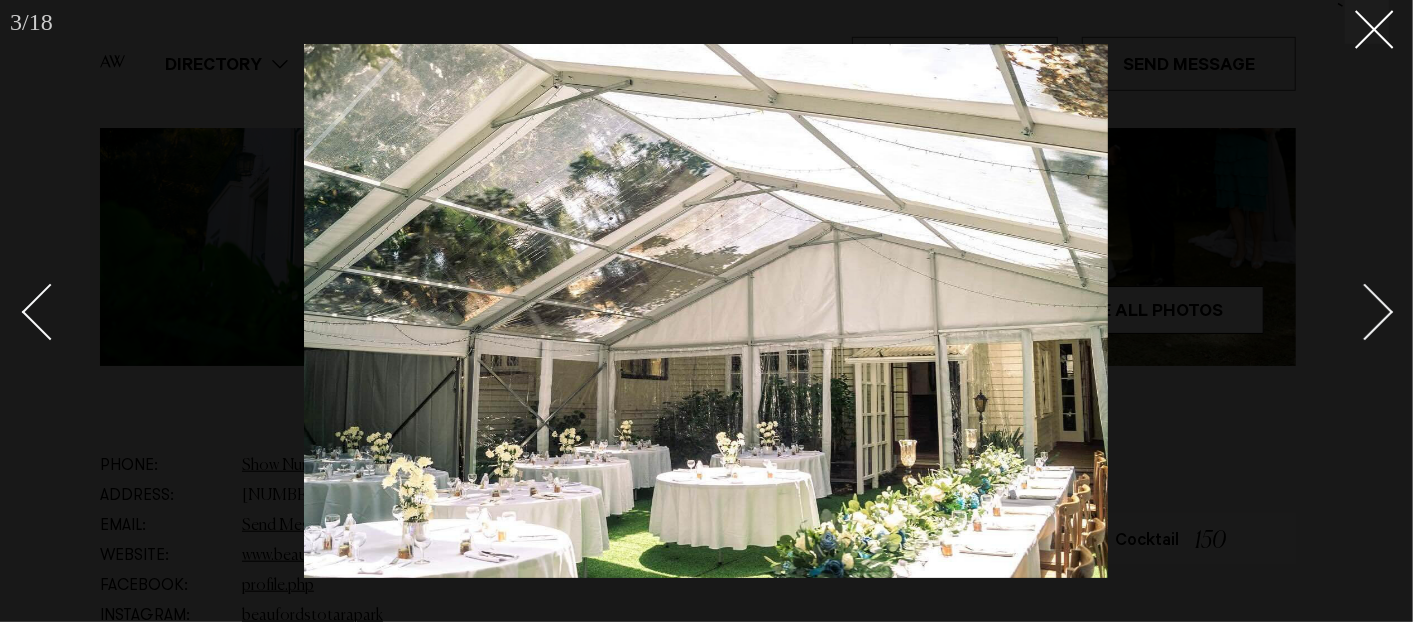 click at bounding box center (1365, 312) 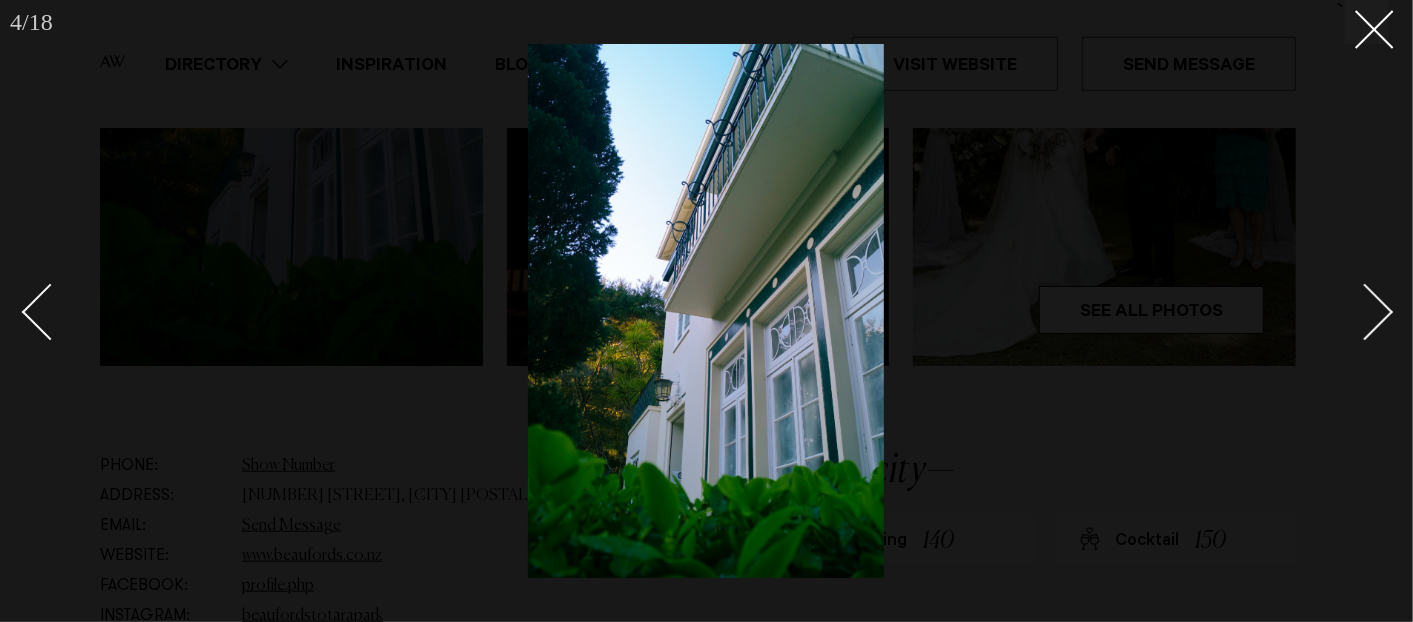 click at bounding box center (1365, 312) 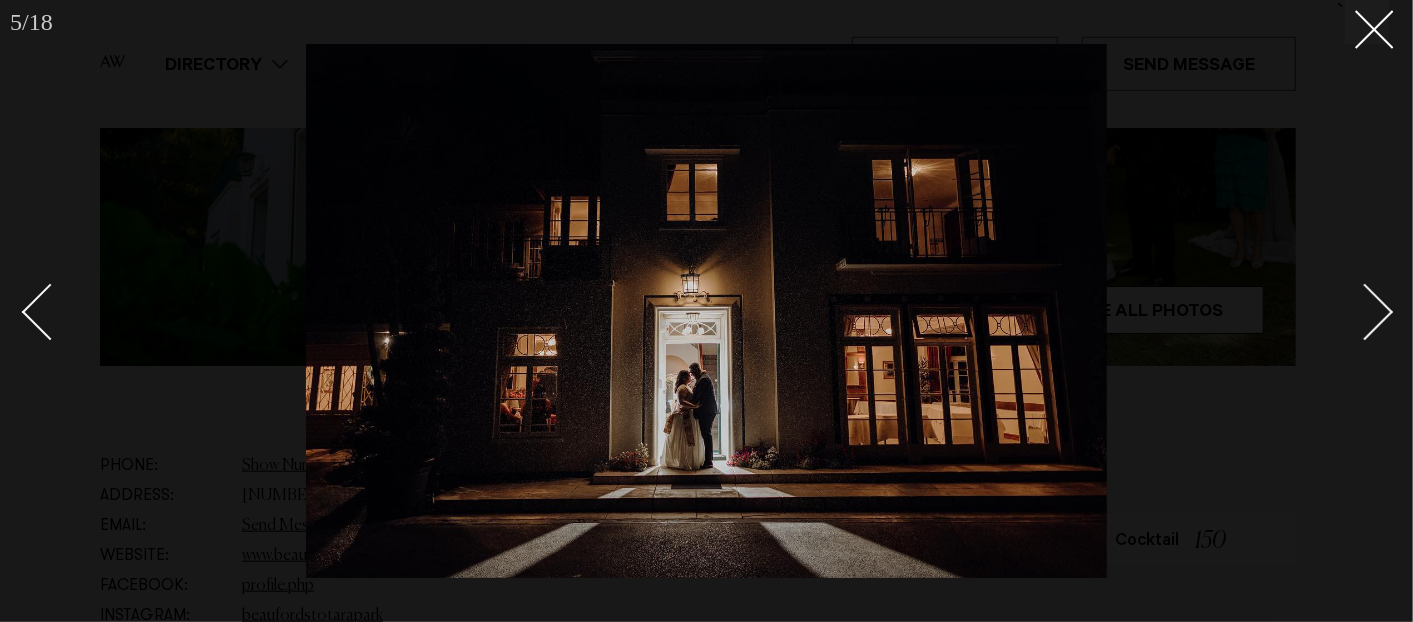 click at bounding box center [1365, 312] 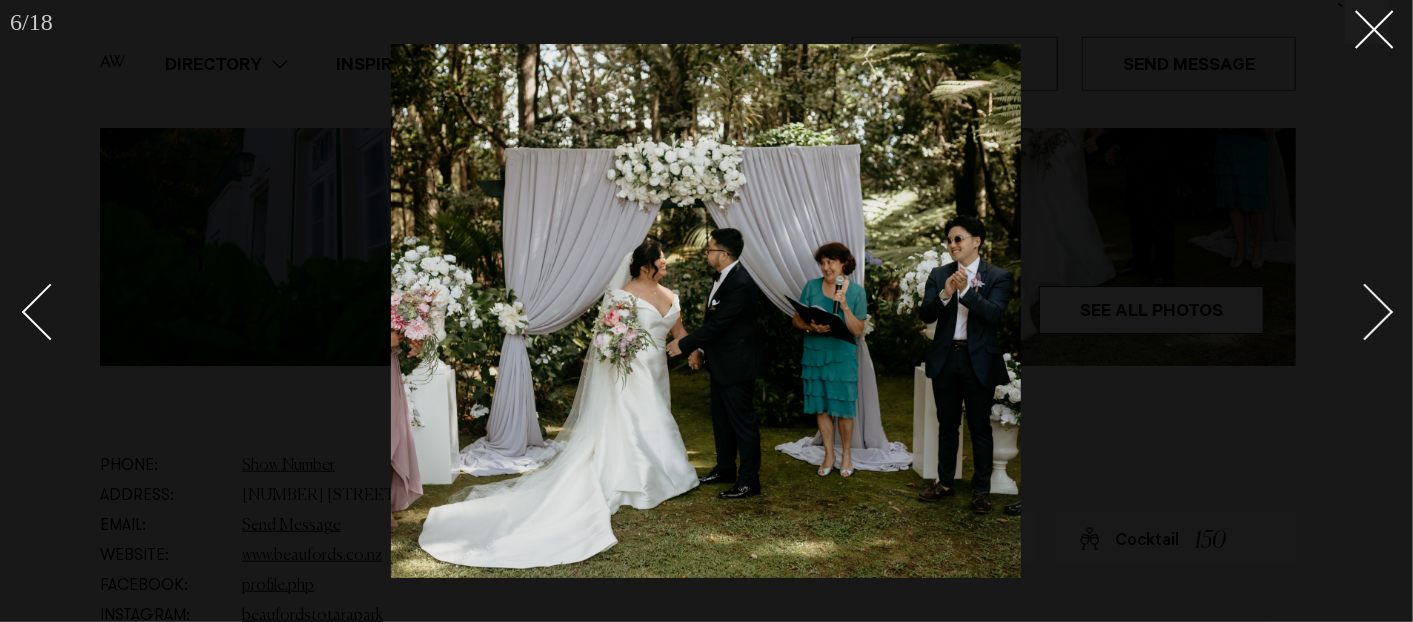 click at bounding box center [1365, 312] 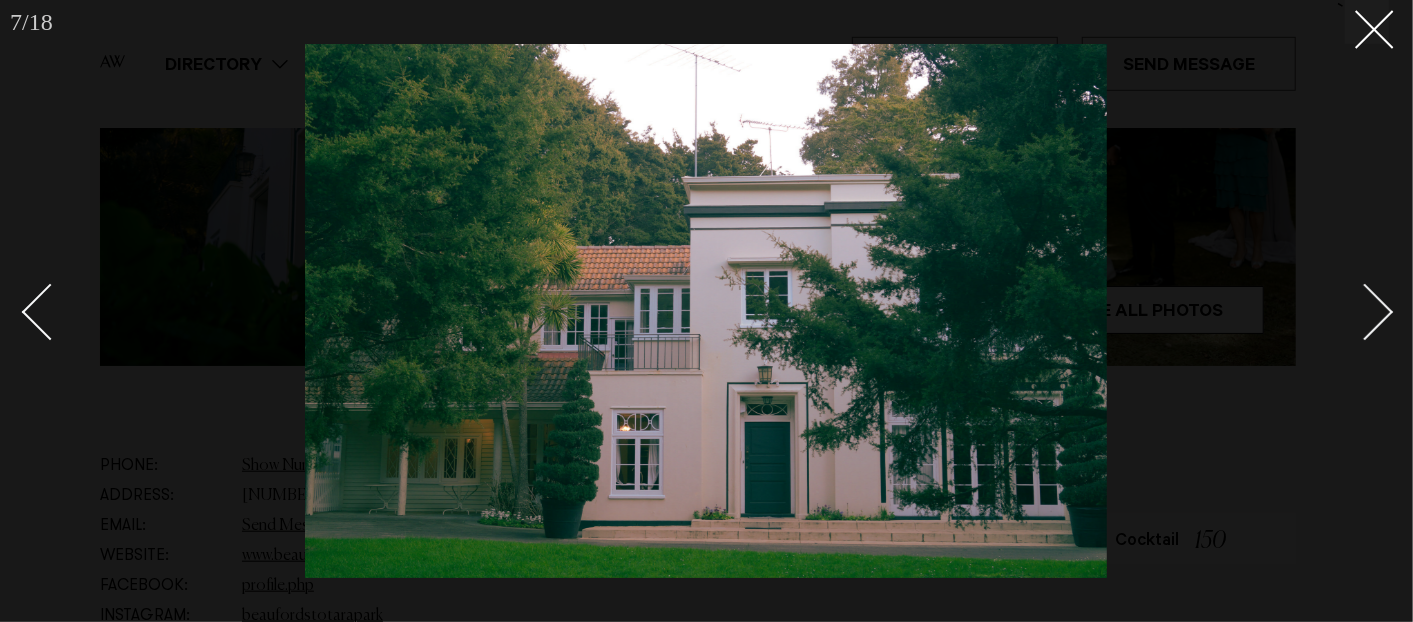click at bounding box center [1365, 312] 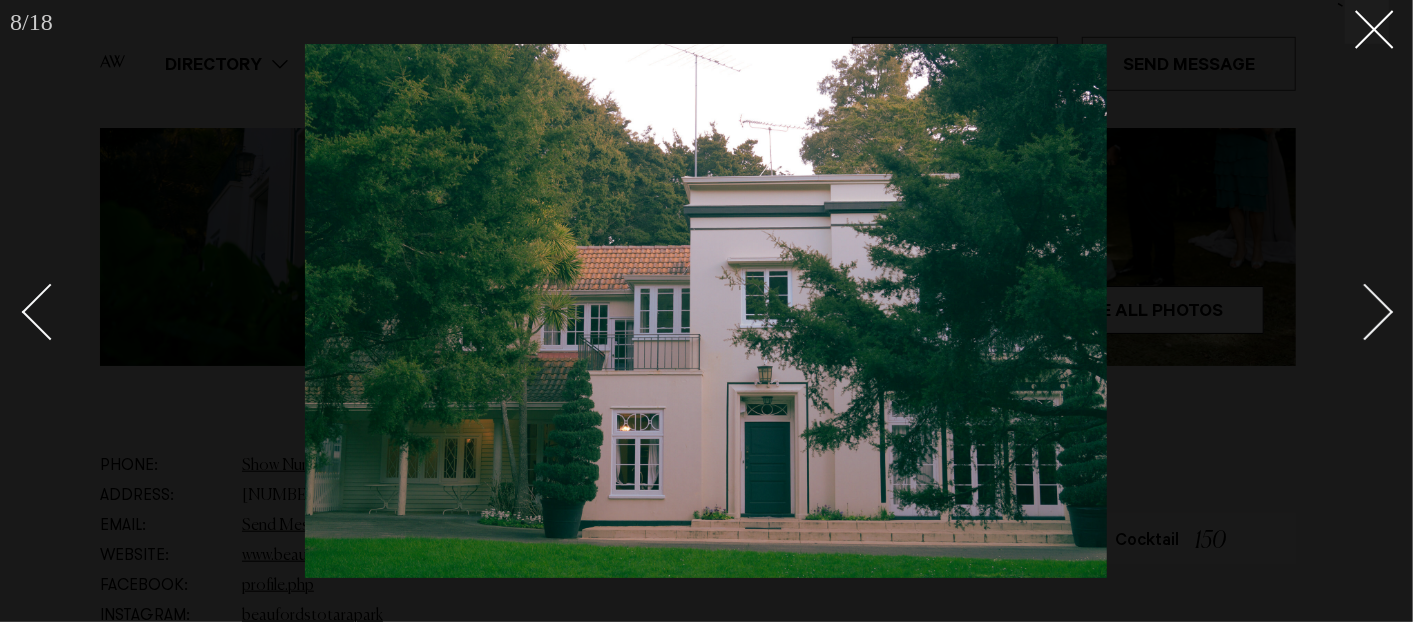 click at bounding box center [1365, 312] 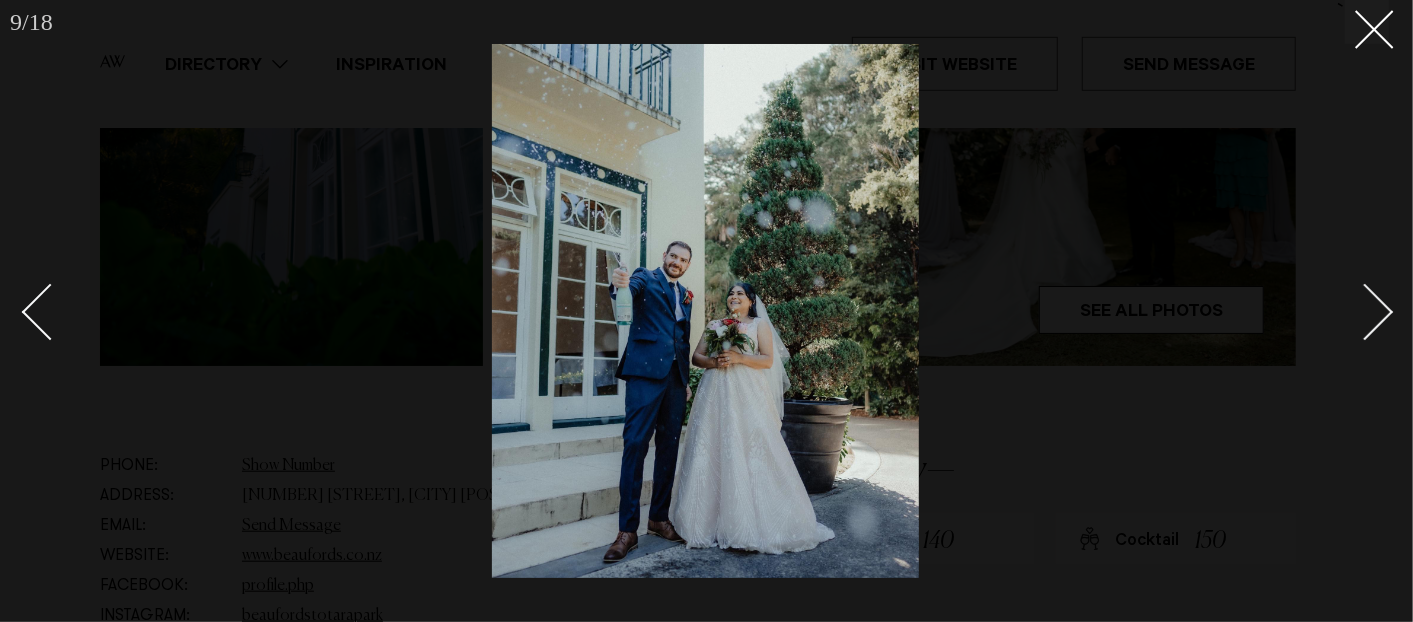 click at bounding box center (1365, 312) 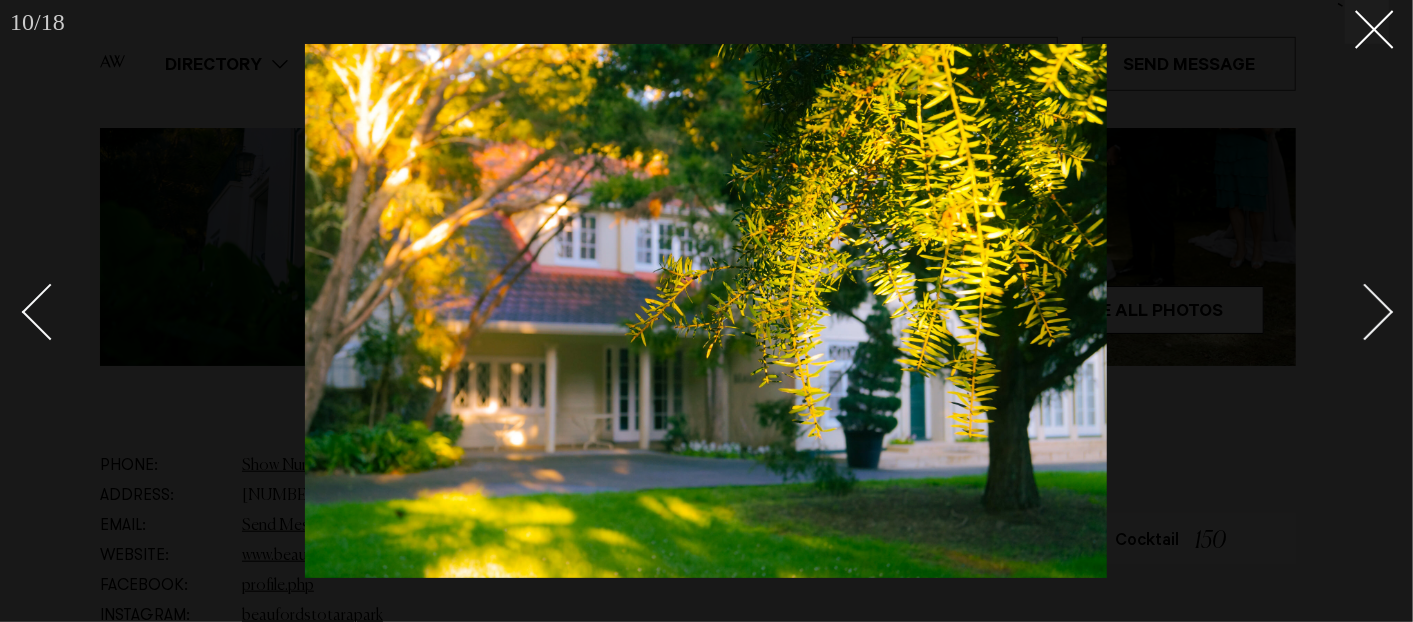 click at bounding box center (1365, 312) 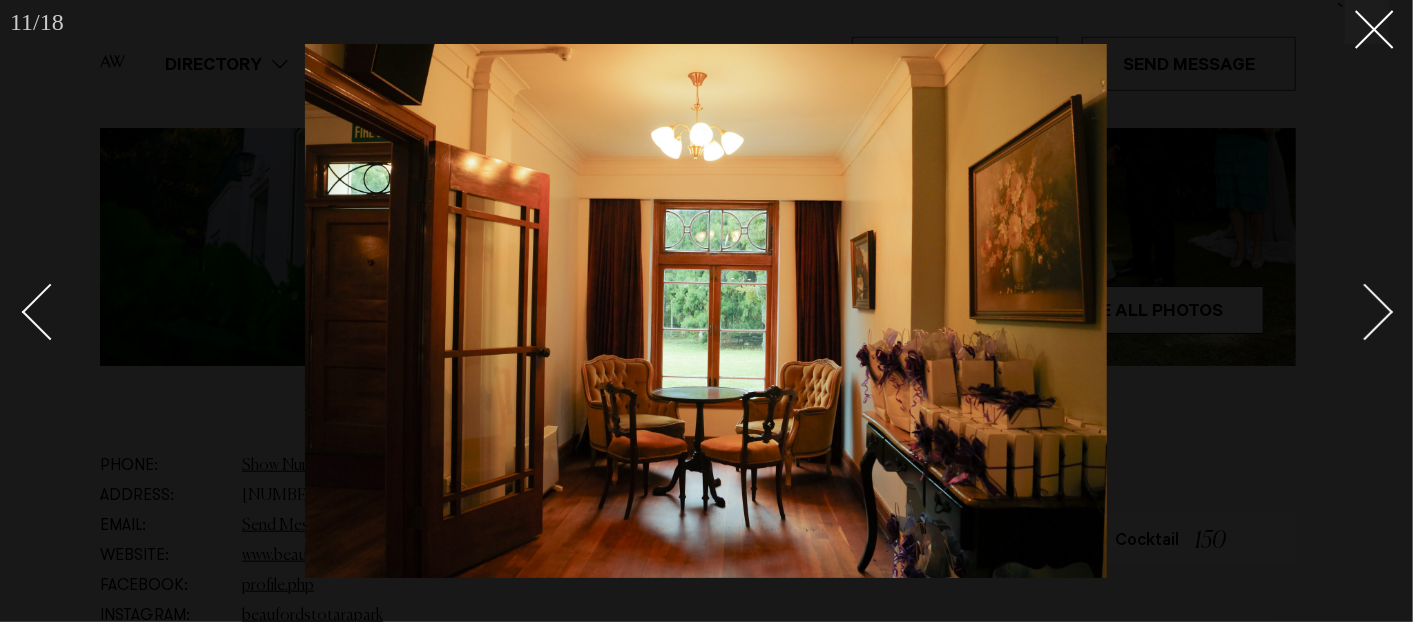 click at bounding box center [1365, 312] 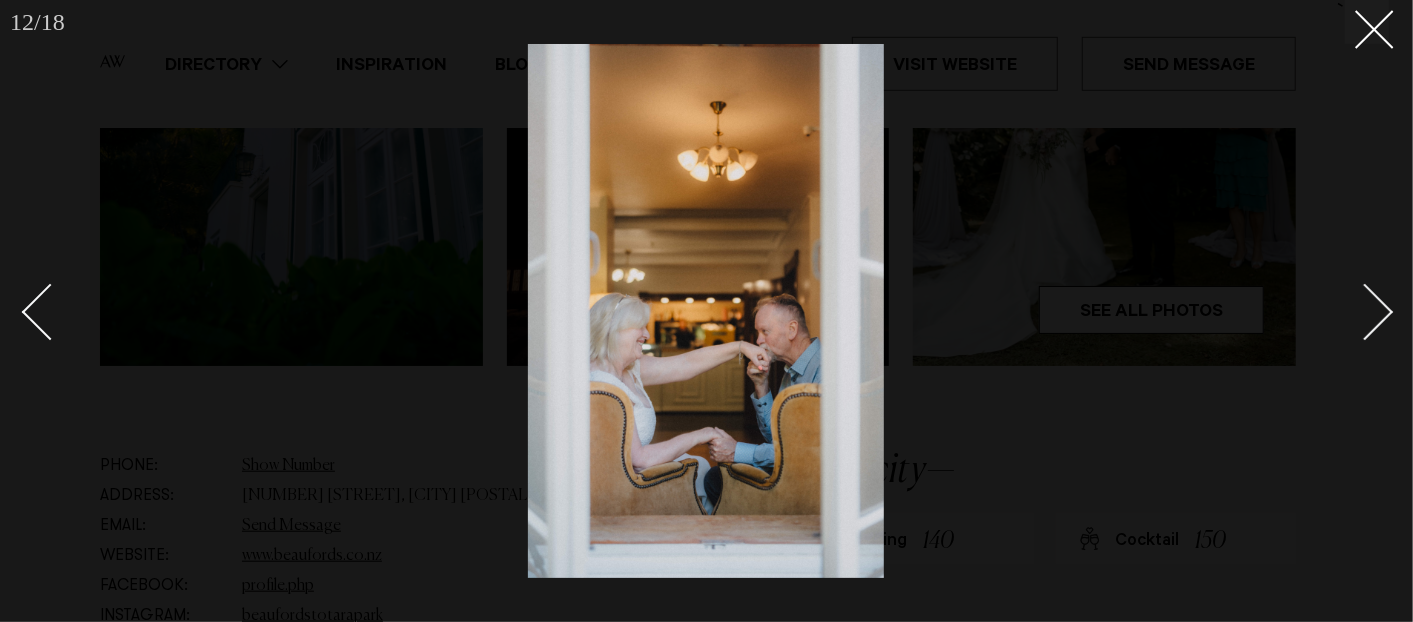 click at bounding box center [1365, 312] 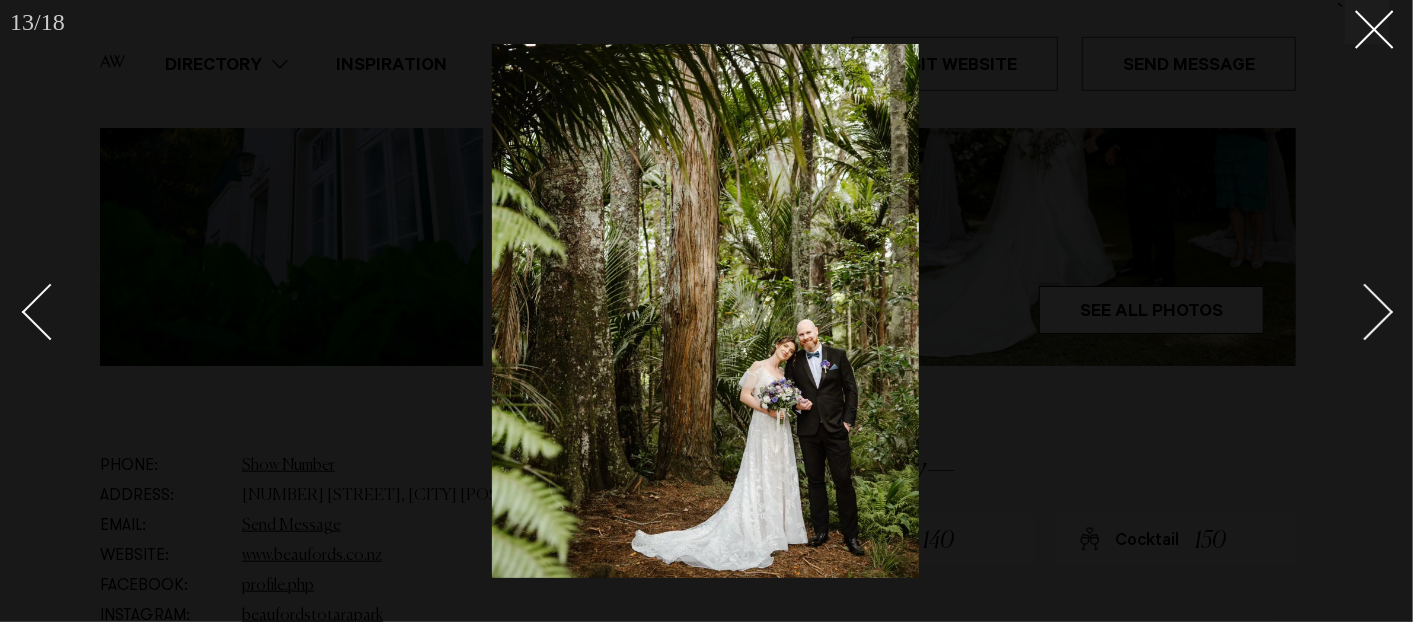 click at bounding box center [1365, 312] 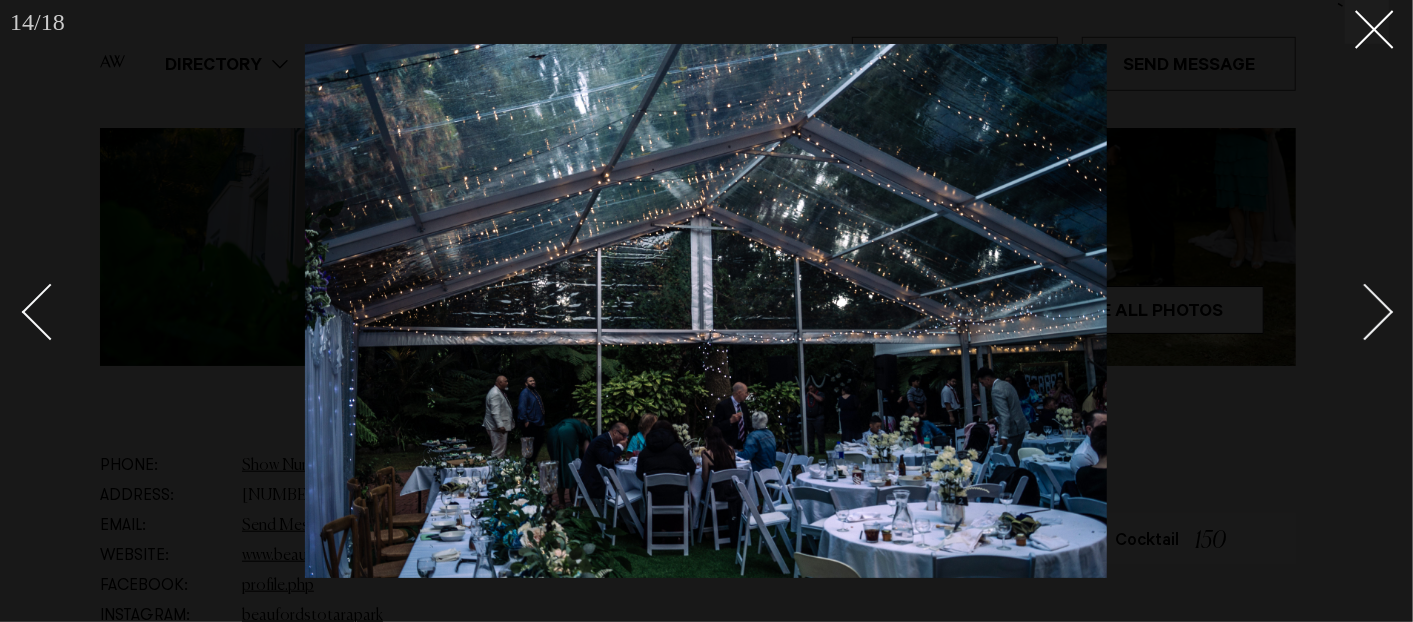 click at bounding box center [1365, 312] 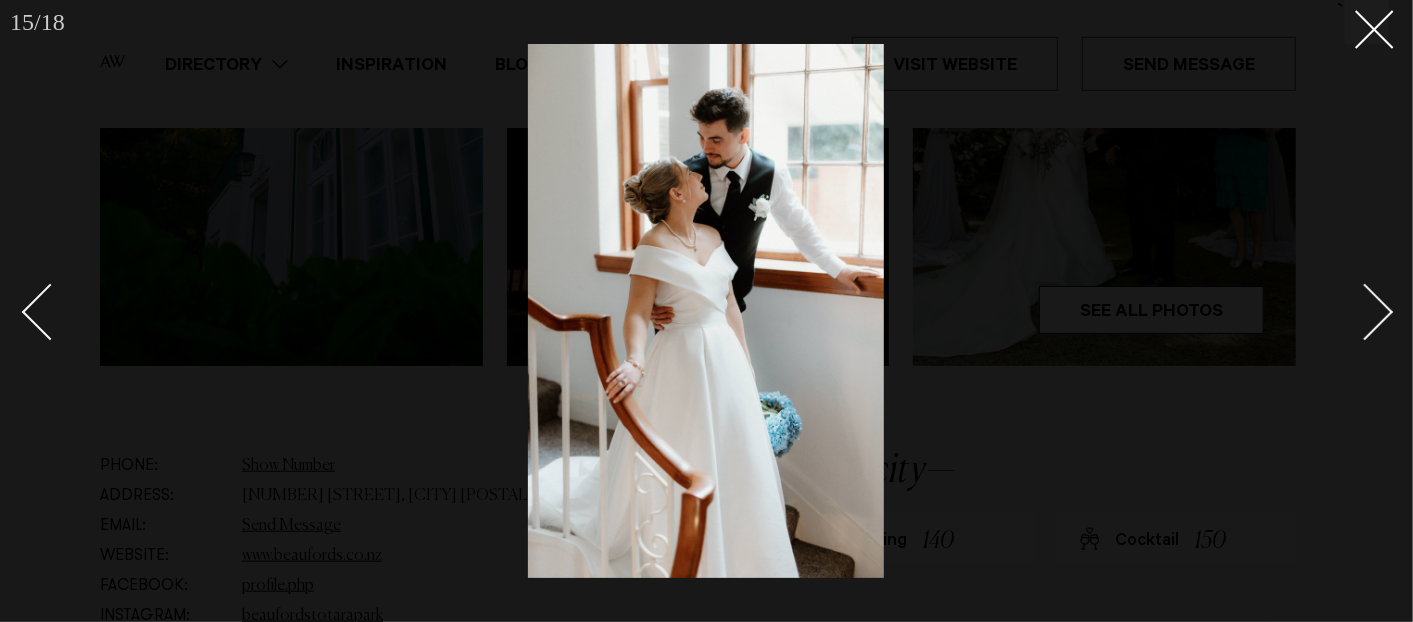 click at bounding box center [1365, 312] 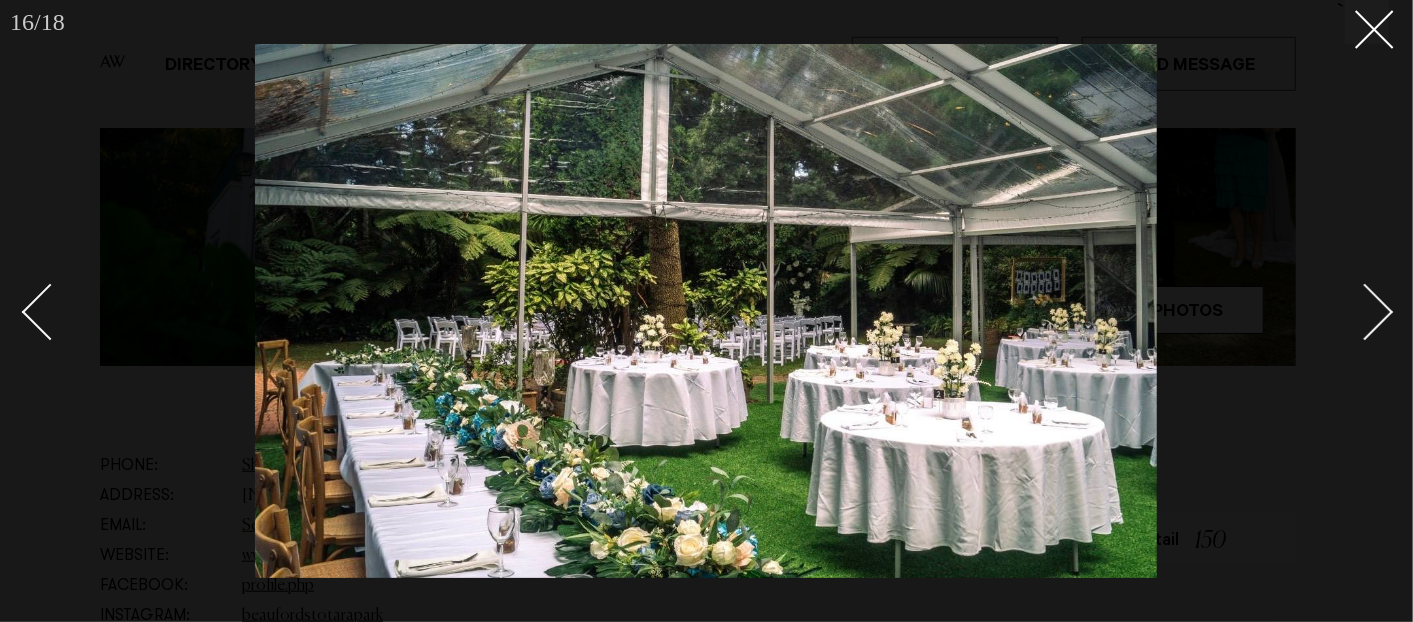 click at bounding box center [1365, 312] 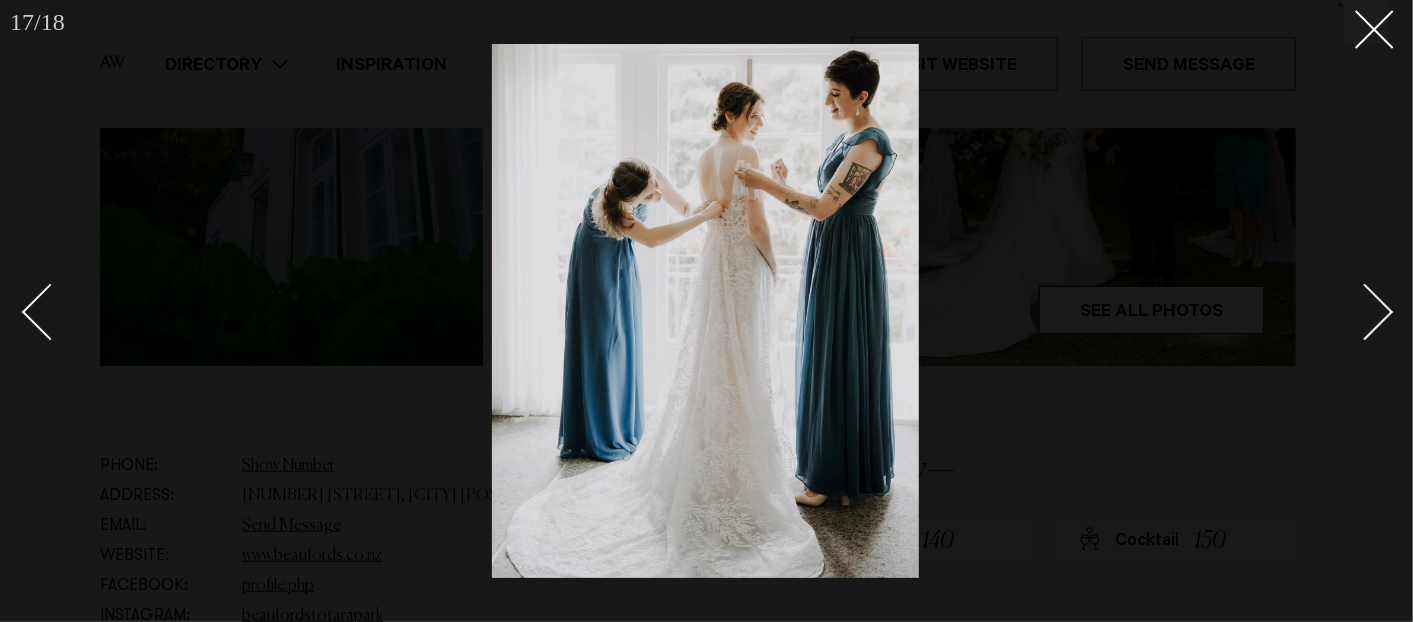 click at bounding box center (1365, 312) 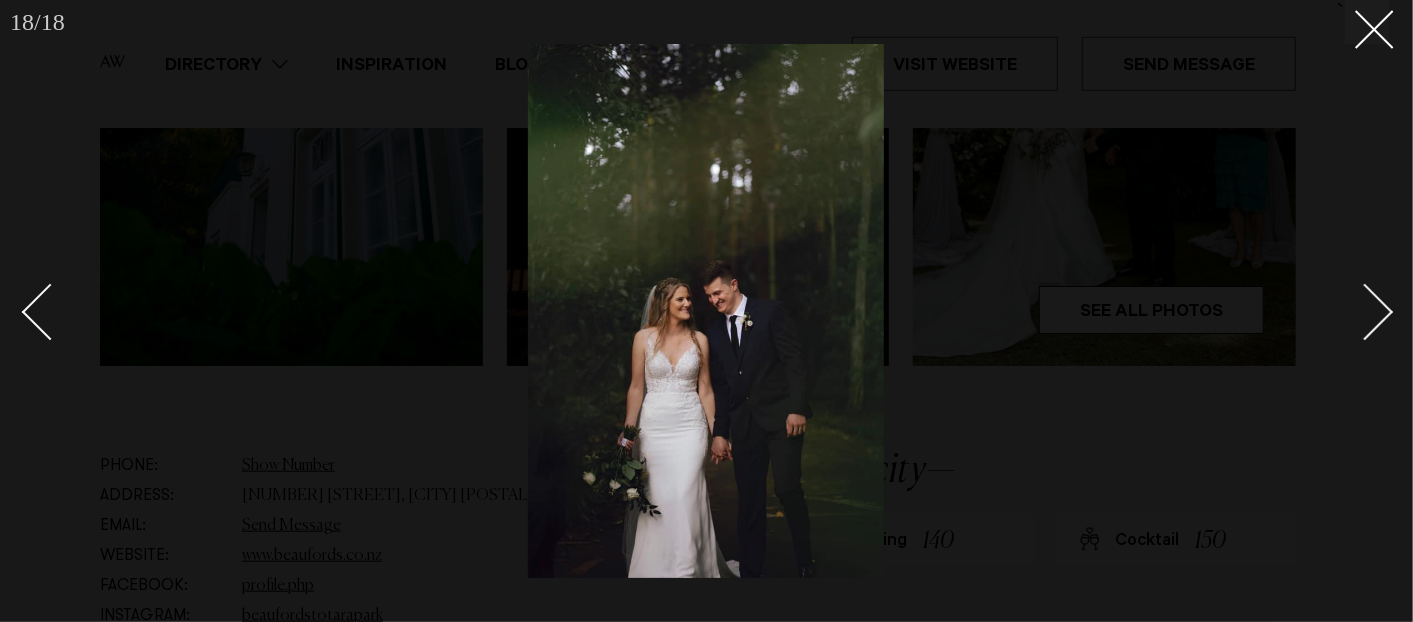 click at bounding box center [1365, 312] 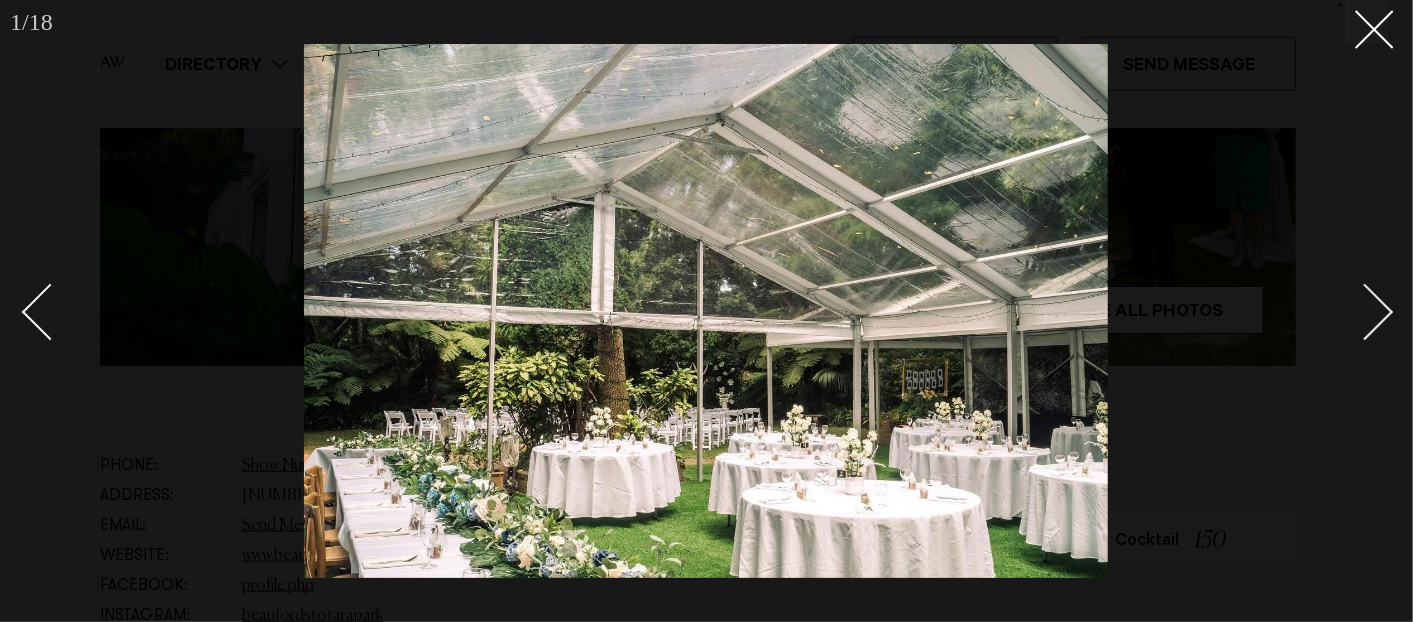 click at bounding box center (1365, 312) 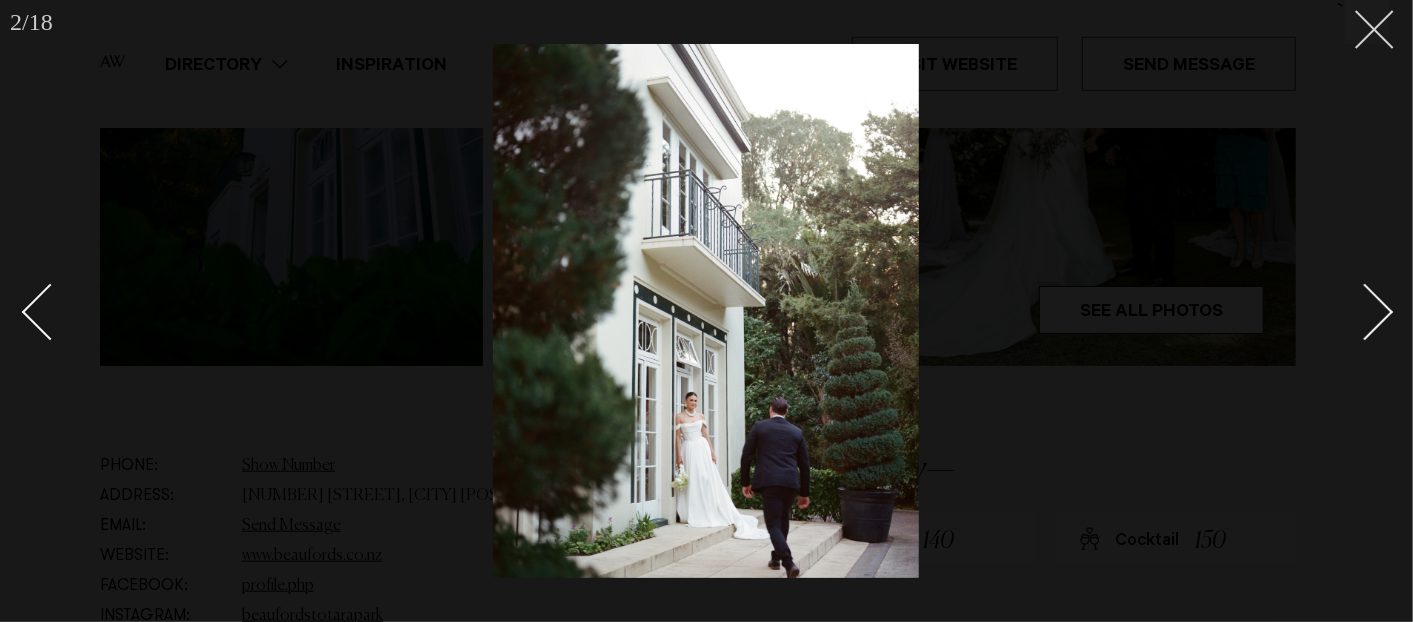 click 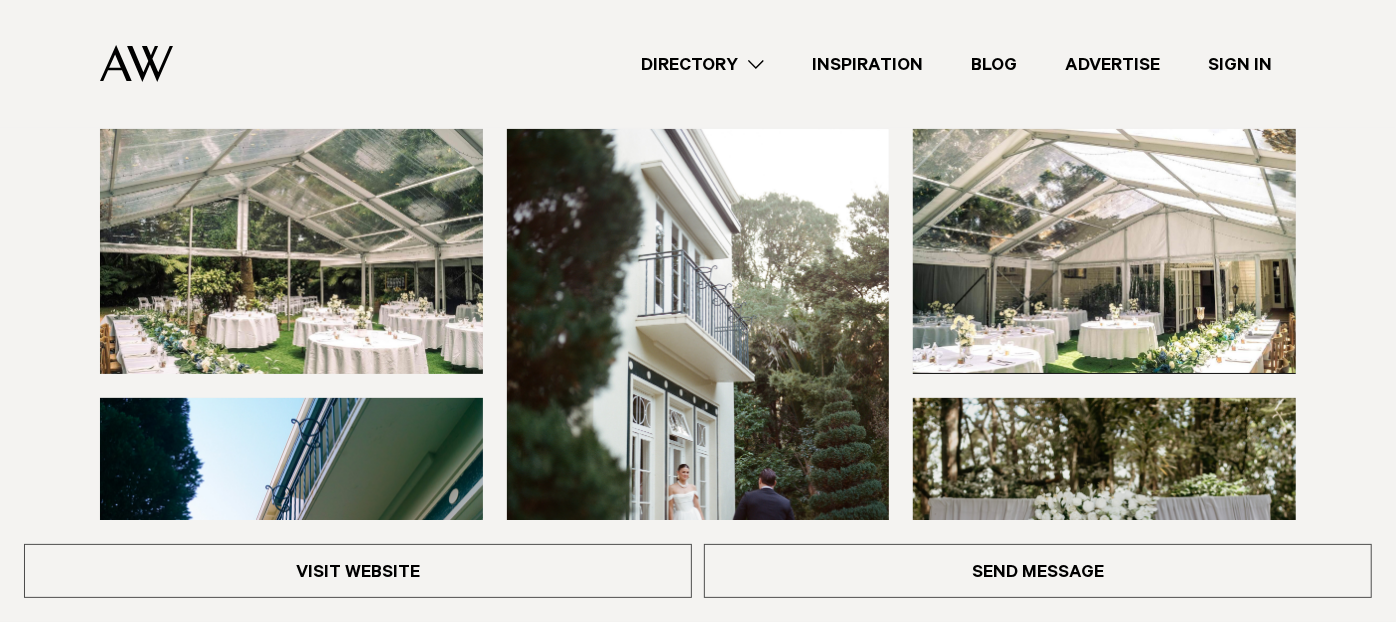 scroll, scrollTop: 777, scrollLeft: 0, axis: vertical 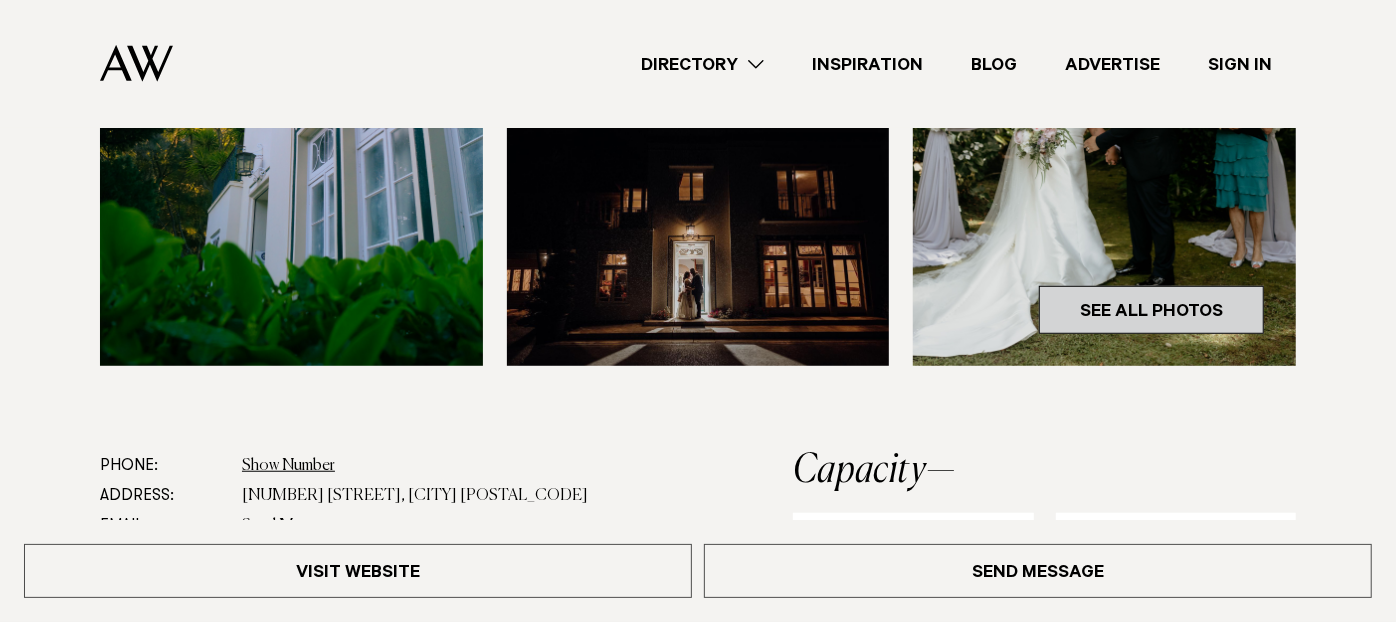 click on "See All Photos" at bounding box center (1151, 310) 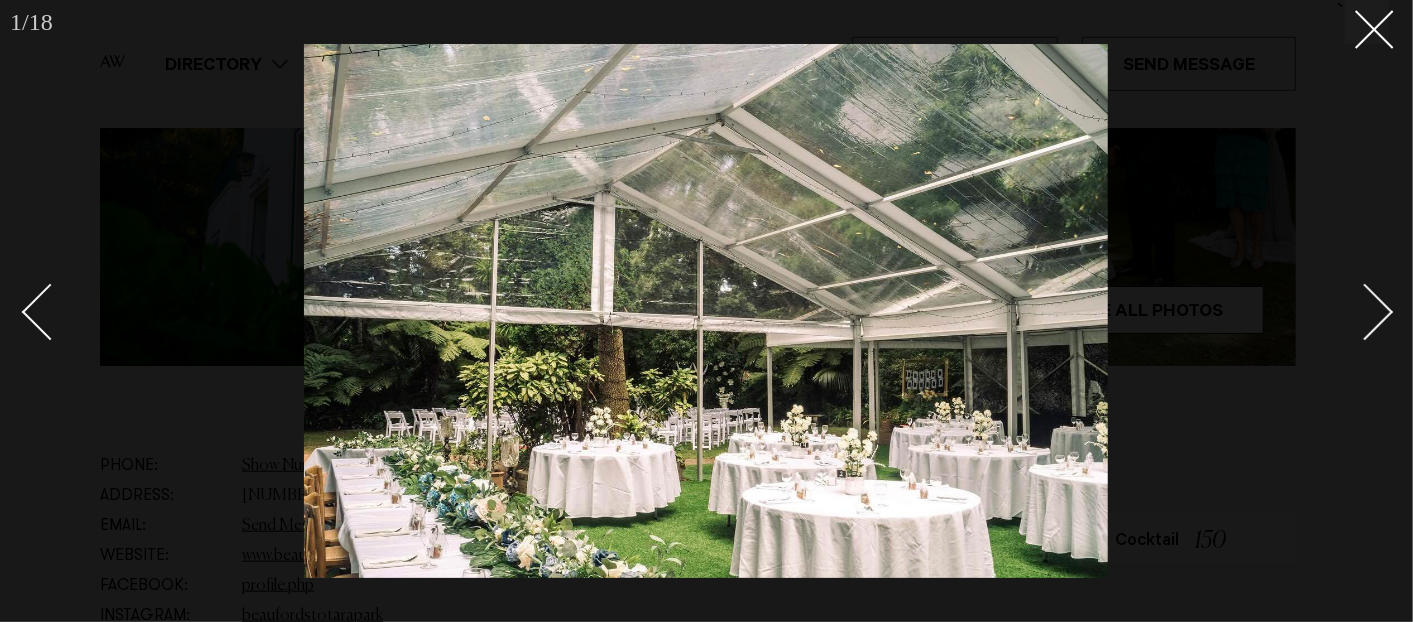 click at bounding box center (1354, 311) 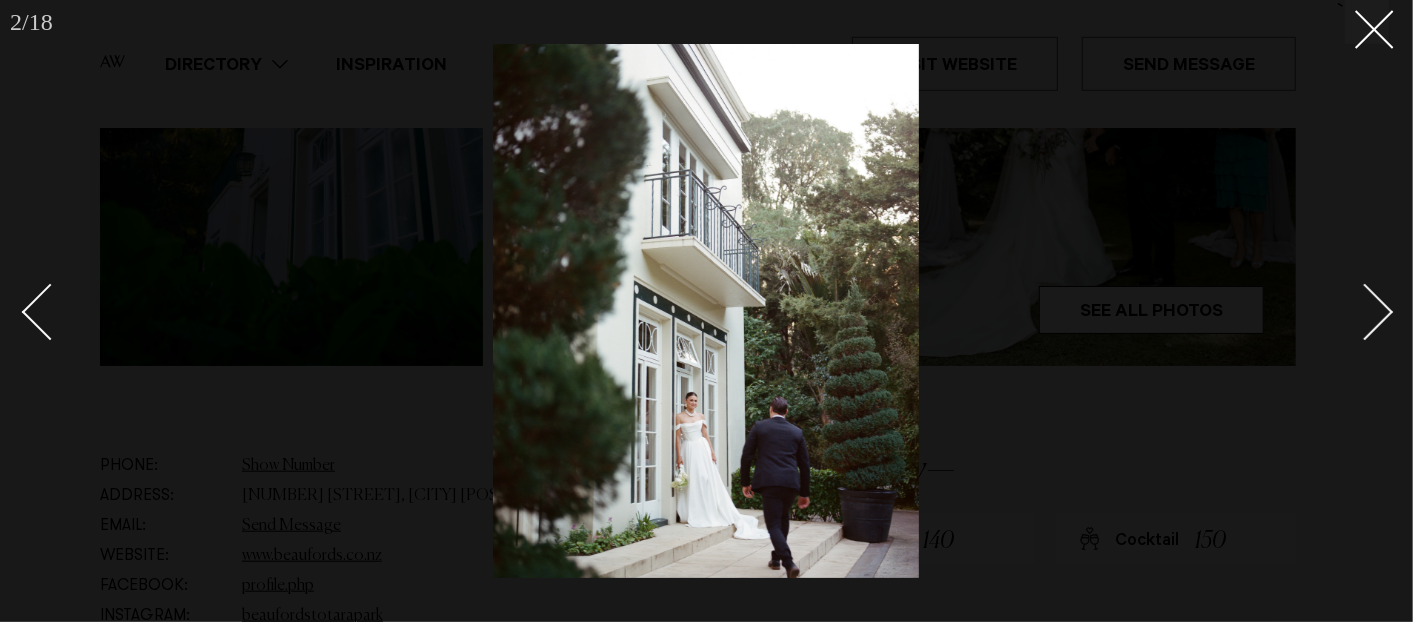 click at bounding box center [1354, 311] 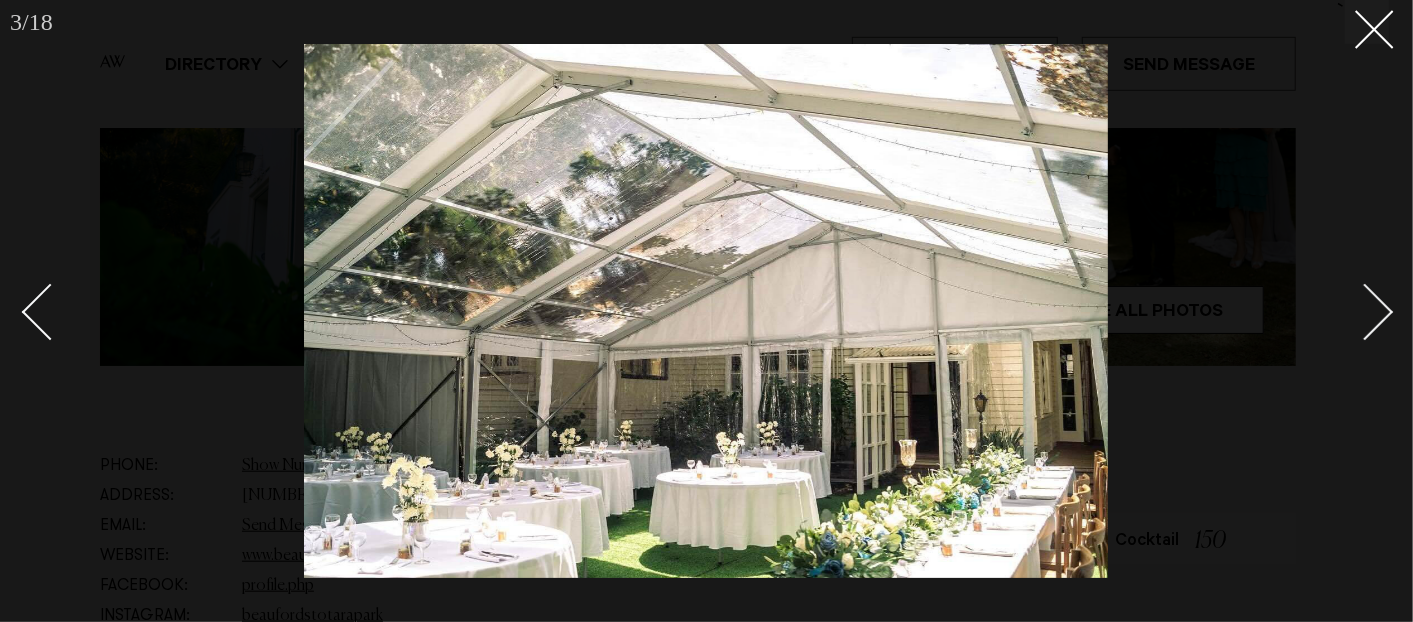 click at bounding box center (1354, 311) 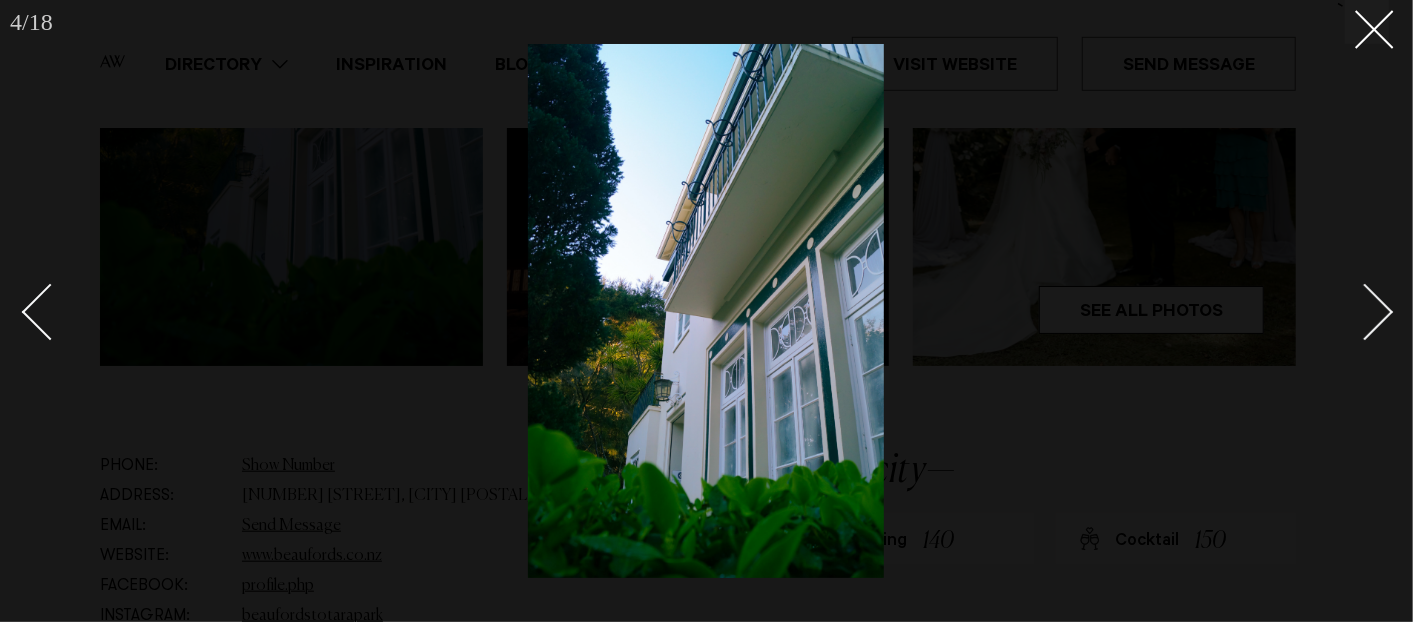 click at bounding box center (1354, 311) 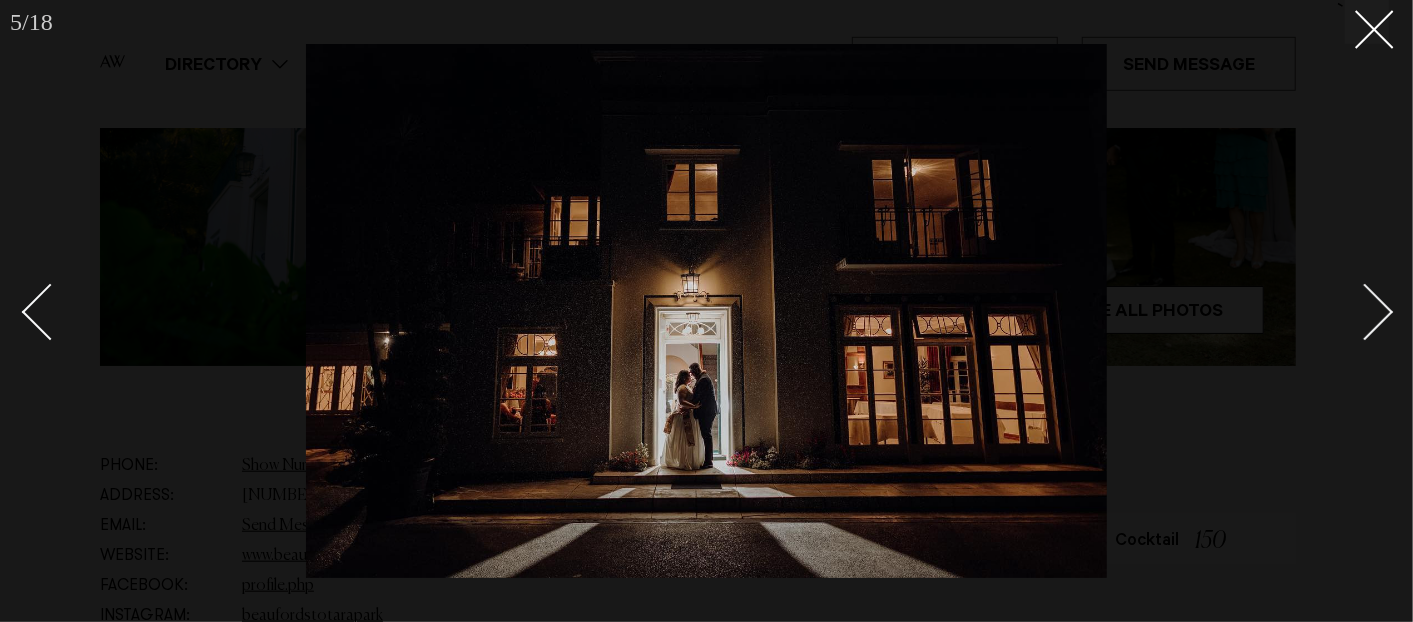 click at bounding box center (1354, 311) 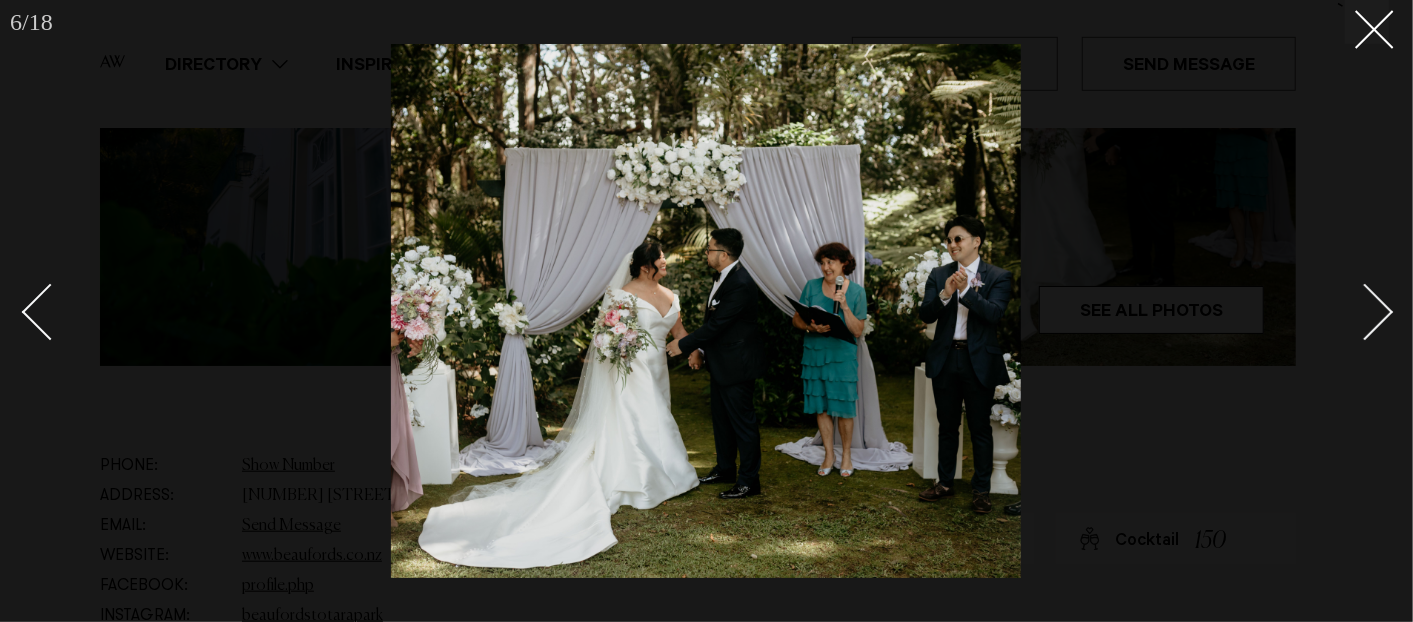 click at bounding box center [1354, 311] 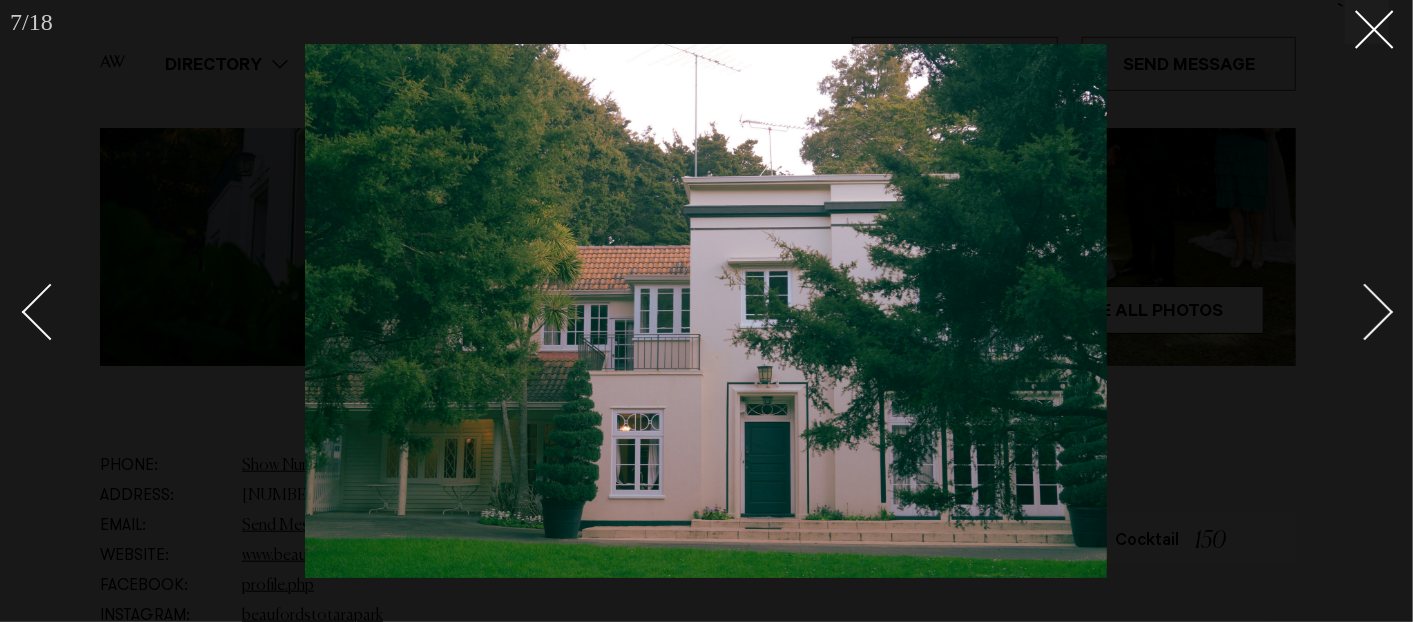click at bounding box center [1354, 311] 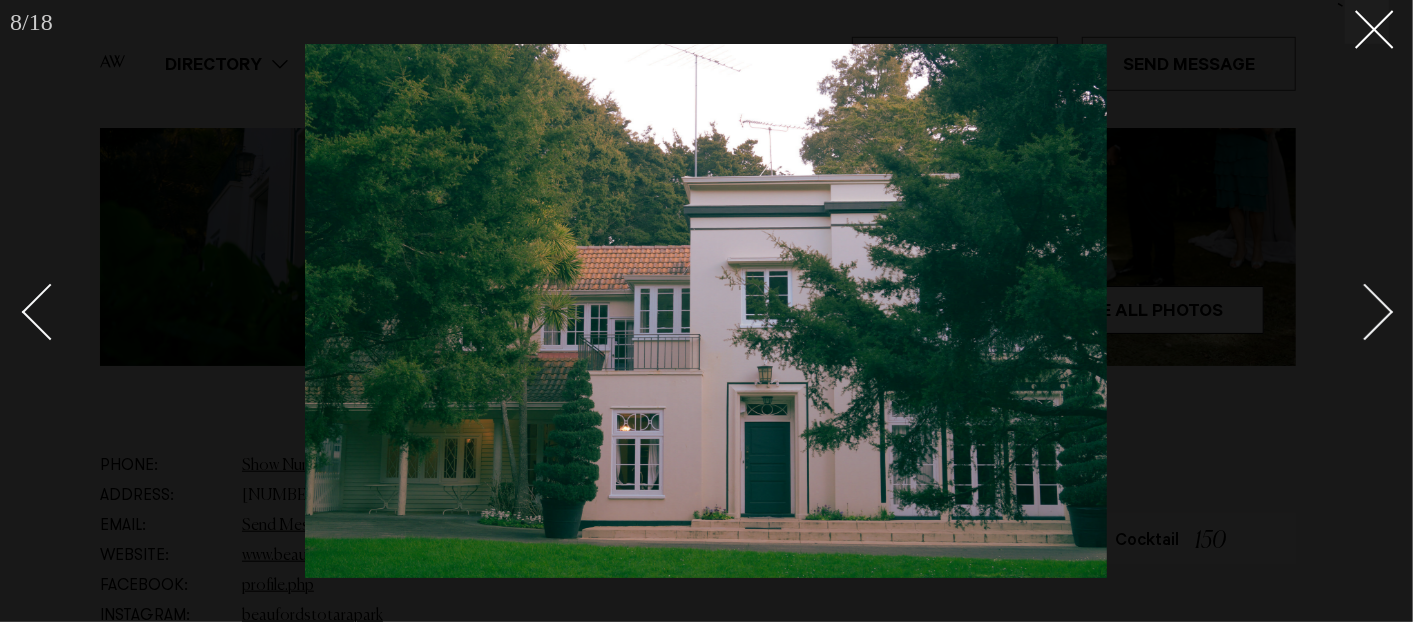 click at bounding box center (1354, 311) 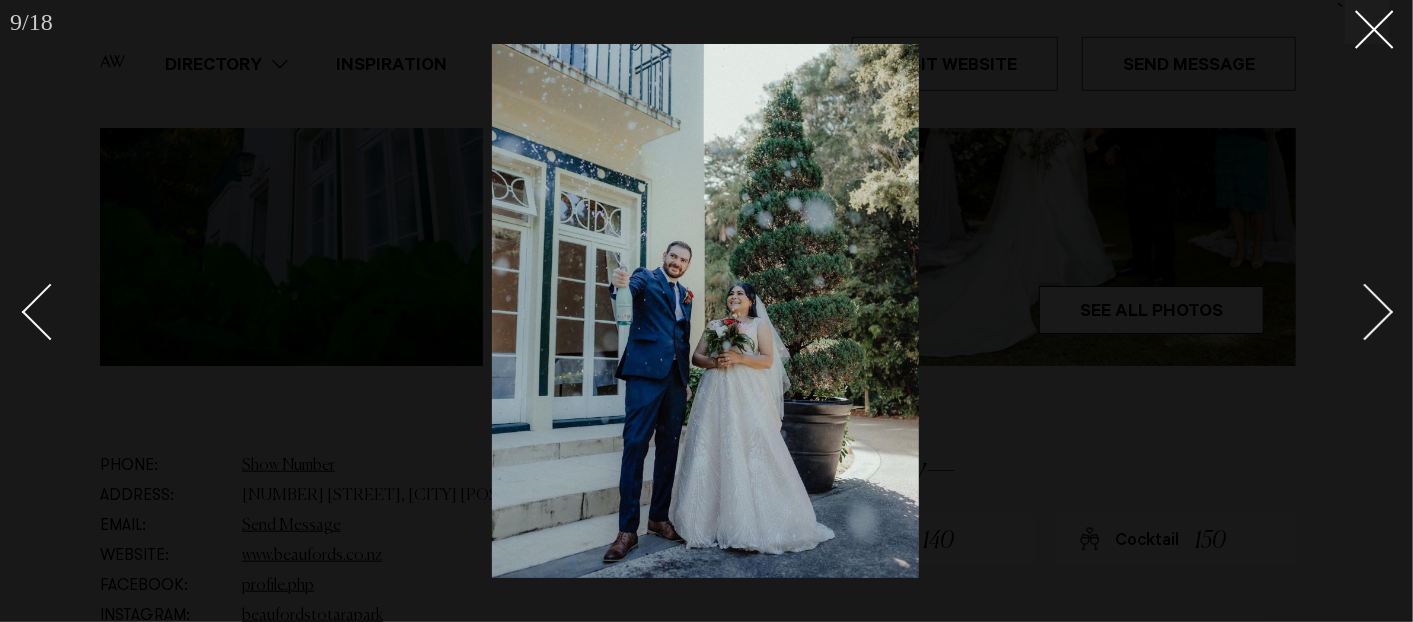 click at bounding box center (1365, 312) 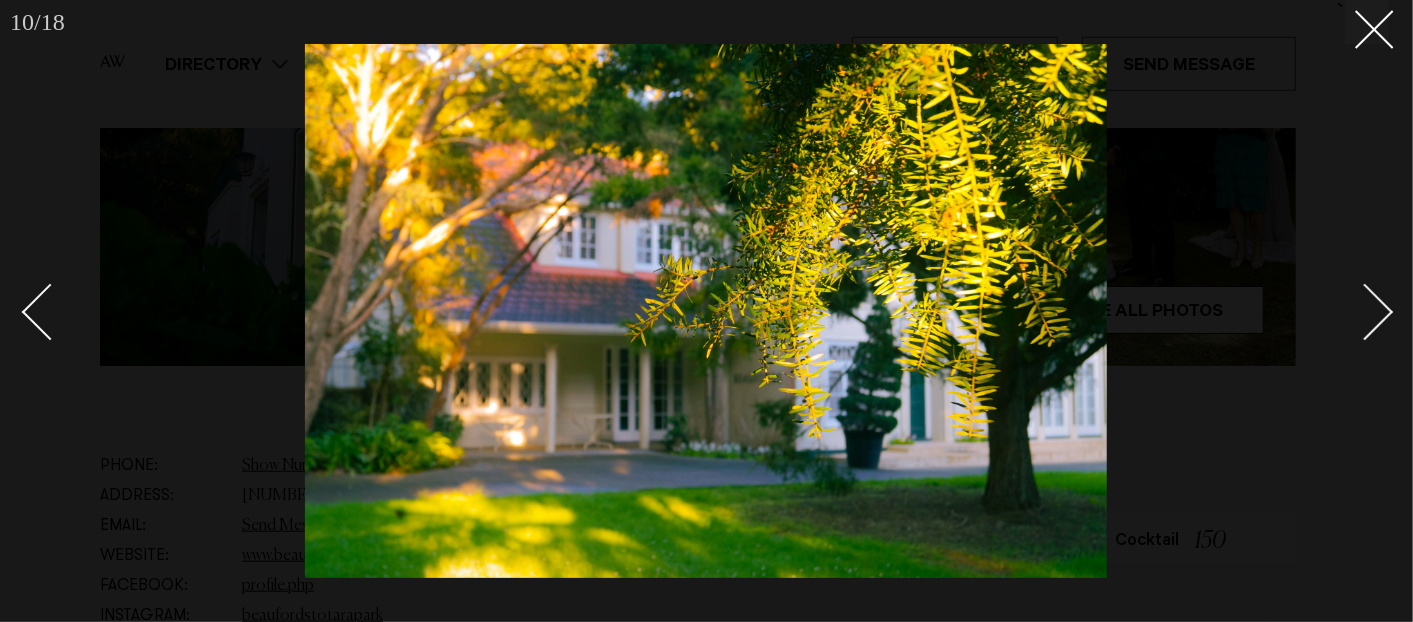 click at bounding box center [1365, 312] 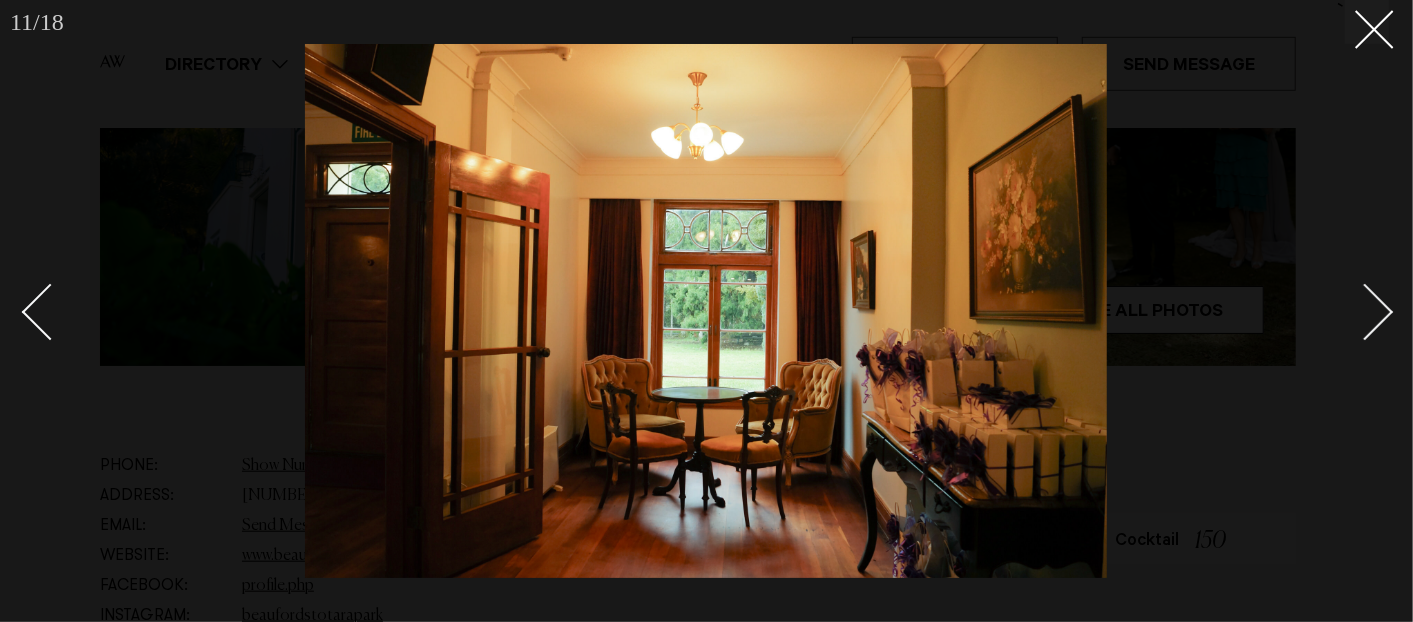 click at bounding box center [1365, 312] 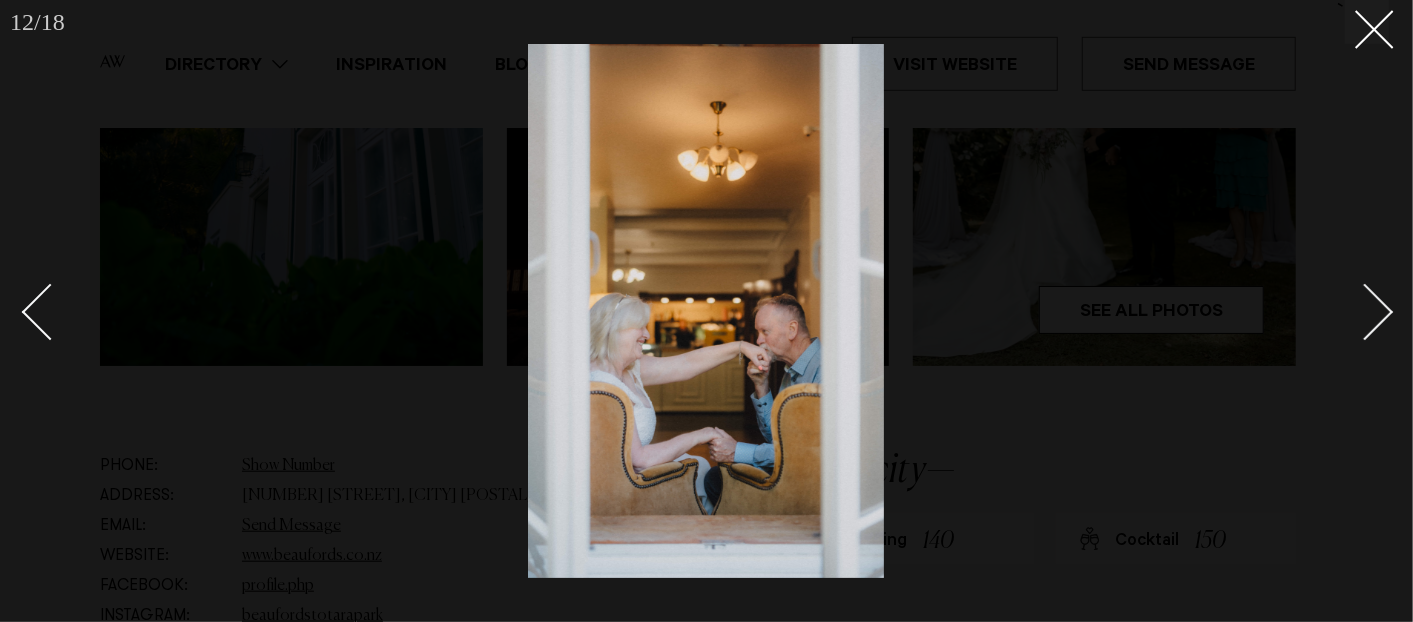 click at bounding box center [1365, 312] 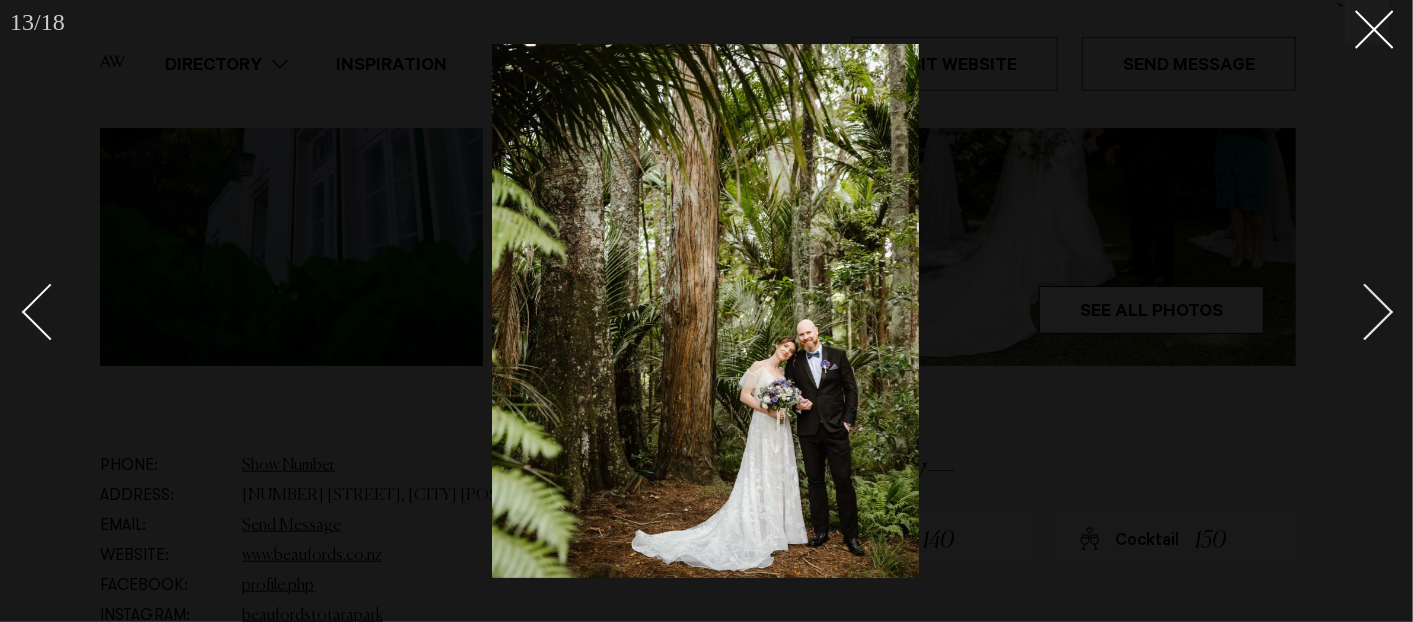 click at bounding box center (1365, 312) 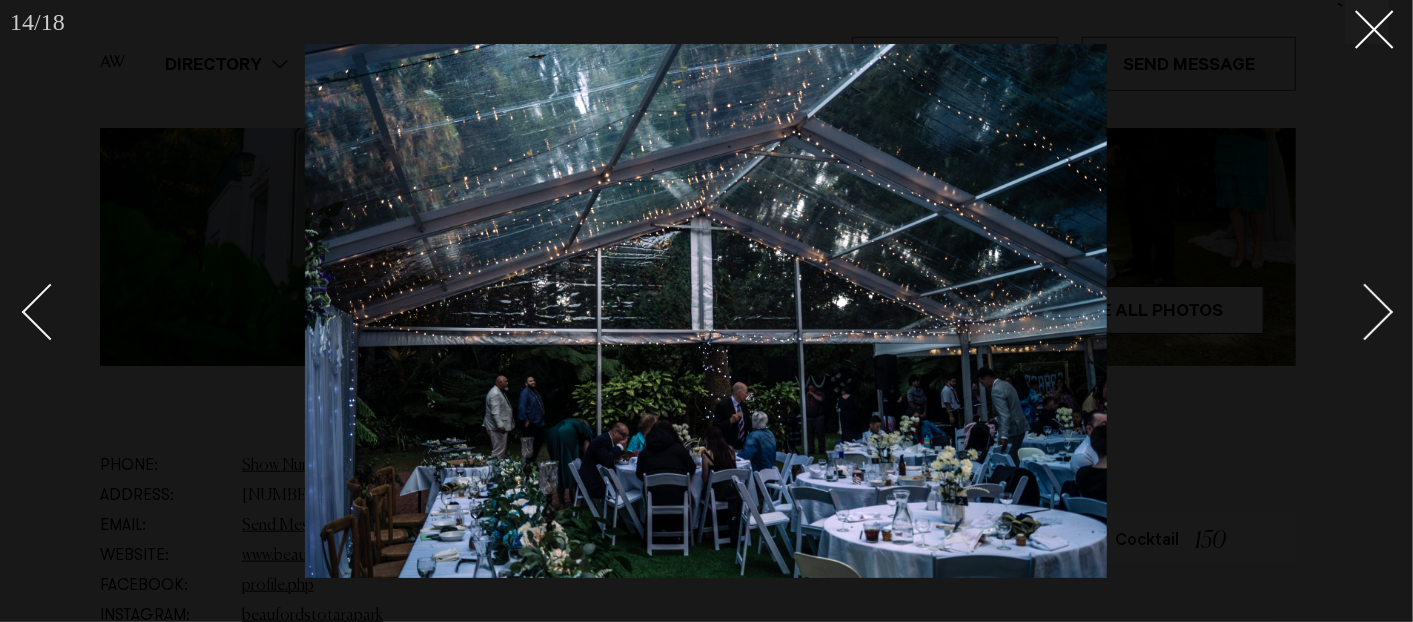 click at bounding box center (1365, 312) 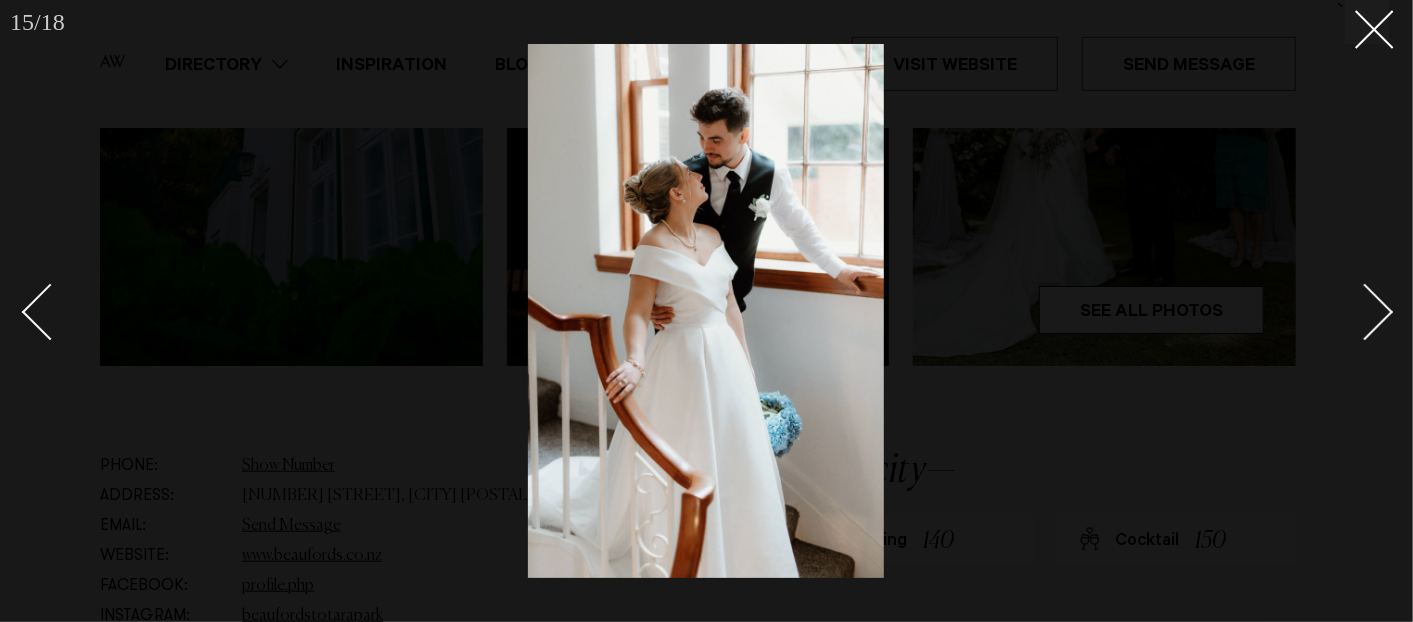 click at bounding box center (1365, 312) 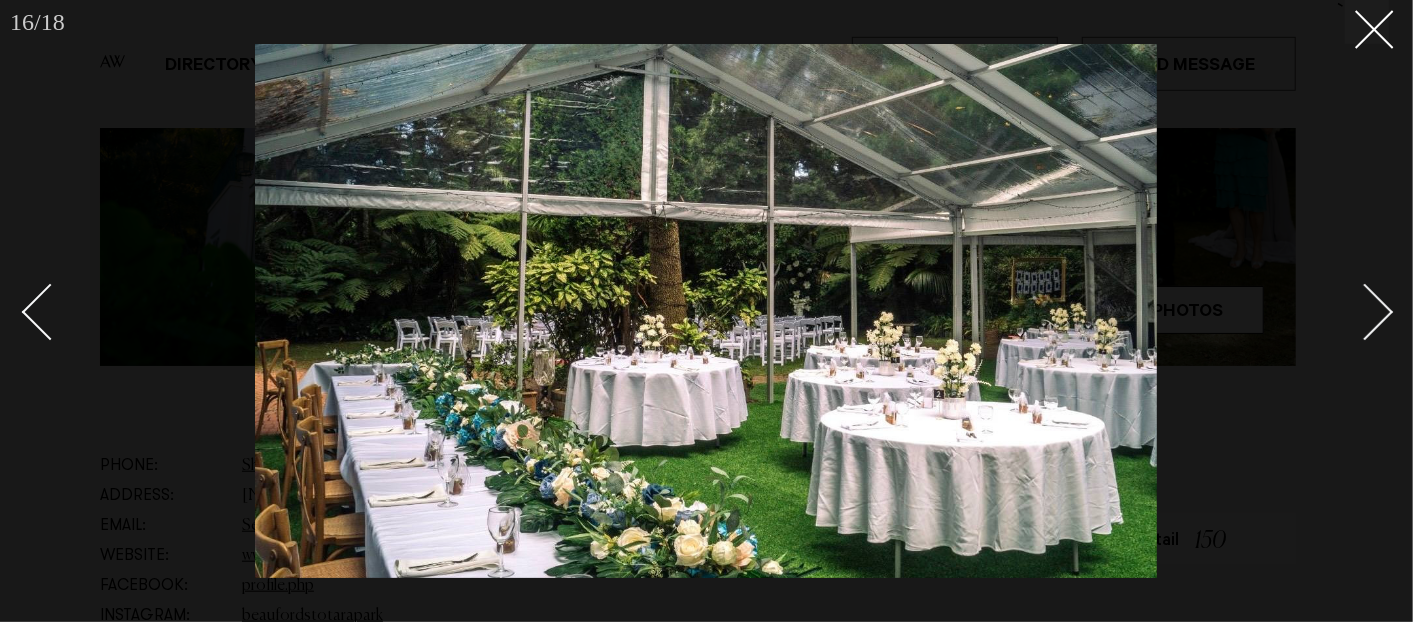 click at bounding box center (1365, 312) 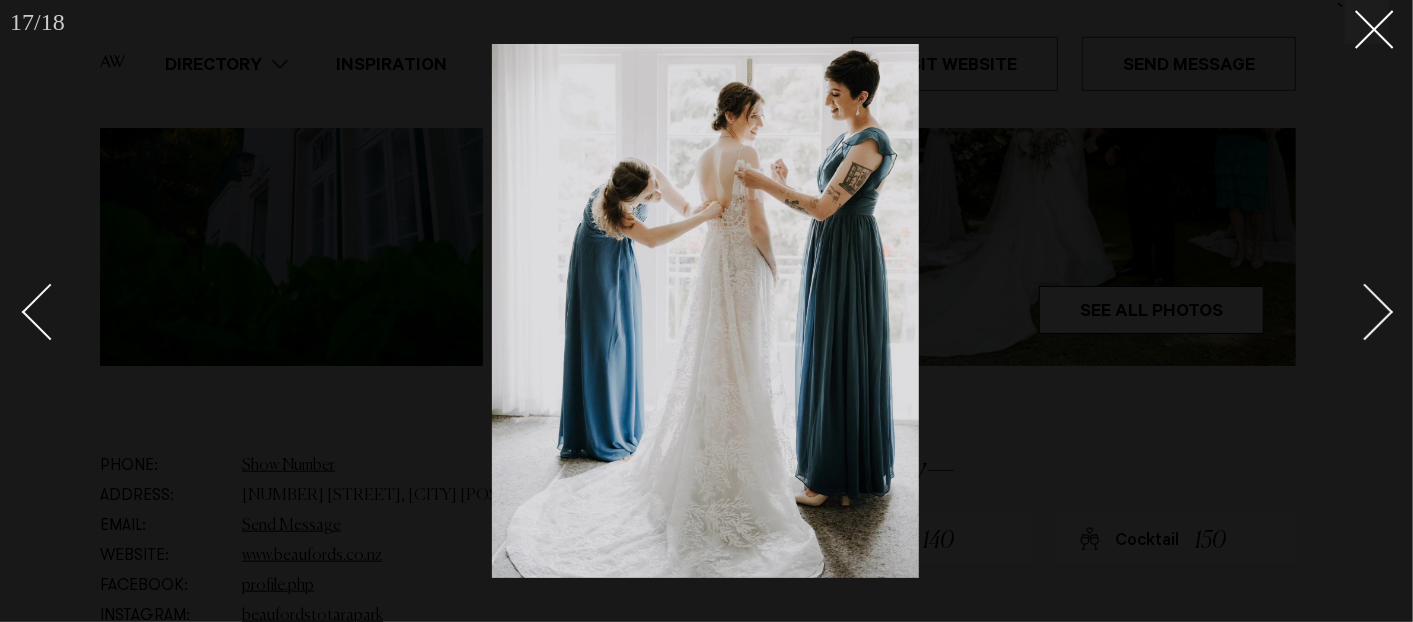 click at bounding box center [1365, 312] 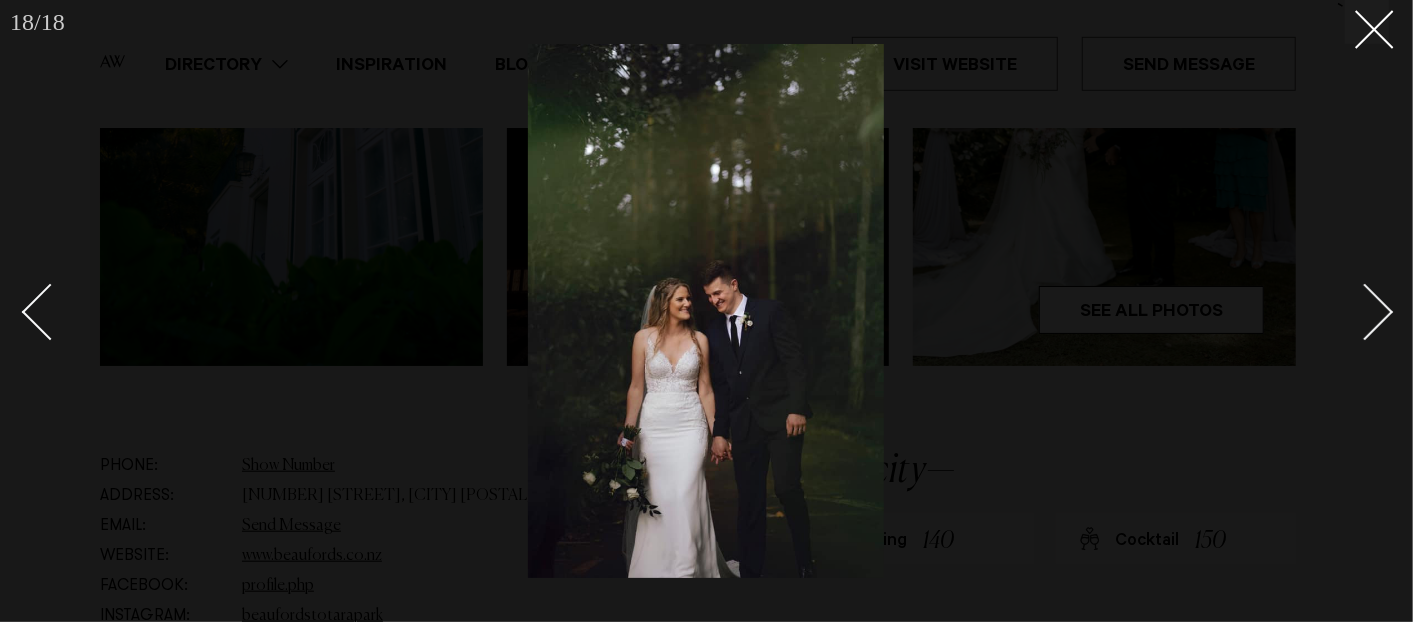 click at bounding box center [1365, 312] 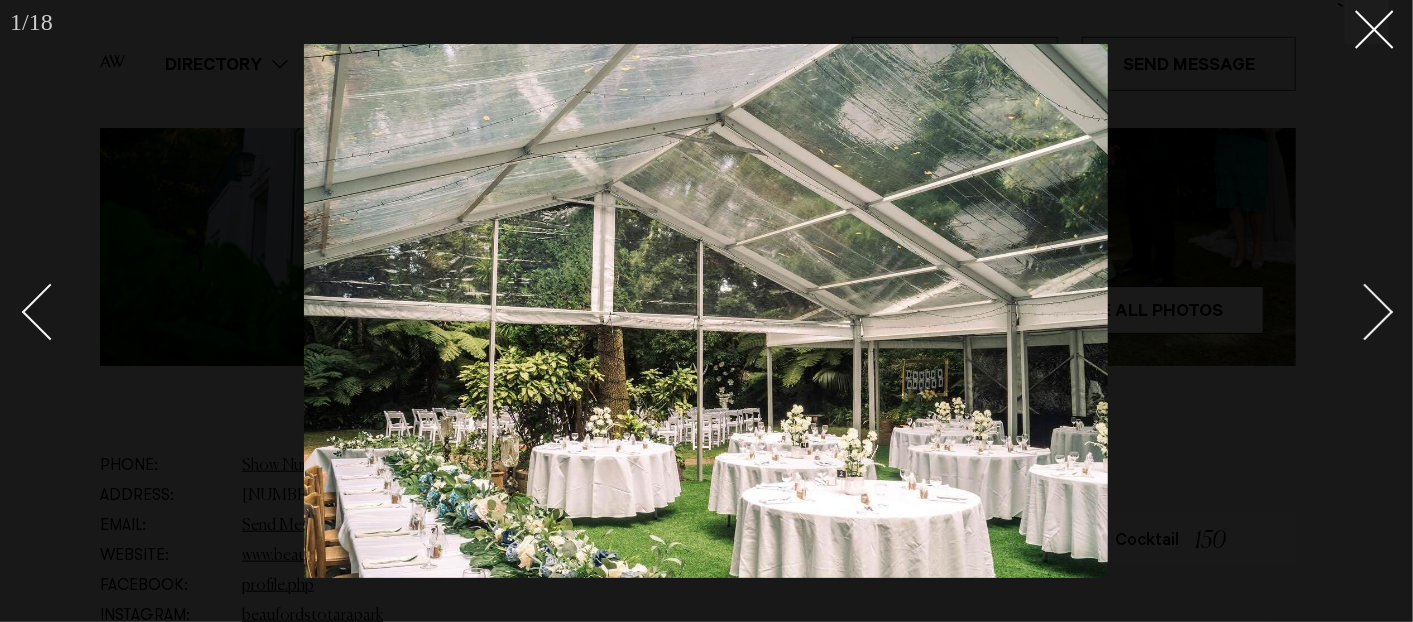 click at bounding box center [1365, 312] 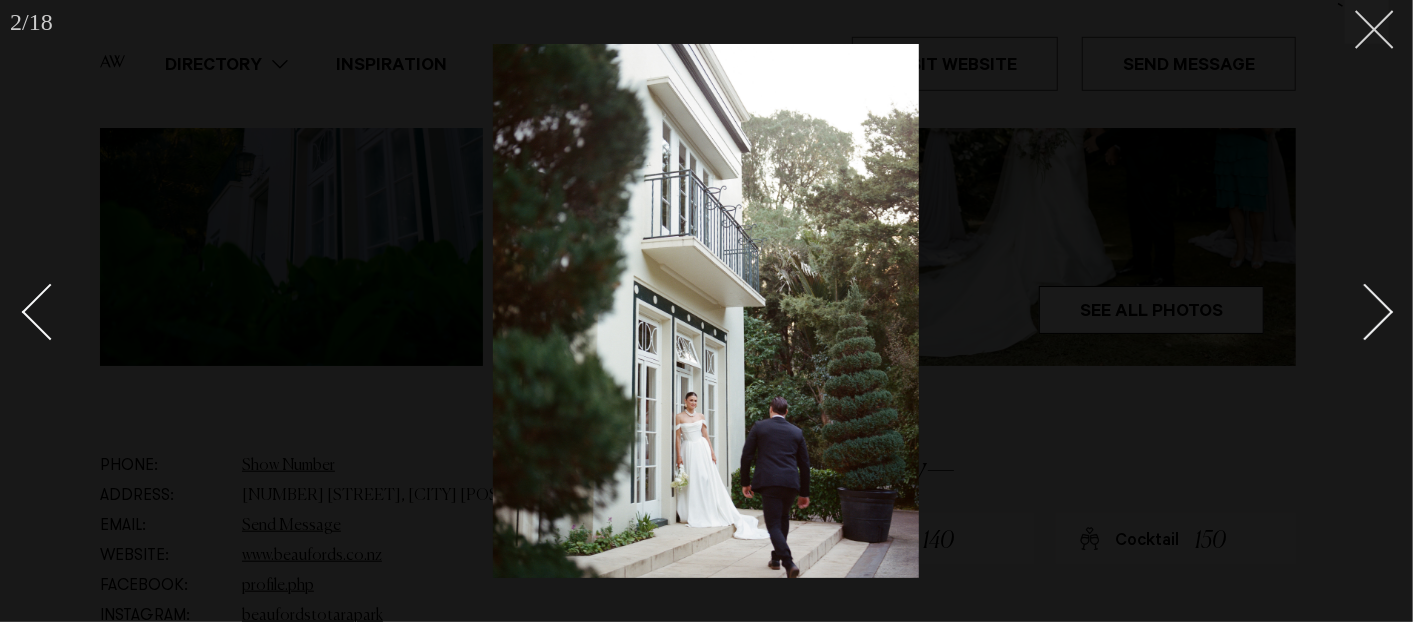 click 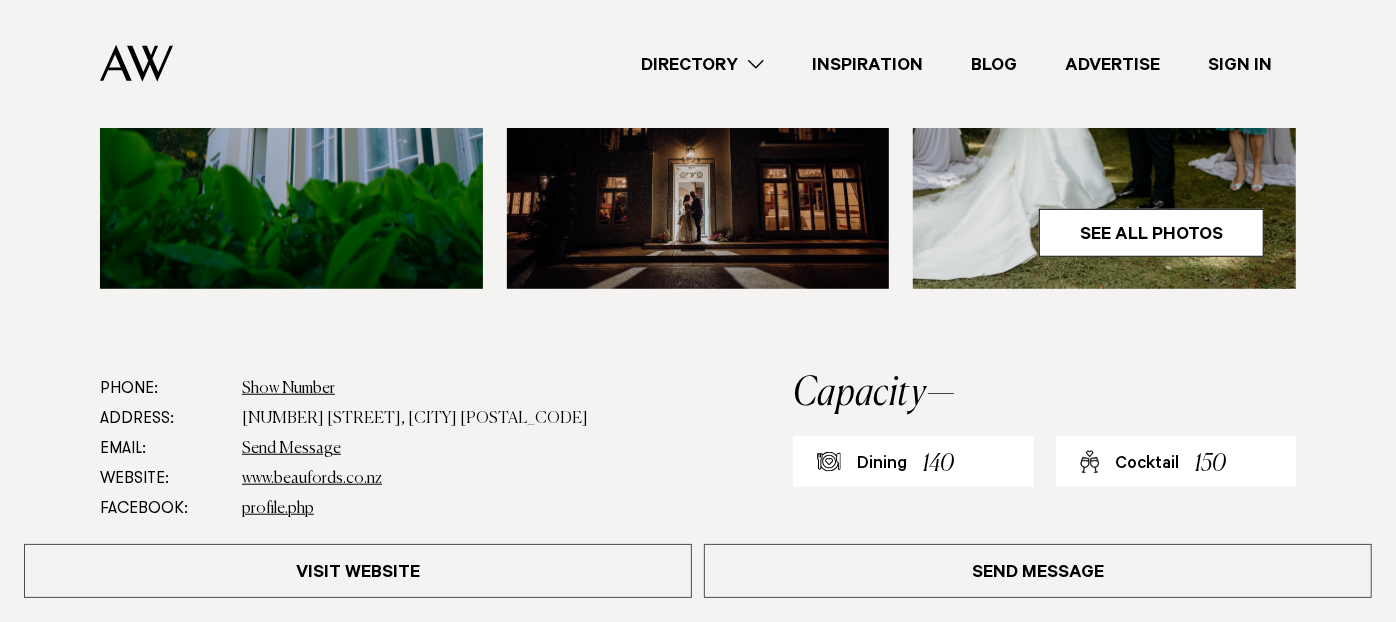 scroll, scrollTop: 888, scrollLeft: 0, axis: vertical 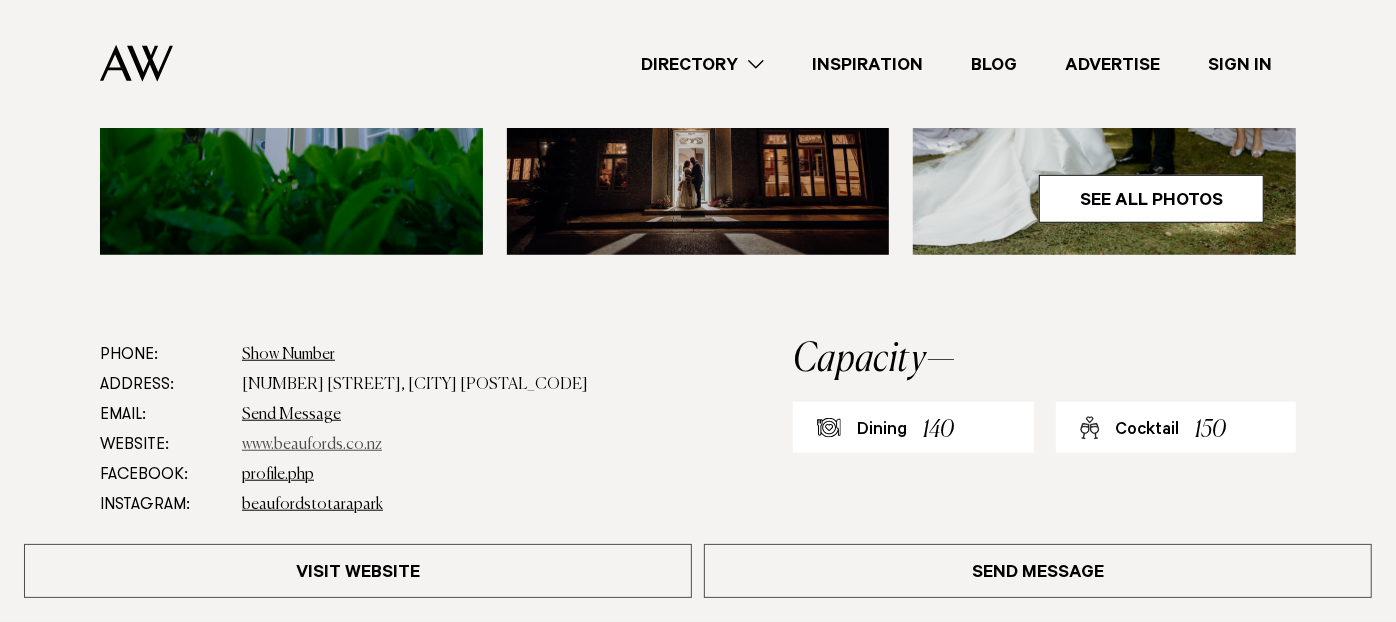click on "www.beaufords.co.nz" at bounding box center (312, 445) 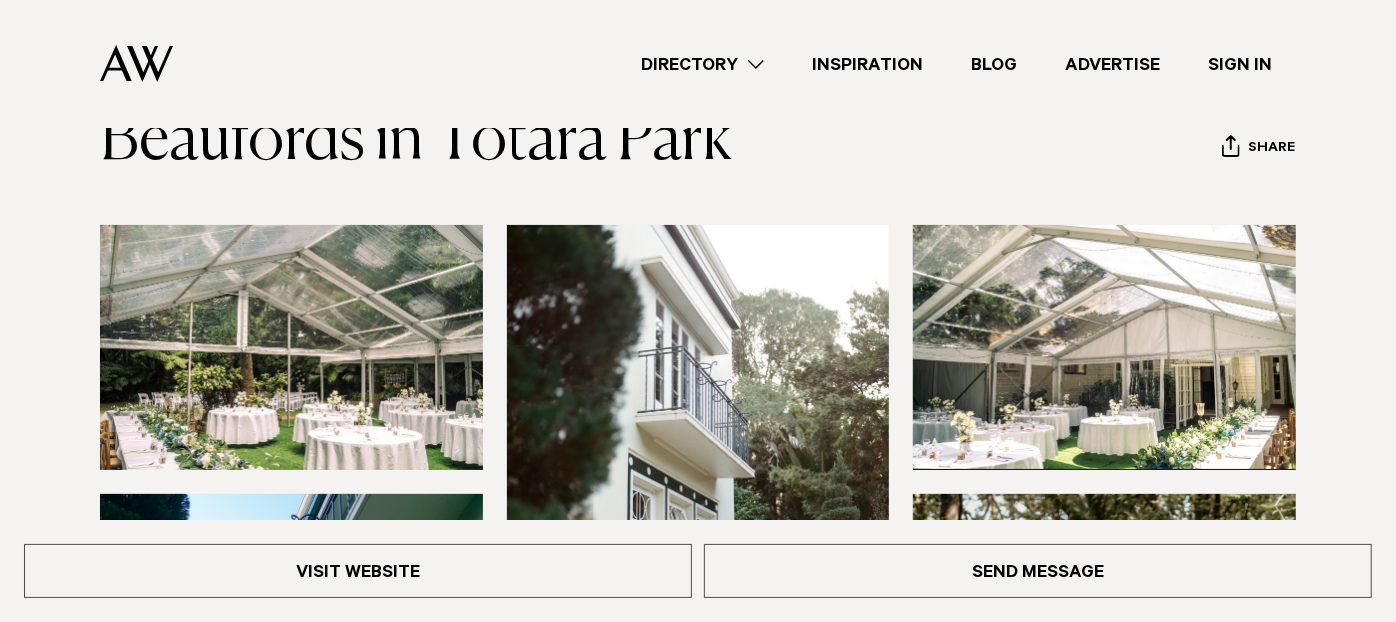 scroll, scrollTop: 0, scrollLeft: 0, axis: both 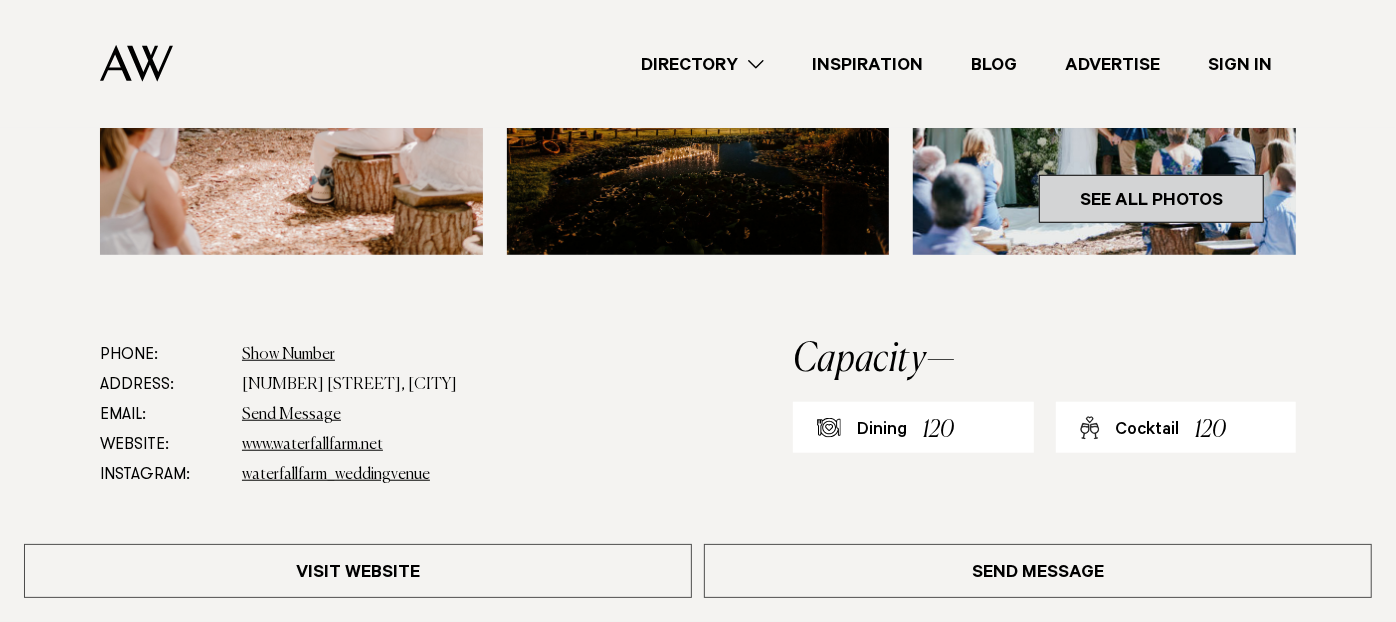 click on "See All Photos" at bounding box center [1151, 199] 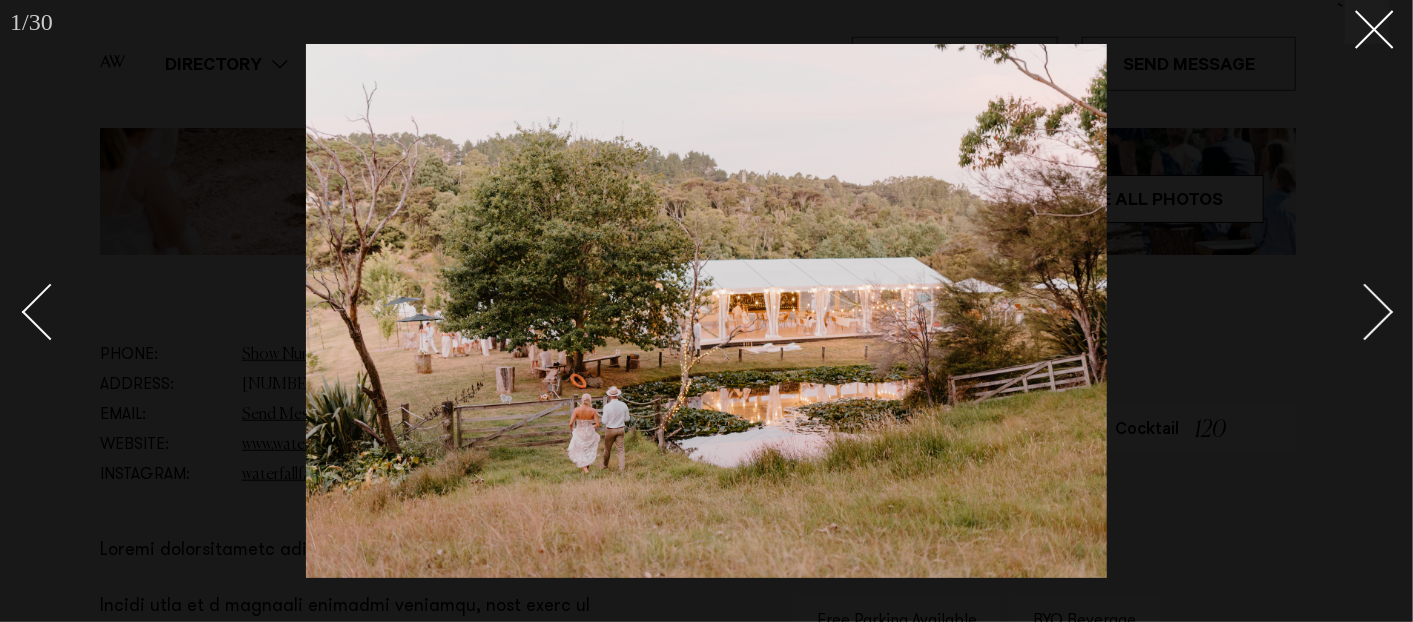 click at bounding box center [1365, 312] 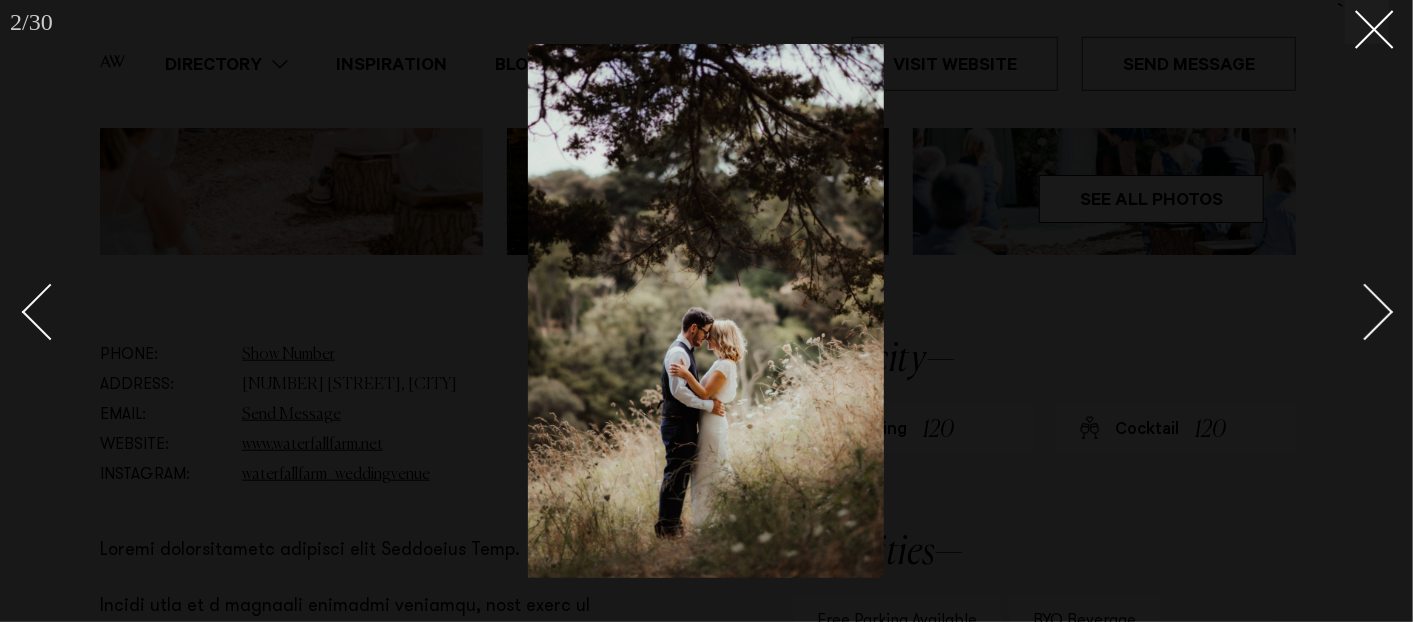click at bounding box center [1365, 312] 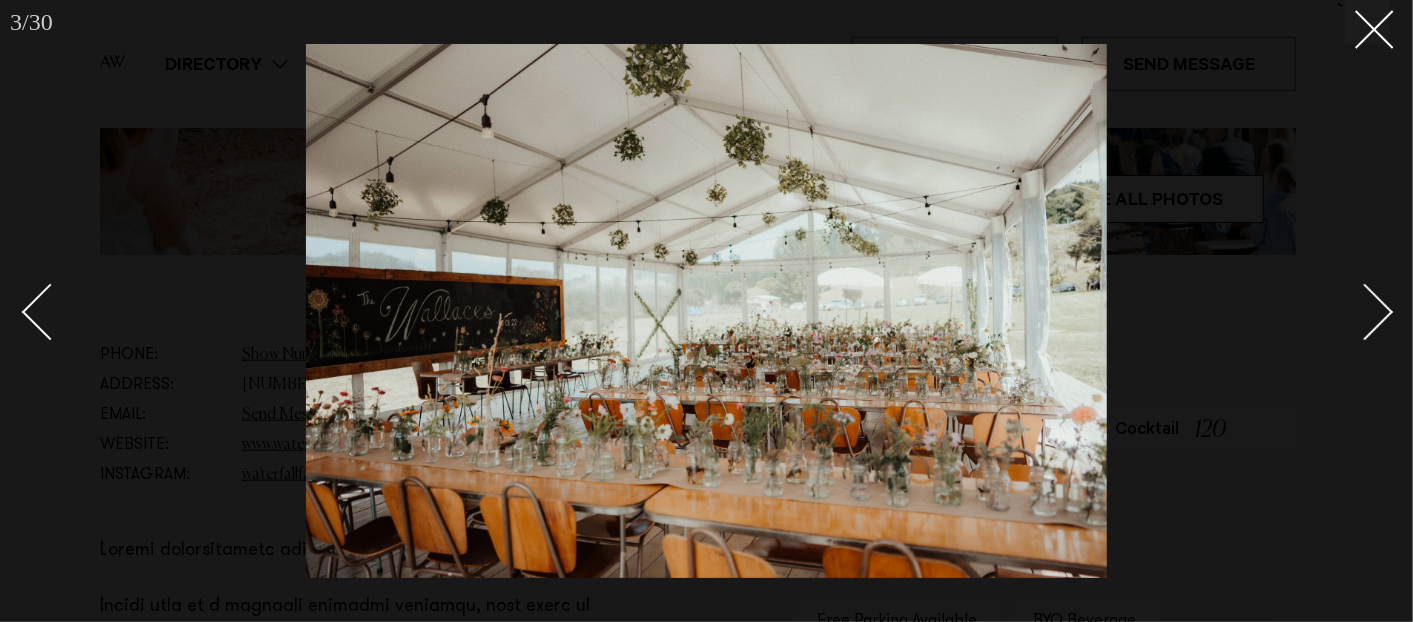 click at bounding box center [1365, 312] 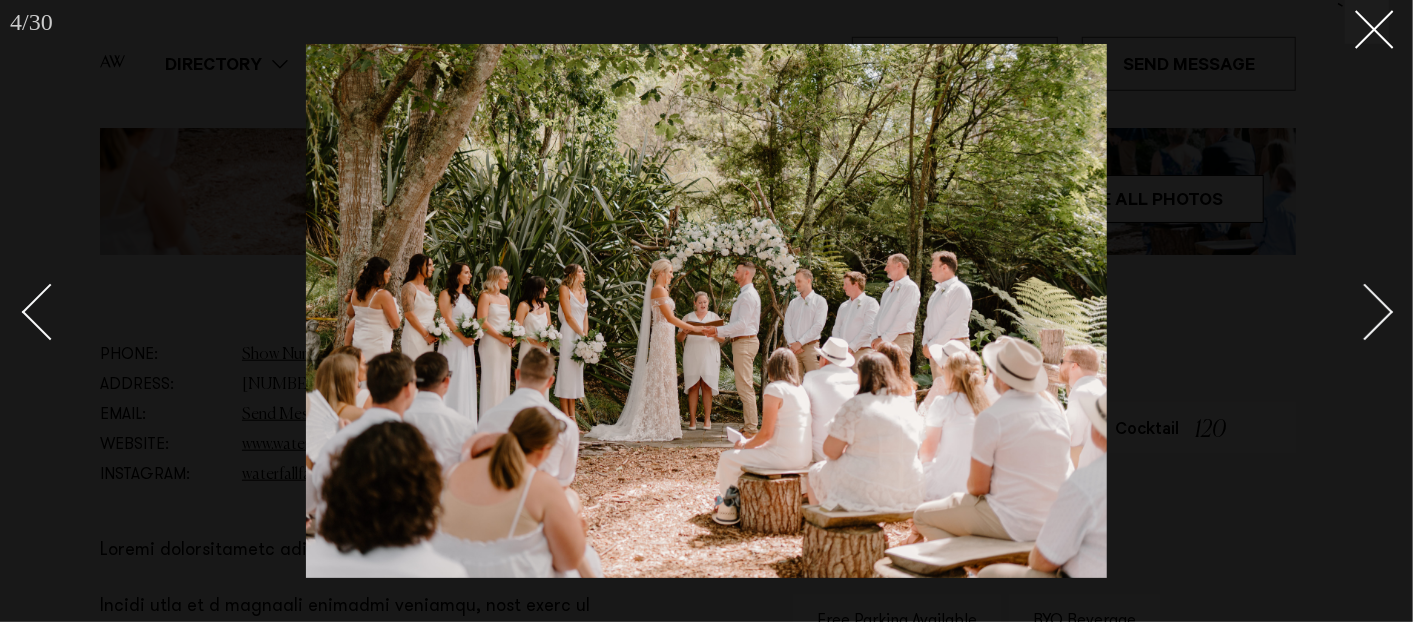 click at bounding box center [59, 311] 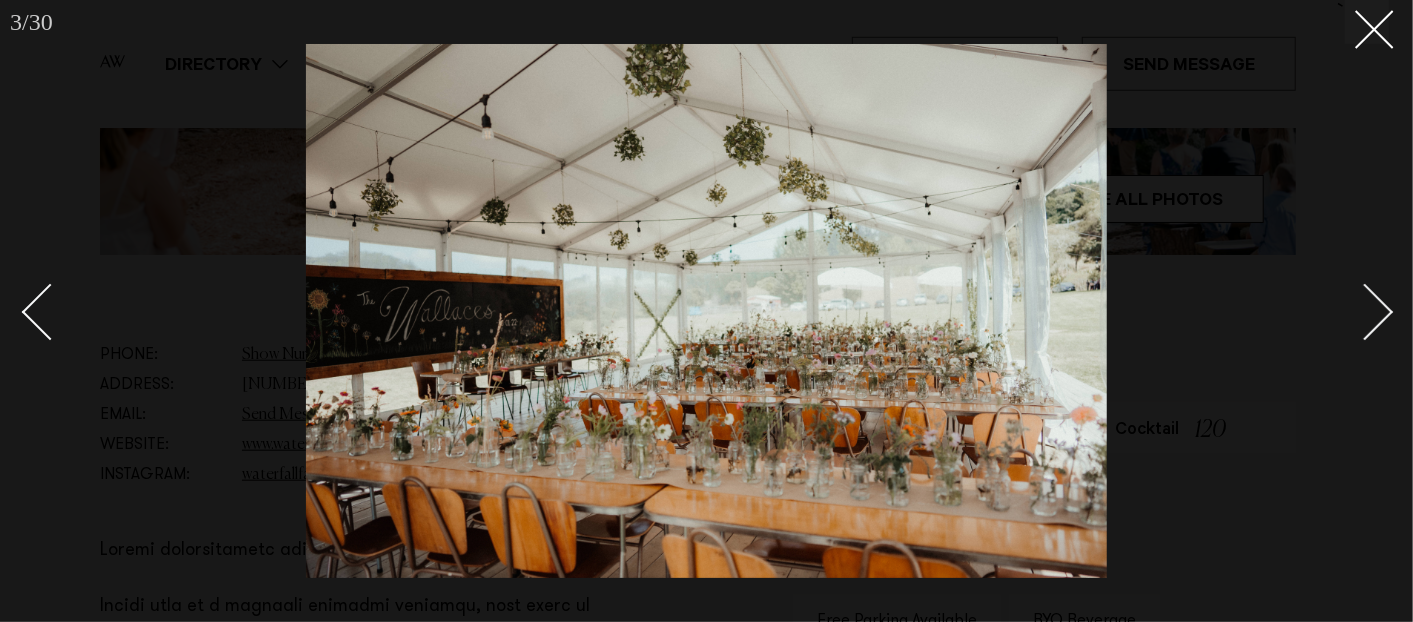 click at bounding box center [706, 311] 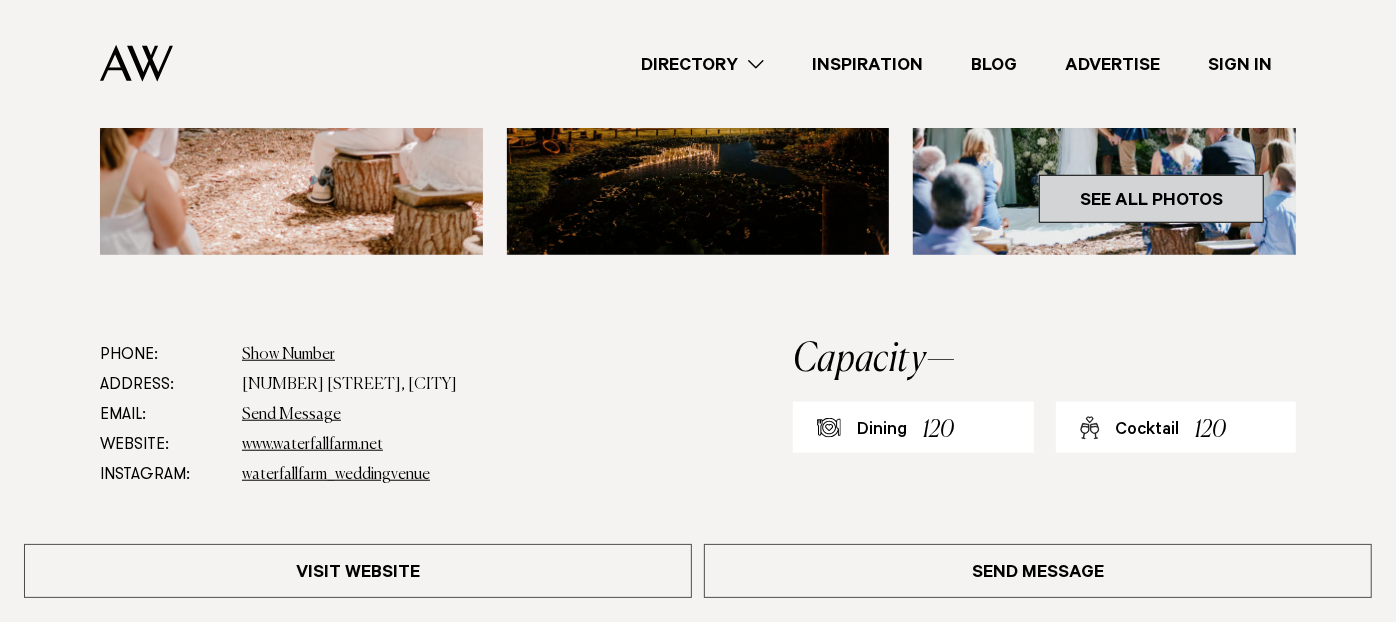 click on "See All Photos" at bounding box center [1151, 199] 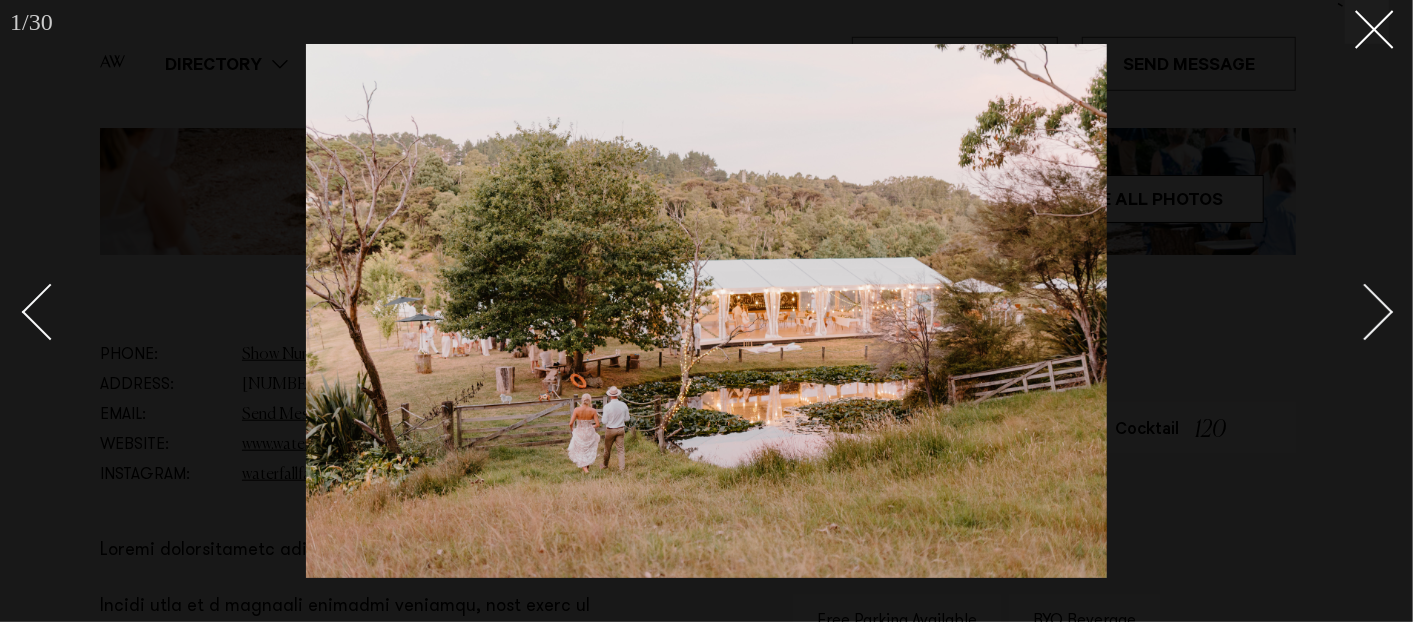 click at bounding box center [1365, 312] 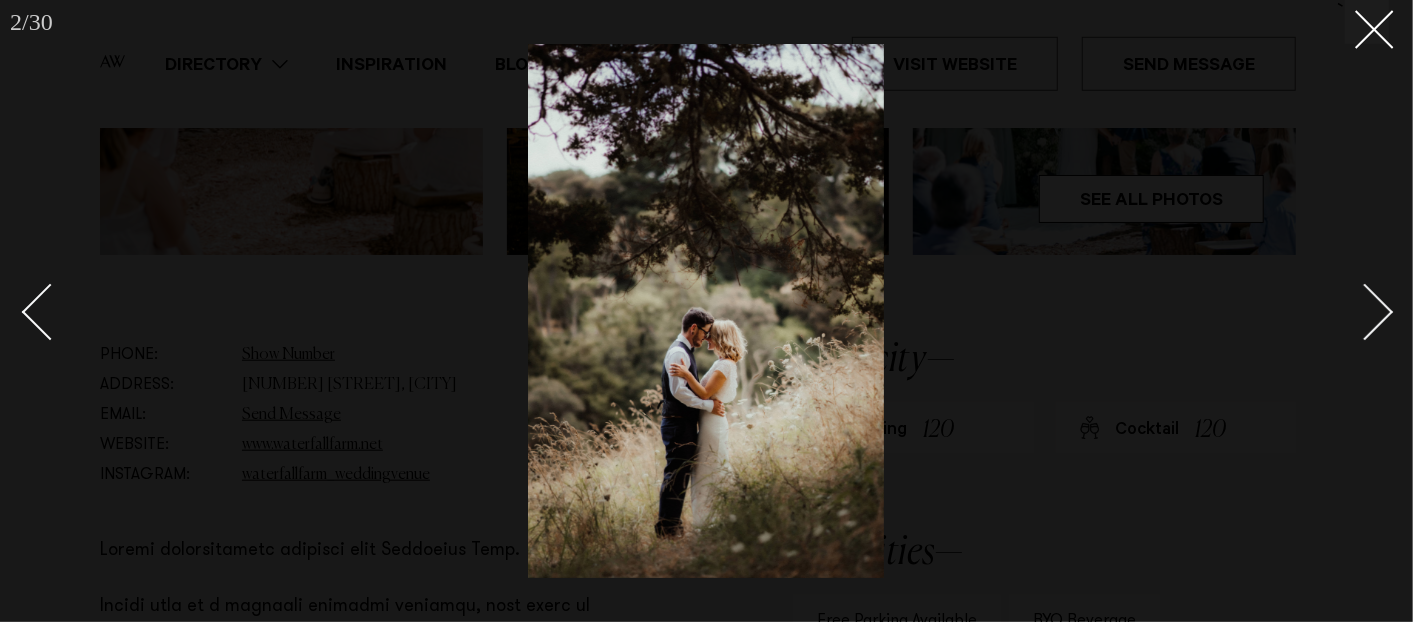 click at bounding box center [1365, 312] 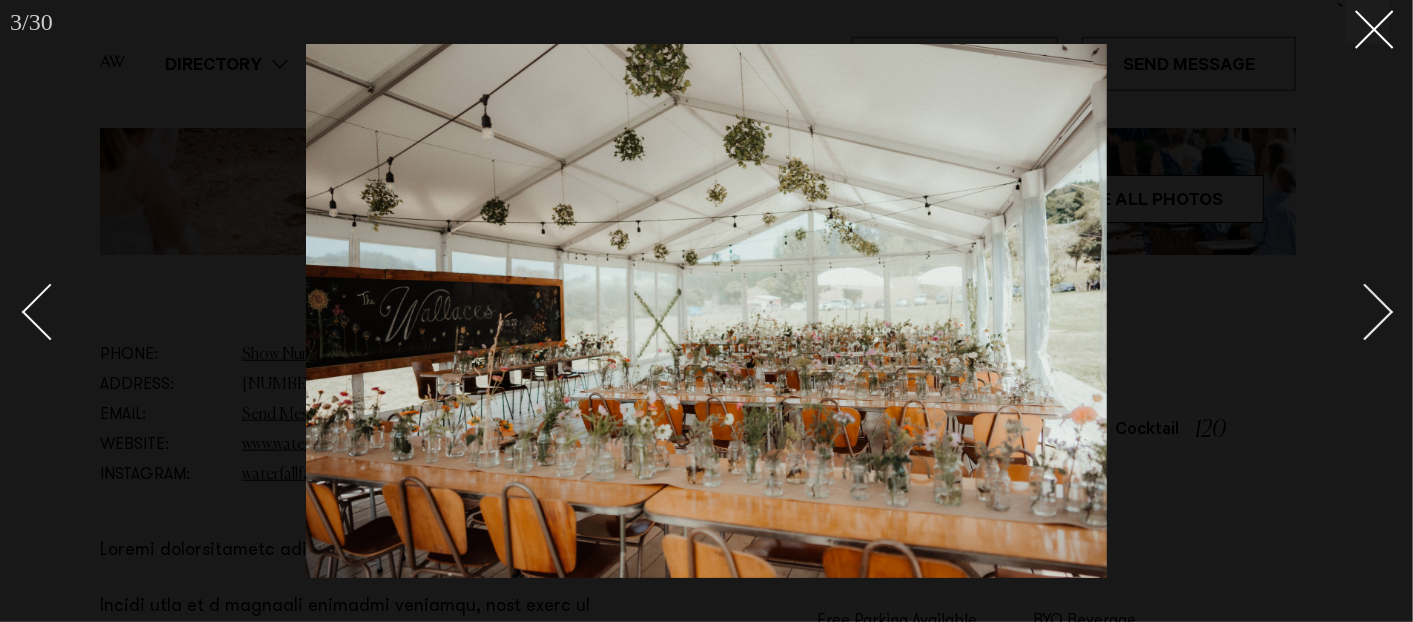 click at bounding box center [1365, 312] 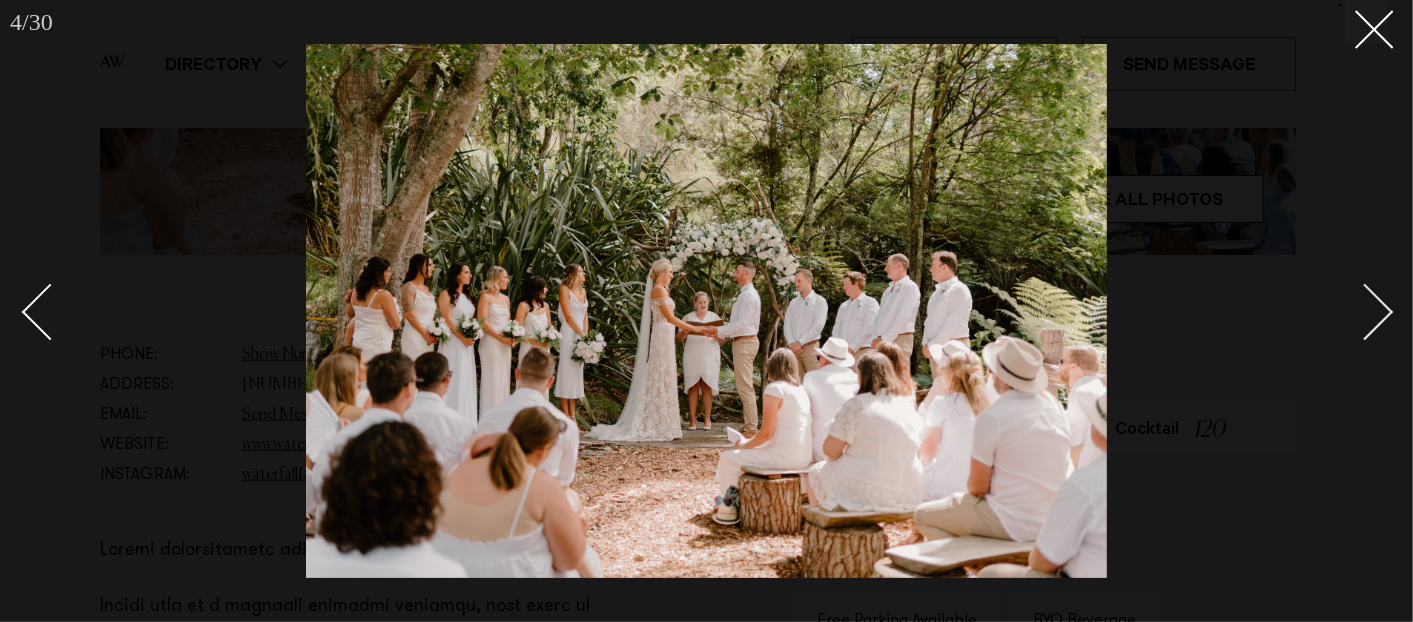 click at bounding box center (1365, 312) 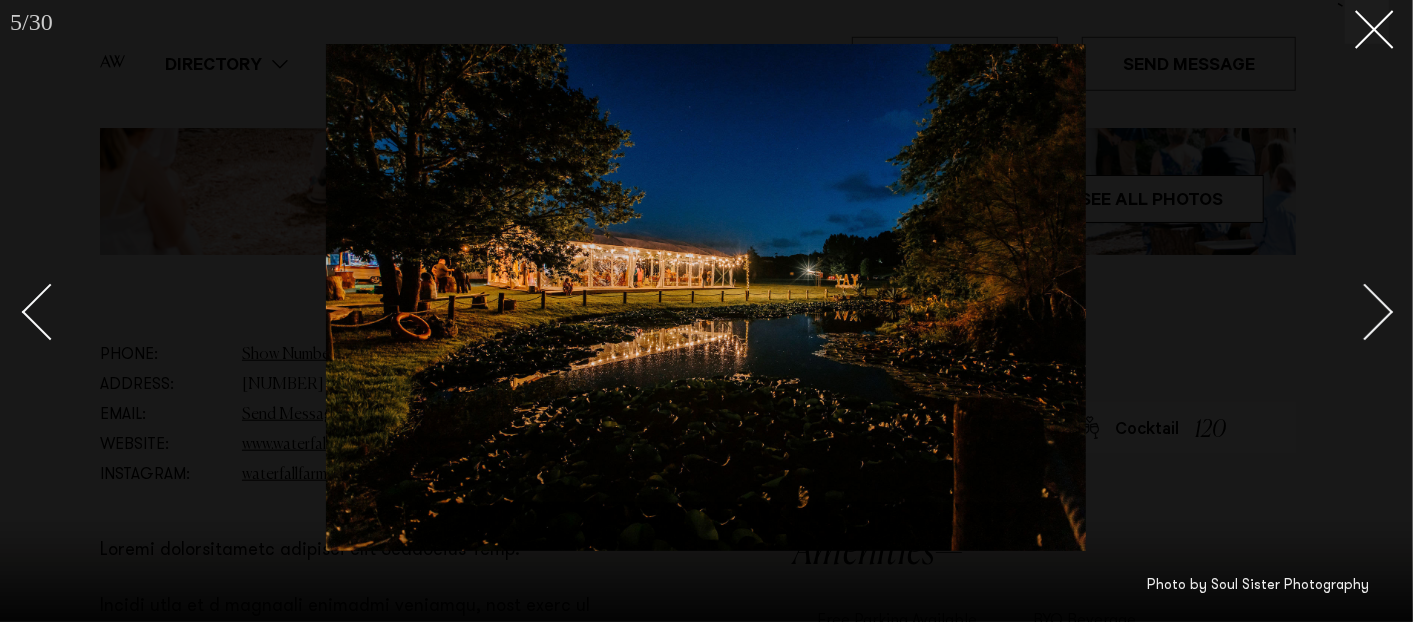 click at bounding box center (1365, 312) 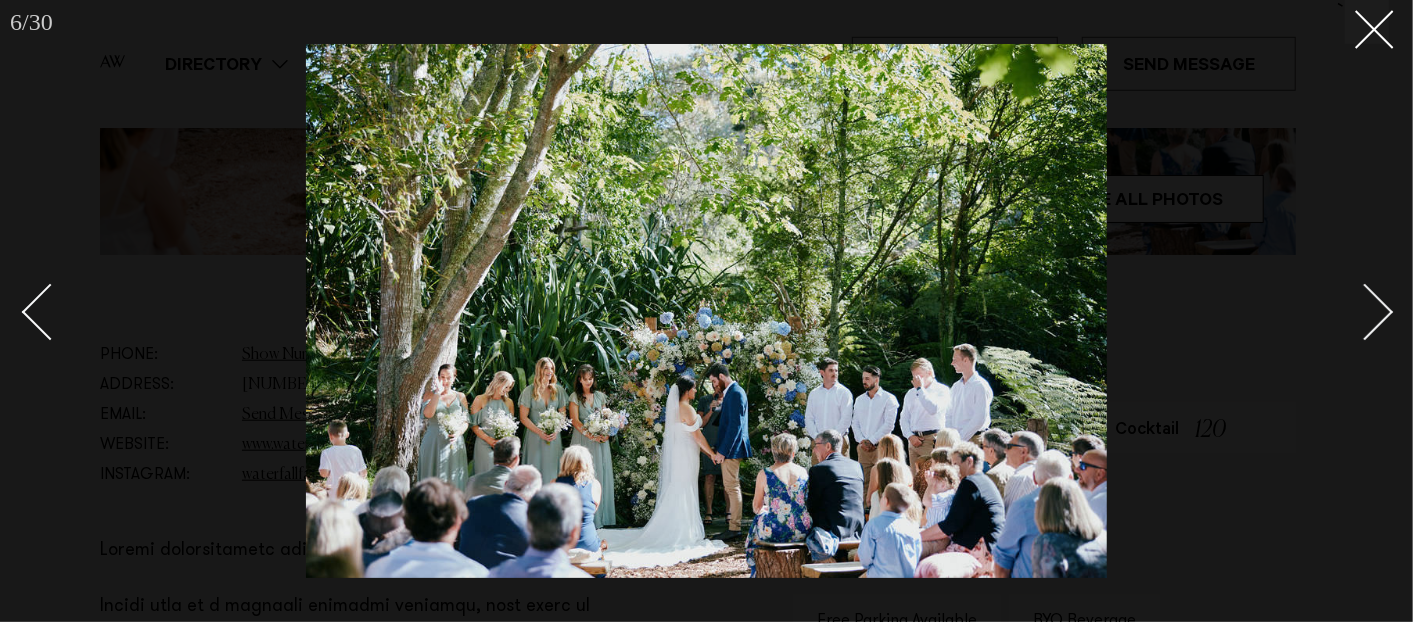 click at bounding box center (1365, 312) 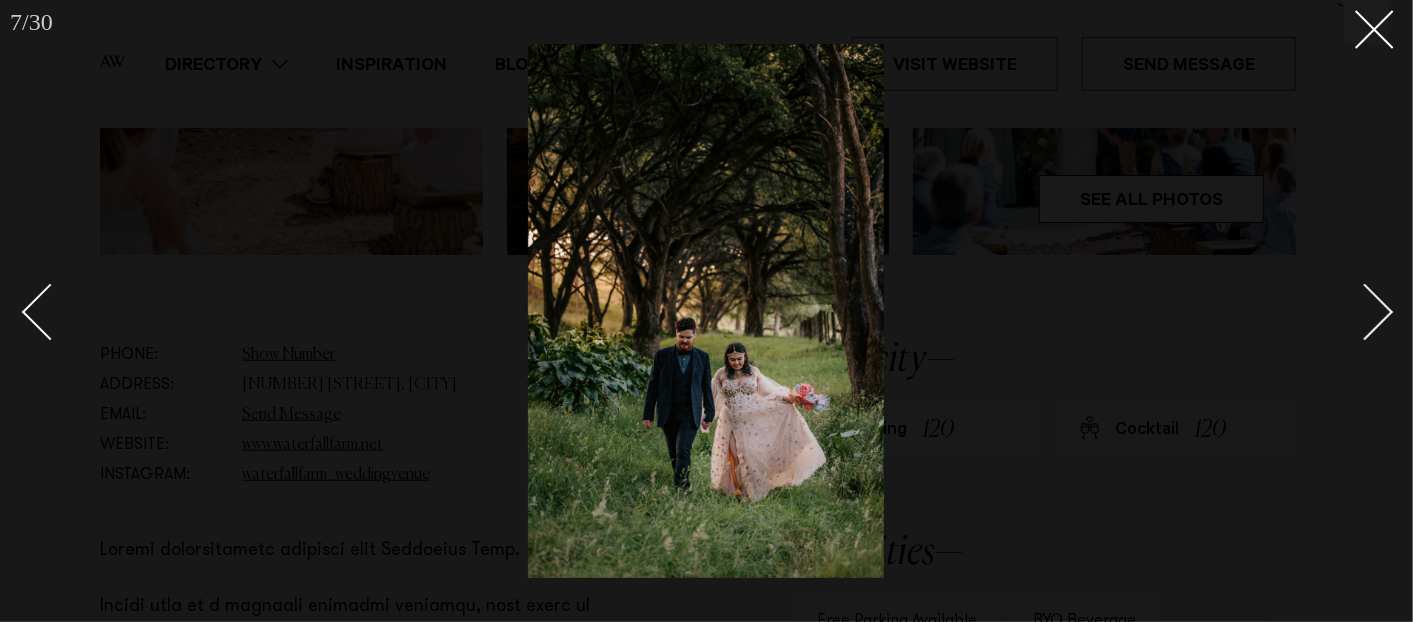 click at bounding box center (1365, 312) 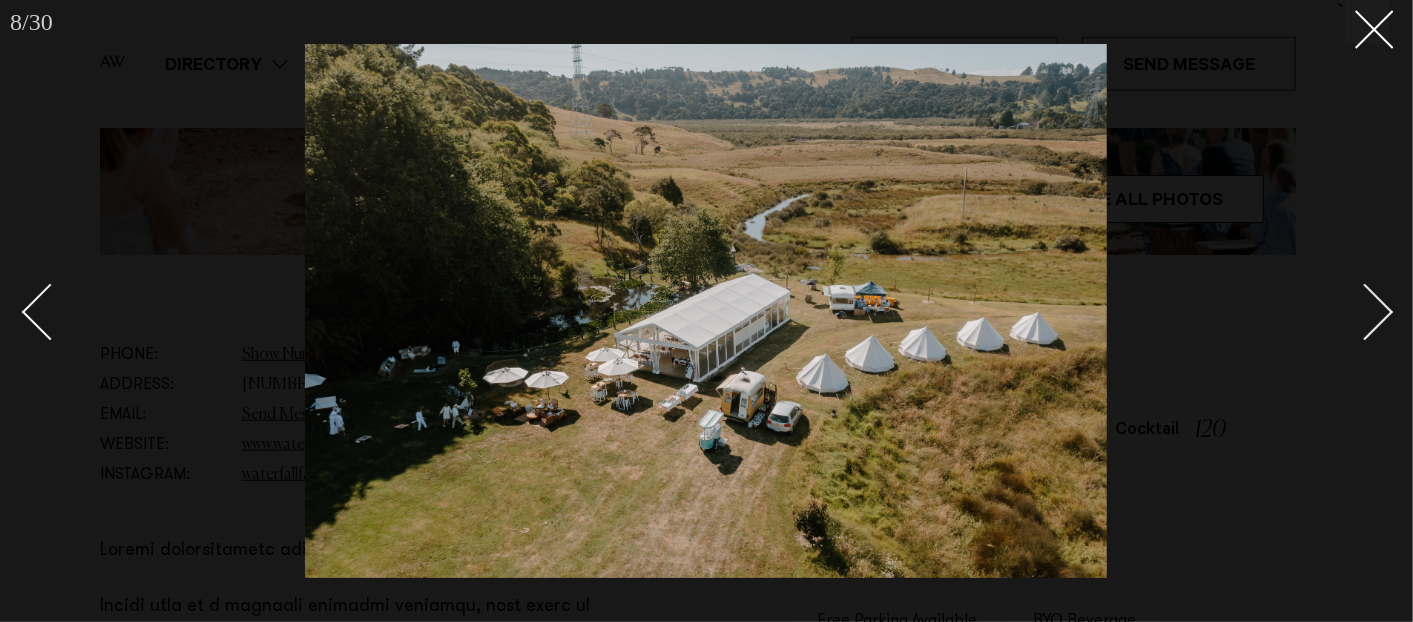 click at bounding box center (1365, 312) 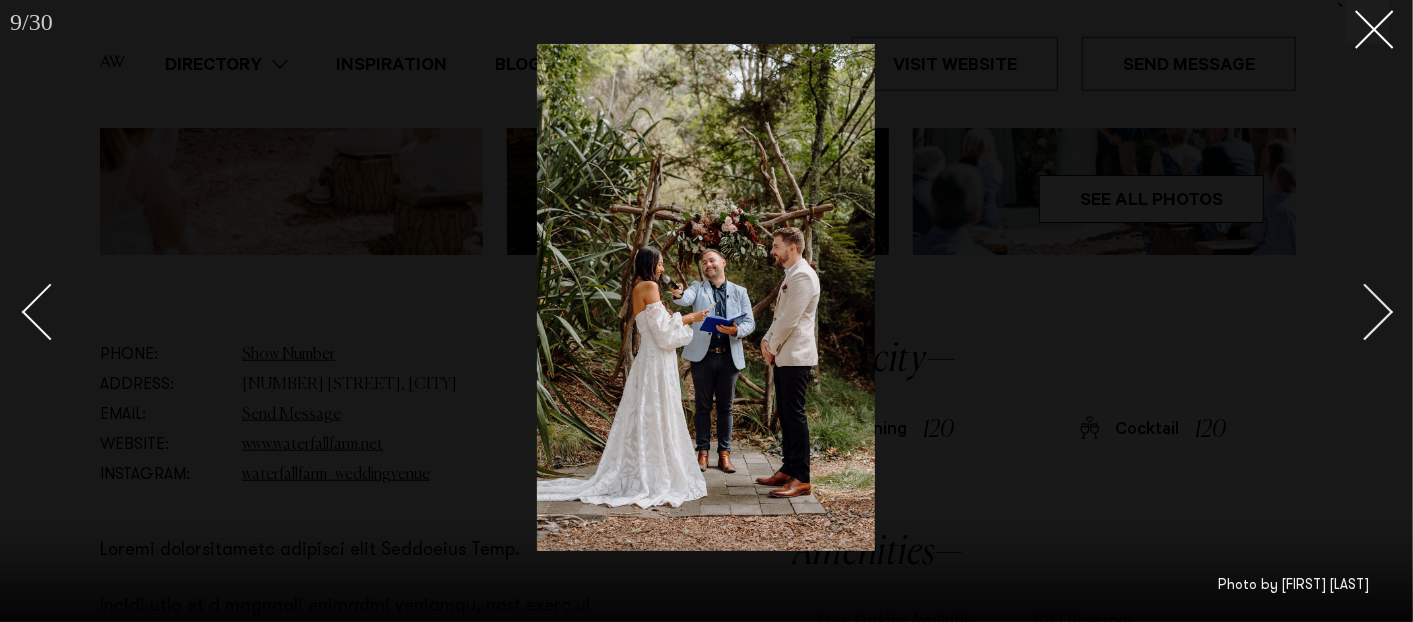 click at bounding box center (1365, 312) 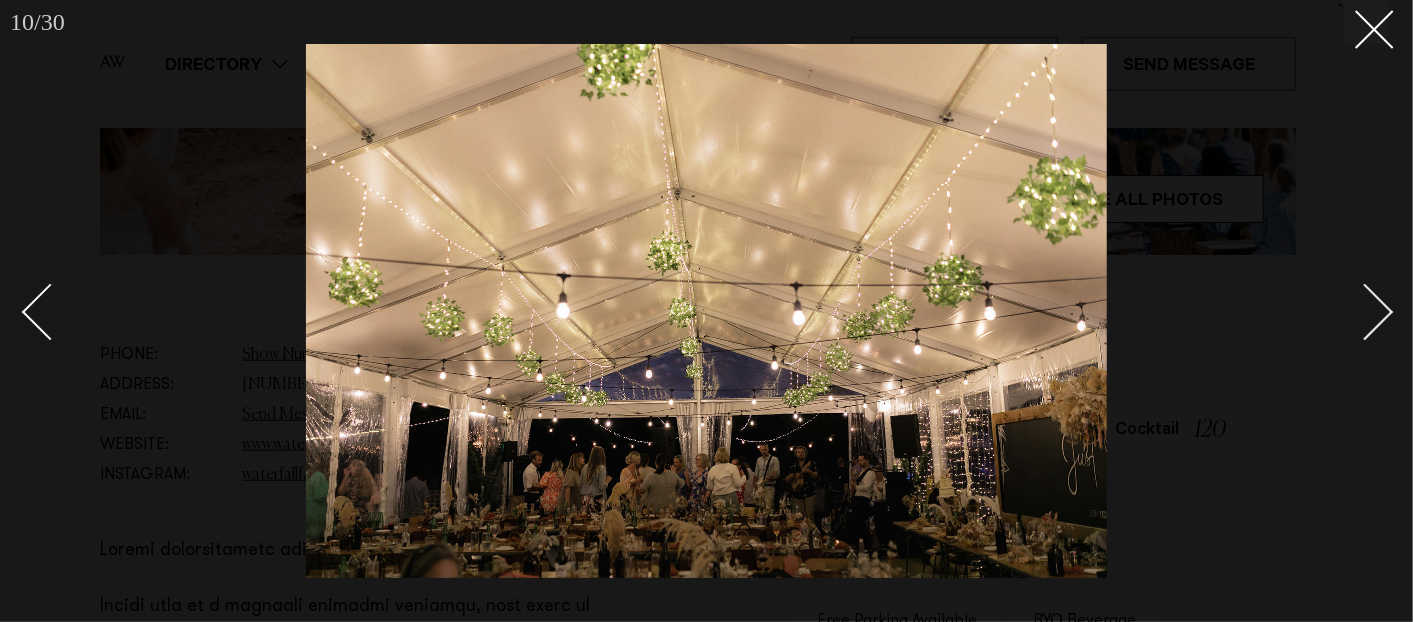 click at bounding box center (1365, 312) 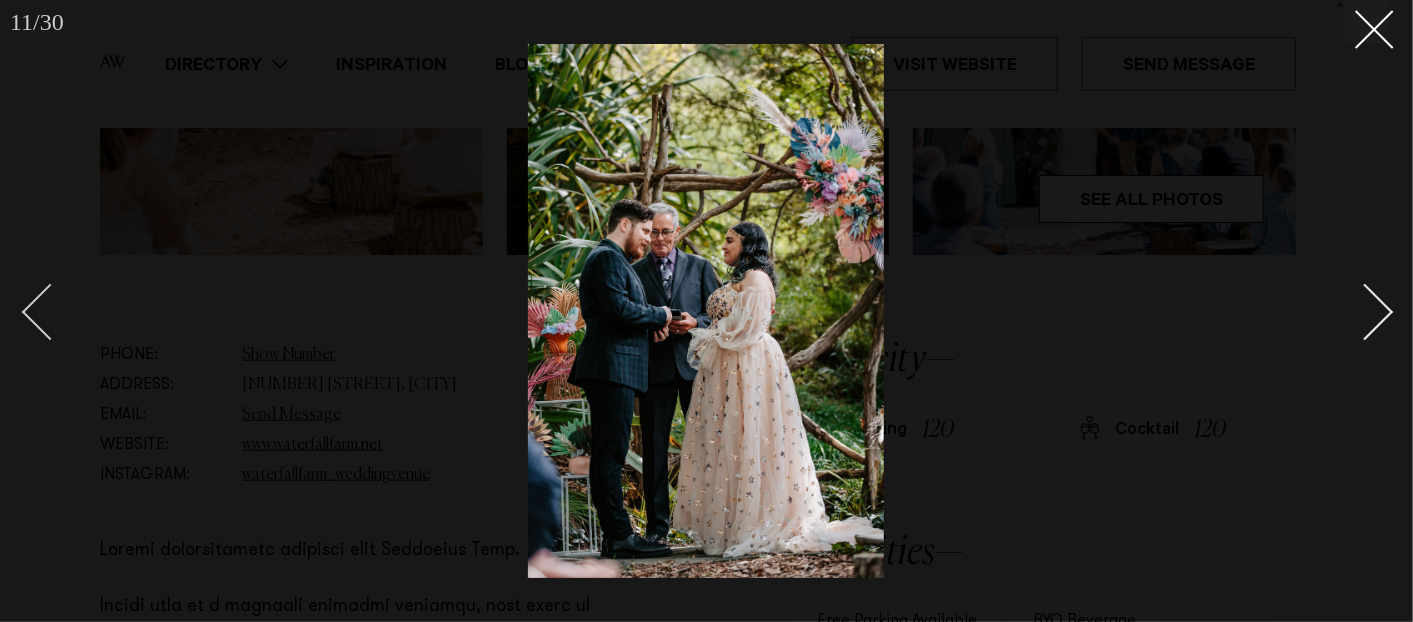 click at bounding box center [50, 312] 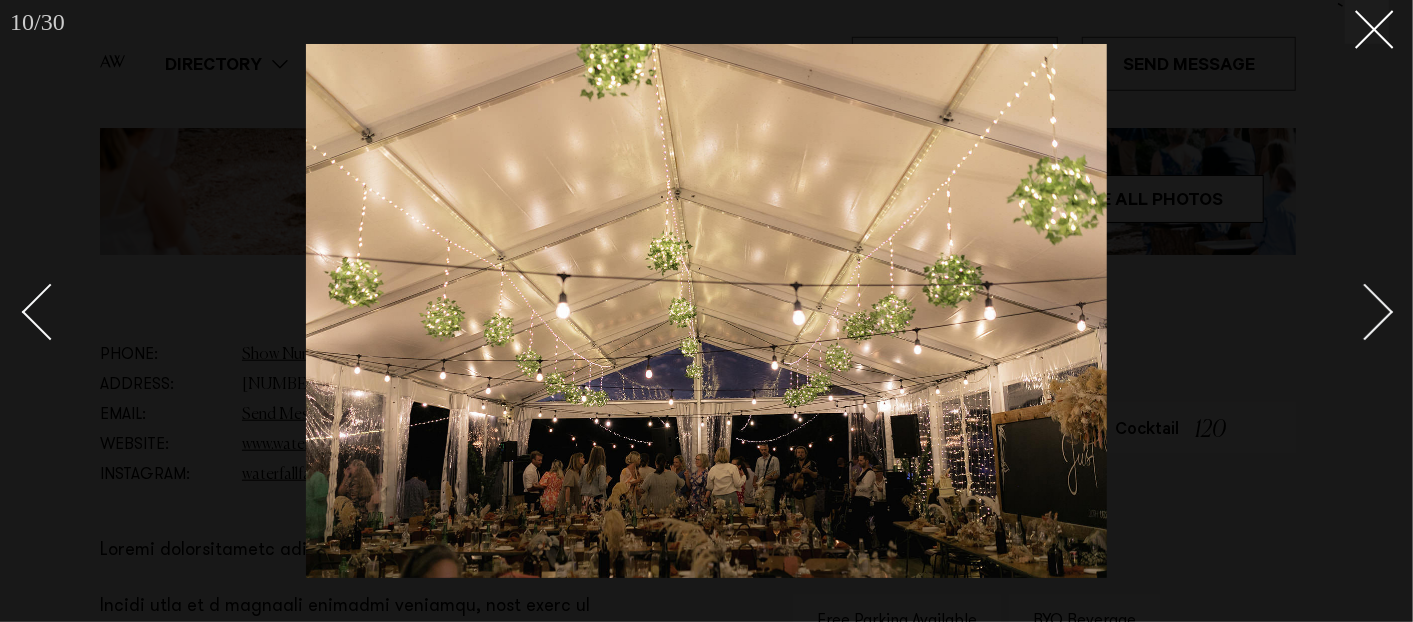 click at bounding box center [1365, 312] 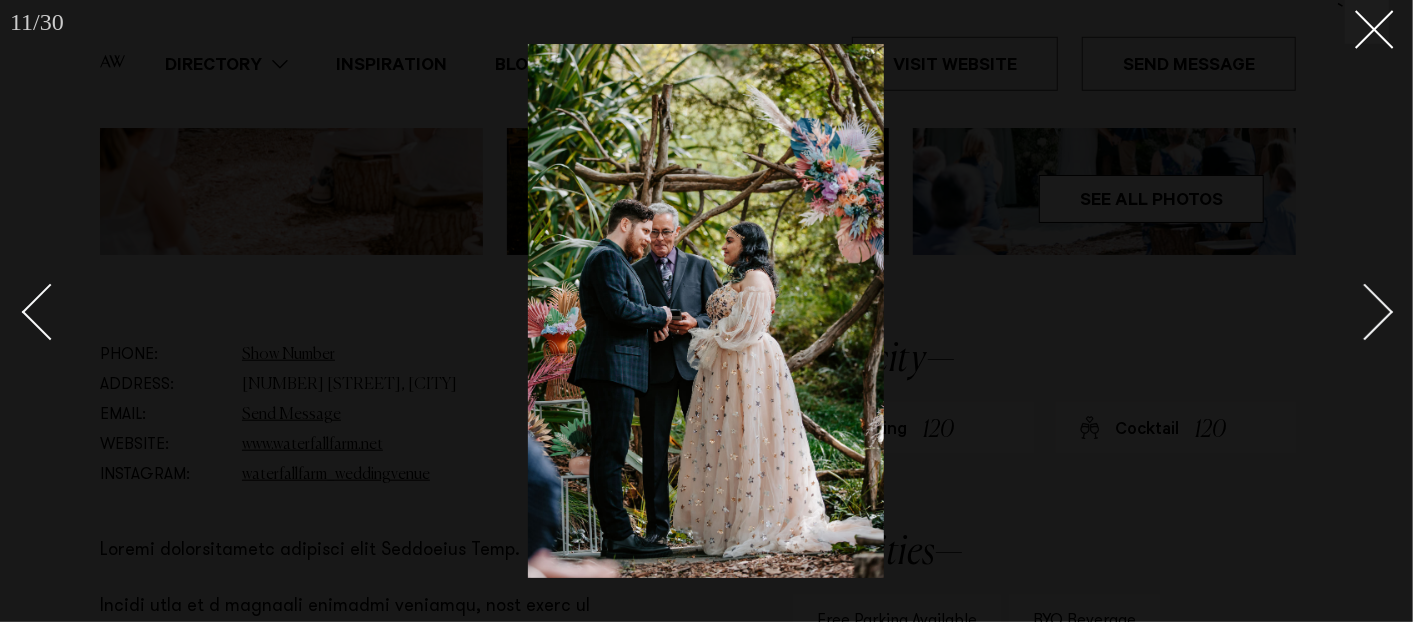 click at bounding box center [1365, 312] 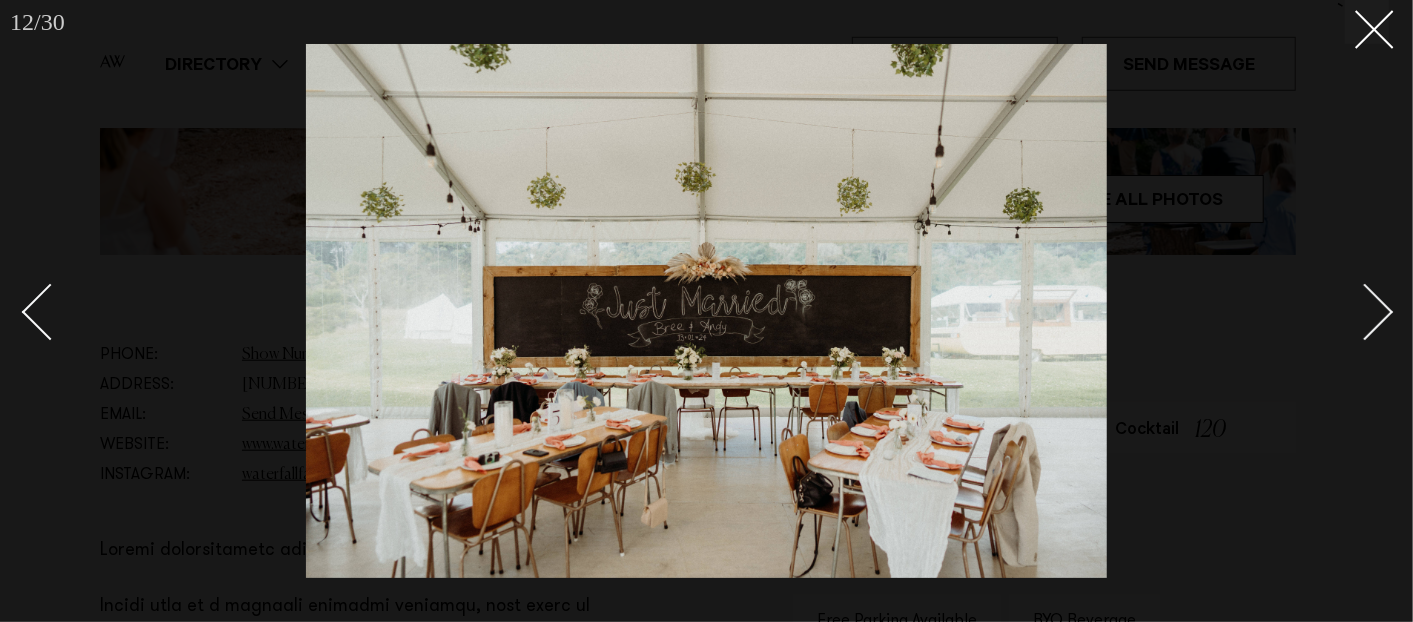 click at bounding box center (1365, 312) 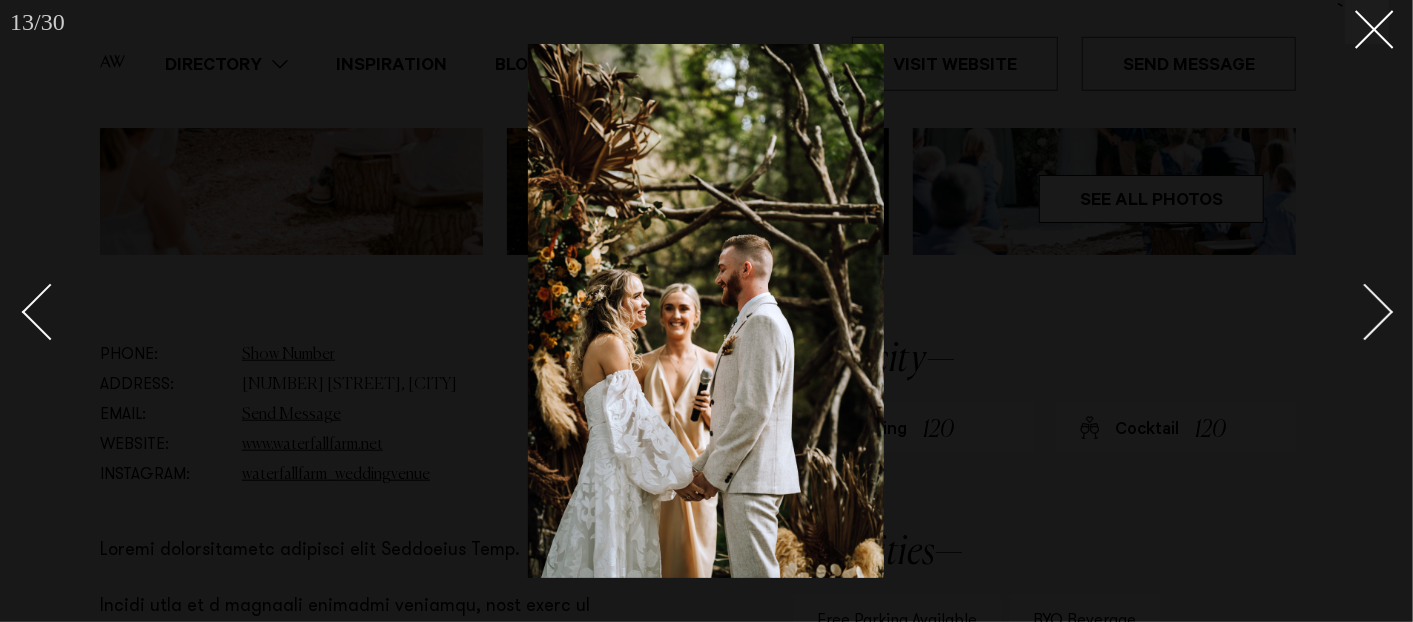 click at bounding box center (1365, 312) 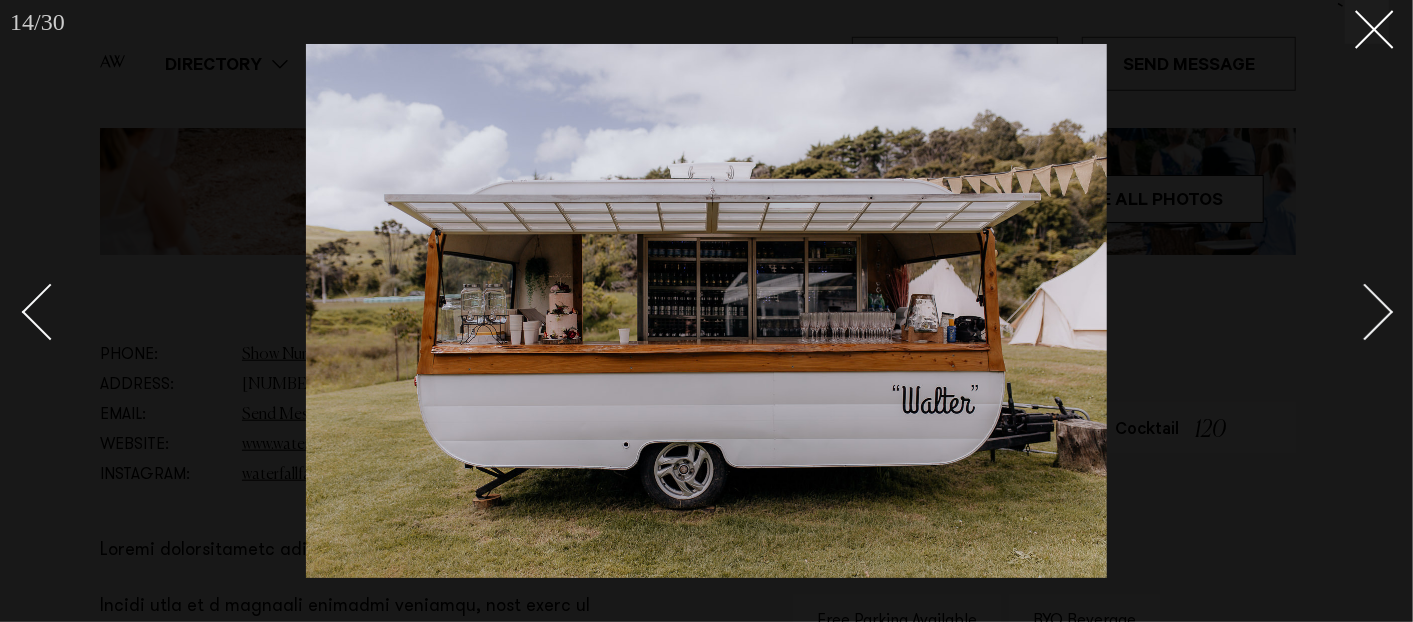click at bounding box center (1365, 312) 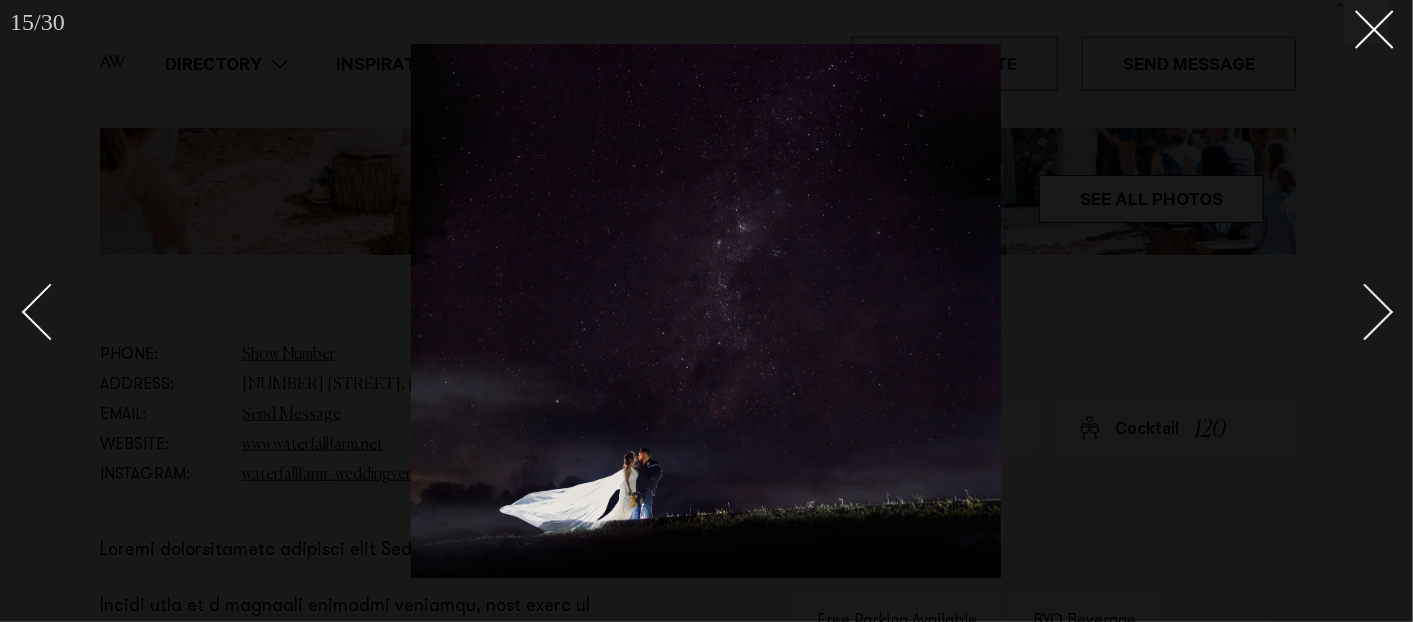 click at bounding box center [1365, 312] 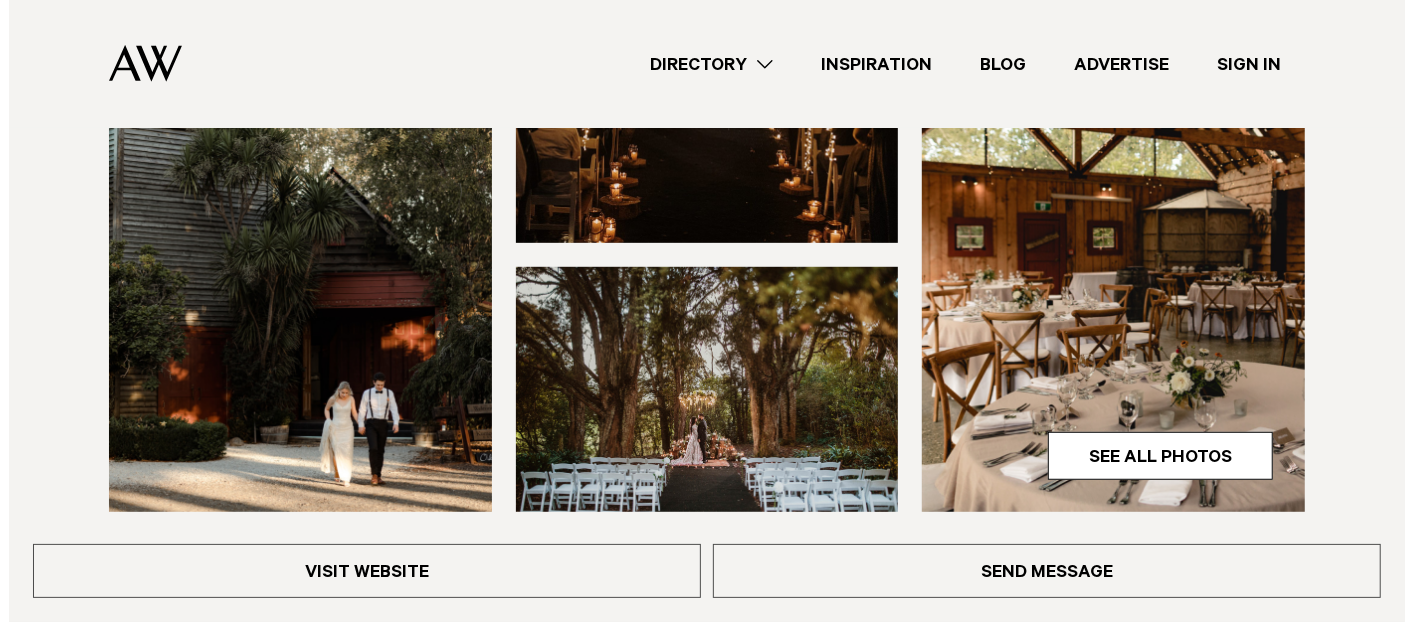 scroll, scrollTop: 666, scrollLeft: 0, axis: vertical 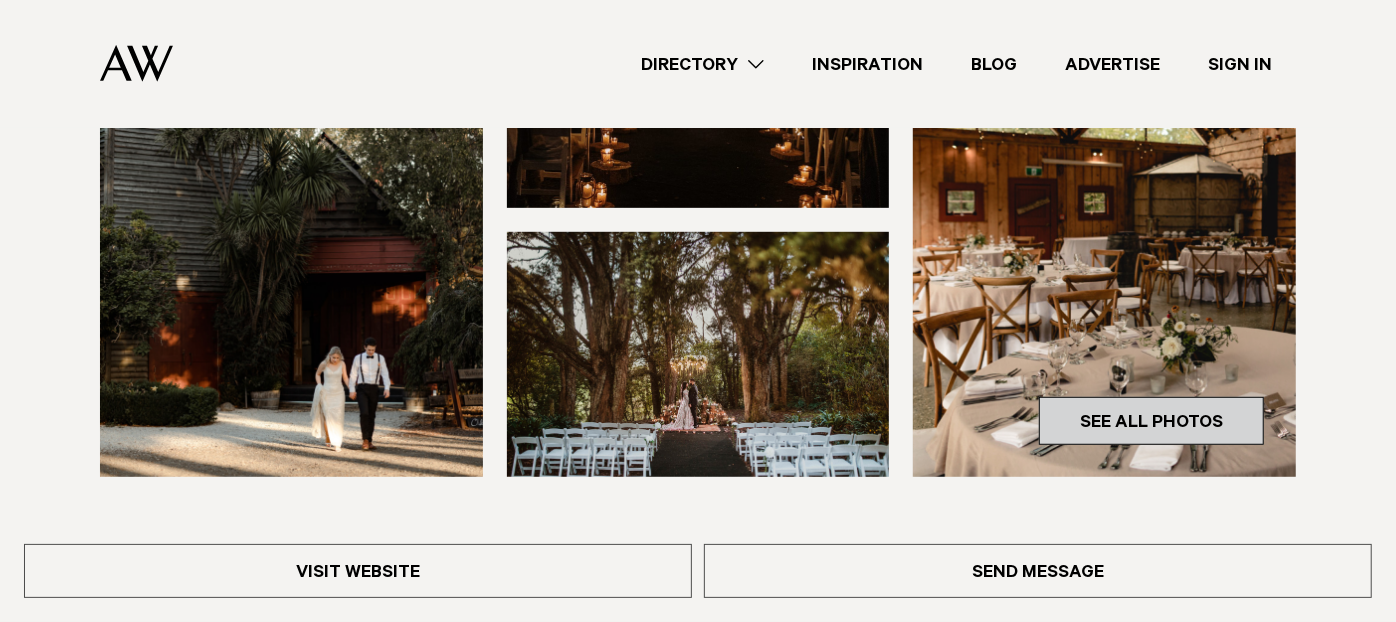 click on "See All Photos" at bounding box center (1151, 421) 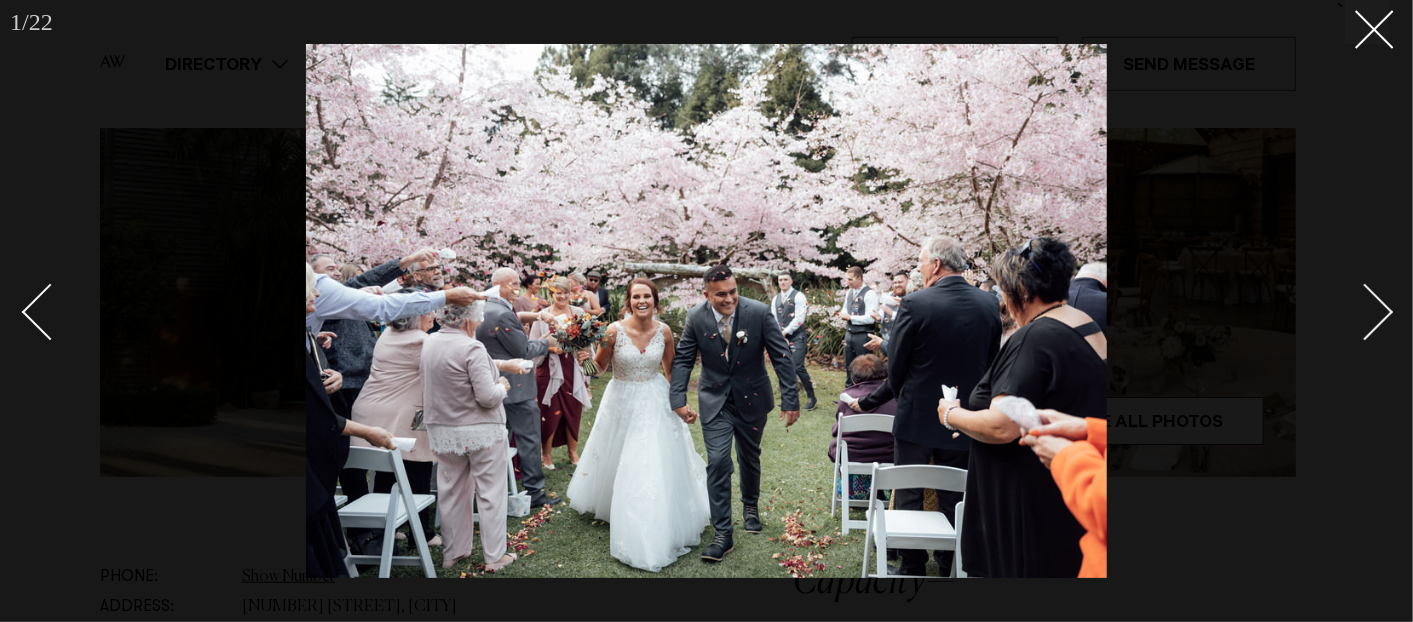 click at bounding box center (706, 311) 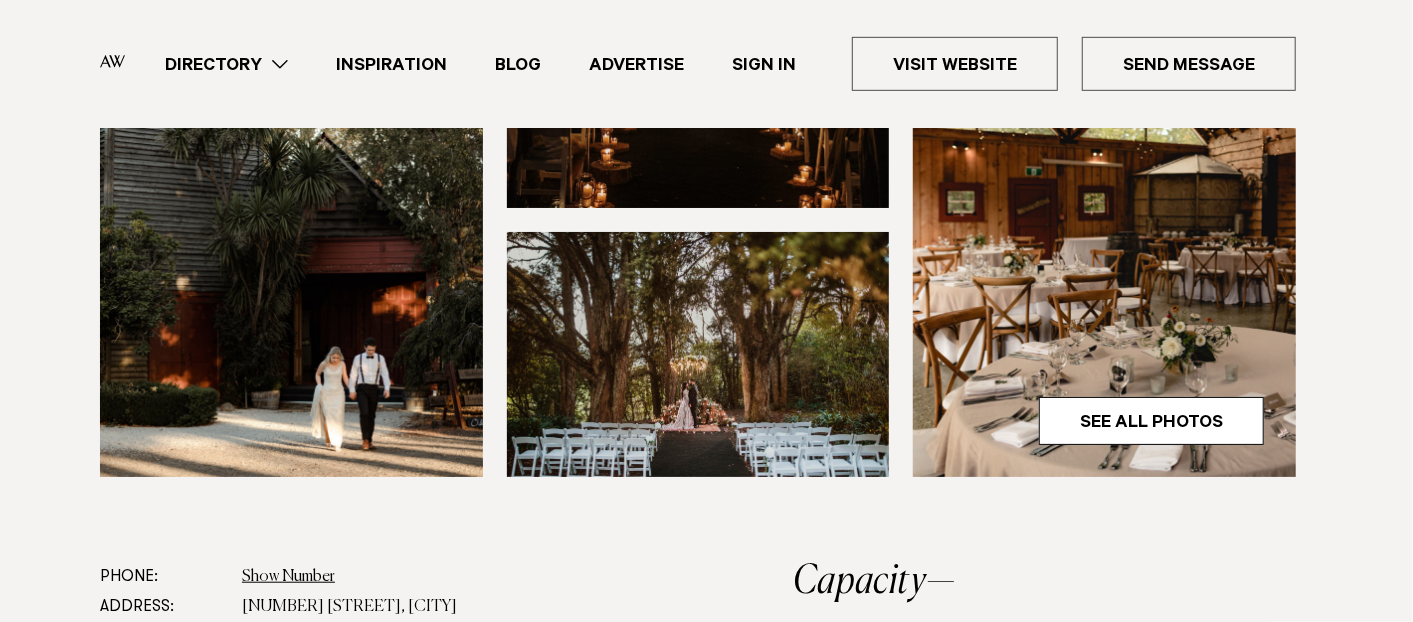 click on "1  /  22 `" at bounding box center (706, 311) 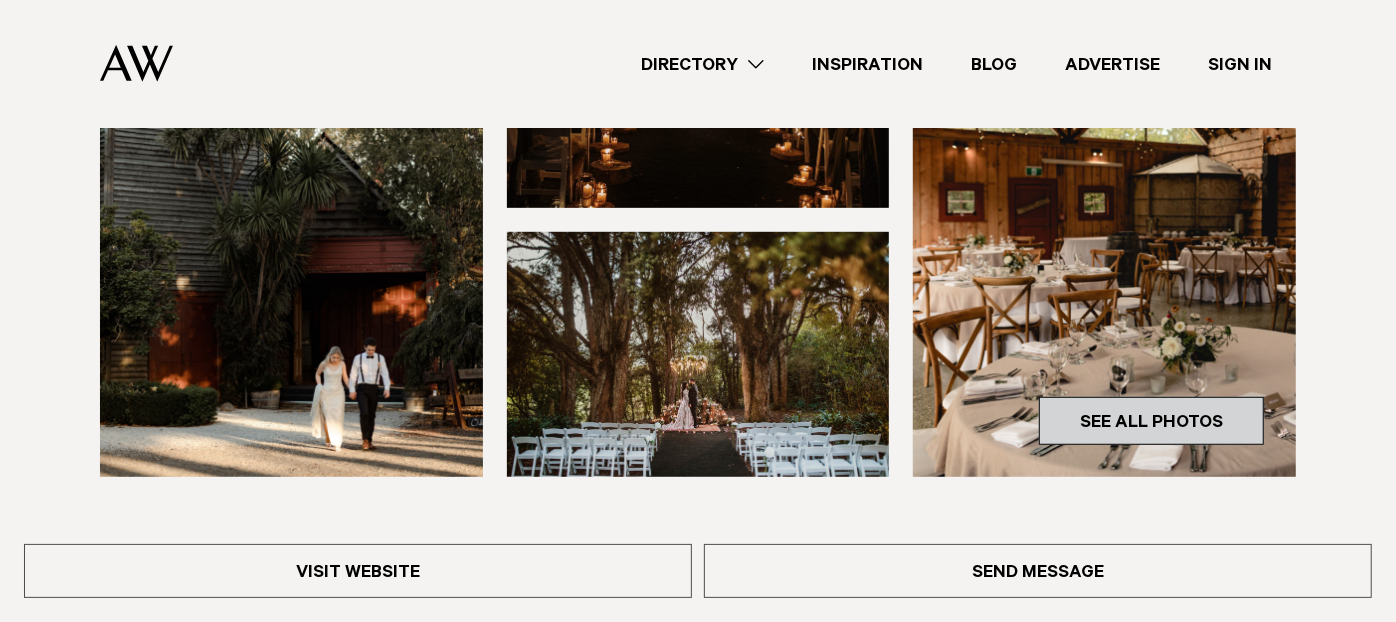 click on "See All Photos" at bounding box center (1151, 421) 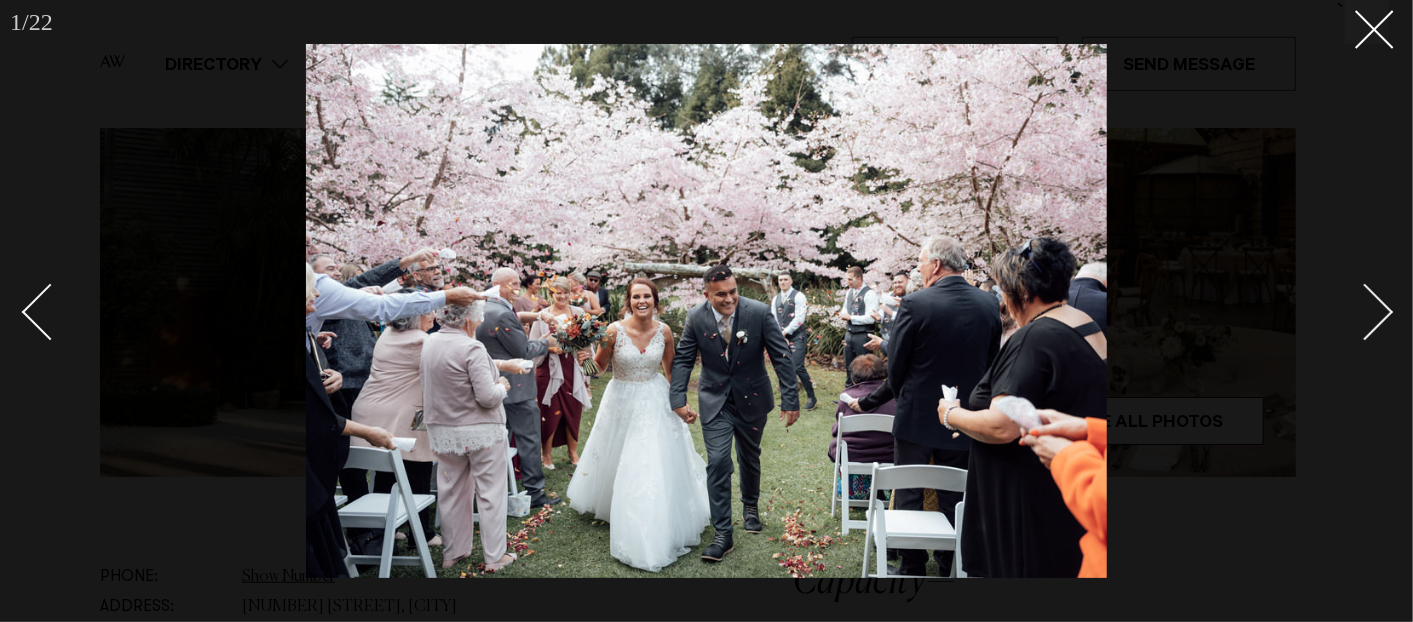 click at bounding box center (706, 311) 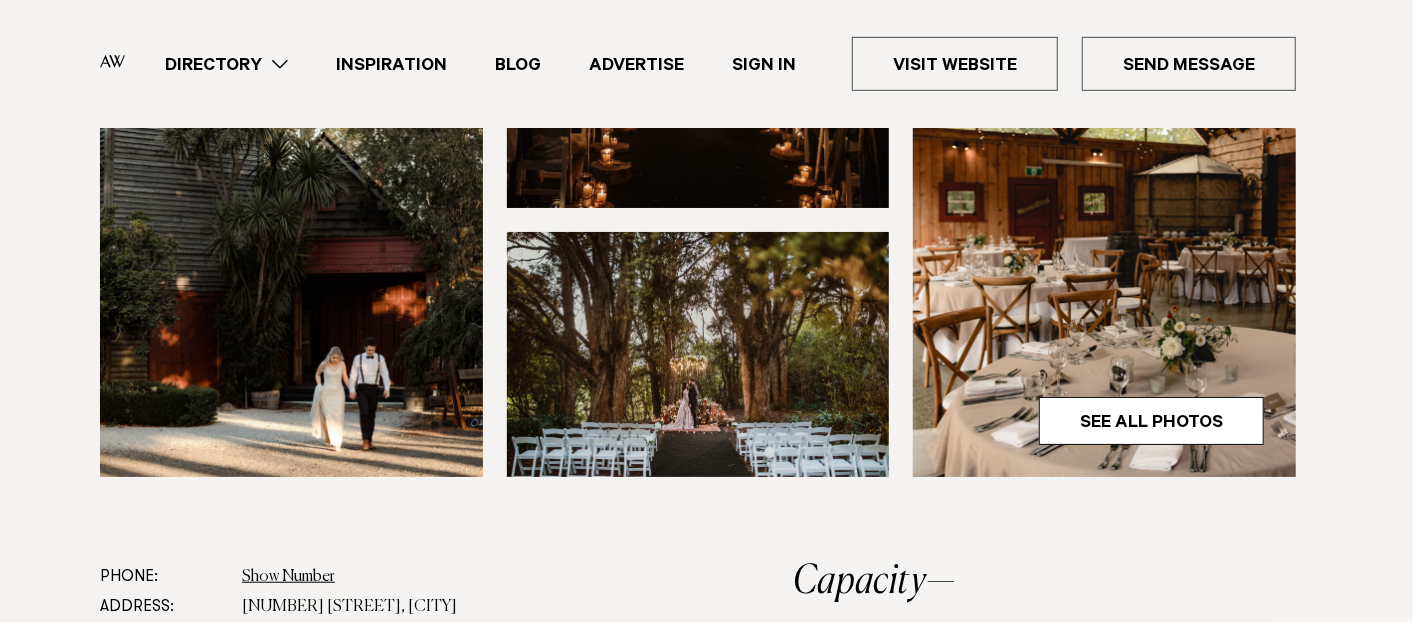click at bounding box center (706, 311) 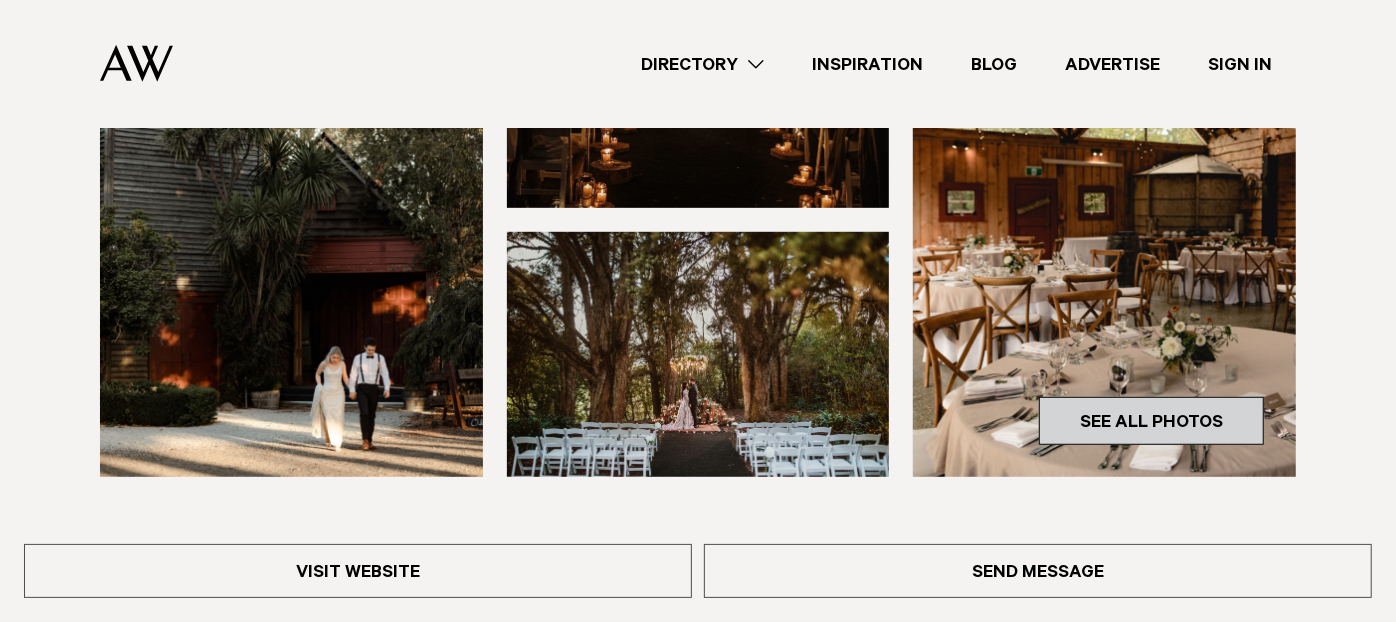 click on "See All Photos" at bounding box center [1151, 421] 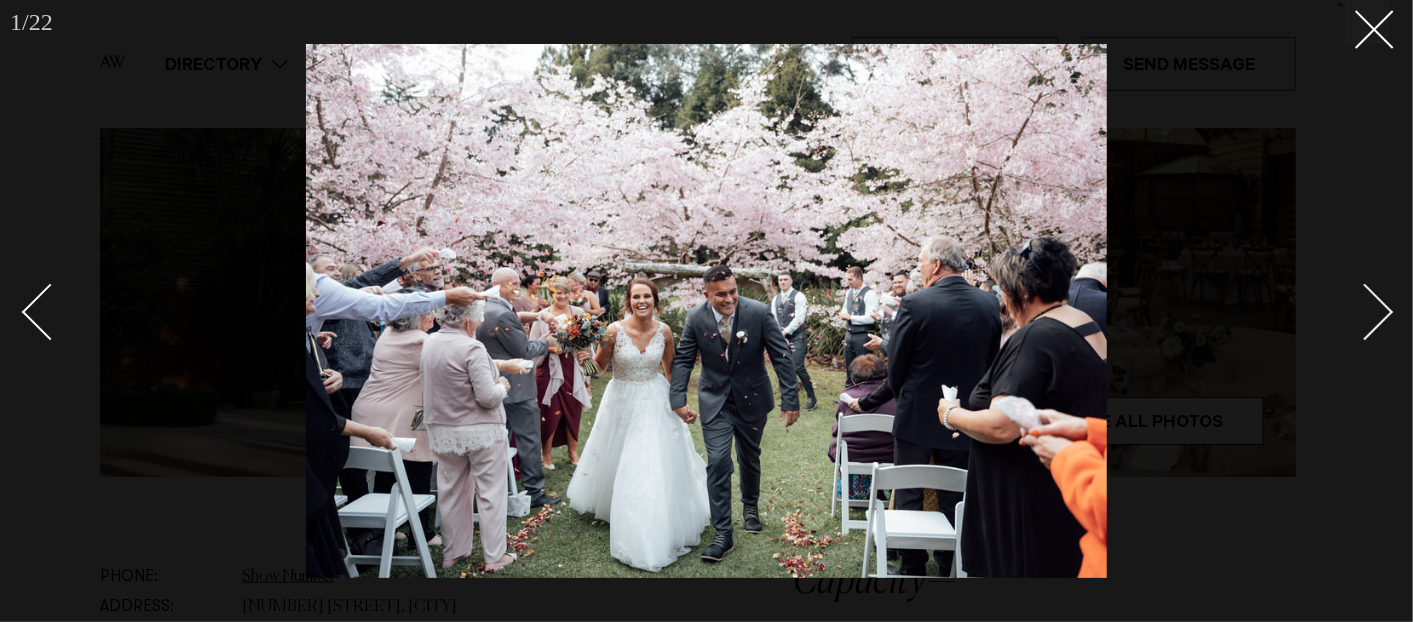 click at bounding box center (1365, 312) 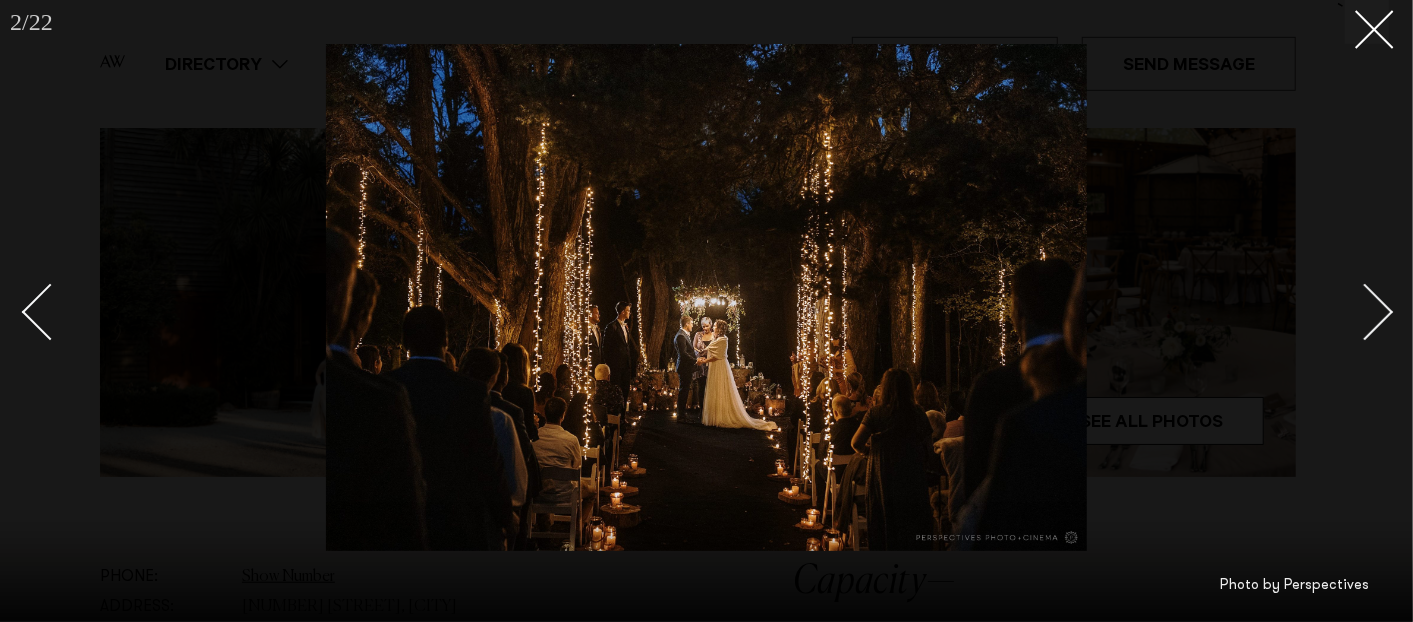 click at bounding box center [1365, 312] 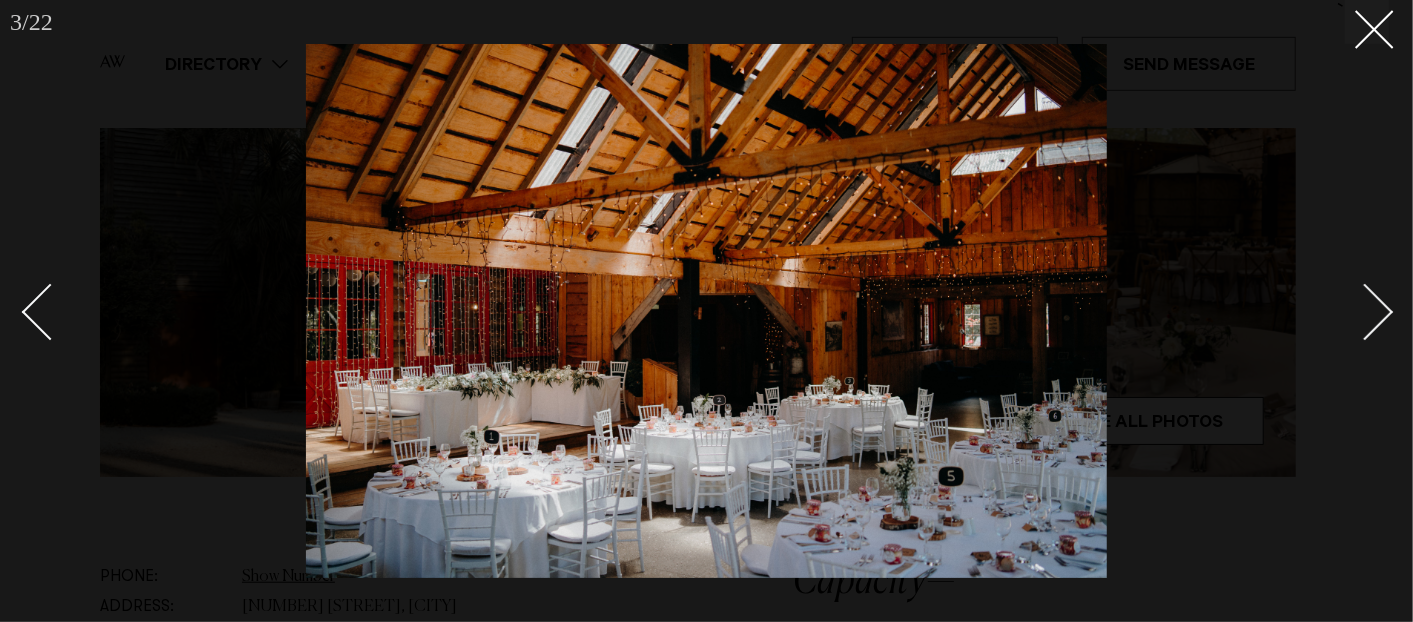 click at bounding box center [1365, 312] 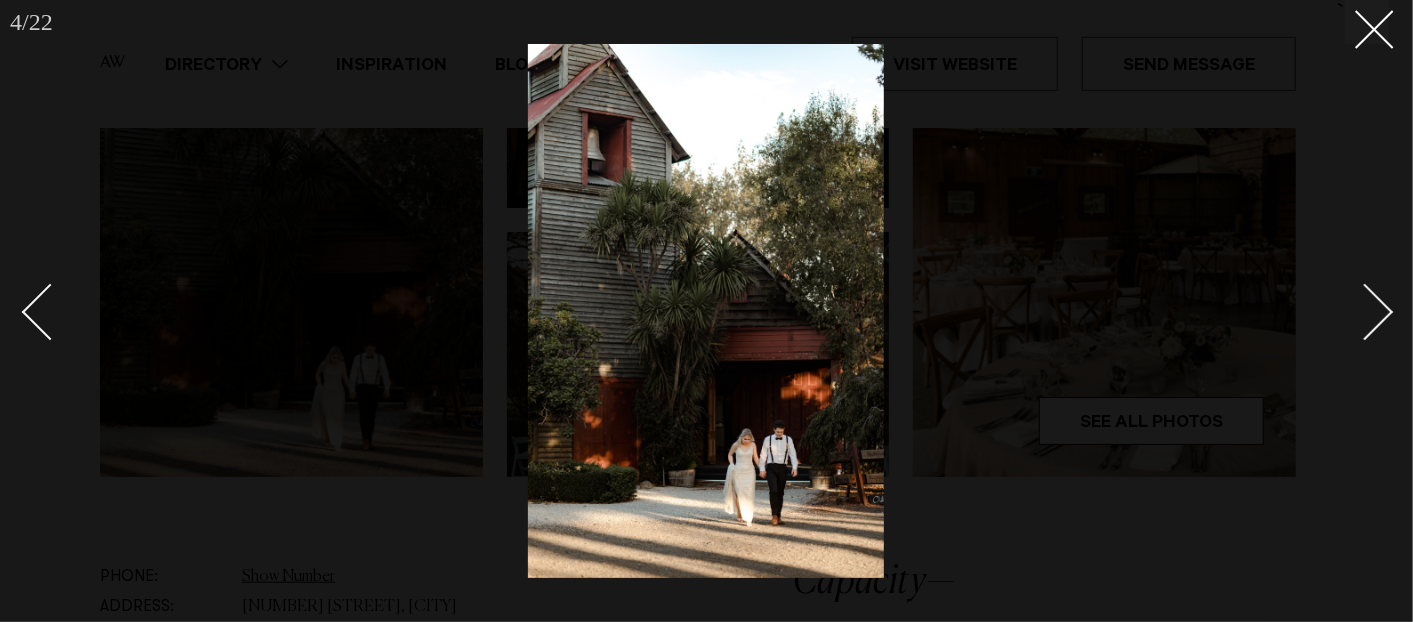 click at bounding box center [1365, 312] 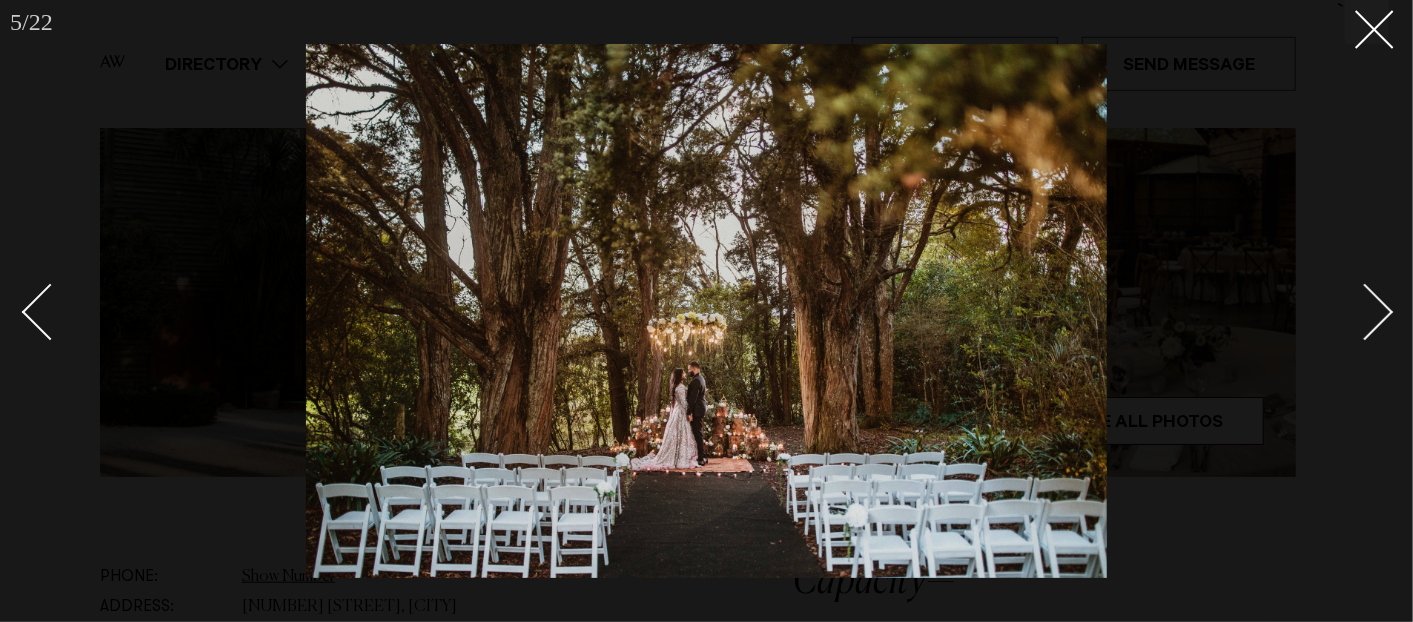 click at bounding box center [1365, 312] 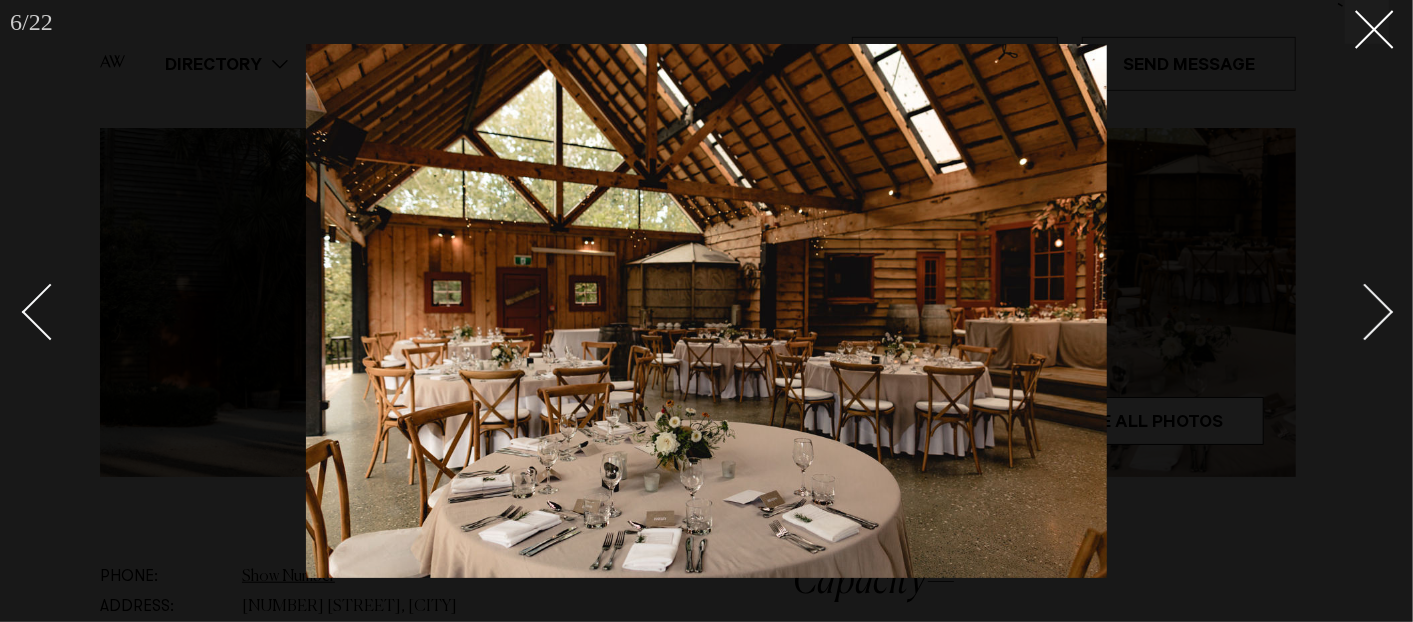 click at bounding box center (1365, 312) 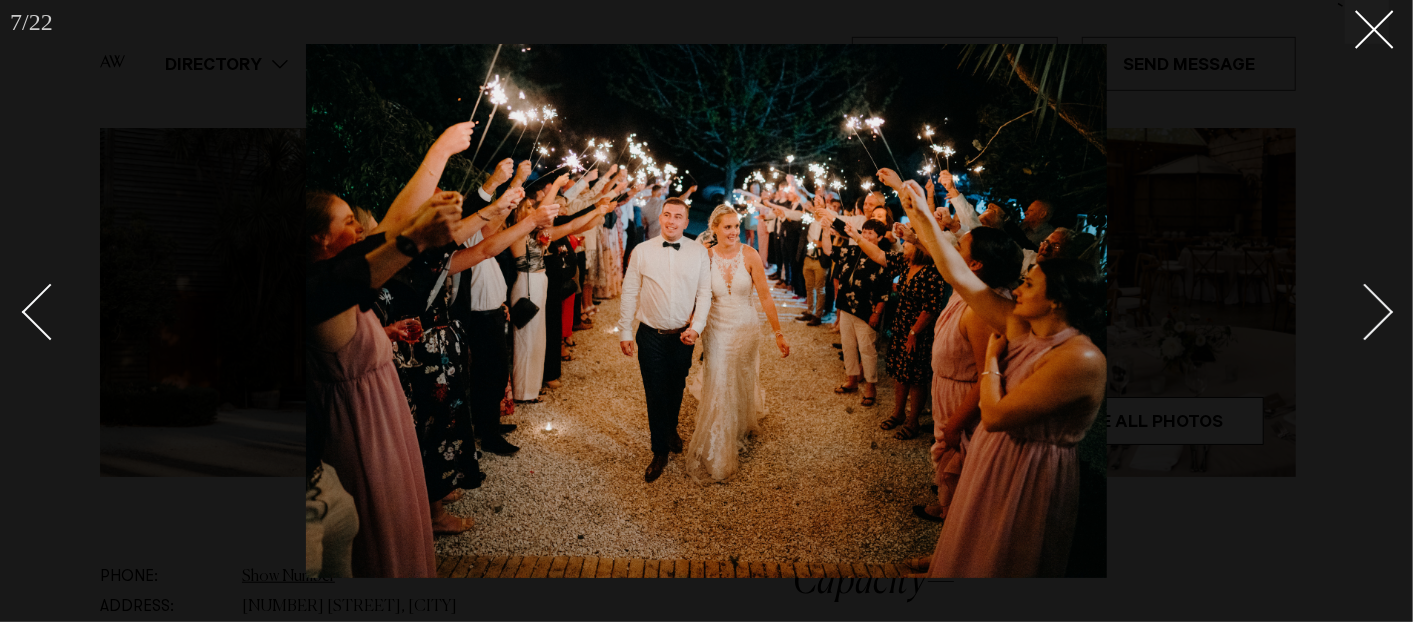 click at bounding box center (1365, 312) 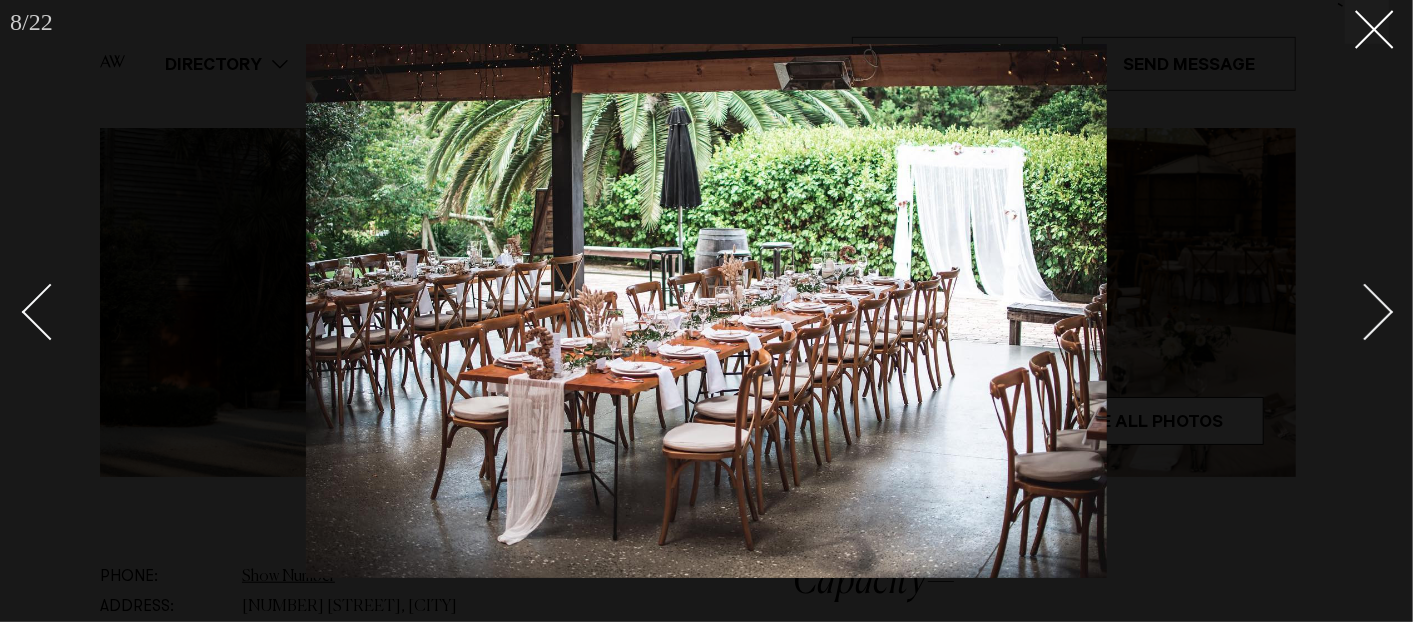 click at bounding box center [1365, 312] 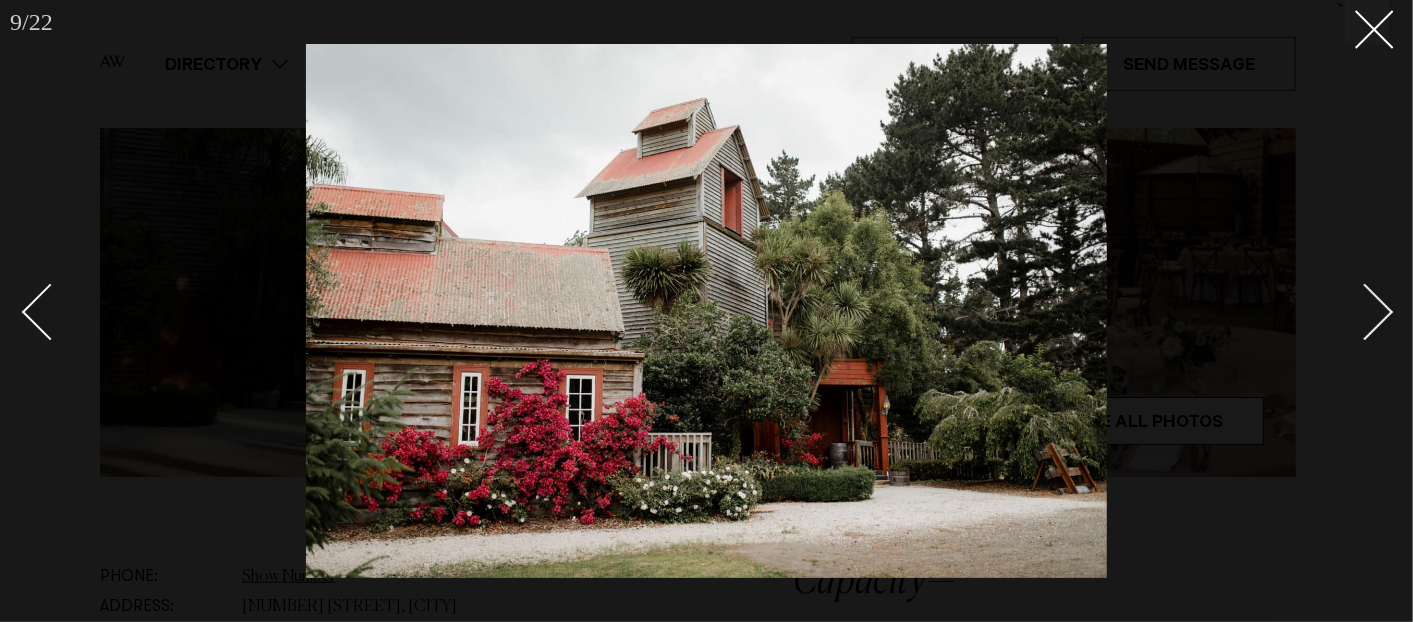 click at bounding box center [1365, 312] 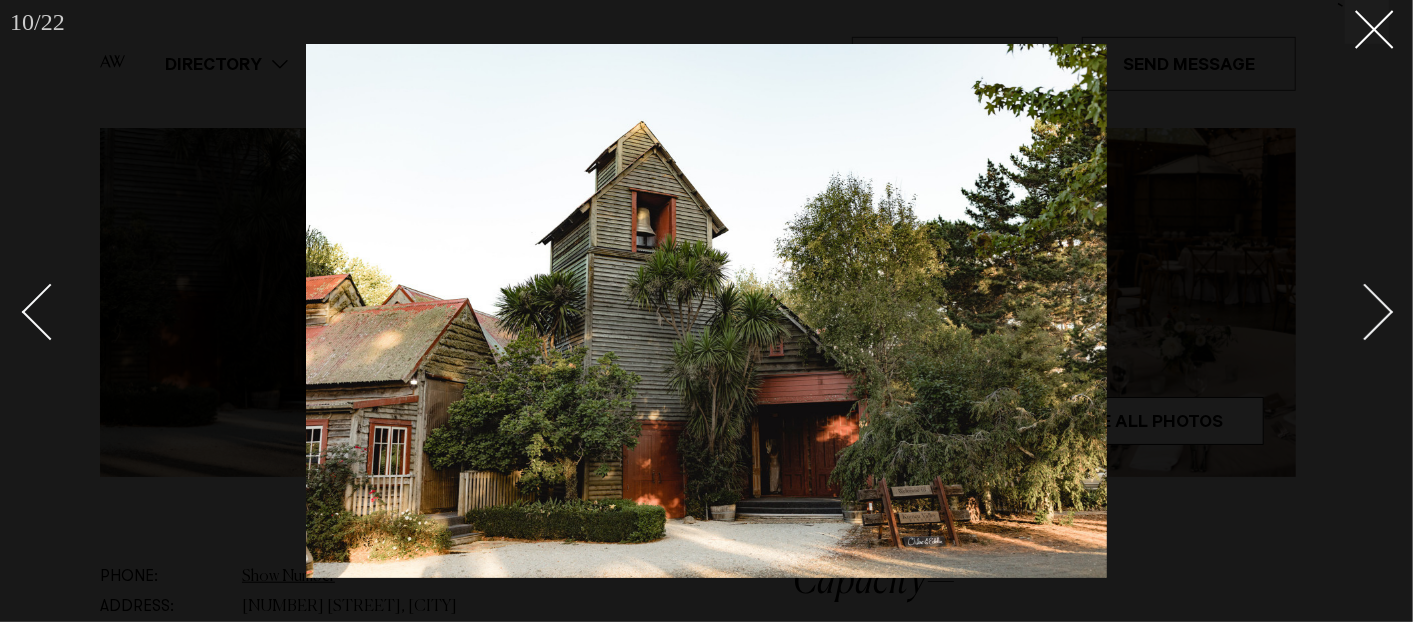 click at bounding box center [1365, 312] 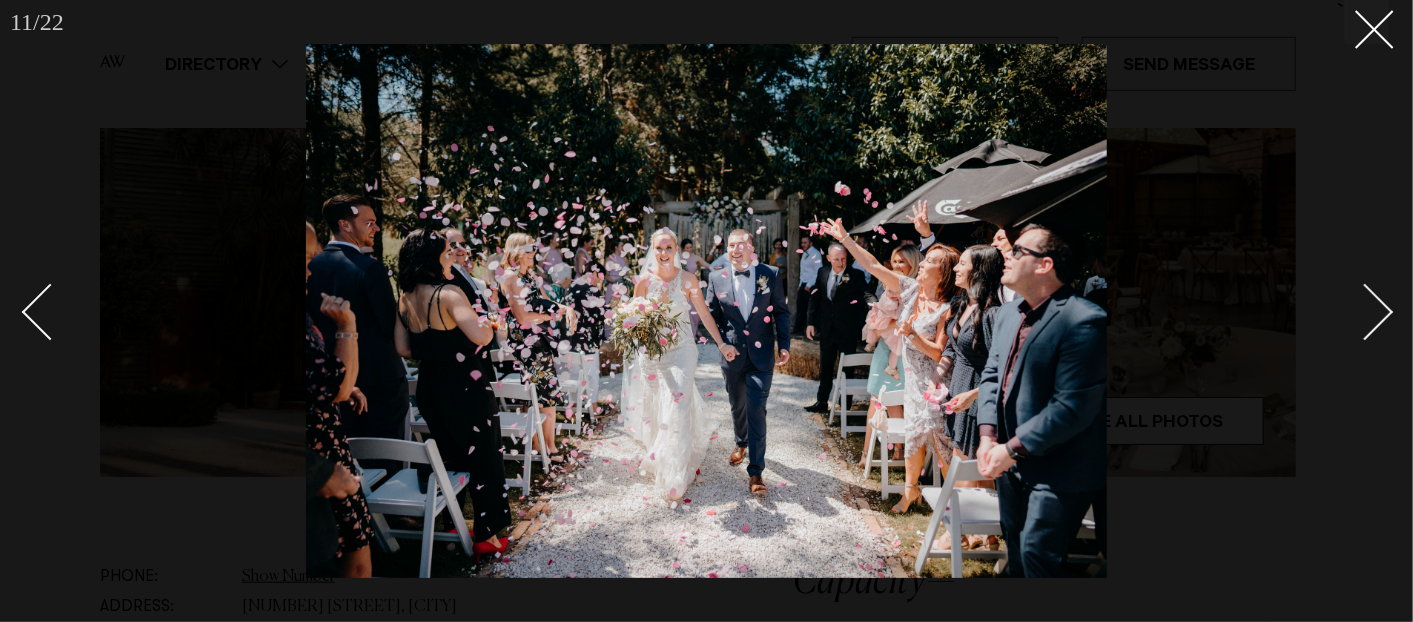 click at bounding box center [1365, 312] 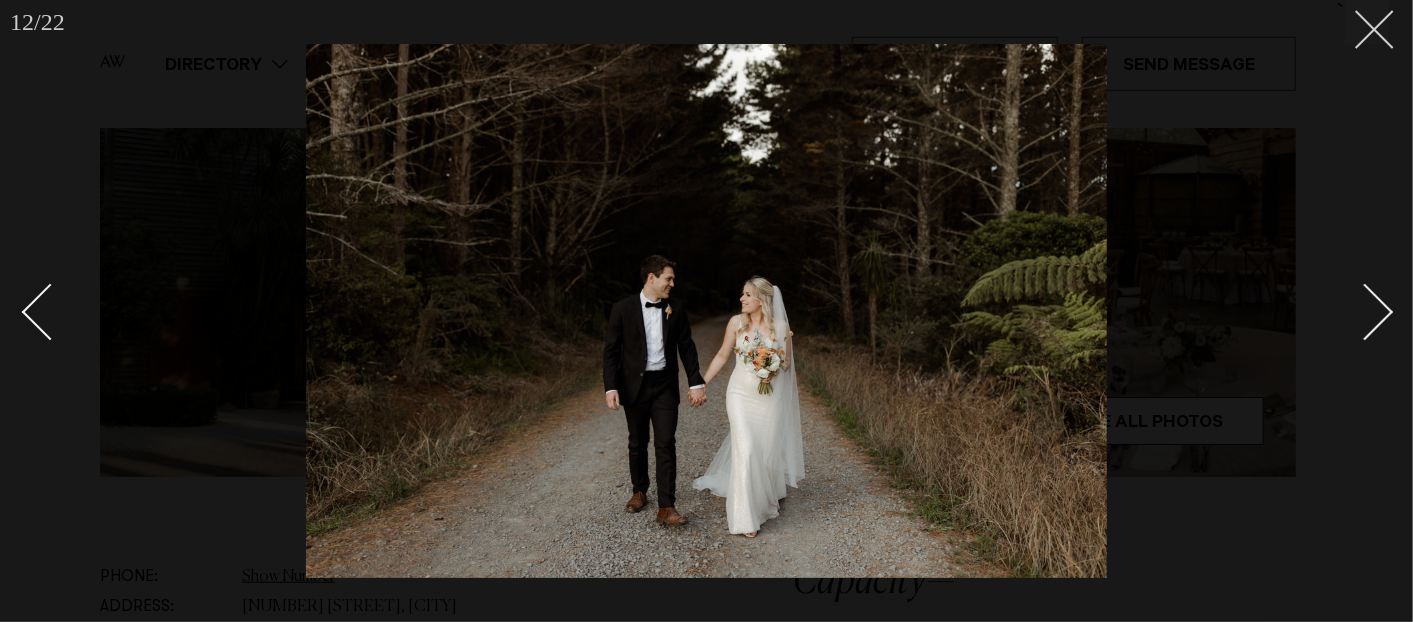 click at bounding box center (1367, 22) 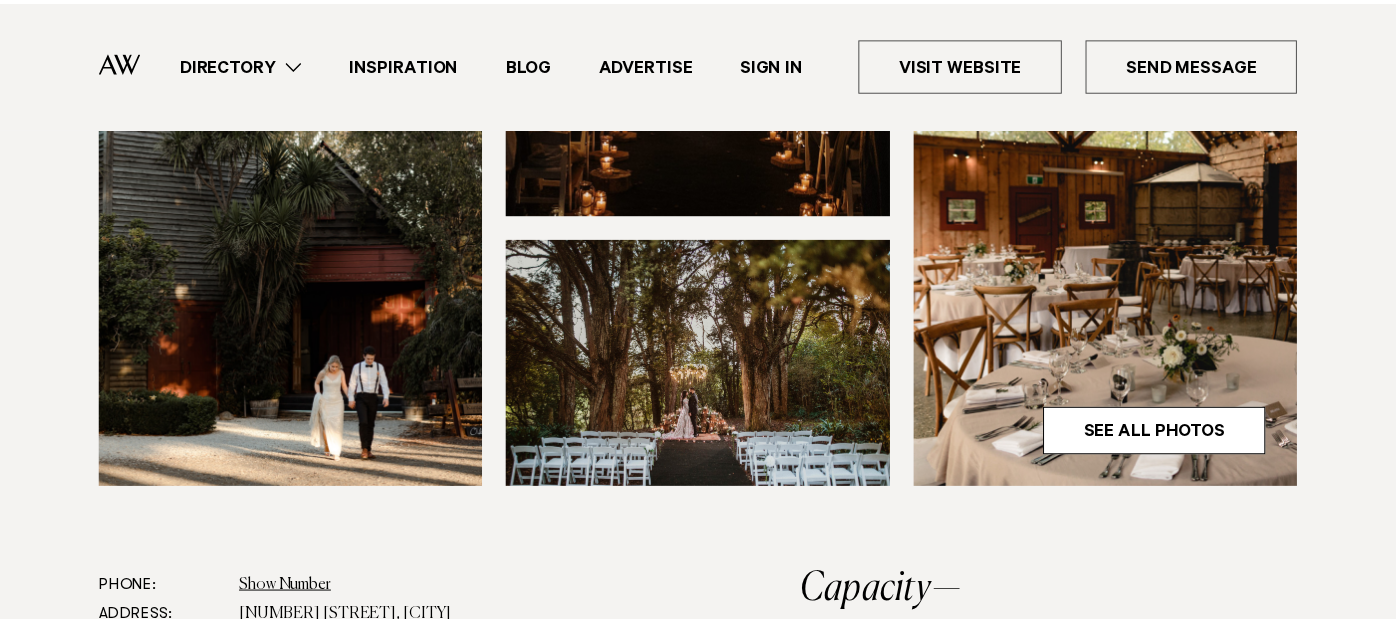 scroll, scrollTop: 1111, scrollLeft: 0, axis: vertical 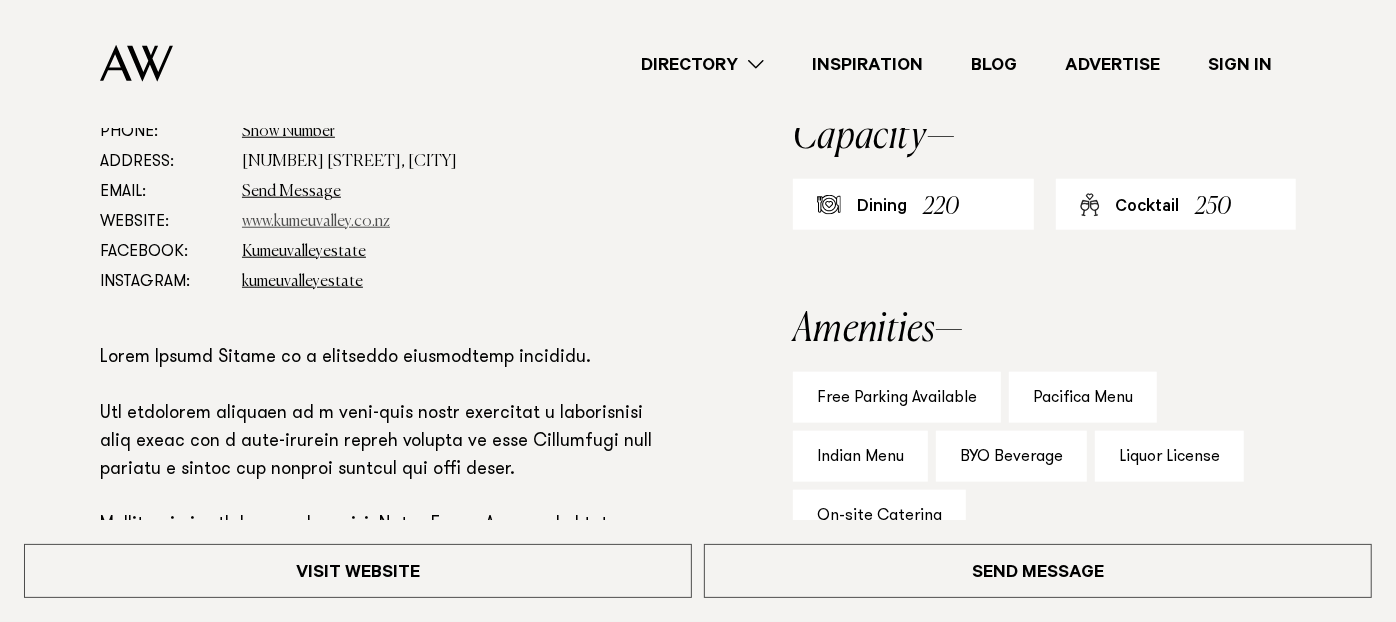 click on "www.kumeuvalley.co.nz" at bounding box center [316, 222] 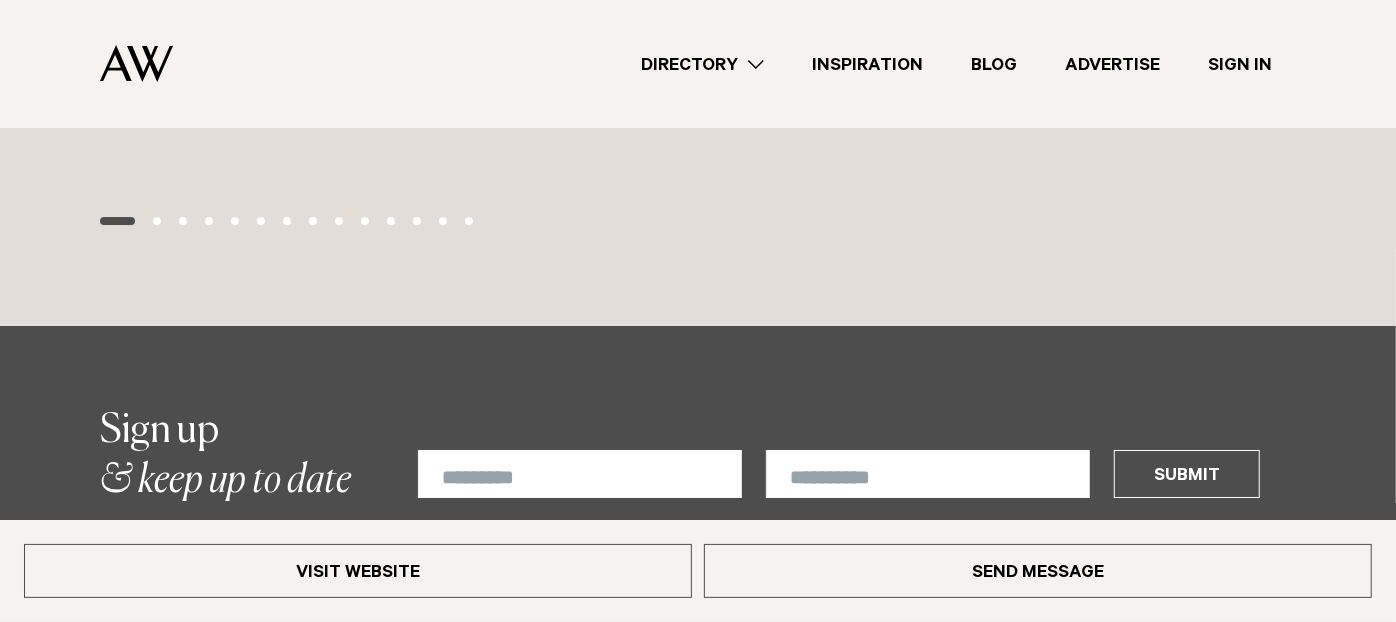 scroll, scrollTop: 4000, scrollLeft: 0, axis: vertical 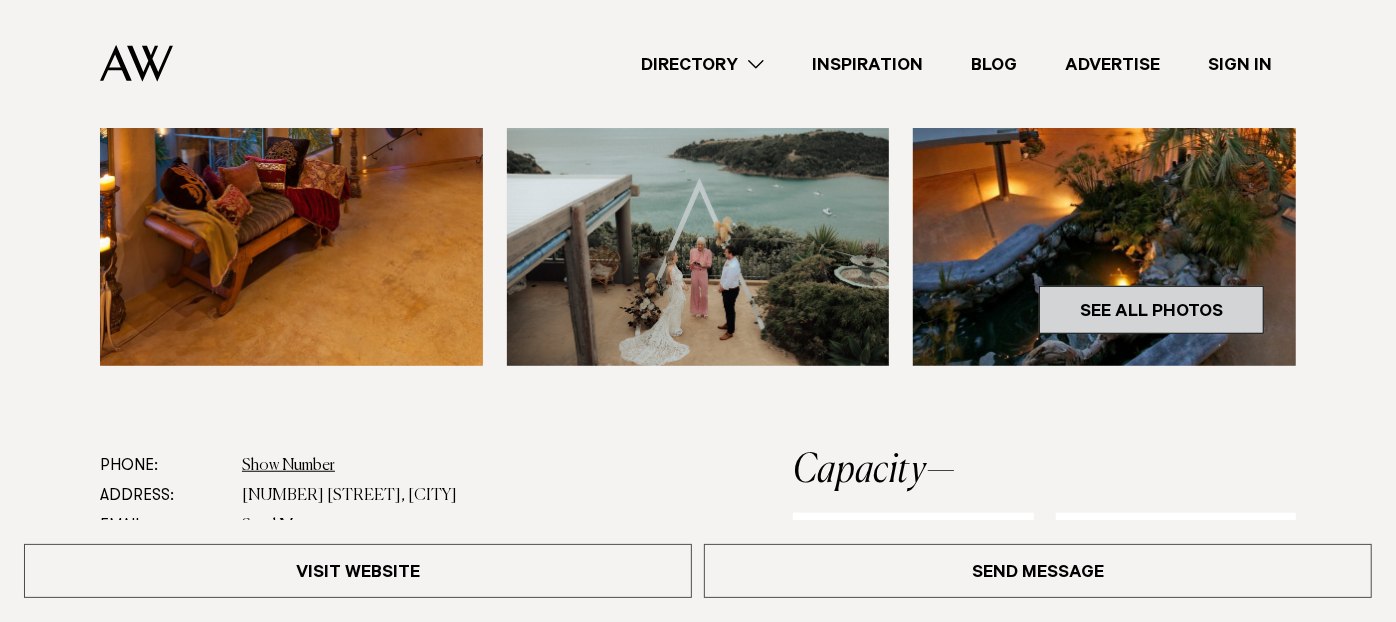 click on "See All Photos" at bounding box center [1151, 310] 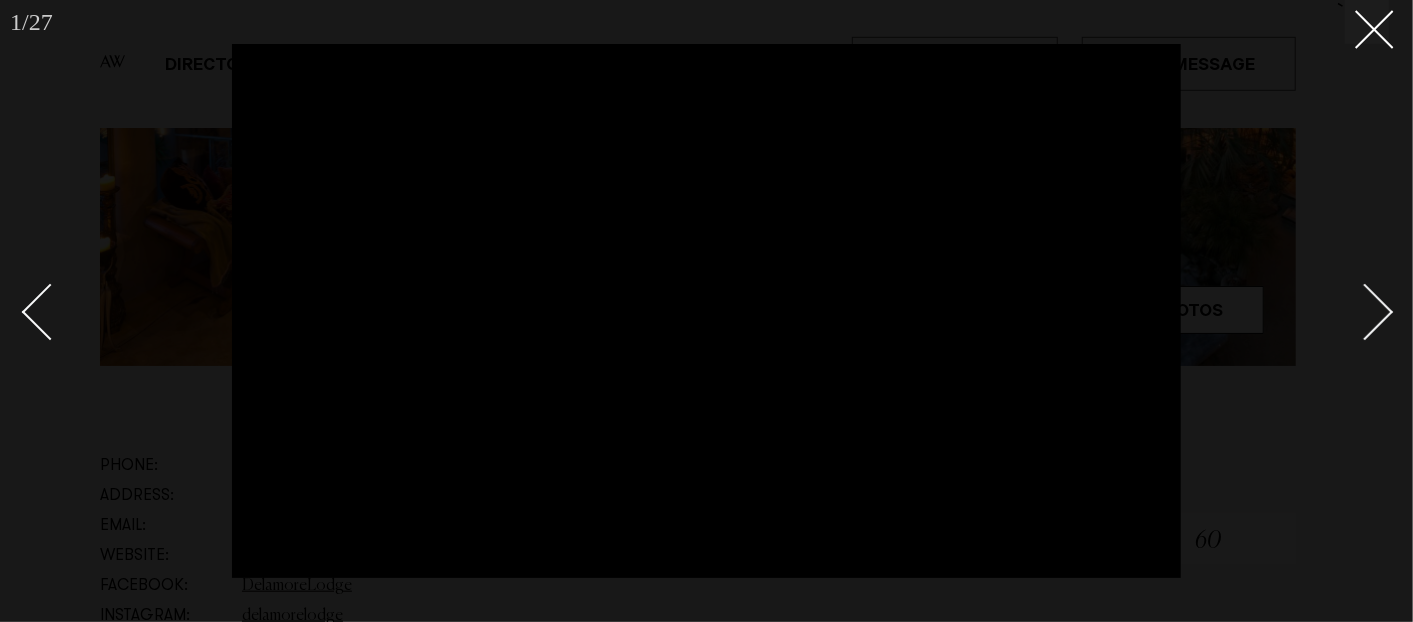 click at bounding box center [706, 311] 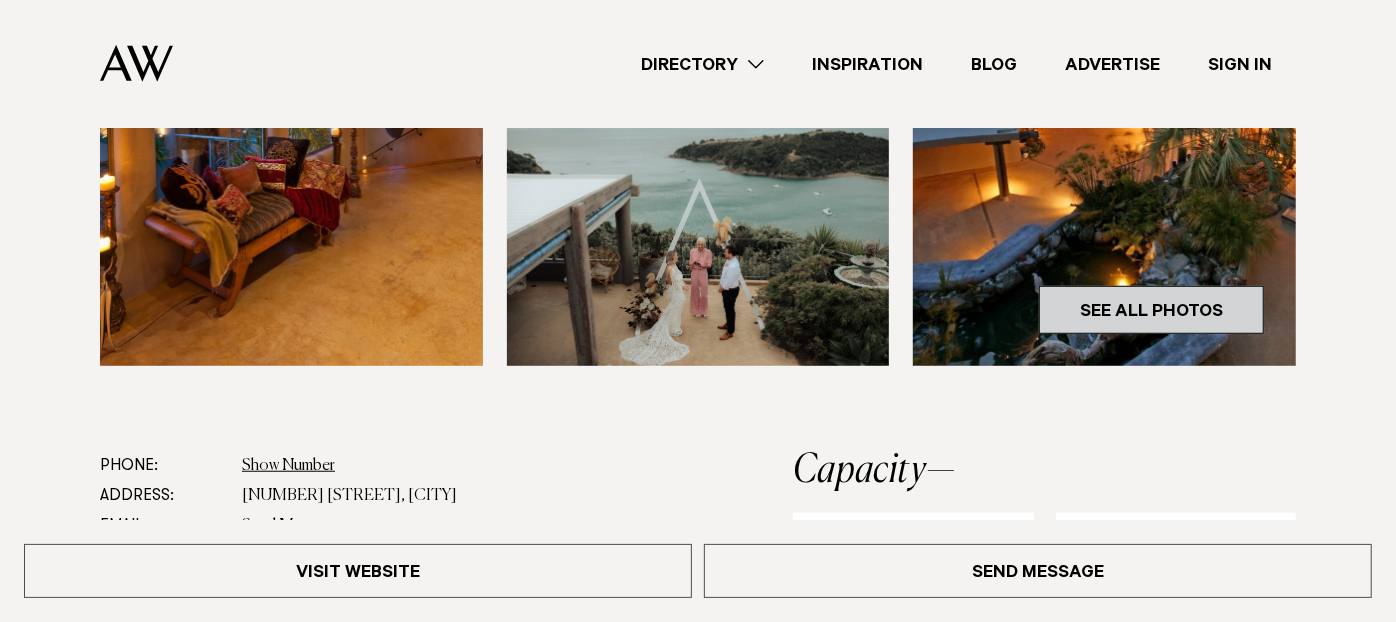 click on "See All Photos" at bounding box center [1151, 310] 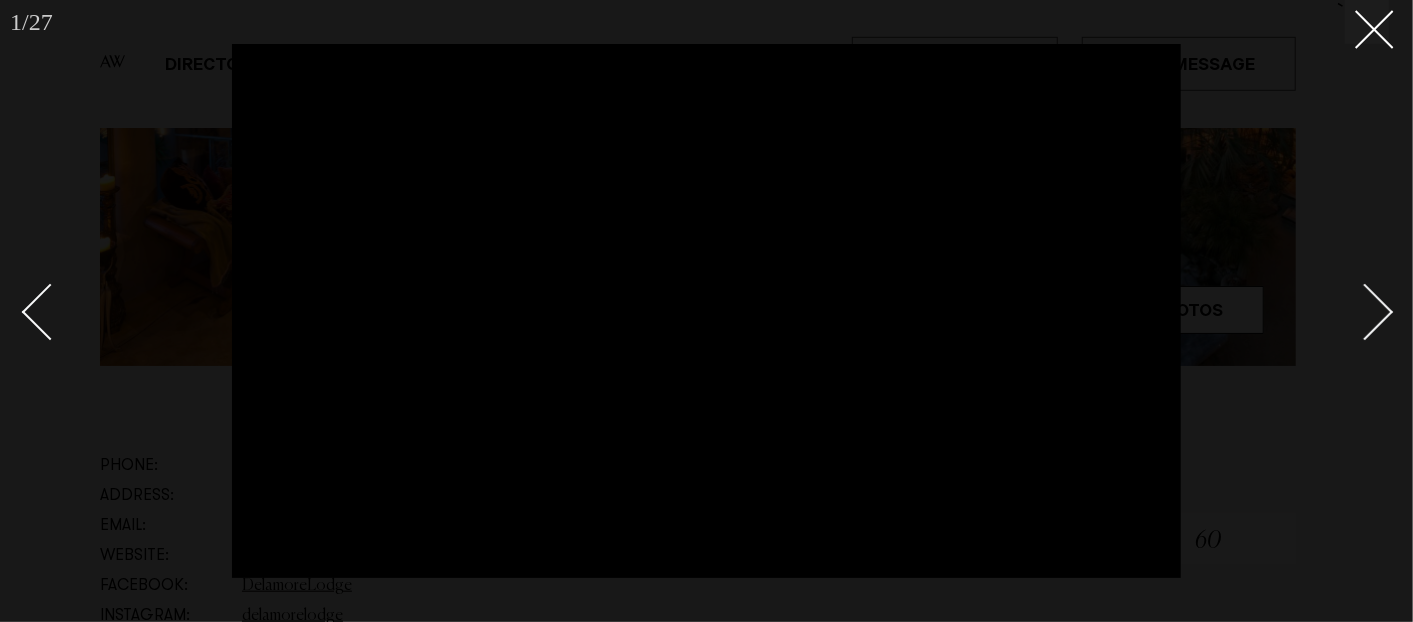 click at bounding box center (706, 311) 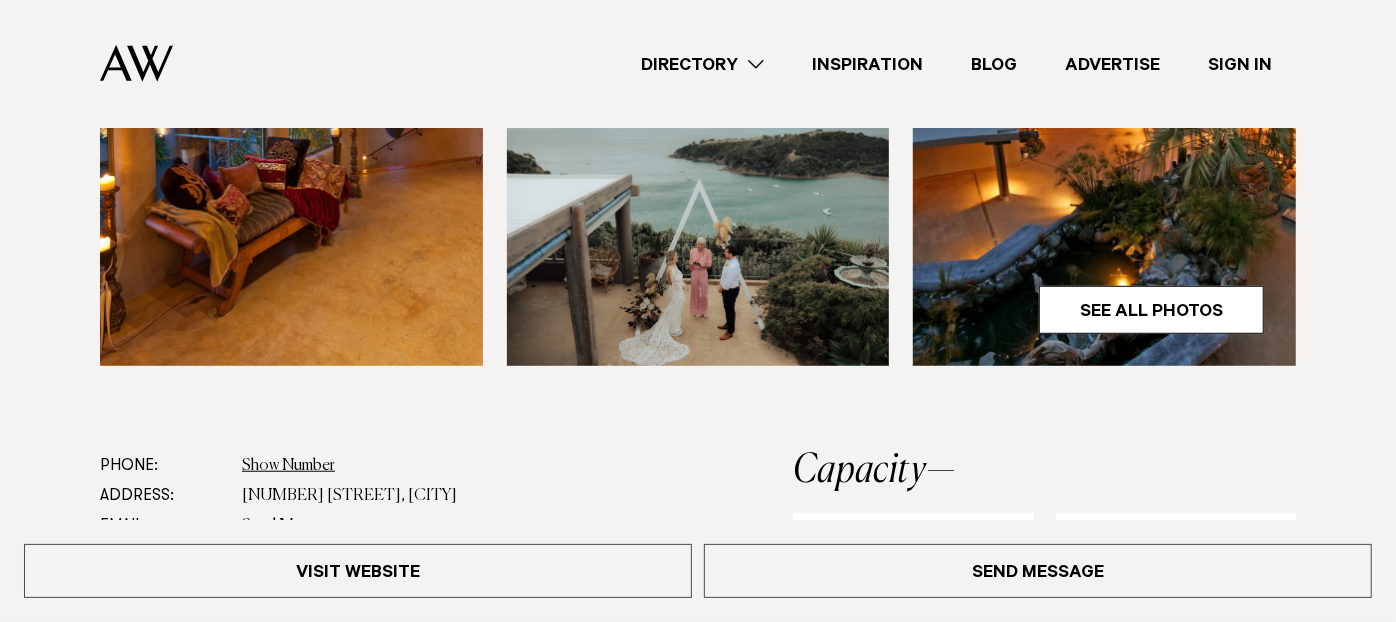click at bounding box center (1104, 108) 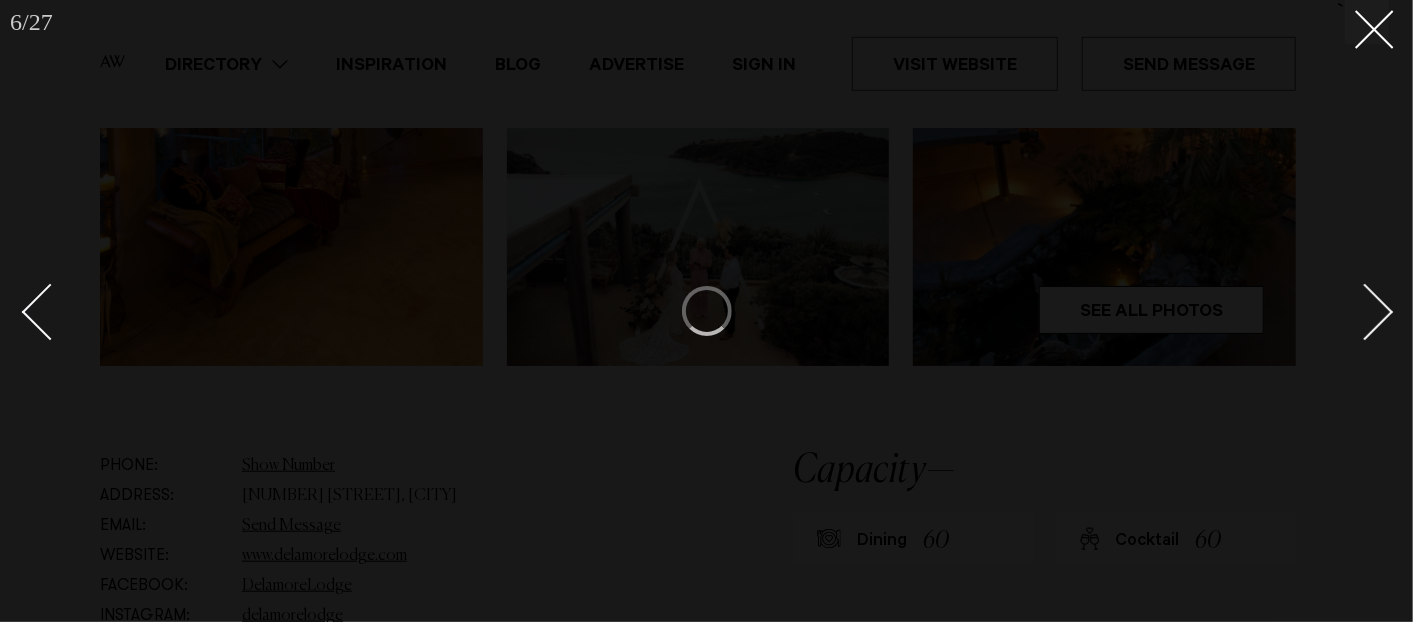 click at bounding box center (1365, 312) 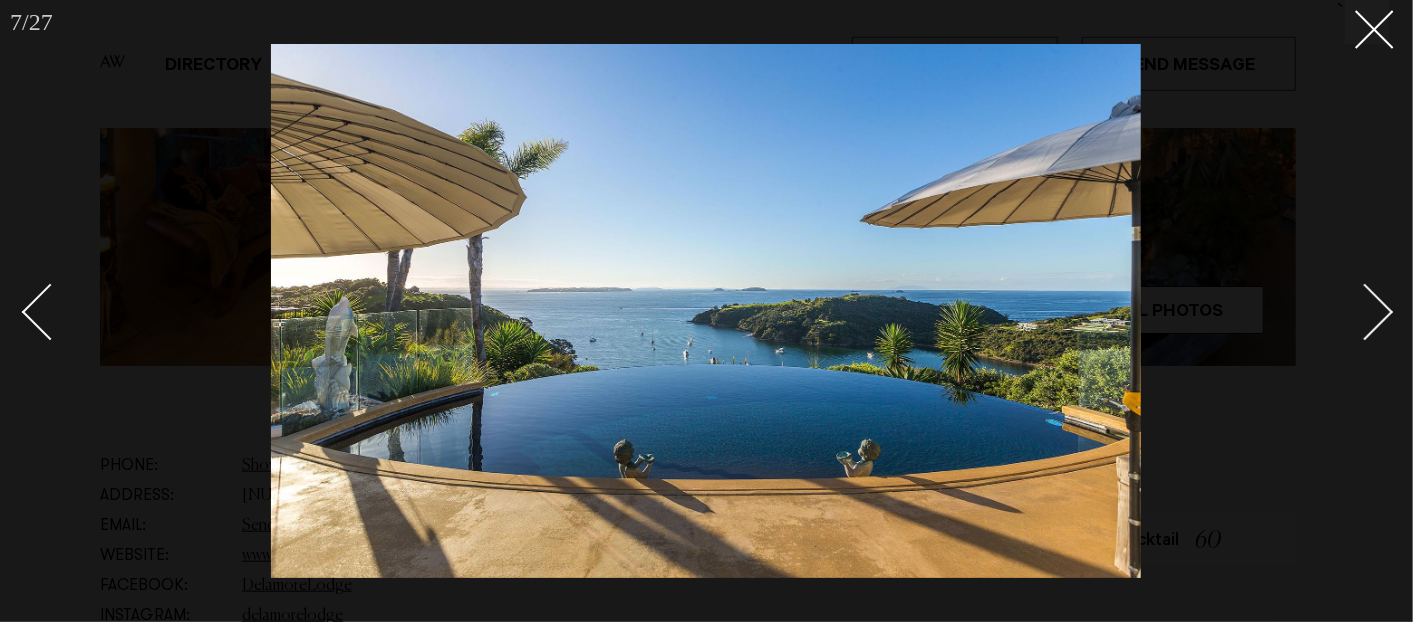 click at bounding box center [1365, 312] 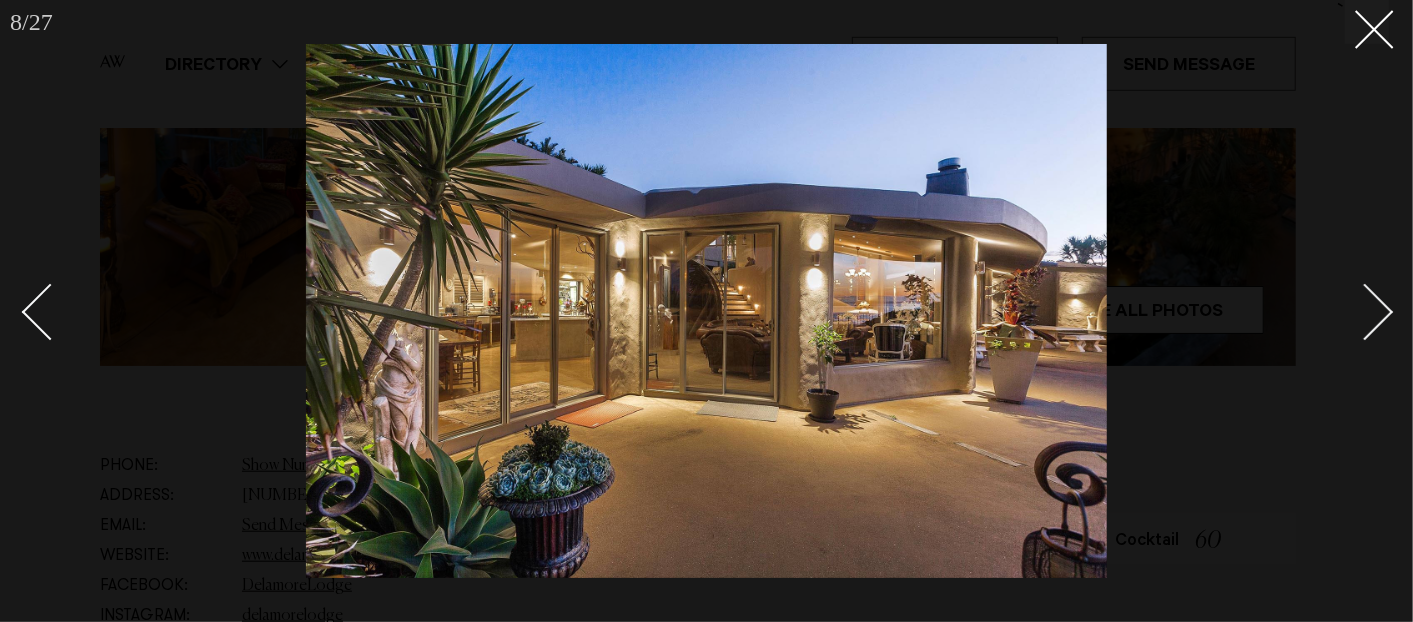 click at bounding box center [1365, 312] 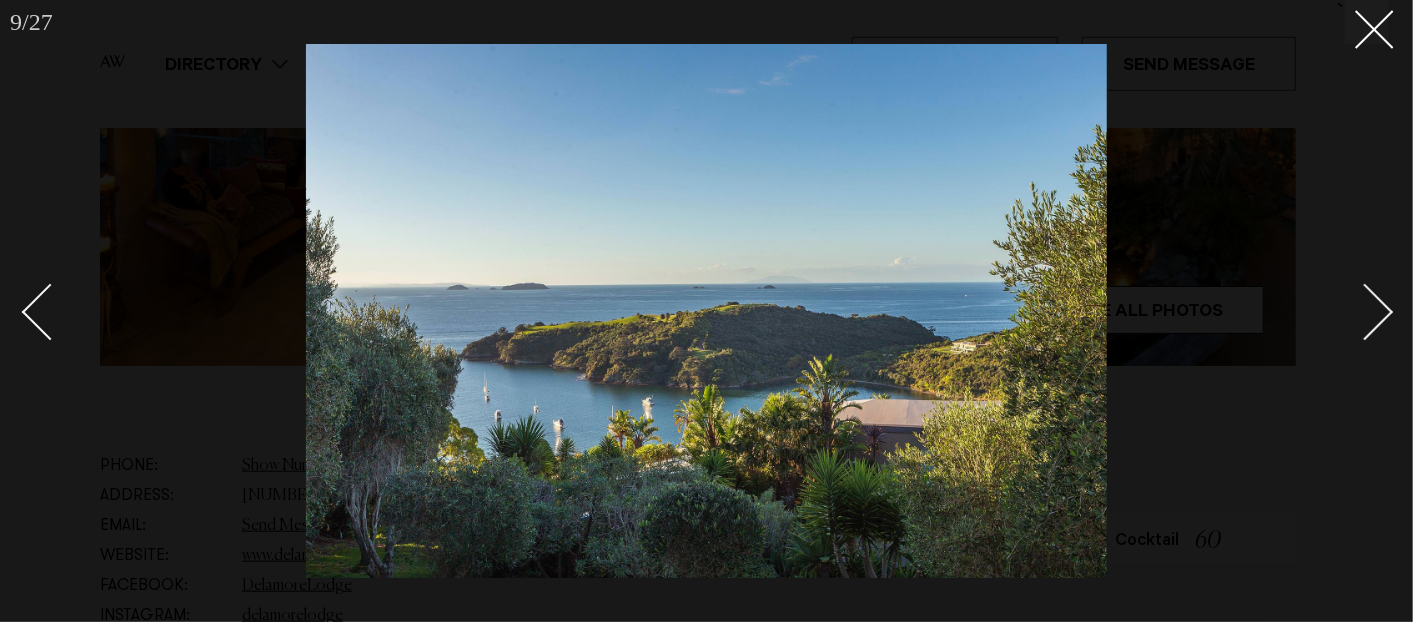 click at bounding box center (1365, 312) 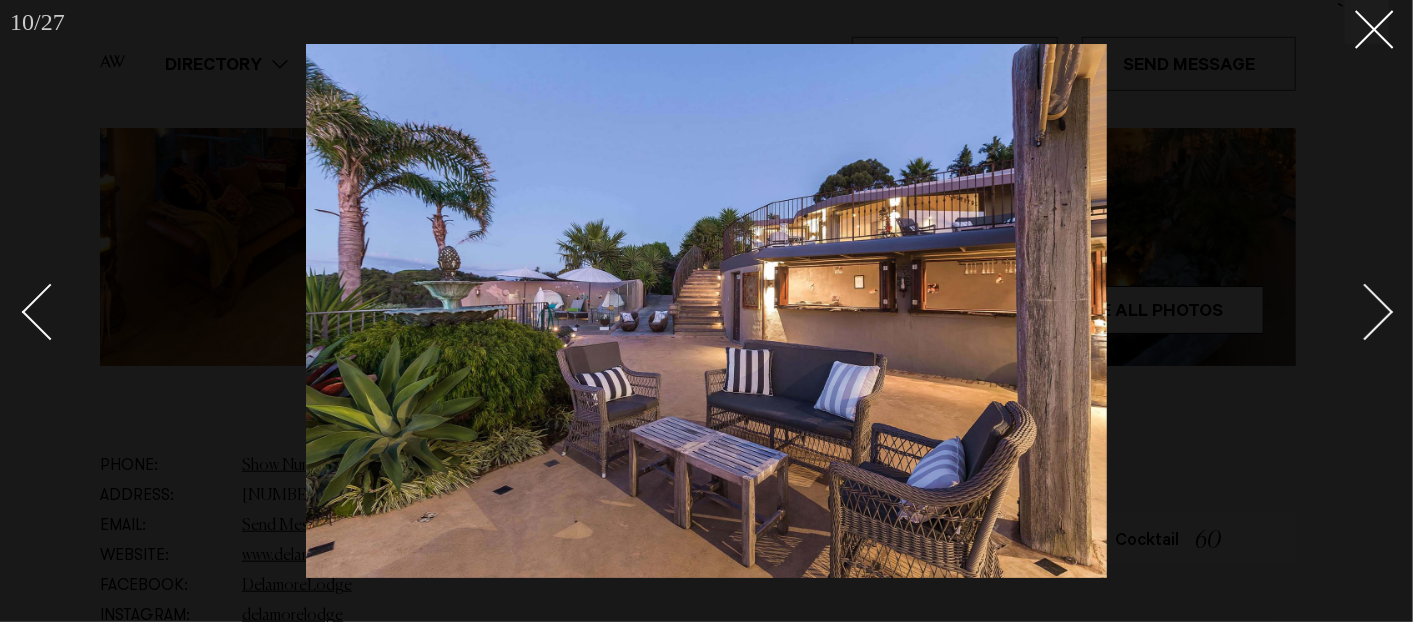 click at bounding box center [1365, 312] 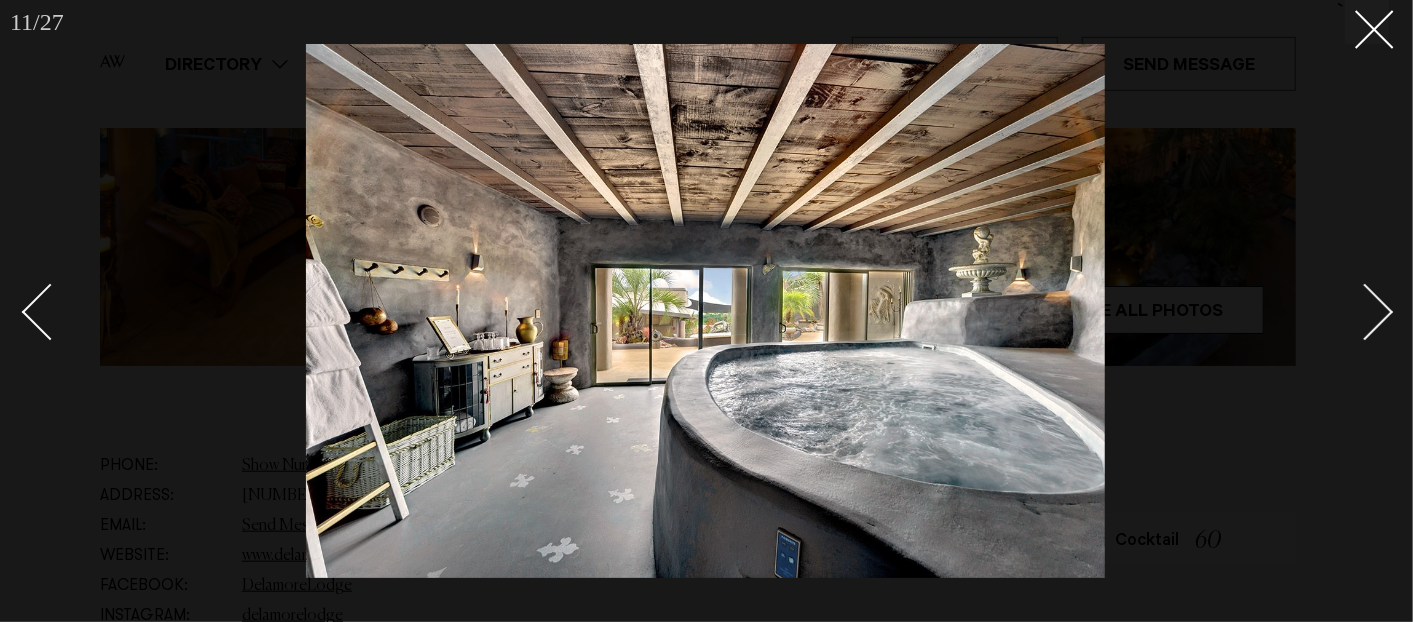 click at bounding box center [1365, 312] 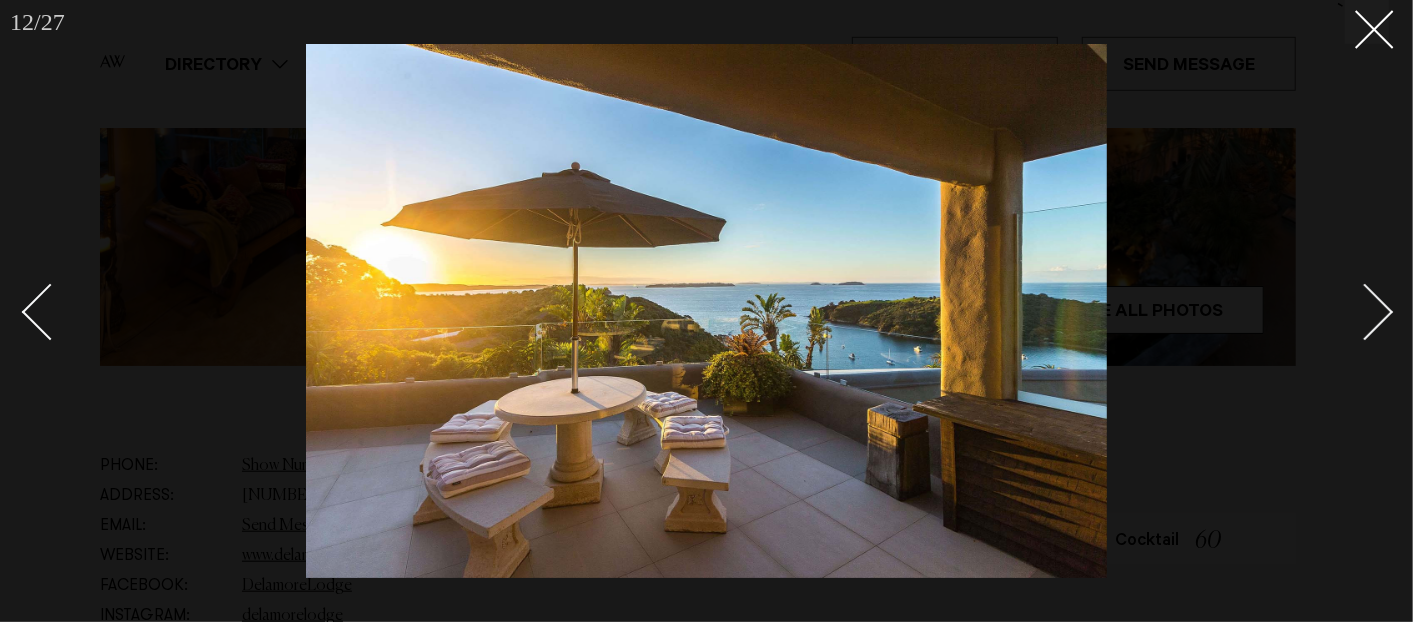 click at bounding box center [1365, 312] 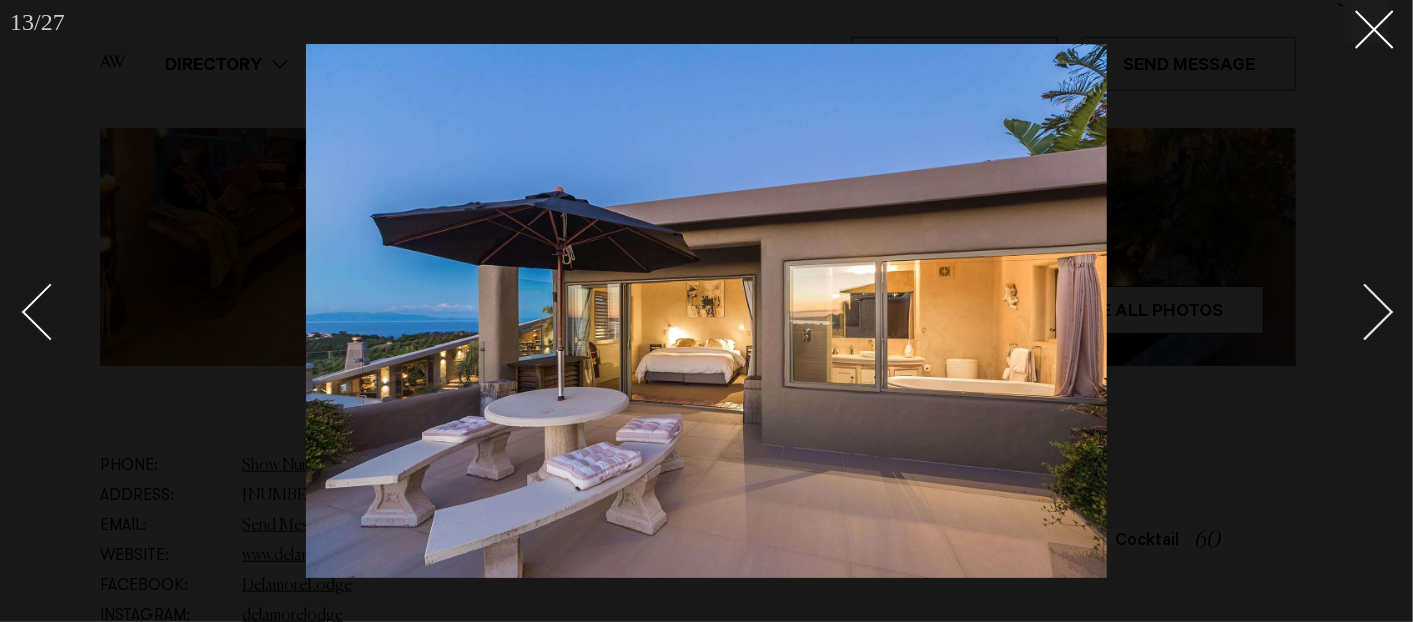 click at bounding box center (1365, 312) 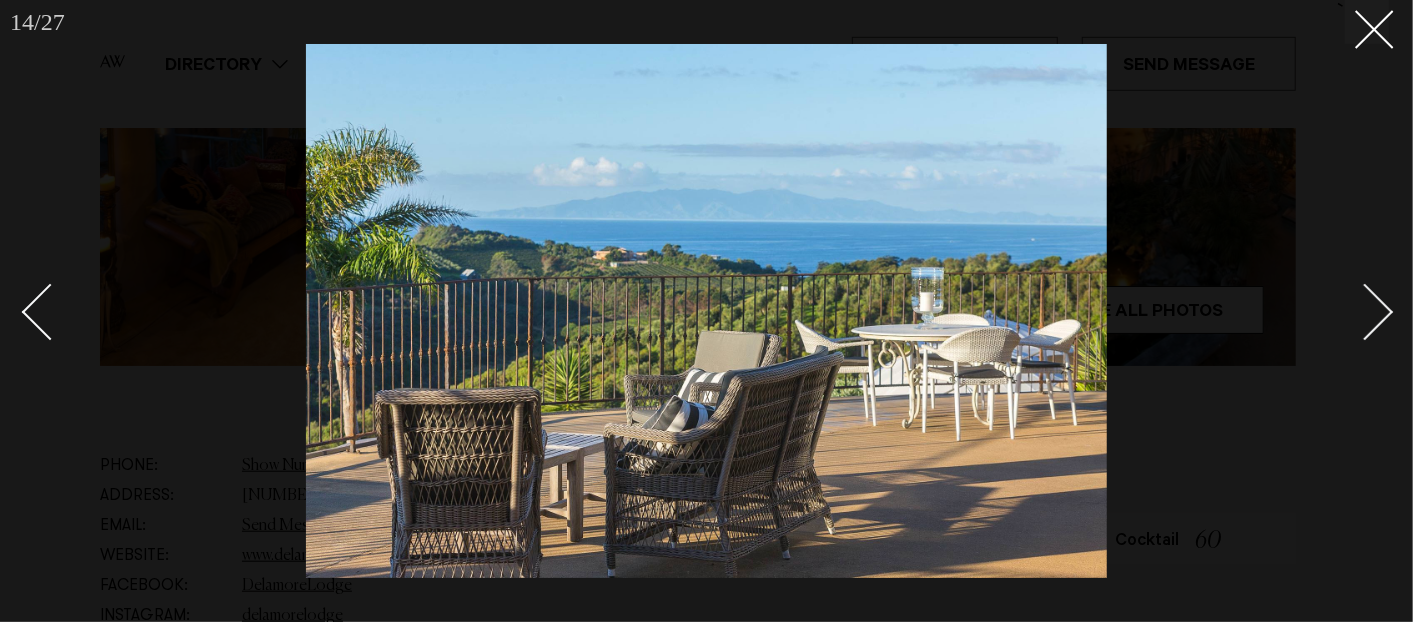 click at bounding box center (1365, 312) 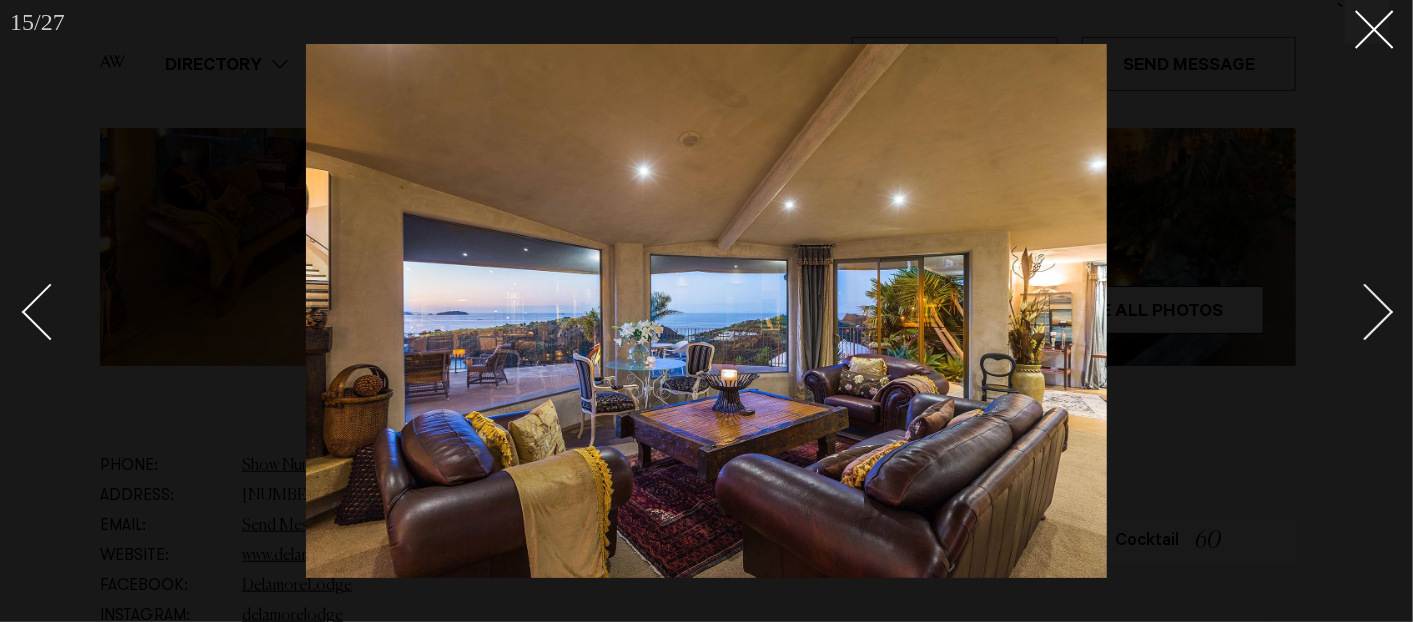 click at bounding box center (1365, 312) 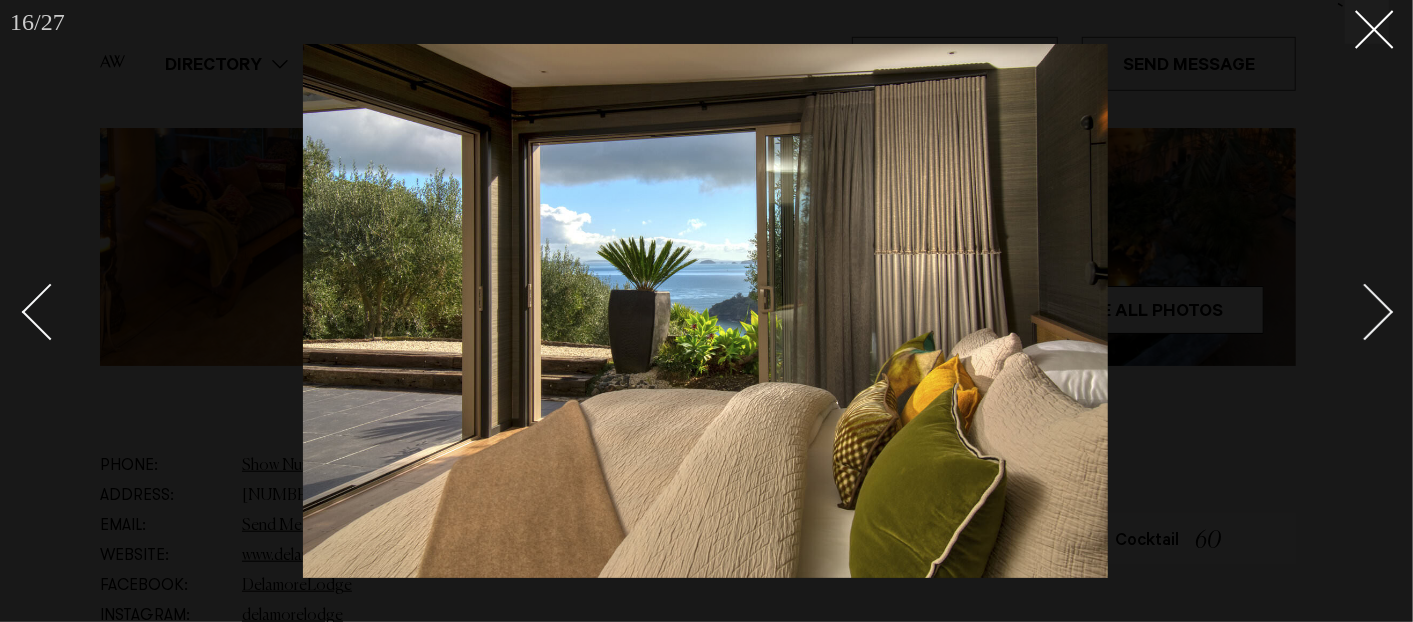click at bounding box center [1365, 312] 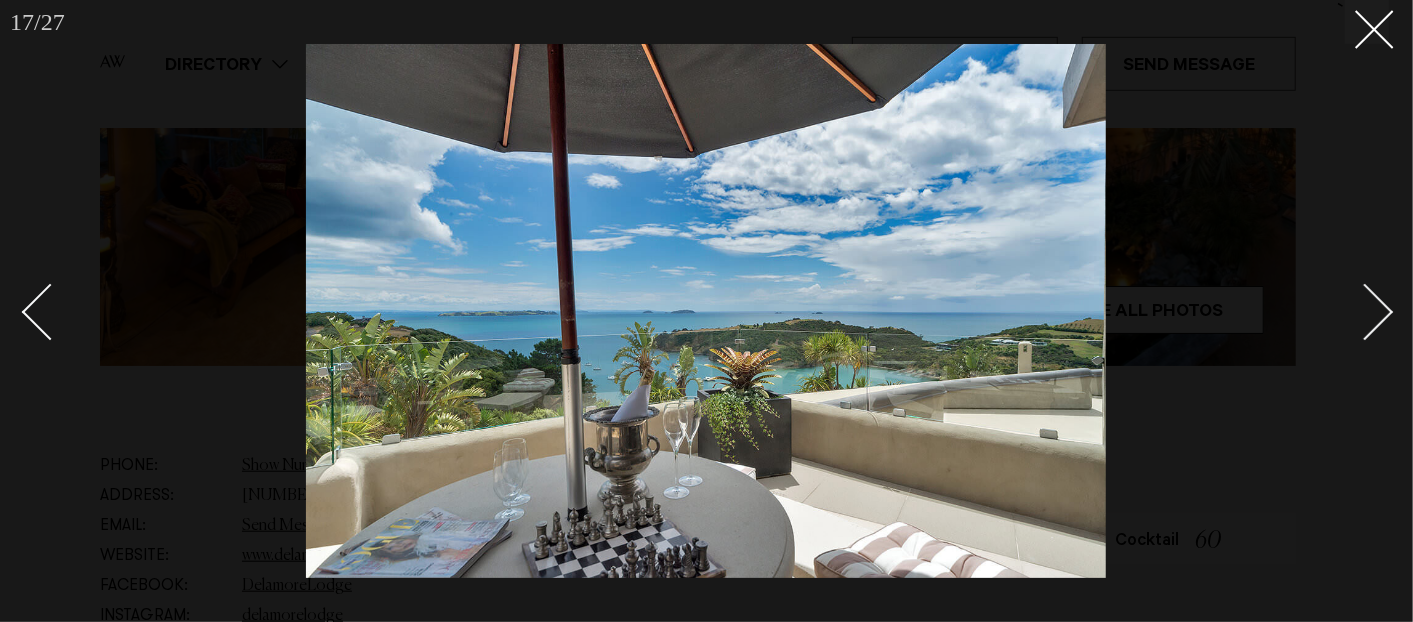 click at bounding box center [1365, 312] 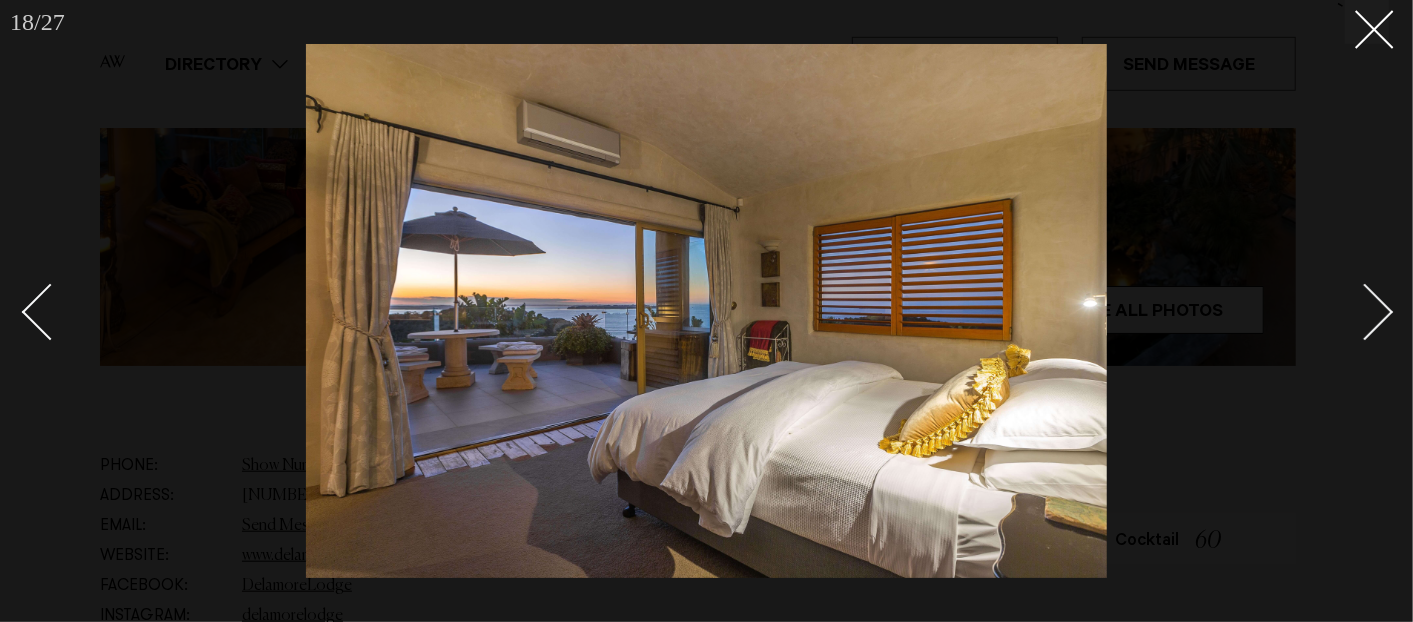 click at bounding box center [1365, 312] 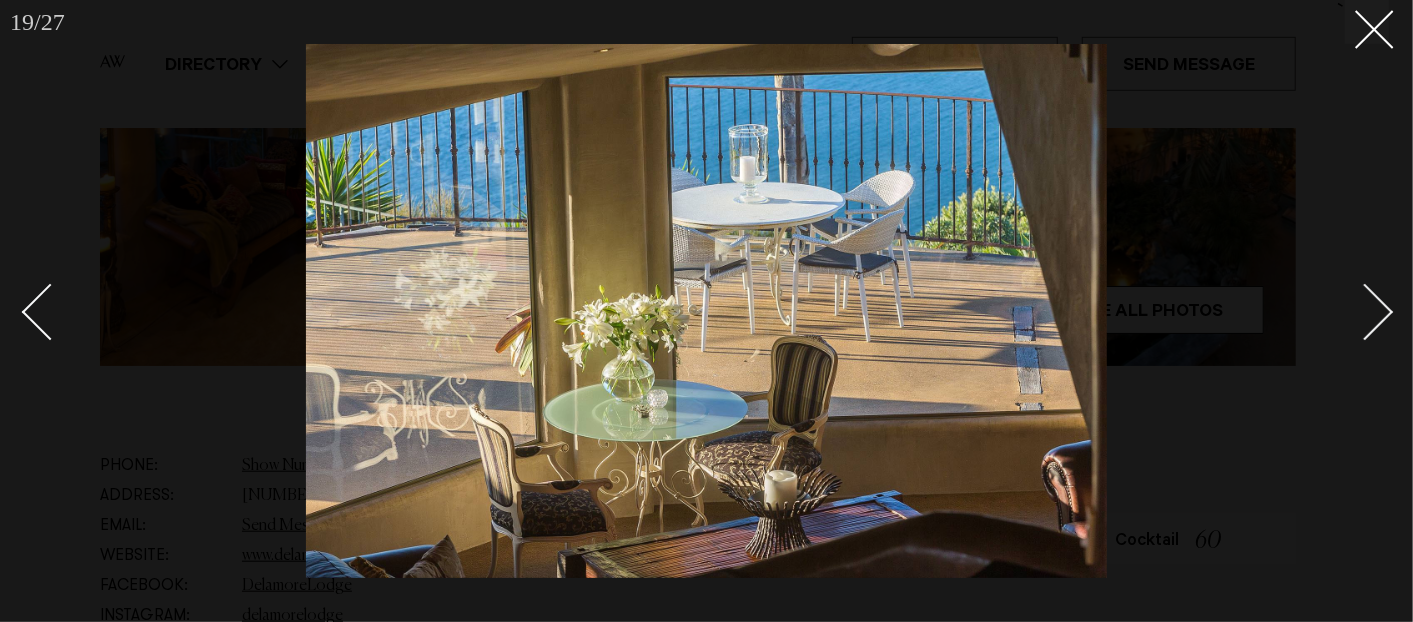 click at bounding box center [1365, 312] 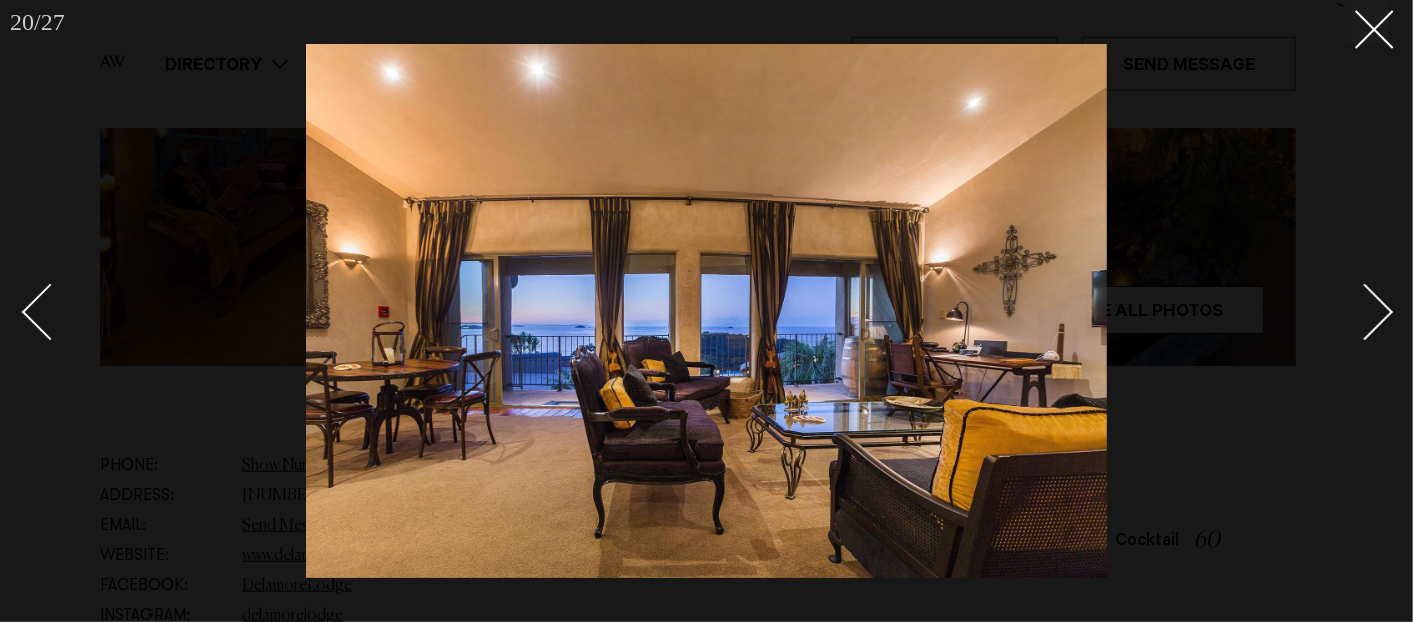 click at bounding box center [1365, 312] 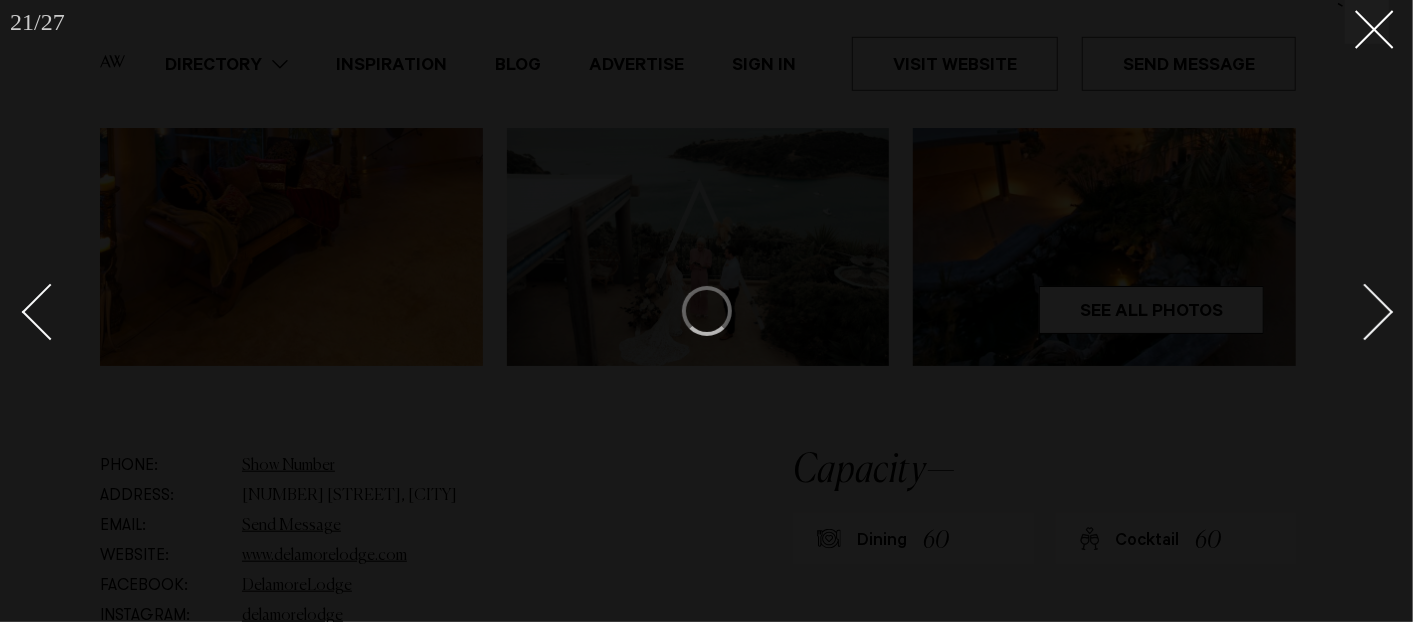 click at bounding box center [1365, 312] 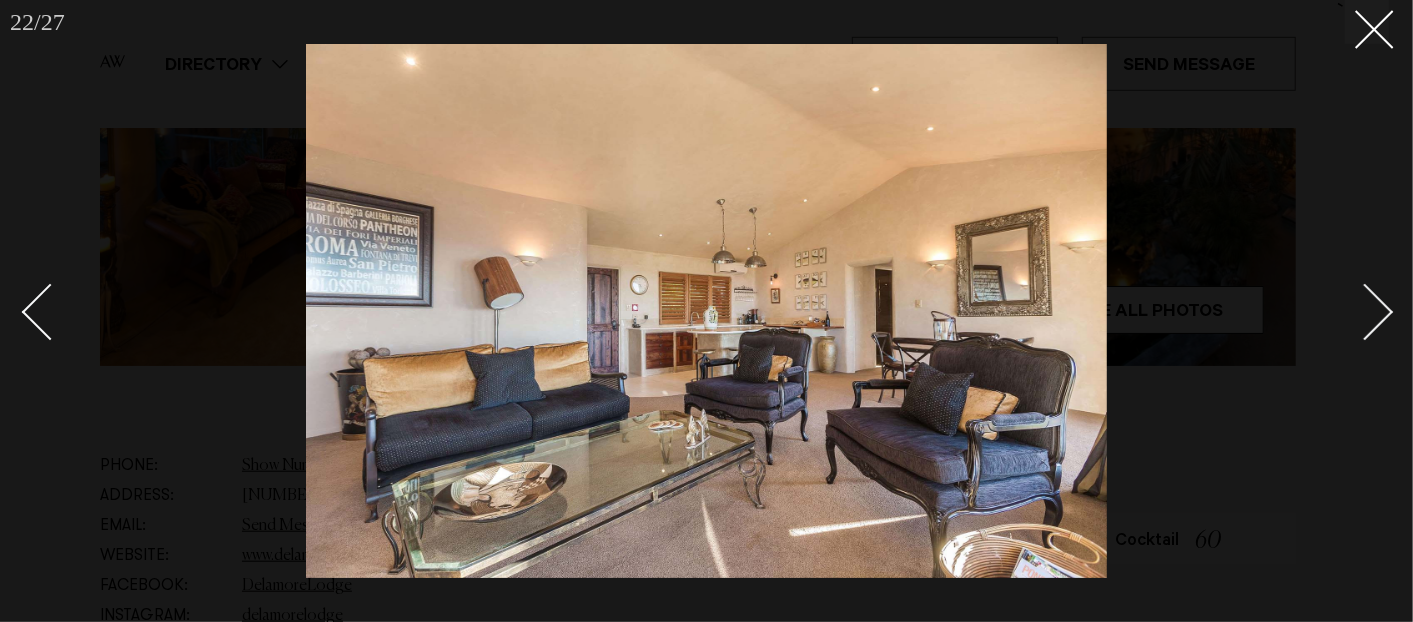 click at bounding box center [1365, 312] 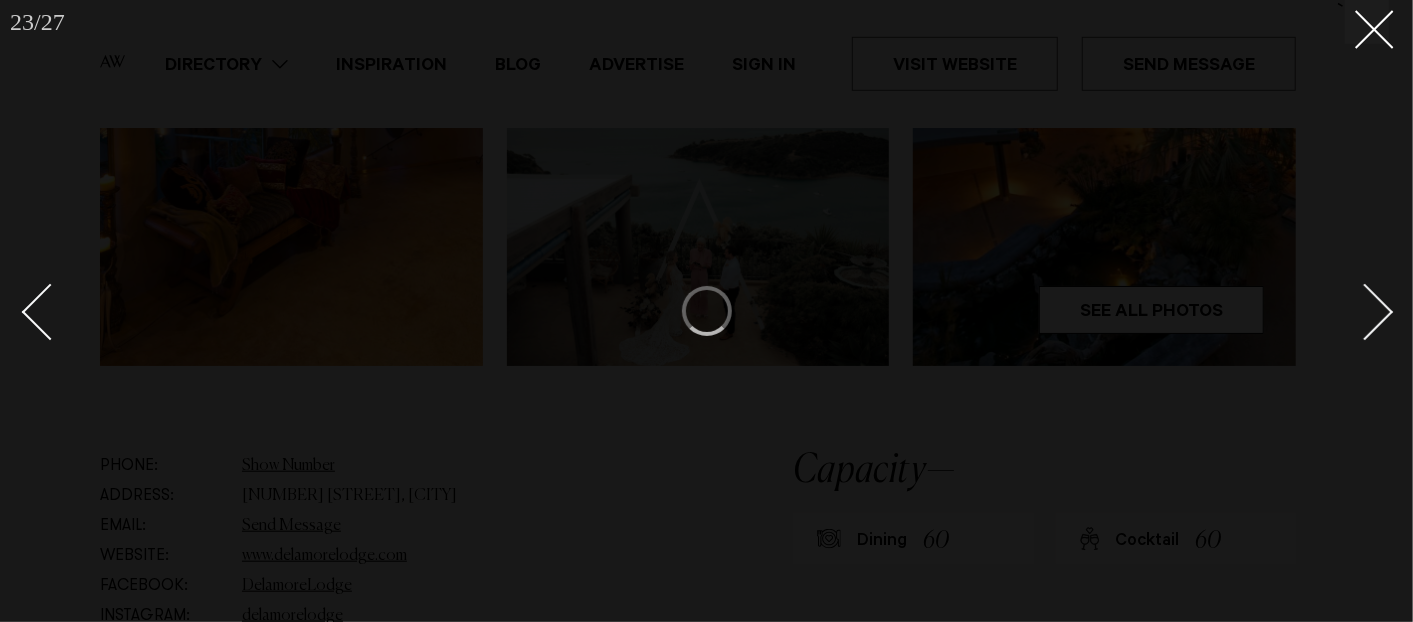 click at bounding box center [1365, 312] 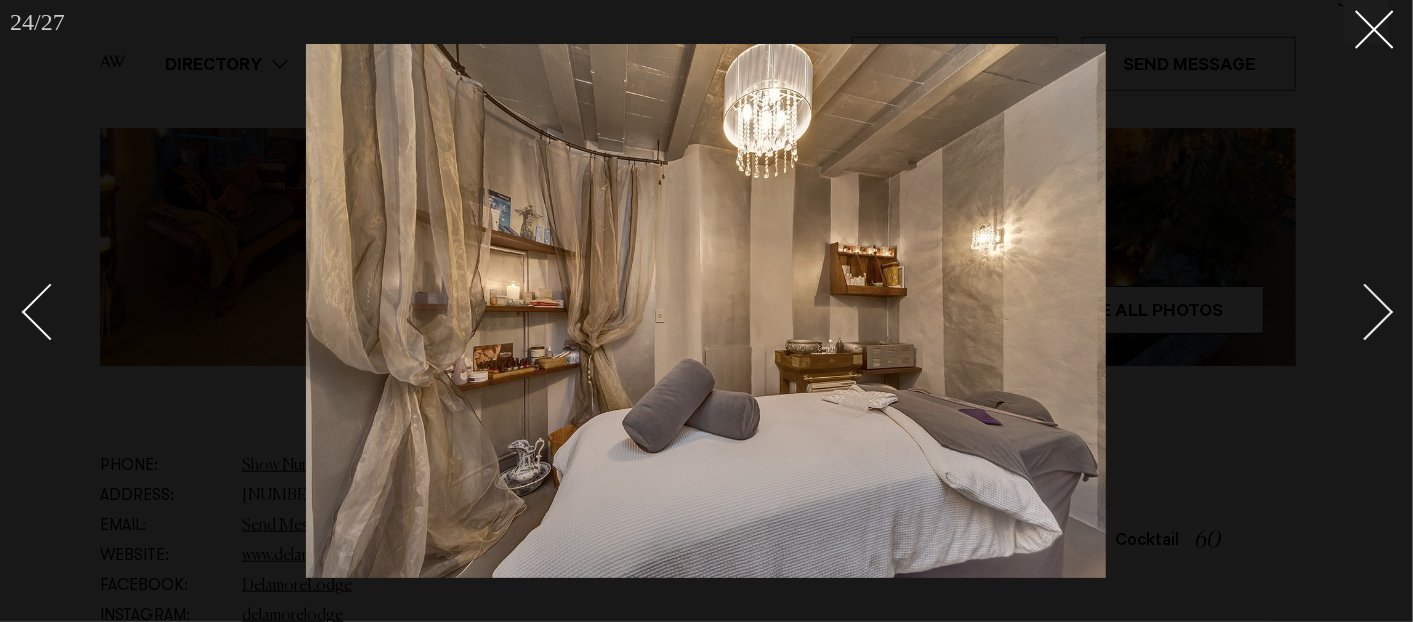 click at bounding box center [1365, 312] 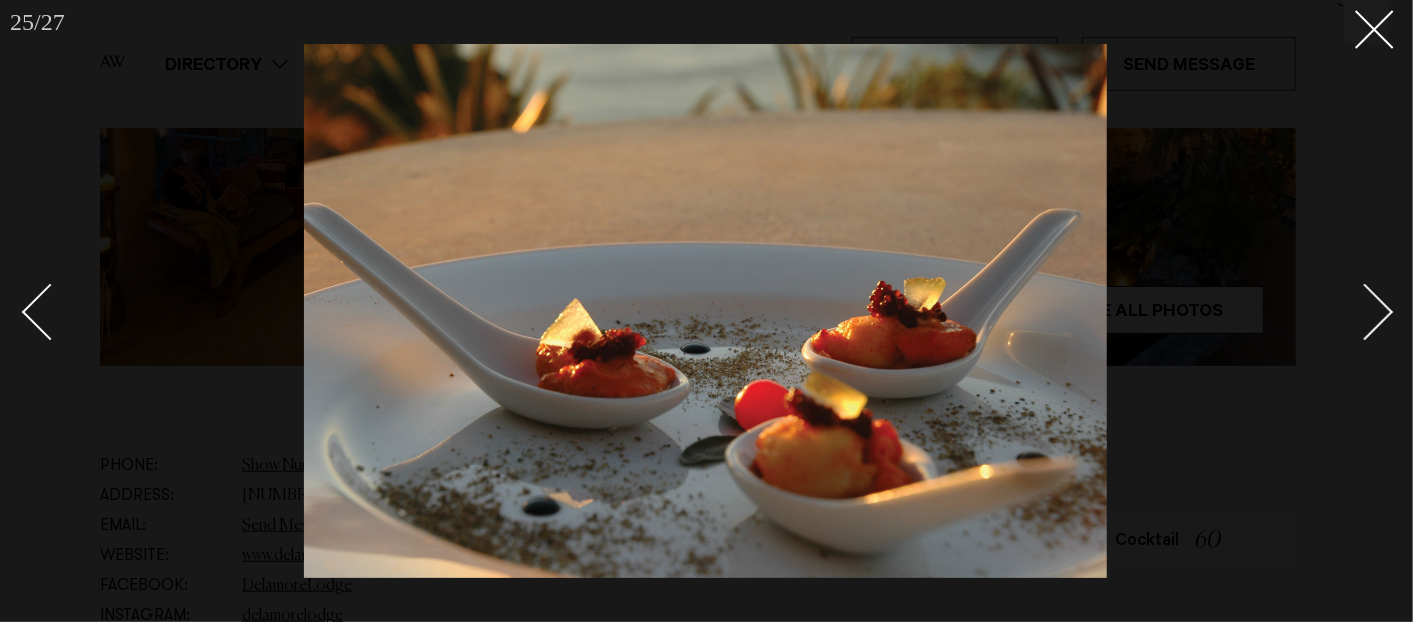 click at bounding box center (1365, 312) 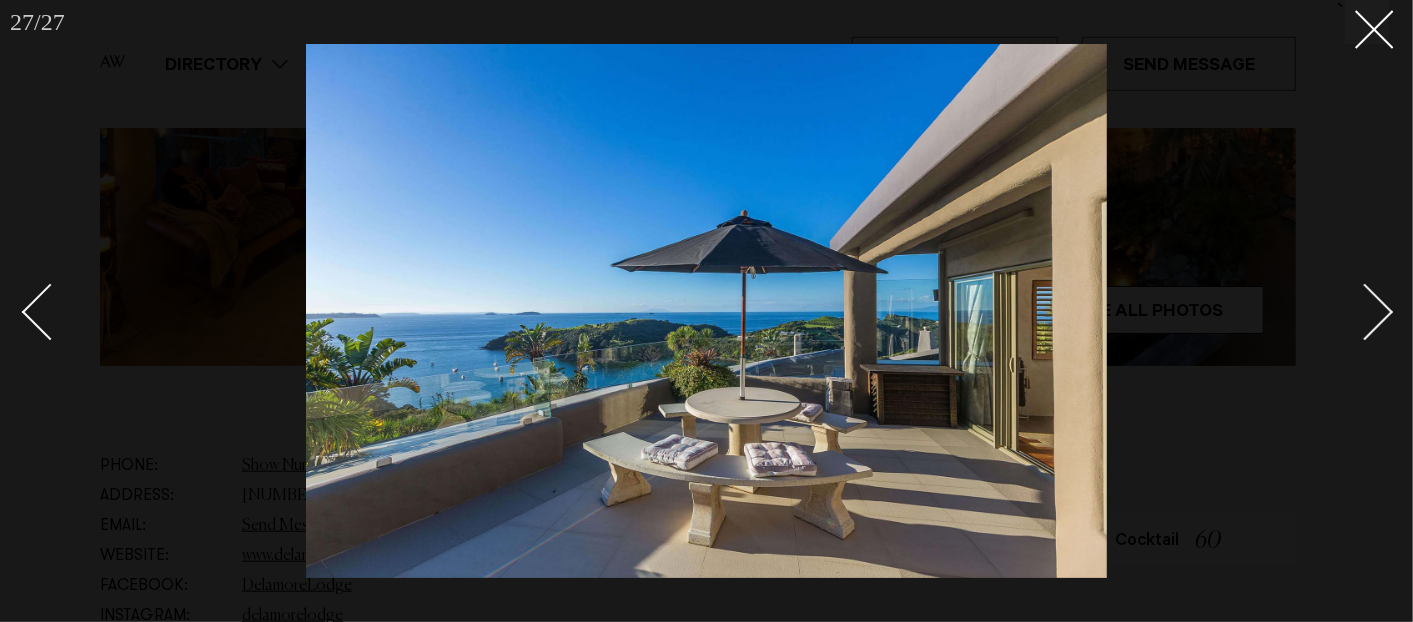 click at bounding box center (1365, 312) 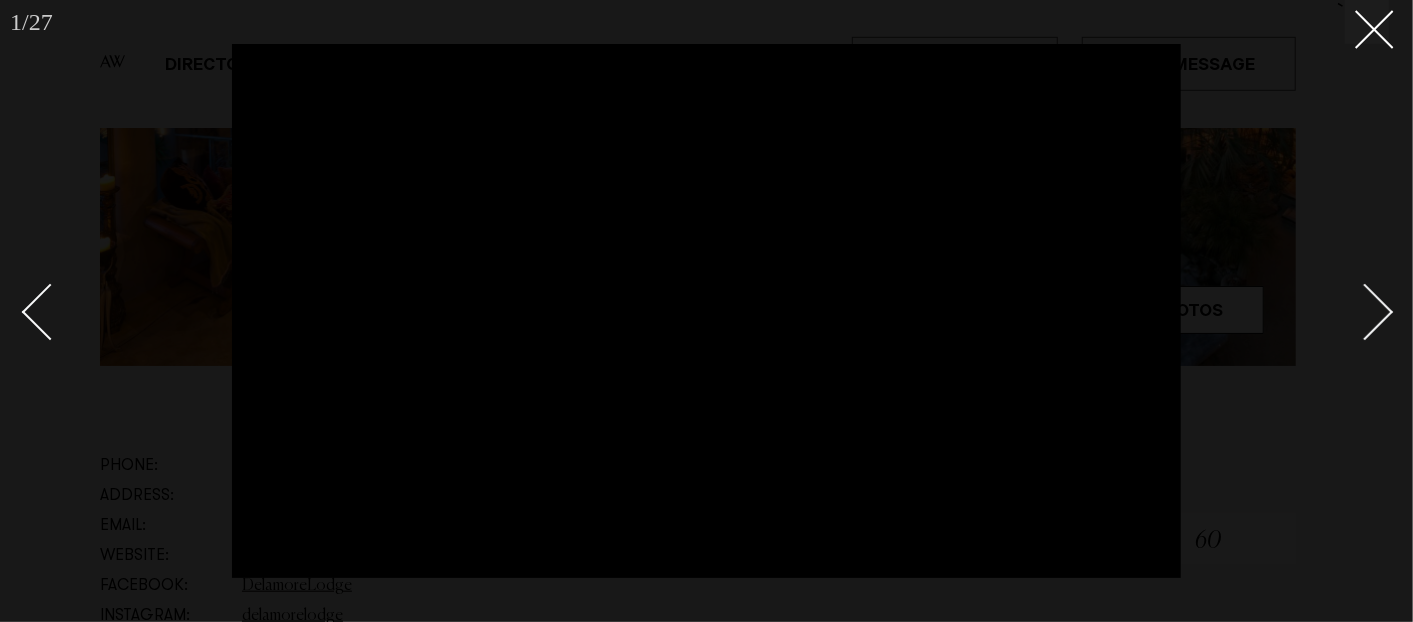 click at bounding box center [1365, 312] 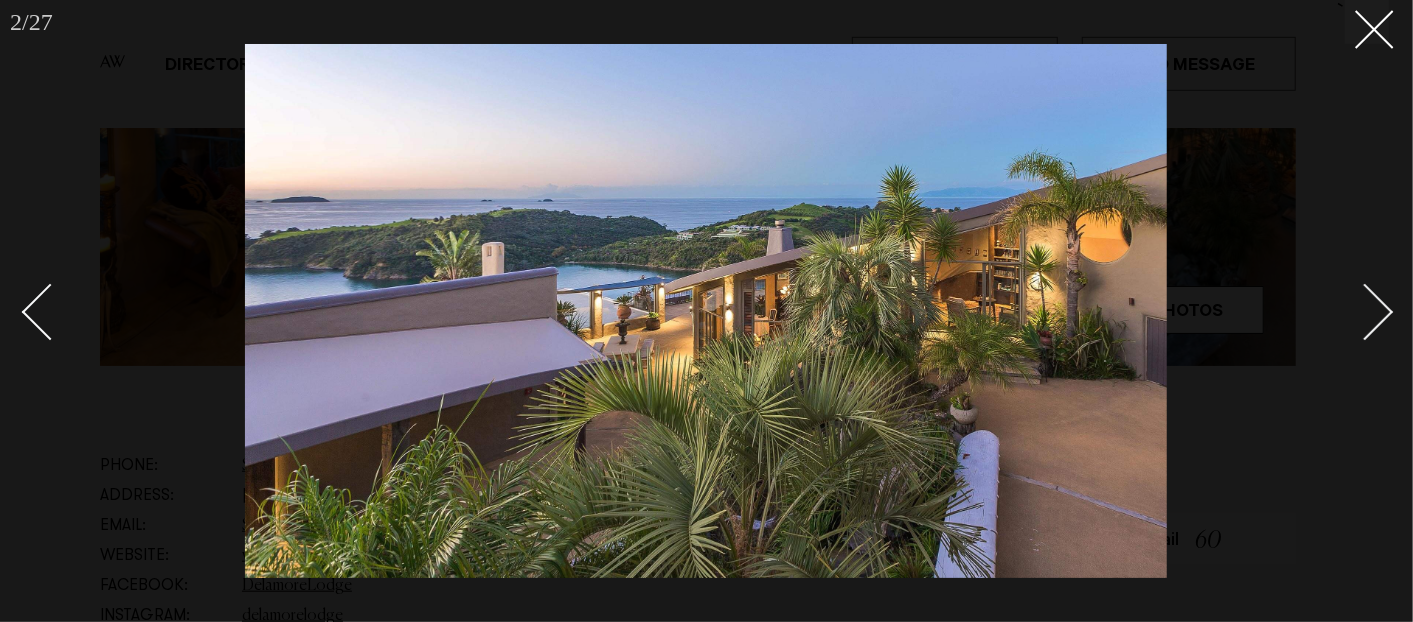 click at bounding box center [1365, 312] 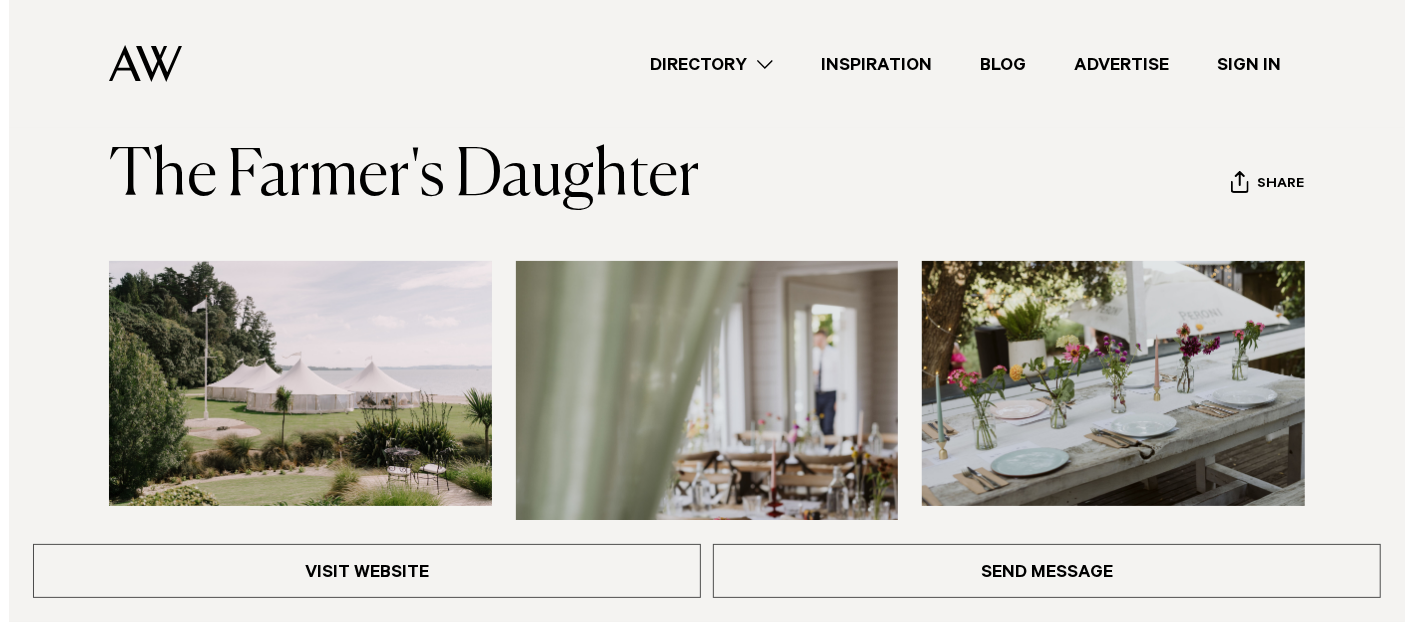 scroll, scrollTop: 222, scrollLeft: 0, axis: vertical 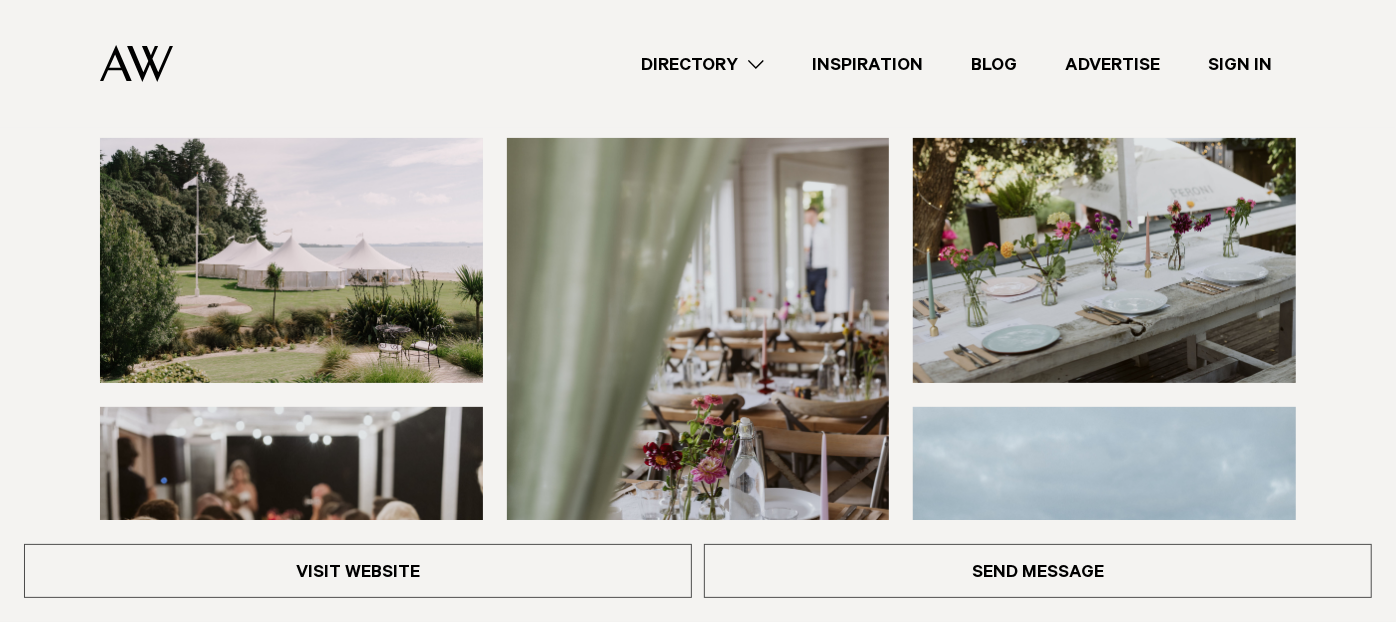click at bounding box center [291, 260] 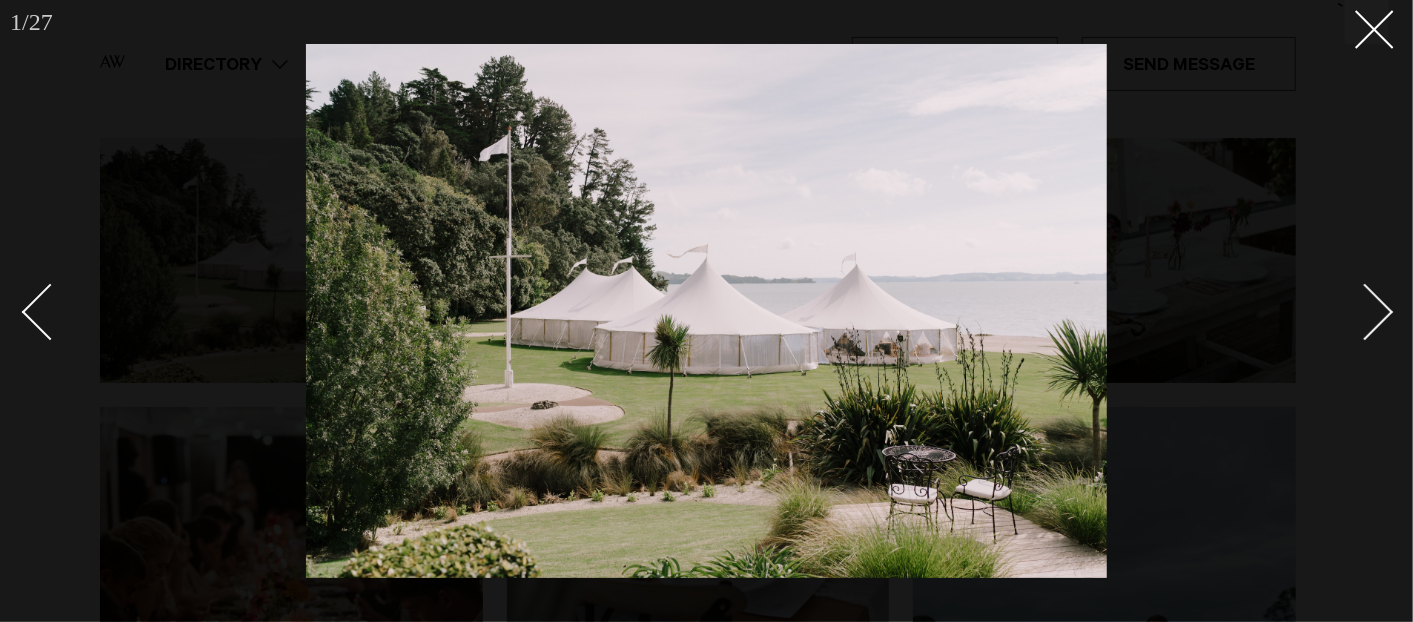 click at bounding box center [1365, 312] 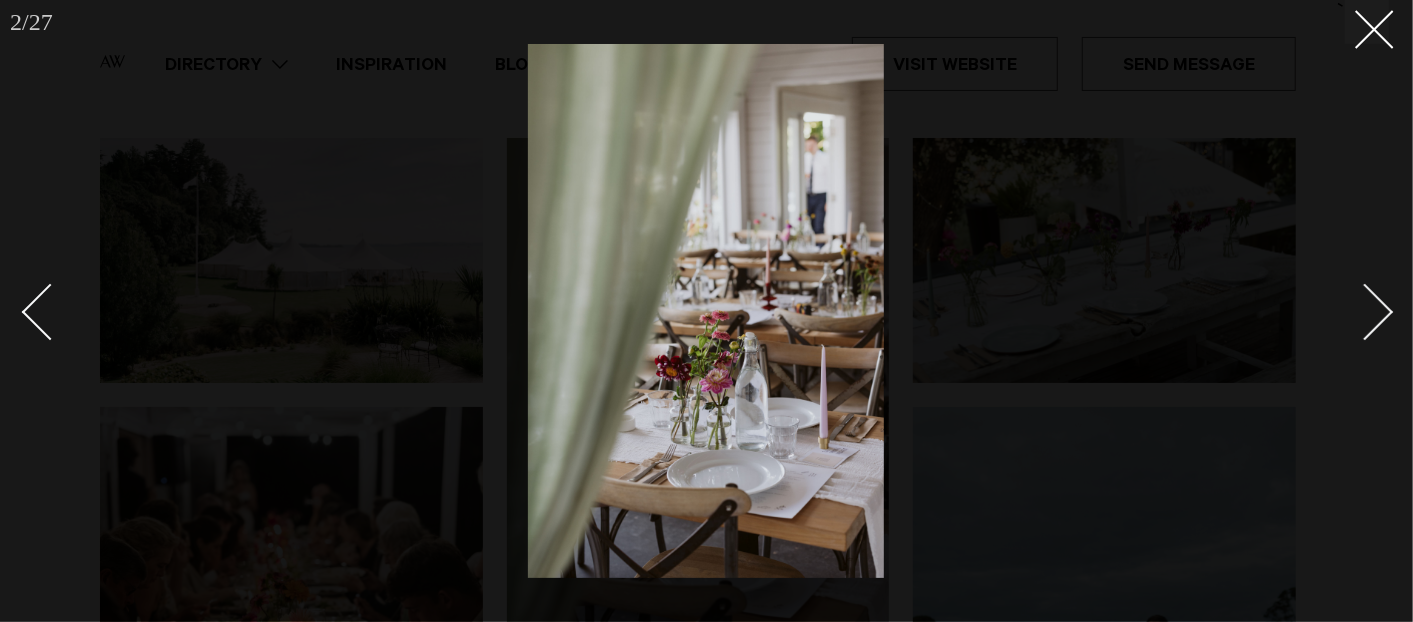 click at bounding box center [1365, 312] 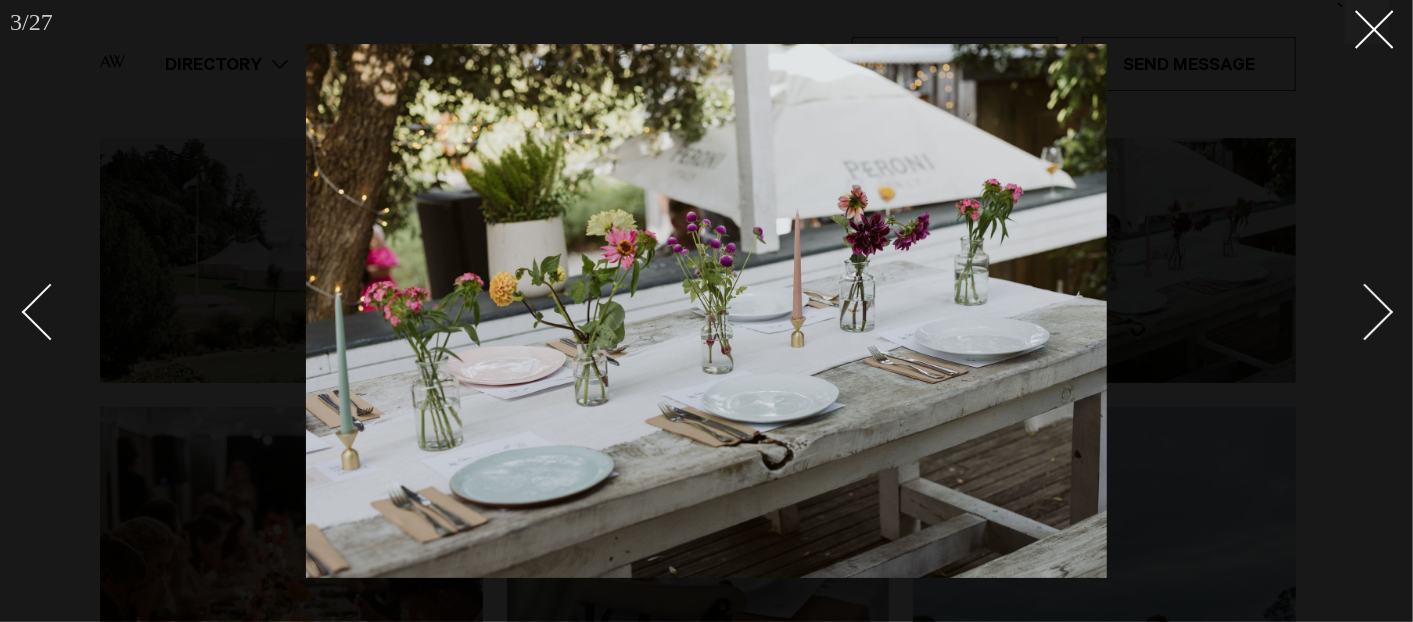 click at bounding box center (1365, 312) 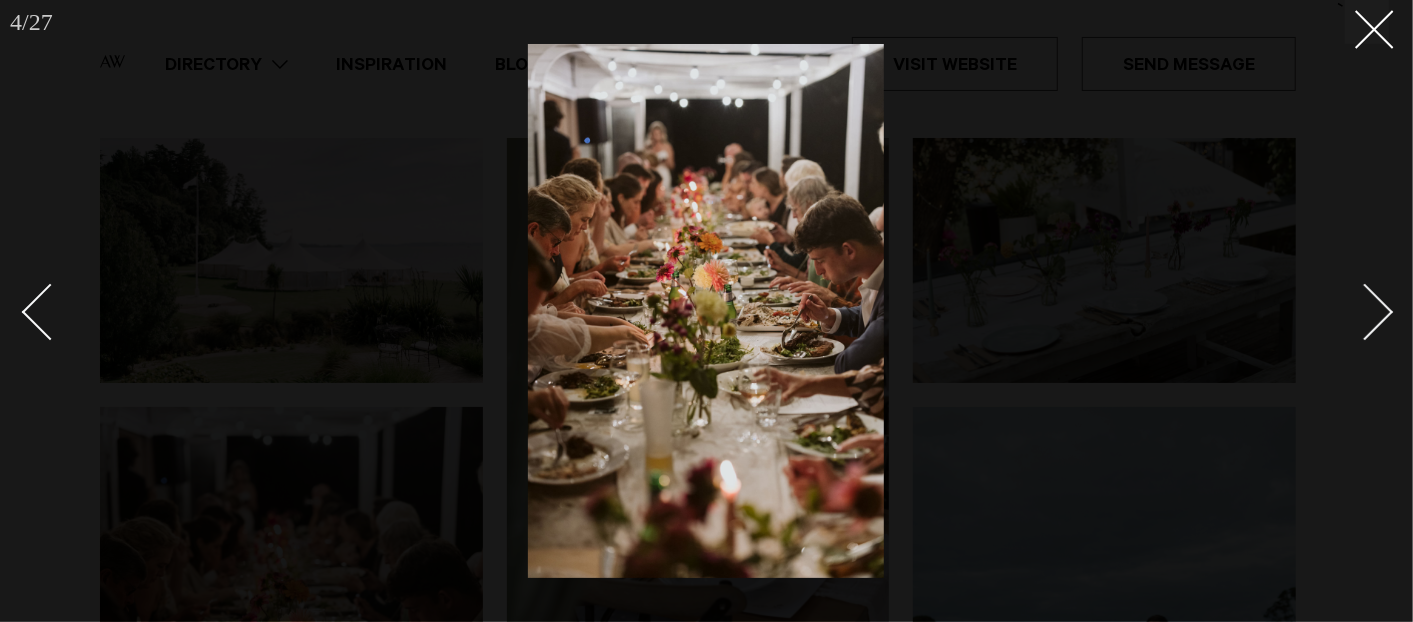 click at bounding box center (1365, 312) 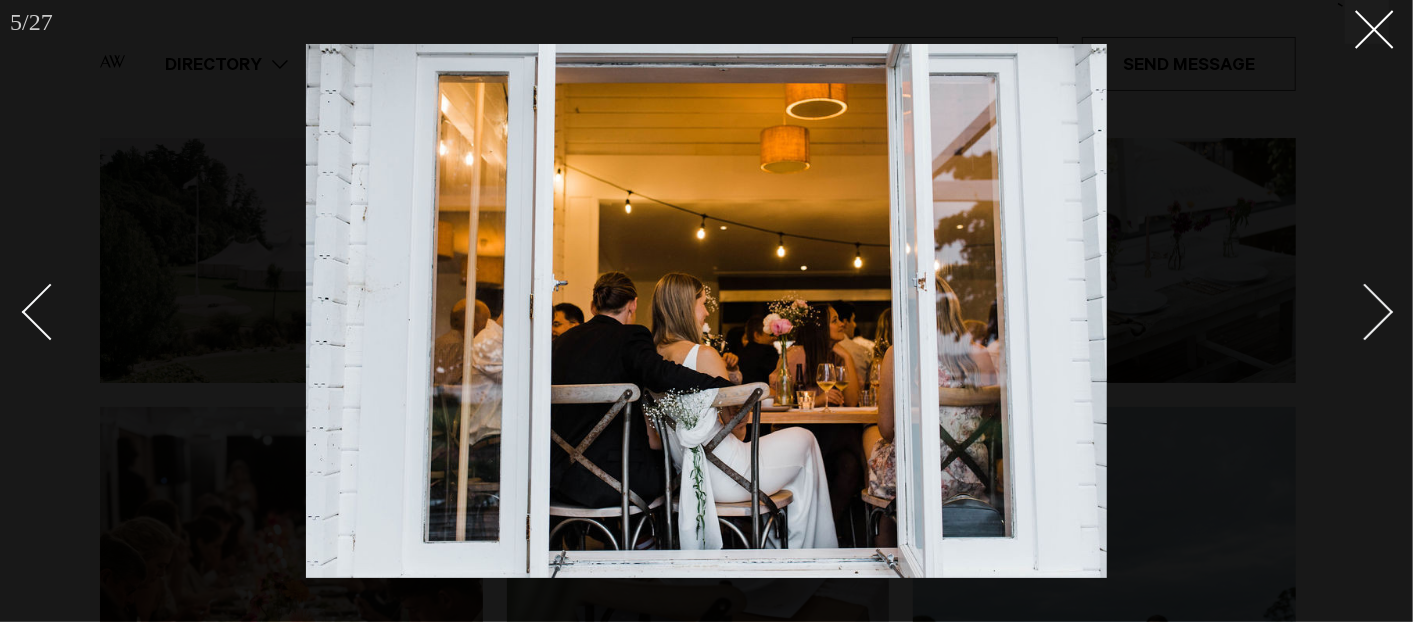 click at bounding box center (1365, 312) 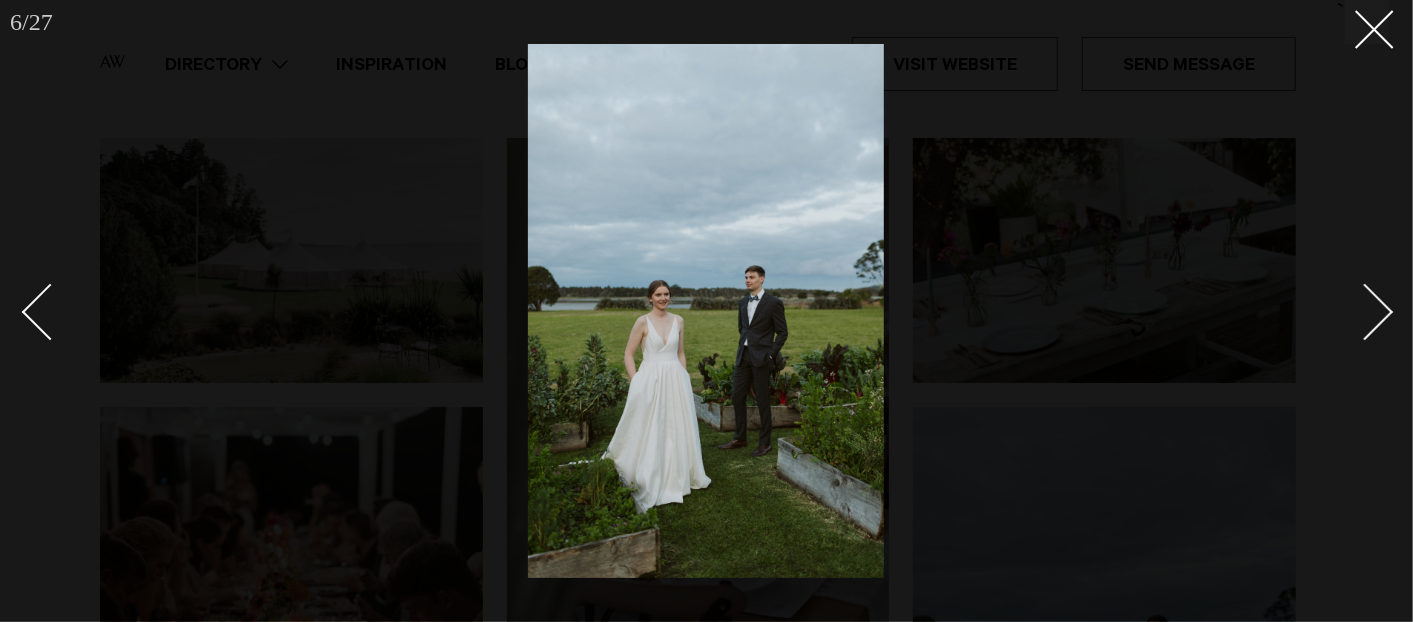 click at bounding box center (1365, 312) 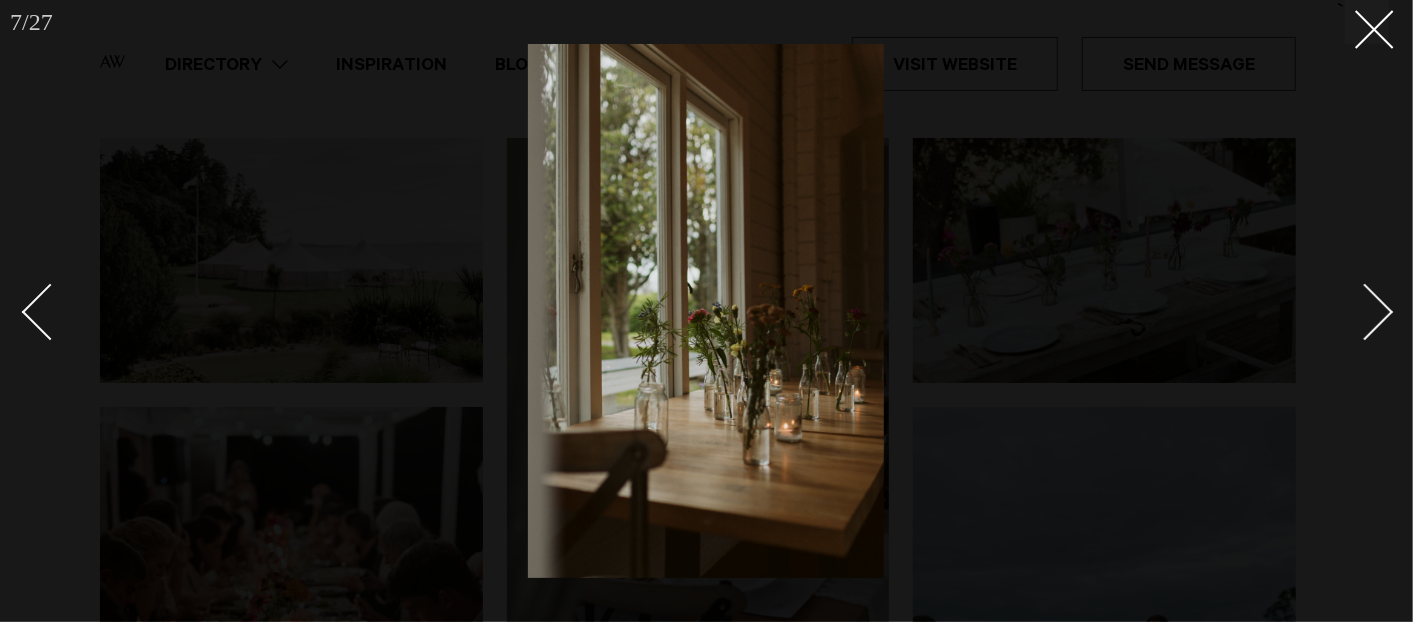 click at bounding box center [1365, 312] 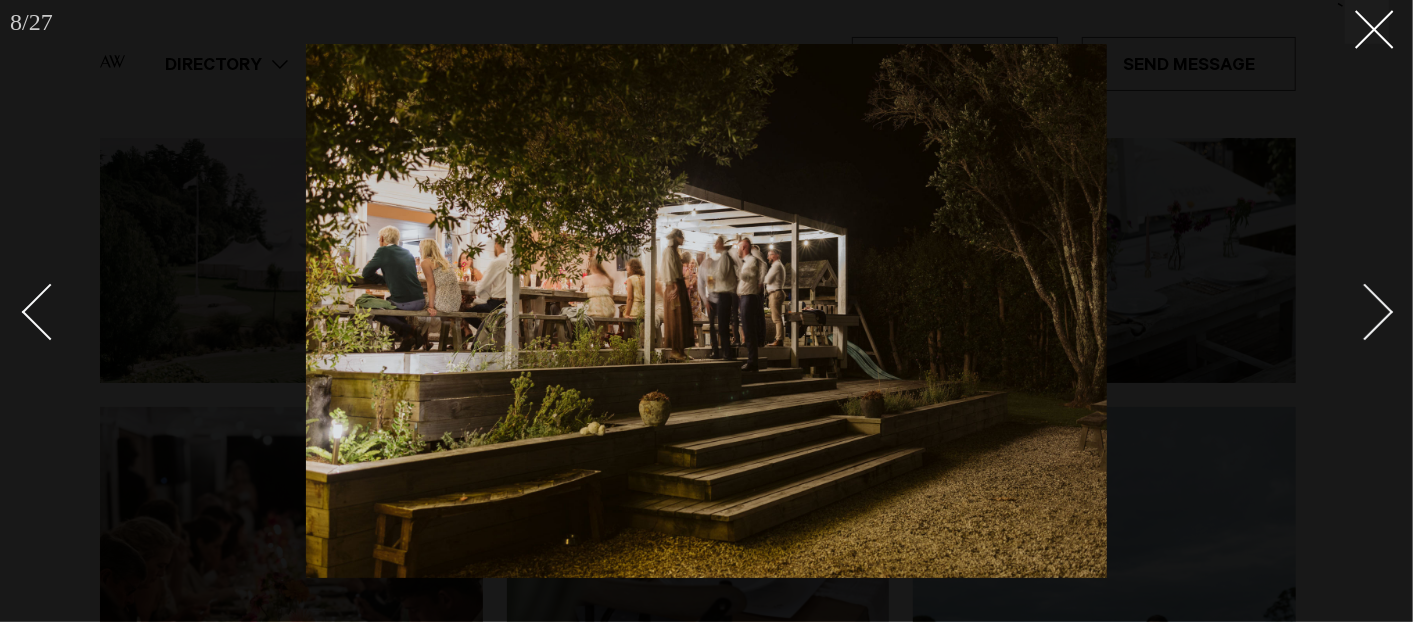 click at bounding box center (1365, 312) 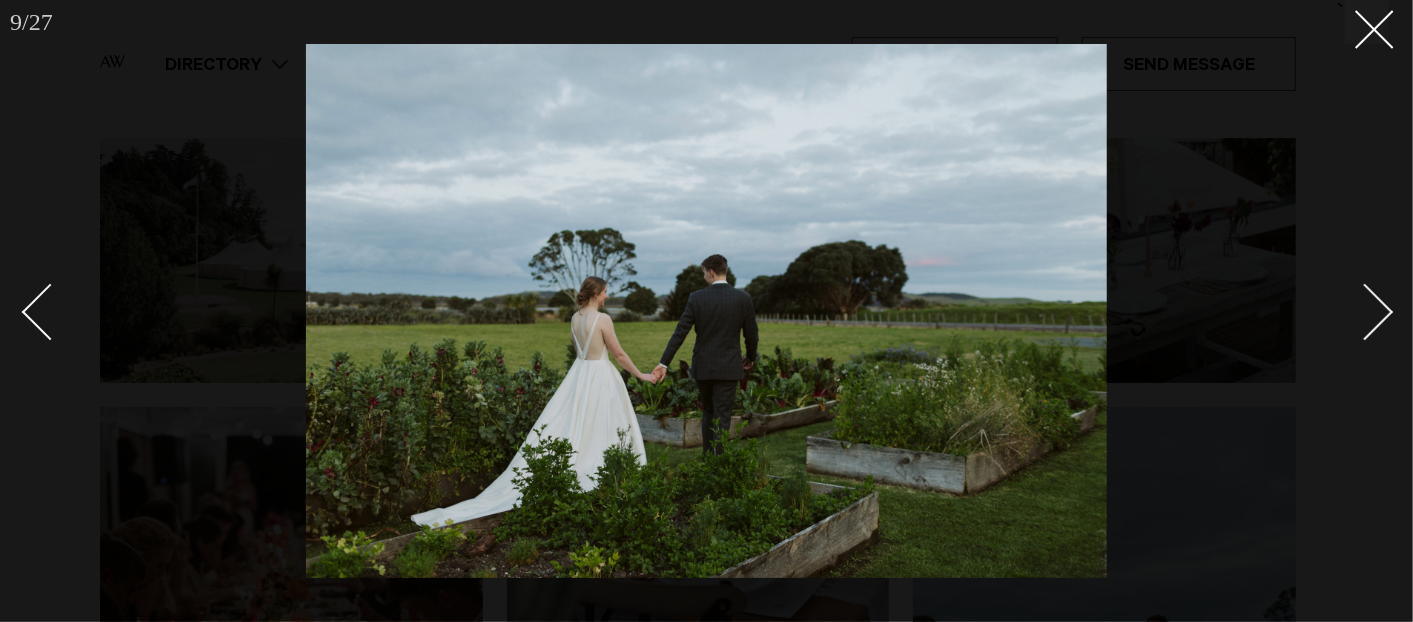 click at bounding box center (1365, 312) 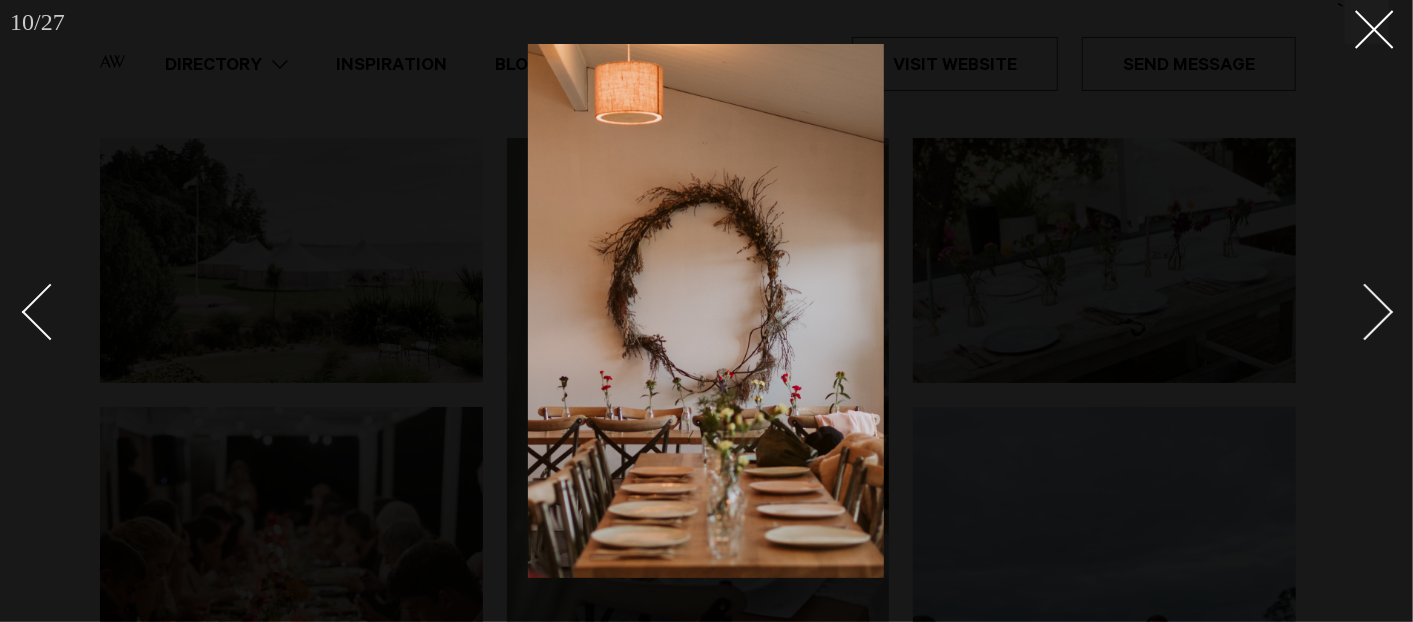 click at bounding box center (1365, 312) 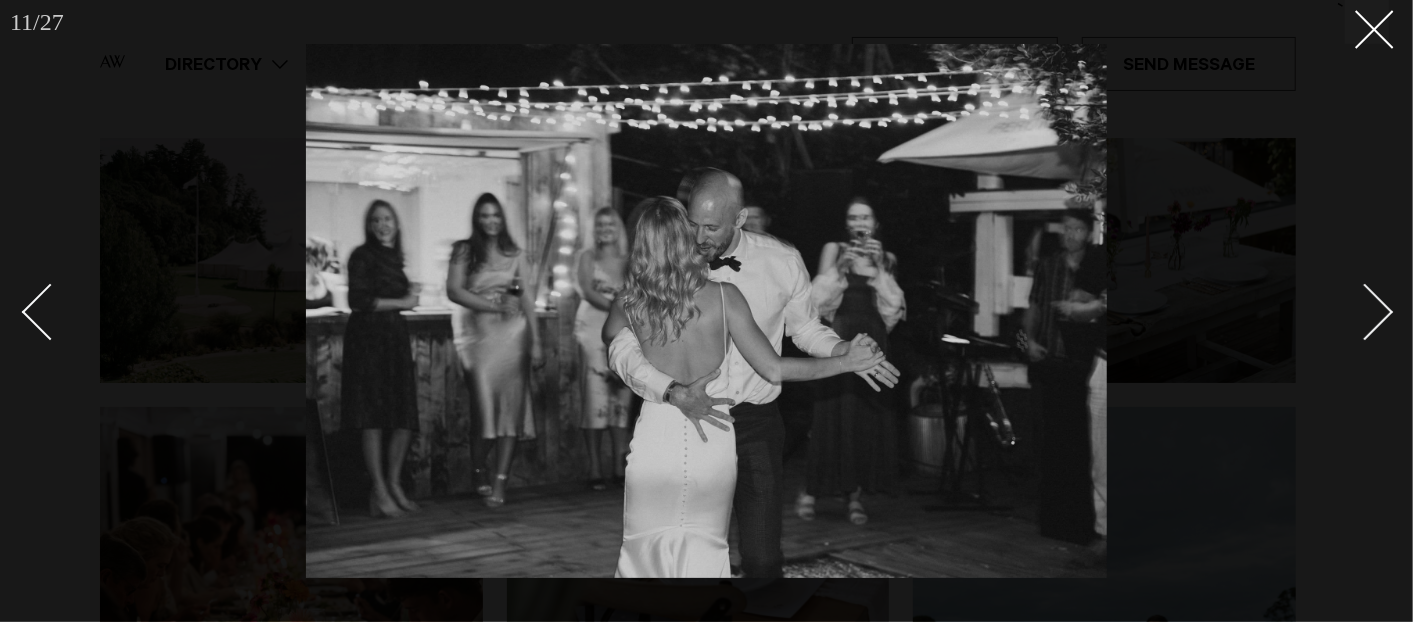 click at bounding box center [1365, 312] 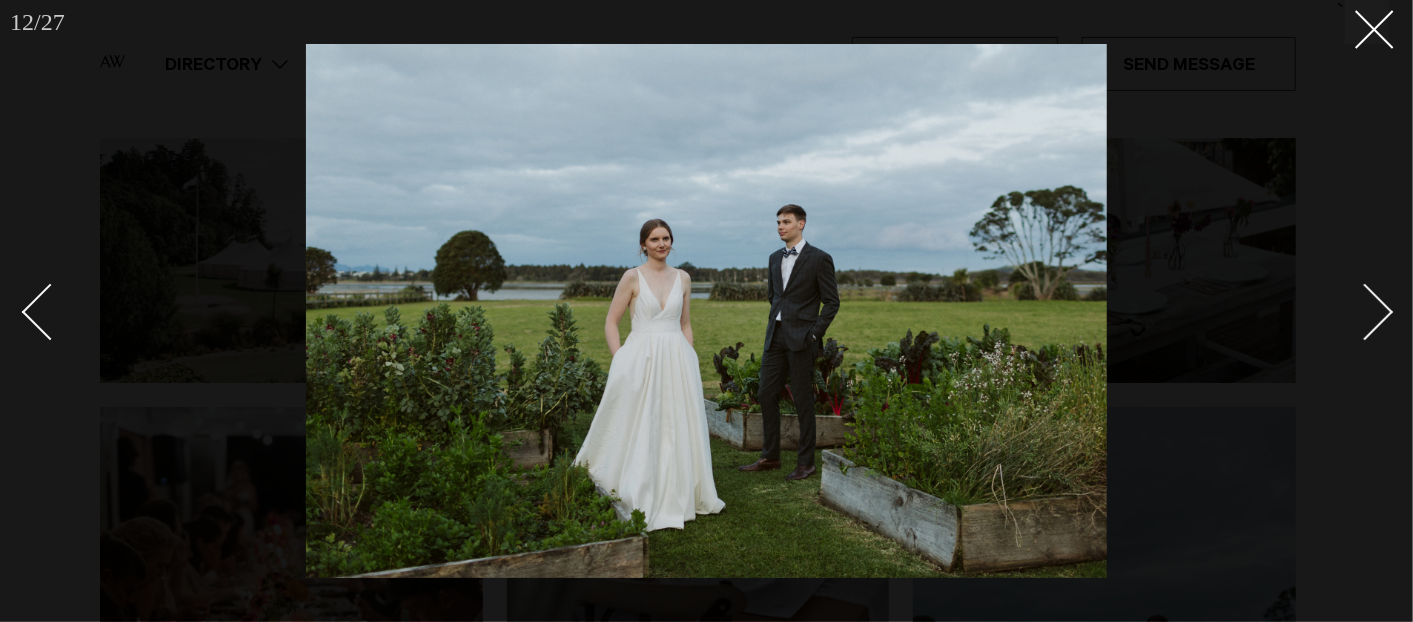 click at bounding box center (1365, 312) 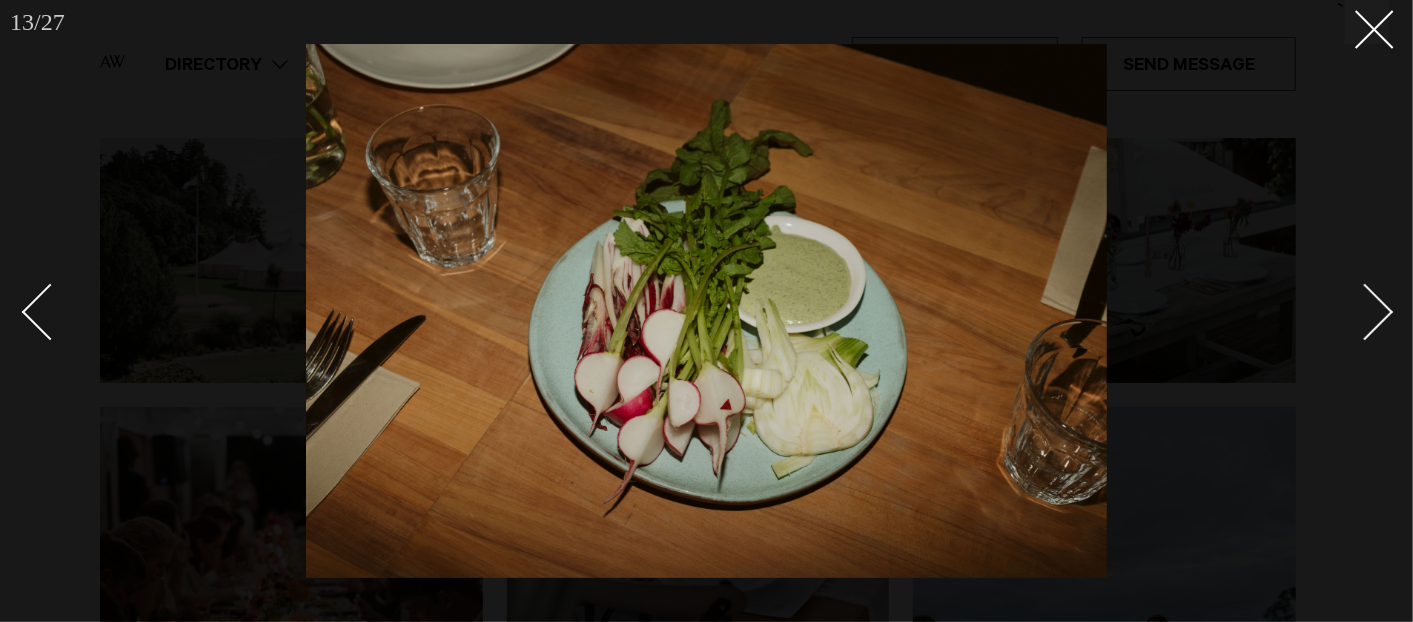click at bounding box center (1365, 312) 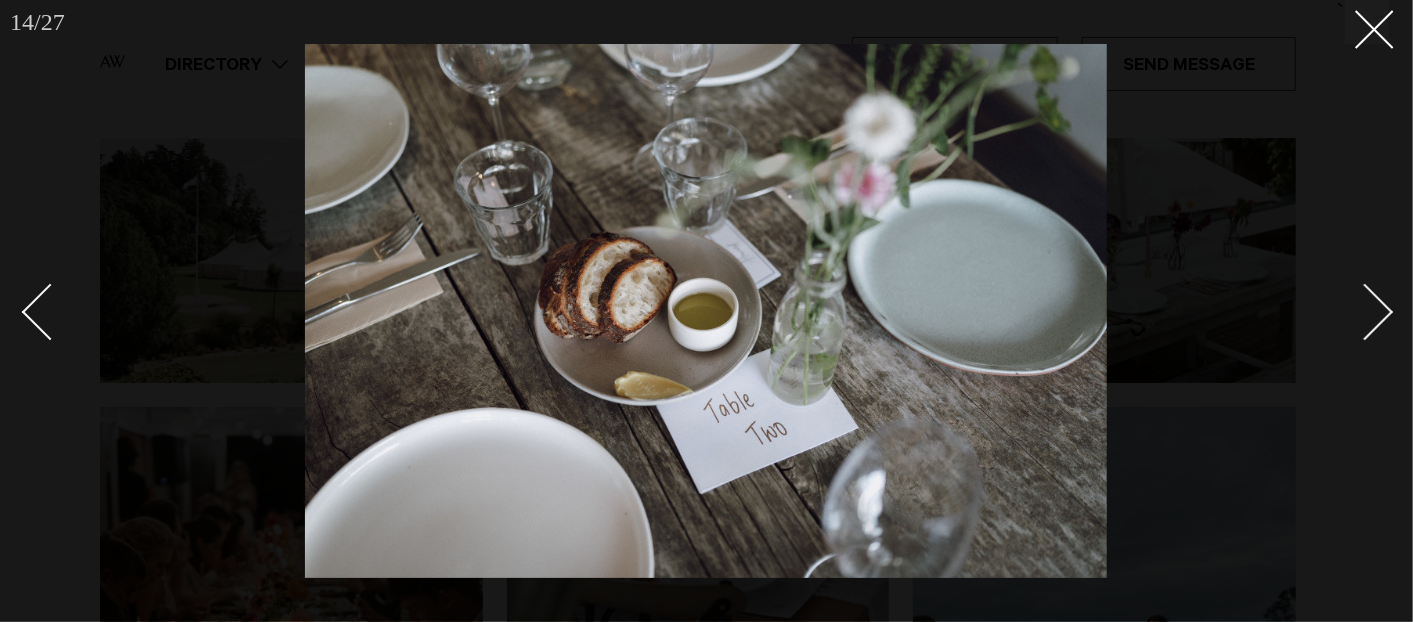 click at bounding box center (1365, 312) 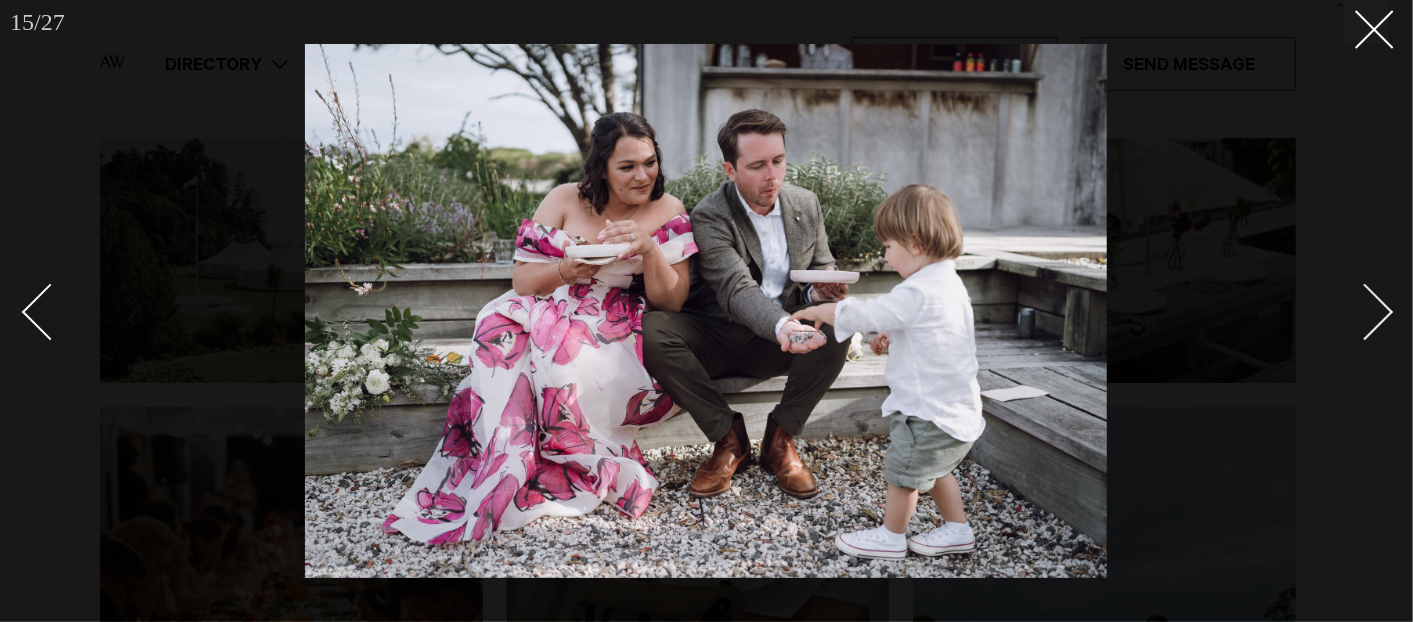 click at bounding box center [1365, 312] 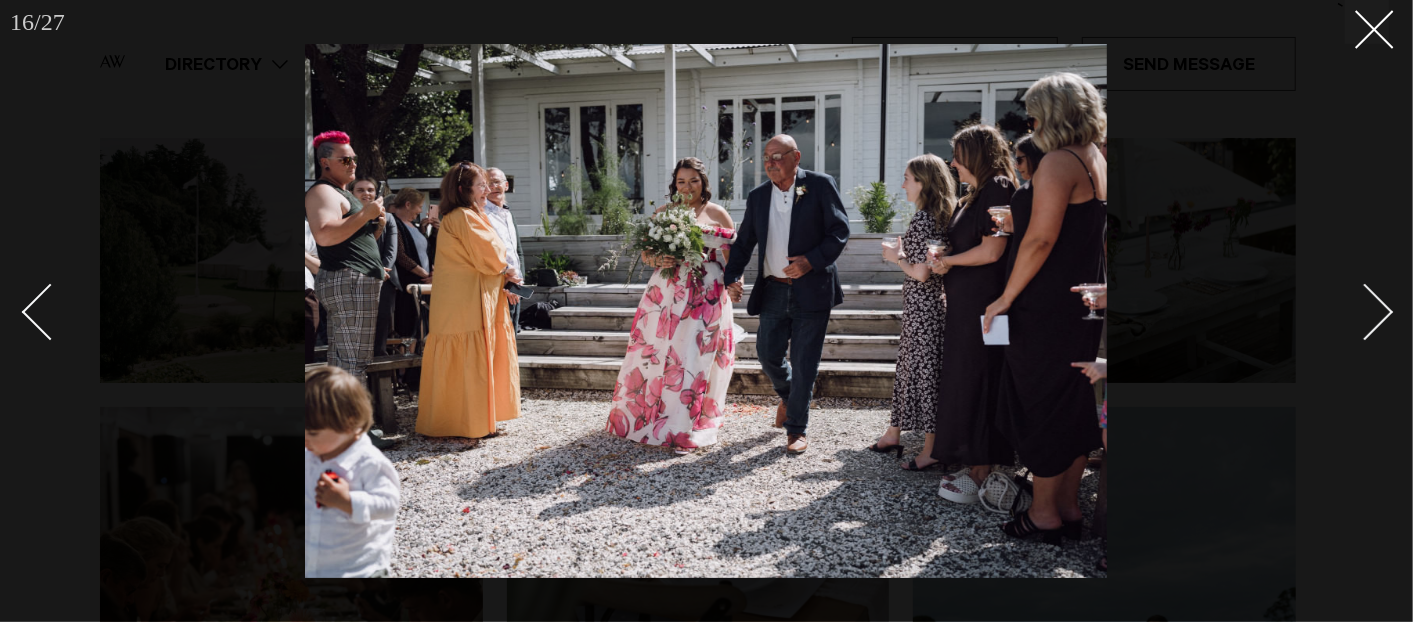 click at bounding box center (1365, 312) 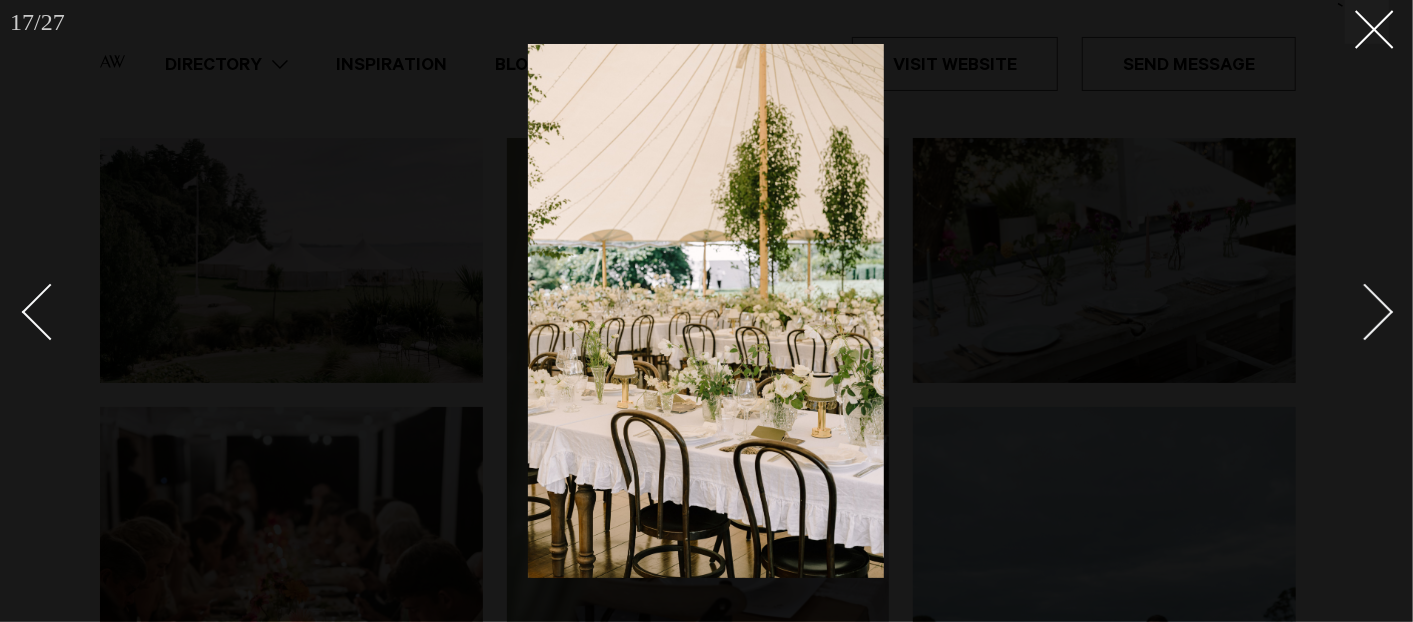 click at bounding box center [1365, 312] 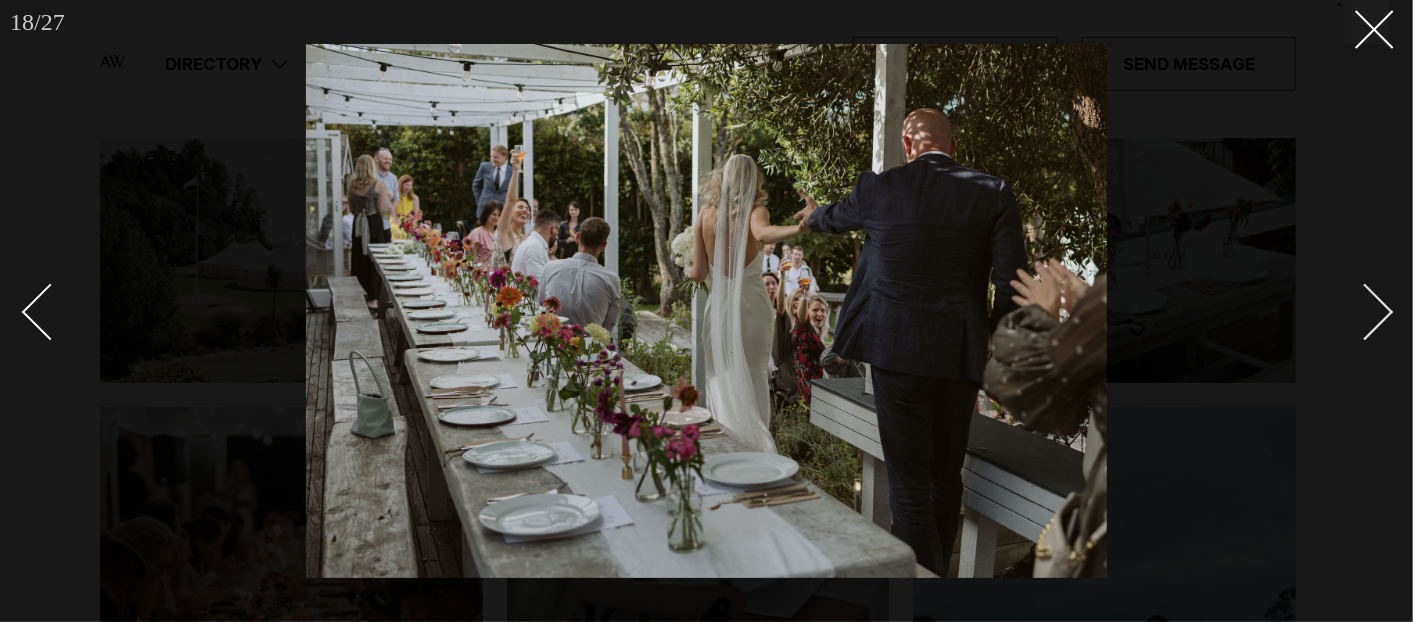 click at bounding box center [1365, 312] 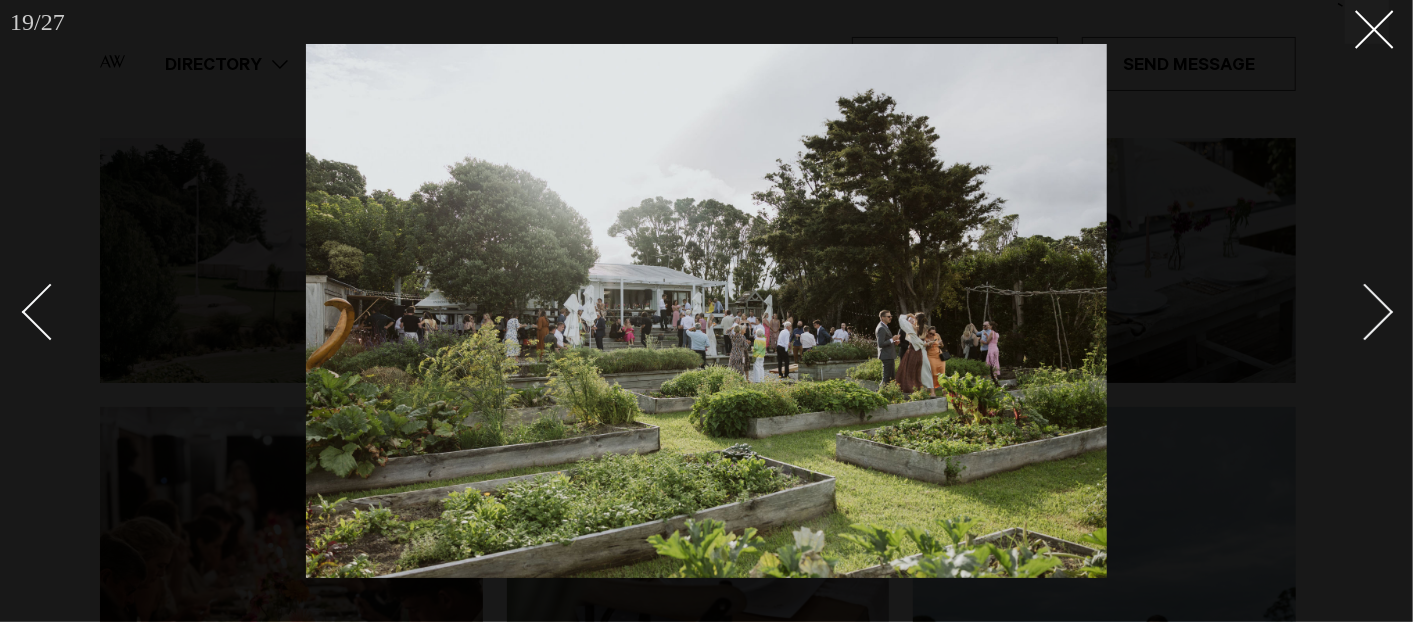click at bounding box center [1365, 312] 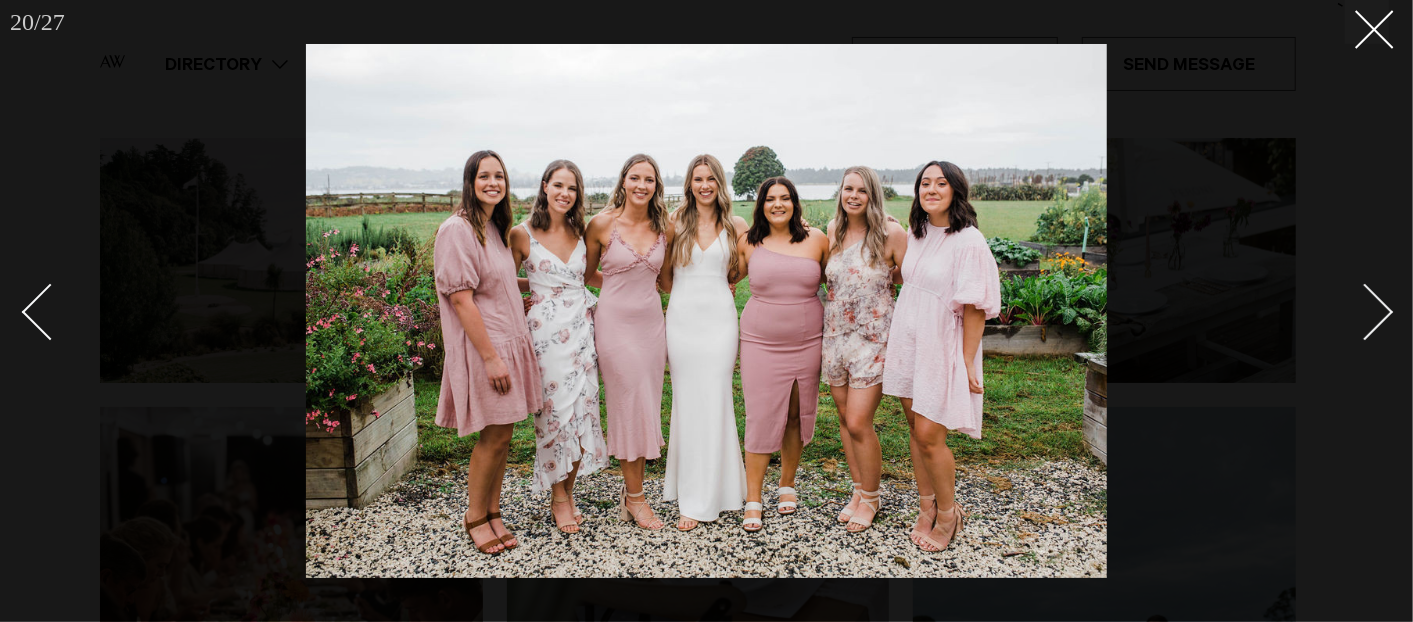 click at bounding box center [1365, 312] 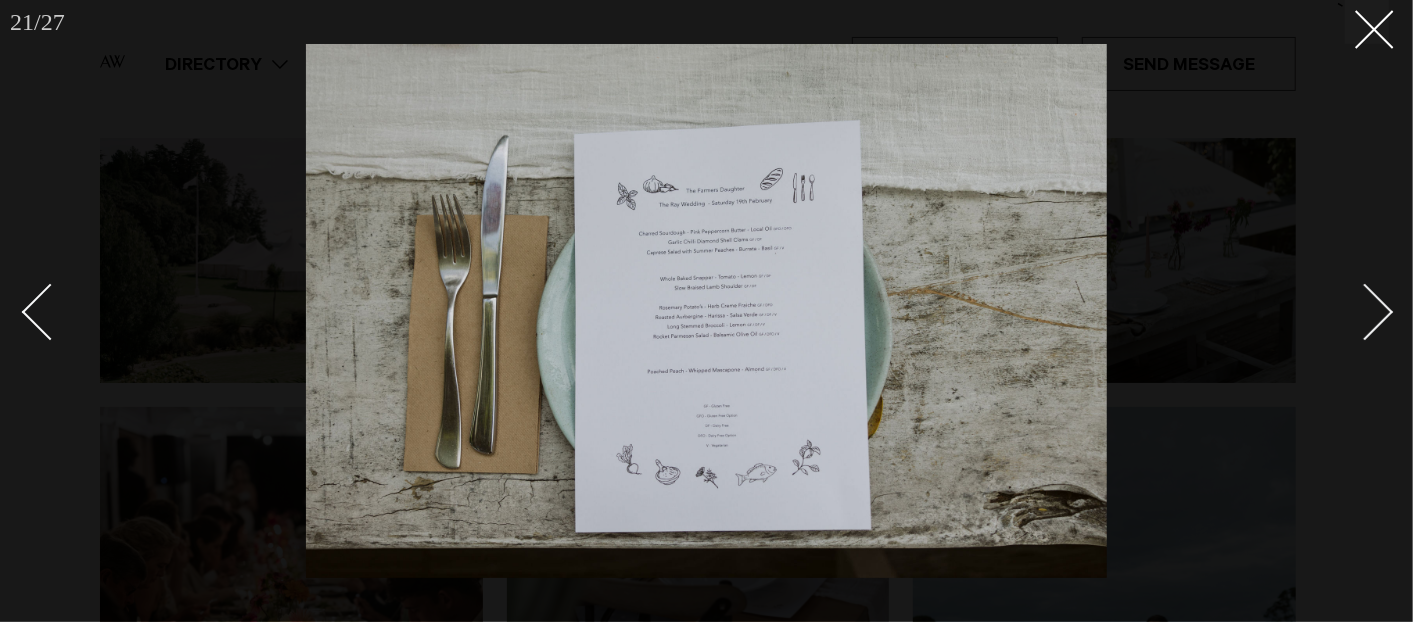 click at bounding box center (1365, 312) 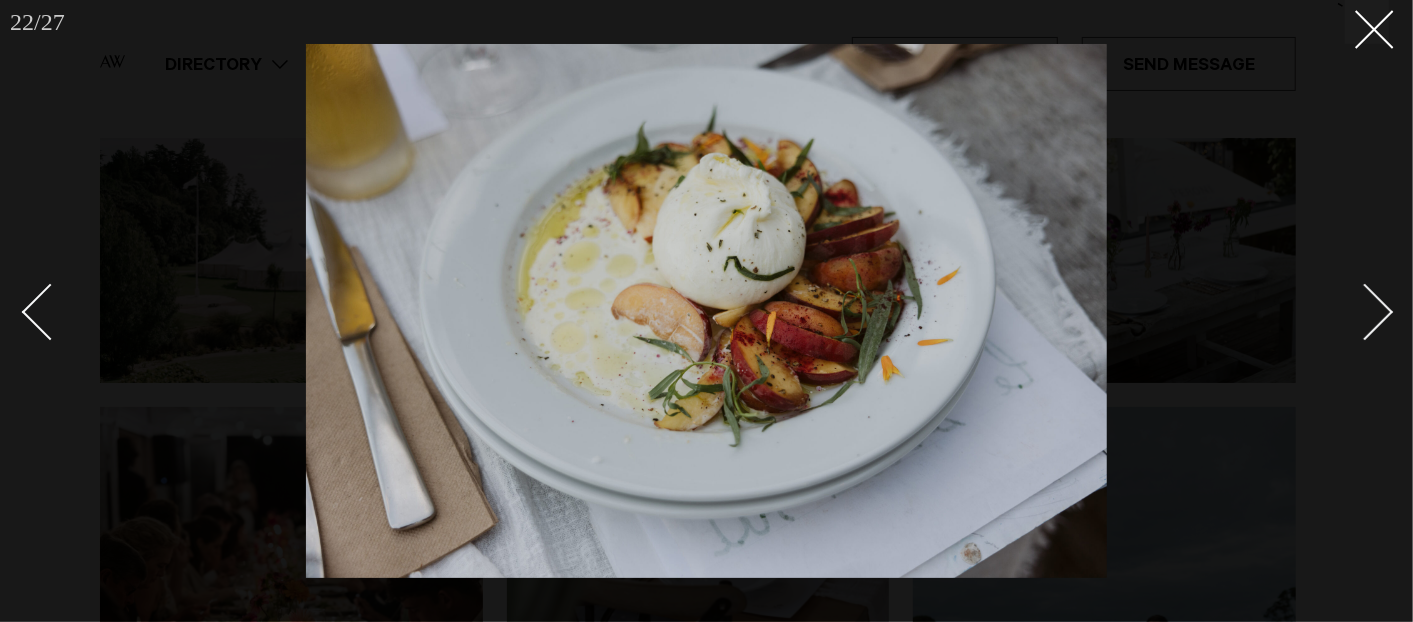 click at bounding box center [1365, 312] 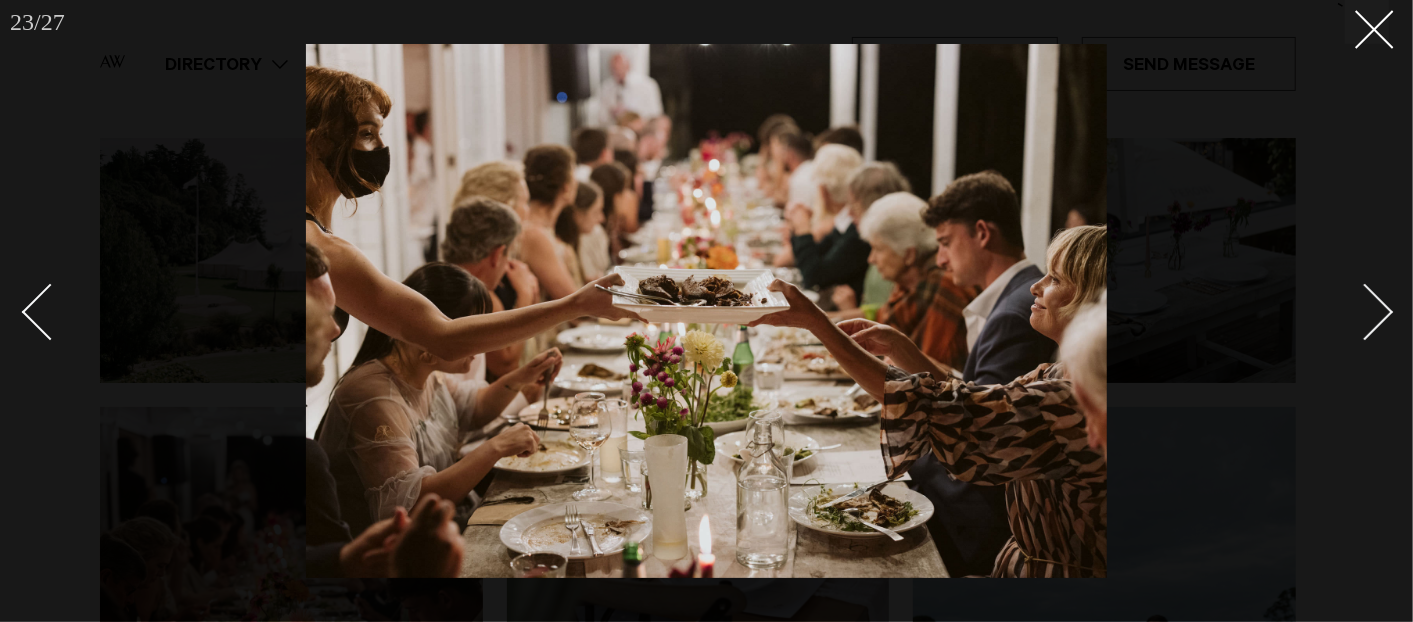 click at bounding box center [1365, 312] 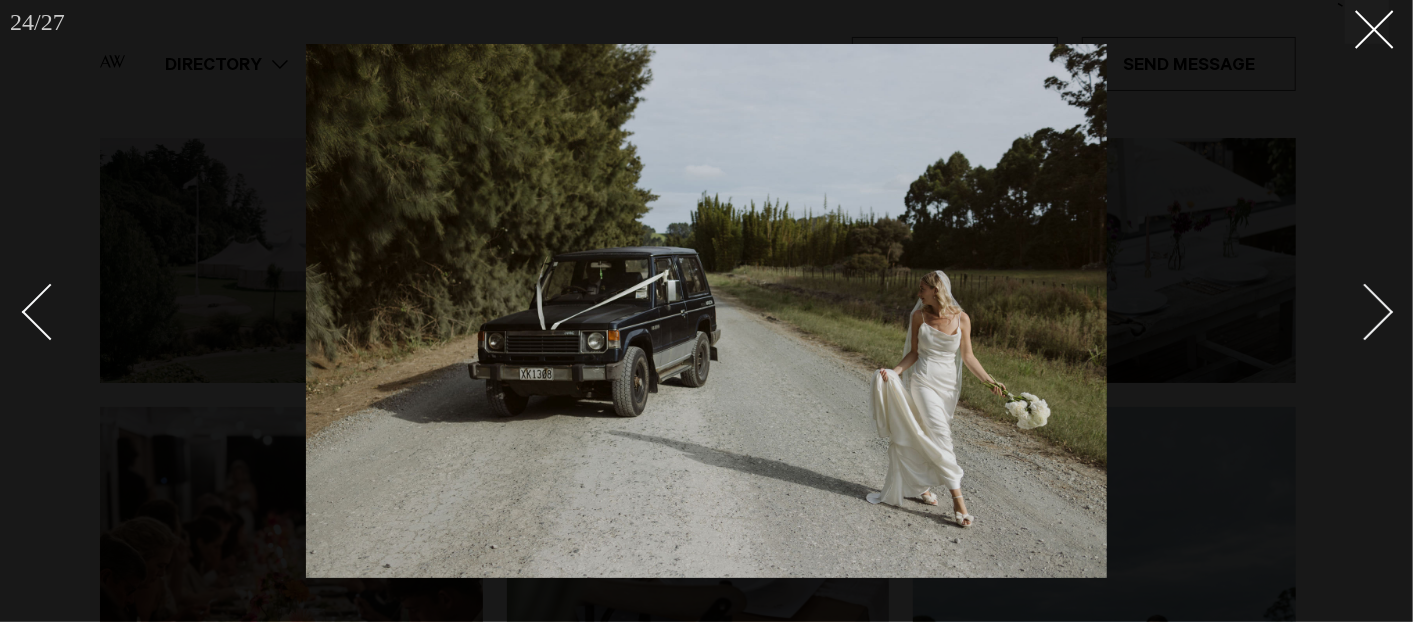 drag, startPoint x: 1362, startPoint y: 34, endPoint x: 1340, endPoint y: 88, distance: 58.30952 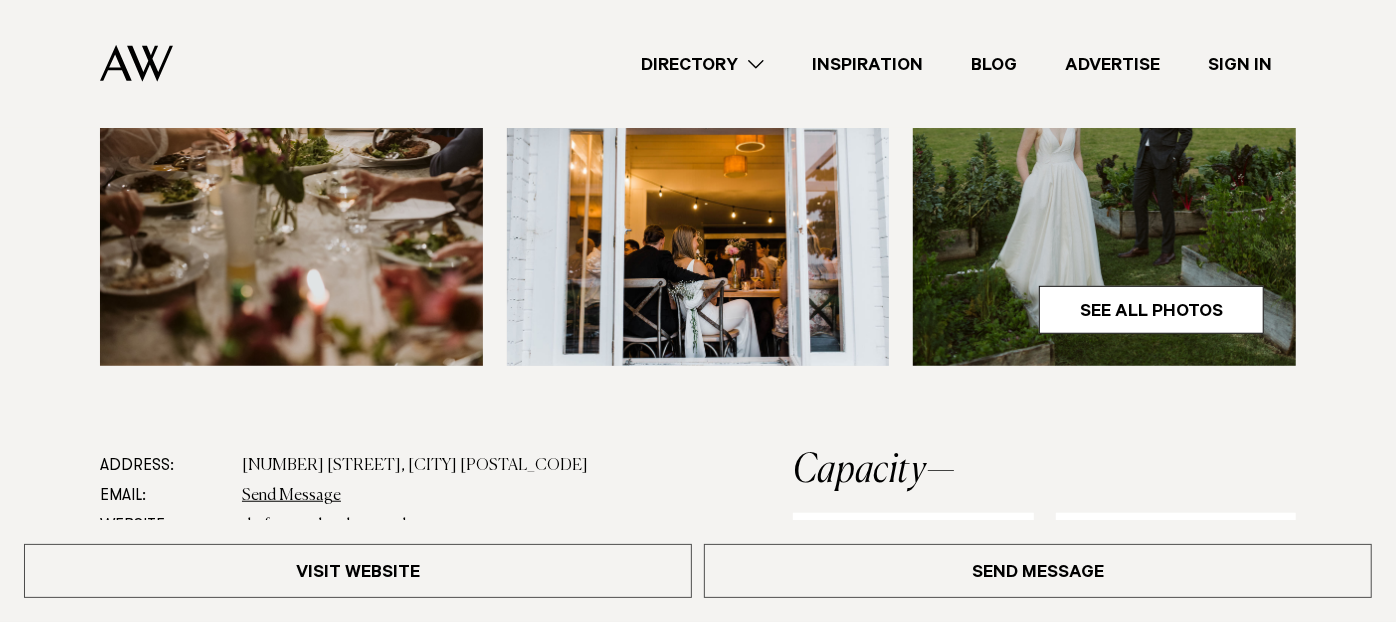 scroll, scrollTop: 1000, scrollLeft: 0, axis: vertical 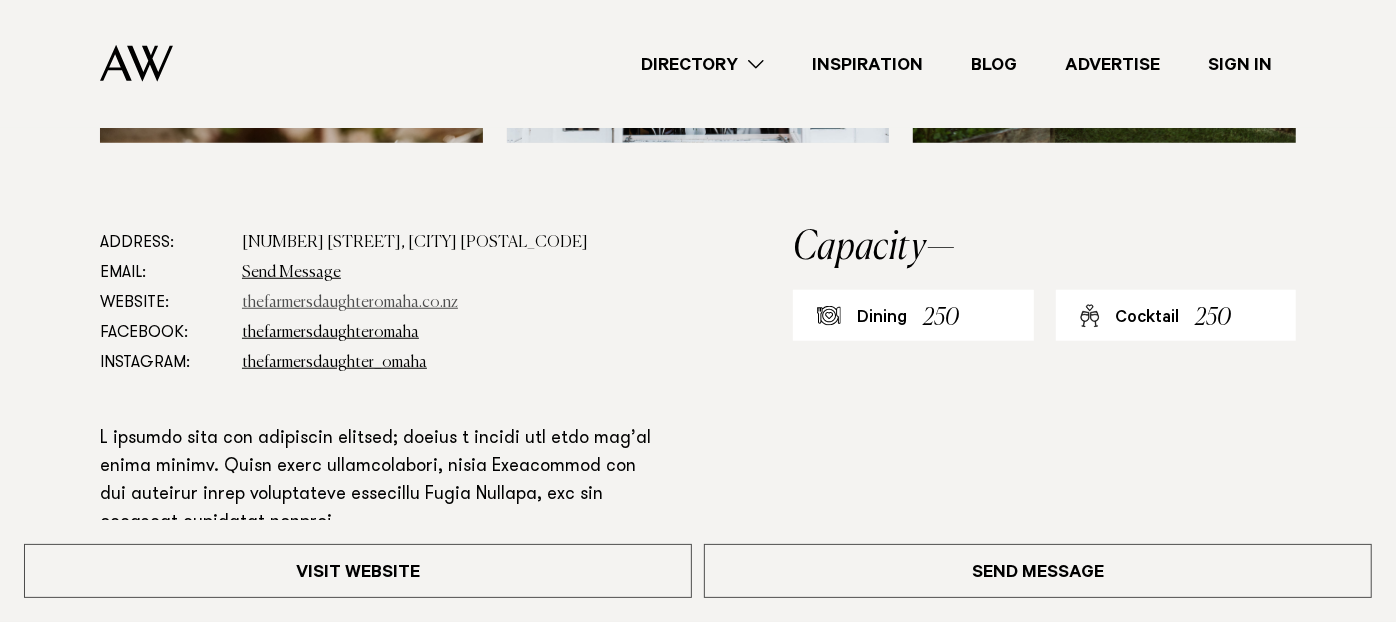 click on "thefarmersdaughteromaha.co.nz" at bounding box center (350, 303) 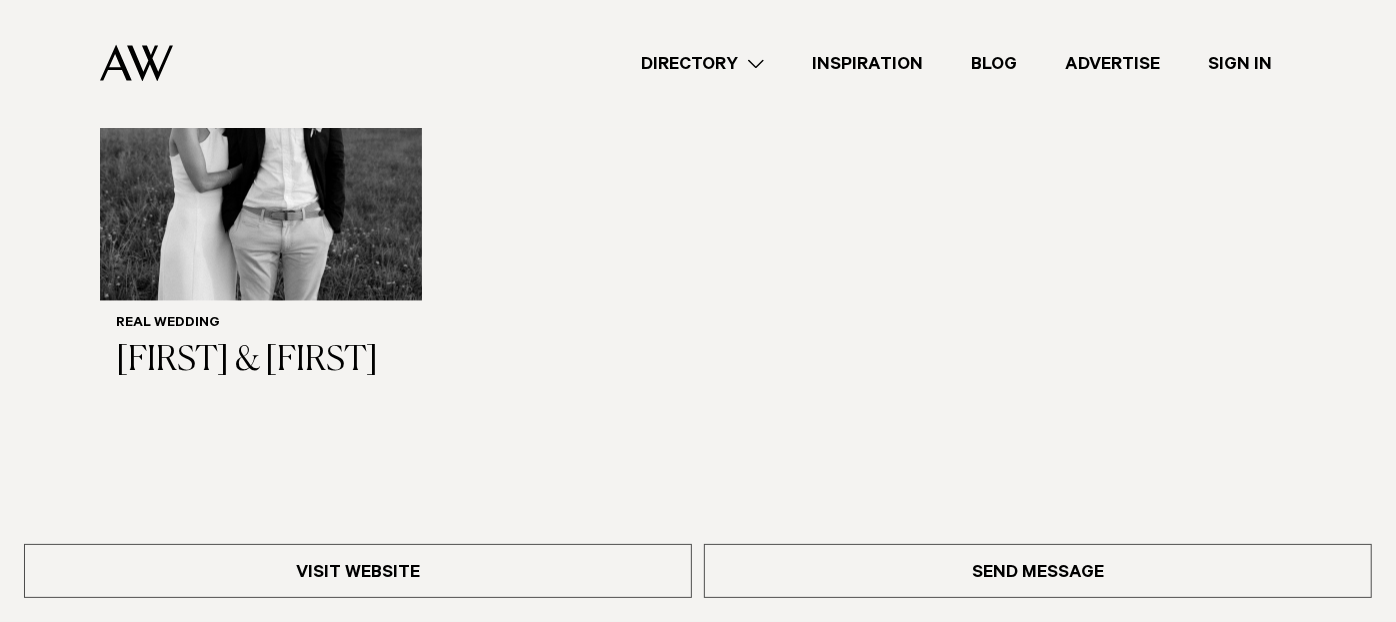 scroll, scrollTop: 2222, scrollLeft: 0, axis: vertical 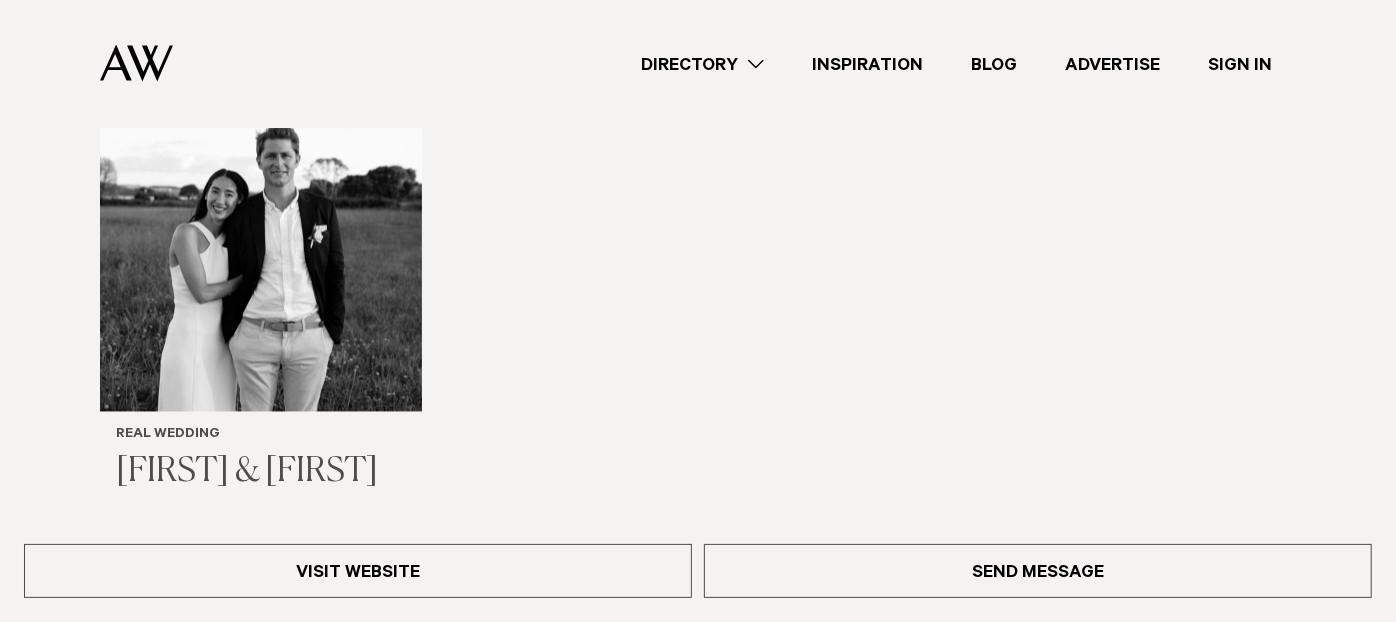 click at bounding box center (261, 251) 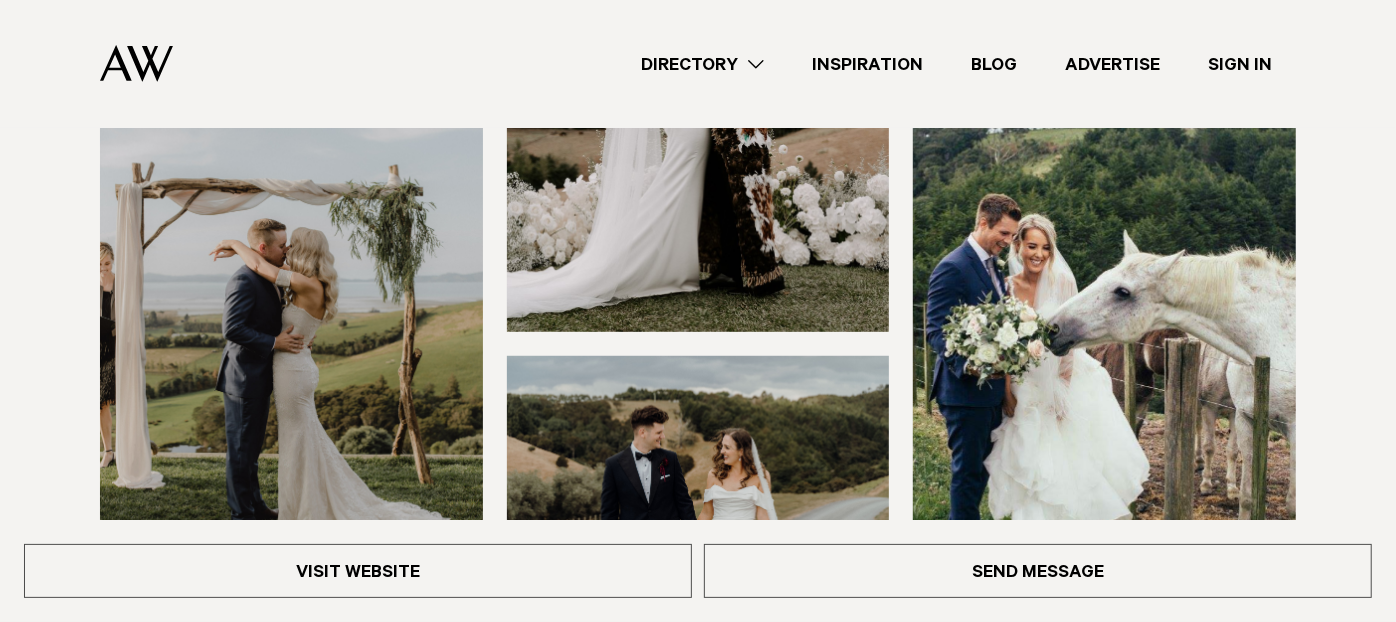 scroll, scrollTop: 666, scrollLeft: 0, axis: vertical 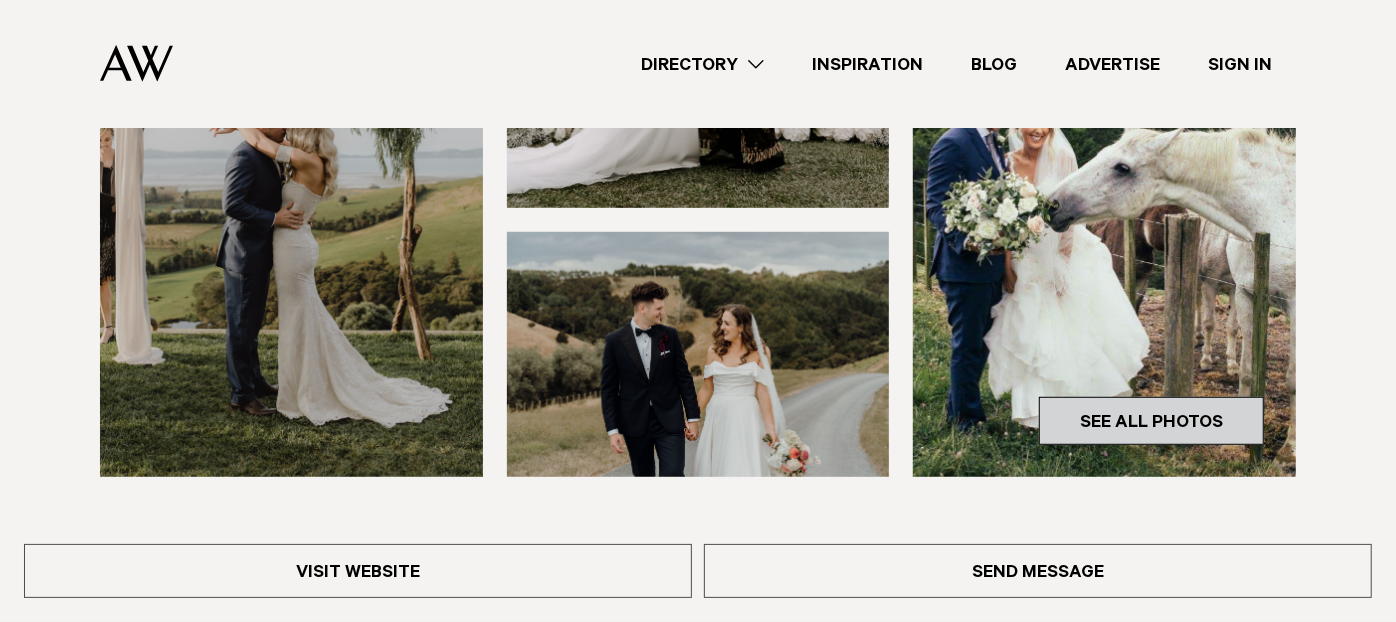 click on "See All Photos" at bounding box center (1151, 421) 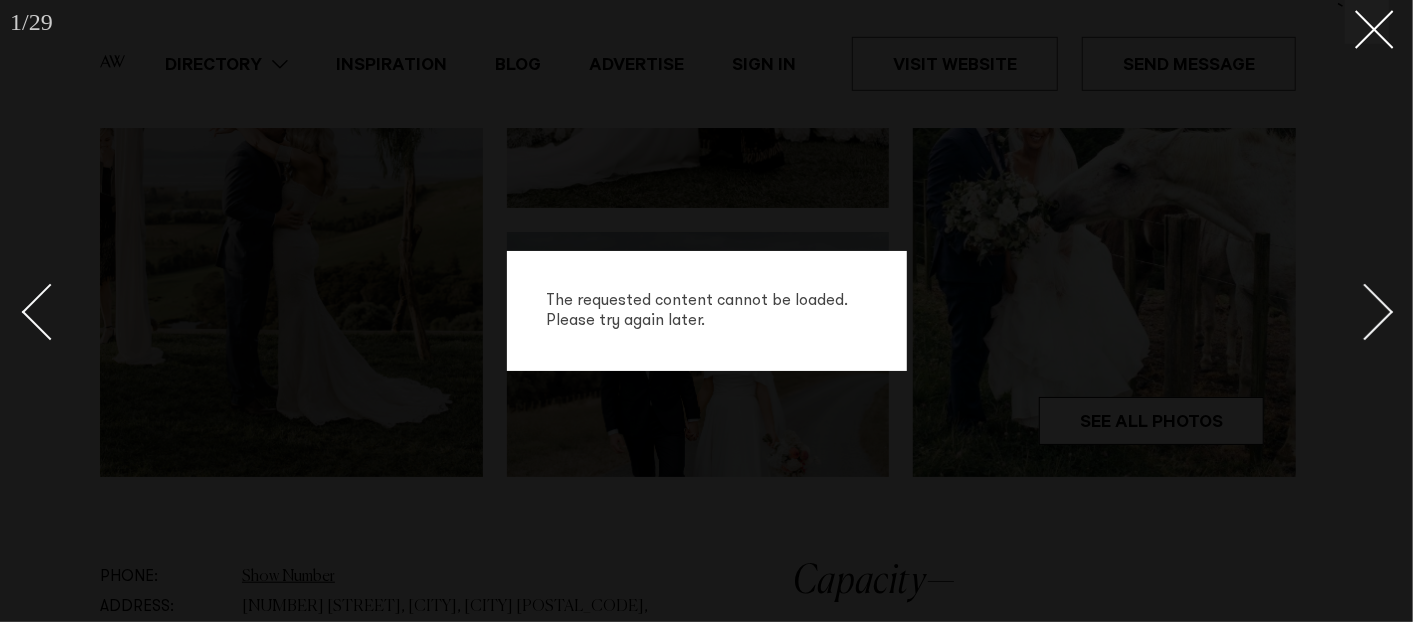 click at bounding box center [1365, 312] 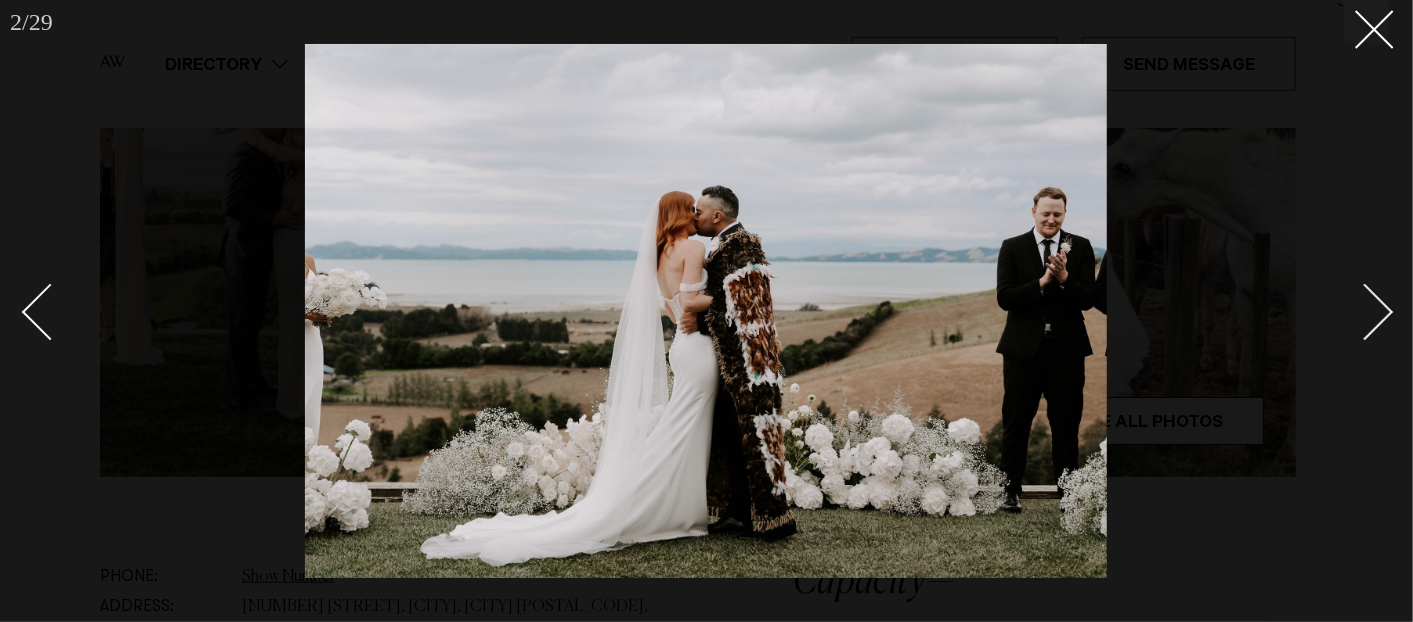 click at bounding box center [1365, 312] 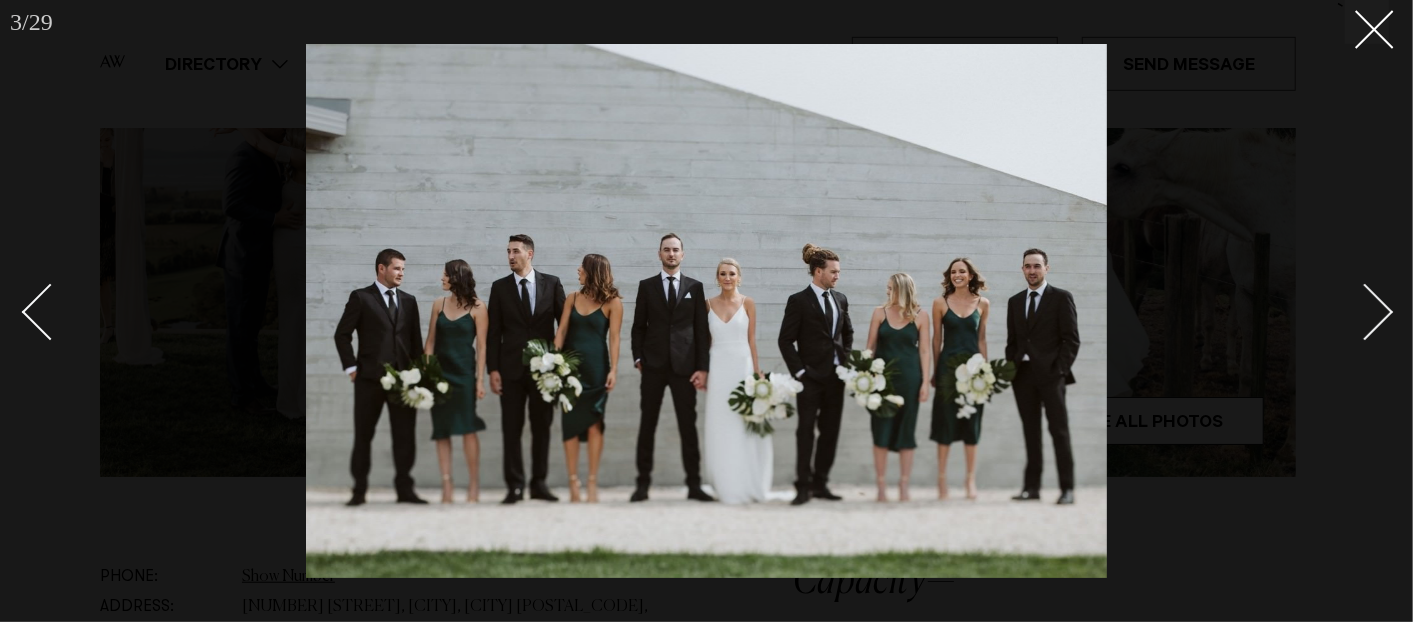 click at bounding box center (1365, 312) 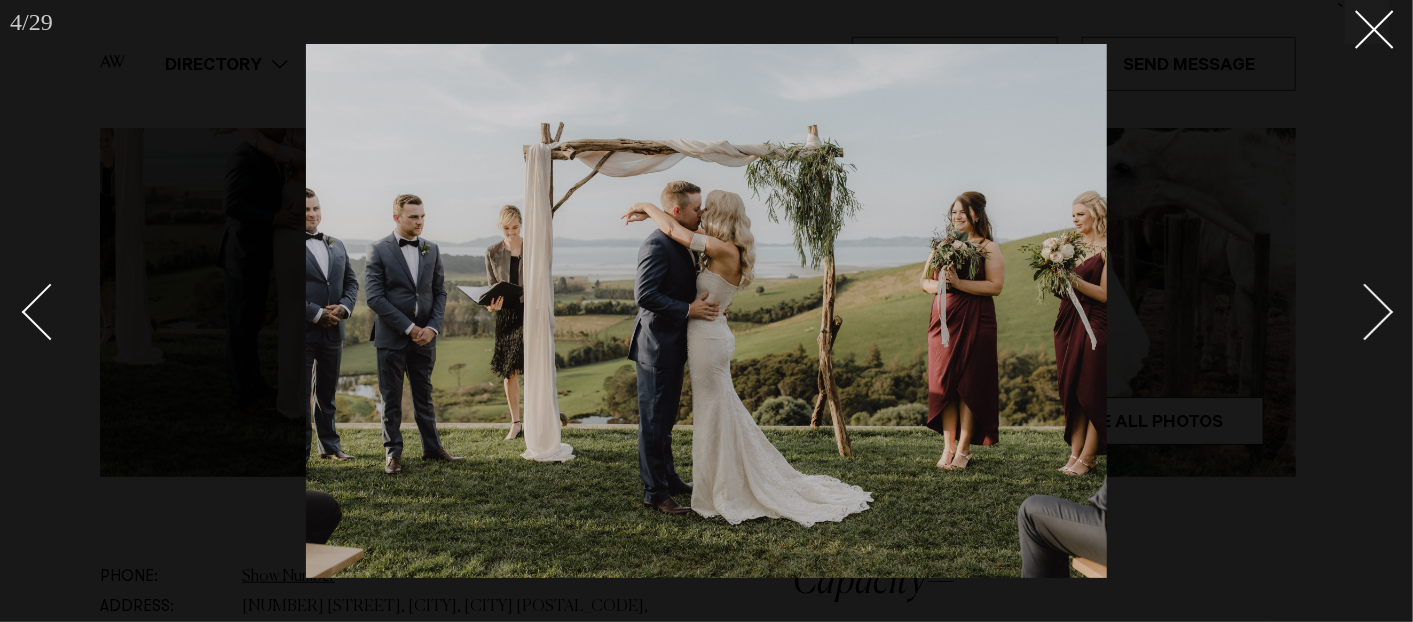 click at bounding box center [1365, 312] 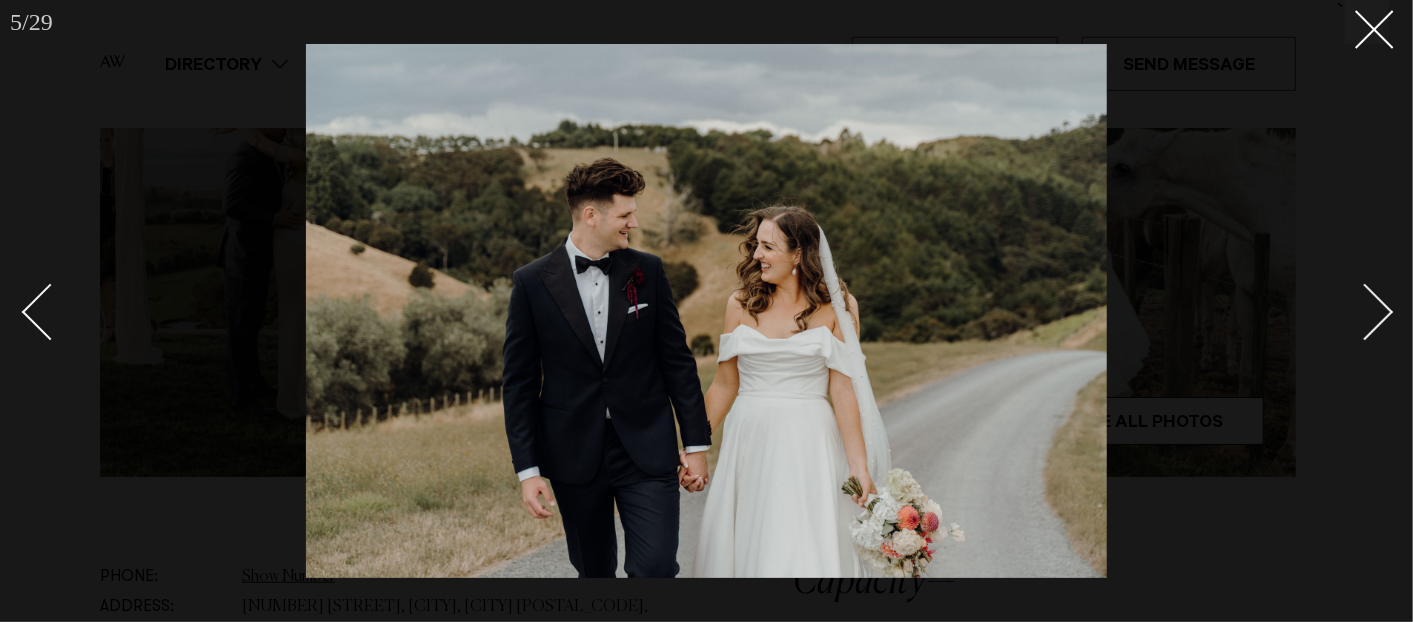 click at bounding box center (1365, 312) 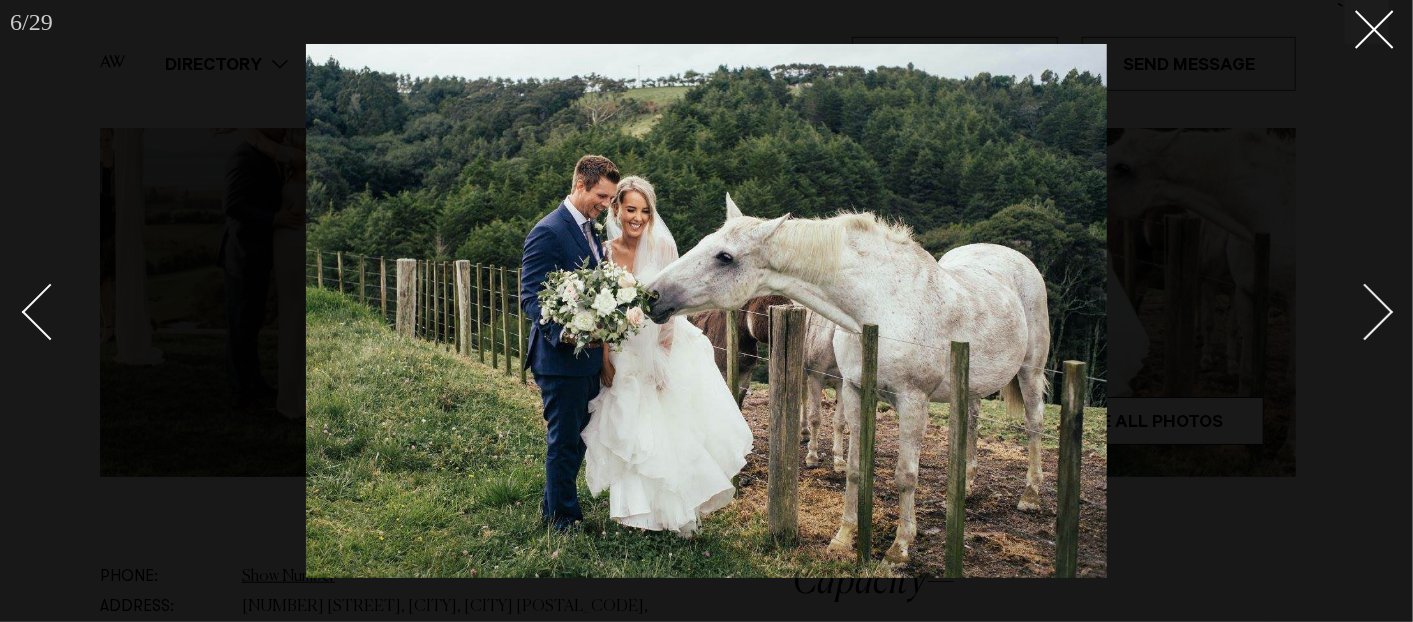click at bounding box center [1365, 312] 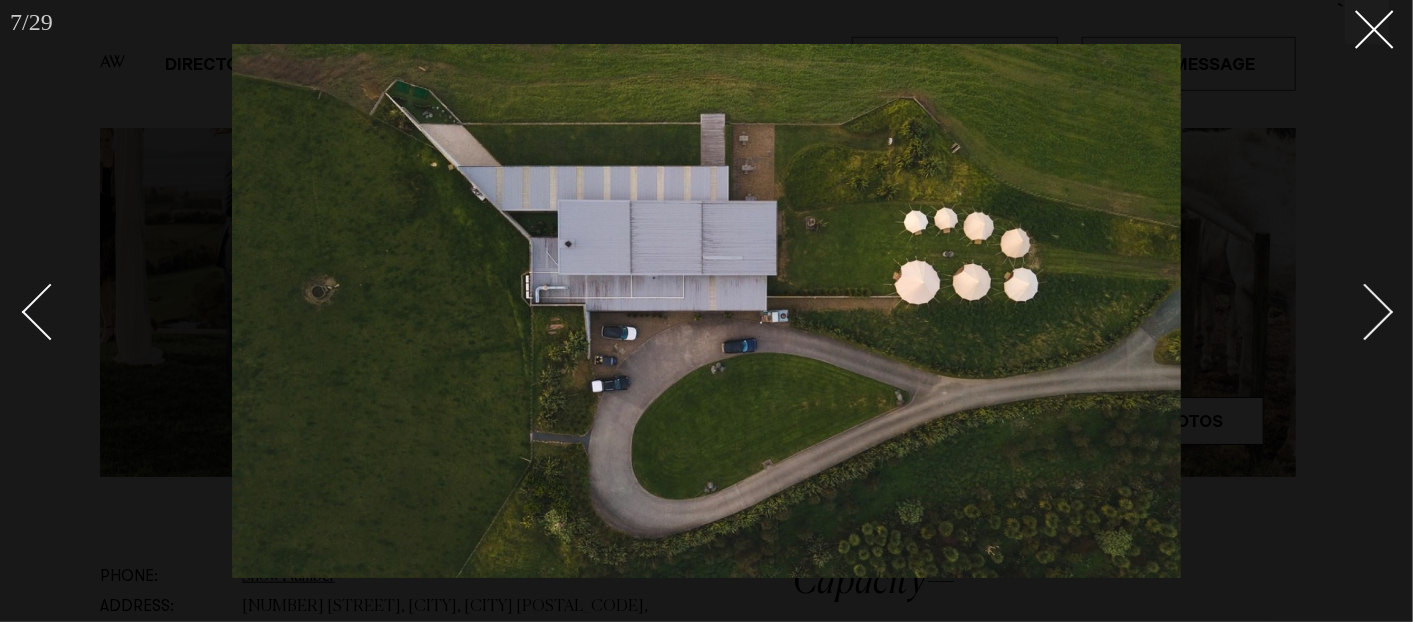 click at bounding box center [1365, 312] 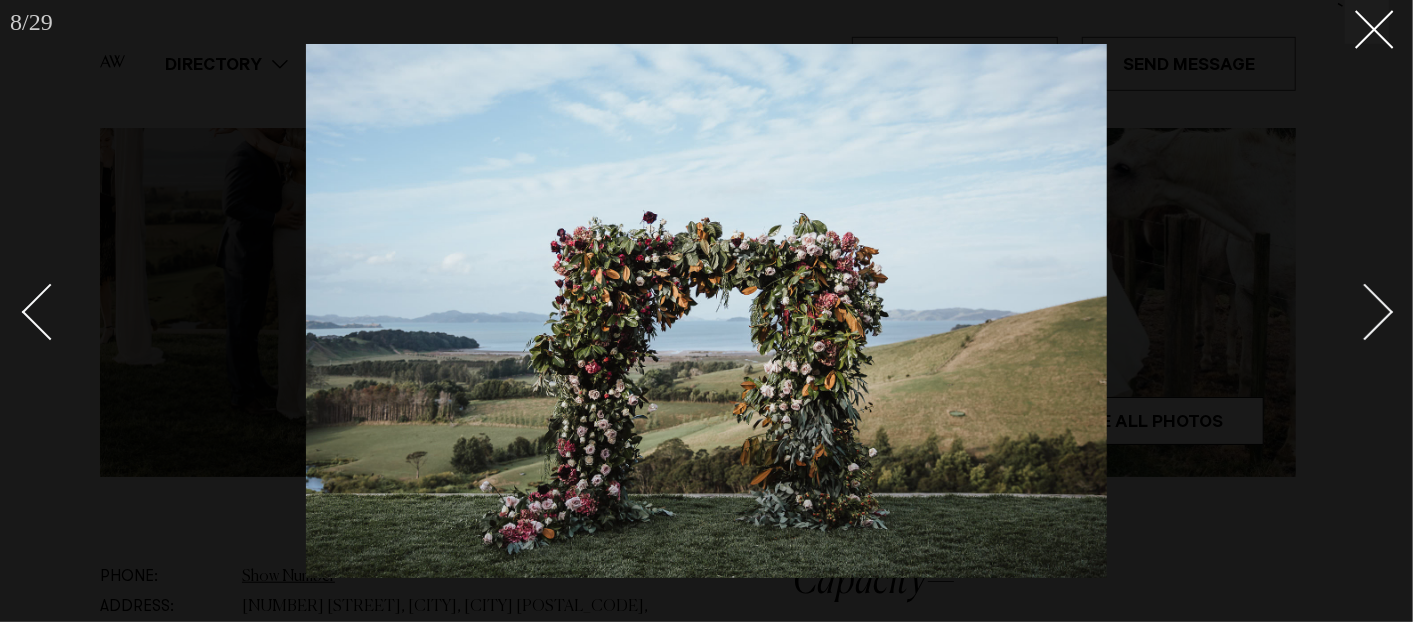 click at bounding box center (1365, 312) 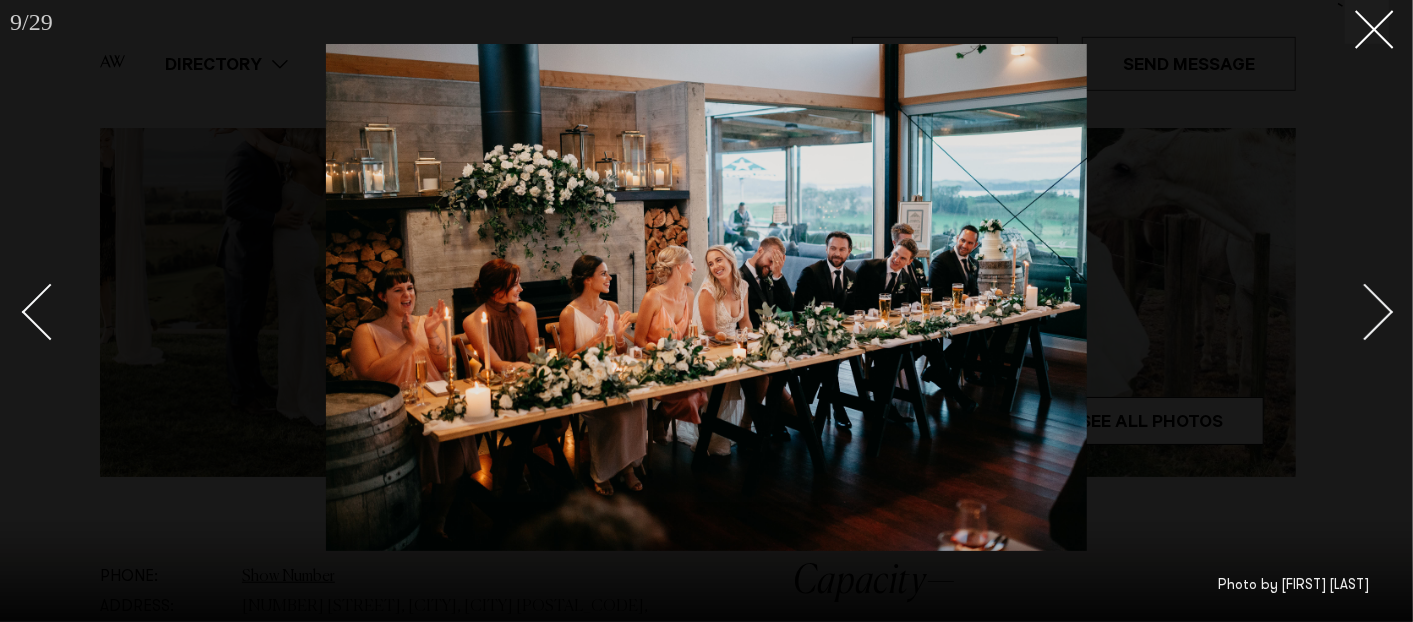click at bounding box center (1365, 312) 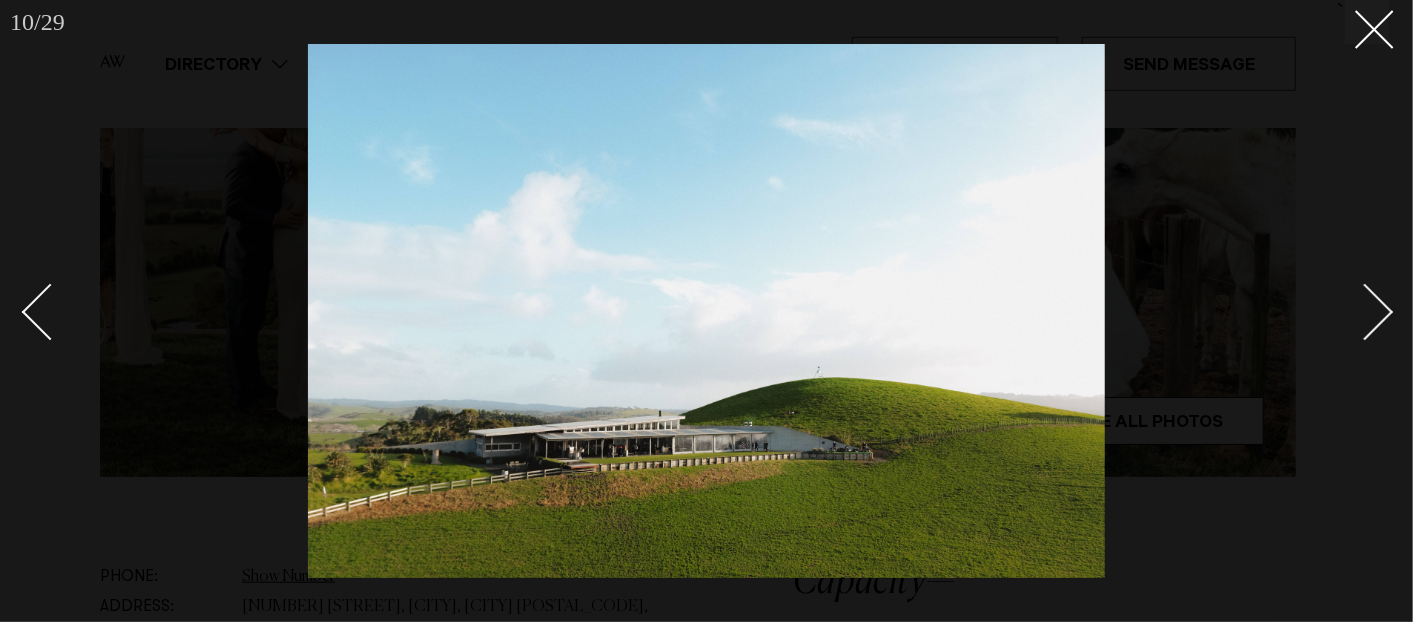 click at bounding box center (1365, 312) 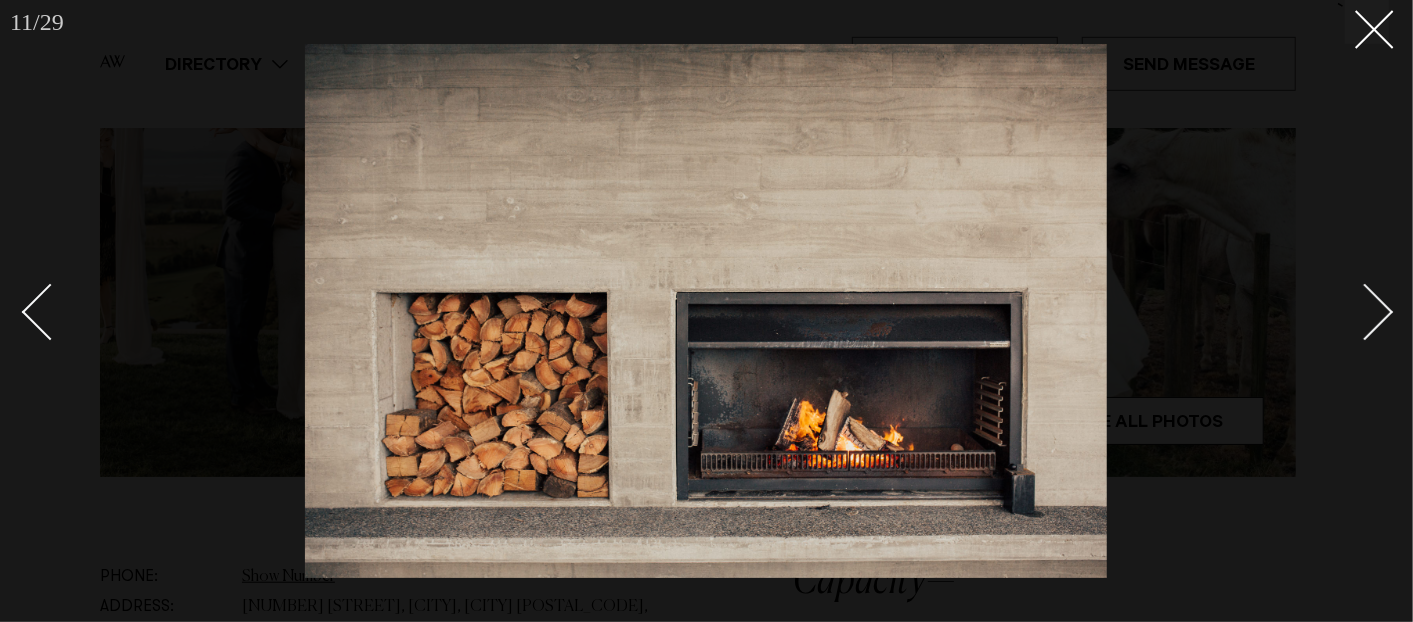click at bounding box center (1365, 312) 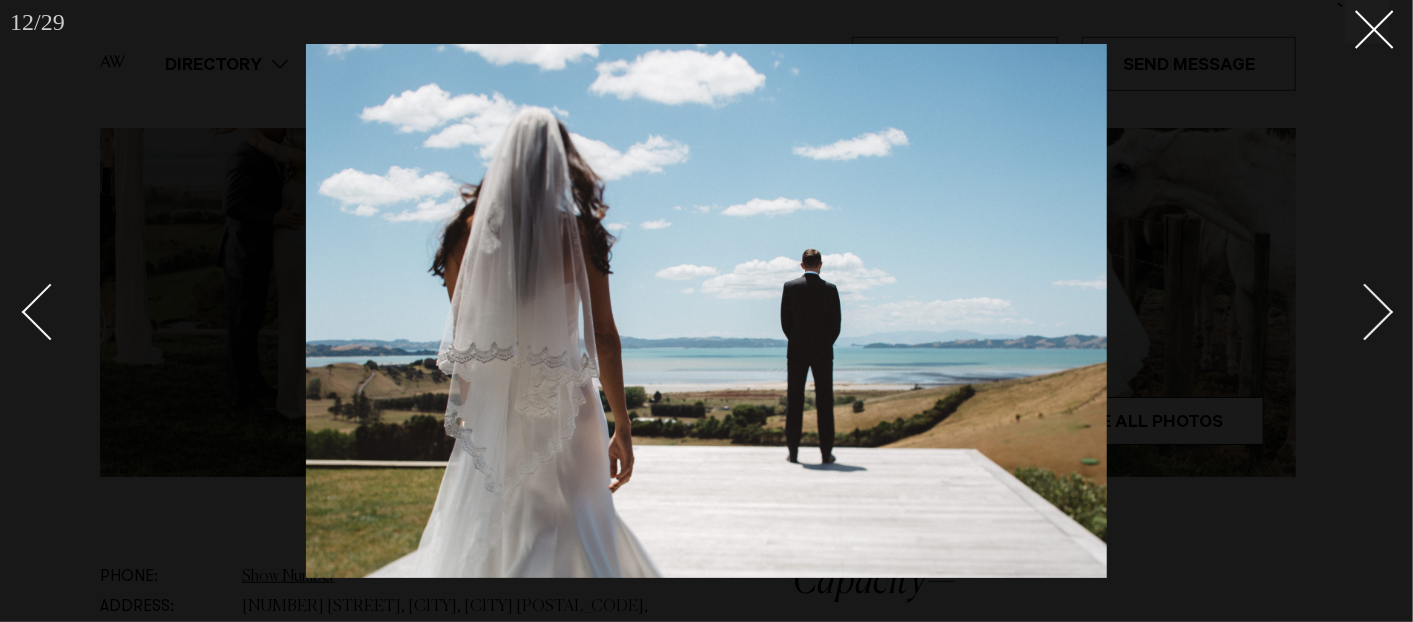 click at bounding box center [1365, 312] 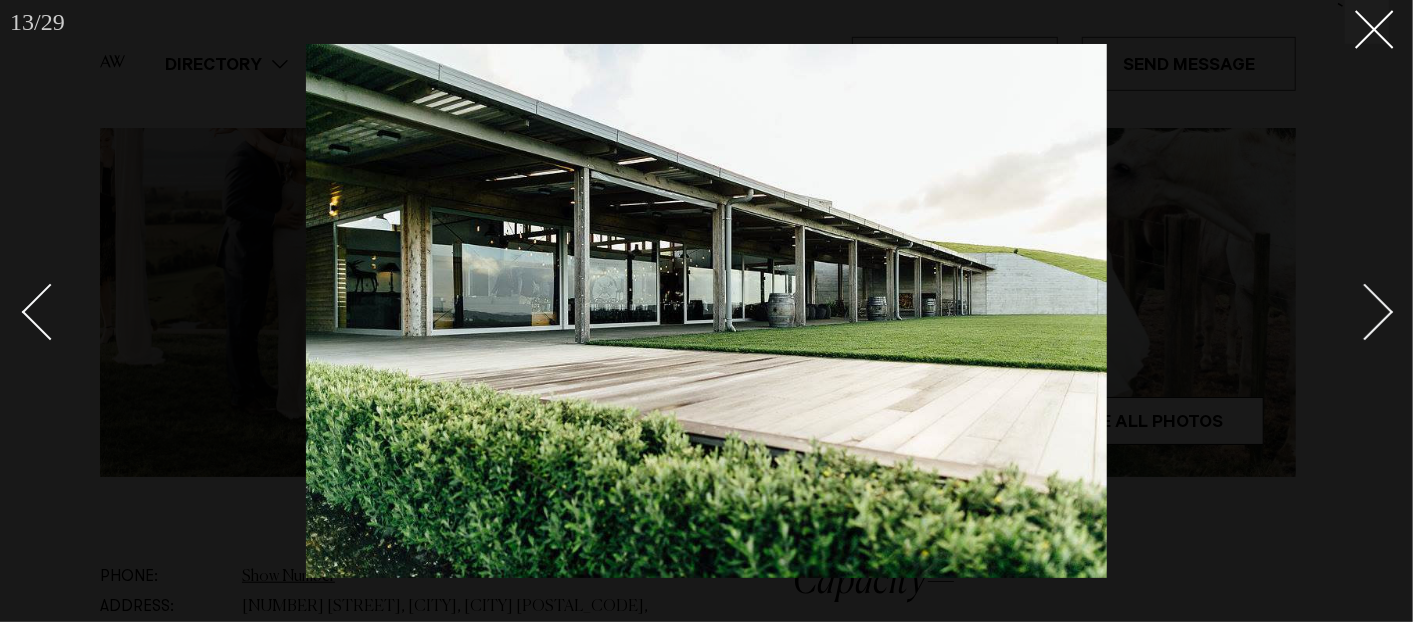 click at bounding box center [1365, 312] 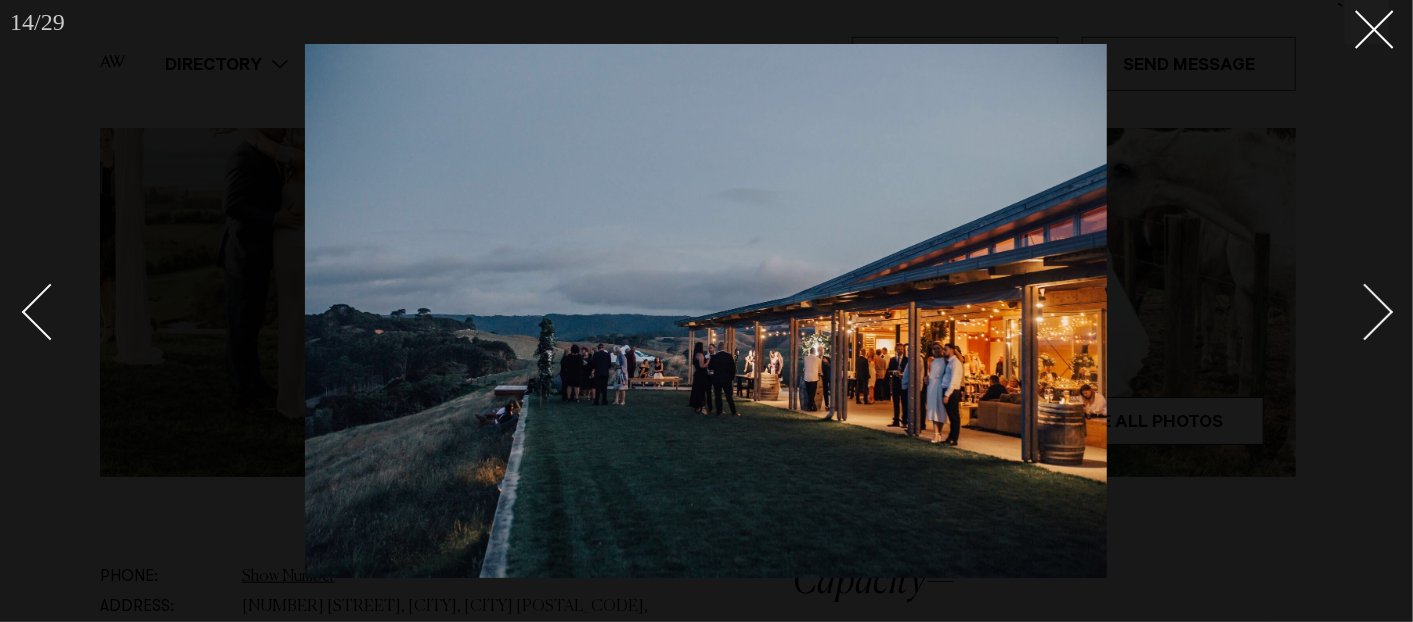 click at bounding box center [1365, 312] 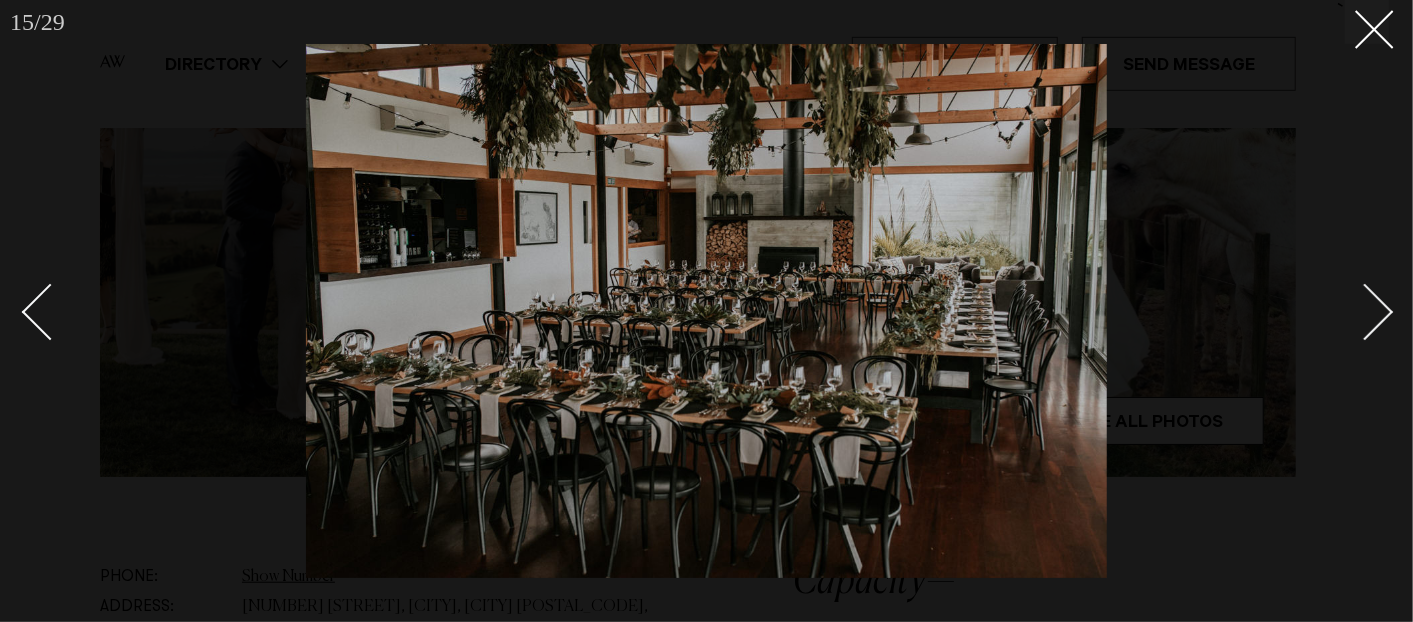 click at bounding box center (1365, 312) 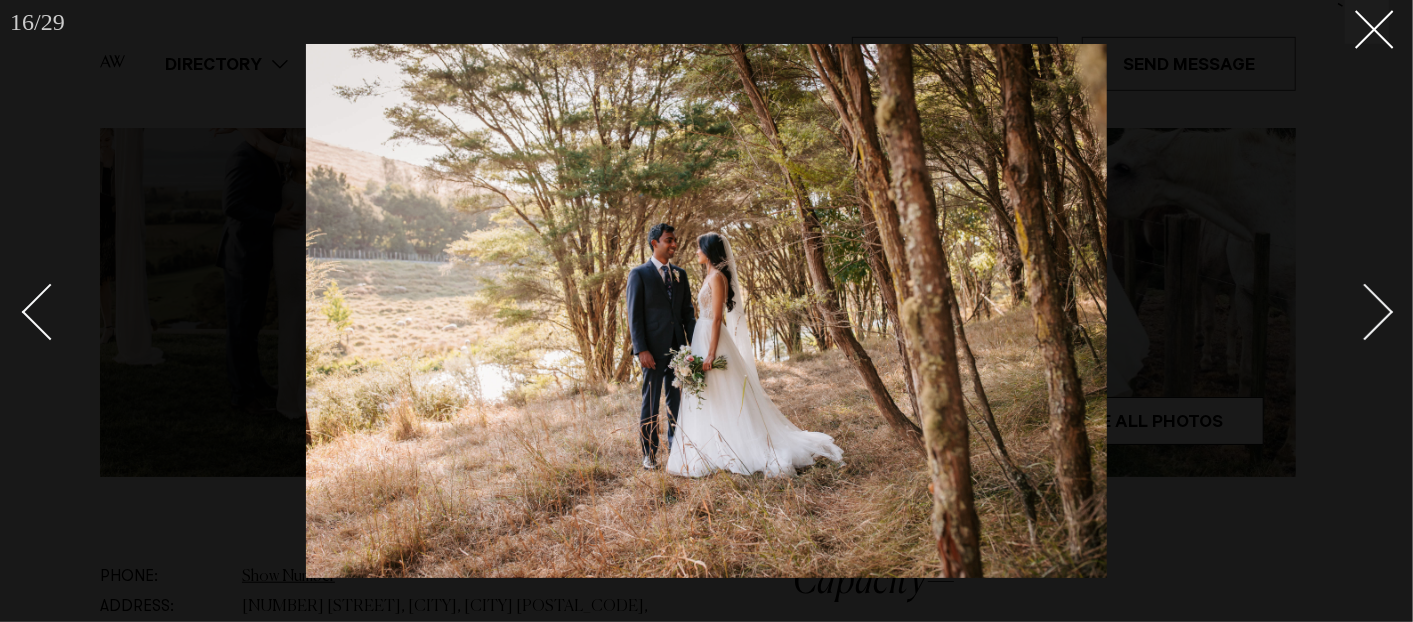click at bounding box center [1365, 312] 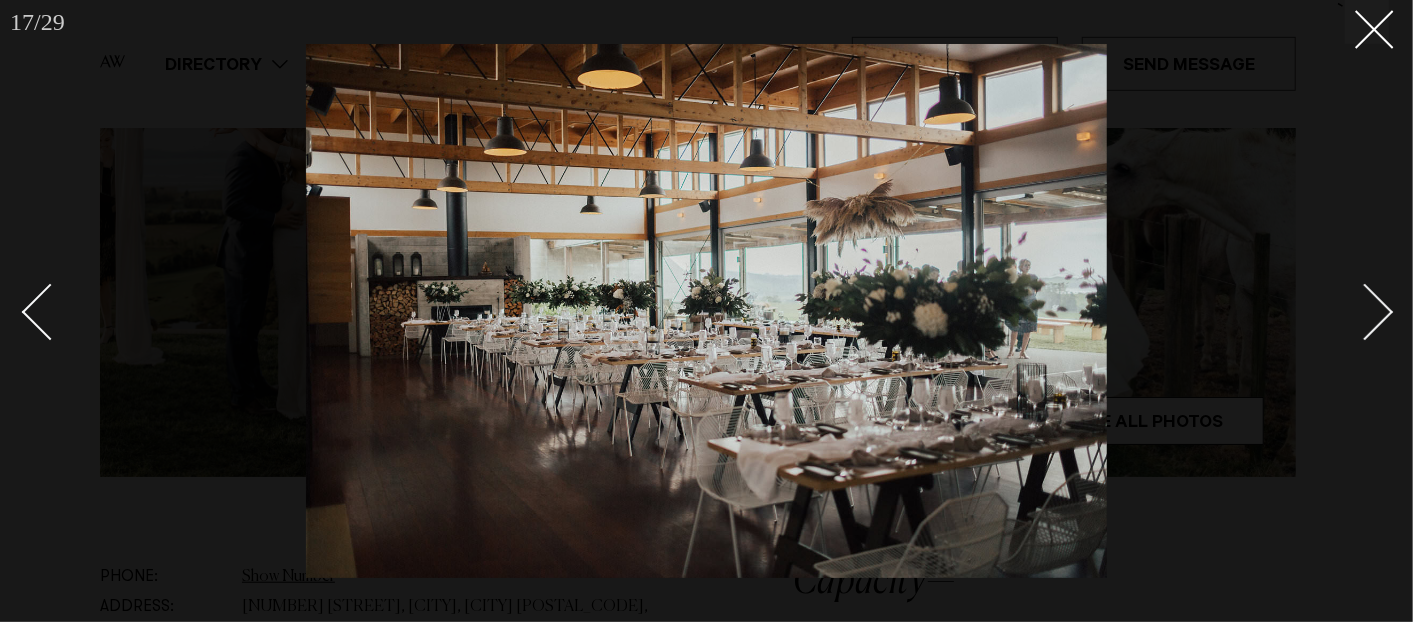 click at bounding box center (1365, 312) 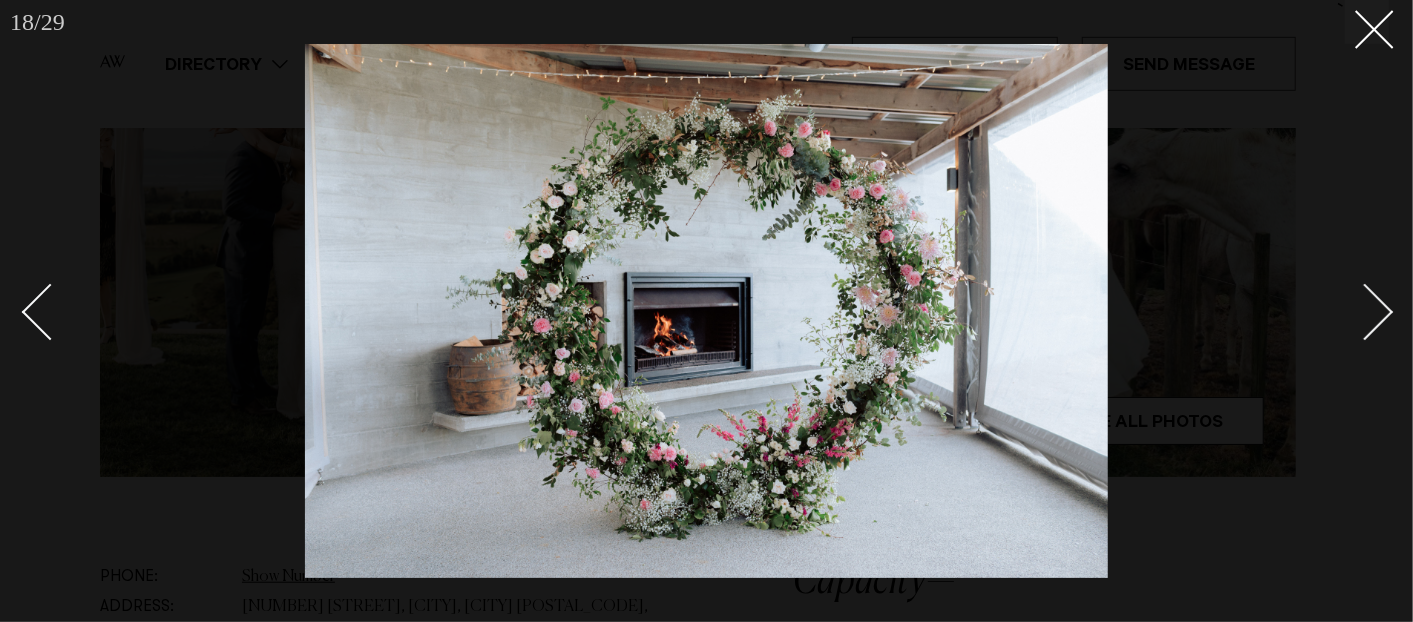 click at bounding box center (1365, 312) 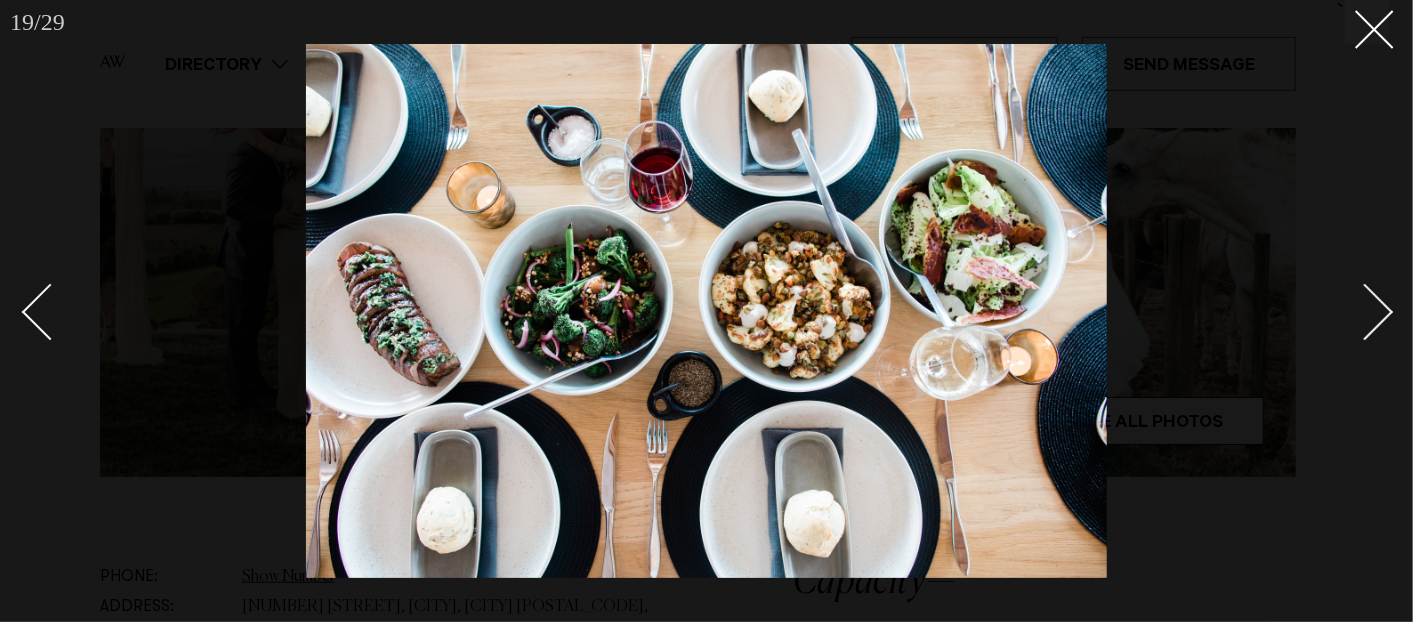 click at bounding box center [1365, 312] 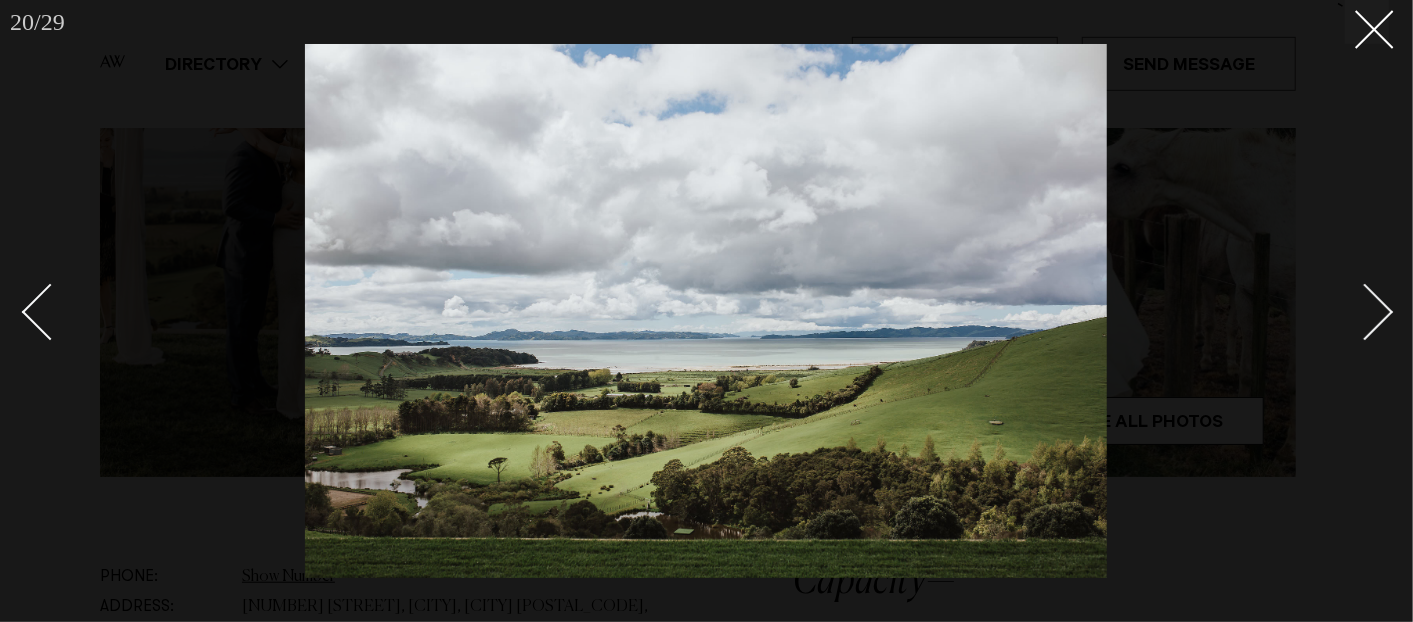 click at bounding box center (1365, 312) 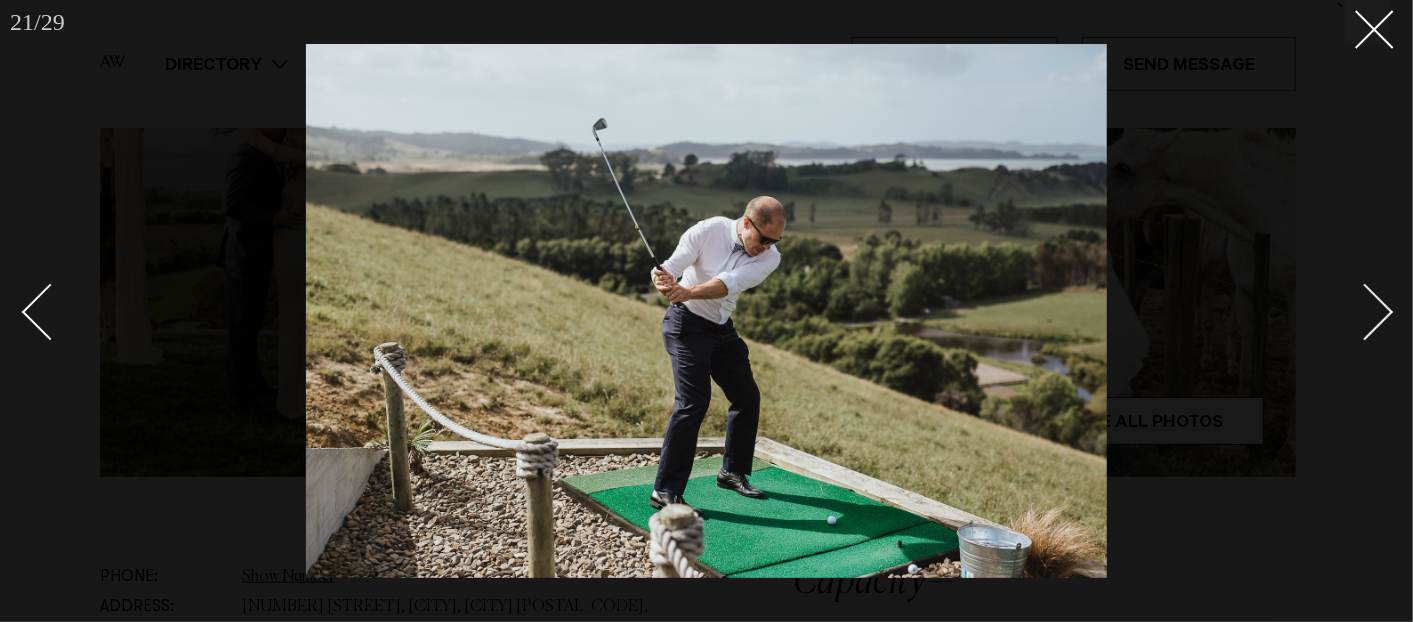 click at bounding box center (1365, 312) 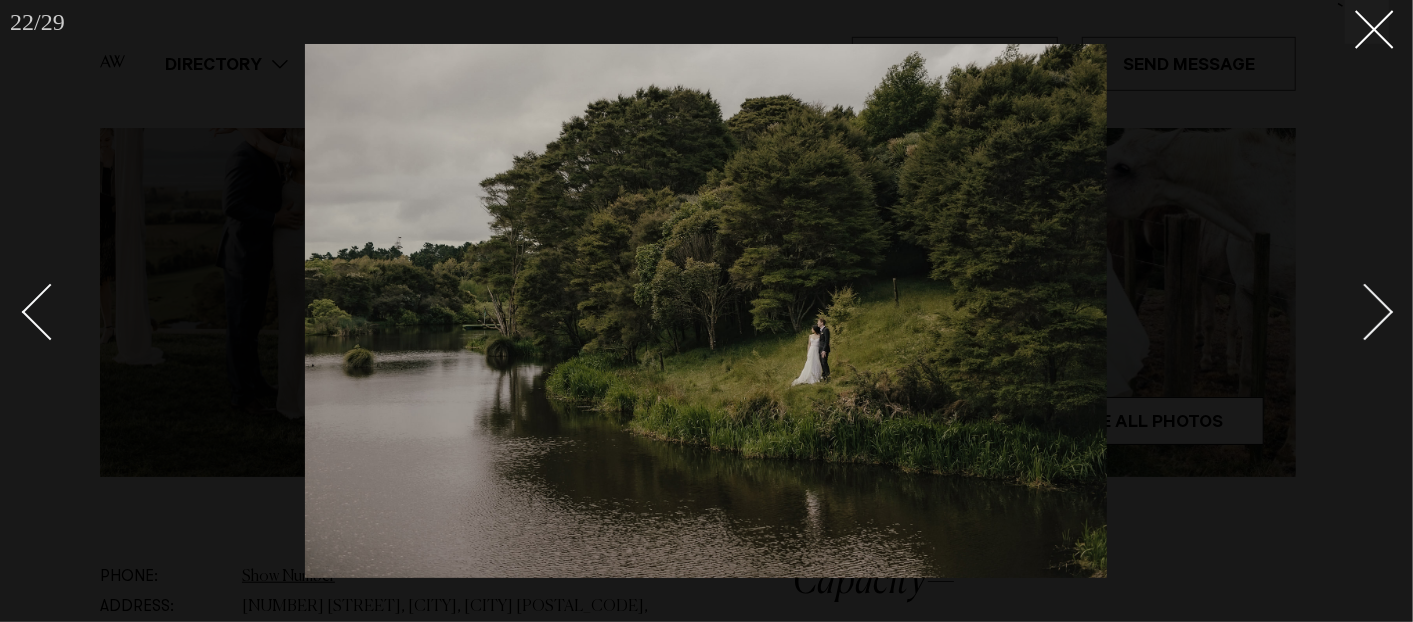click at bounding box center [1365, 312] 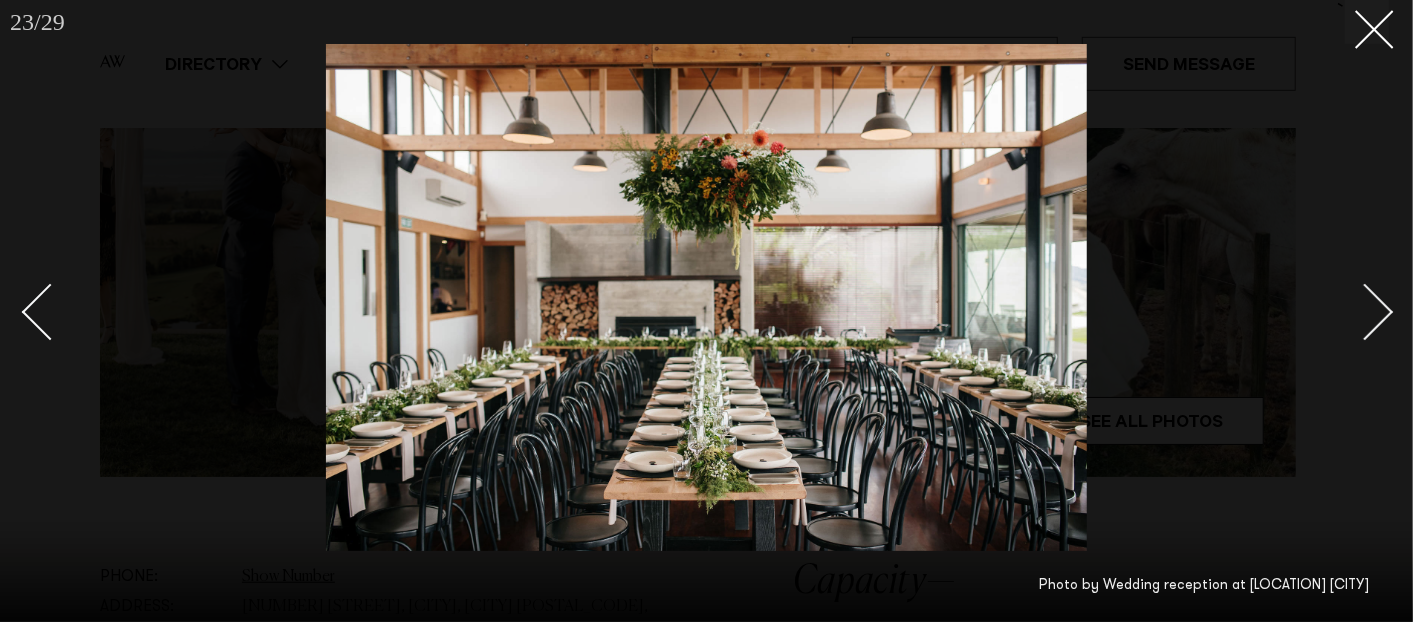 click at bounding box center [1354, 311] 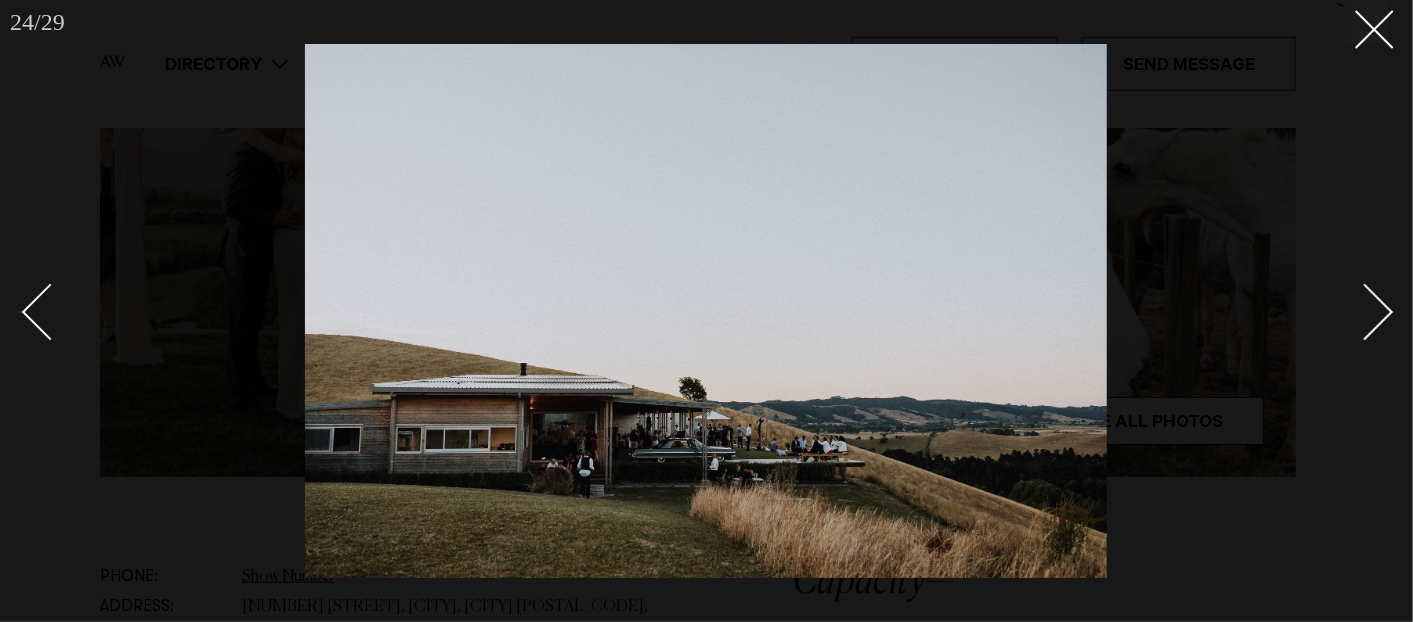 click at bounding box center [1354, 311] 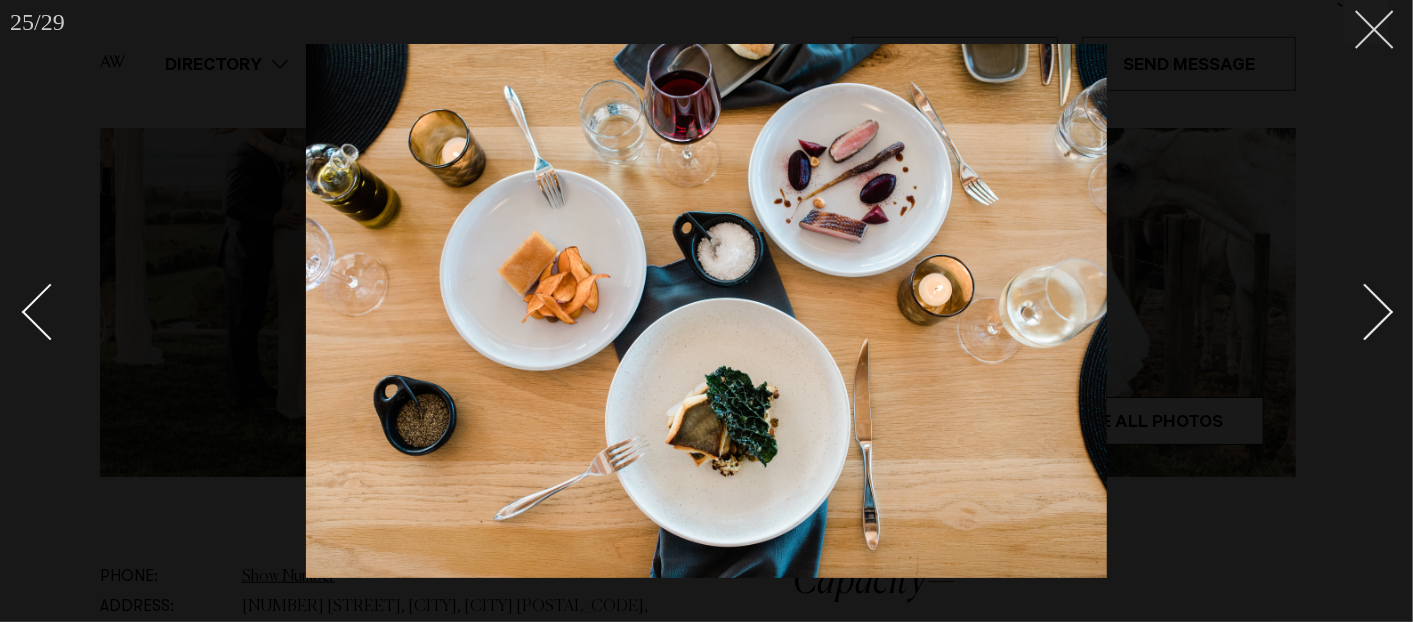 click 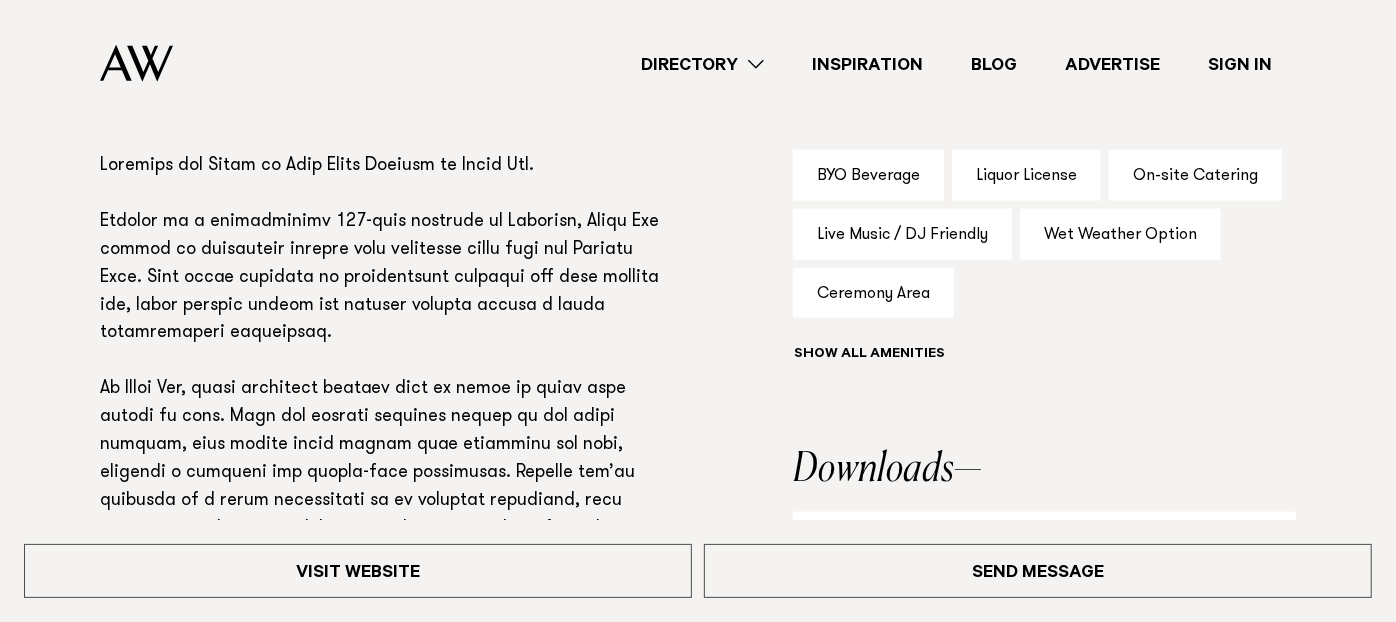 scroll, scrollTop: 1555, scrollLeft: 0, axis: vertical 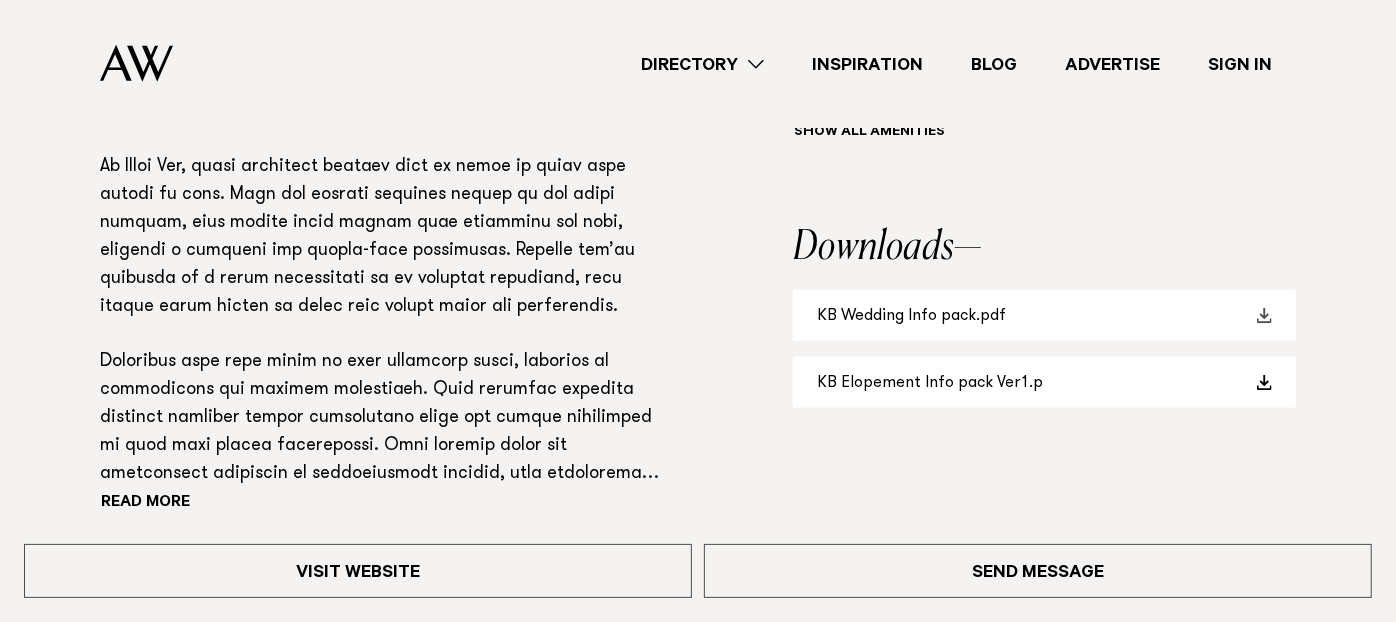 click on "KB Wedding Info pack.pdf" at bounding box center [1044, 315] 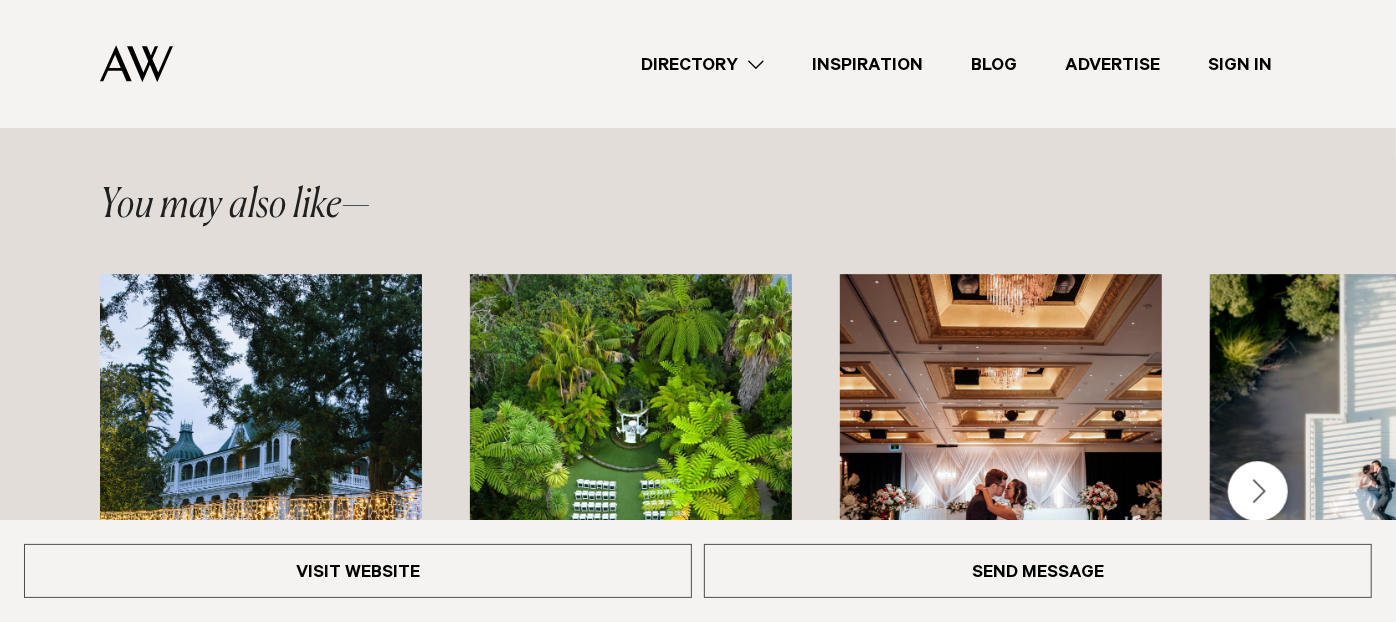 scroll, scrollTop: 4000, scrollLeft: 0, axis: vertical 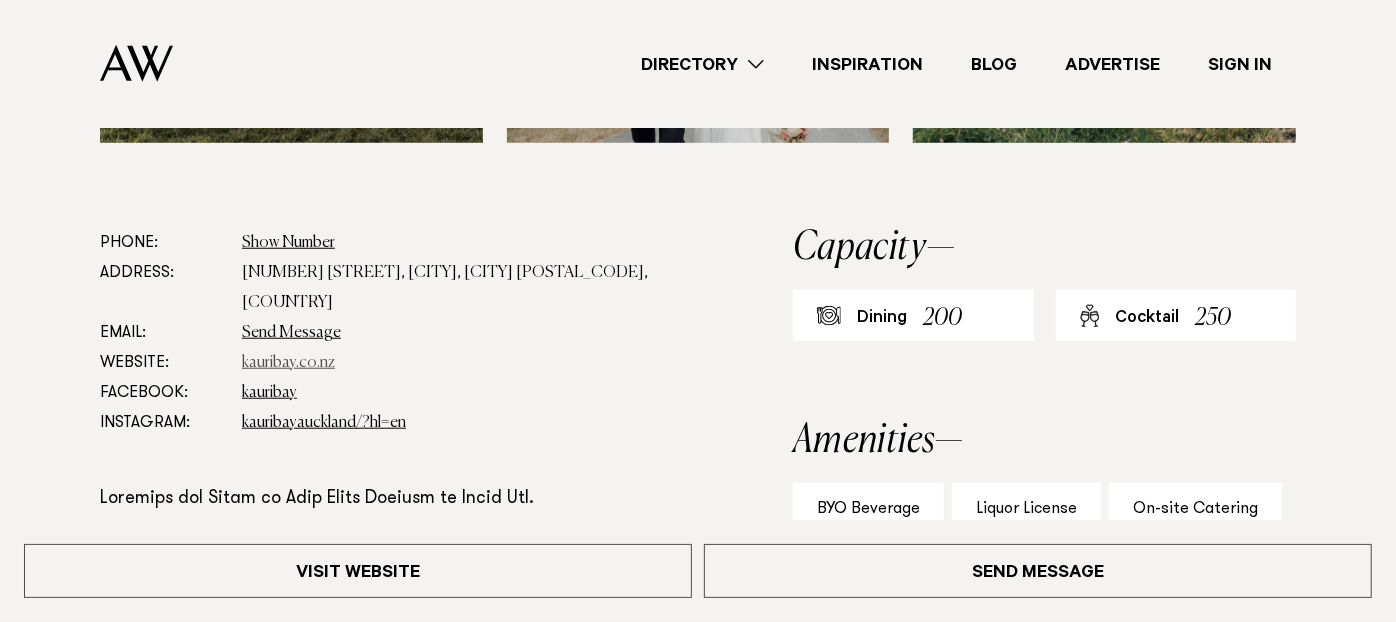 click on "kauribay.co.nz" at bounding box center [288, 363] 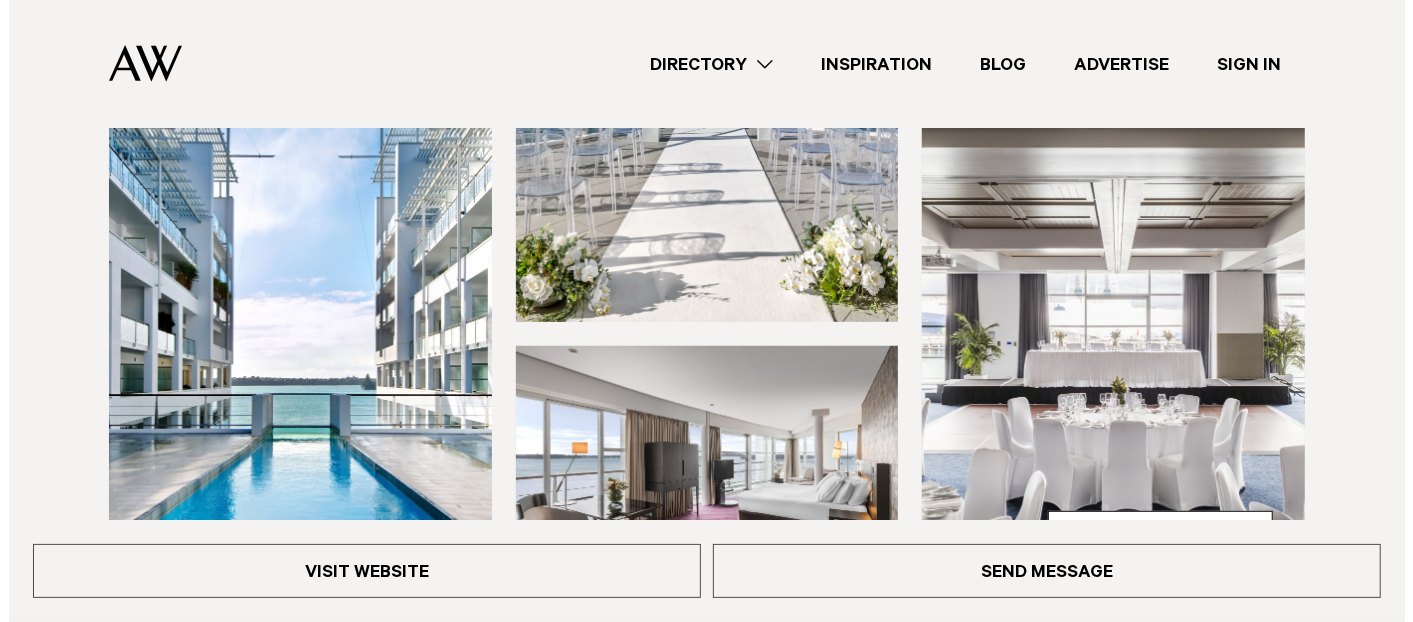 scroll, scrollTop: 777, scrollLeft: 0, axis: vertical 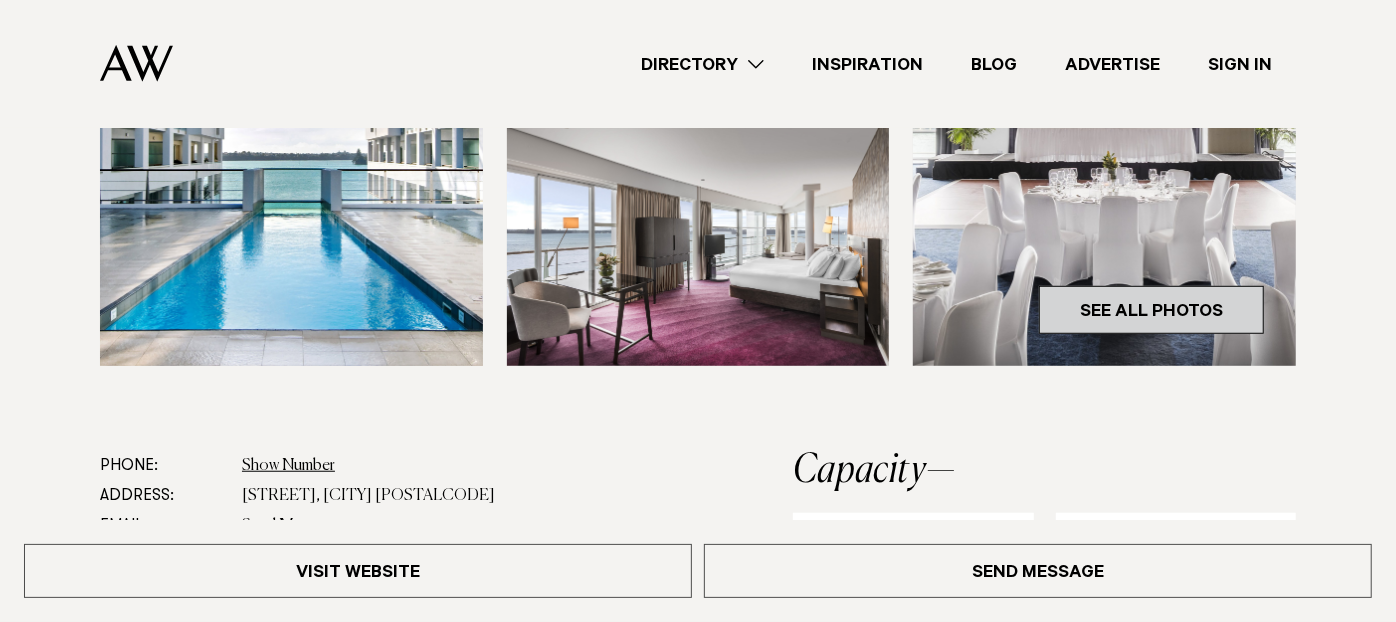 click on "See All Photos" at bounding box center [1151, 310] 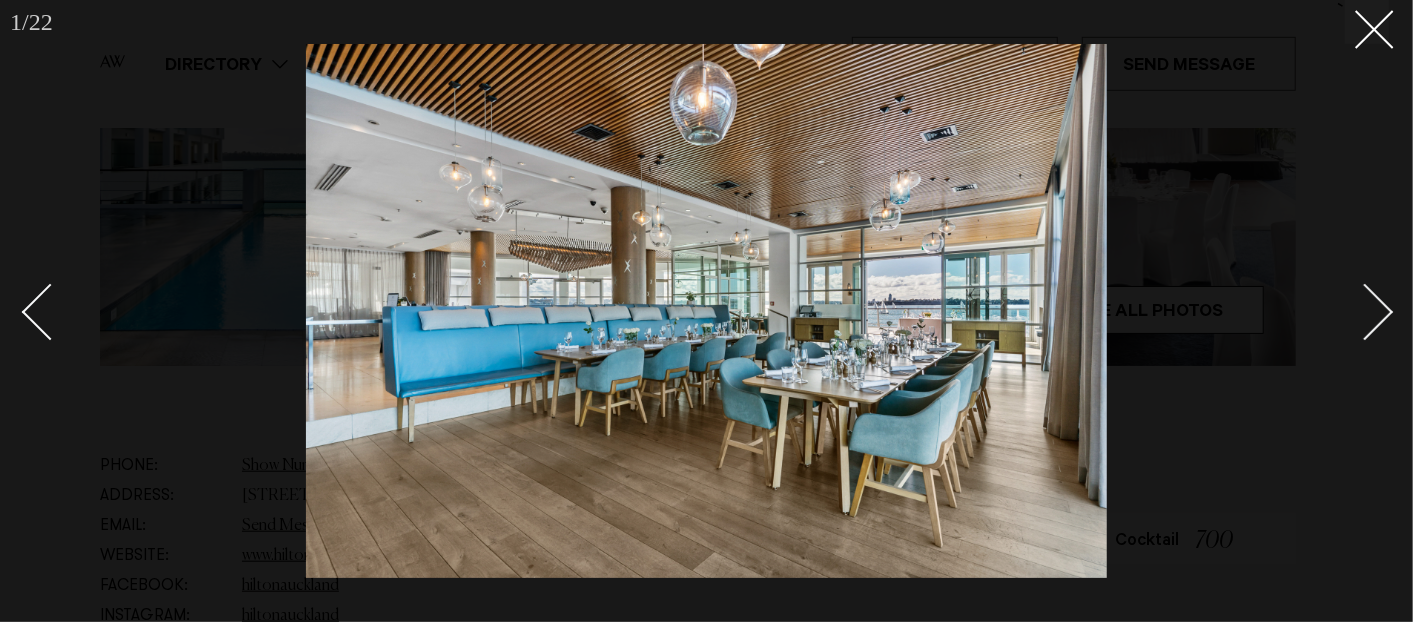 click at bounding box center (1365, 312) 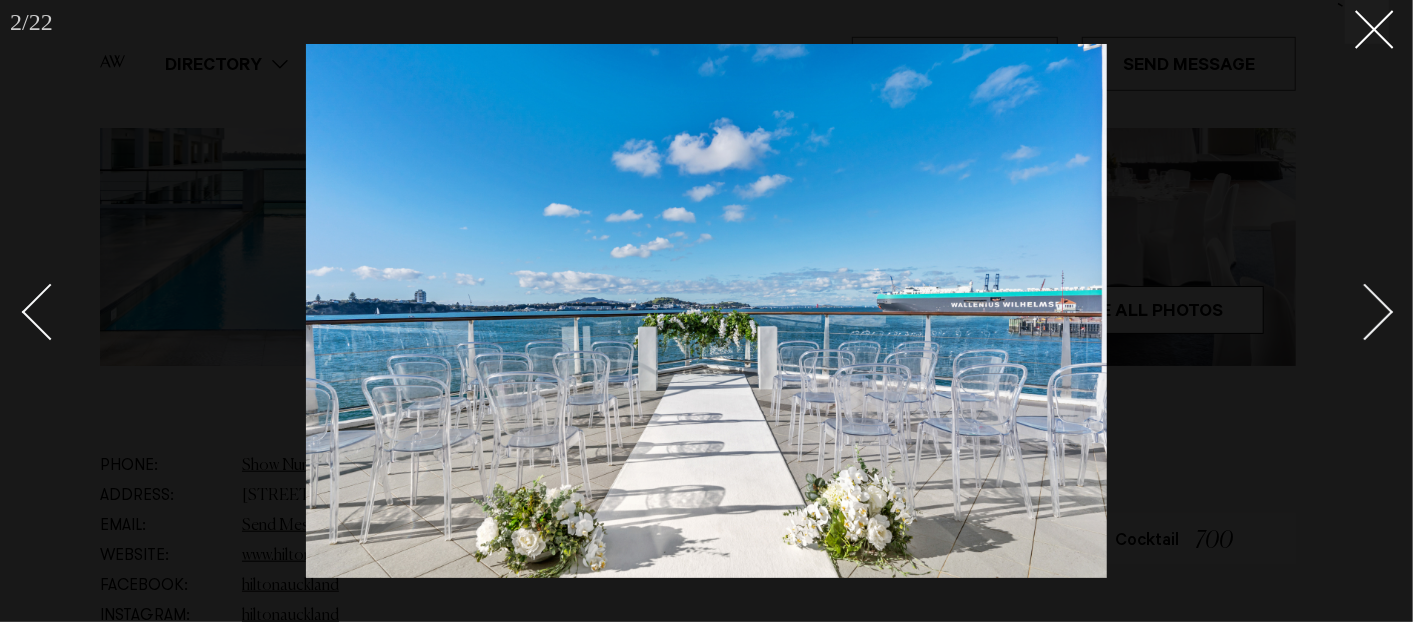 click at bounding box center (1365, 312) 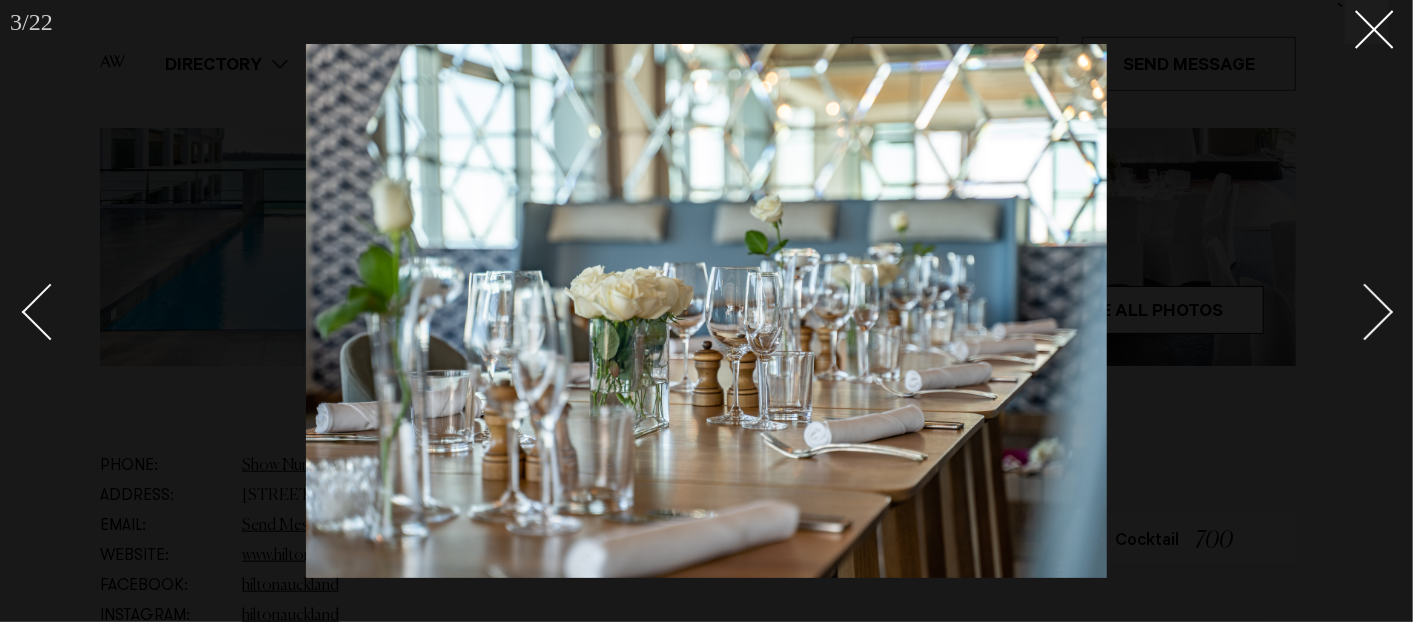 click at bounding box center [1365, 312] 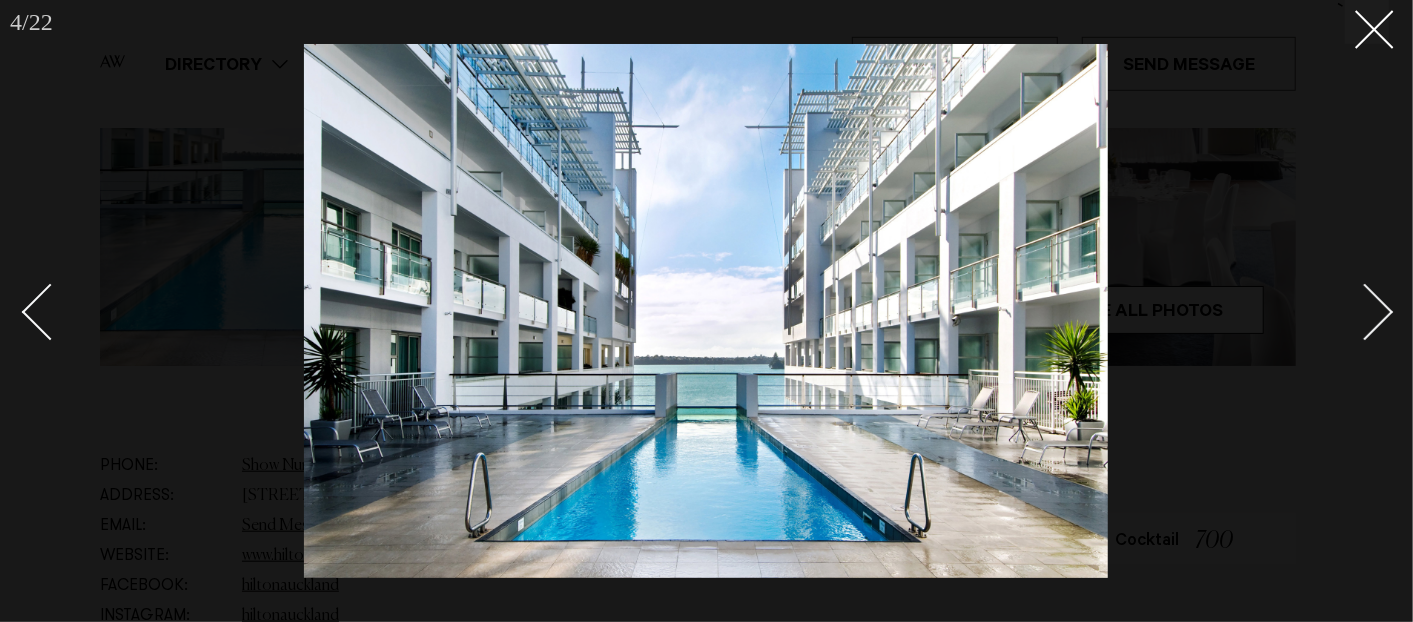 click at bounding box center [1365, 312] 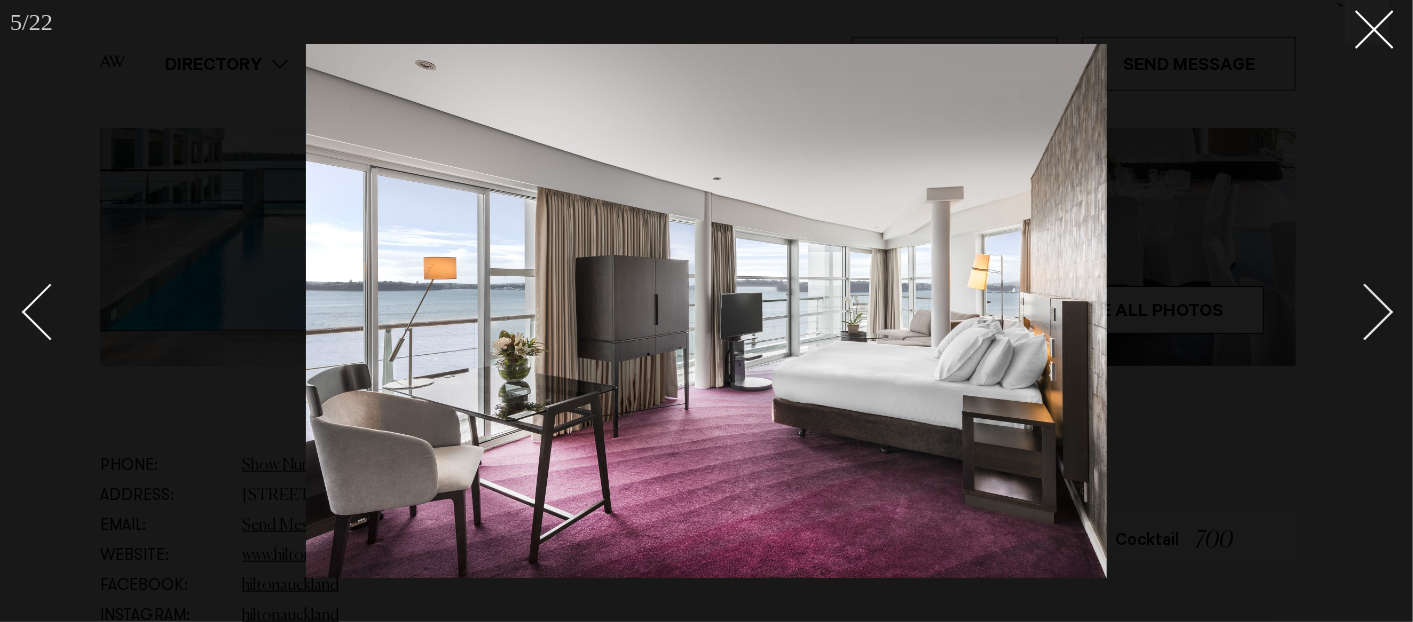 click at bounding box center [1365, 312] 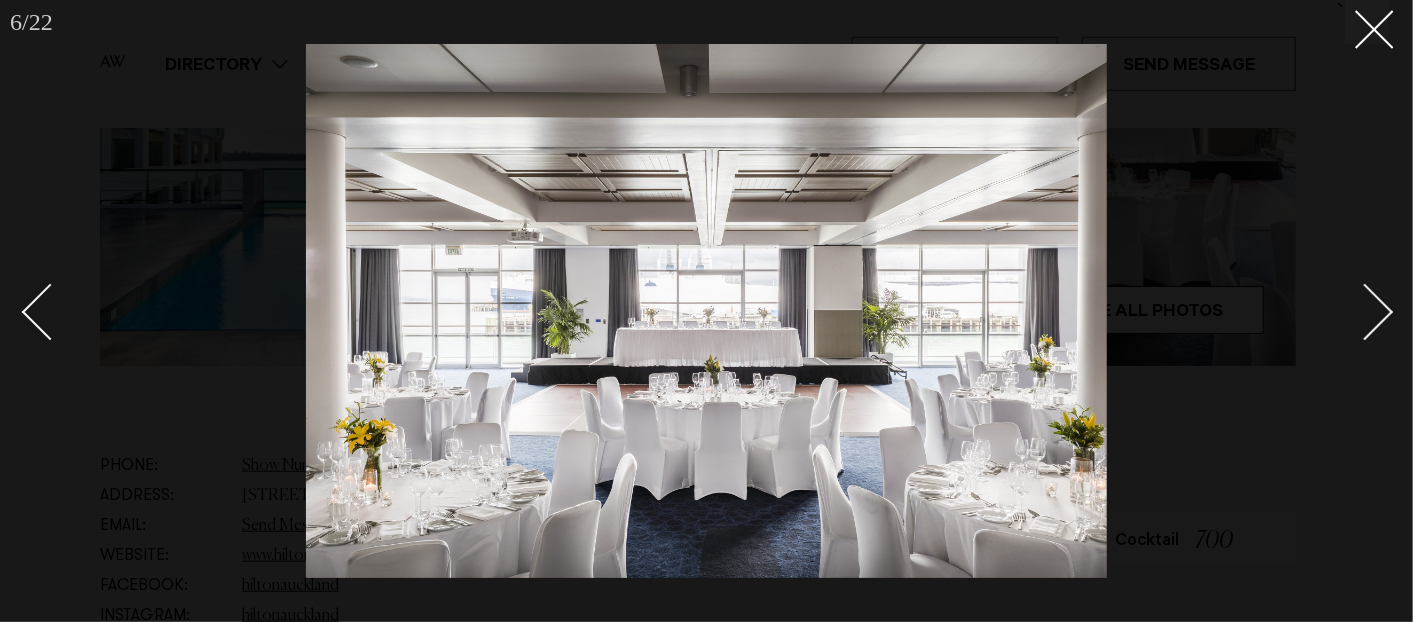 click at bounding box center [1365, 312] 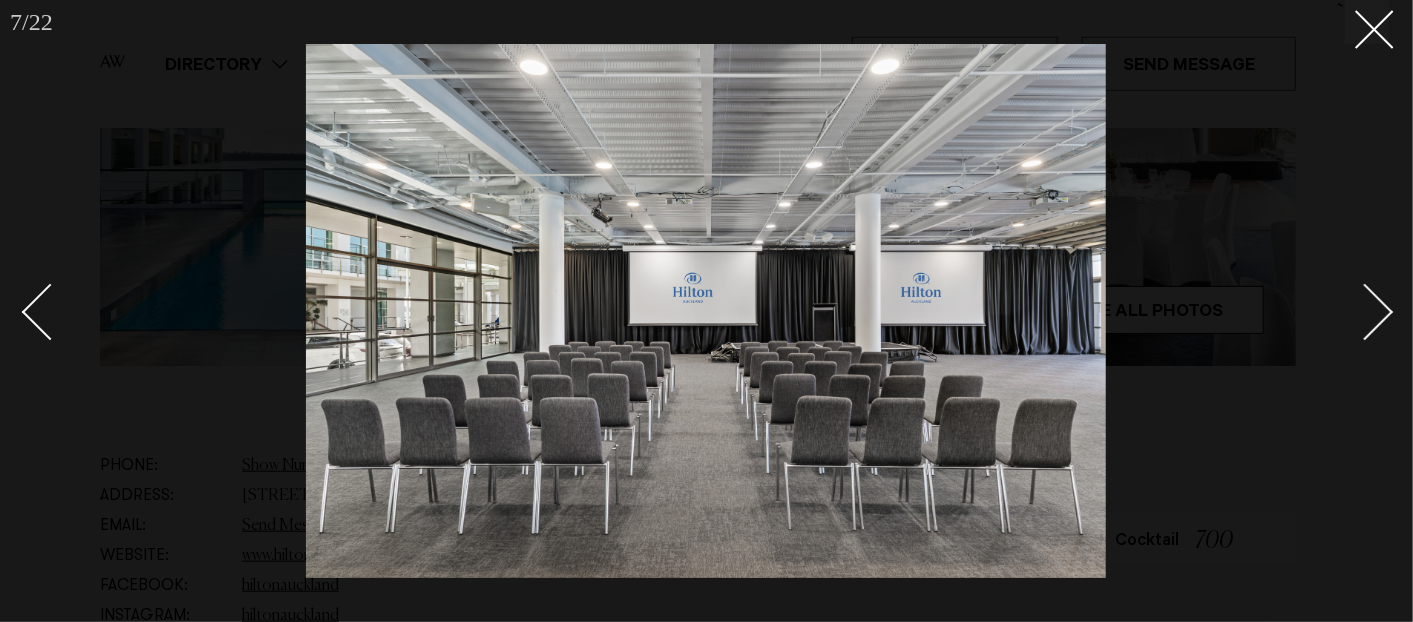 click at bounding box center (1365, 312) 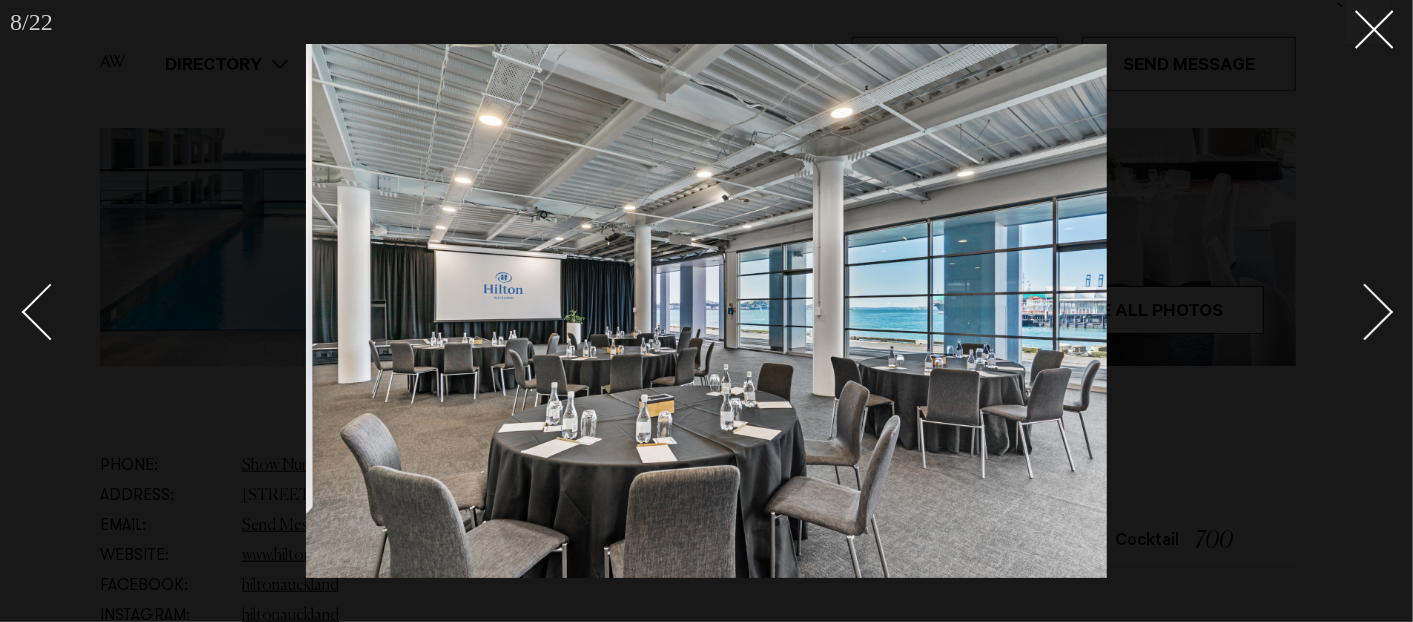 click at bounding box center (1365, 312) 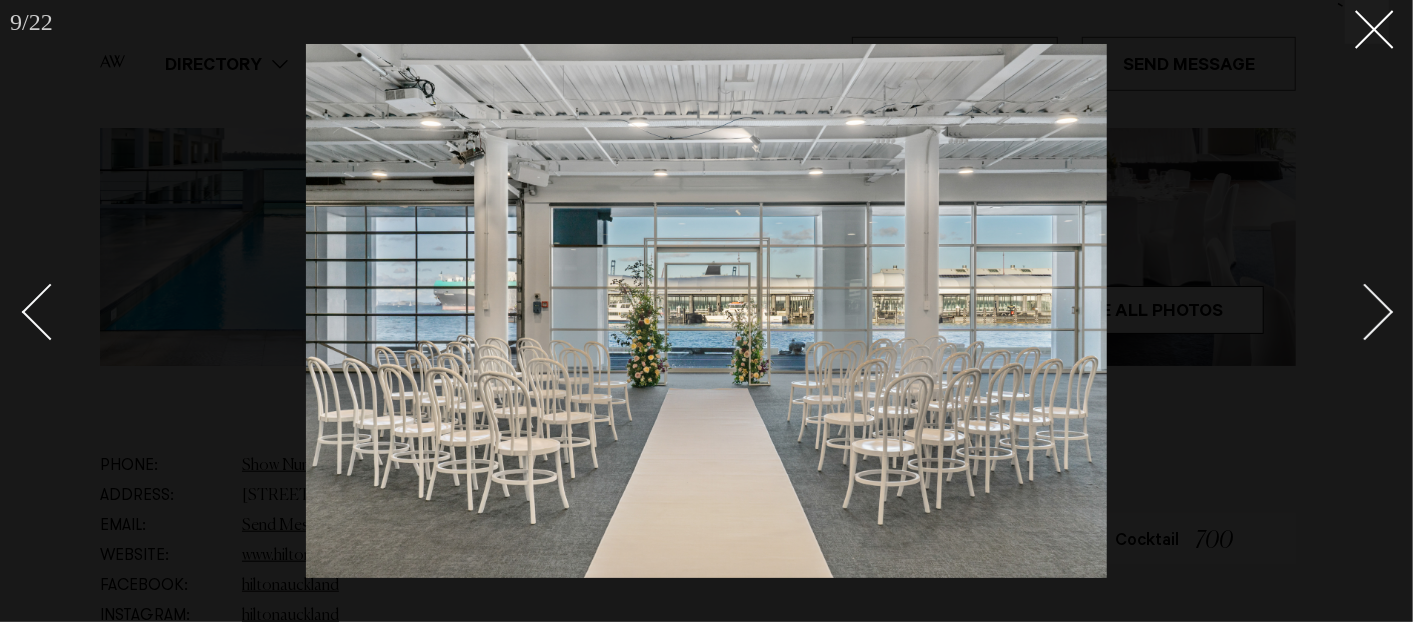 click at bounding box center (1365, 312) 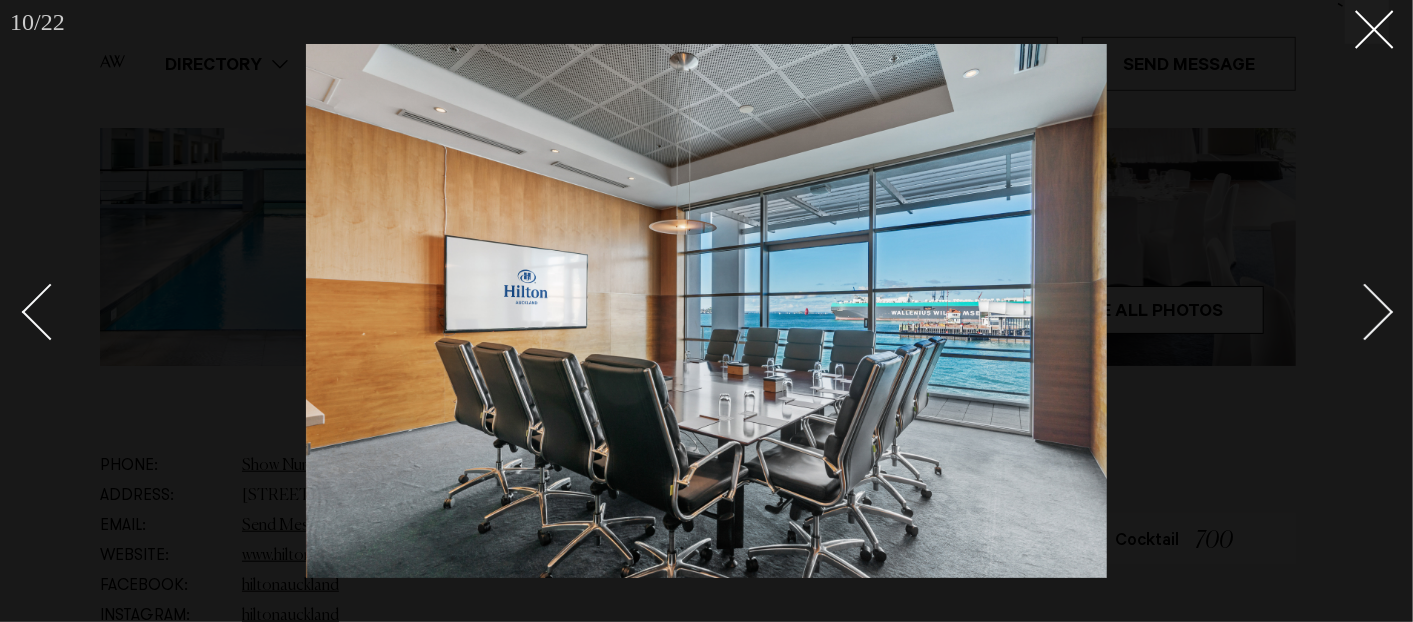 click at bounding box center (1365, 312) 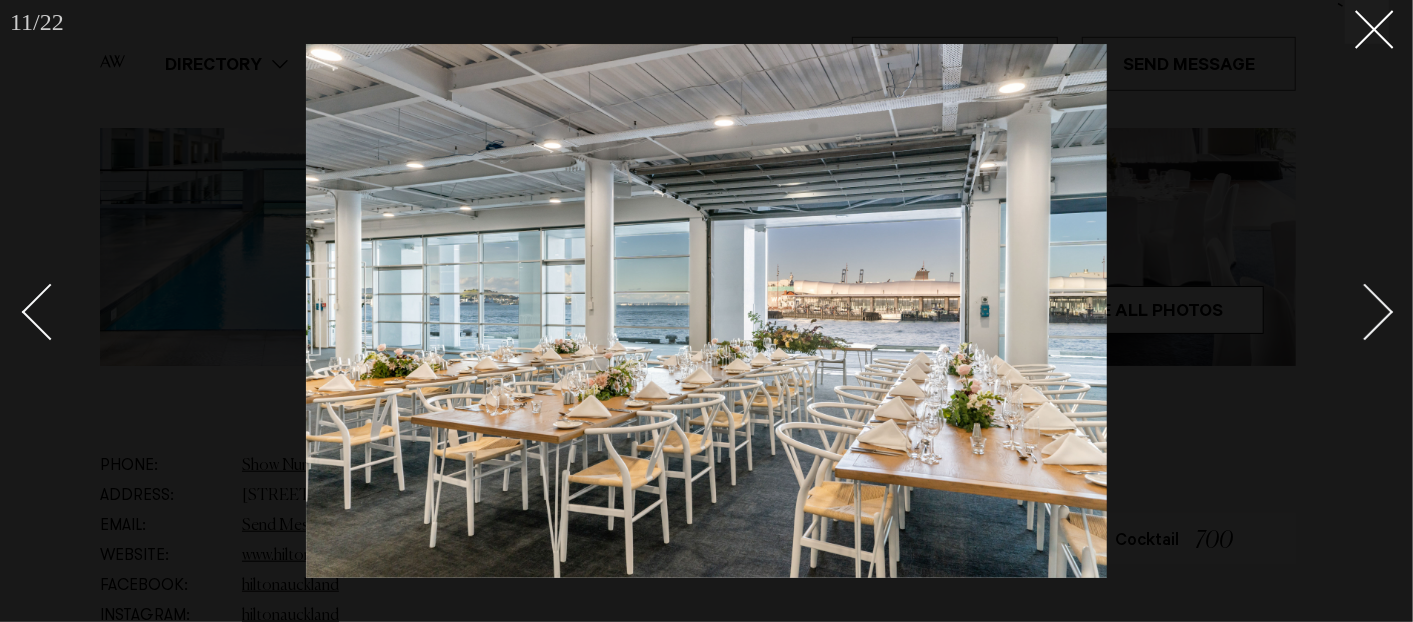 click at bounding box center (1365, 312) 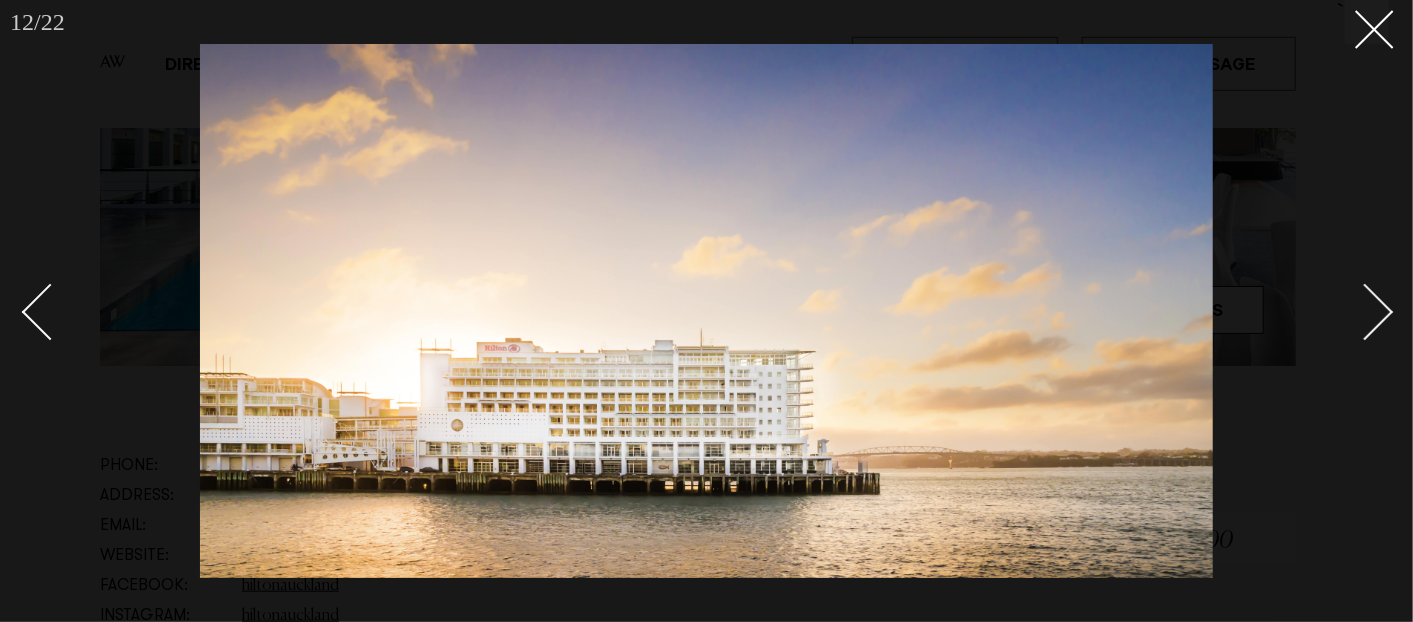 click at bounding box center (1365, 312) 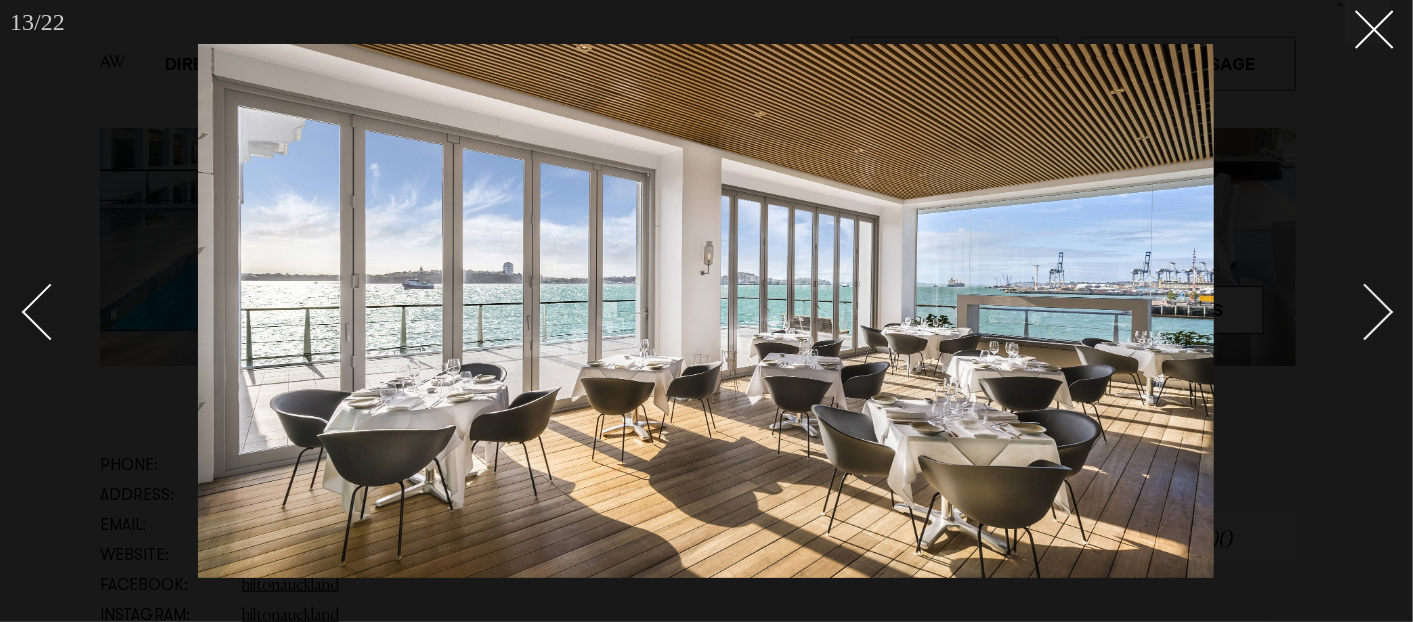 click at bounding box center [1365, 312] 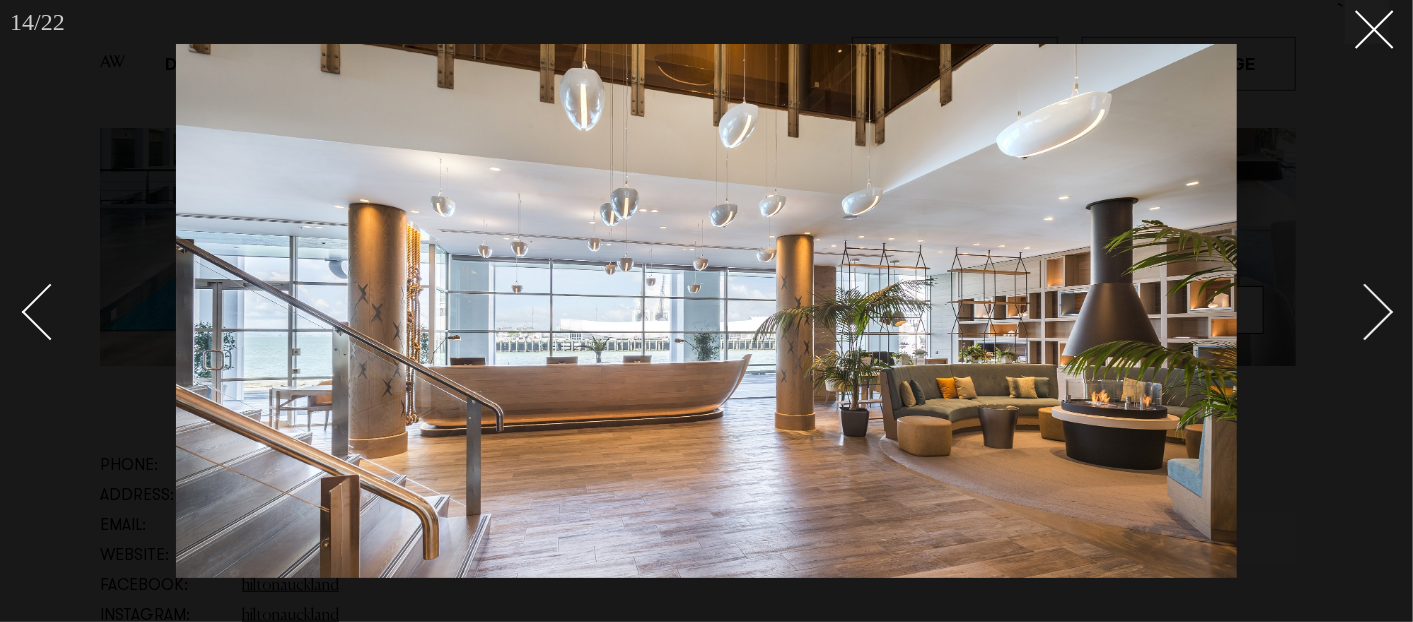 click at bounding box center (1365, 312) 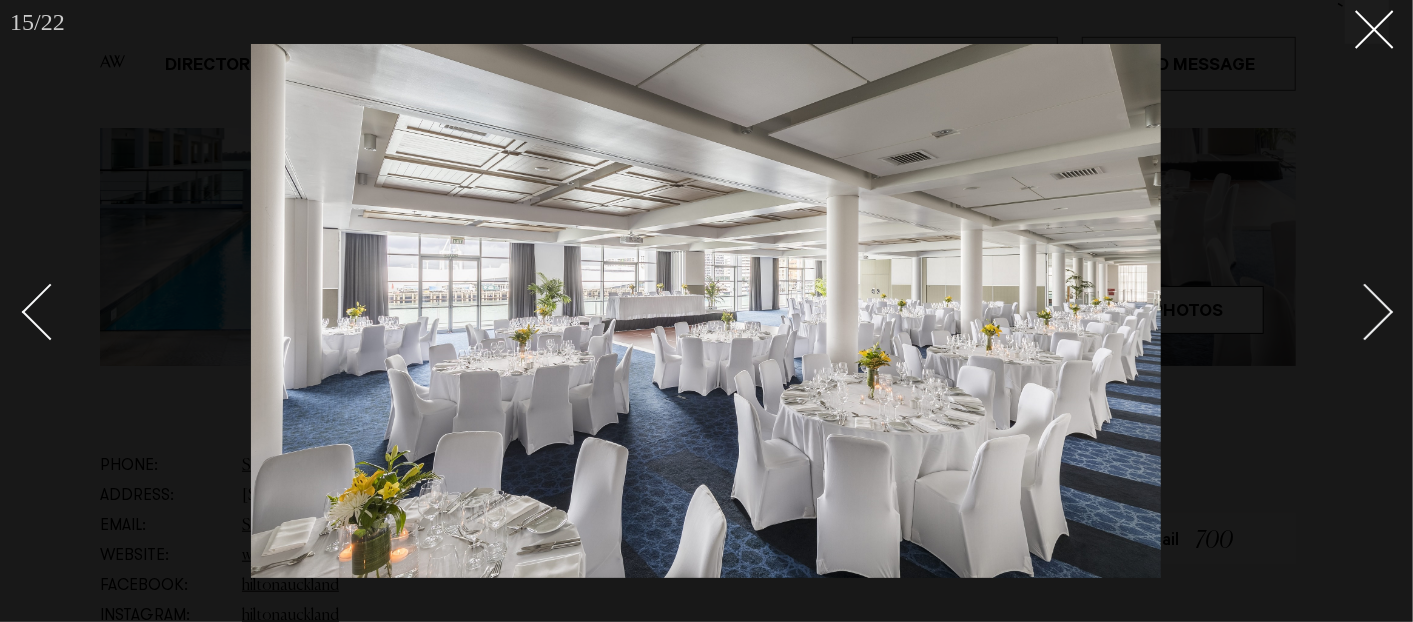 click at bounding box center (1365, 312) 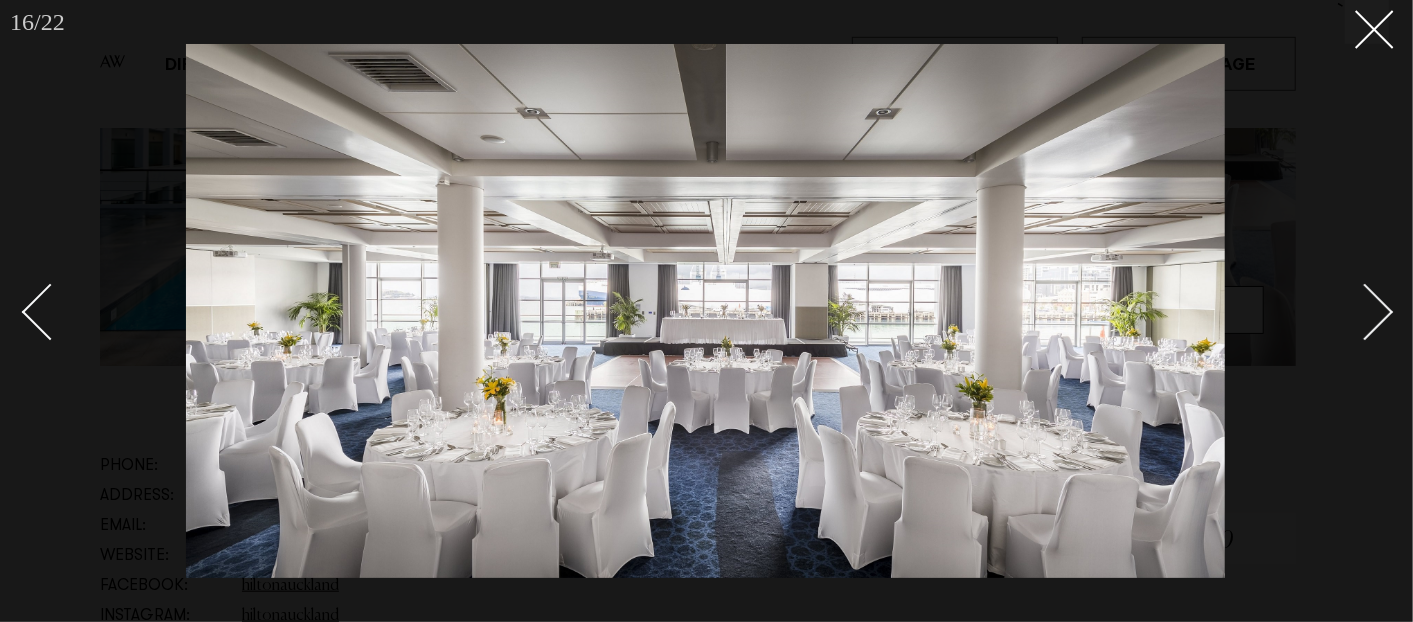 click at bounding box center [1365, 312] 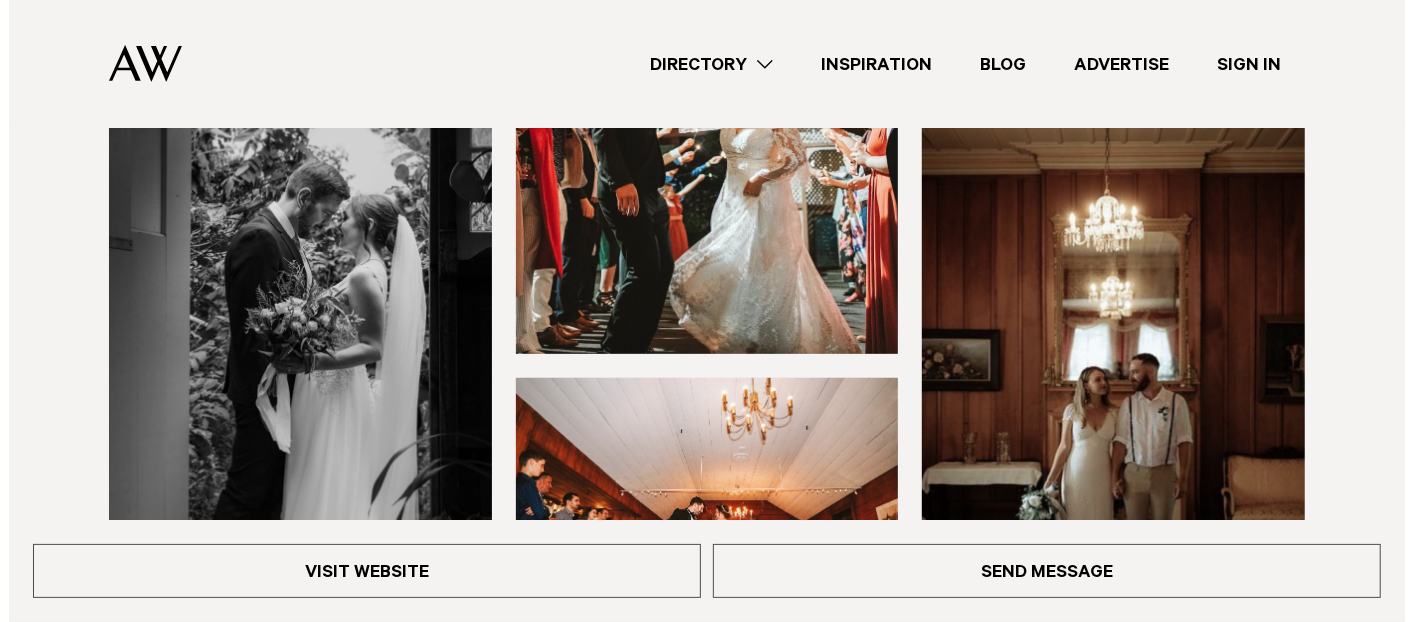 scroll, scrollTop: 555, scrollLeft: 0, axis: vertical 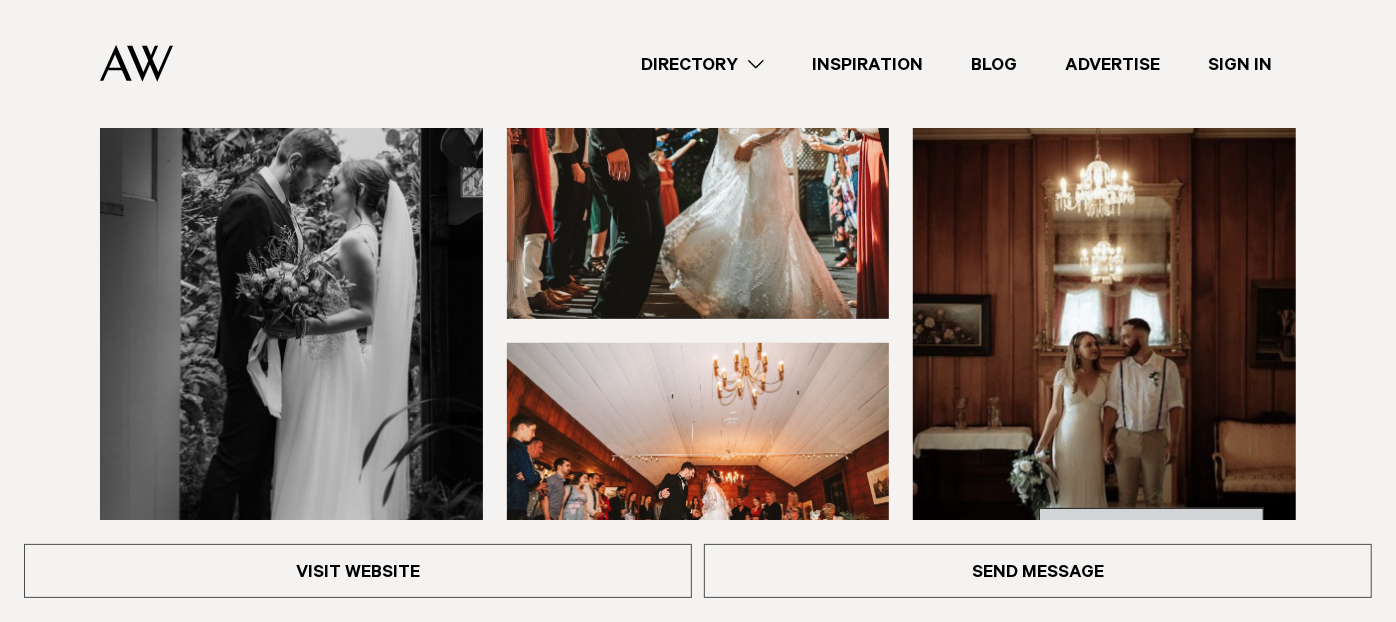click on "See All Photos" at bounding box center [1151, 532] 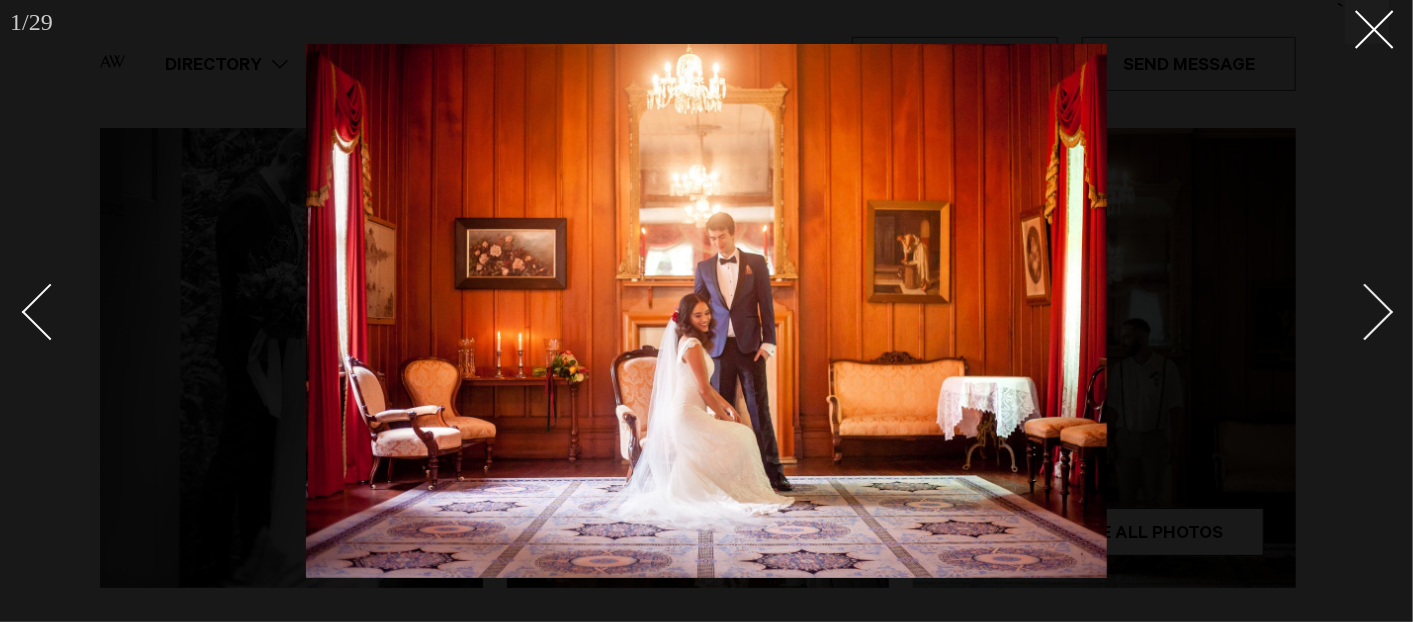 click at bounding box center [1354, 311] 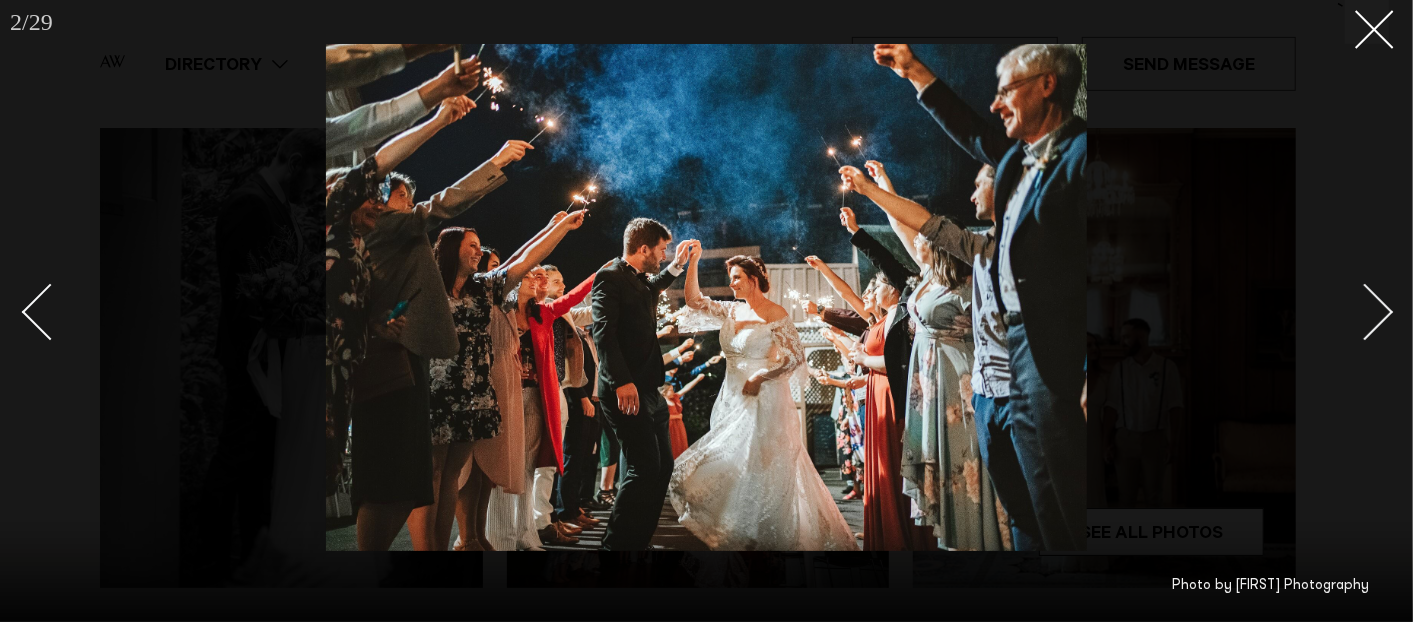 click at bounding box center (1354, 311) 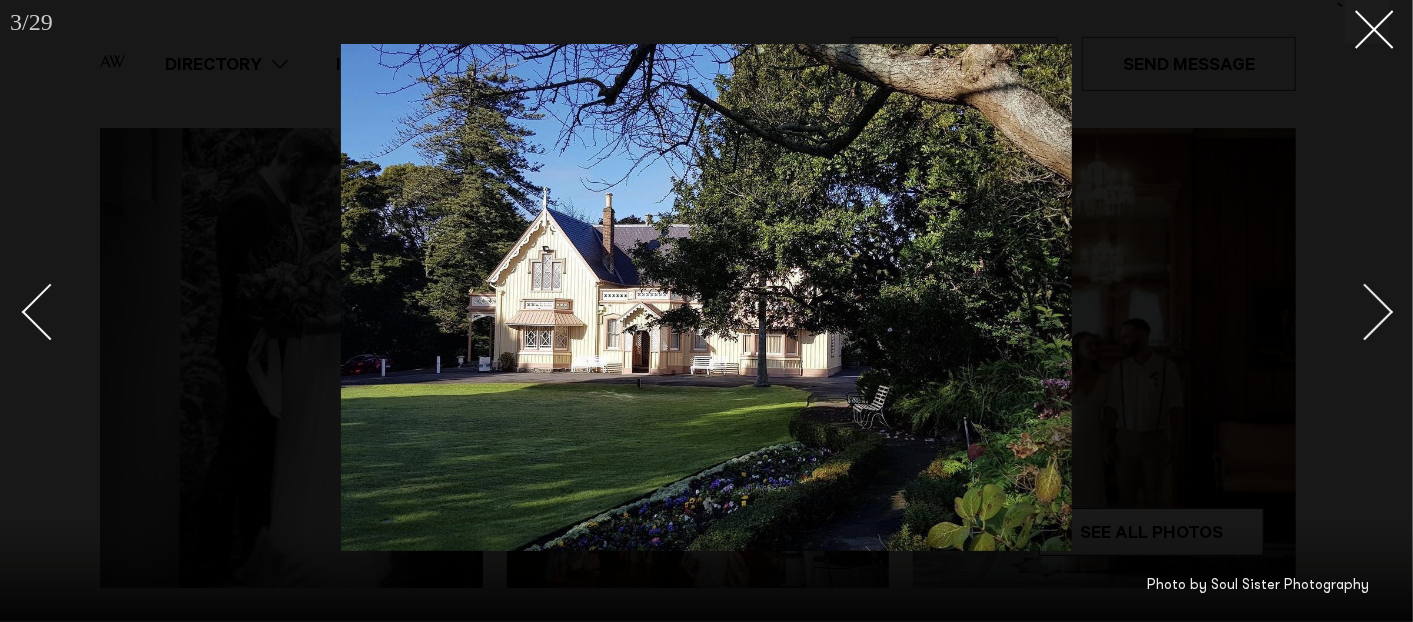 click at bounding box center (1354, 311) 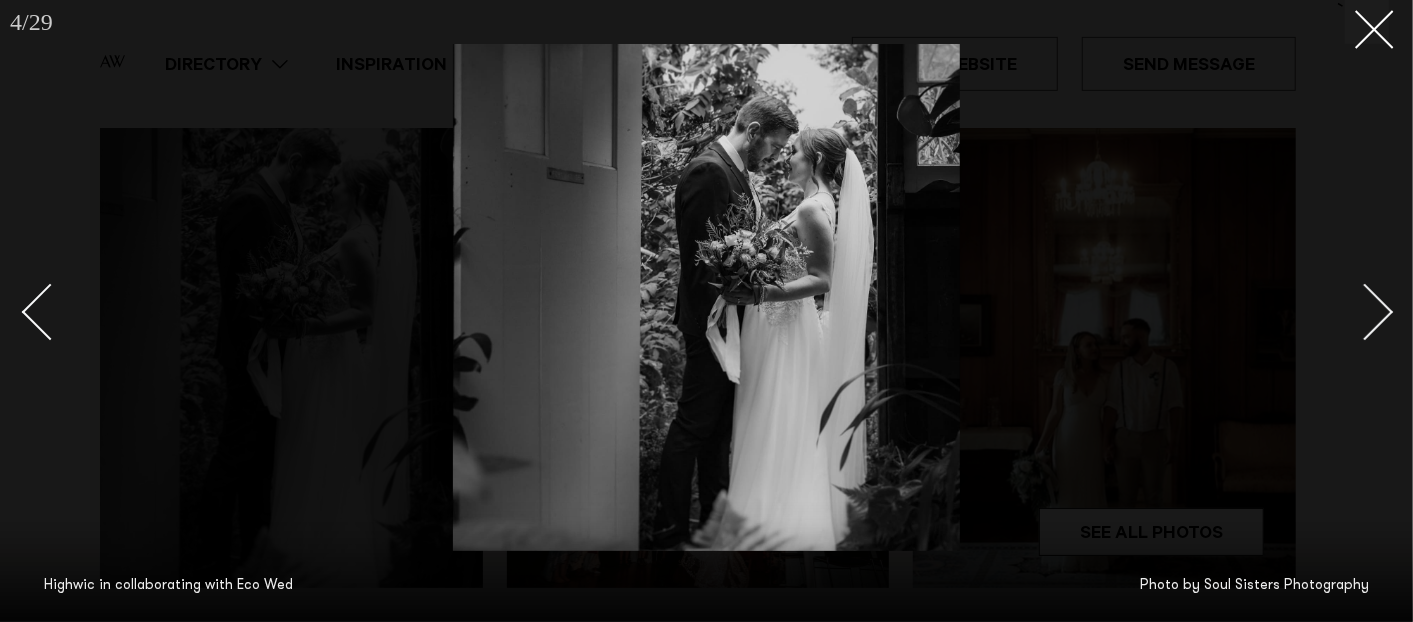 click at bounding box center (1354, 311) 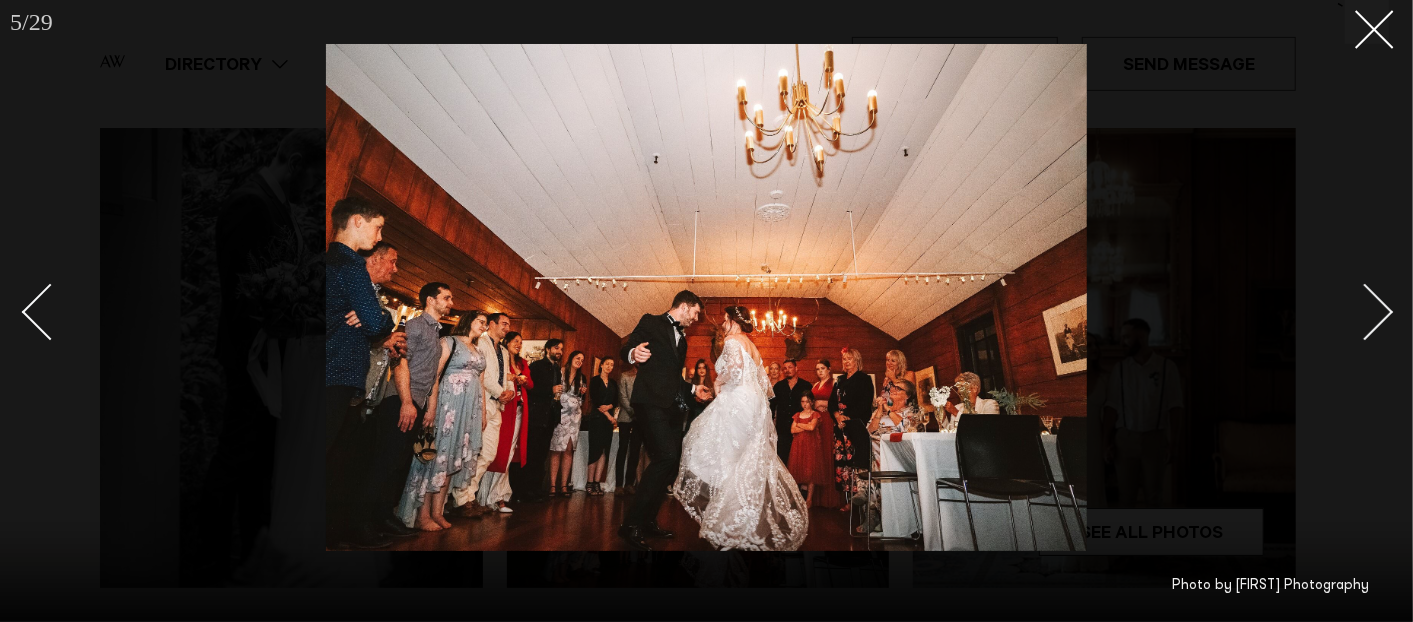 click at bounding box center (1354, 311) 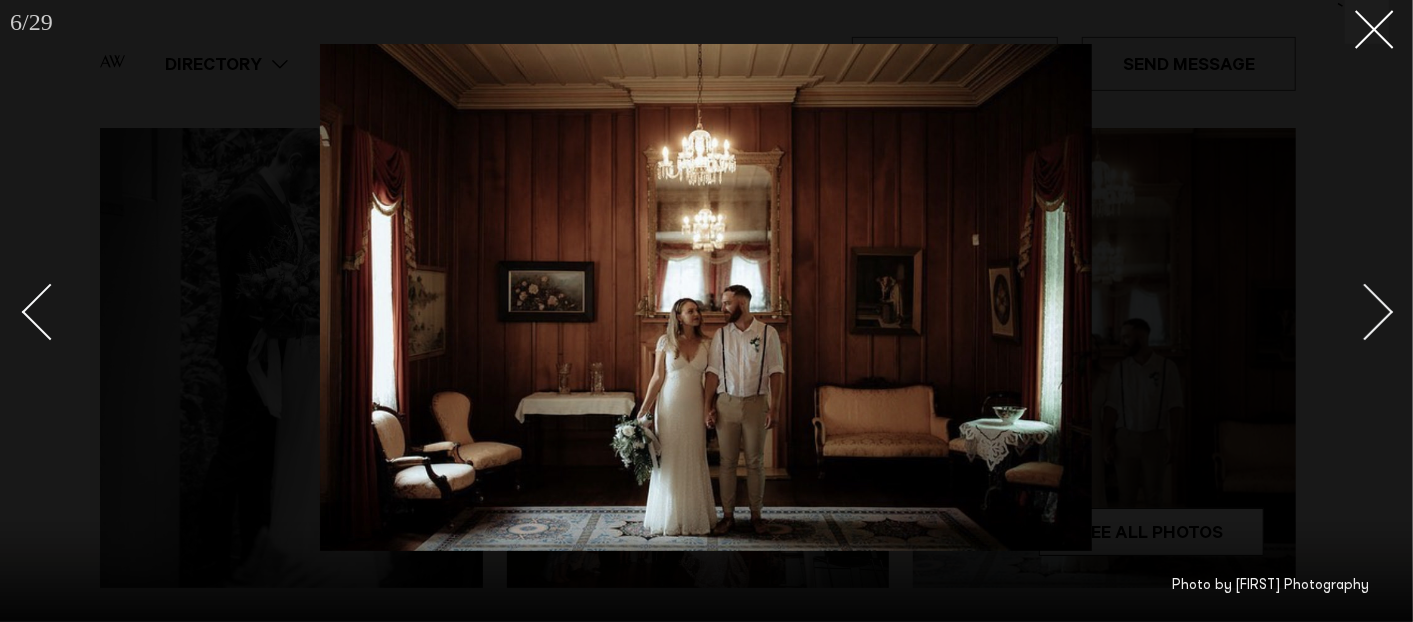click at bounding box center [1354, 311] 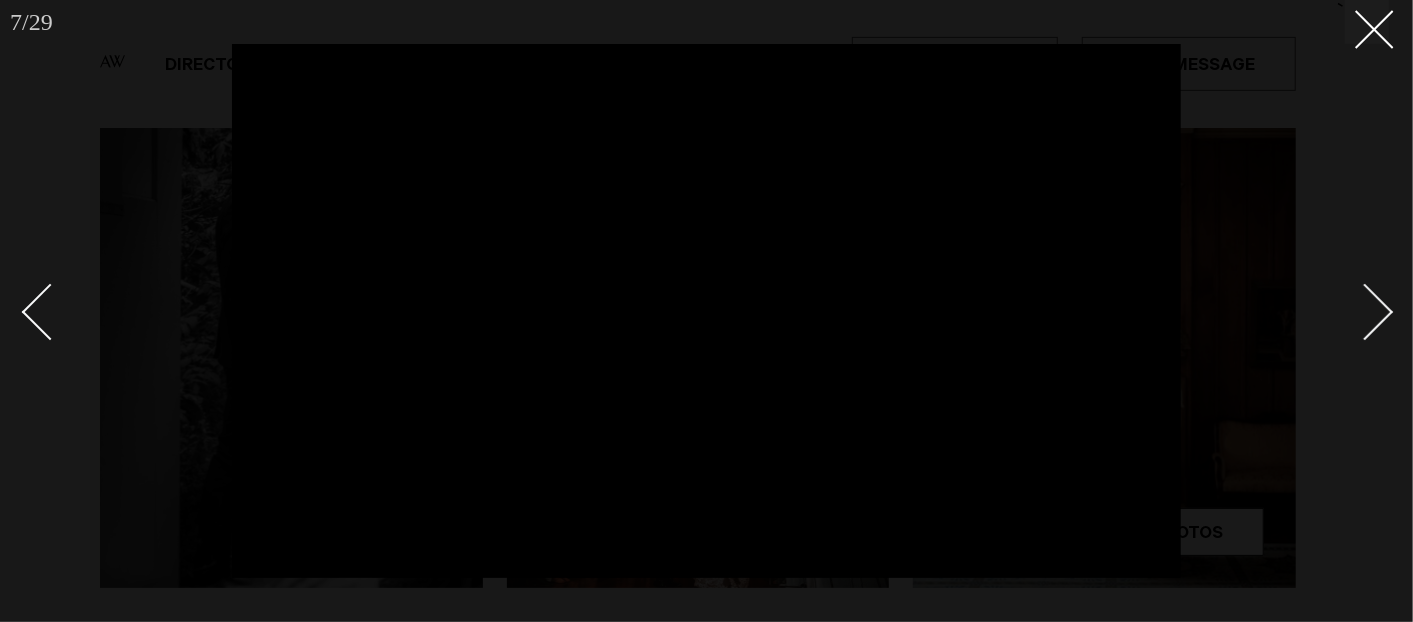 click at bounding box center [1365, 312] 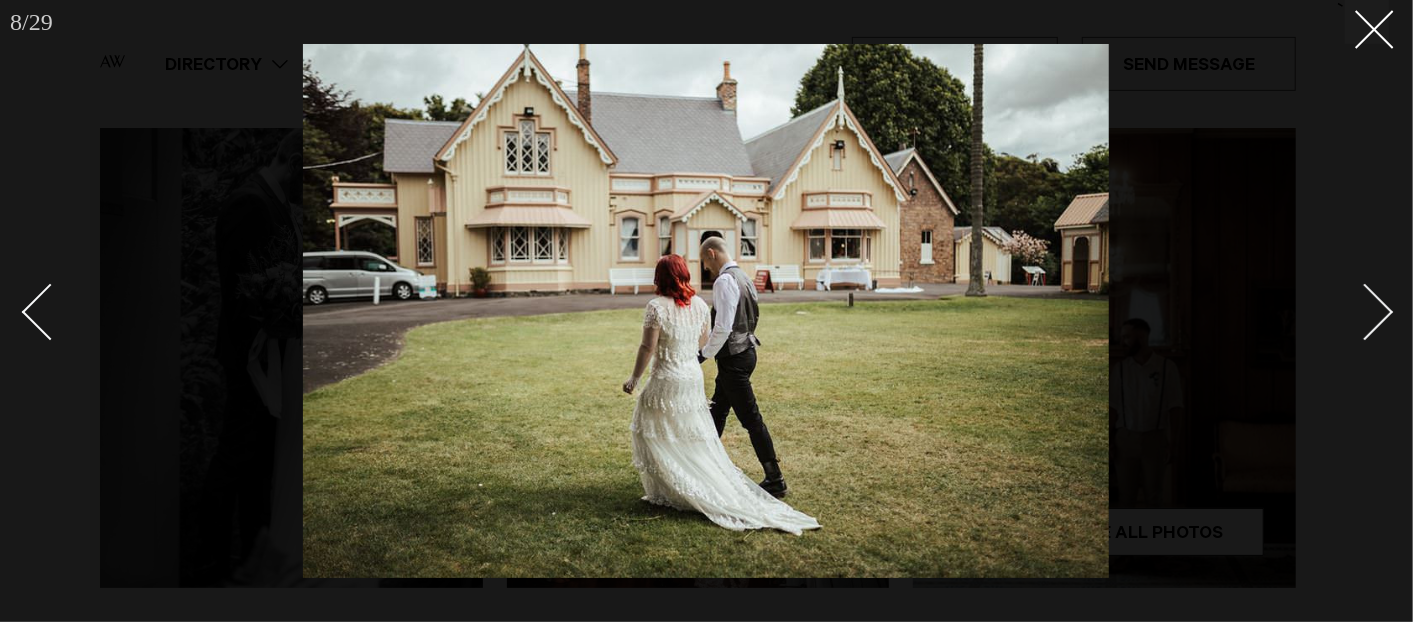 click at bounding box center (1365, 312) 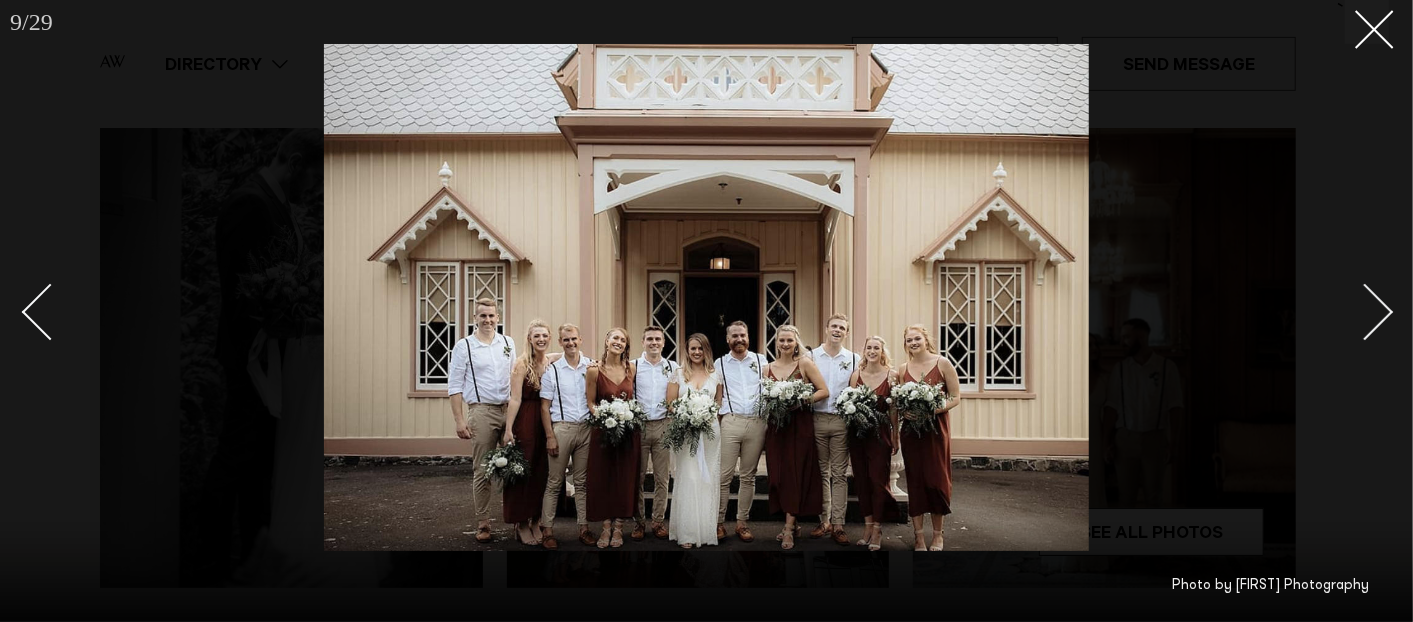 click at bounding box center (1365, 312) 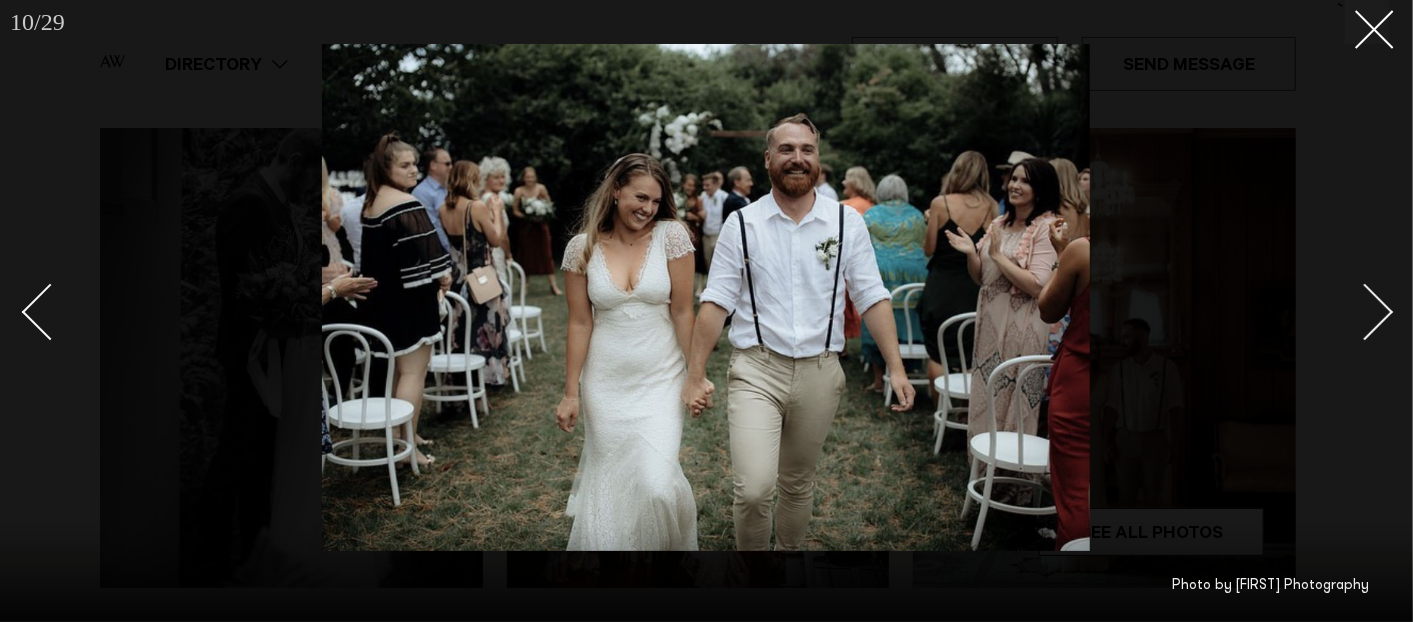 click at bounding box center (1365, 312) 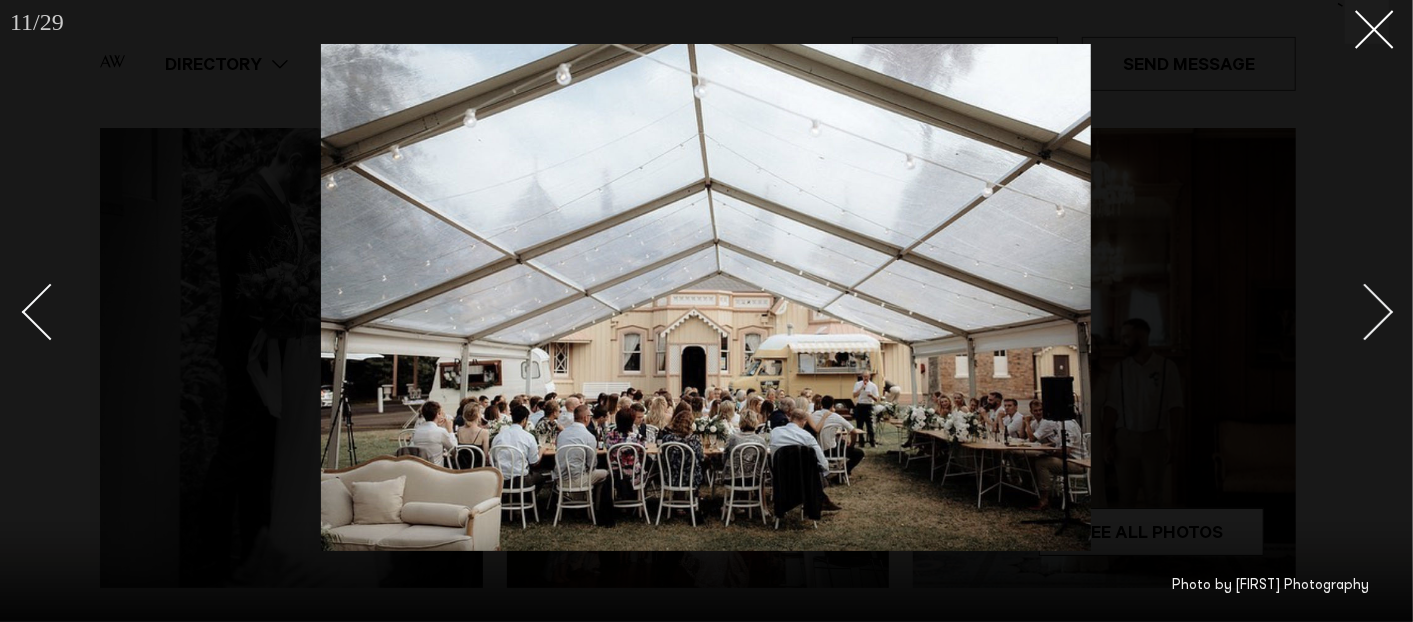 click at bounding box center [1365, 312] 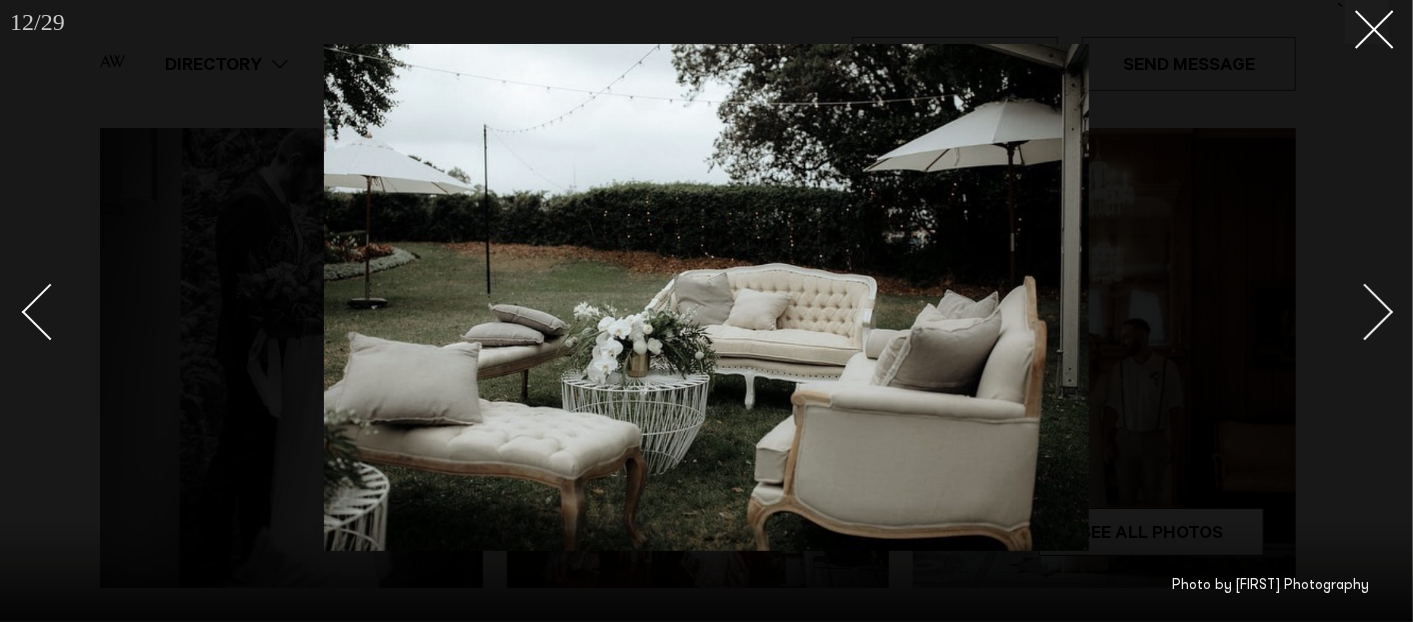 click at bounding box center [1365, 312] 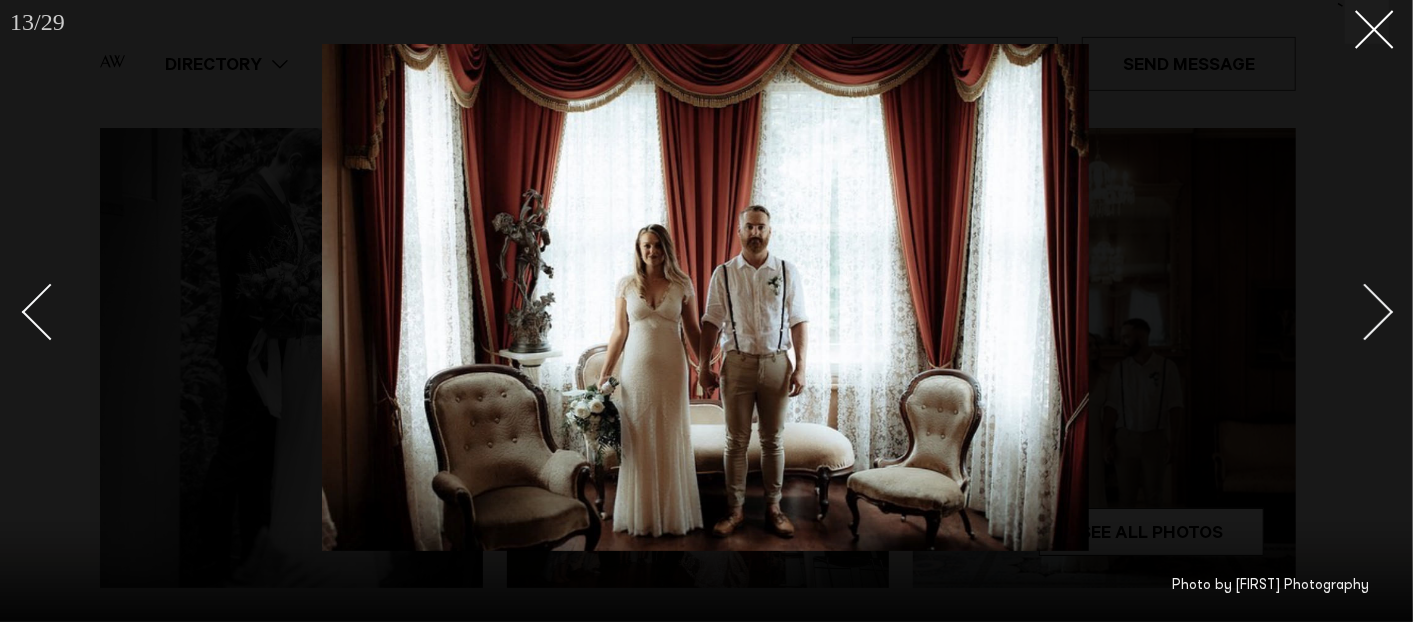 click at bounding box center (1365, 312) 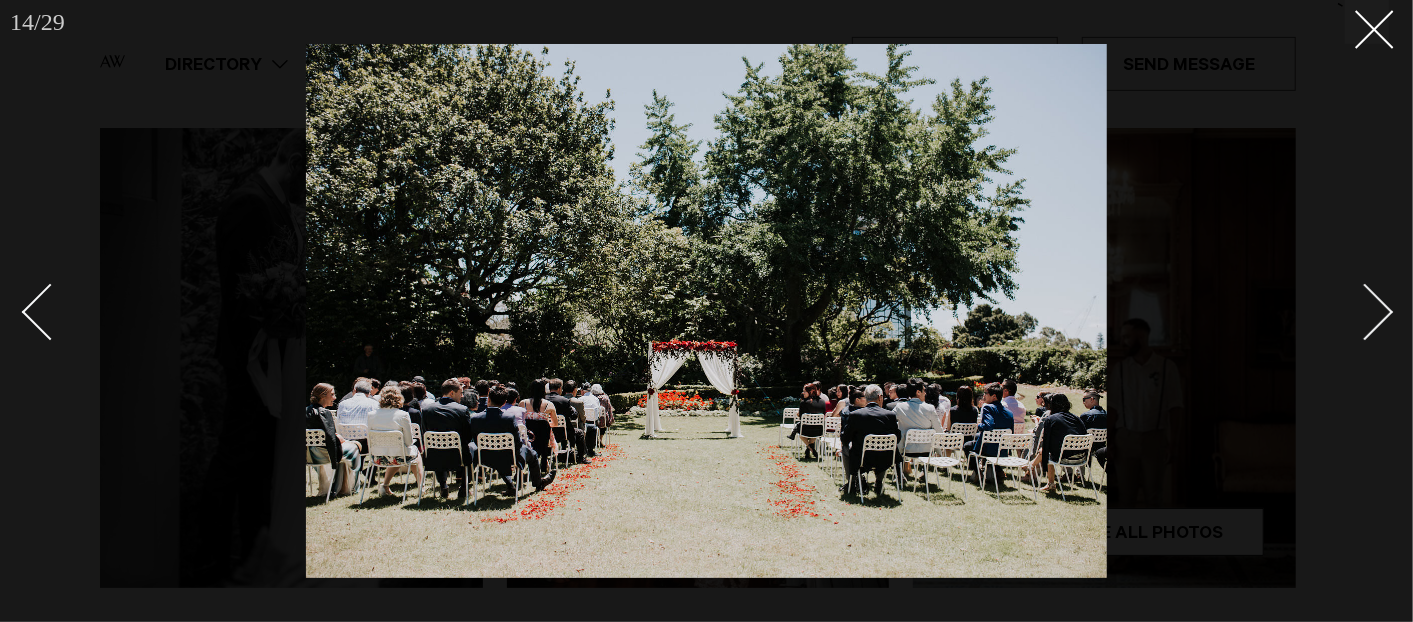 click at bounding box center [1365, 312] 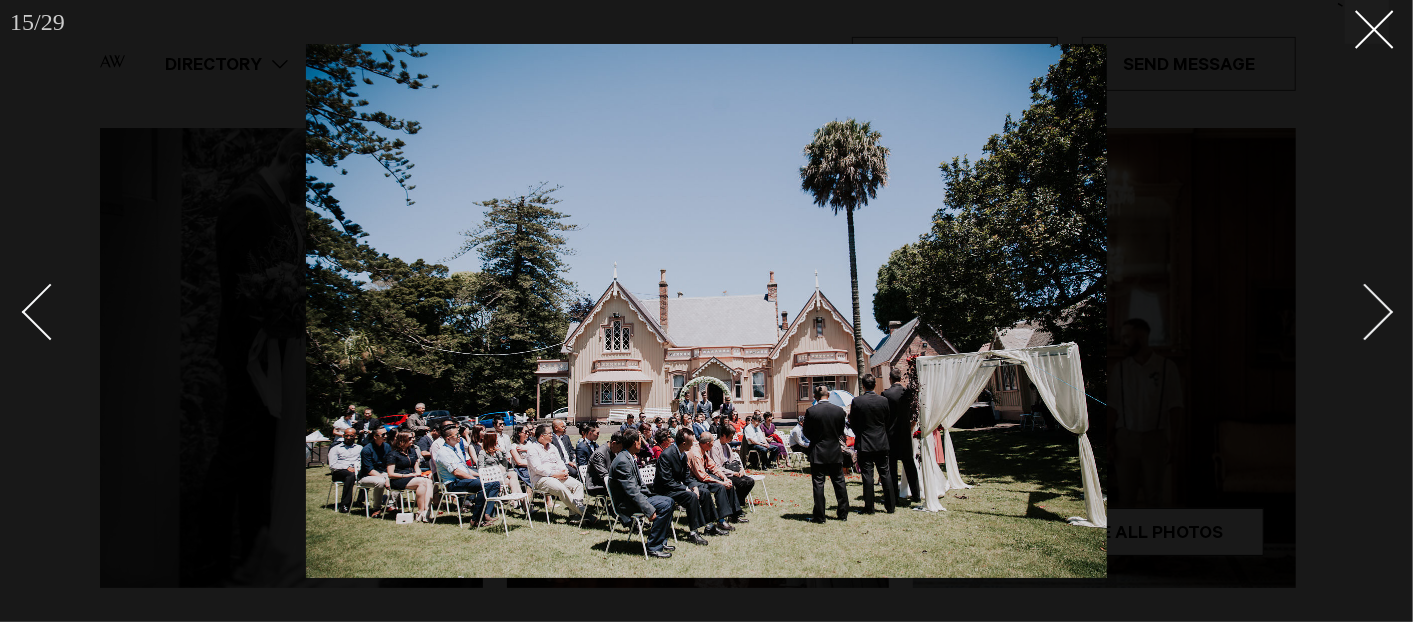 click at bounding box center [1365, 312] 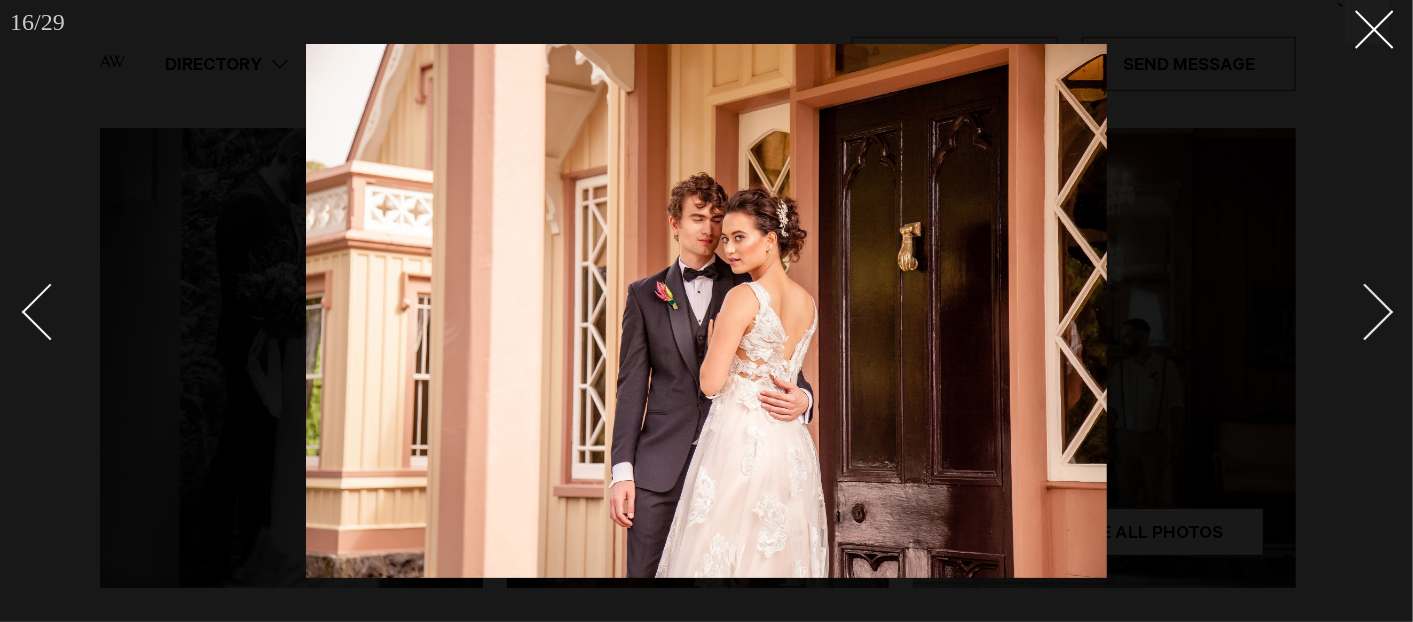click at bounding box center [1365, 312] 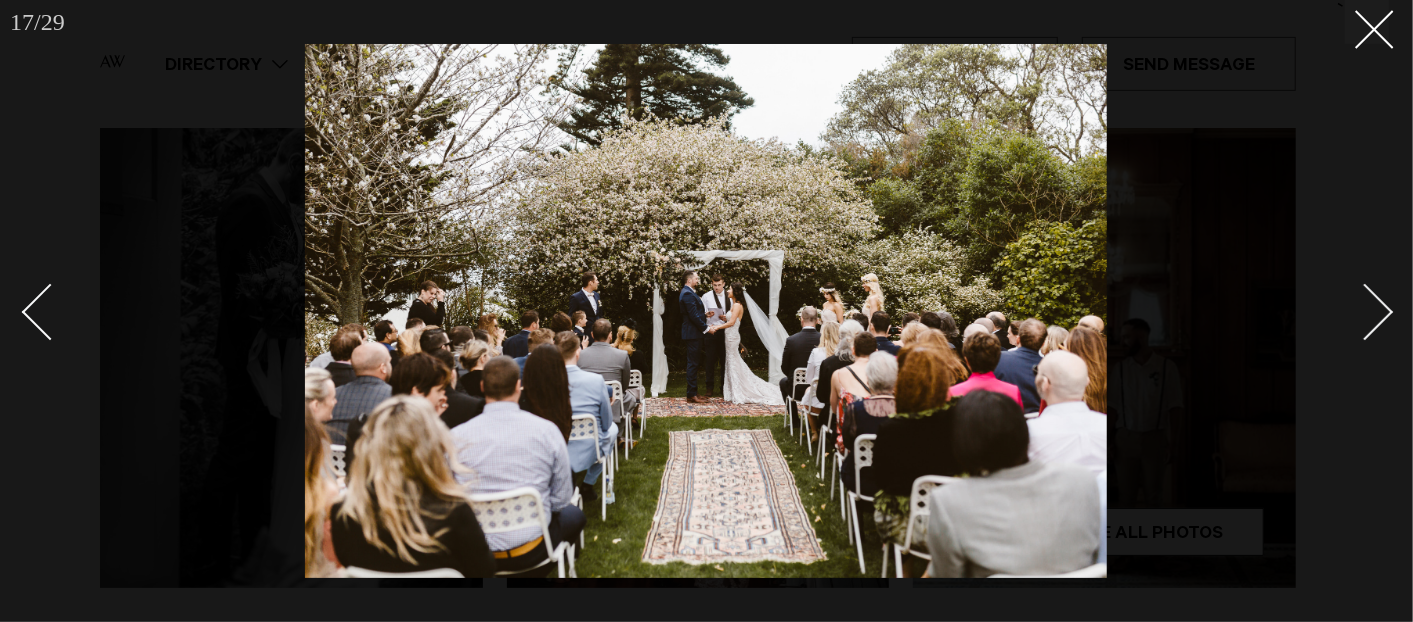 click at bounding box center [1365, 312] 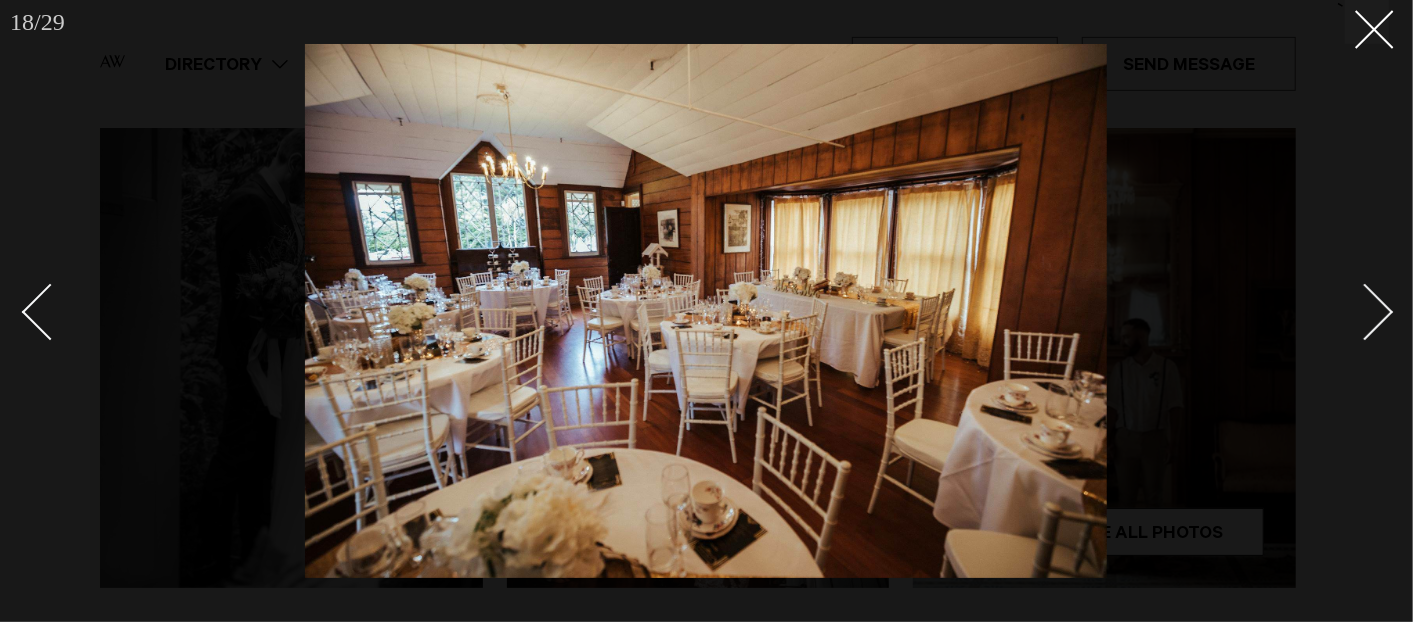 click at bounding box center [1365, 312] 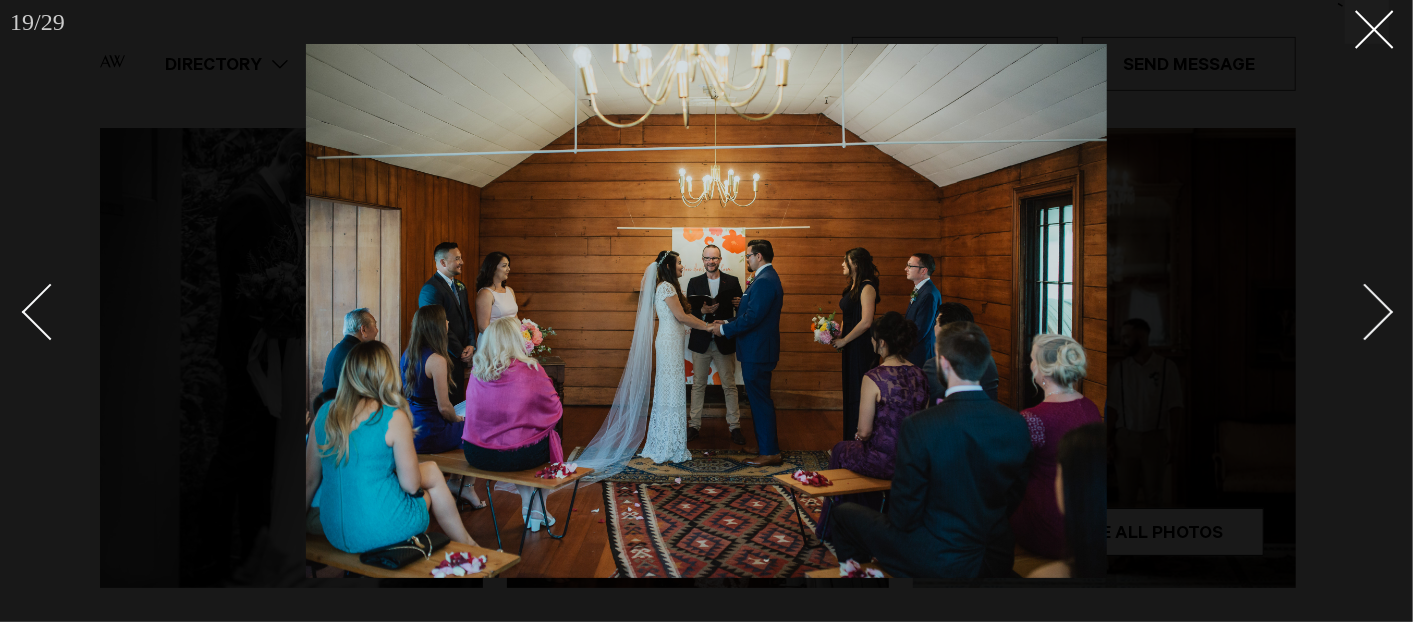 click at bounding box center (1365, 312) 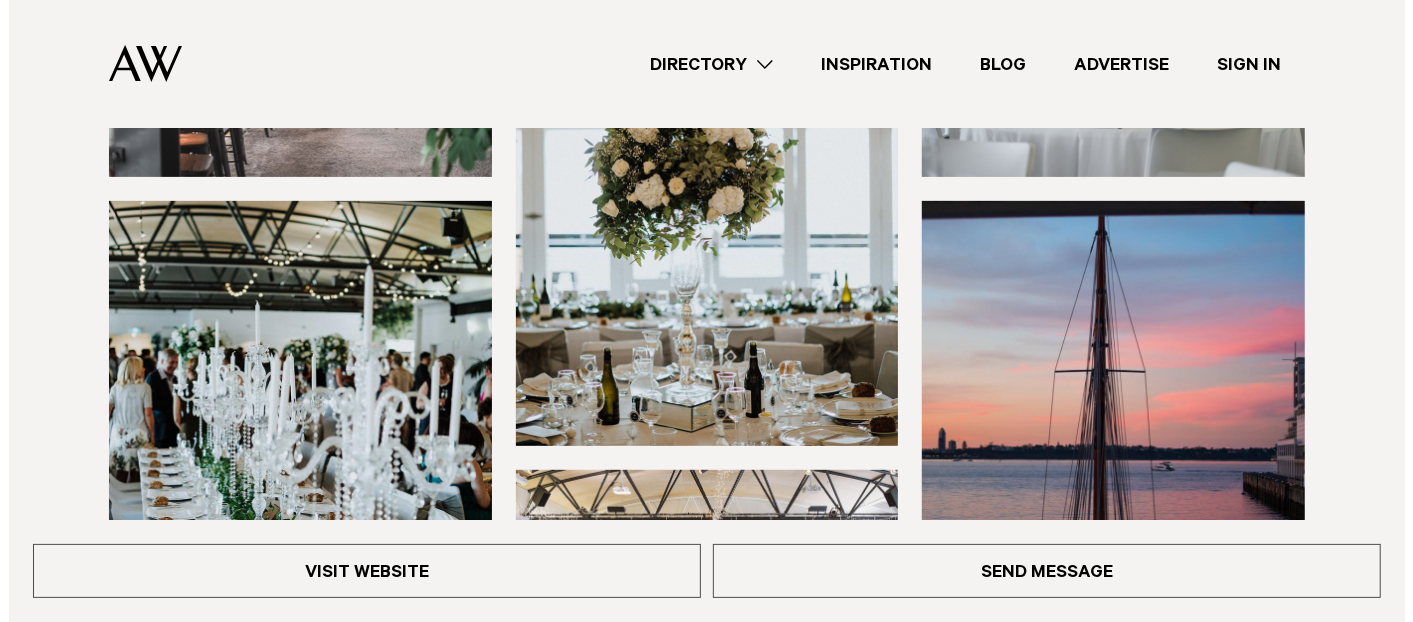 scroll, scrollTop: 555, scrollLeft: 0, axis: vertical 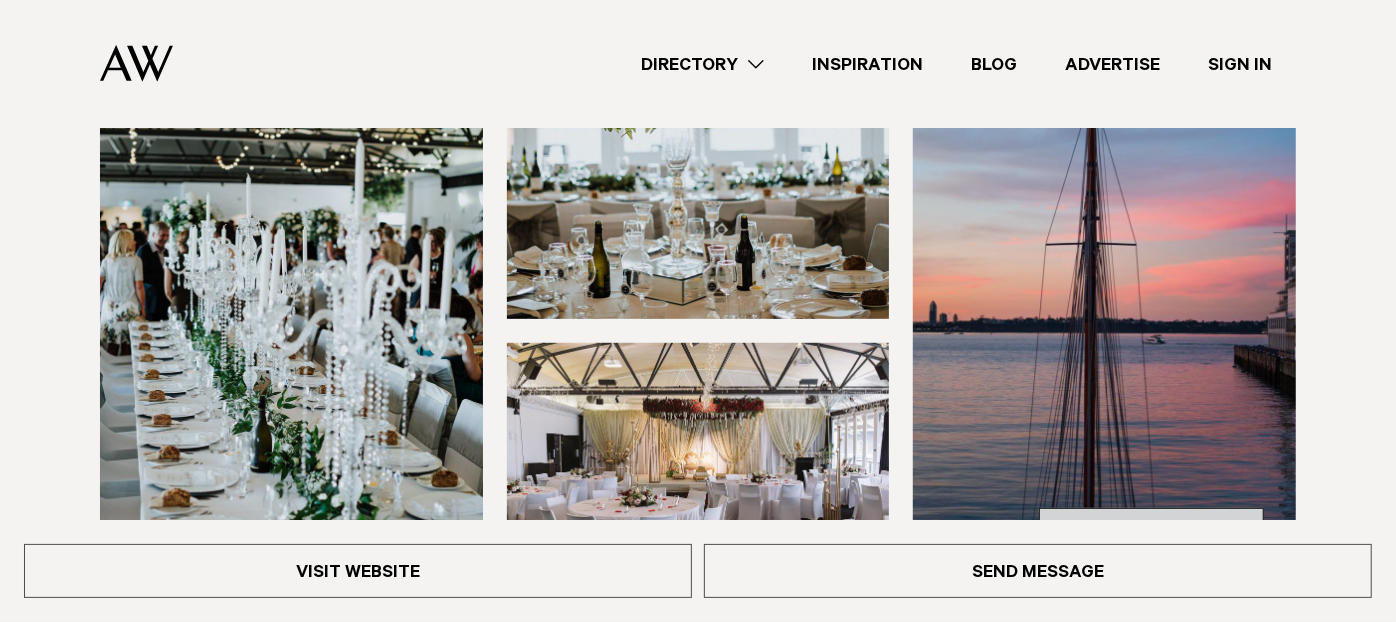 click on "See All Photos" at bounding box center (1151, 532) 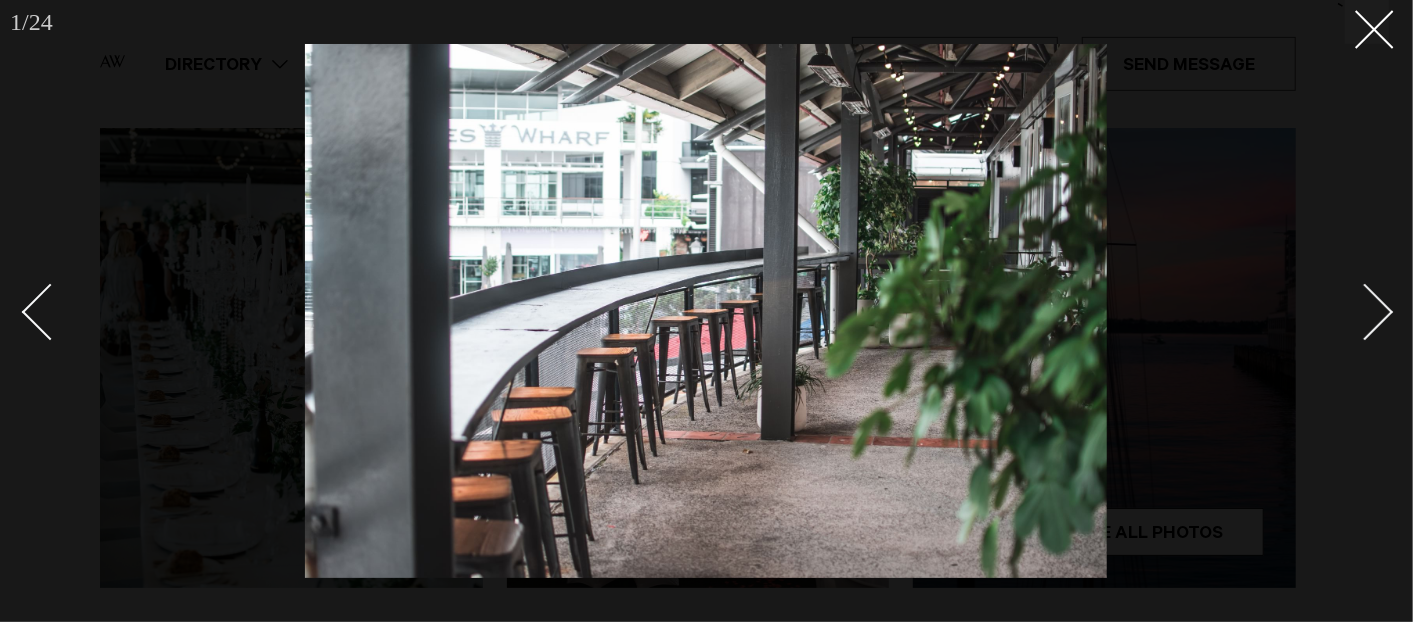 click at bounding box center (1365, 312) 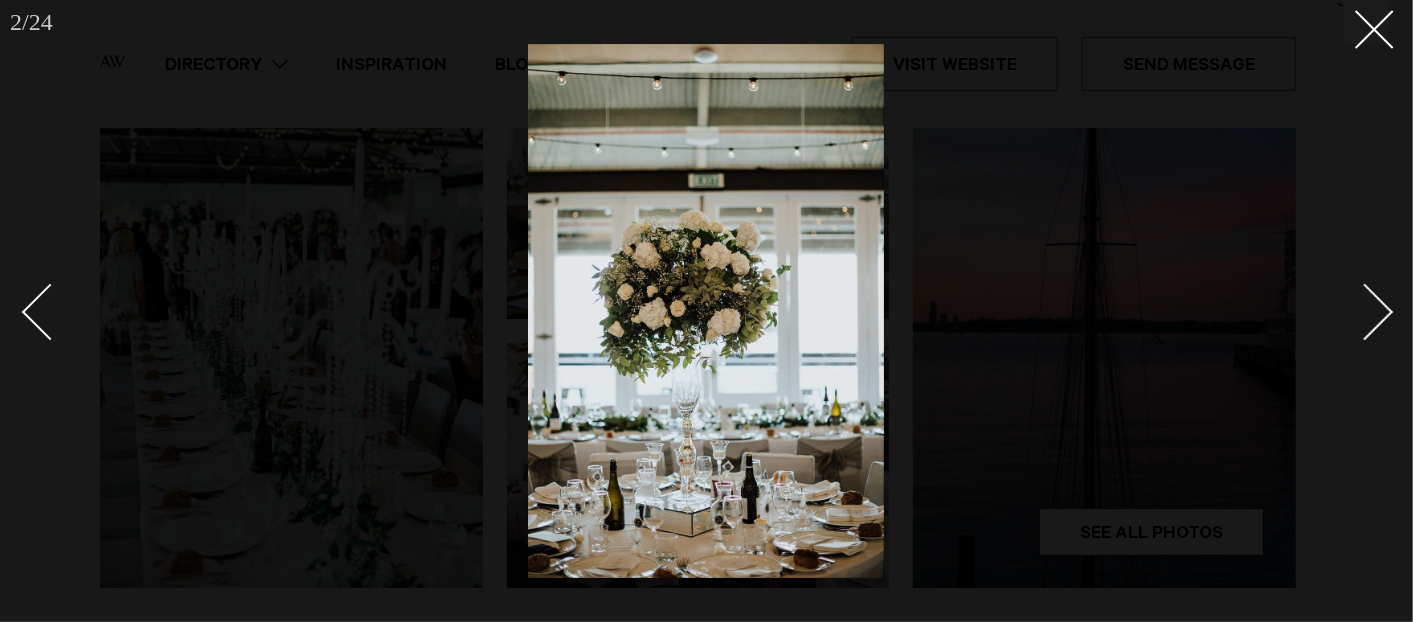 click at bounding box center [1365, 312] 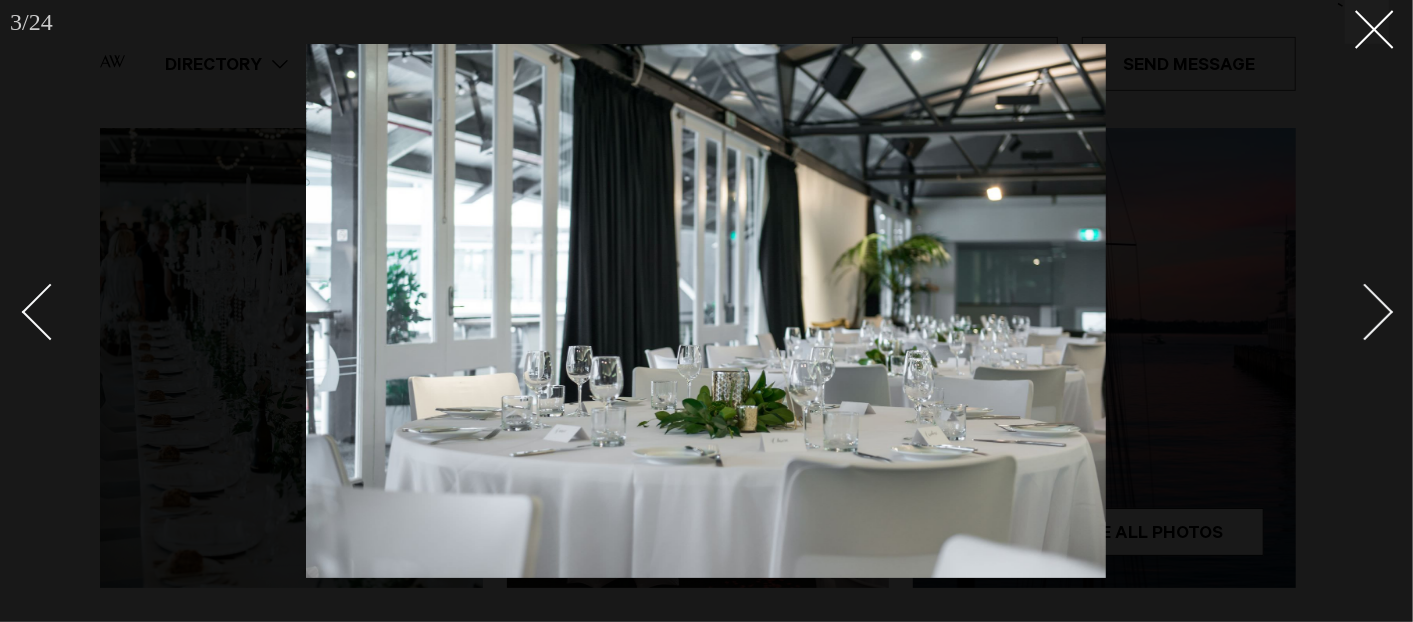click at bounding box center (1365, 312) 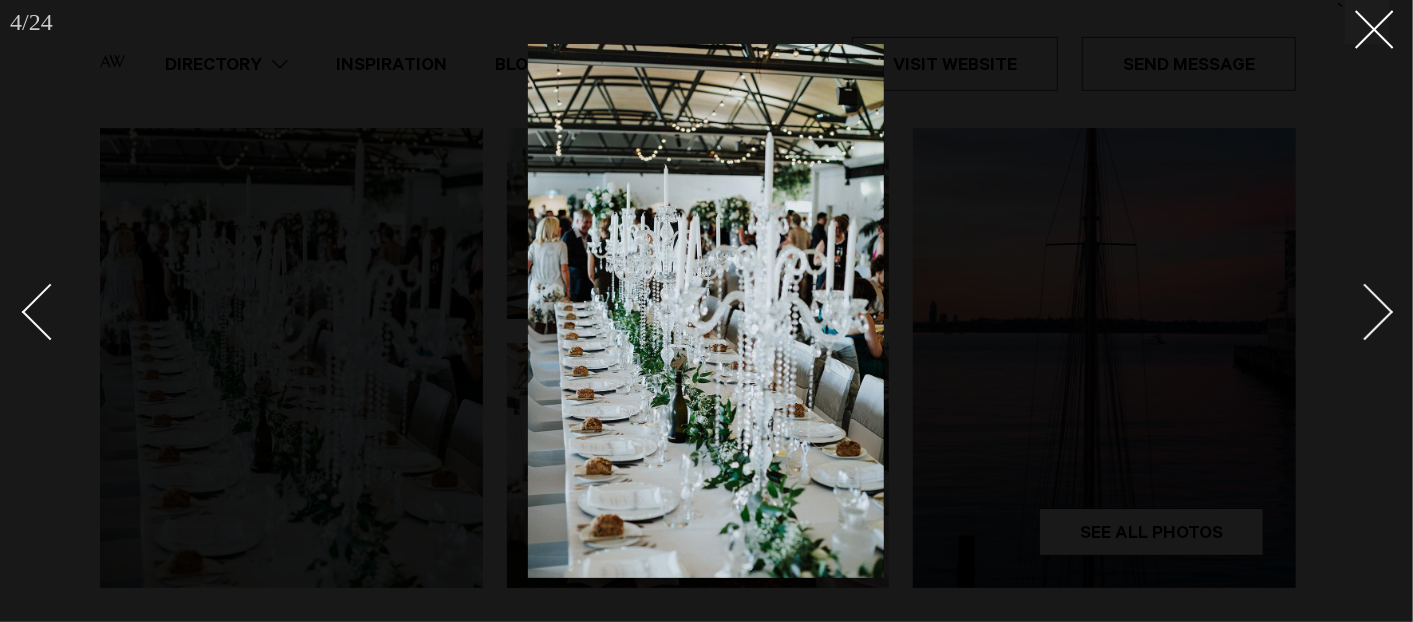 click at bounding box center [1365, 312] 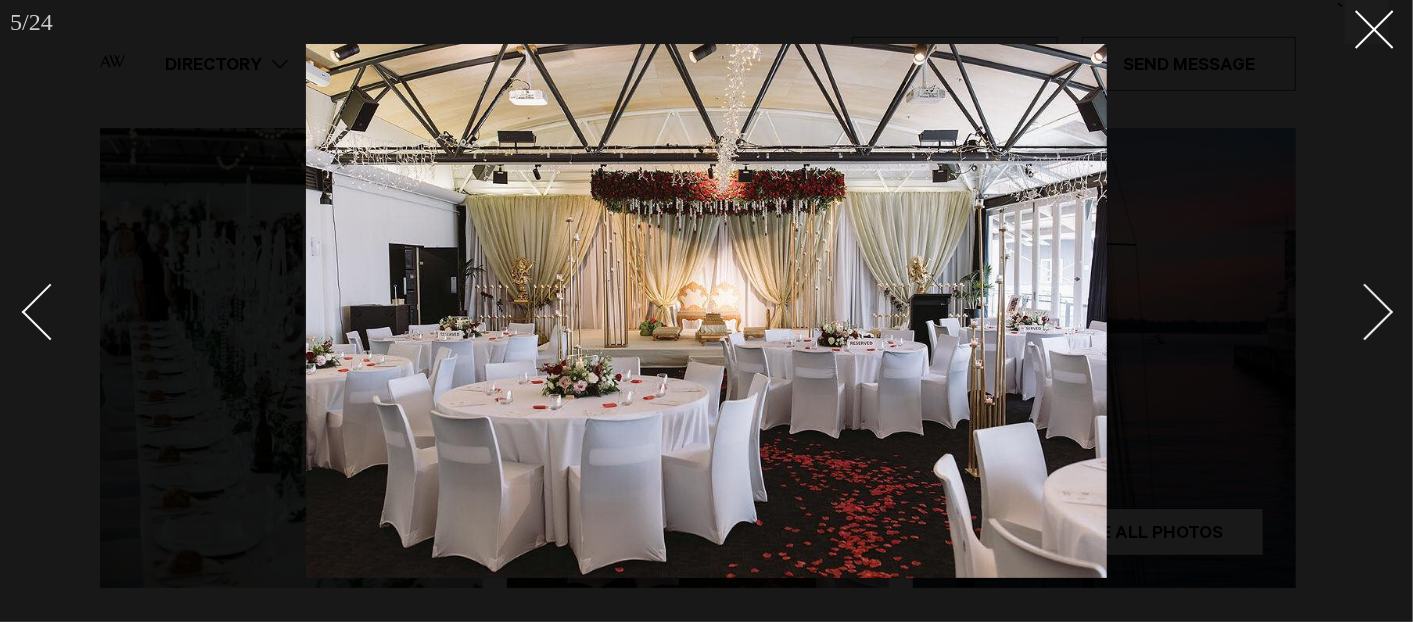 click at bounding box center [1365, 312] 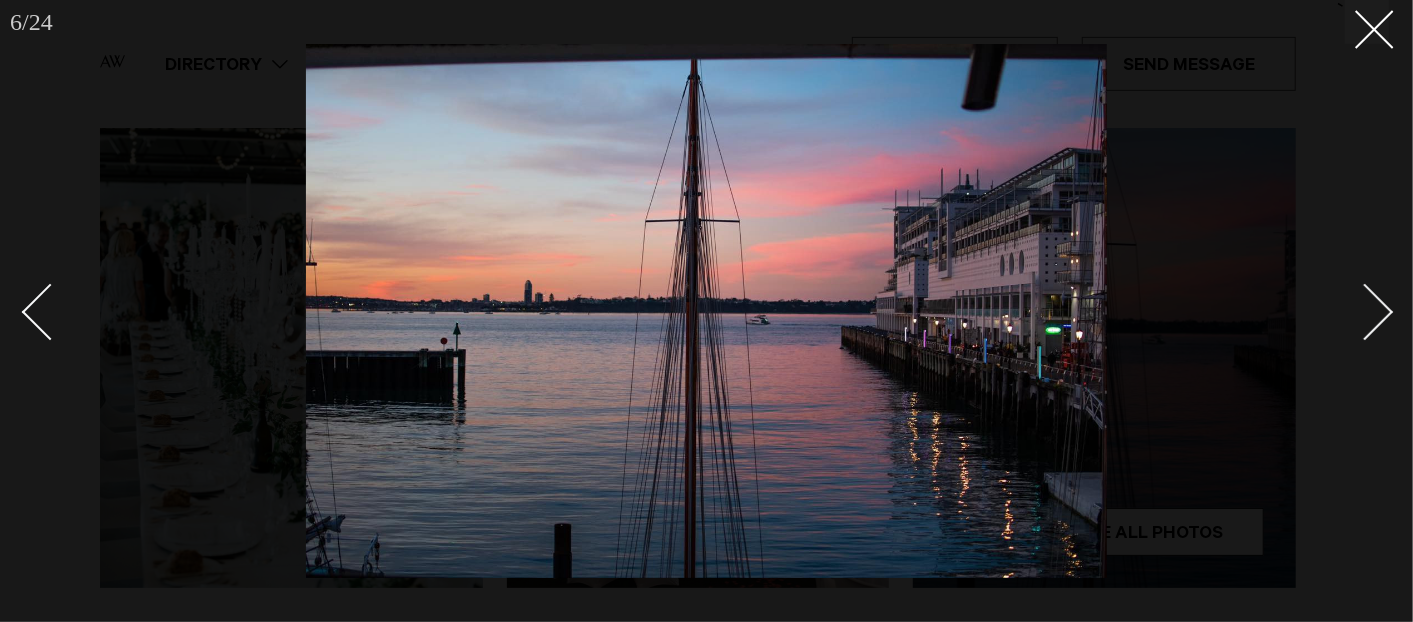 click at bounding box center [1365, 312] 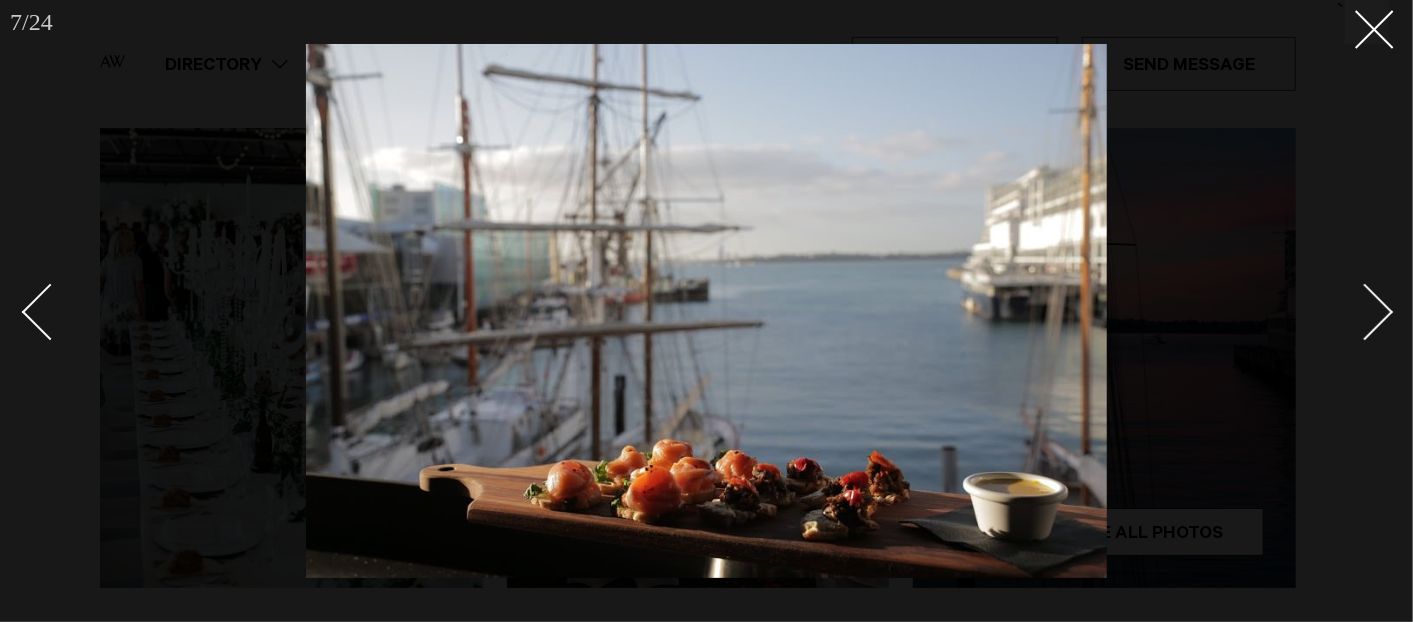 click at bounding box center [1365, 312] 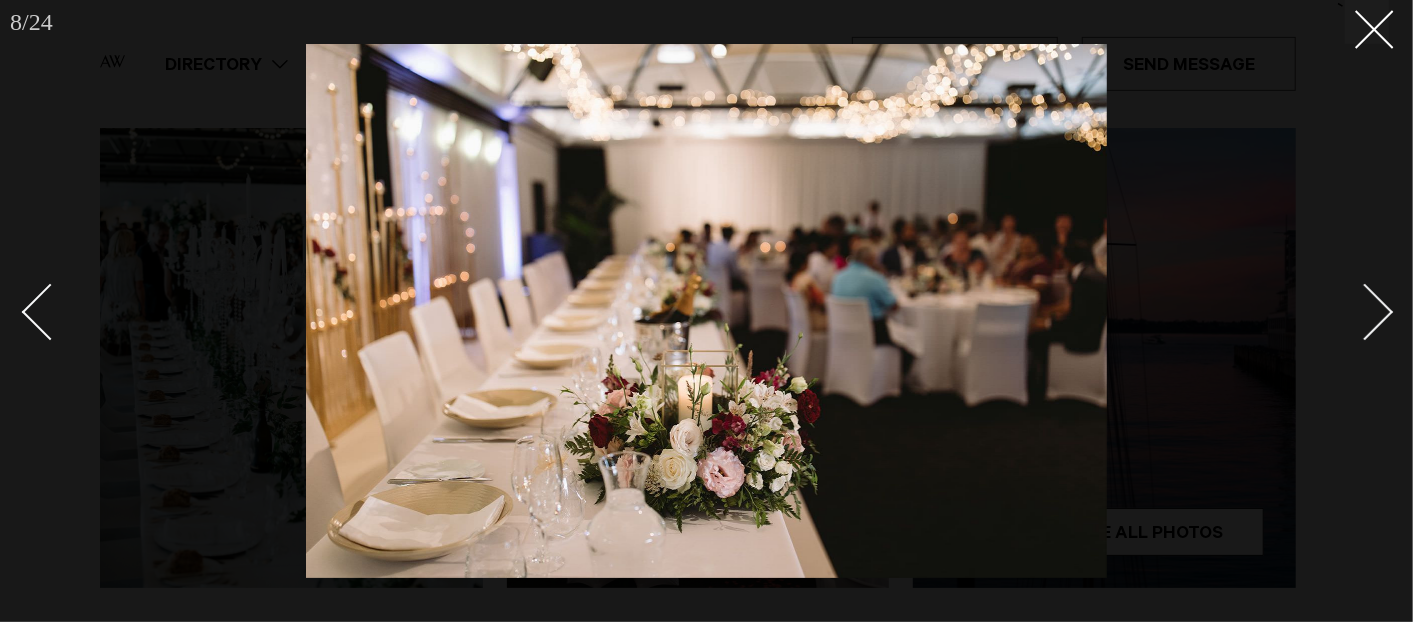 click at bounding box center [1365, 312] 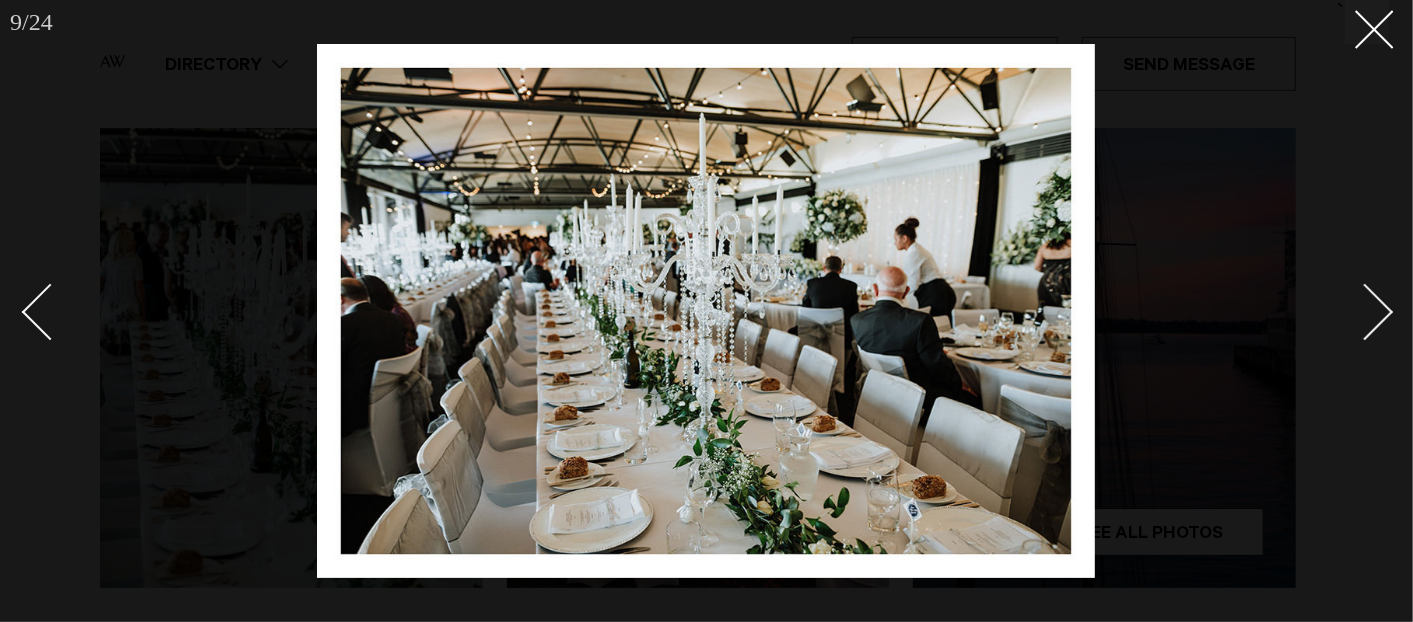 click at bounding box center (1365, 312) 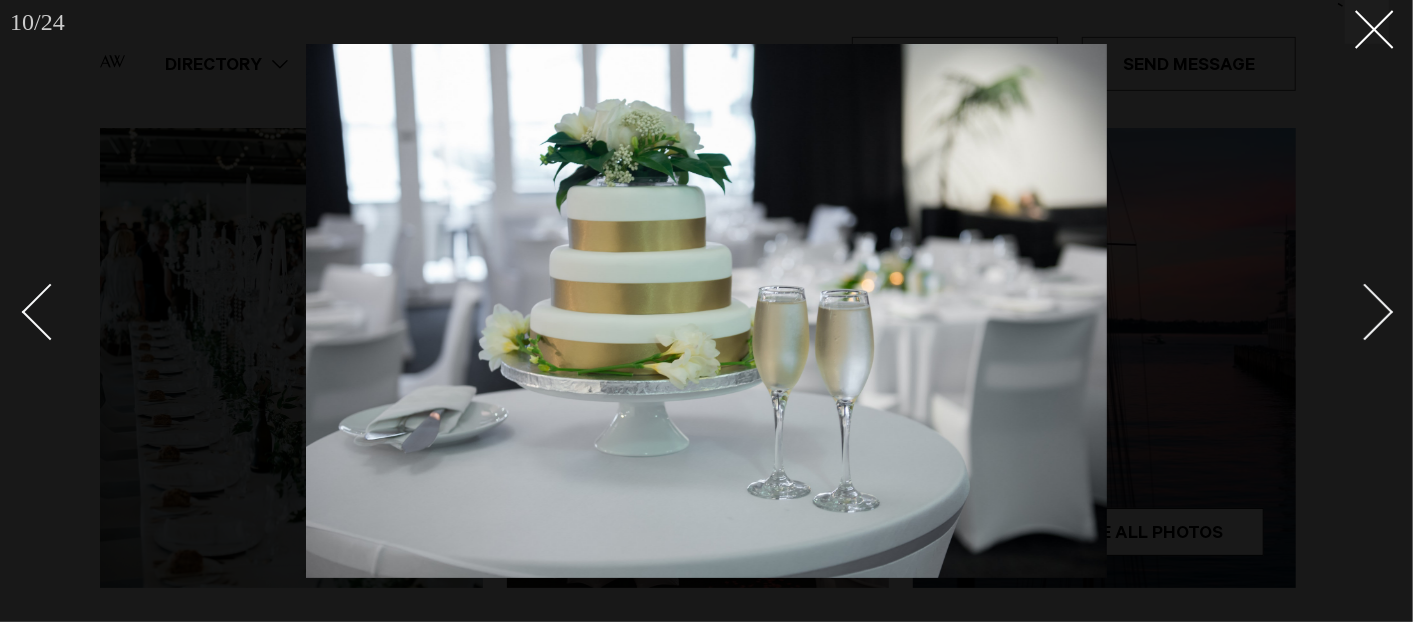 click at bounding box center (1365, 312) 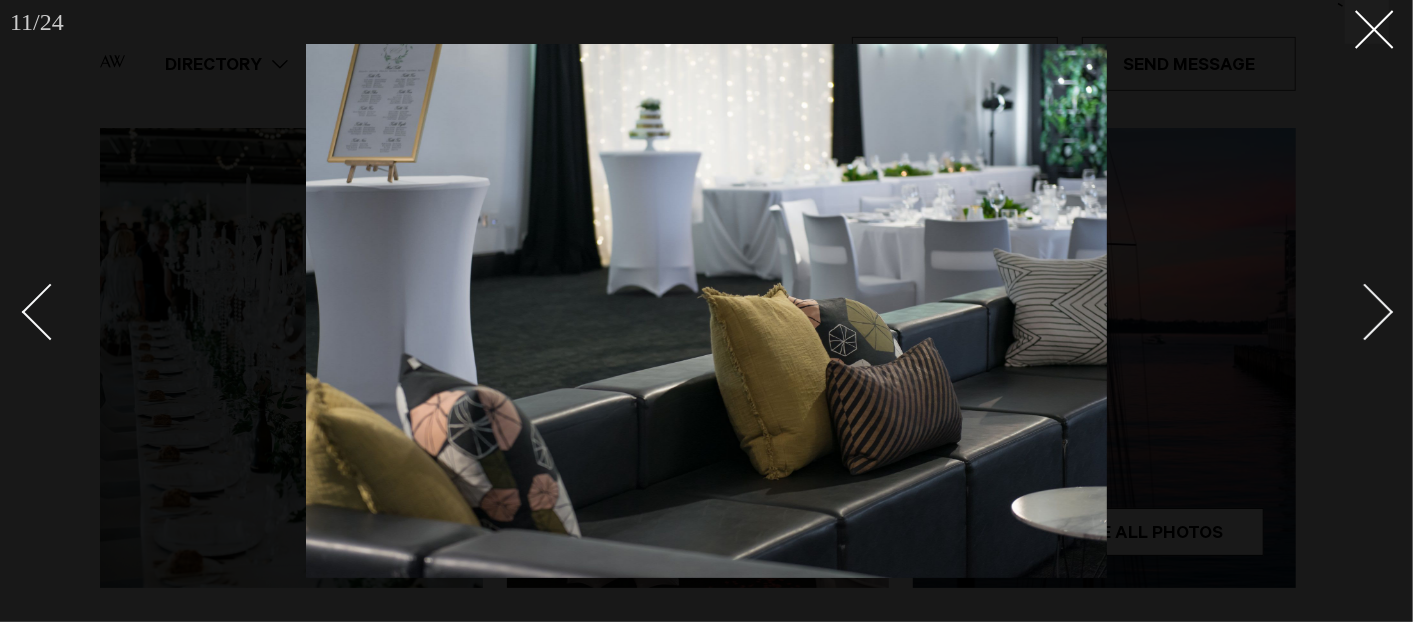 click at bounding box center (1365, 312) 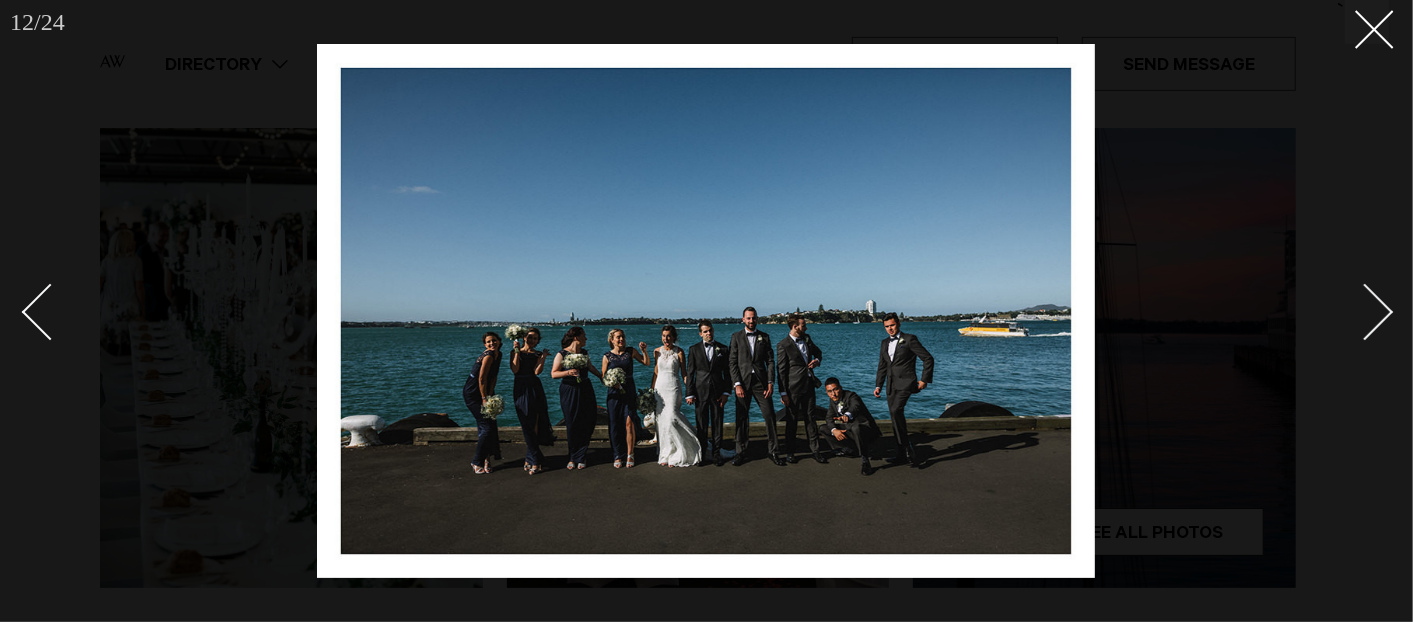 click at bounding box center (1365, 312) 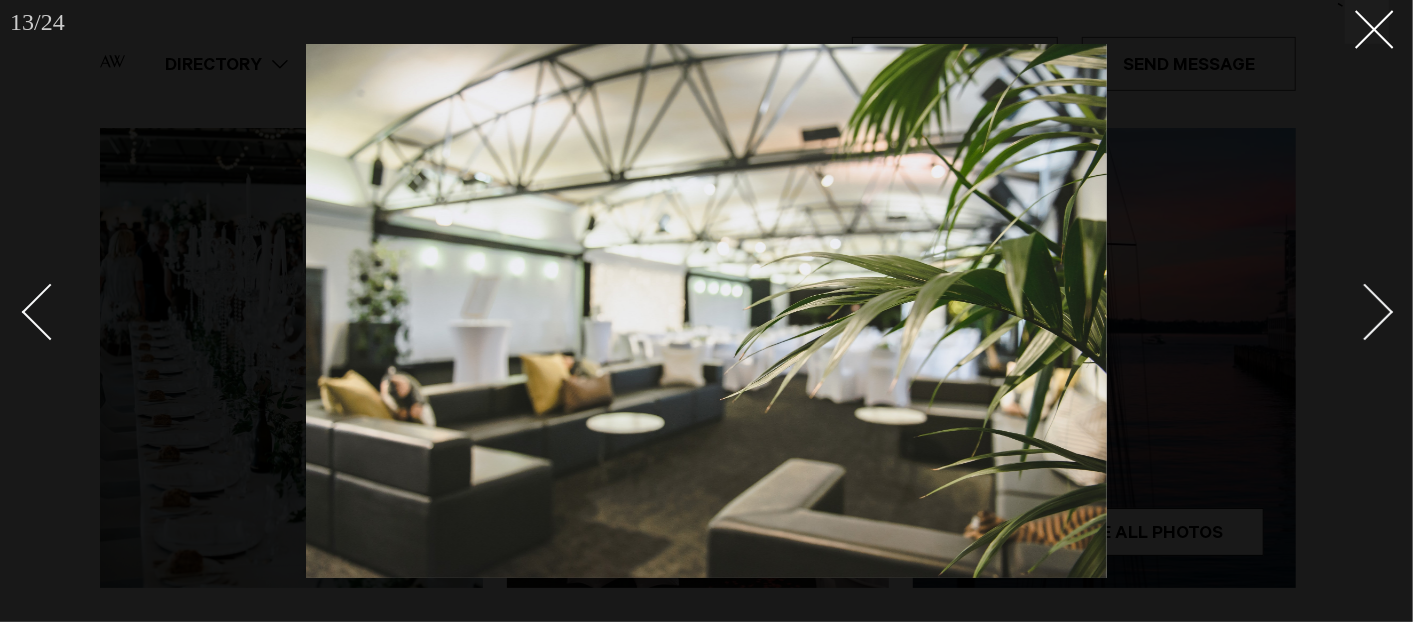 click at bounding box center (1365, 312) 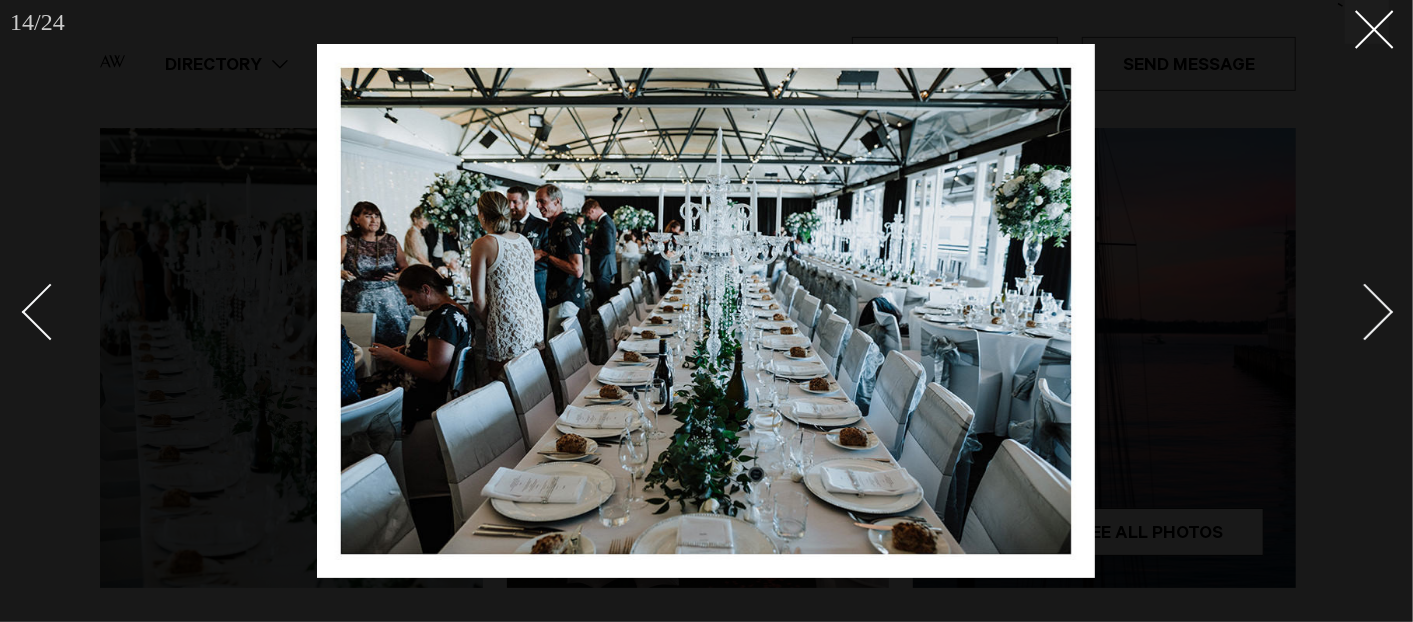 click at bounding box center [1365, 312] 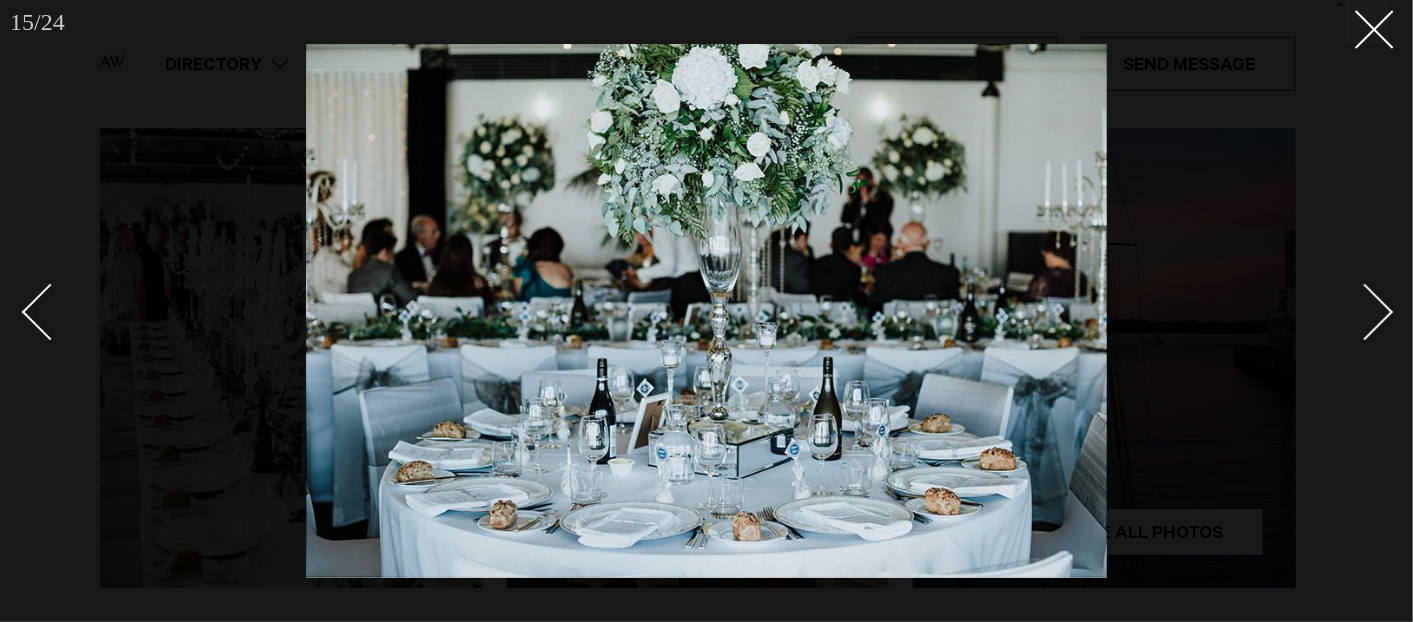 click at bounding box center (1365, 312) 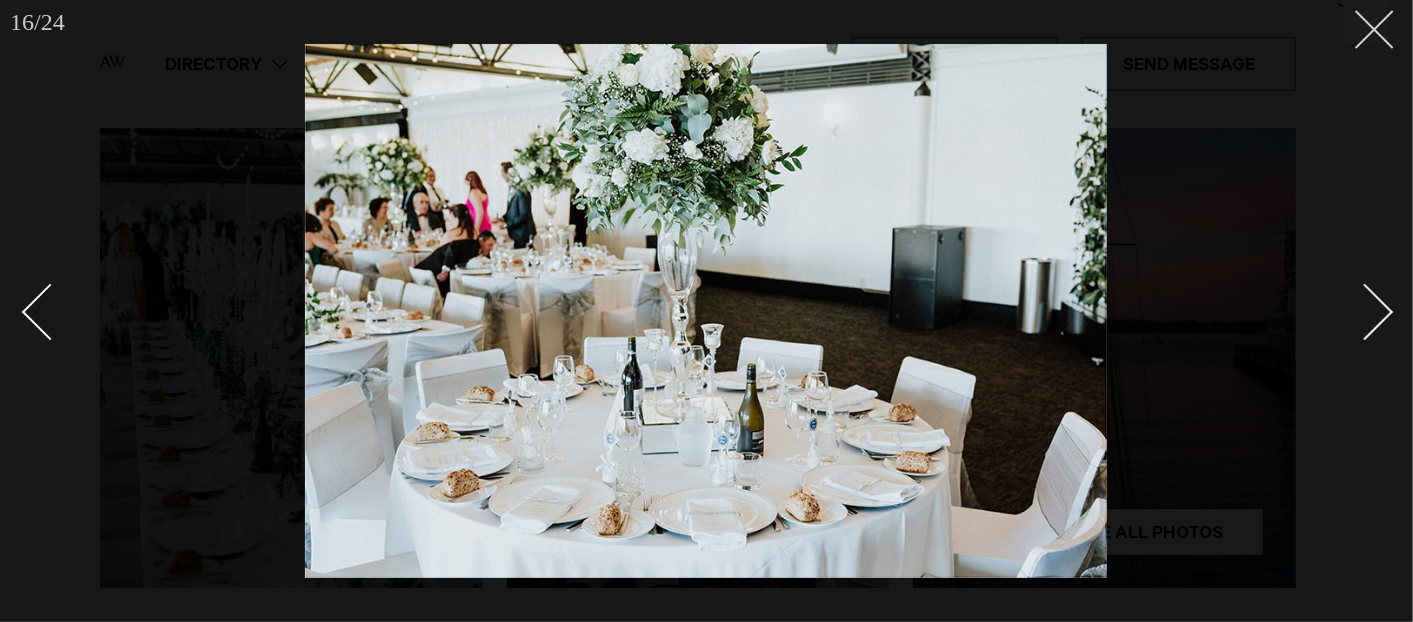 click 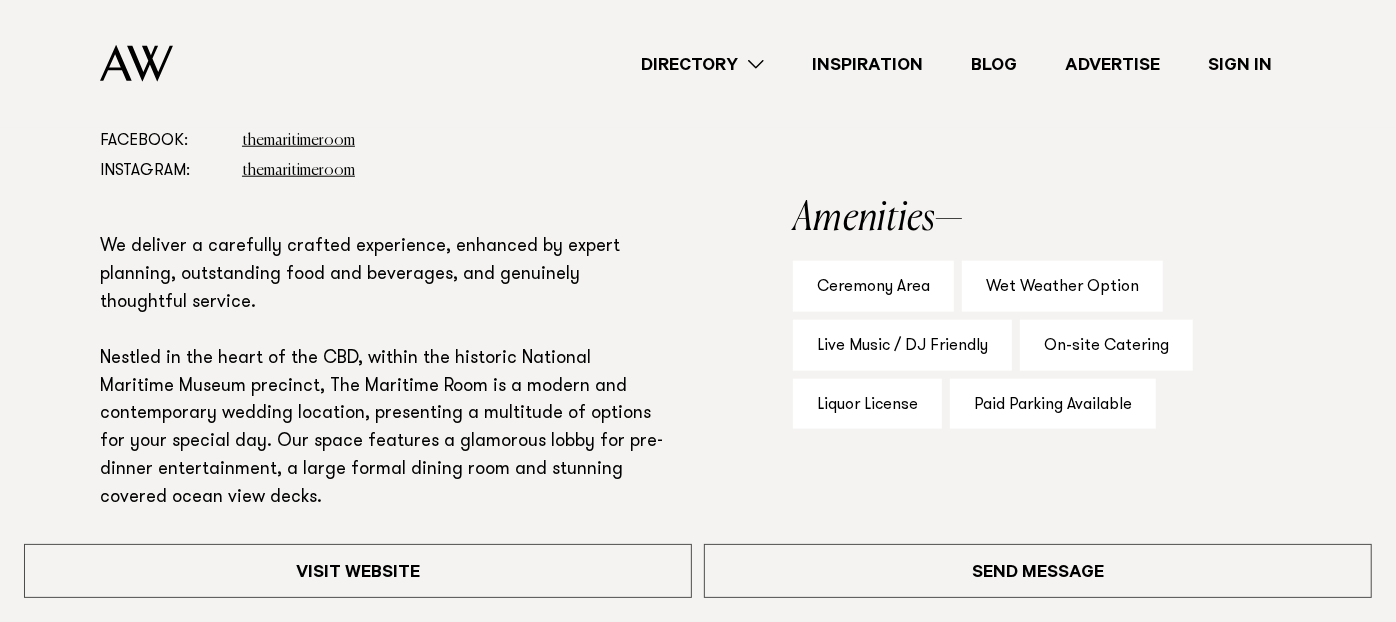scroll, scrollTop: 888, scrollLeft: 0, axis: vertical 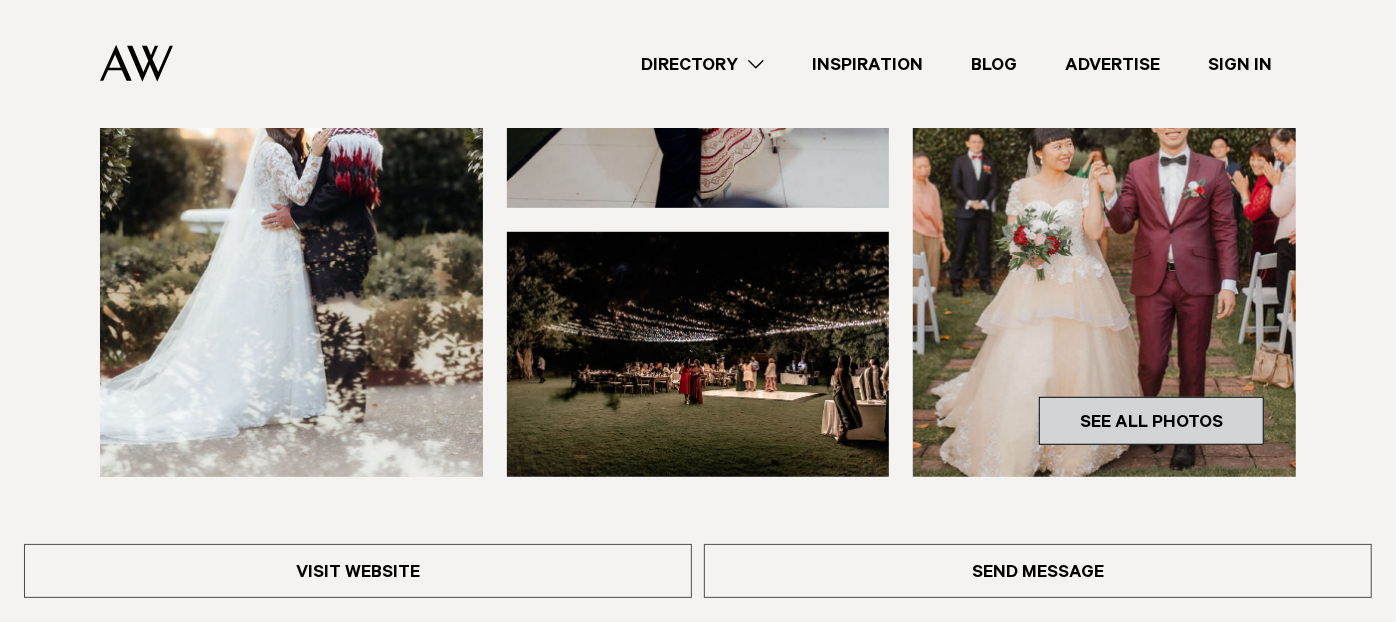 click on "See All Photos" at bounding box center [1151, 421] 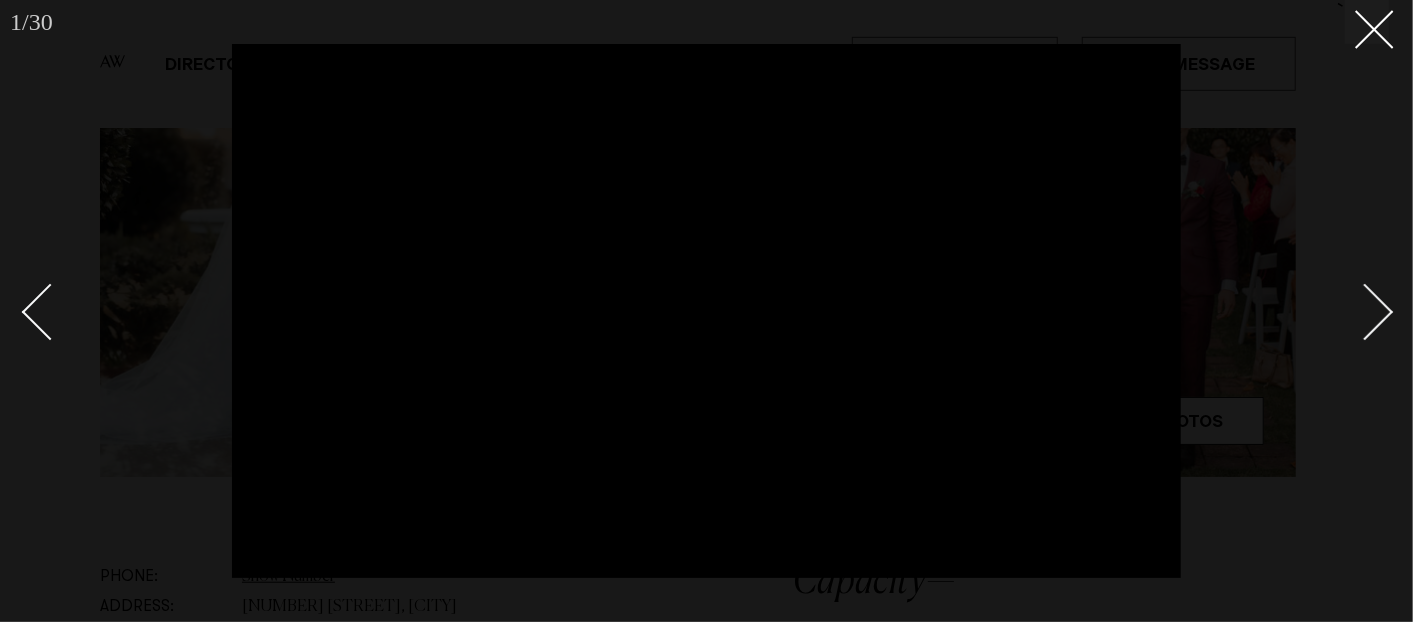 click at bounding box center [1365, 312] 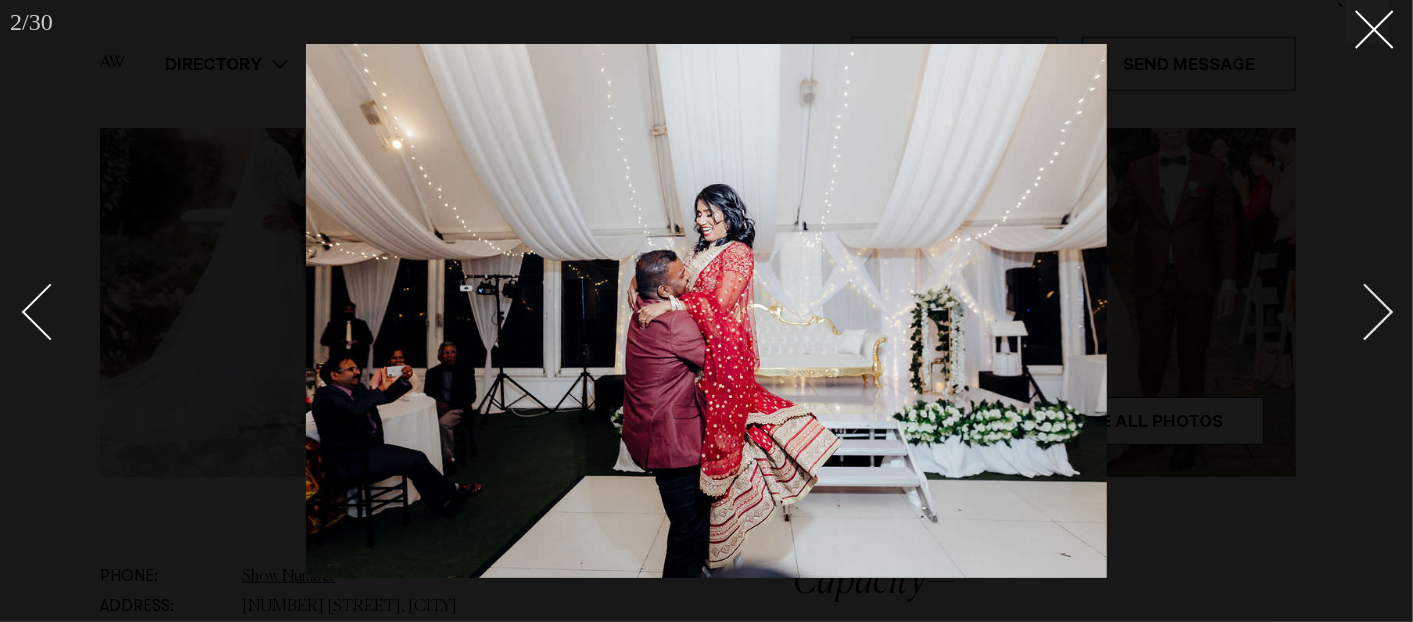 click at bounding box center [1365, 312] 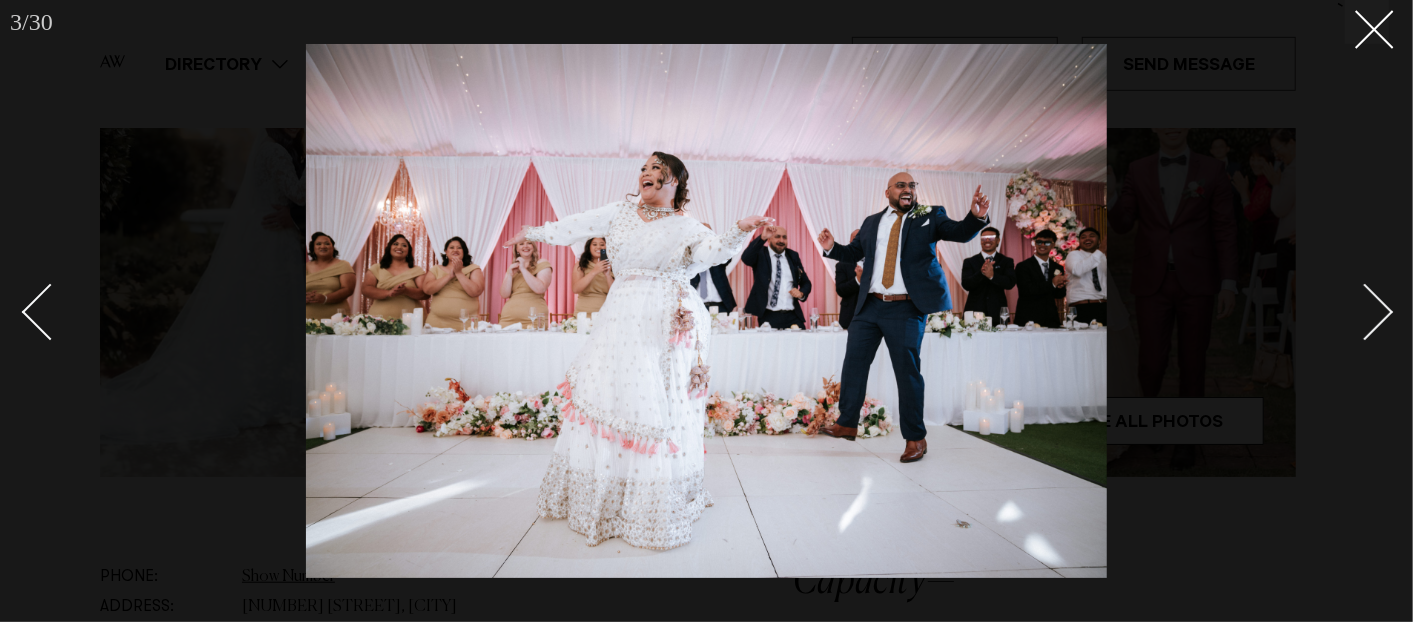click at bounding box center (1365, 312) 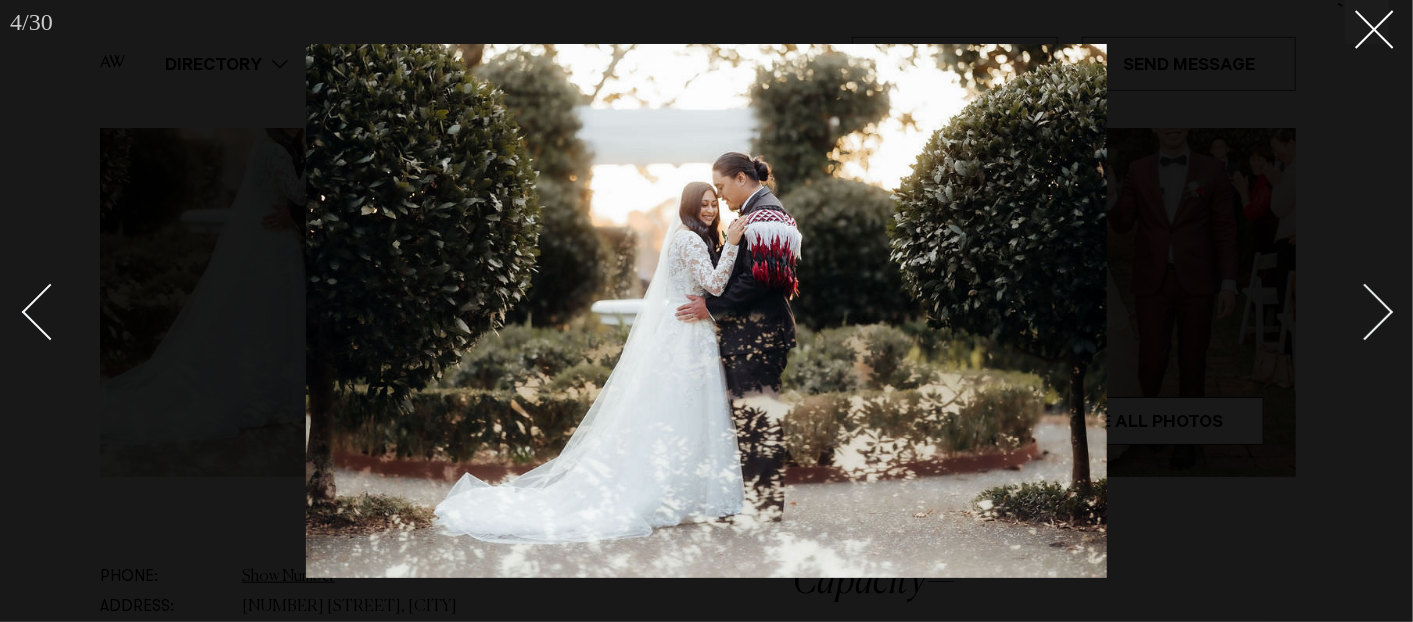 click at bounding box center [1365, 312] 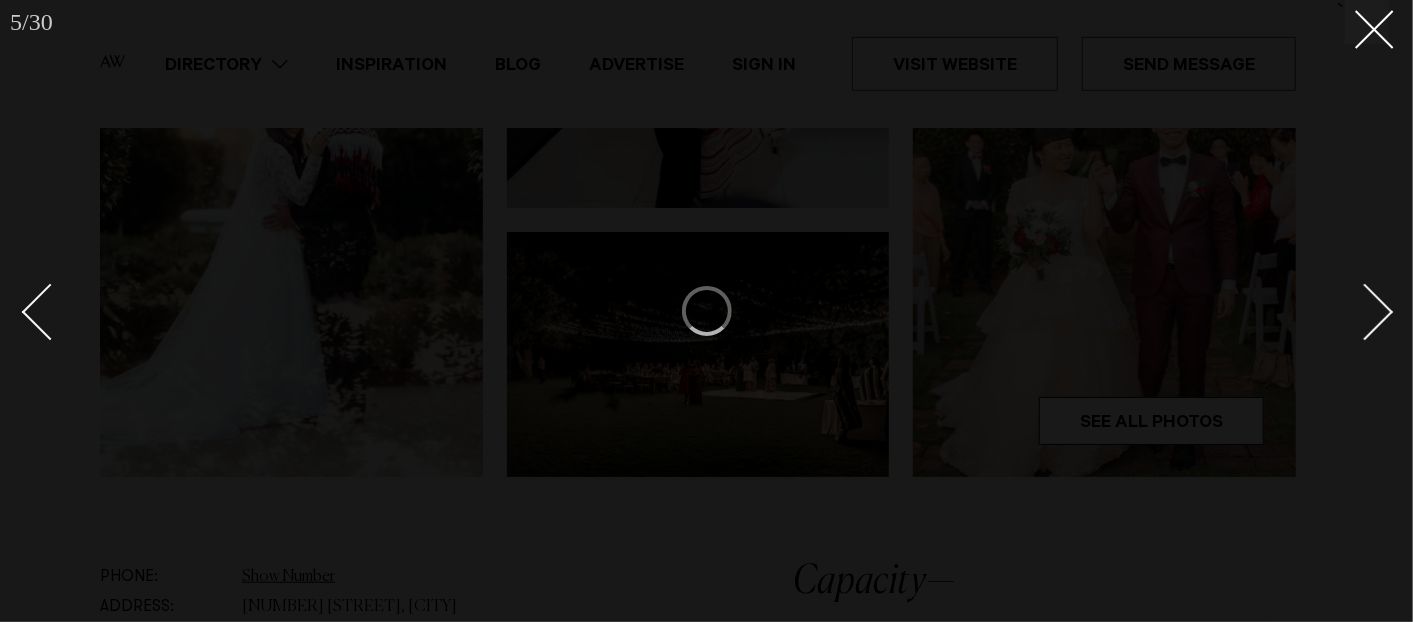 click at bounding box center (1365, 312) 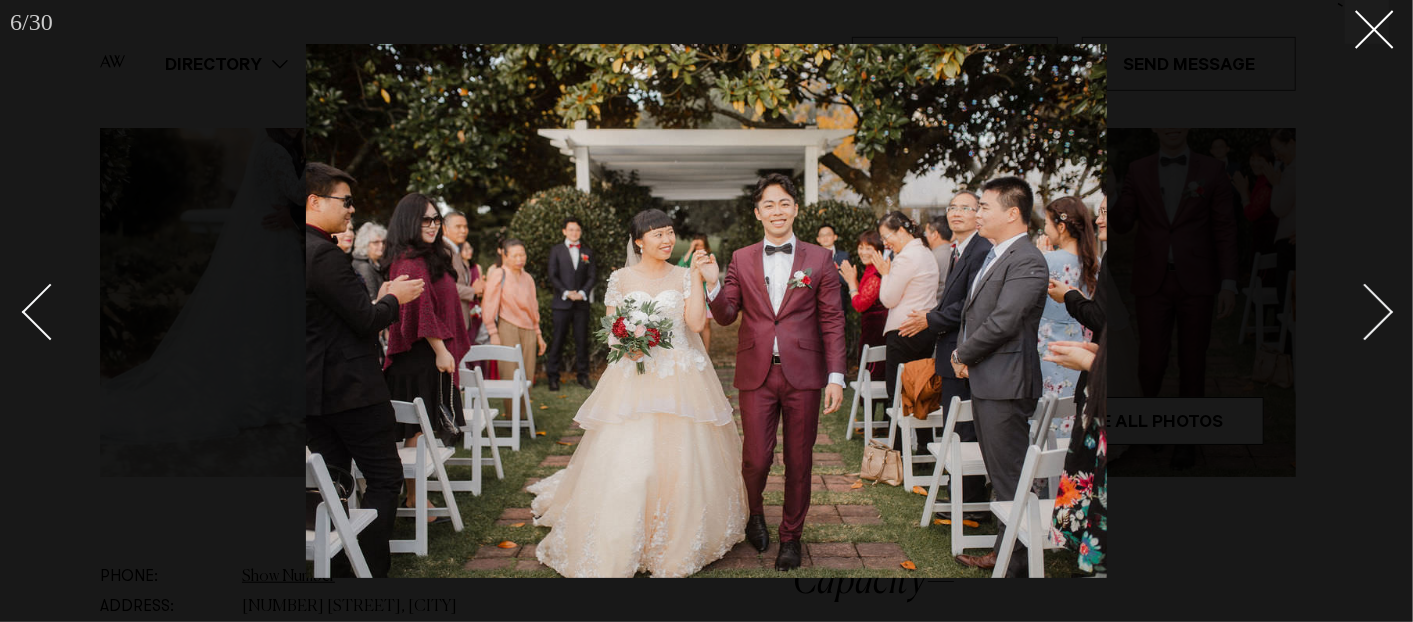 click at bounding box center [1365, 312] 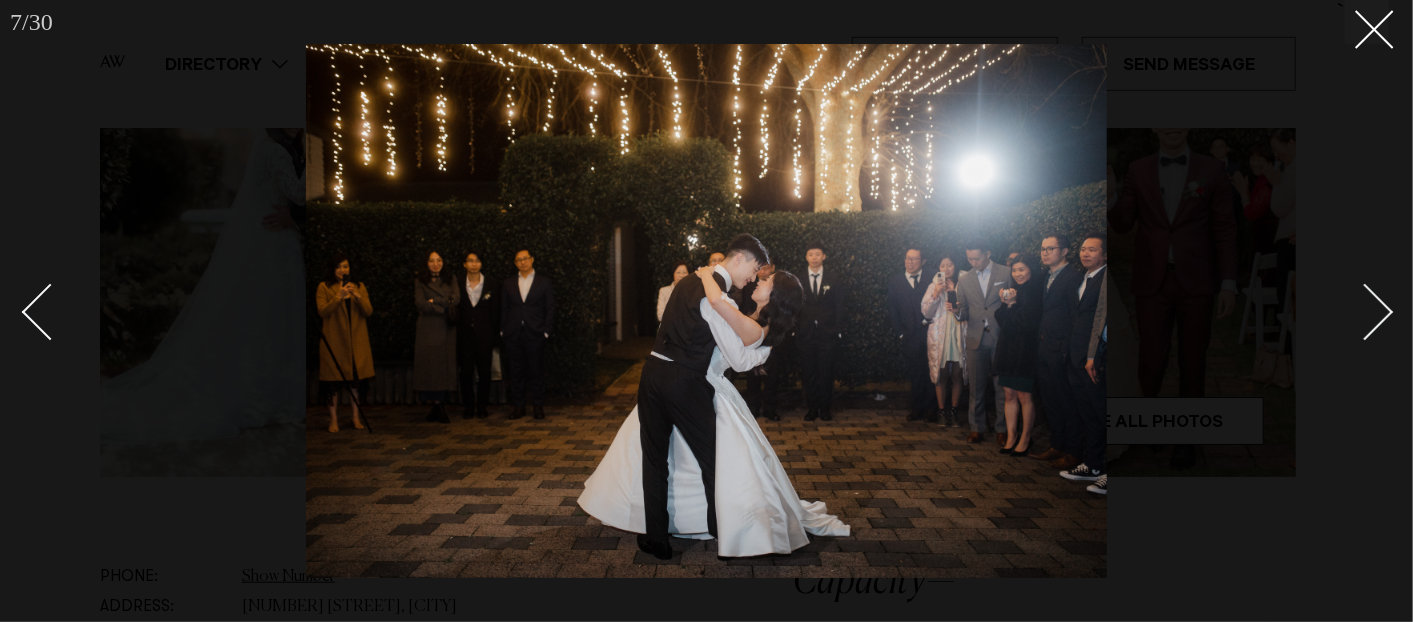 click at bounding box center (1365, 312) 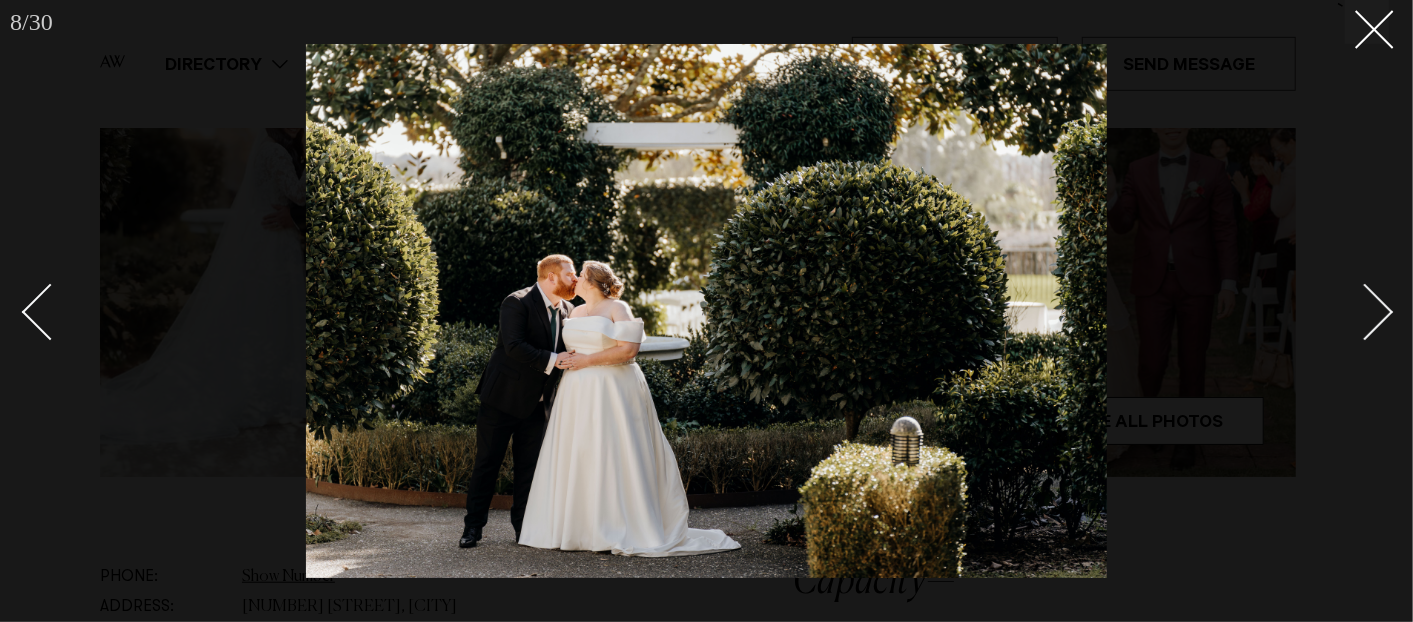 click at bounding box center [1365, 312] 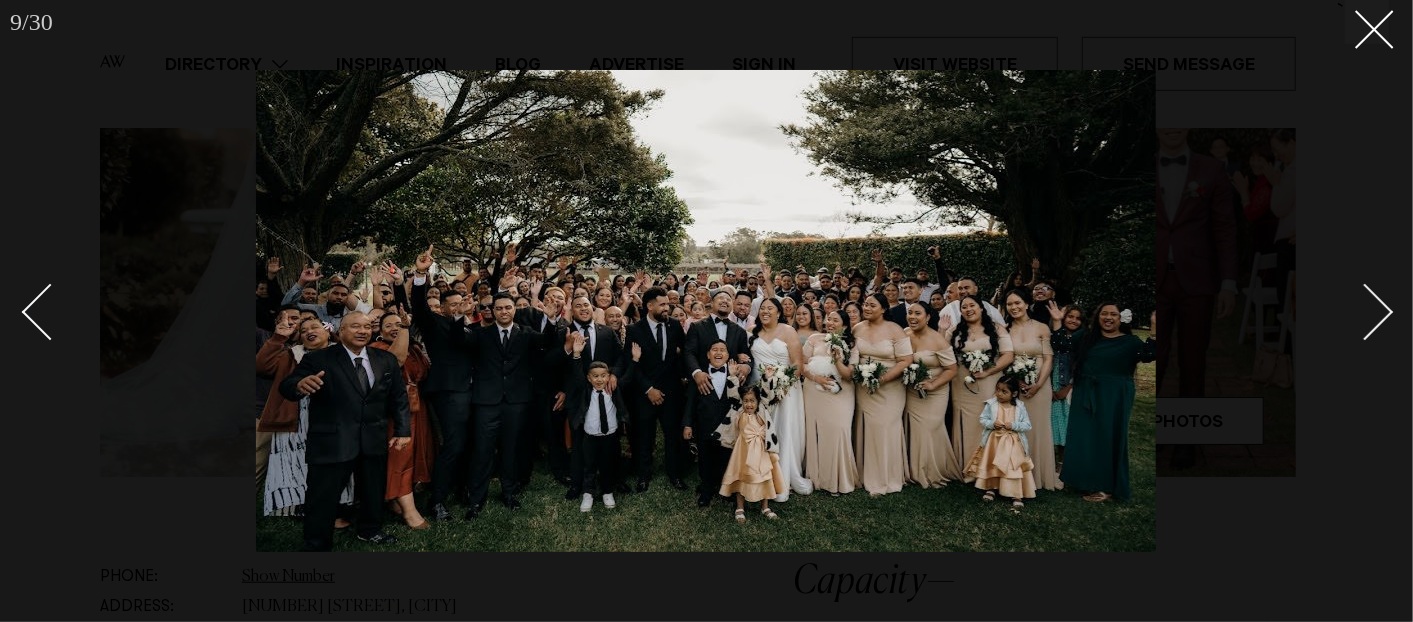 click at bounding box center (1365, 312) 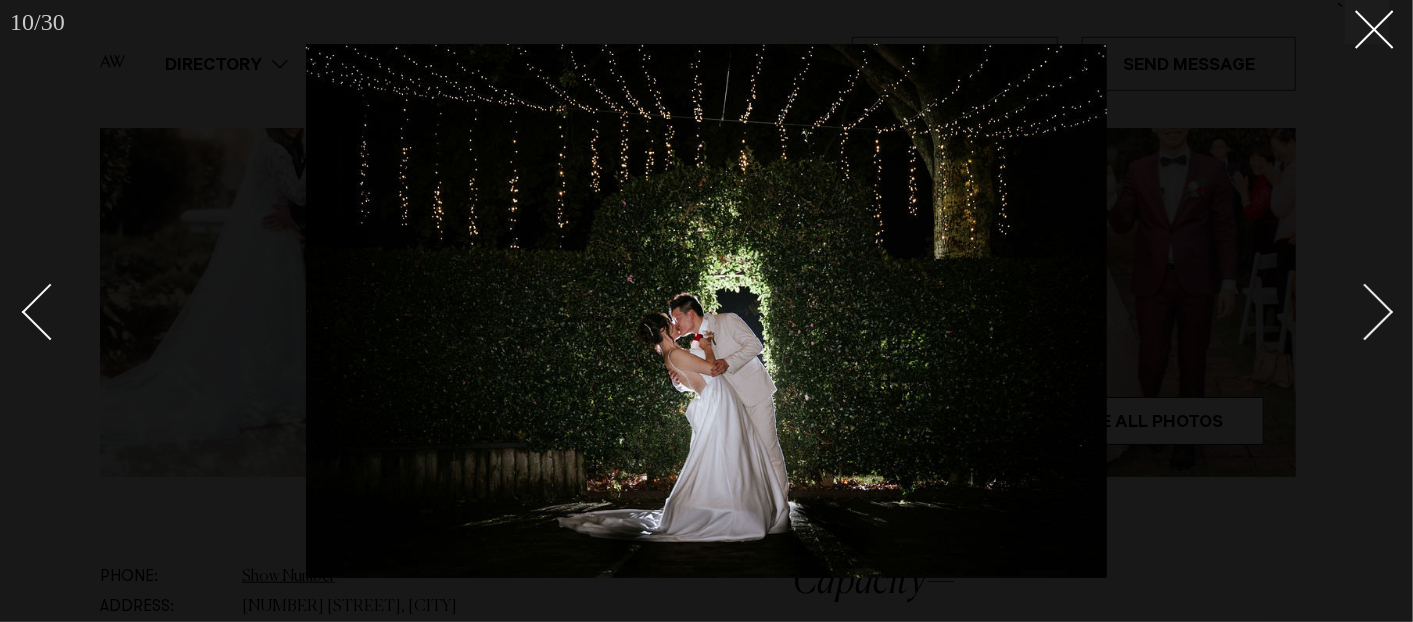 click at bounding box center (1365, 312) 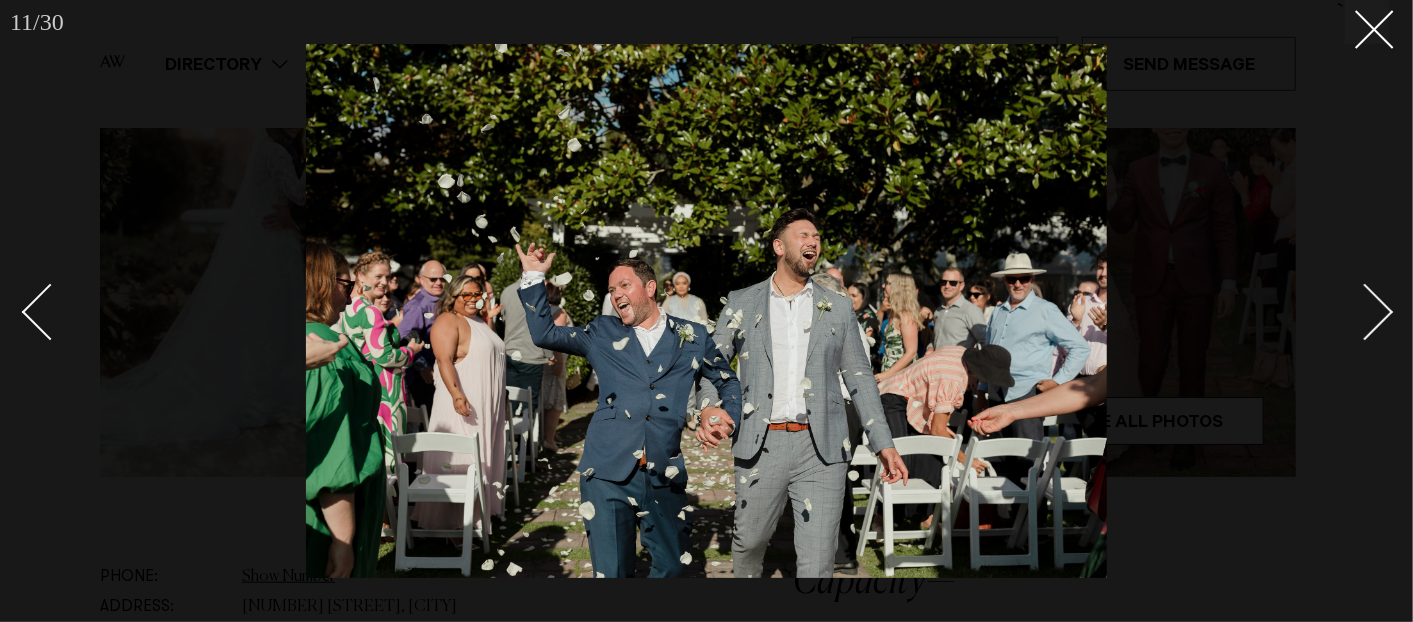 click at bounding box center (1365, 312) 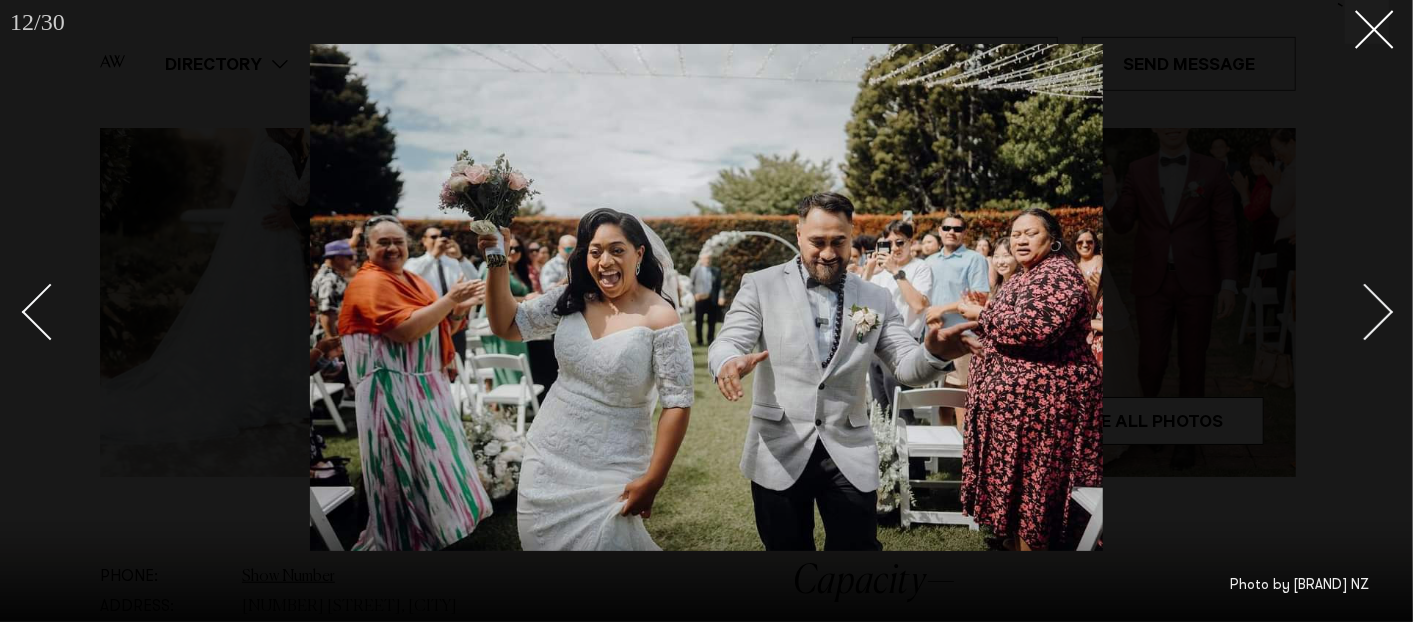 click at bounding box center (1365, 312) 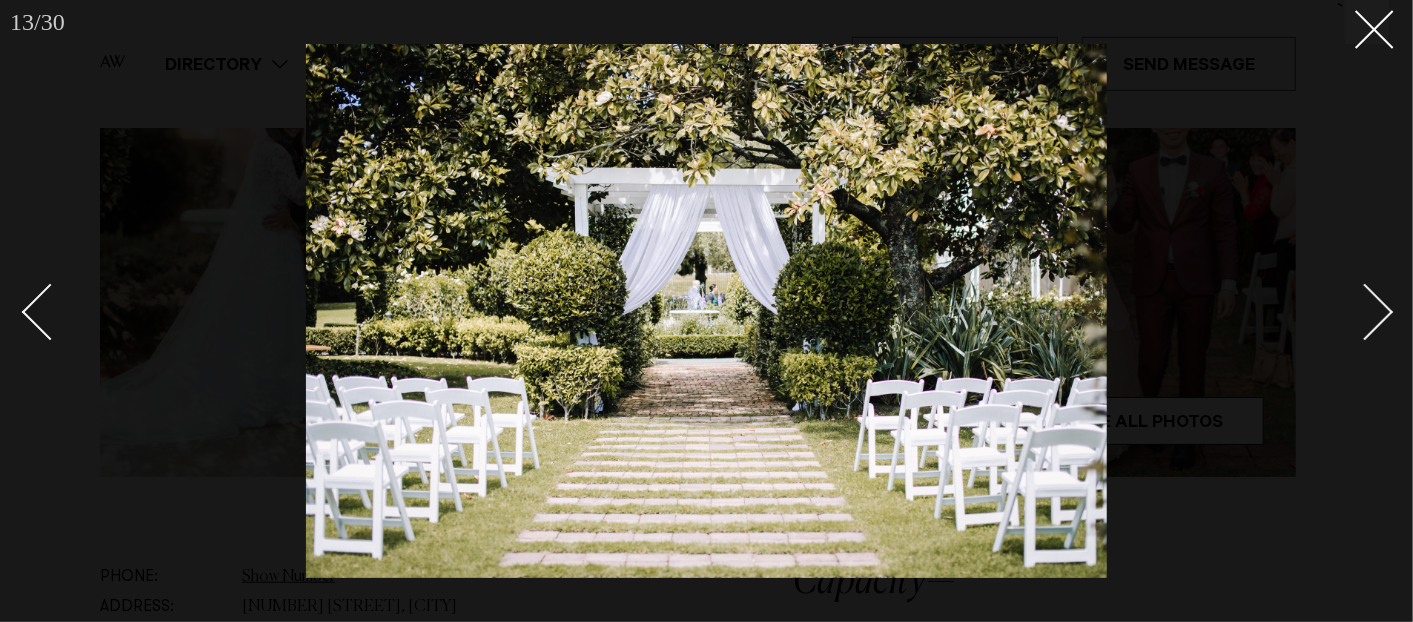 click at bounding box center (1365, 312) 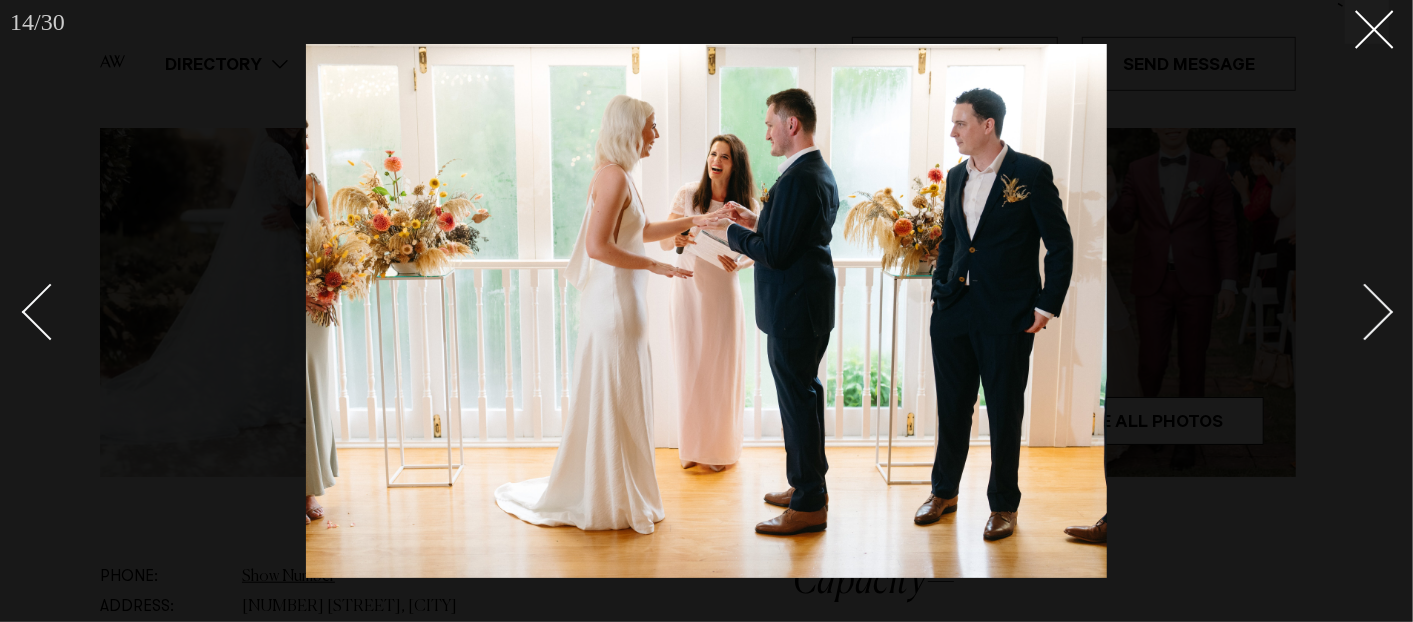 click at bounding box center [1365, 312] 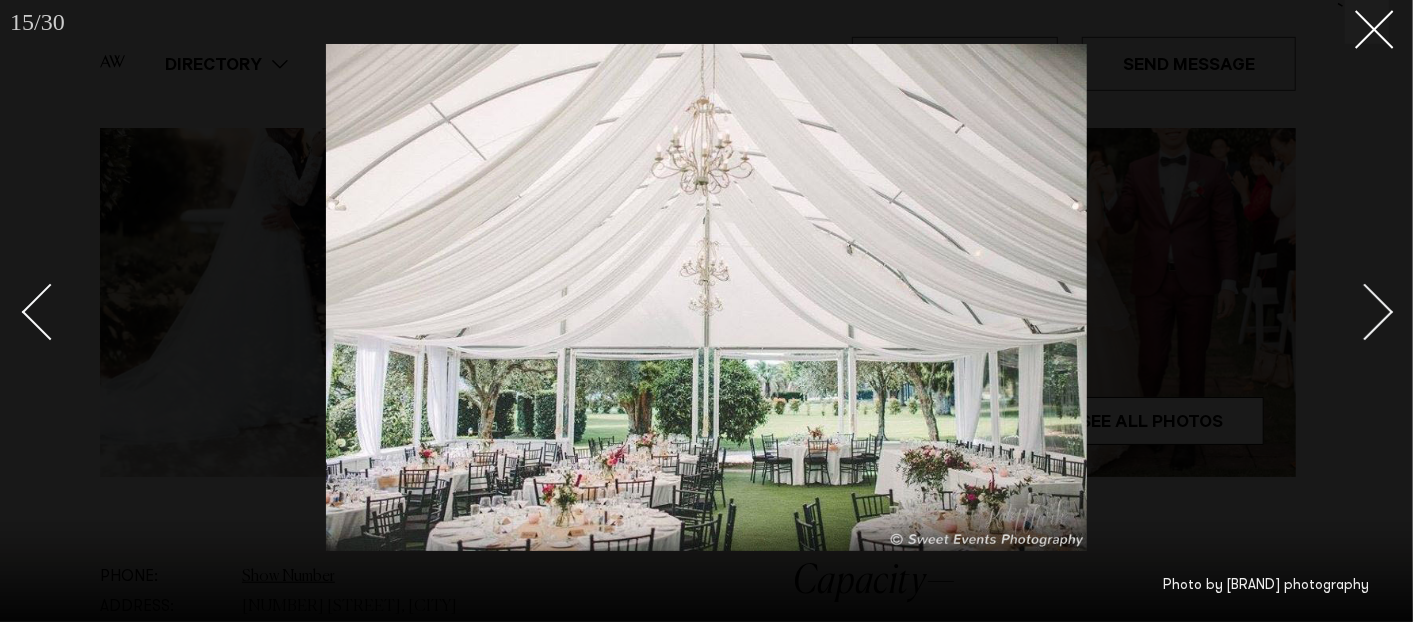 click at bounding box center (1365, 312) 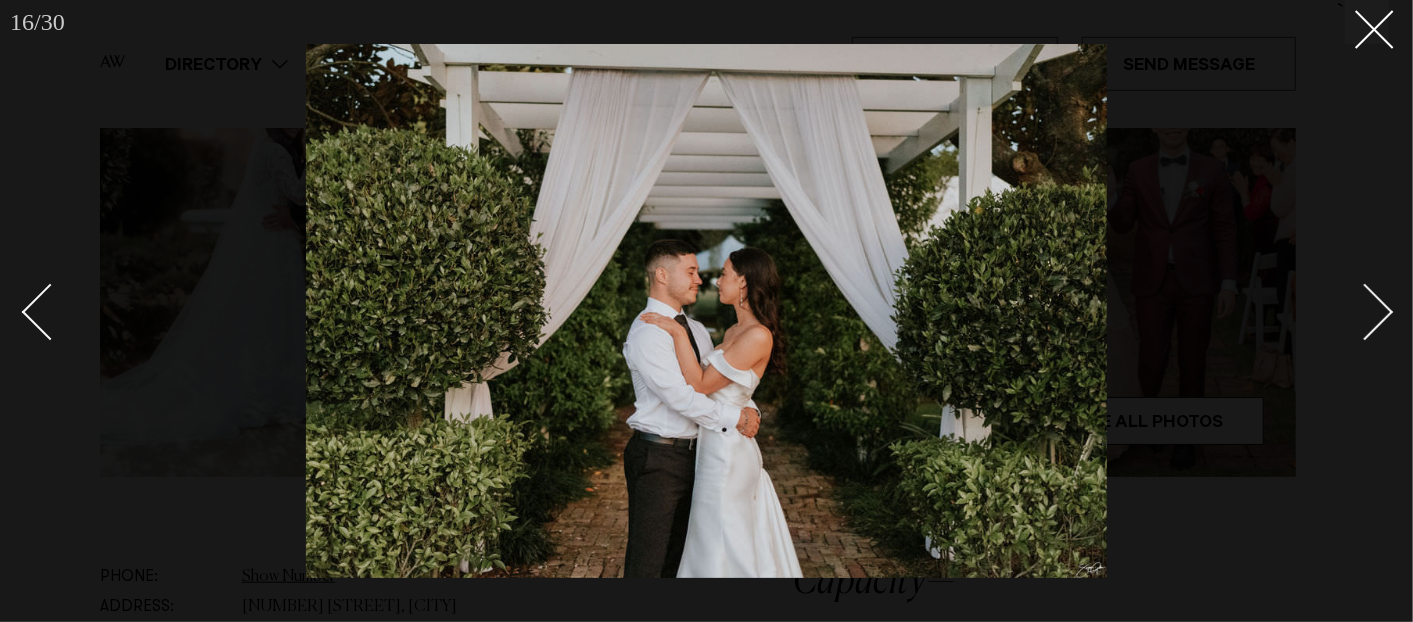 click at bounding box center [1365, 312] 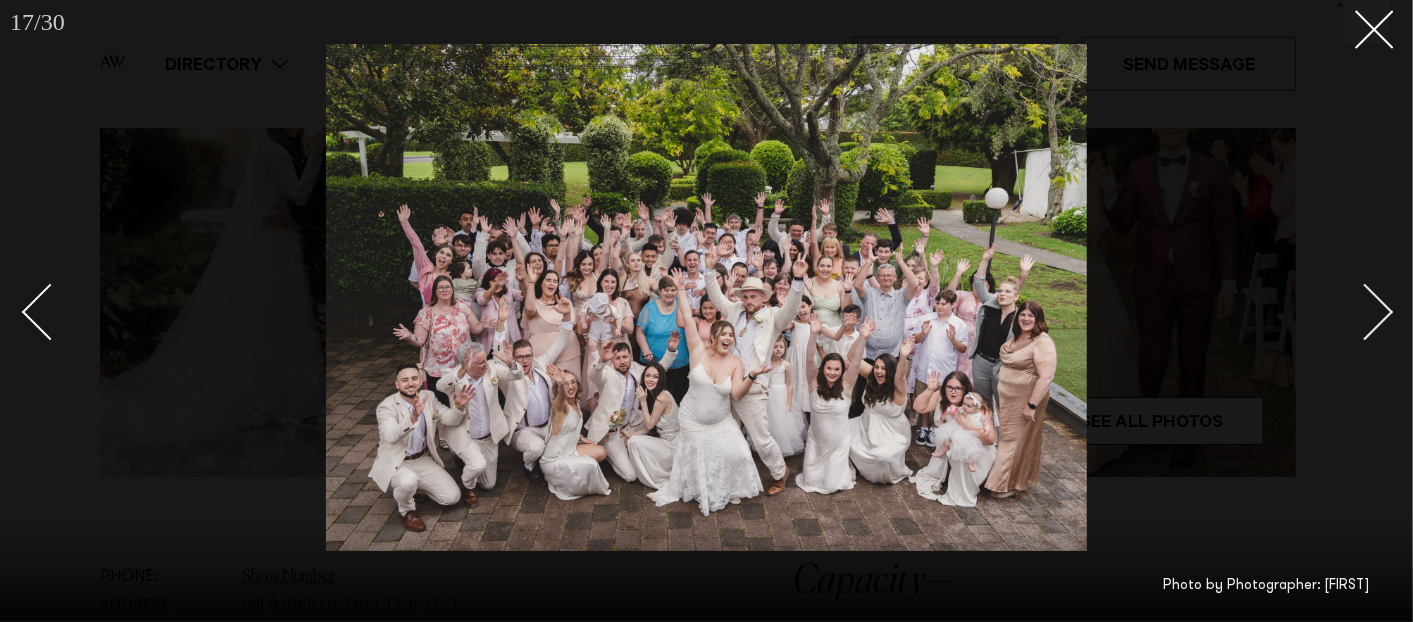 click at bounding box center (1365, 312) 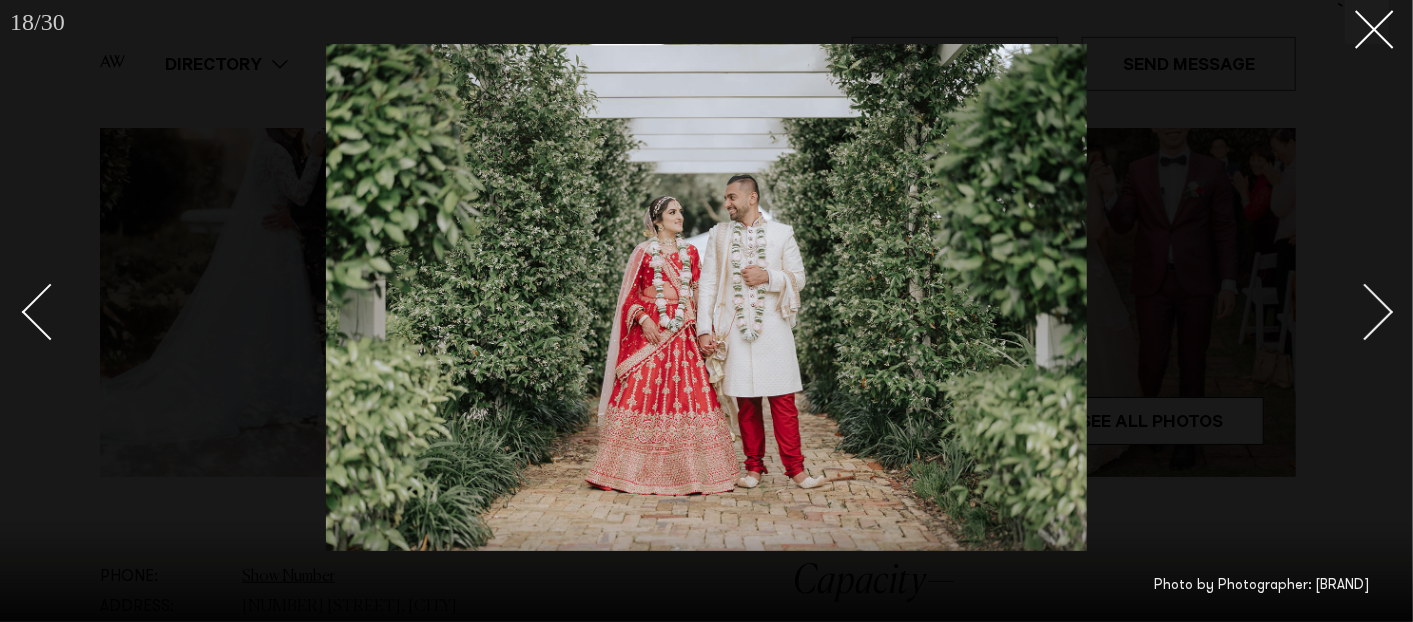 click at bounding box center (1365, 312) 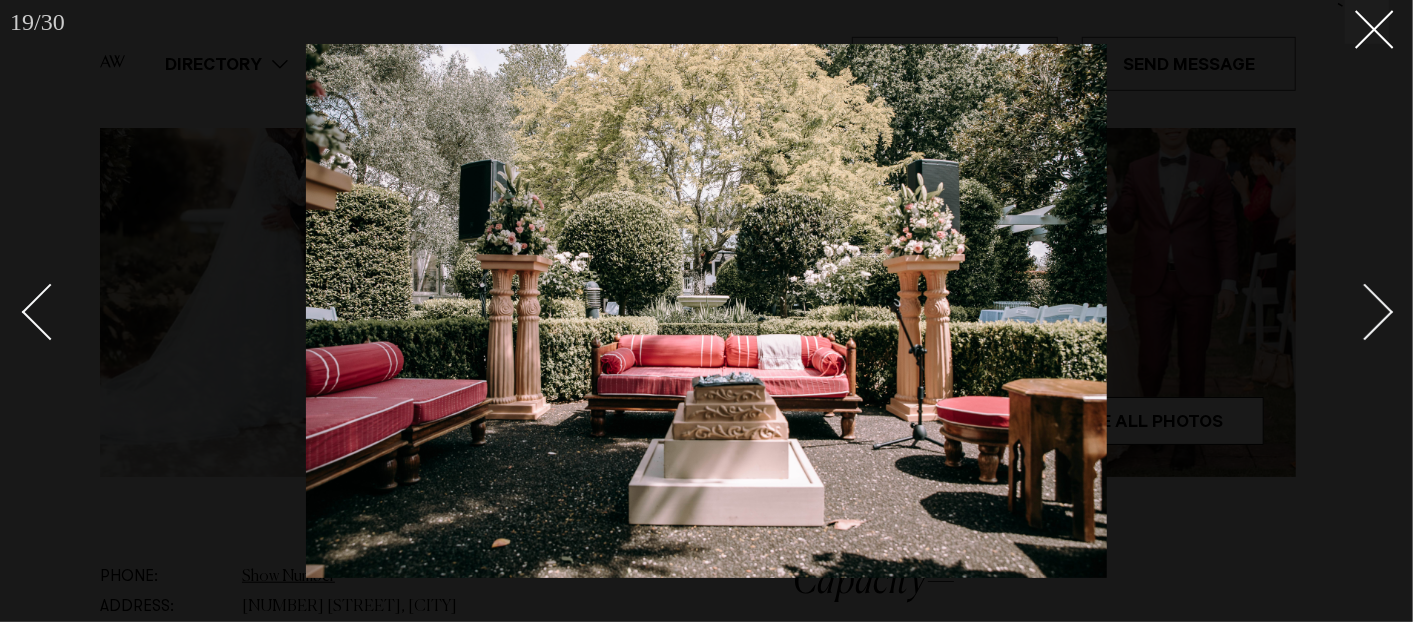 click at bounding box center [1365, 312] 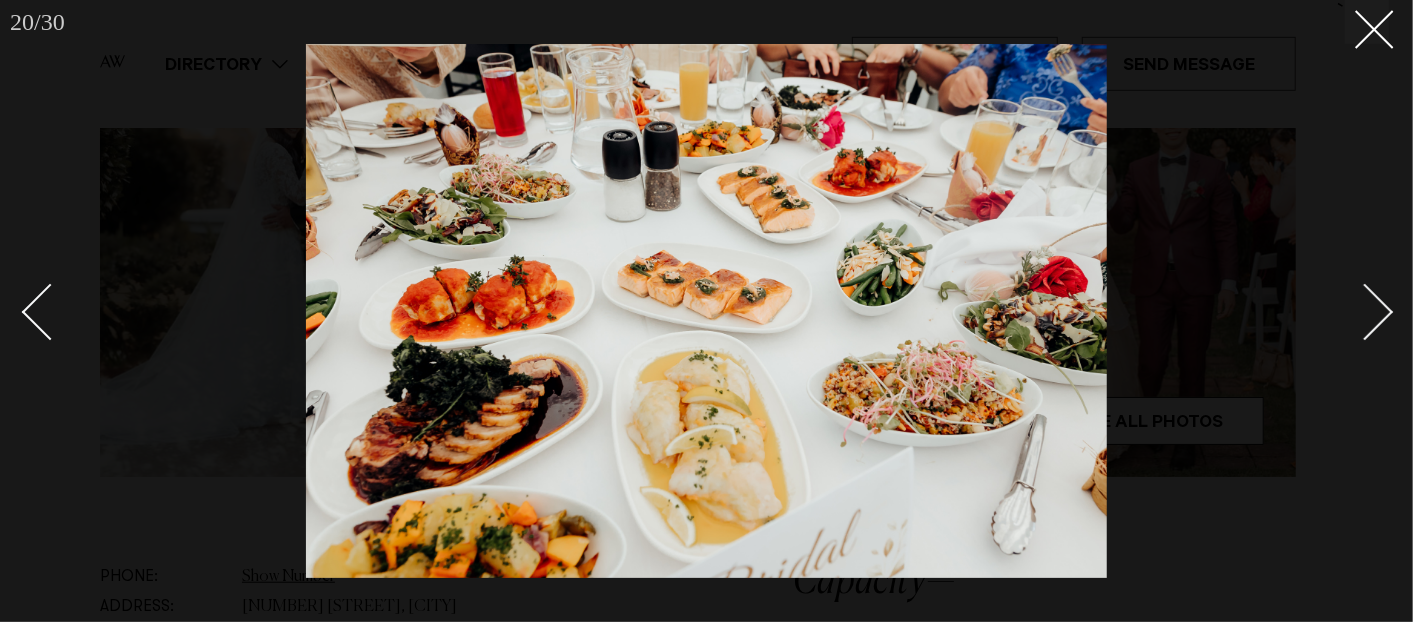 click at bounding box center [1365, 312] 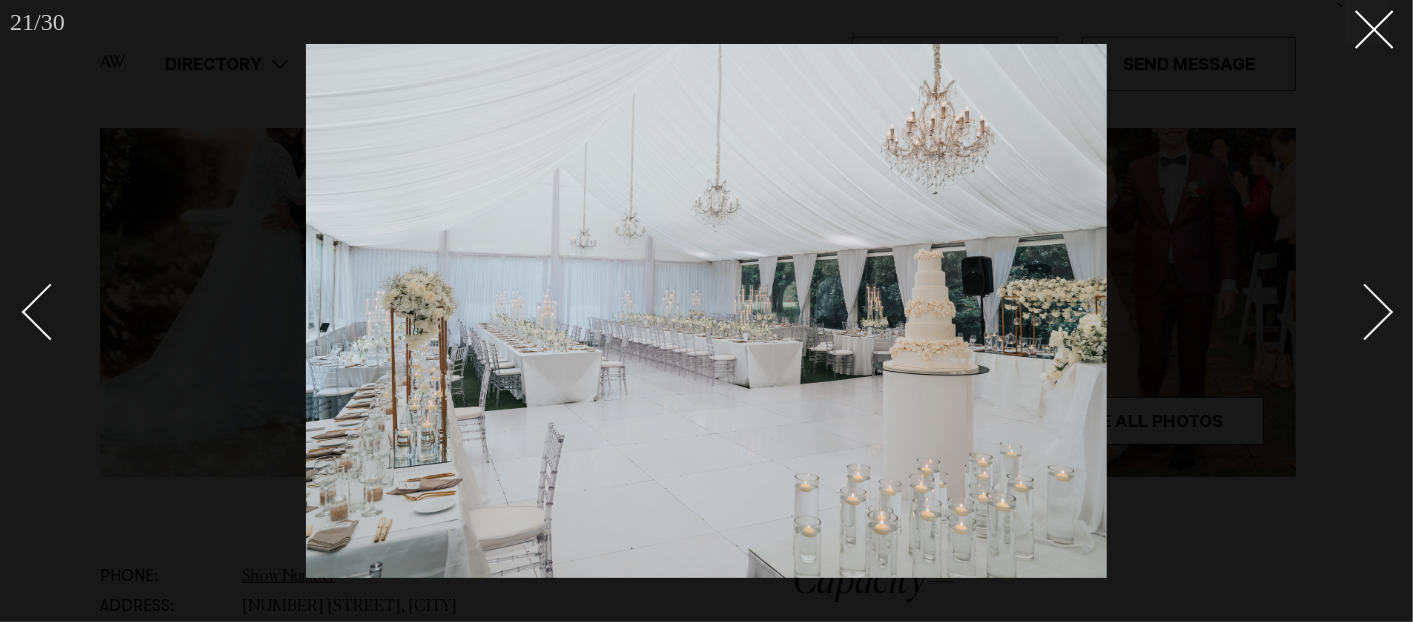 click at bounding box center [1365, 312] 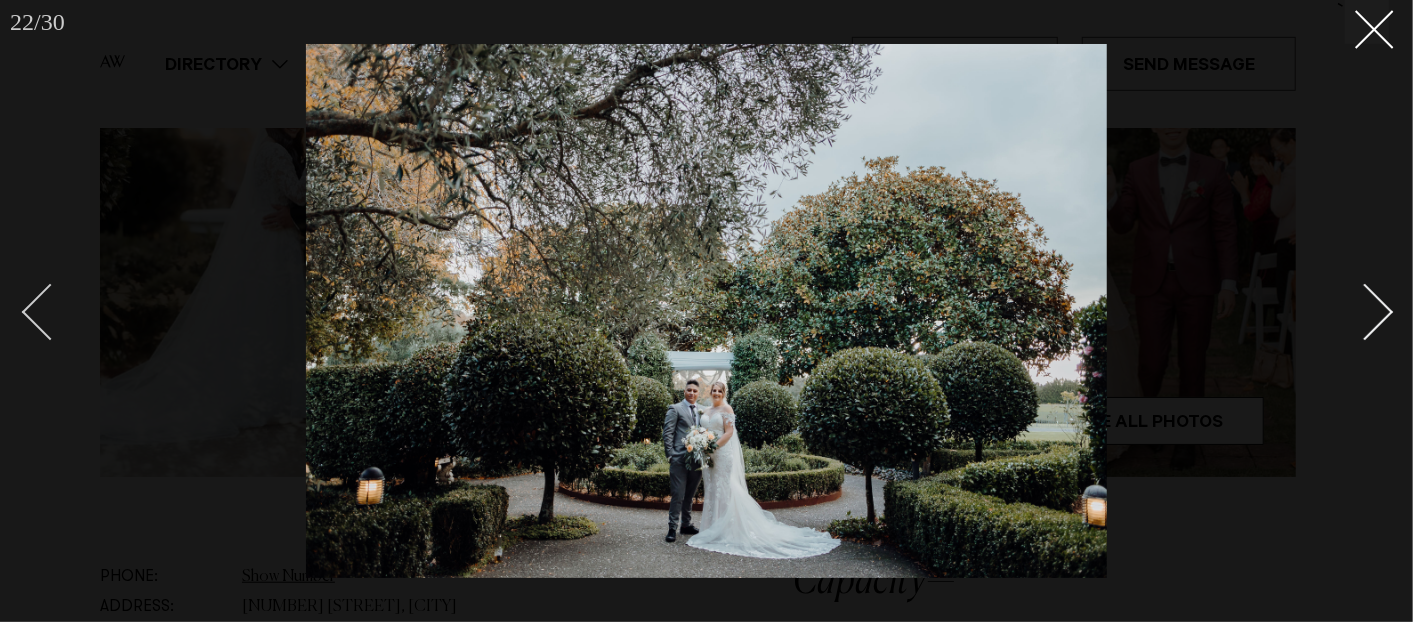 click at bounding box center (50, 312) 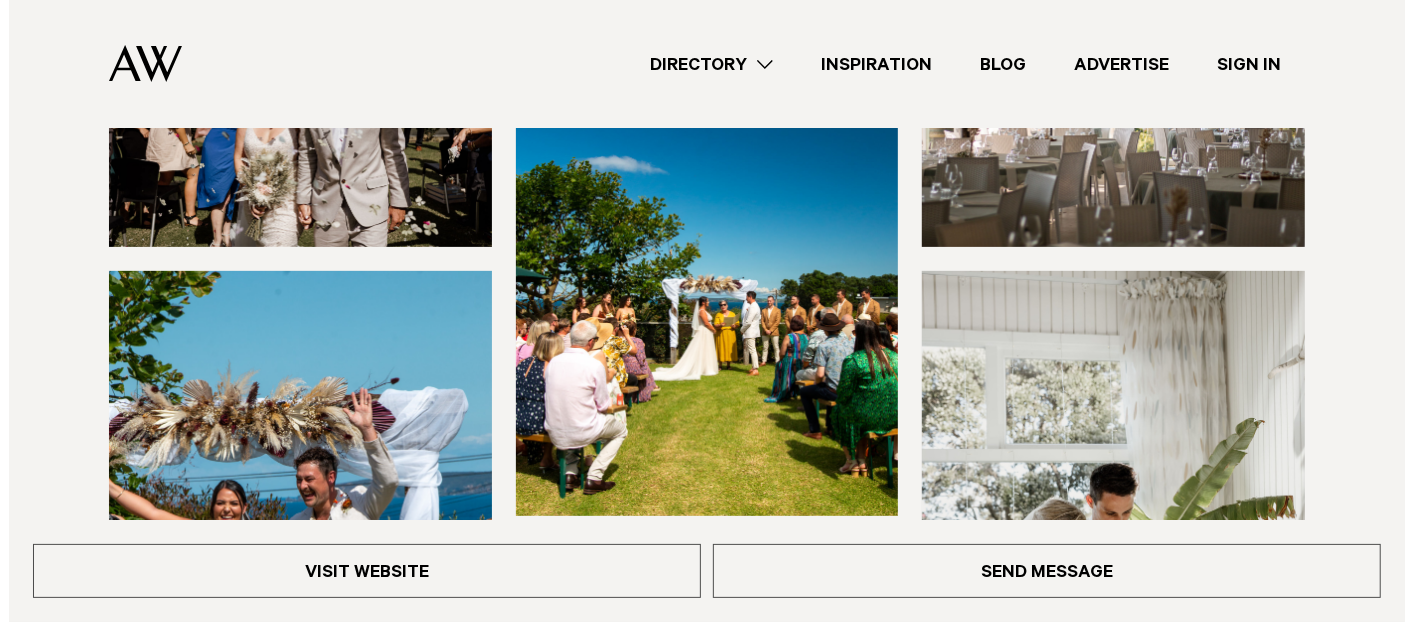 scroll, scrollTop: 555, scrollLeft: 0, axis: vertical 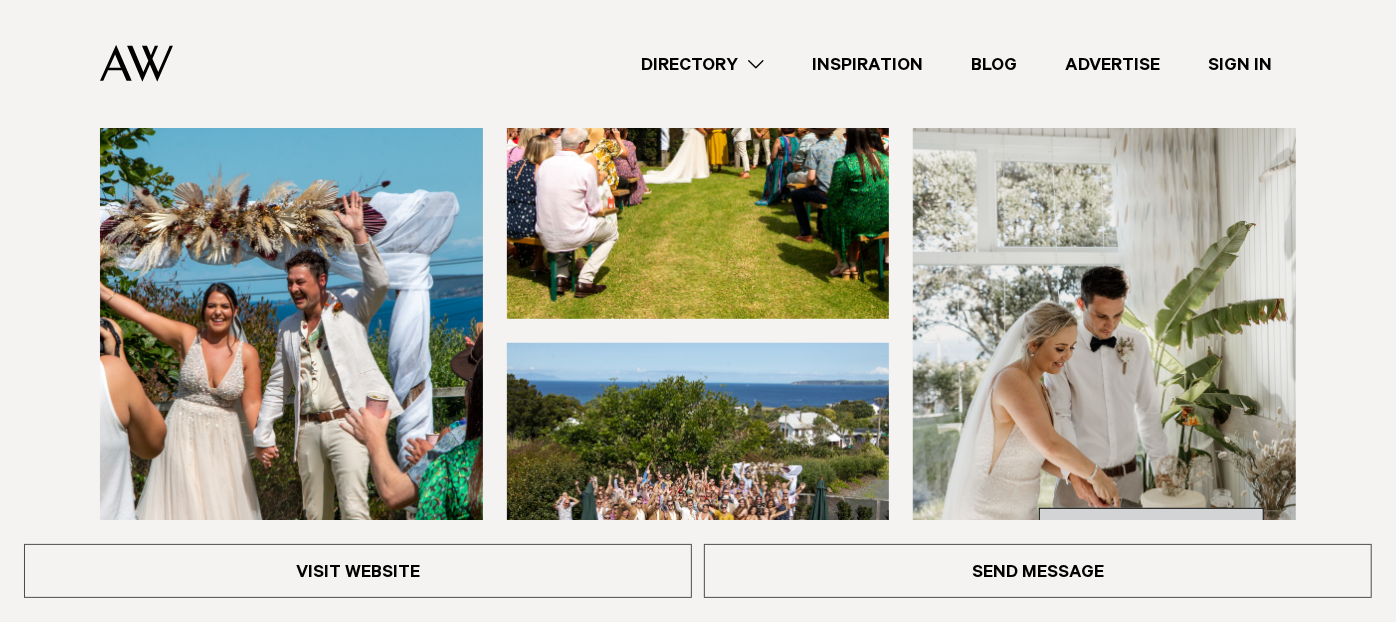 click on "See All Photos" at bounding box center (1151, 532) 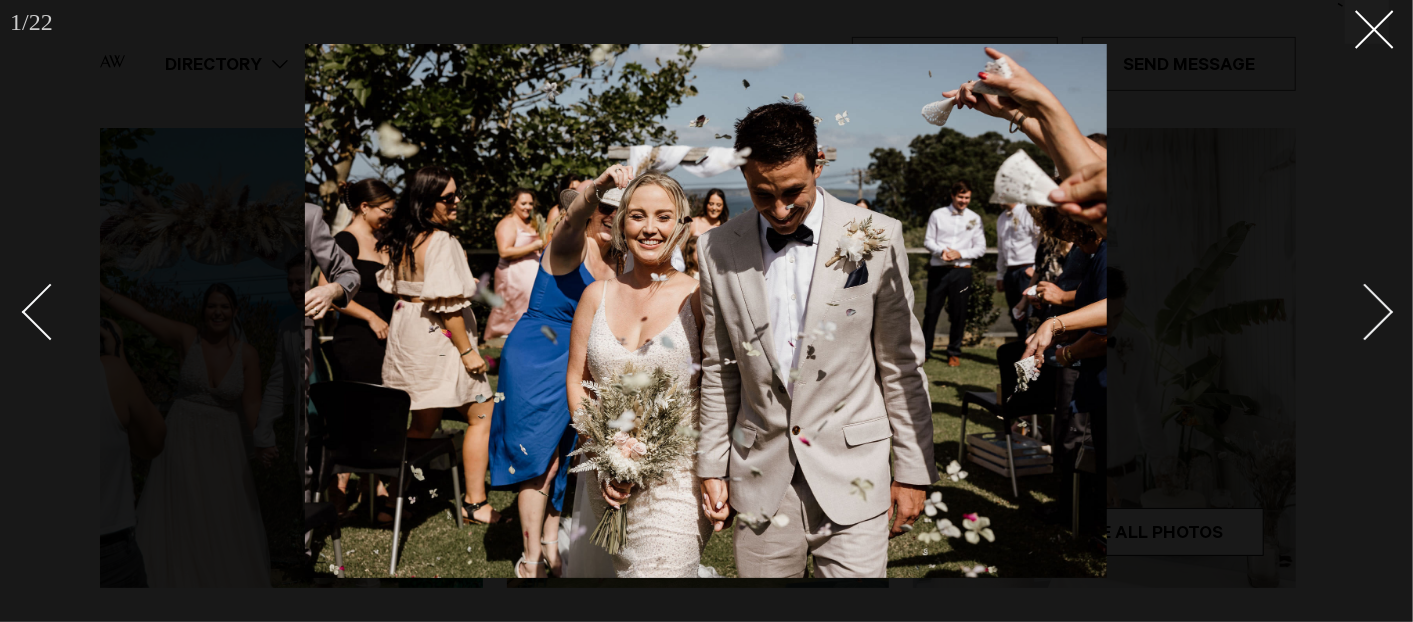 click at bounding box center [1365, 312] 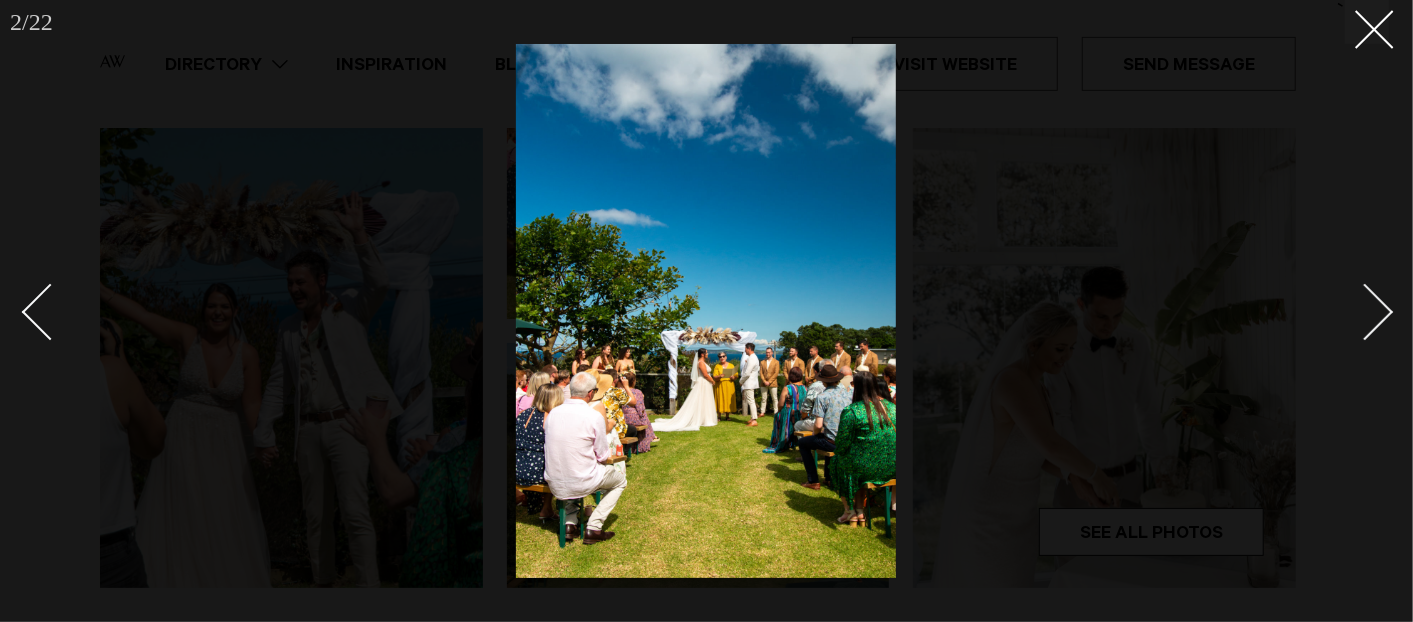 click at bounding box center [1365, 312] 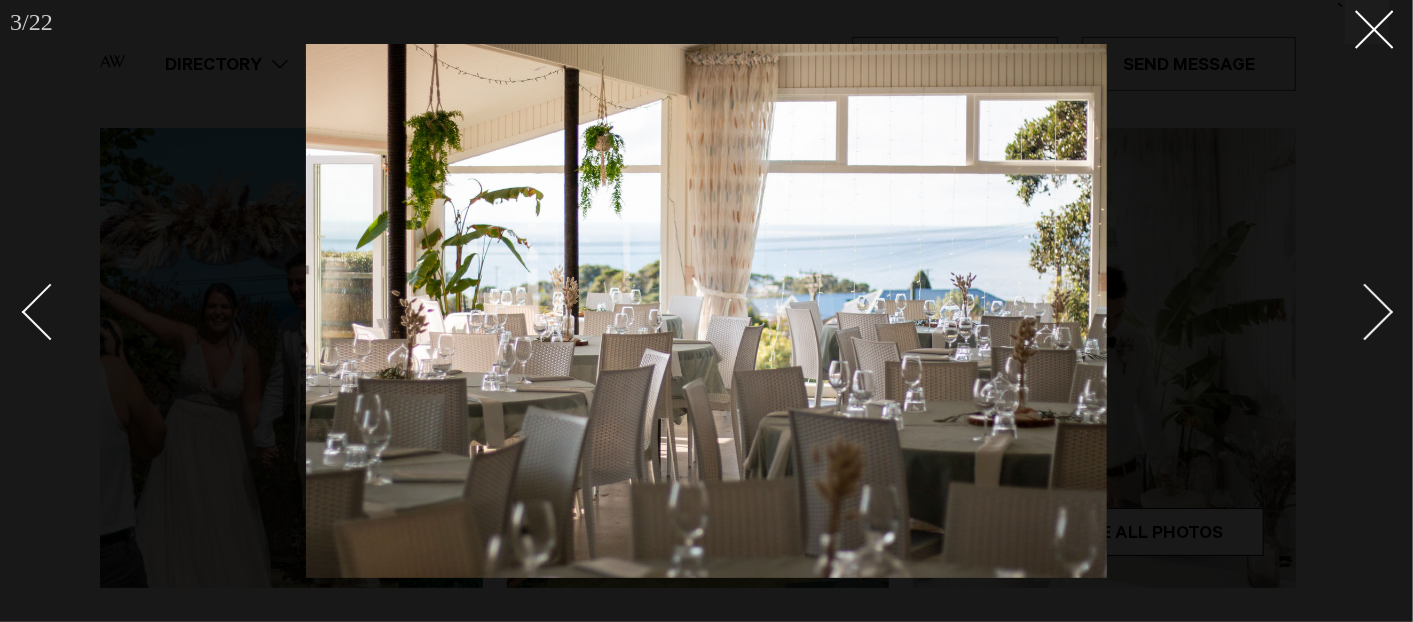 click at bounding box center [1365, 312] 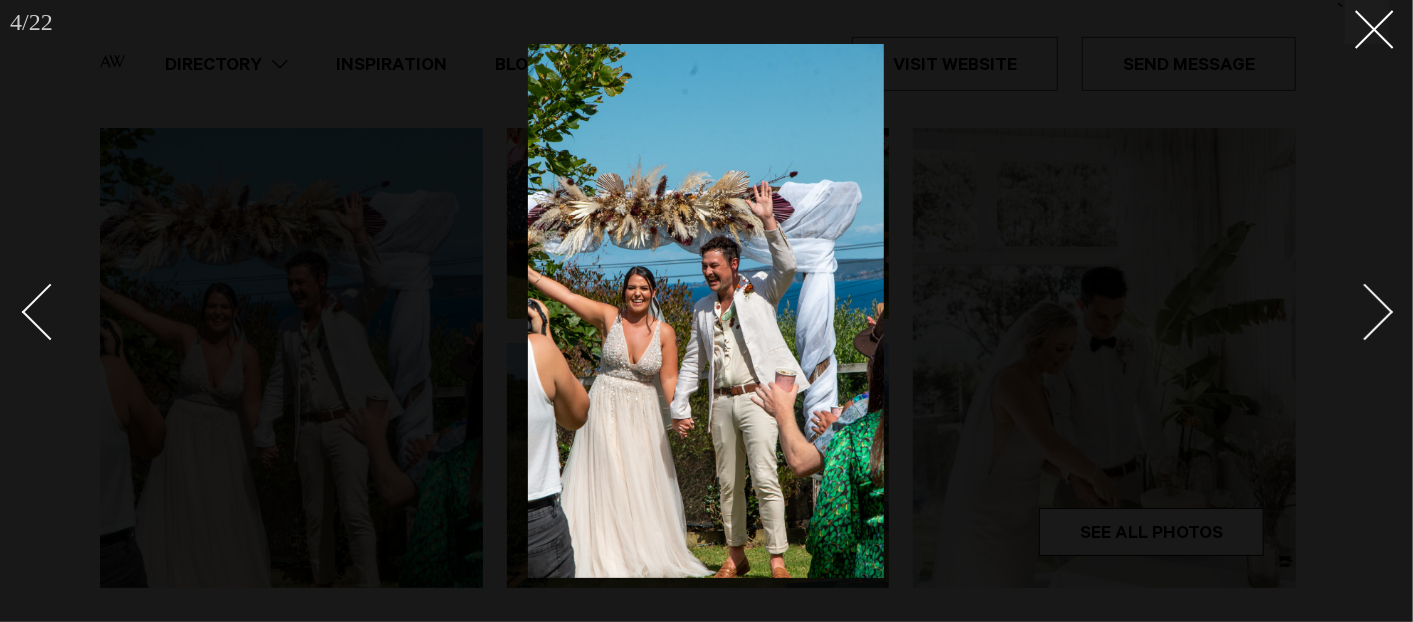 click at bounding box center [1365, 312] 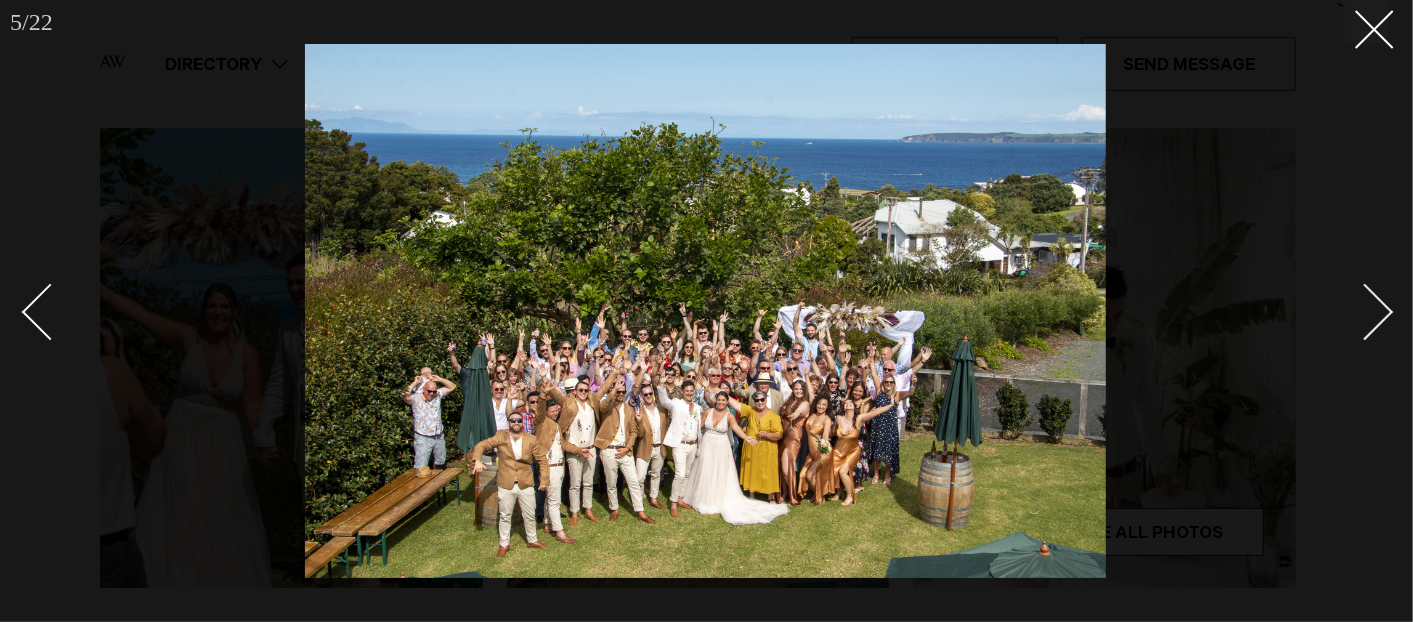 click at bounding box center [1365, 312] 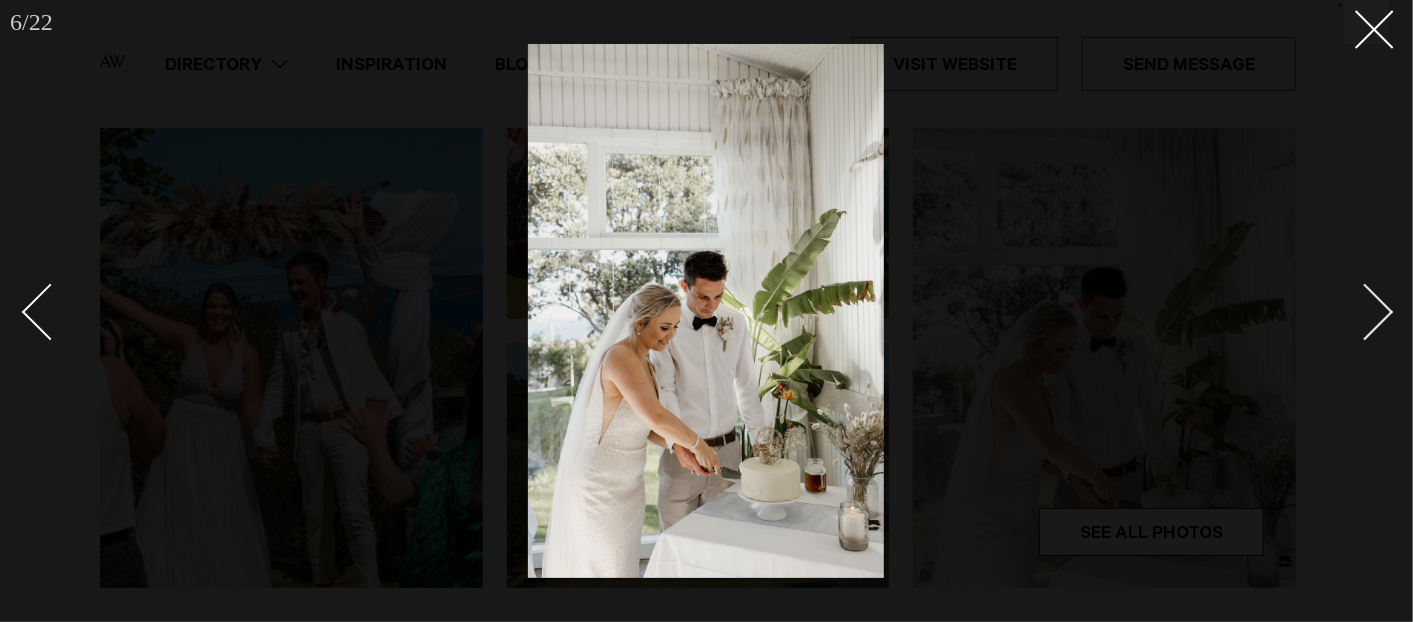 click at bounding box center [1365, 312] 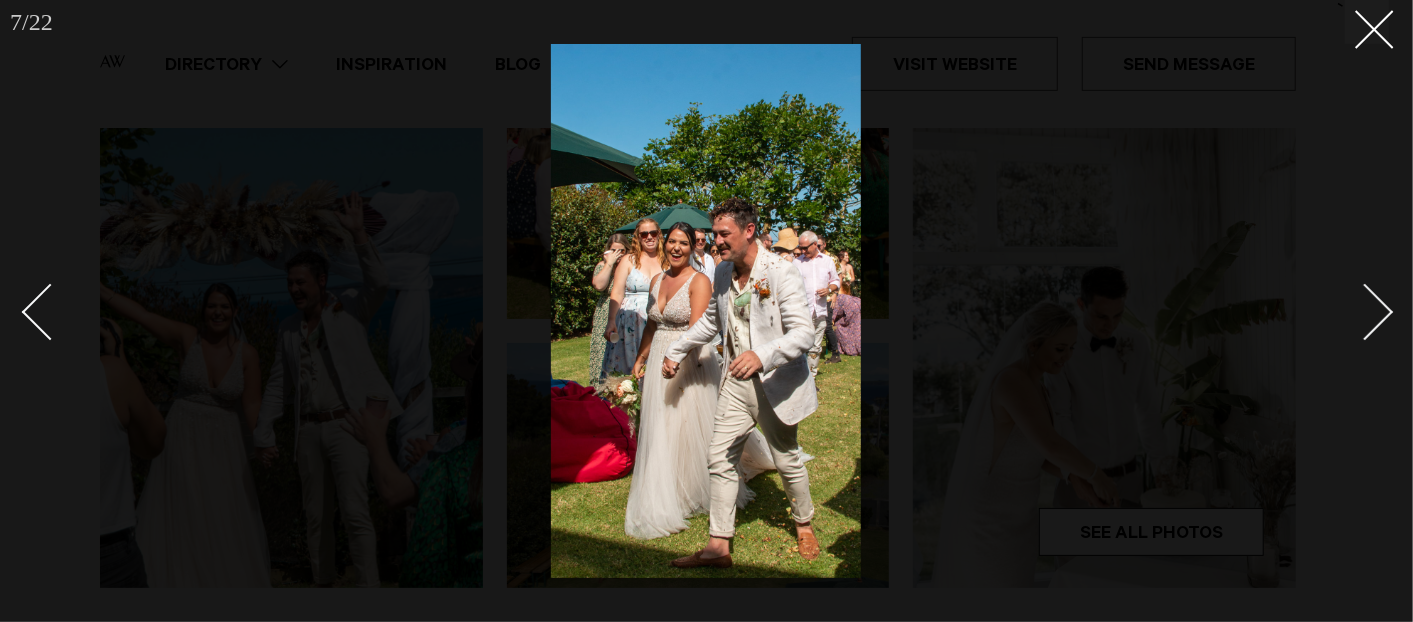 click at bounding box center [1365, 312] 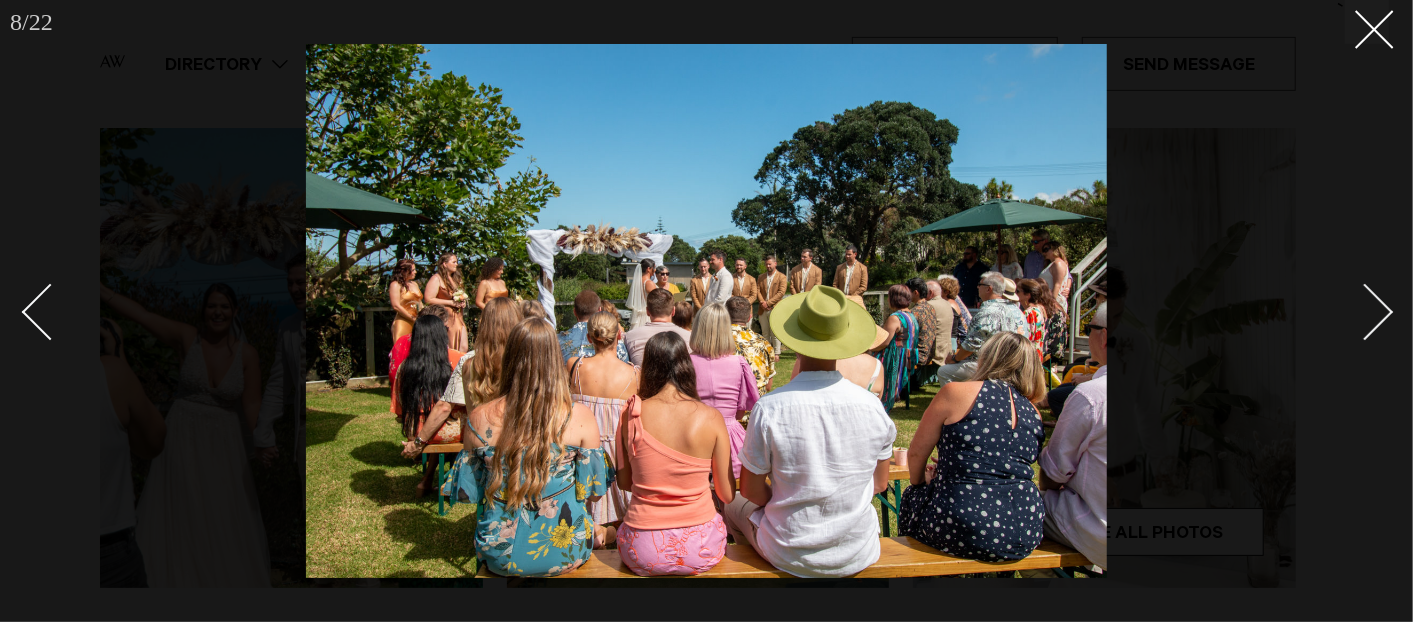 click at bounding box center (1365, 312) 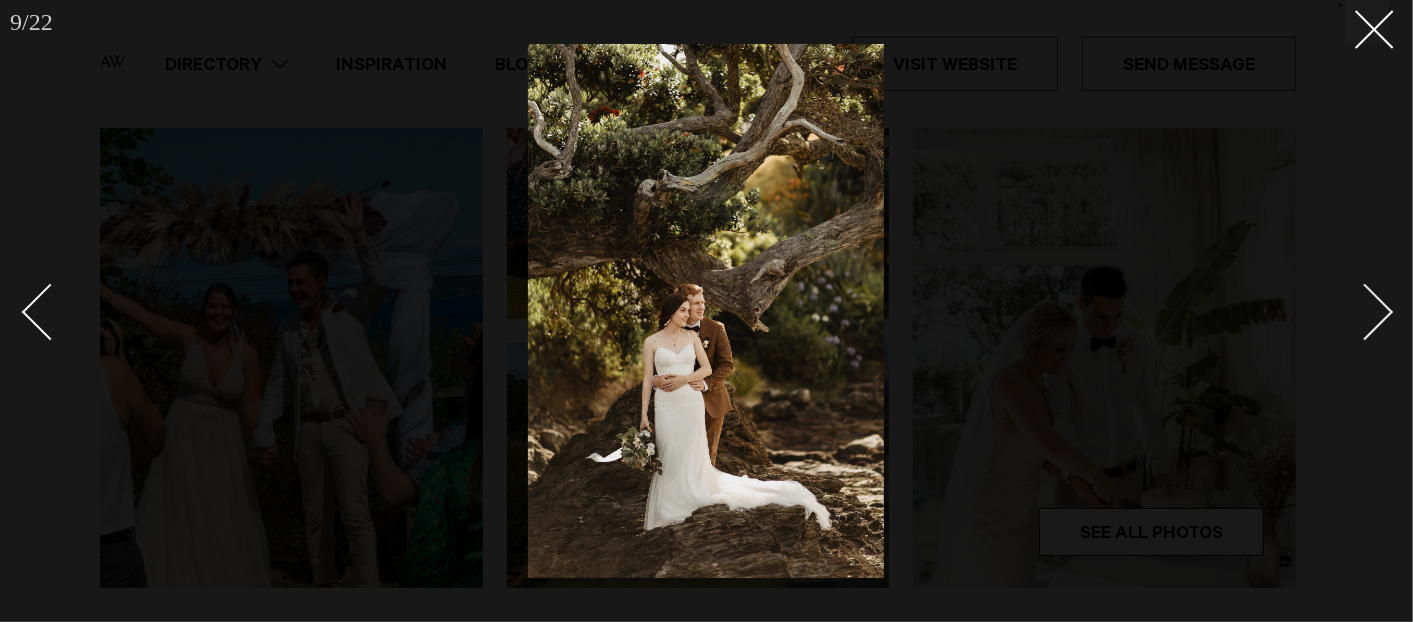 click at bounding box center [1365, 312] 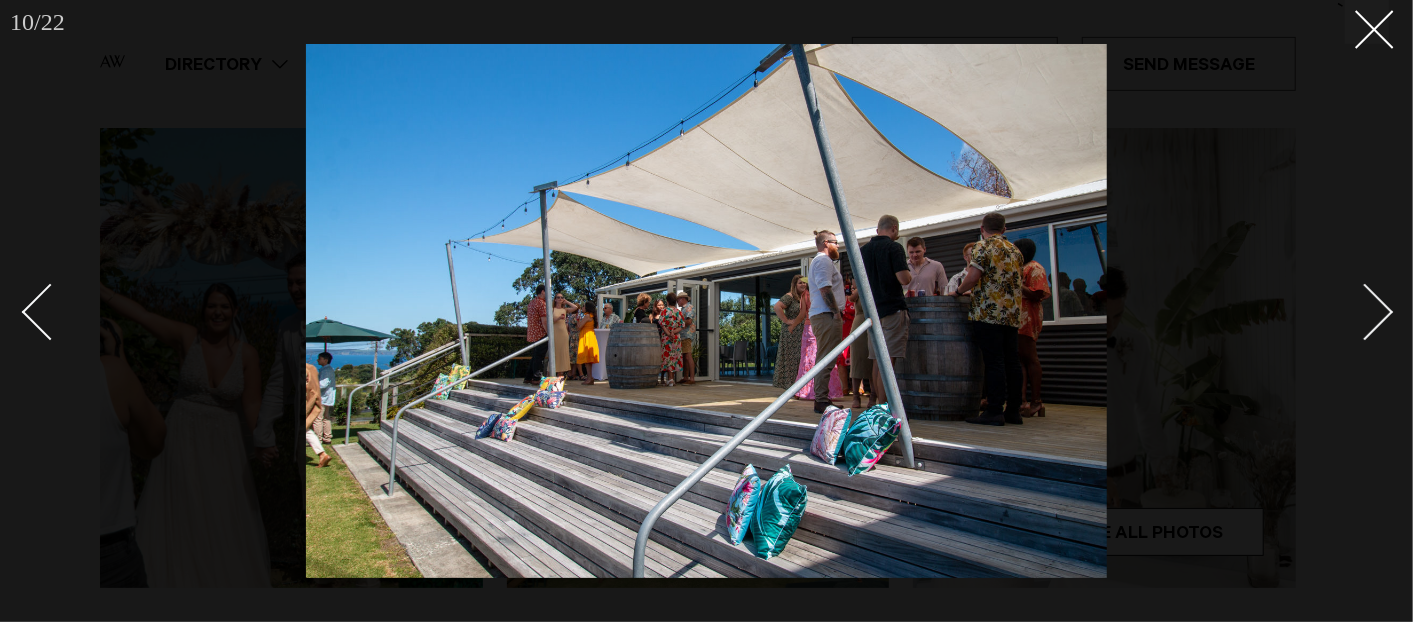click at bounding box center (1365, 312) 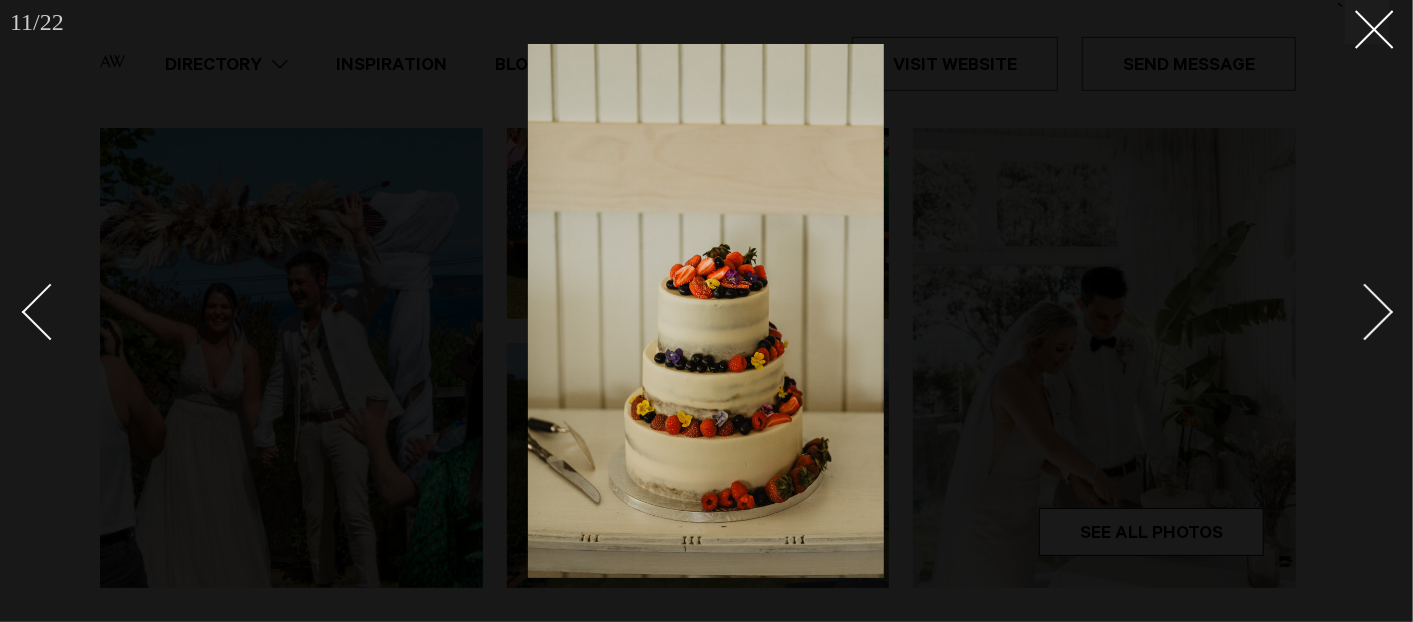 click at bounding box center [1365, 312] 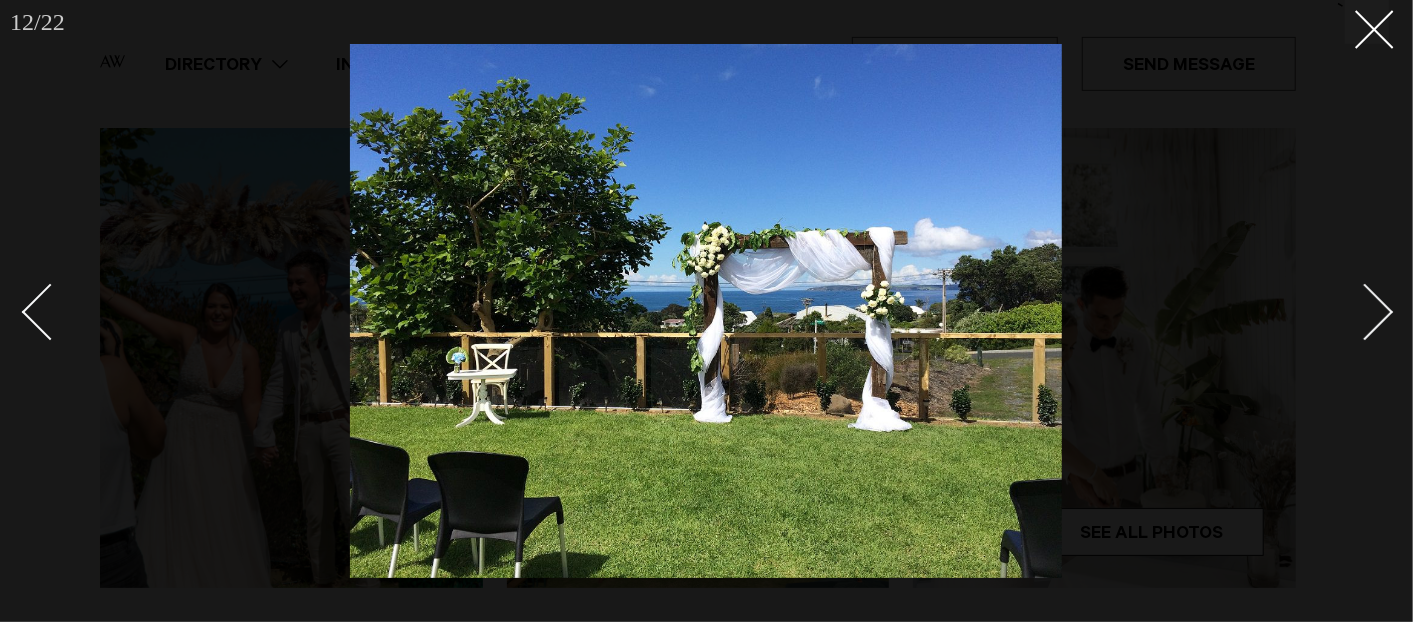 click at bounding box center (1365, 312) 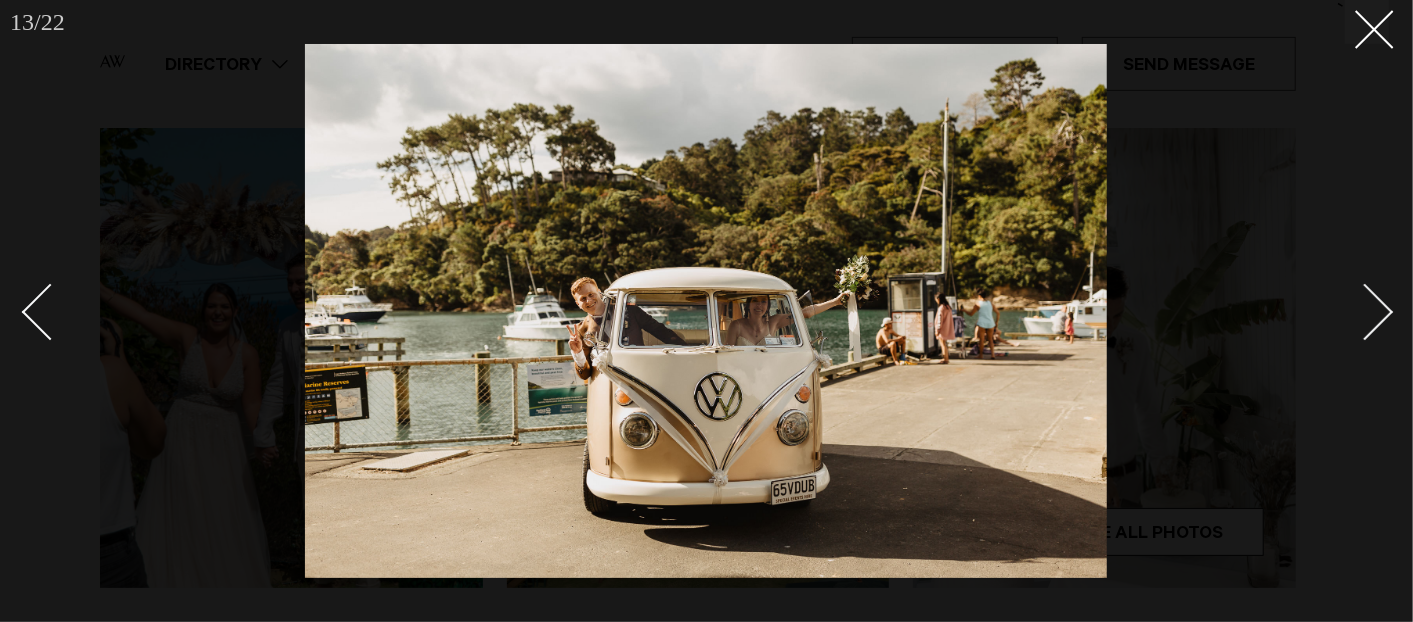 click at bounding box center [1365, 312] 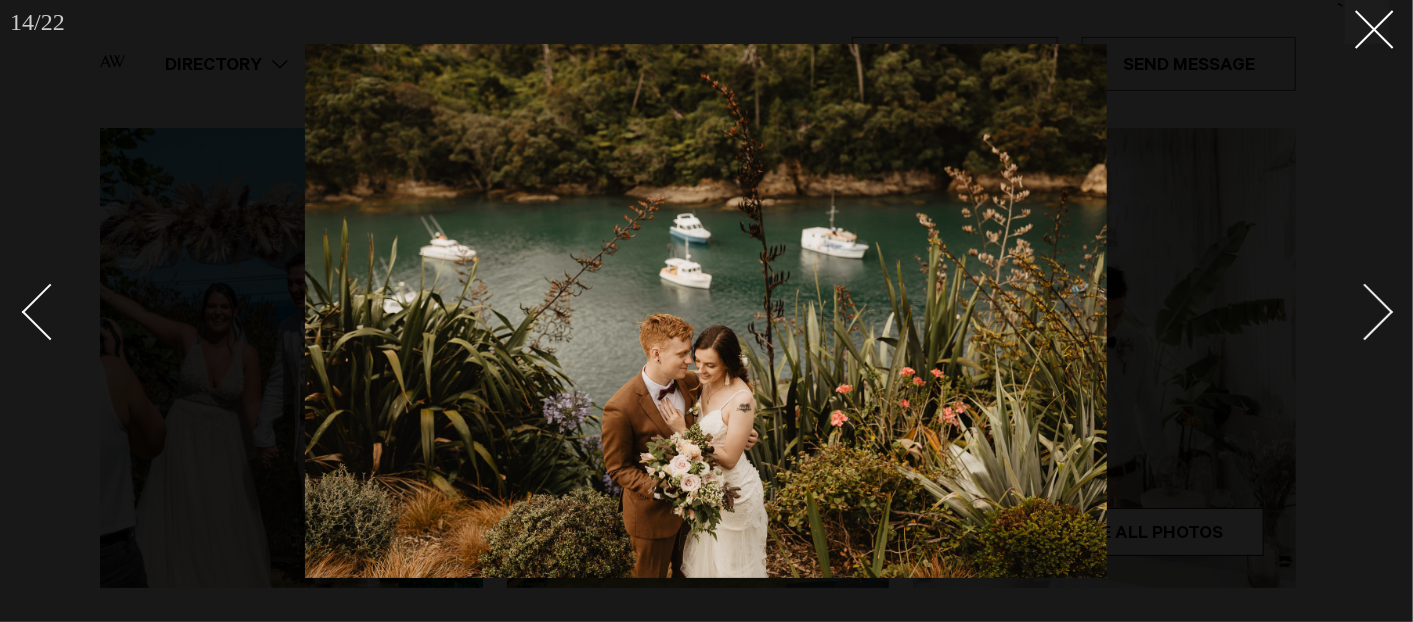 click at bounding box center [1365, 312] 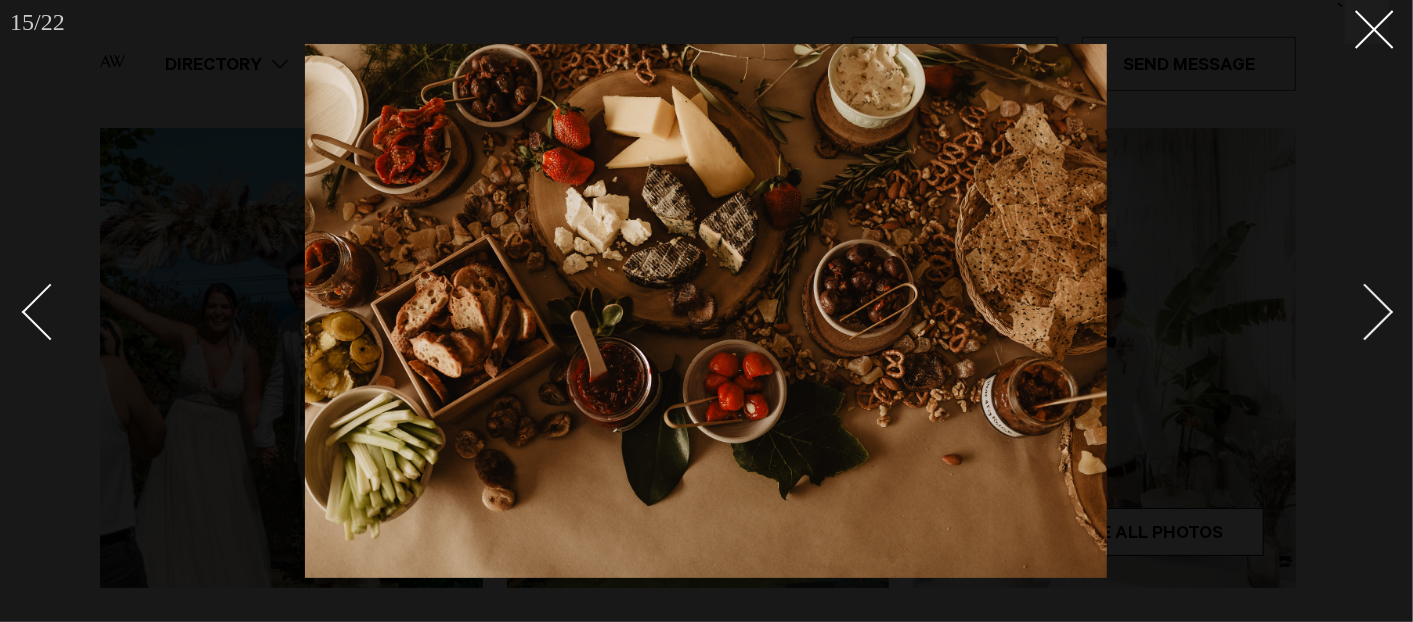 click at bounding box center [1365, 312] 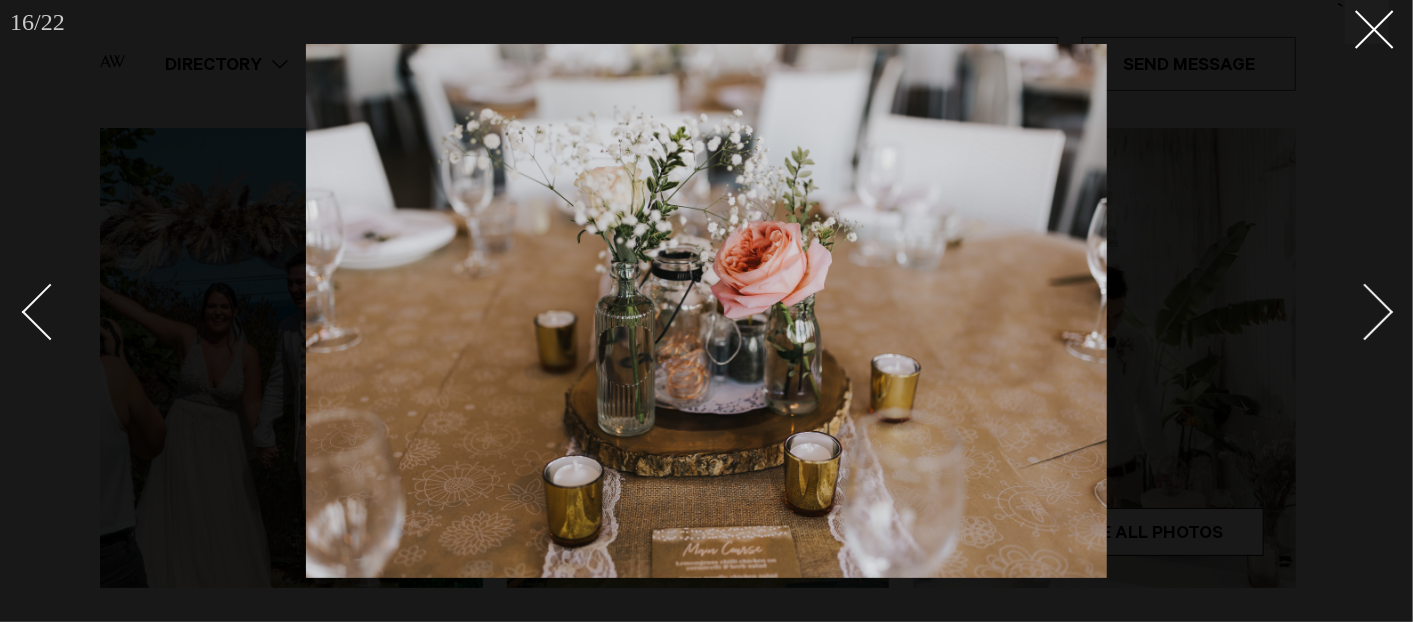 click at bounding box center (1365, 312) 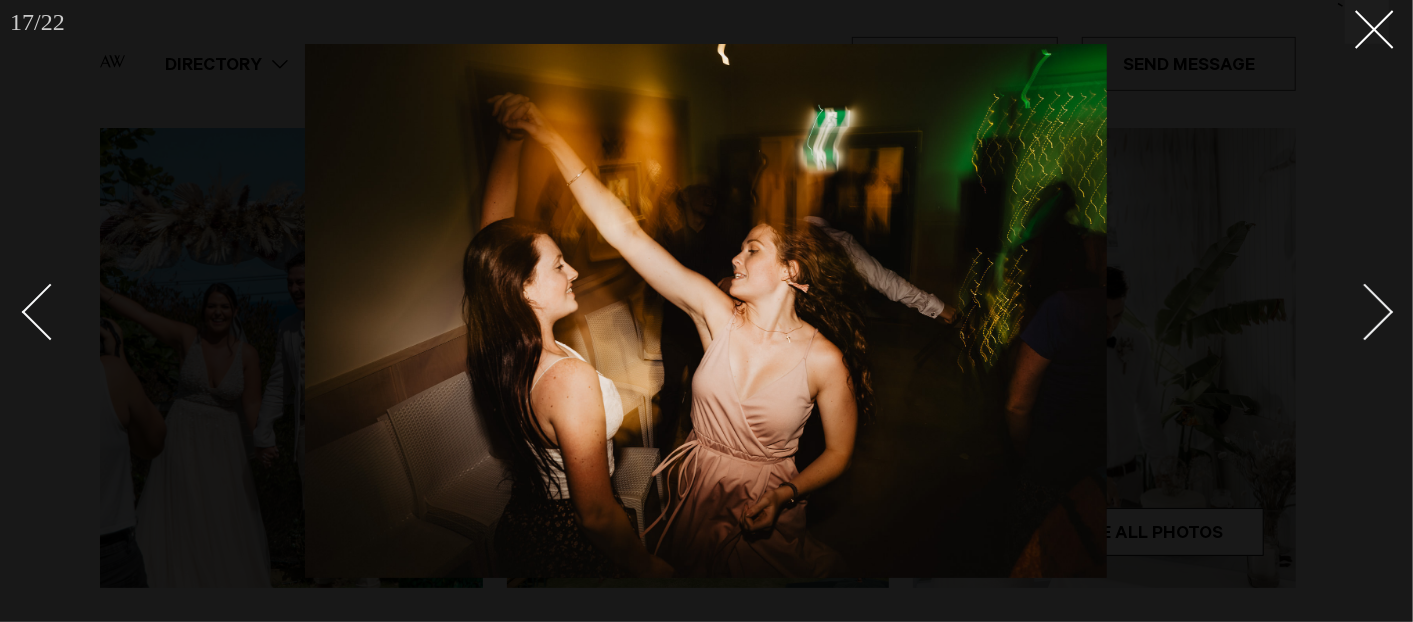 click at bounding box center [1365, 312] 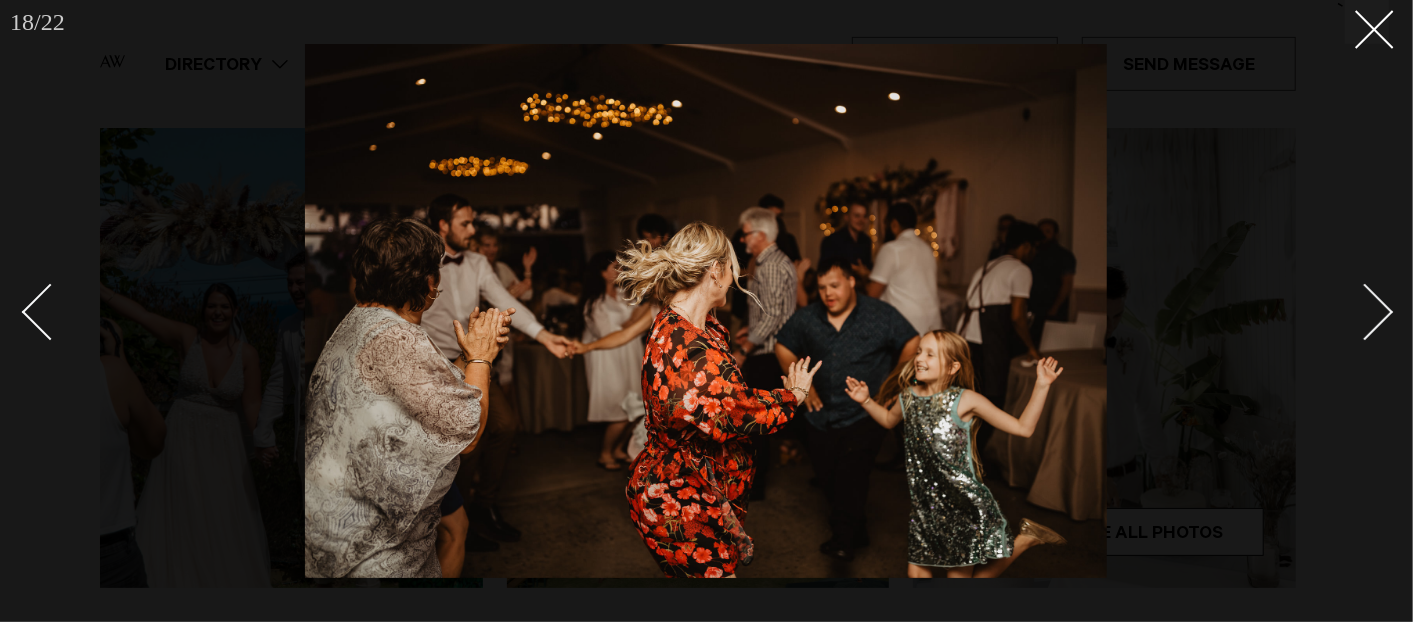 click at bounding box center (1365, 312) 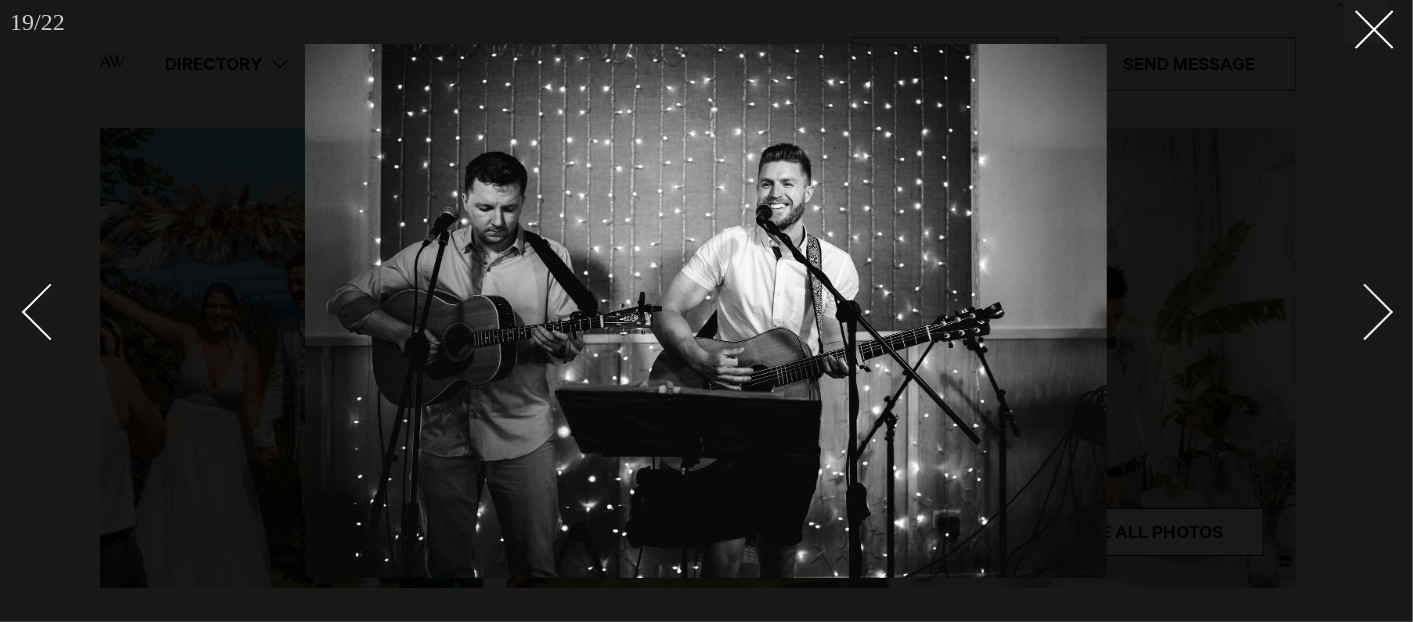 click at bounding box center (1365, 312) 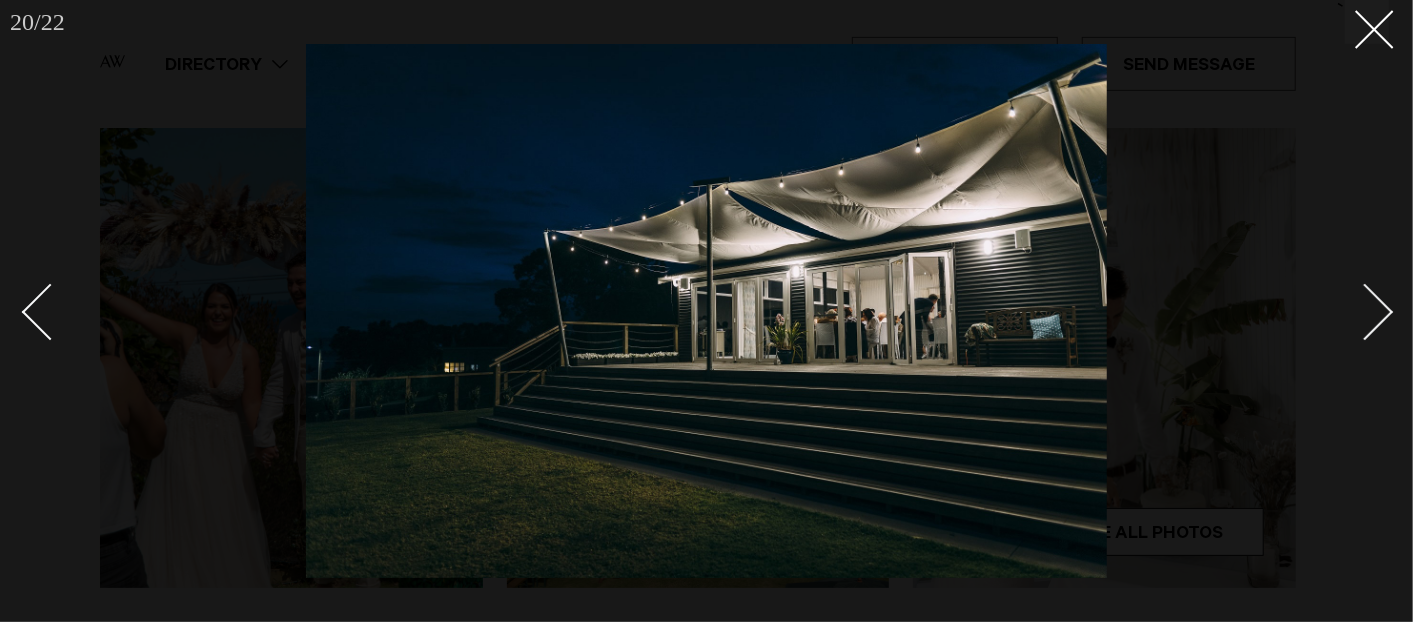 click at bounding box center (1365, 312) 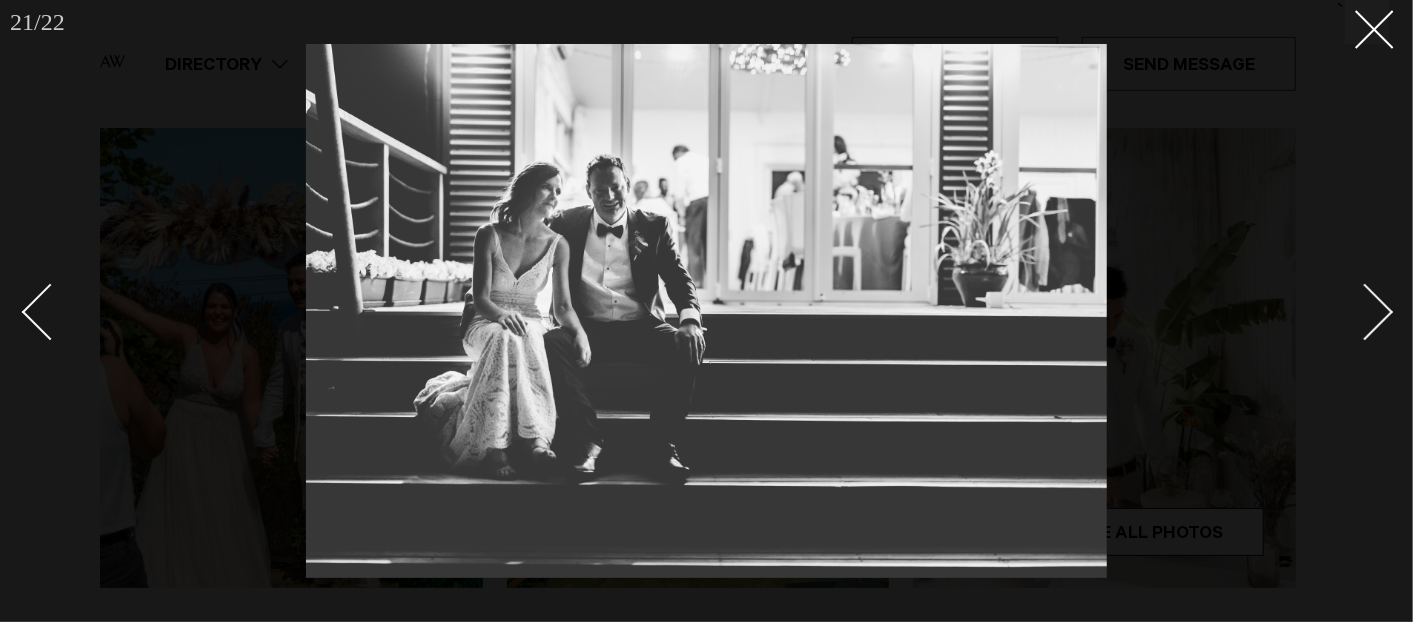 click at bounding box center (1365, 312) 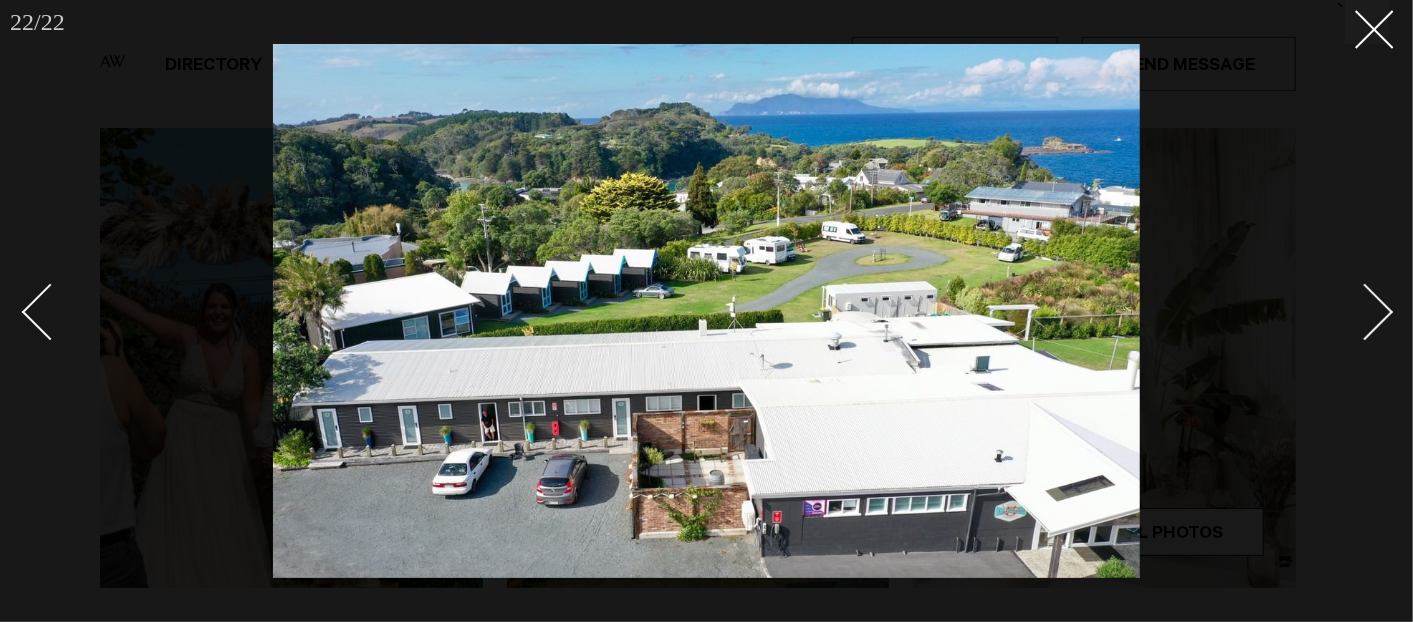 click at bounding box center [1365, 312] 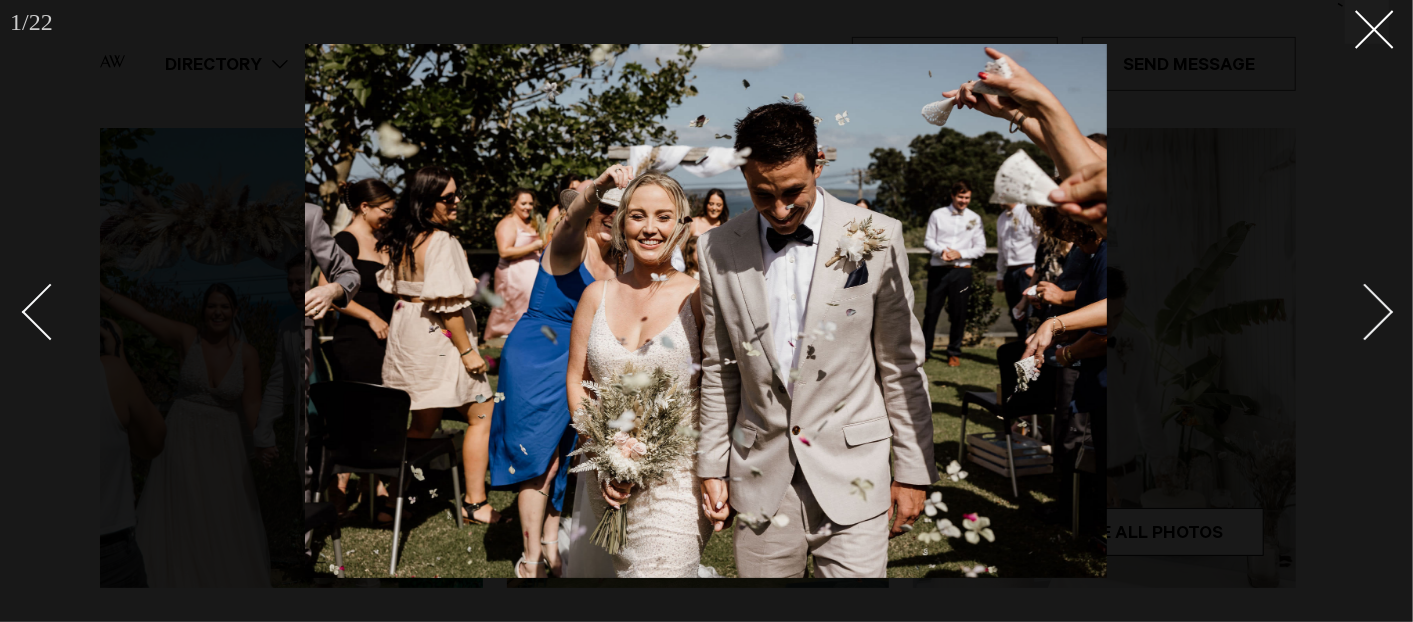 click at bounding box center [1365, 312] 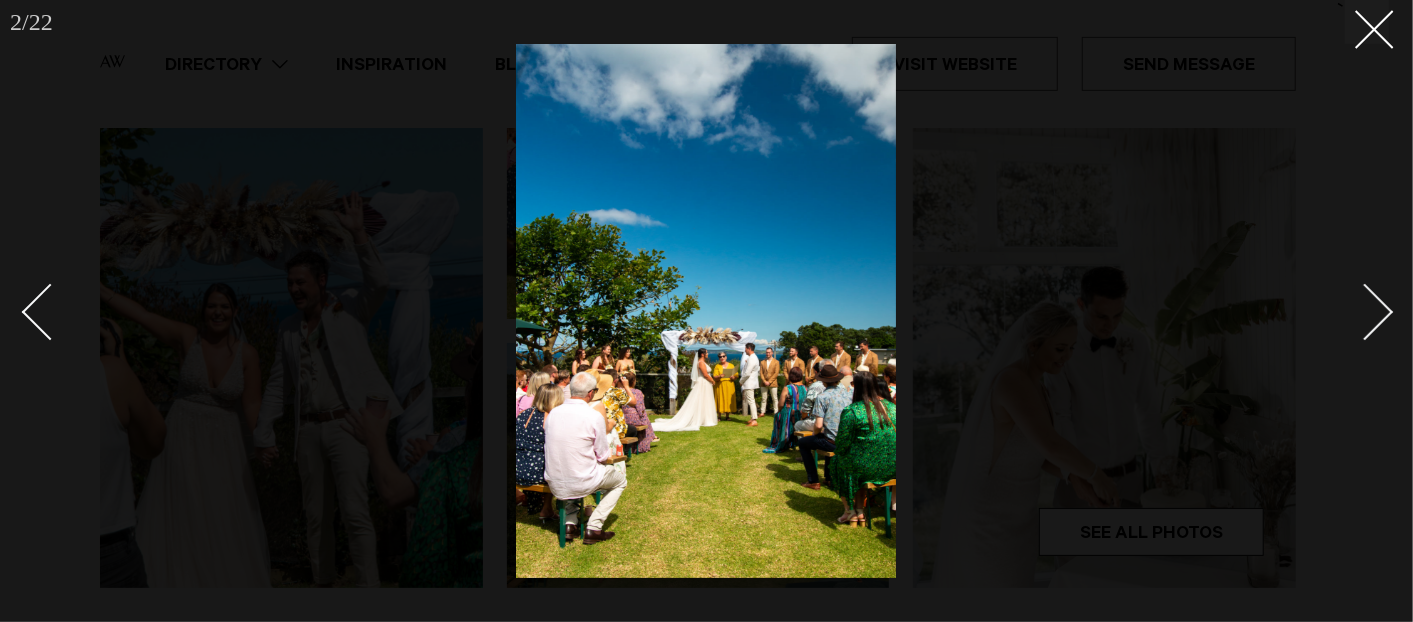 drag, startPoint x: 1382, startPoint y: 314, endPoint x: 1271, endPoint y: 304, distance: 111.44954 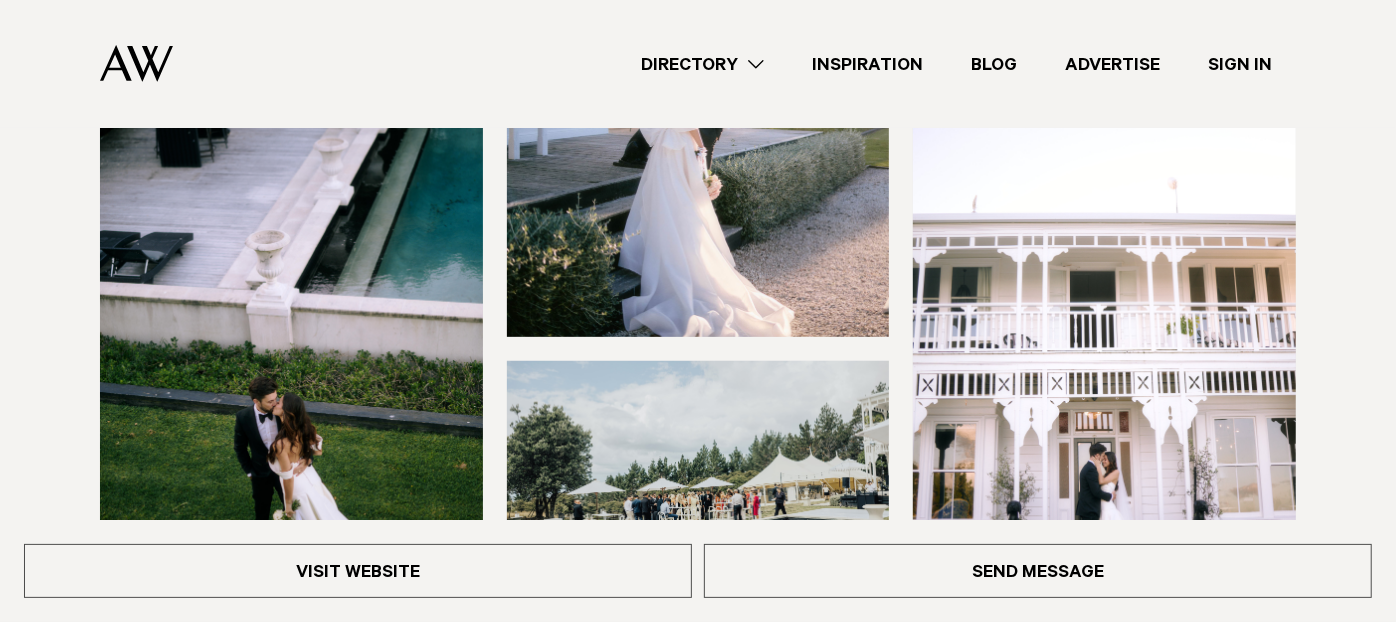 scroll, scrollTop: 666, scrollLeft: 0, axis: vertical 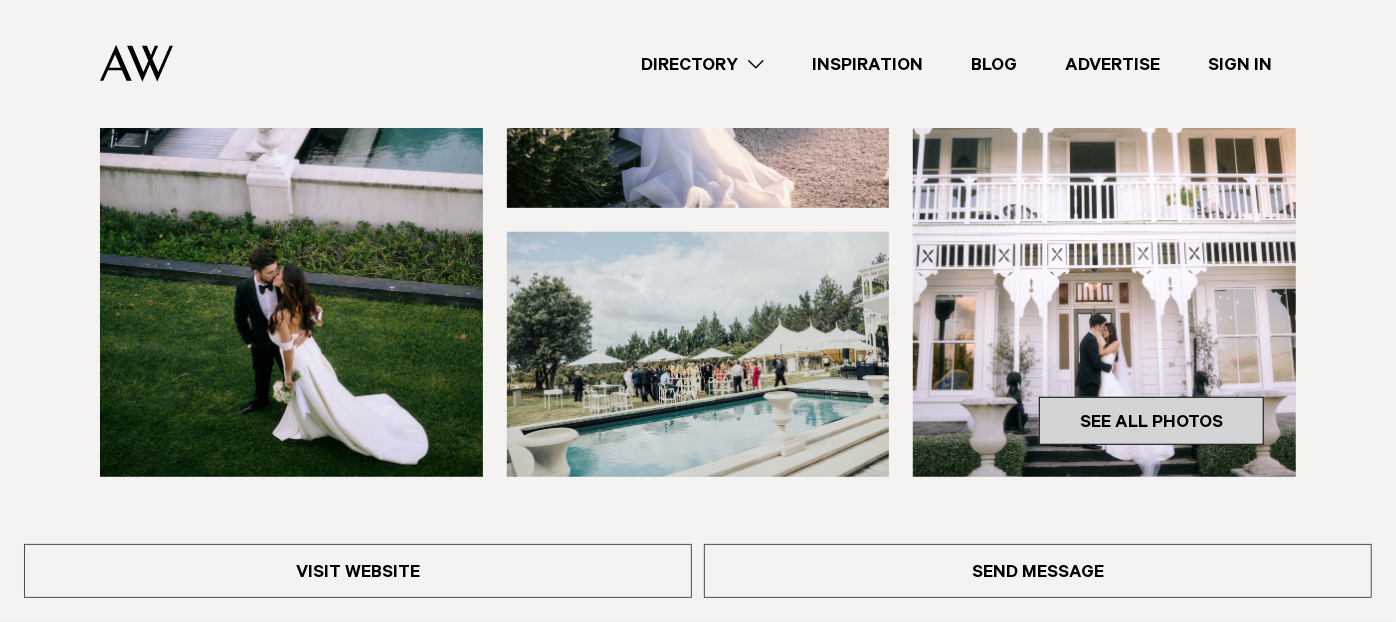 click on "See All Photos" at bounding box center [1151, 421] 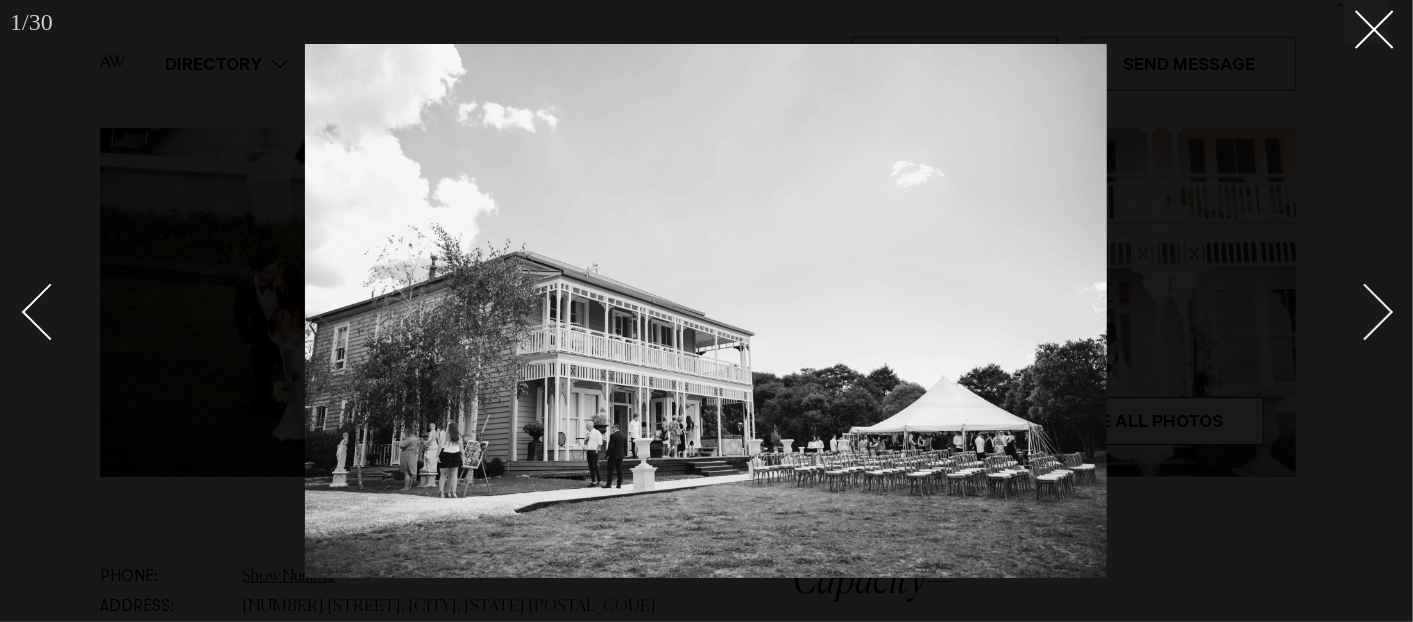 click at bounding box center (1365, 312) 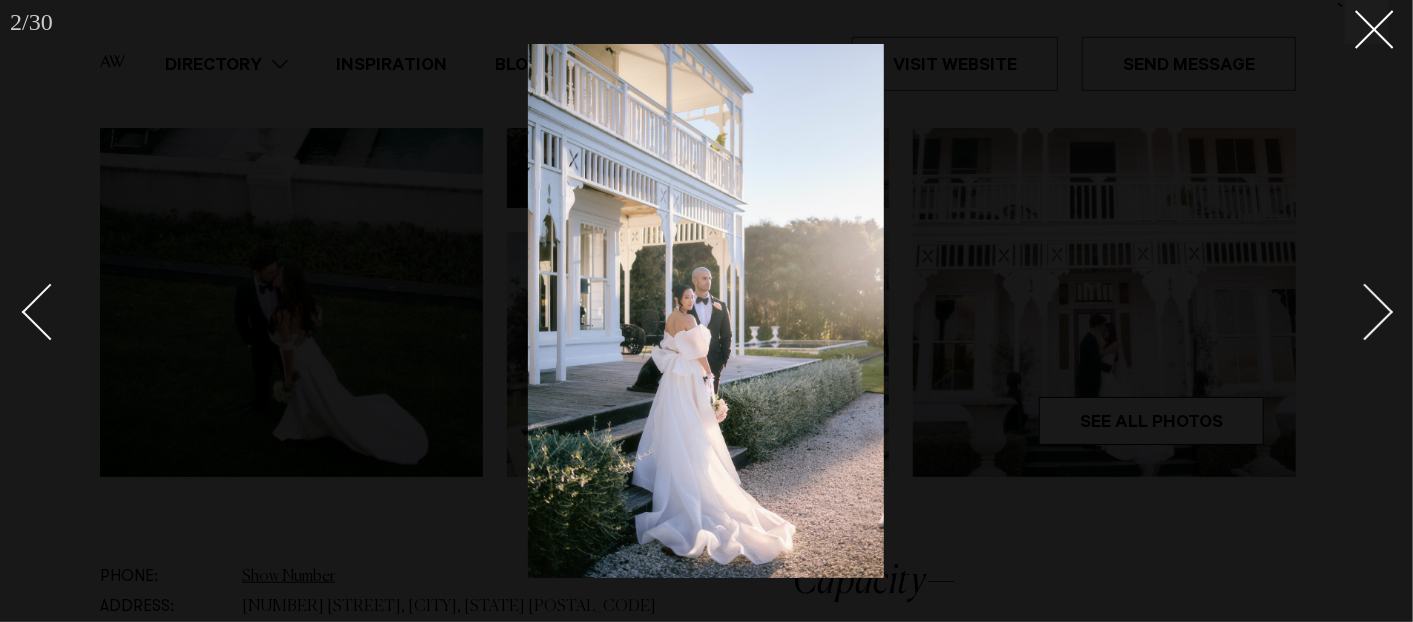 click at bounding box center (1365, 312) 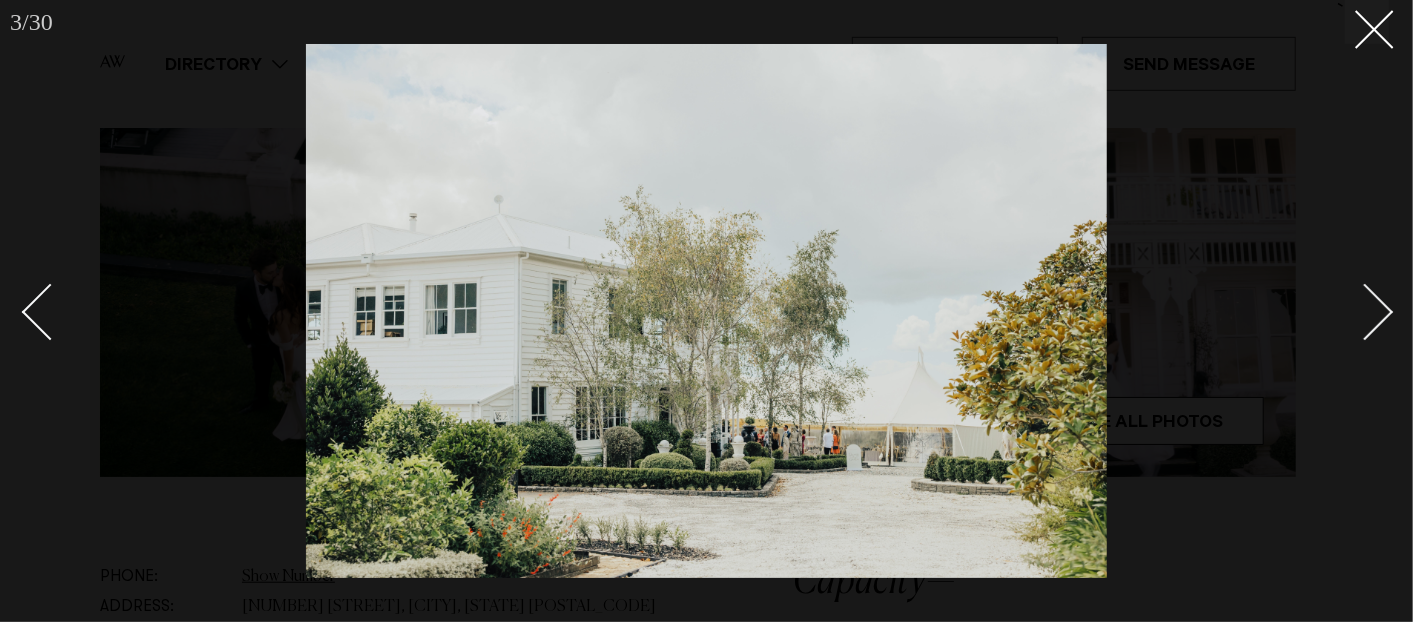 click at bounding box center [1365, 312] 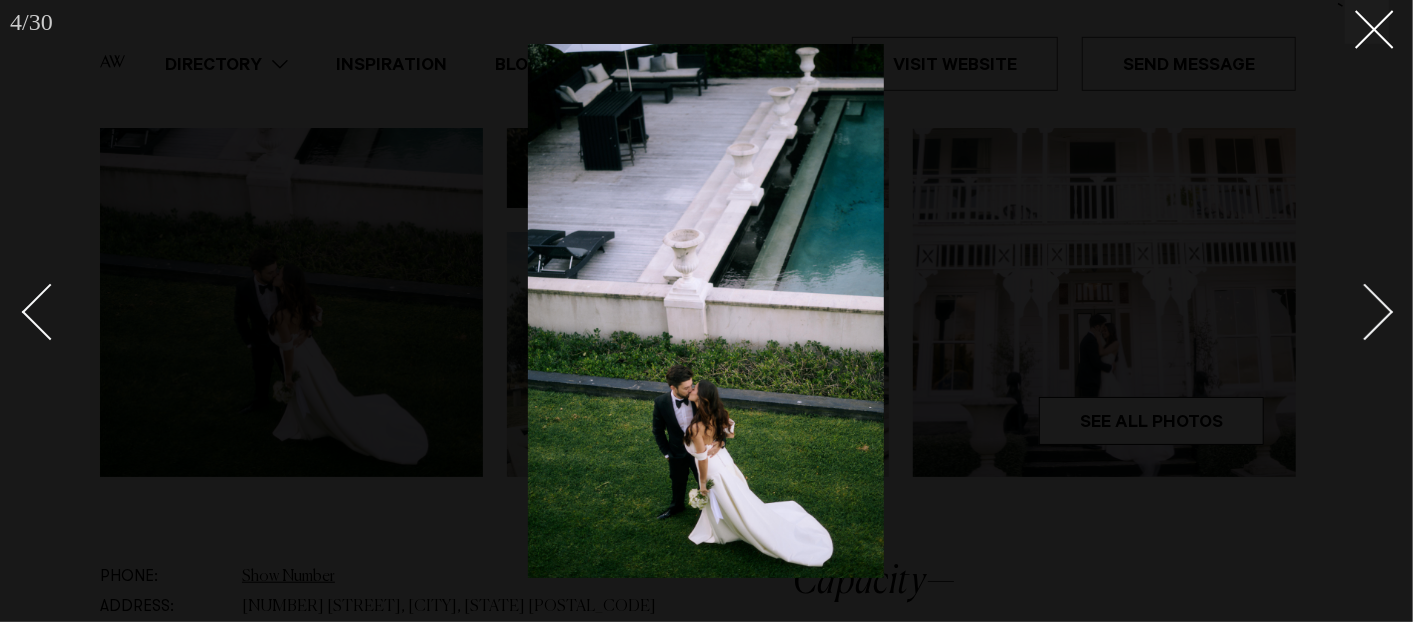 click at bounding box center [1365, 312] 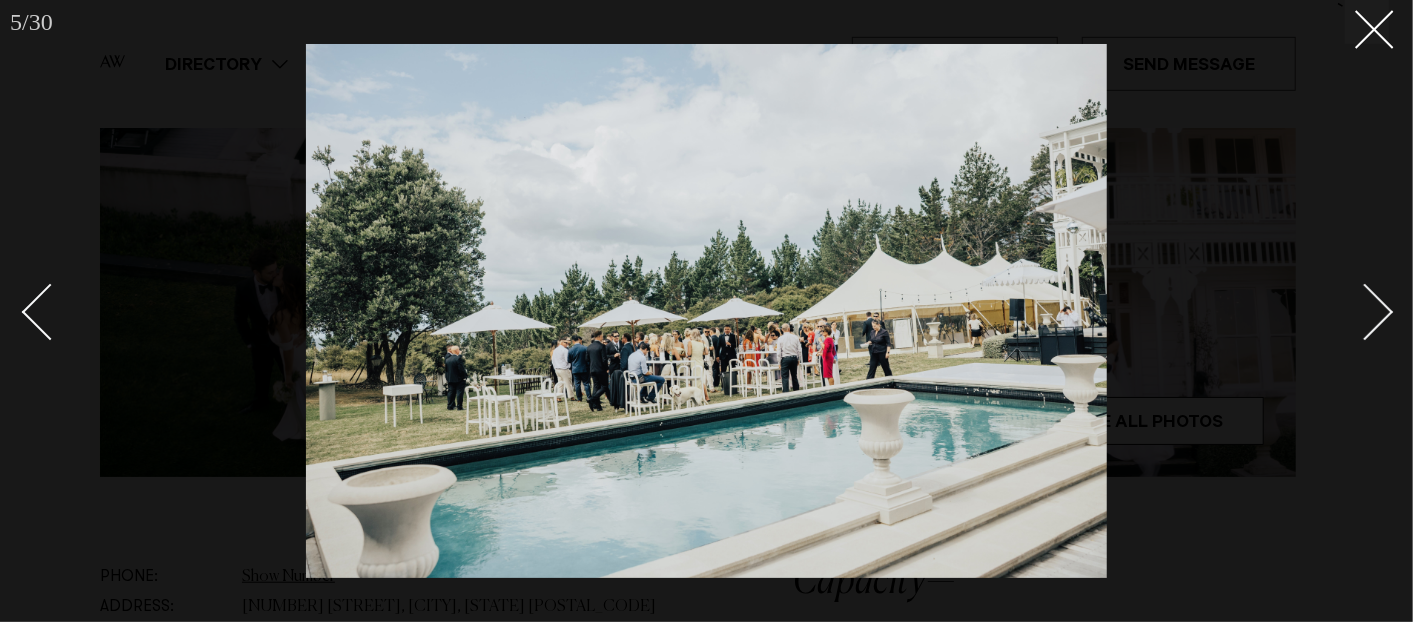 click at bounding box center [1365, 312] 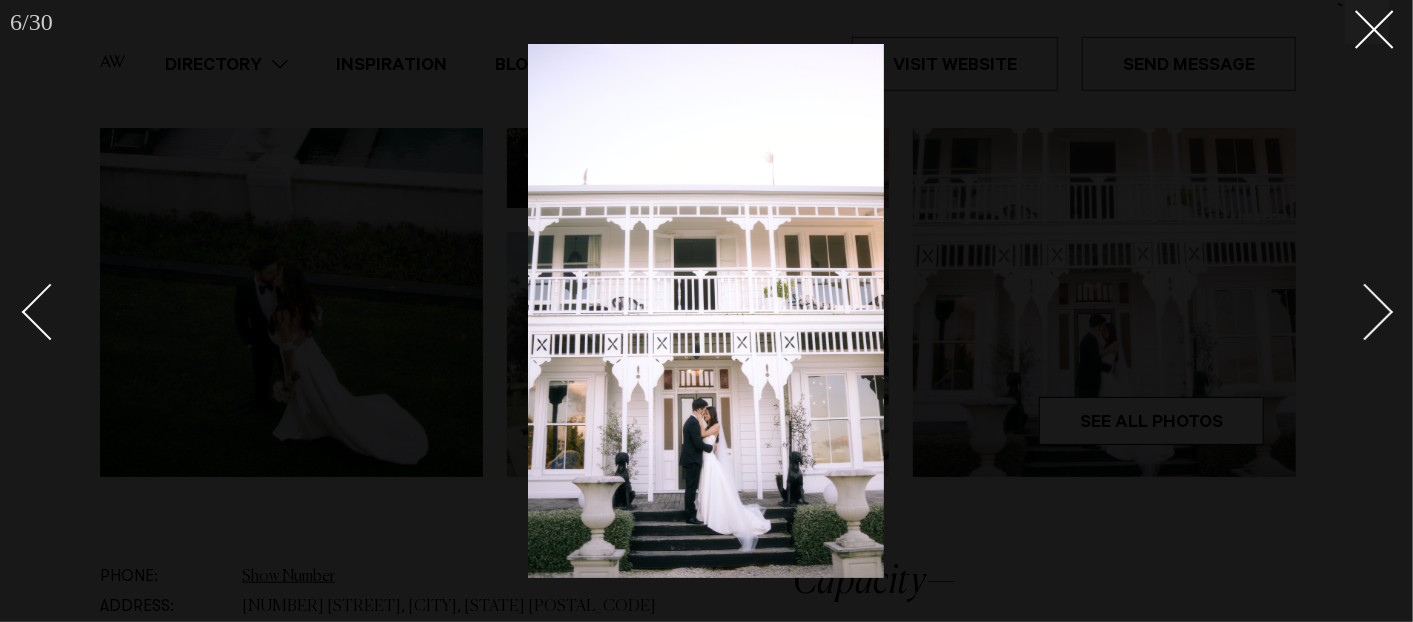 click at bounding box center (1365, 312) 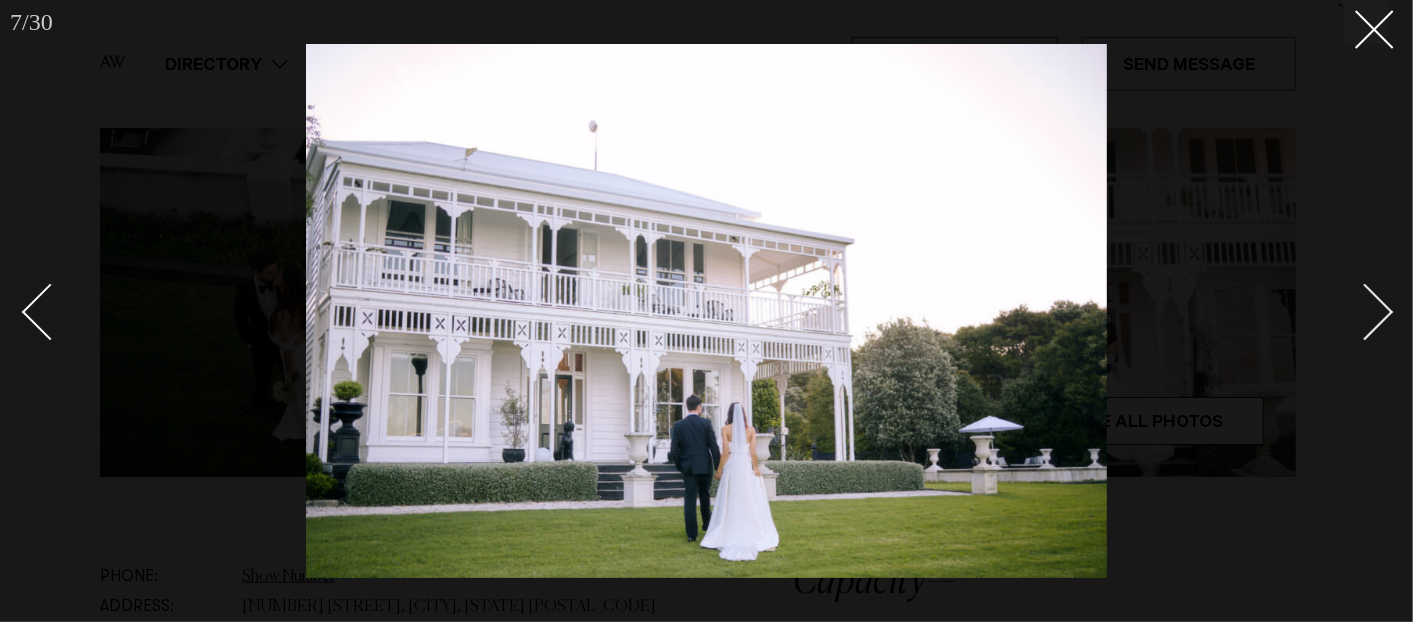 click at bounding box center (1365, 312) 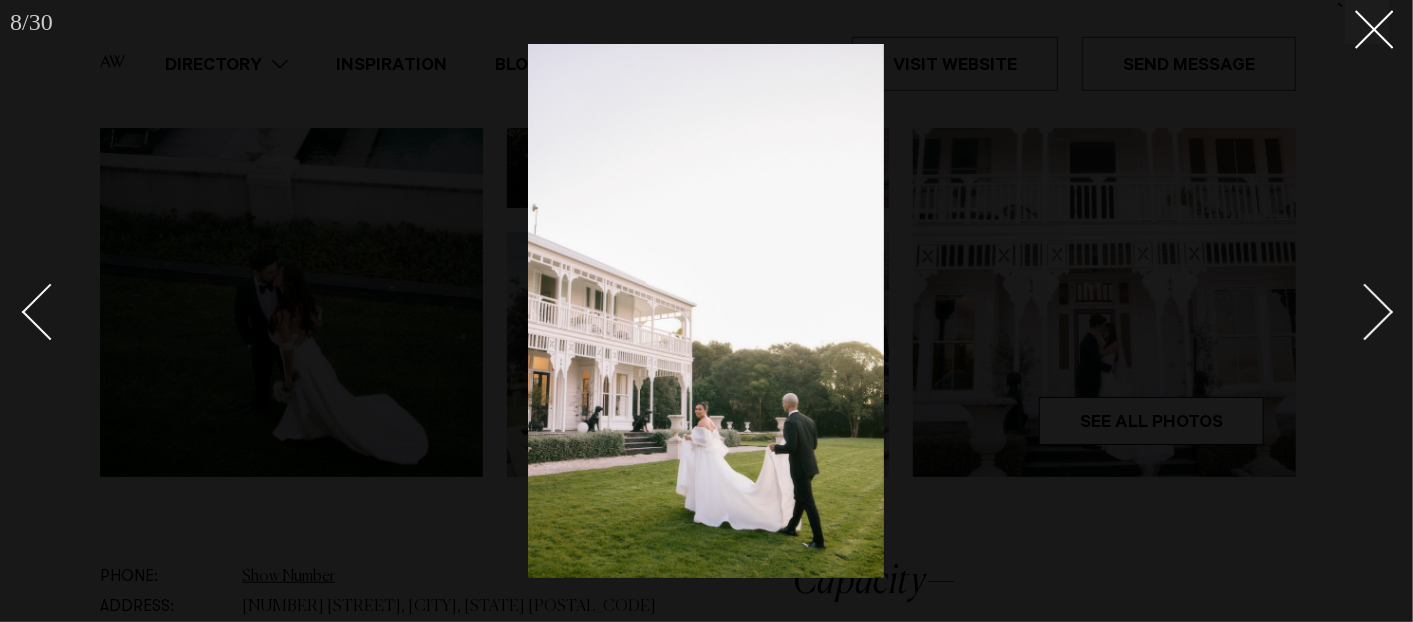 click at bounding box center [1365, 312] 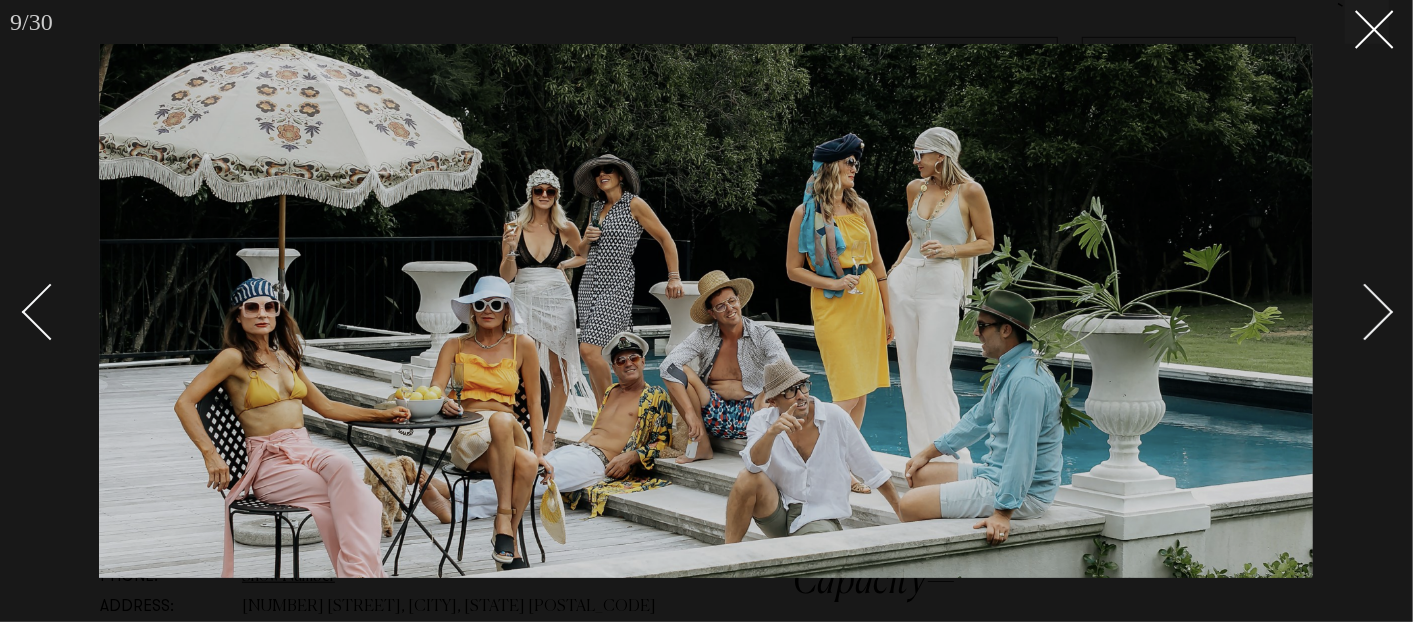 click at bounding box center [1365, 312] 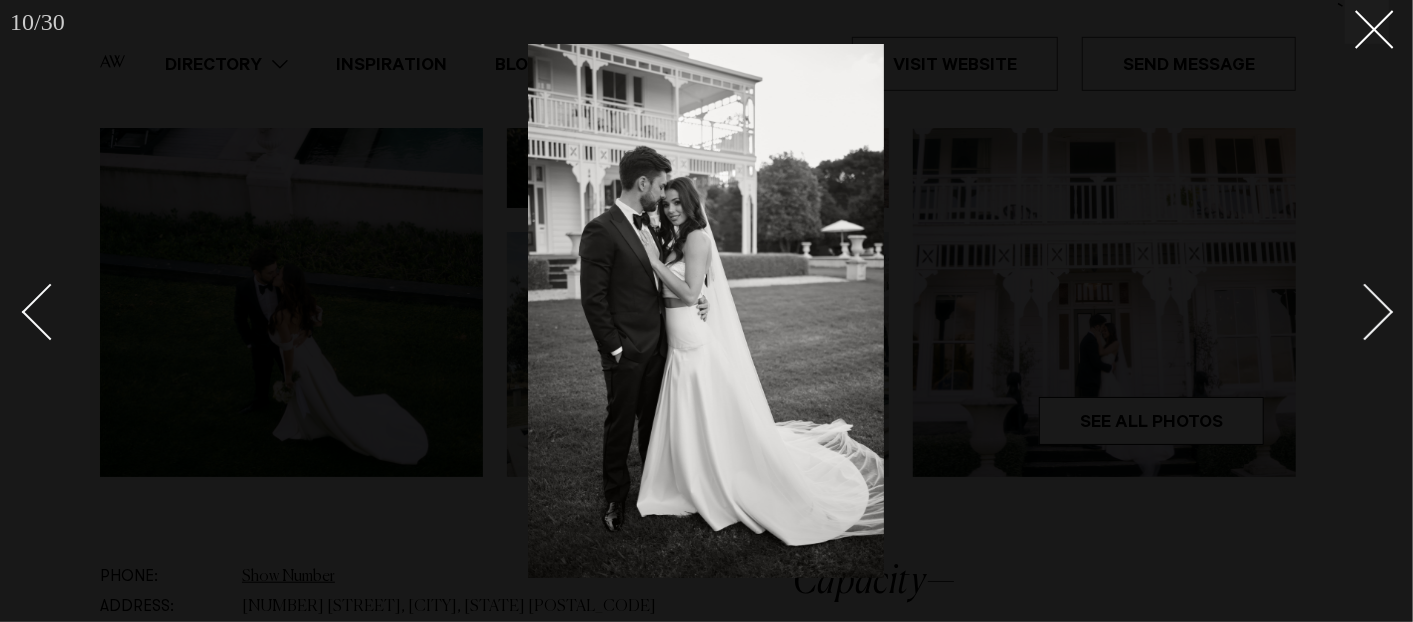 click at bounding box center (1365, 312) 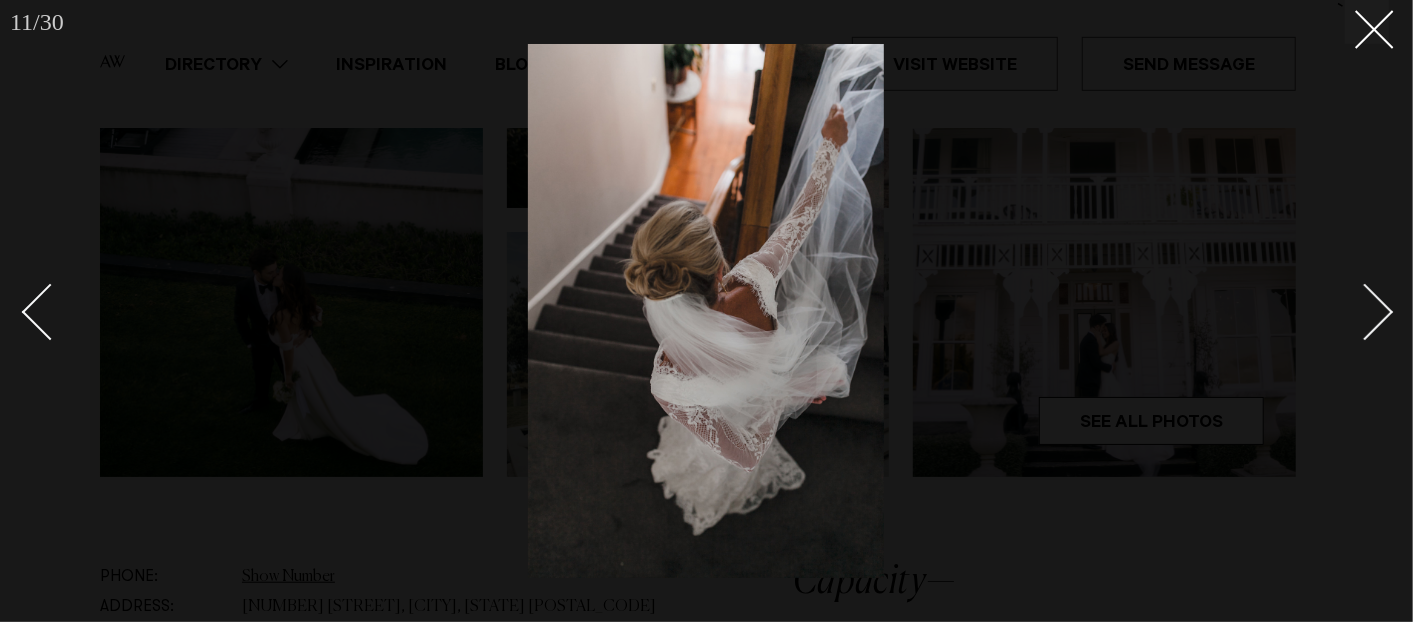 click at bounding box center (1365, 312) 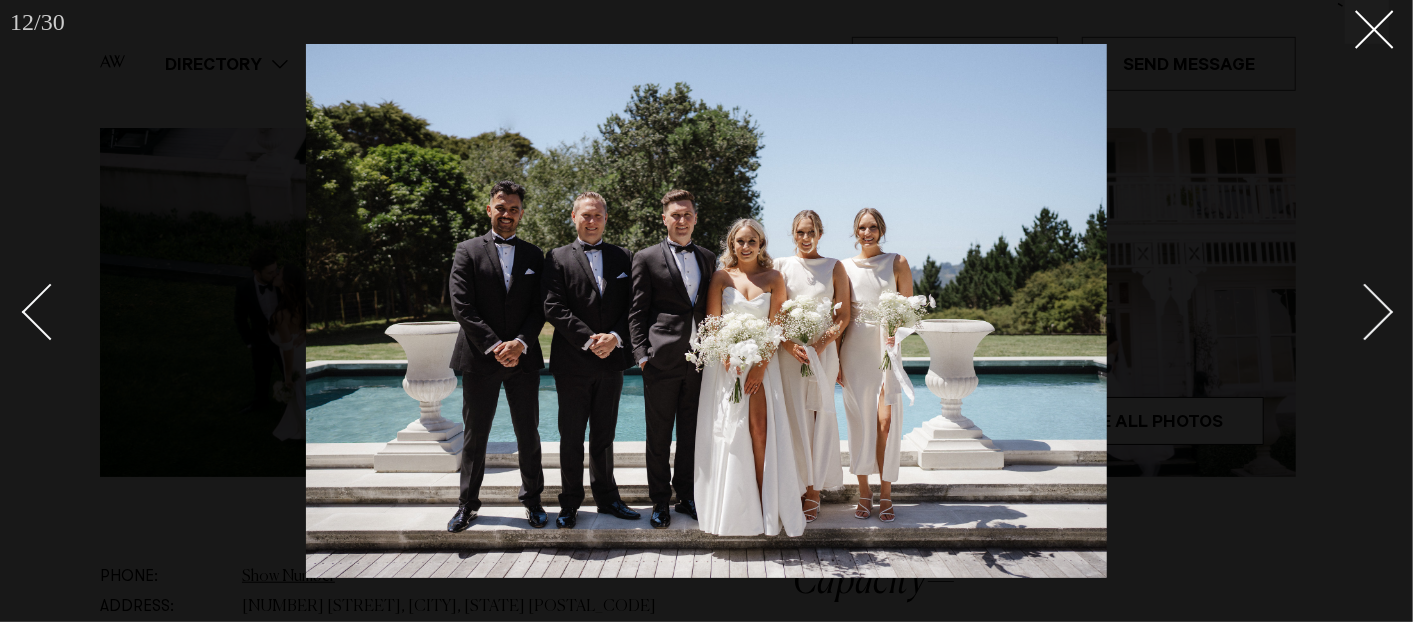 click at bounding box center [1365, 312] 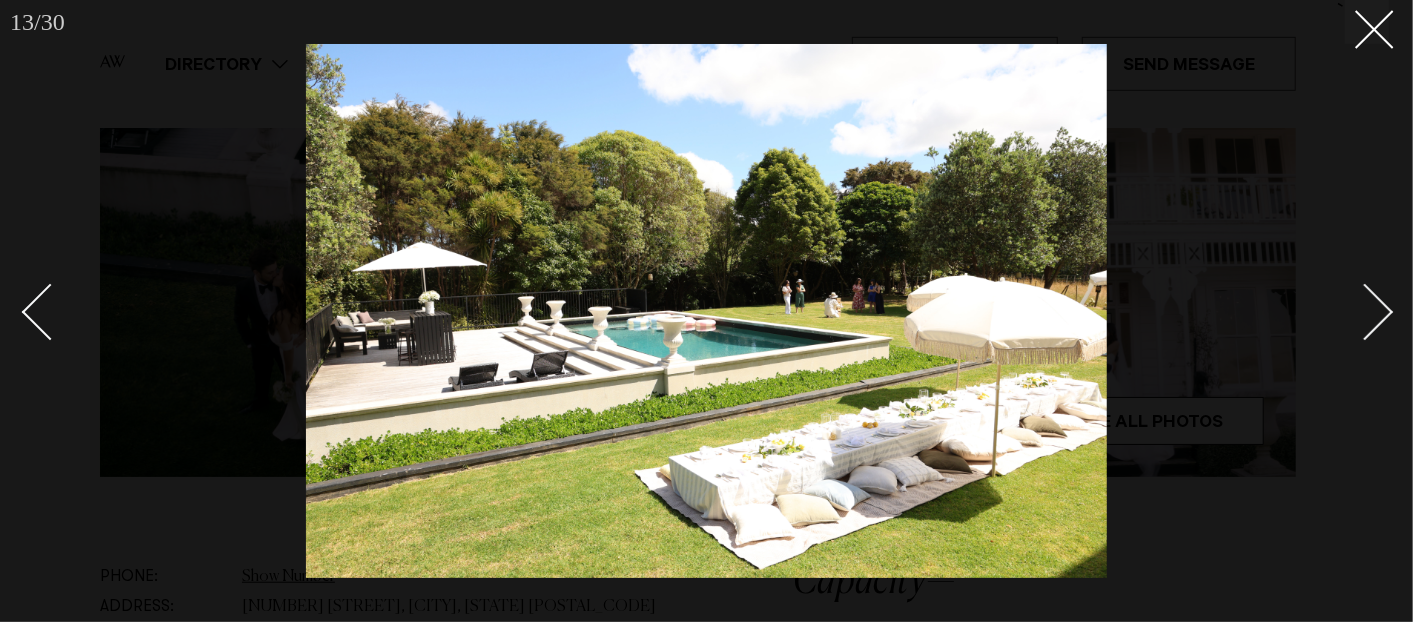 click at bounding box center [1365, 312] 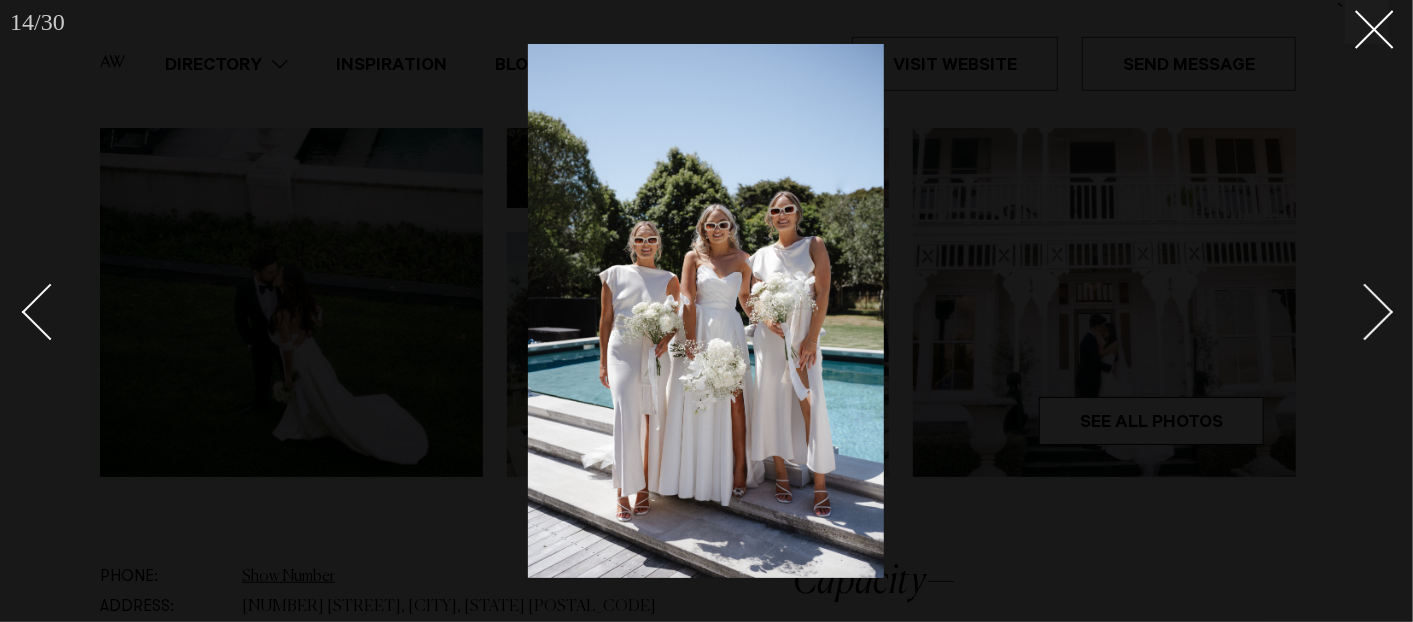 click at bounding box center (1365, 312) 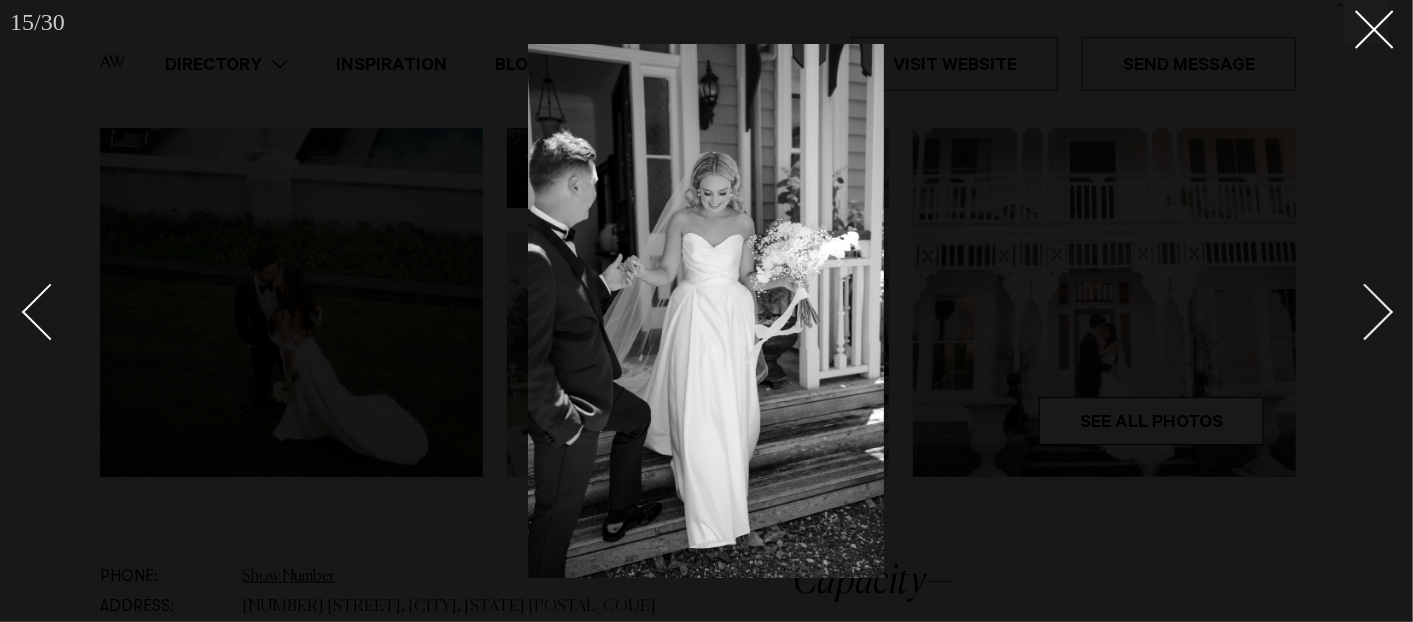 click at bounding box center (1365, 312) 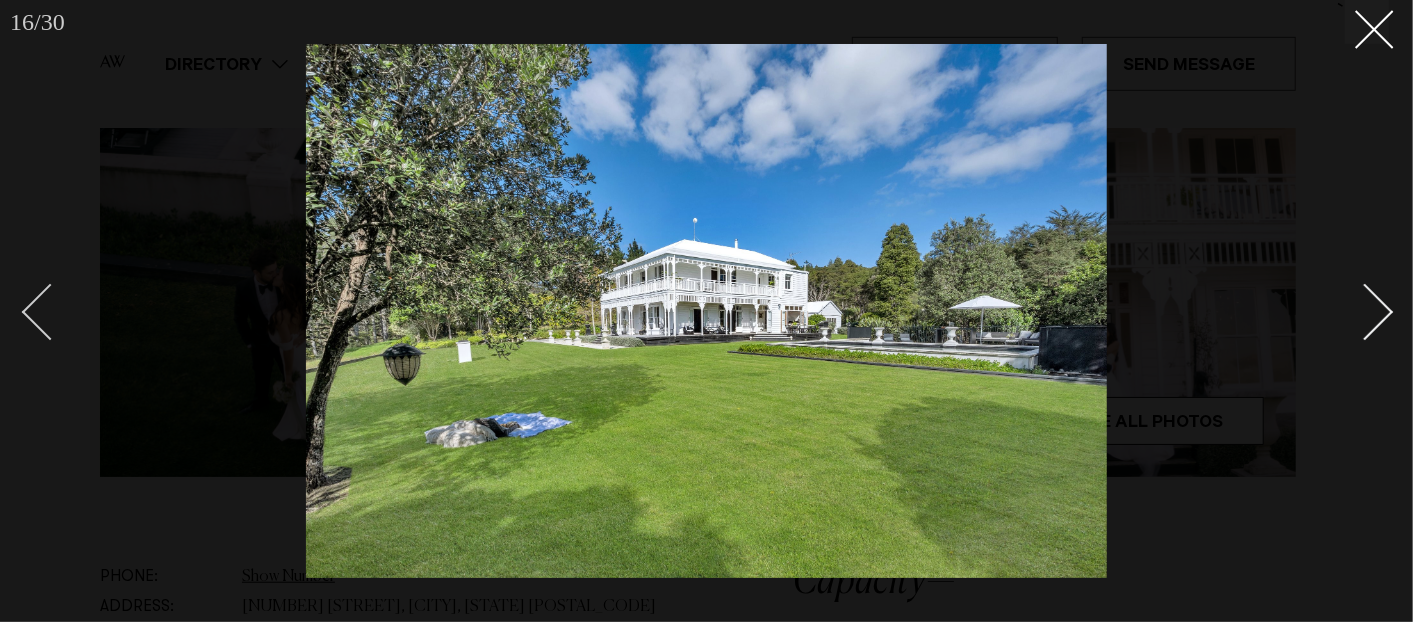 click at bounding box center (50, 312) 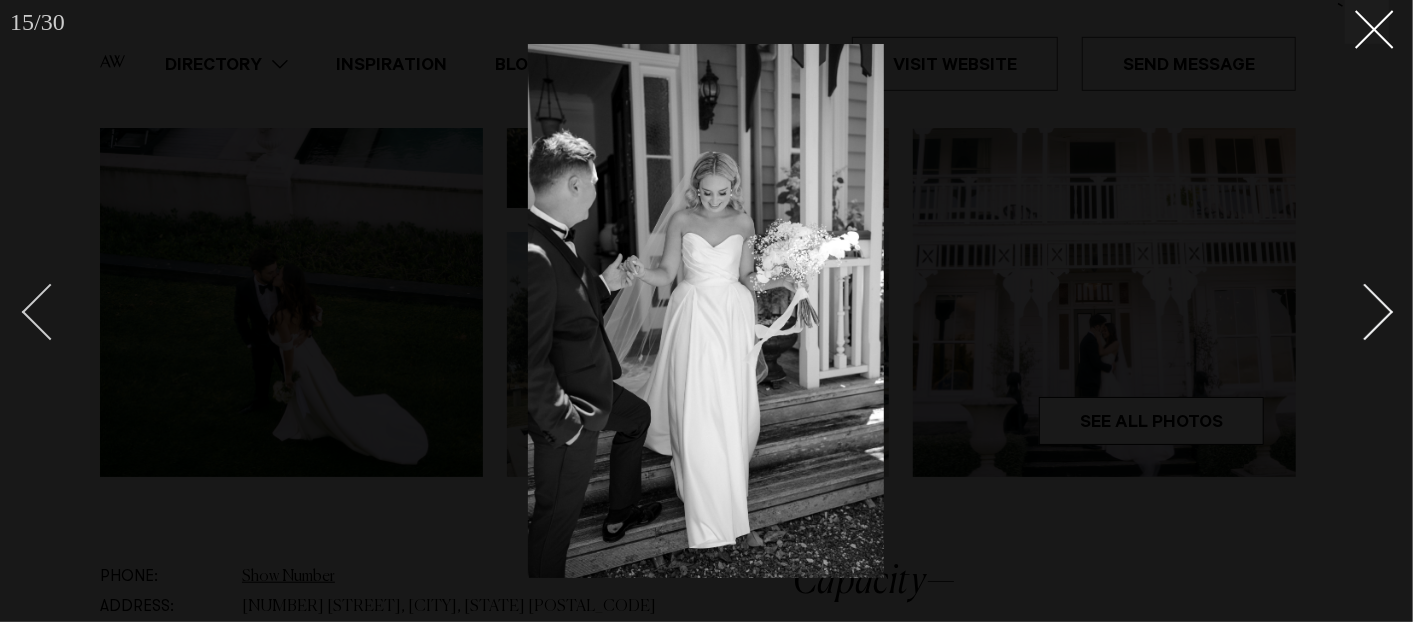 click at bounding box center [50, 312] 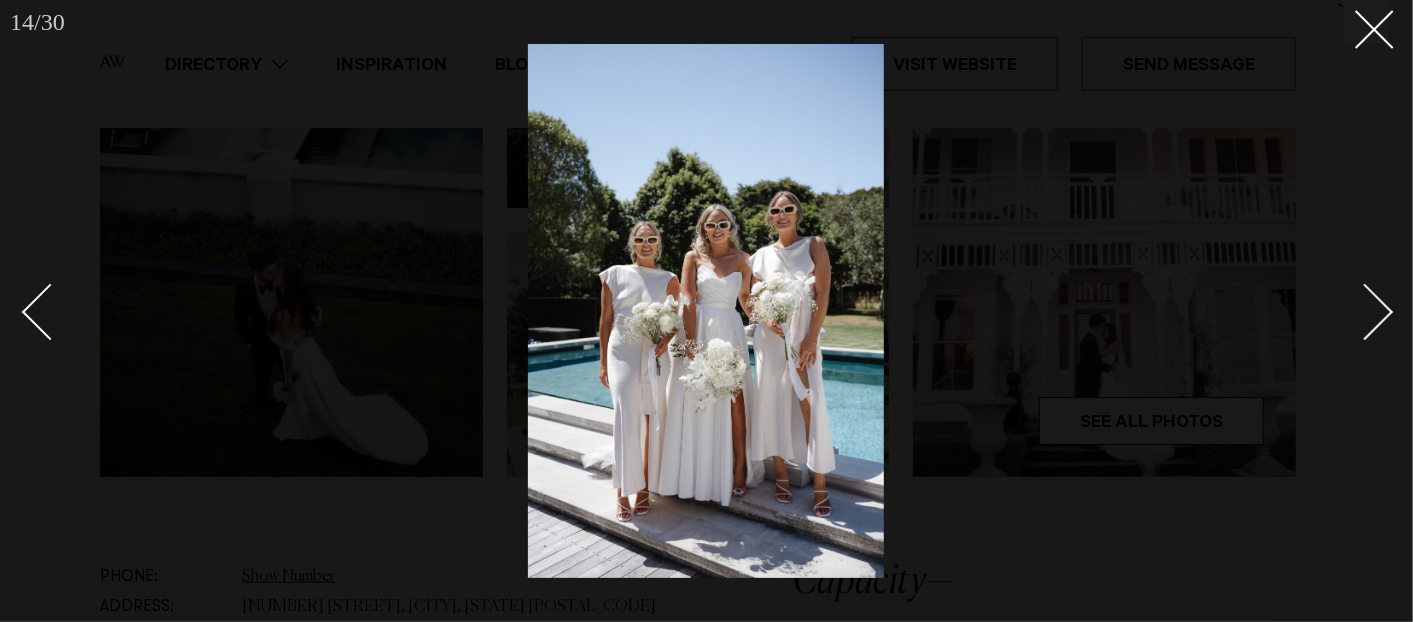 click at bounding box center [1365, 312] 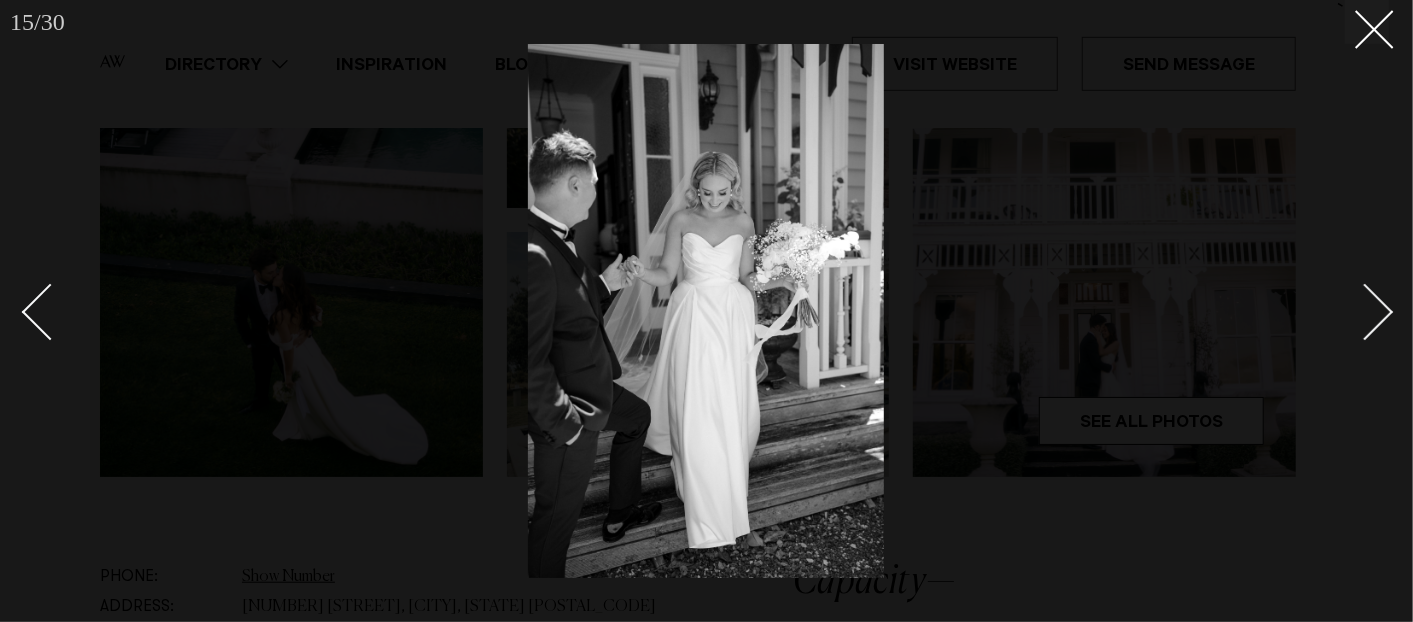 click at bounding box center [1365, 312] 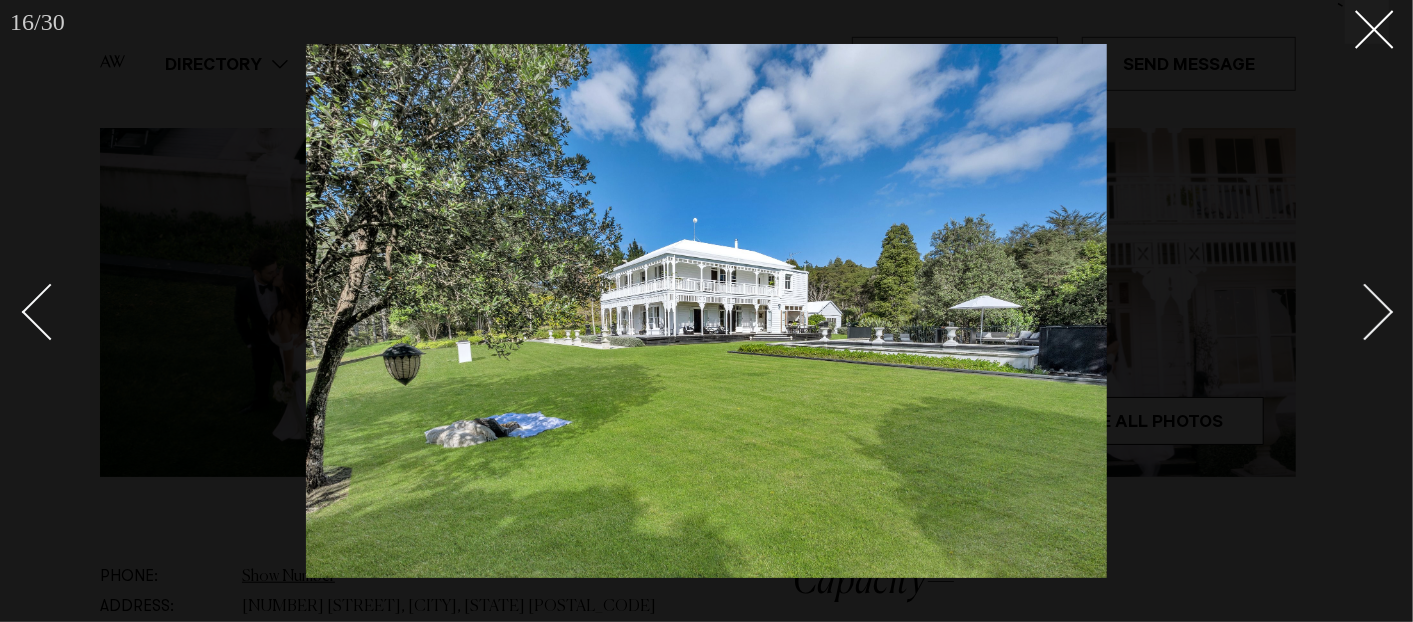 click at bounding box center [1365, 312] 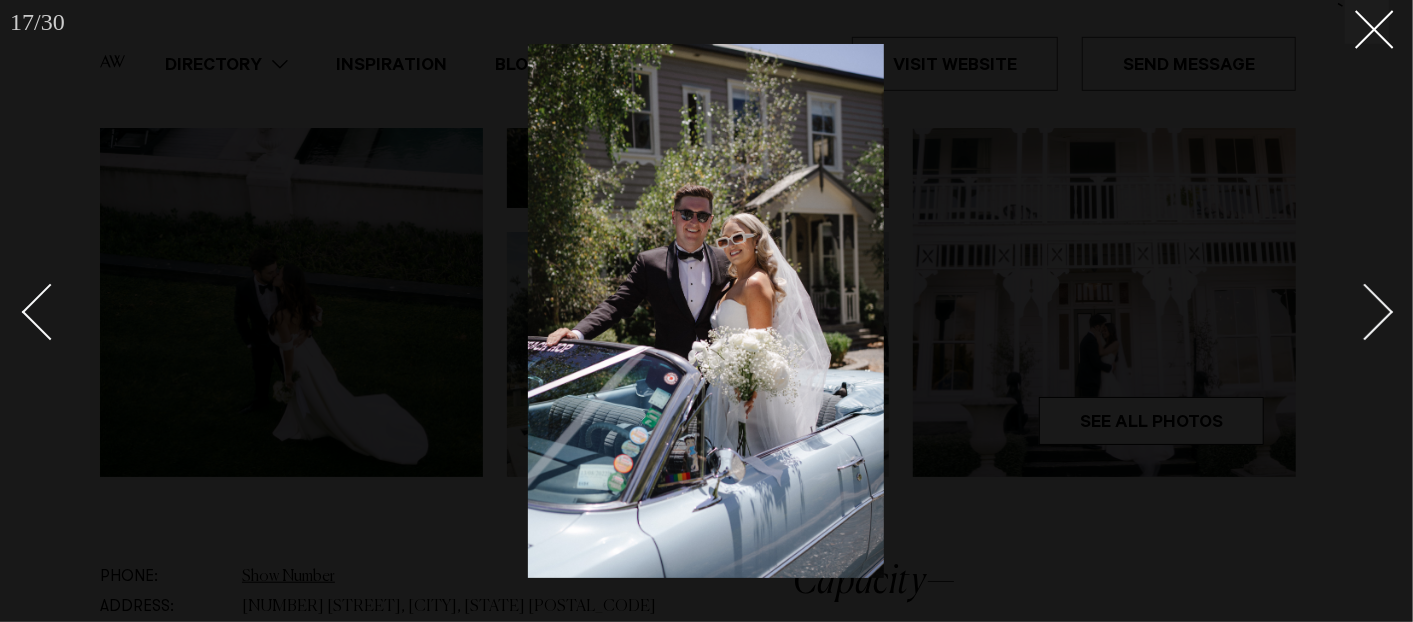 click at bounding box center (1365, 312) 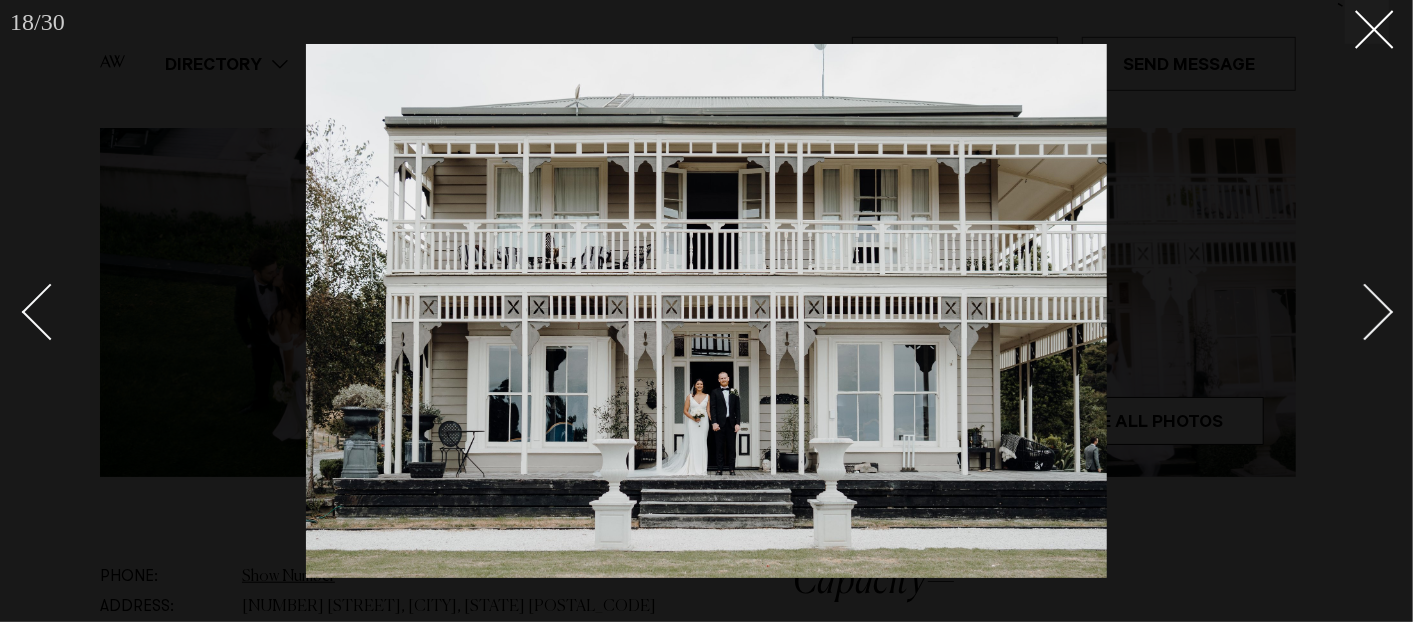 click at bounding box center [1365, 312] 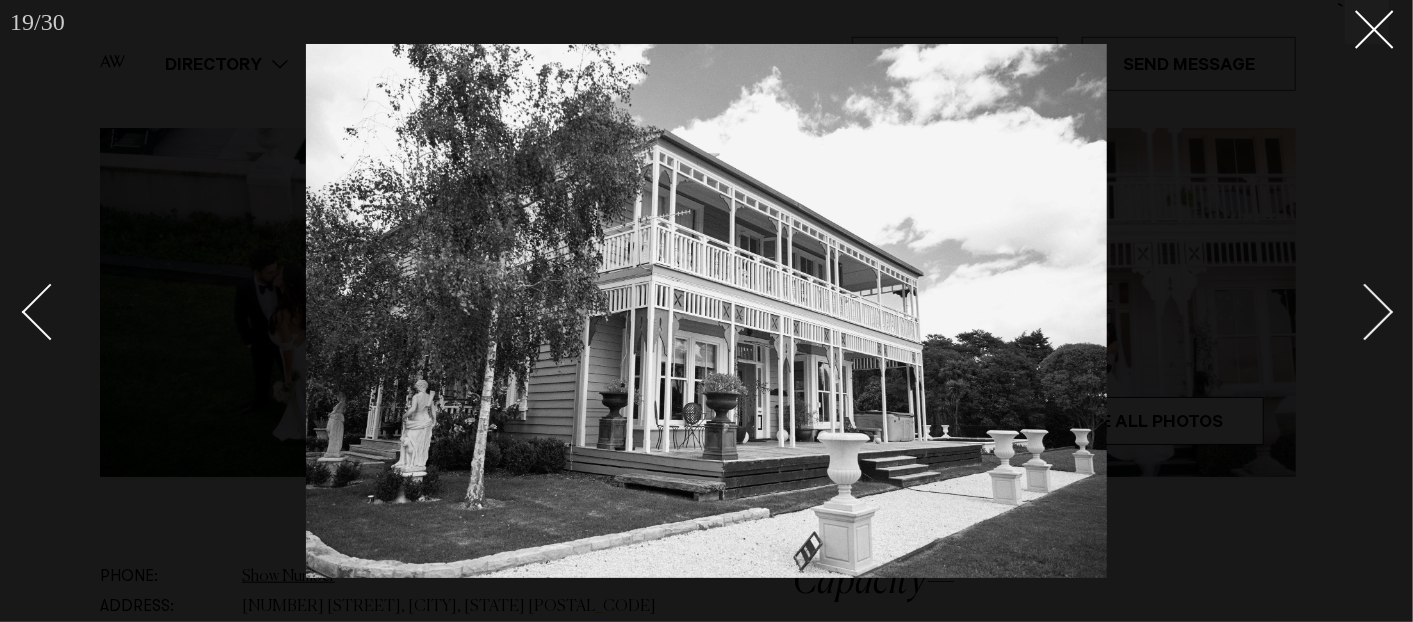 click at bounding box center [1365, 312] 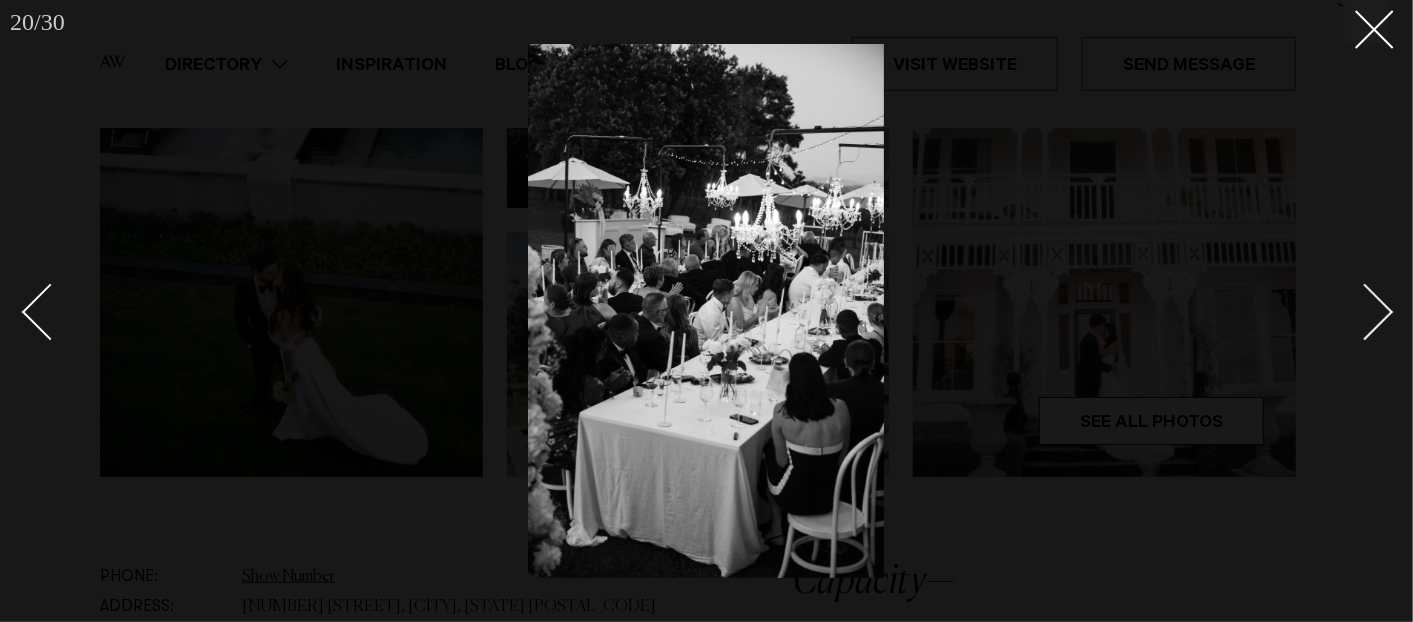click at bounding box center (1365, 312) 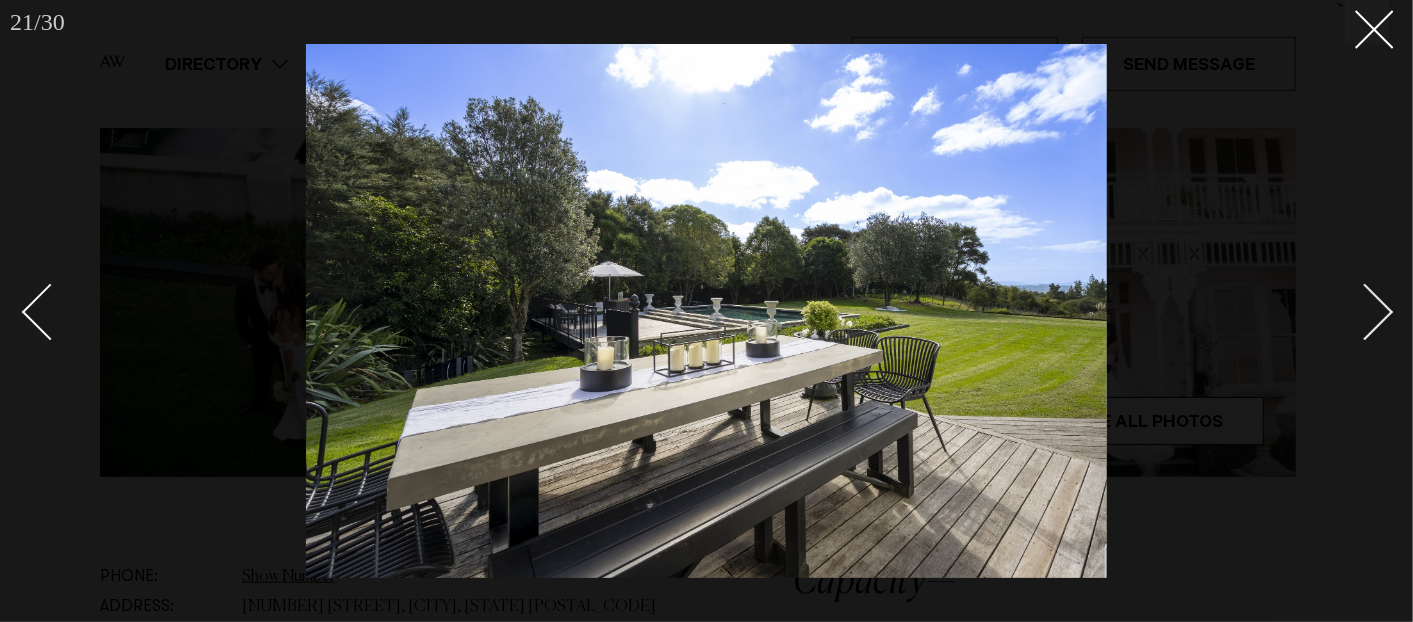 click at bounding box center (1365, 312) 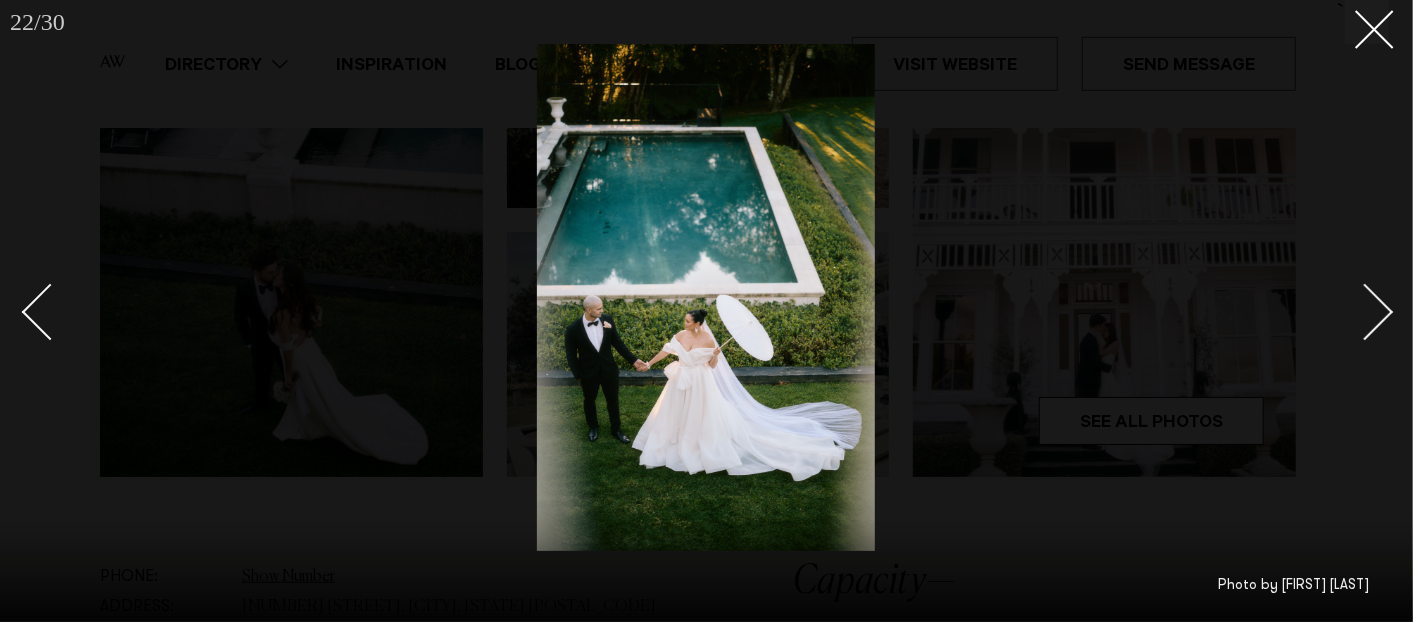 click at bounding box center (1365, 312) 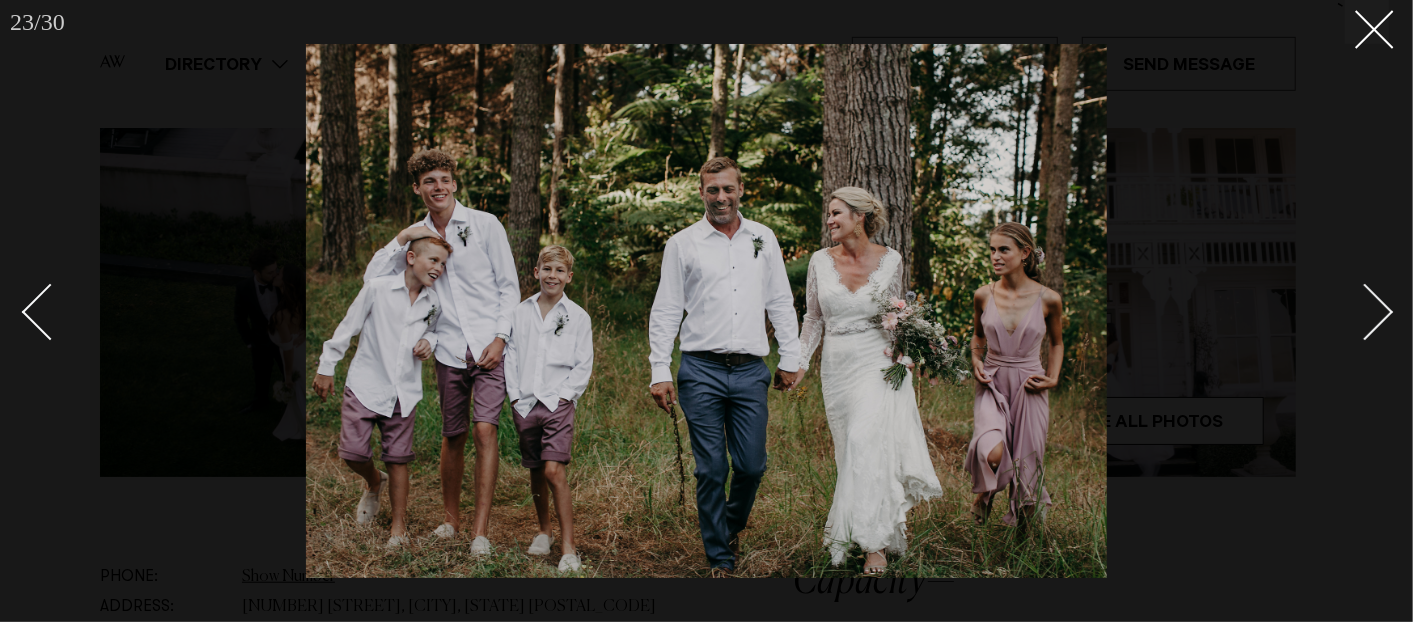 click at bounding box center (1365, 312) 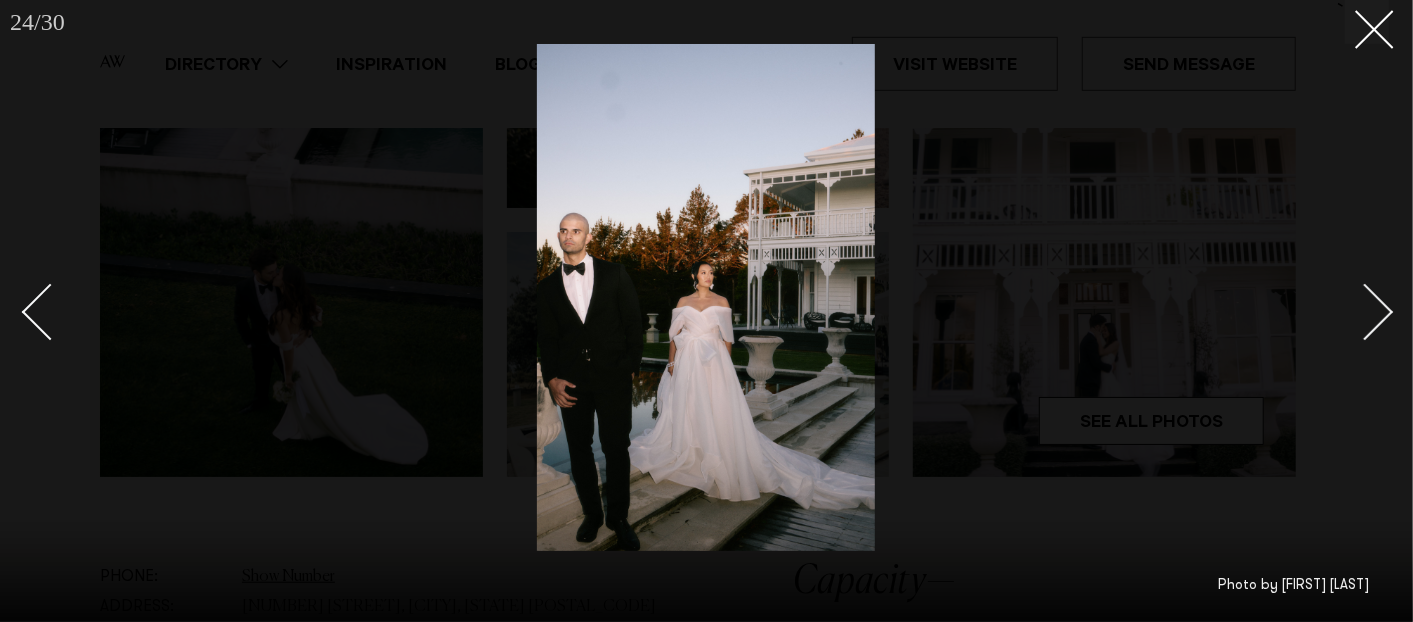 click at bounding box center (1365, 312) 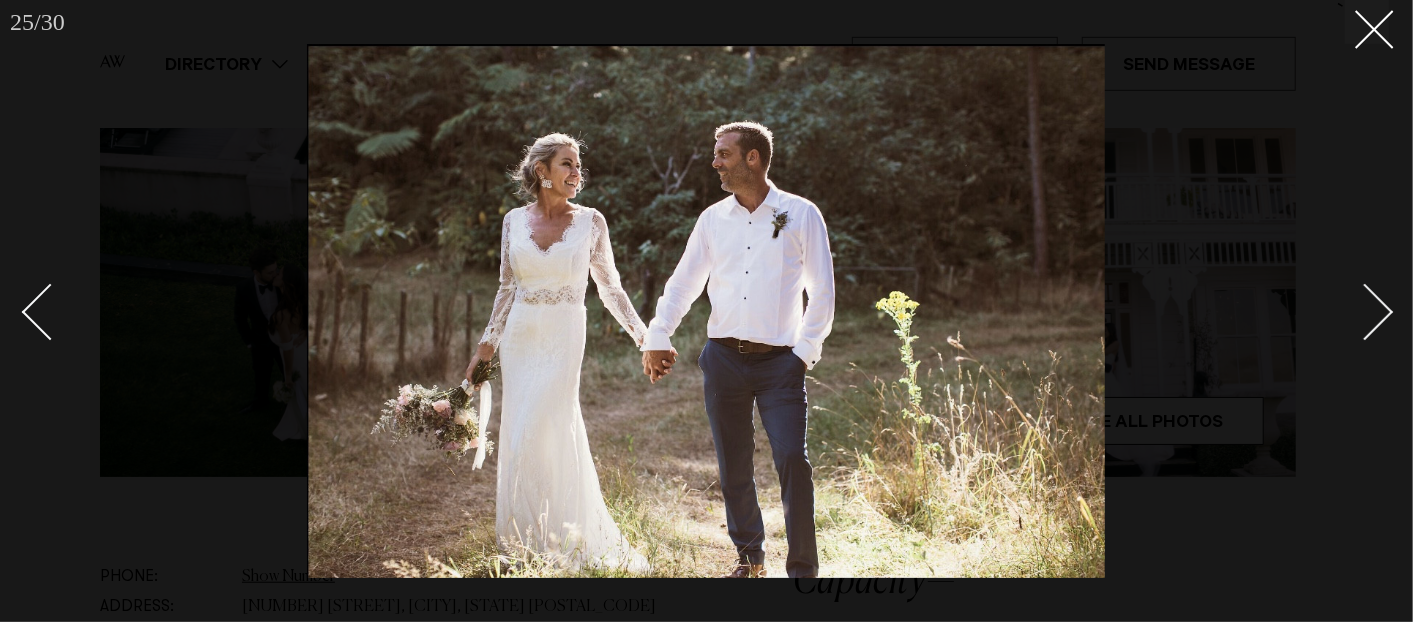 click at bounding box center [1365, 312] 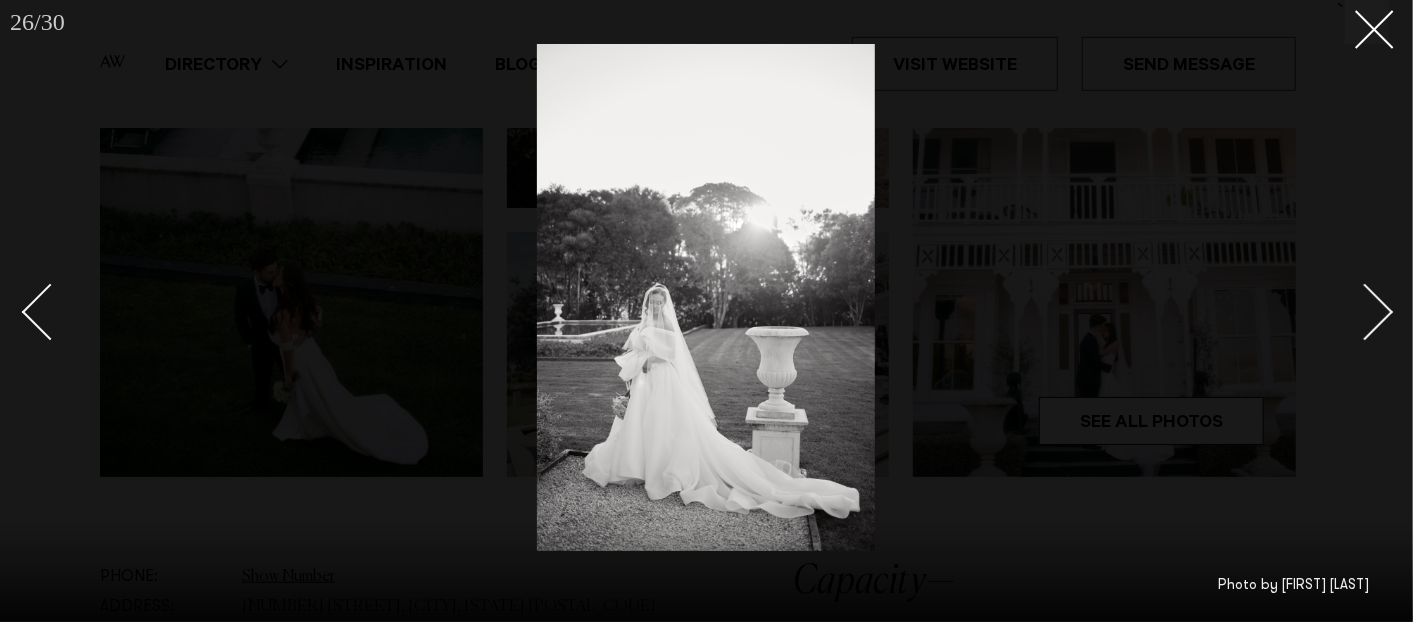 click at bounding box center [1365, 312] 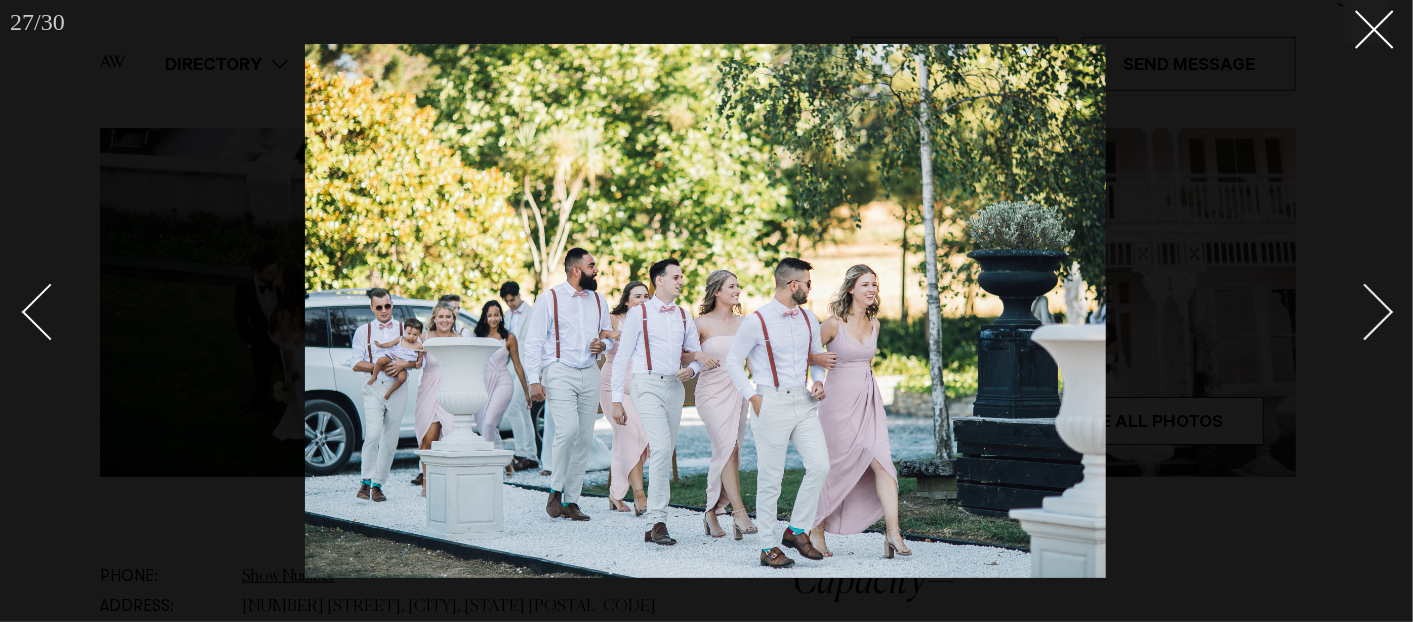 click at bounding box center [1365, 312] 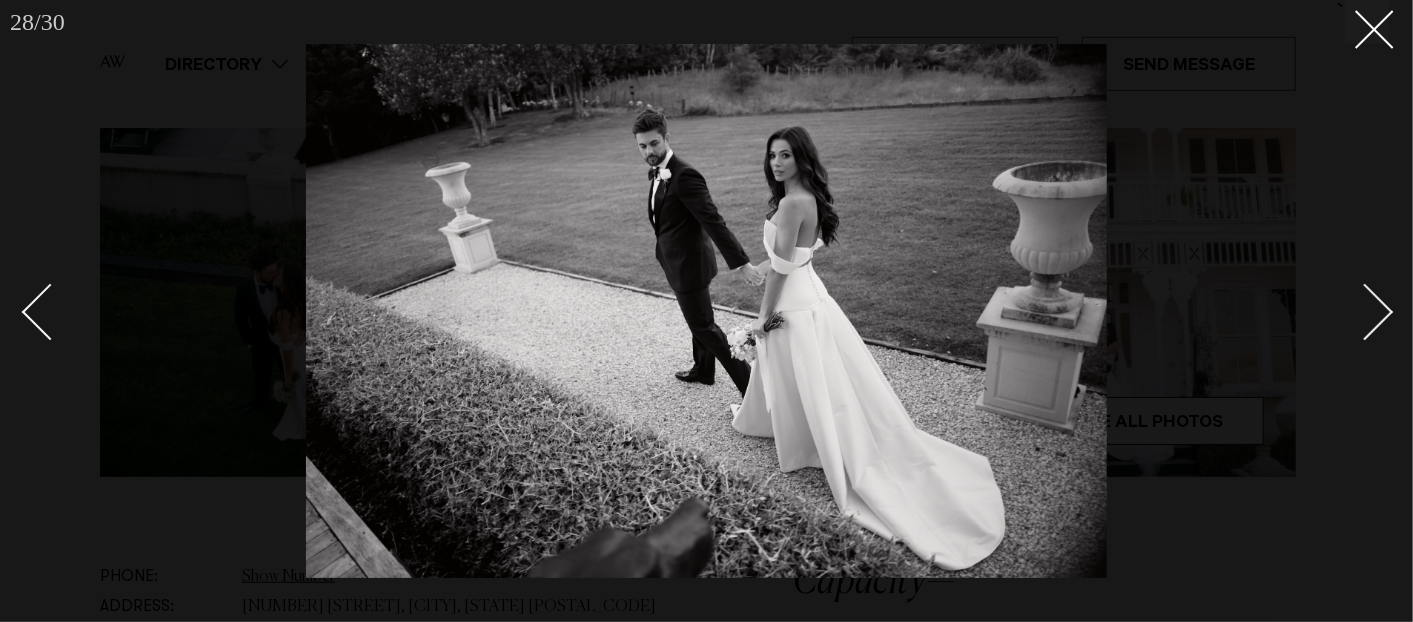click at bounding box center [1365, 312] 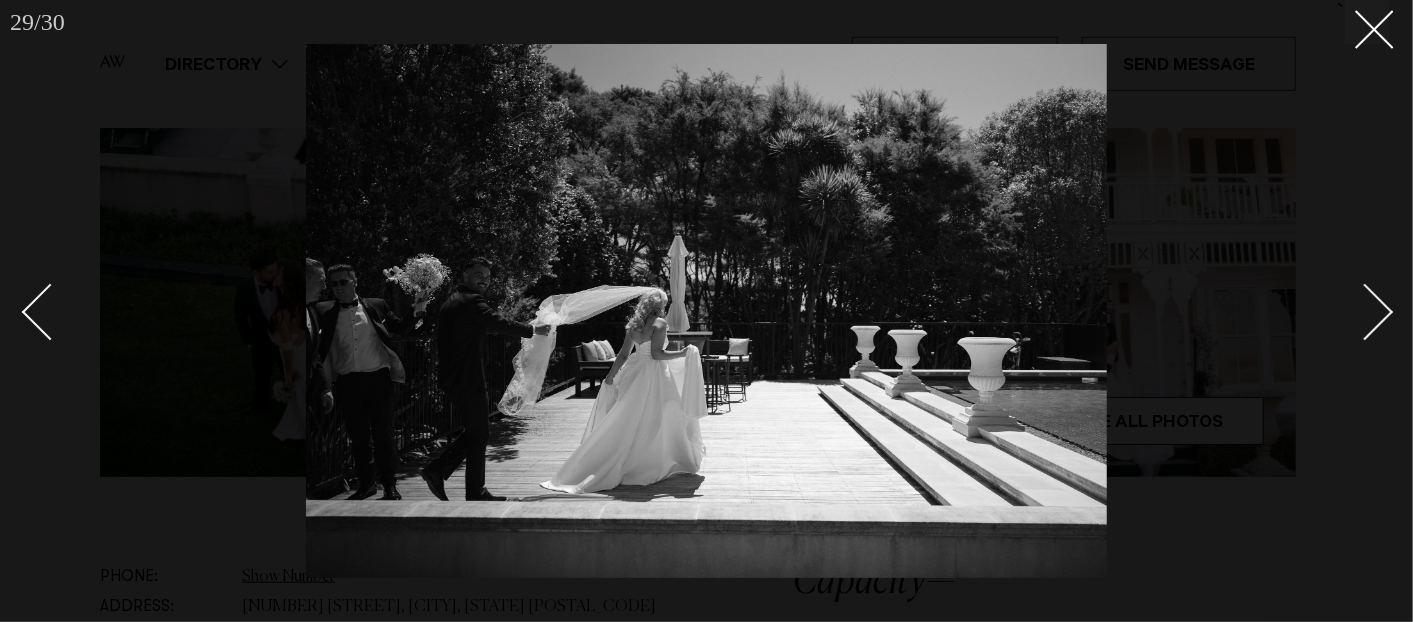 click at bounding box center (1365, 312) 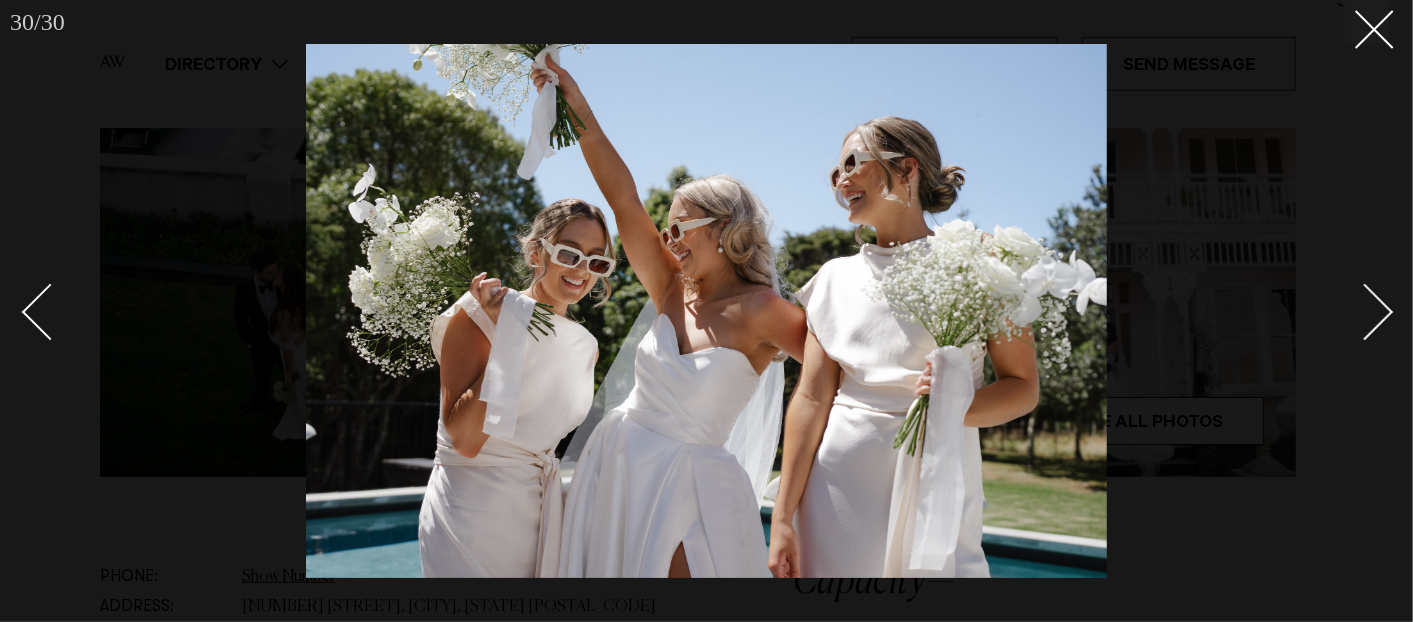 click at bounding box center [1365, 312] 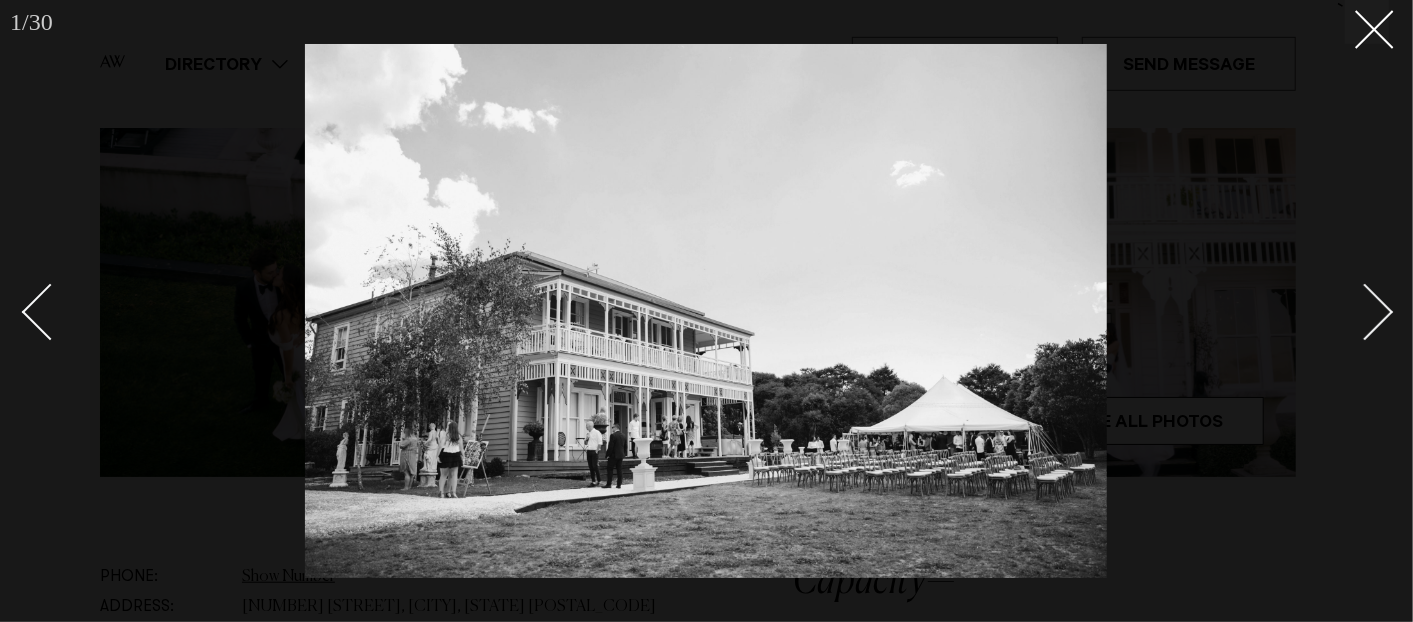 click at bounding box center [1365, 312] 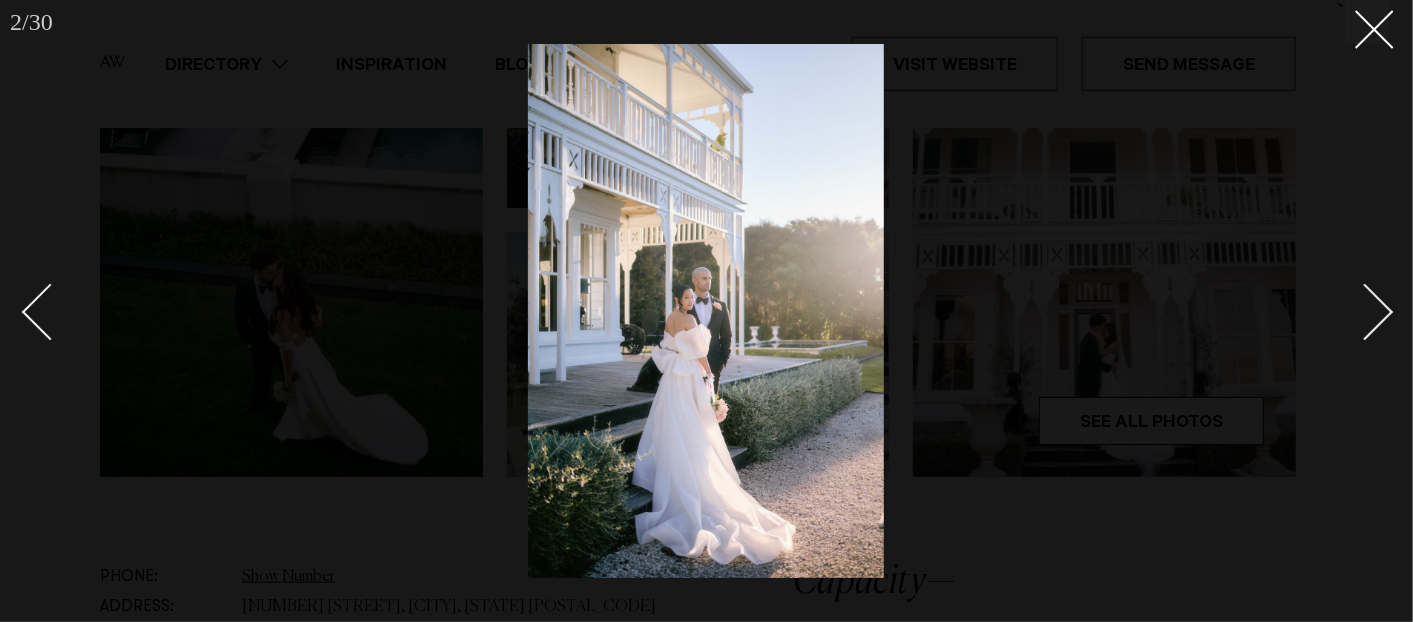 click at bounding box center [1365, 312] 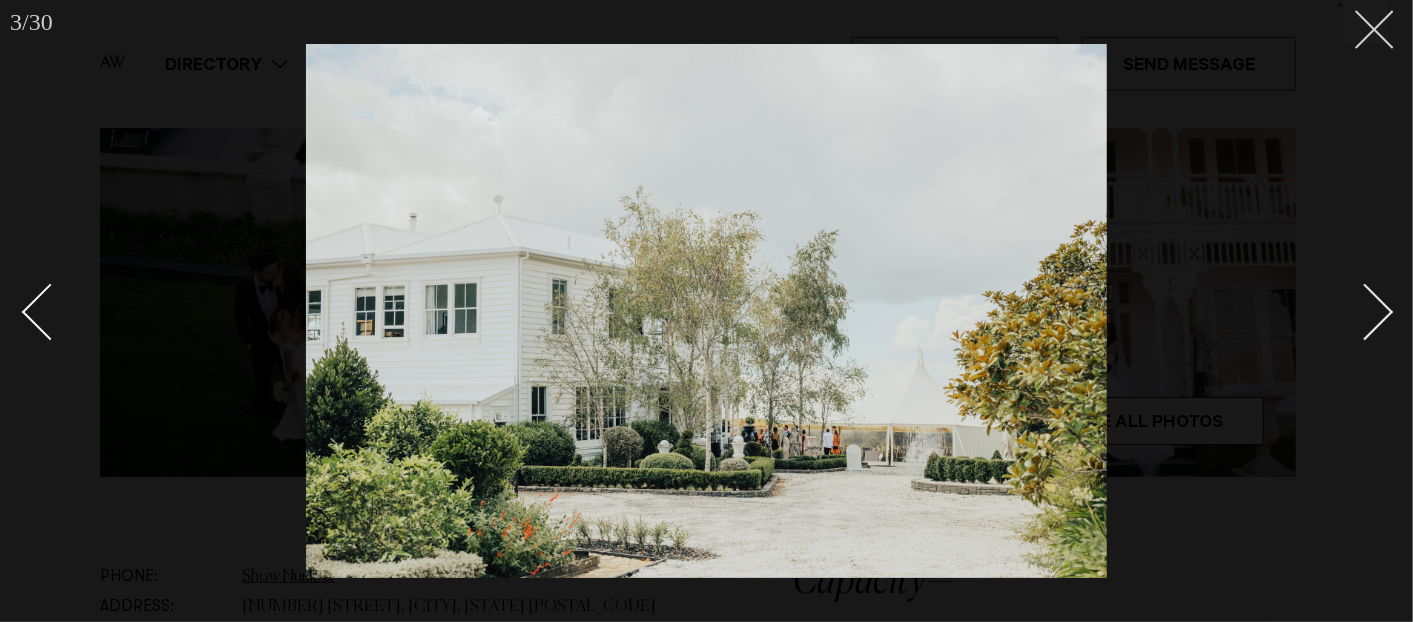 click at bounding box center (1367, 22) 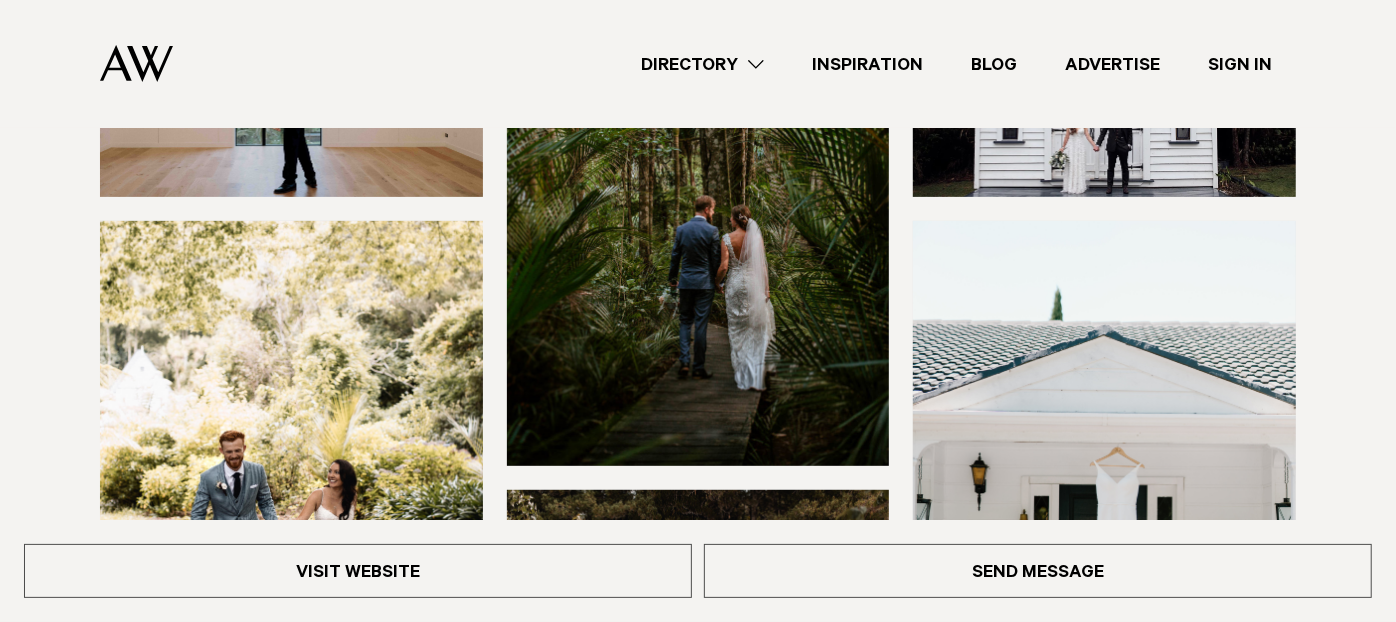 scroll, scrollTop: 666, scrollLeft: 0, axis: vertical 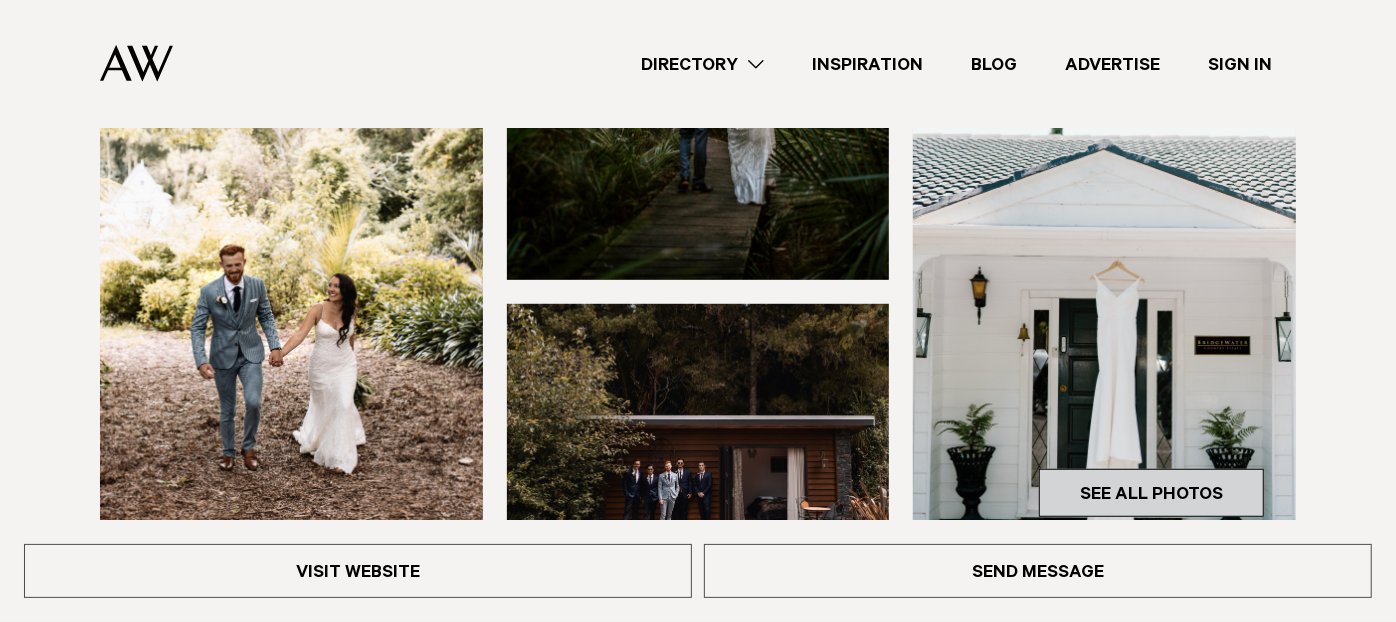 click on "See All Photos" at bounding box center (1151, 493) 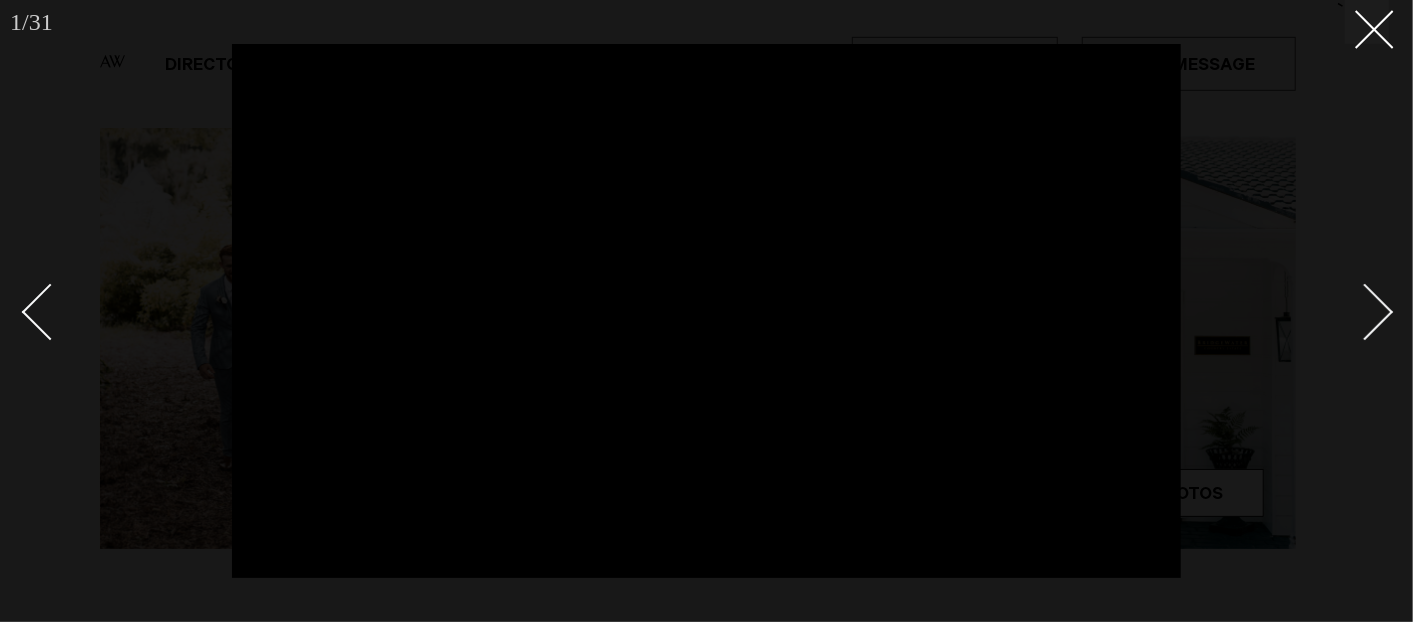 click at bounding box center (1365, 312) 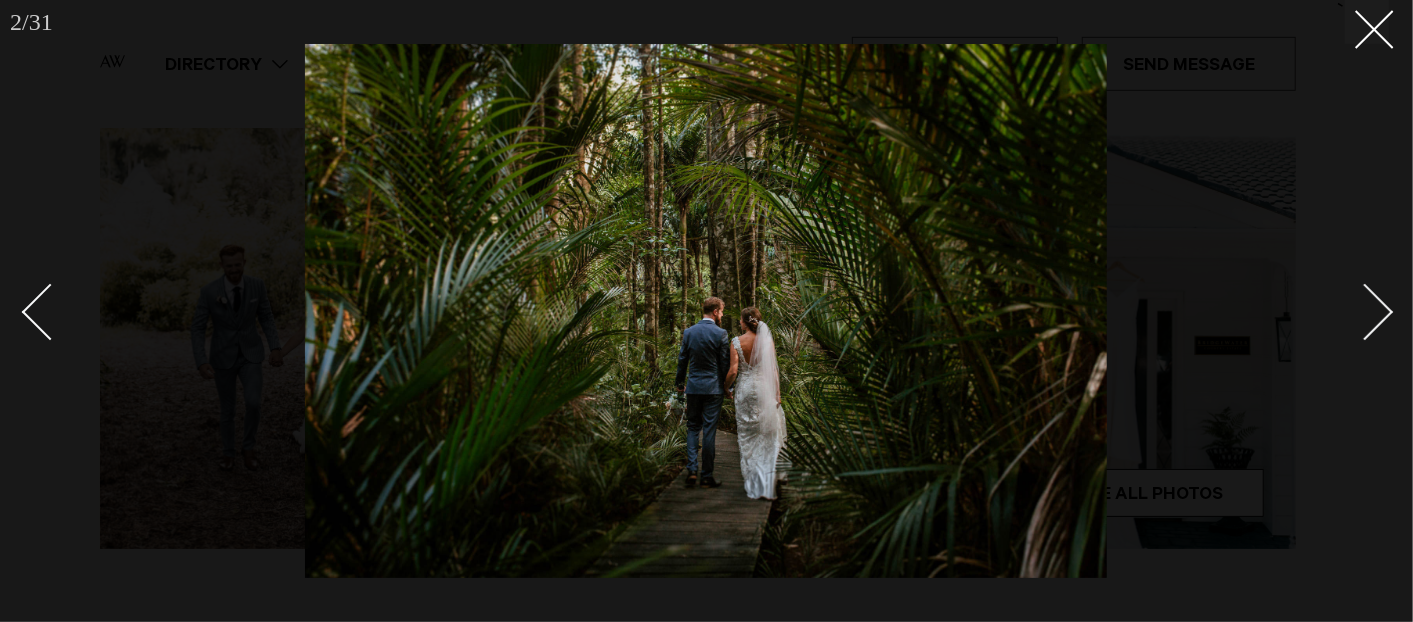 click at bounding box center [1365, 312] 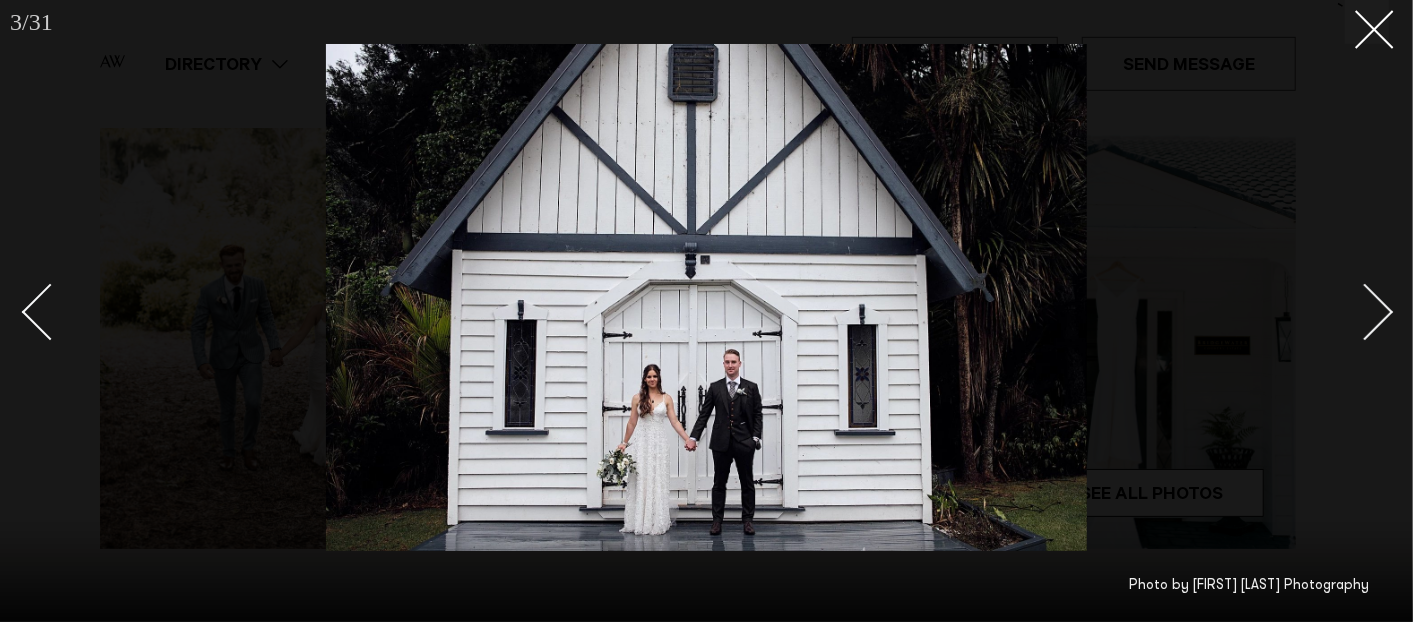 click at bounding box center (1365, 312) 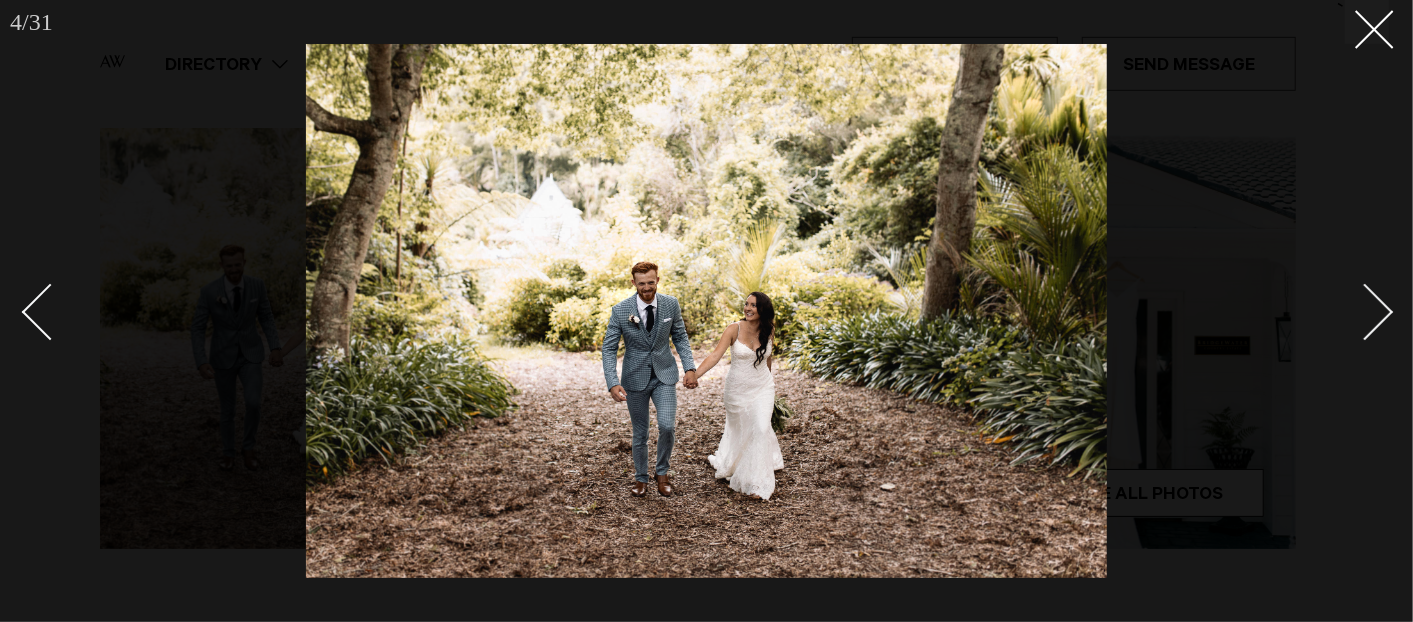 click at bounding box center [1365, 312] 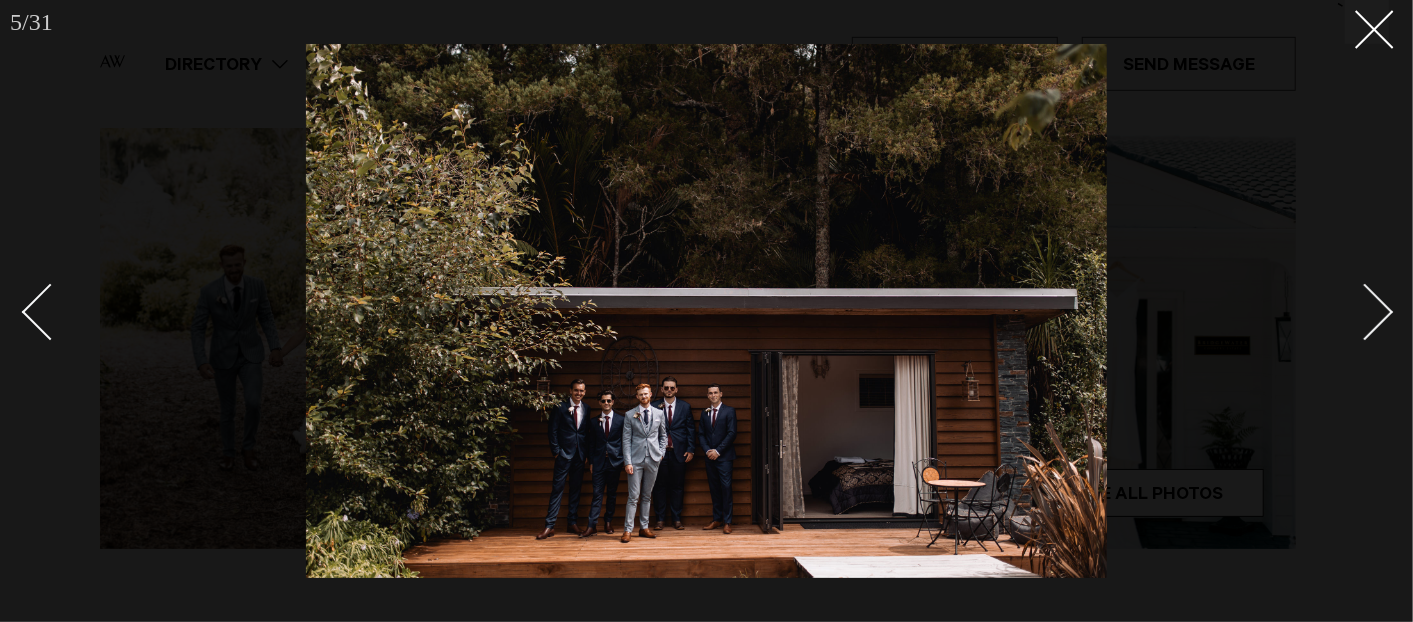 click at bounding box center (1365, 312) 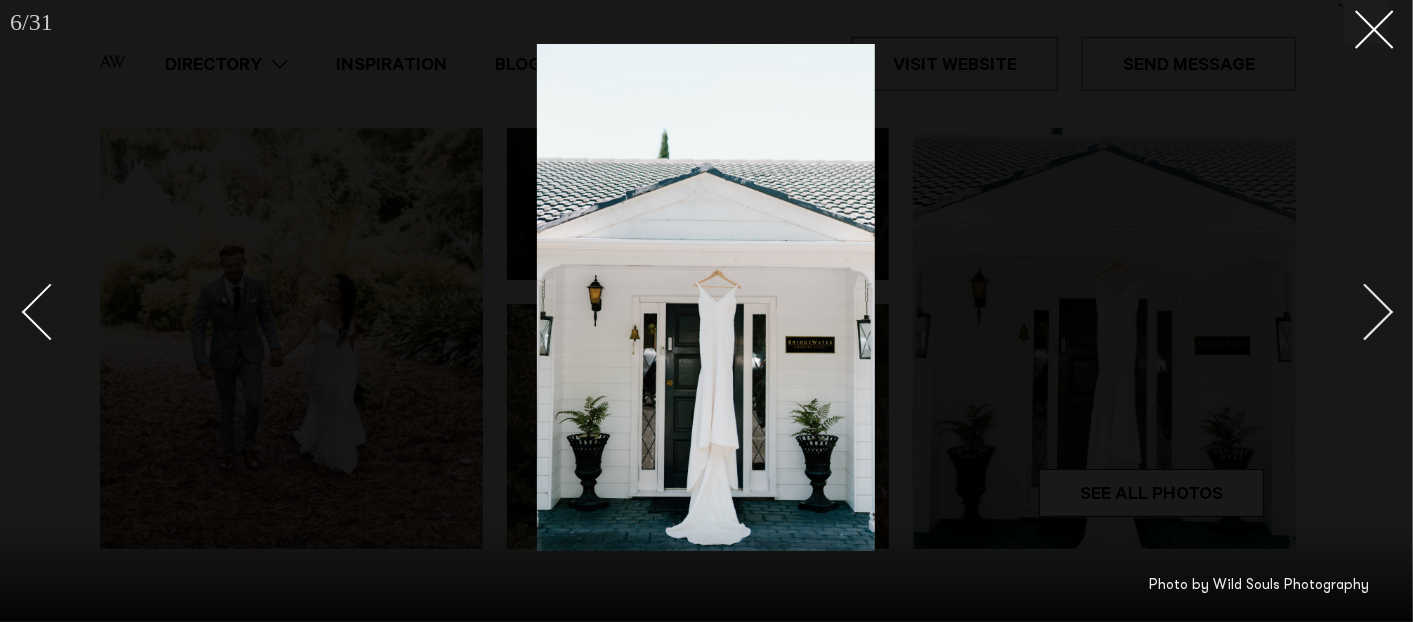 click at bounding box center [1365, 312] 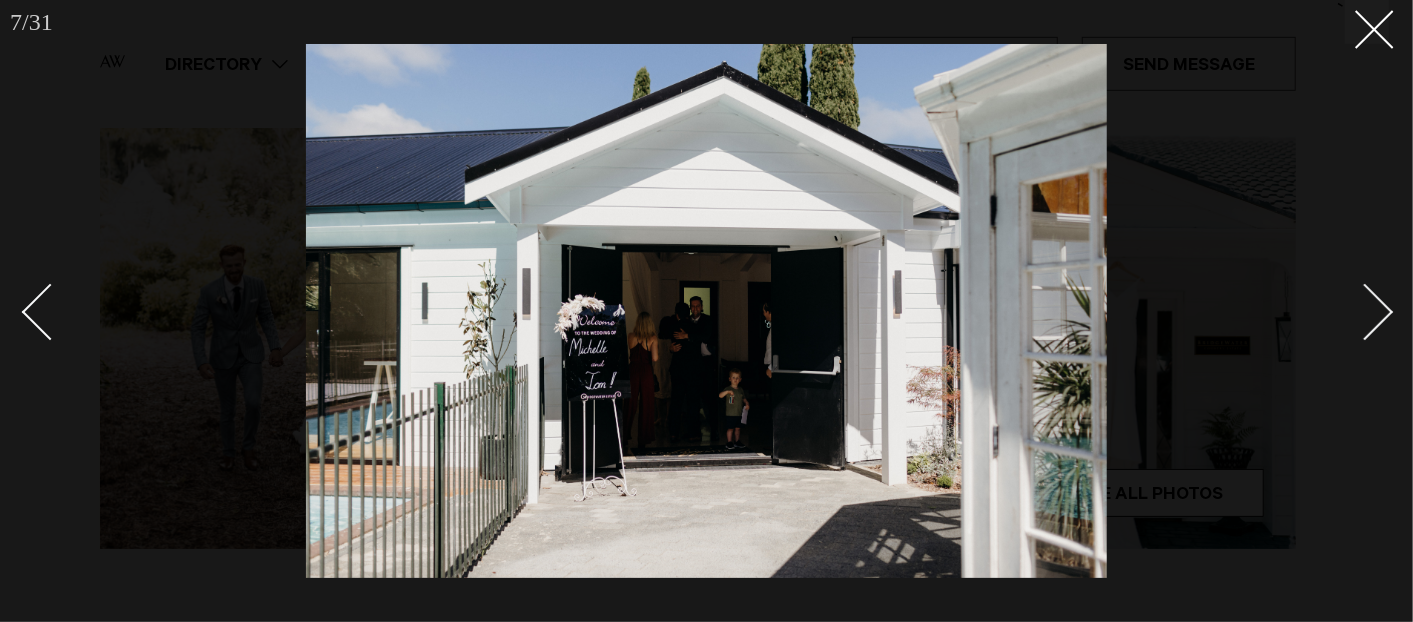 click at bounding box center (1365, 312) 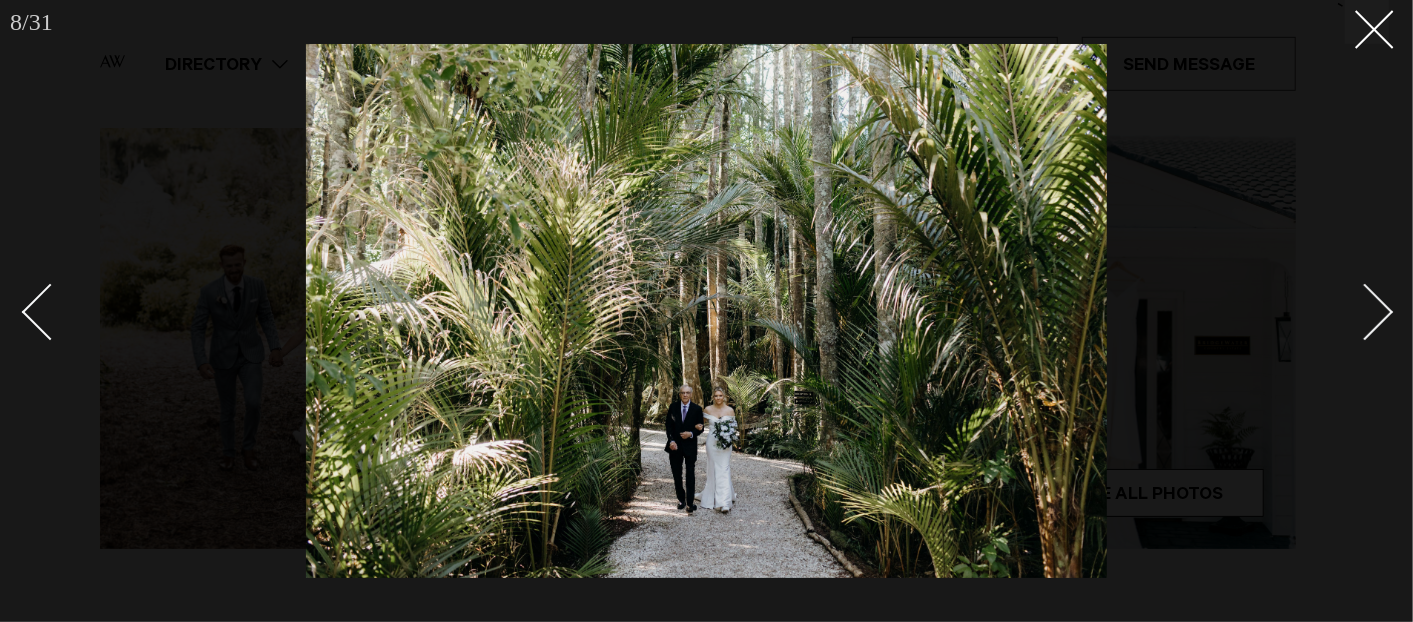 click at bounding box center (1365, 312) 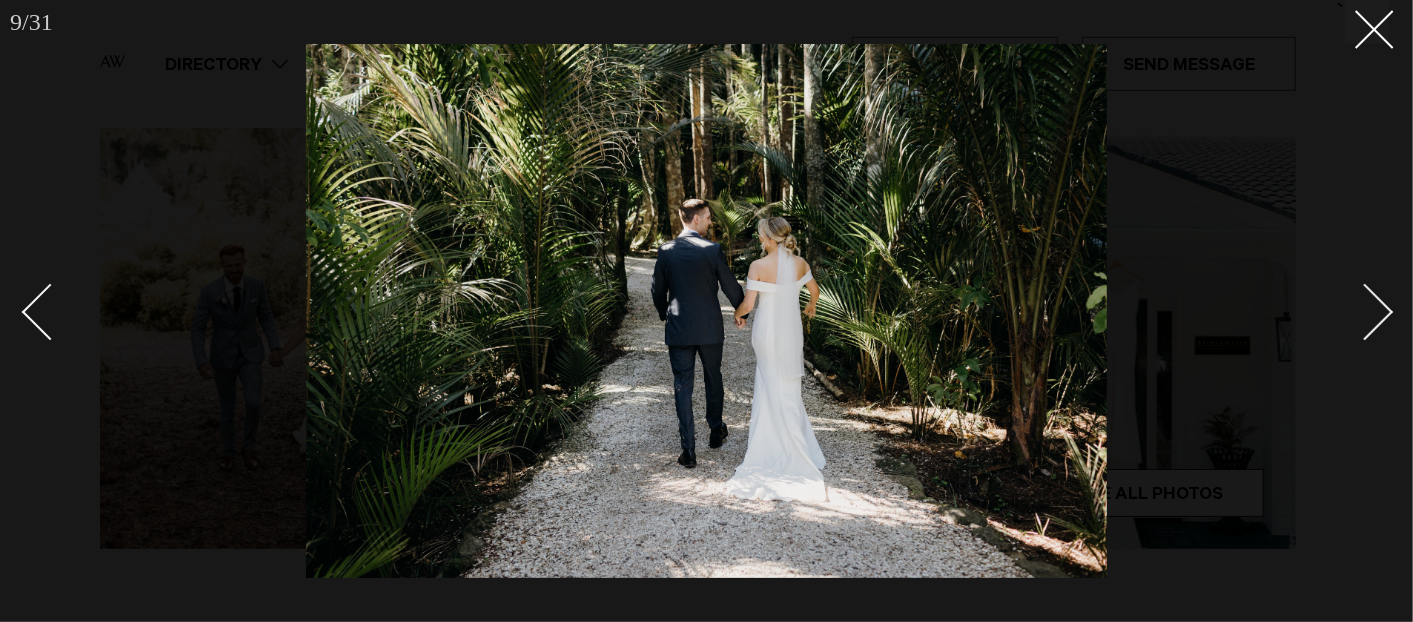 click at bounding box center [1365, 312] 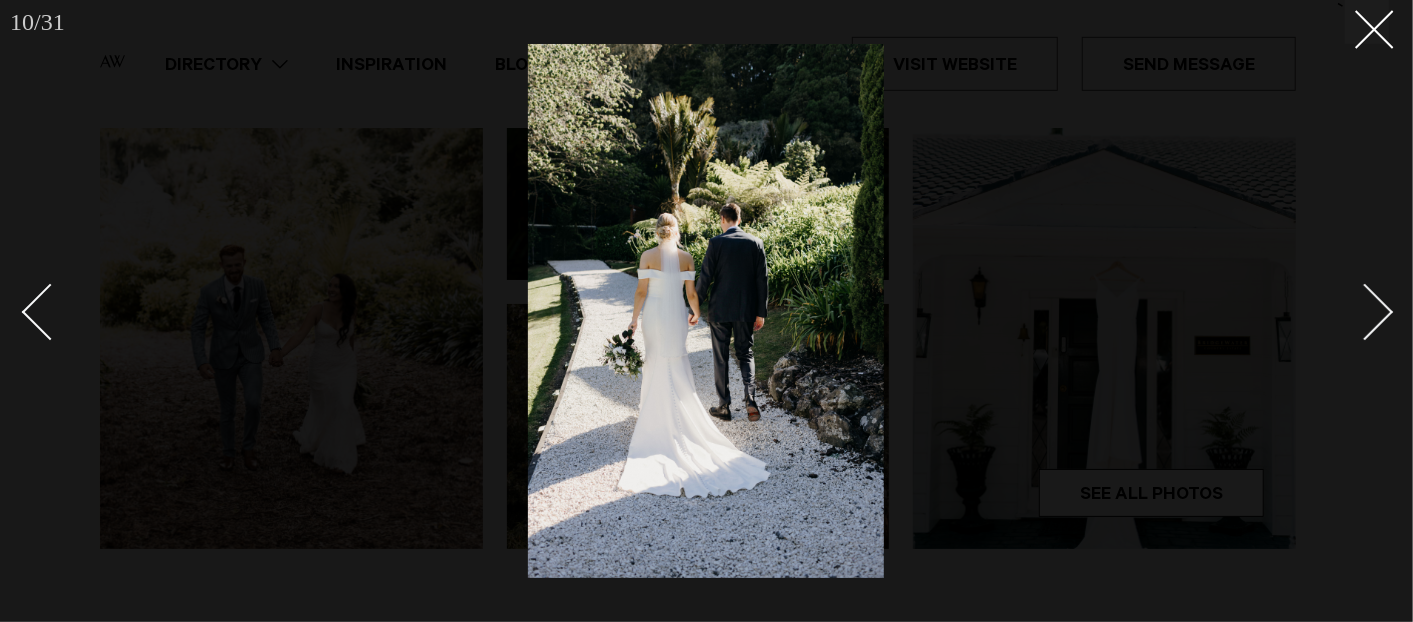 click at bounding box center [1365, 312] 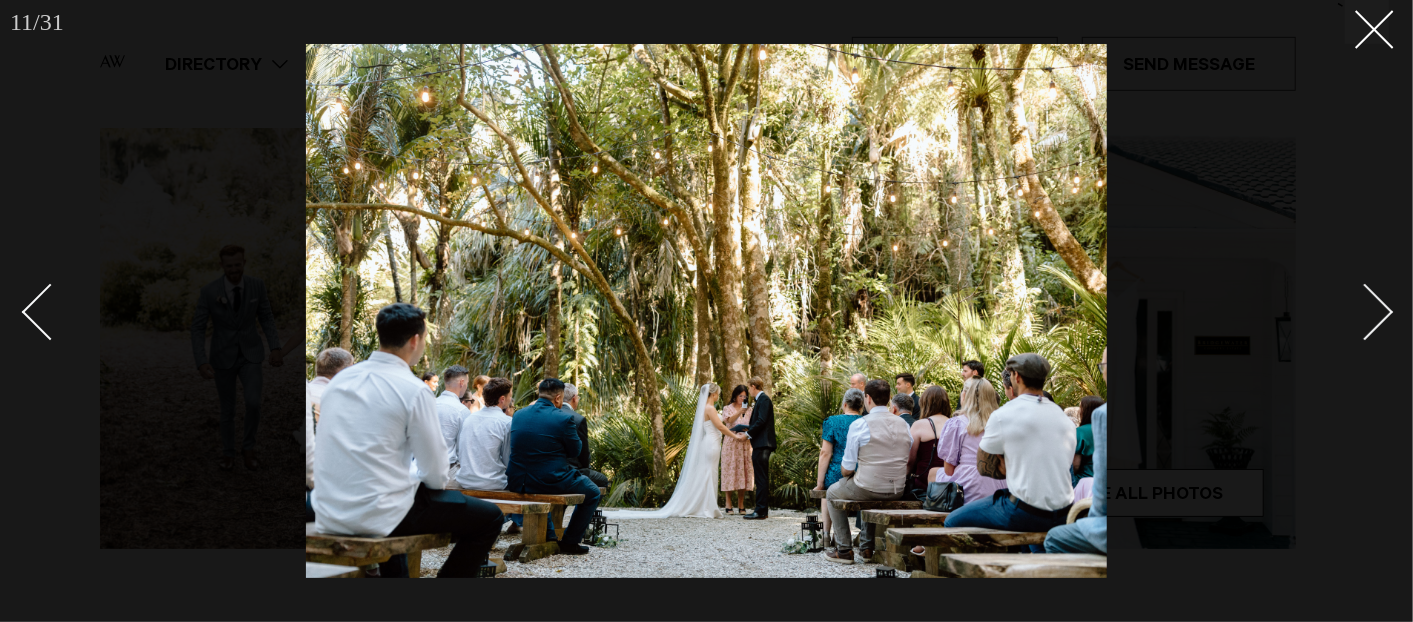 click at bounding box center [1365, 312] 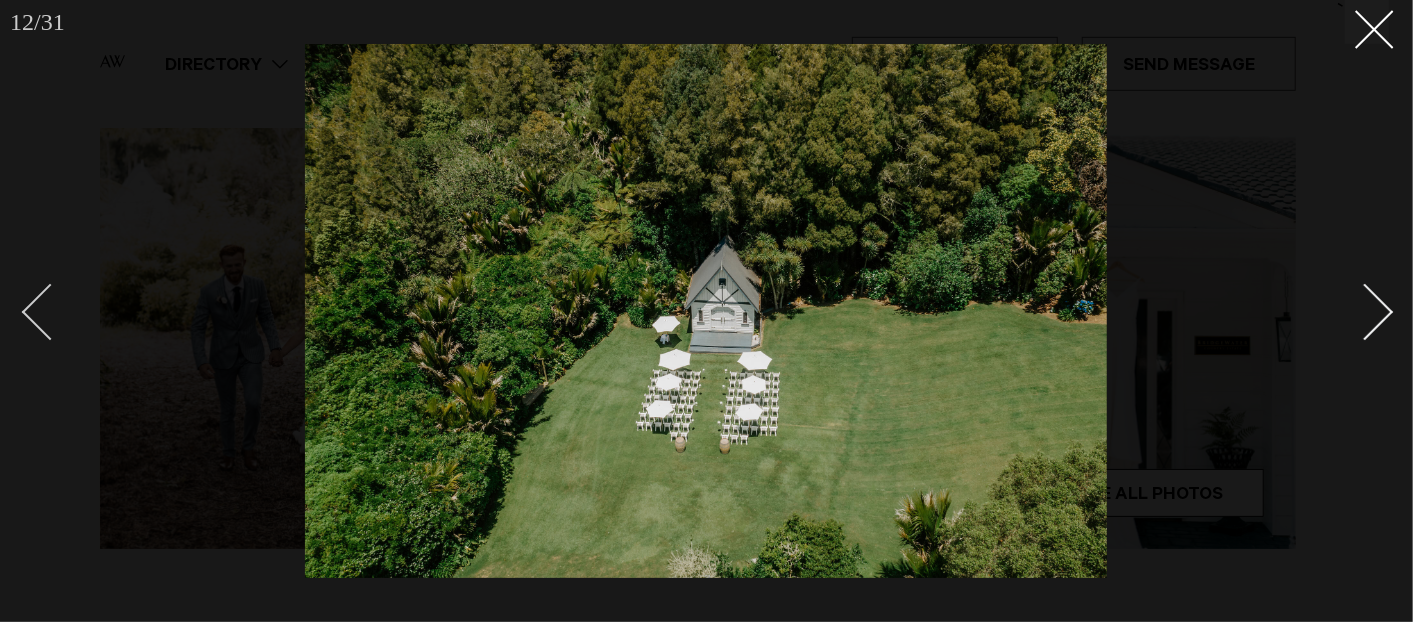 click at bounding box center [50, 312] 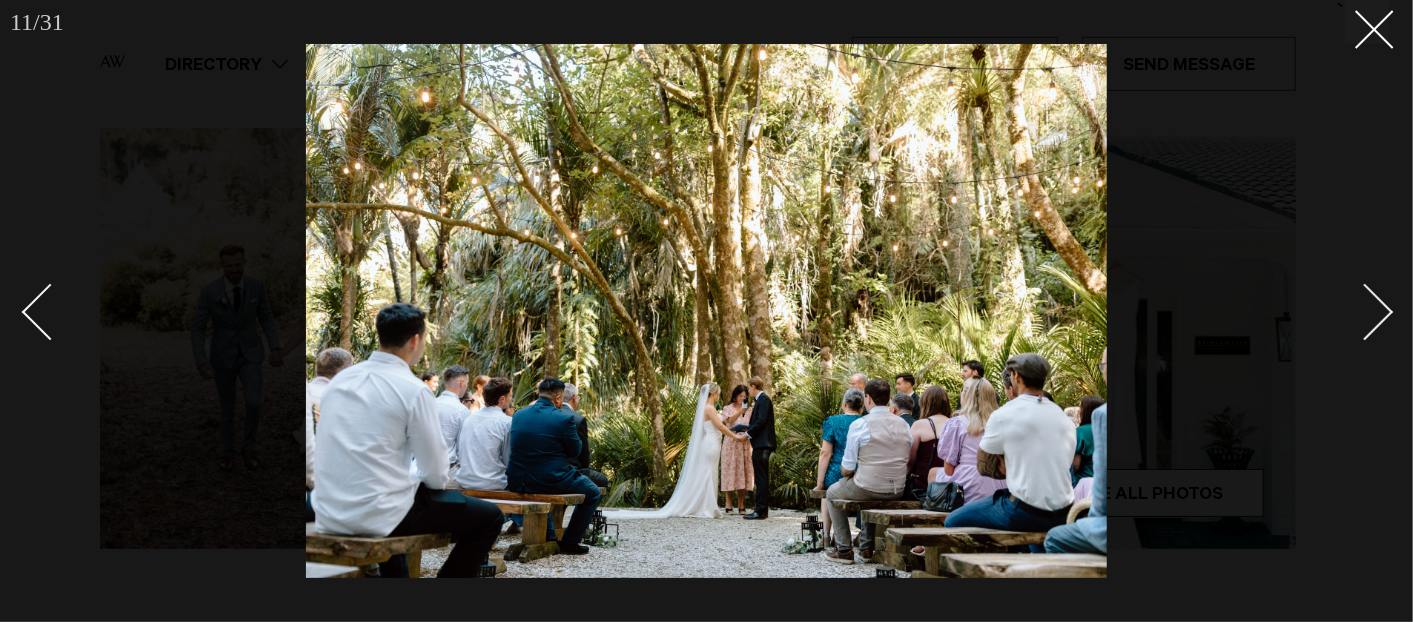 click at bounding box center (1365, 312) 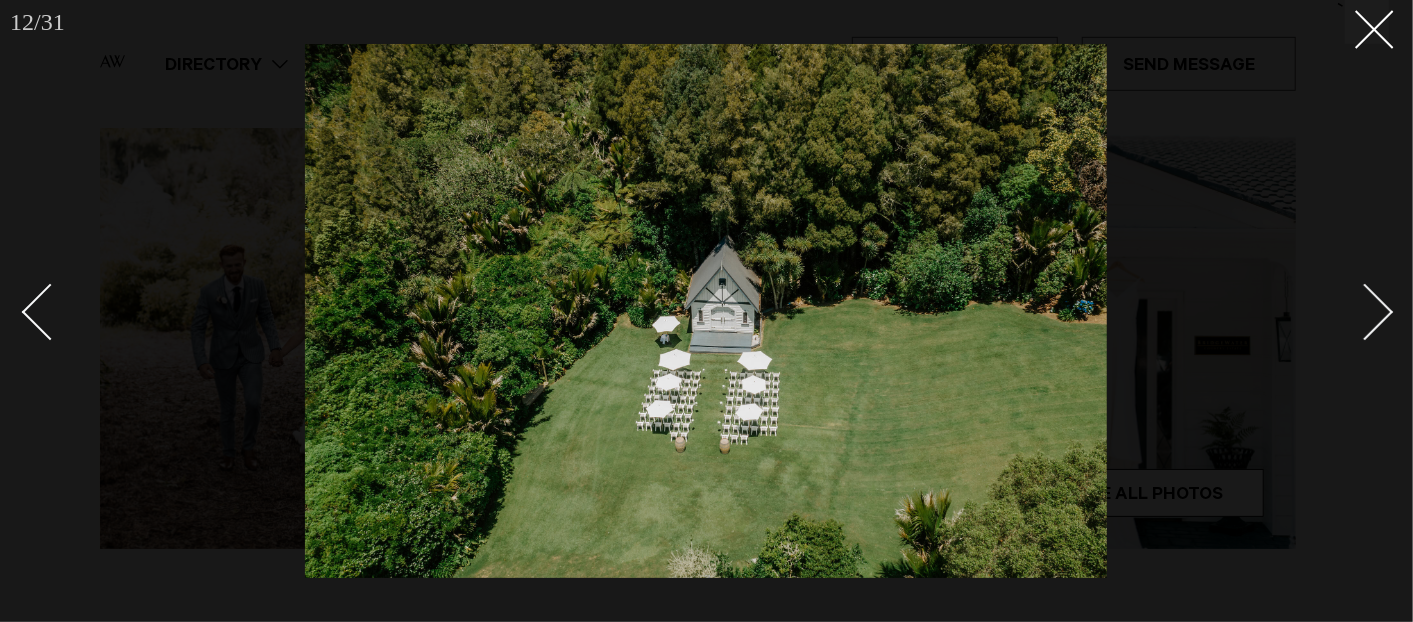 click at bounding box center [1365, 312] 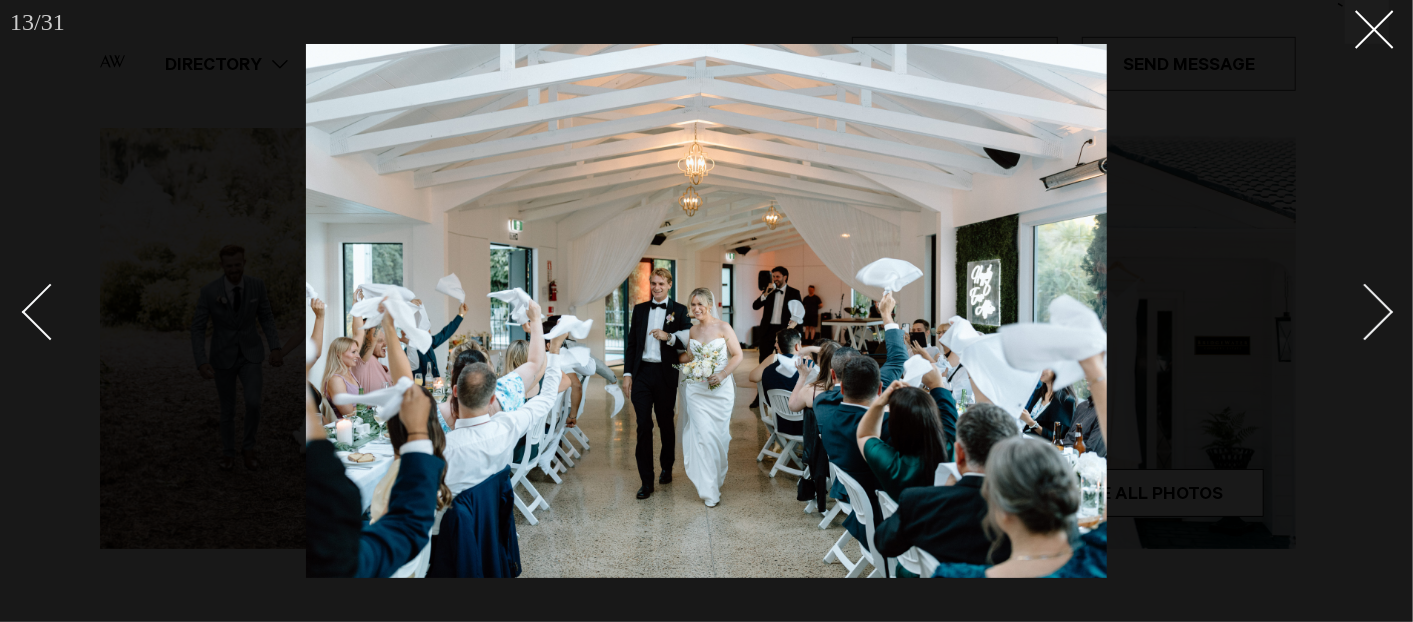 click at bounding box center (1365, 312) 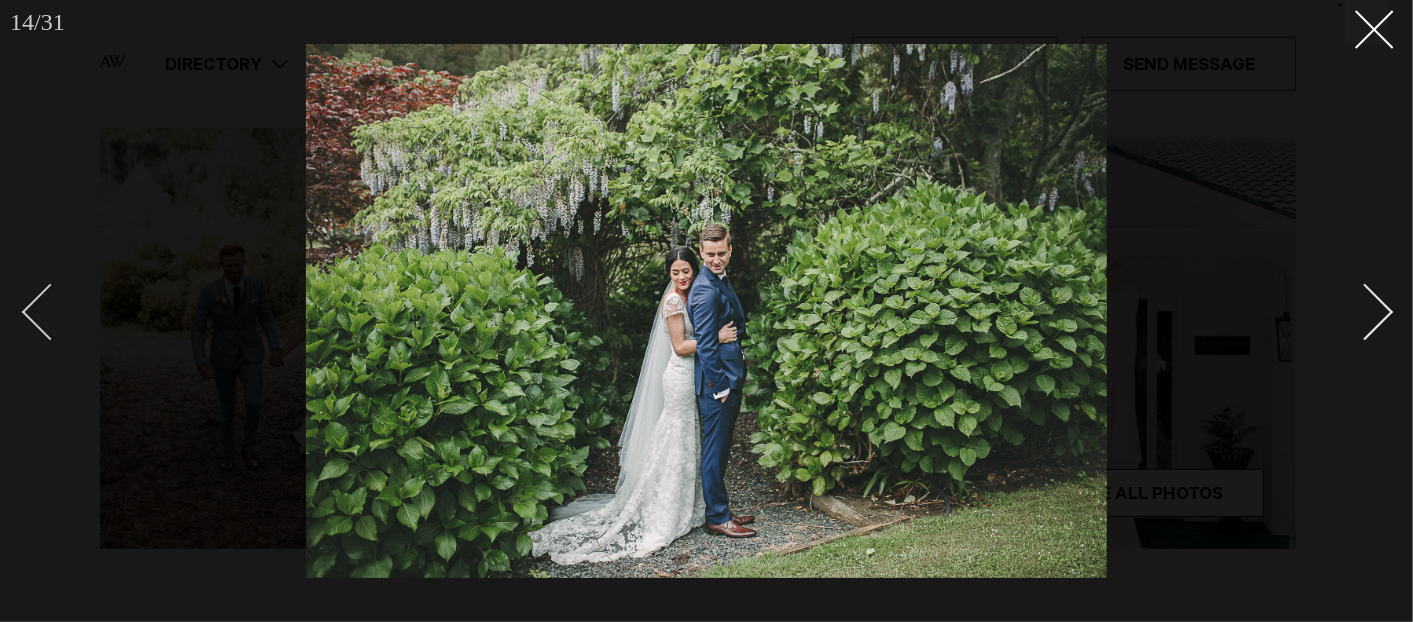 click at bounding box center (50, 312) 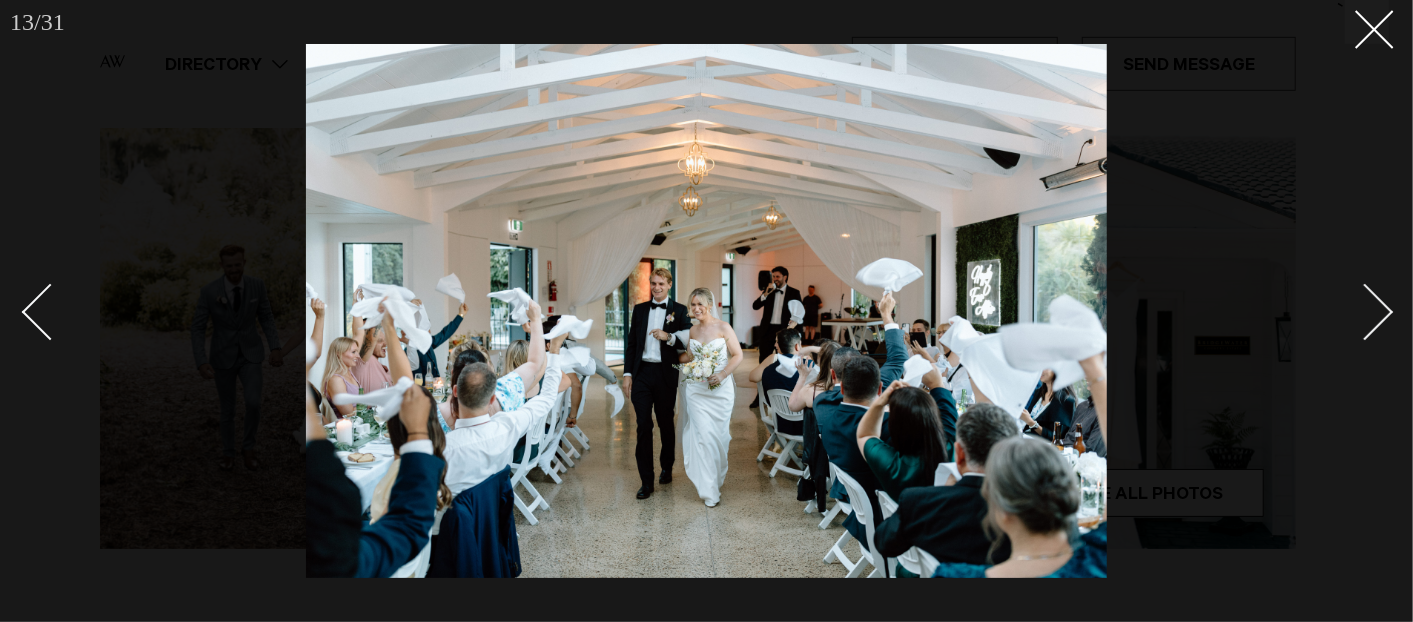 click at bounding box center [1365, 312] 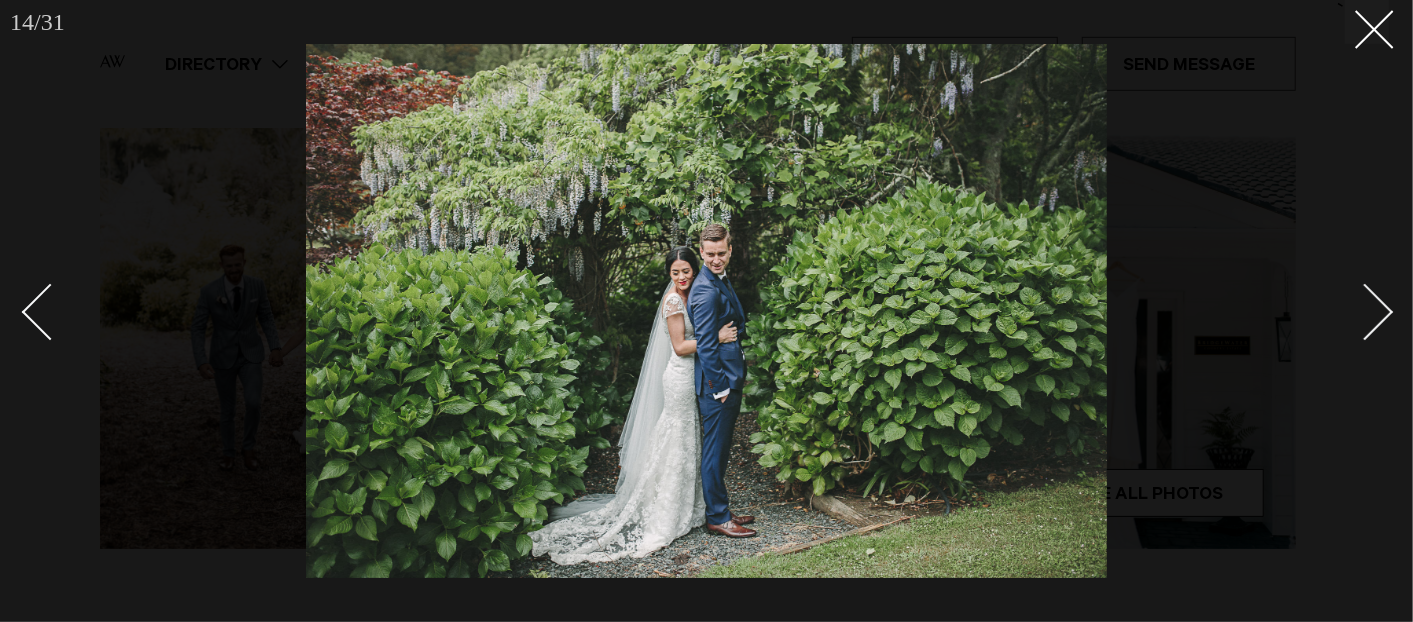 click at bounding box center [1365, 312] 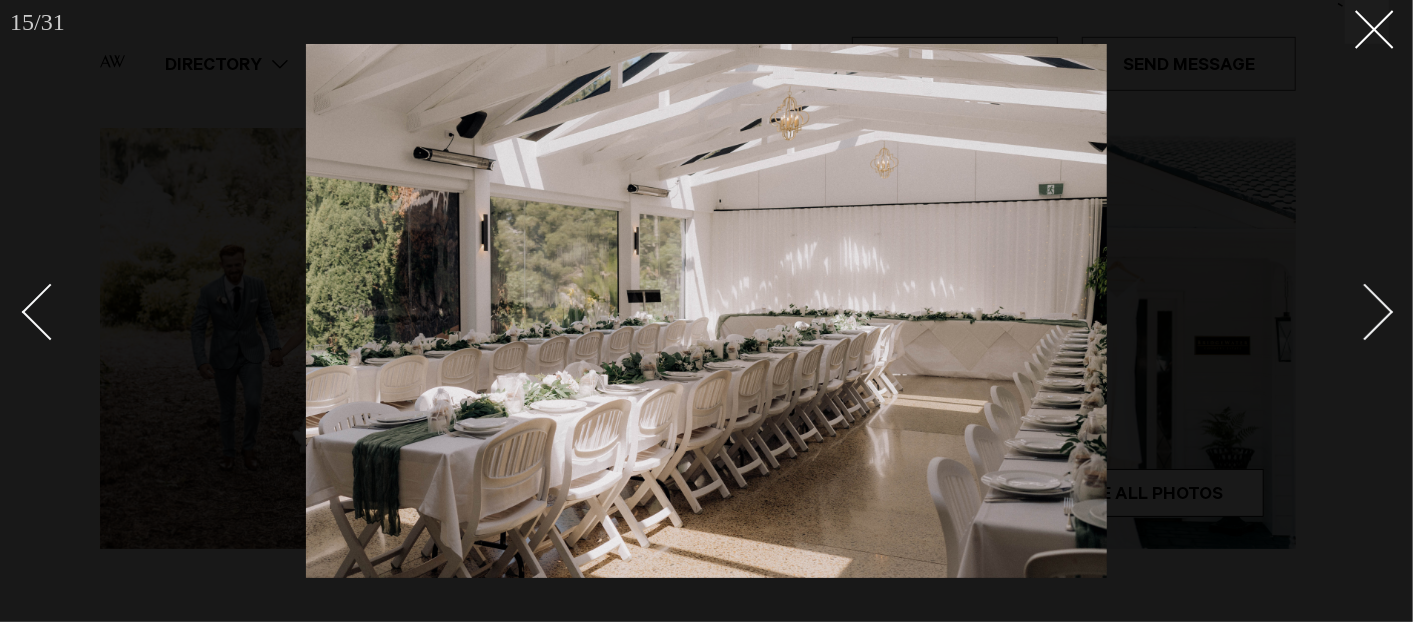 click at bounding box center (1365, 312) 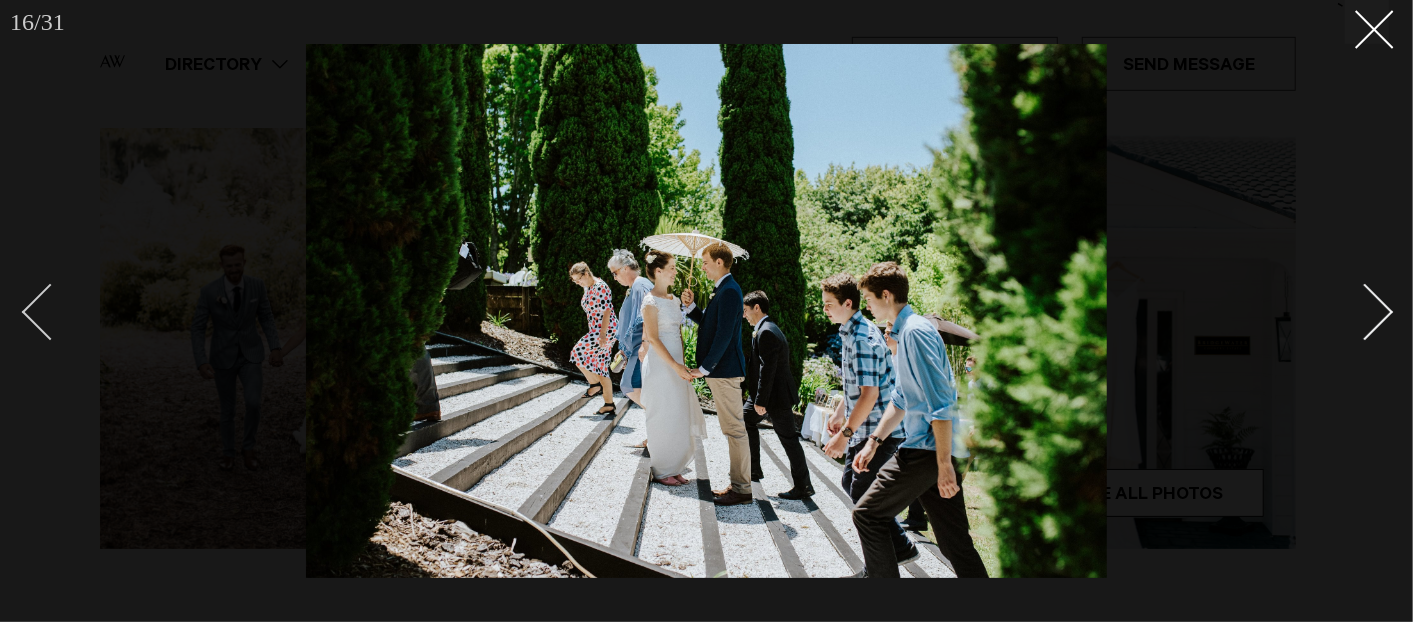 click at bounding box center (50, 312) 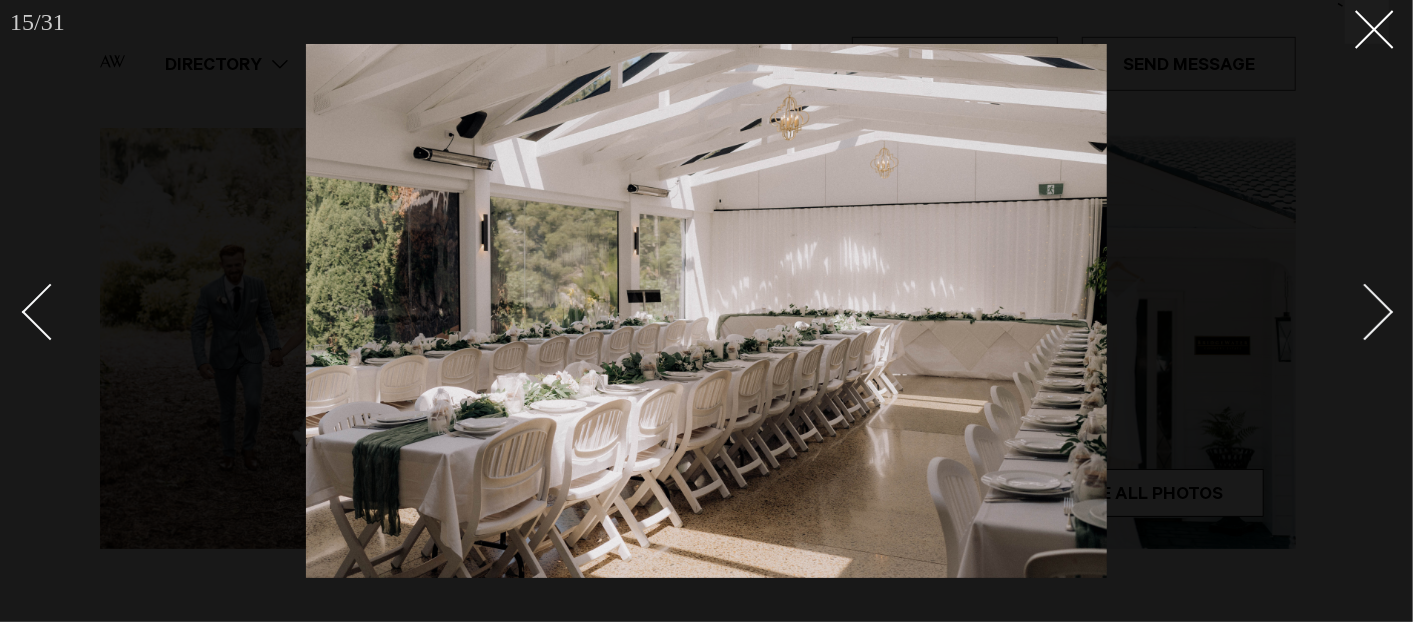 click at bounding box center [1365, 312] 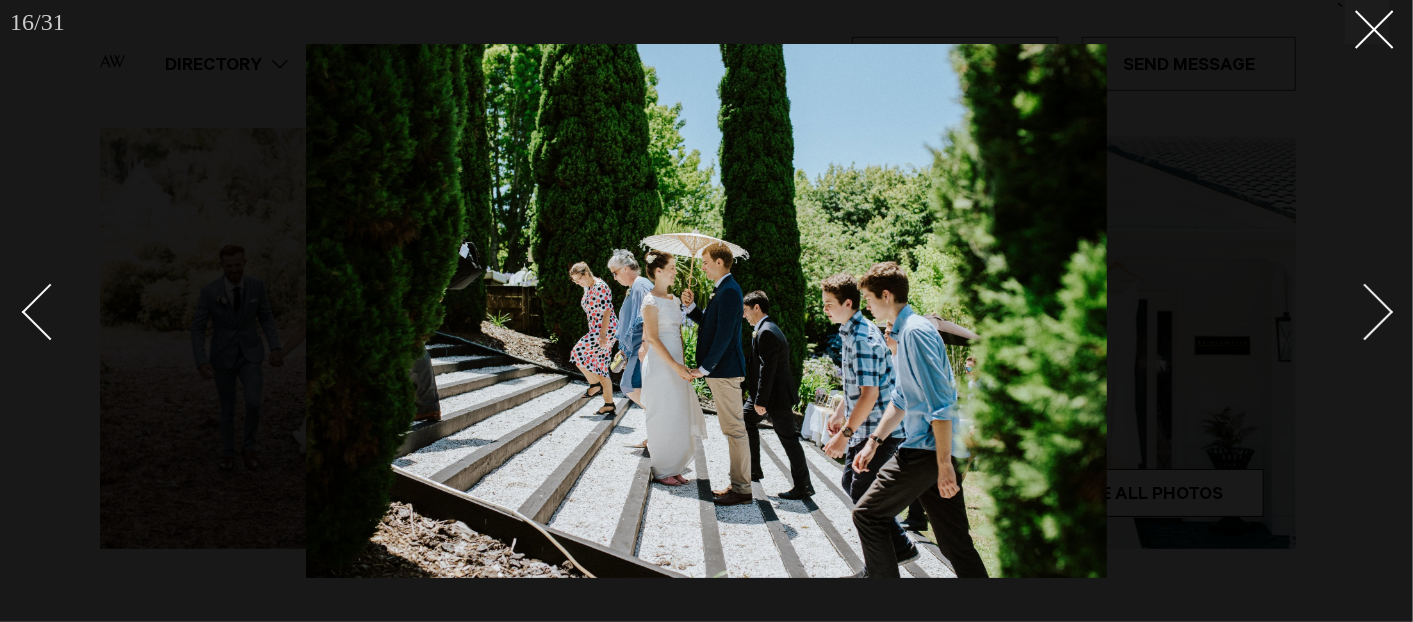 click at bounding box center [1365, 312] 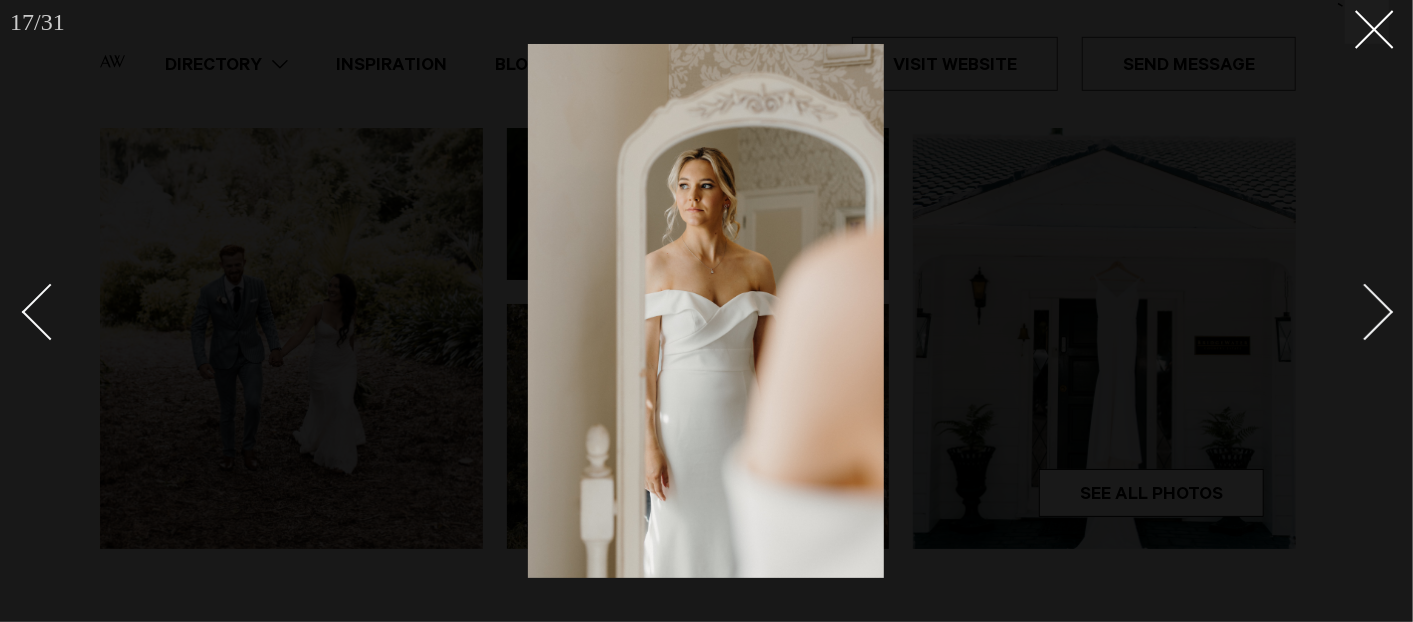 click at bounding box center [1365, 312] 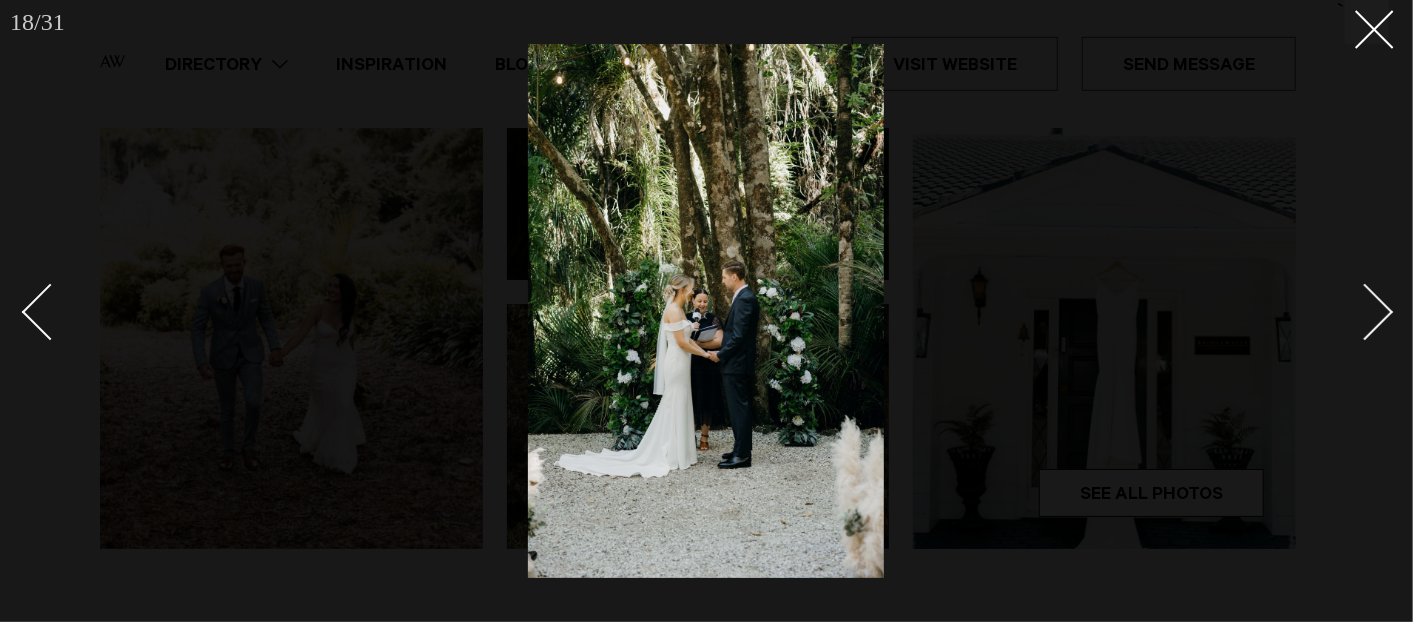 click at bounding box center [1365, 312] 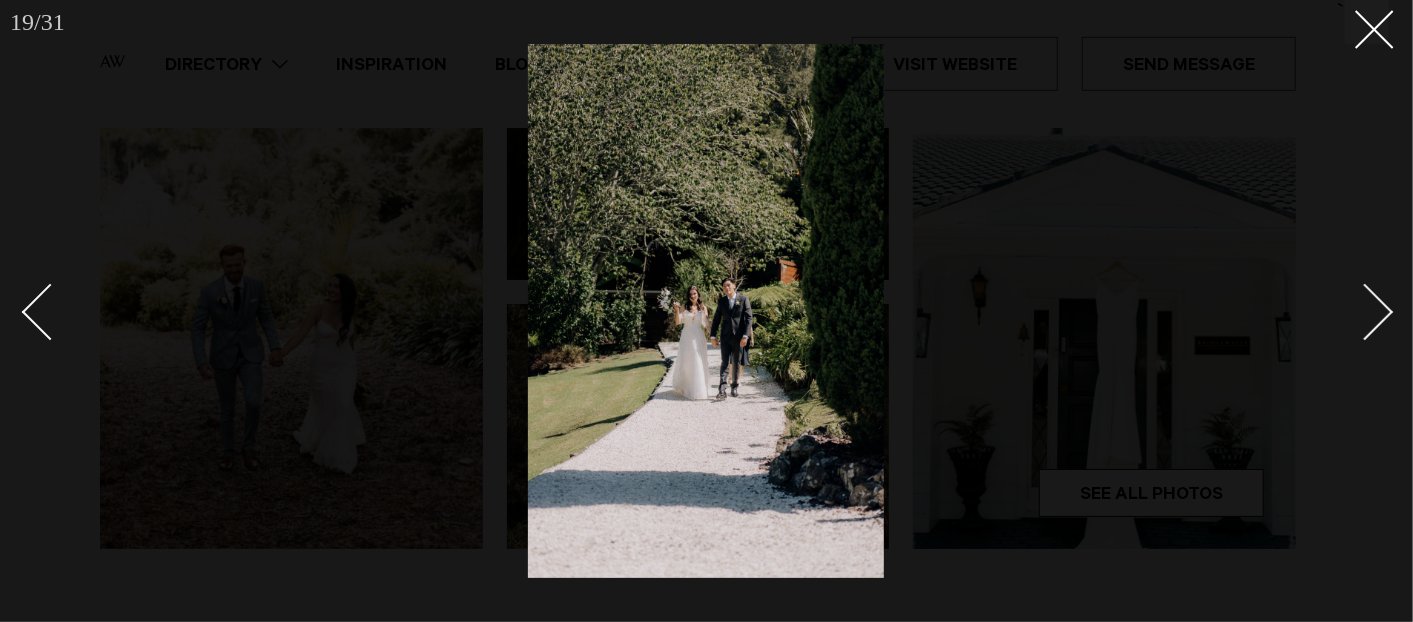 click at bounding box center [1365, 312] 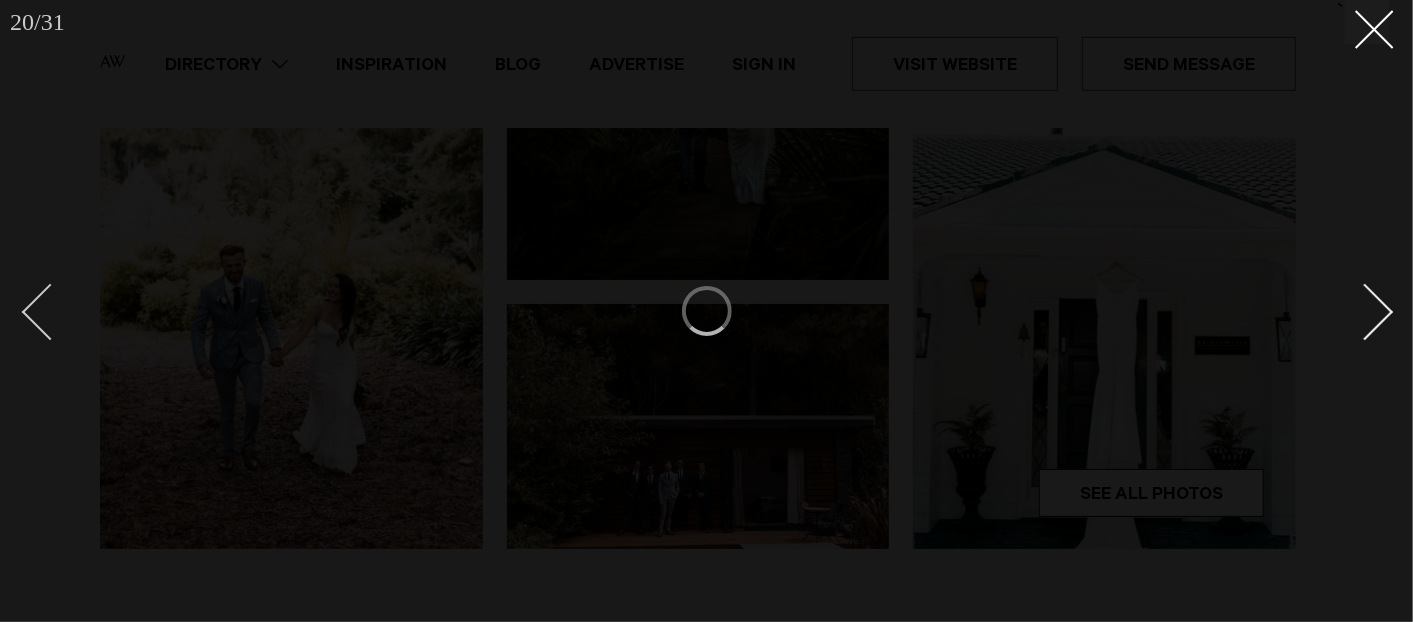 click at bounding box center (50, 312) 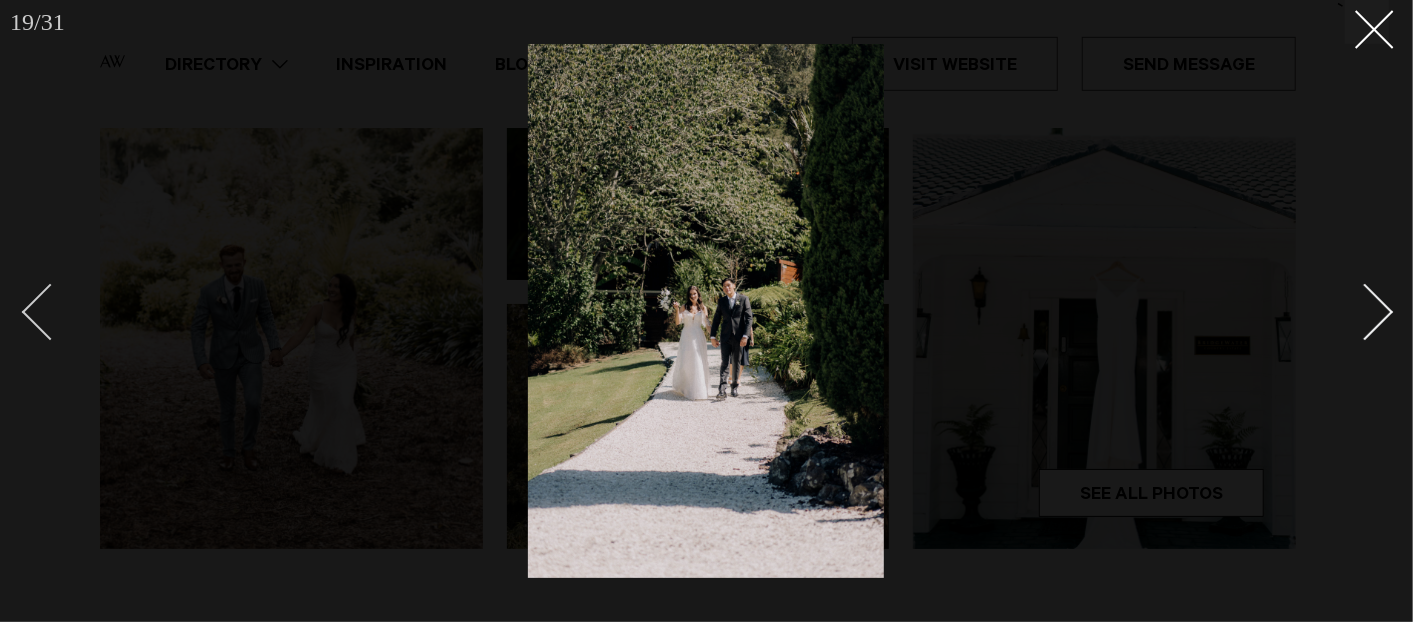 click at bounding box center [50, 312] 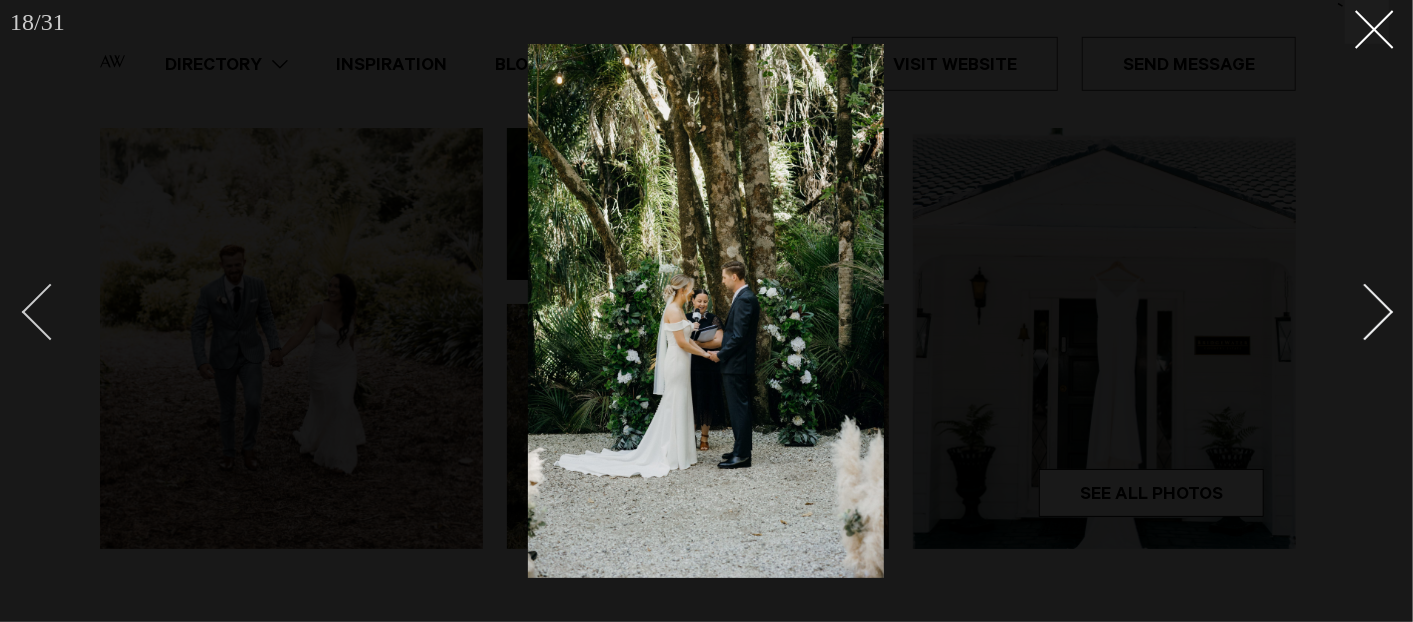 click at bounding box center [50, 312] 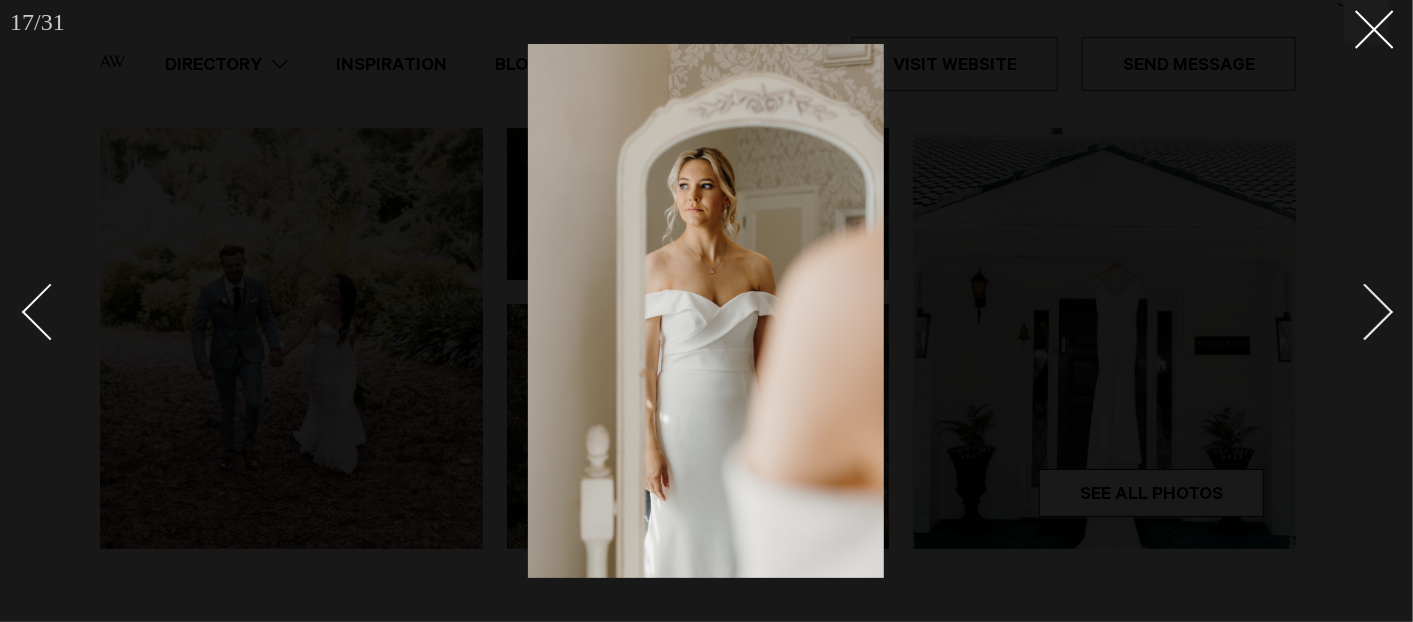 click at bounding box center [1354, 311] 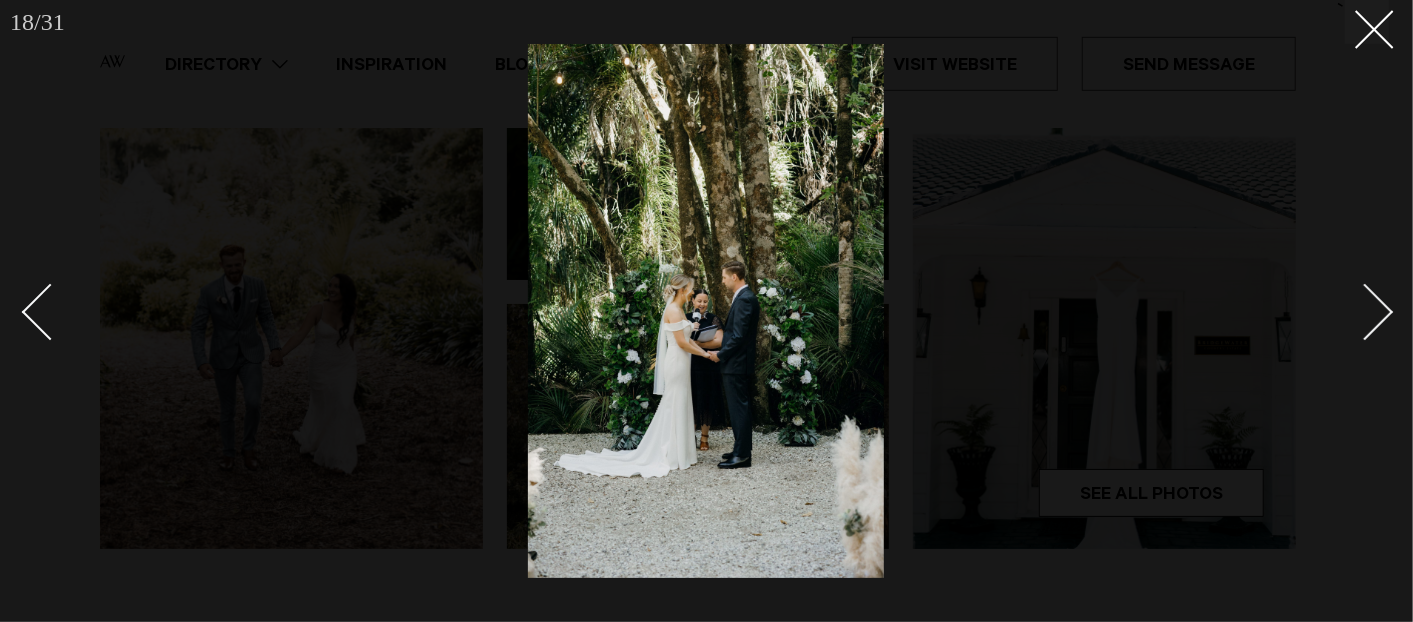 click at bounding box center [1354, 311] 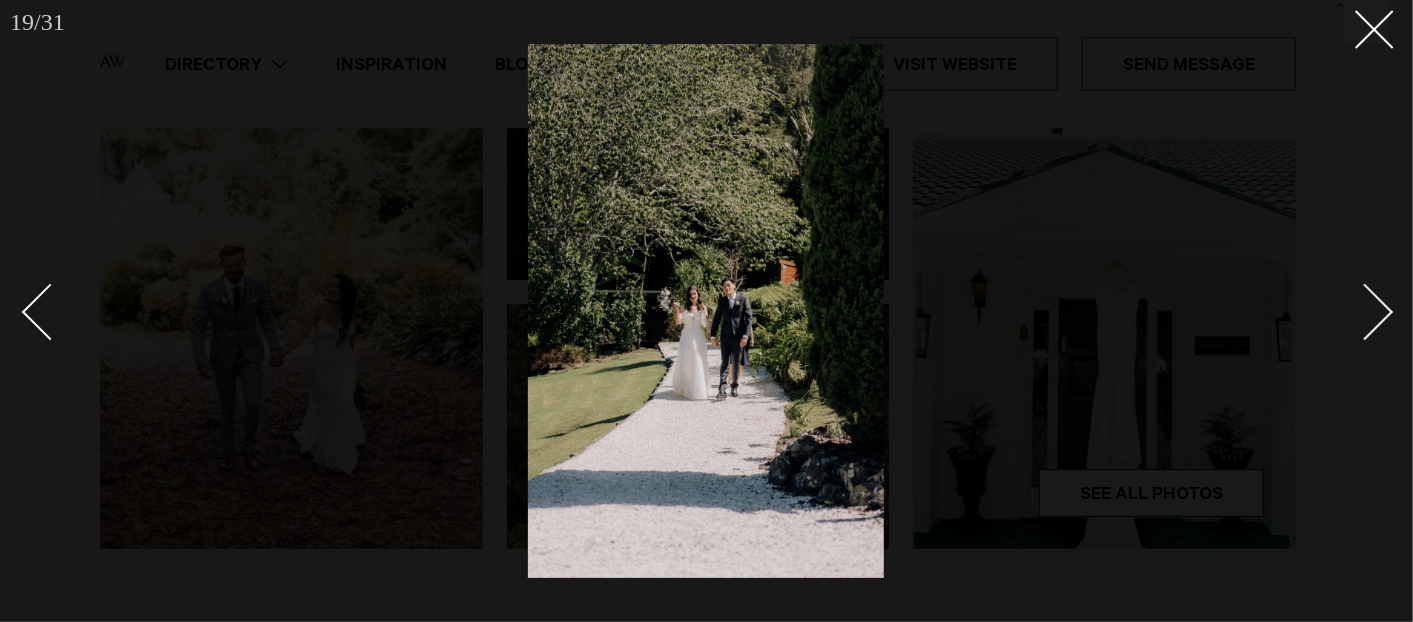 click at bounding box center (1354, 311) 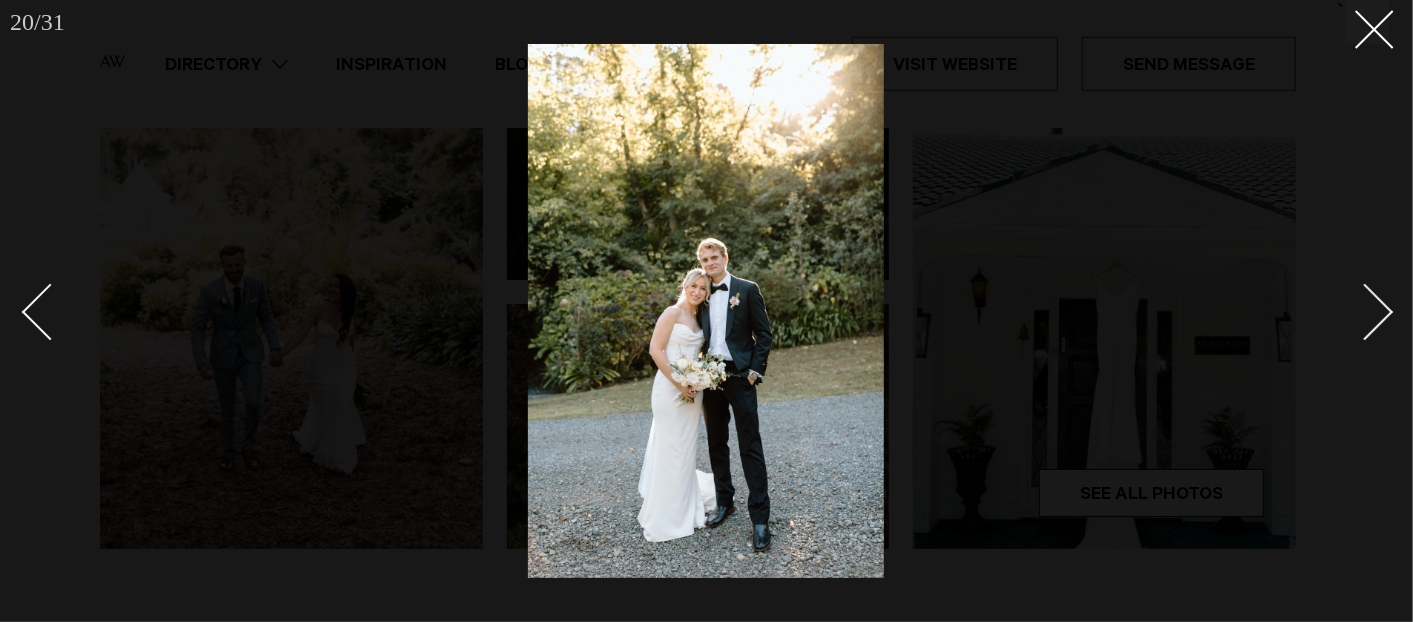 click at bounding box center (1354, 311) 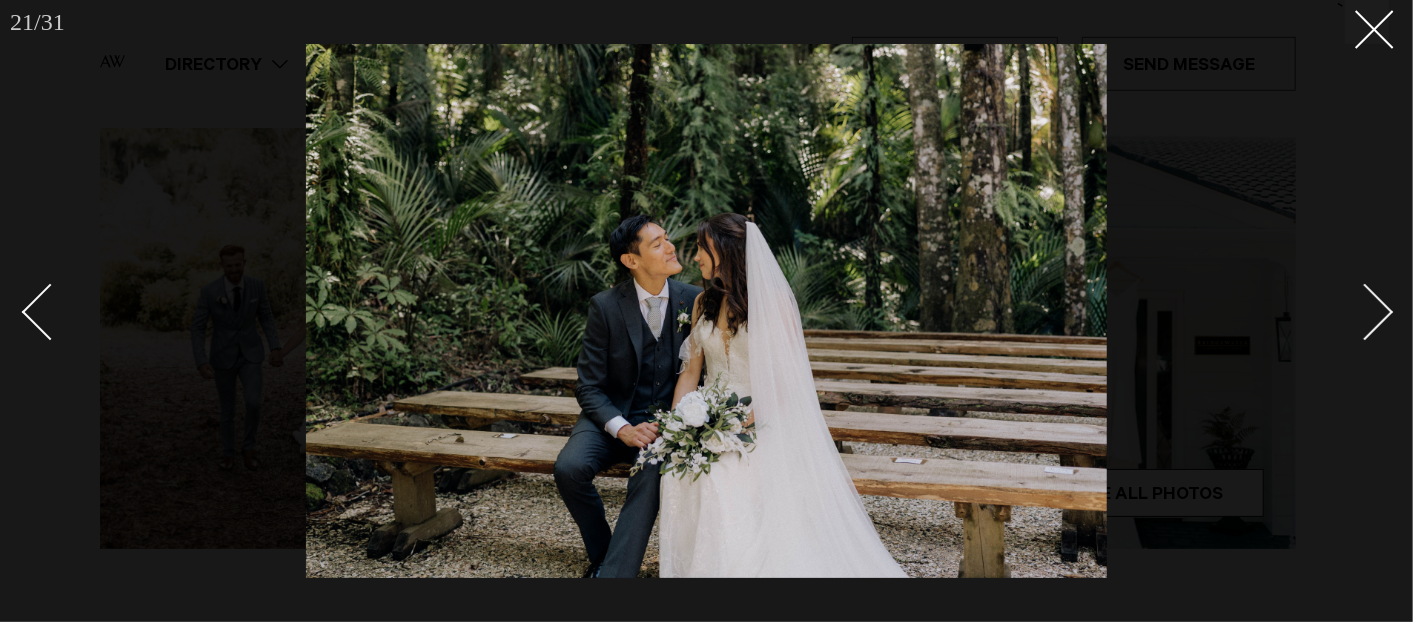 click at bounding box center [1354, 311] 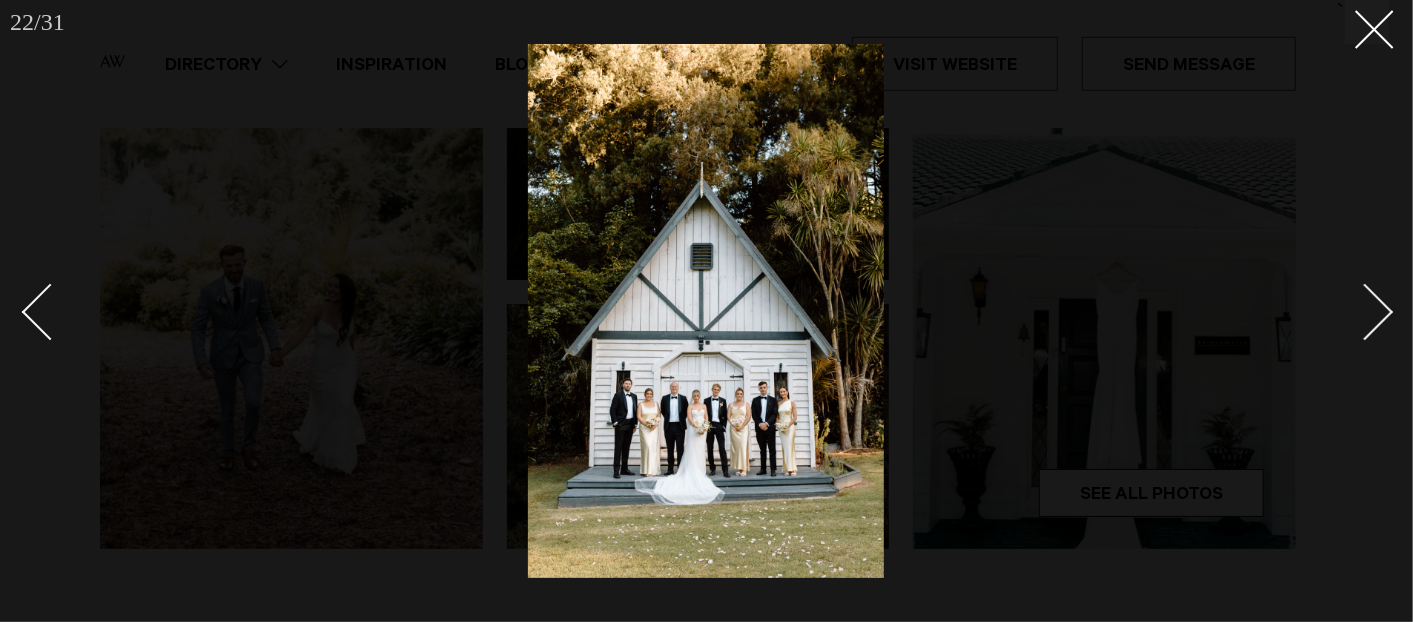 click at bounding box center [1354, 311] 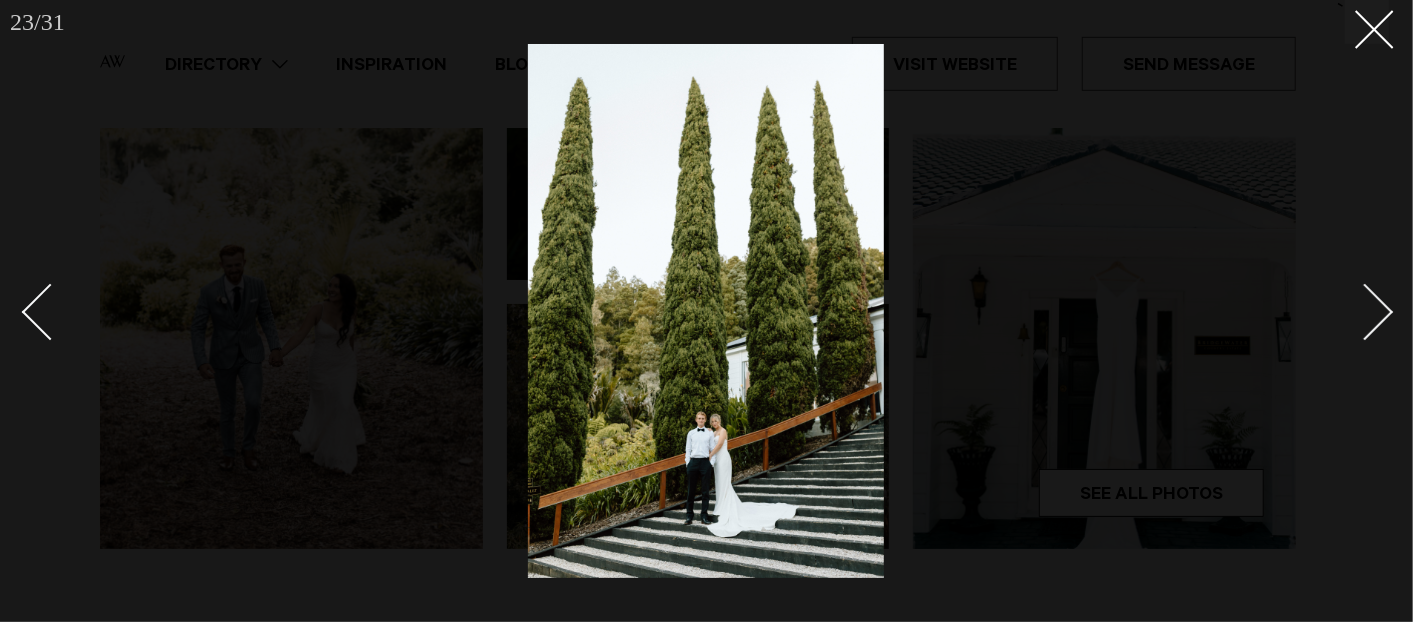 click at bounding box center [1354, 311] 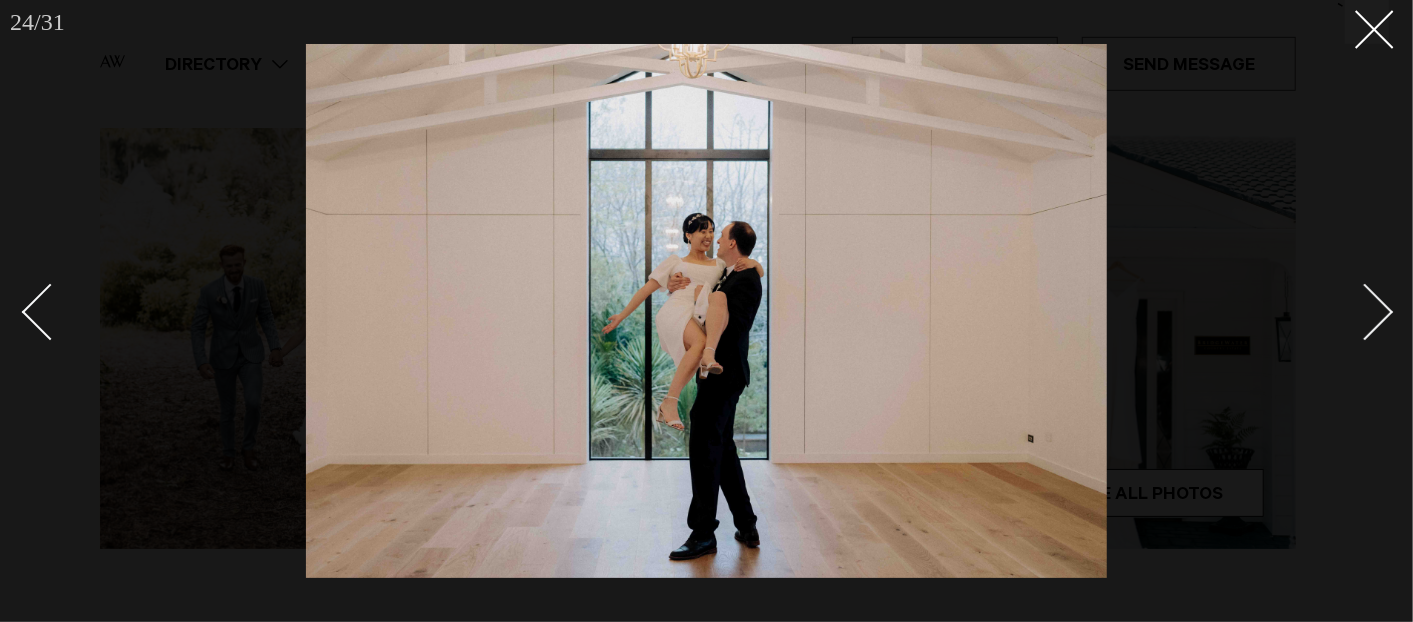 click at bounding box center (1354, 311) 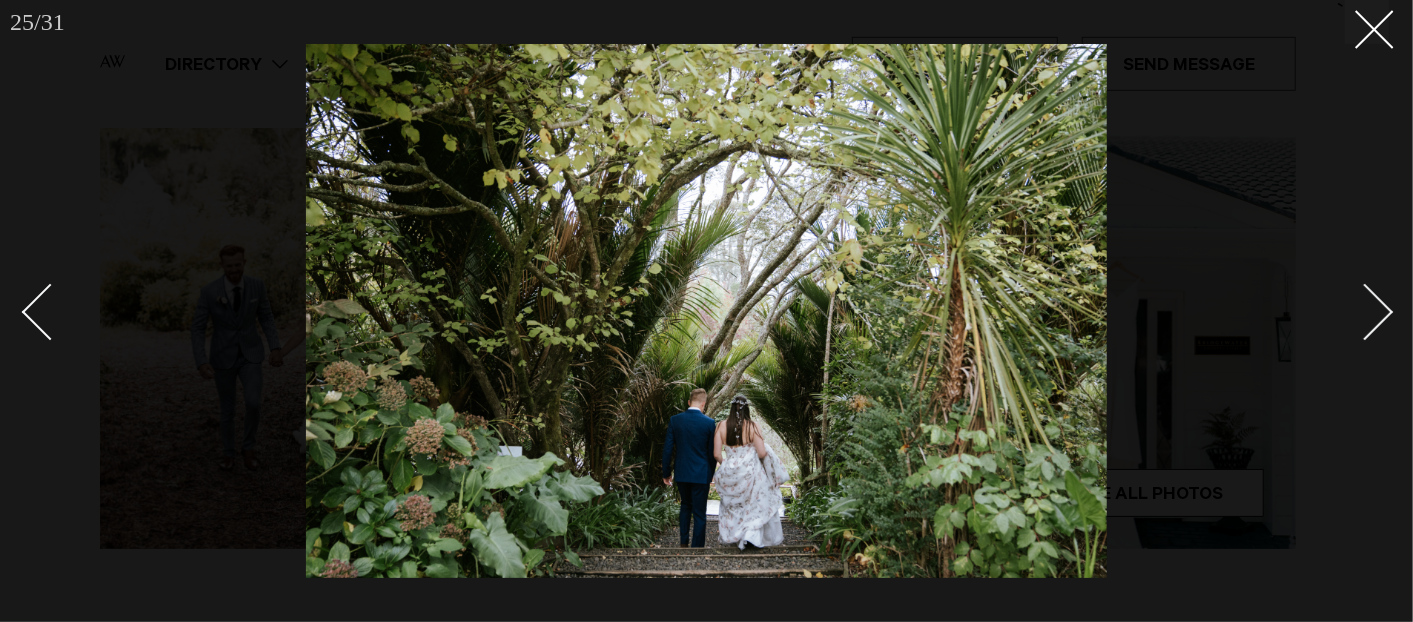 click at bounding box center (1354, 311) 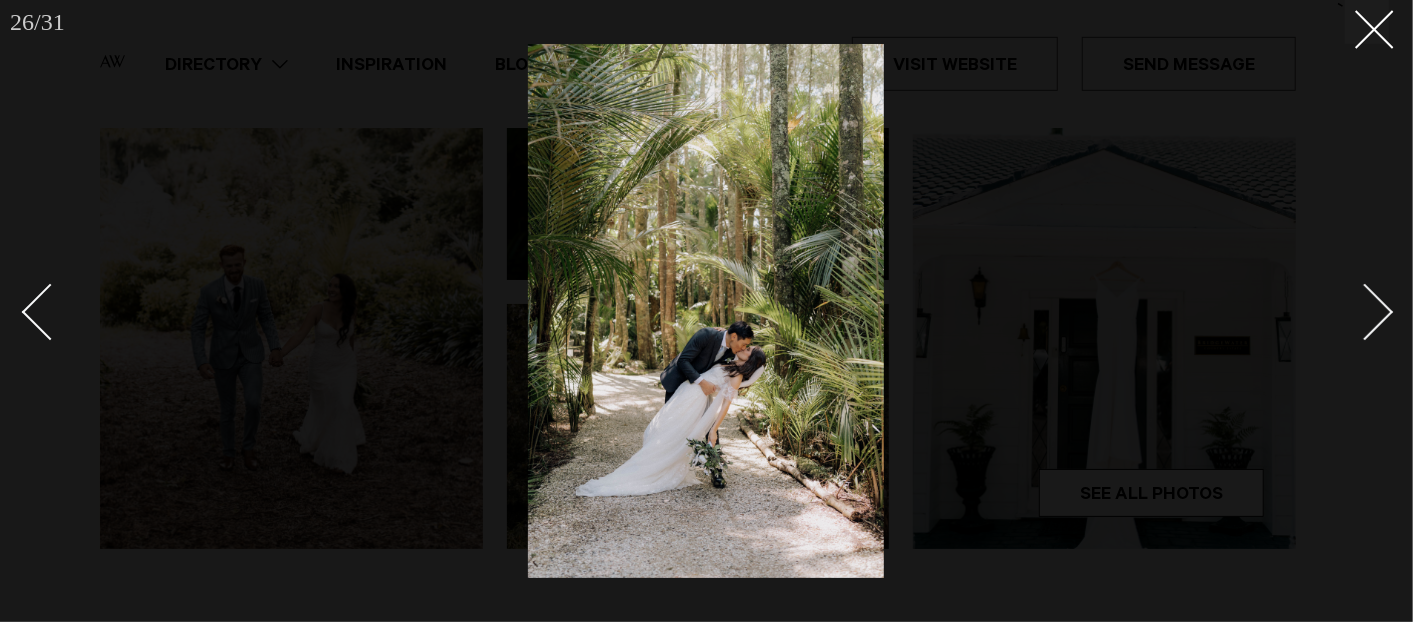 click at bounding box center [1354, 311] 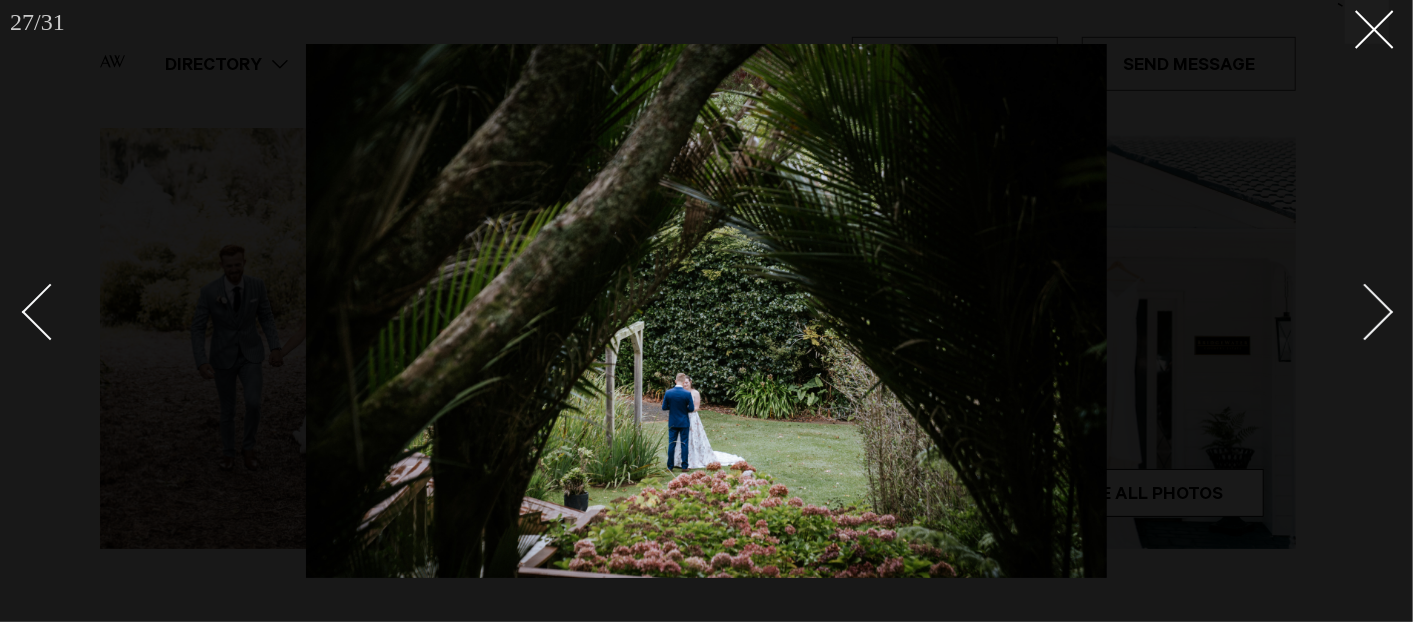 click at bounding box center [1354, 311] 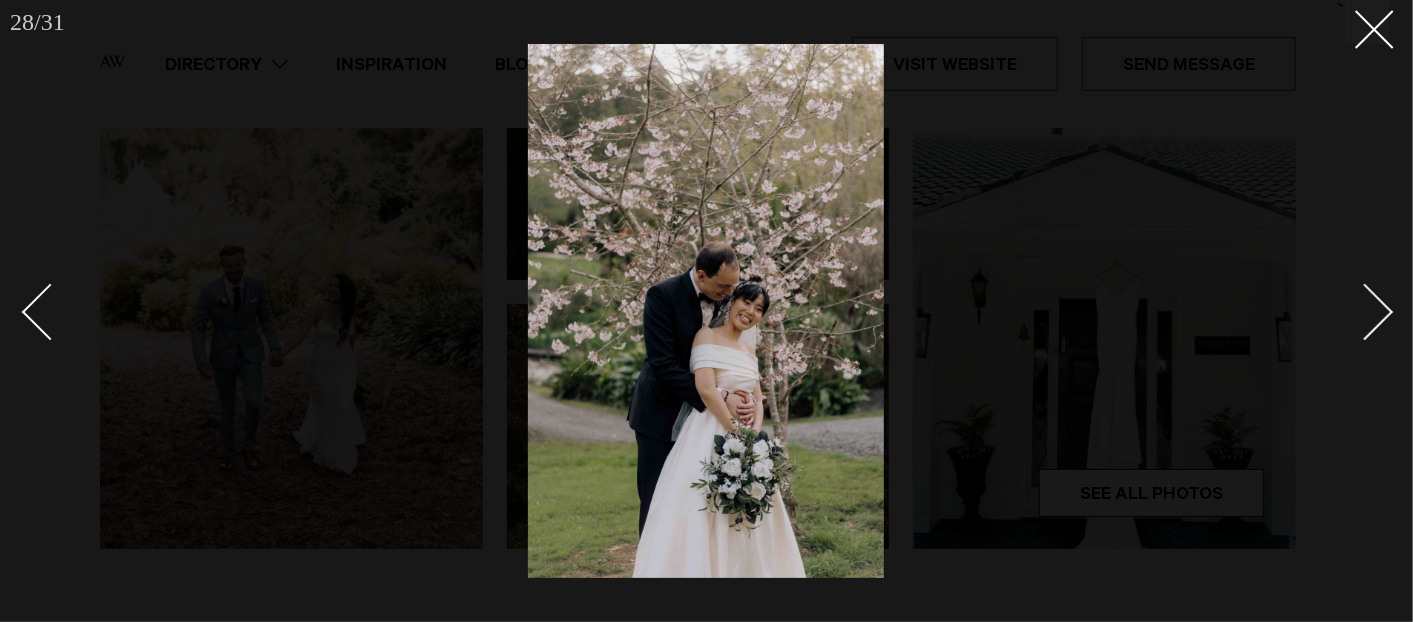 click at bounding box center (1354, 311) 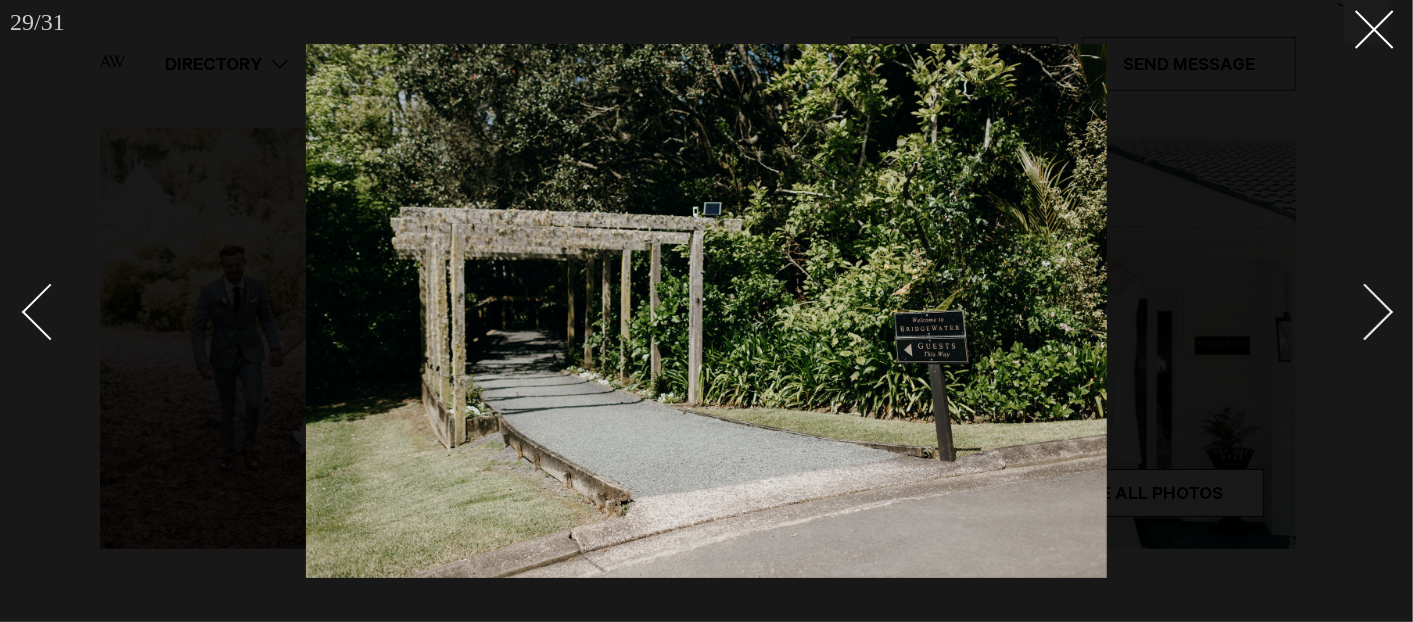 click at bounding box center (1354, 311) 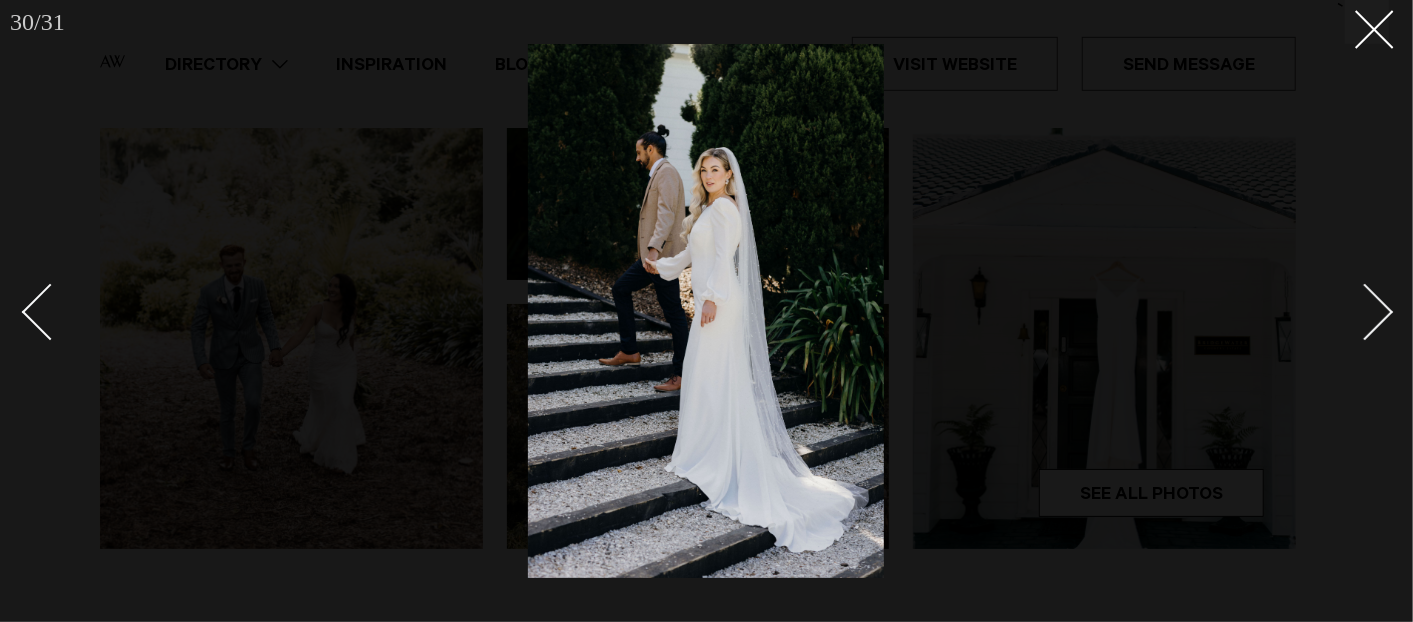 click at bounding box center [1354, 311] 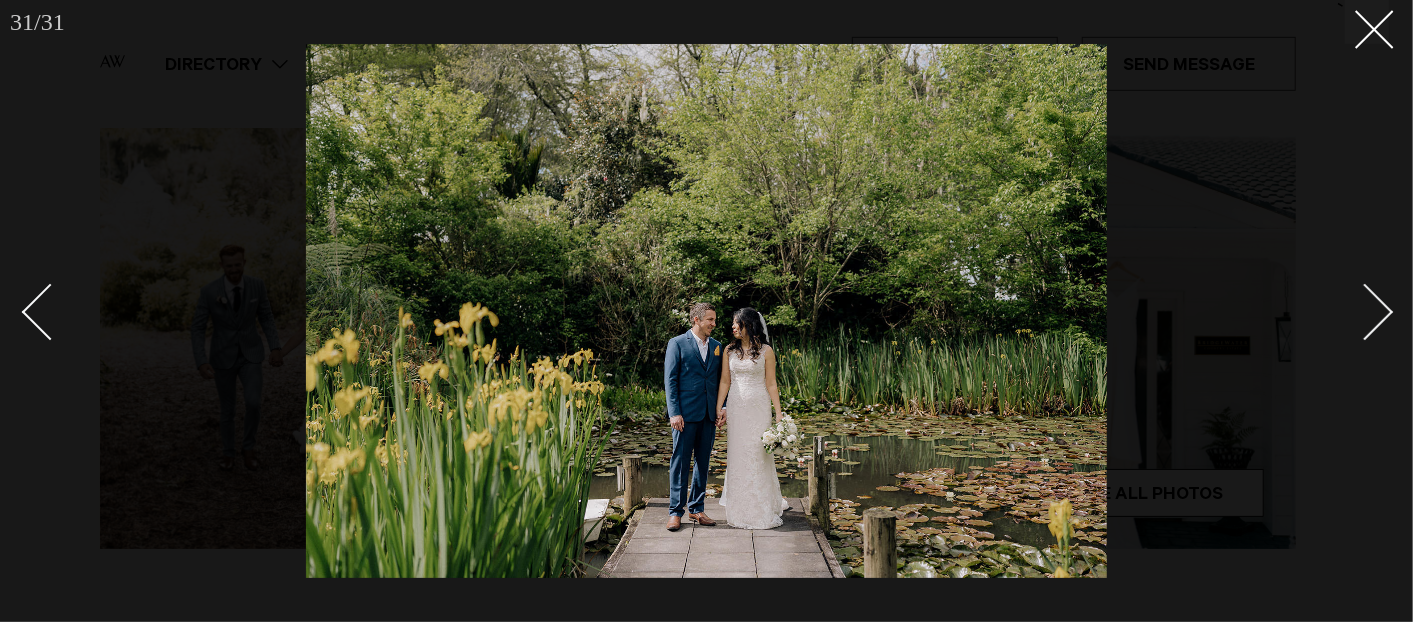 click at bounding box center (1354, 311) 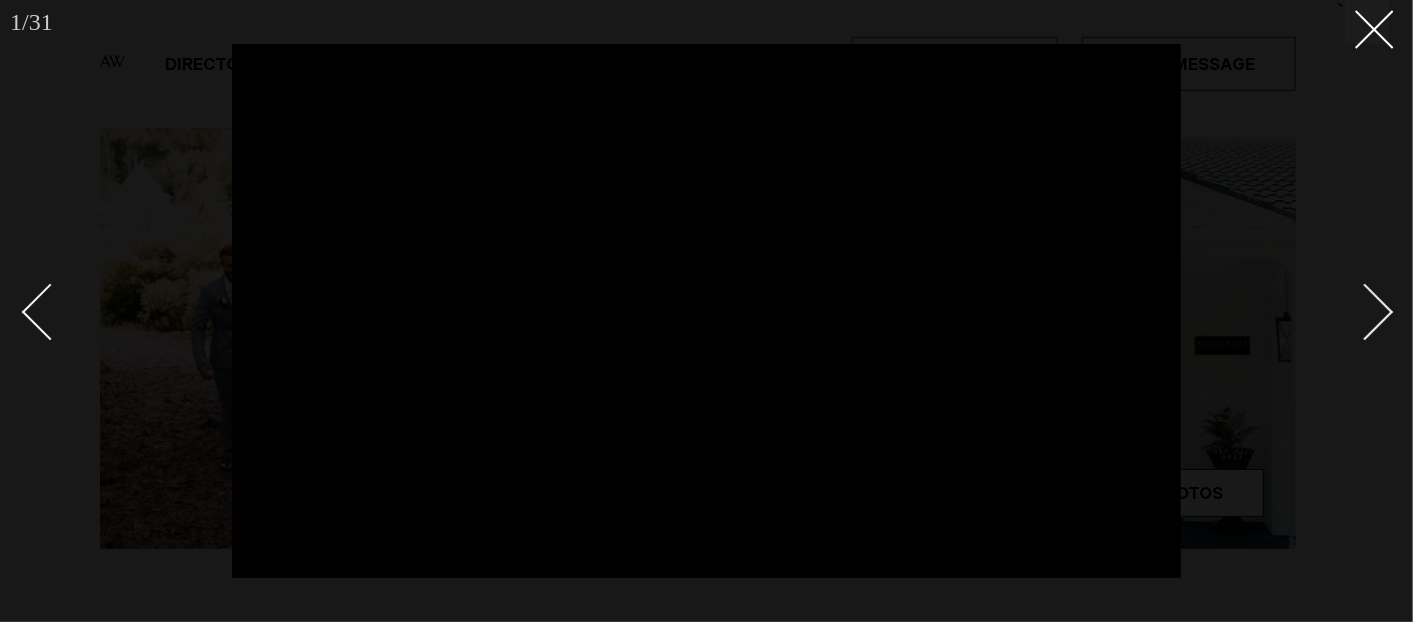 drag, startPoint x: 1372, startPoint y: 25, endPoint x: 1274, endPoint y: 36, distance: 98.61542 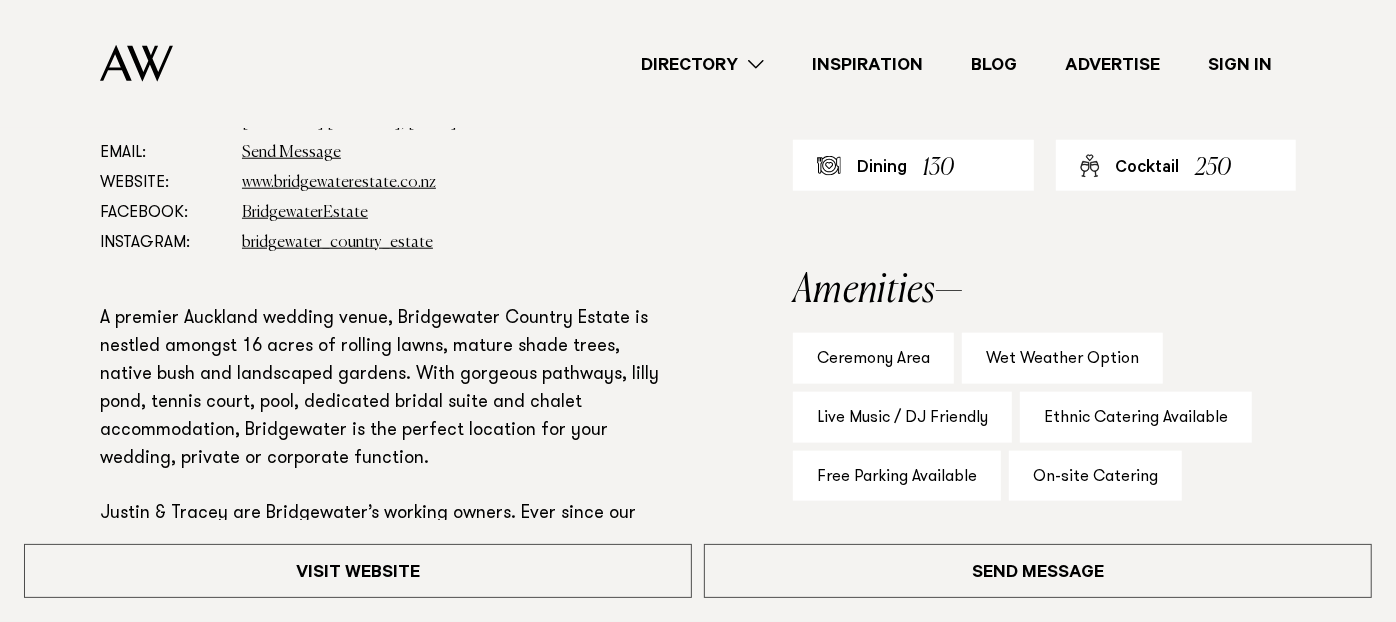 scroll, scrollTop: 1111, scrollLeft: 0, axis: vertical 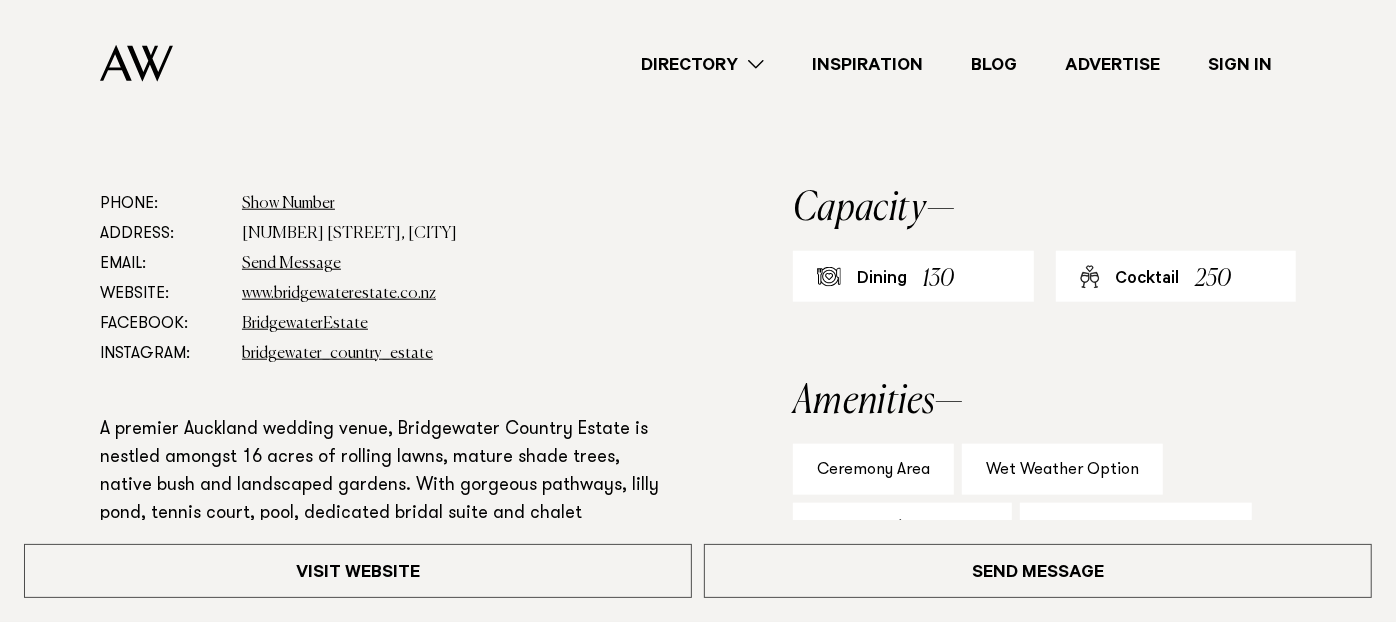 drag, startPoint x: 239, startPoint y: 234, endPoint x: 441, endPoint y: 220, distance: 202.48457 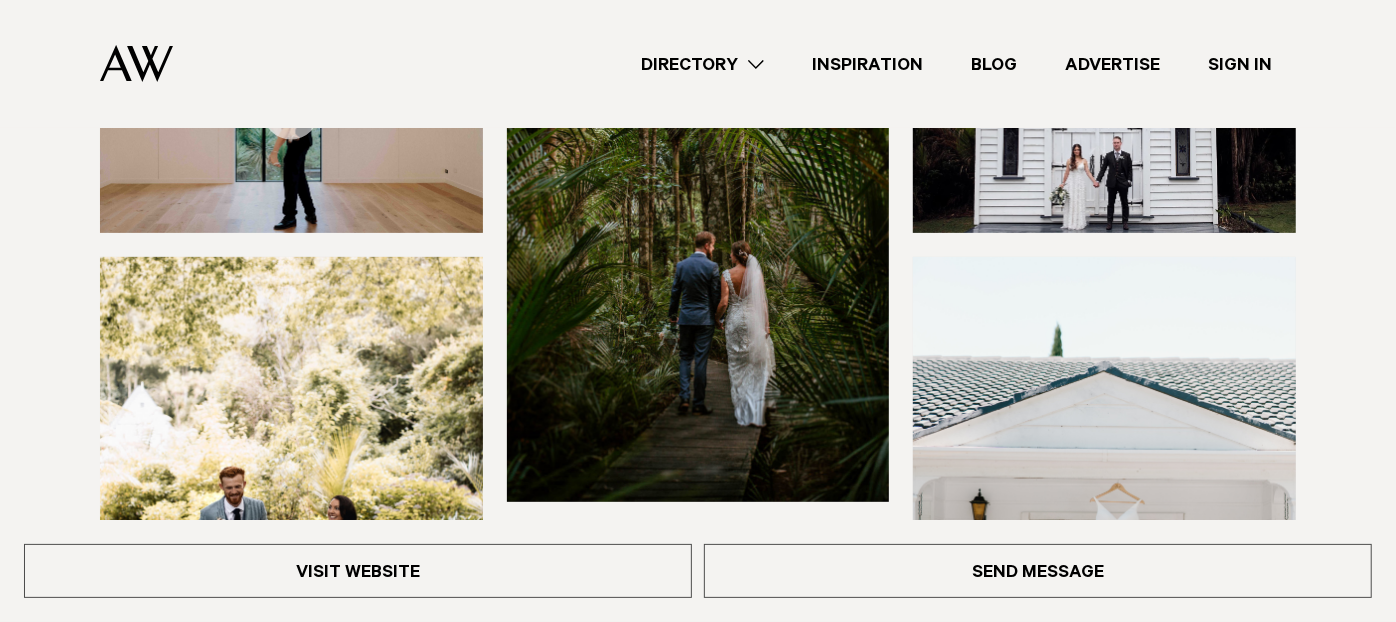 scroll, scrollTop: 0, scrollLeft: 0, axis: both 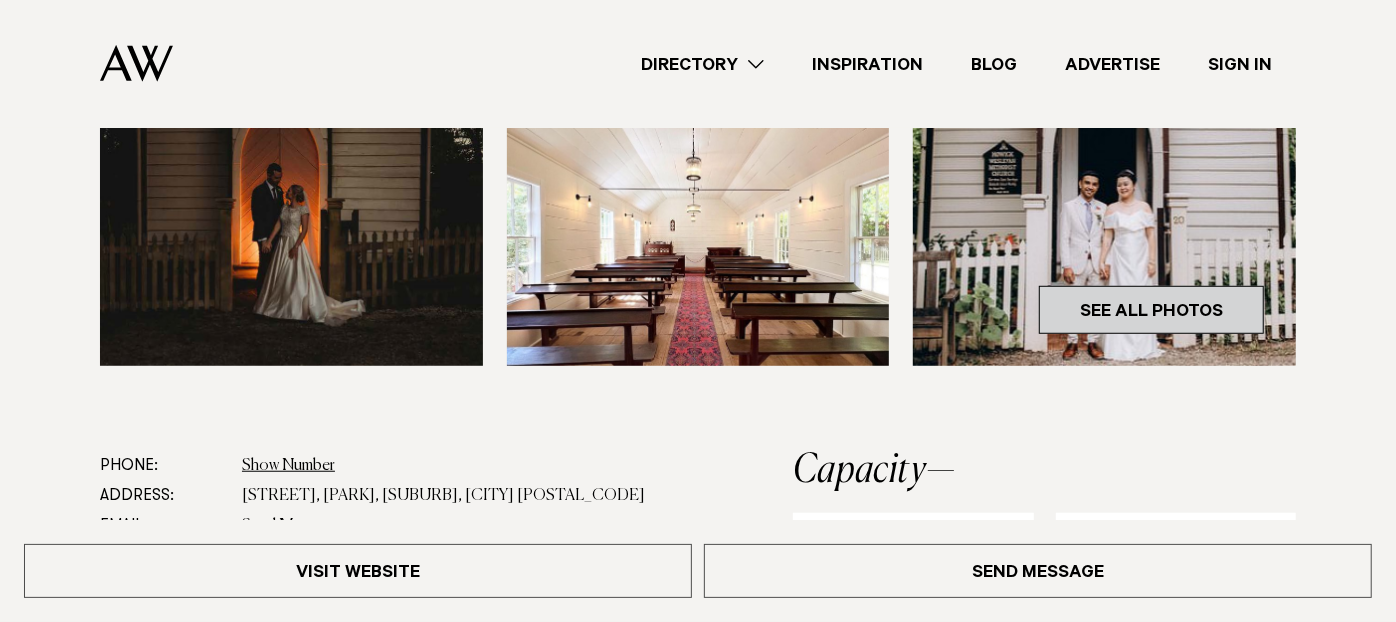 click on "See All Photos" at bounding box center (1151, 310) 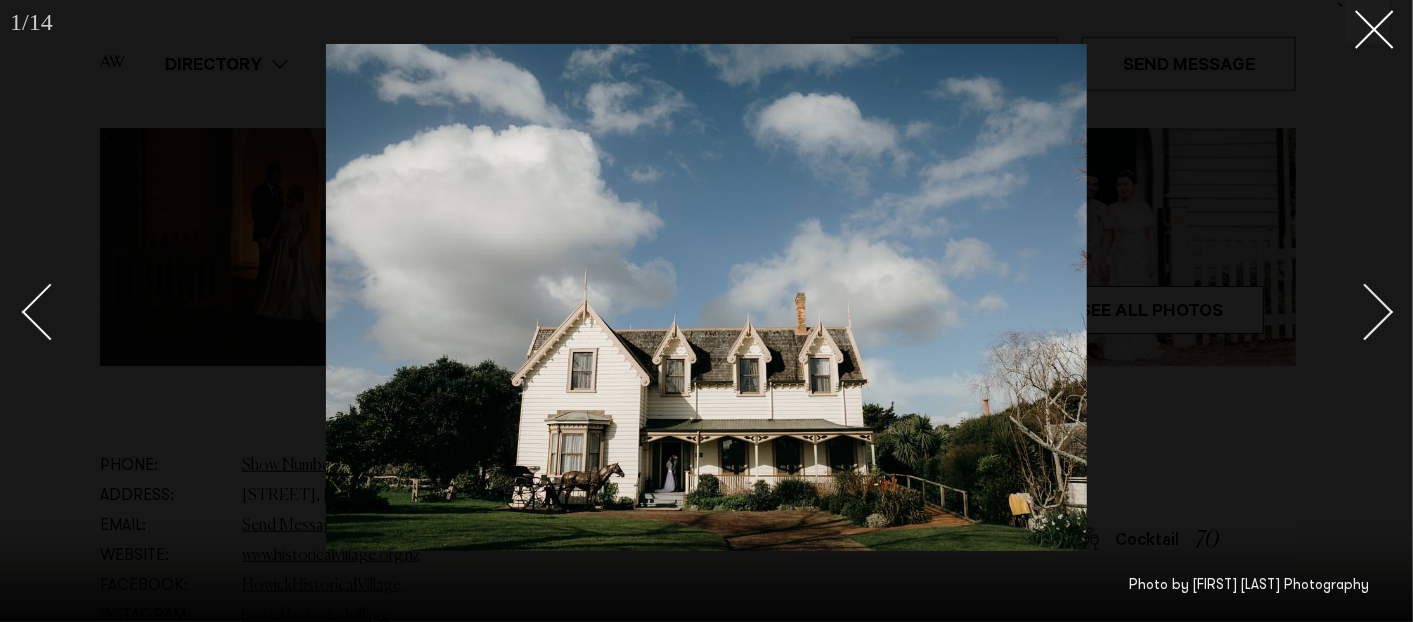 click at bounding box center (1365, 312) 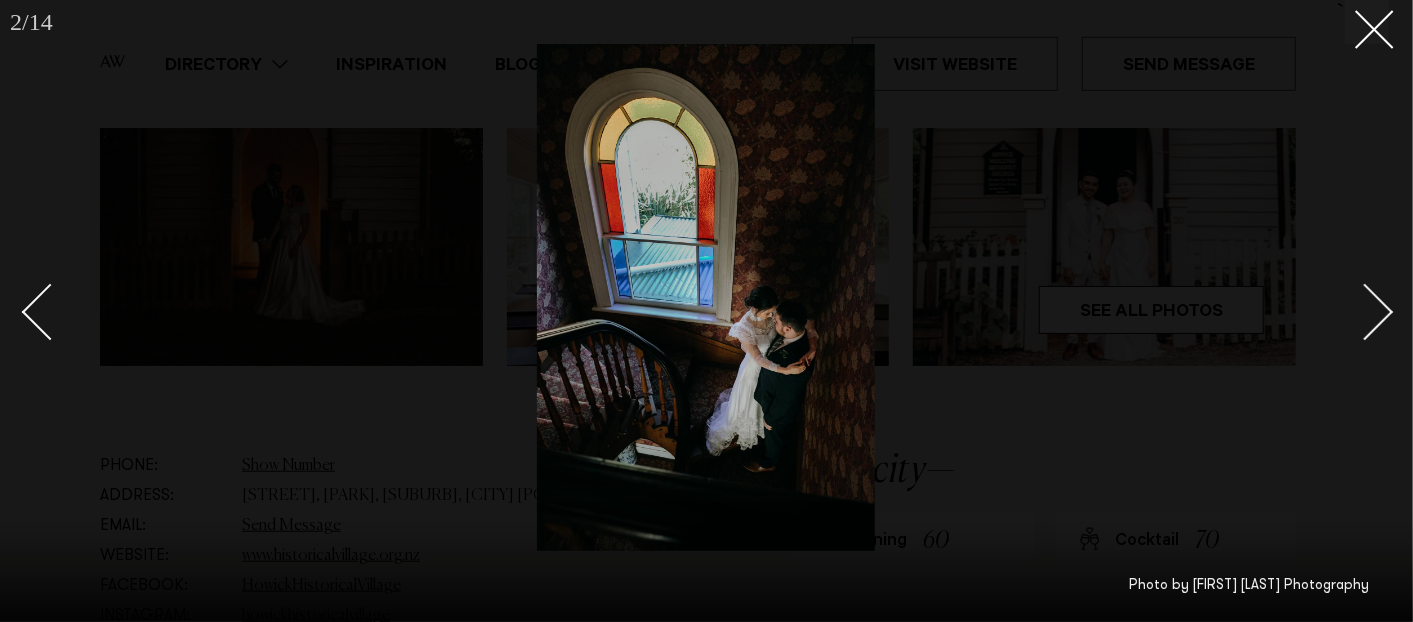 click at bounding box center [1365, 312] 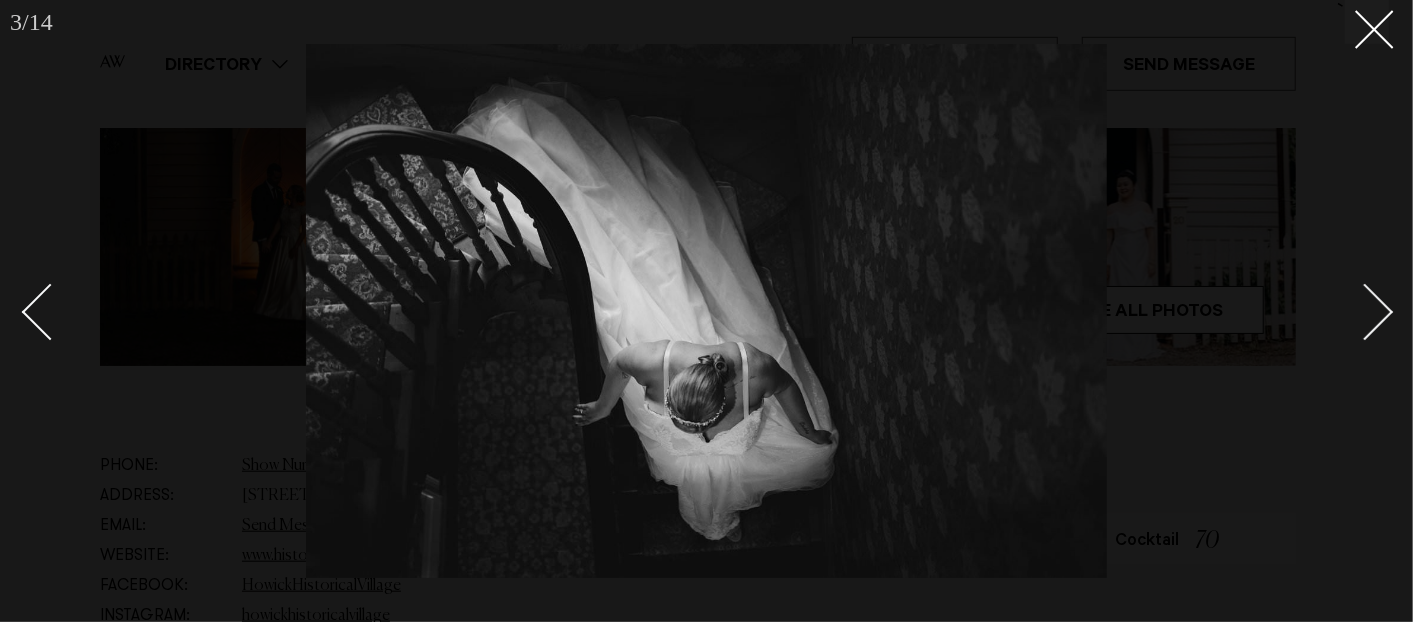 click at bounding box center (1365, 312) 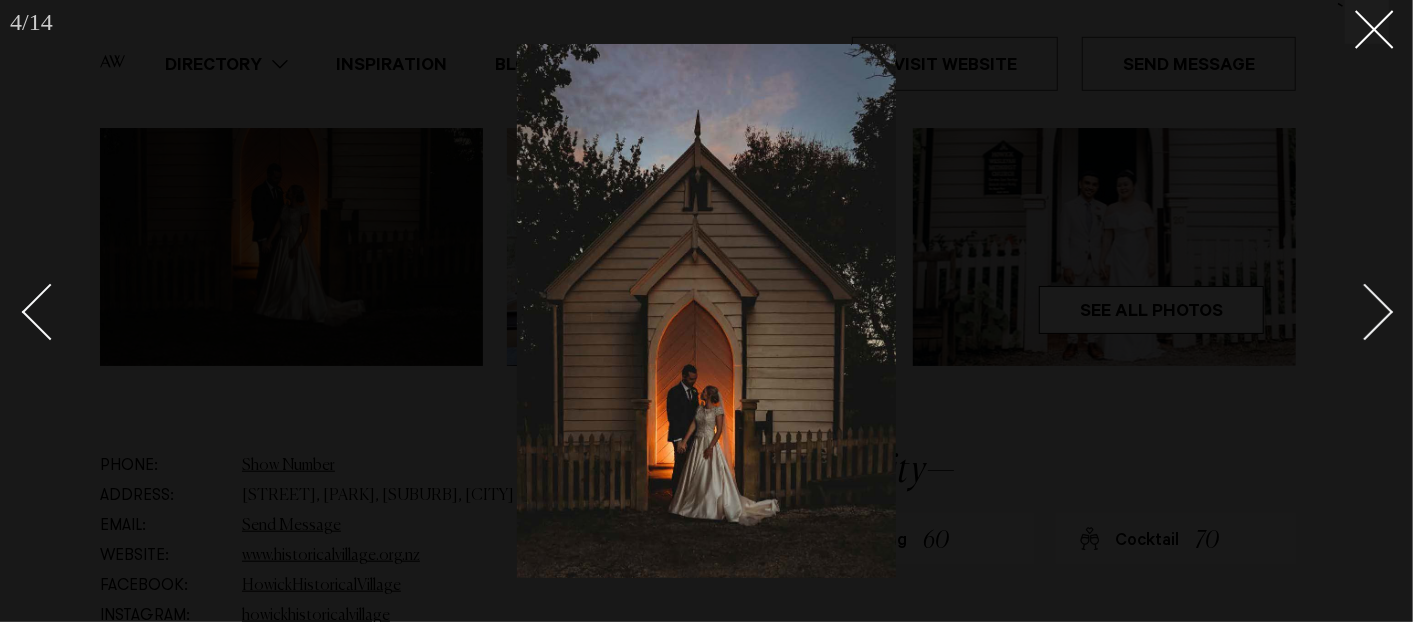 click at bounding box center (1365, 312) 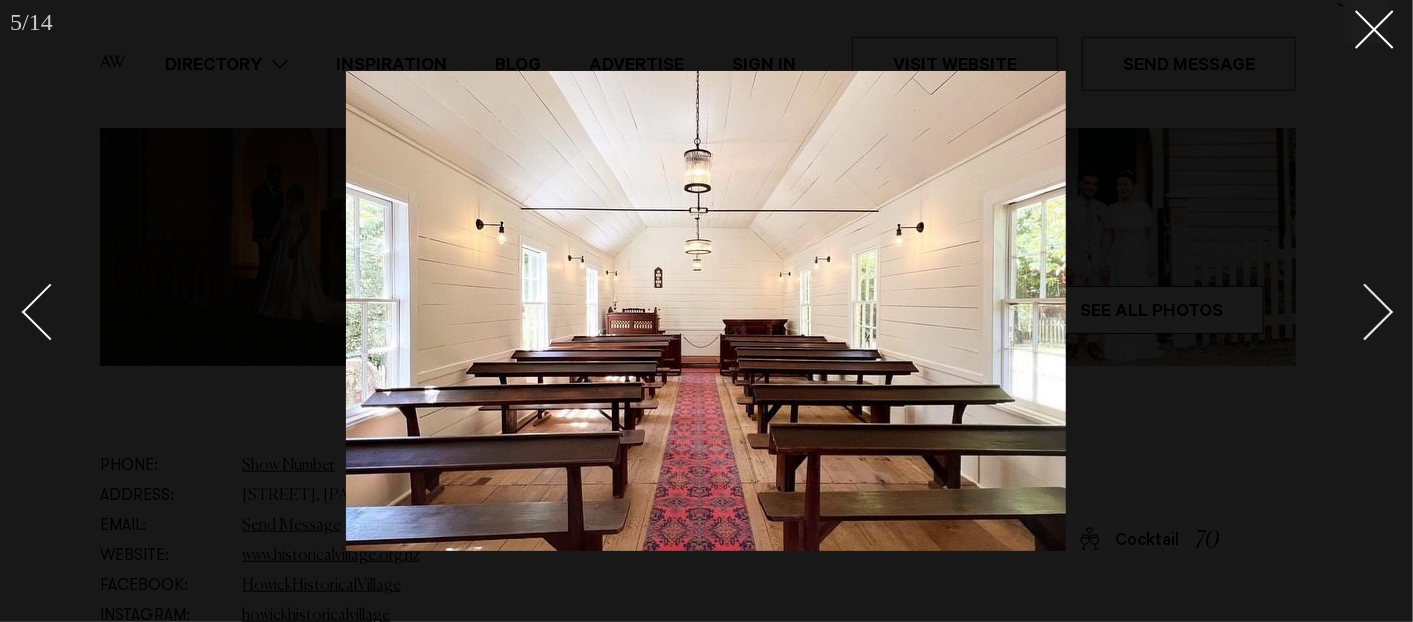 click at bounding box center (1365, 312) 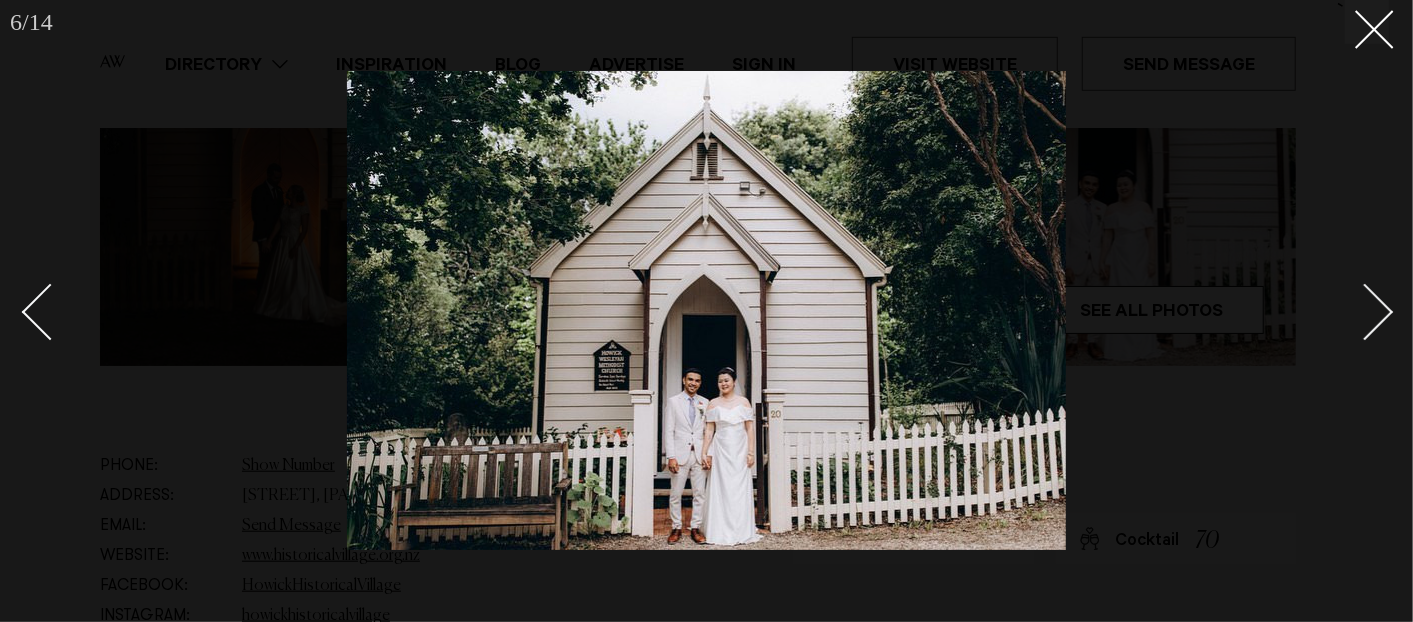 click at bounding box center [1365, 312] 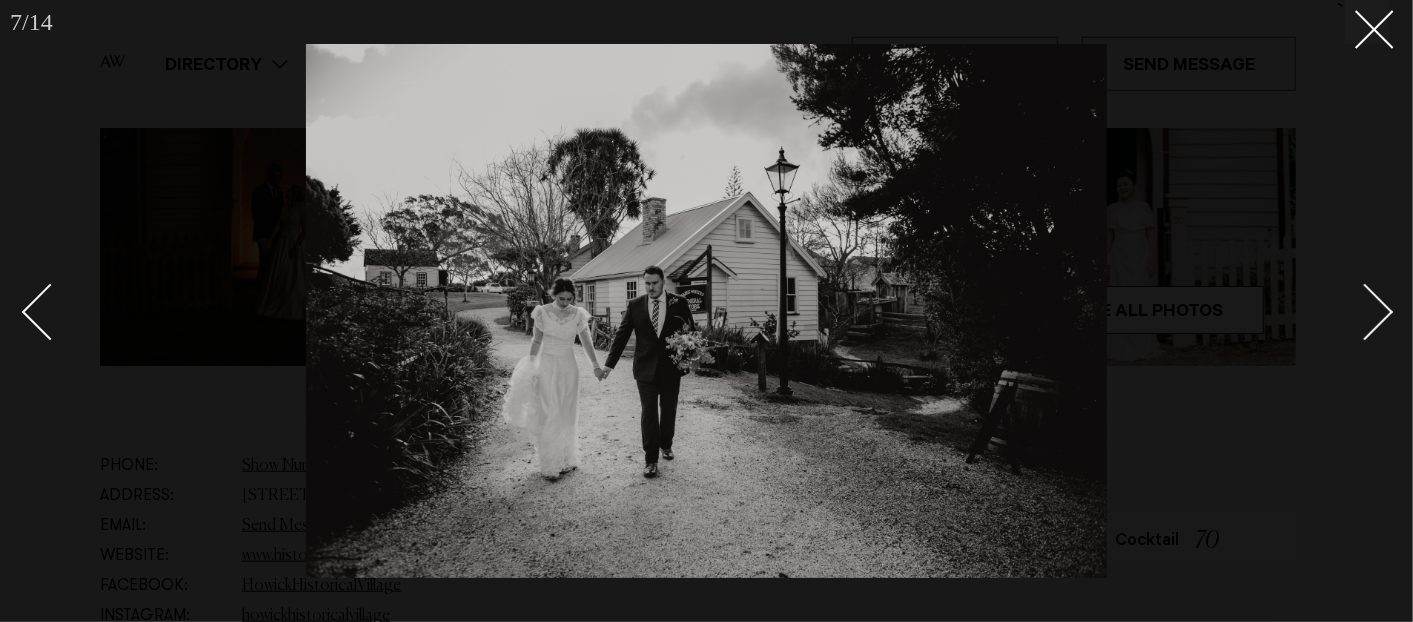 click at bounding box center [1365, 312] 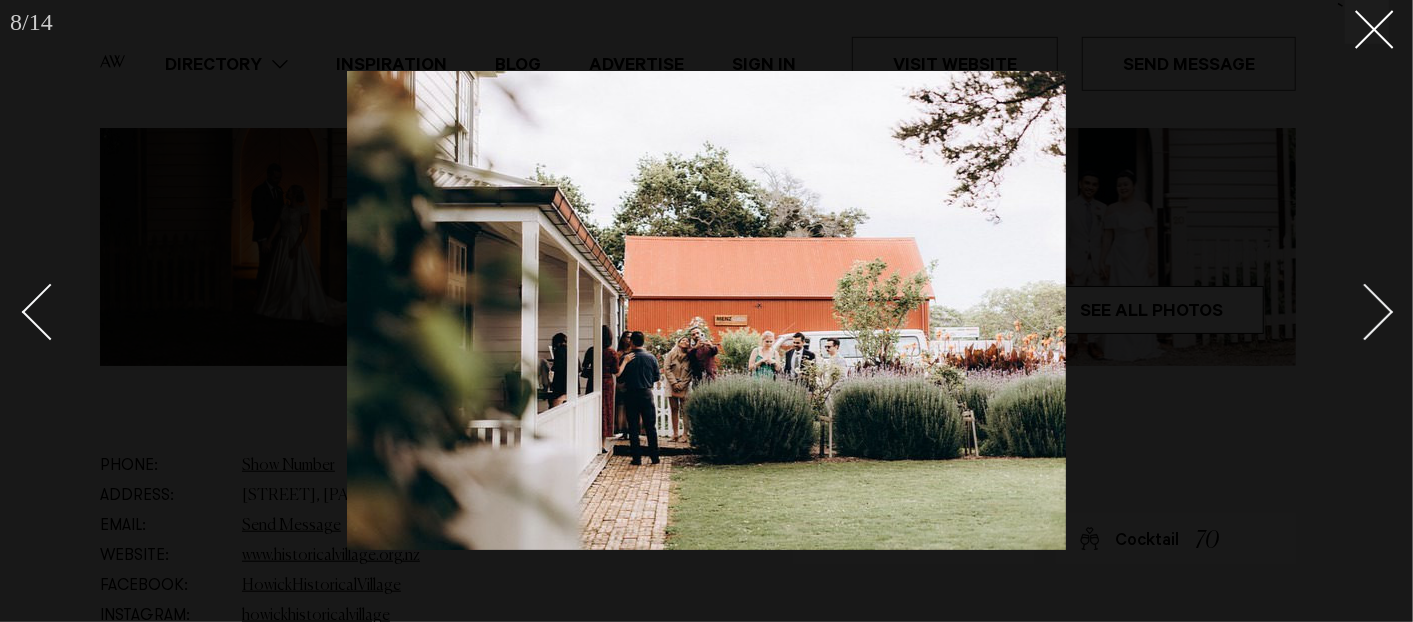 click at bounding box center [1365, 312] 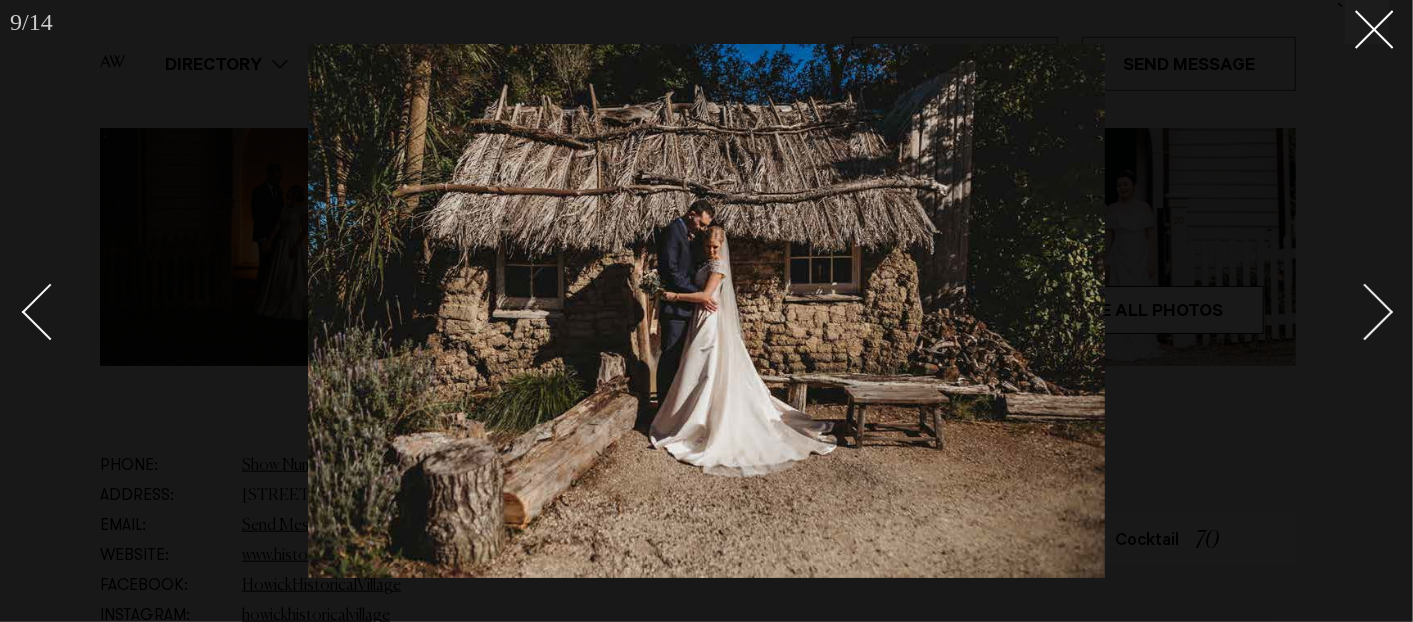 click at bounding box center [1365, 312] 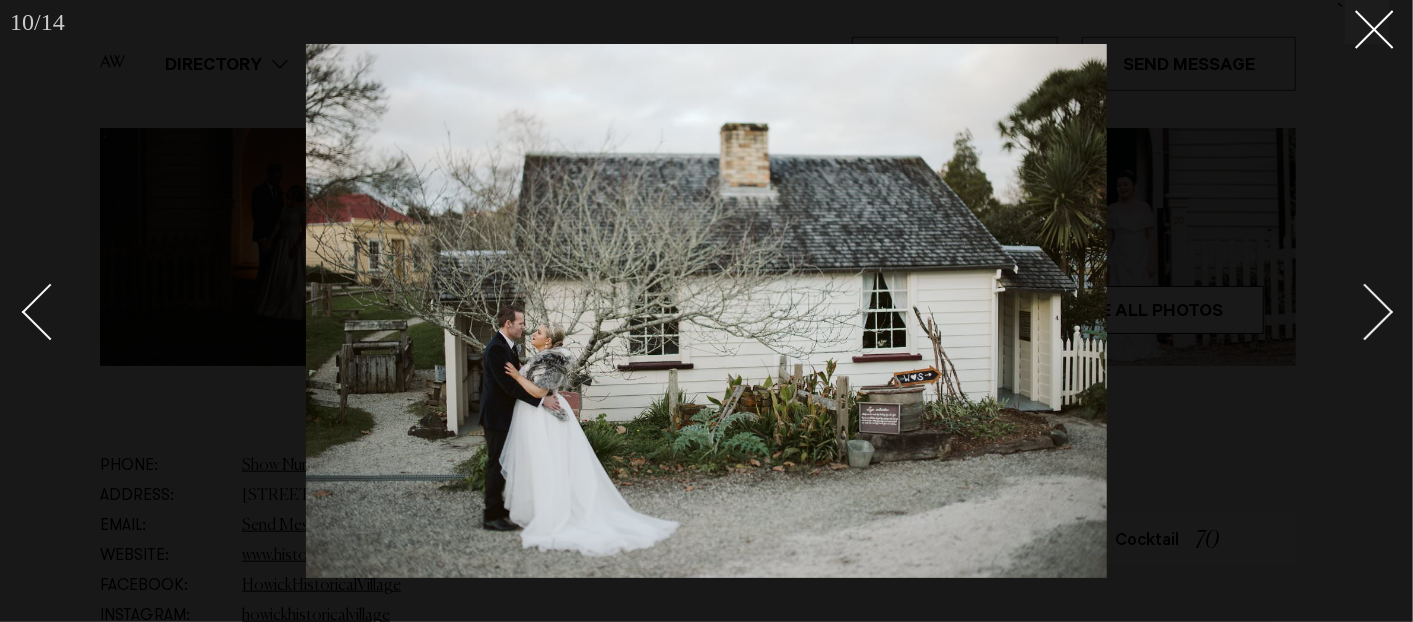 click at bounding box center (1365, 312) 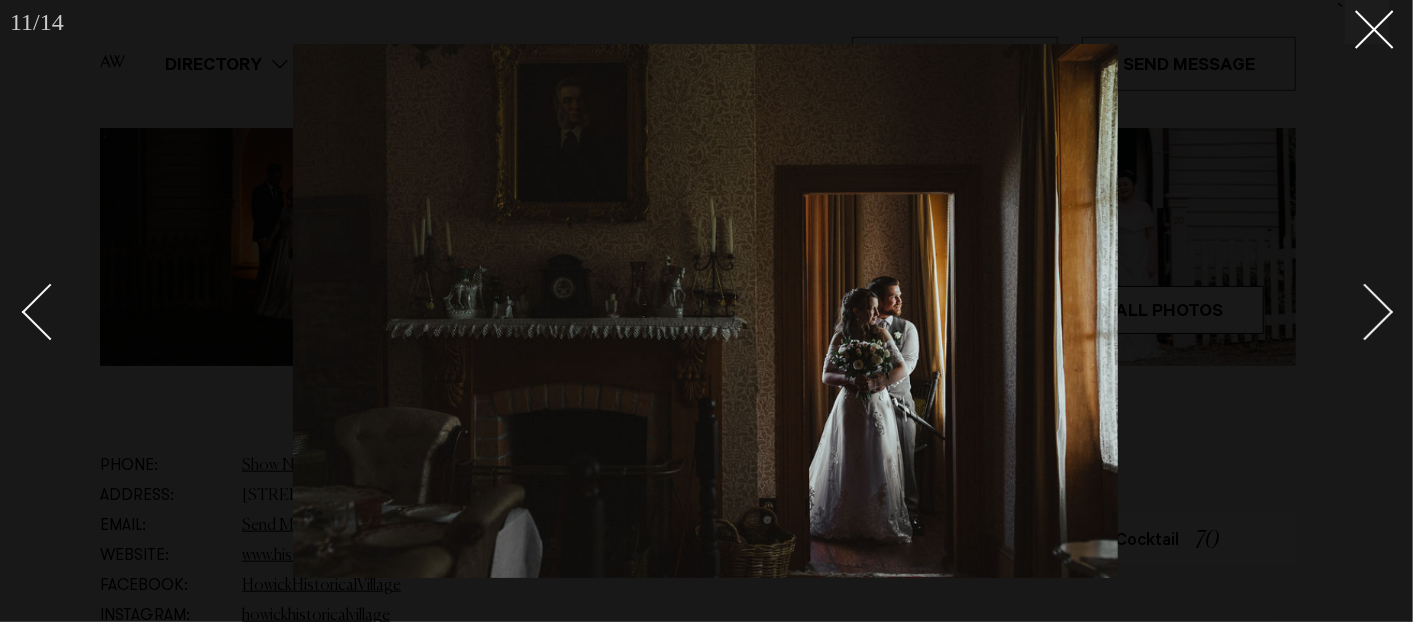 click at bounding box center (1365, 312) 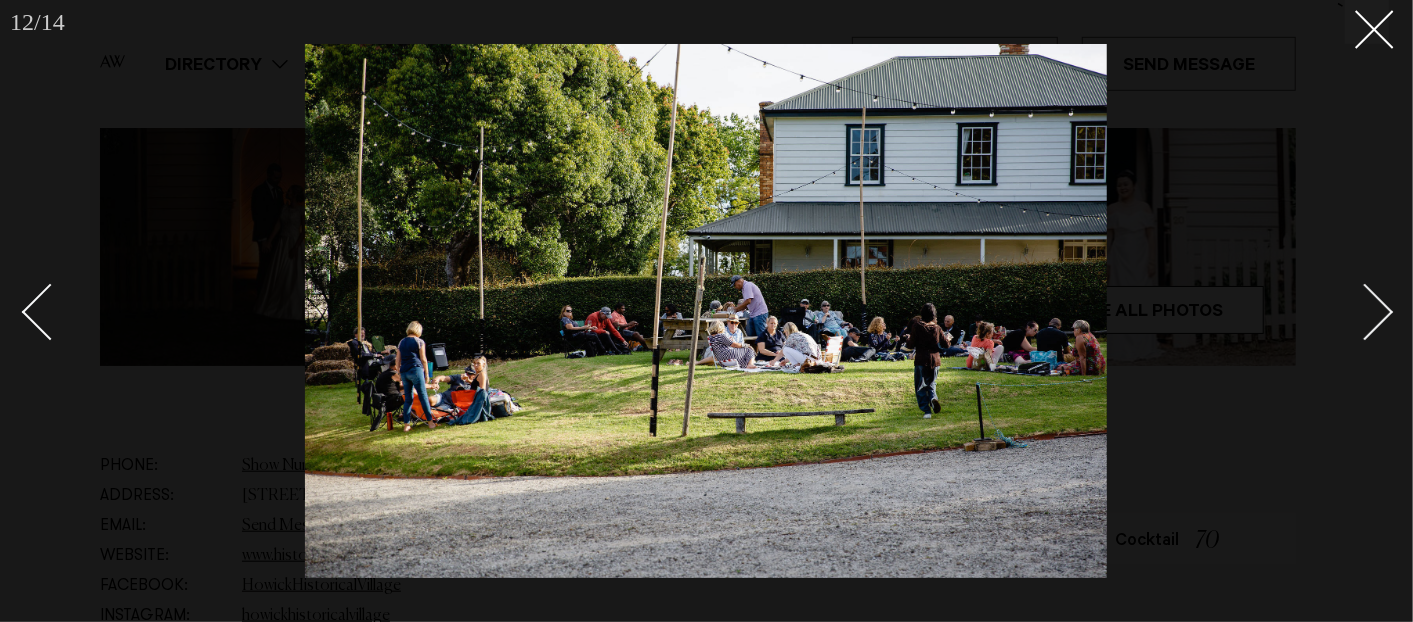 click at bounding box center (1365, 312) 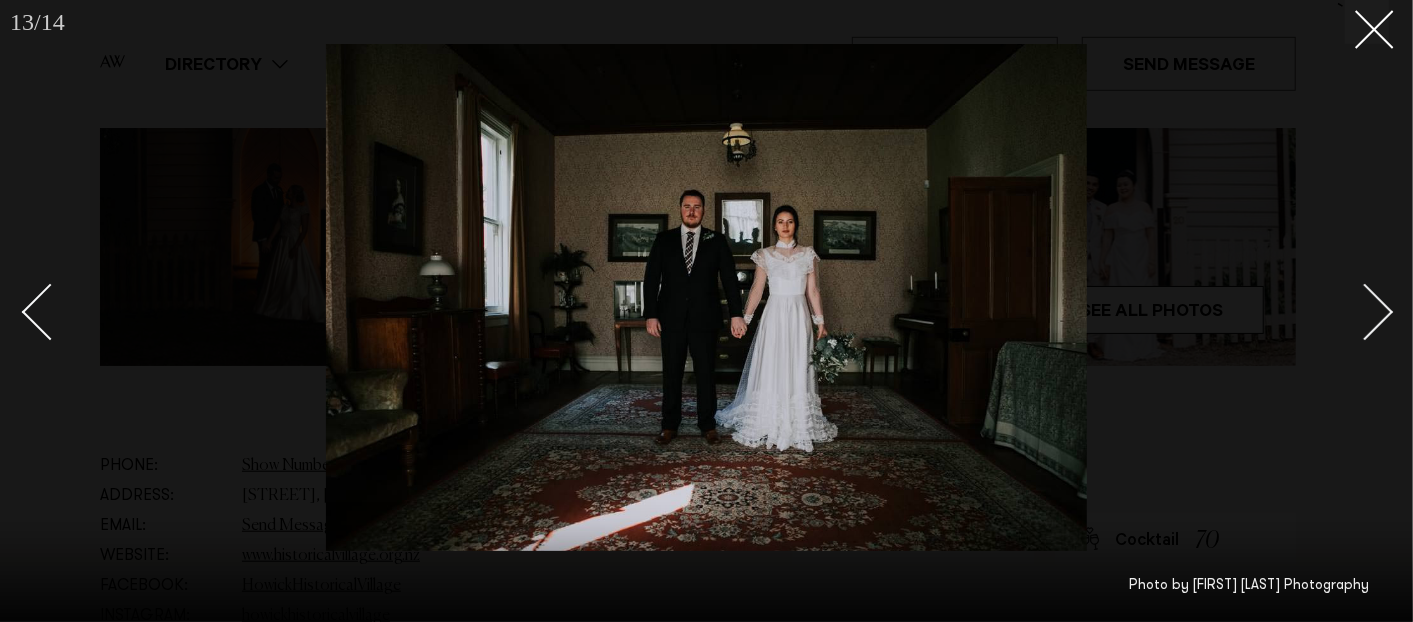 click at bounding box center [1365, 312] 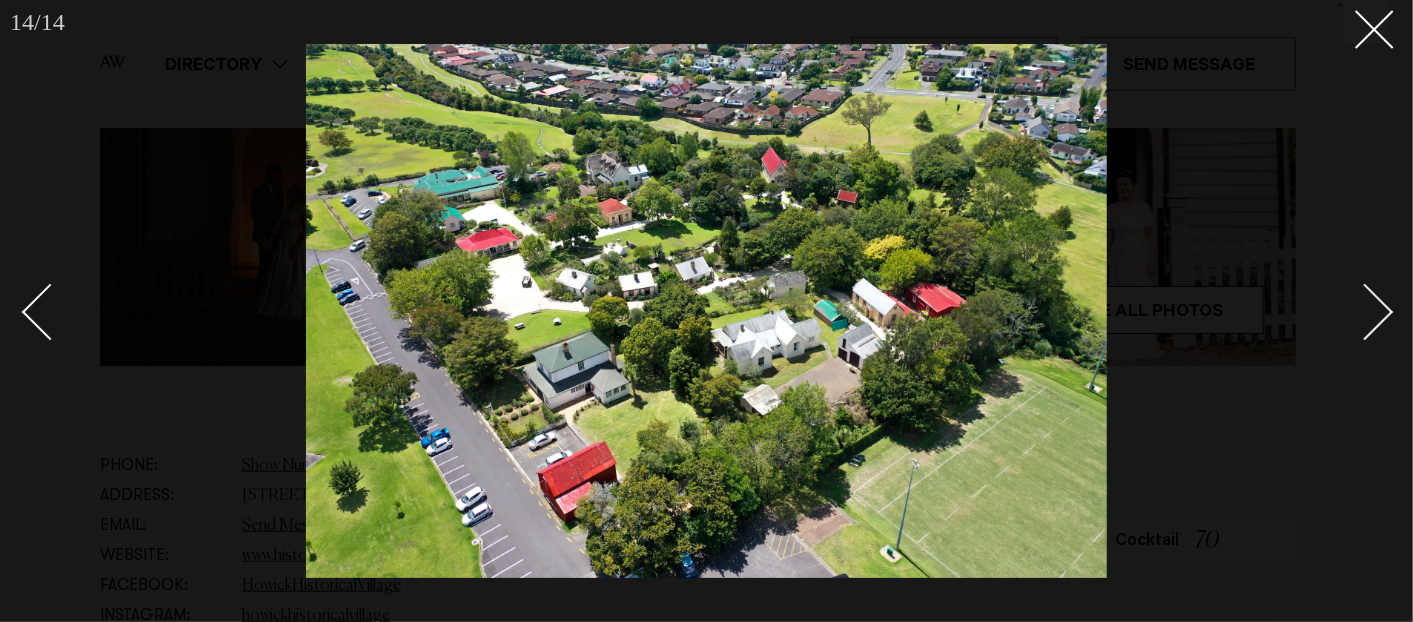 click at bounding box center (1365, 312) 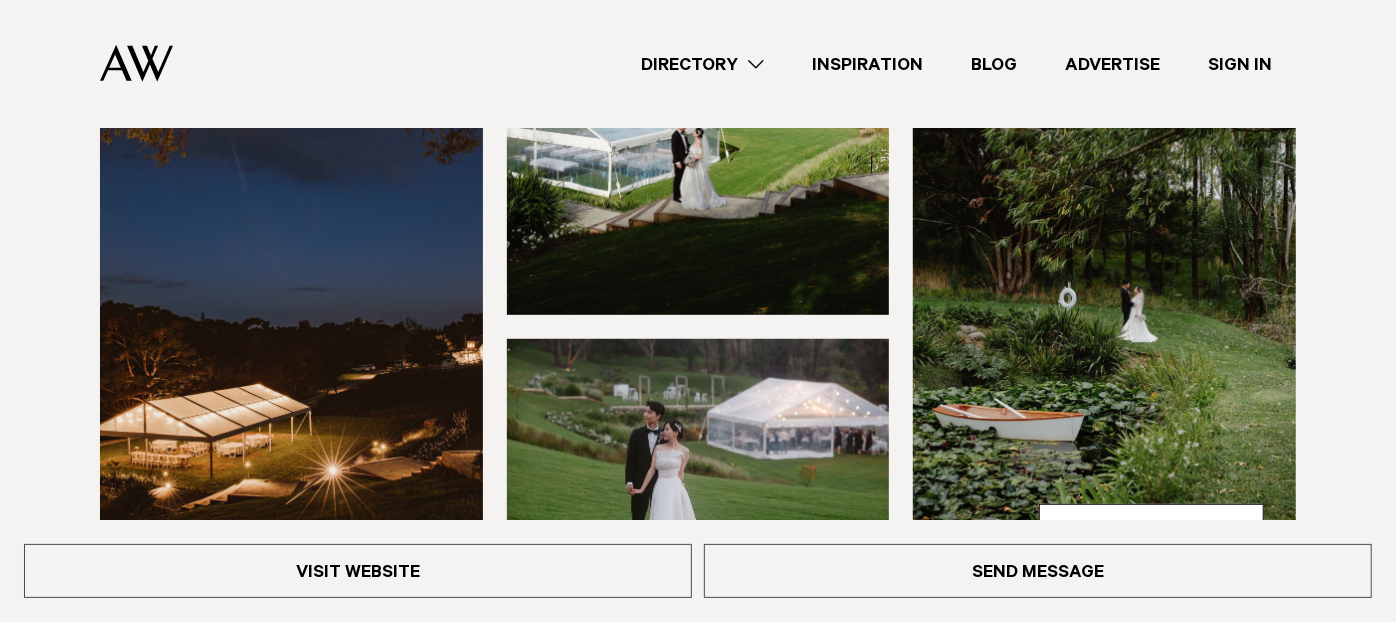 scroll, scrollTop: 666, scrollLeft: 0, axis: vertical 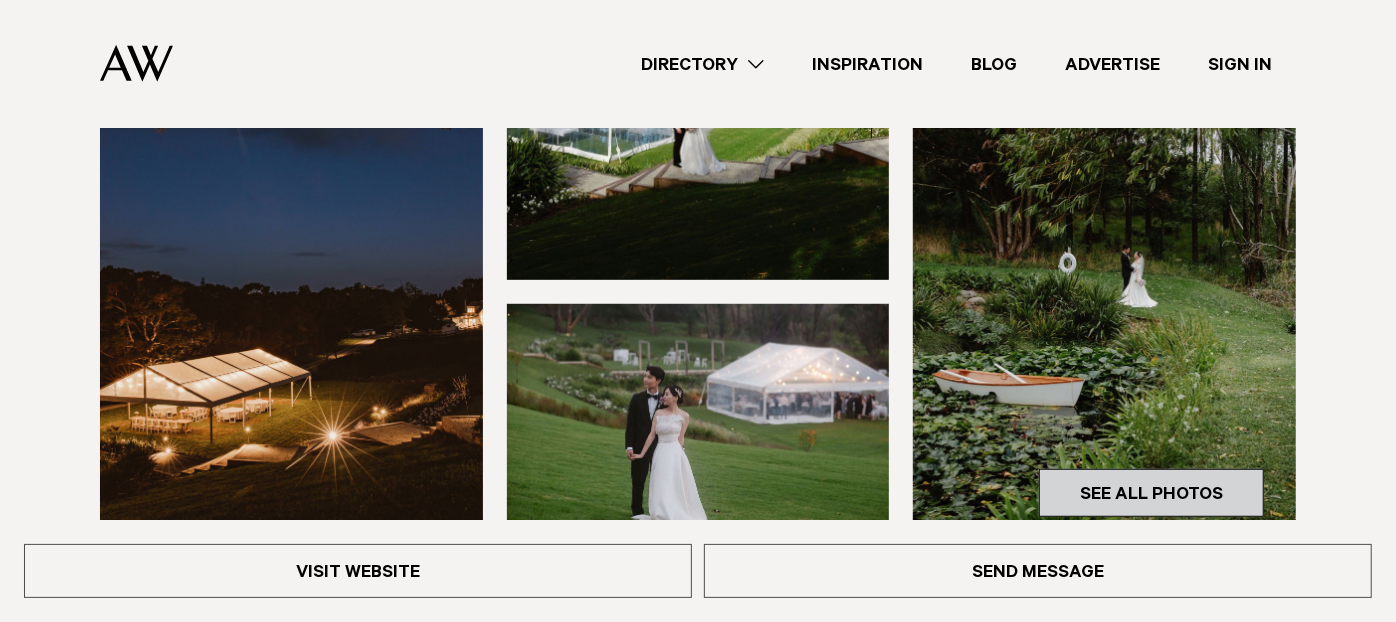 click on "See All Photos" at bounding box center (1151, 493) 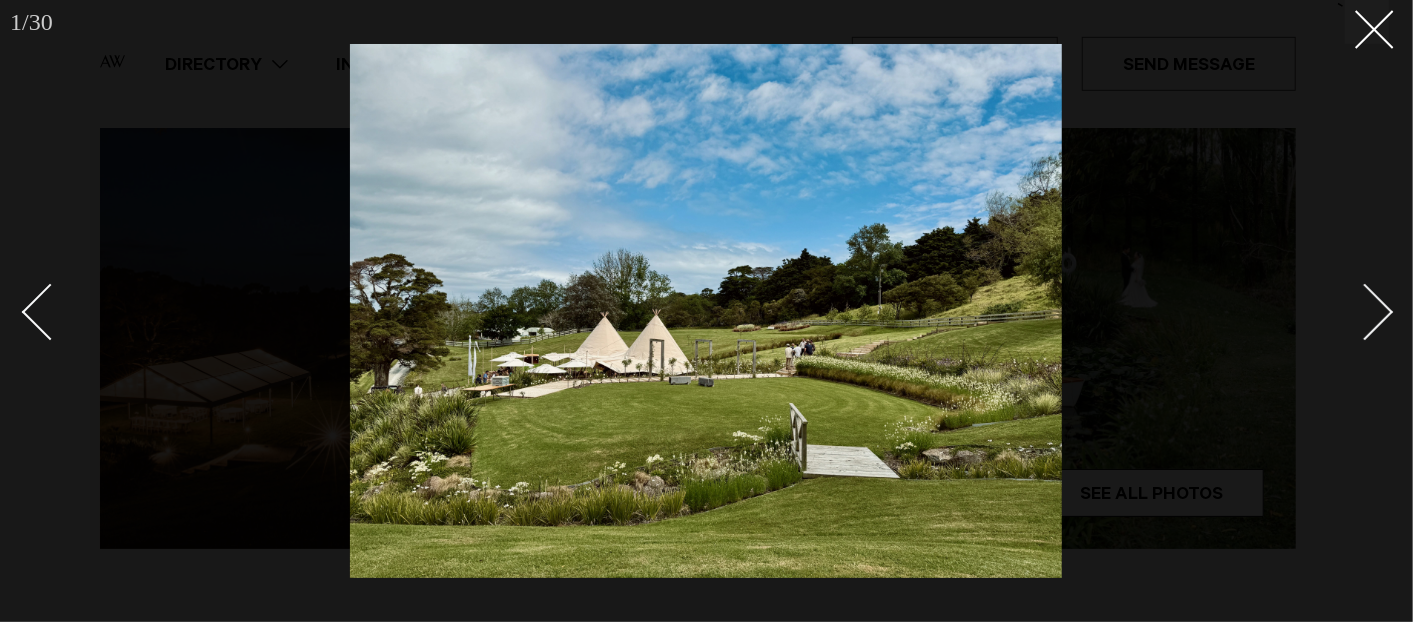 click at bounding box center (1365, 312) 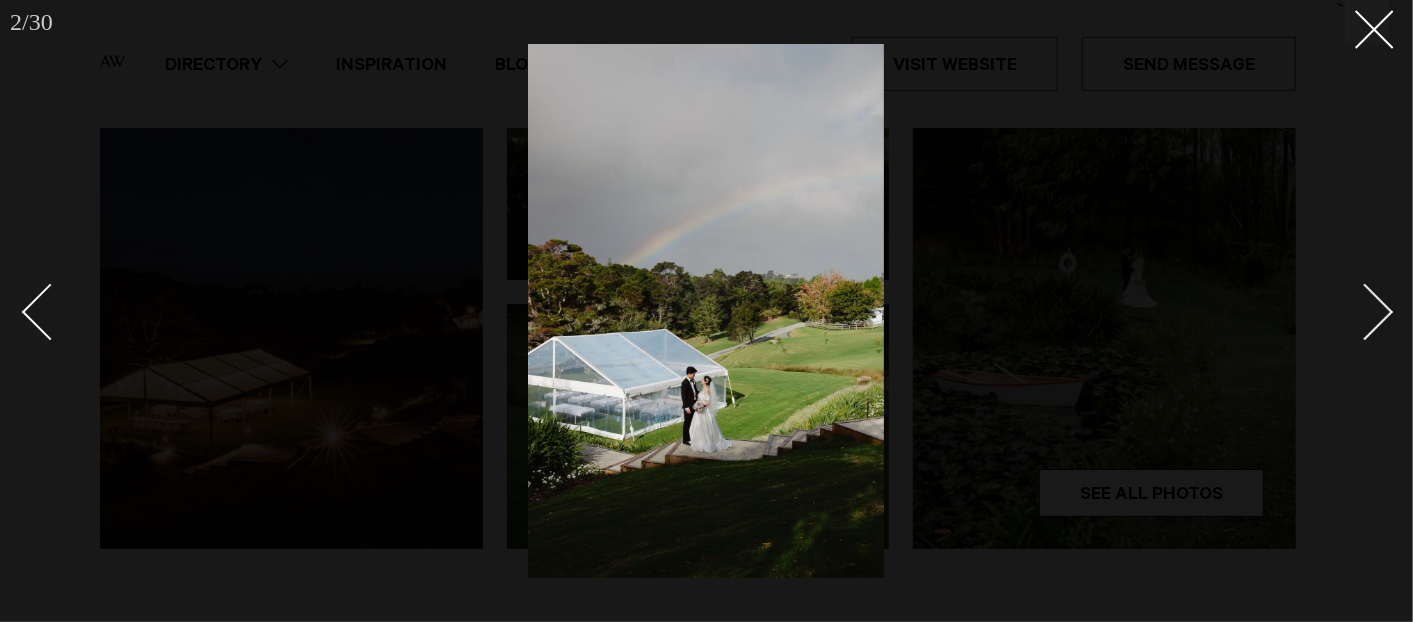 click at bounding box center (1365, 312) 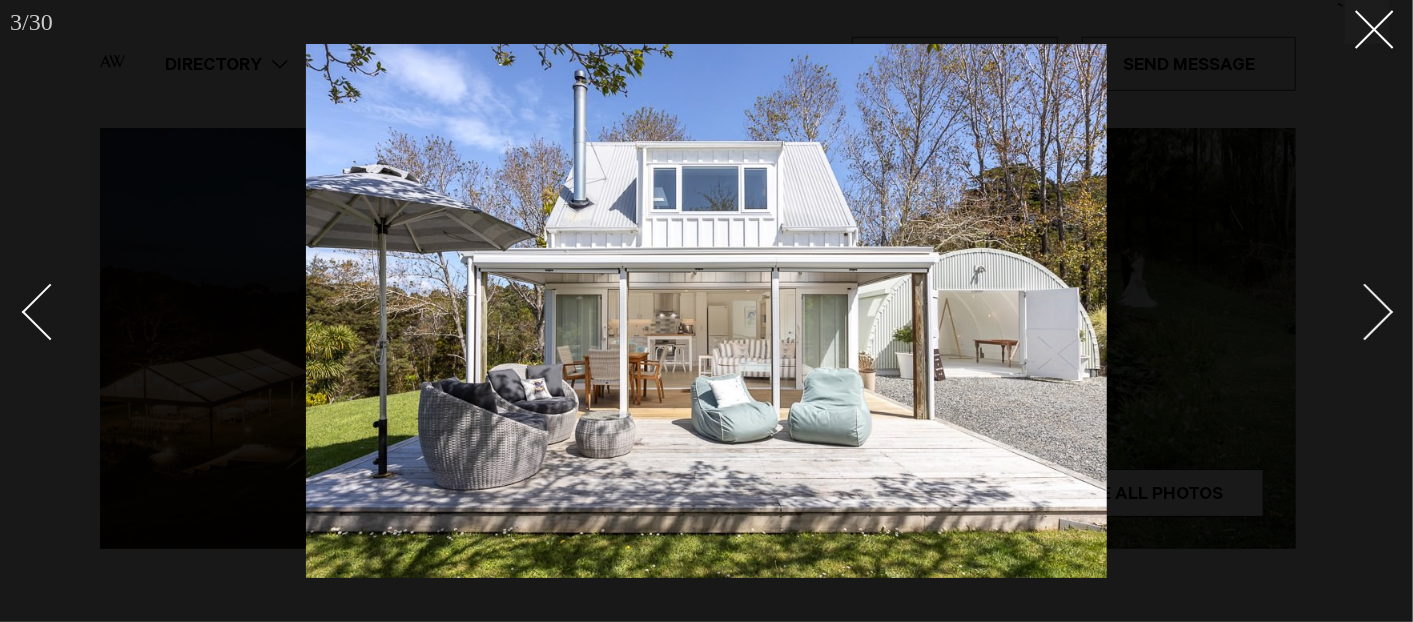 click at bounding box center [1365, 312] 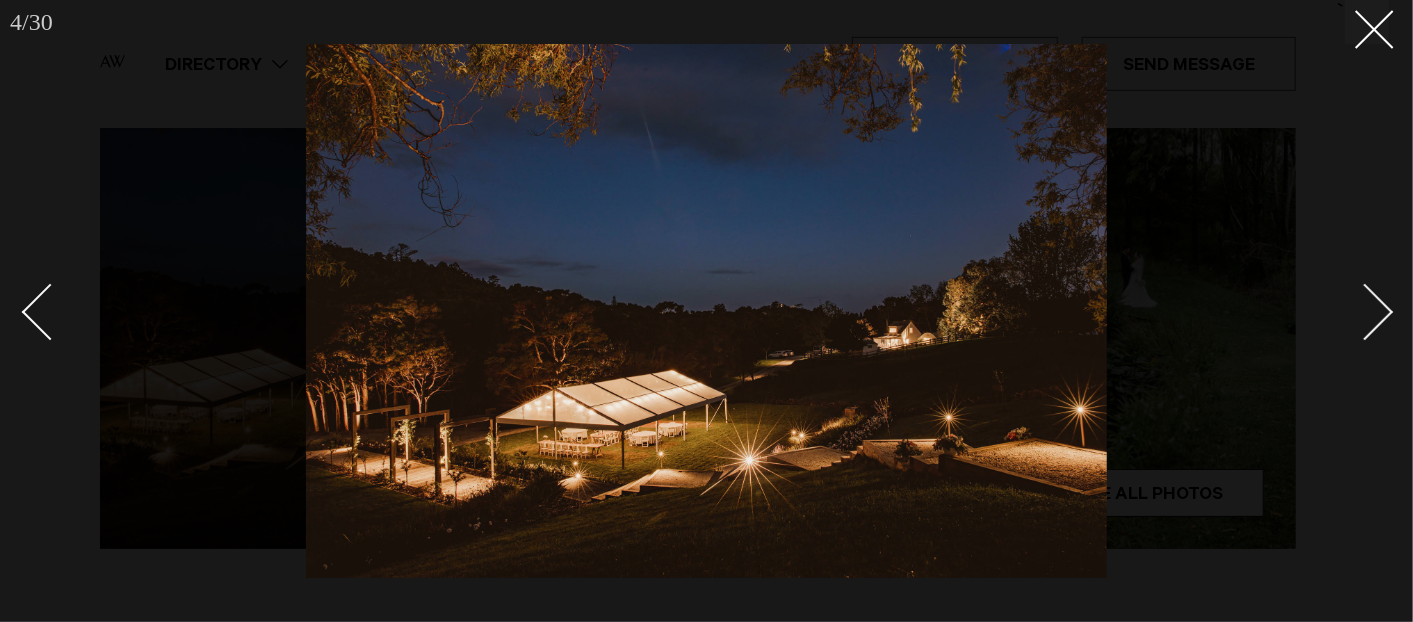 click at bounding box center (1365, 312) 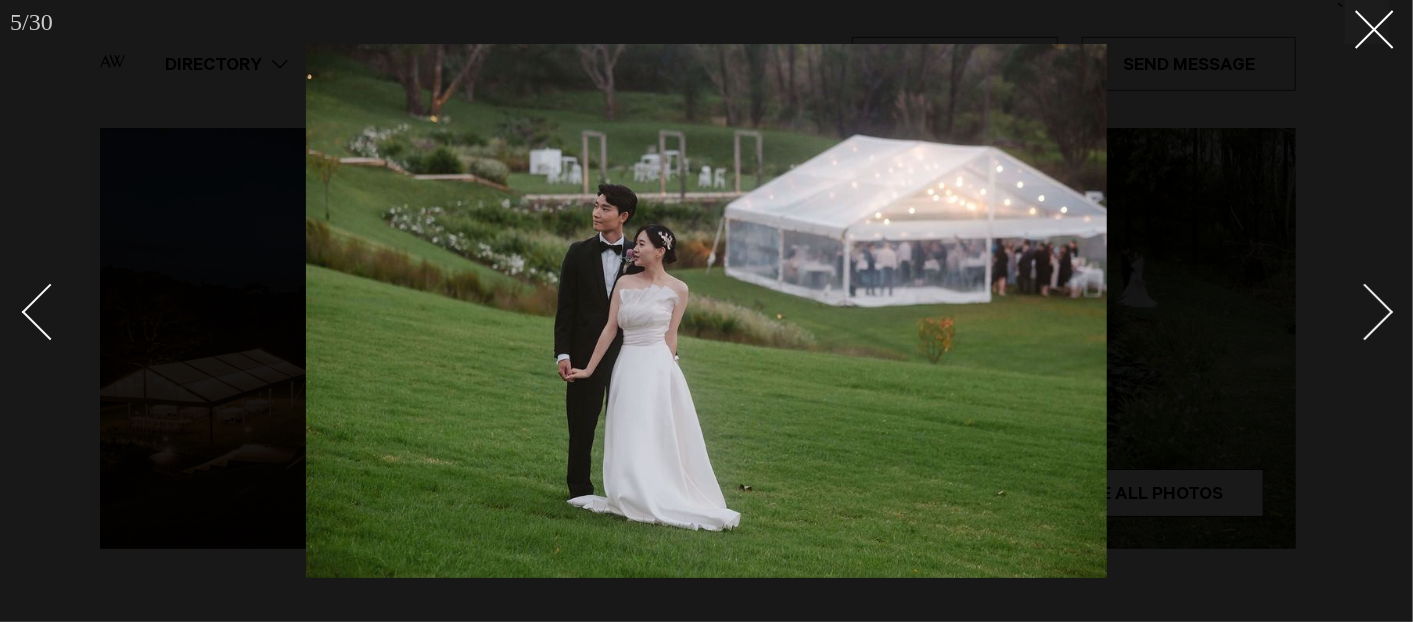 click at bounding box center [1365, 312] 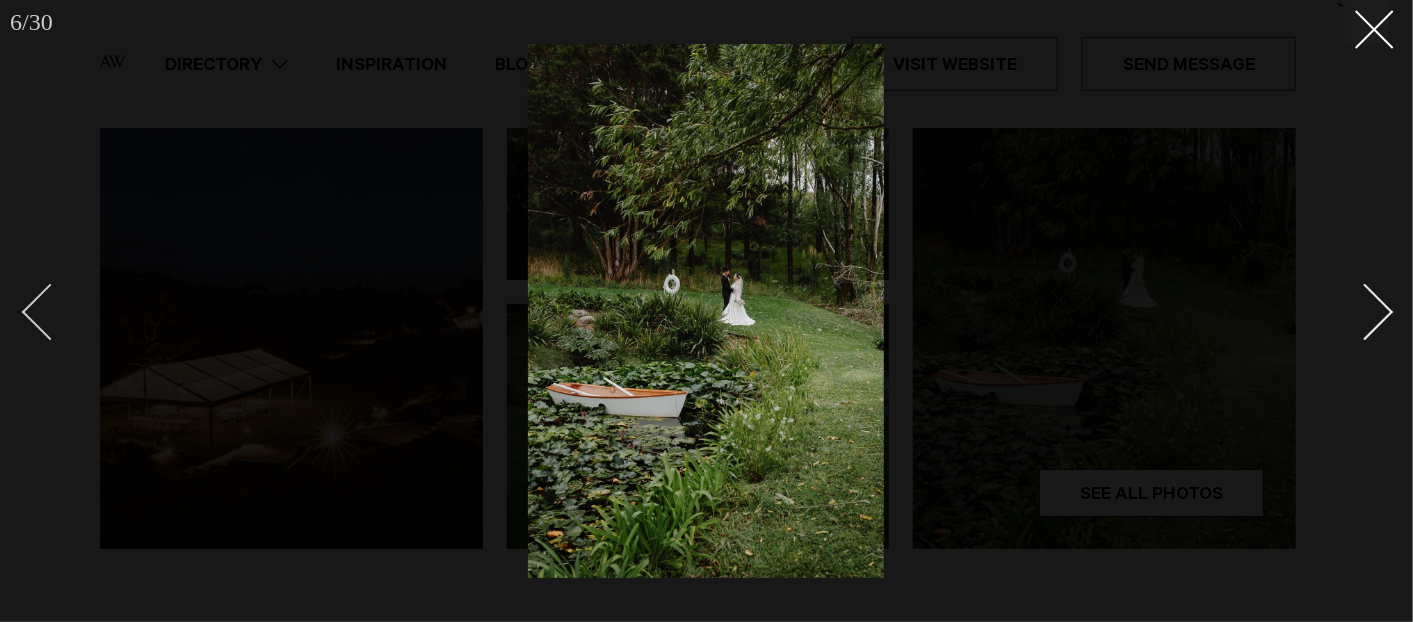 click at bounding box center [50, 312] 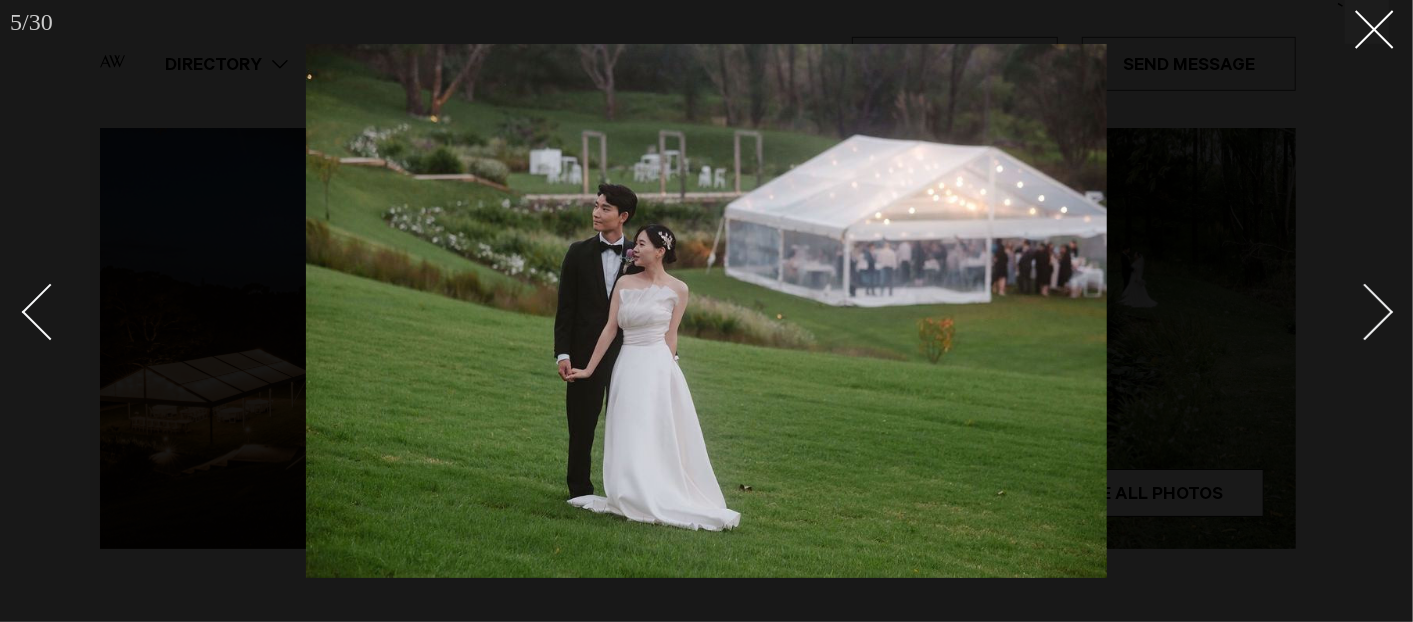 click at bounding box center (1365, 312) 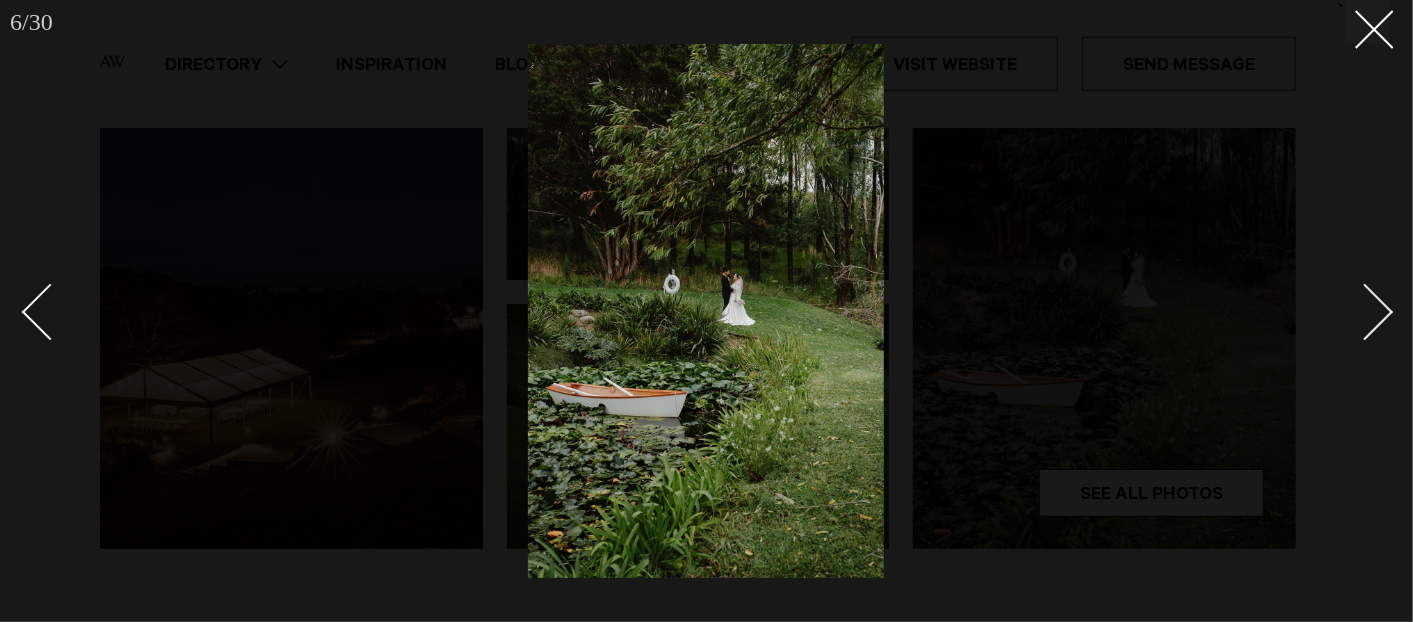 click at bounding box center (1365, 312) 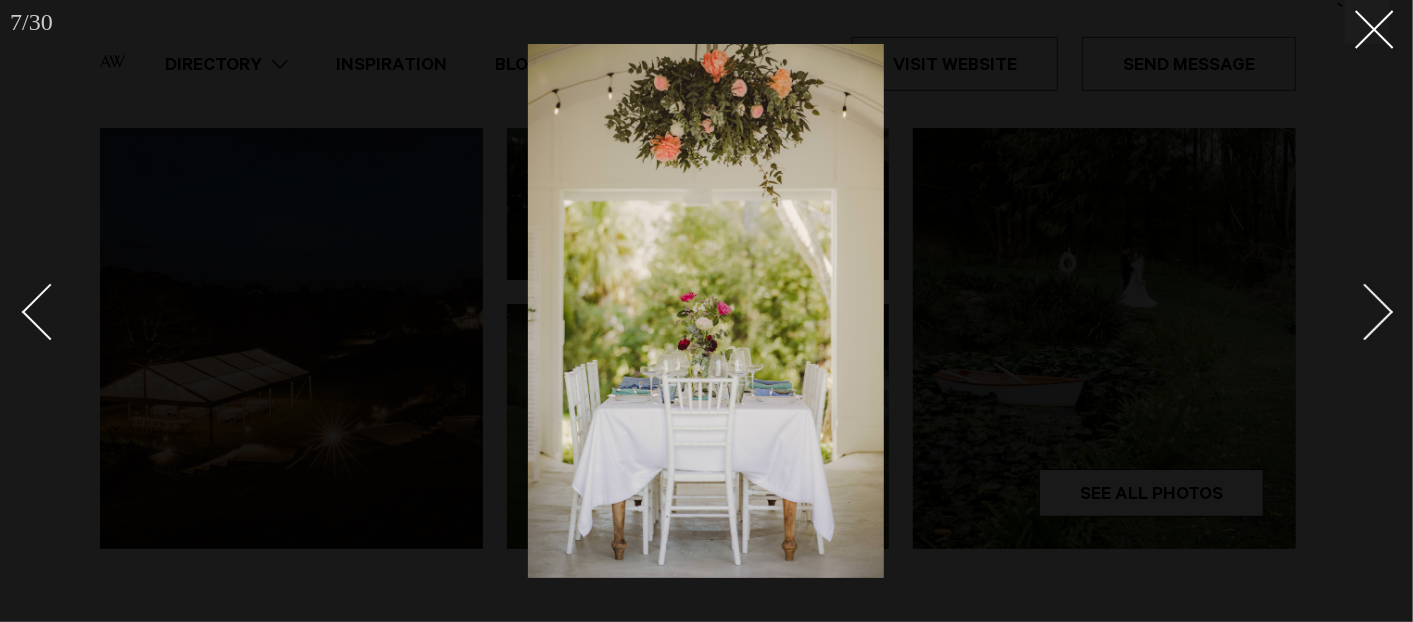 click at bounding box center [1365, 312] 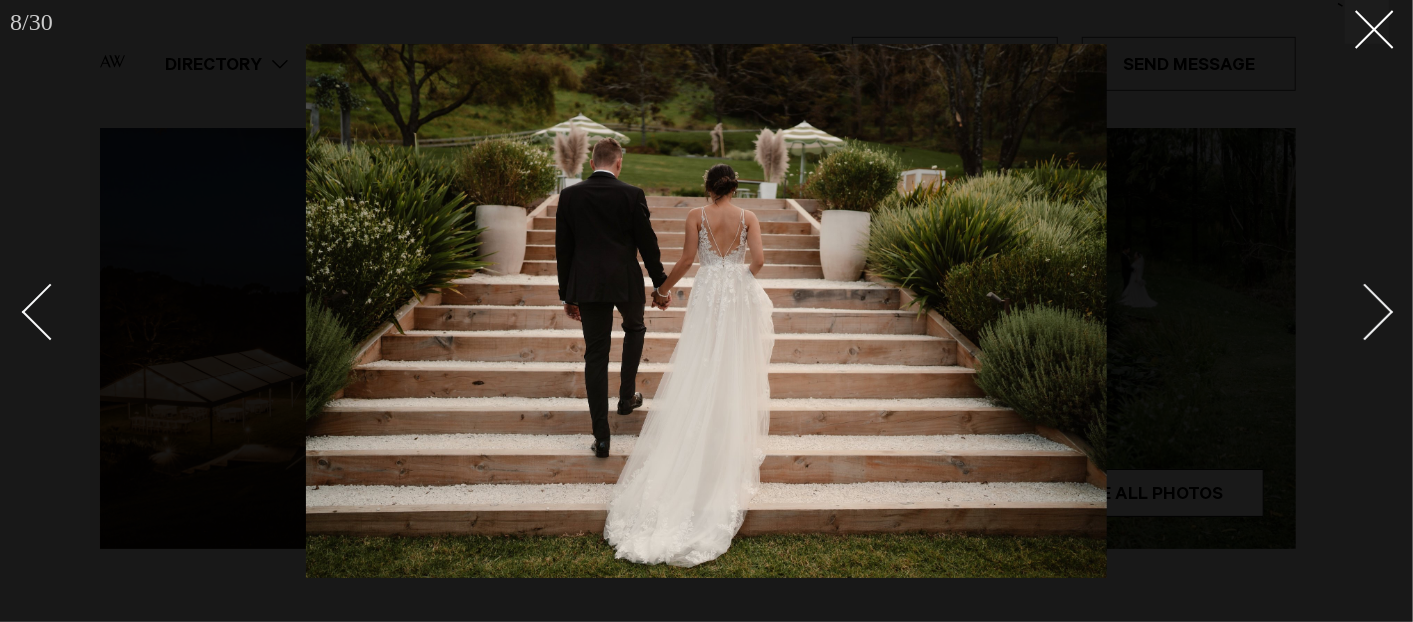 click at bounding box center [1365, 312] 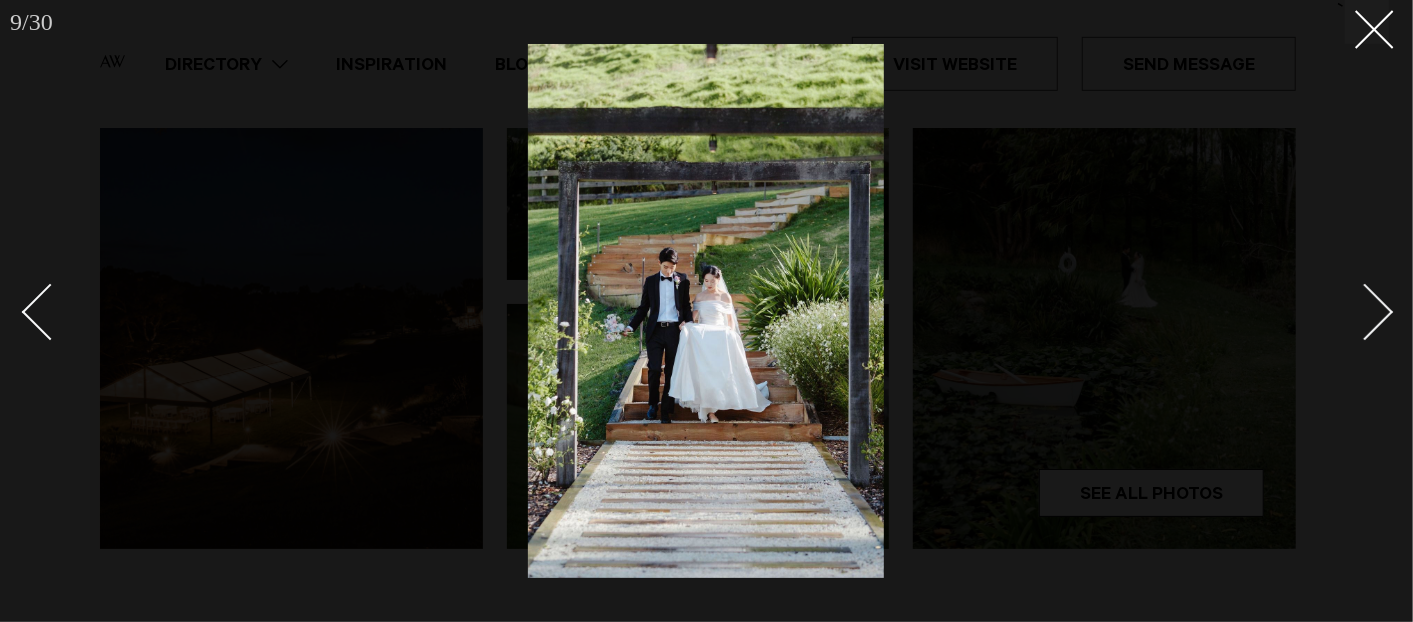 click at bounding box center [1365, 312] 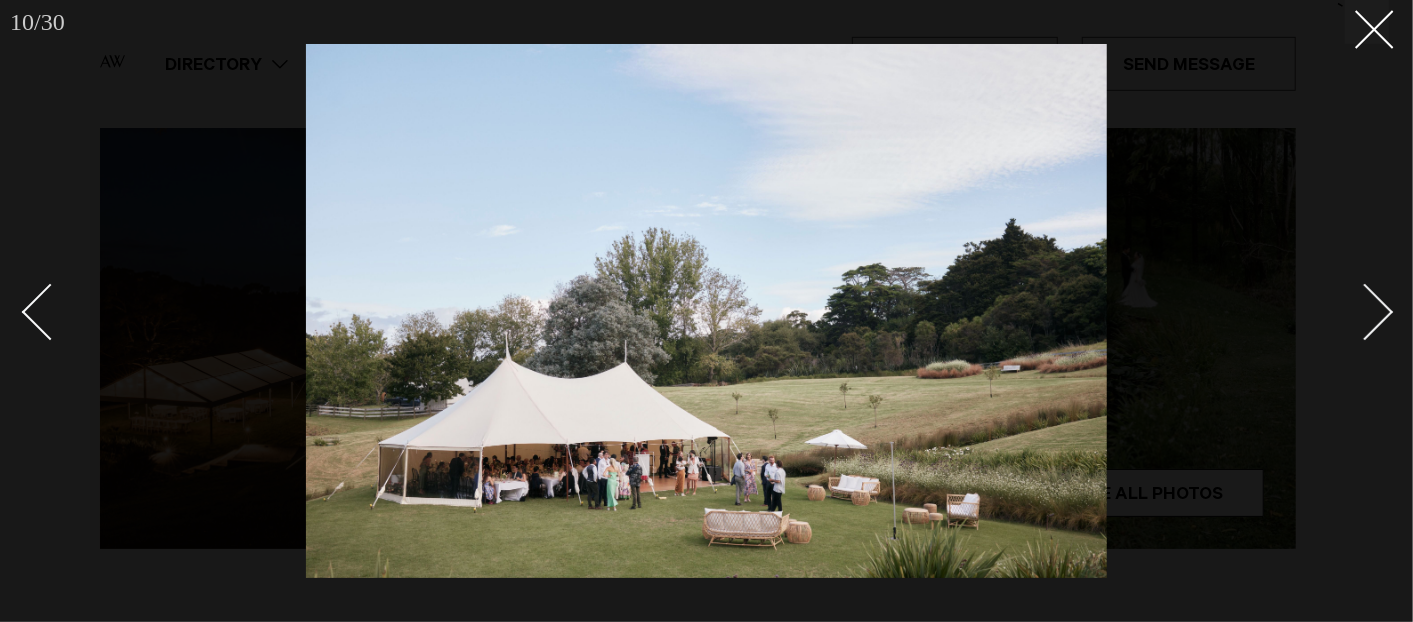 click at bounding box center [1365, 312] 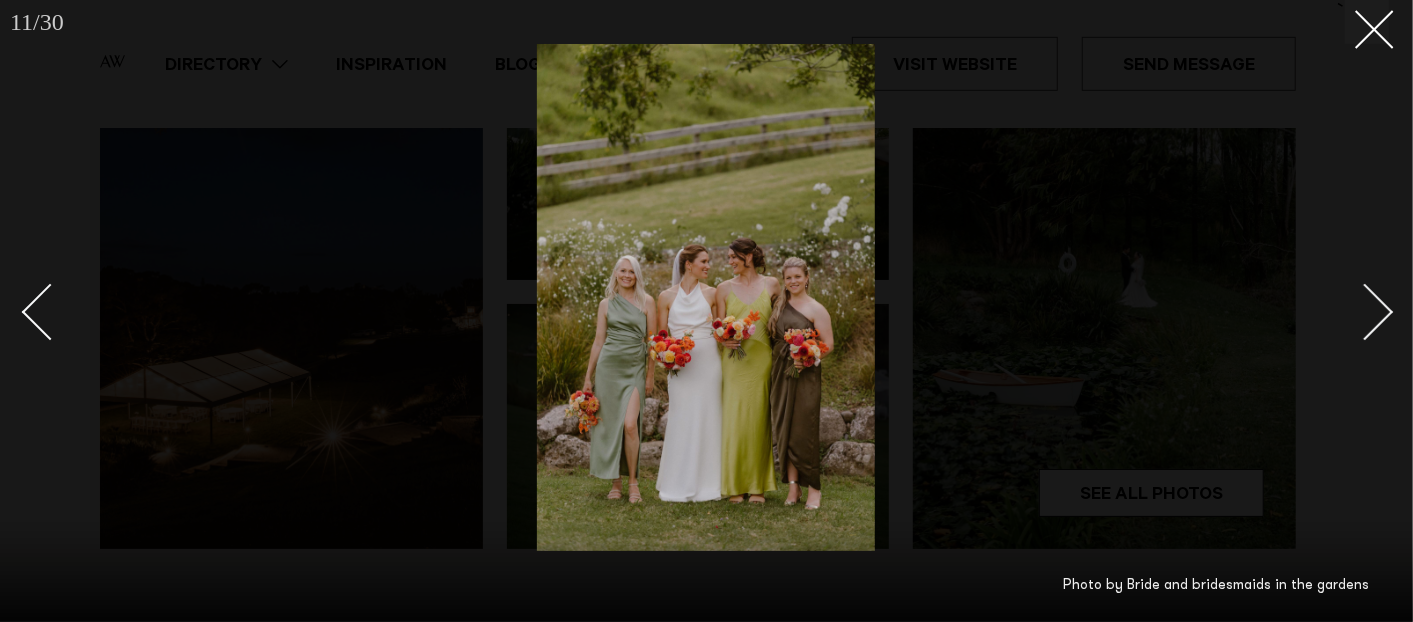 click at bounding box center (1365, 312) 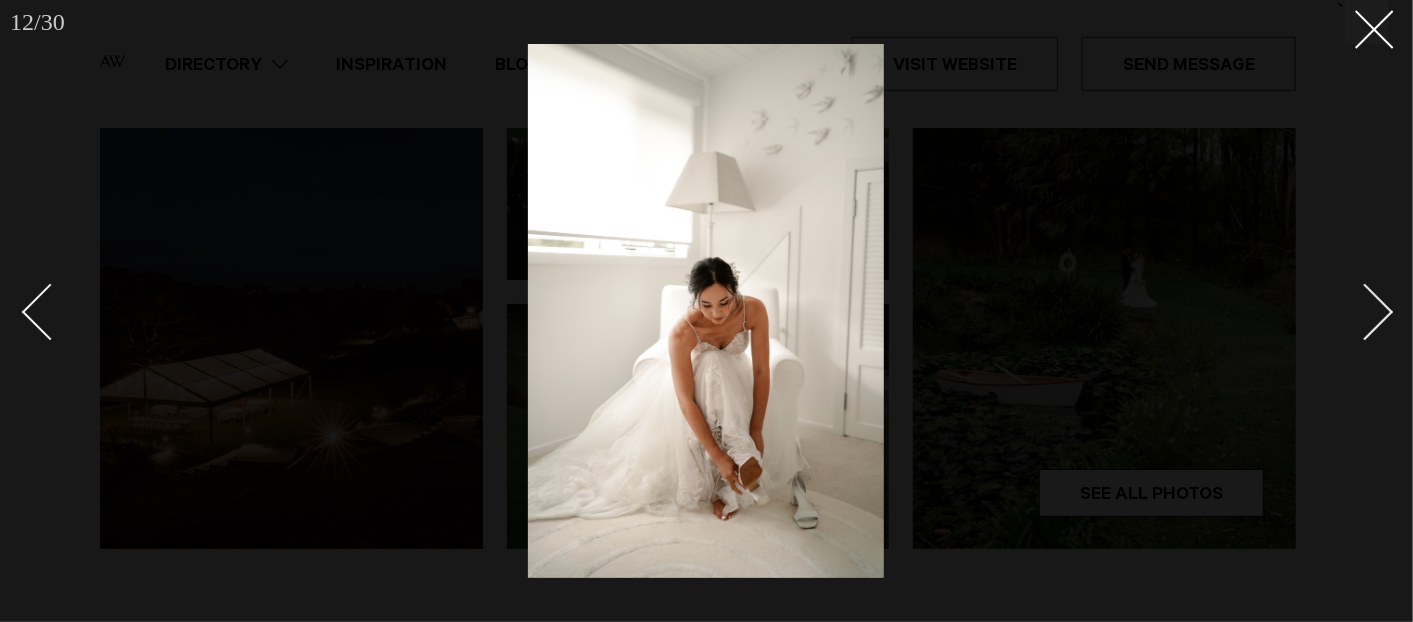 click at bounding box center (1365, 312) 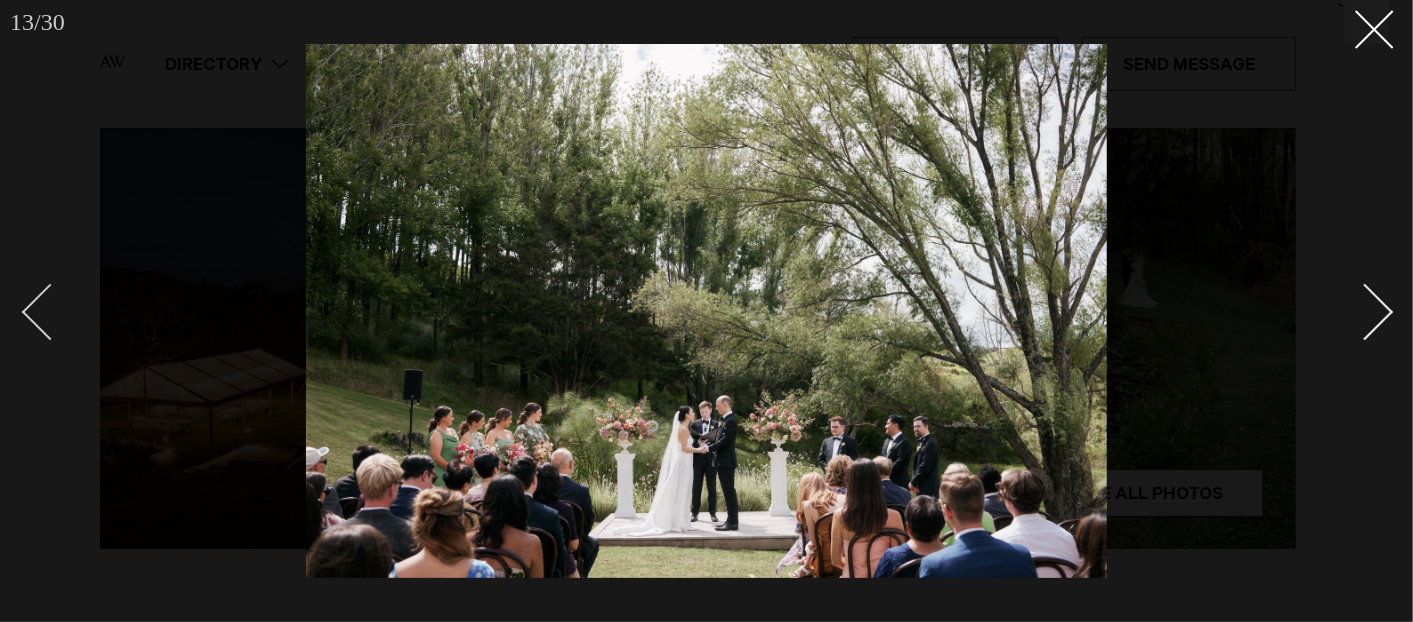 click at bounding box center [50, 312] 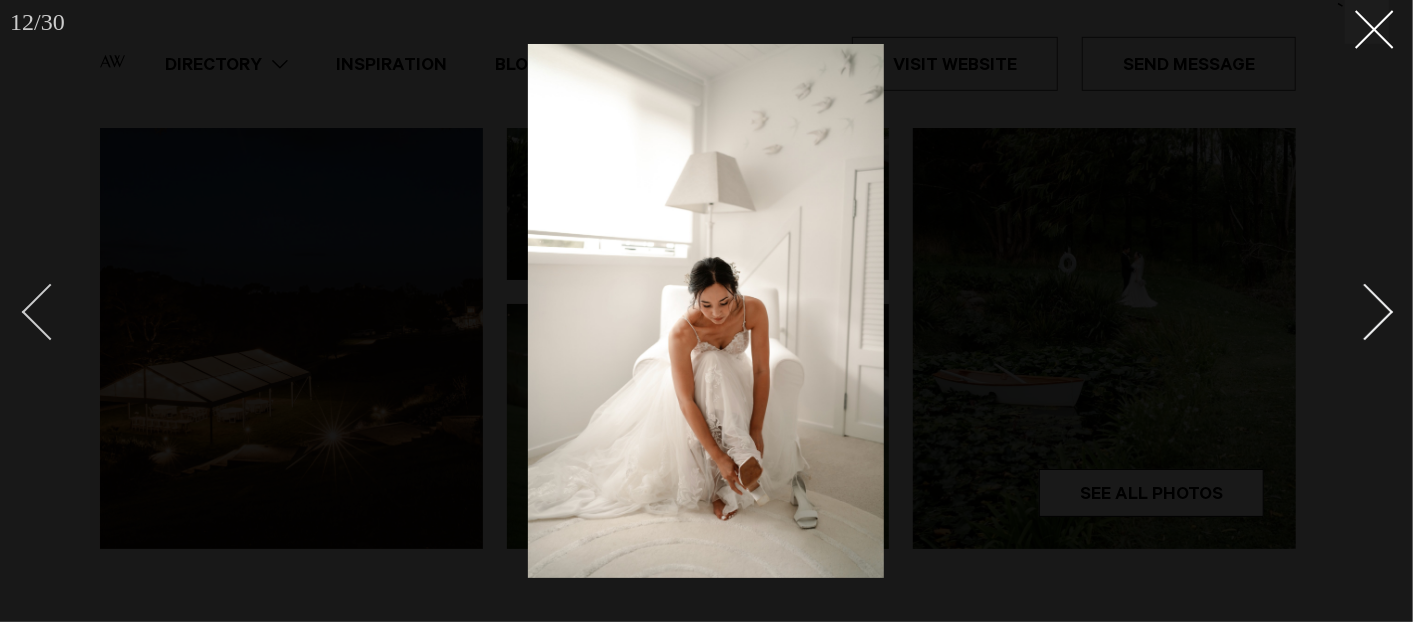 click at bounding box center [50, 312] 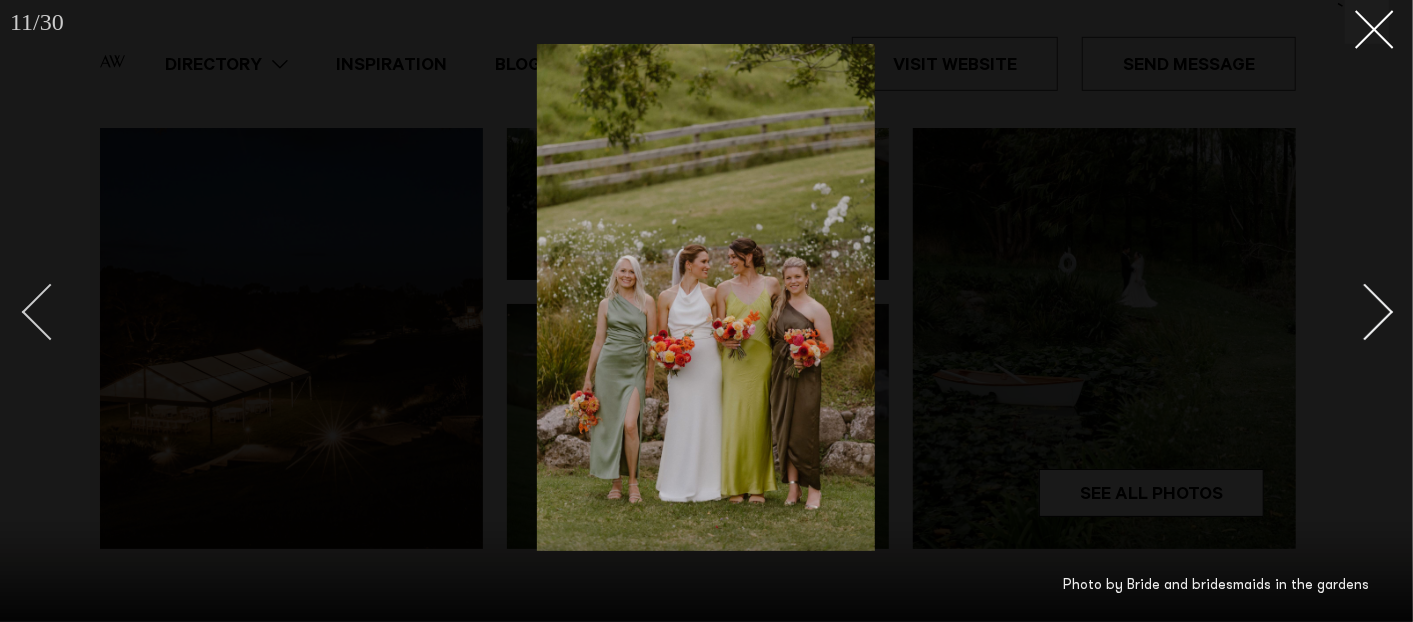 click at bounding box center (50, 312) 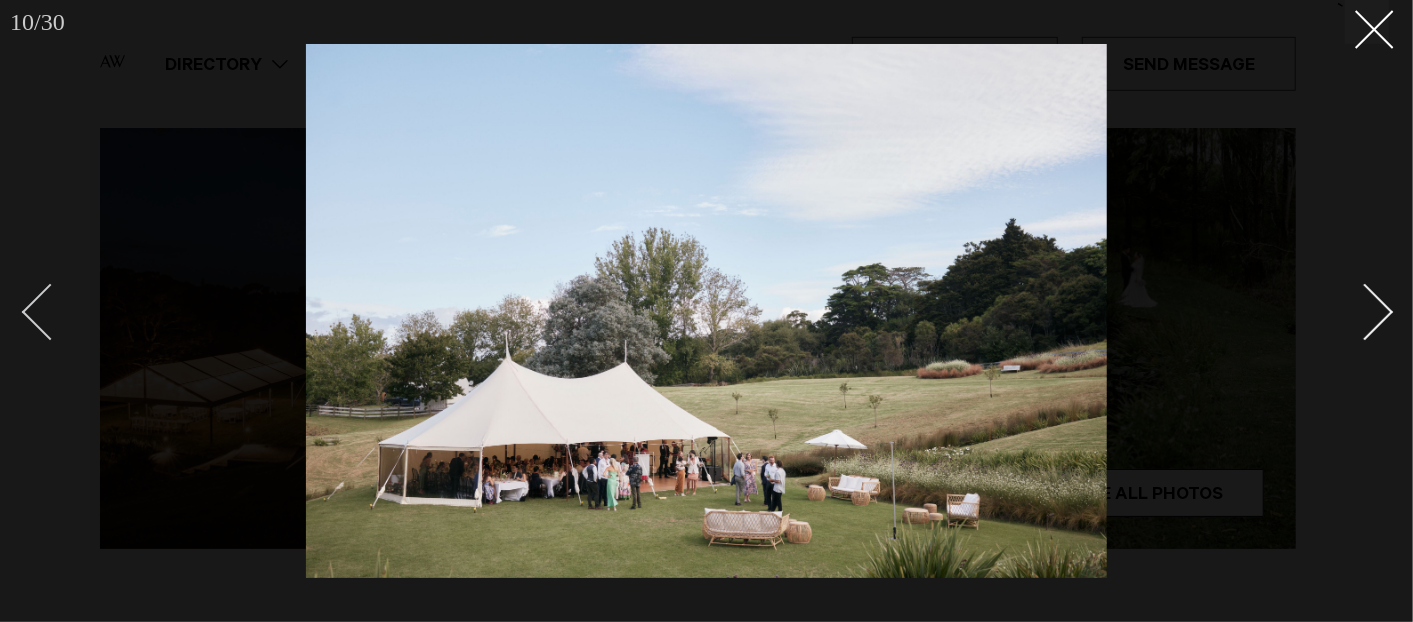 click at bounding box center [50, 312] 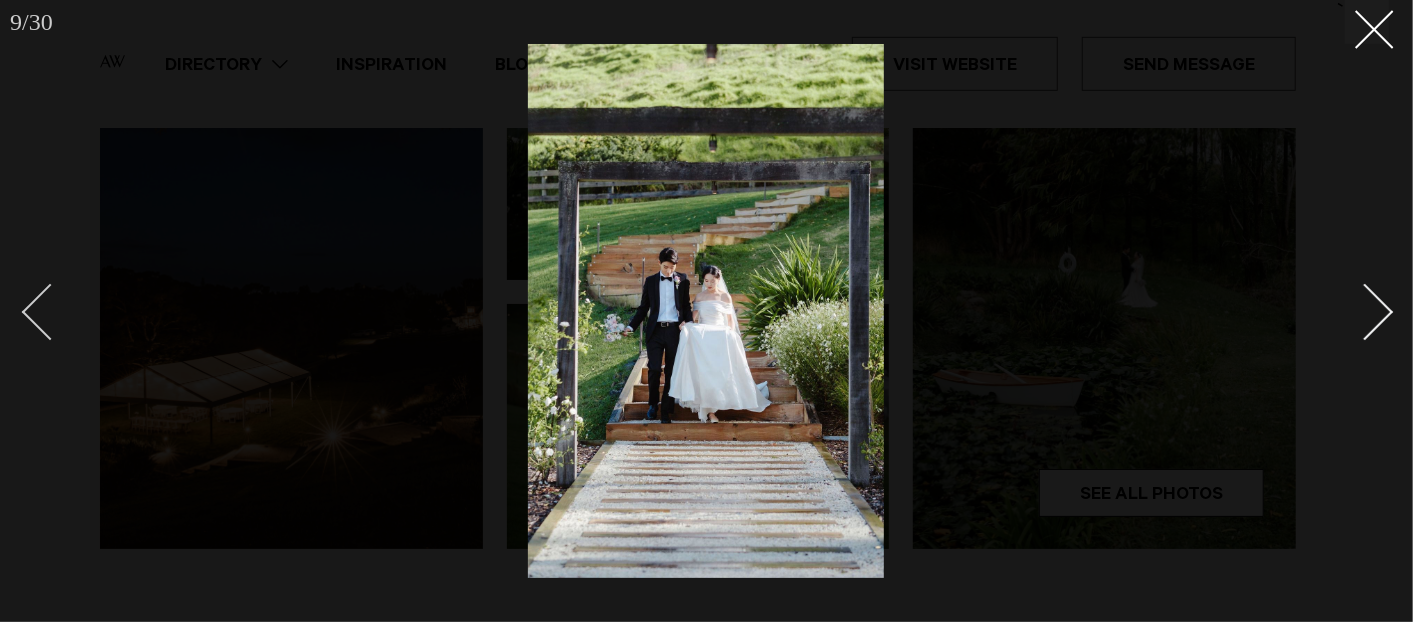 click at bounding box center (50, 312) 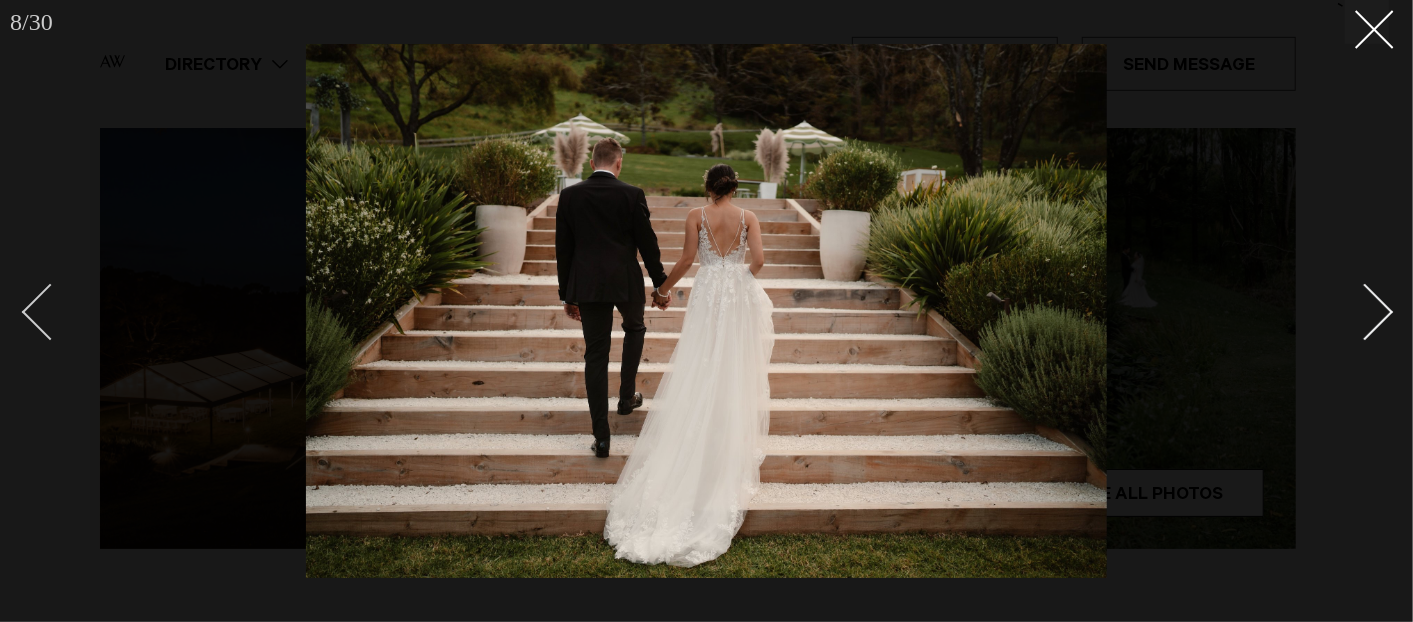 click at bounding box center (50, 312) 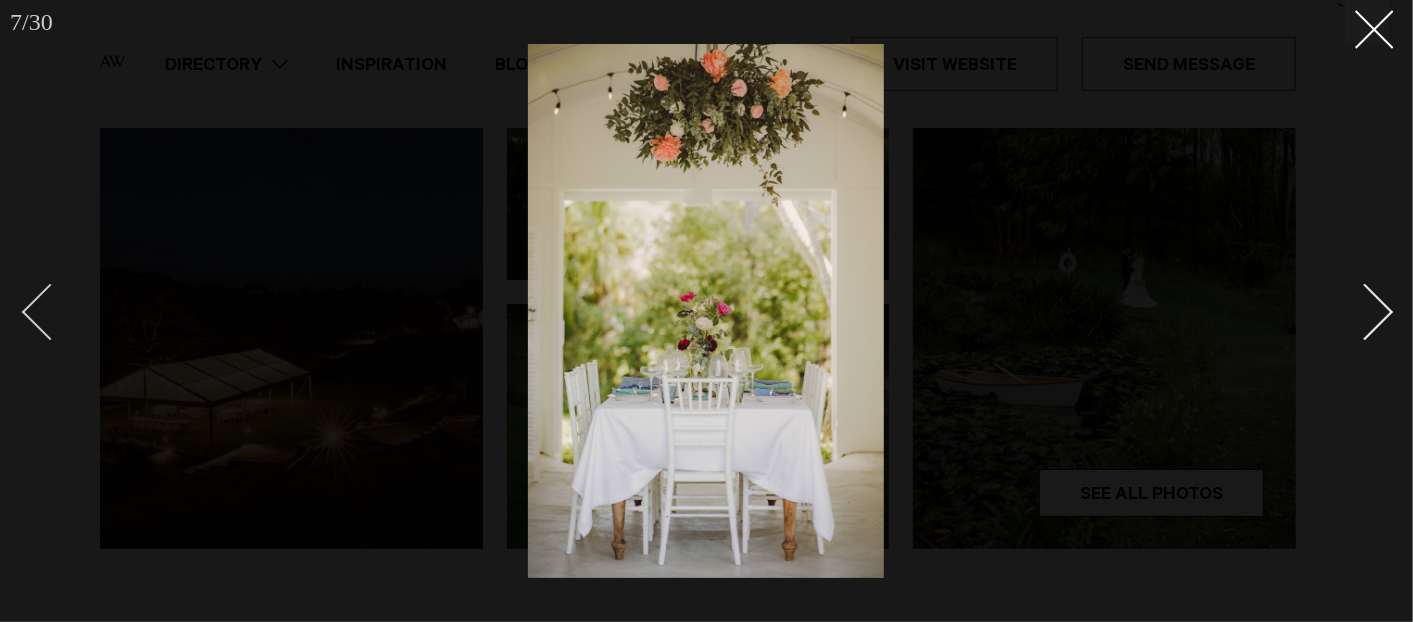 click at bounding box center (50, 312) 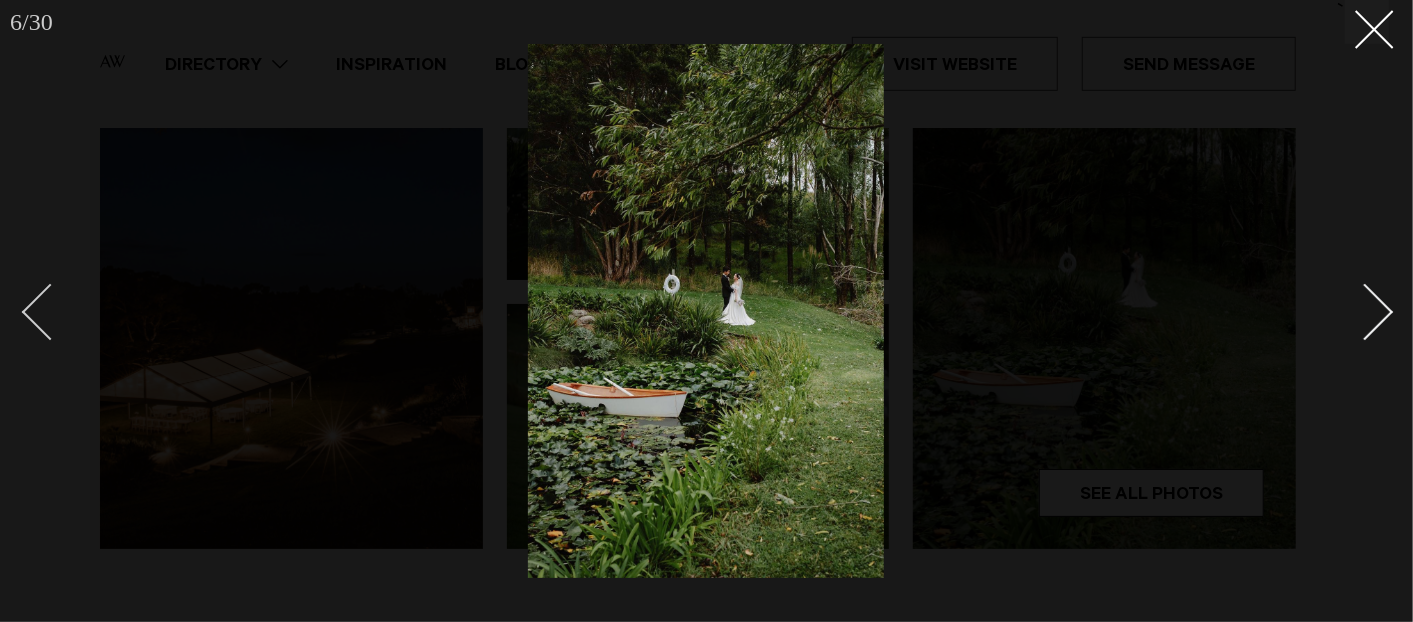 click at bounding box center (50, 312) 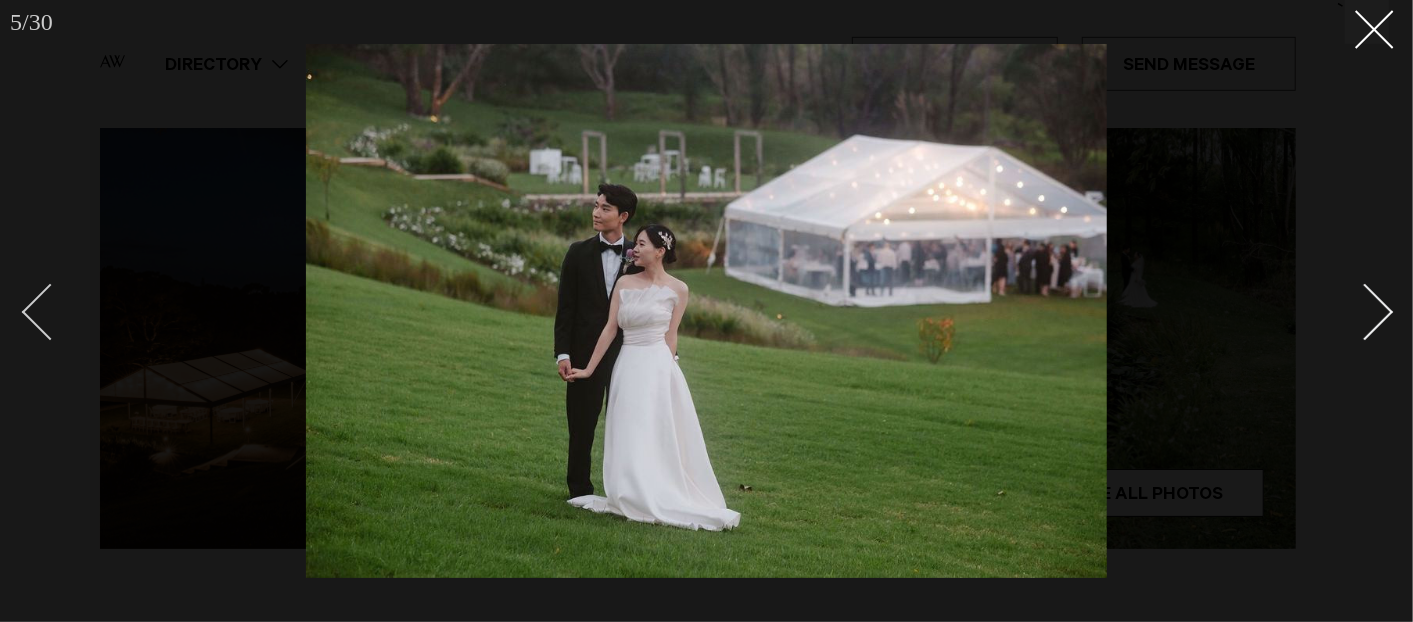 click at bounding box center [50, 312] 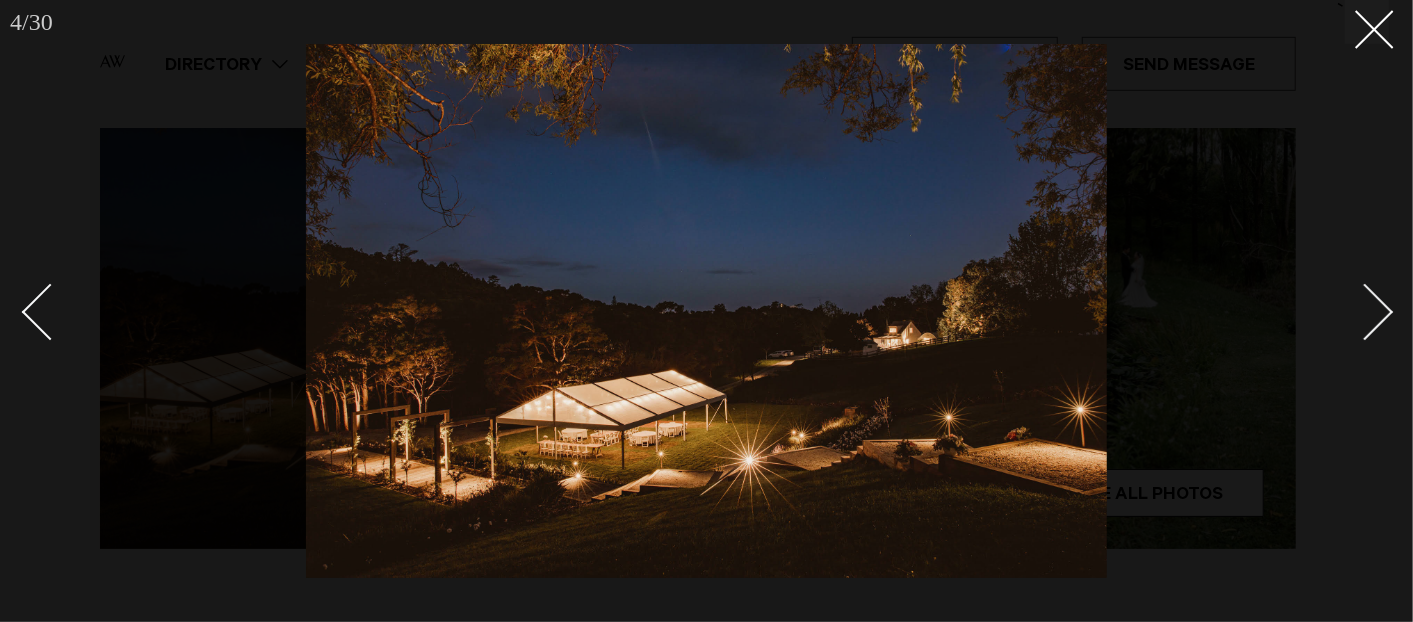 click at bounding box center [1354, 311] 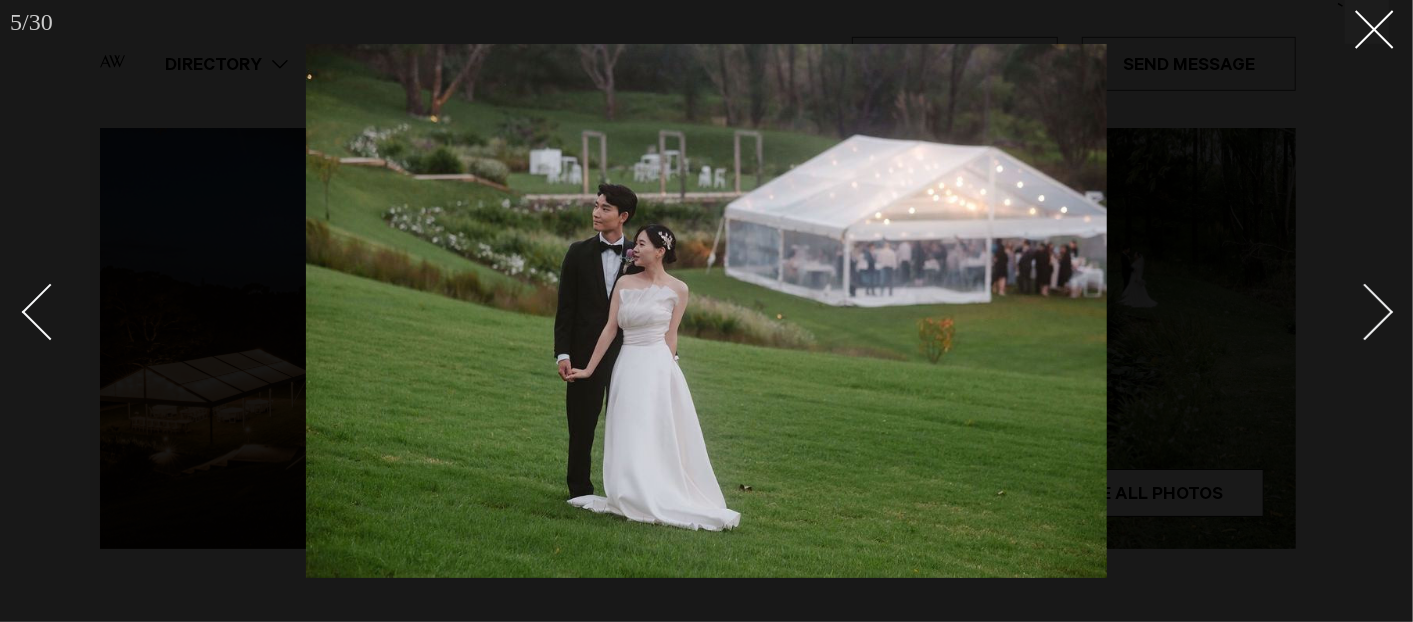 click at bounding box center (1354, 311) 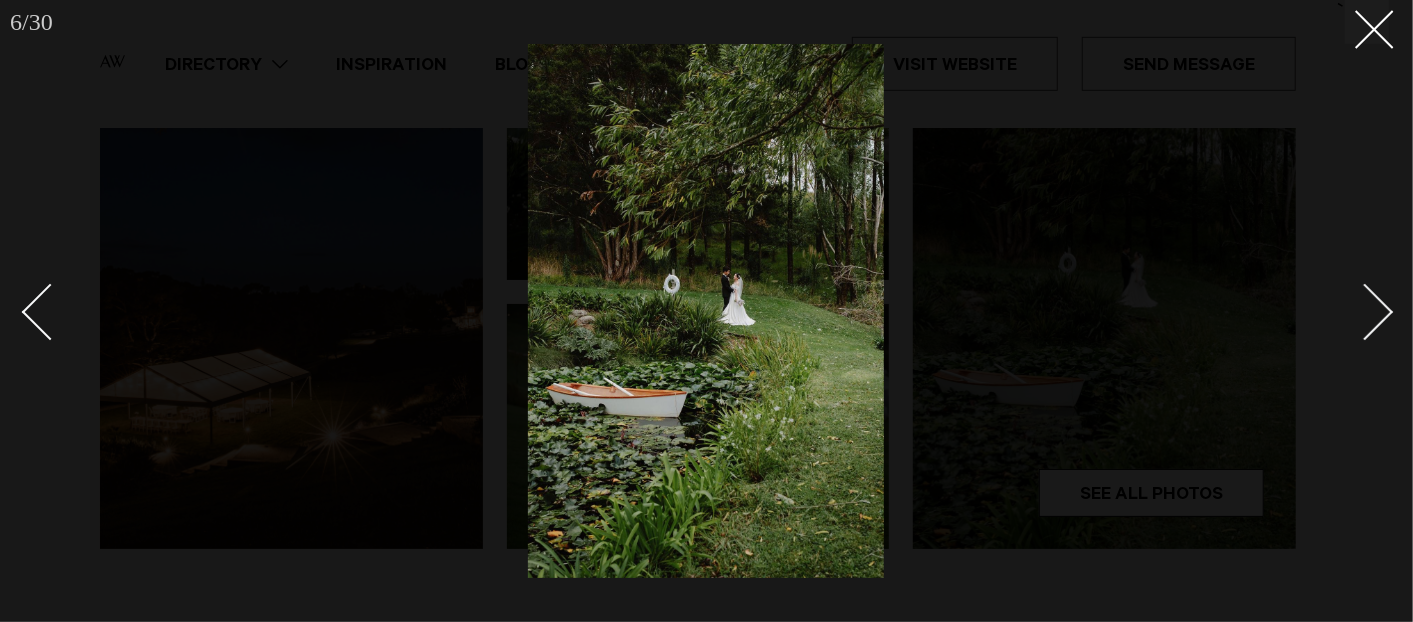 click at bounding box center [1354, 311] 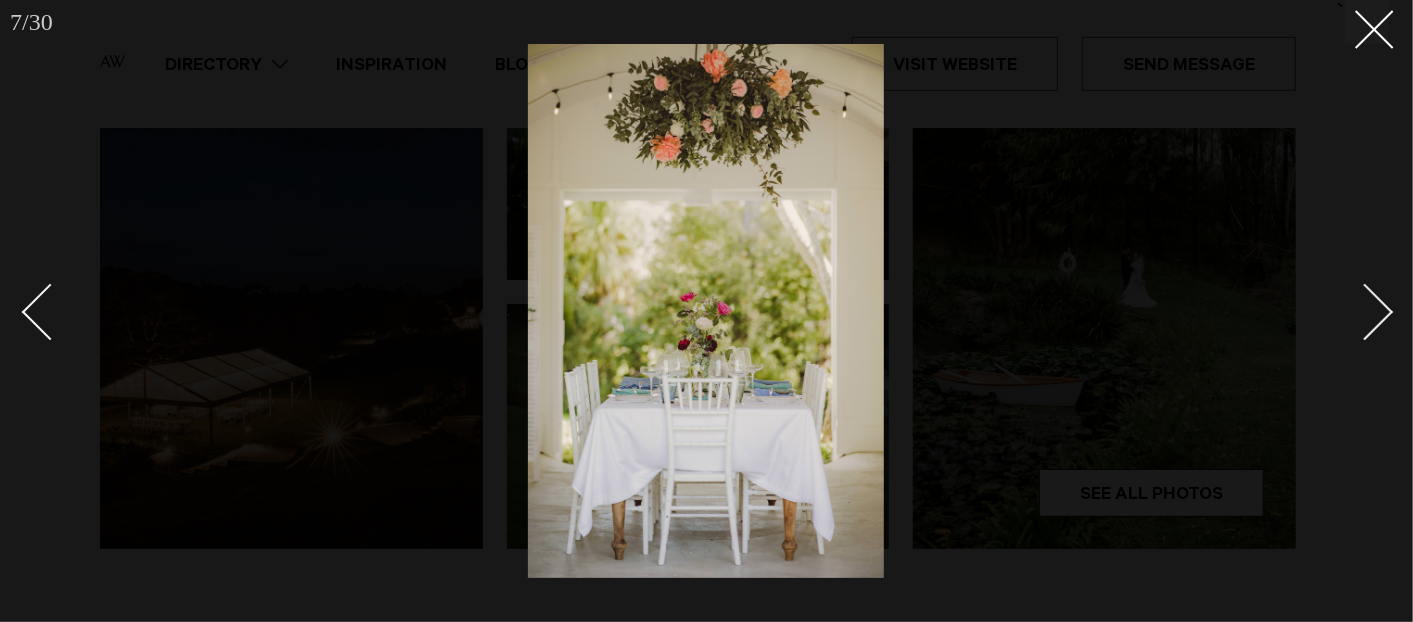 click at bounding box center [1354, 311] 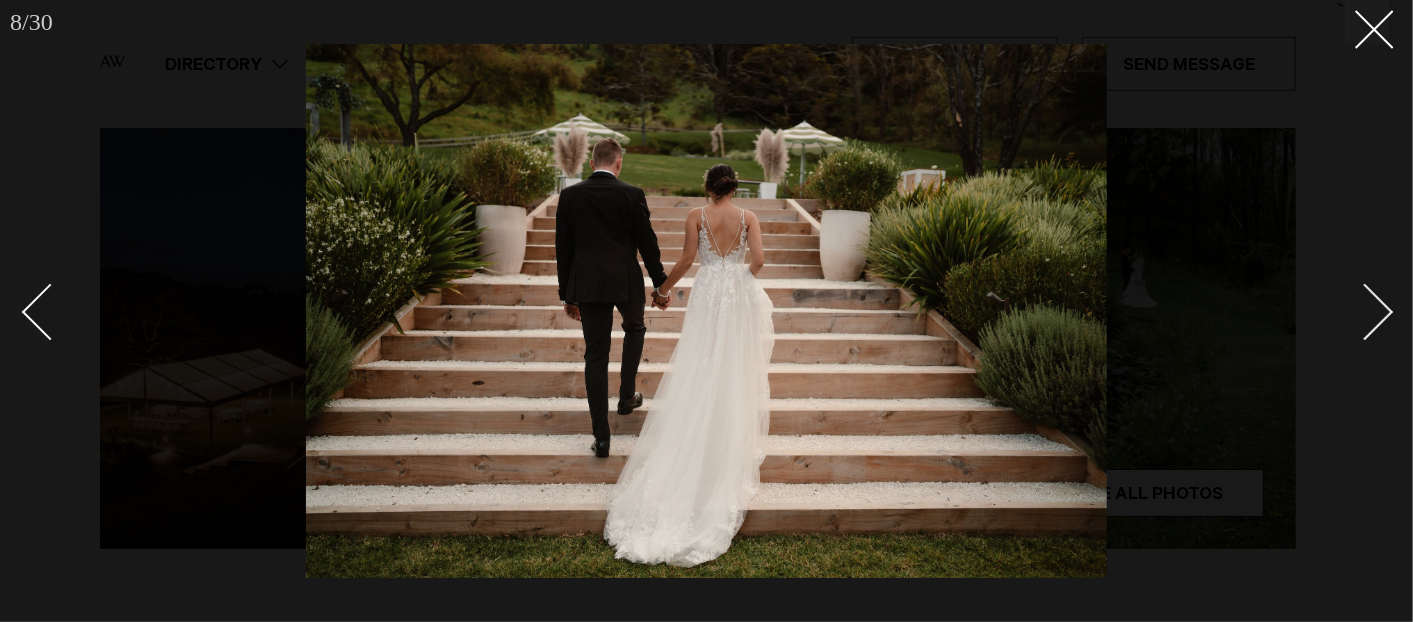 click at bounding box center (1354, 311) 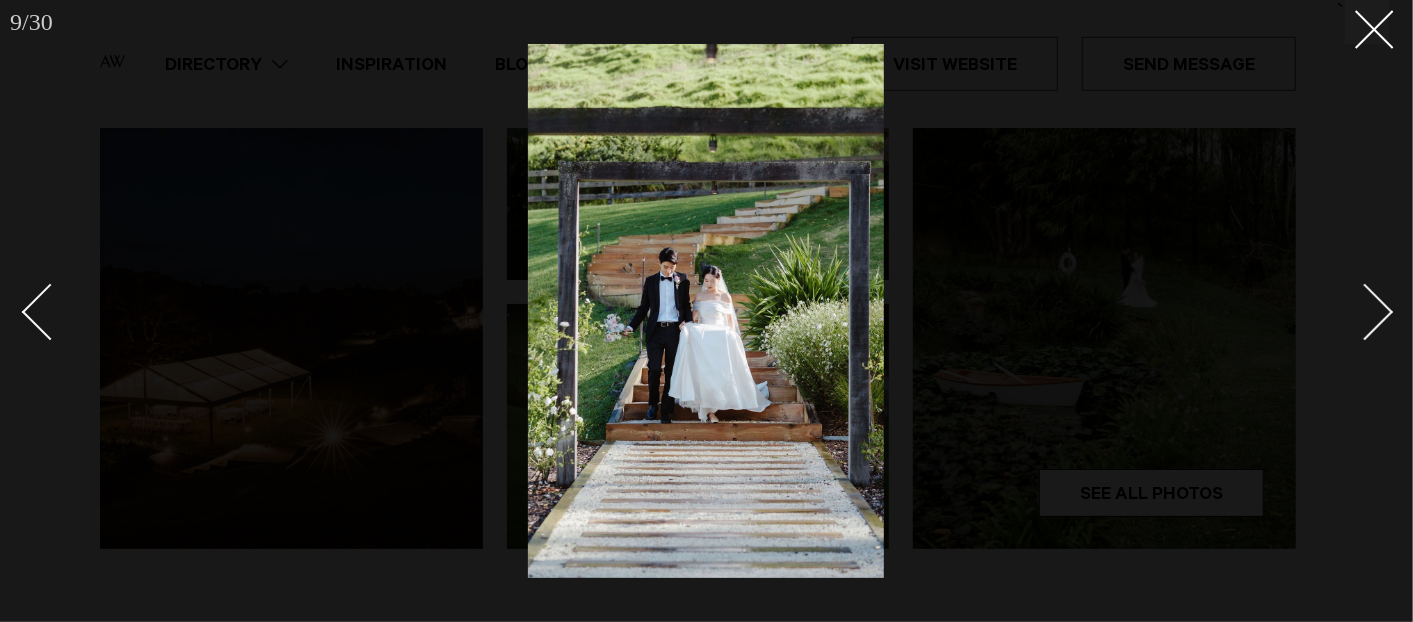 click at bounding box center (1354, 311) 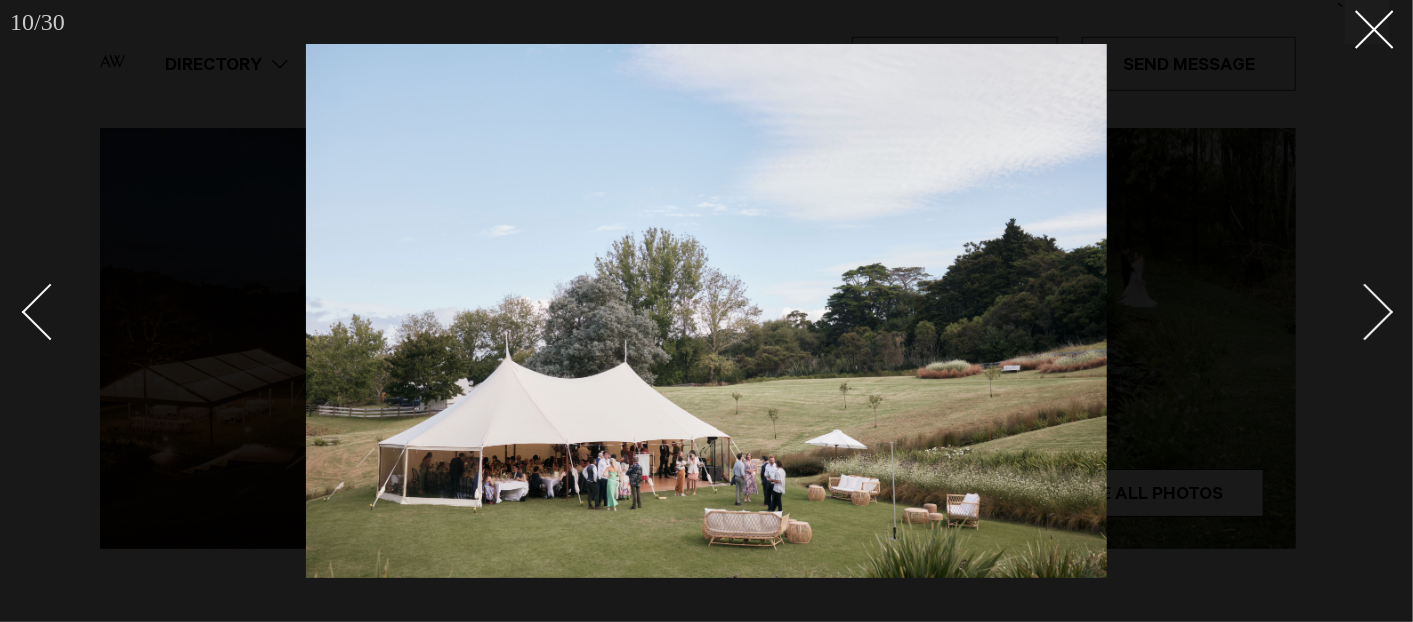 click at bounding box center (1354, 311) 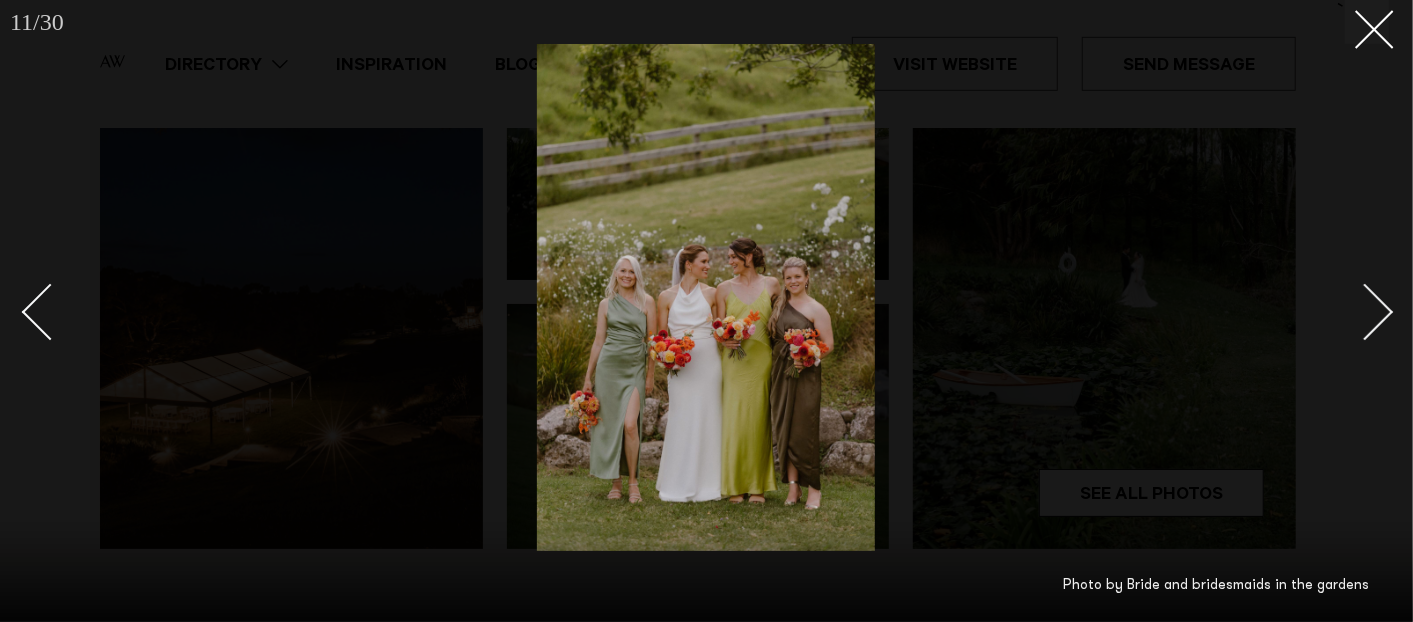 click at bounding box center [1354, 311] 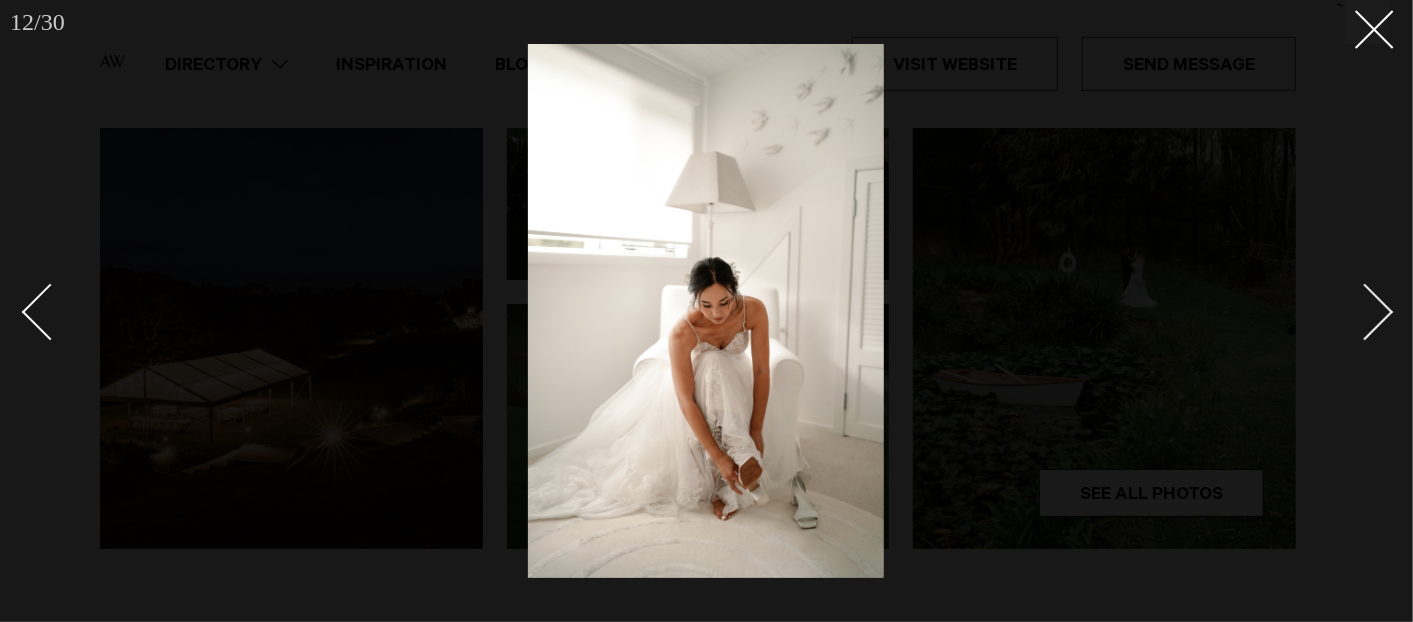 click at bounding box center (1354, 311) 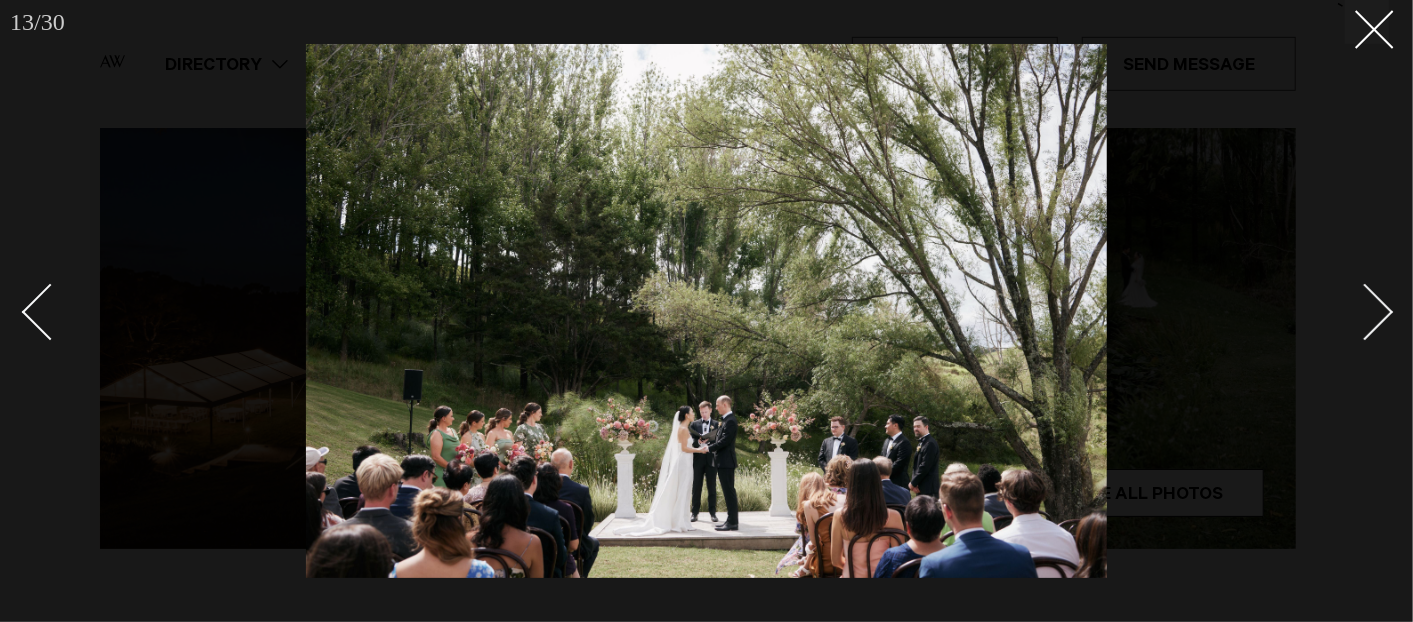 click at bounding box center (1354, 311) 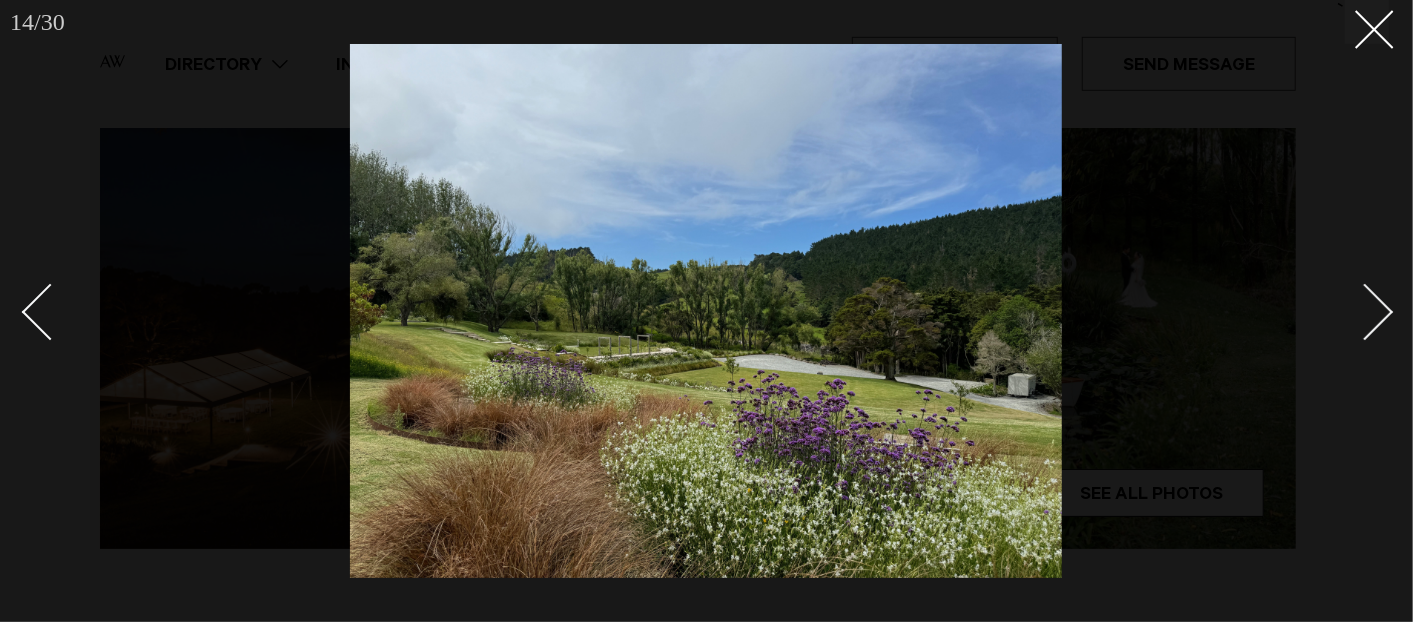 click at bounding box center (1354, 311) 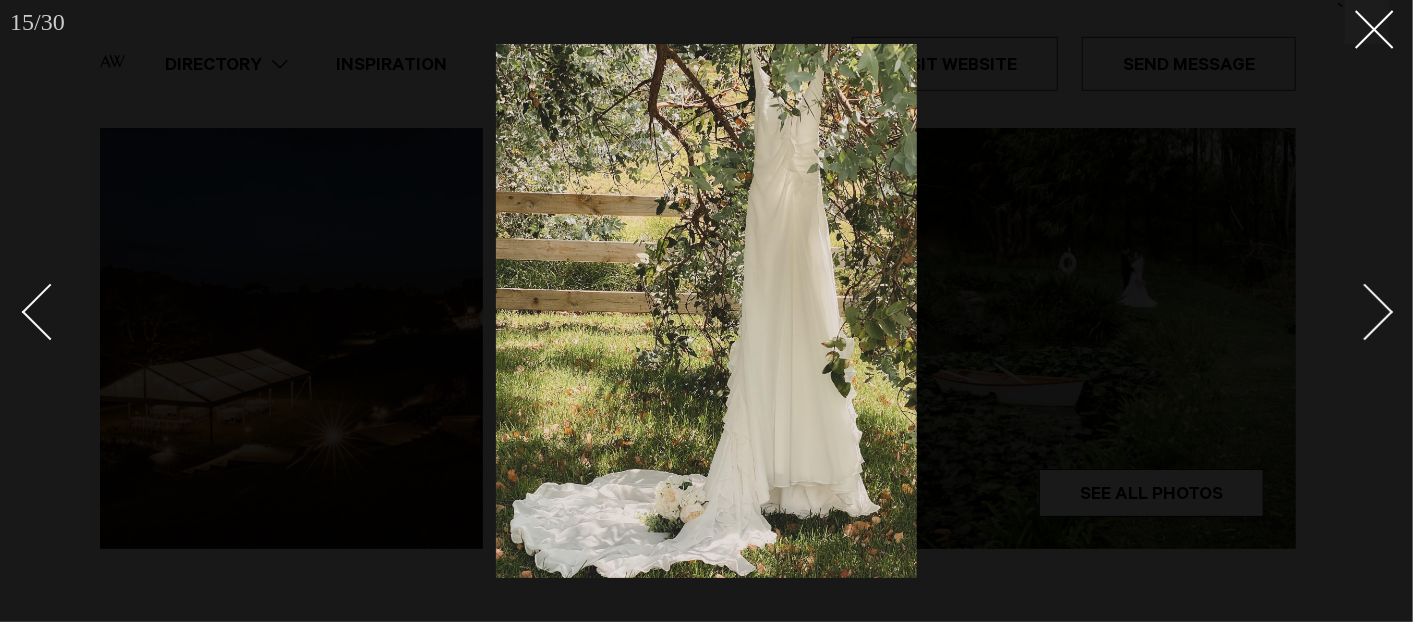 click at bounding box center (1354, 311) 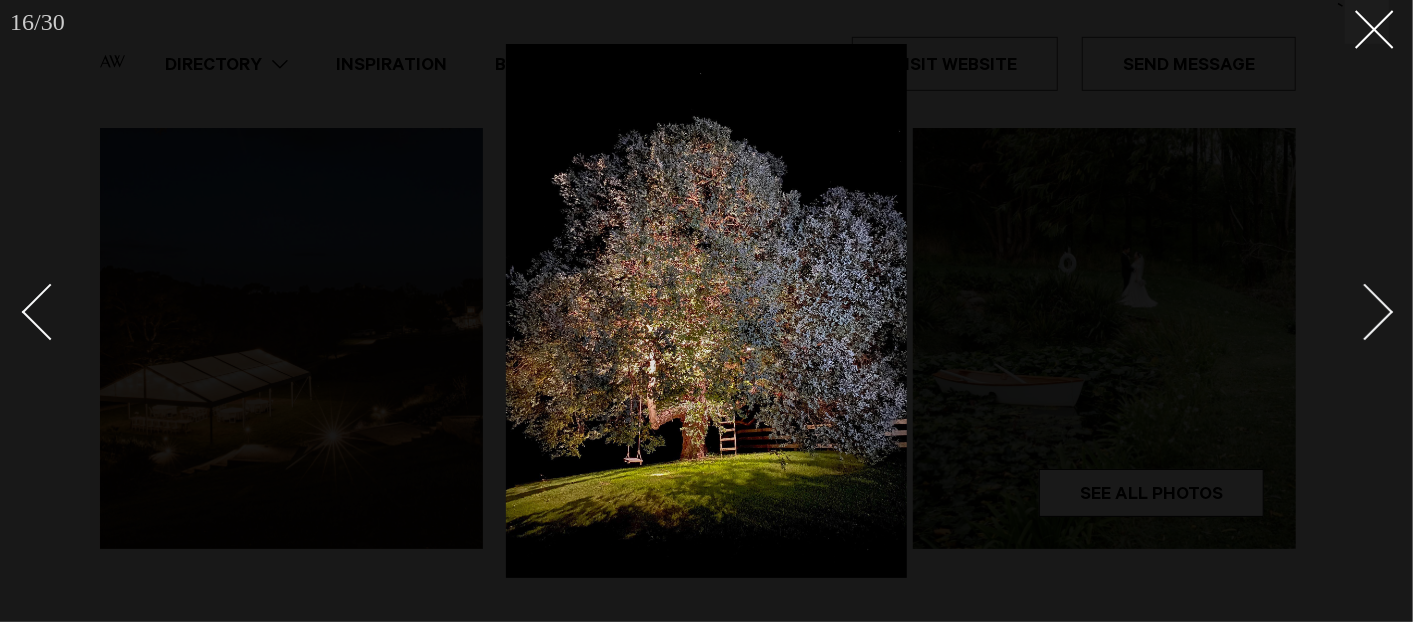 click at bounding box center (1354, 311) 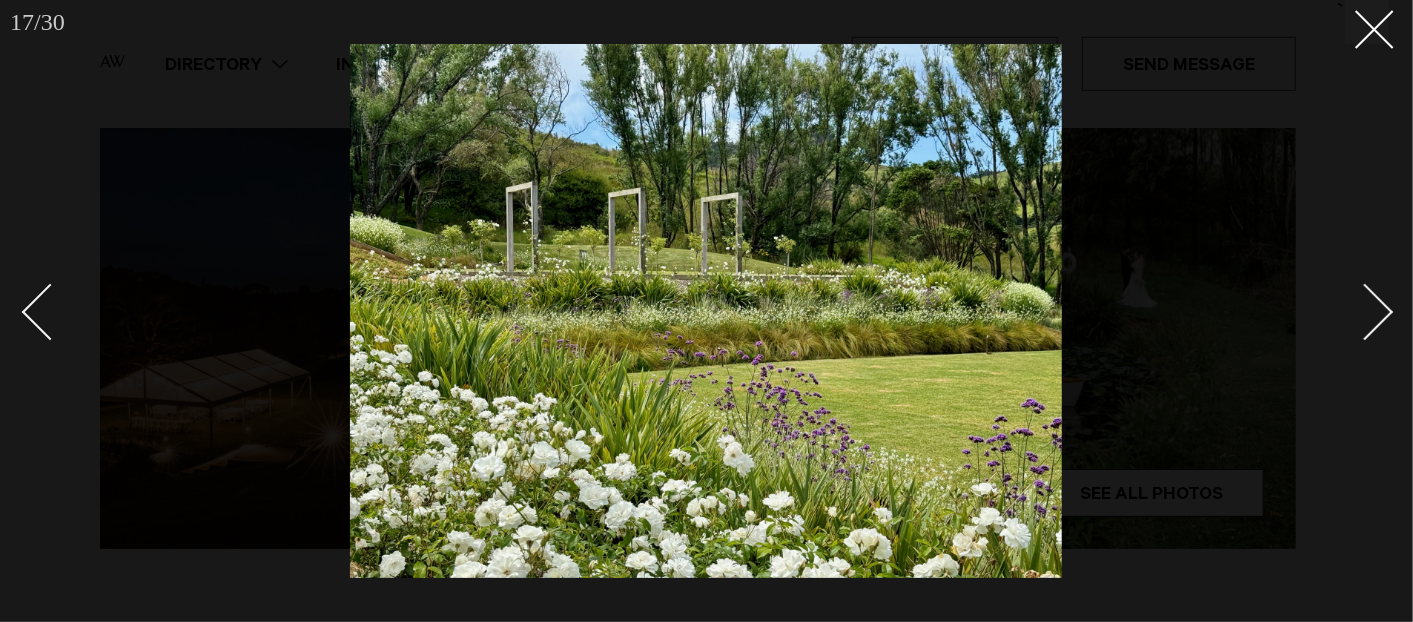 click at bounding box center (1354, 311) 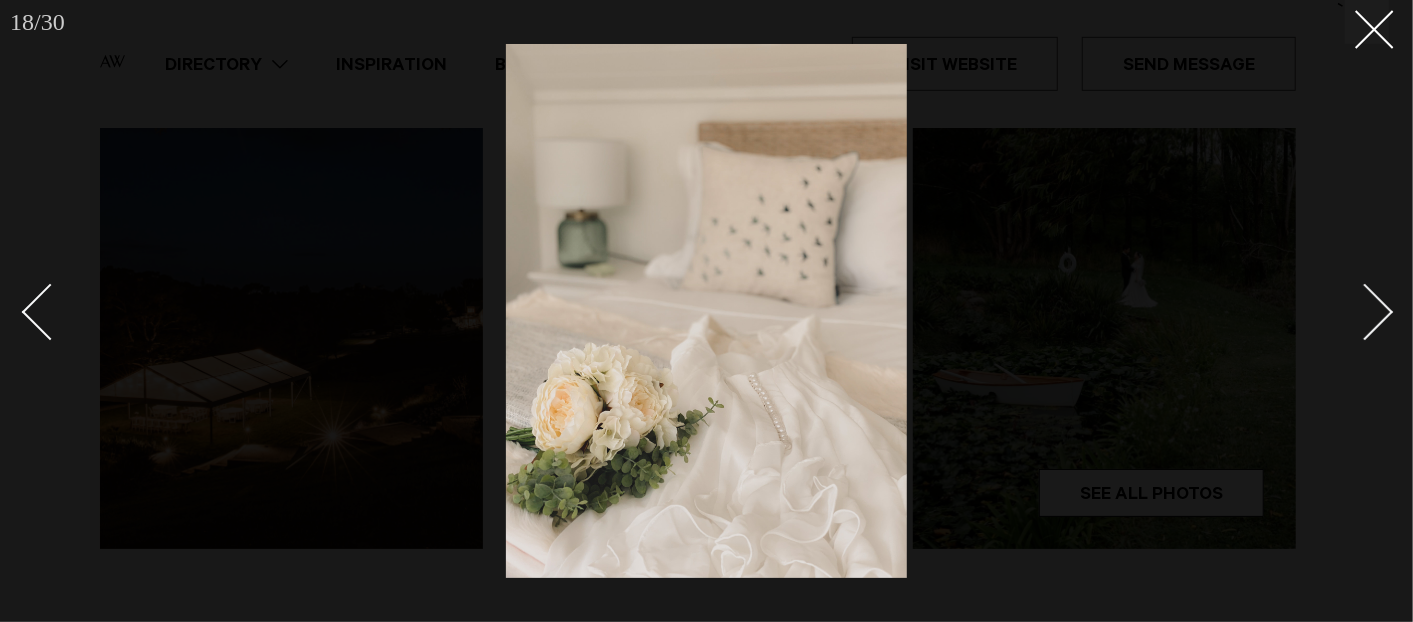 click at bounding box center (1354, 311) 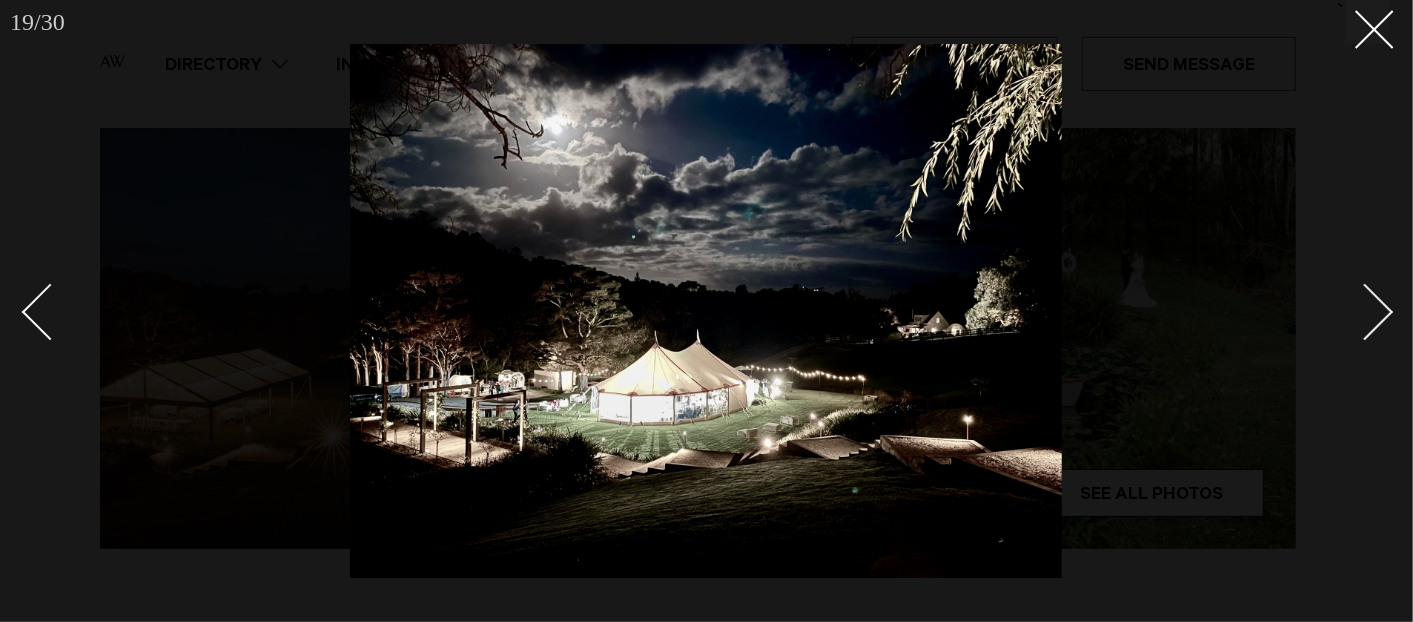 click at bounding box center [1354, 311] 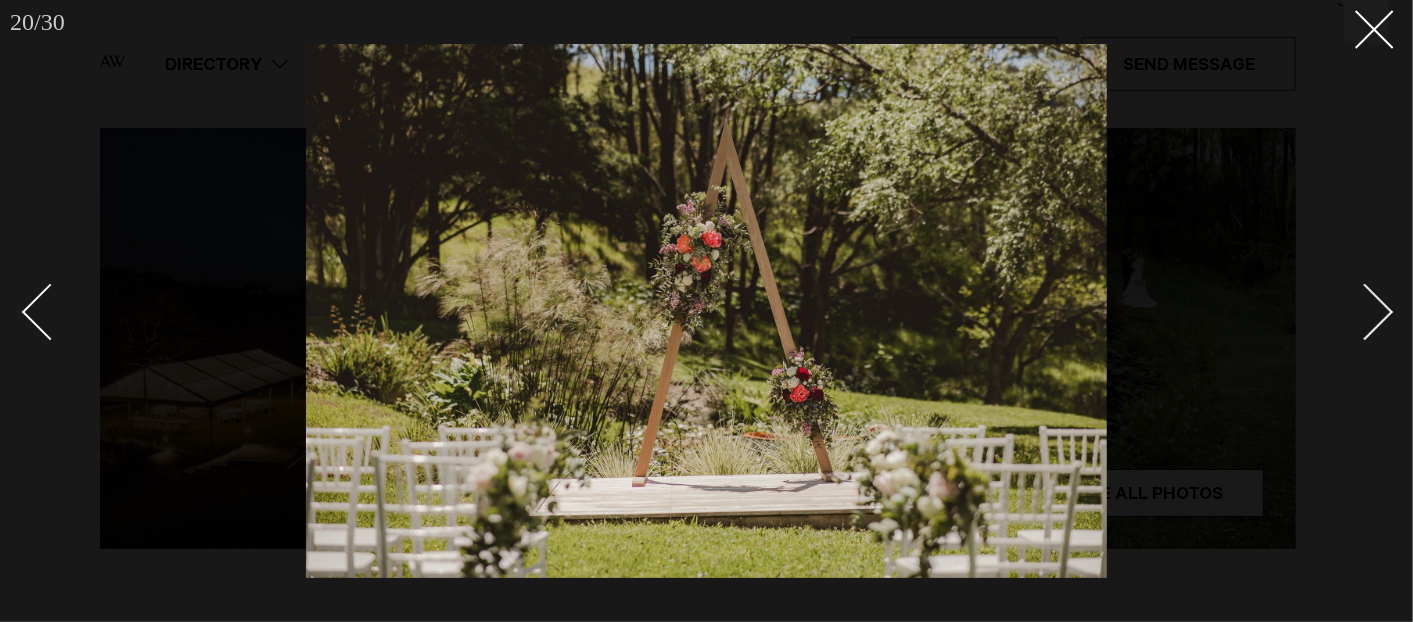 click at bounding box center [1354, 311] 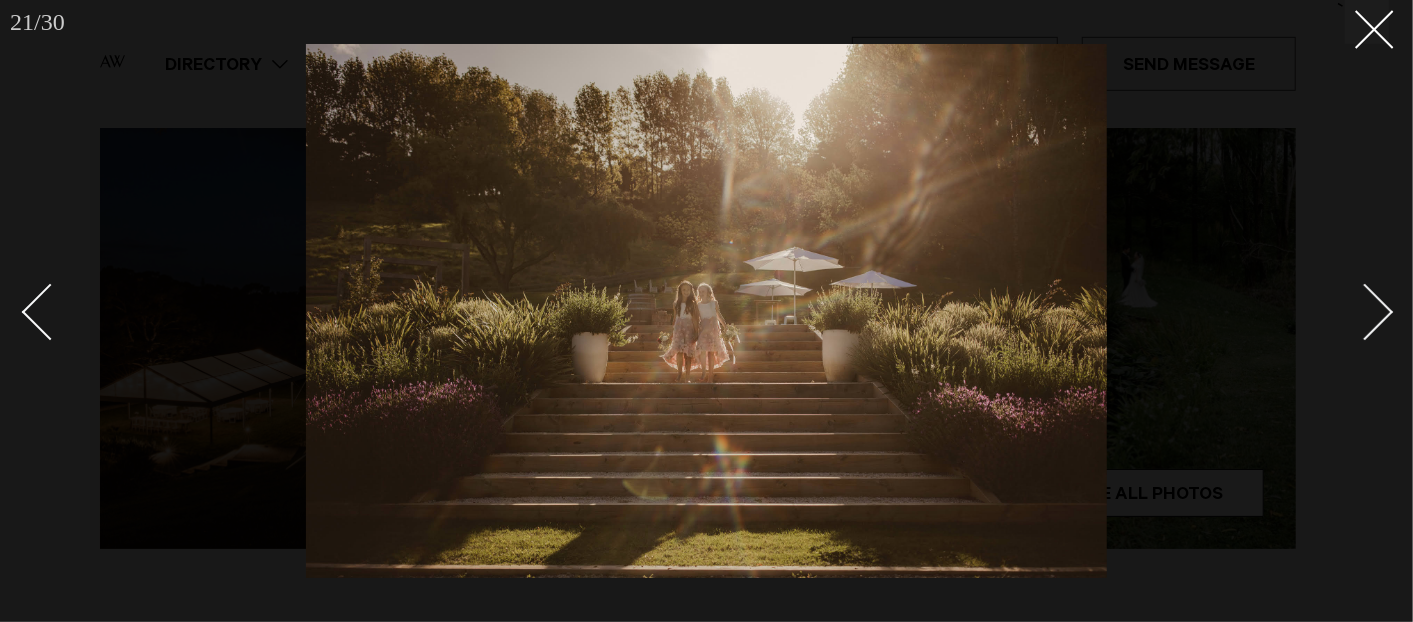click at bounding box center (1354, 311) 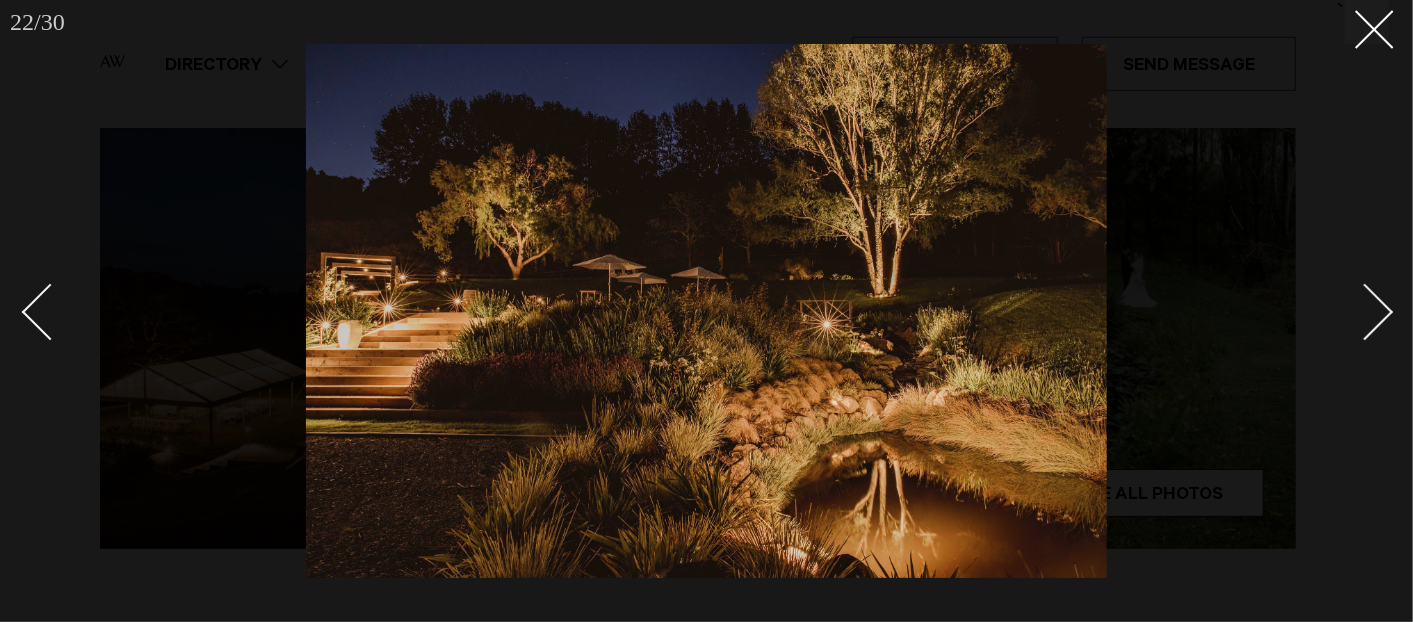 click at bounding box center (1354, 311) 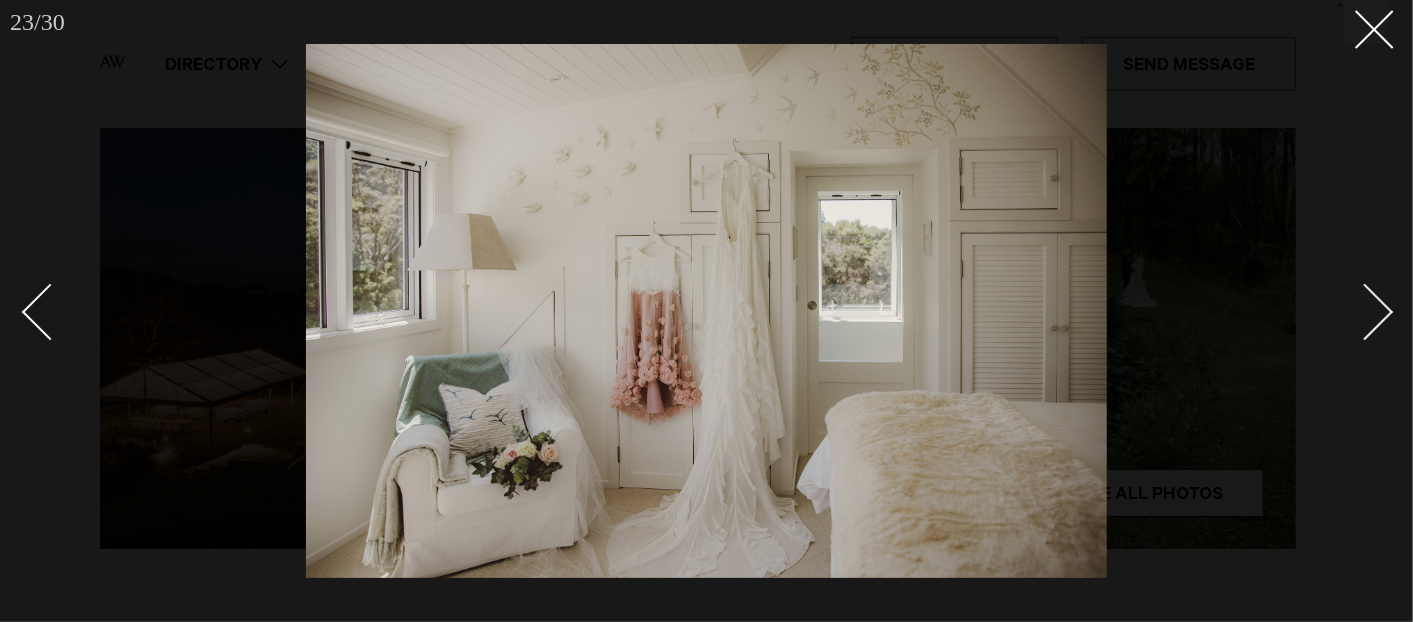 click at bounding box center (1354, 311) 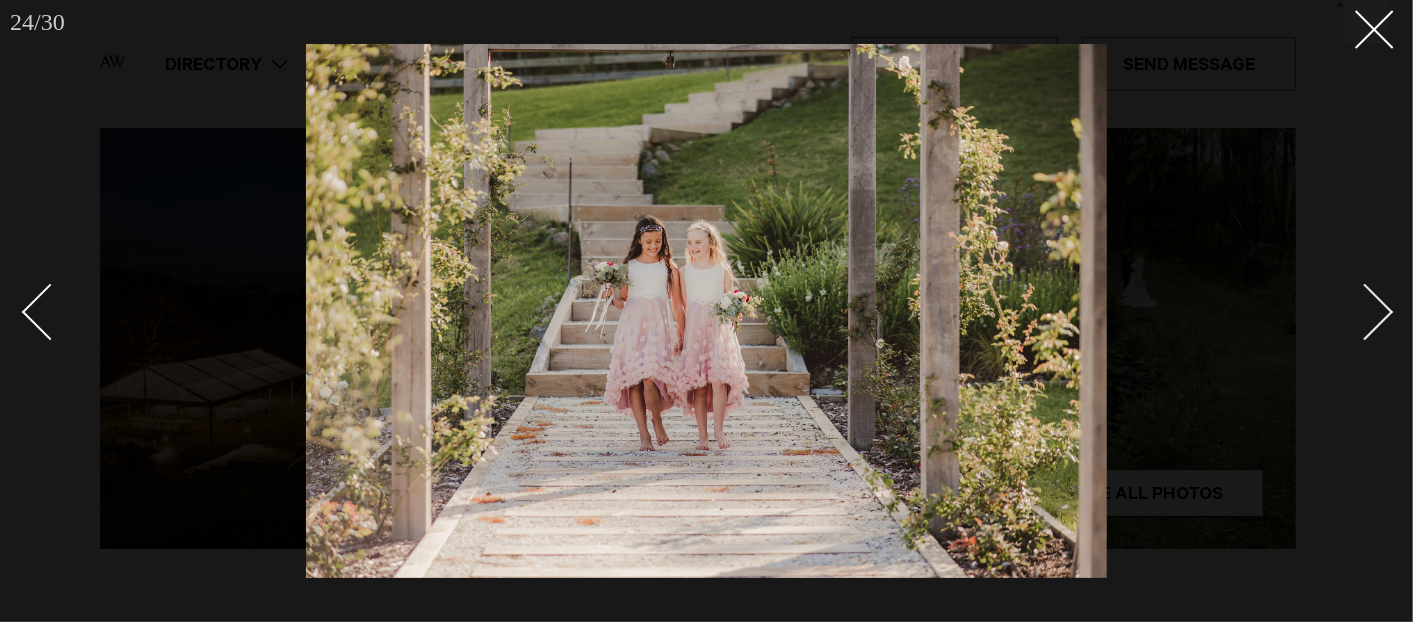 click at bounding box center (1354, 311) 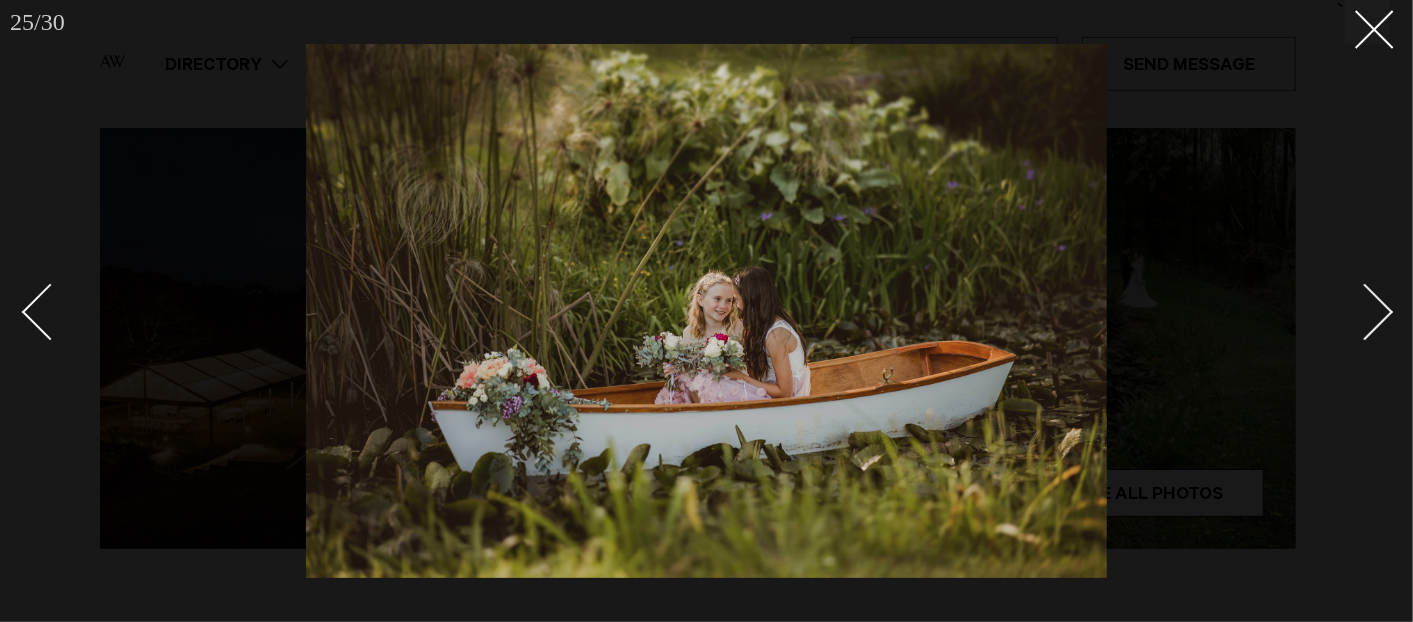 click at bounding box center [1354, 311] 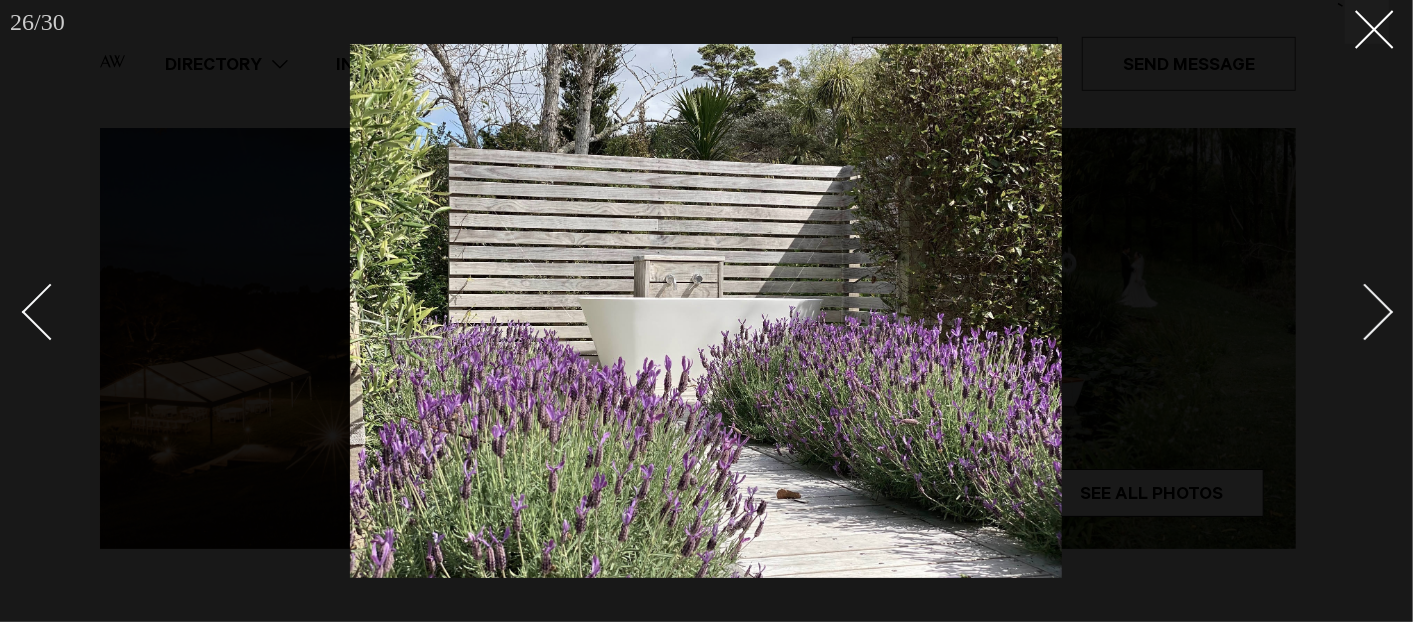 click at bounding box center [1354, 311] 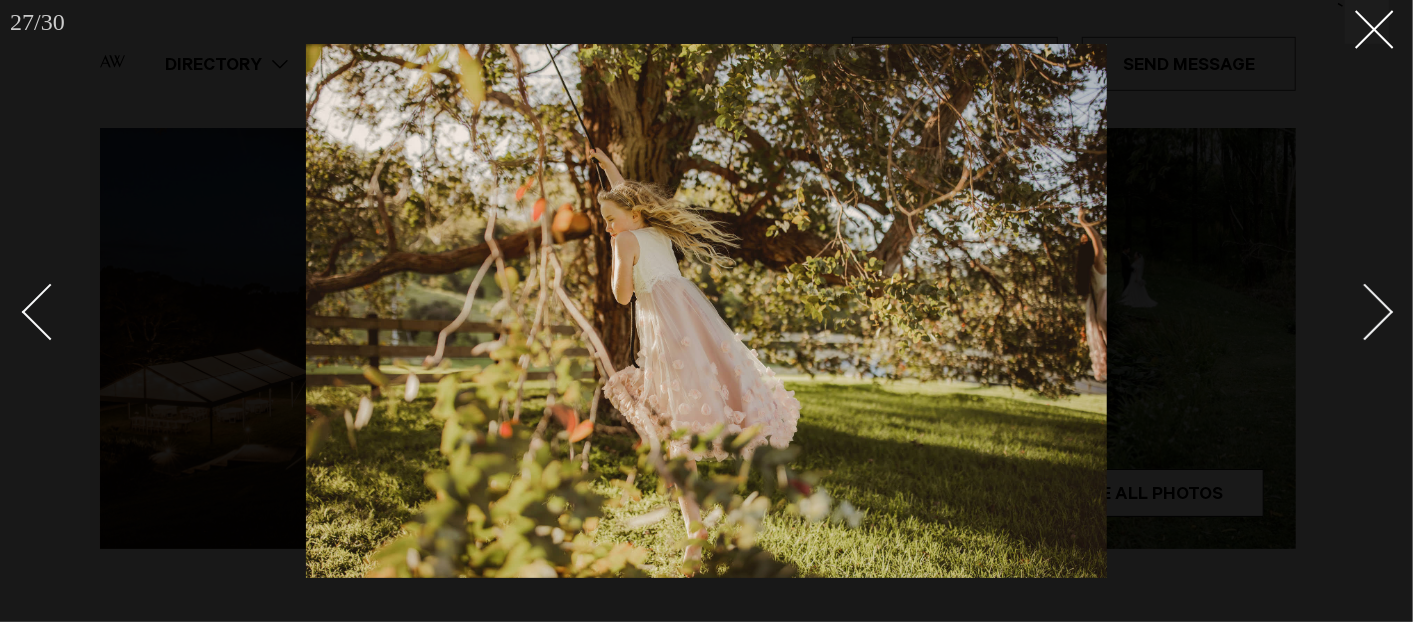 click at bounding box center [1354, 311] 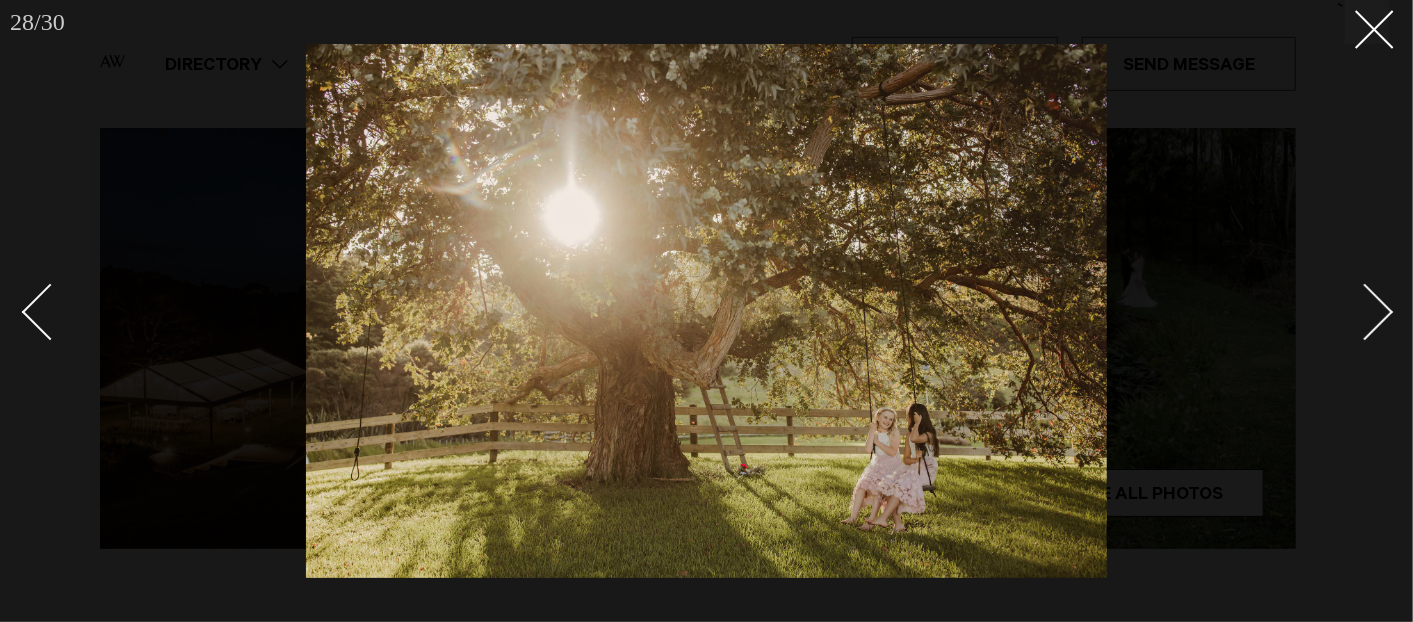 click at bounding box center (1354, 311) 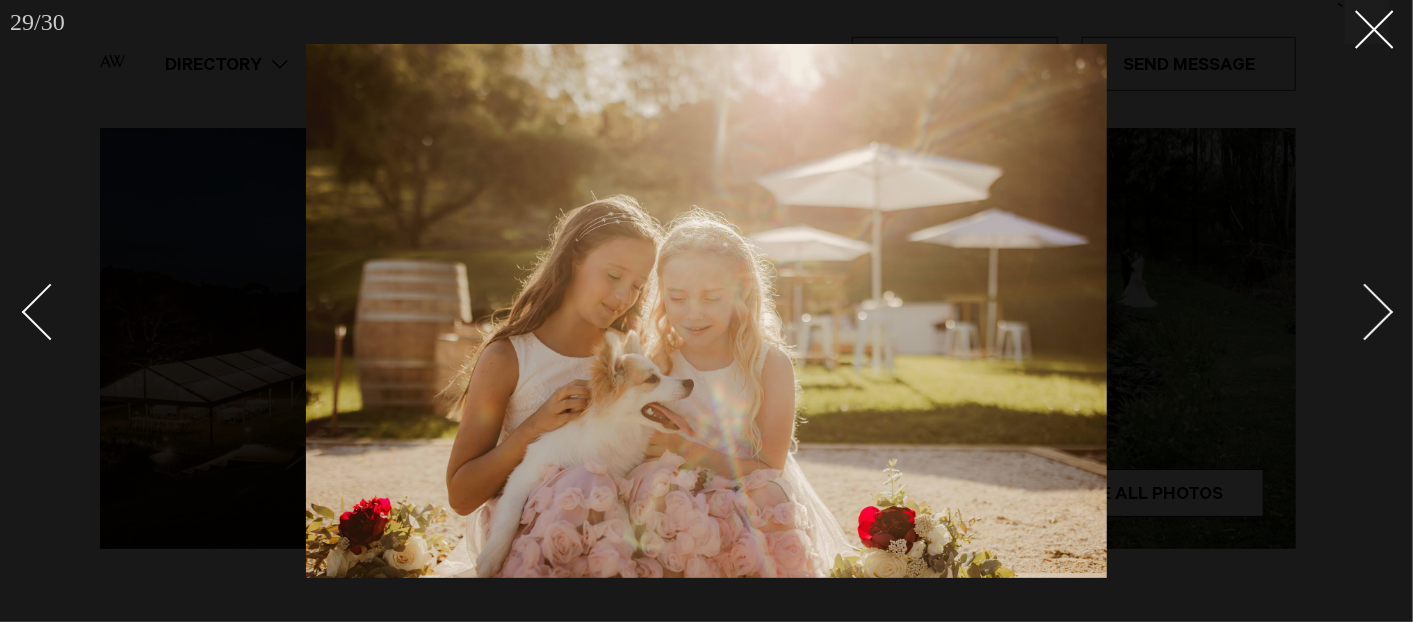 click at bounding box center (1354, 311) 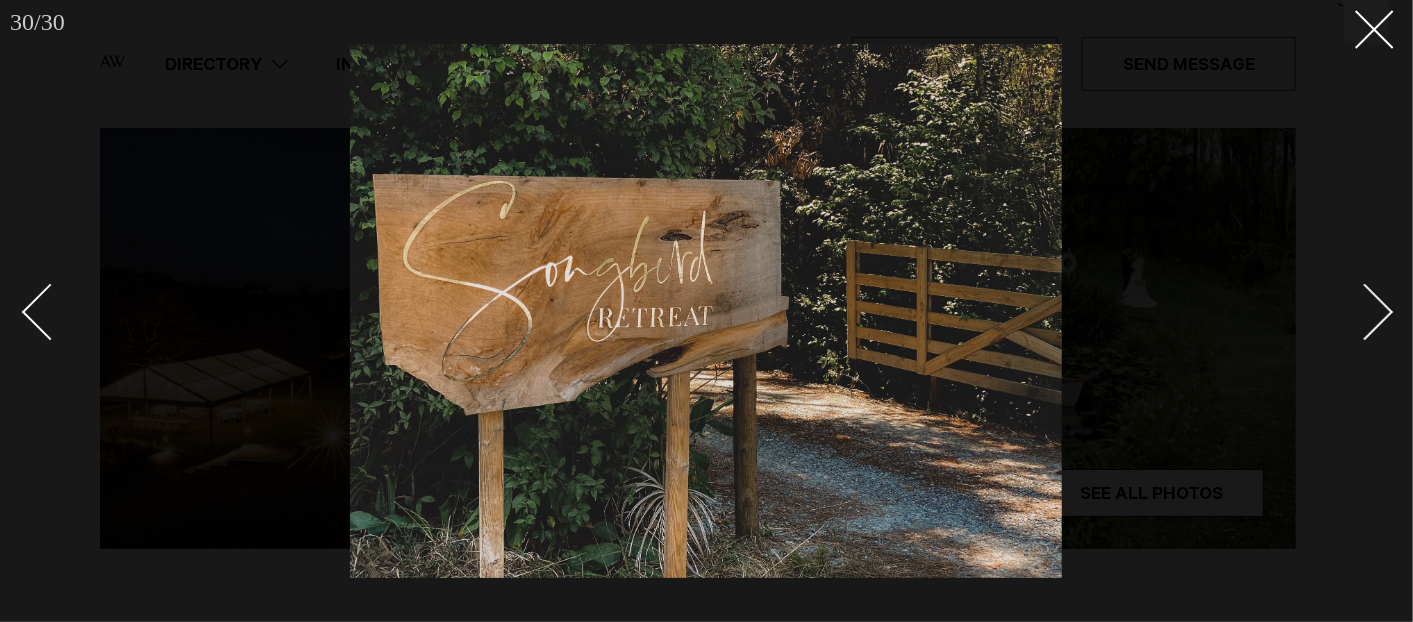 click at bounding box center (1354, 311) 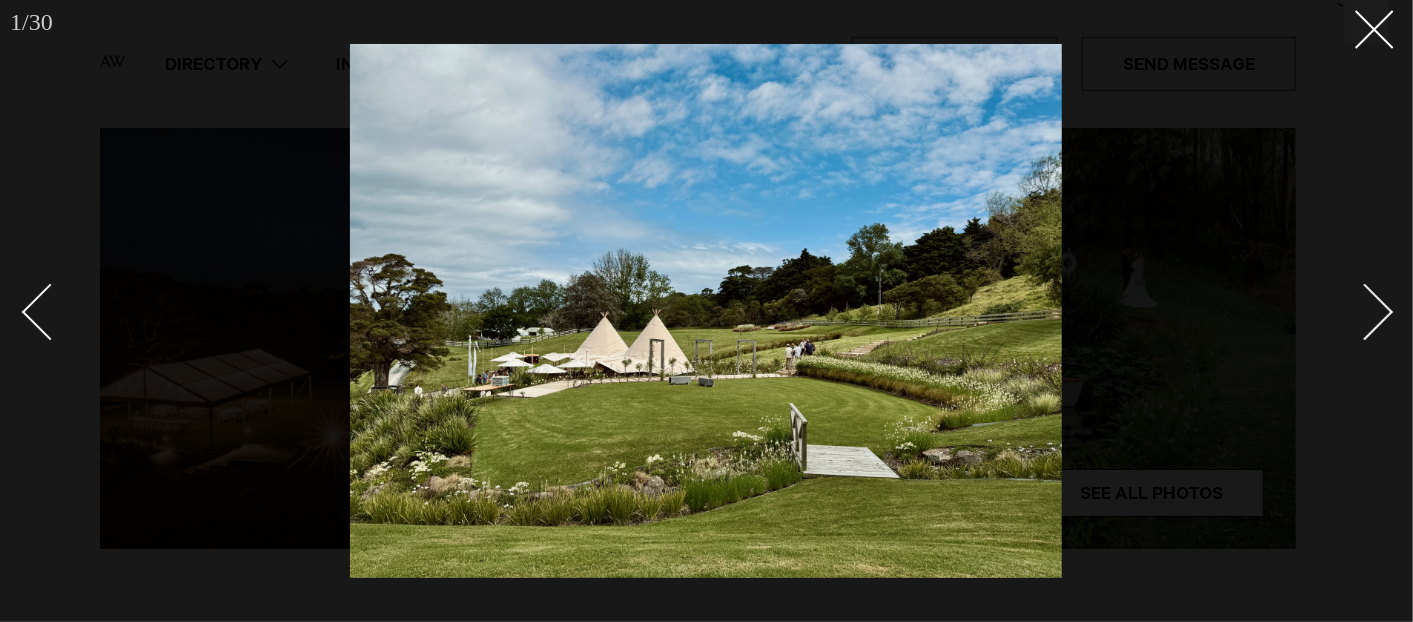 click at bounding box center [1354, 311] 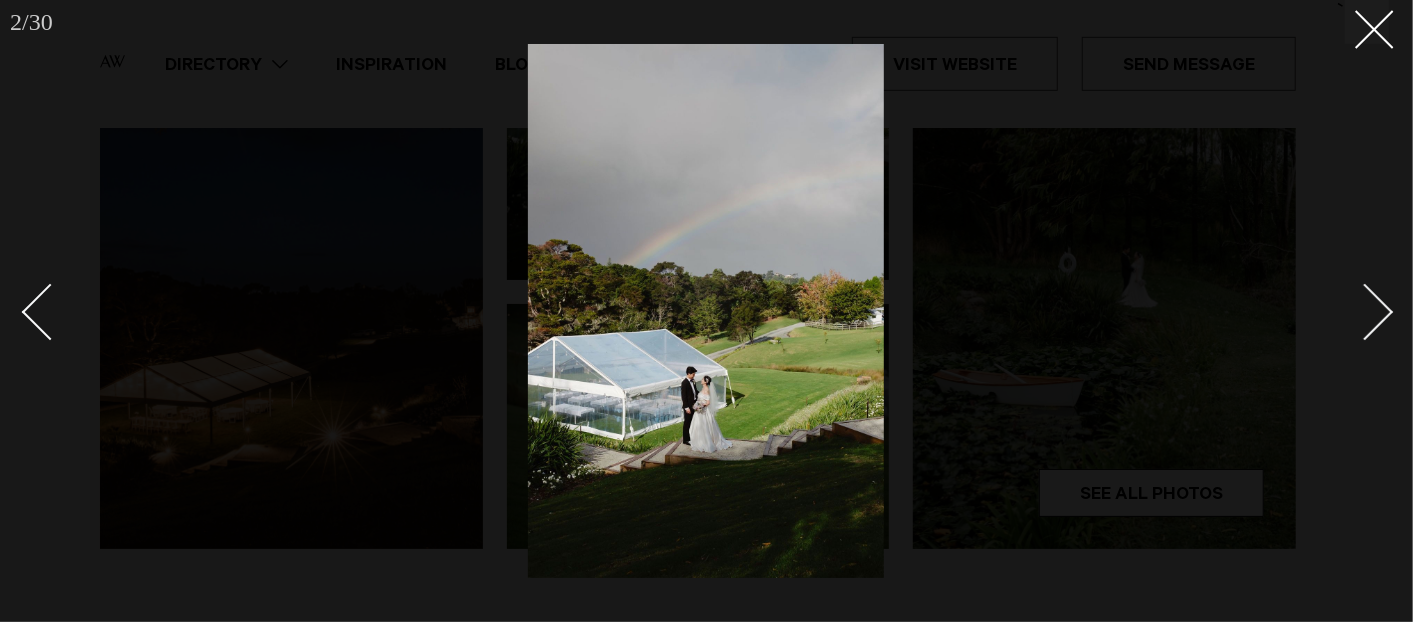 click at bounding box center (1354, 311) 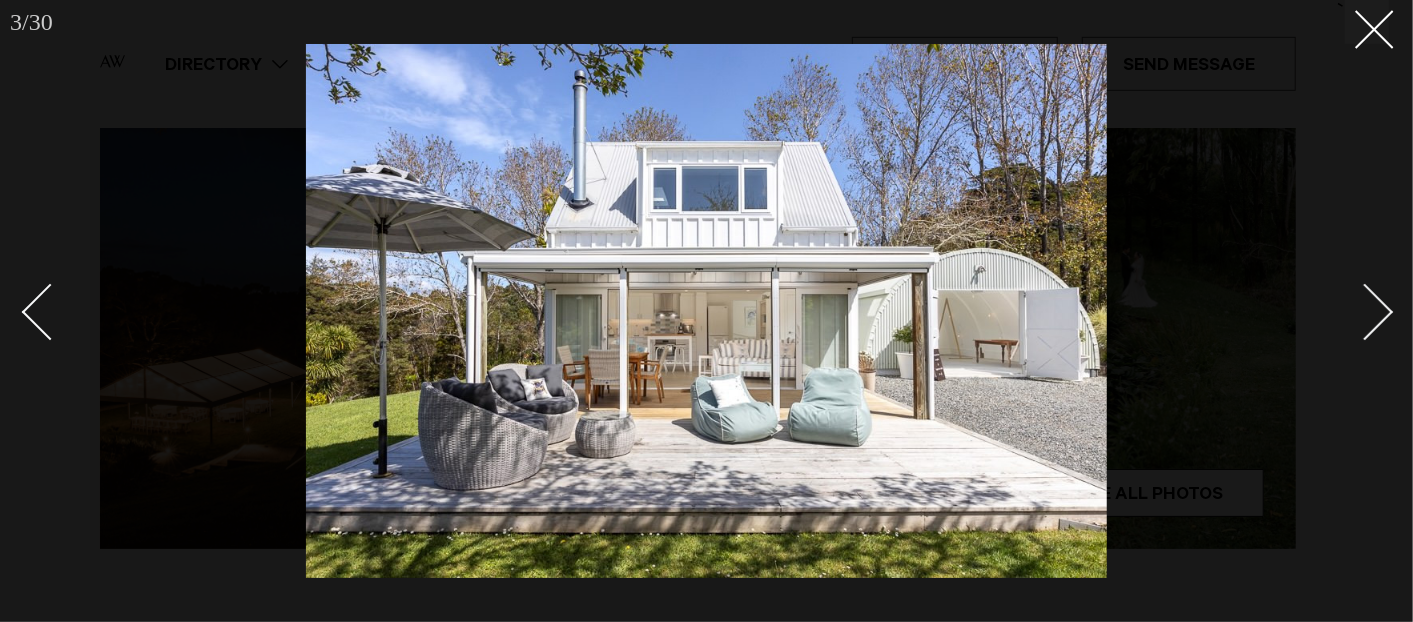 click at bounding box center (1354, 311) 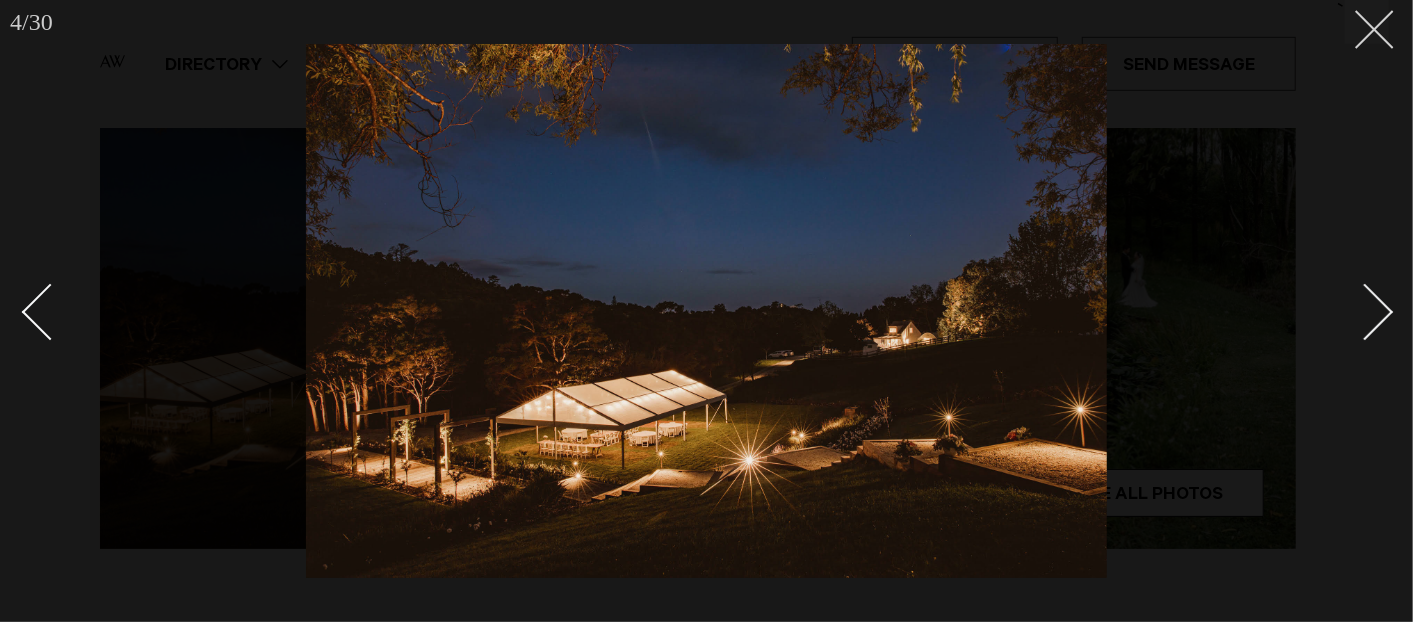 click 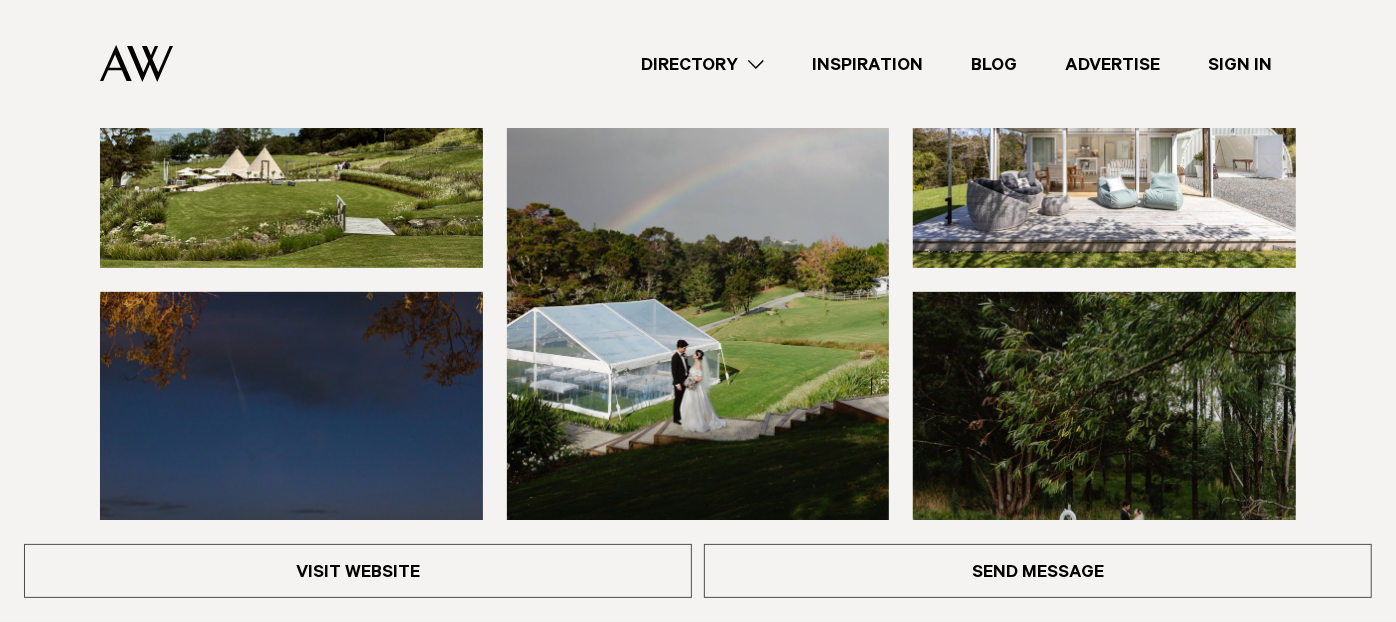 scroll, scrollTop: 444, scrollLeft: 0, axis: vertical 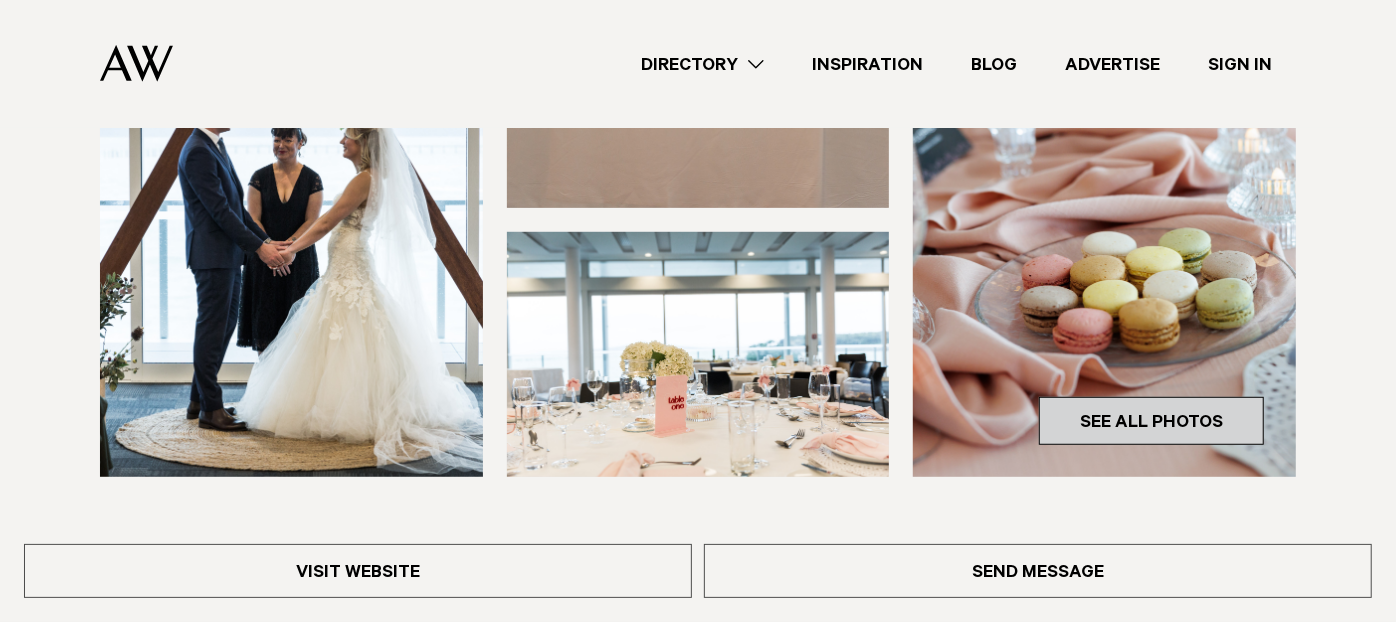 click on "See All Photos" at bounding box center [1151, 421] 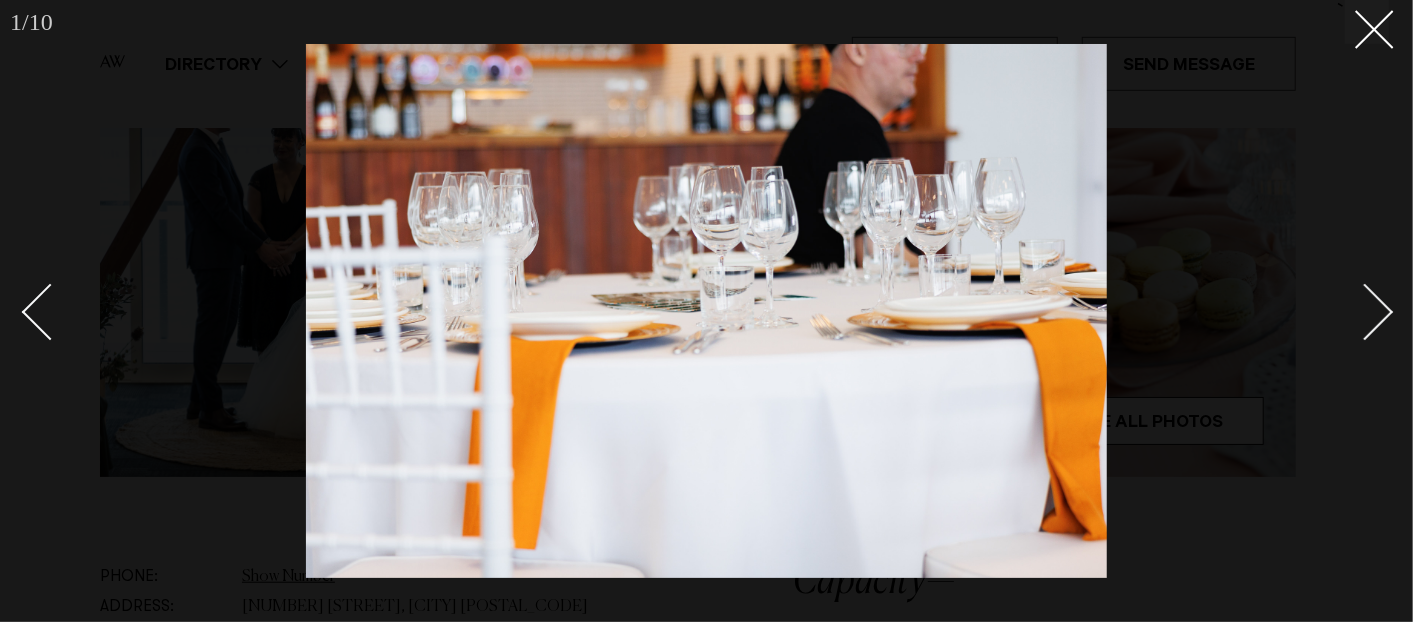 click at bounding box center [1354, 311] 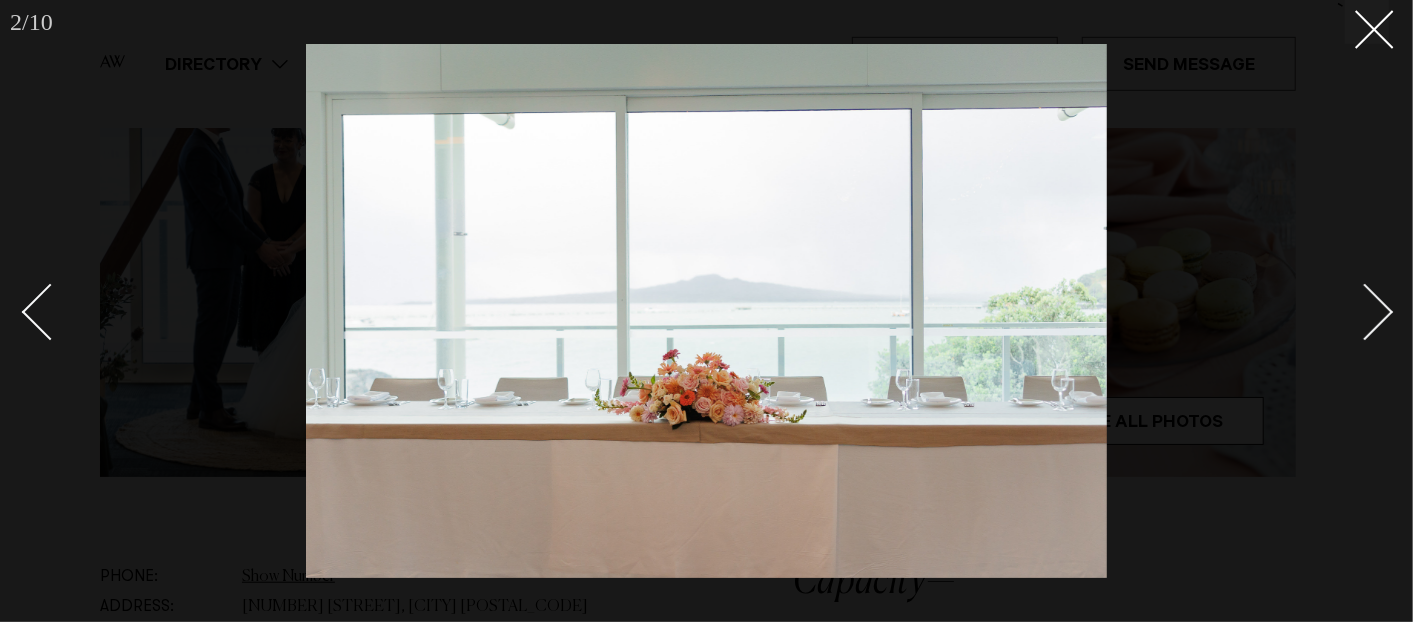 click at bounding box center (1354, 311) 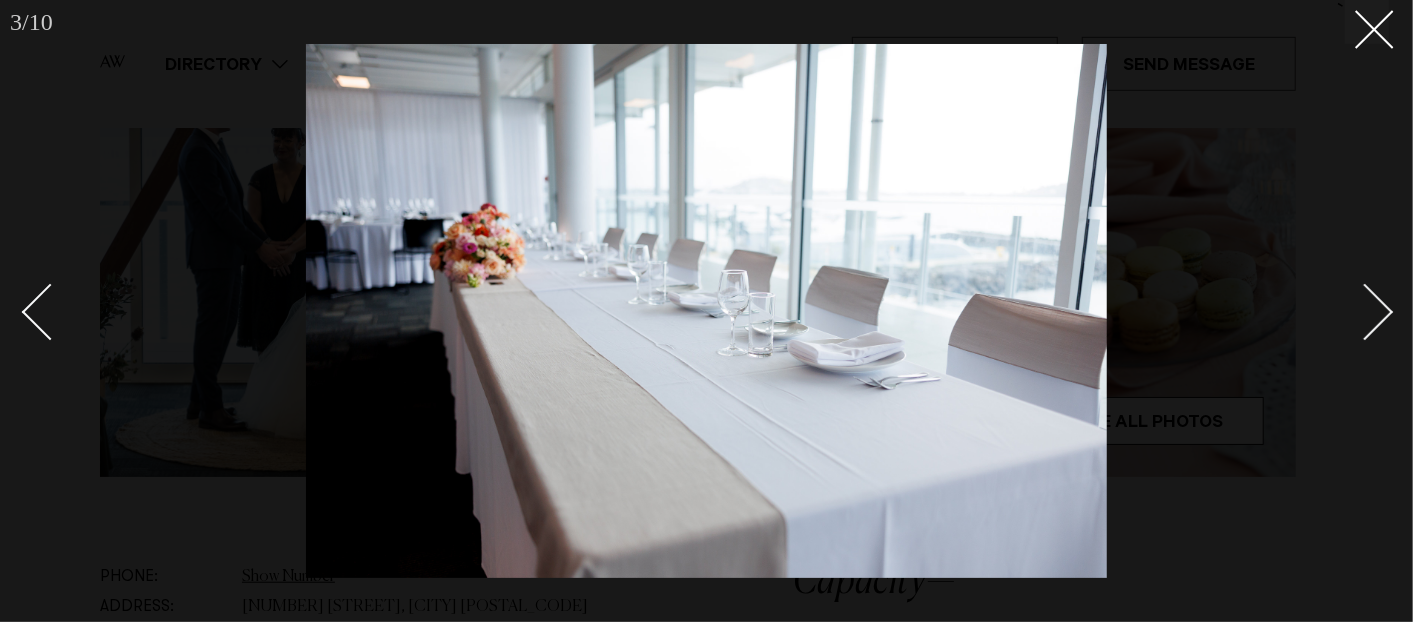 click at bounding box center (1354, 311) 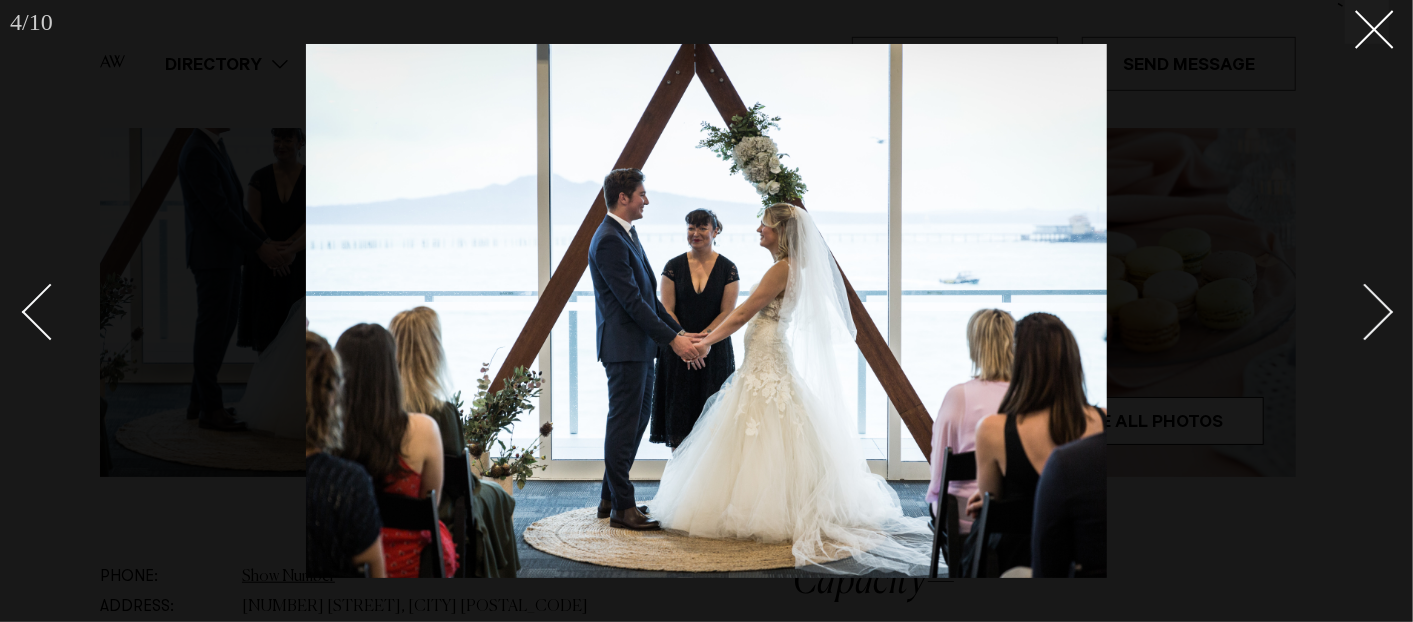 click at bounding box center [1365, 312] 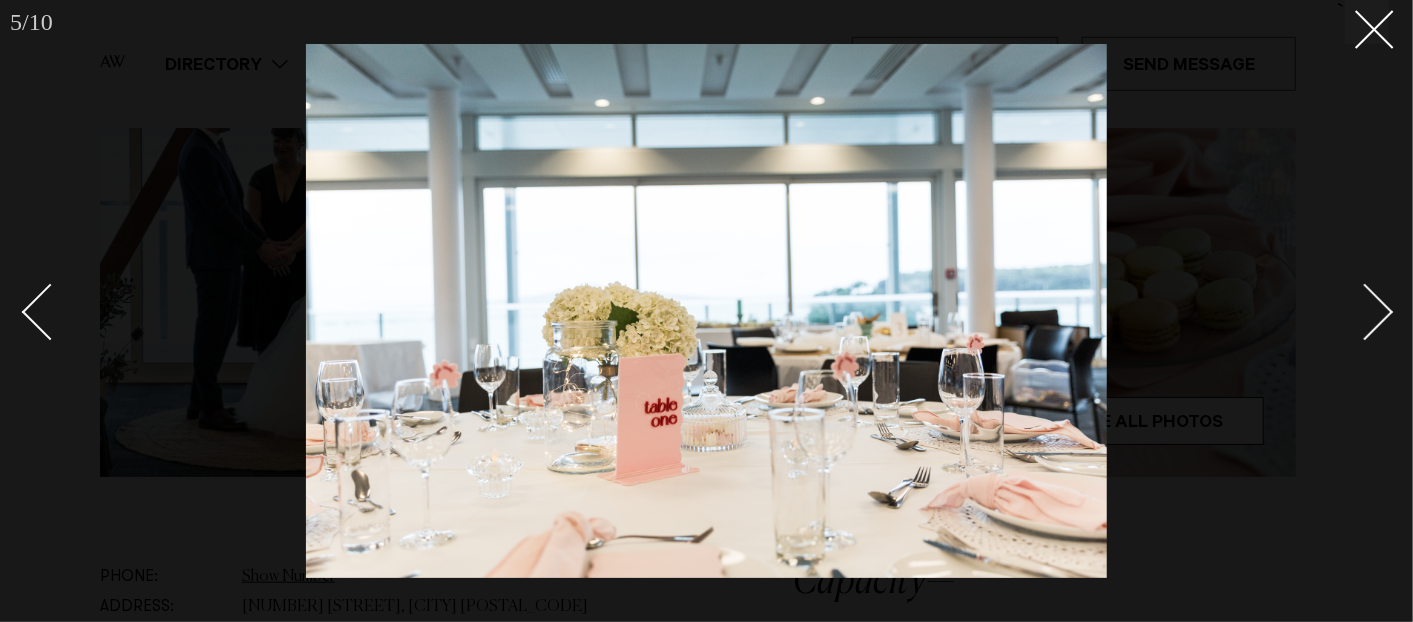 click at bounding box center (1365, 312) 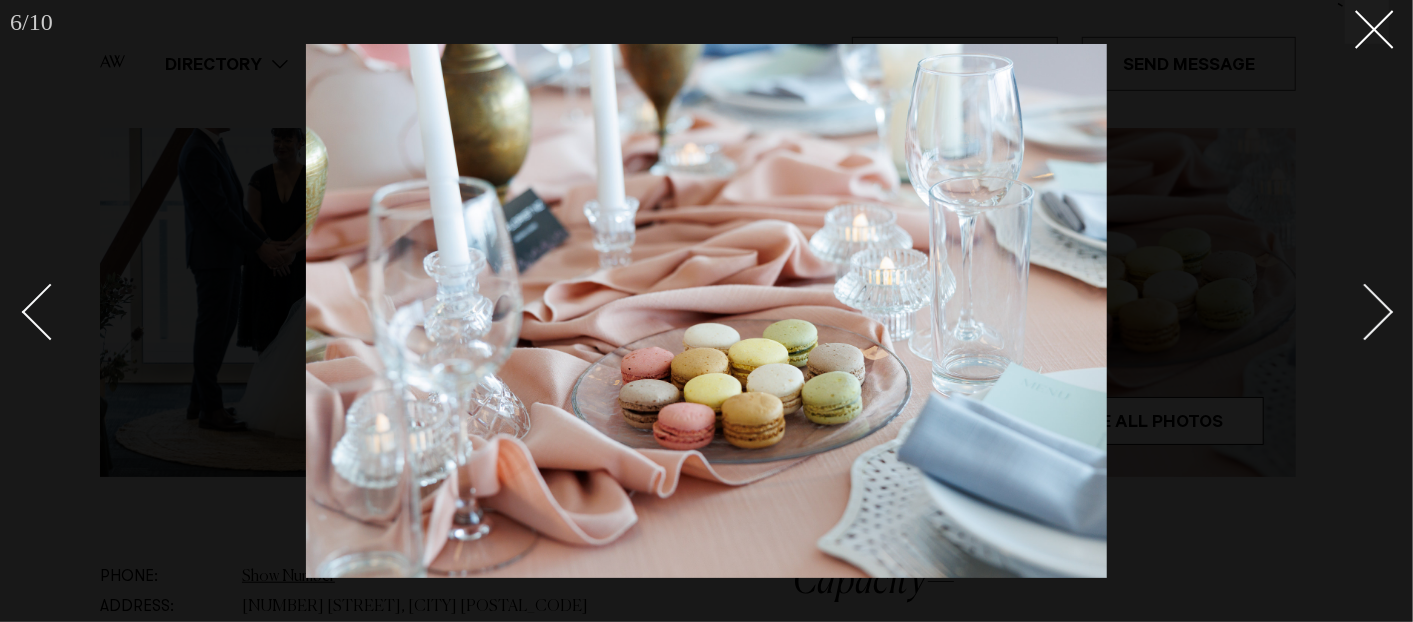 click at bounding box center (1365, 312) 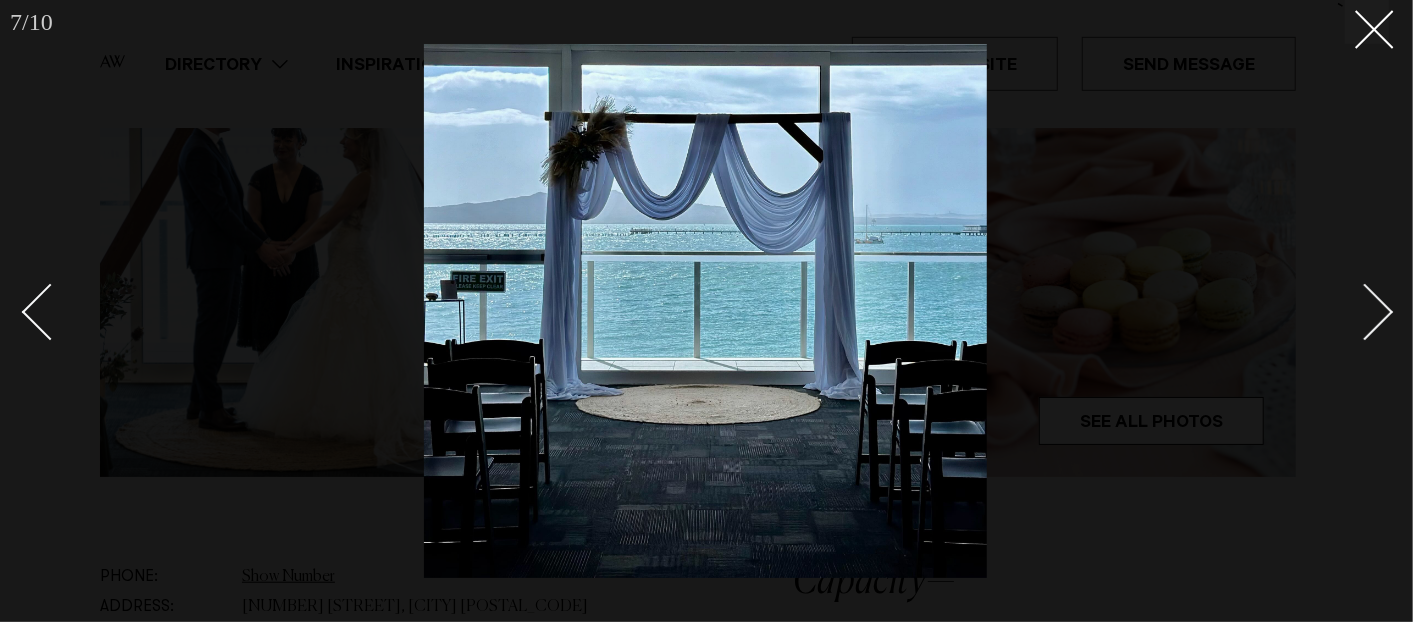 click at bounding box center [1354, 311] 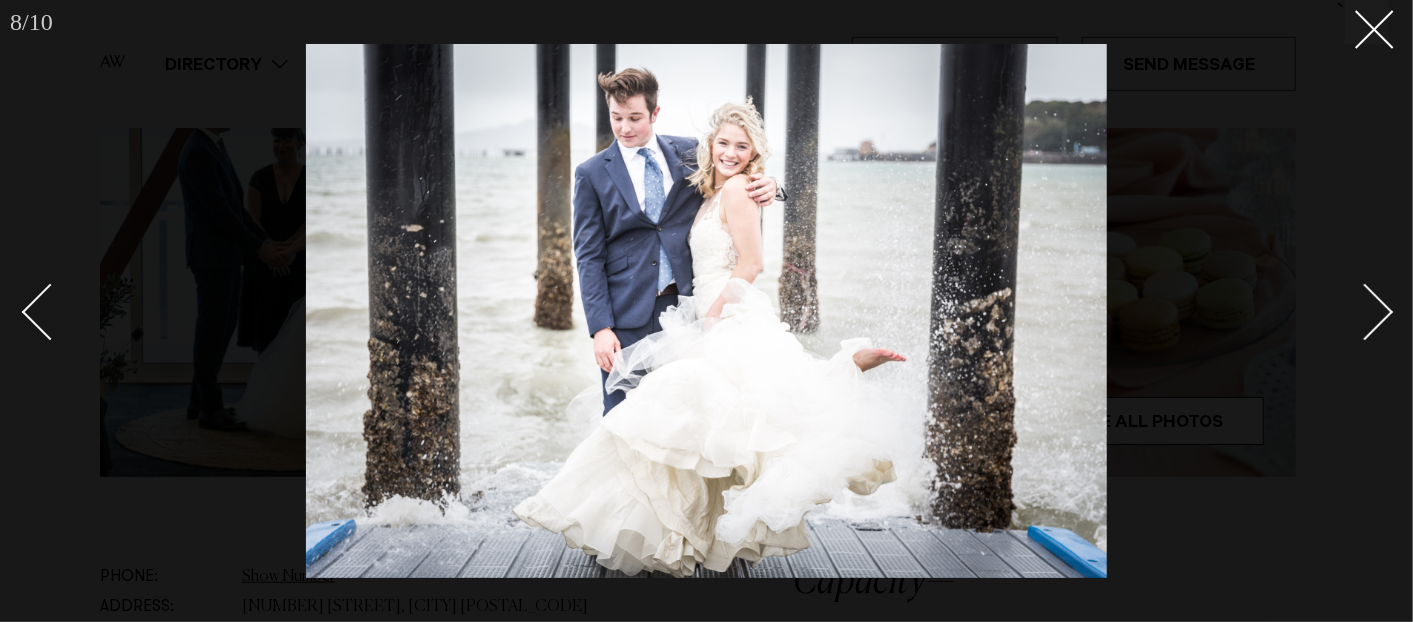 click at bounding box center (1354, 311) 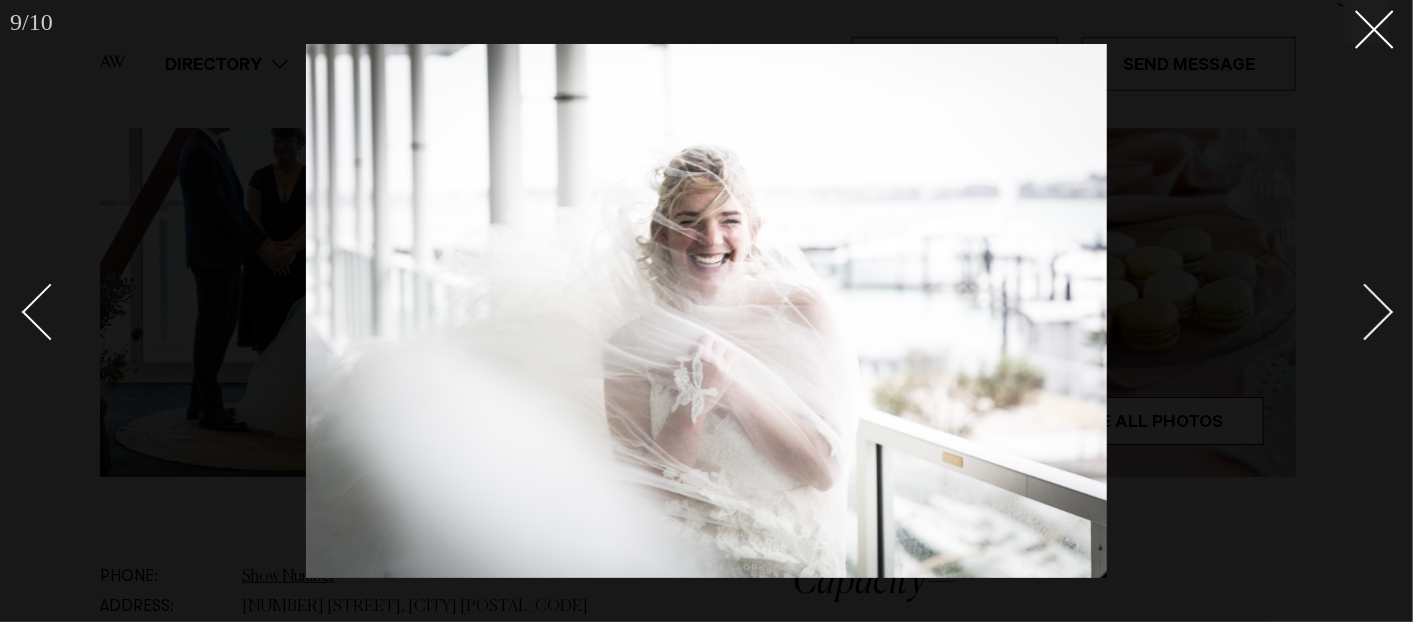 click at bounding box center [1354, 311] 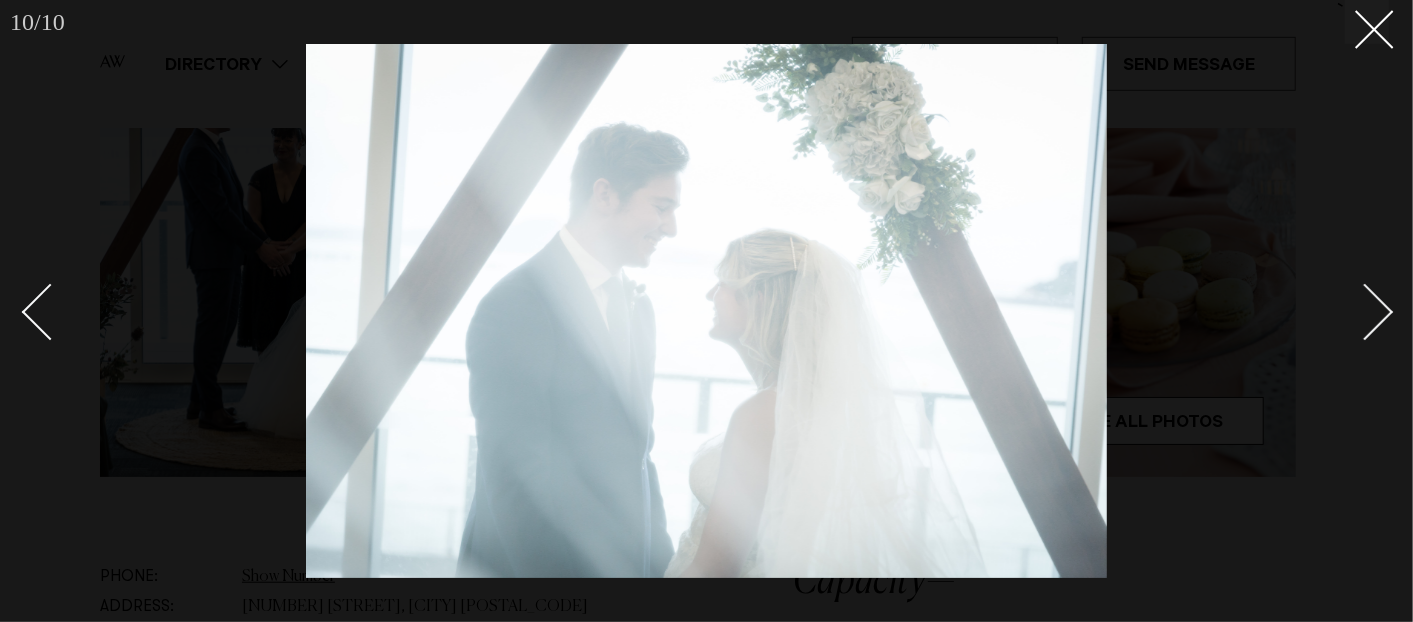 click at bounding box center [1354, 311] 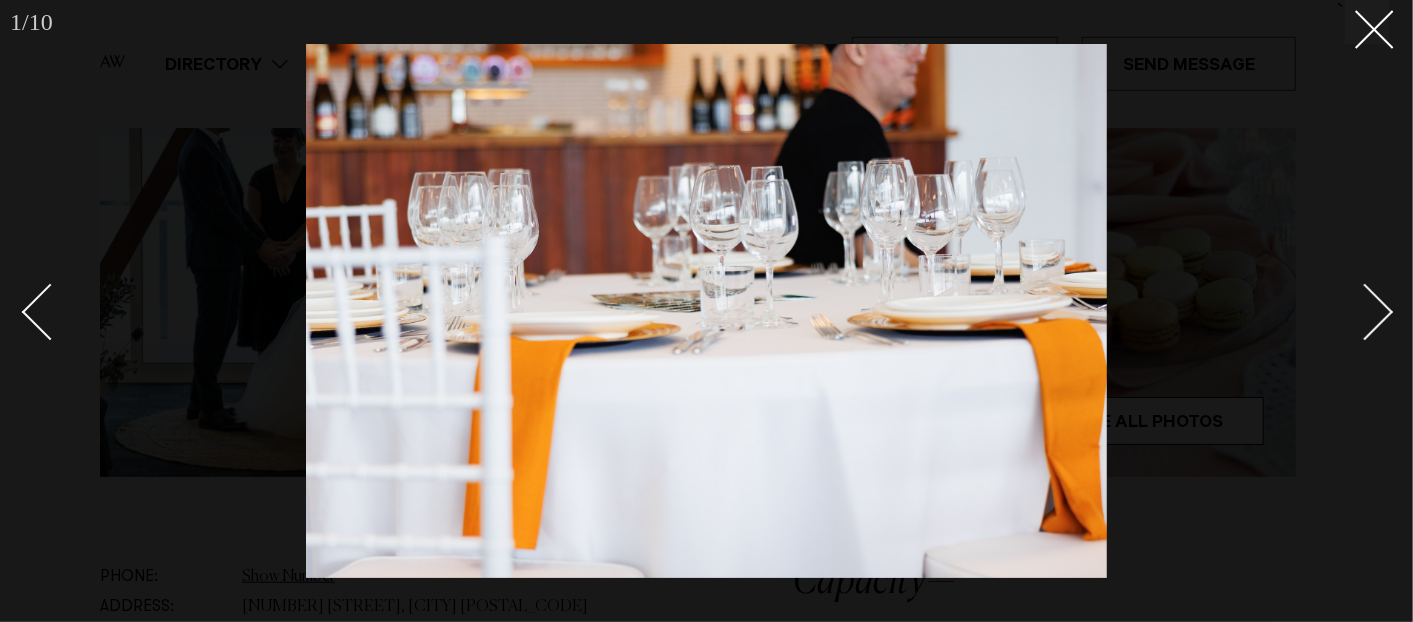 click at bounding box center [1354, 311] 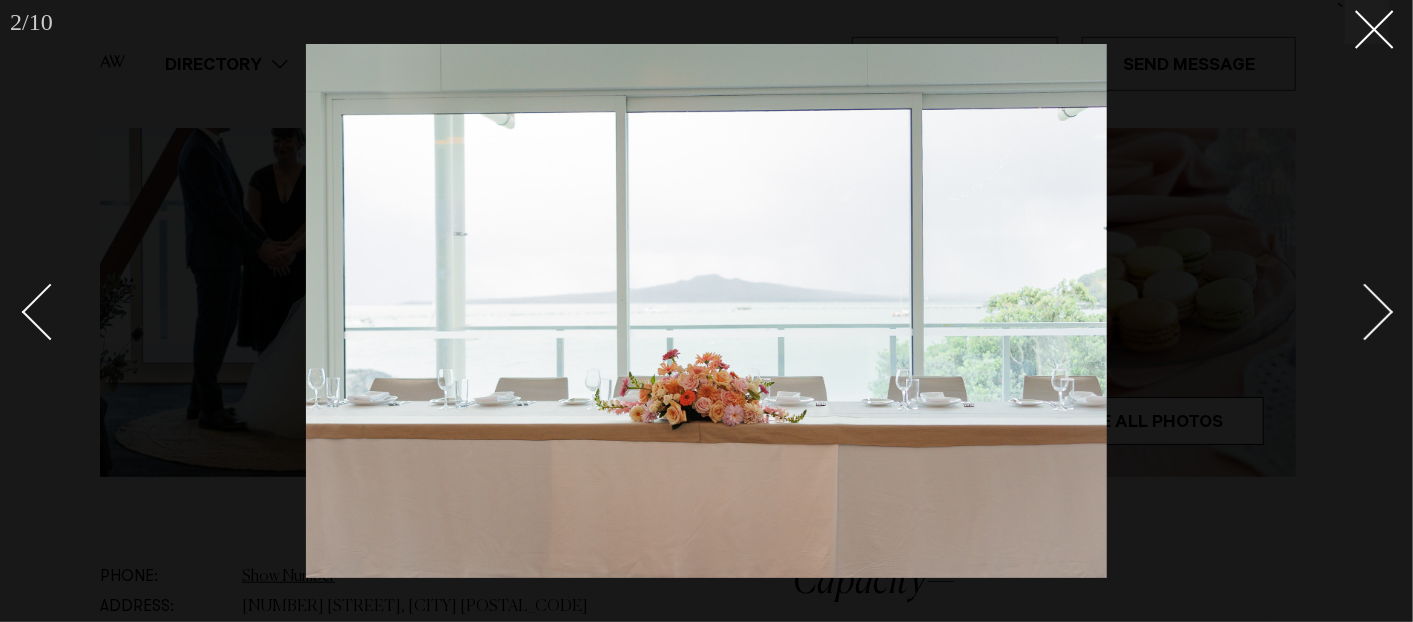 click at bounding box center (1354, 311) 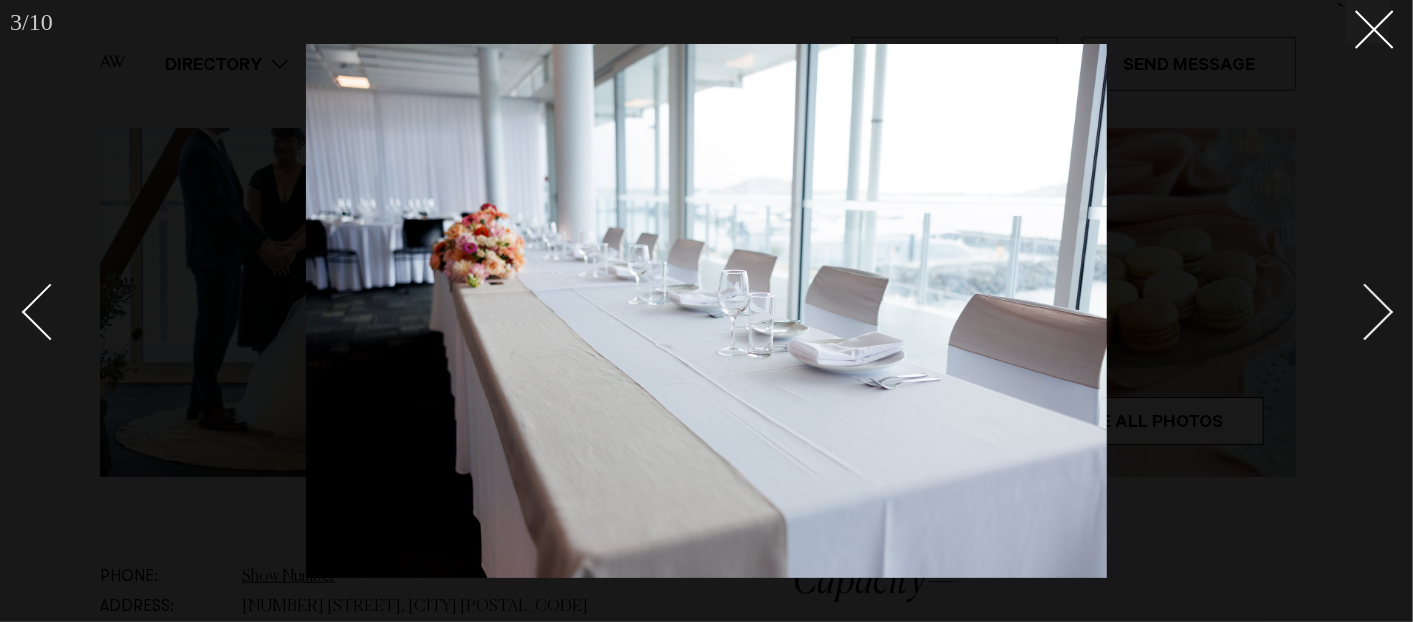 click at bounding box center (1354, 311) 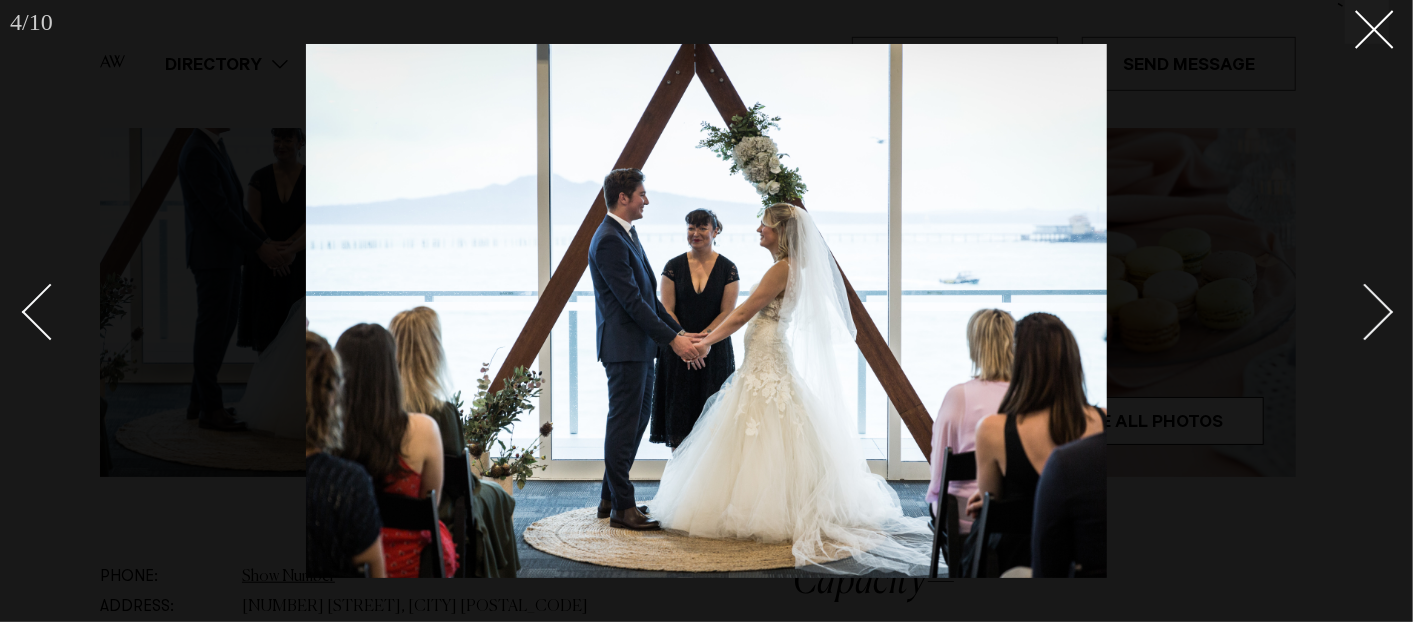 click at bounding box center (1354, 311) 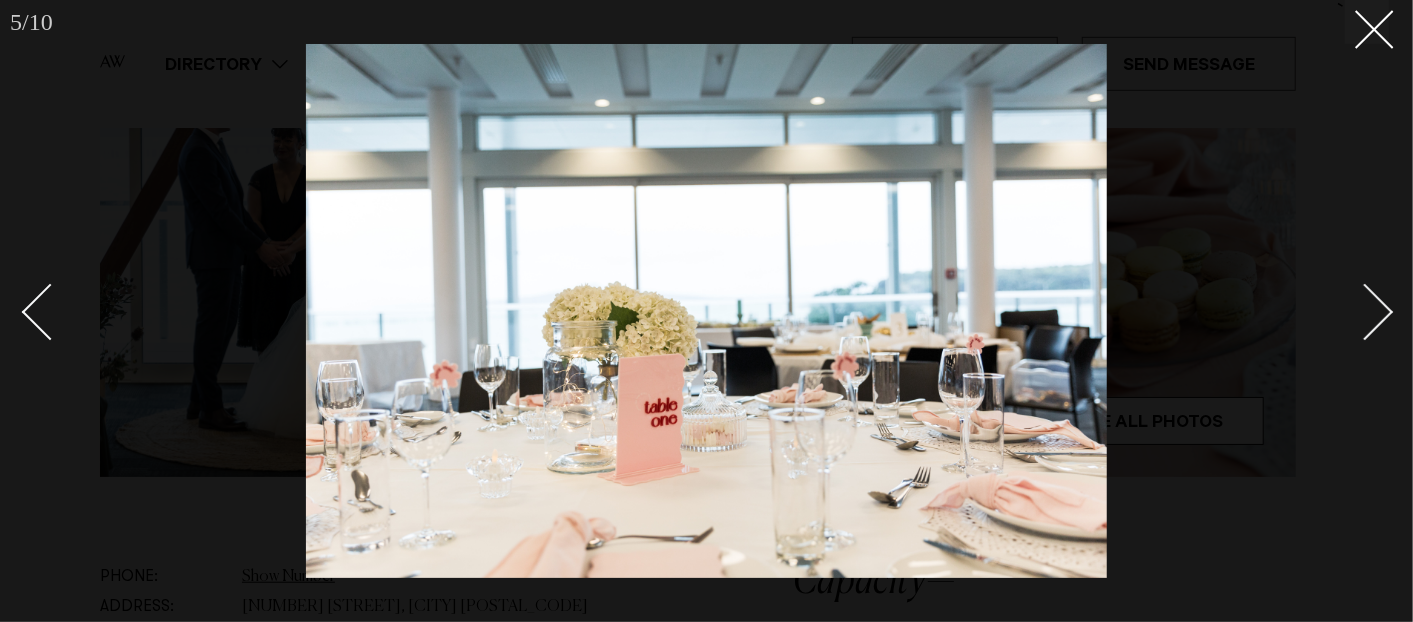 click at bounding box center (1354, 311) 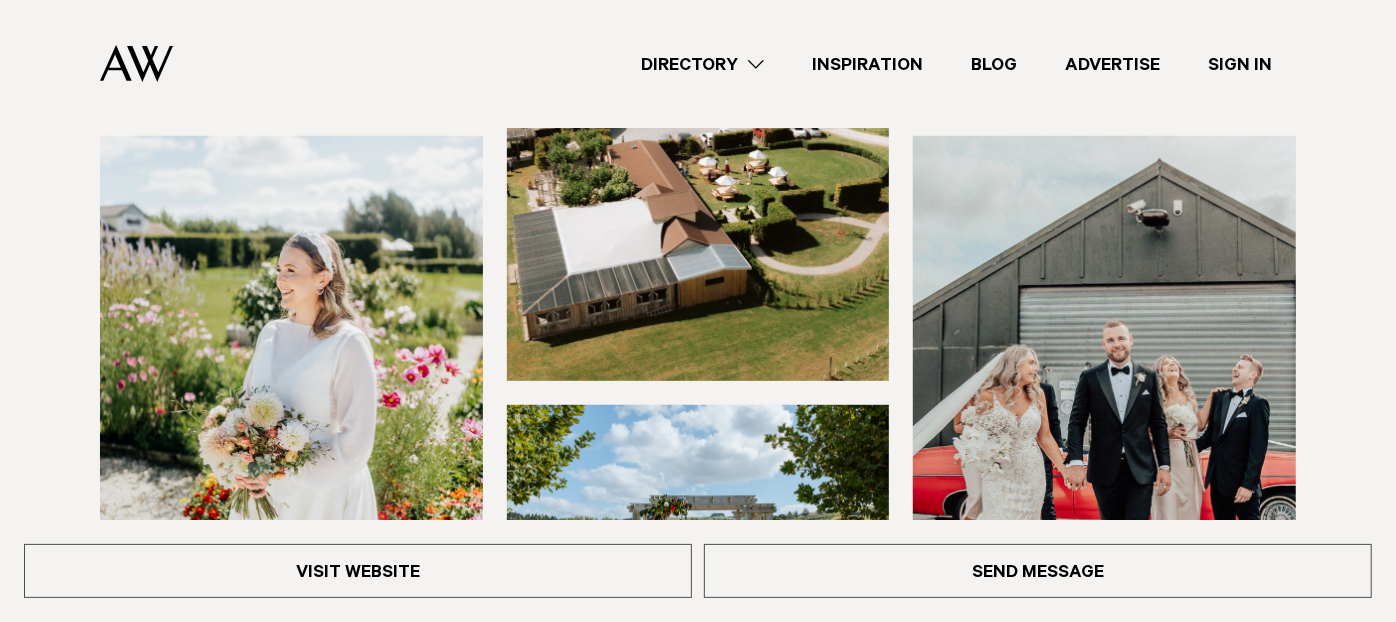 scroll, scrollTop: 888, scrollLeft: 0, axis: vertical 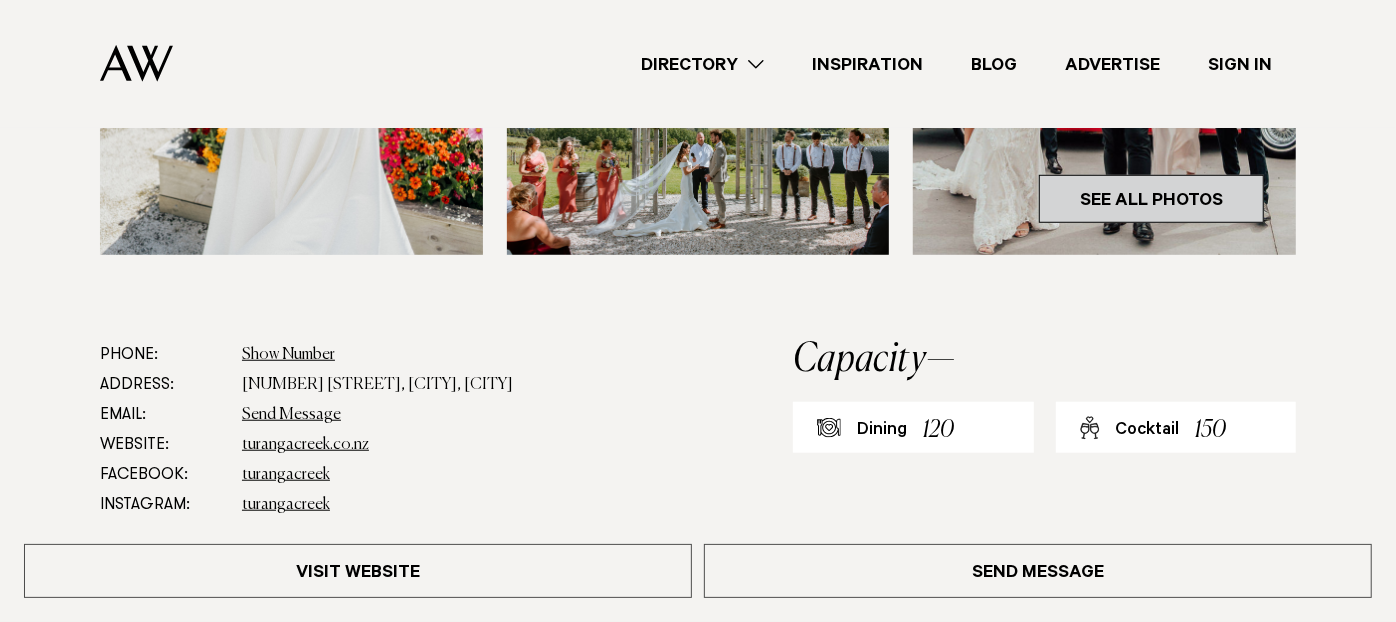 click on "See All Photos" at bounding box center [1151, 199] 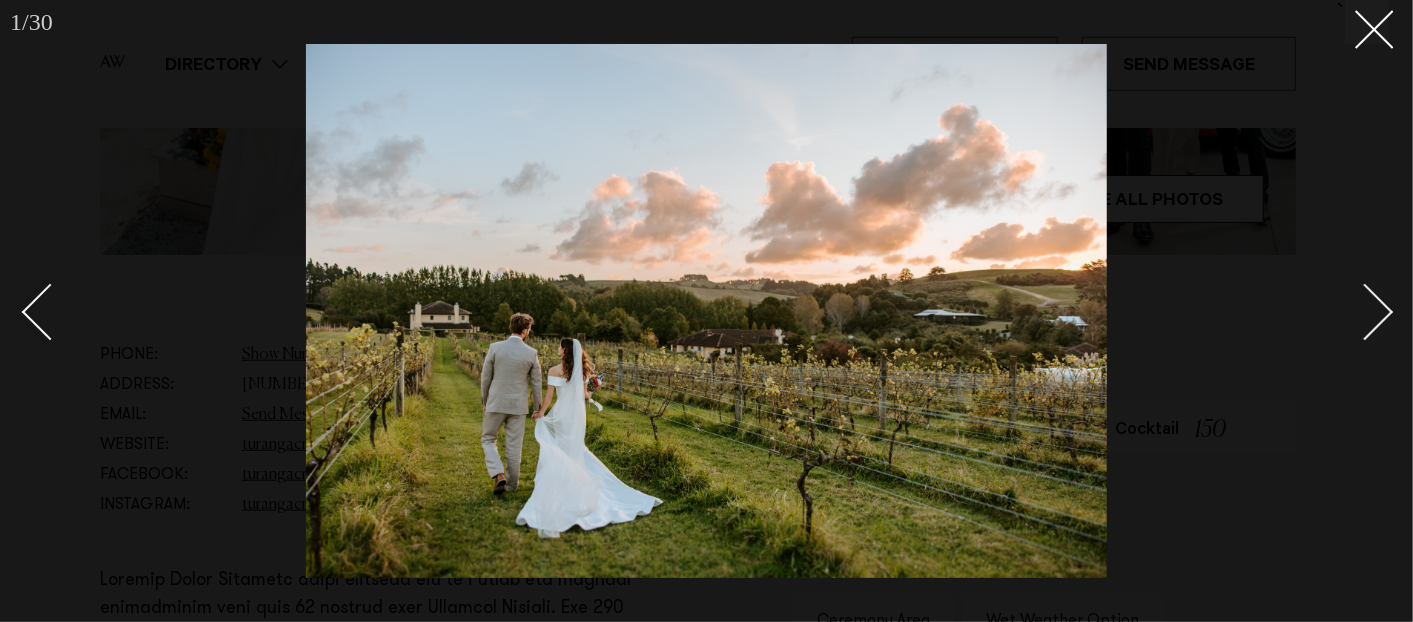 click at bounding box center [1365, 312] 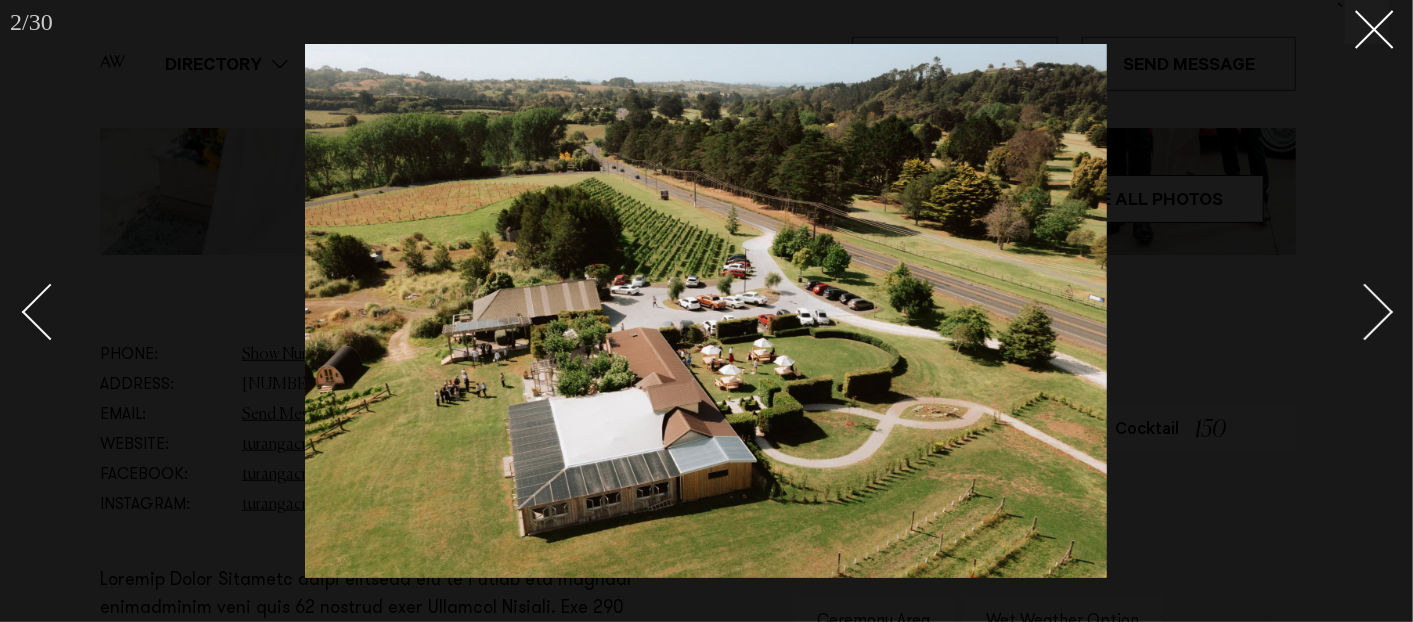 click at bounding box center (1365, 312) 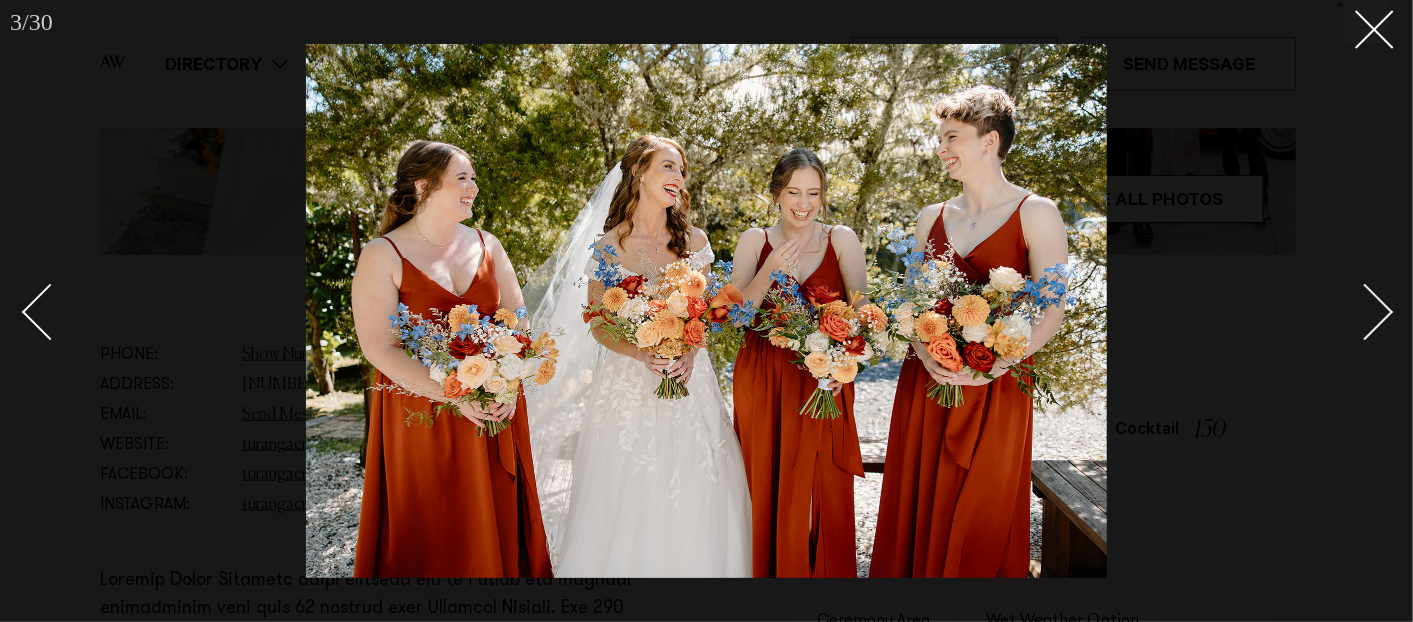 click at bounding box center [1365, 312] 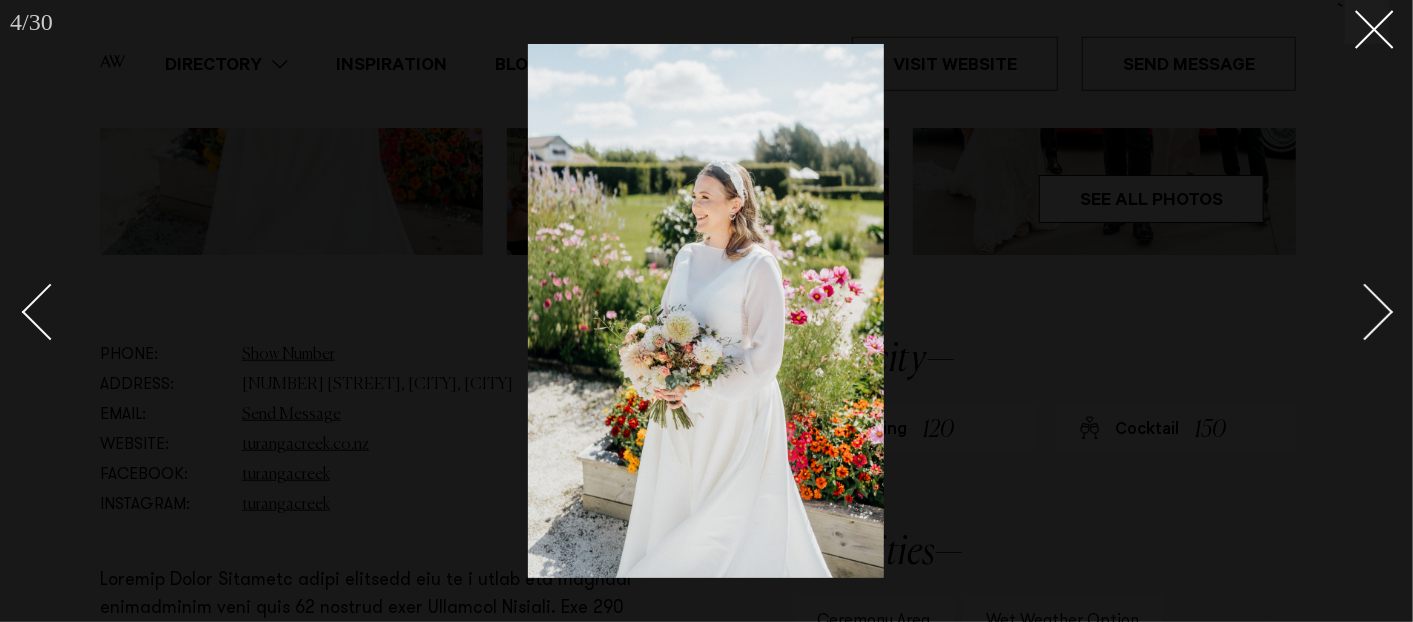 click at bounding box center (1365, 312) 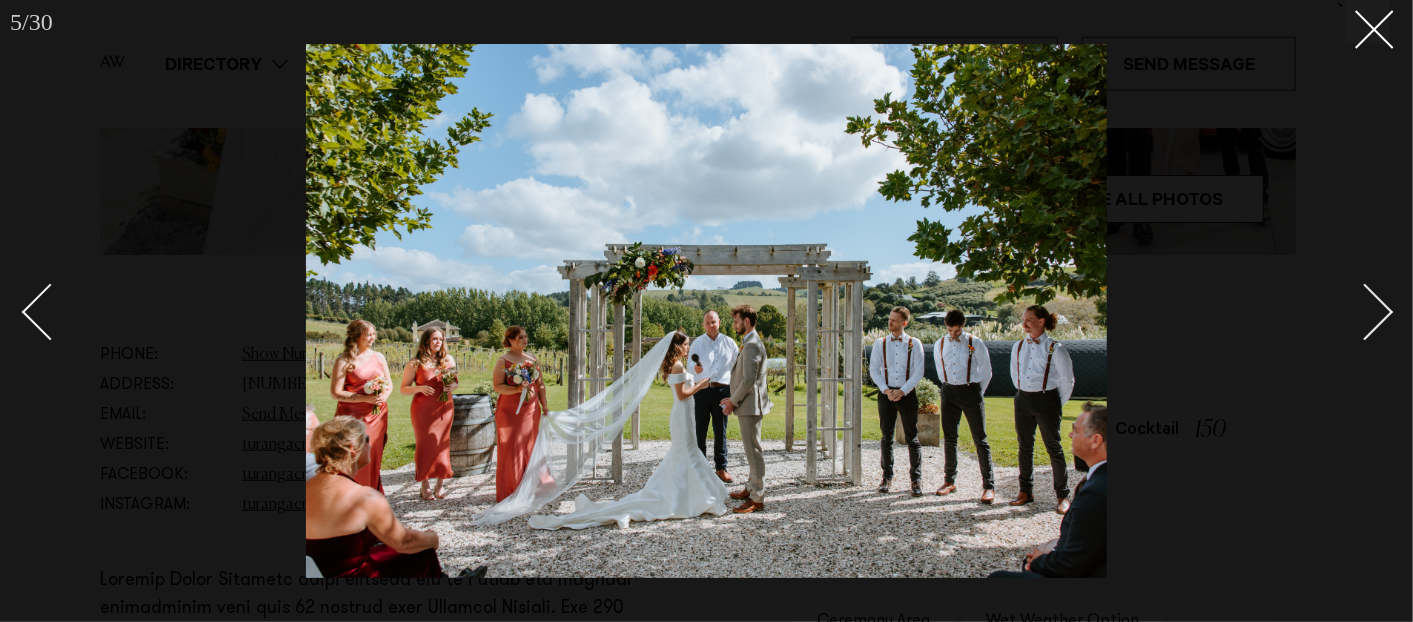 click at bounding box center (1365, 312) 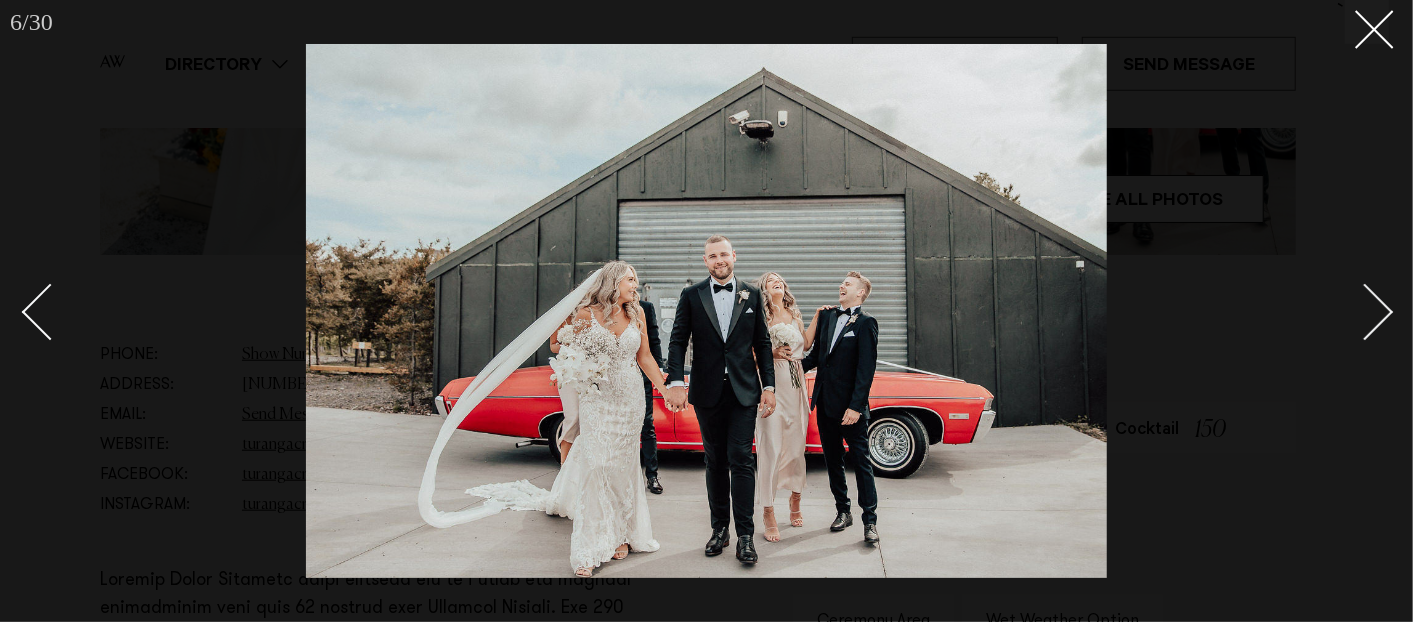 click at bounding box center [1365, 312] 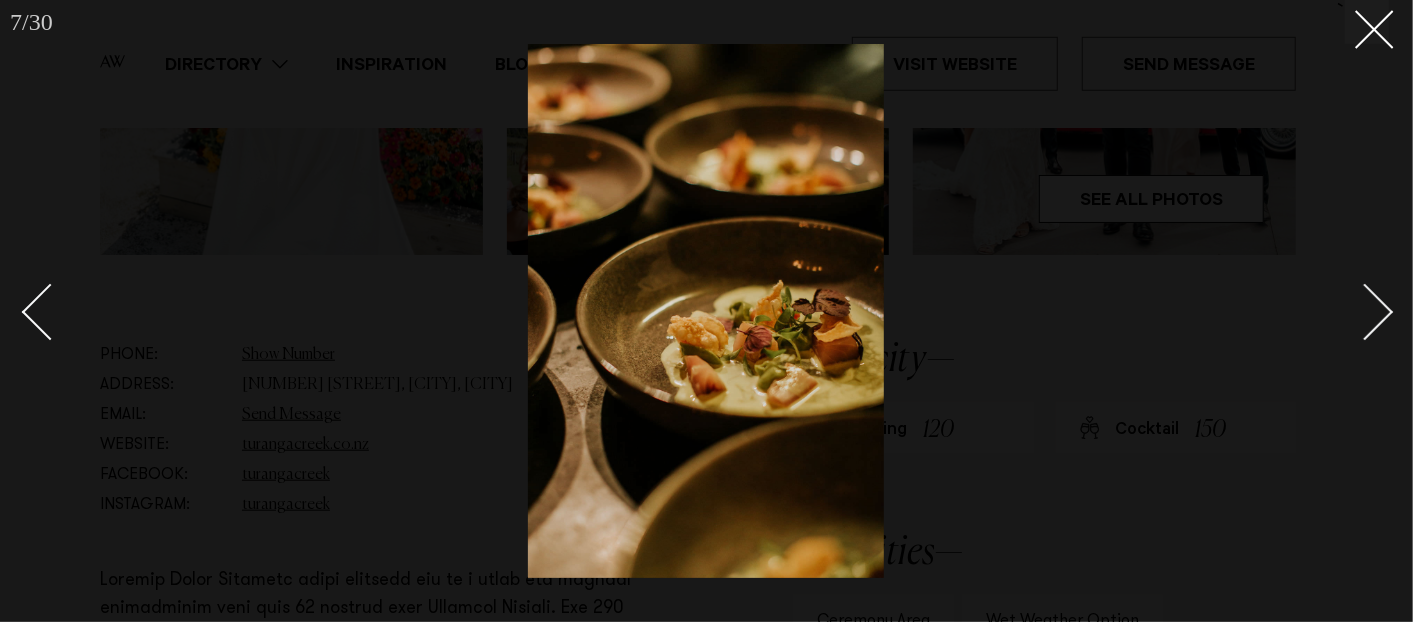 click at bounding box center (1365, 312) 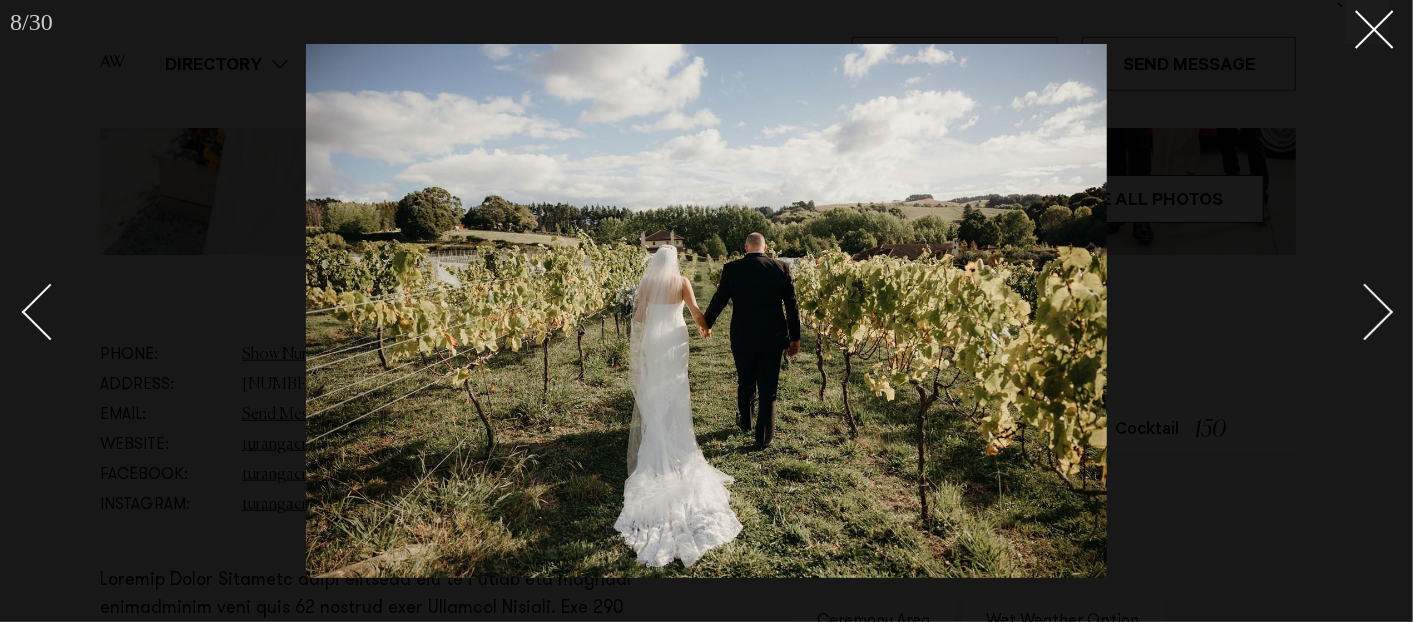 click at bounding box center (1365, 312) 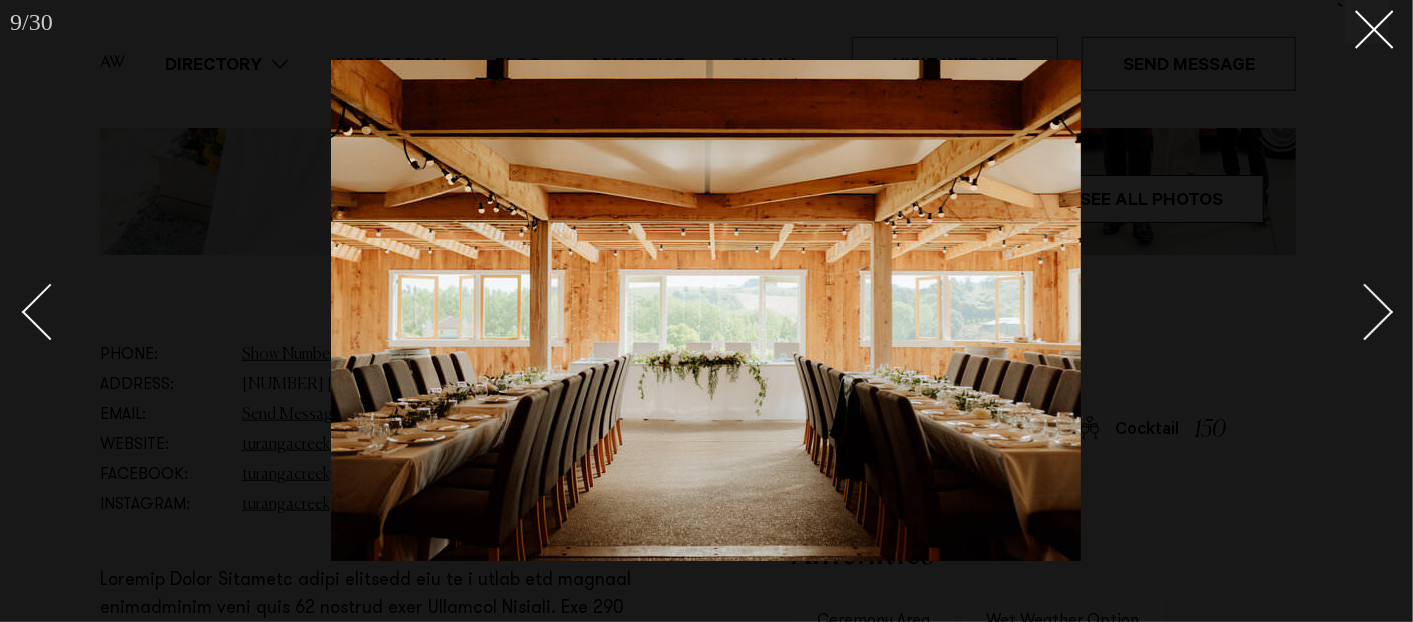 click at bounding box center [1365, 312] 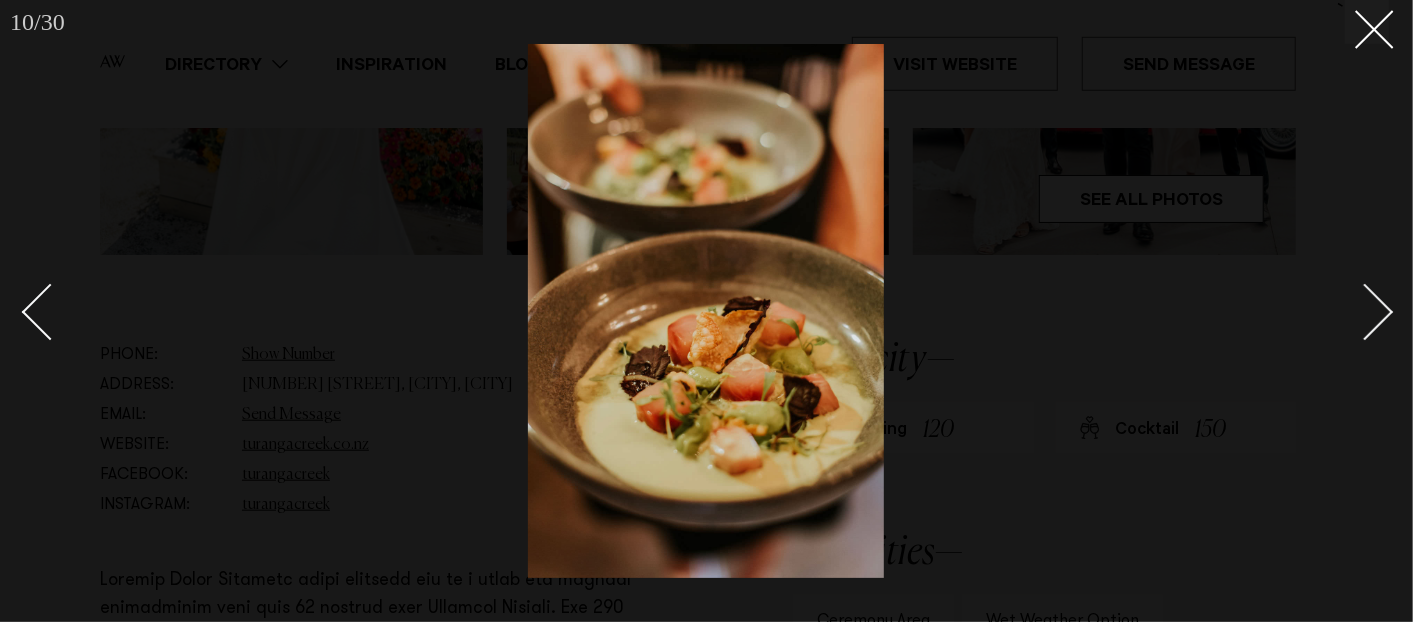 click at bounding box center [1365, 312] 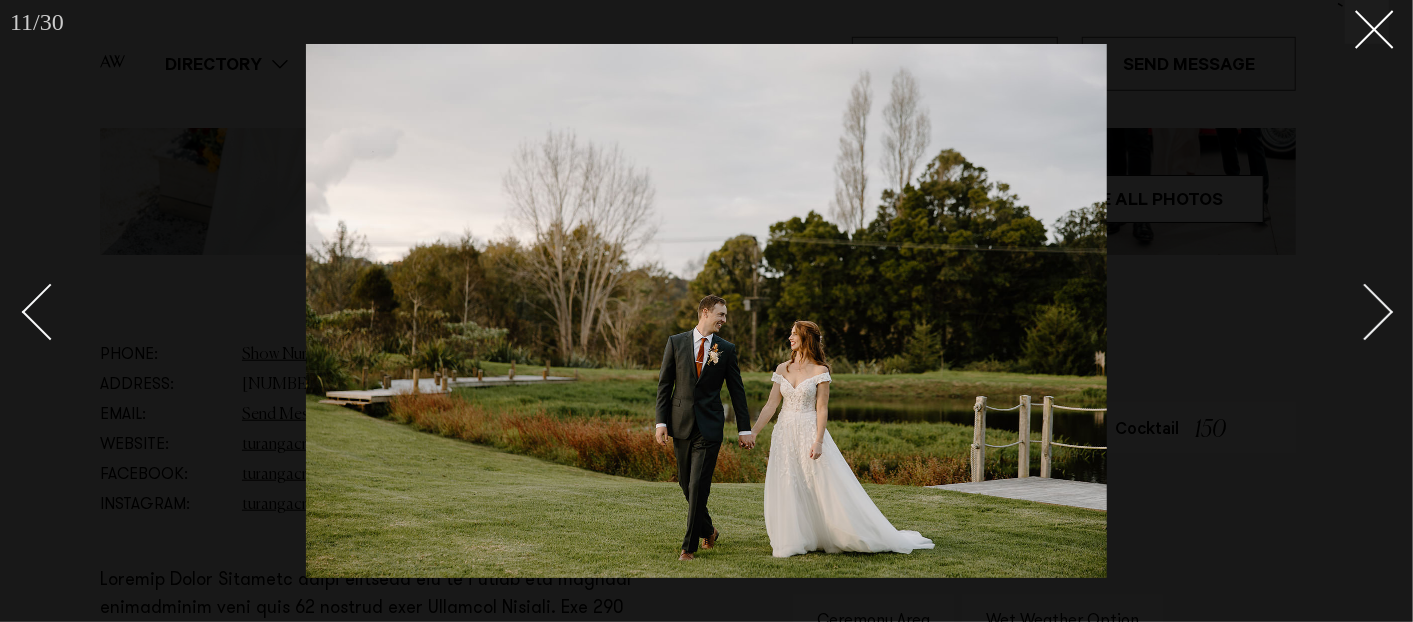 click at bounding box center (1365, 312) 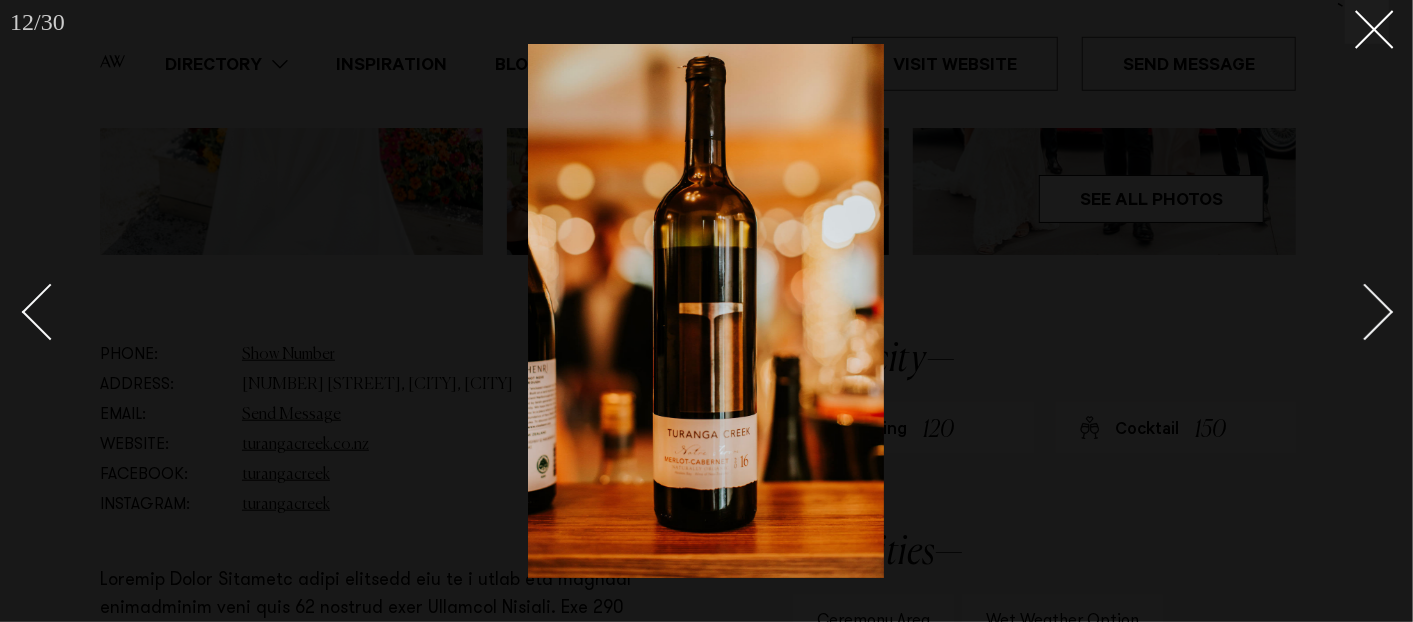 click at bounding box center (1365, 312) 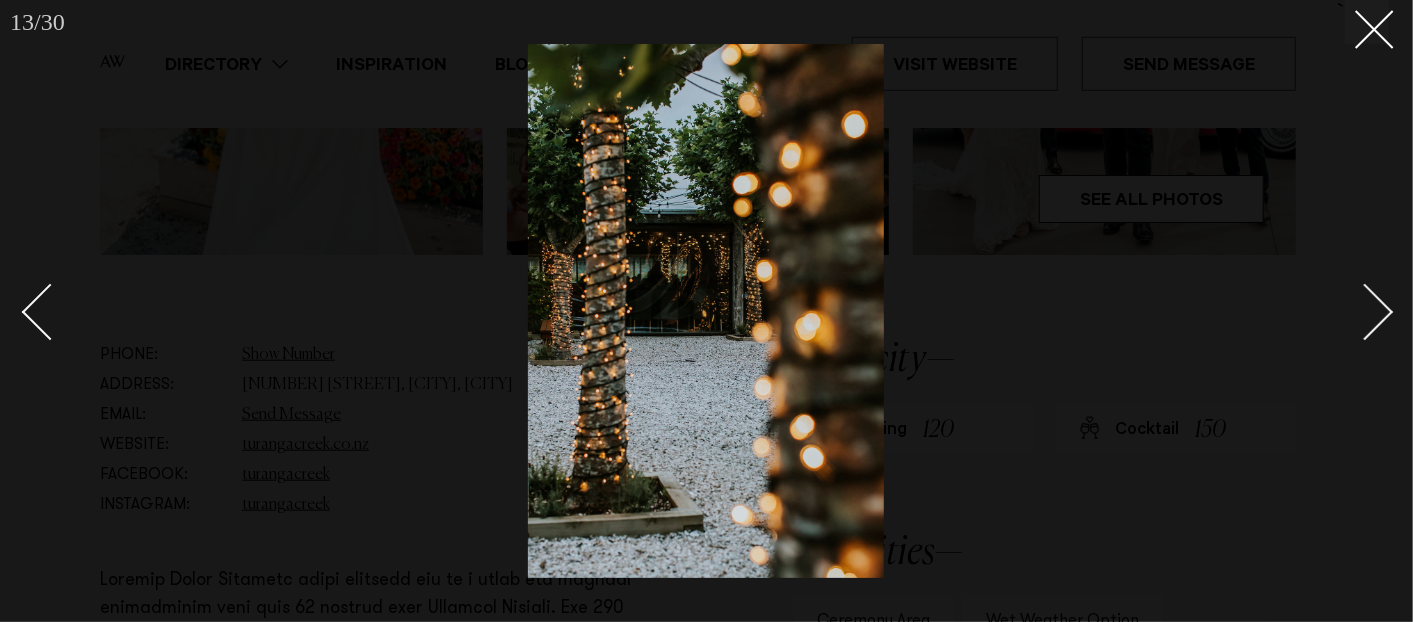 click at bounding box center [1365, 312] 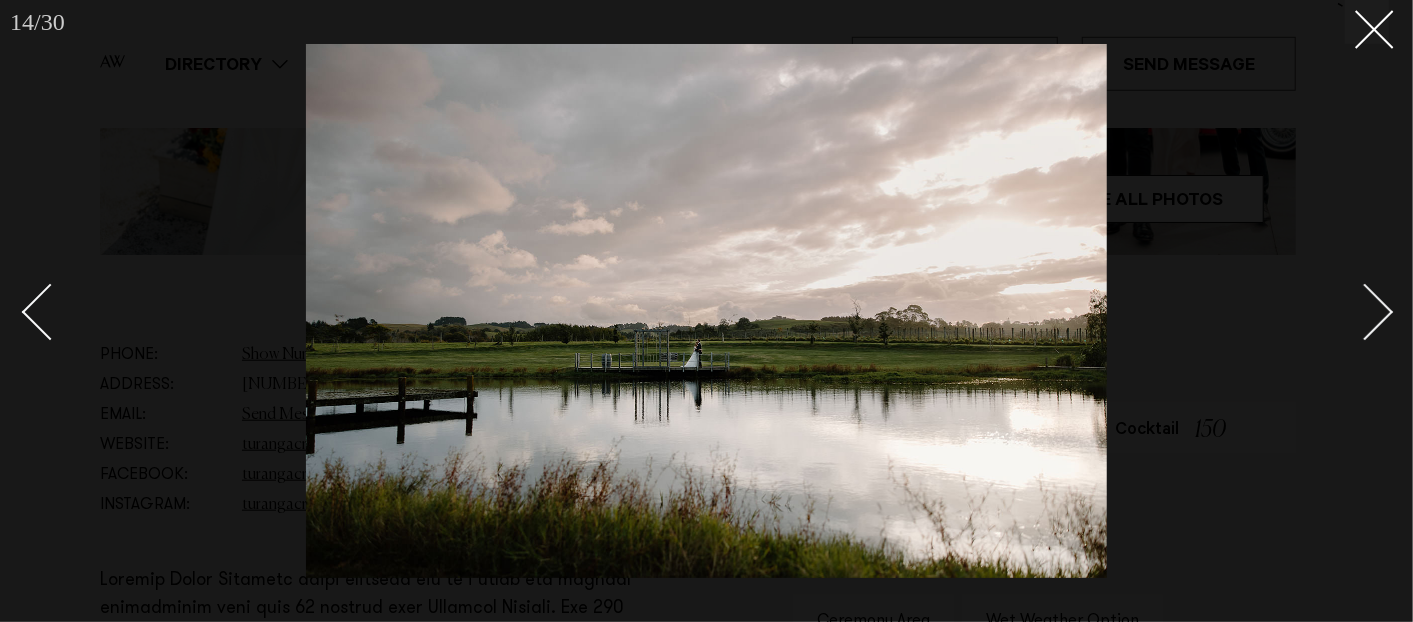 click at bounding box center [1365, 312] 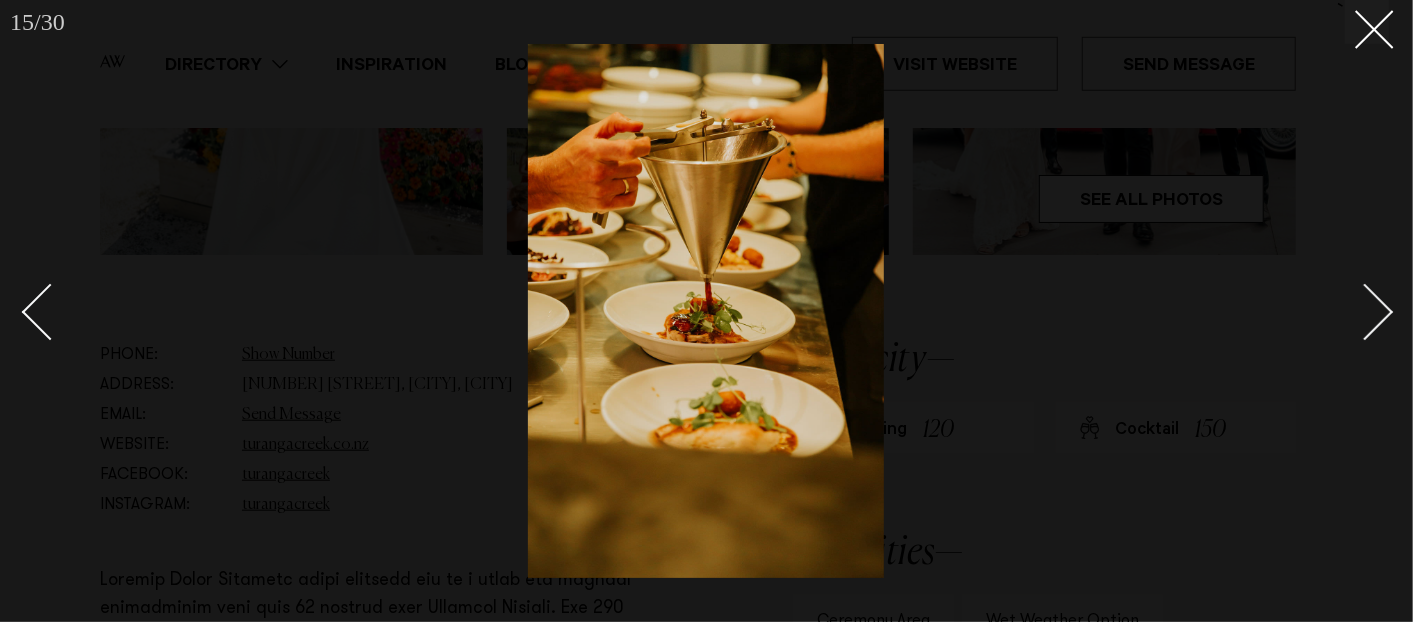 click at bounding box center (1365, 312) 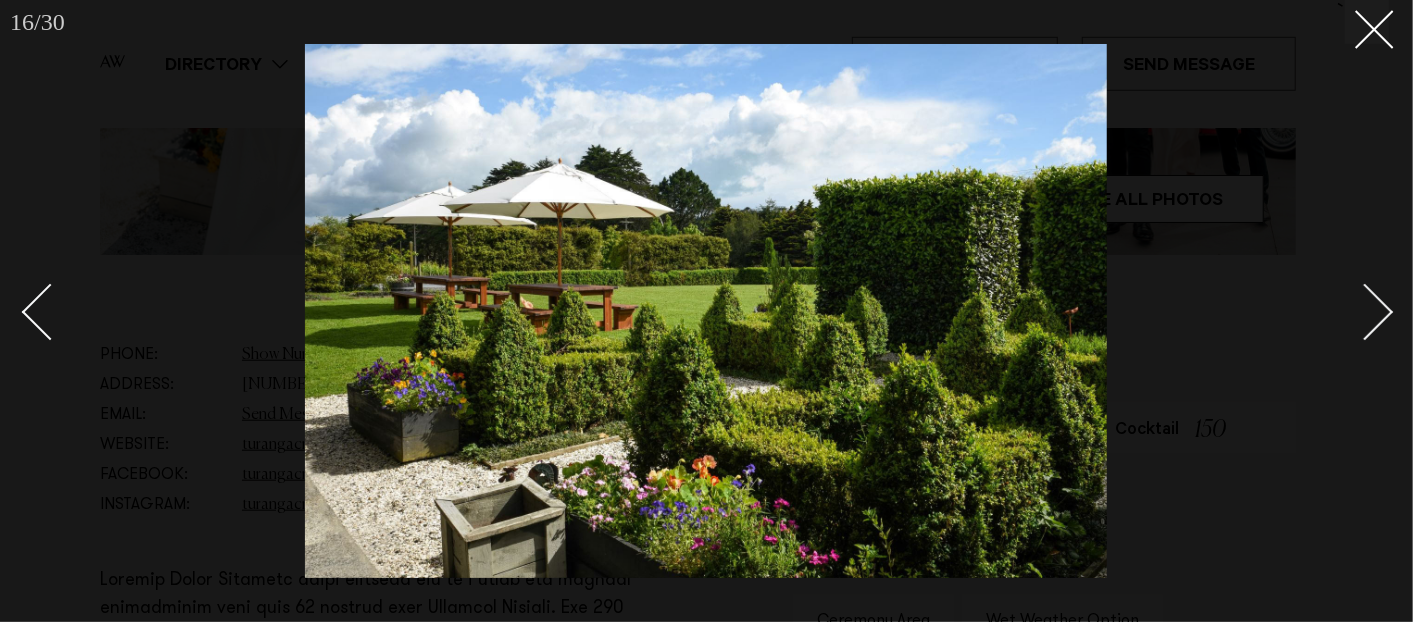 click at bounding box center [1365, 312] 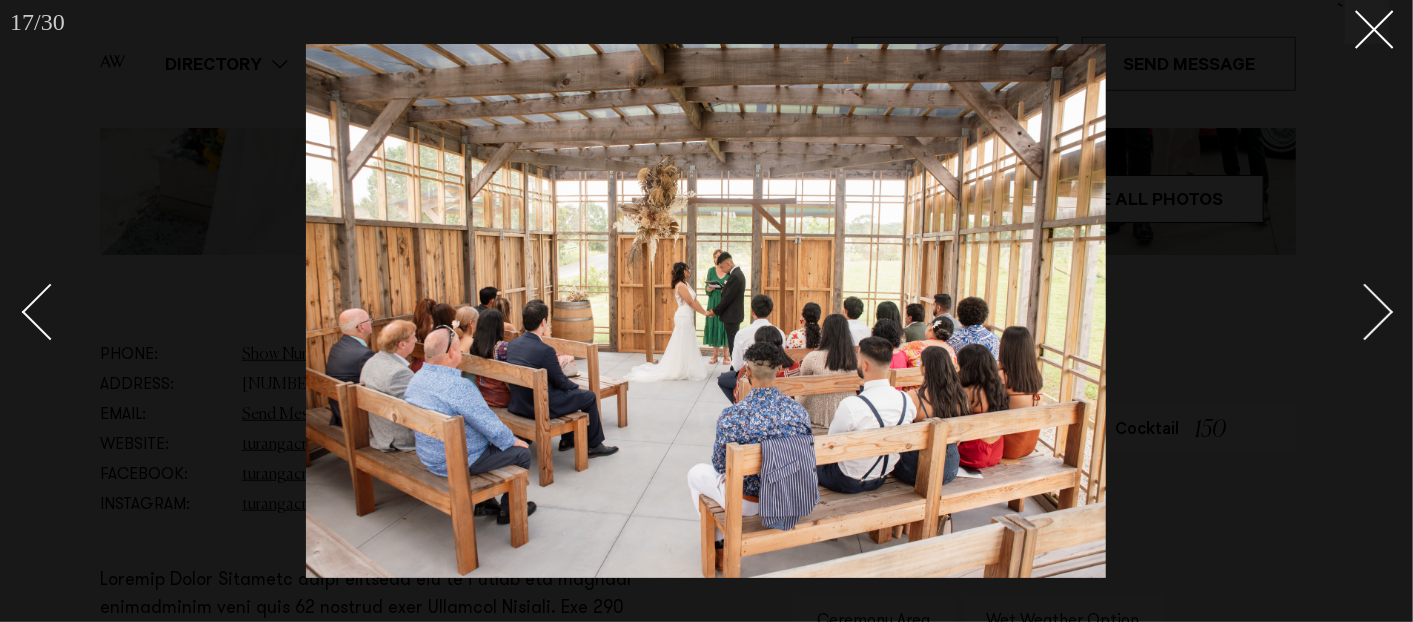 click at bounding box center [1365, 312] 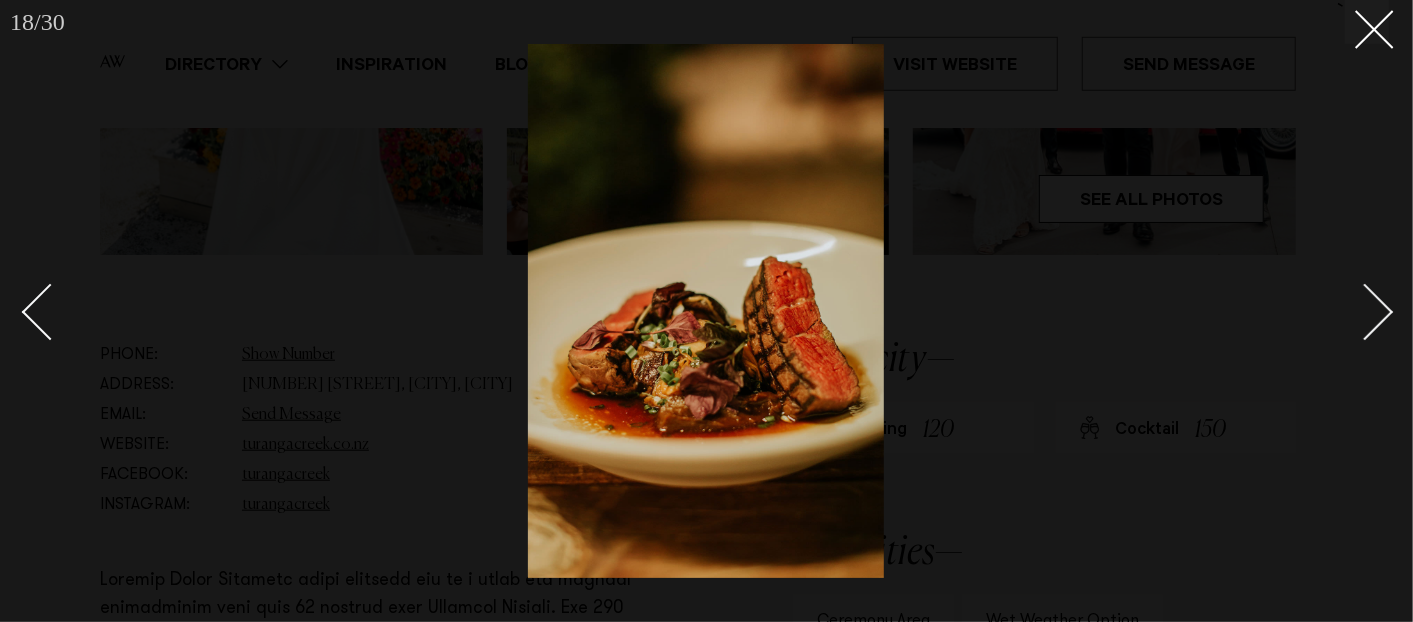 click at bounding box center [1365, 312] 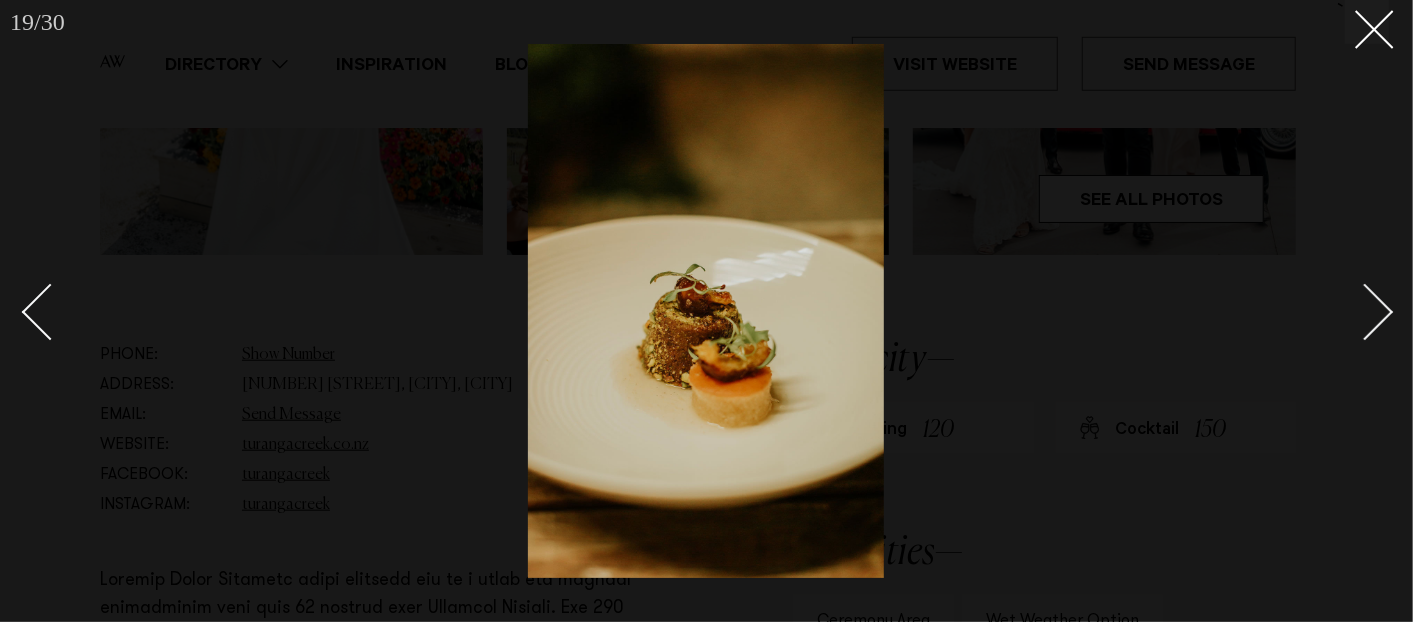 click at bounding box center [1365, 312] 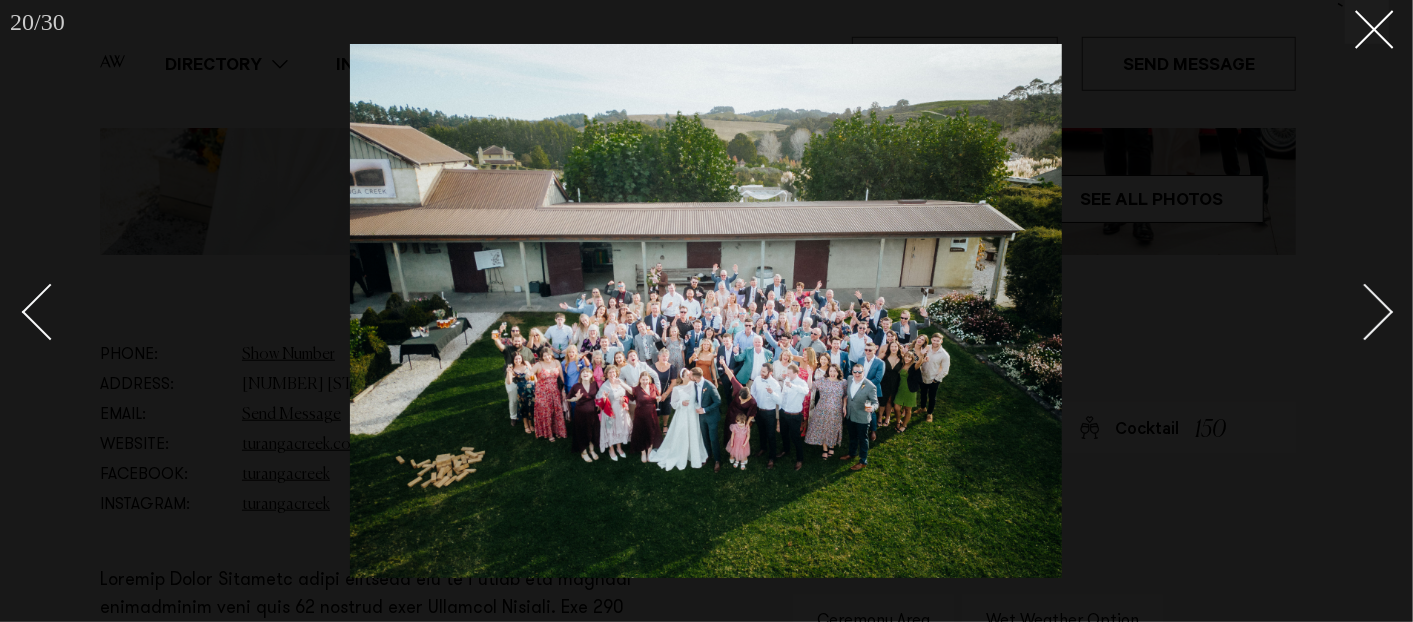 click at bounding box center (1365, 312) 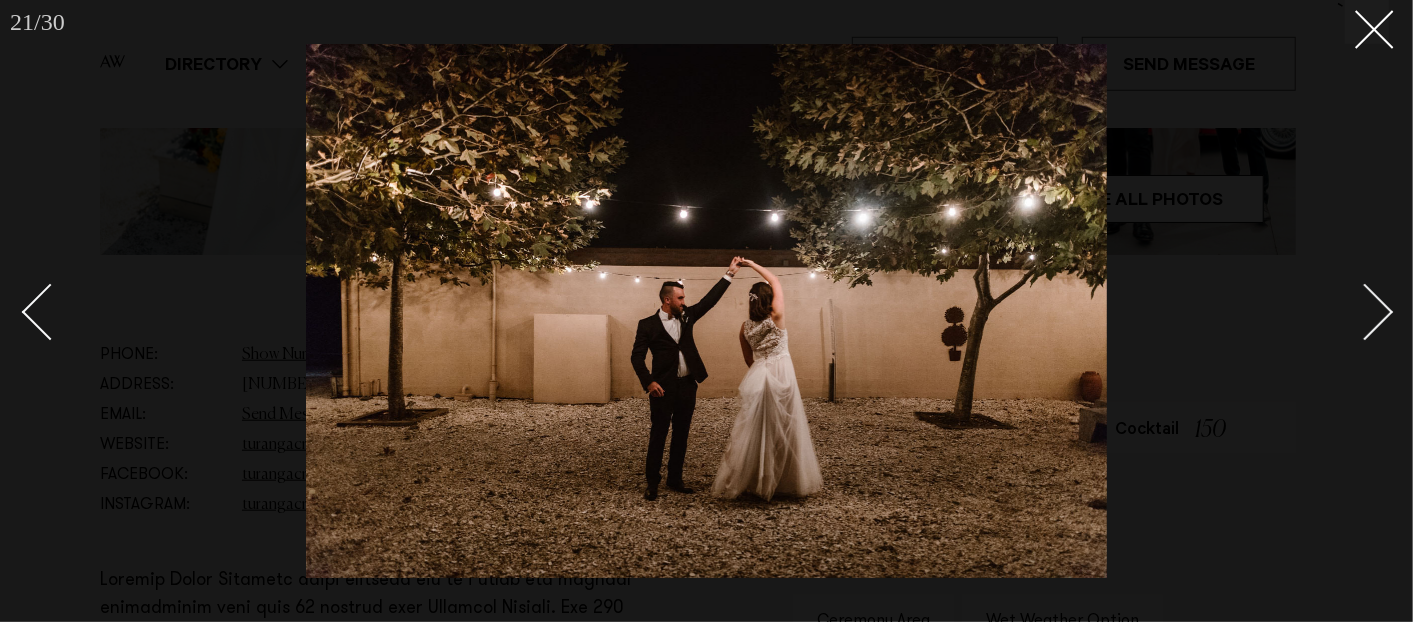 click at bounding box center [1365, 312] 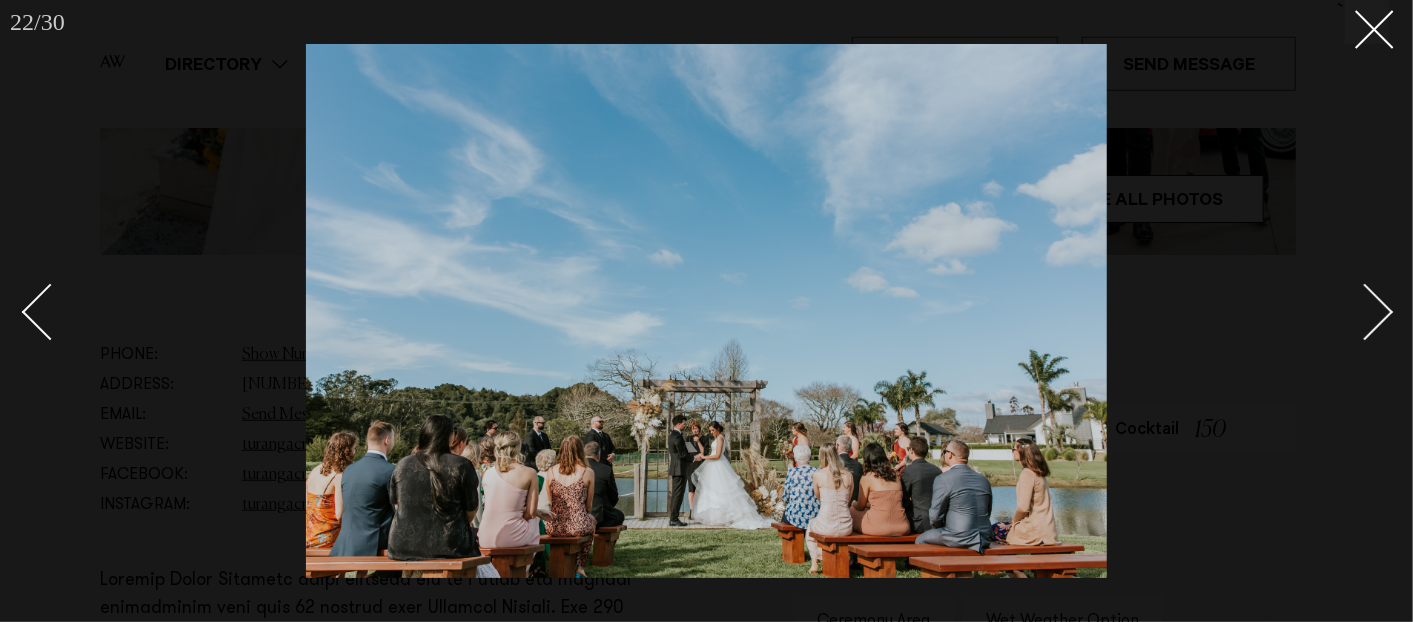click at bounding box center (1365, 312) 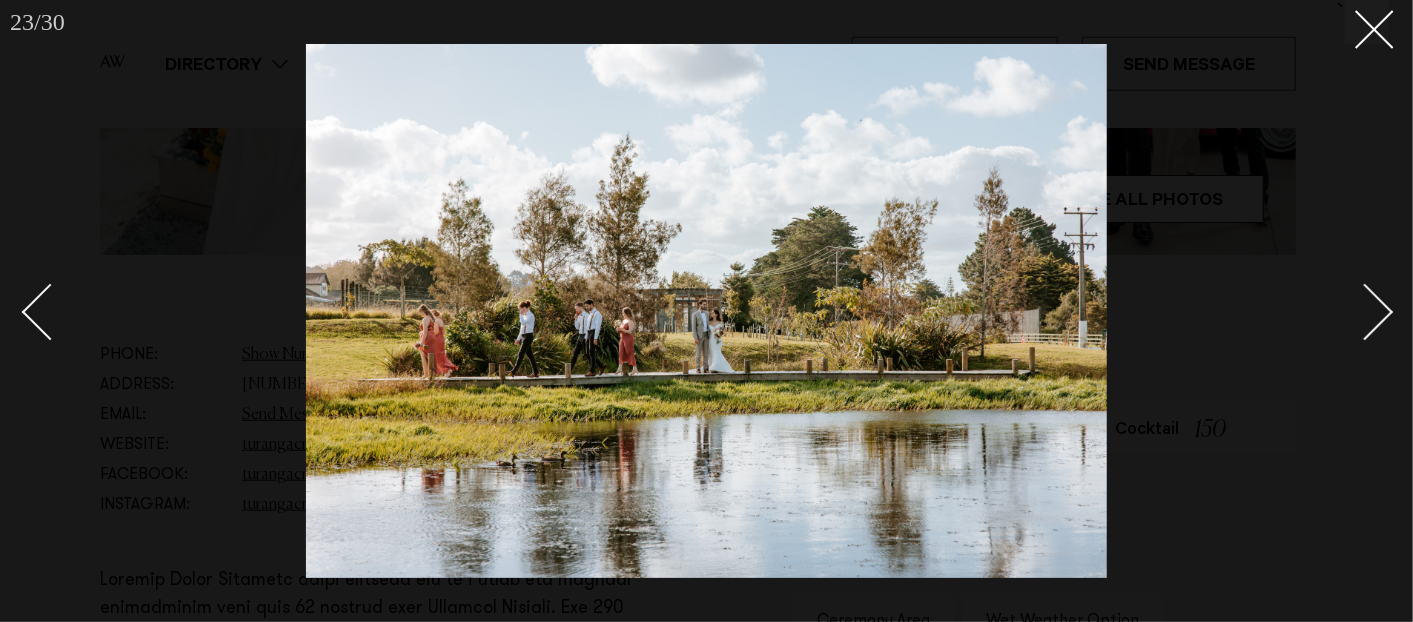 click at bounding box center (1365, 312) 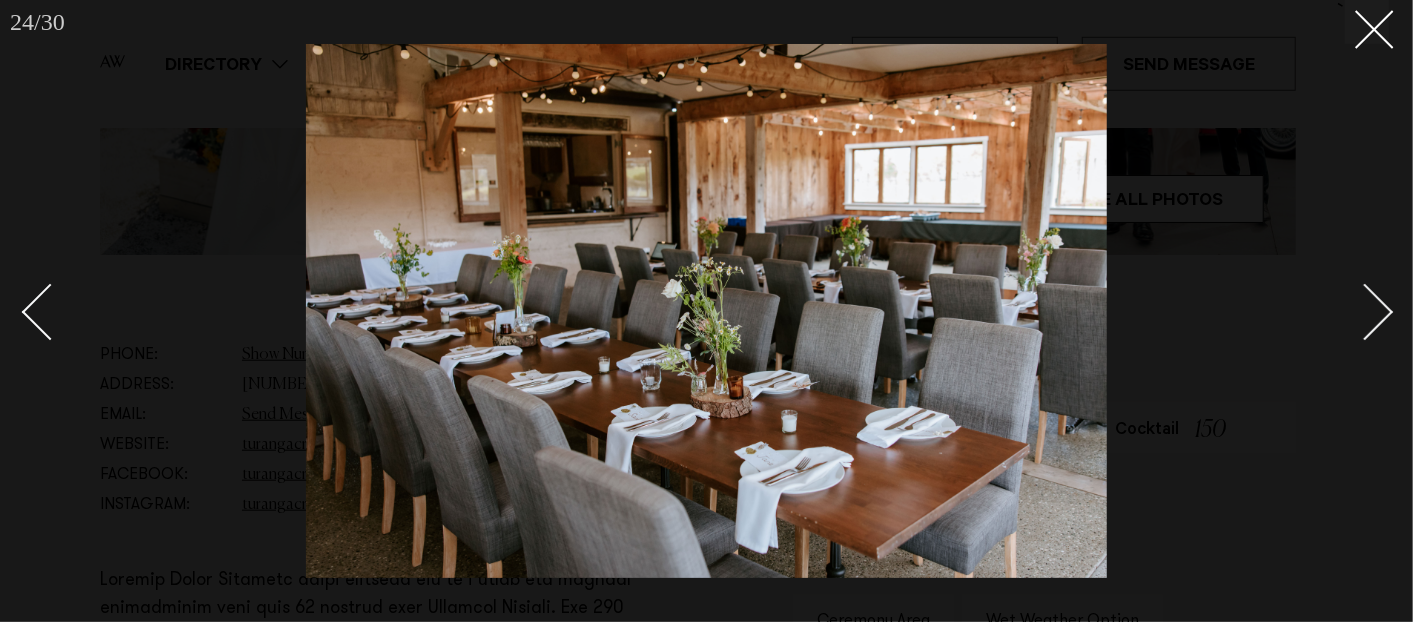click at bounding box center [1365, 312] 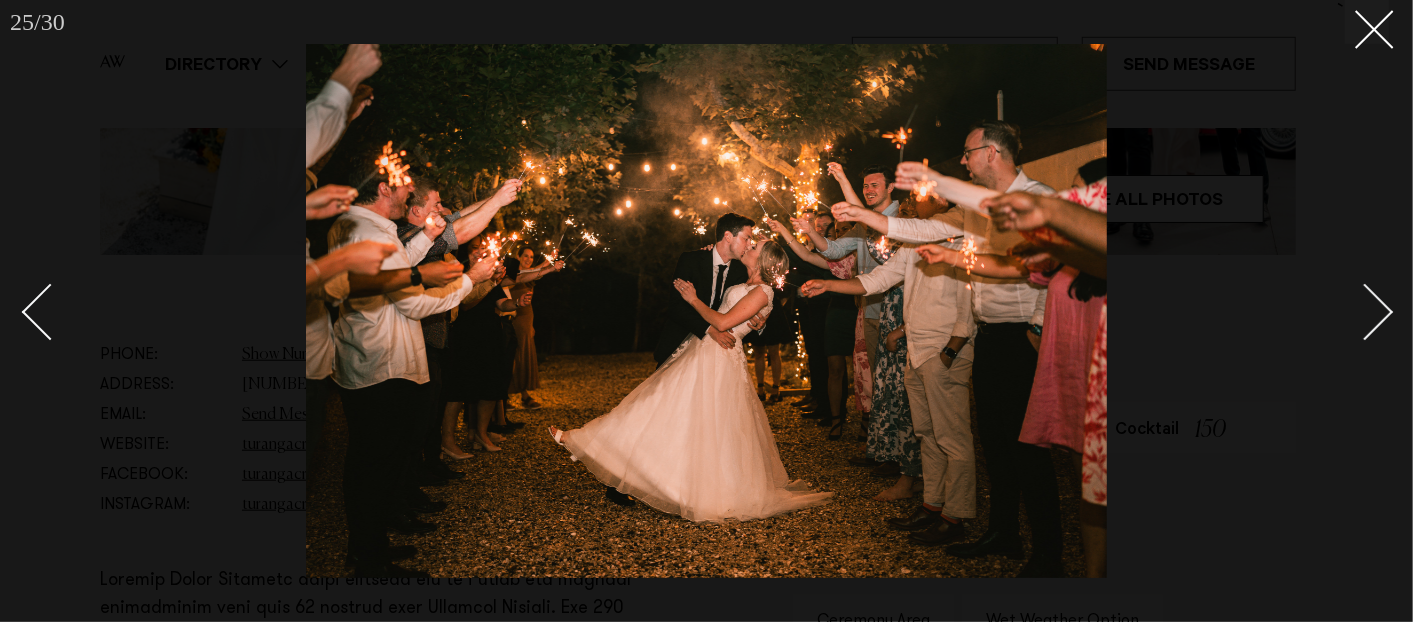 click at bounding box center [1365, 312] 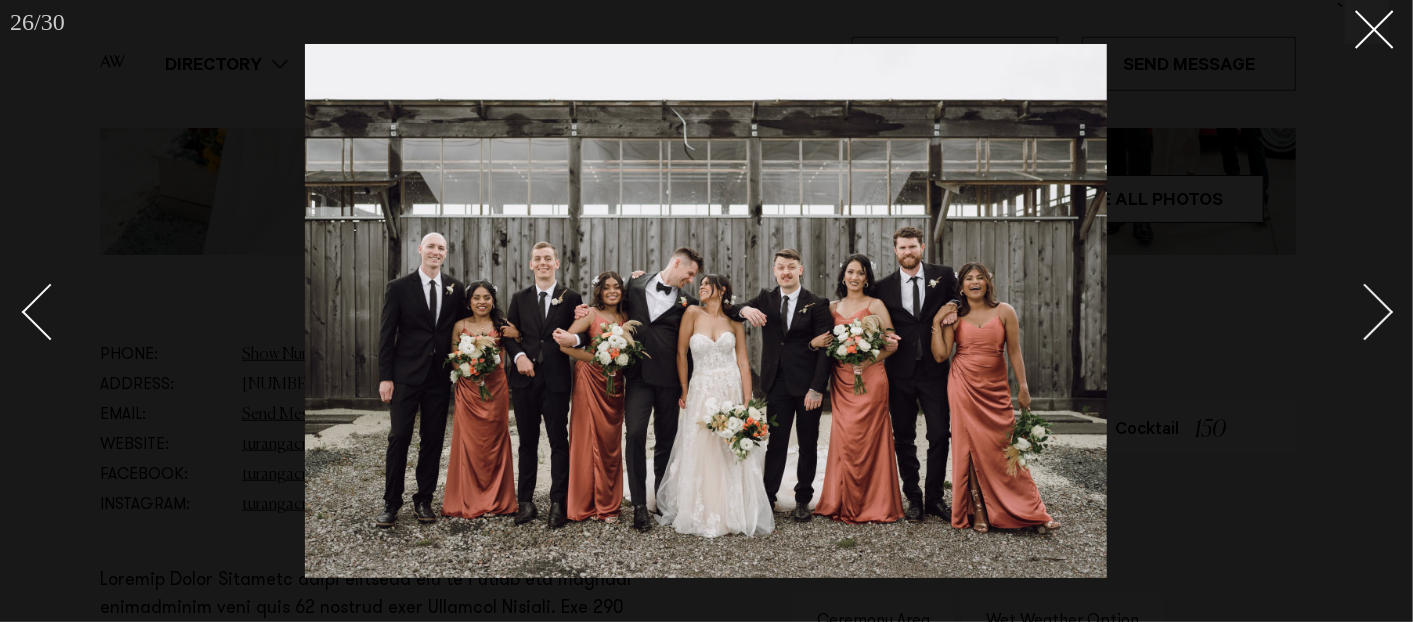 click at bounding box center (1365, 312) 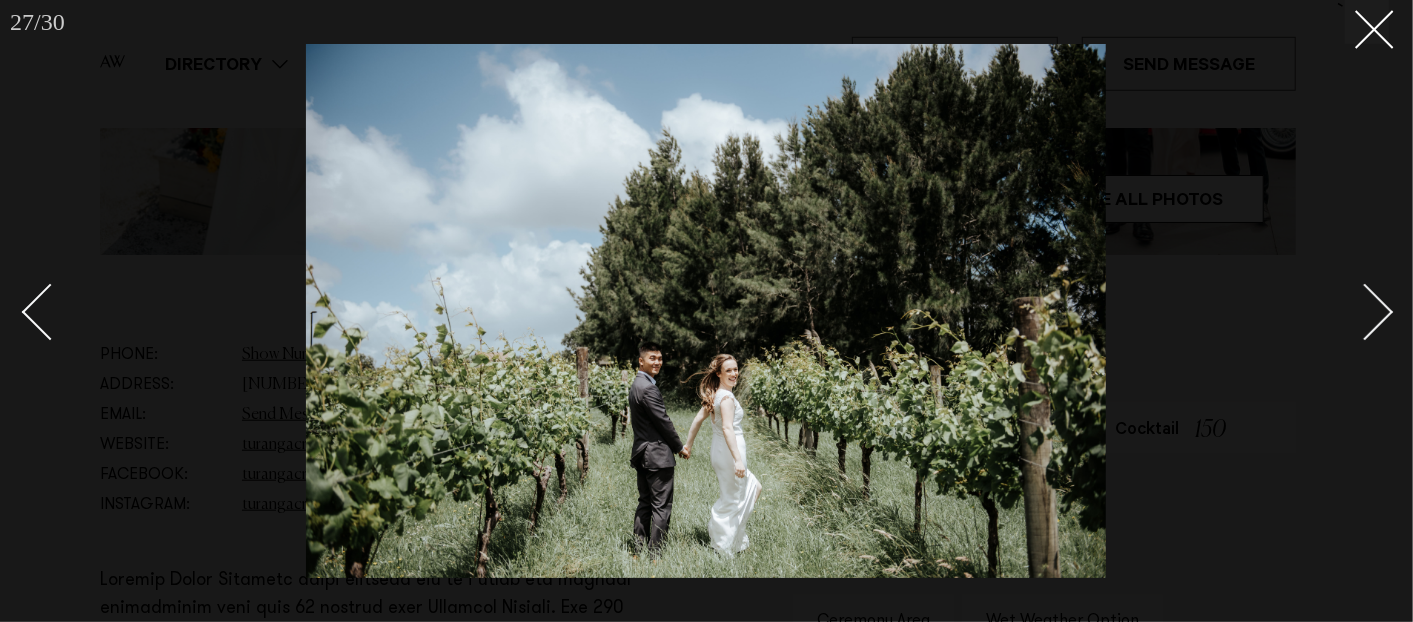 click at bounding box center [1365, 312] 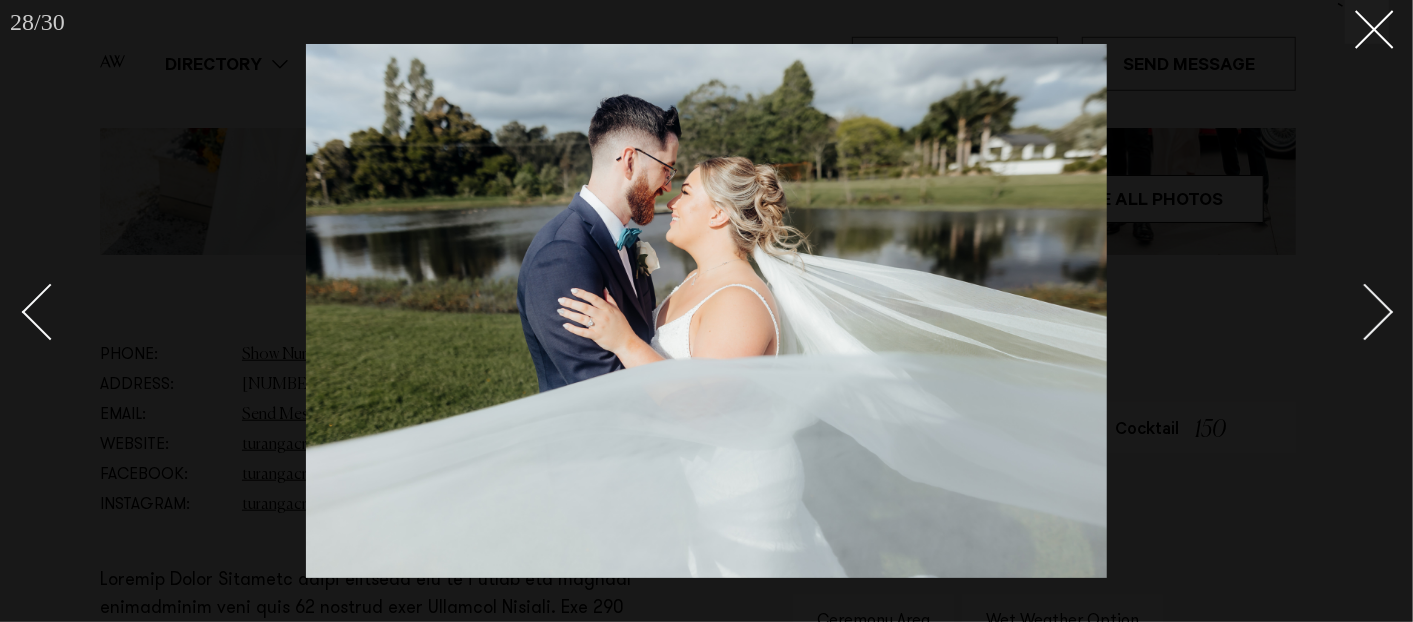click at bounding box center (1365, 312) 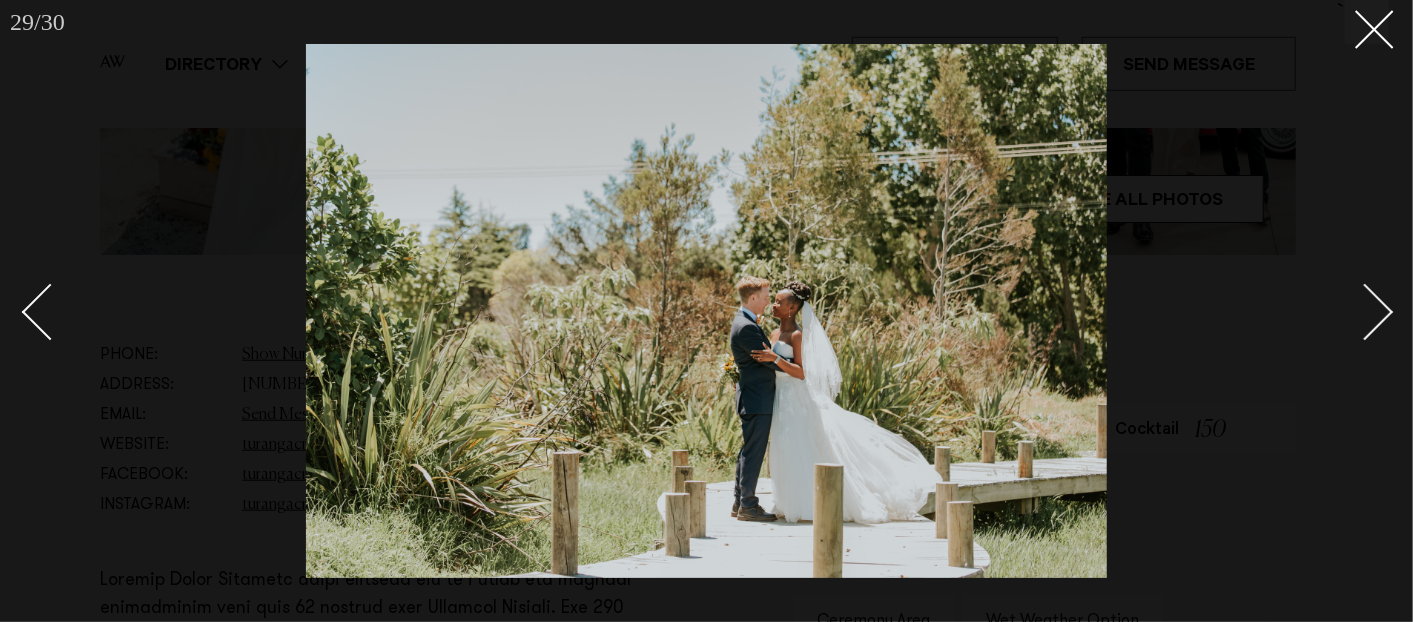 click at bounding box center (1365, 312) 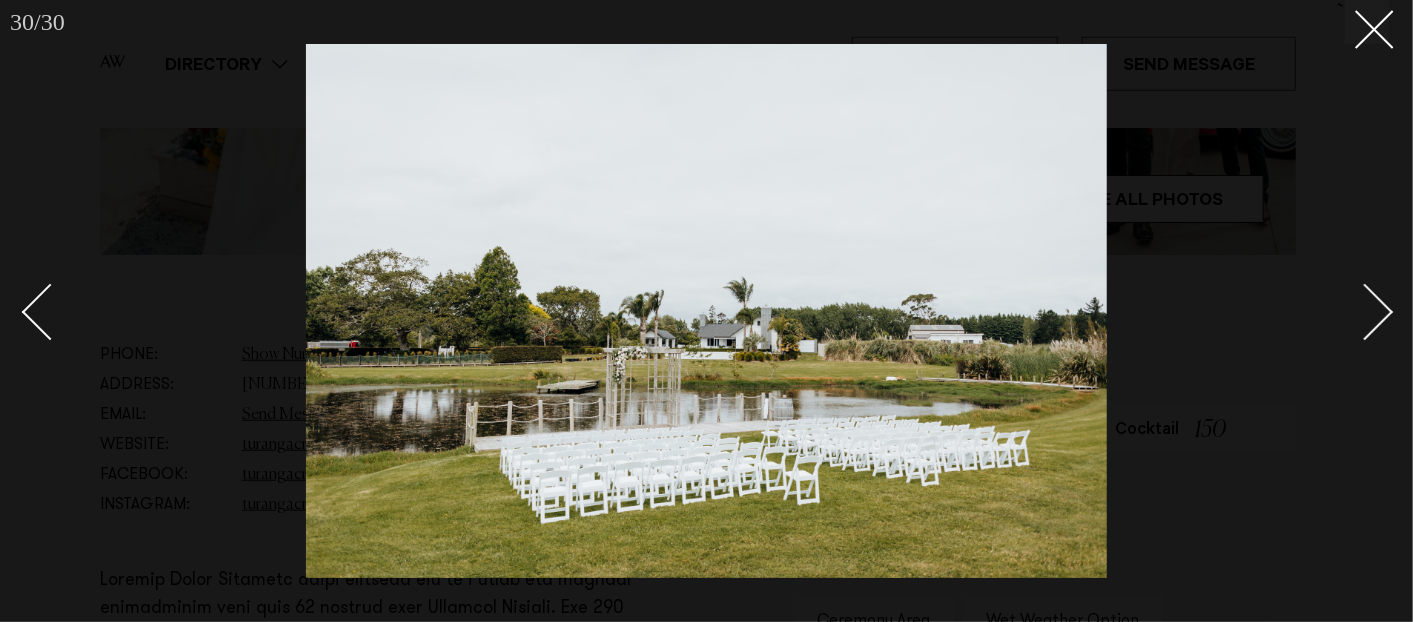 click at bounding box center (1365, 312) 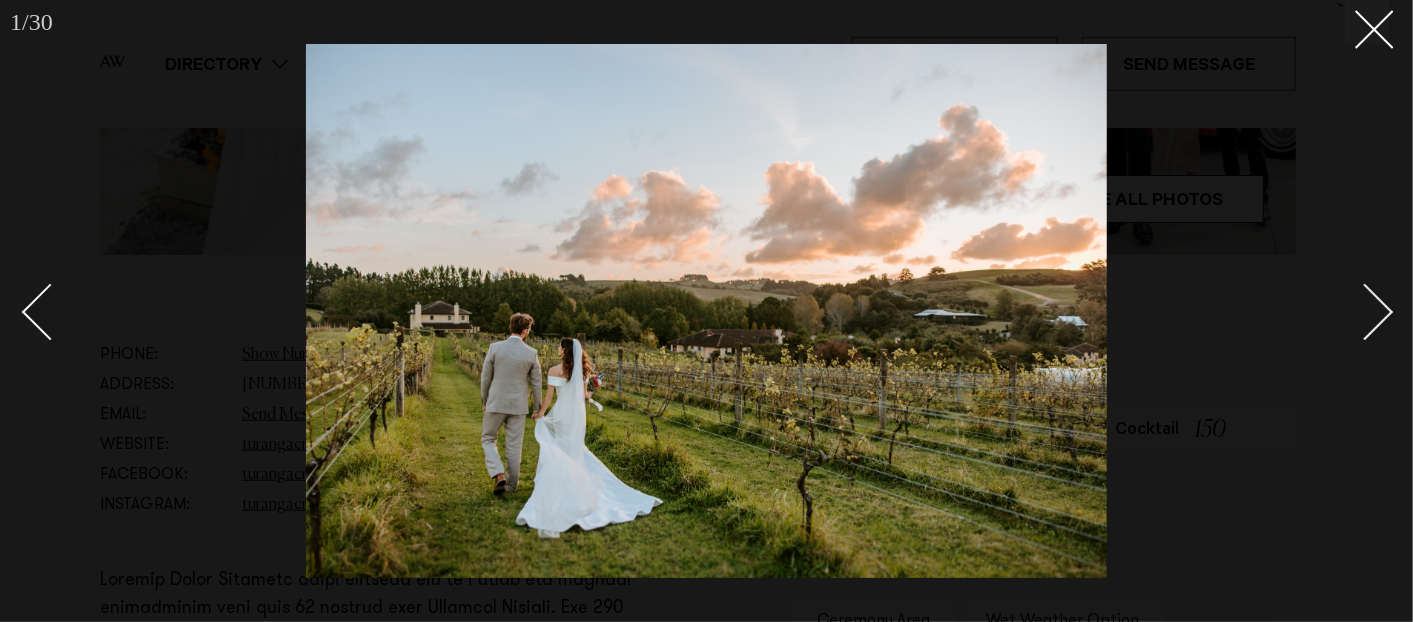 click at bounding box center (1365, 312) 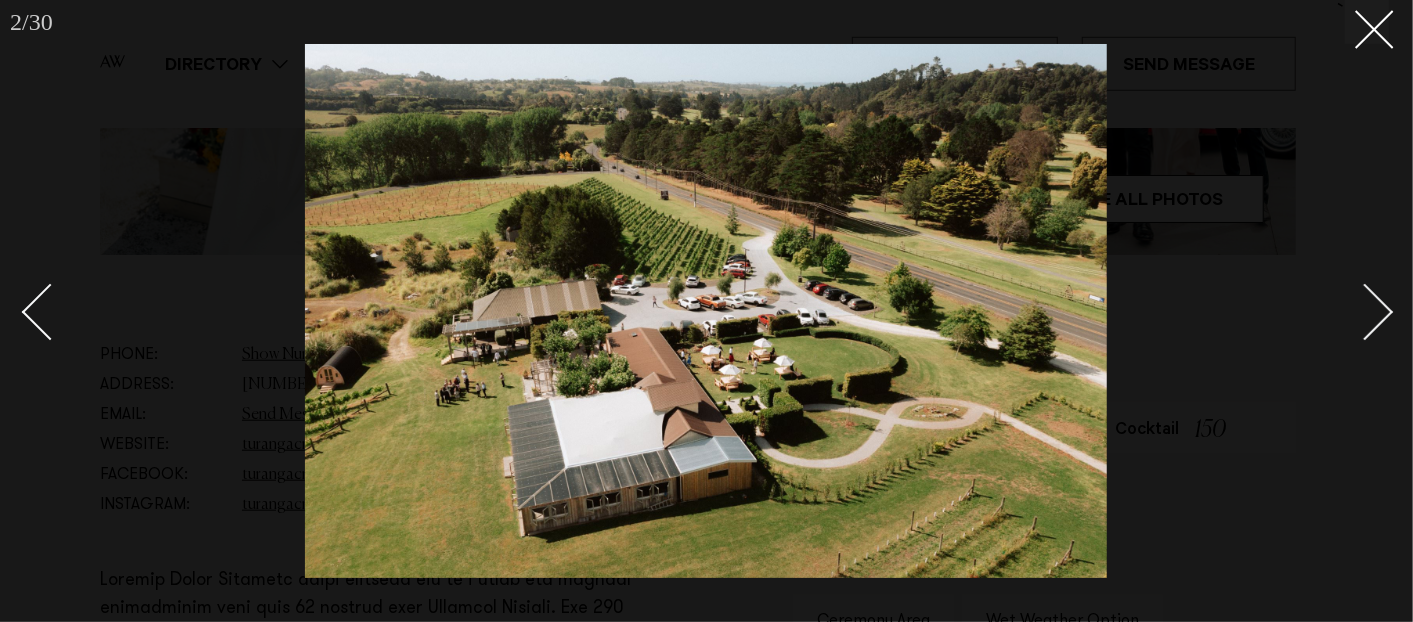 click at bounding box center (1365, 312) 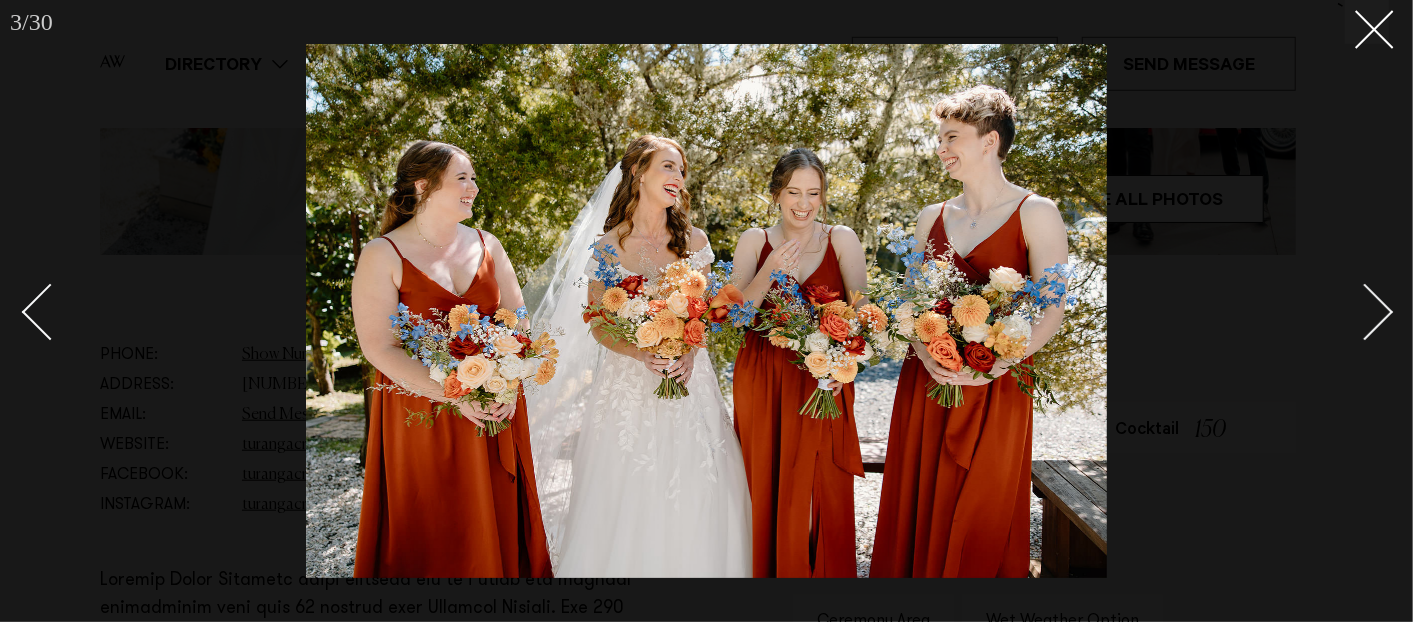 click at bounding box center [1365, 312] 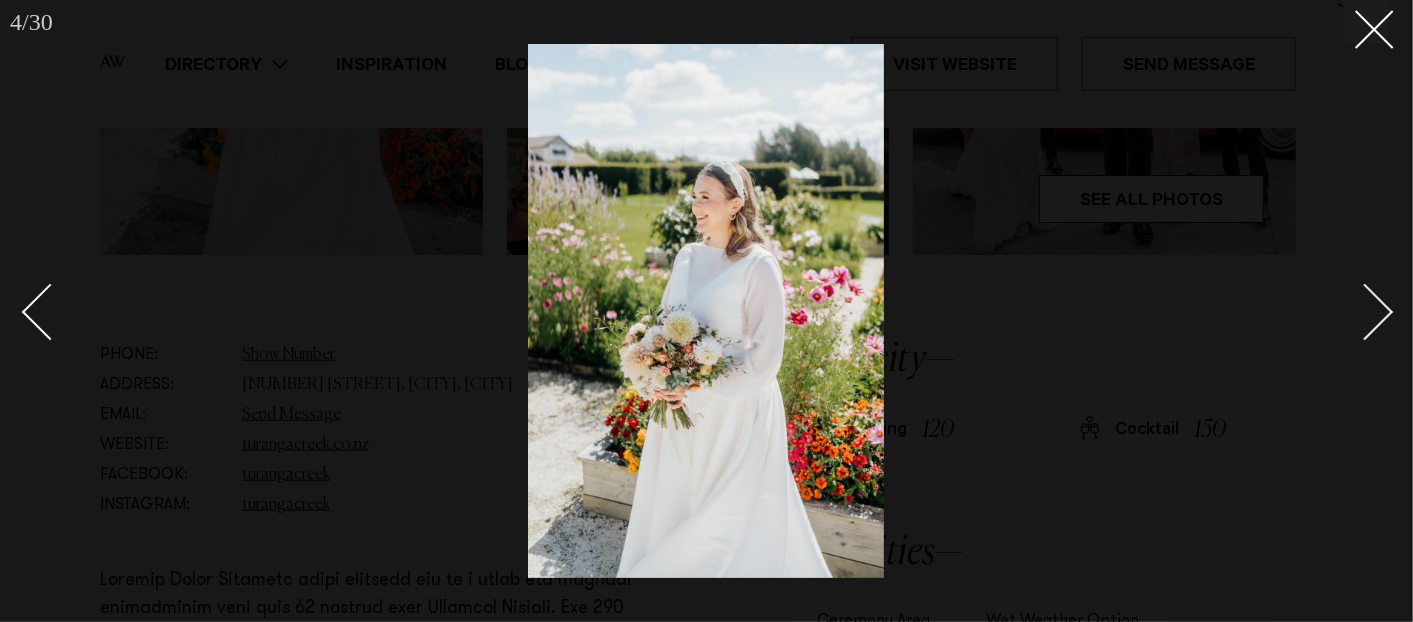 click at bounding box center [1365, 312] 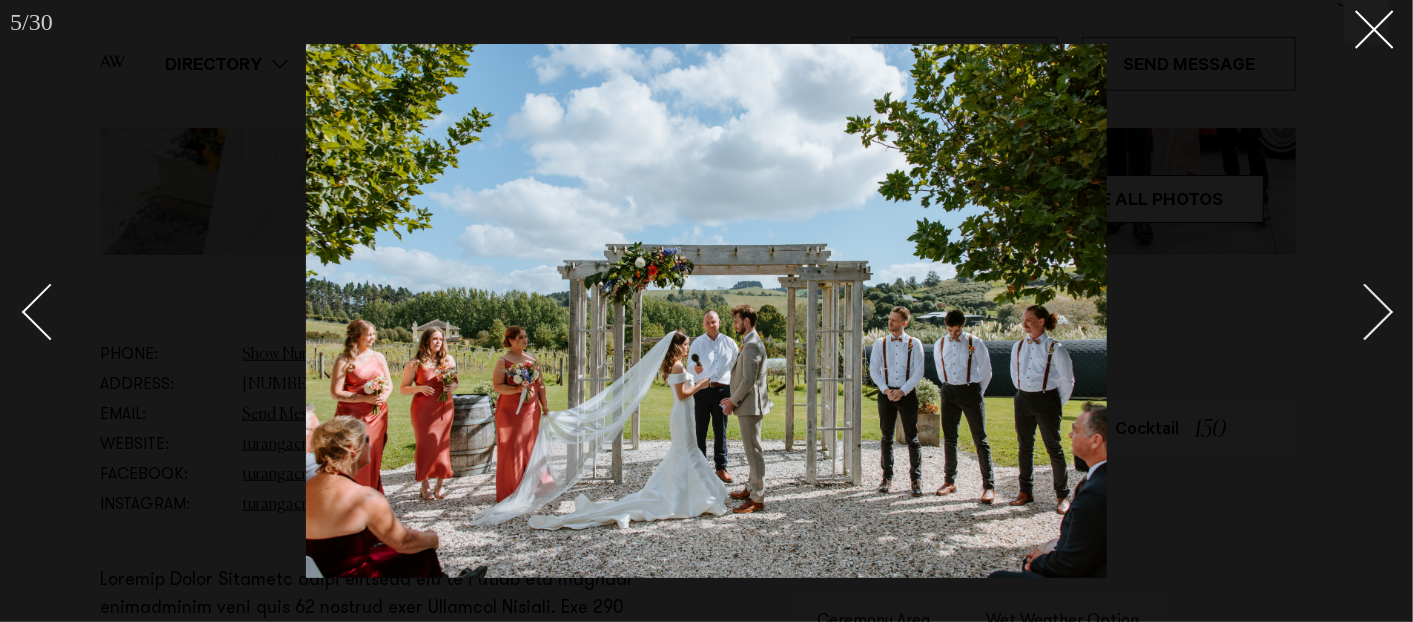 click at bounding box center (1365, 312) 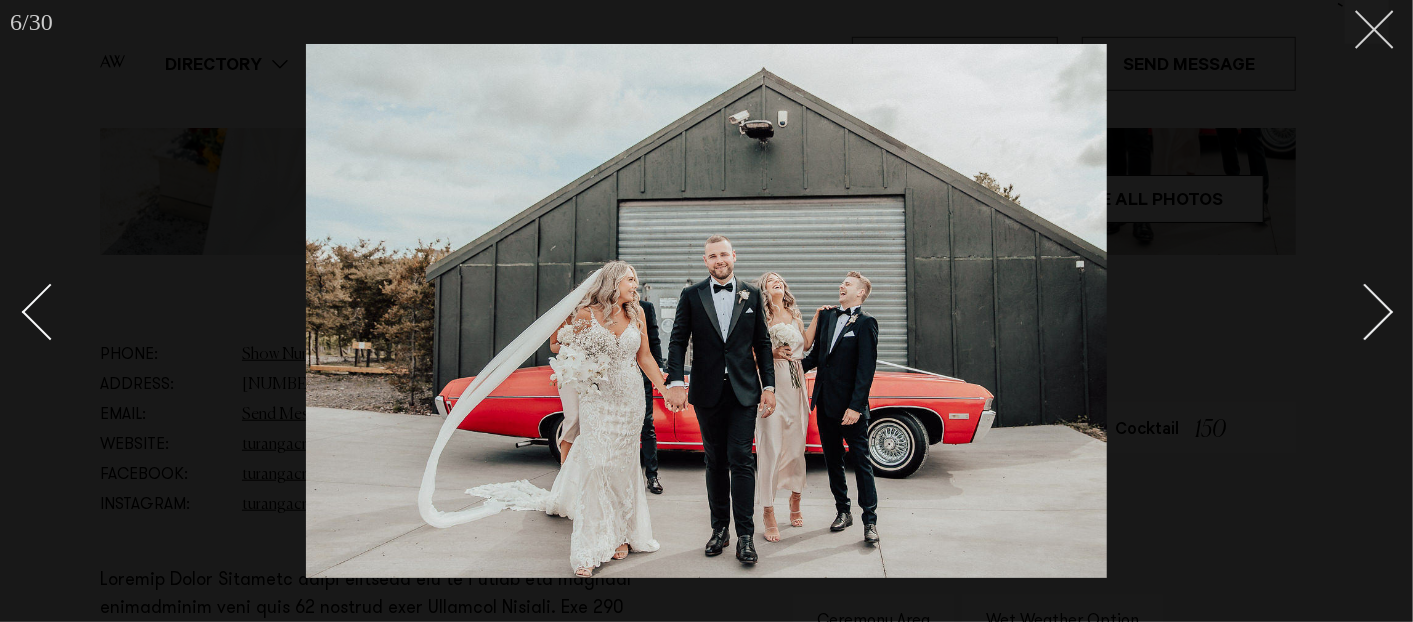 click at bounding box center (1367, 22) 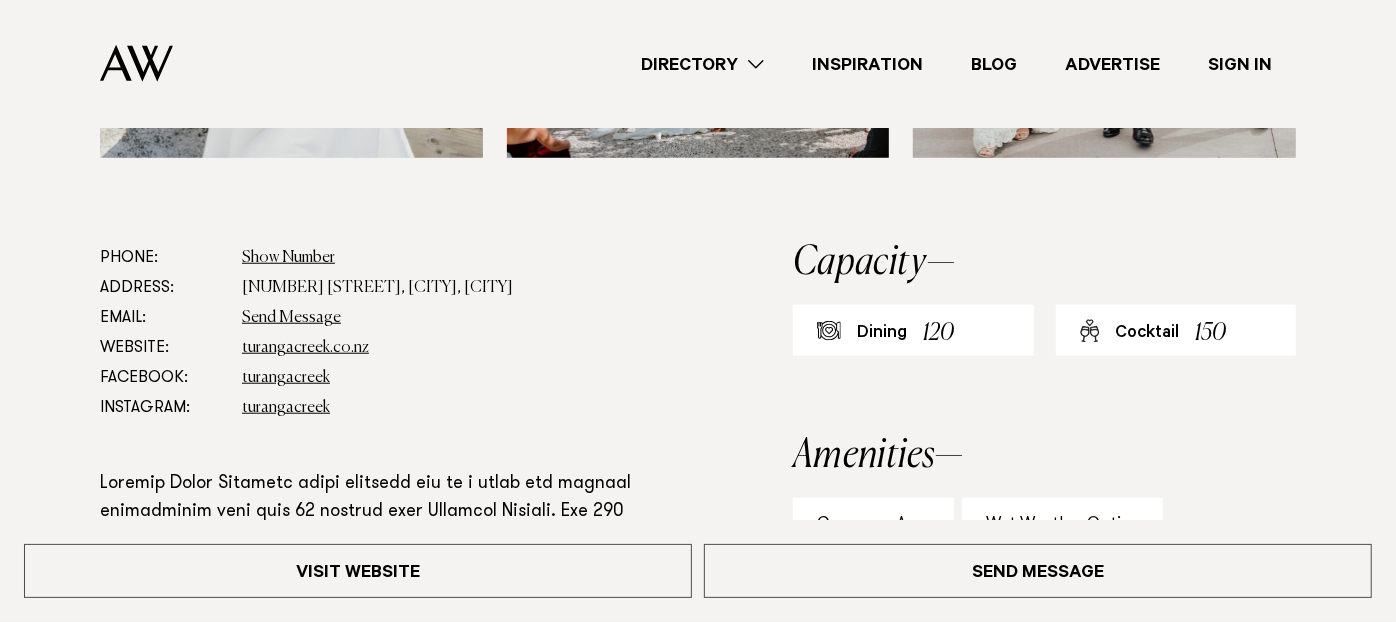 scroll, scrollTop: 1111, scrollLeft: 0, axis: vertical 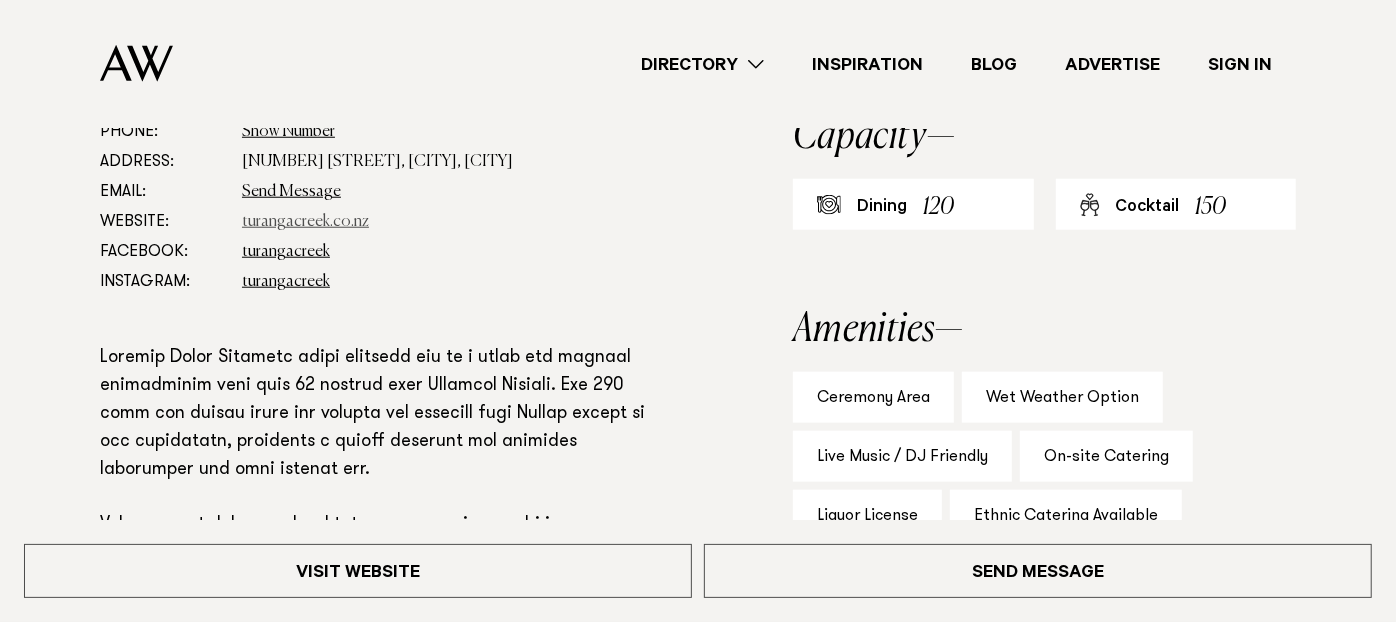 click on "turangacreek.co.nz" at bounding box center (305, 222) 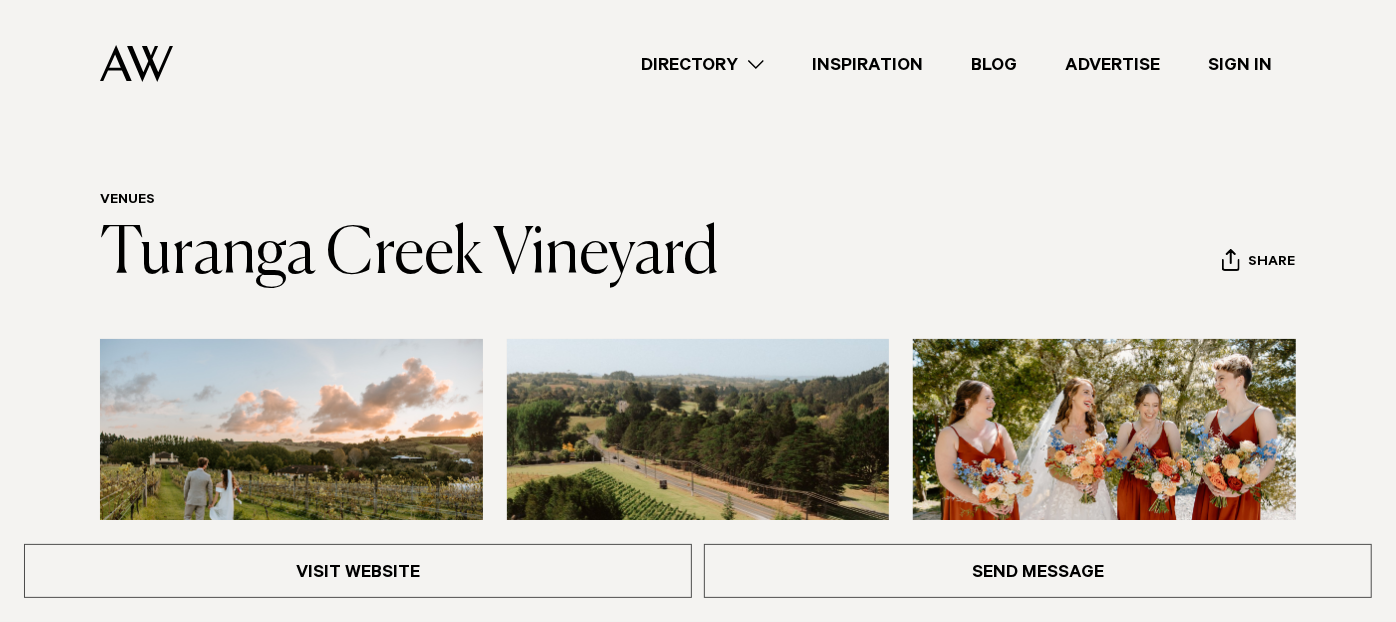 scroll, scrollTop: 0, scrollLeft: 0, axis: both 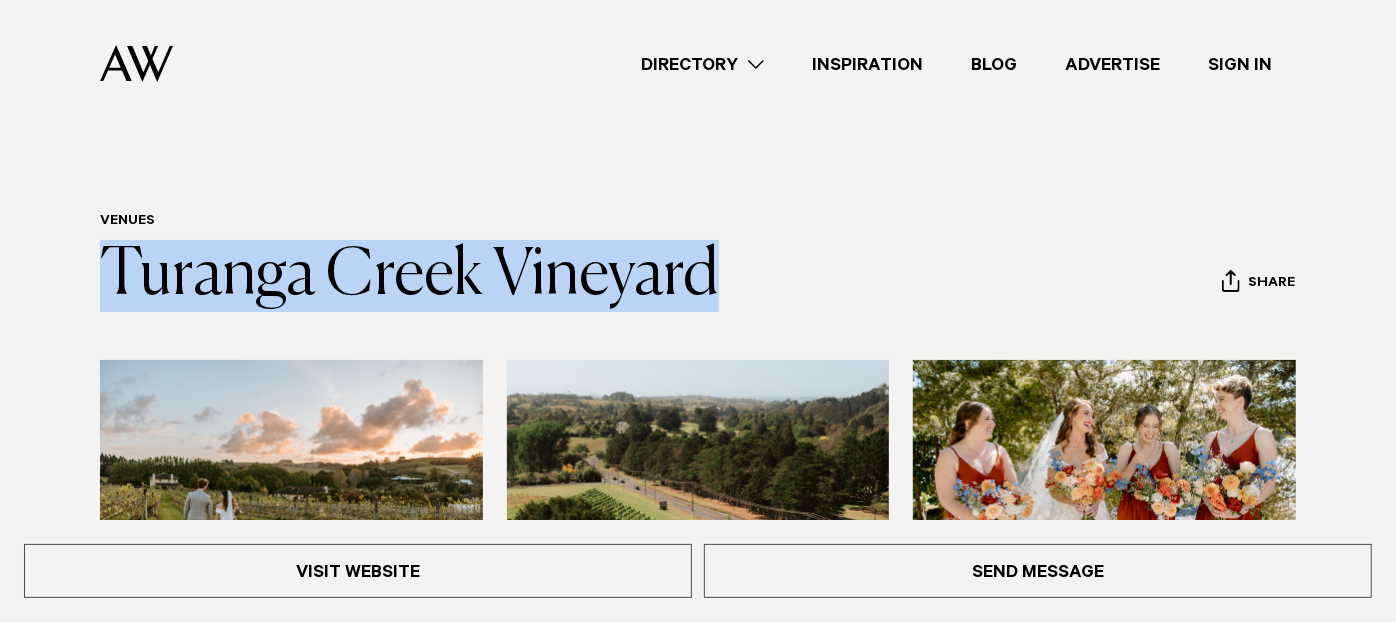 drag, startPoint x: 780, startPoint y: 242, endPoint x: 92, endPoint y: 315, distance: 691.862 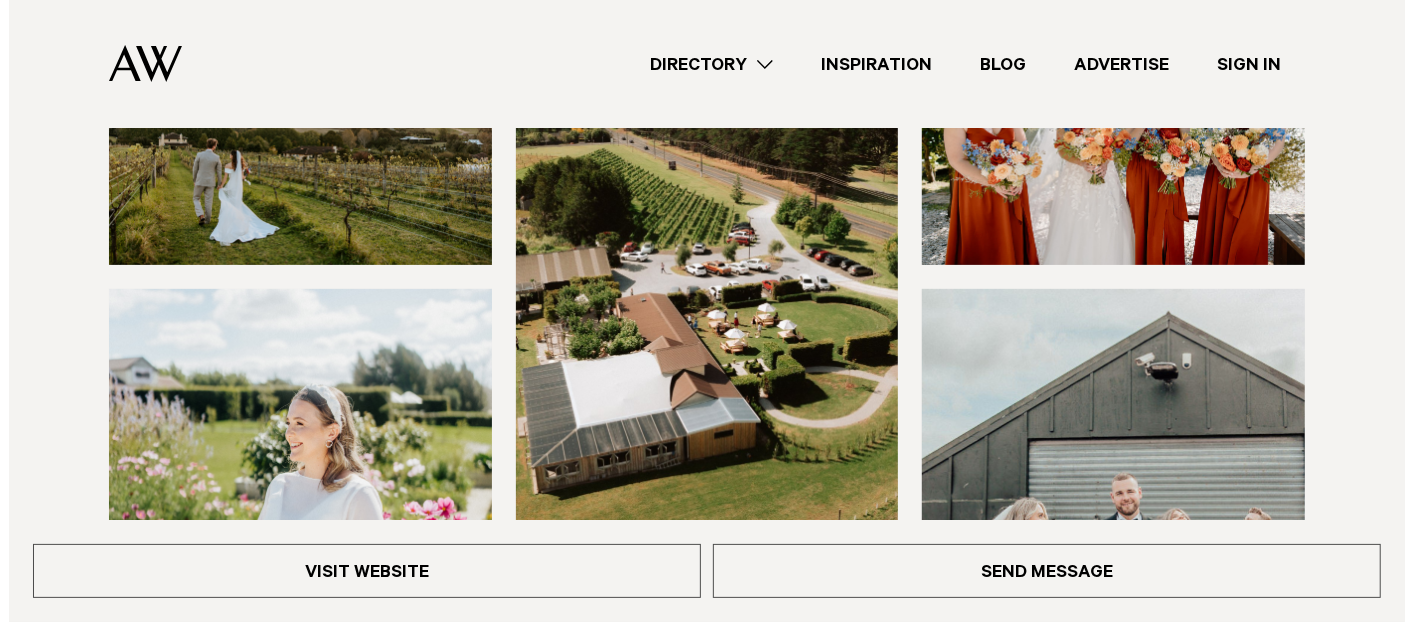 scroll, scrollTop: 666, scrollLeft: 0, axis: vertical 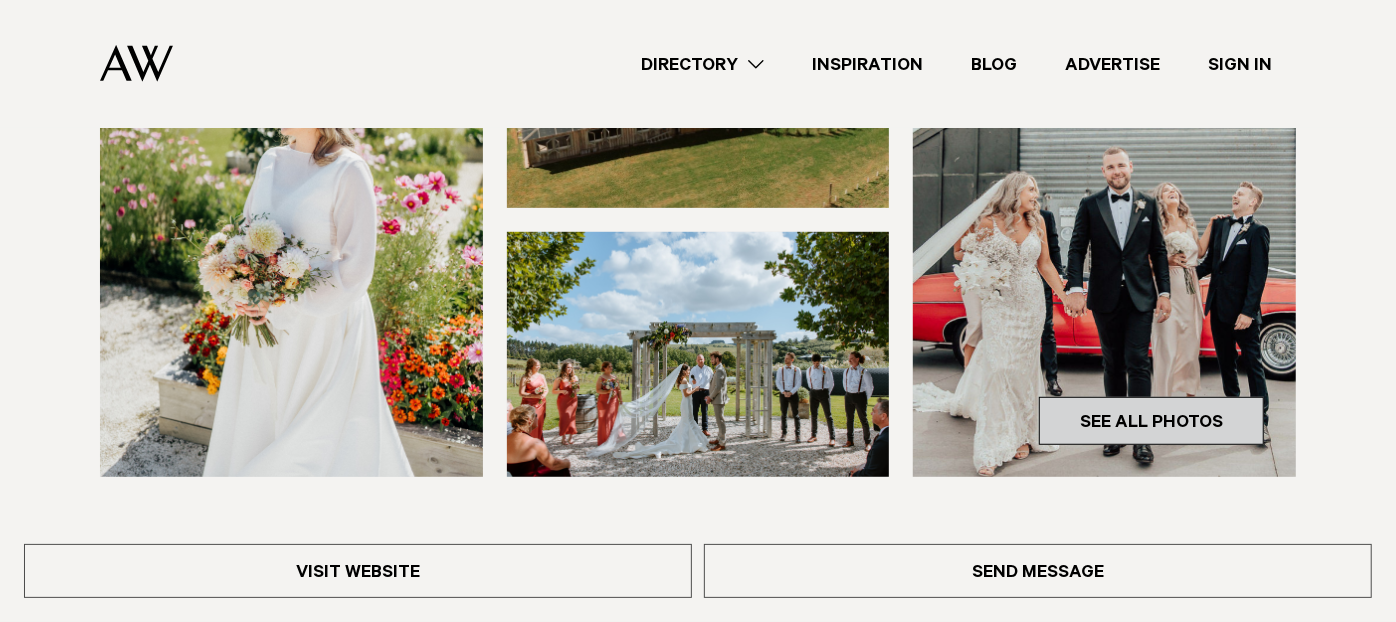click on "See All Photos" at bounding box center [1151, 421] 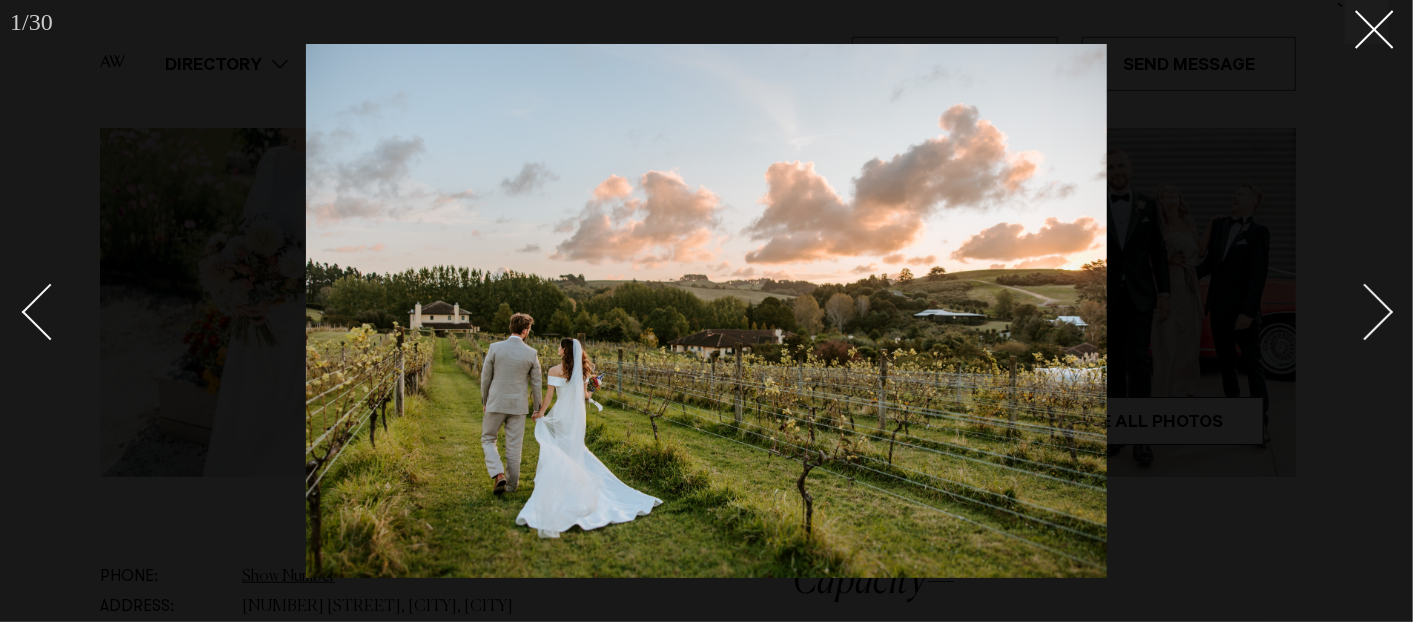 click at bounding box center [1365, 312] 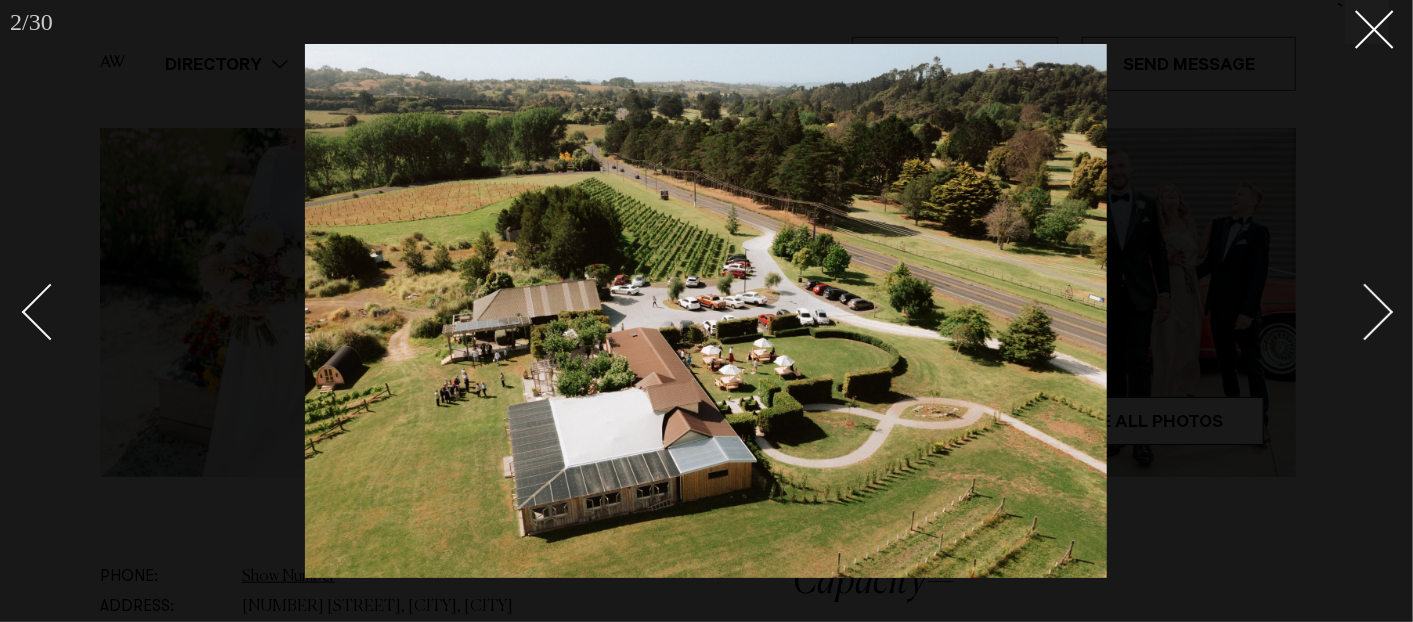 click at bounding box center (1365, 312) 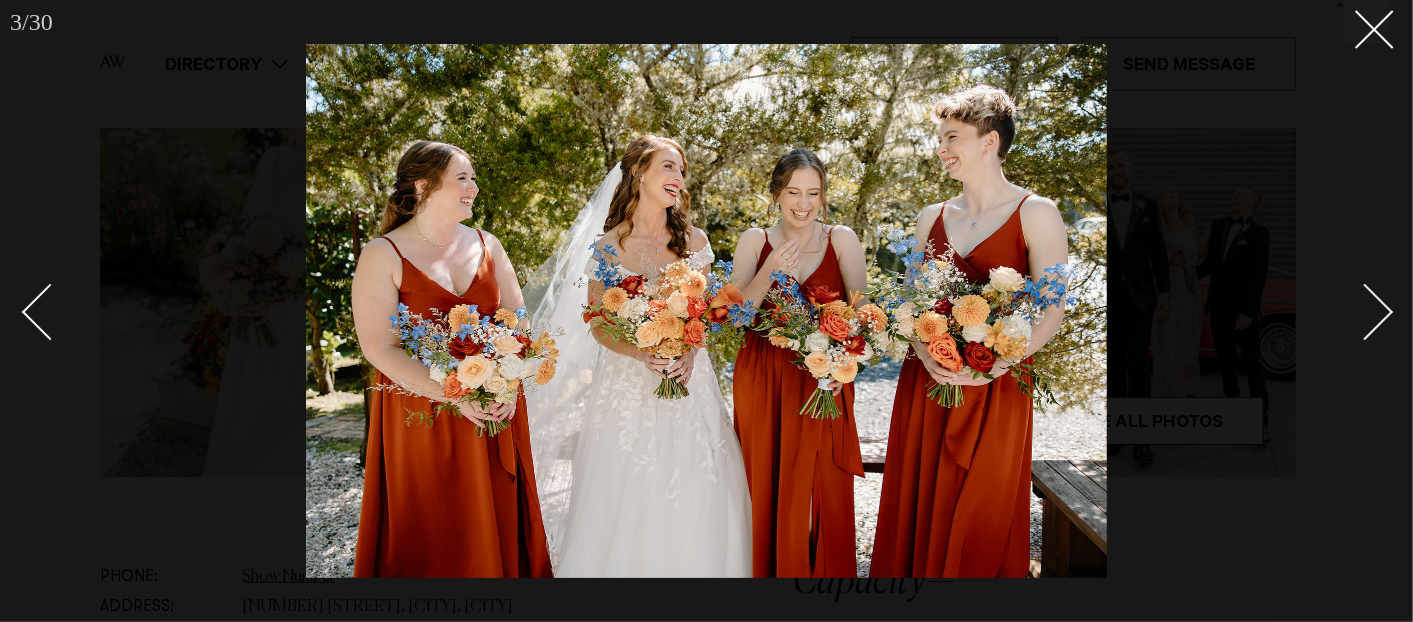 click at bounding box center (1365, 312) 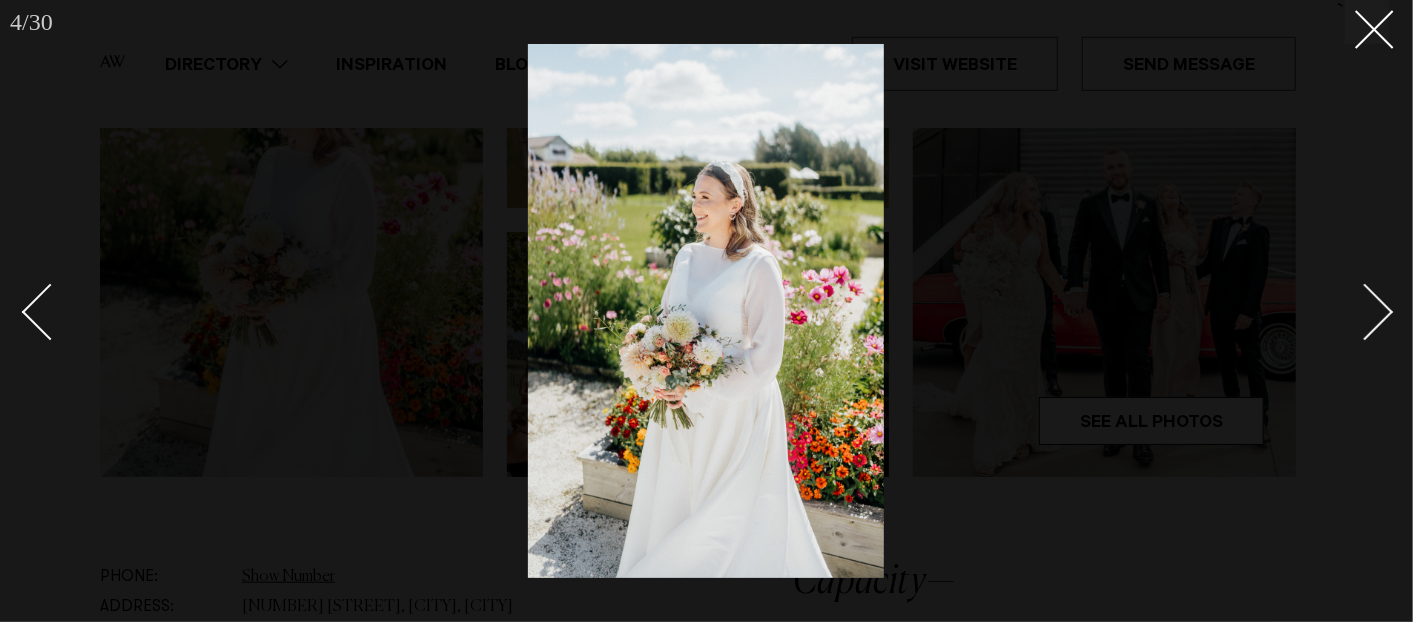 click at bounding box center [1365, 312] 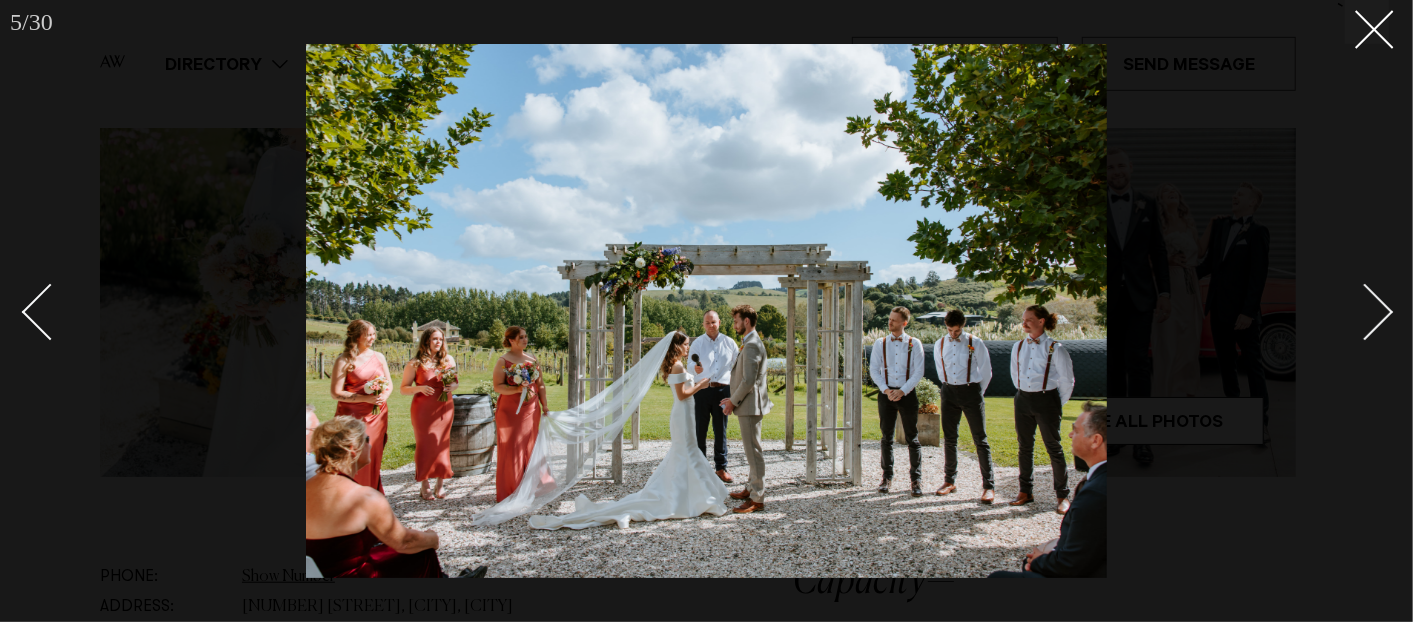 click at bounding box center (1365, 312) 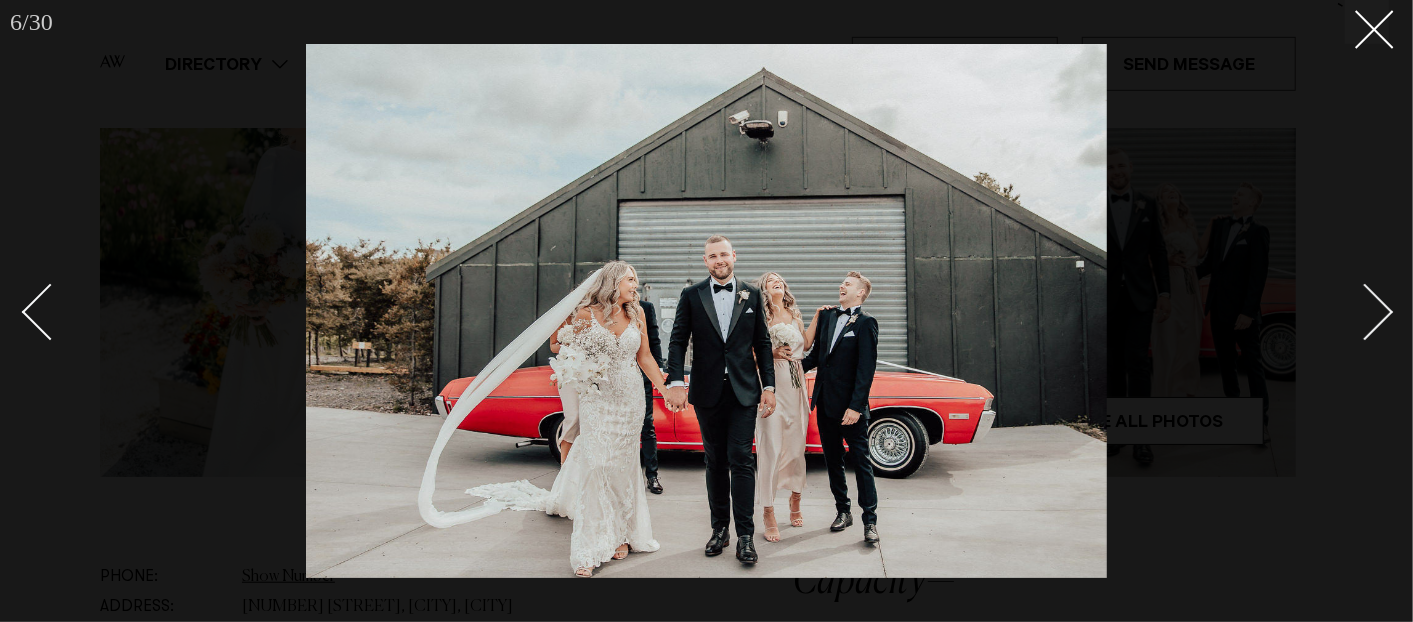 click at bounding box center [1354, 311] 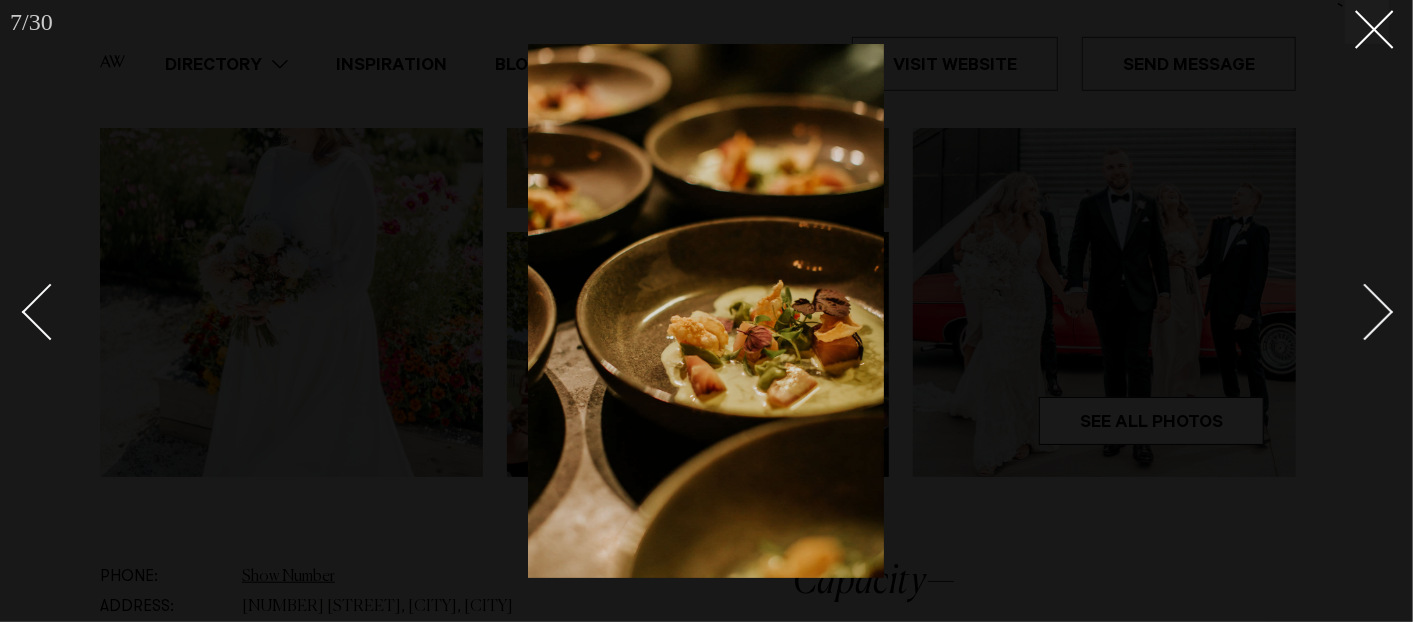 click at bounding box center [1354, 311] 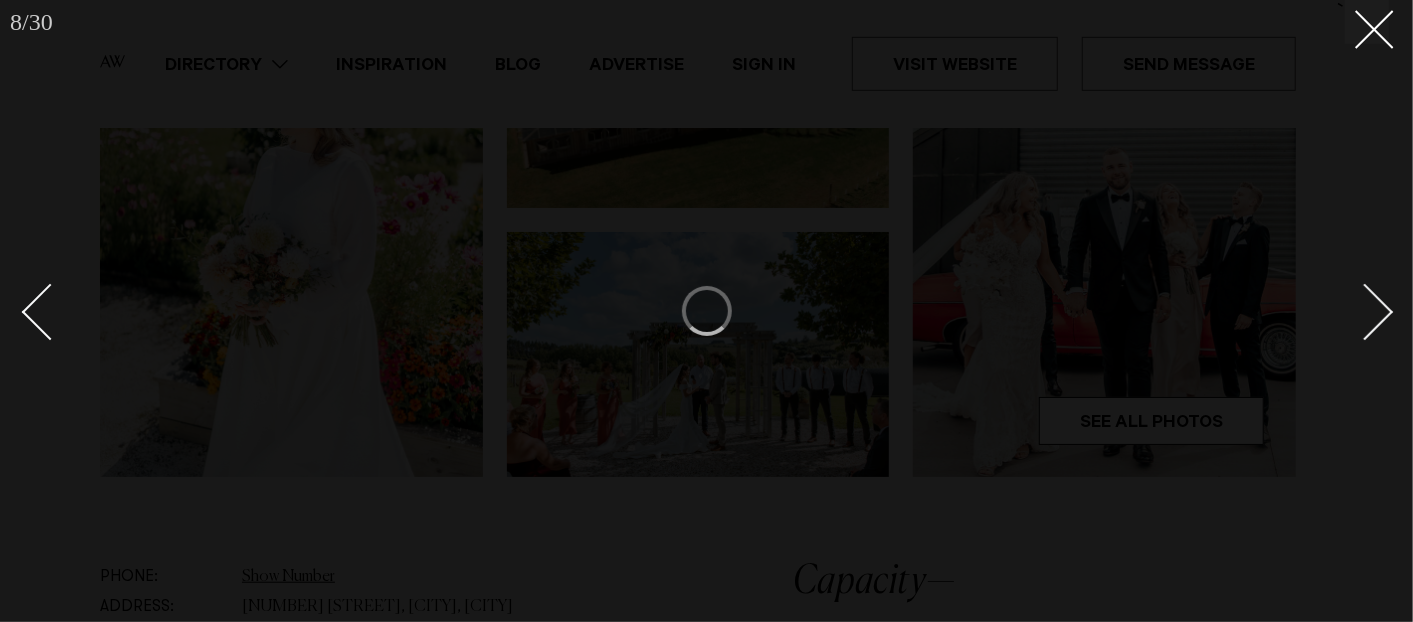 click at bounding box center [1354, 311] 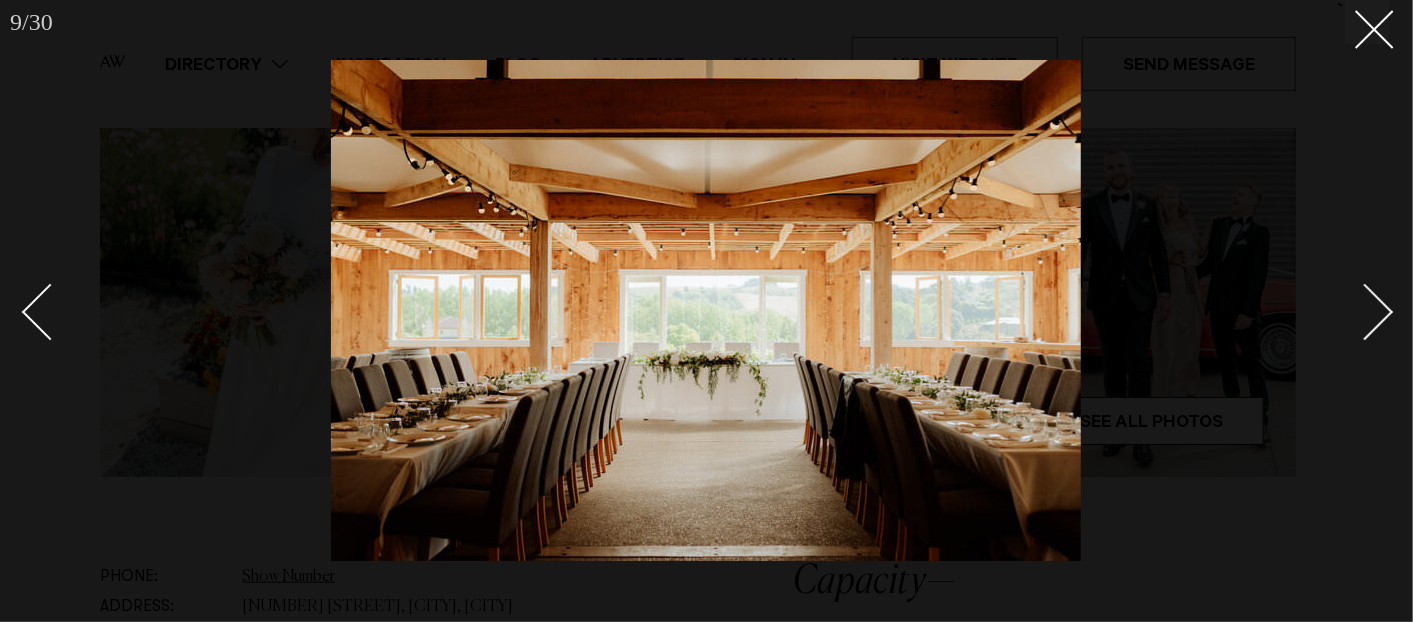 click at bounding box center [1354, 311] 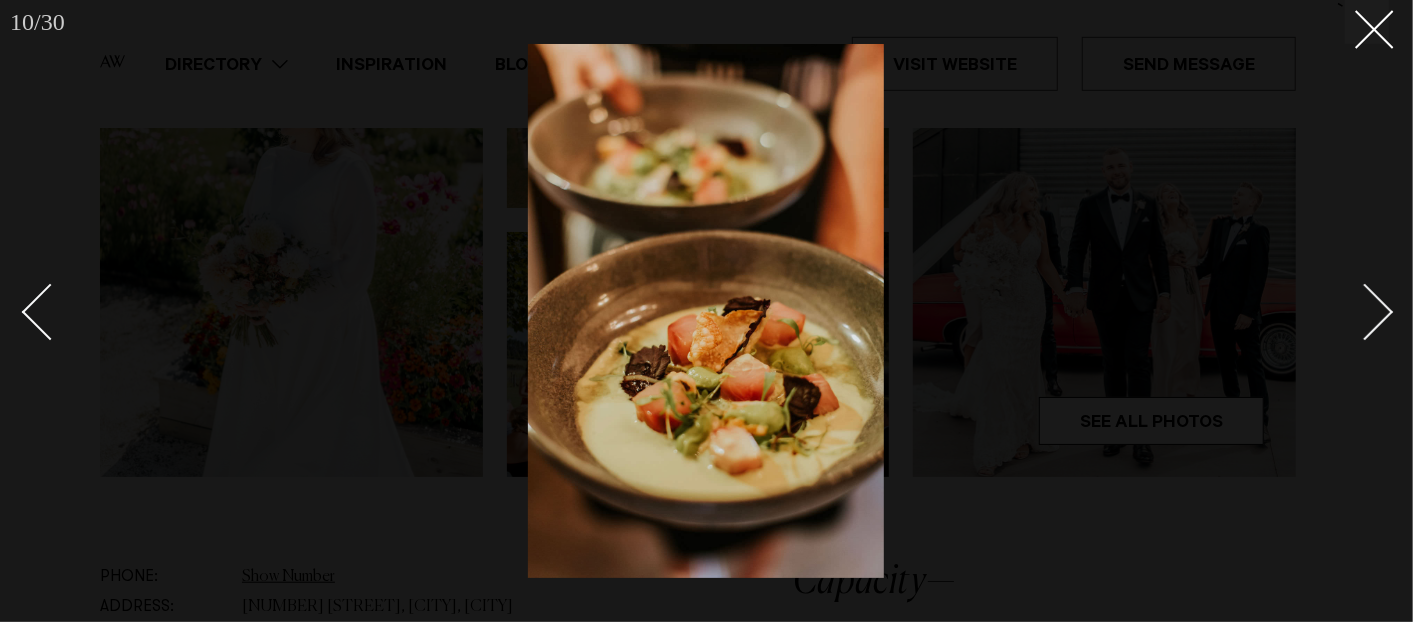 click at bounding box center [1354, 311] 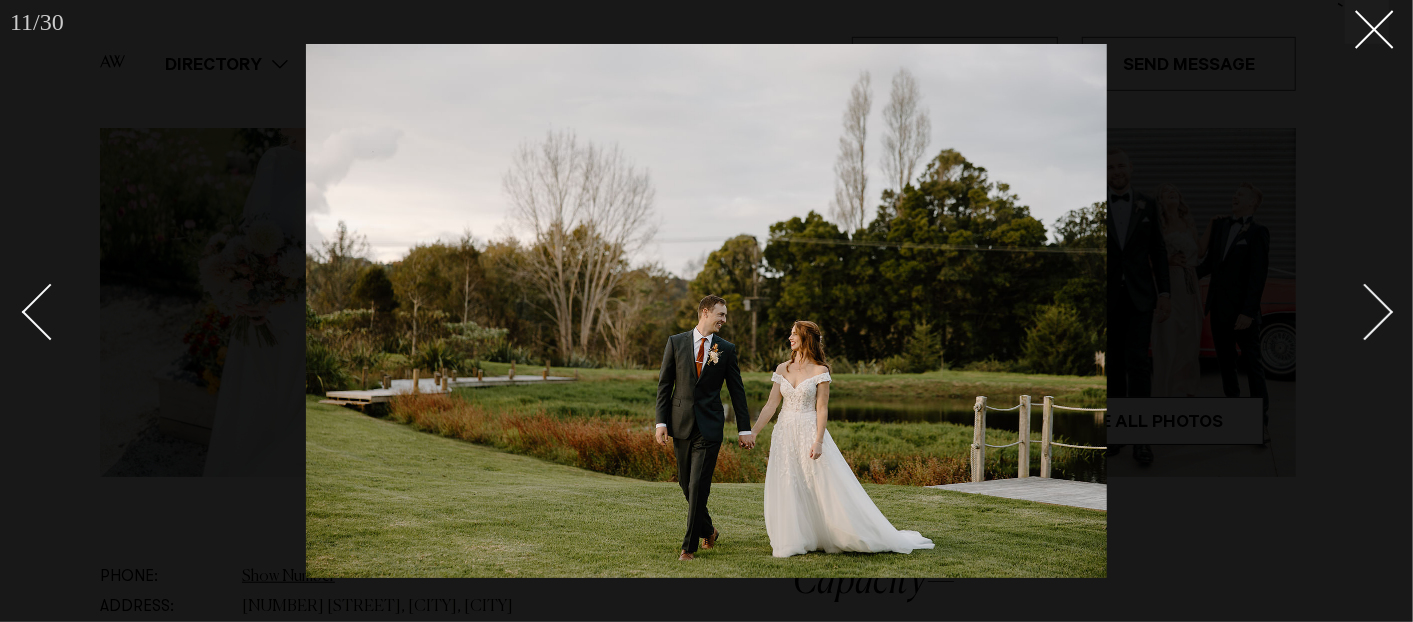 click at bounding box center [1354, 311] 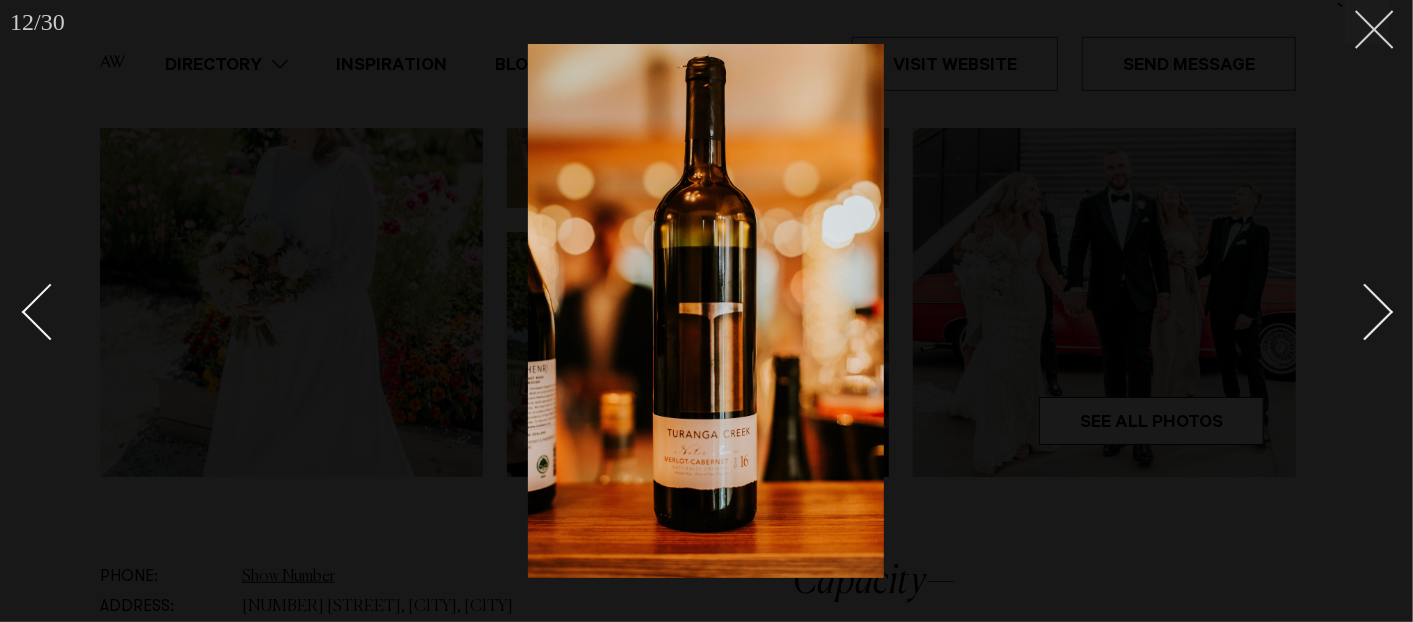 click 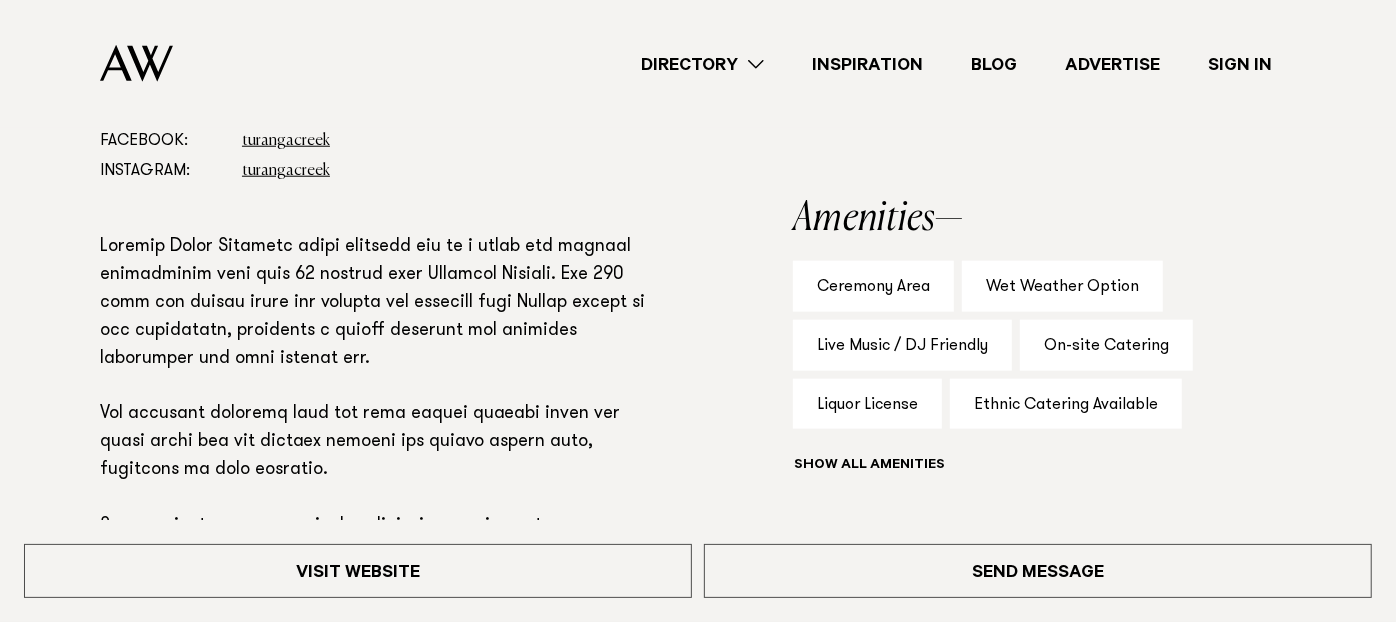 scroll, scrollTop: 888, scrollLeft: 0, axis: vertical 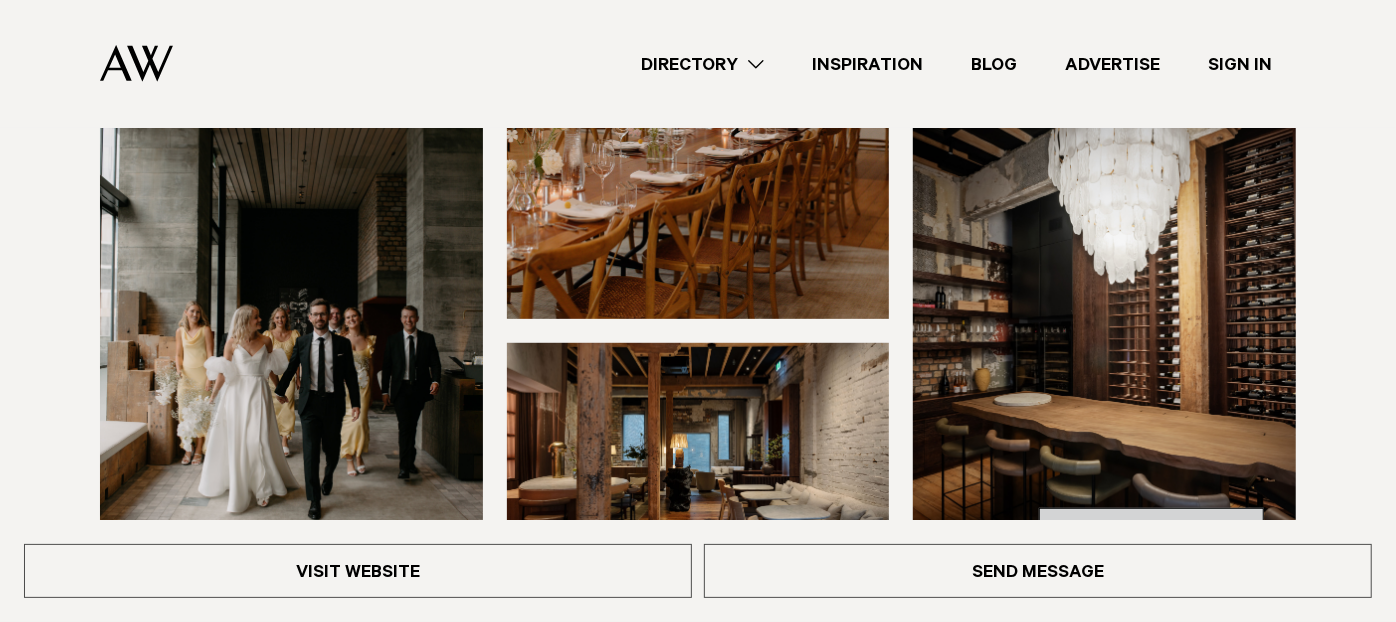 click on "See All Photos" at bounding box center [1151, 532] 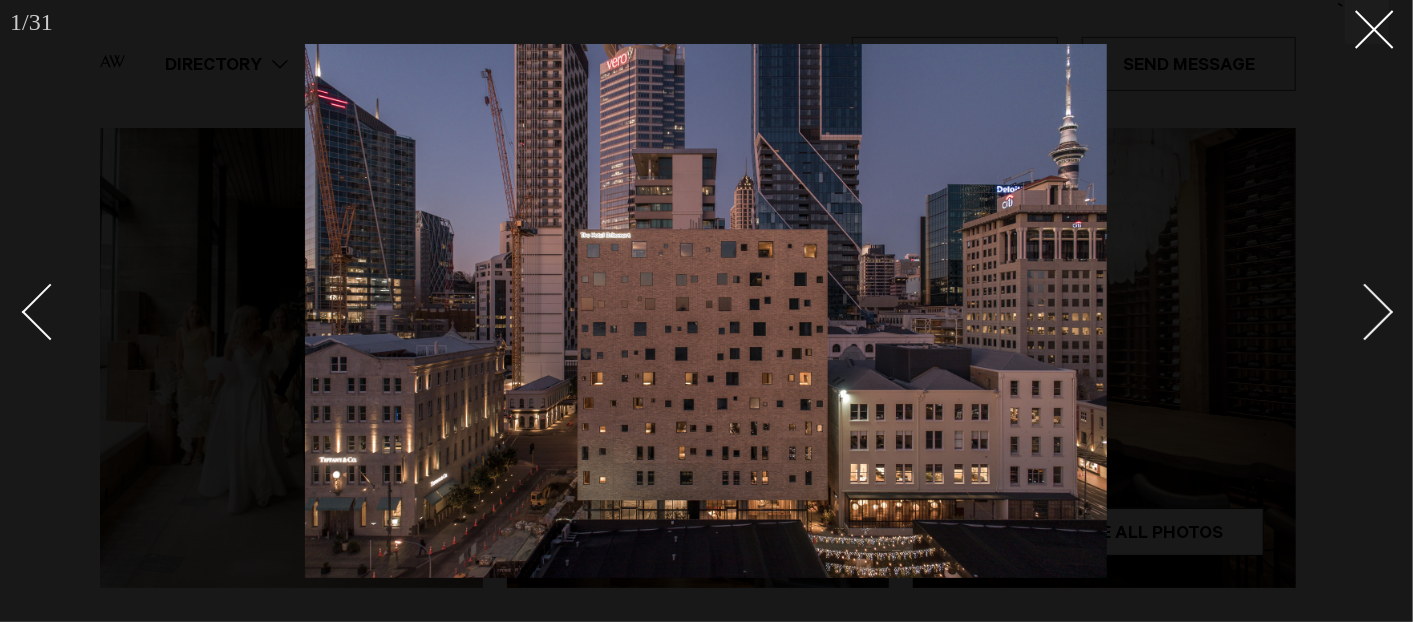 click at bounding box center (1365, 312) 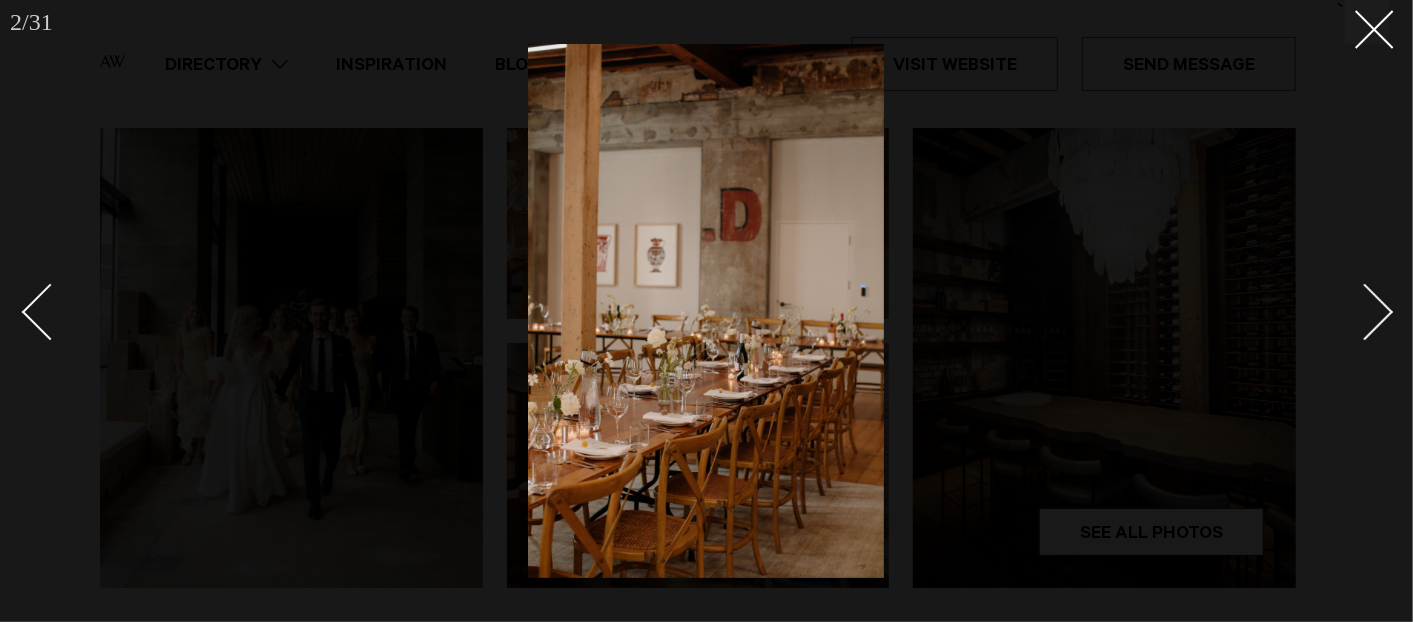 click at bounding box center (1365, 312) 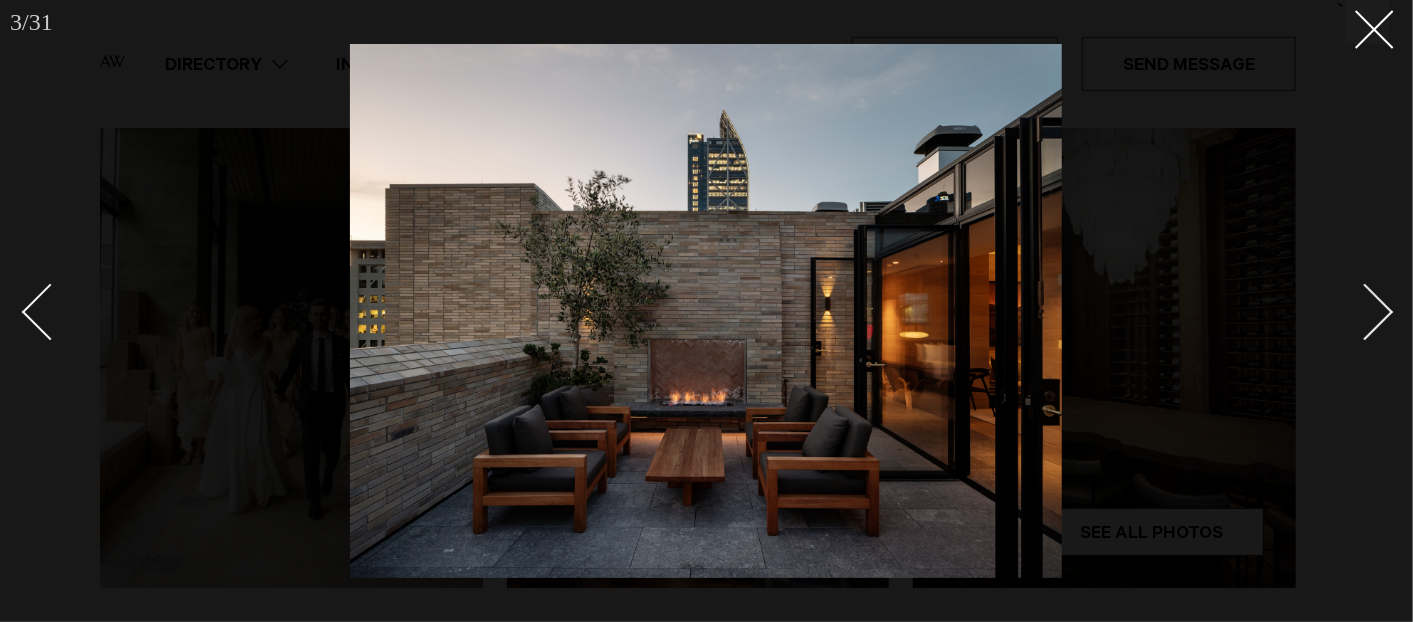 click at bounding box center (1365, 312) 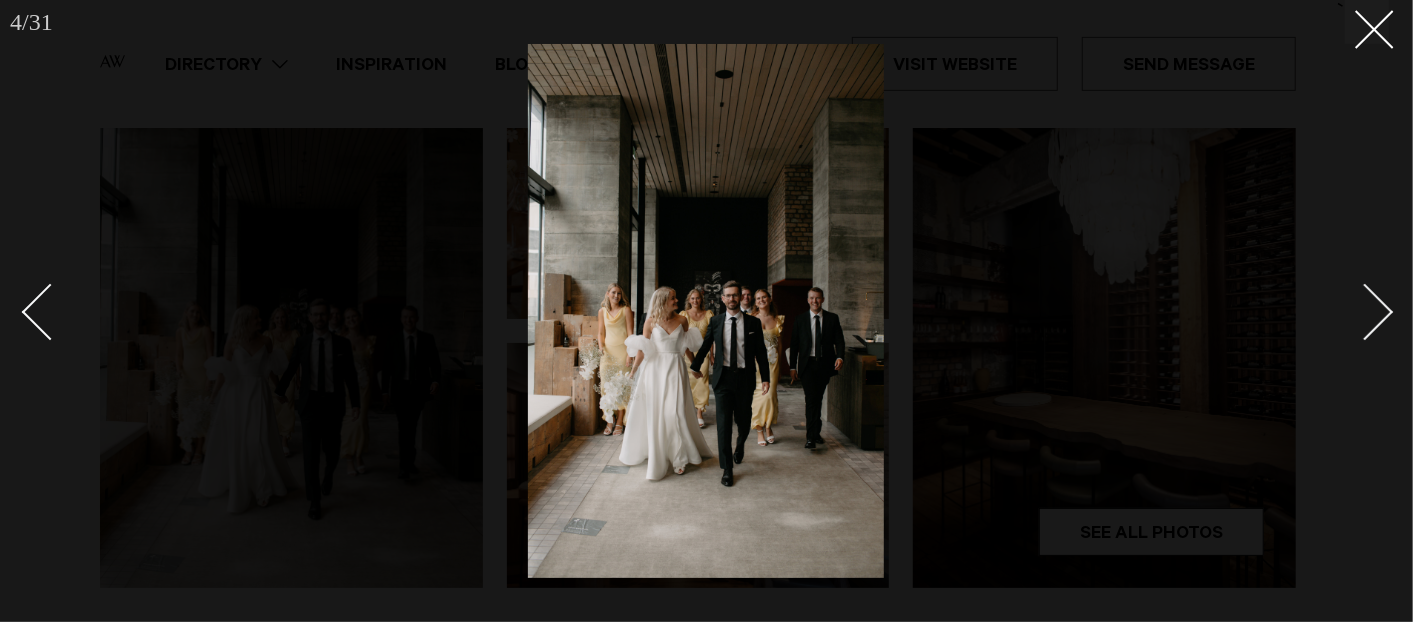 click at bounding box center [1365, 312] 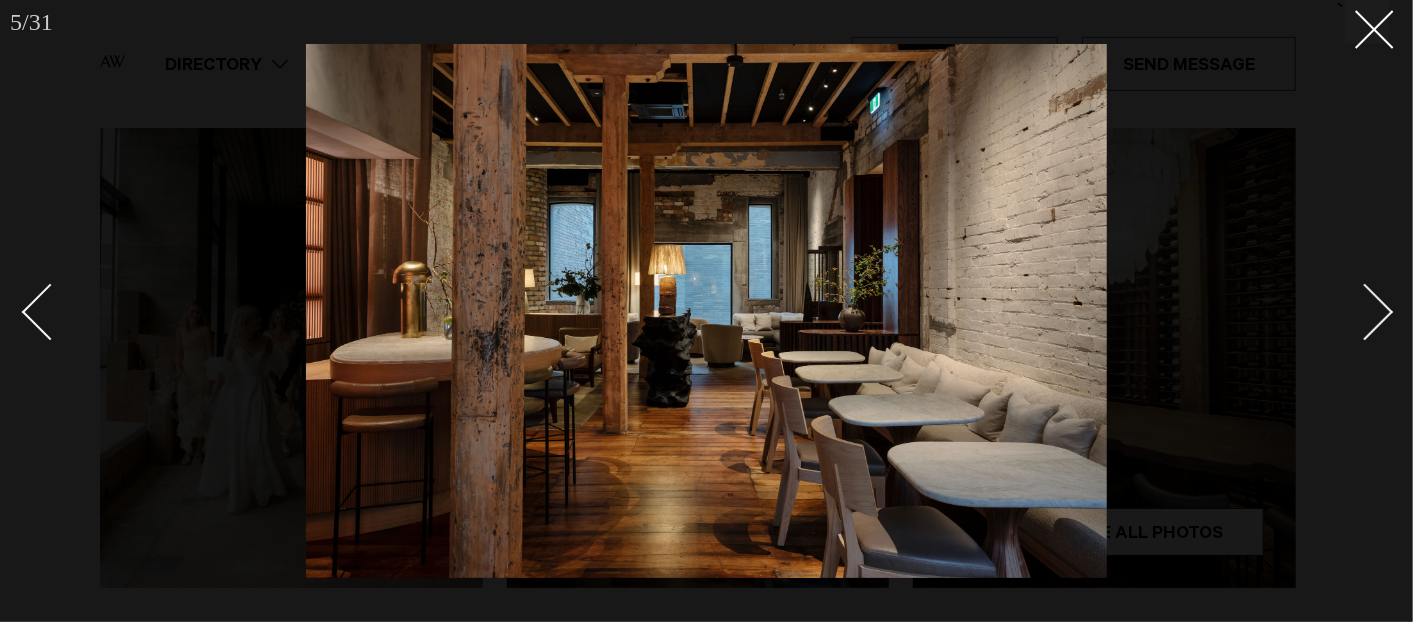 click at bounding box center (1365, 312) 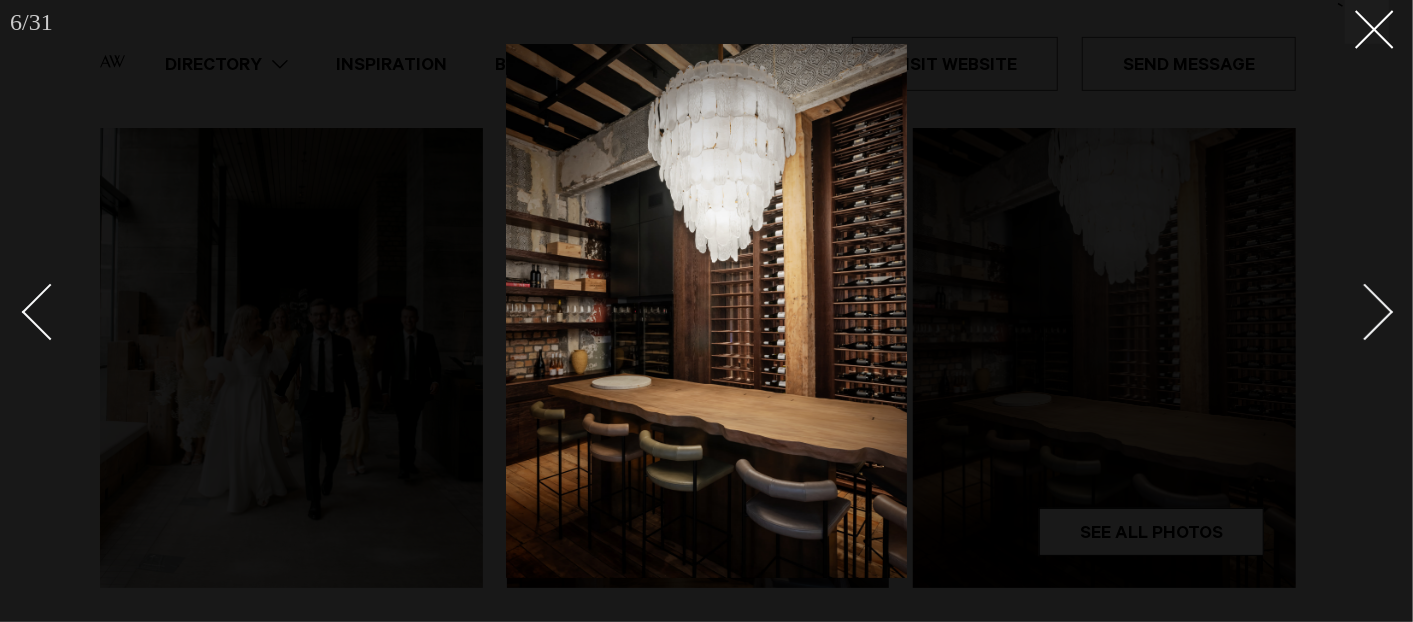 click at bounding box center (1365, 312) 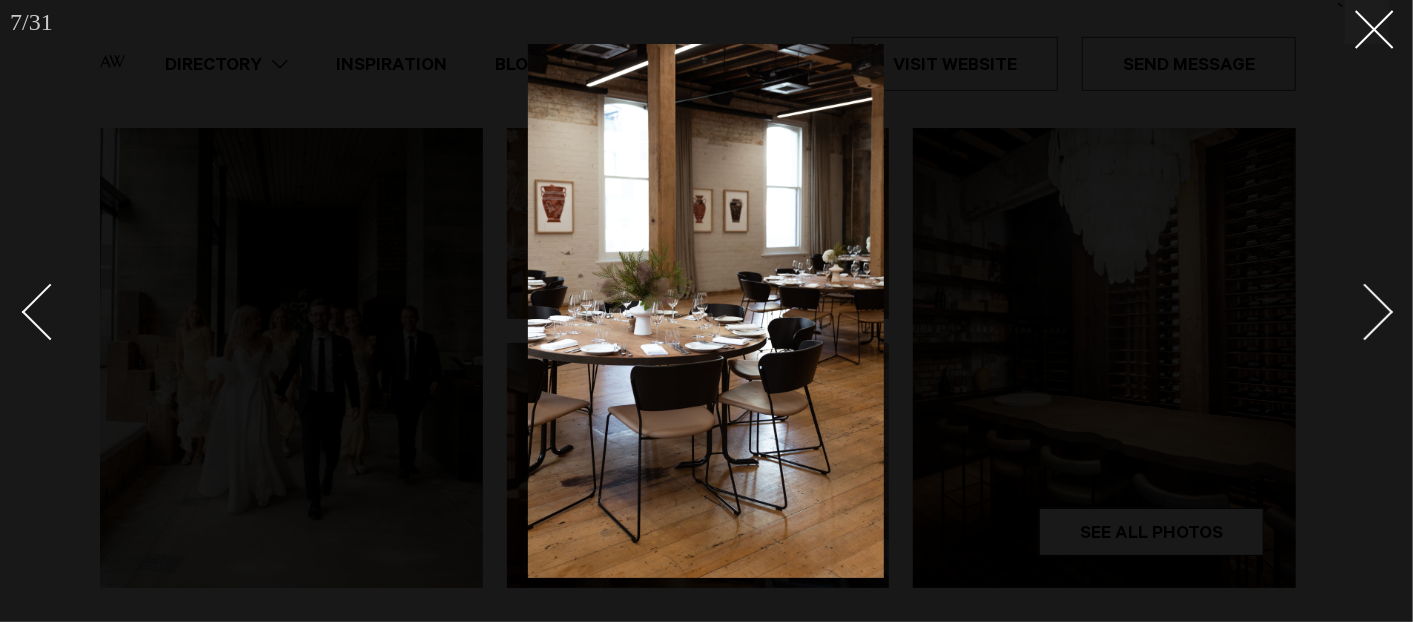 click at bounding box center [1365, 312] 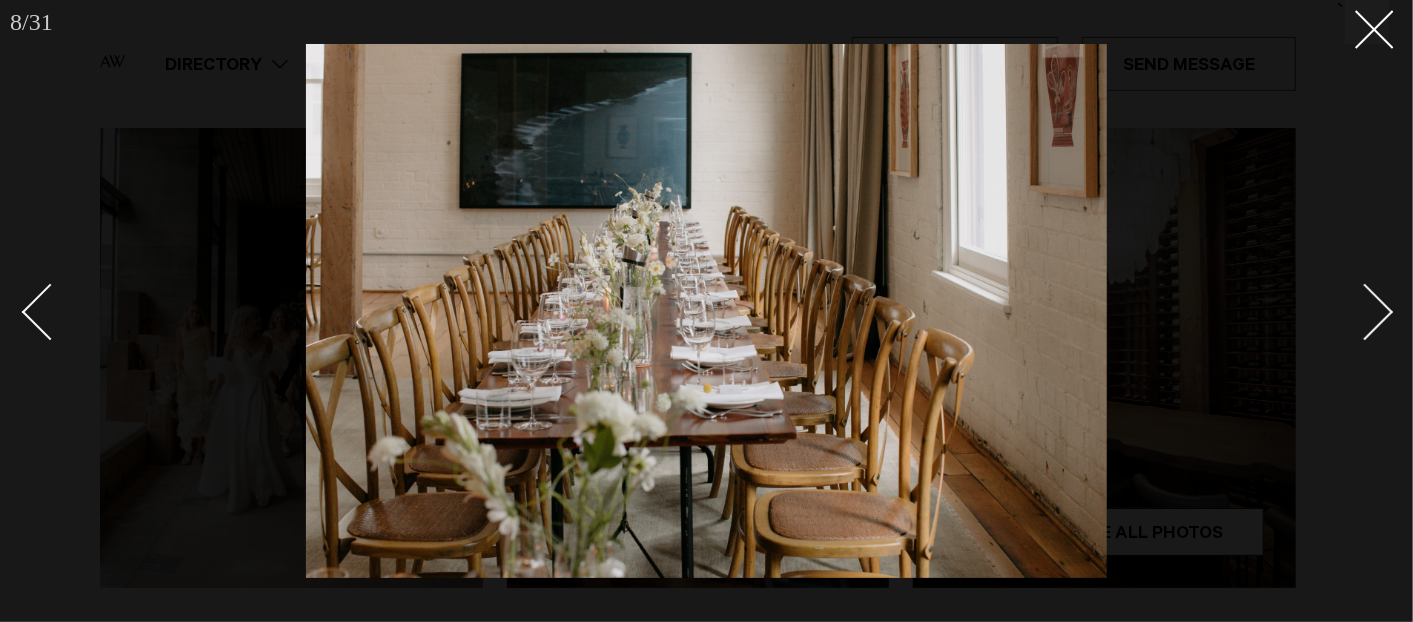 click at bounding box center (1365, 312) 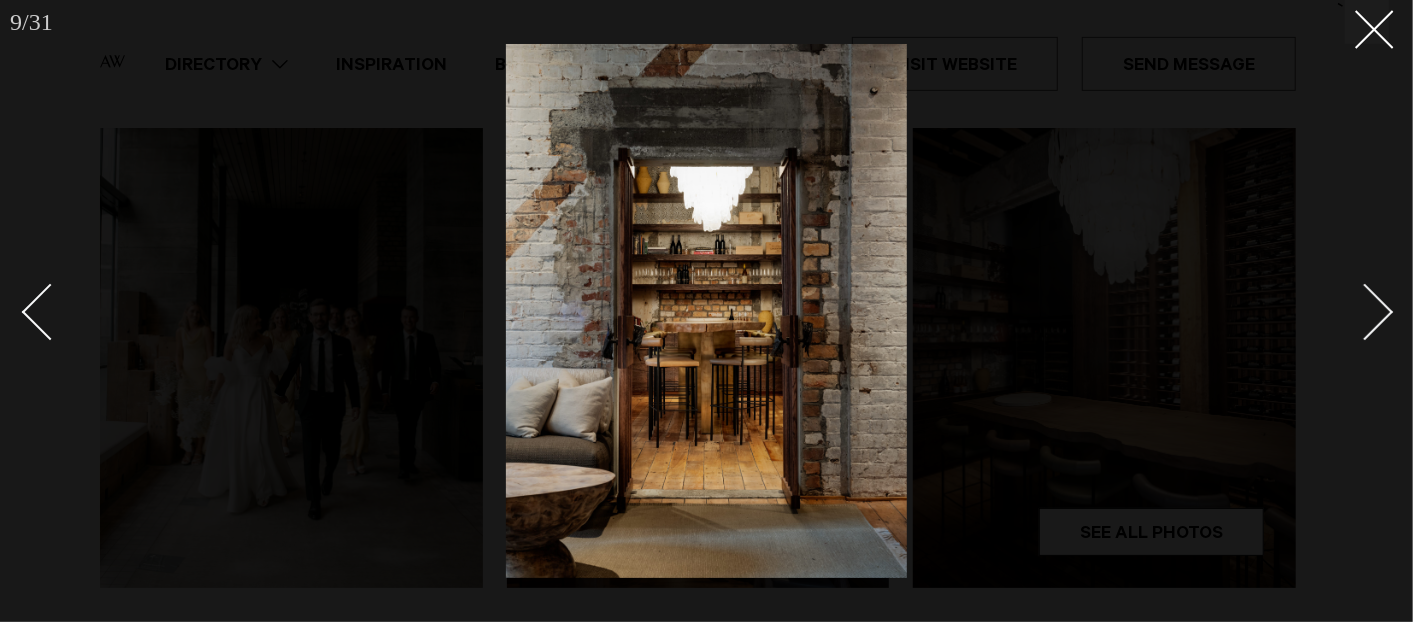 click at bounding box center [1365, 312] 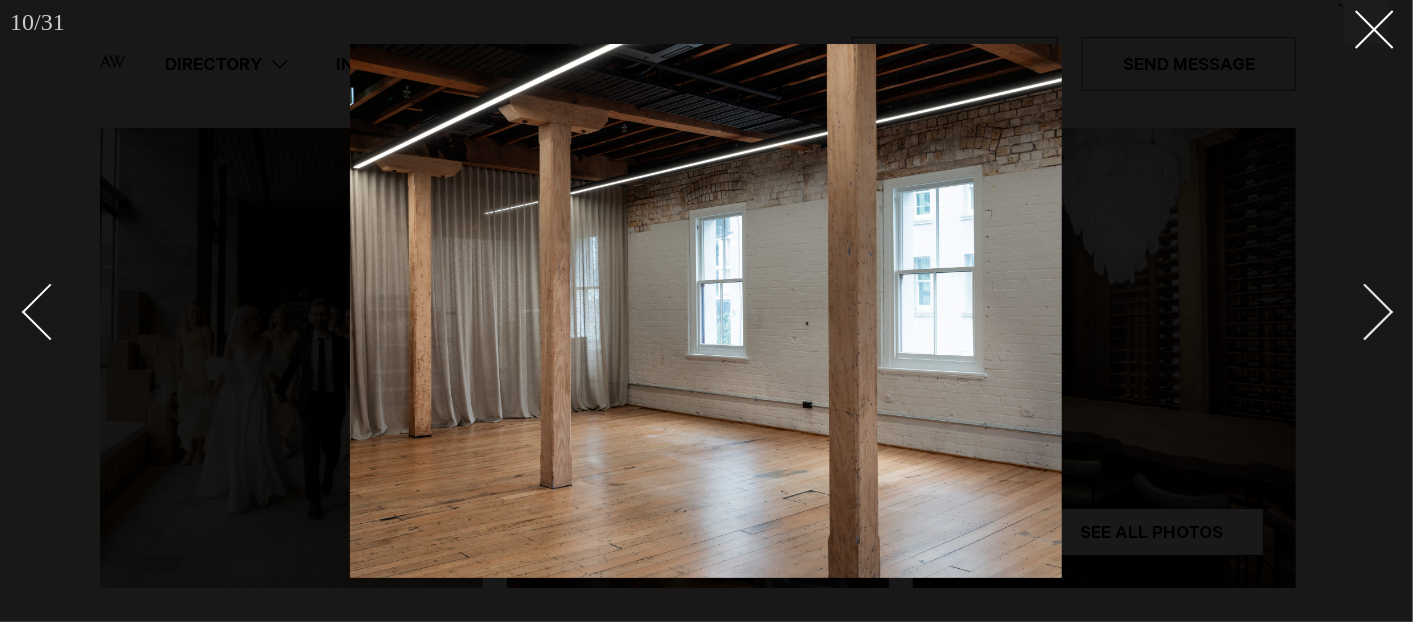 click at bounding box center [1365, 312] 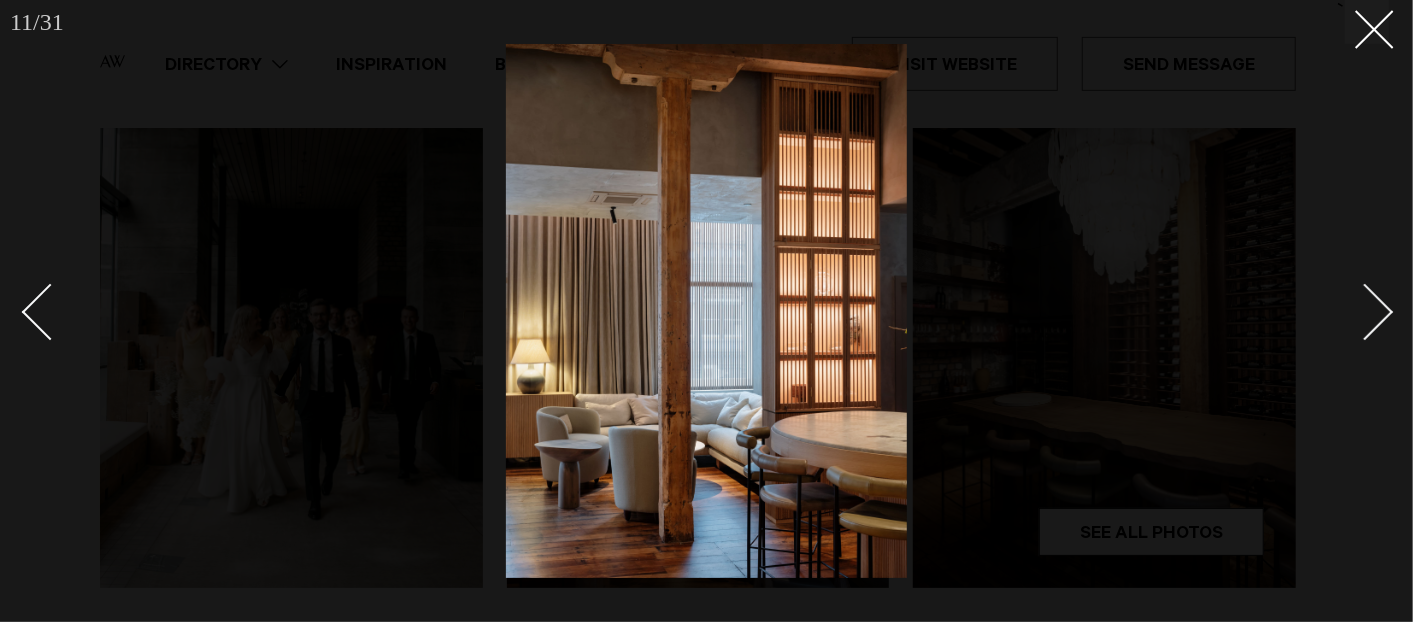 click at bounding box center (1365, 312) 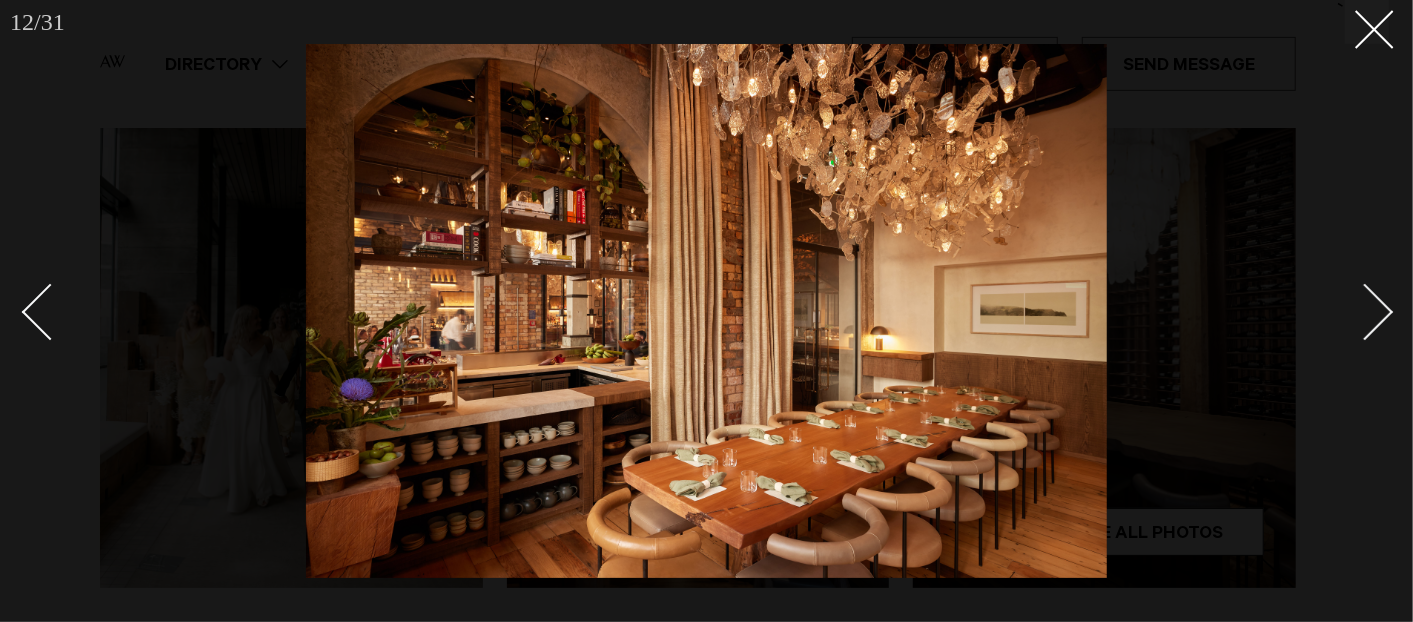 click at bounding box center (1365, 312) 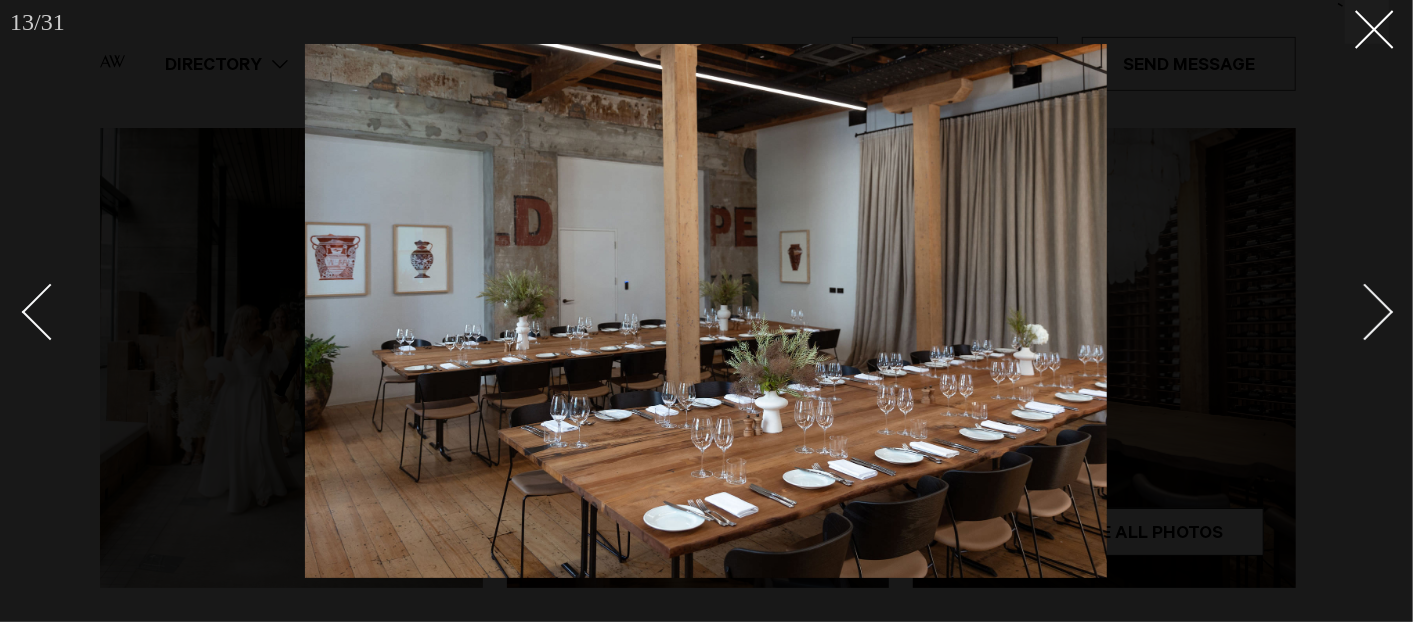 click at bounding box center [1365, 312] 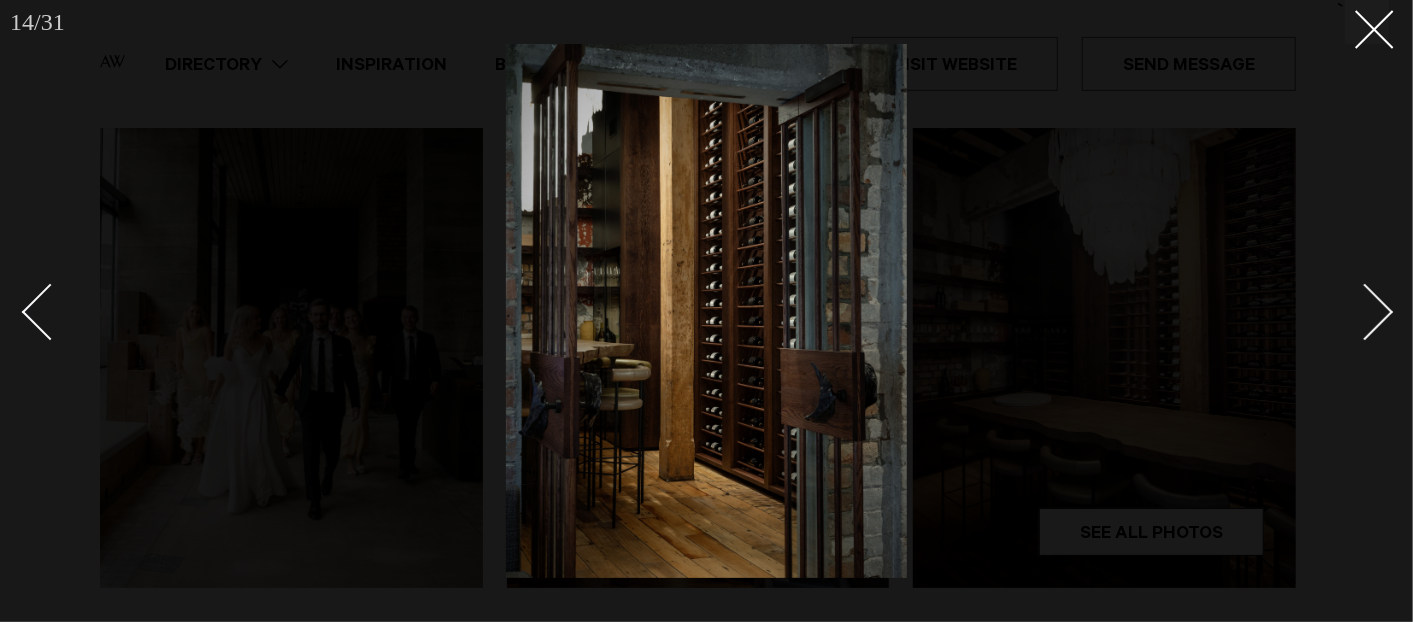 click at bounding box center (1365, 312) 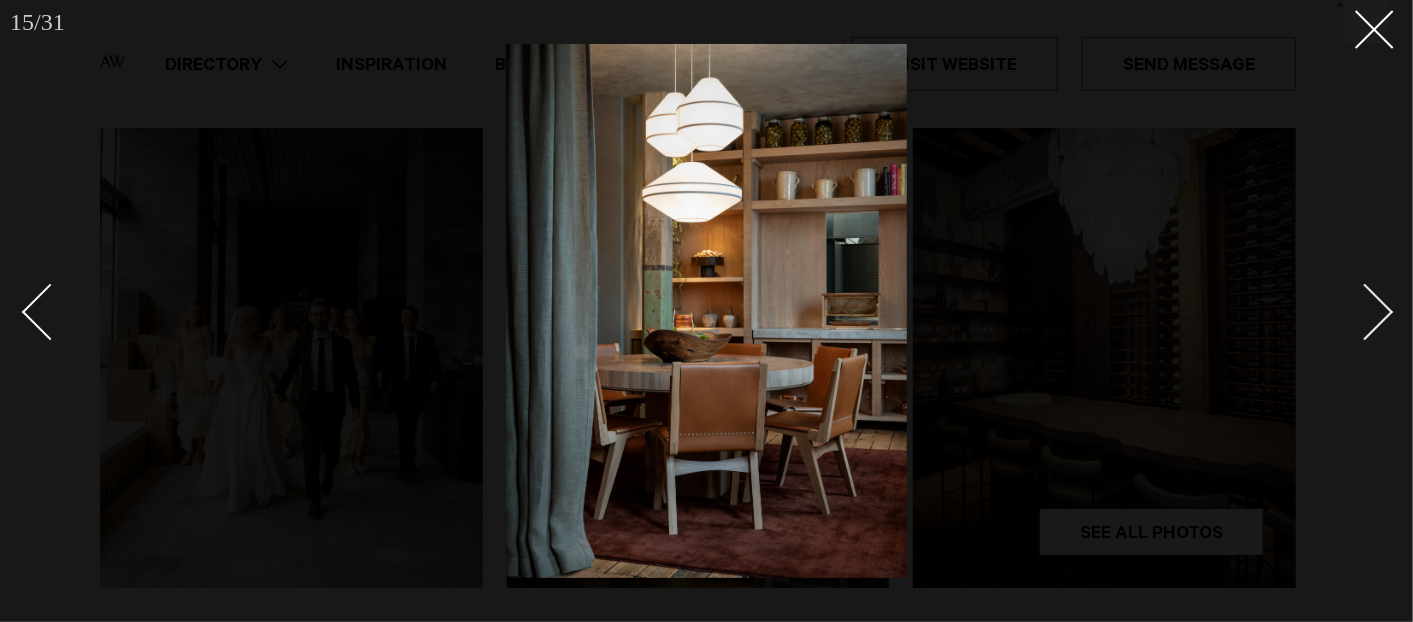 click at bounding box center [1365, 312] 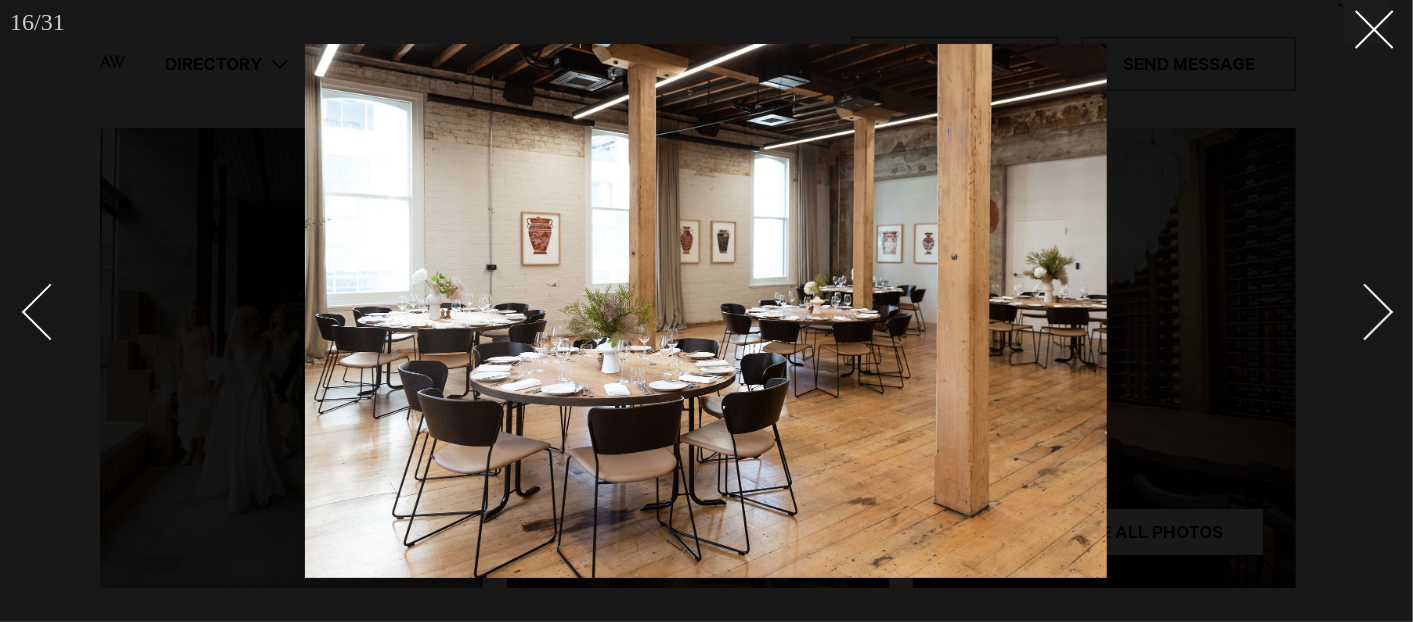 click at bounding box center [1365, 312] 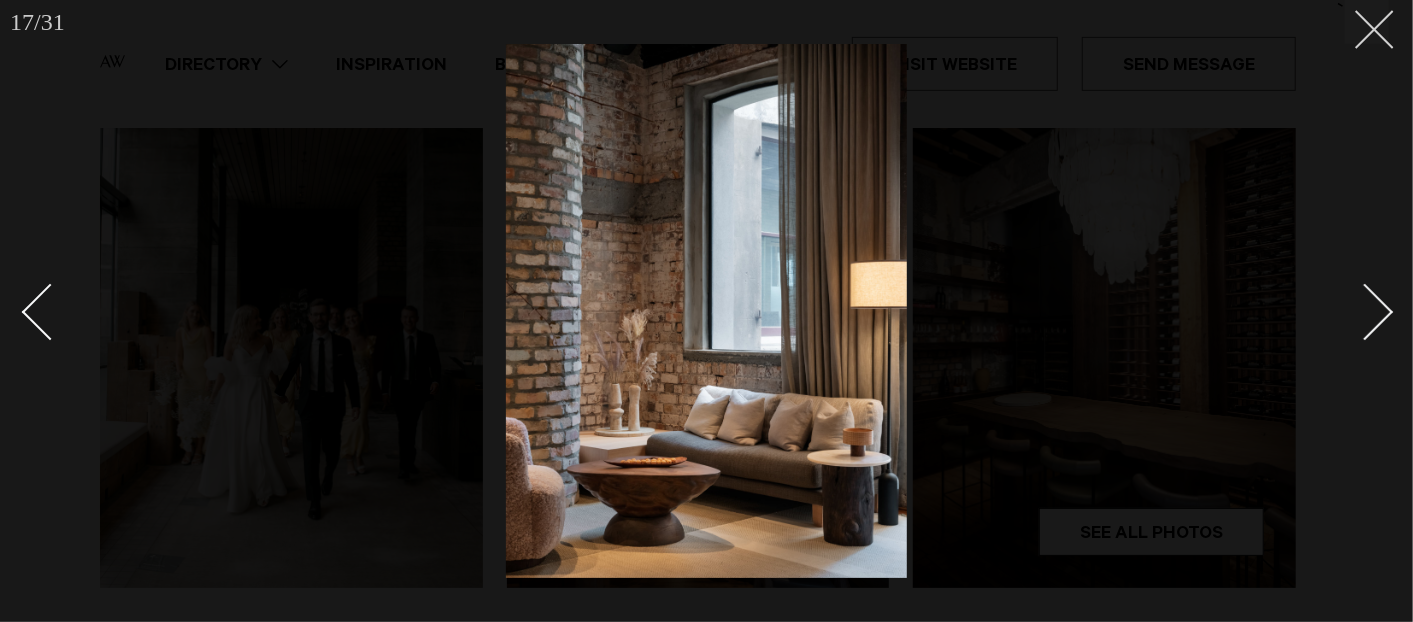 click at bounding box center [1367, 22] 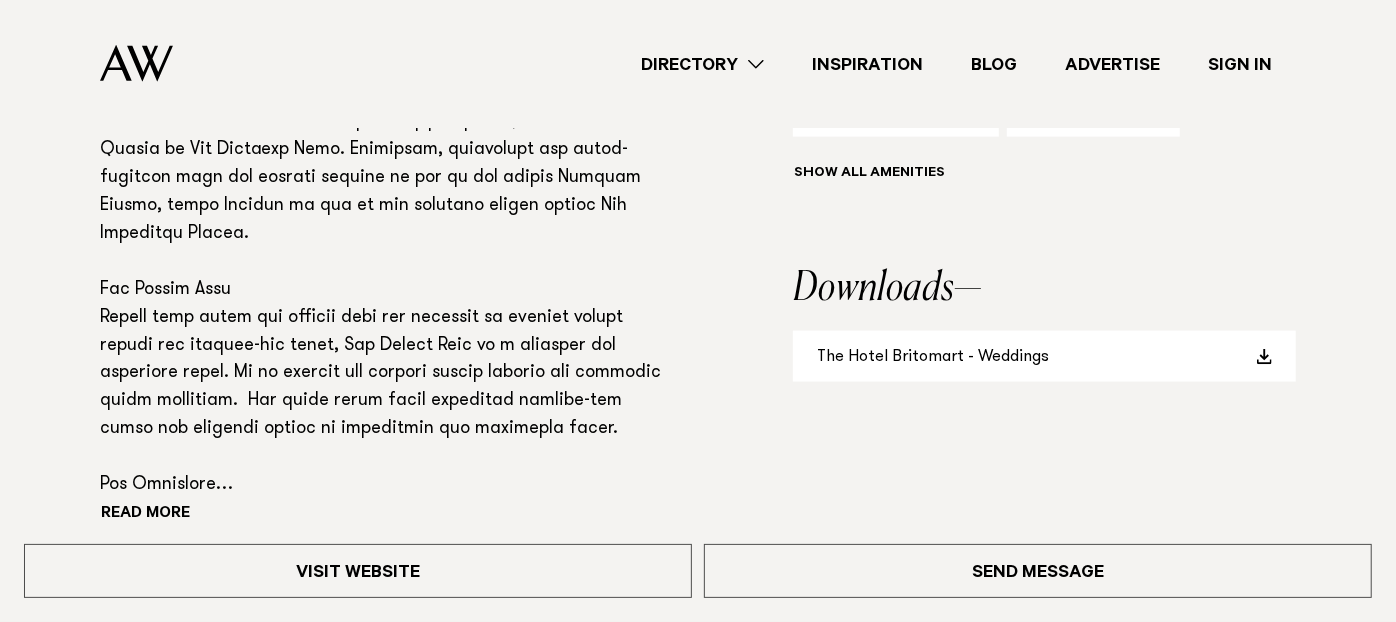 scroll, scrollTop: 1444, scrollLeft: 0, axis: vertical 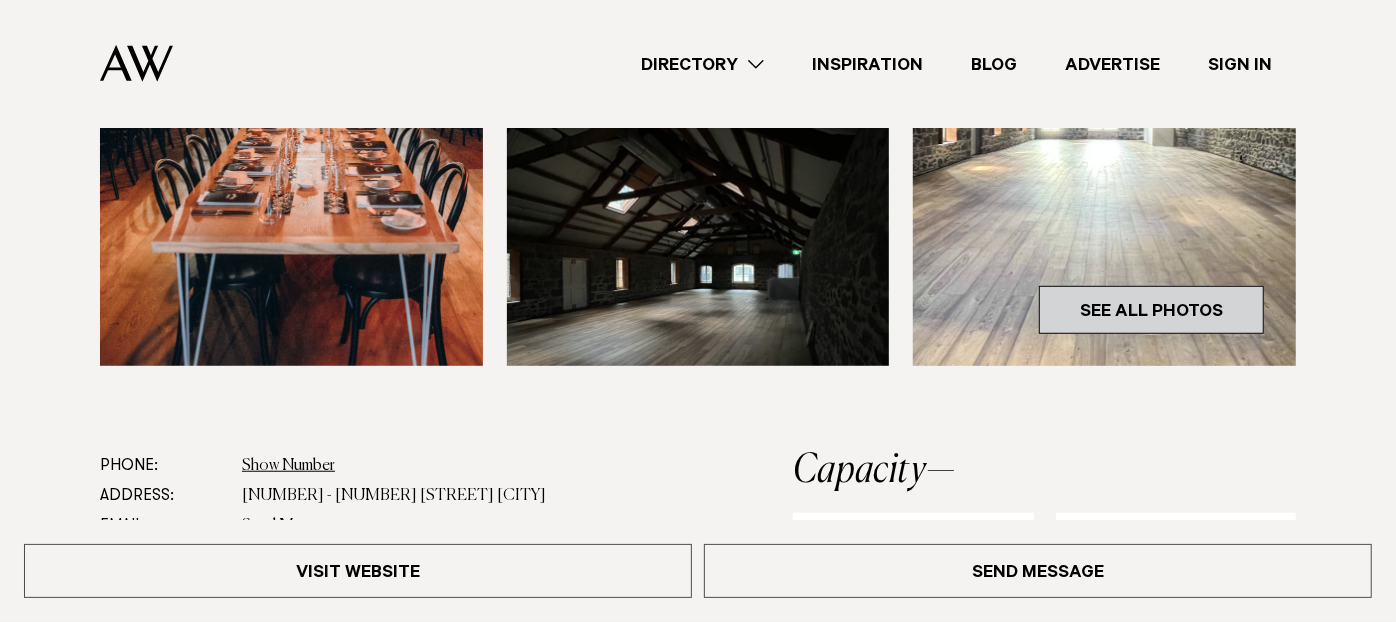 click on "See All Photos" at bounding box center (1151, 310) 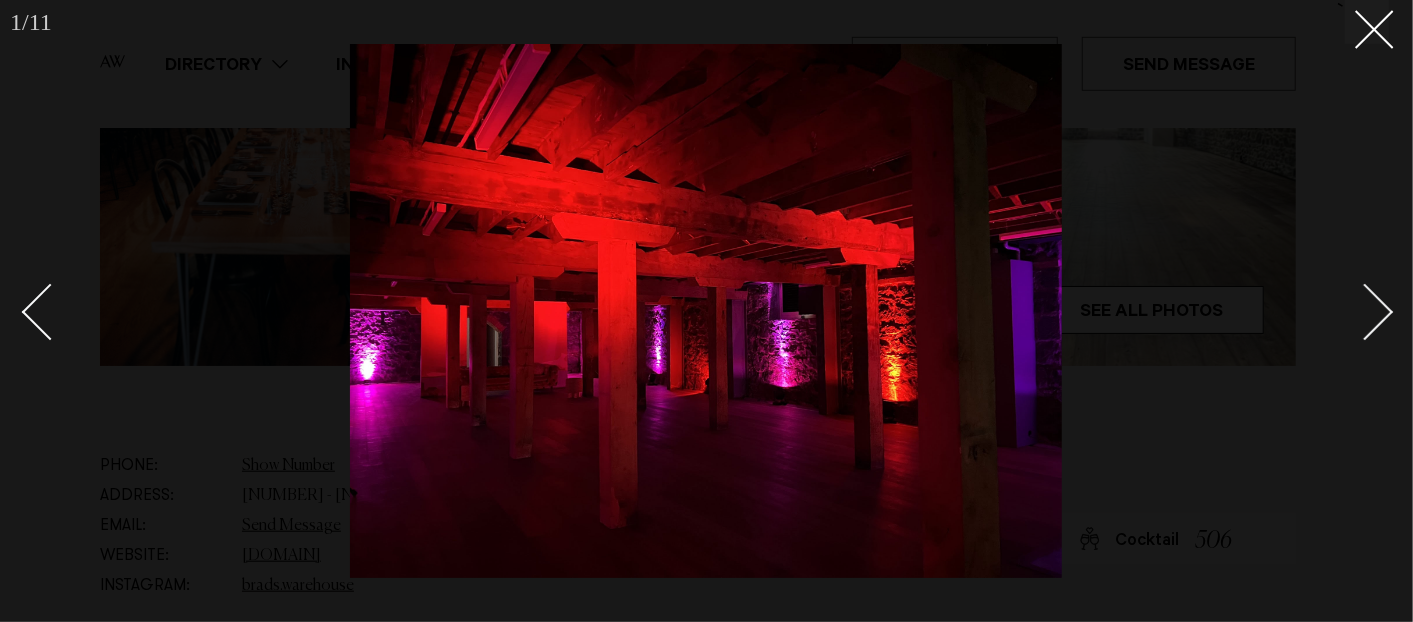 click at bounding box center (1365, 312) 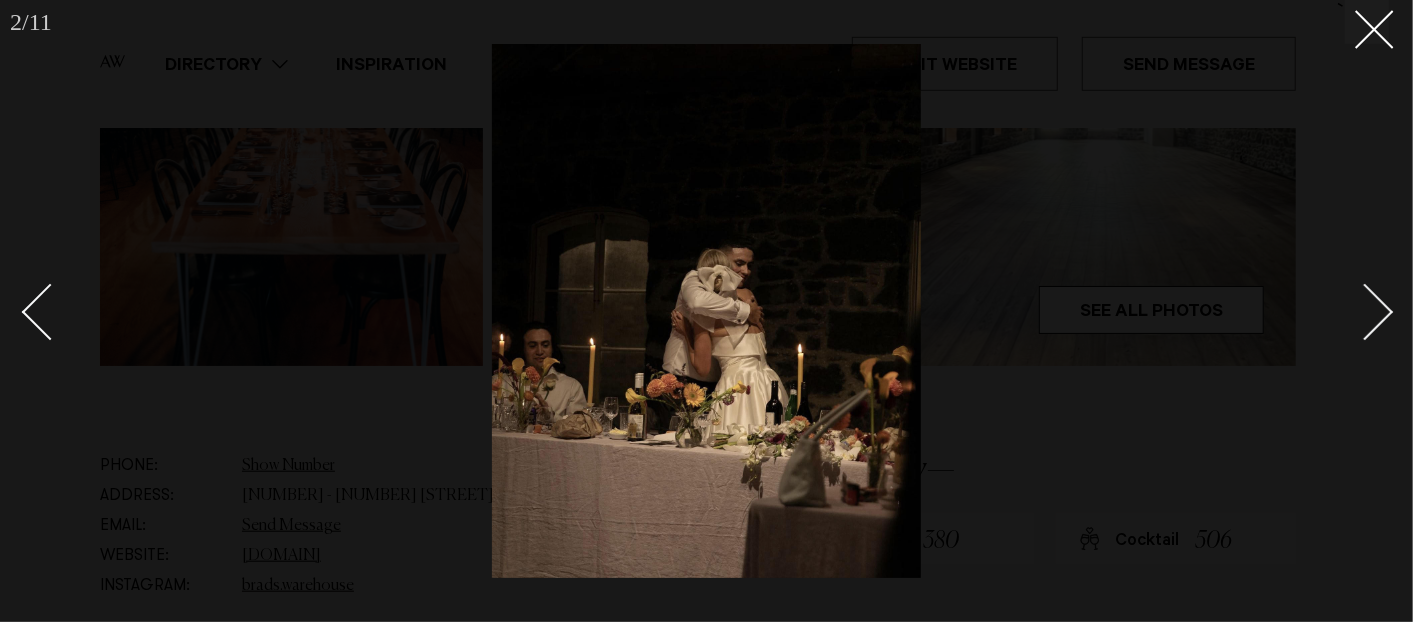 click at bounding box center (1365, 312) 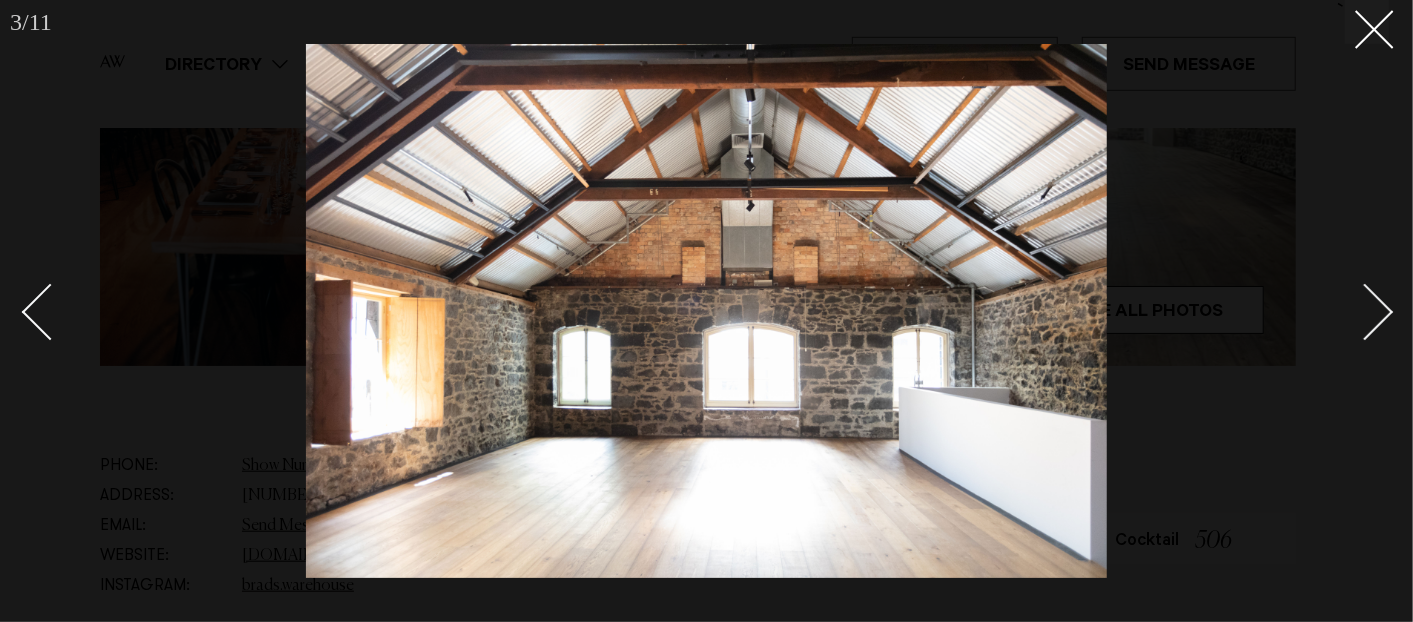 click at bounding box center [1365, 312] 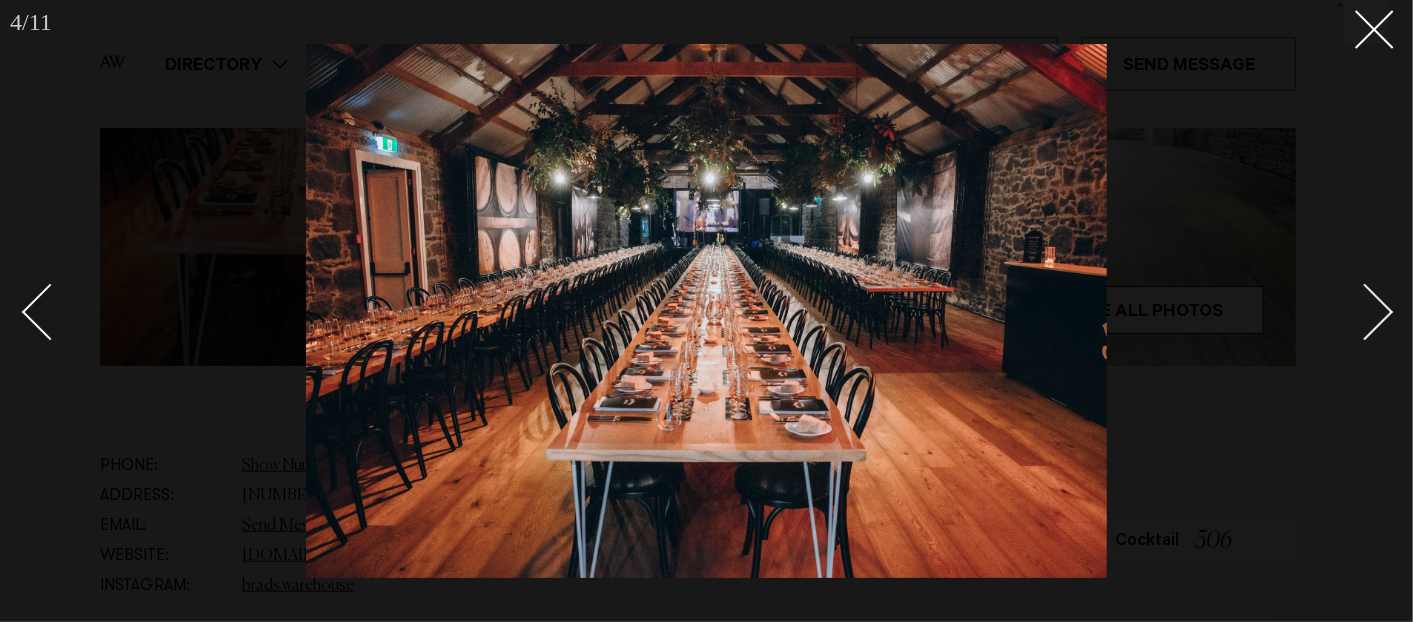 click at bounding box center [1365, 312] 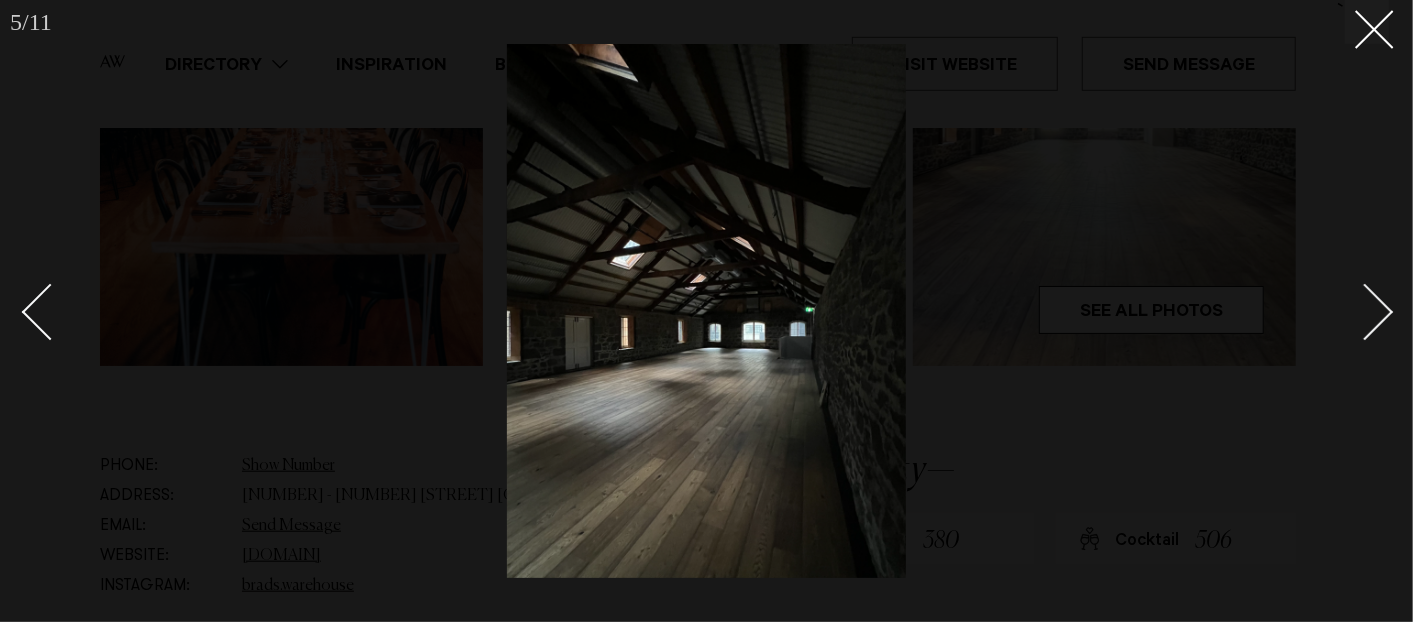 click at bounding box center [1365, 312] 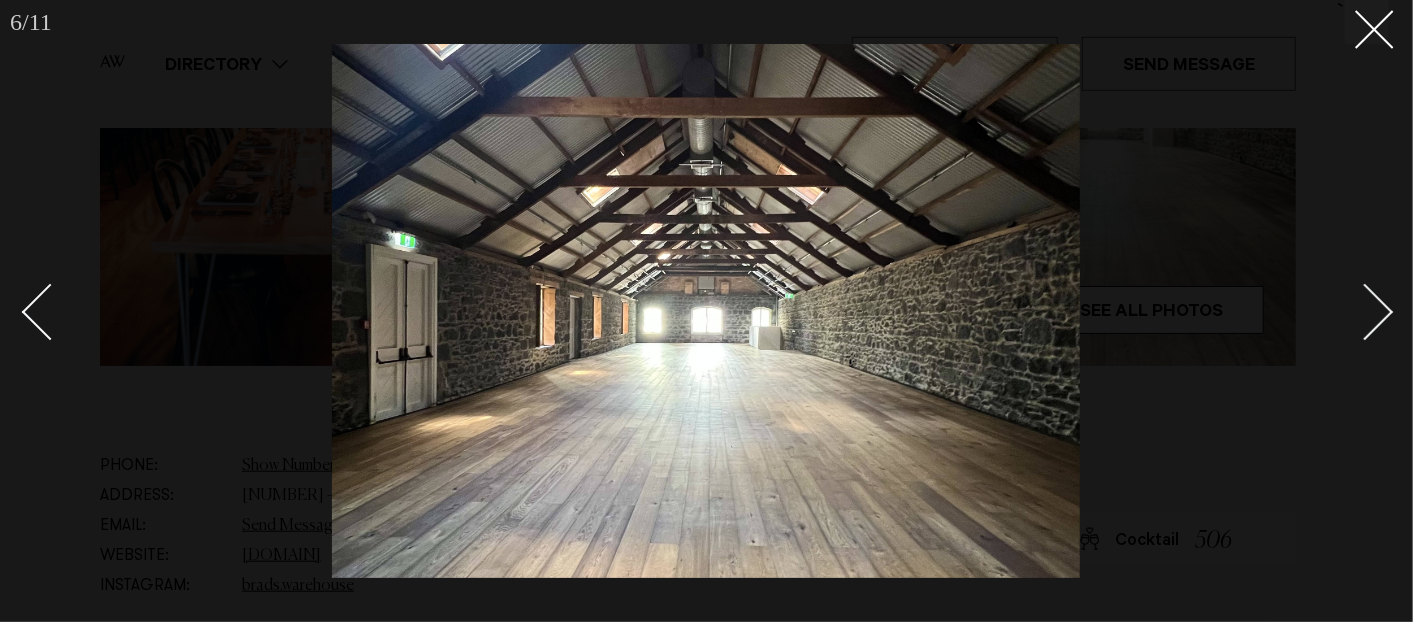 click at bounding box center [1365, 312] 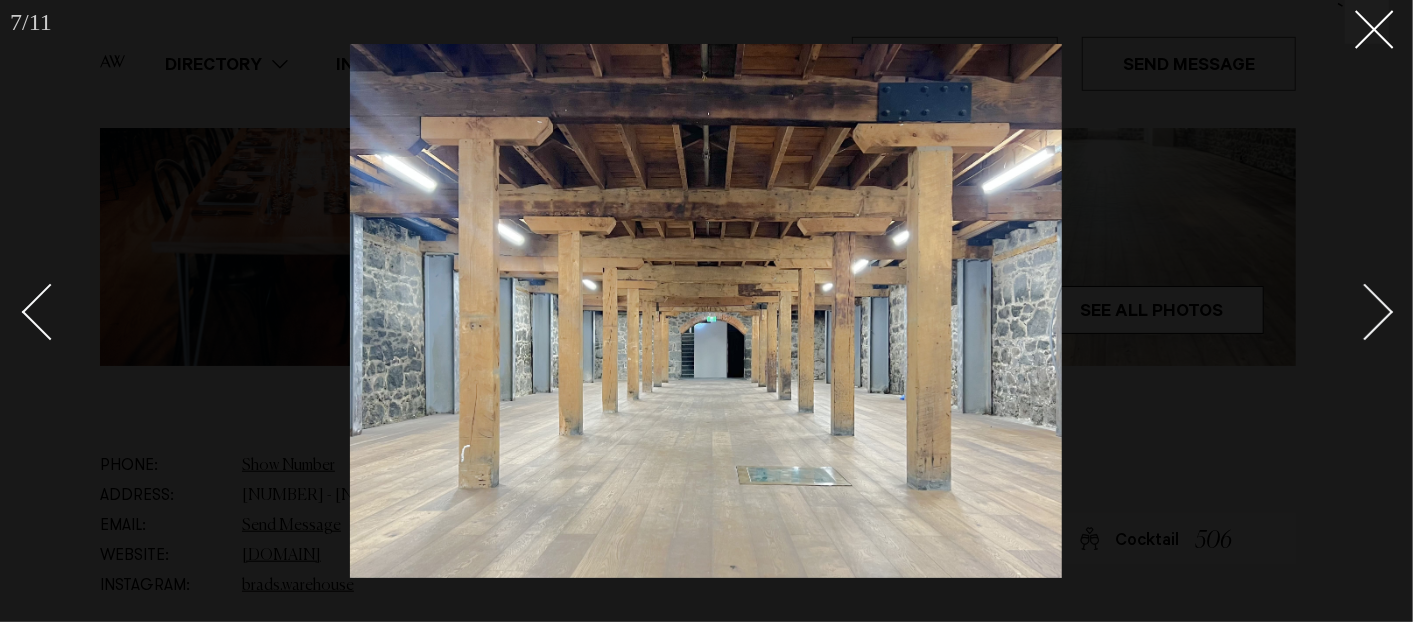 click at bounding box center (1365, 312) 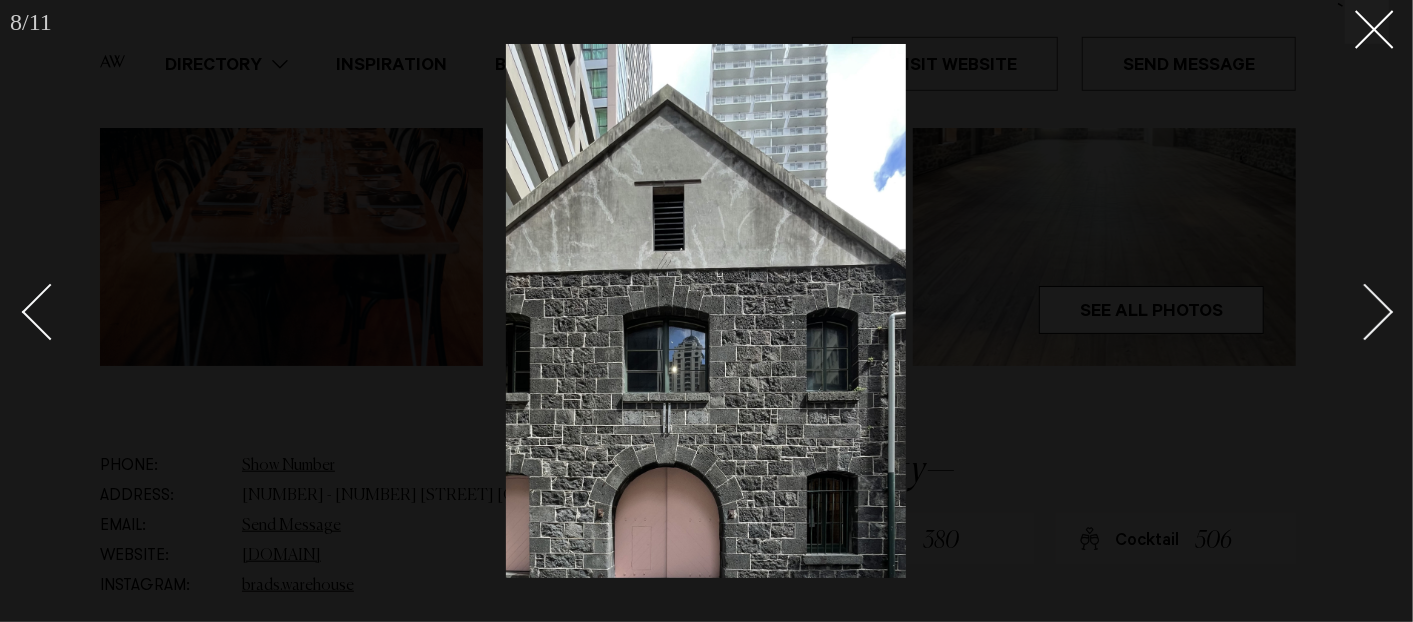click at bounding box center [1365, 312] 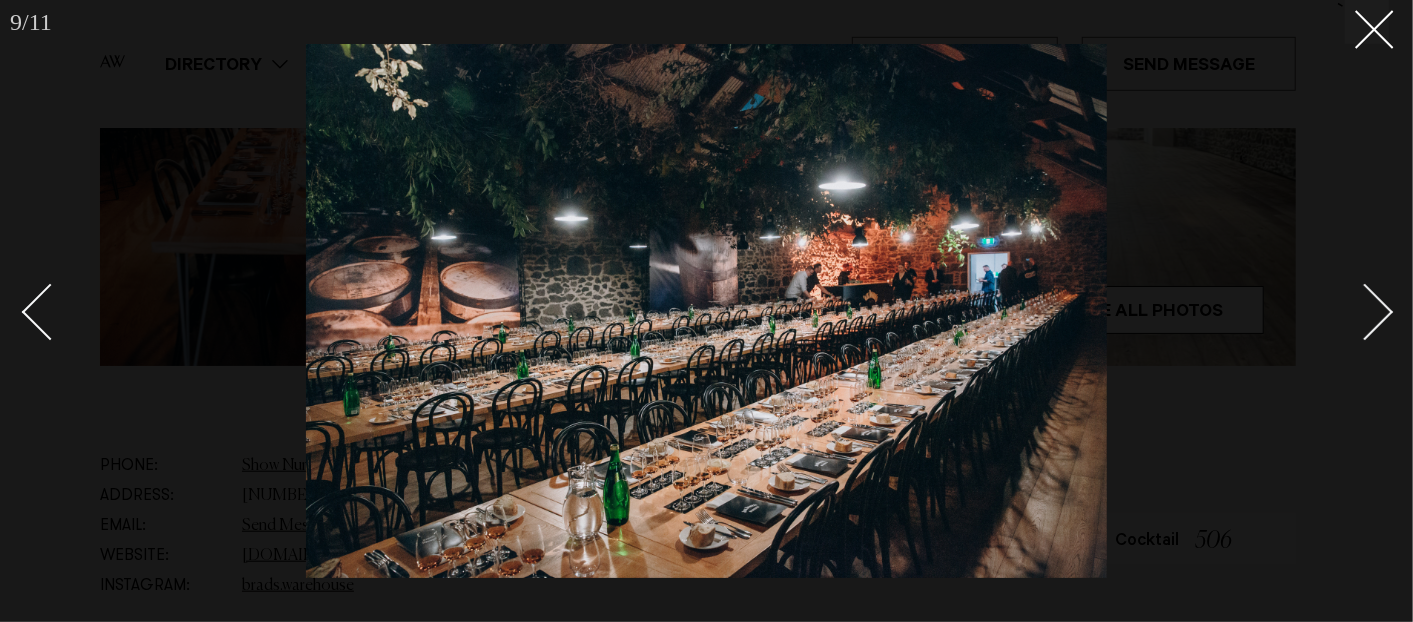 click at bounding box center [1365, 312] 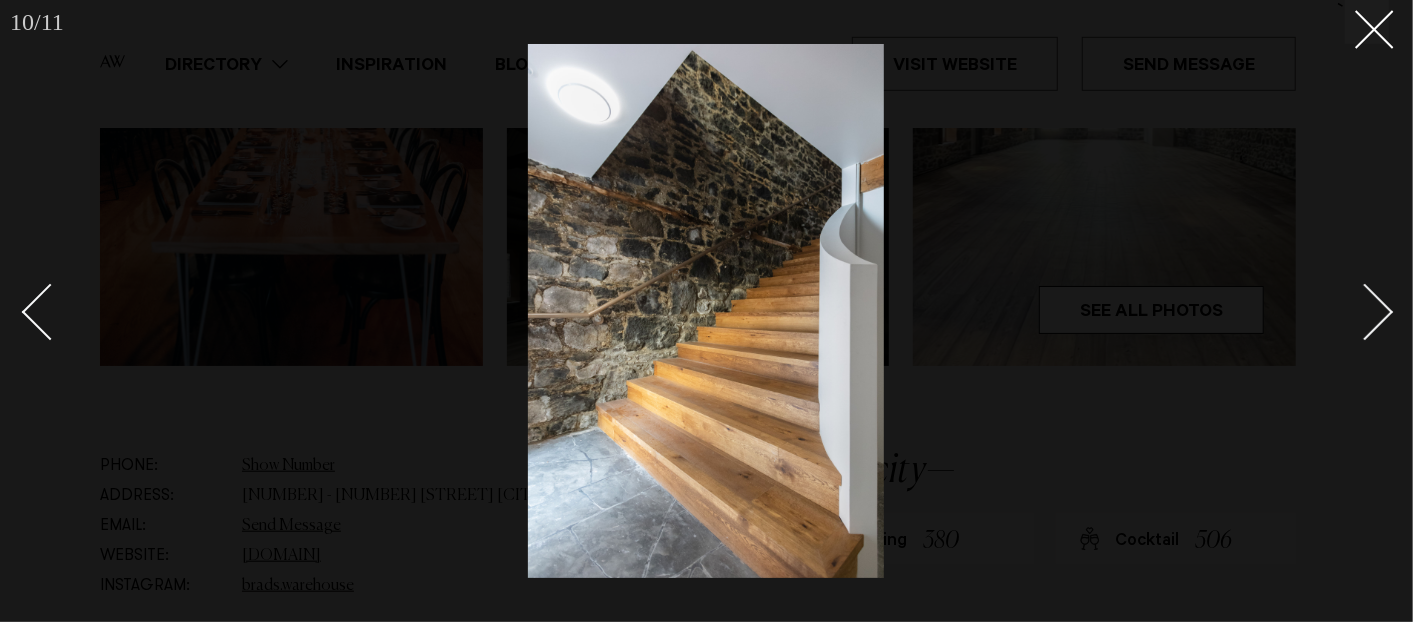 click at bounding box center [1365, 312] 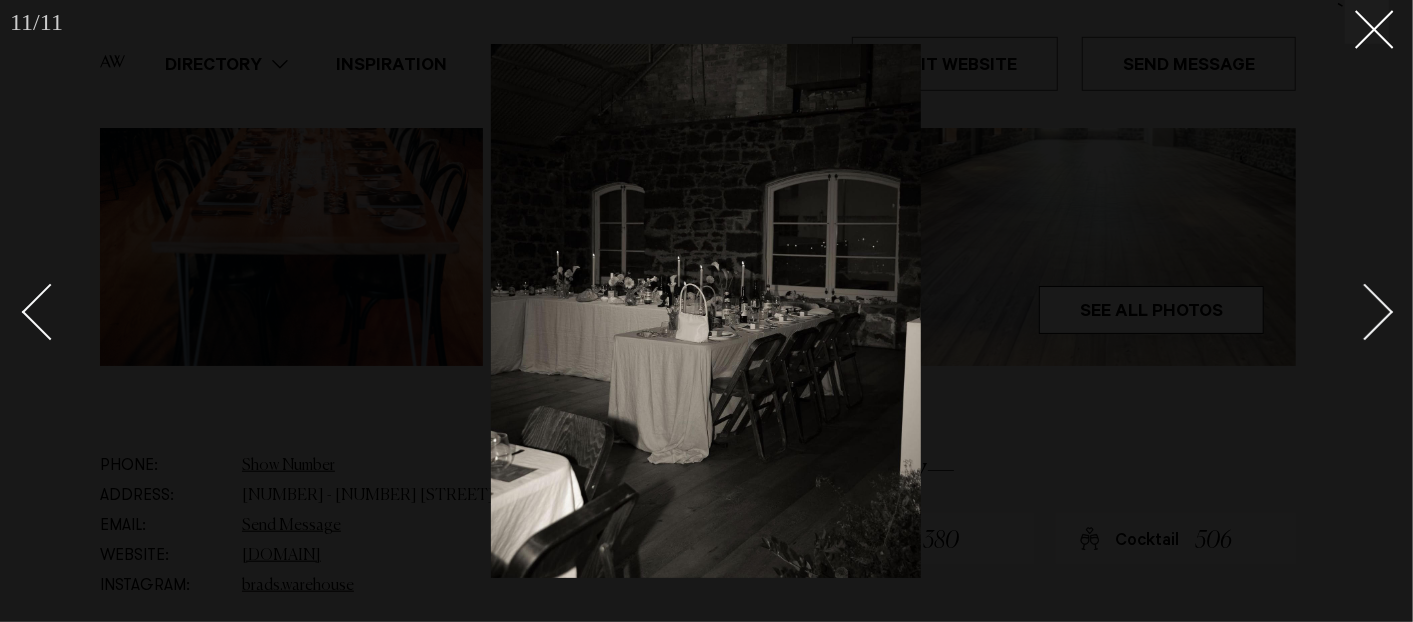click at bounding box center [1365, 312] 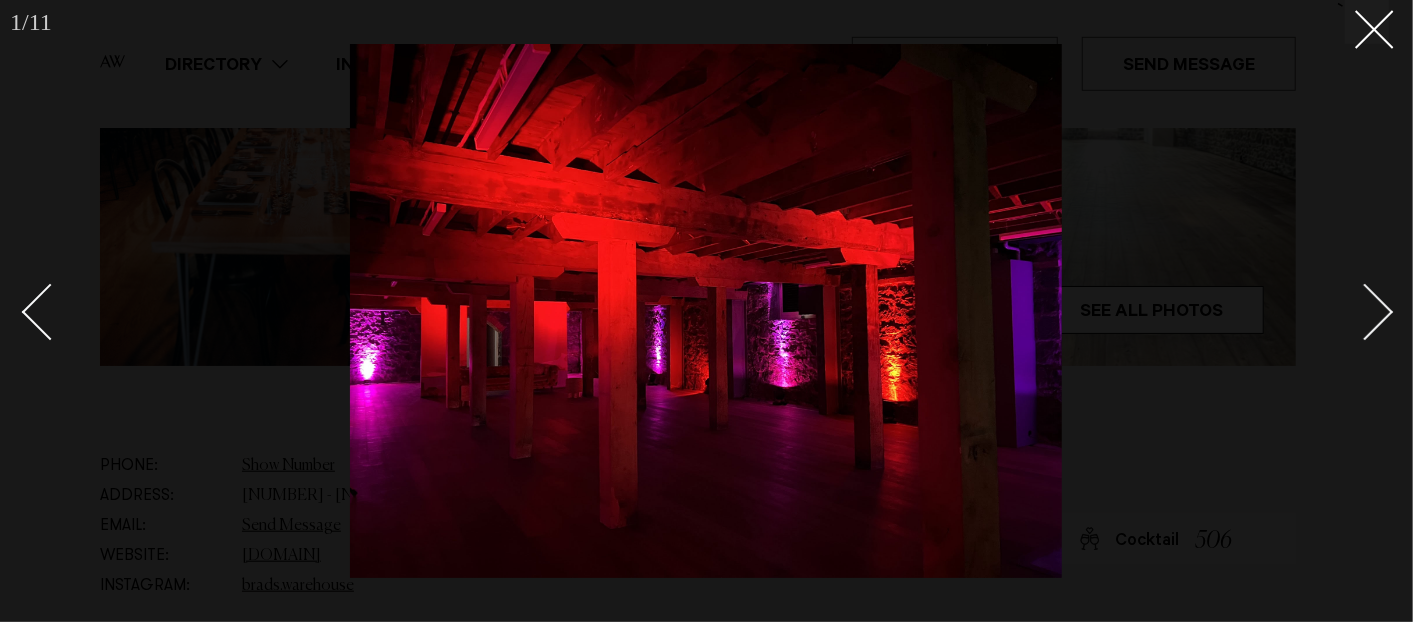click at bounding box center [1365, 312] 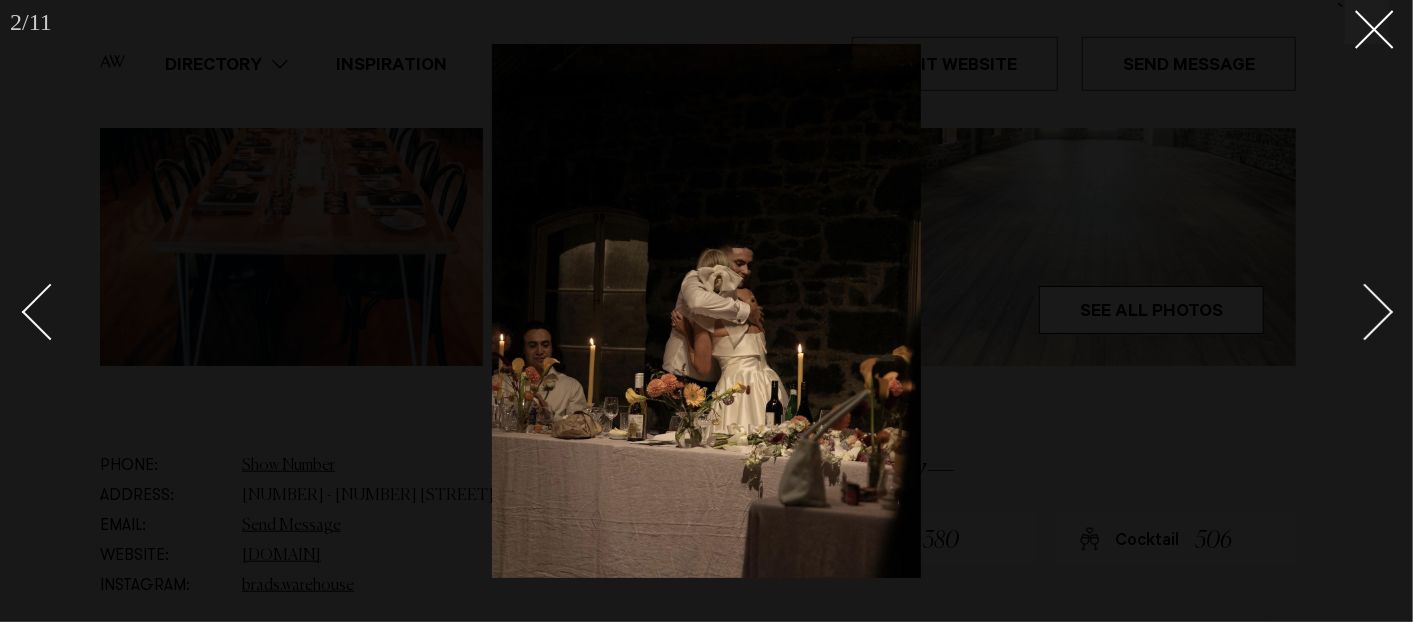 click at bounding box center (1365, 312) 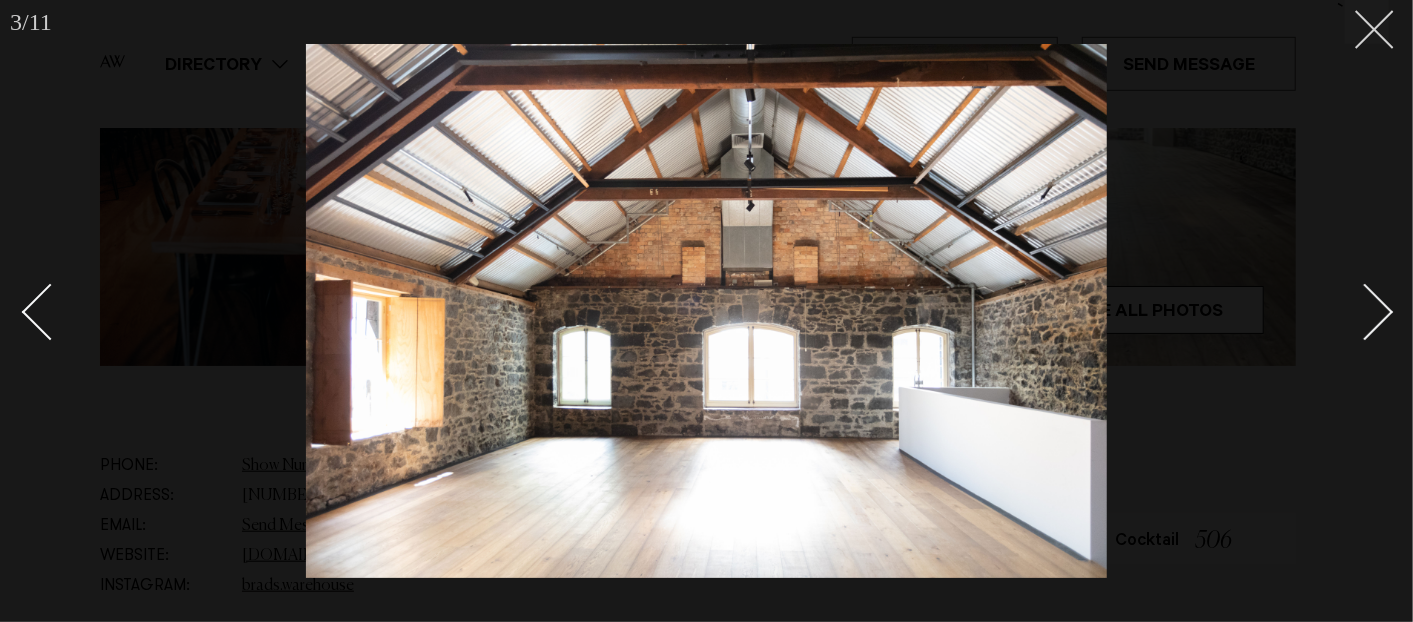 click 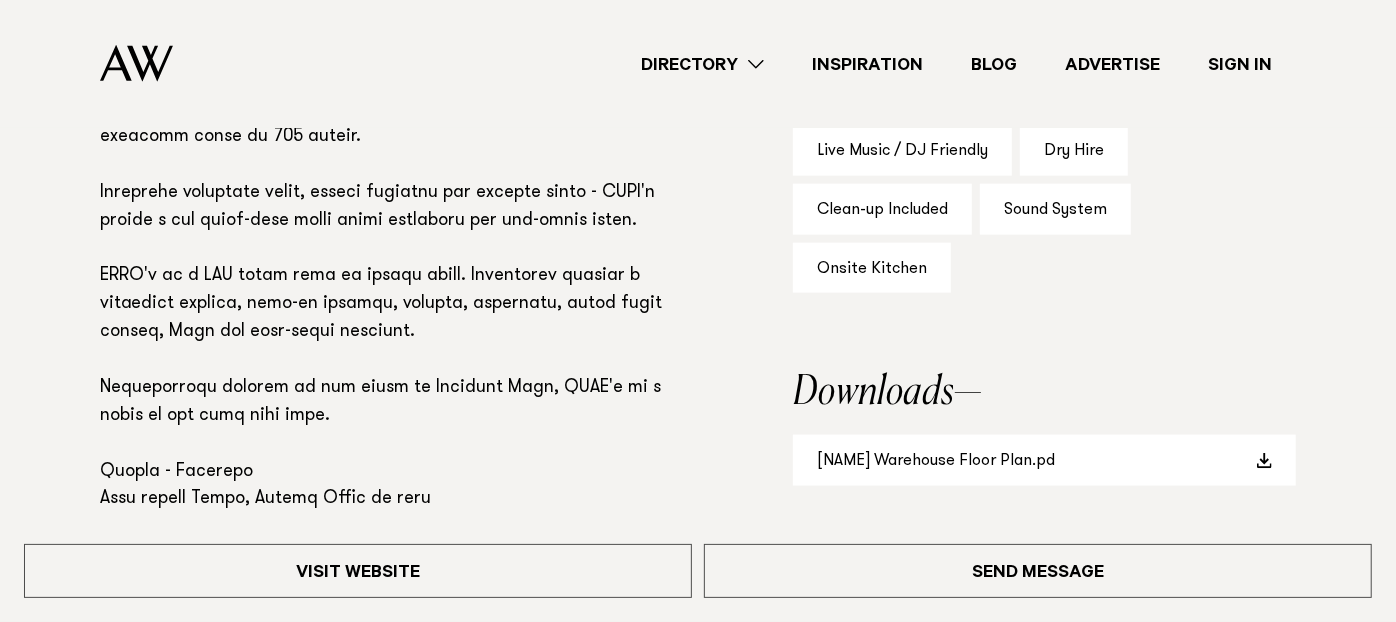 scroll, scrollTop: 1222, scrollLeft: 0, axis: vertical 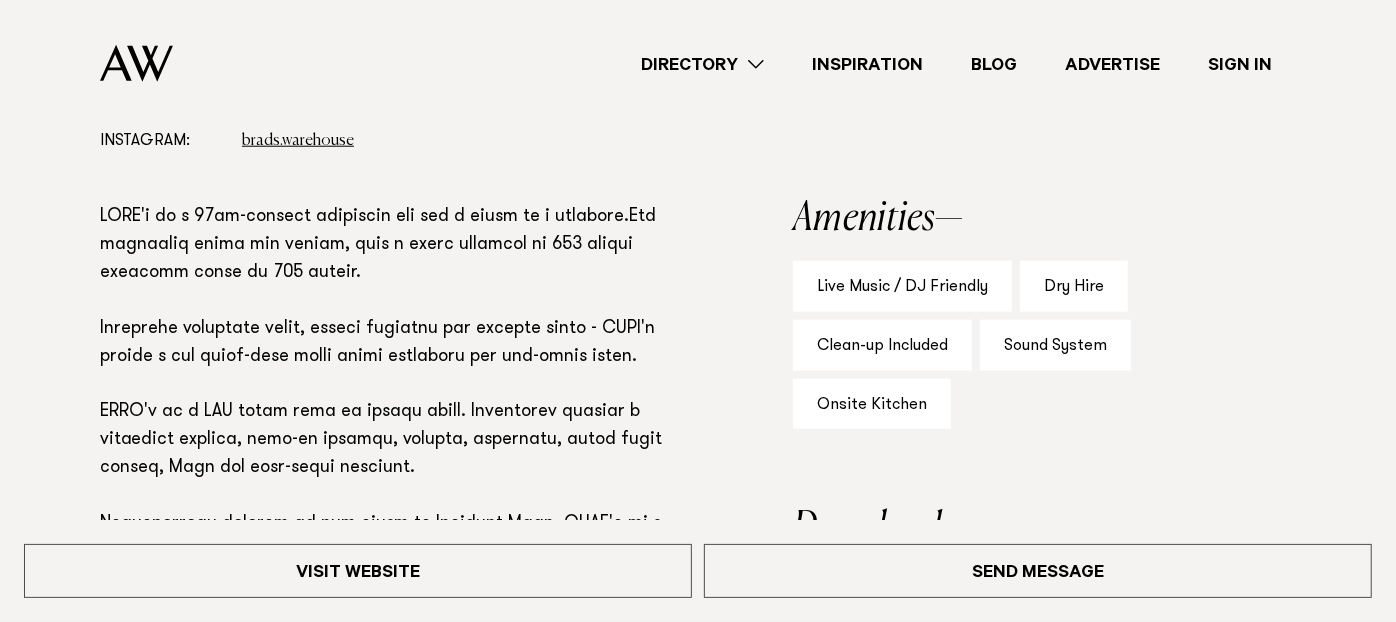 click on "BRAD'S Warehouse Floor Plan.pd" at bounding box center [1044, 596] 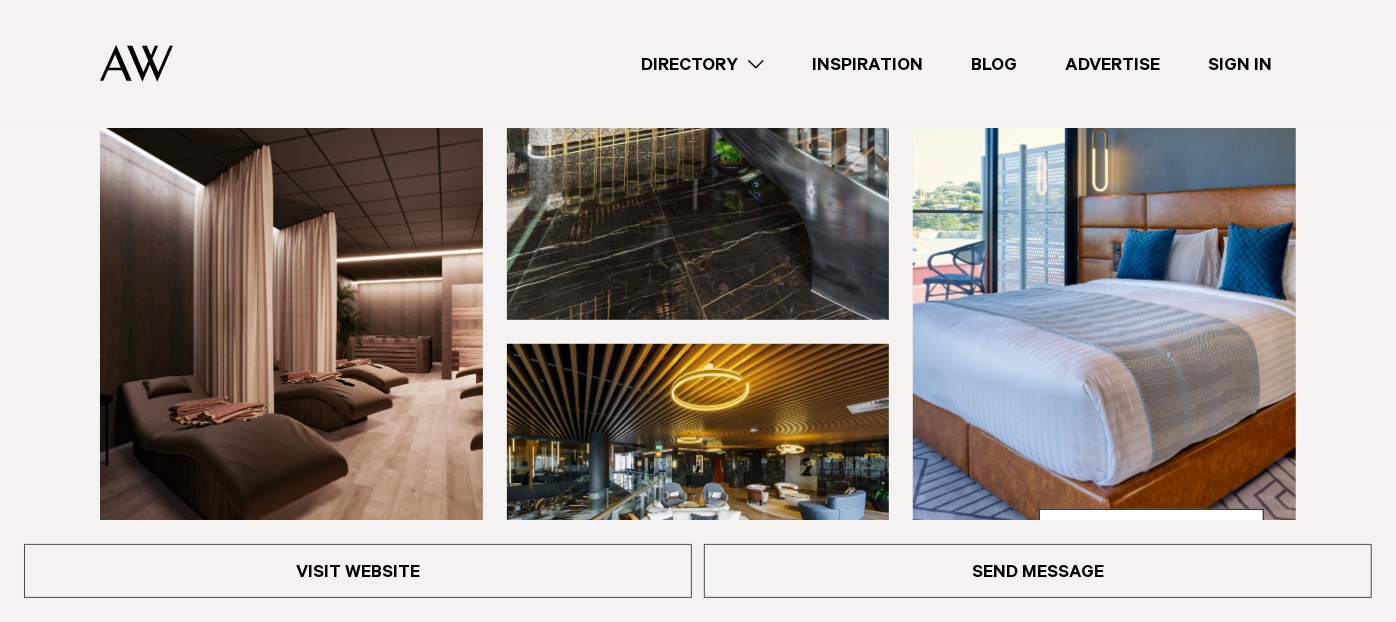 scroll, scrollTop: 555, scrollLeft: 0, axis: vertical 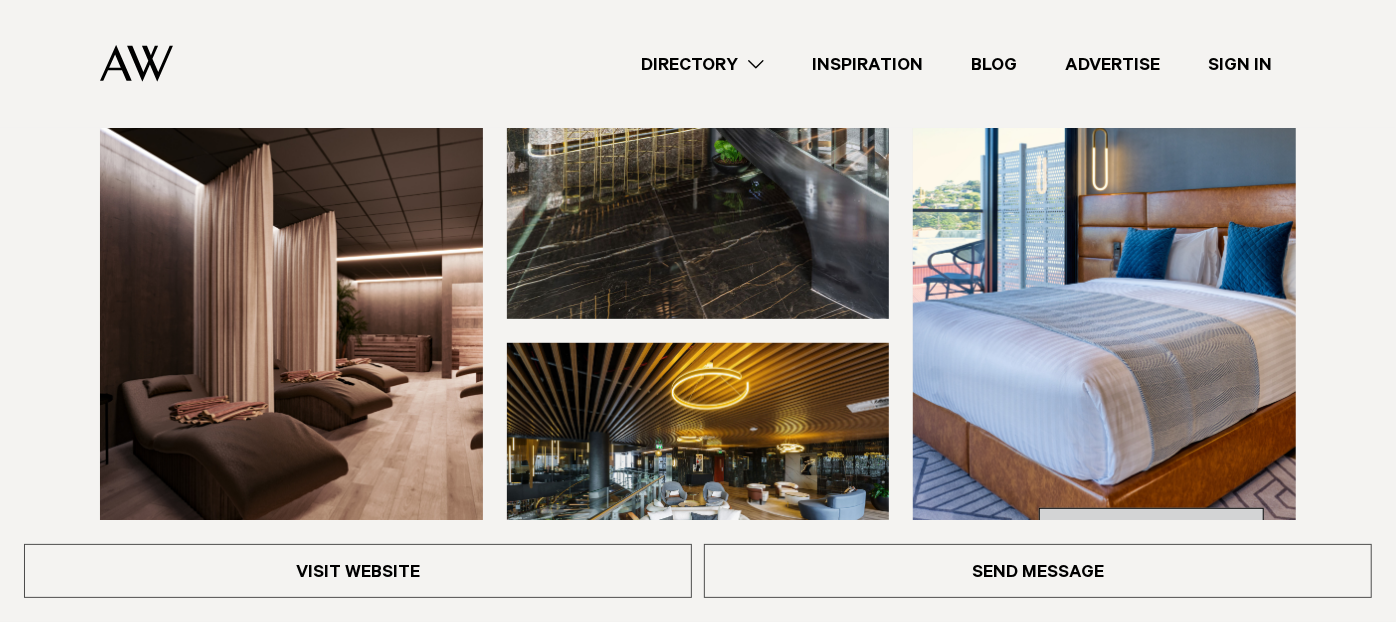 click on "See All Photos" at bounding box center (1151, 532) 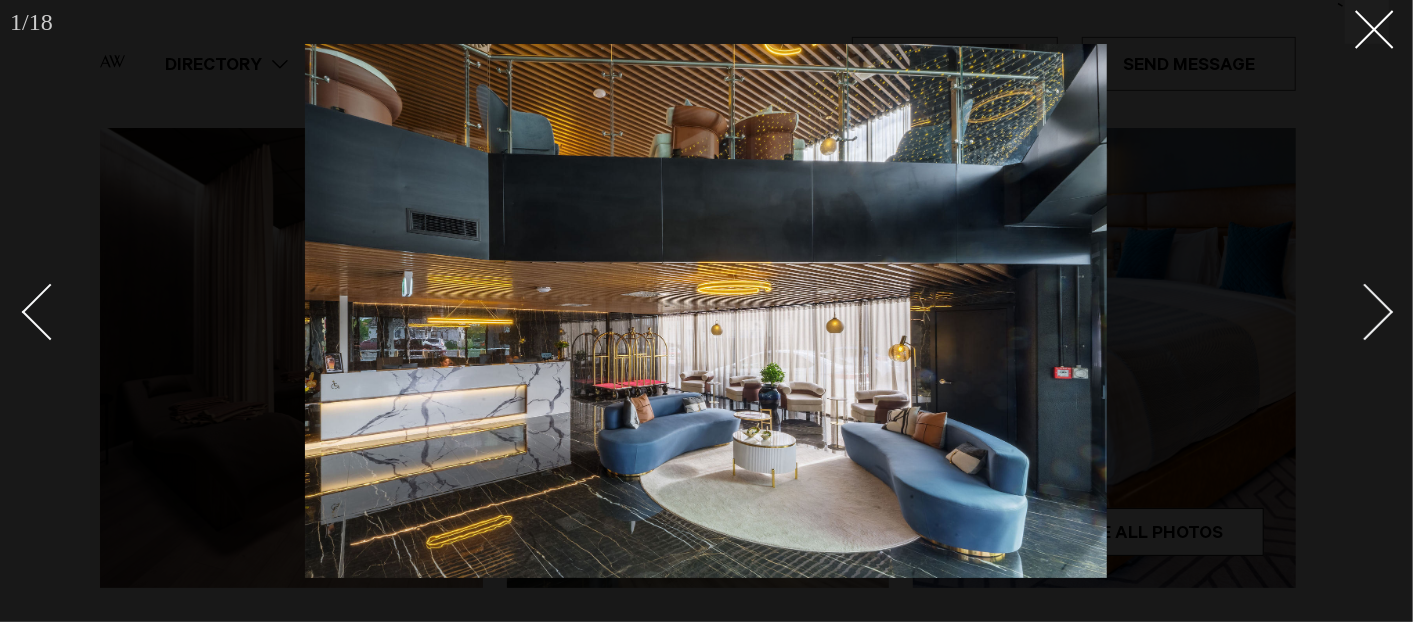 click at bounding box center (1365, 312) 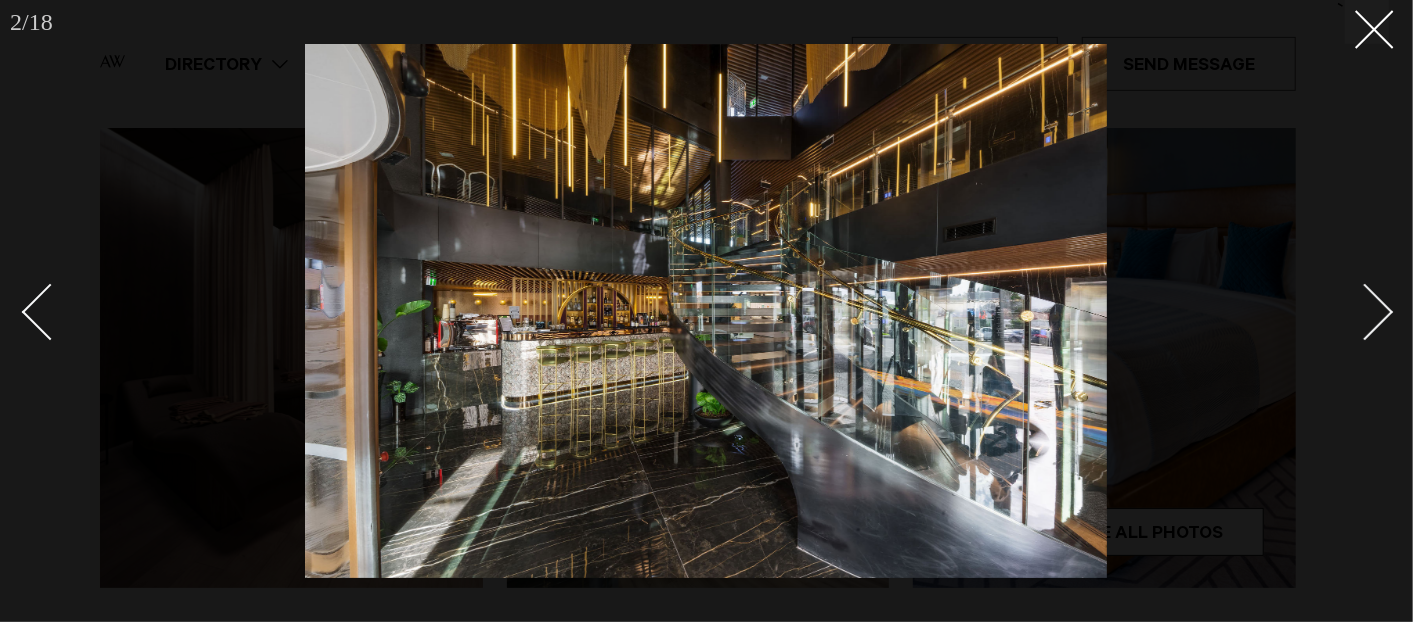 click at bounding box center (1365, 312) 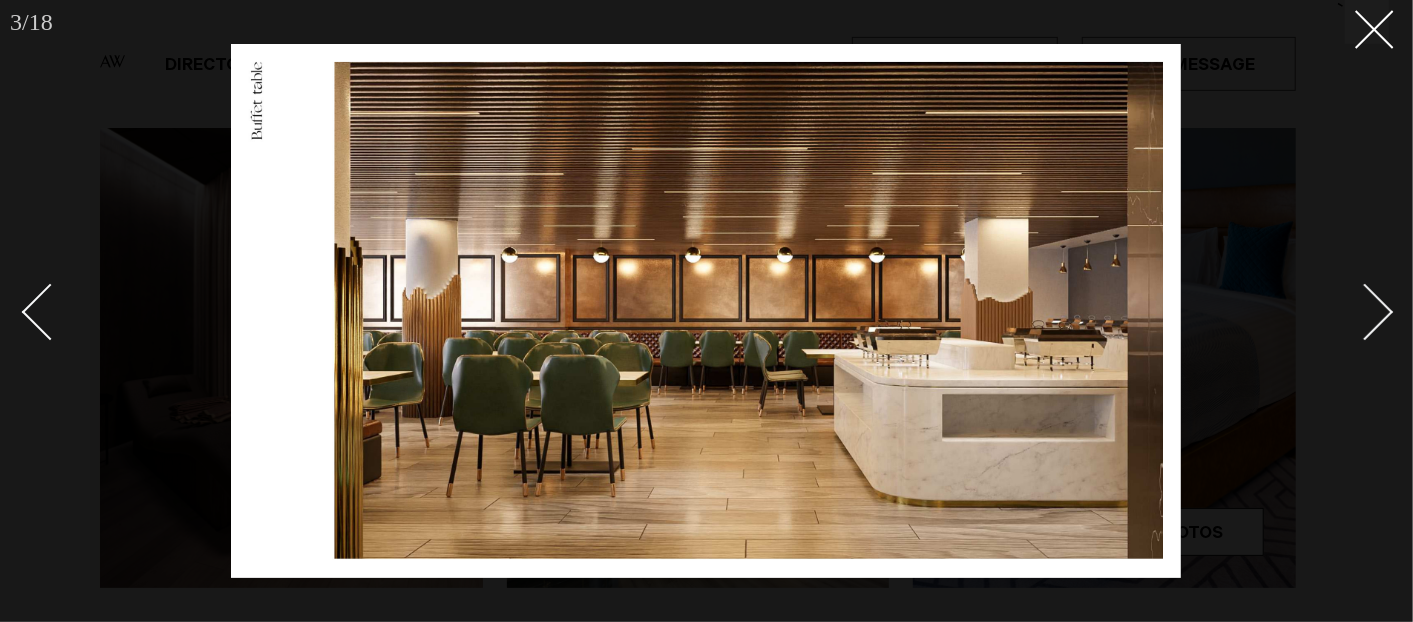 click at bounding box center (1365, 312) 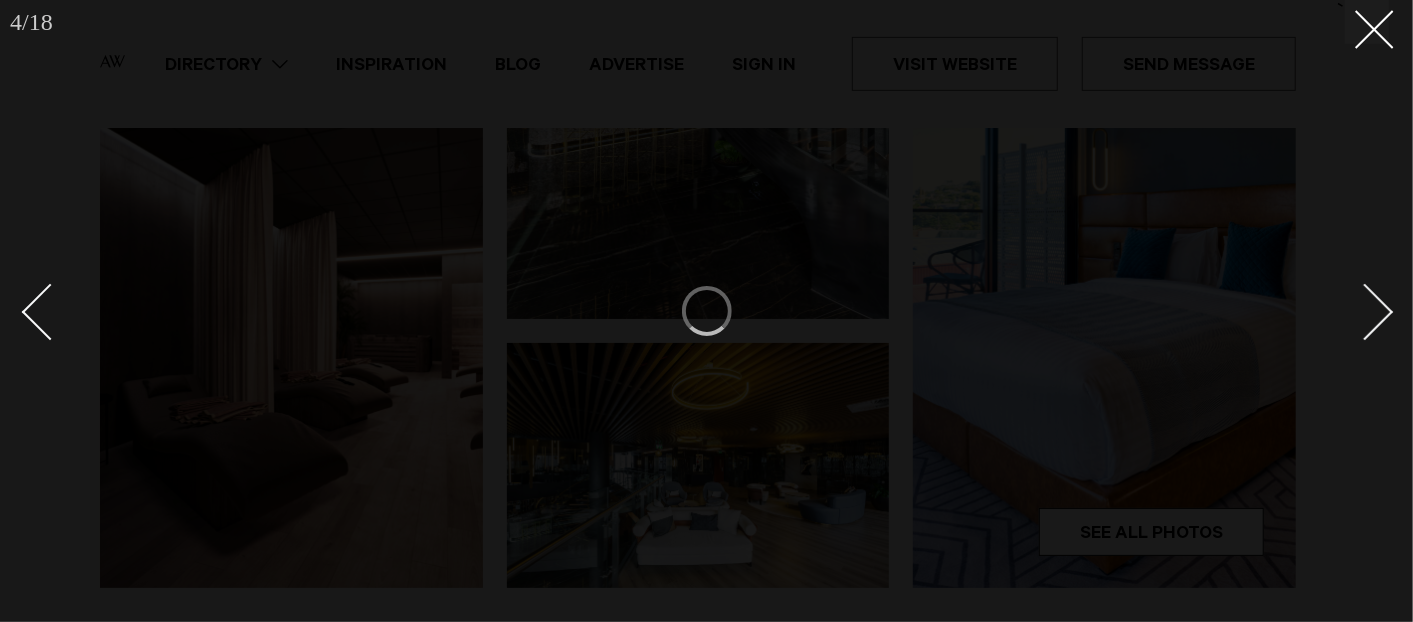 click at bounding box center (1365, 312) 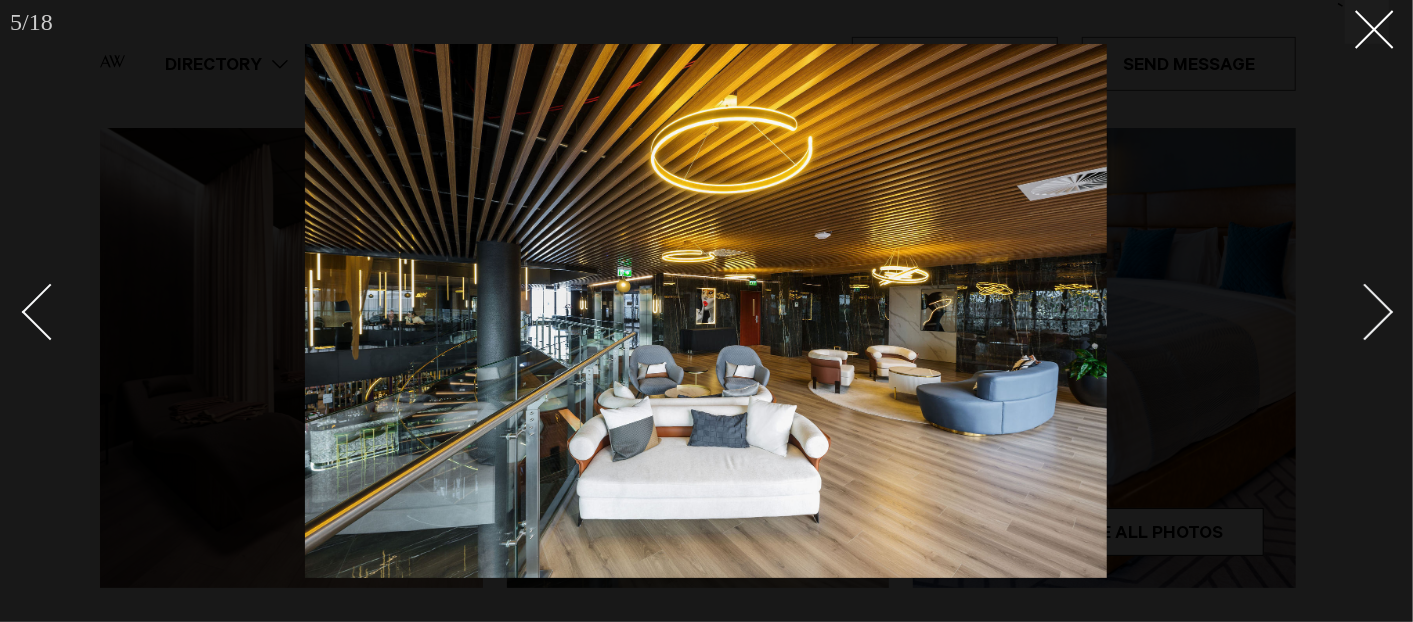 click at bounding box center (1365, 312) 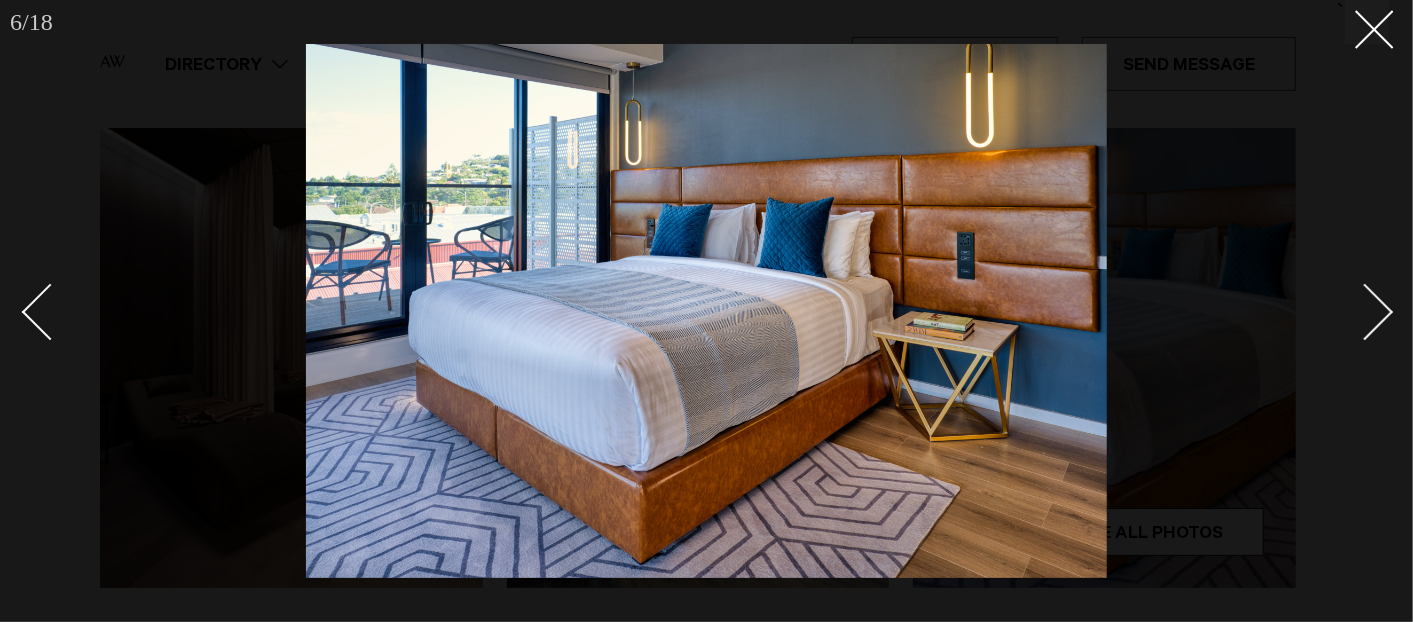click at bounding box center (1365, 312) 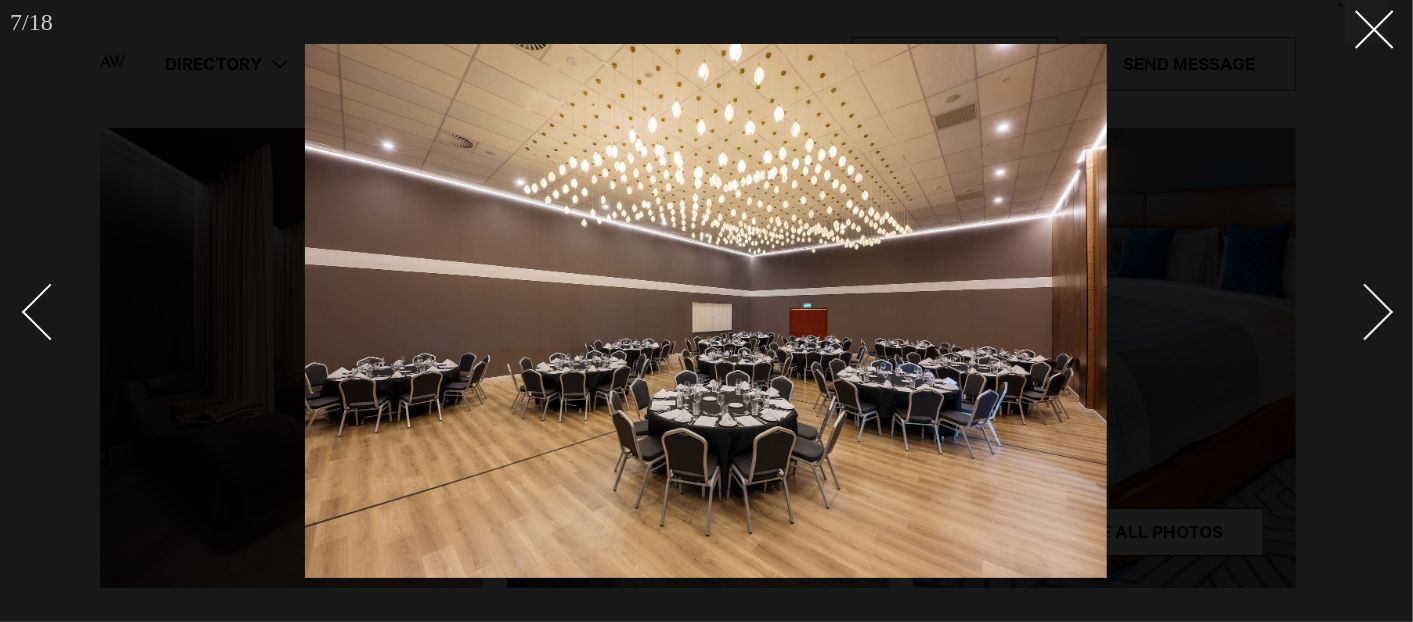 click at bounding box center [1365, 312] 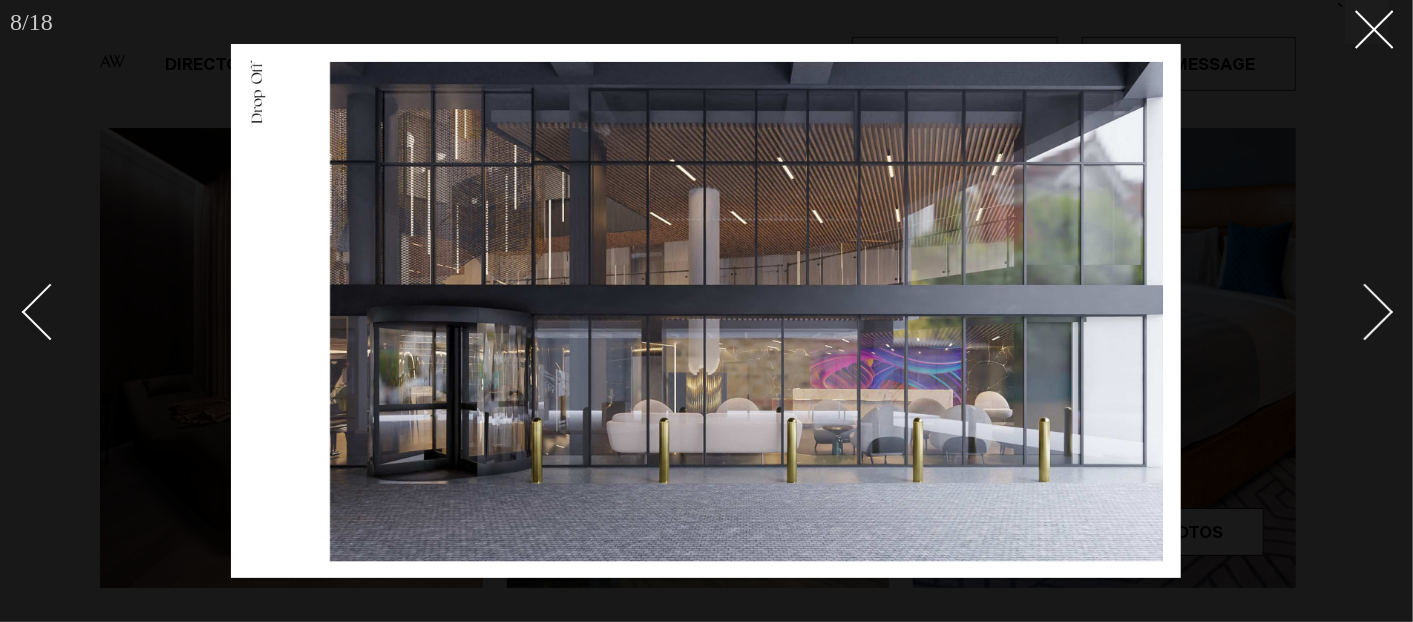 click at bounding box center (1365, 312) 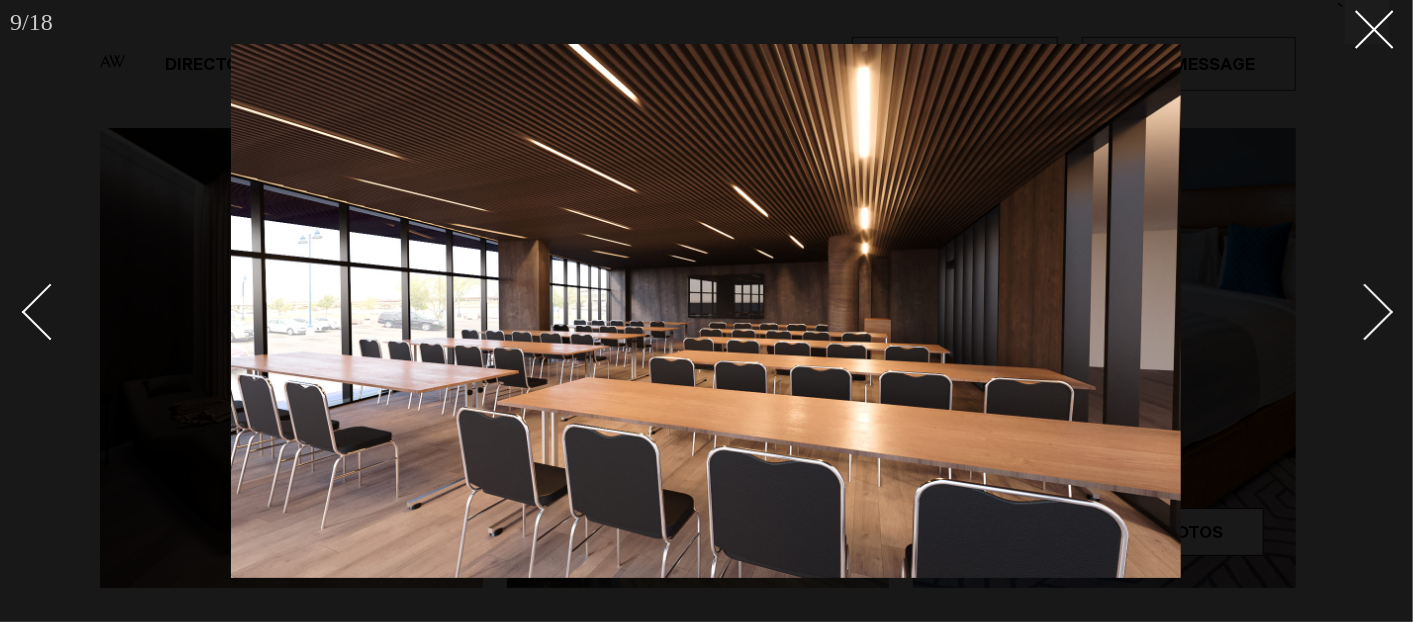 click at bounding box center [1365, 312] 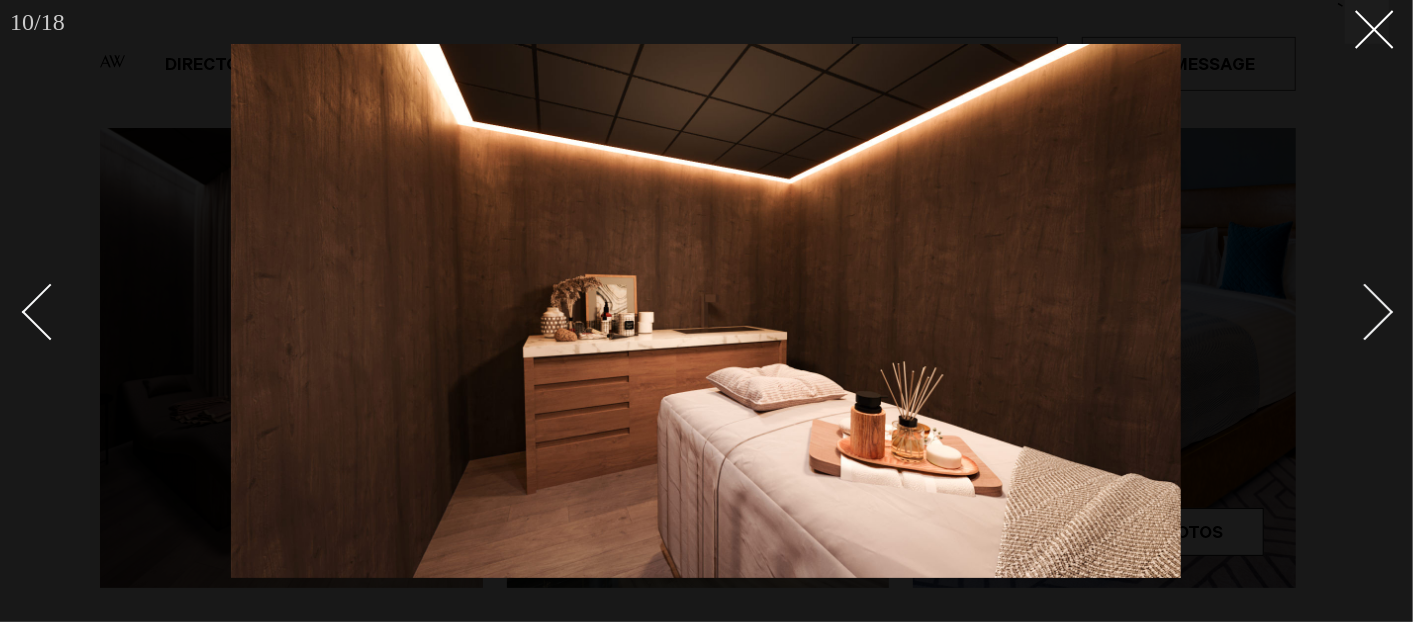 click at bounding box center [1365, 312] 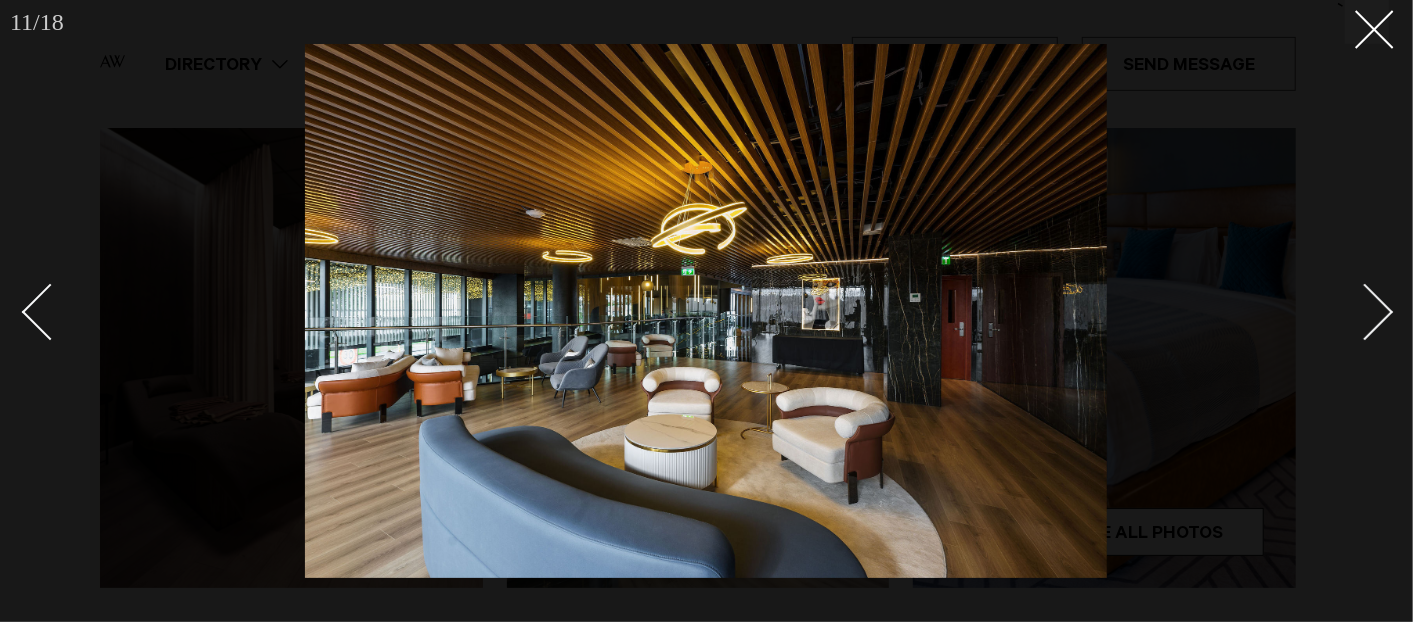 click at bounding box center (1365, 312) 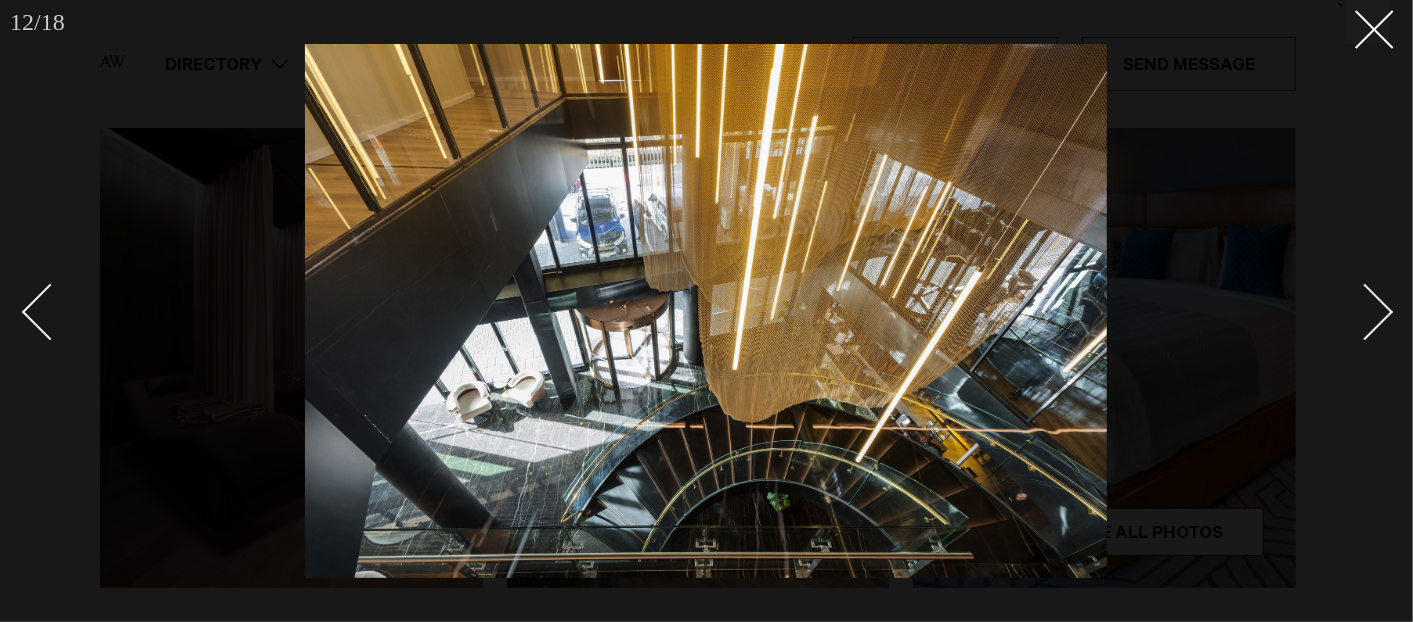 click at bounding box center (1365, 312) 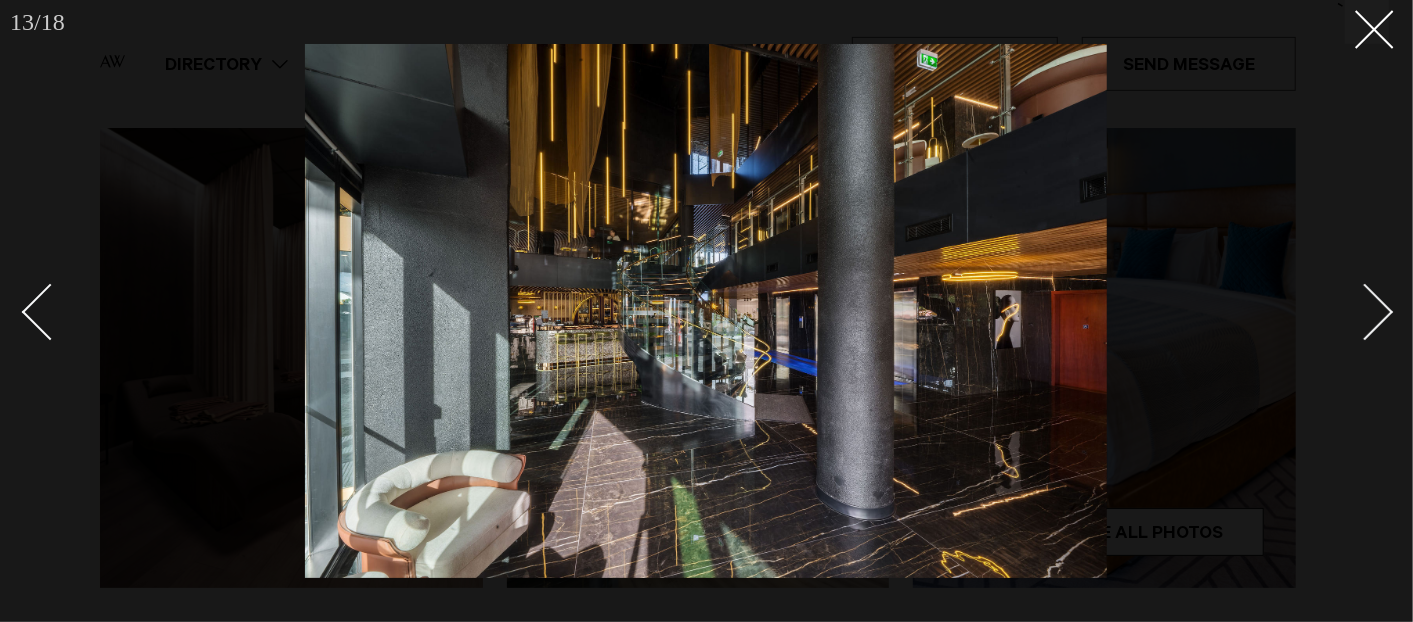 click at bounding box center [1365, 312] 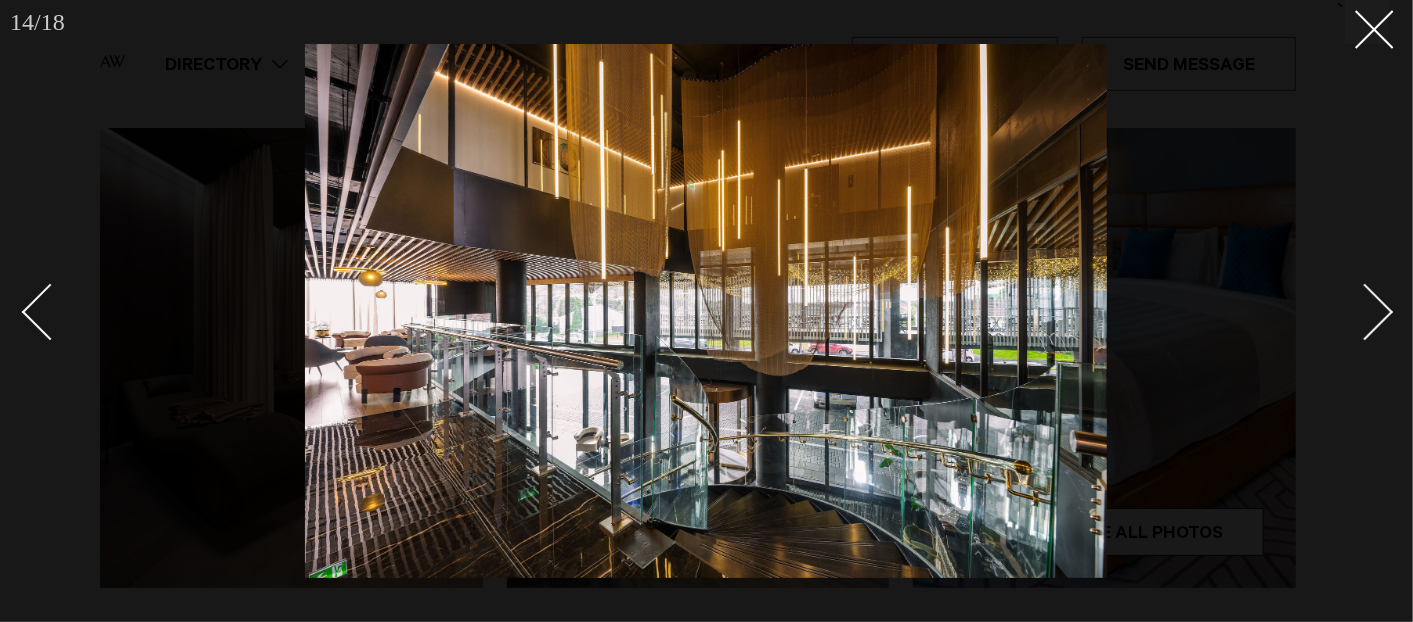 click at bounding box center [1365, 312] 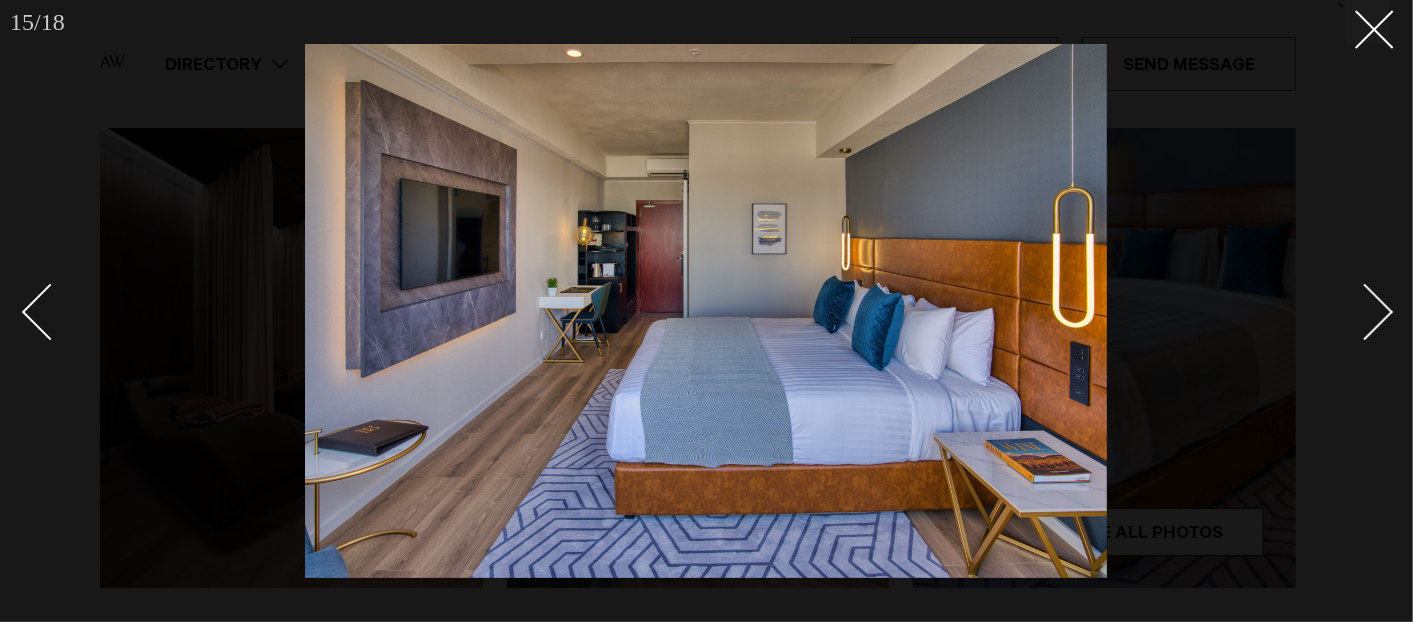 click at bounding box center [1365, 312] 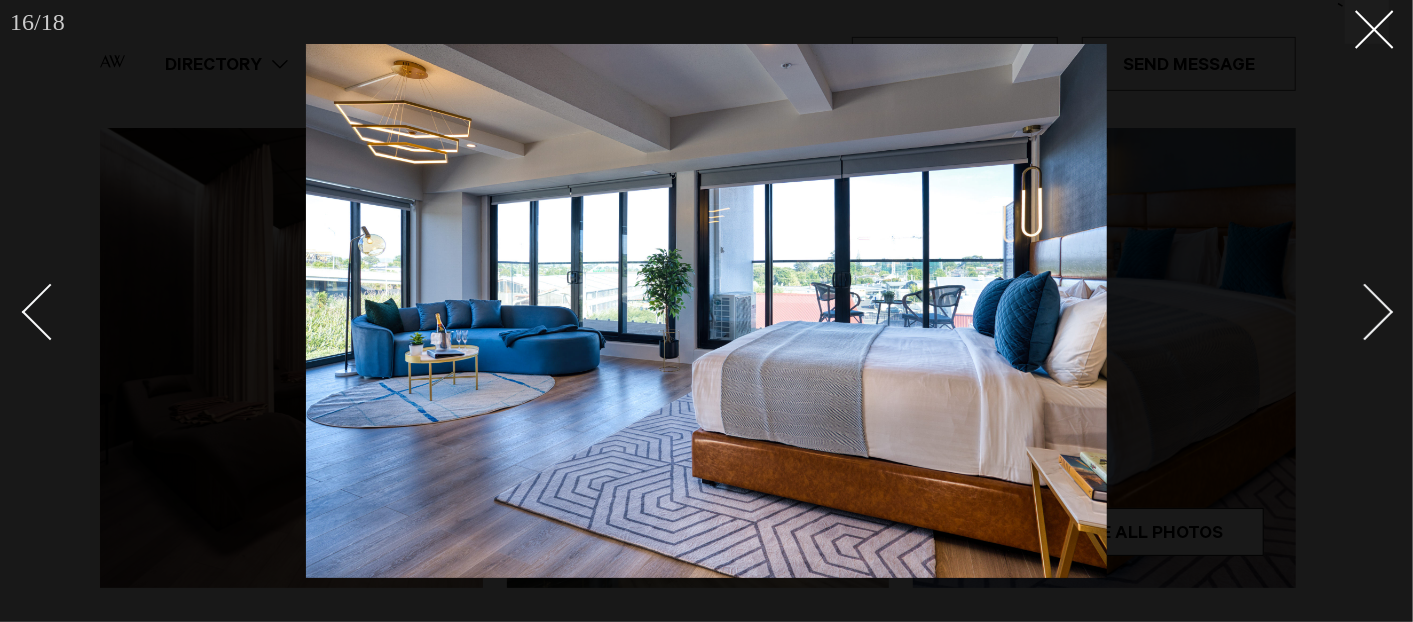 click at bounding box center [1365, 312] 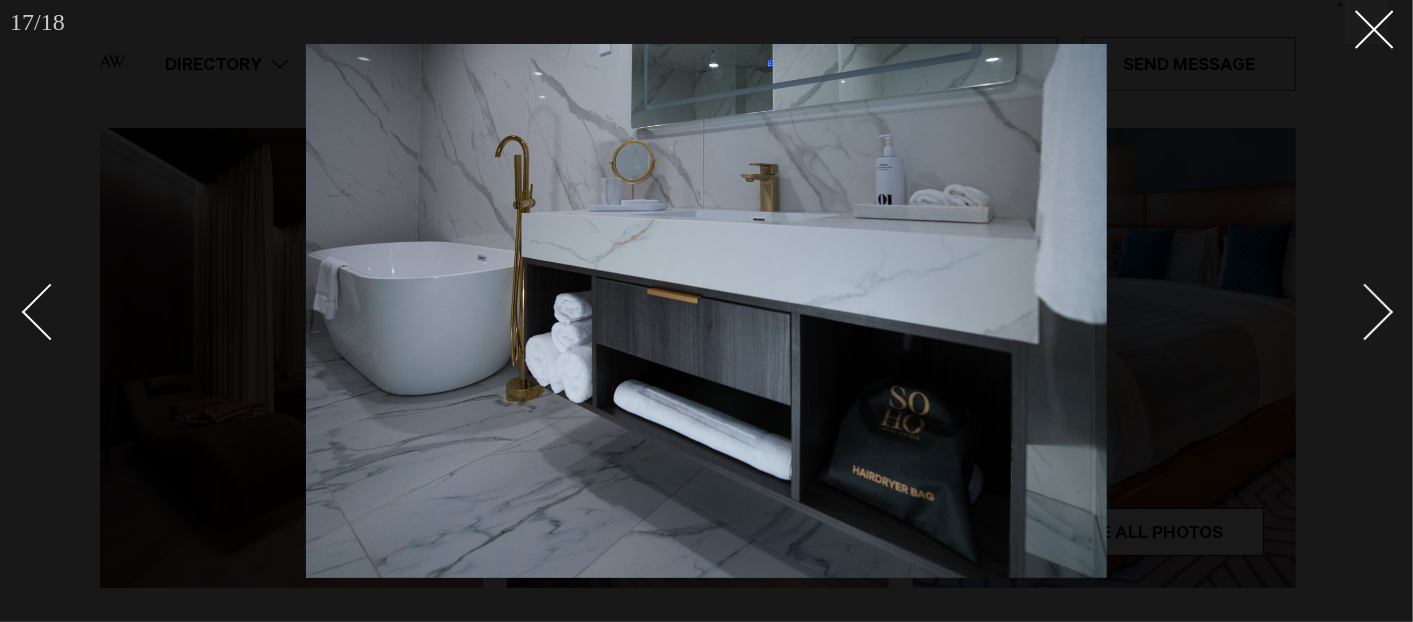 click at bounding box center (1365, 312) 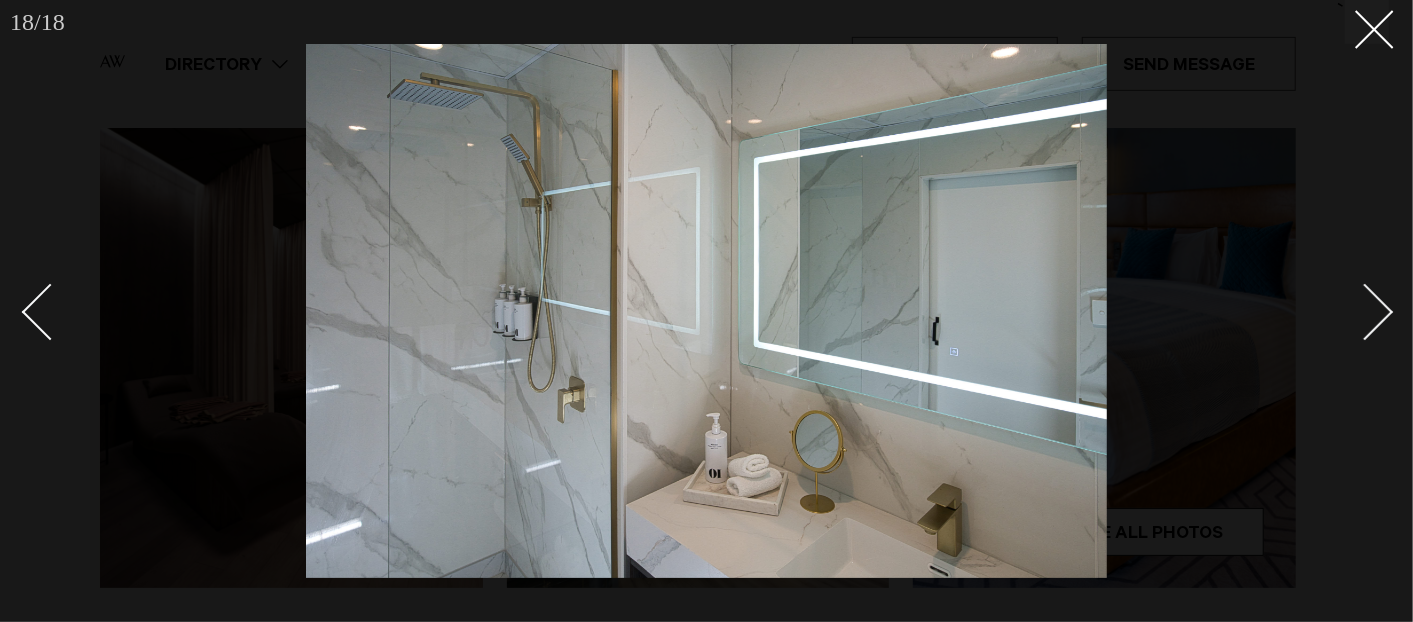 click at bounding box center (1365, 312) 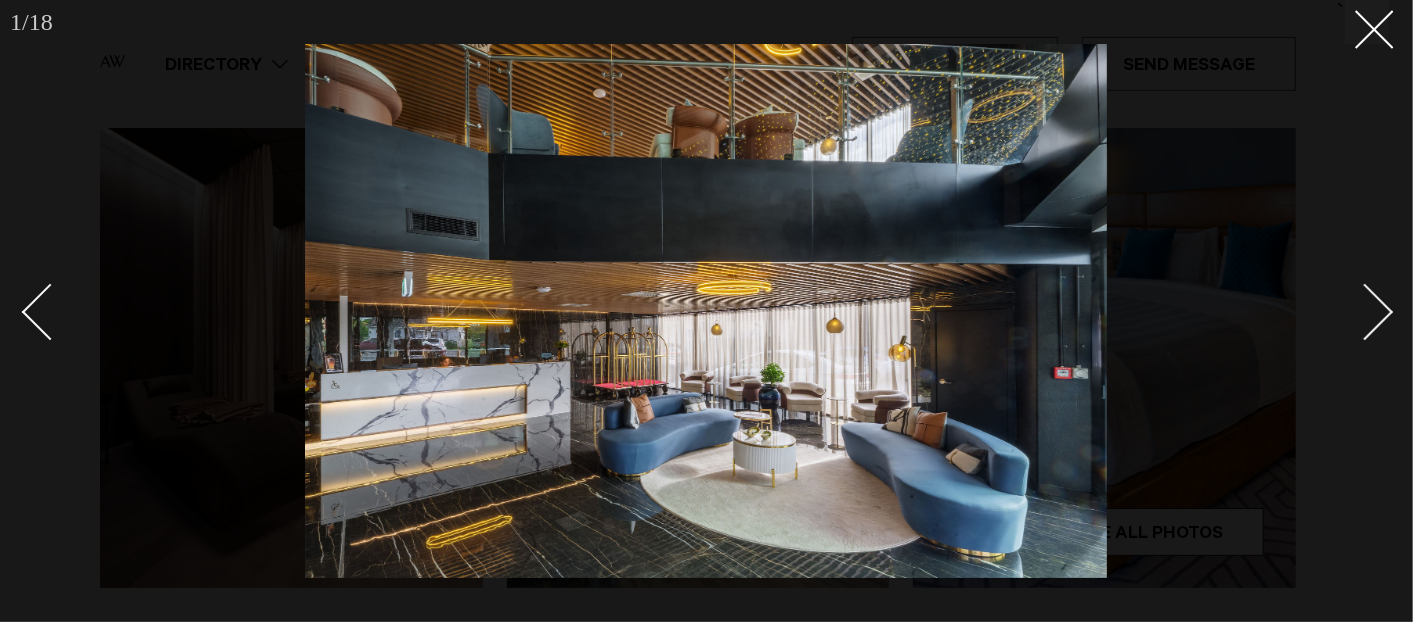 click at bounding box center (1365, 312) 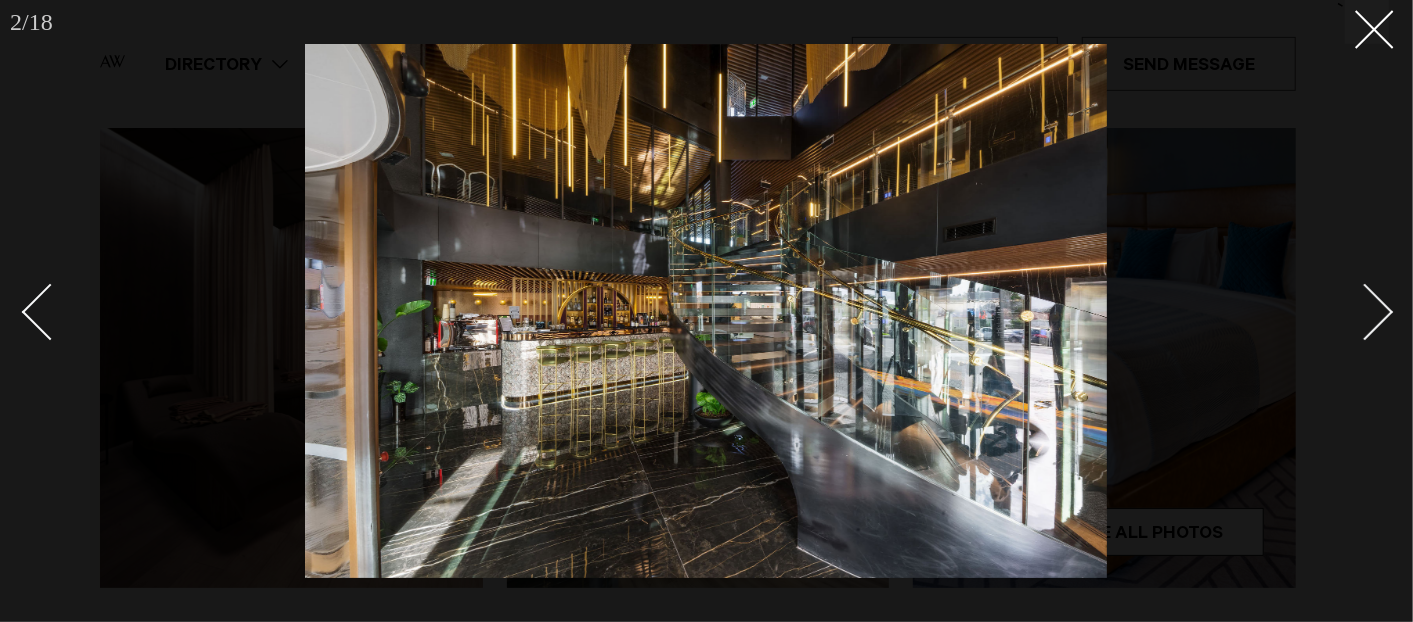 click at bounding box center (1365, 312) 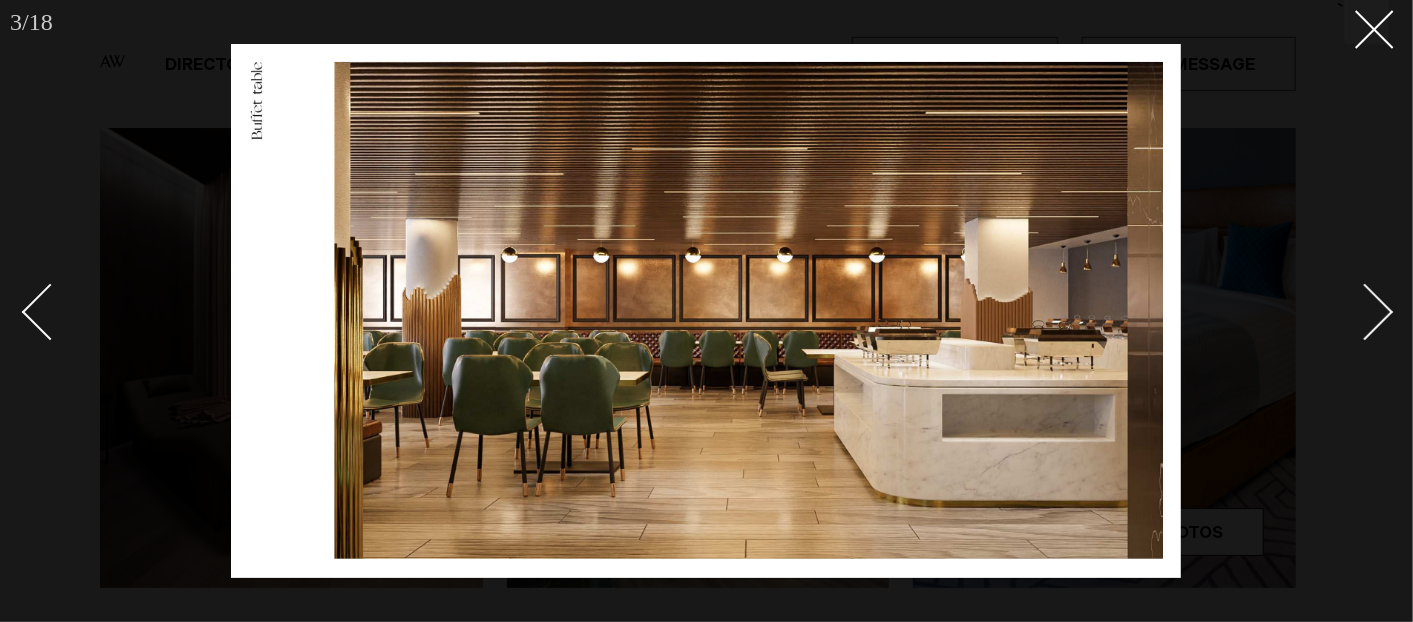 click at bounding box center (1365, 312) 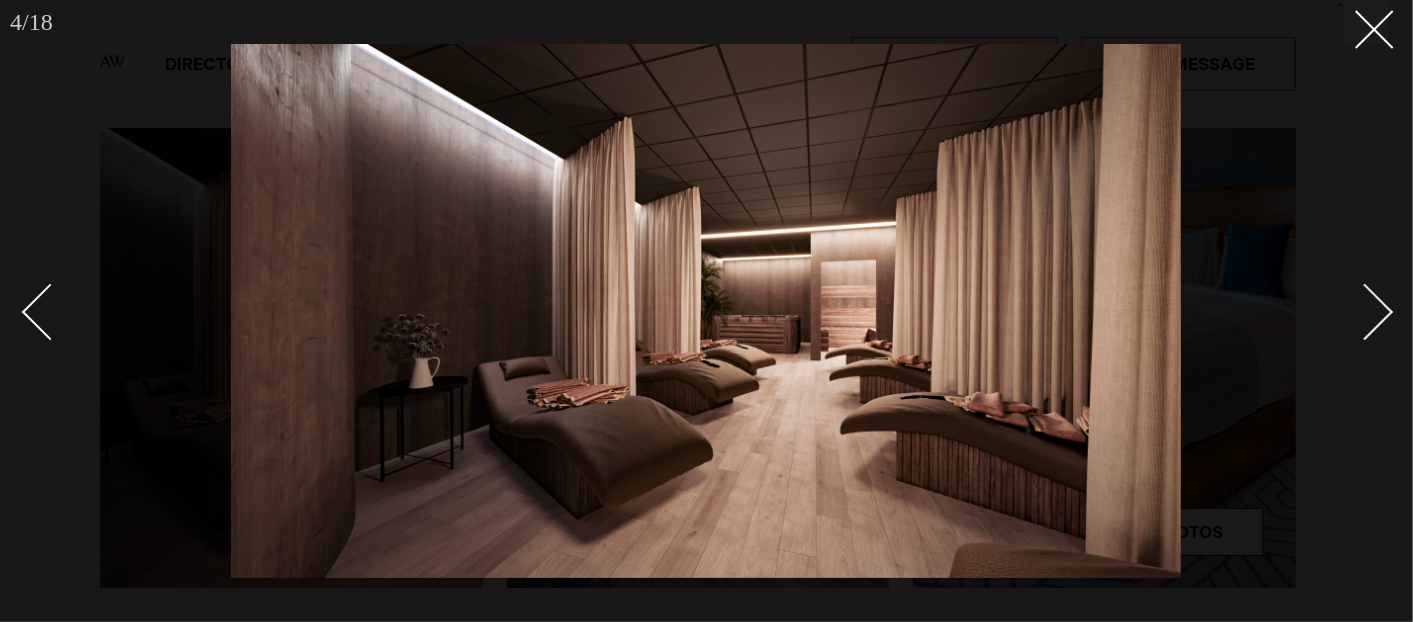click at bounding box center [1365, 312] 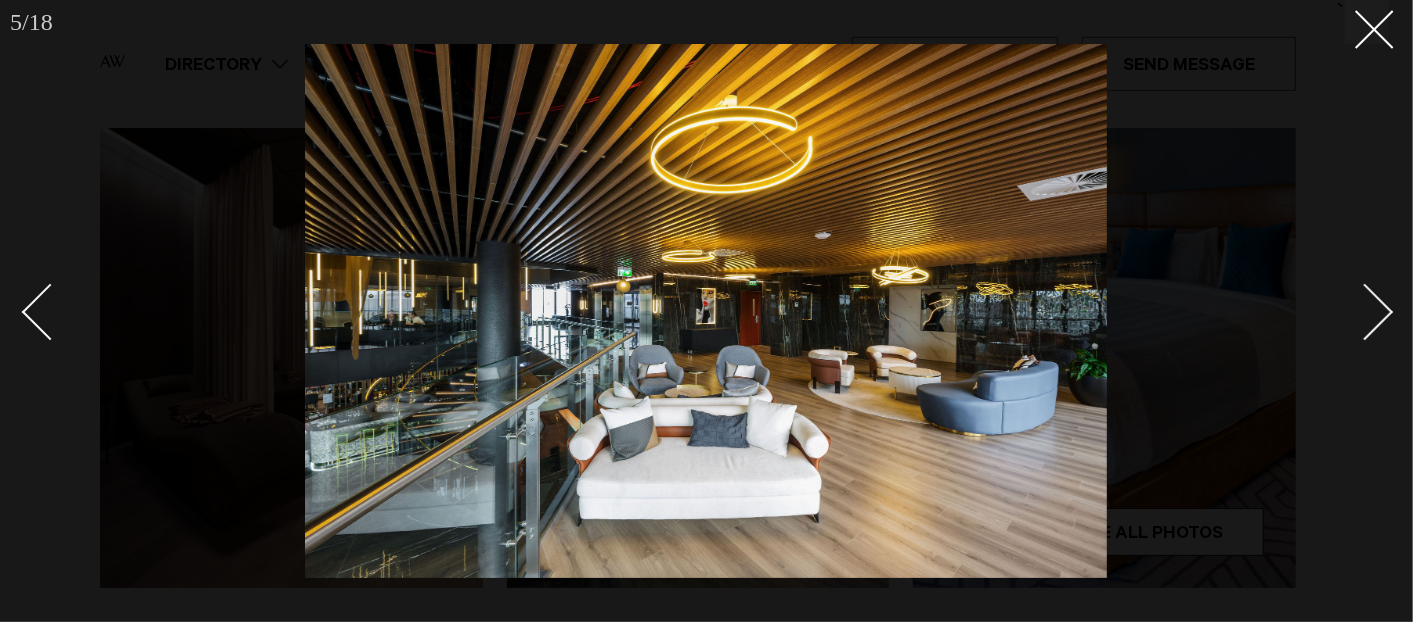 click at bounding box center [1365, 312] 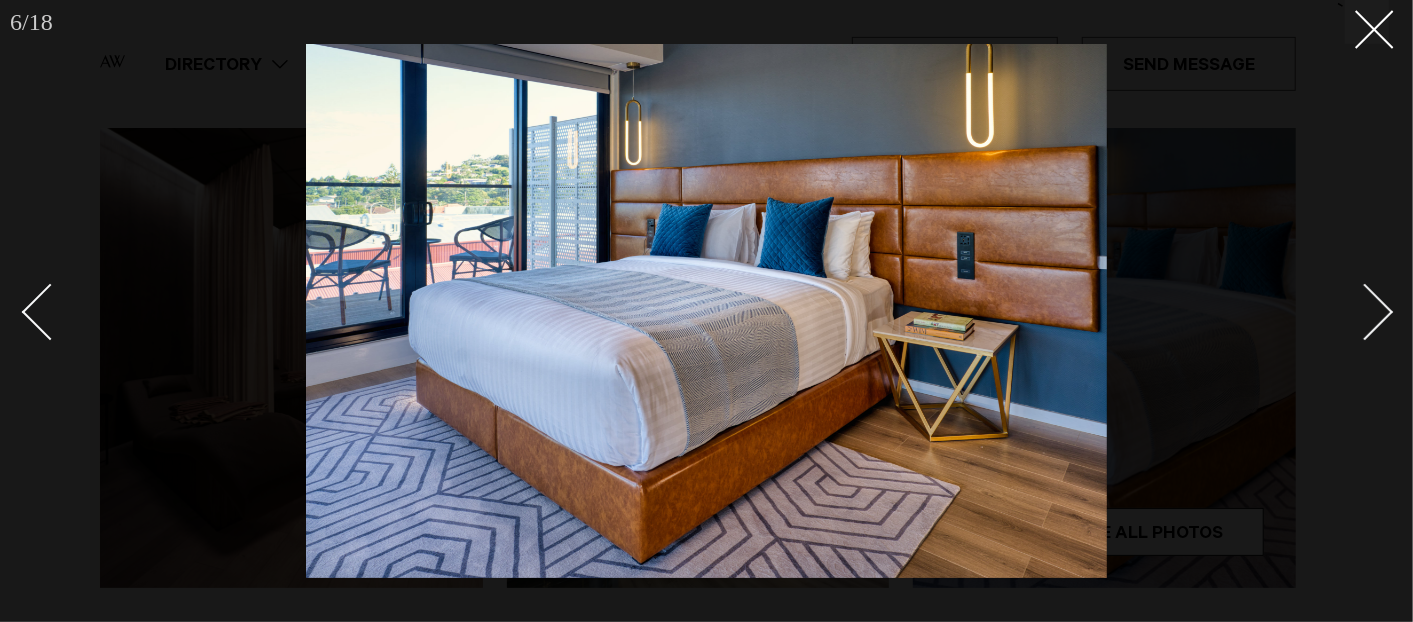 click at bounding box center (1365, 312) 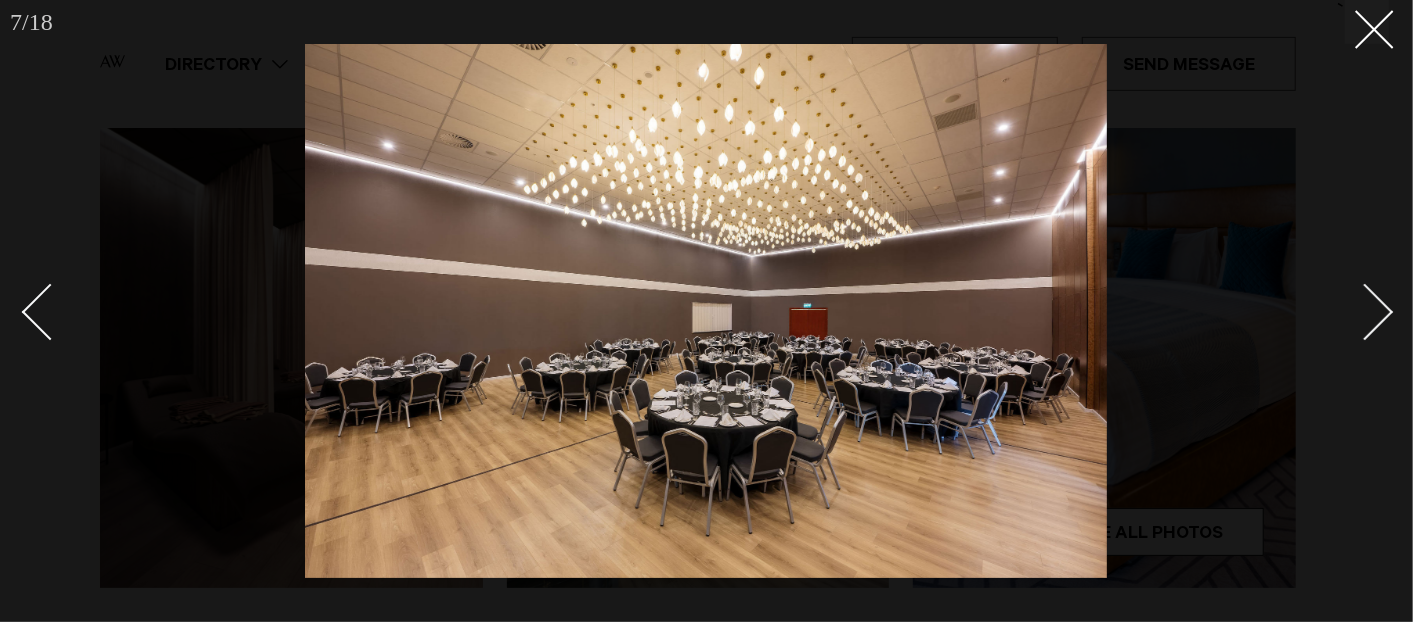 click at bounding box center [1365, 312] 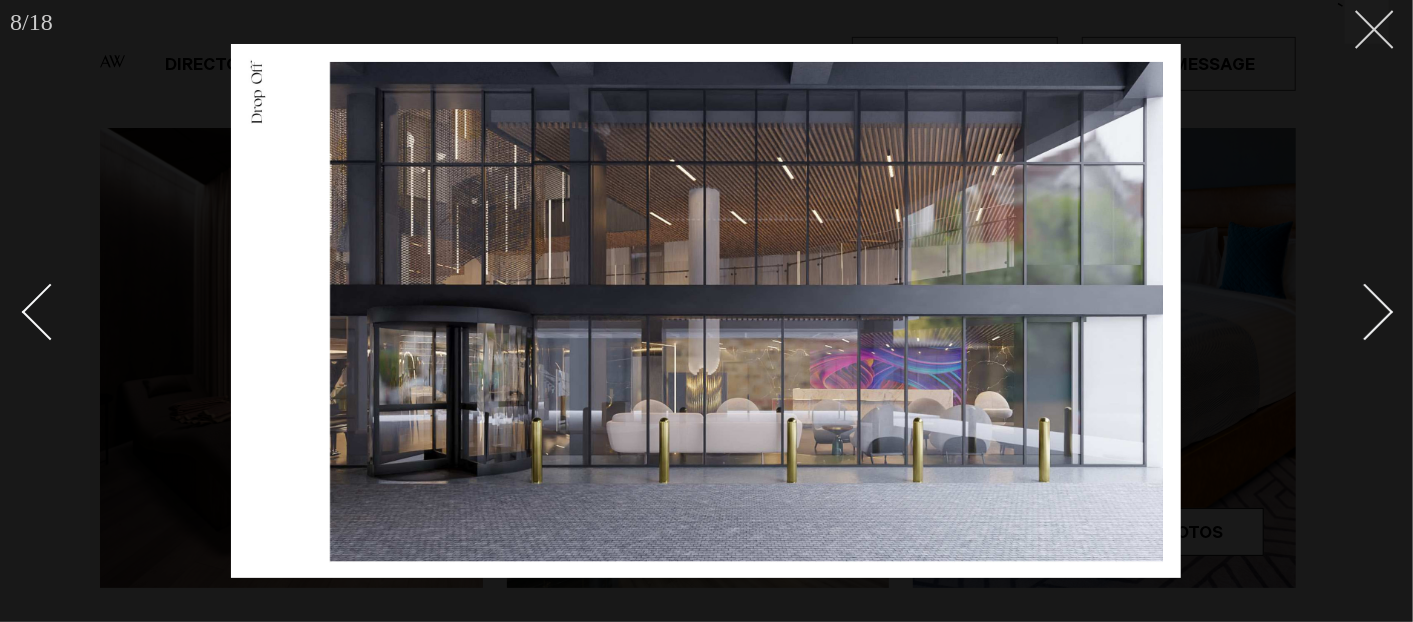 click at bounding box center (1367, 22) 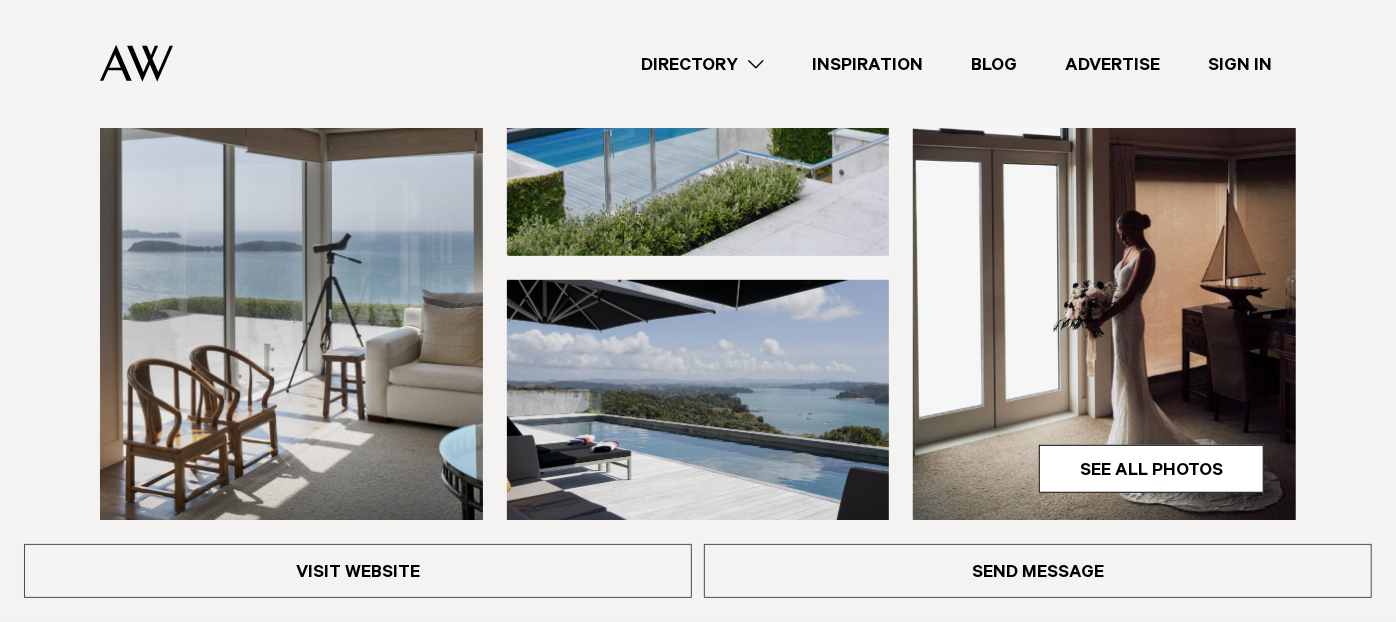 scroll, scrollTop: 777, scrollLeft: 0, axis: vertical 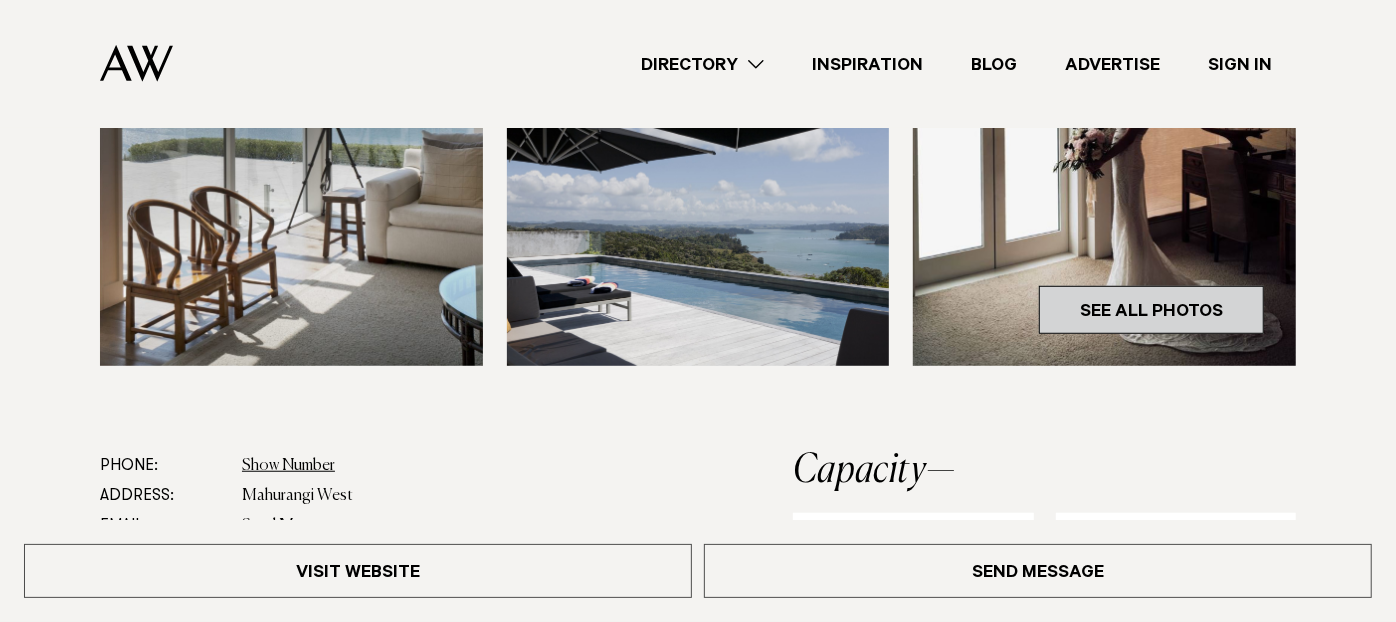 click on "See All Photos" at bounding box center [1151, 310] 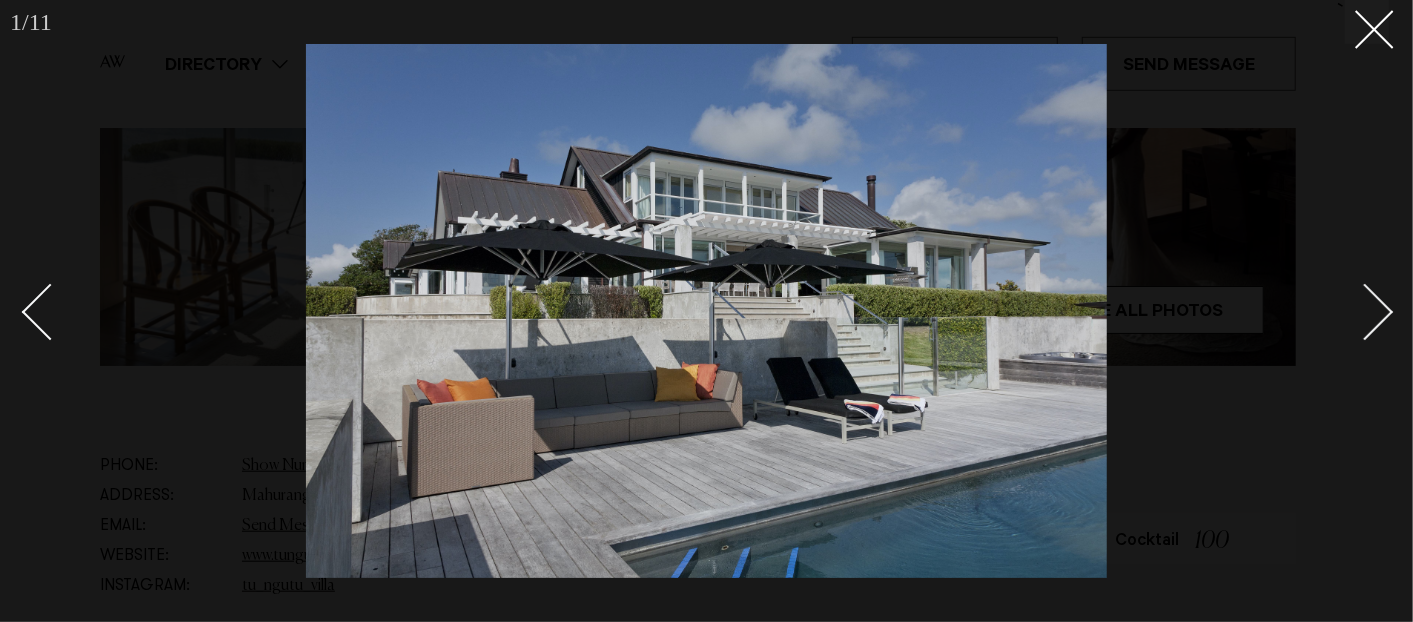click at bounding box center (1365, 312) 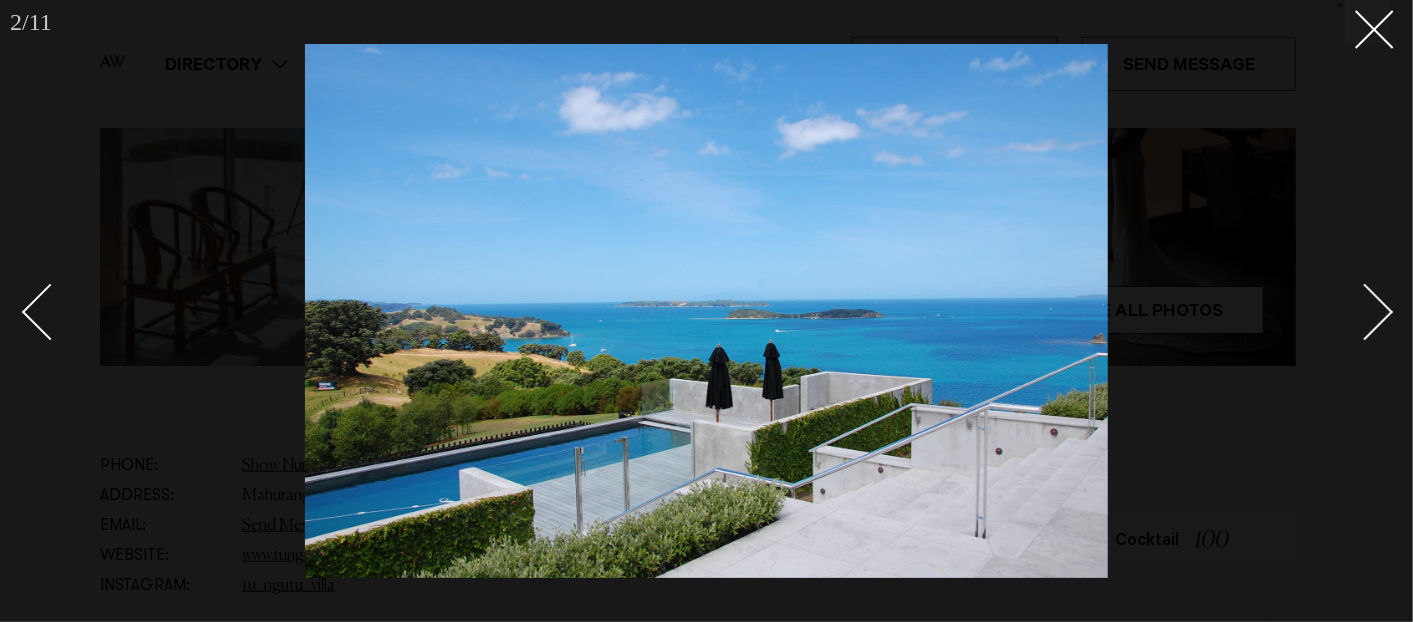 click at bounding box center (1365, 312) 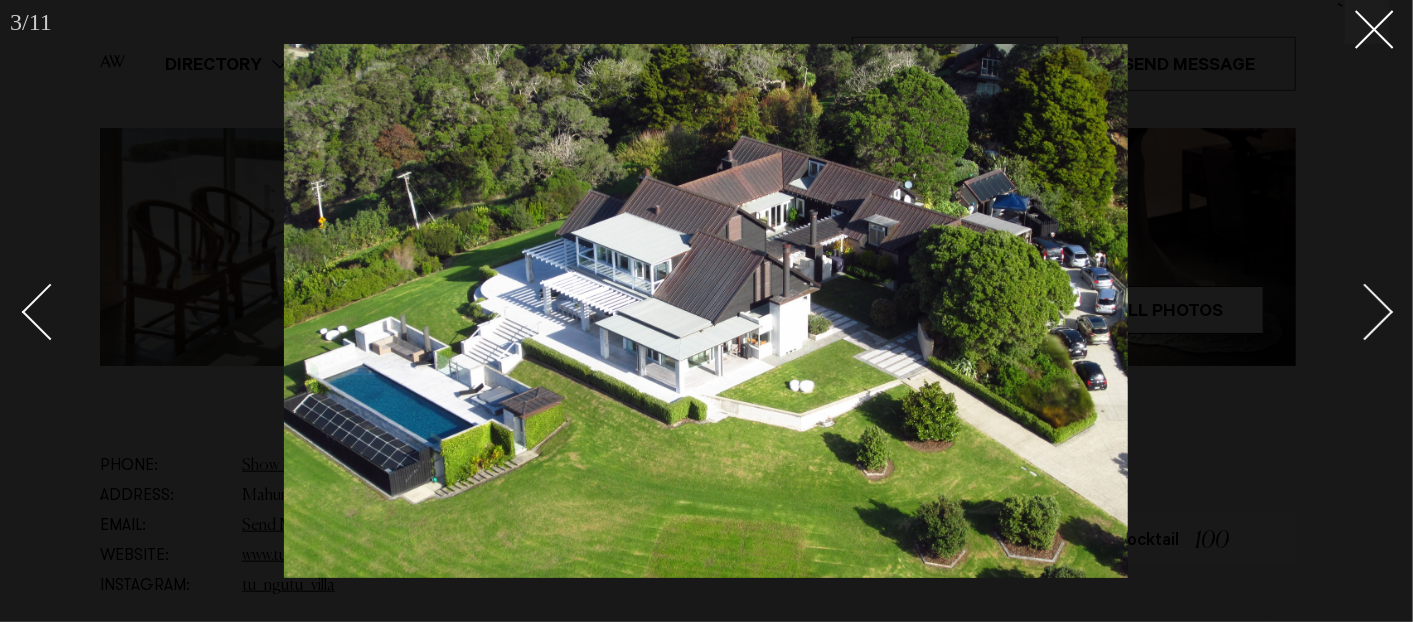 click at bounding box center (1365, 312) 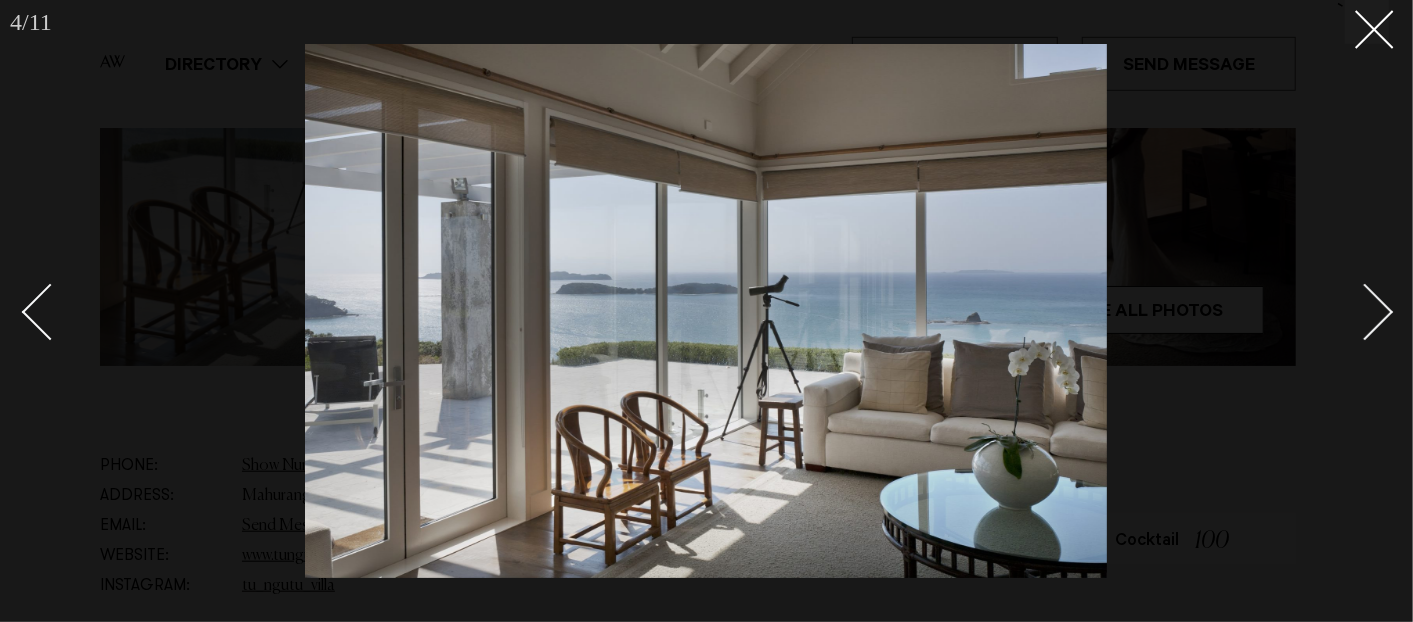 click at bounding box center (1365, 312) 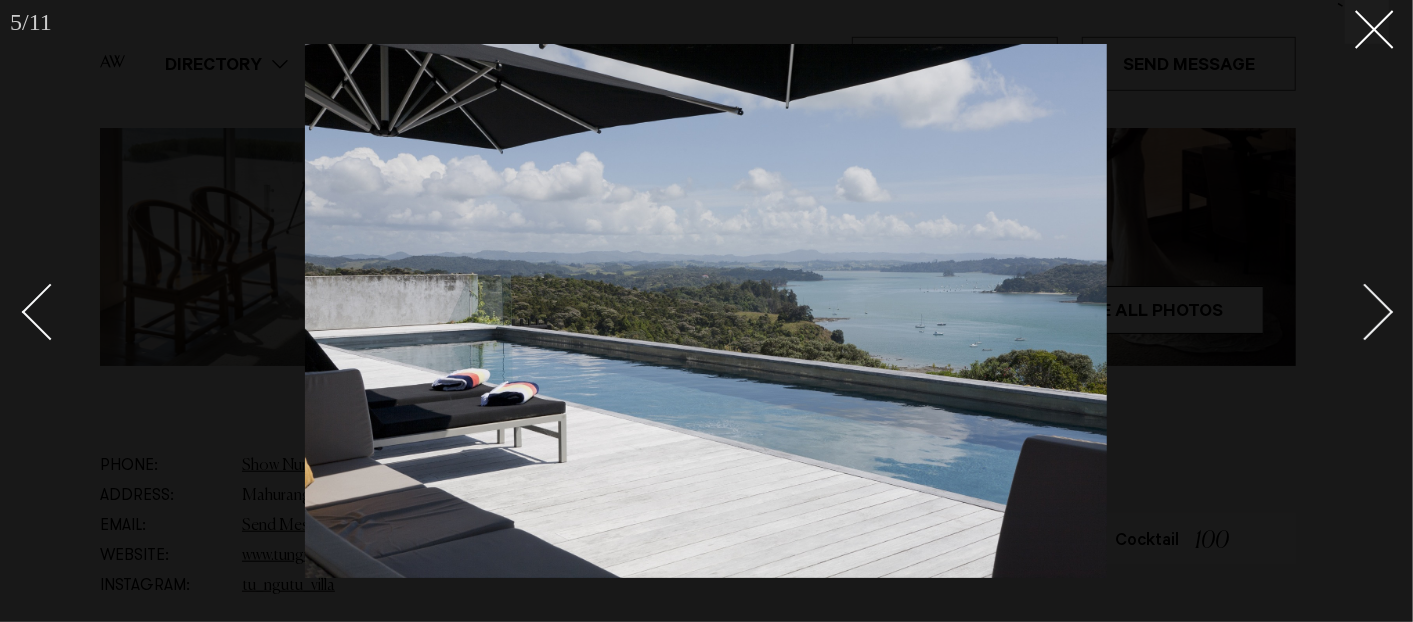 click at bounding box center [1365, 312] 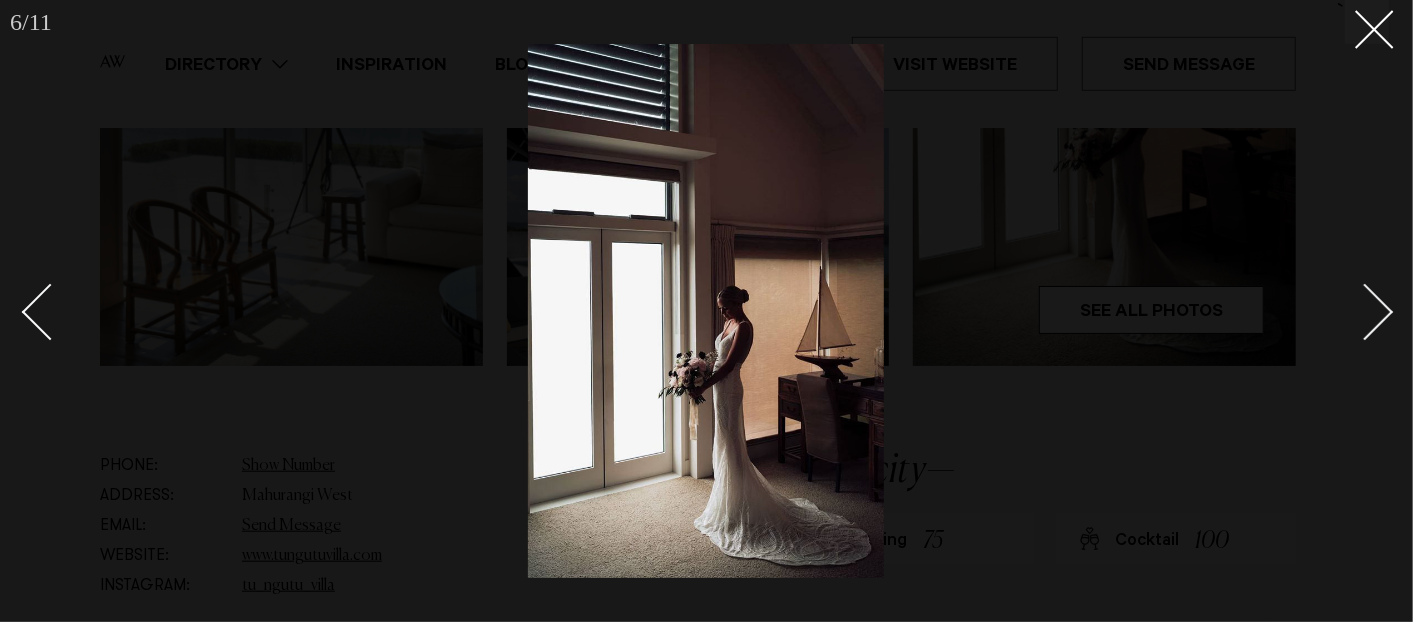 click at bounding box center [1365, 312] 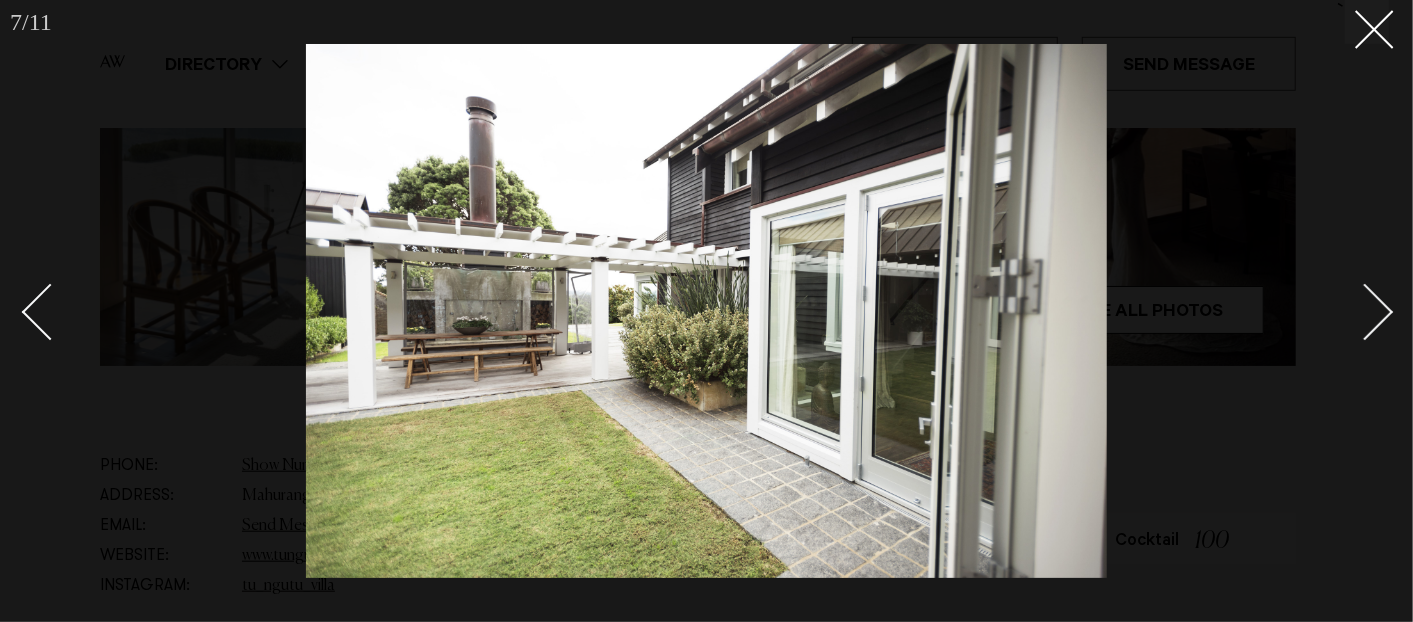 click at bounding box center (1365, 312) 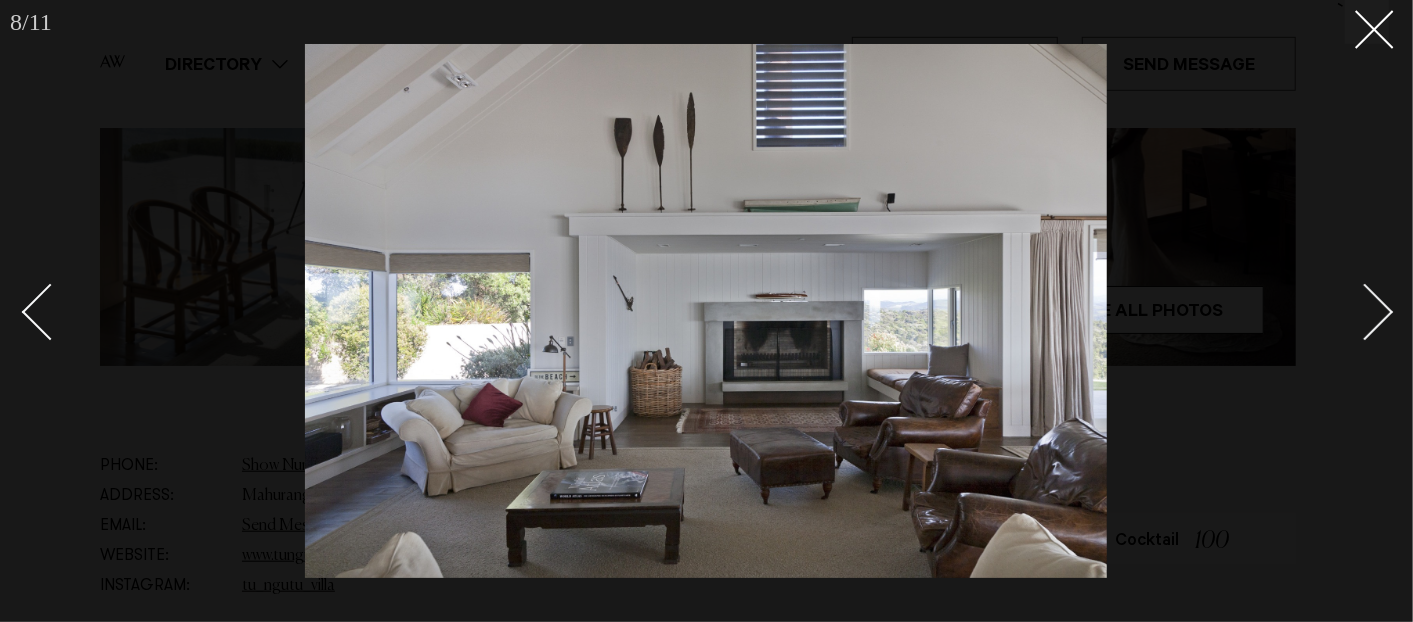 click at bounding box center (1365, 312) 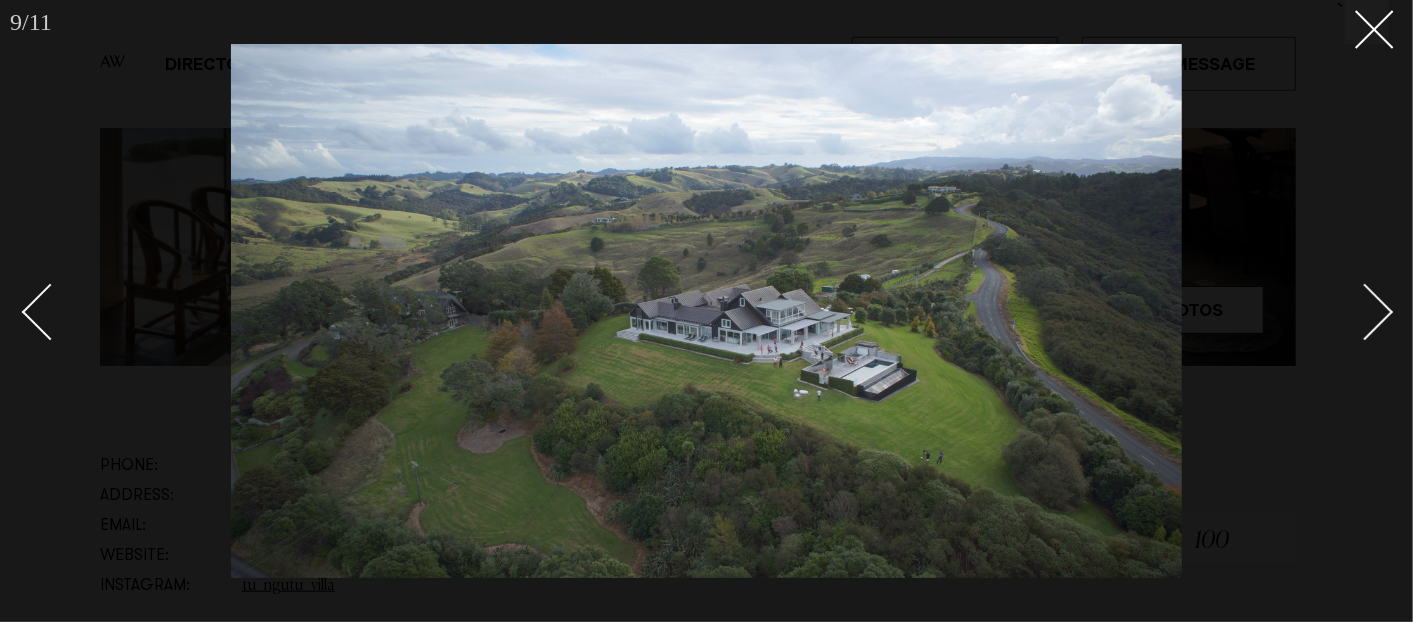 click at bounding box center [1365, 312] 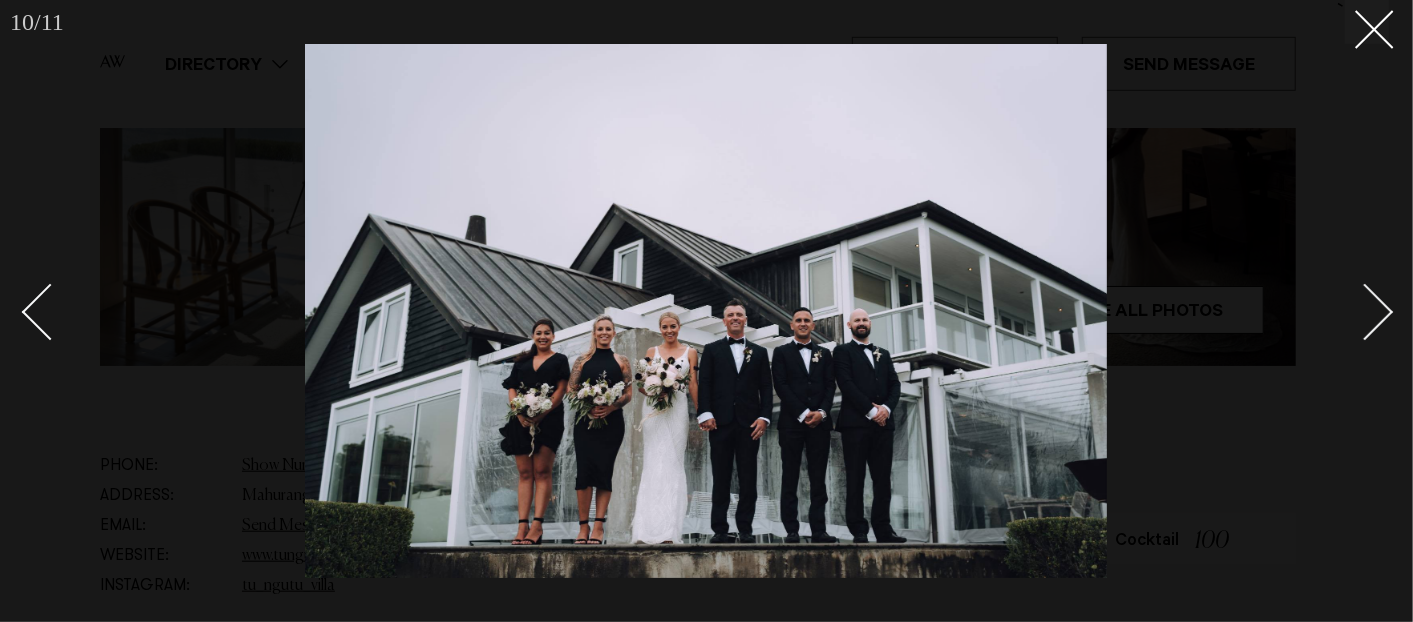 click at bounding box center [1365, 312] 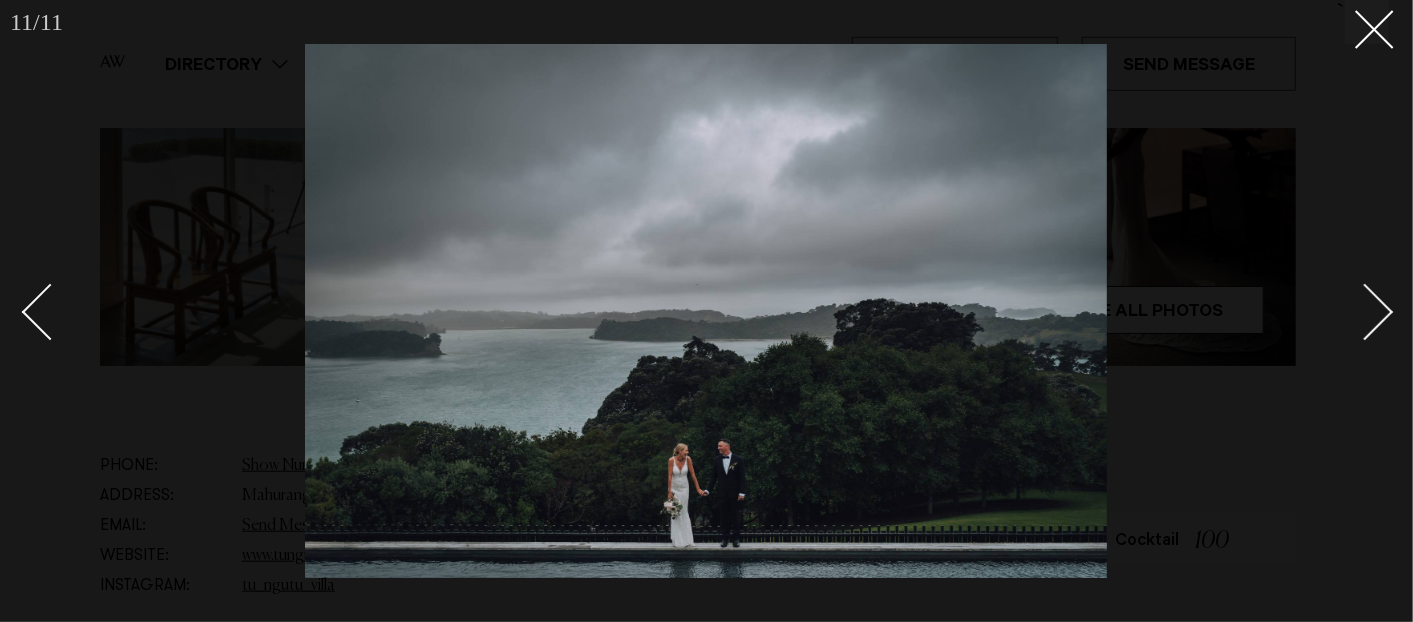 click at bounding box center (1365, 312) 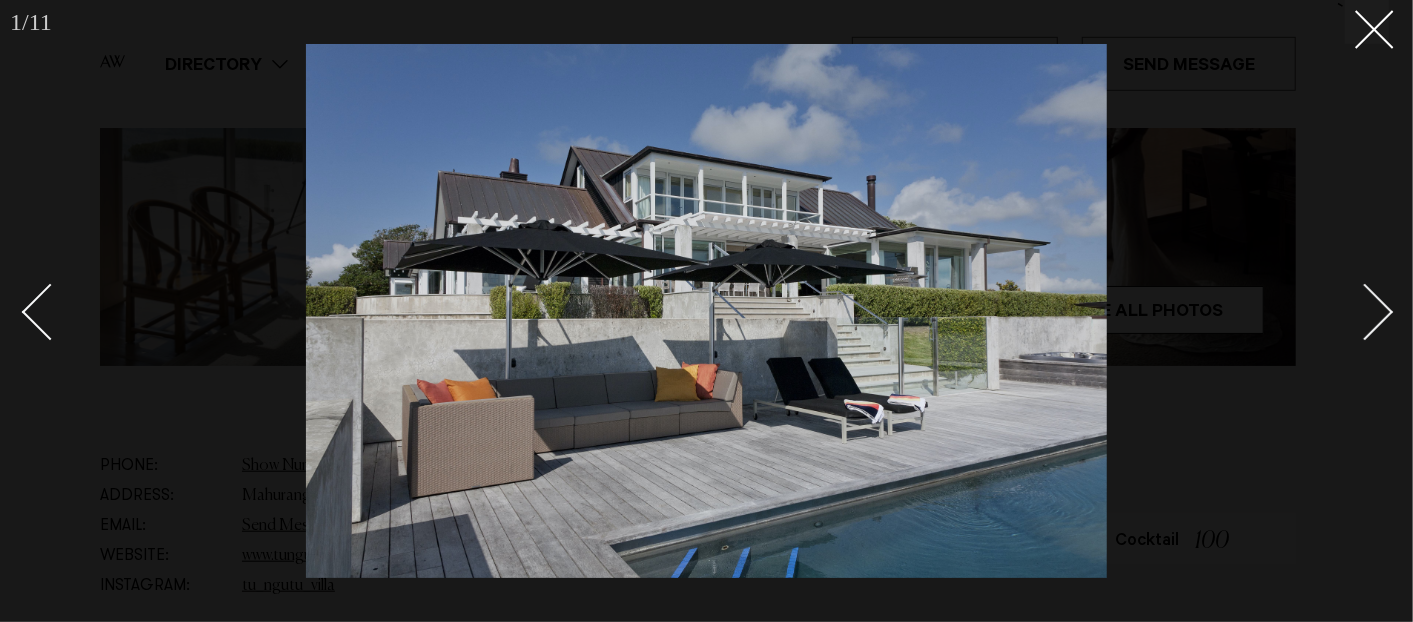 click at bounding box center [1365, 312] 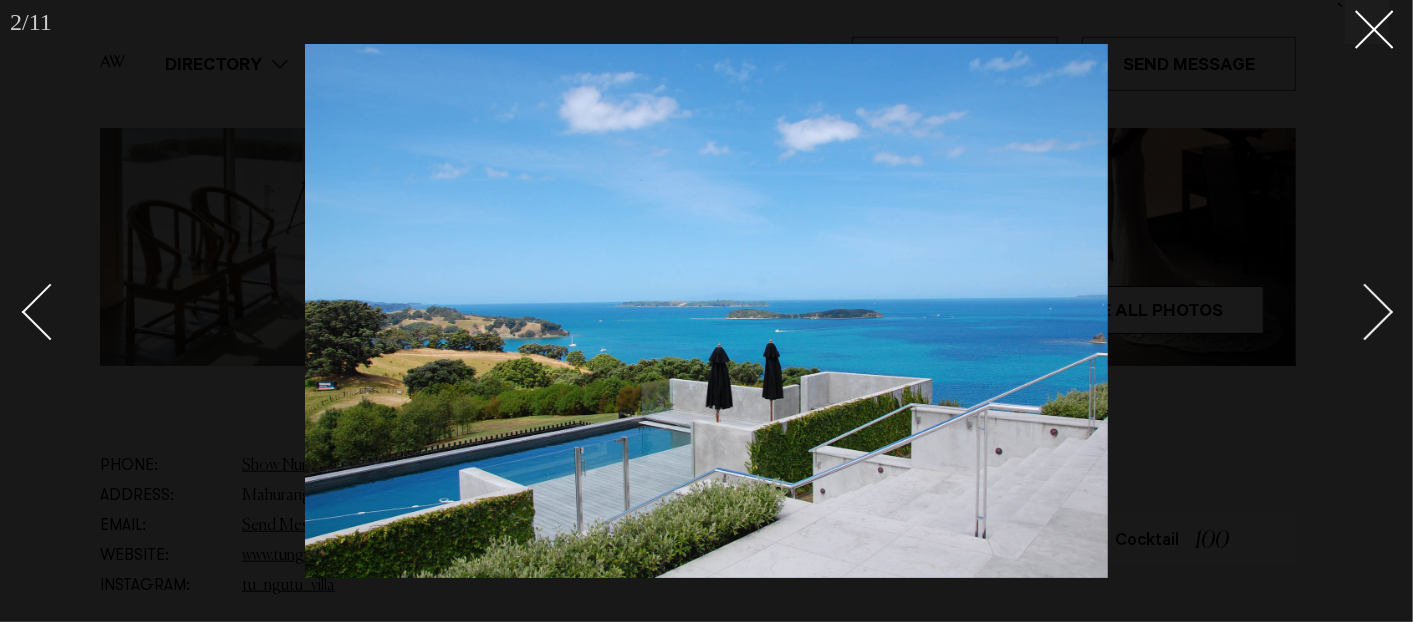 click at bounding box center (1365, 312) 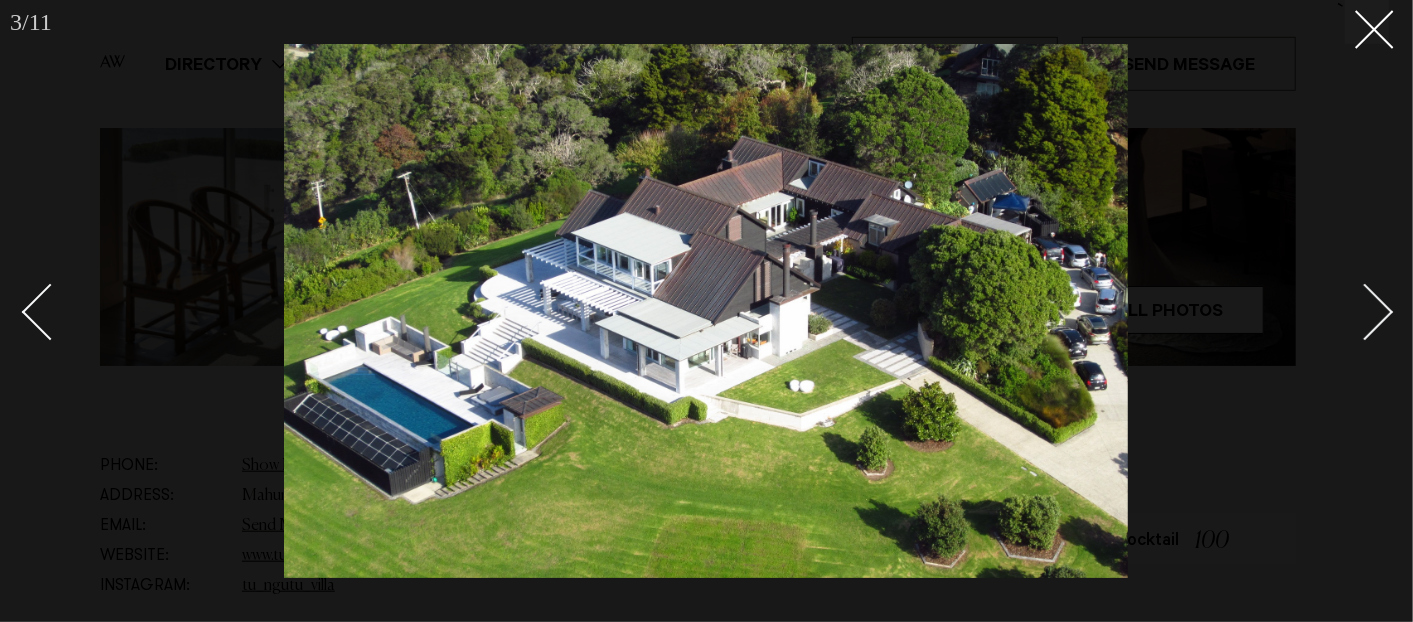 click at bounding box center (1365, 312) 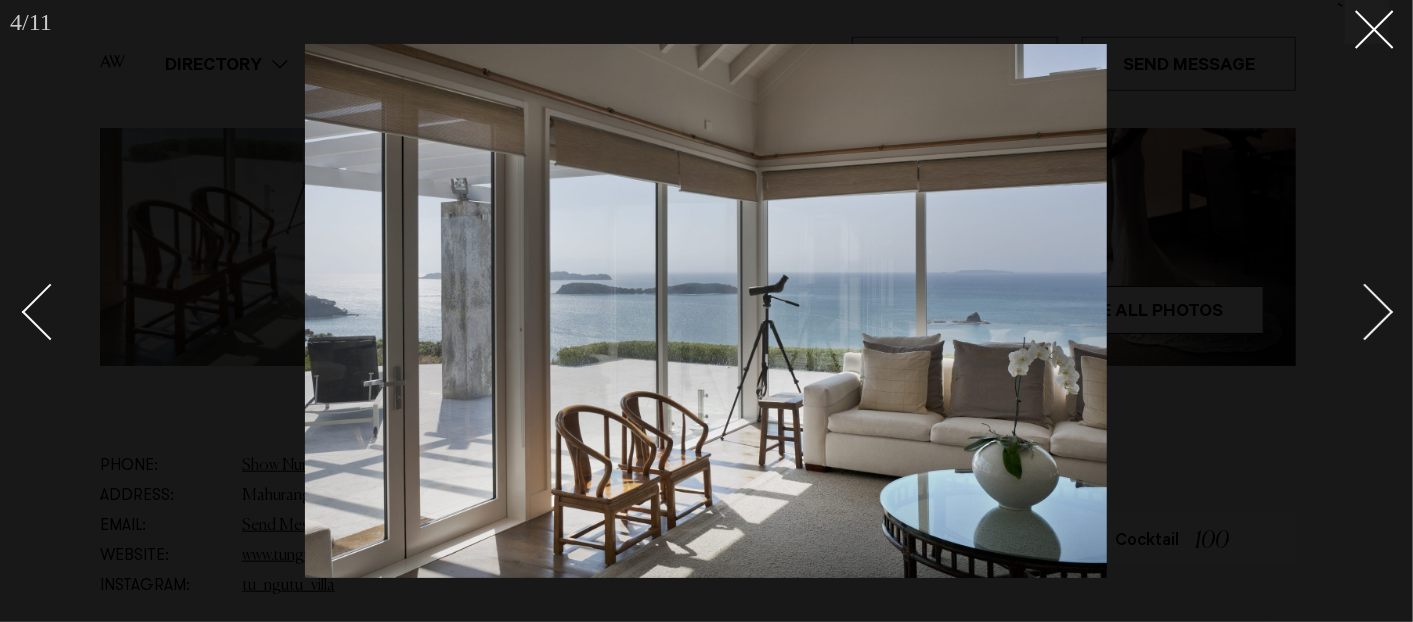 click at bounding box center [1365, 312] 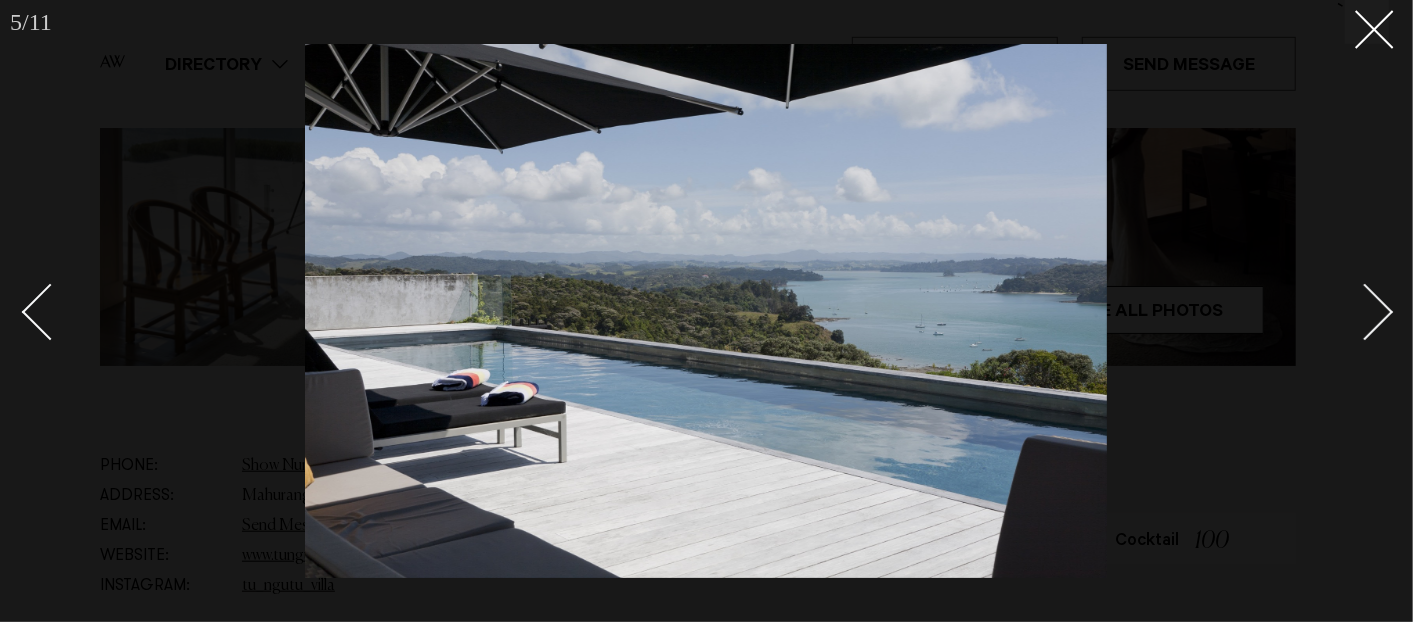 click at bounding box center [1365, 312] 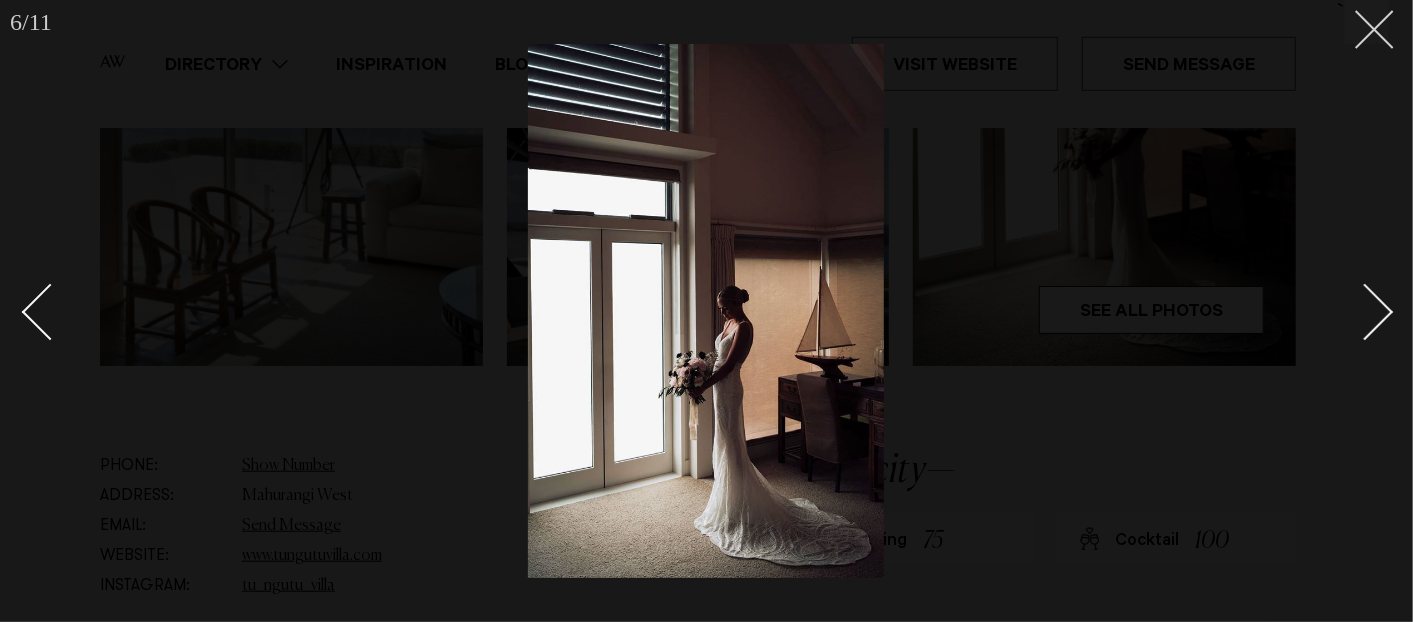 click at bounding box center [1367, 22] 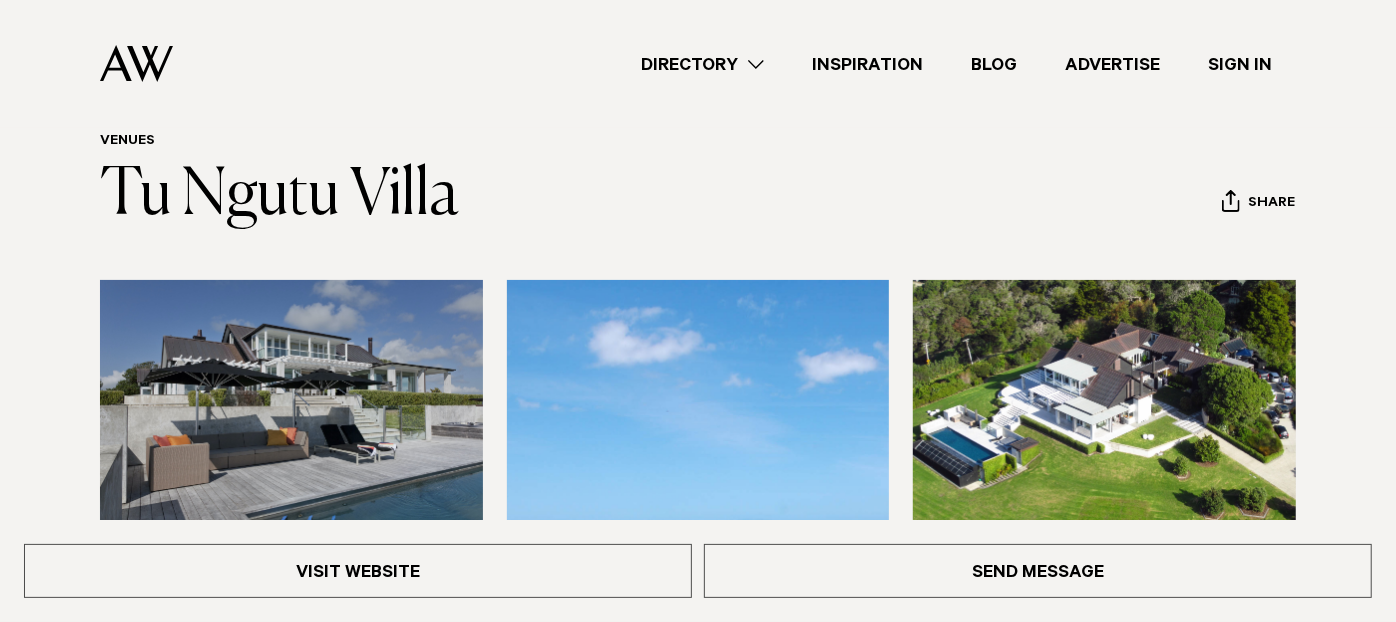 scroll, scrollTop: 0, scrollLeft: 0, axis: both 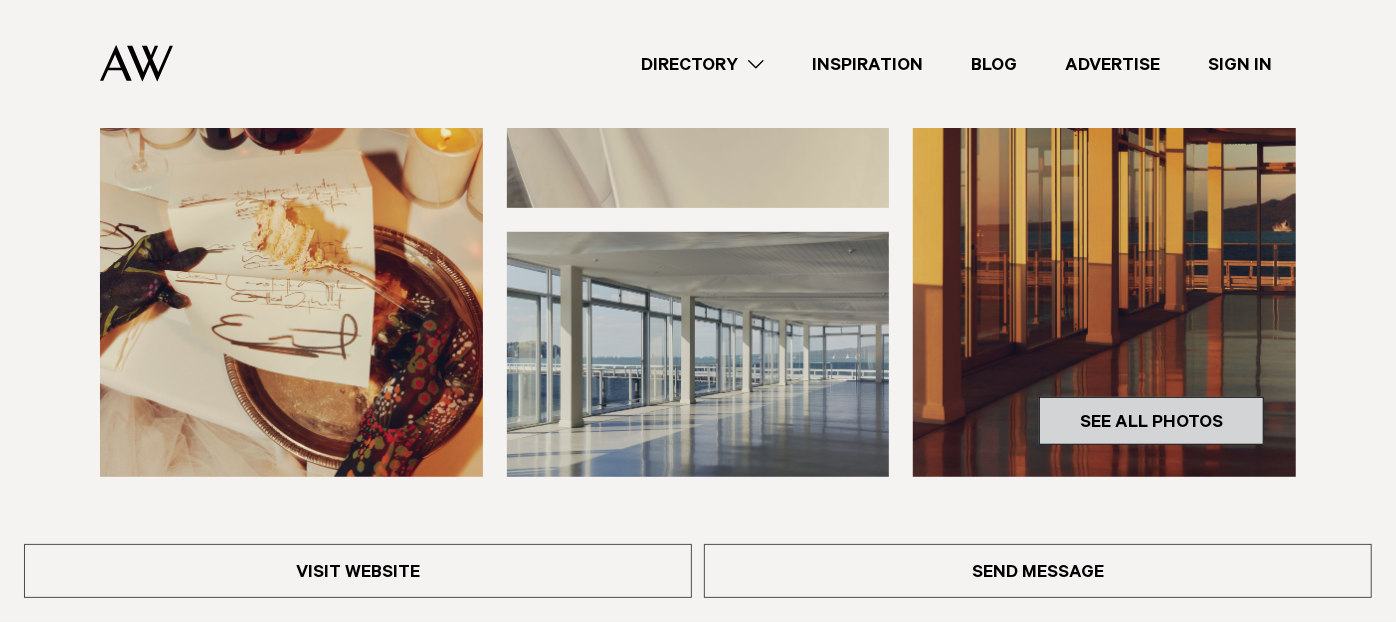 click on "See All Photos" at bounding box center [1151, 421] 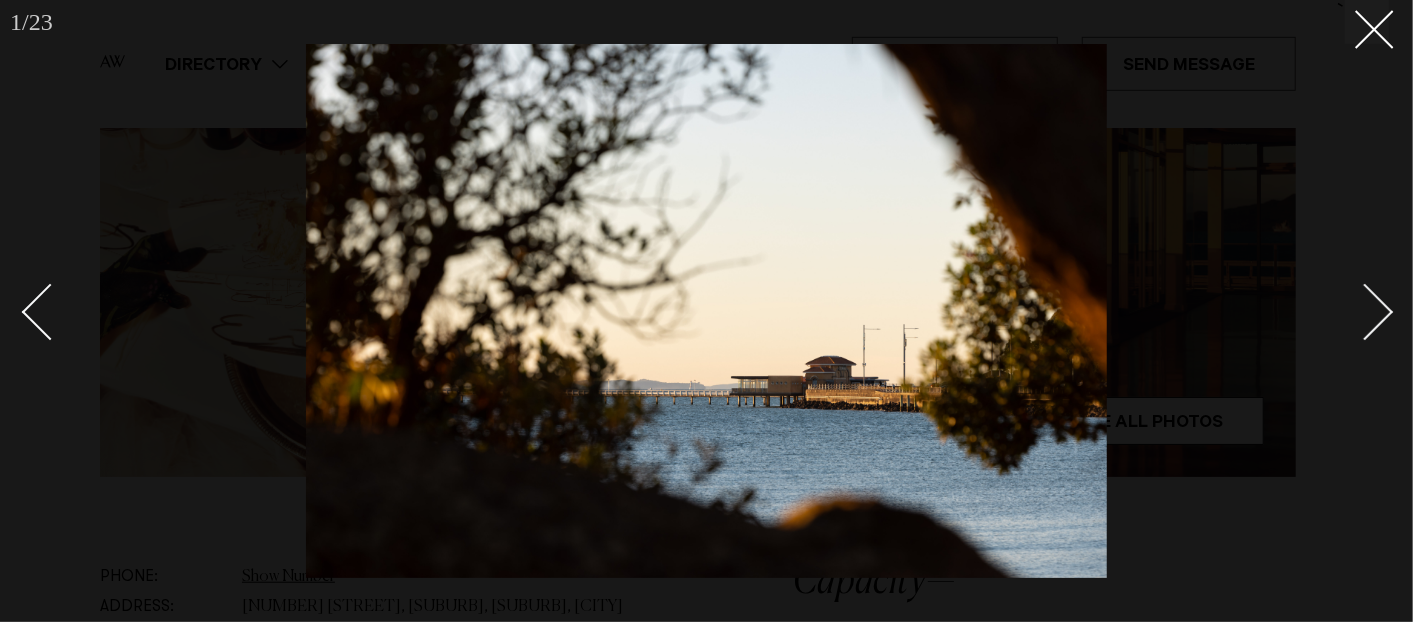 click at bounding box center [1365, 312] 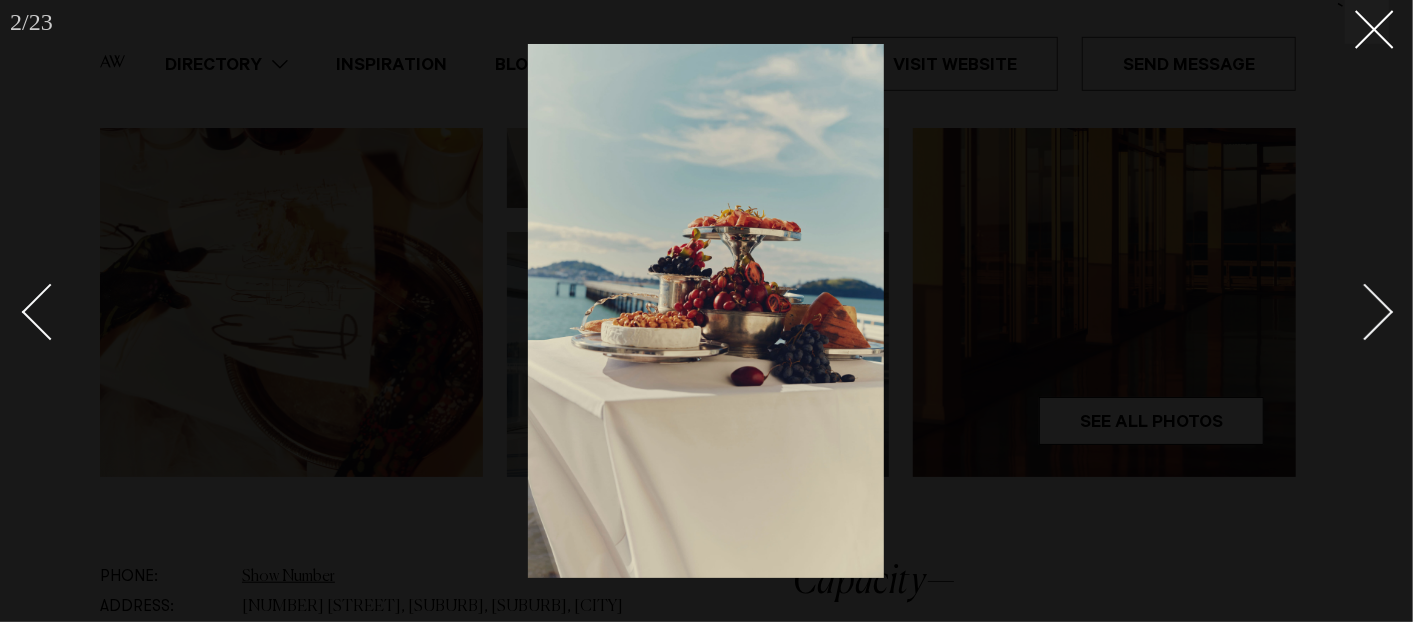click at bounding box center [1354, 311] 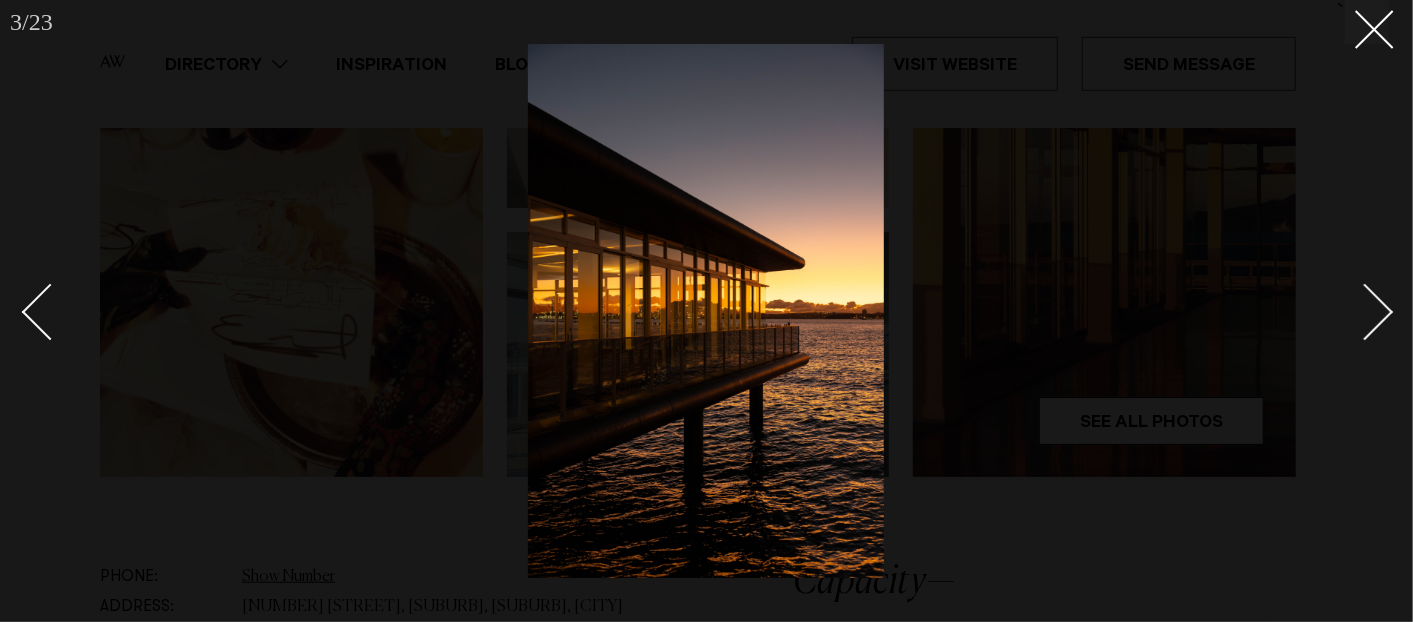 click at bounding box center [1354, 311] 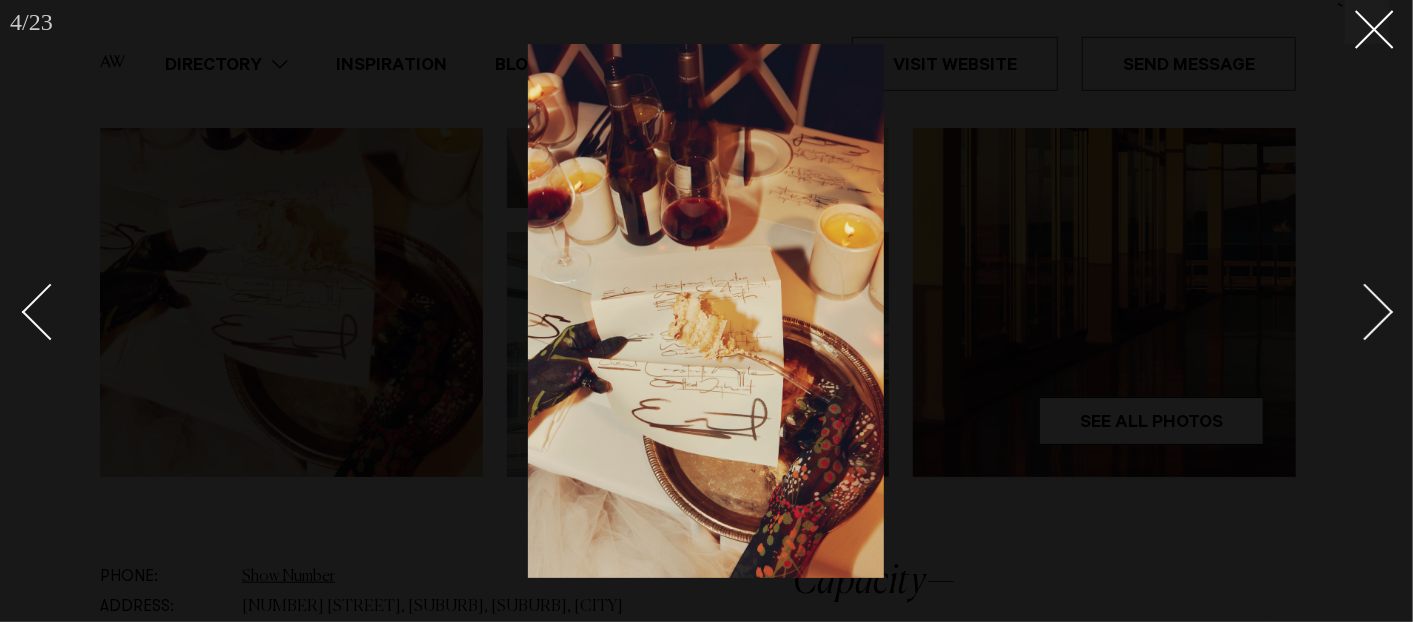 click at bounding box center (1354, 311) 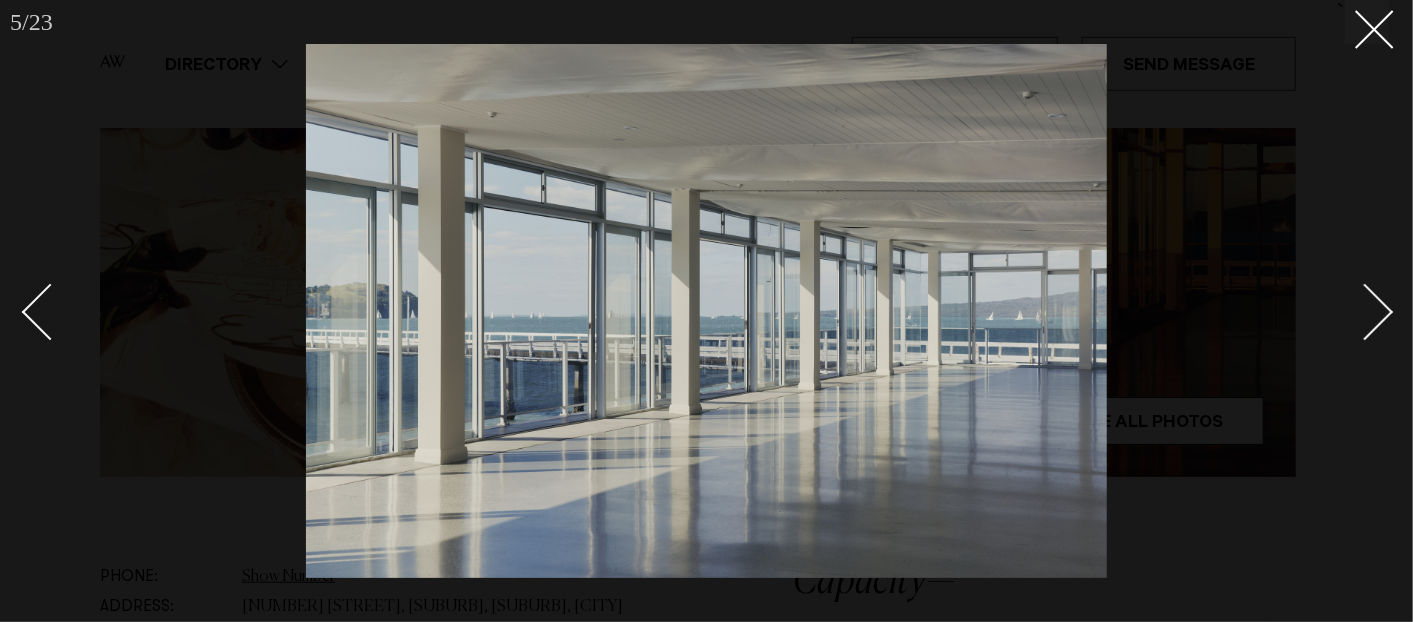 click at bounding box center [1354, 311] 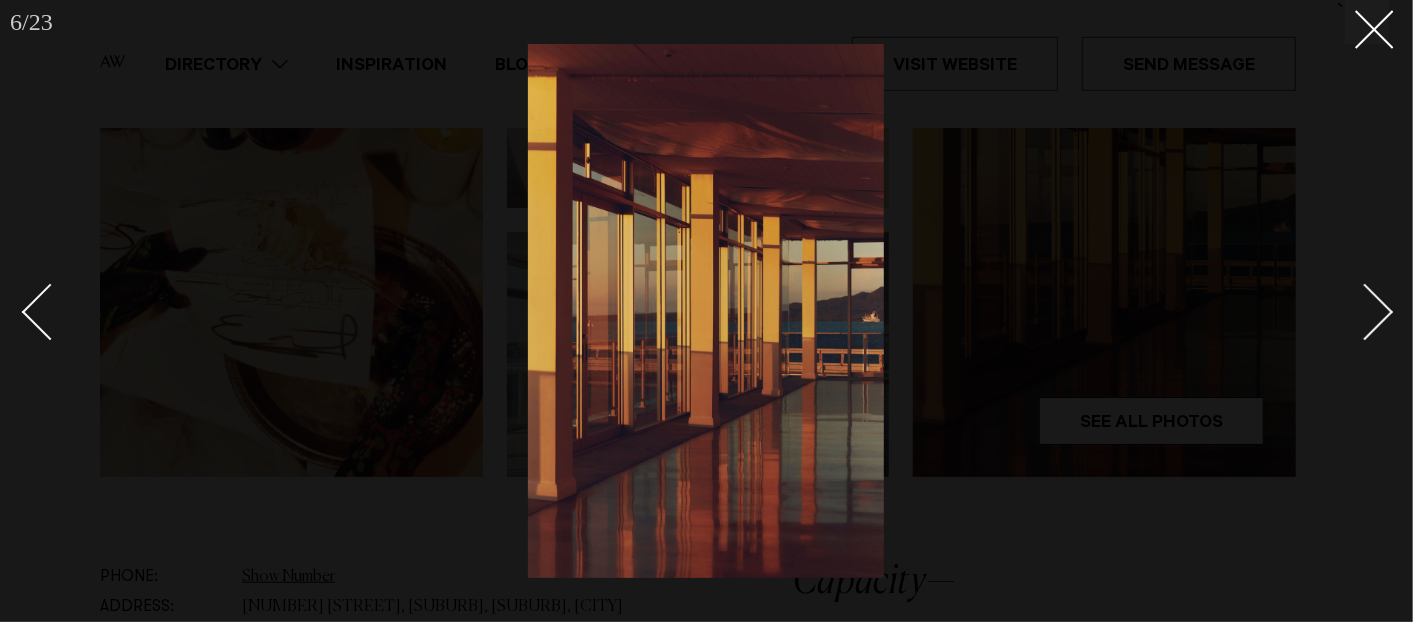 click at bounding box center (1354, 311) 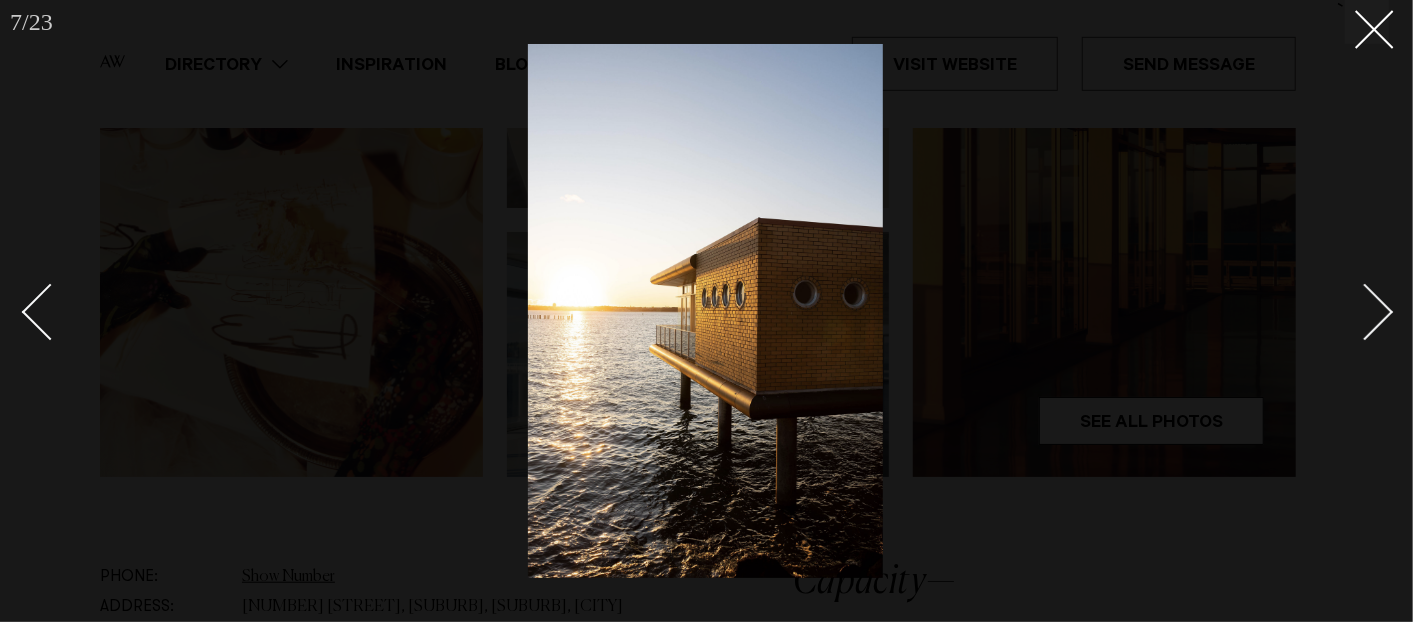 click at bounding box center [1354, 311] 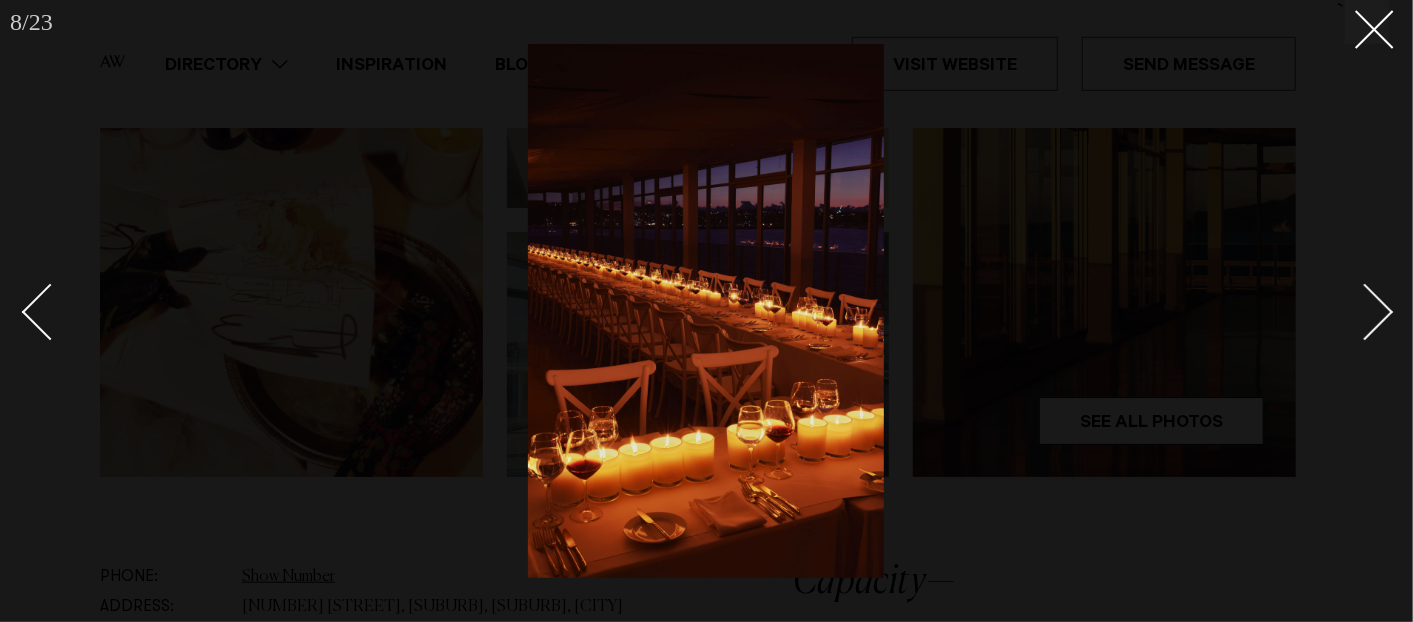 click at bounding box center [1354, 311] 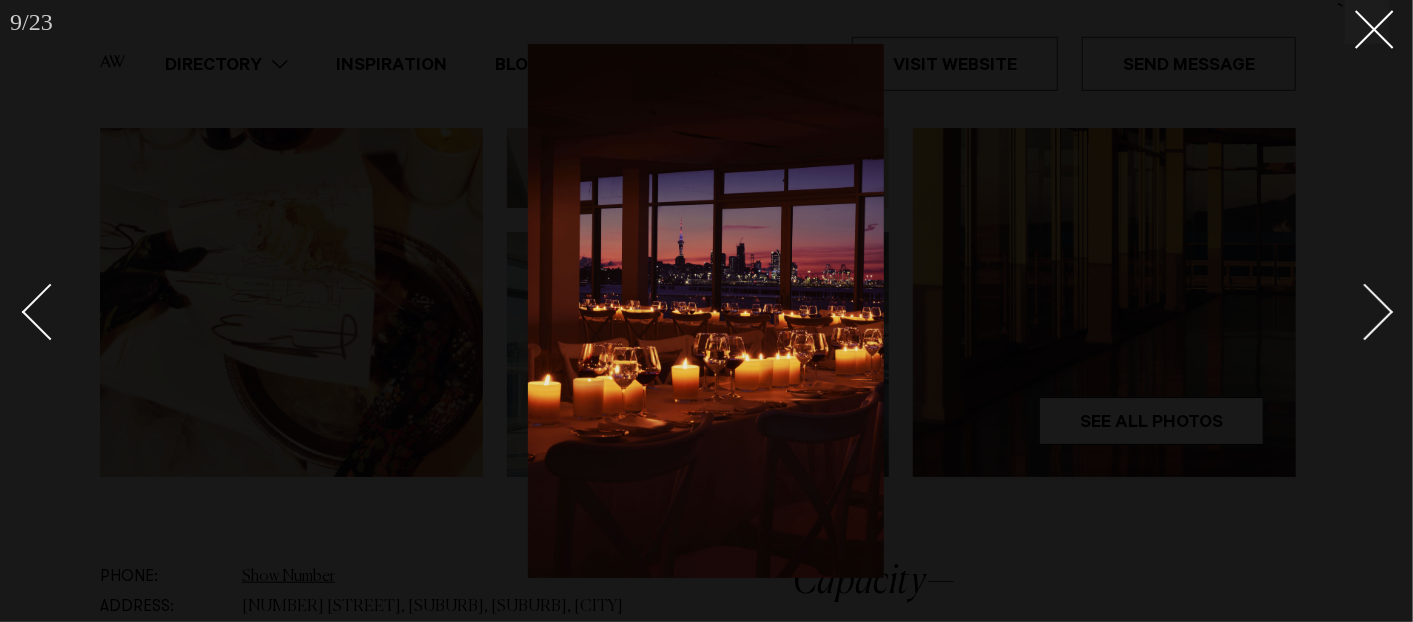 click at bounding box center [1354, 311] 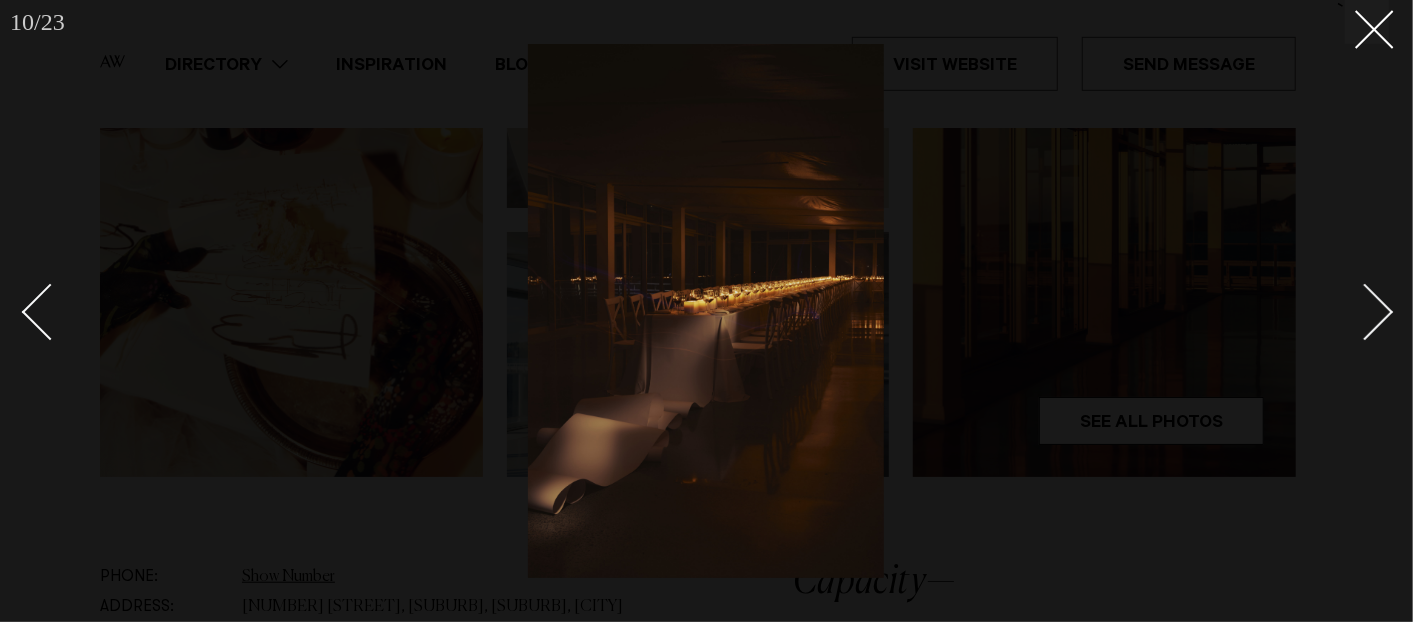 click at bounding box center (1354, 311) 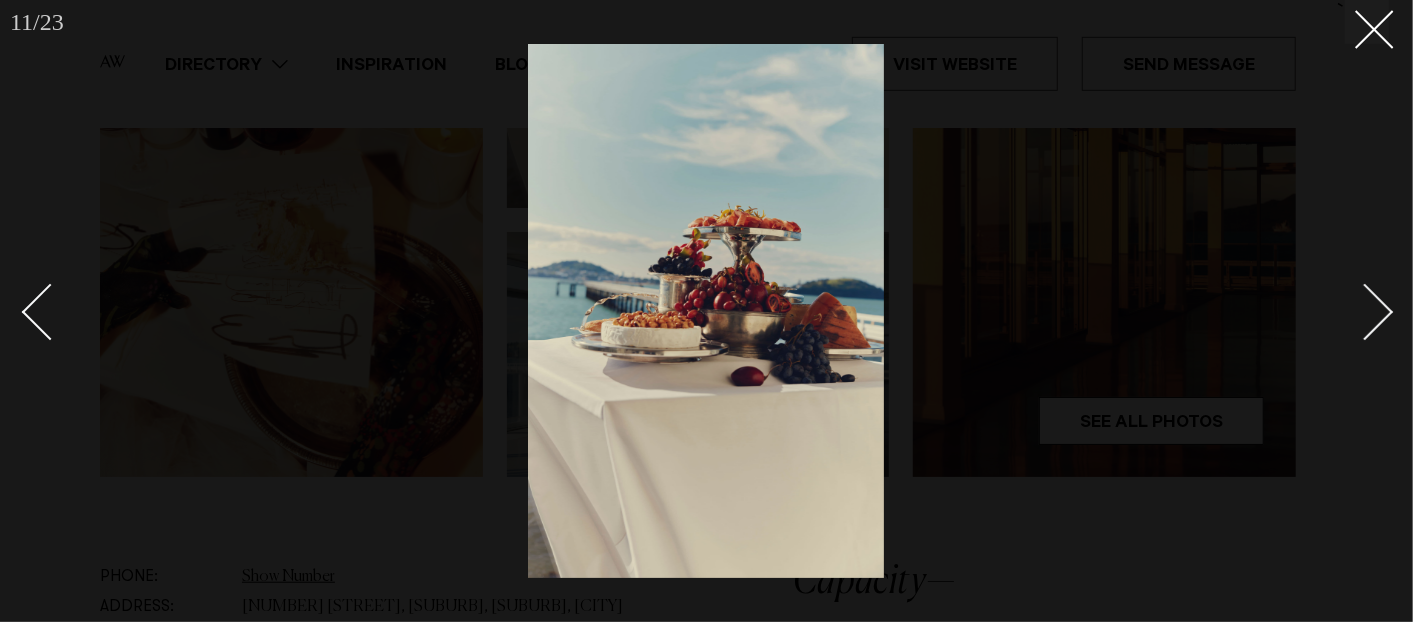click at bounding box center (1354, 311) 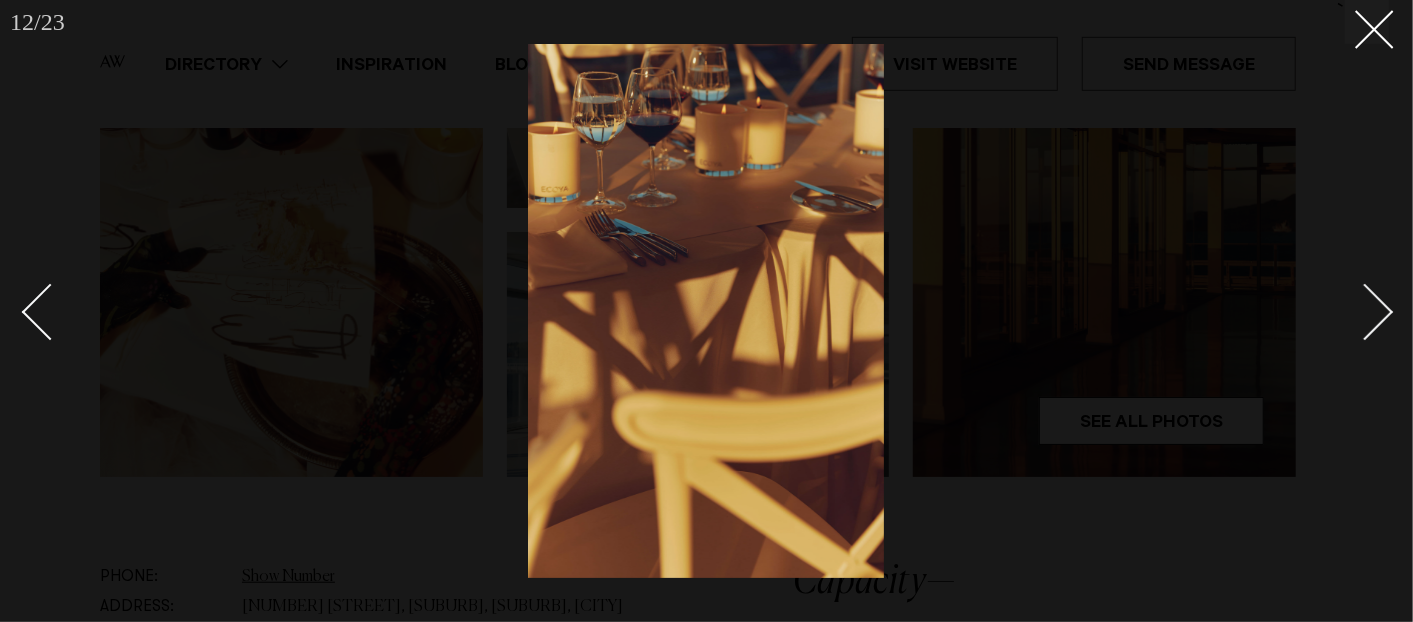 click at bounding box center (1354, 311) 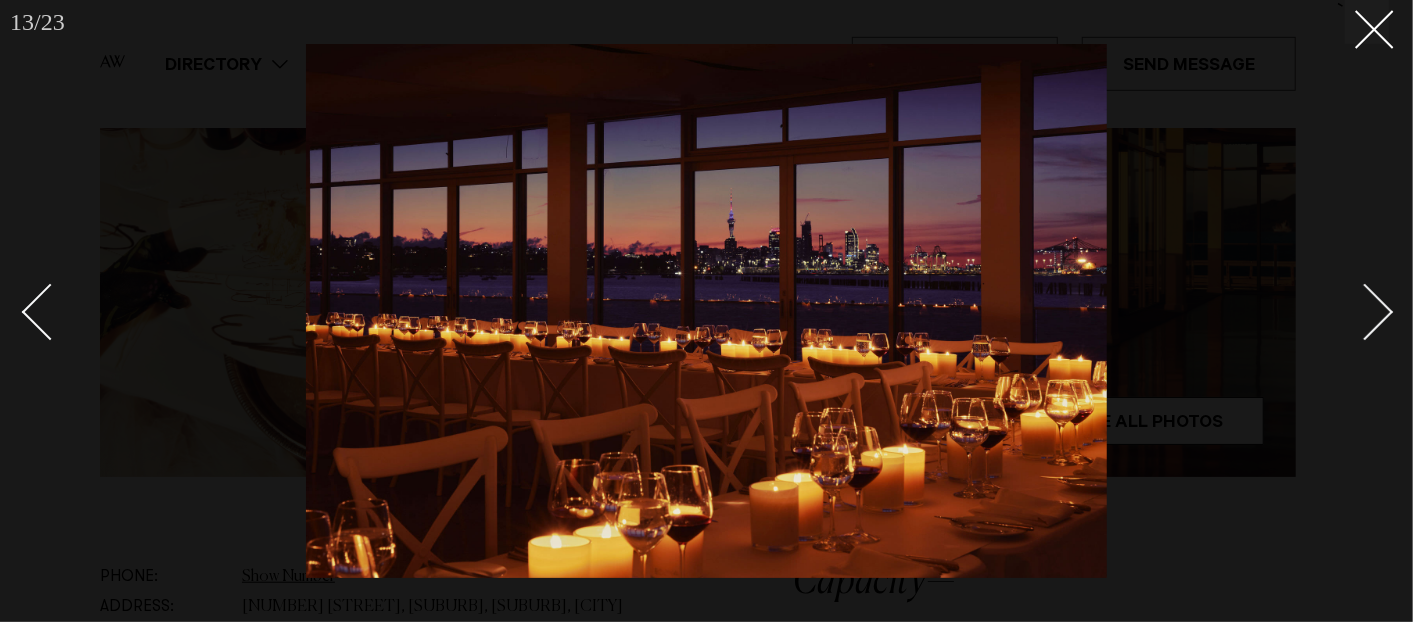click on "13  /  23 `" at bounding box center (706, 311) 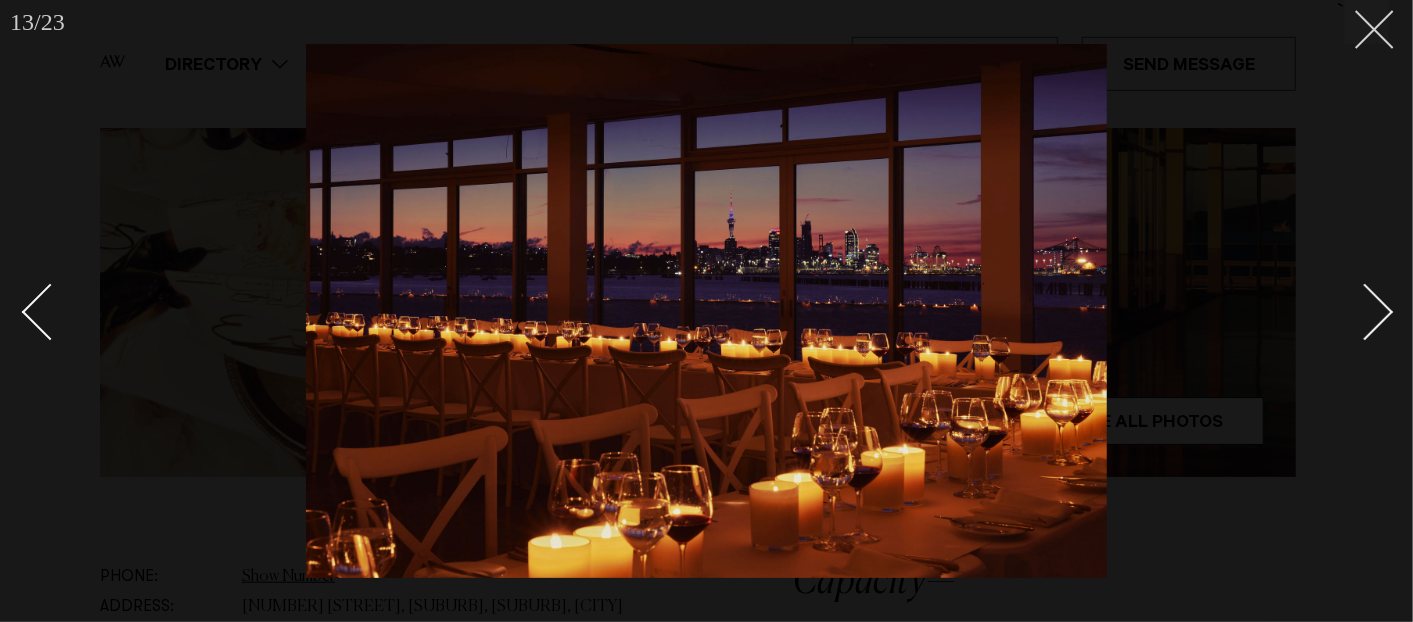 click 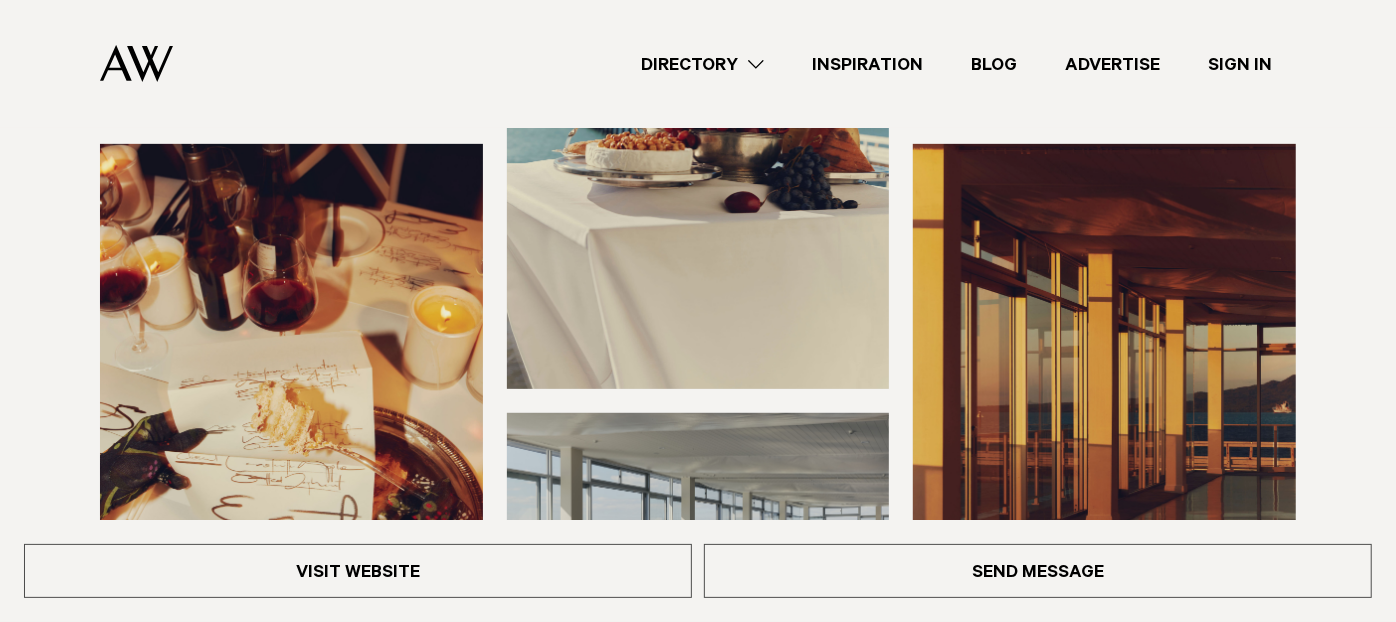 scroll, scrollTop: 333, scrollLeft: 0, axis: vertical 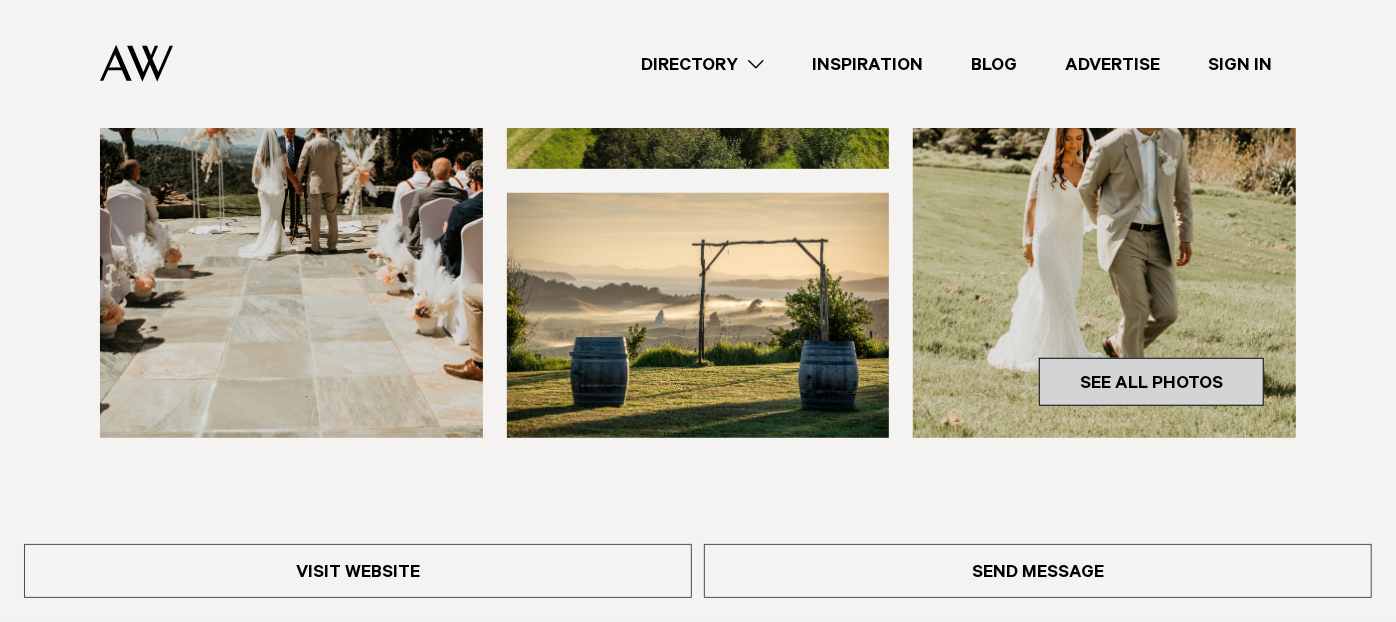 click on "See All Photos" at bounding box center [1151, 382] 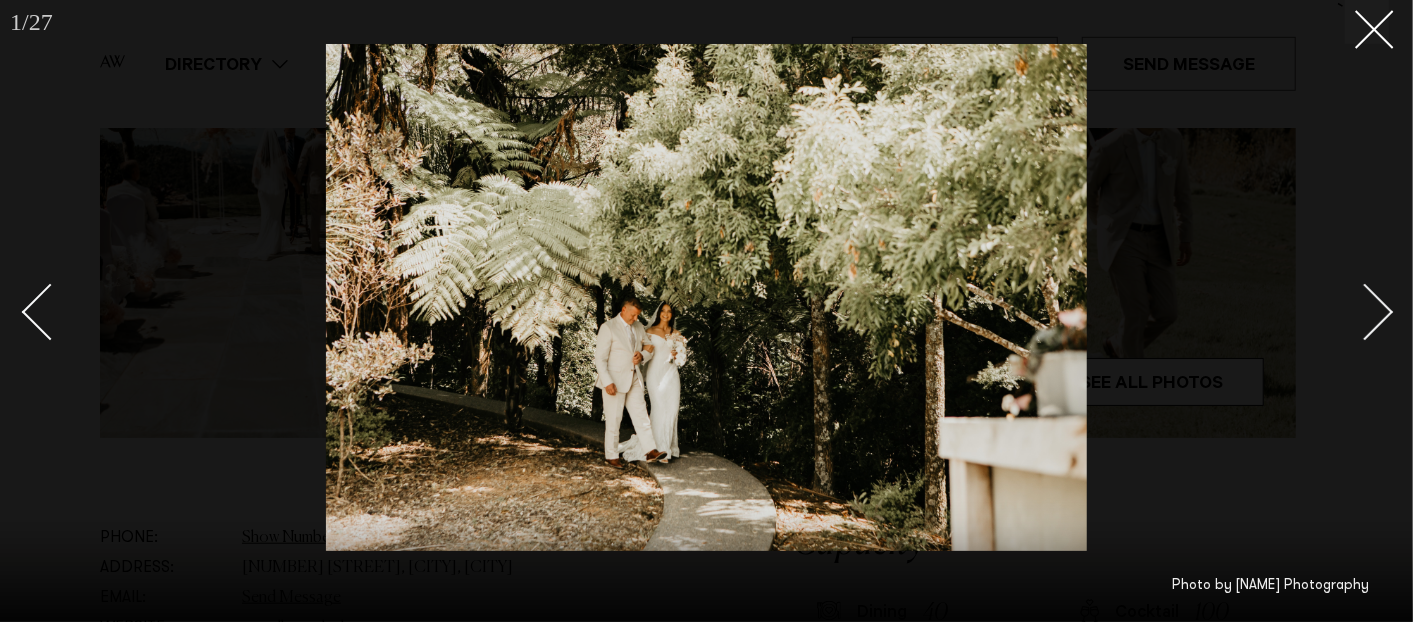 click at bounding box center [1365, 312] 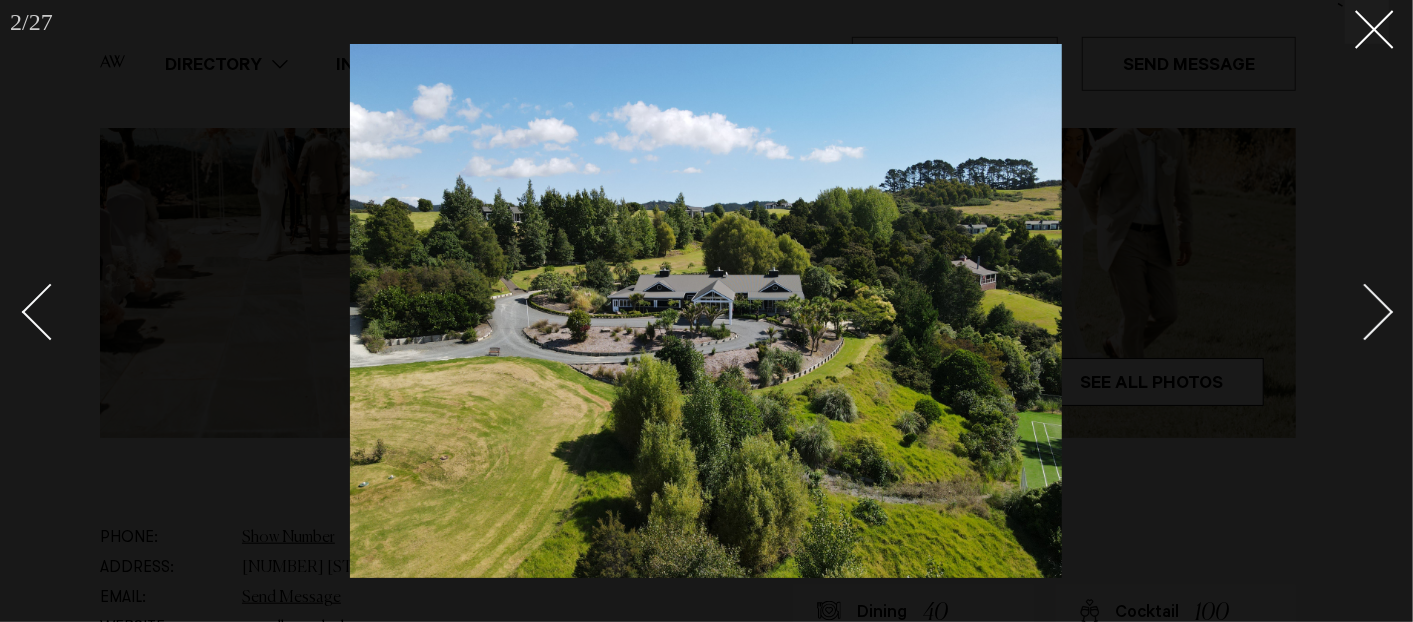 click at bounding box center (1365, 312) 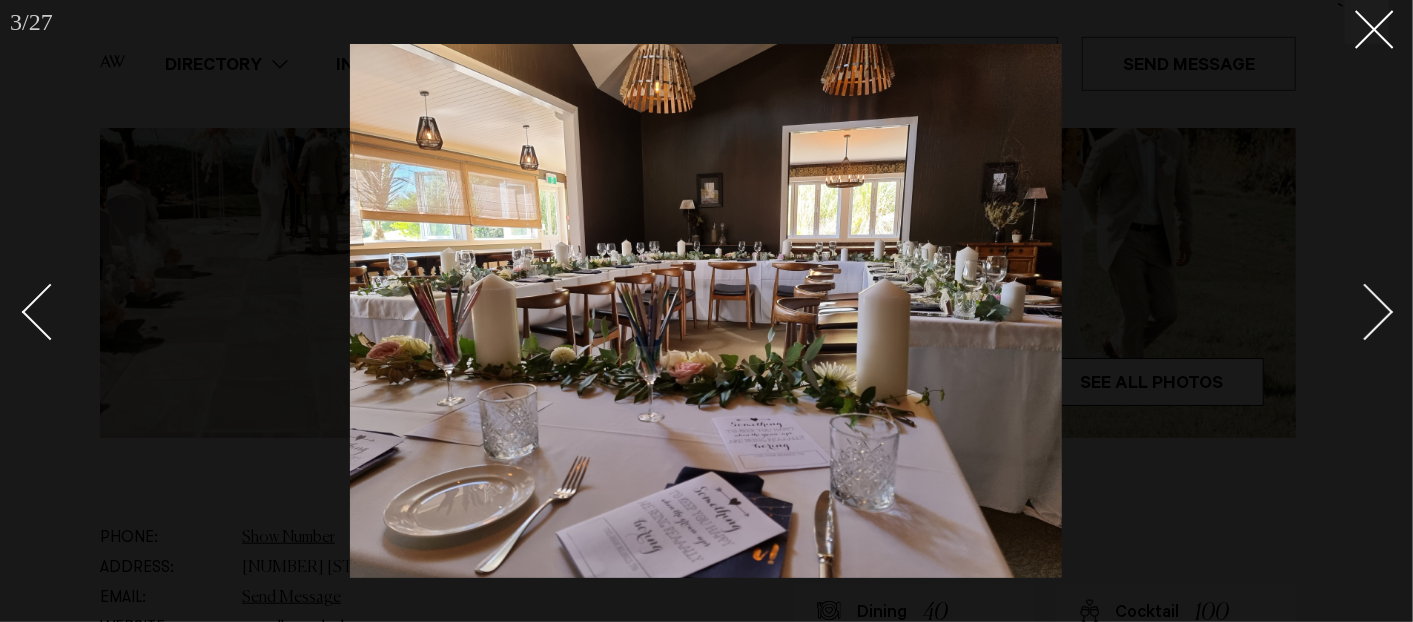 click at bounding box center (1365, 312) 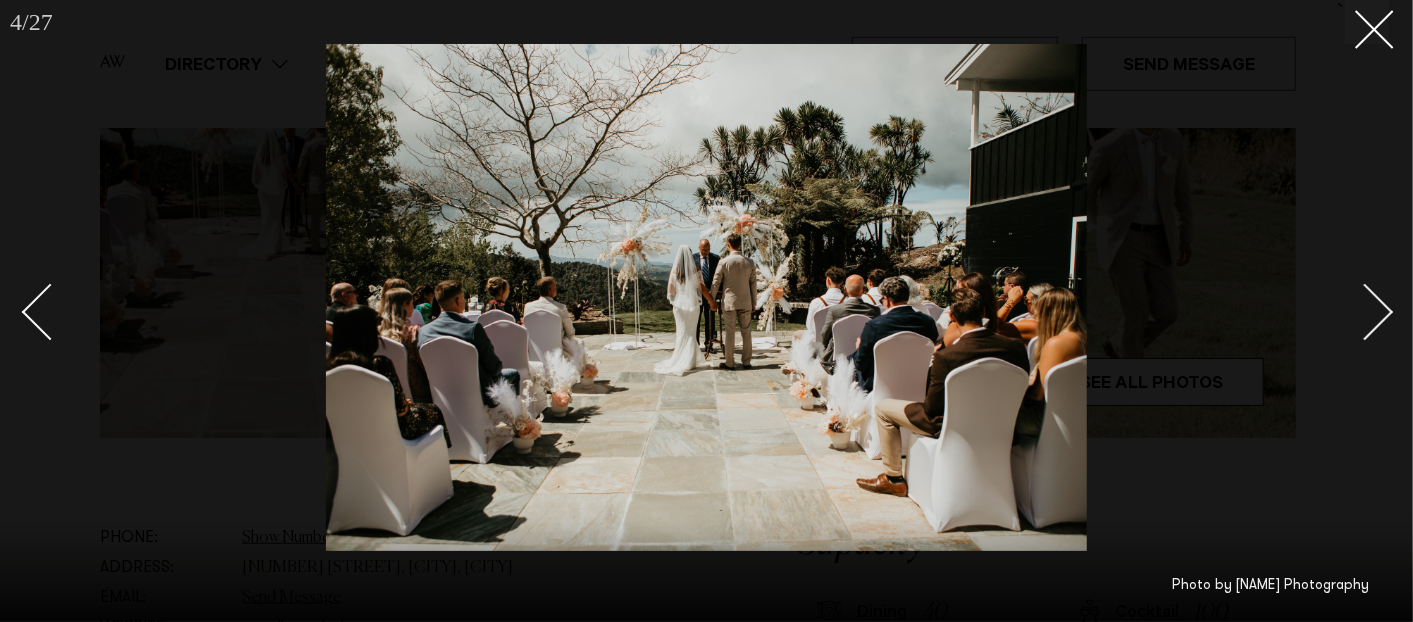 click at bounding box center [1365, 312] 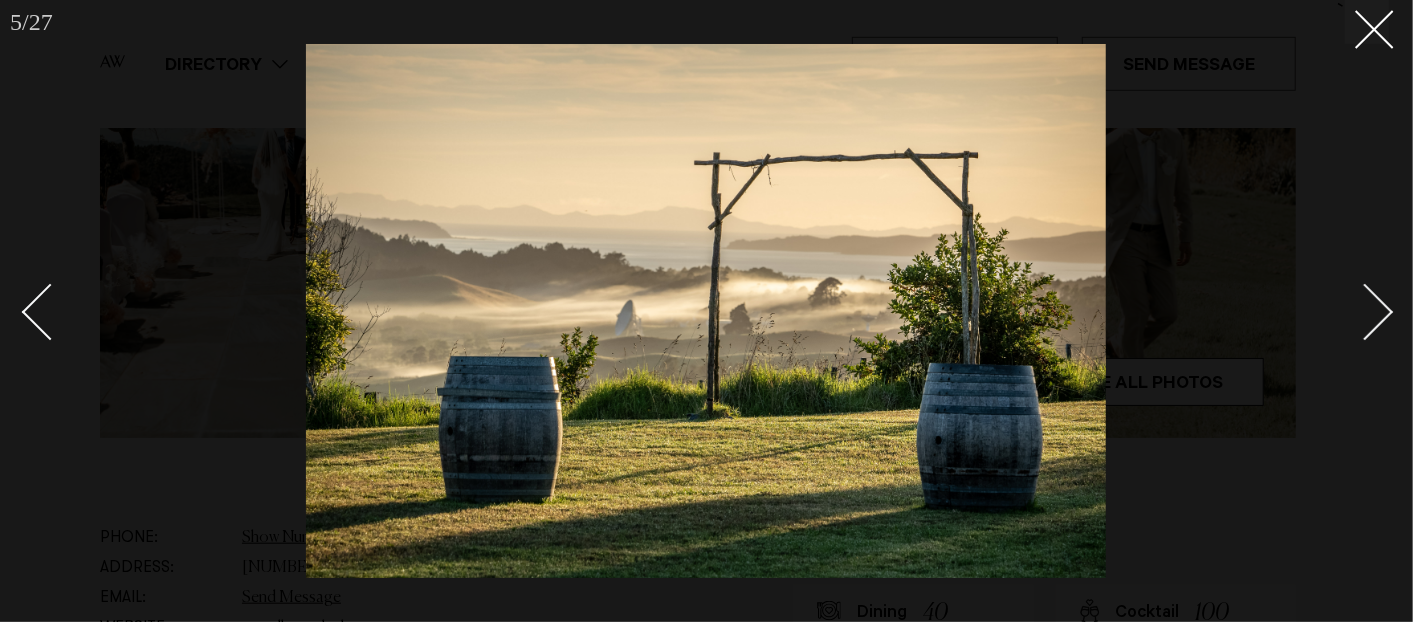 click at bounding box center (1365, 312) 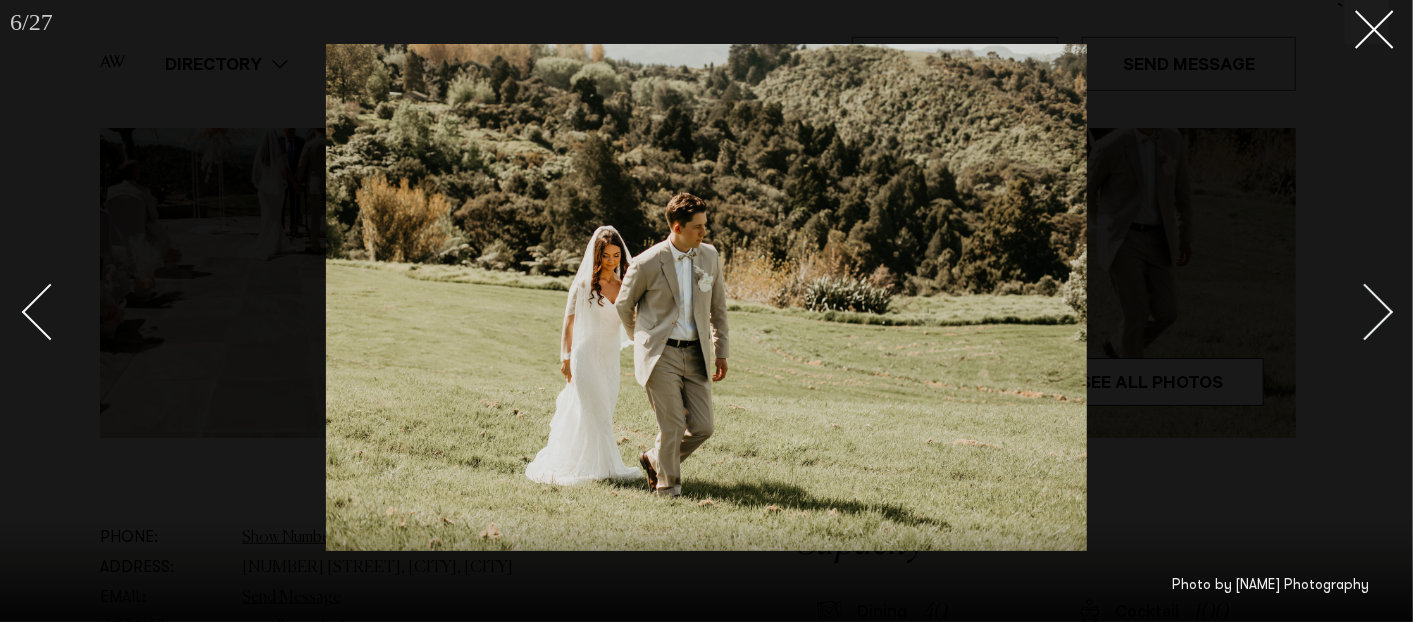 click at bounding box center (1365, 312) 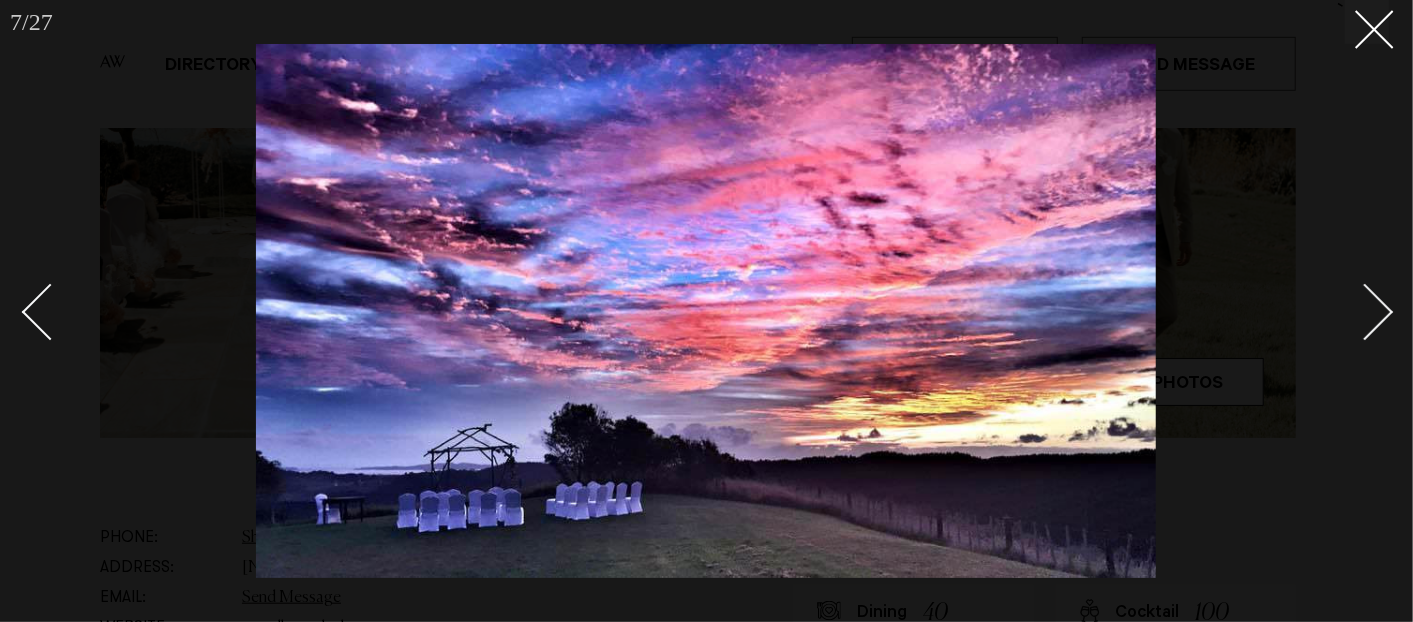 click at bounding box center [1365, 312] 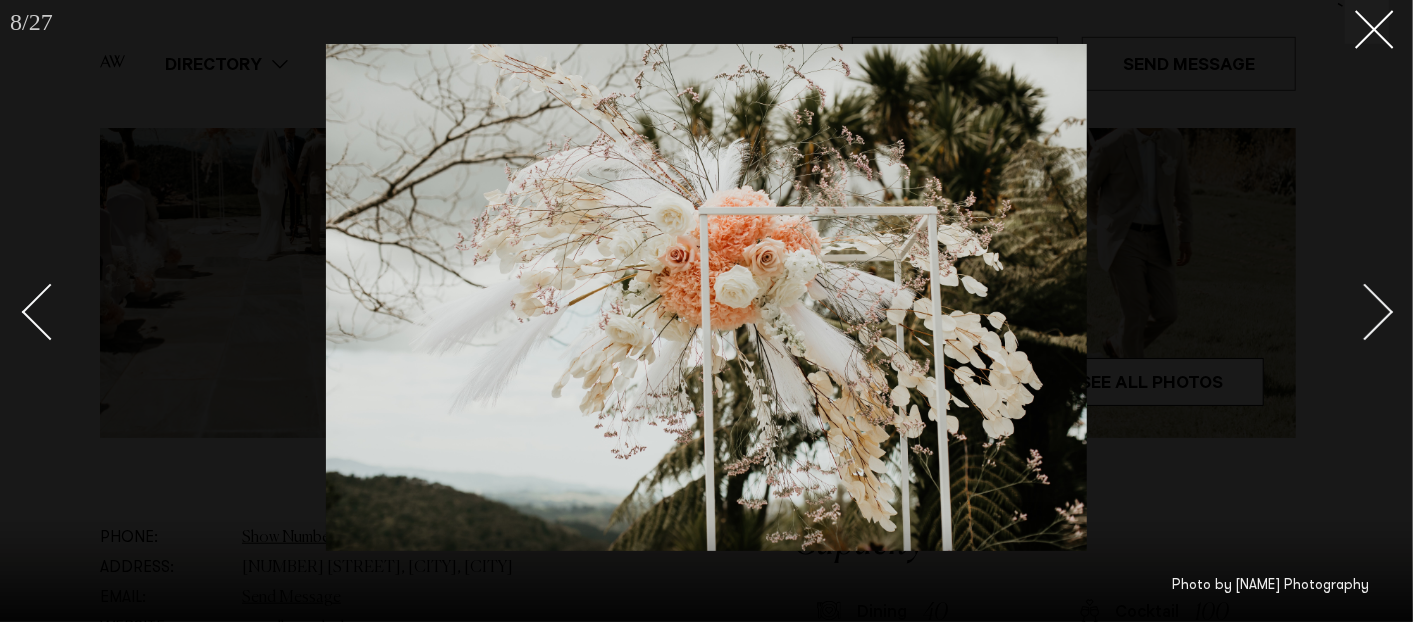 click at bounding box center [1365, 312] 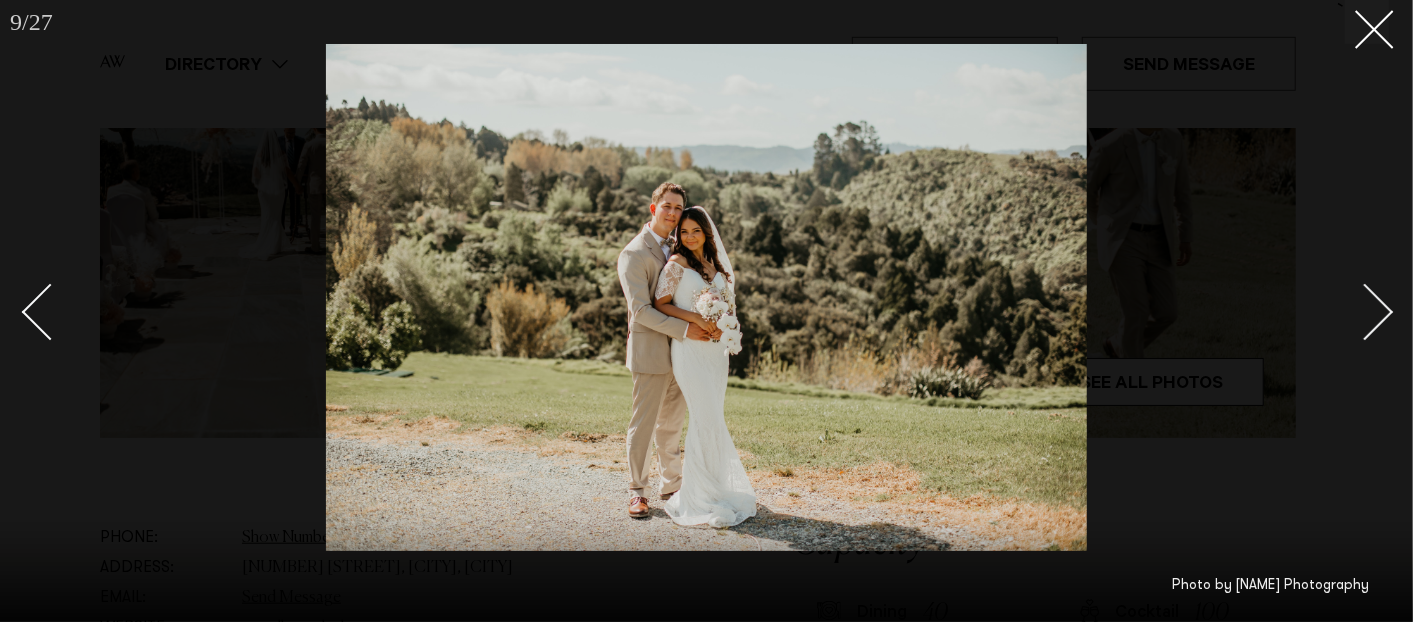click at bounding box center [1365, 312] 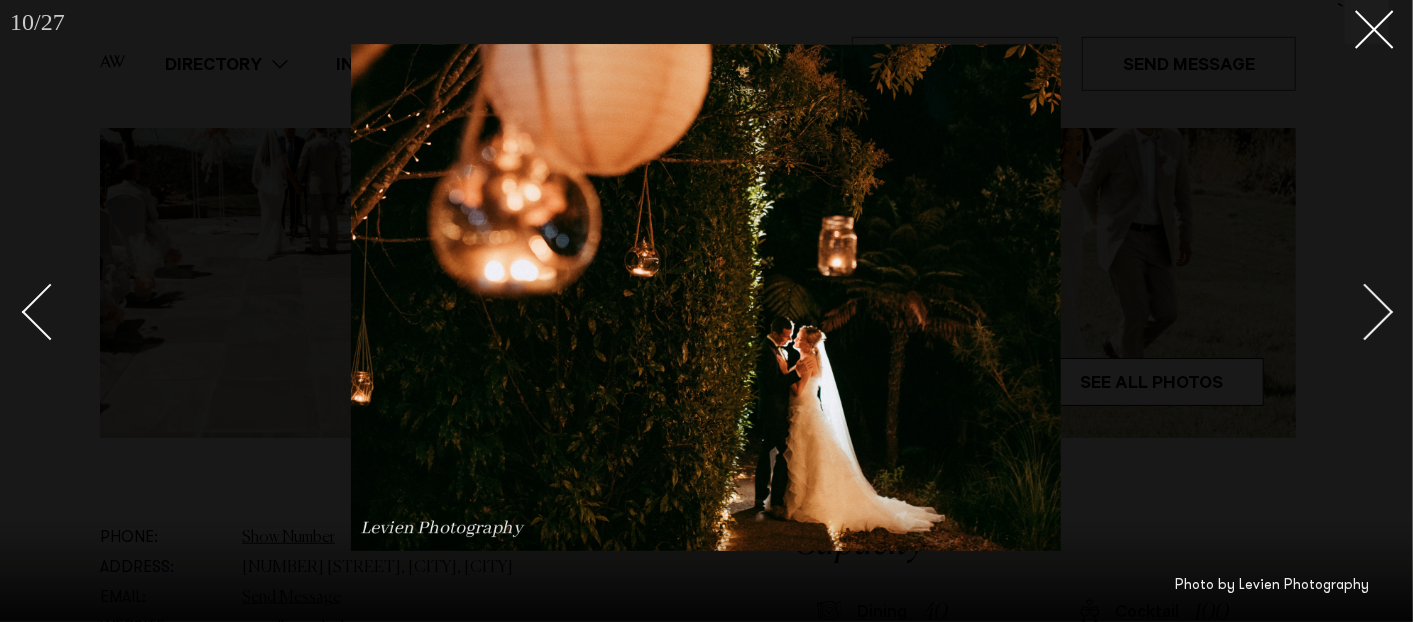 click at bounding box center (1365, 312) 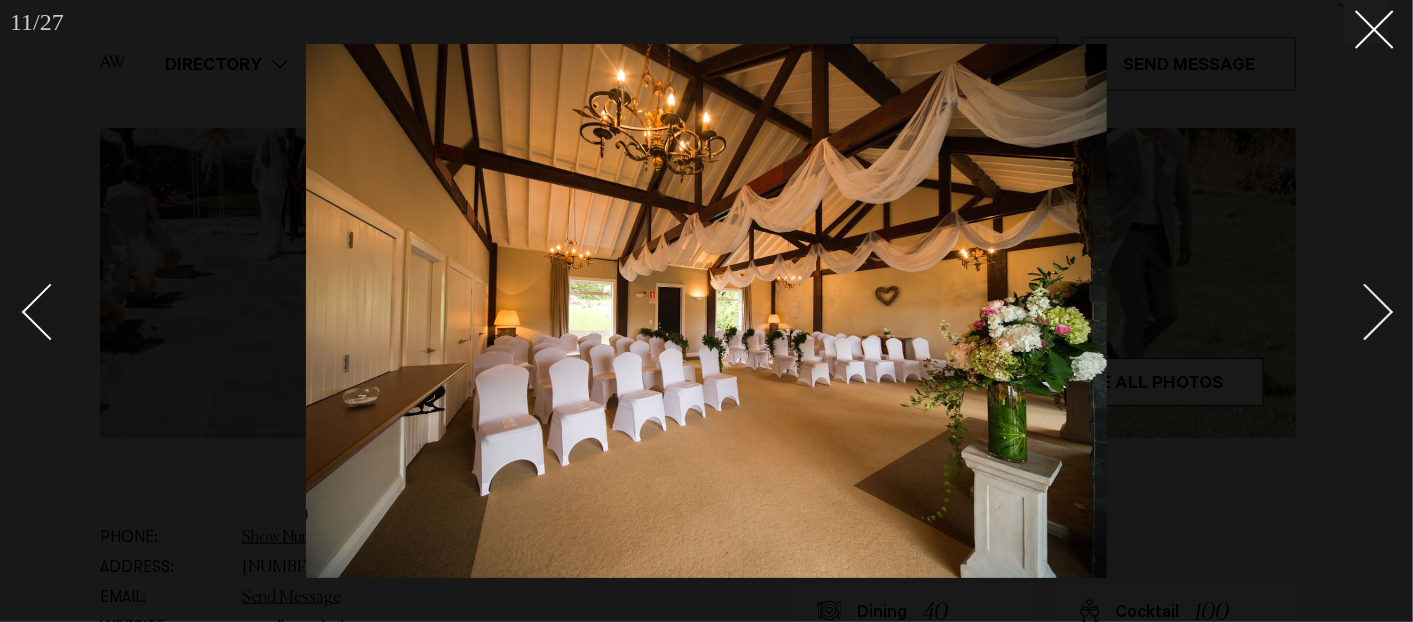 click at bounding box center (1365, 312) 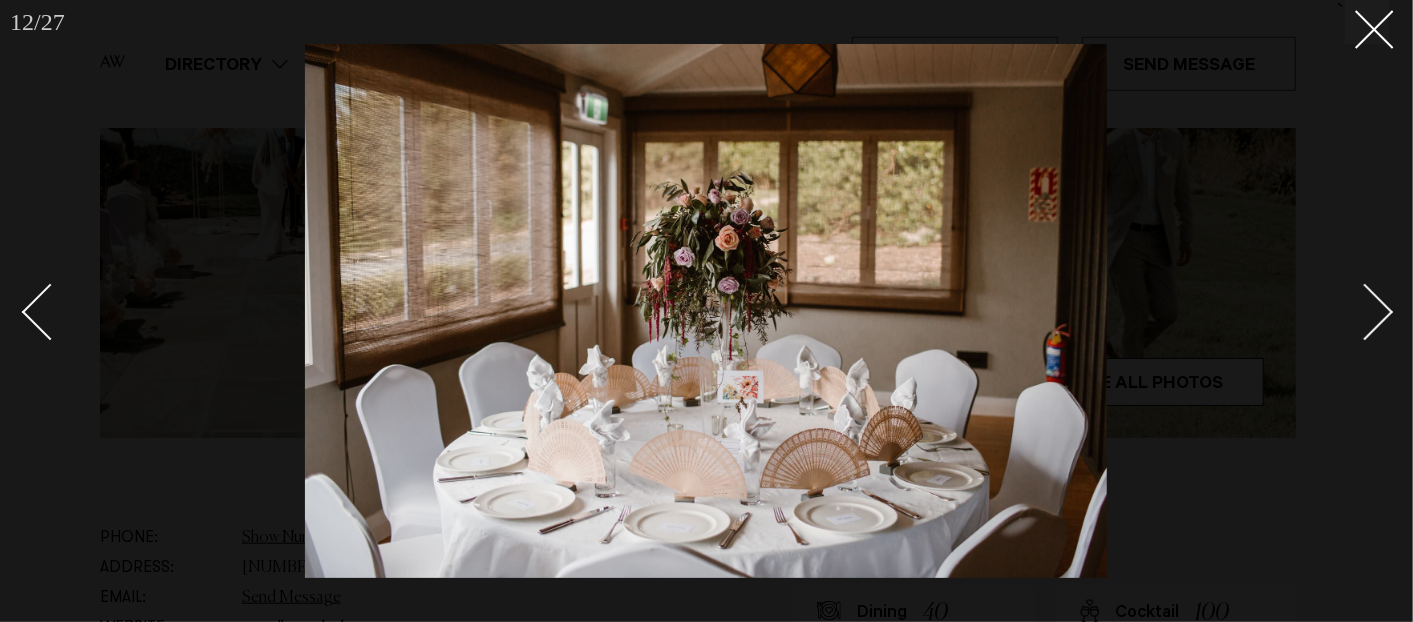 click at bounding box center [1365, 312] 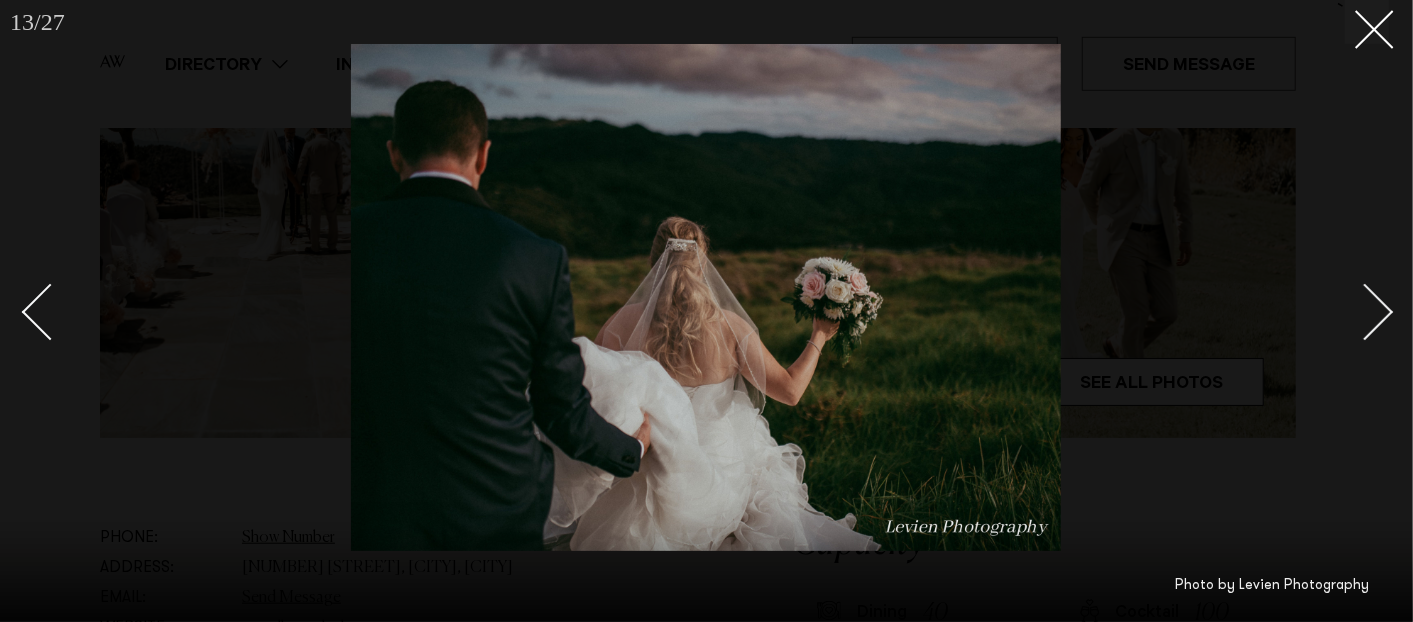 click at bounding box center [1365, 312] 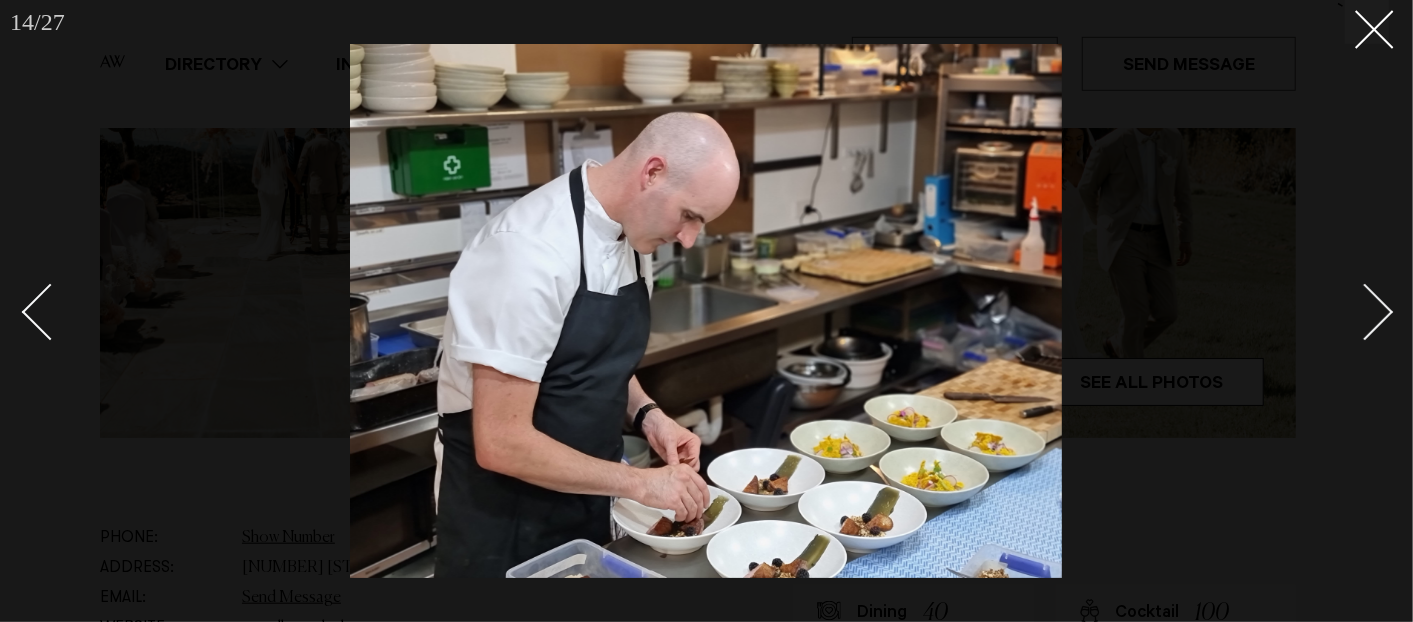 click at bounding box center [1365, 312] 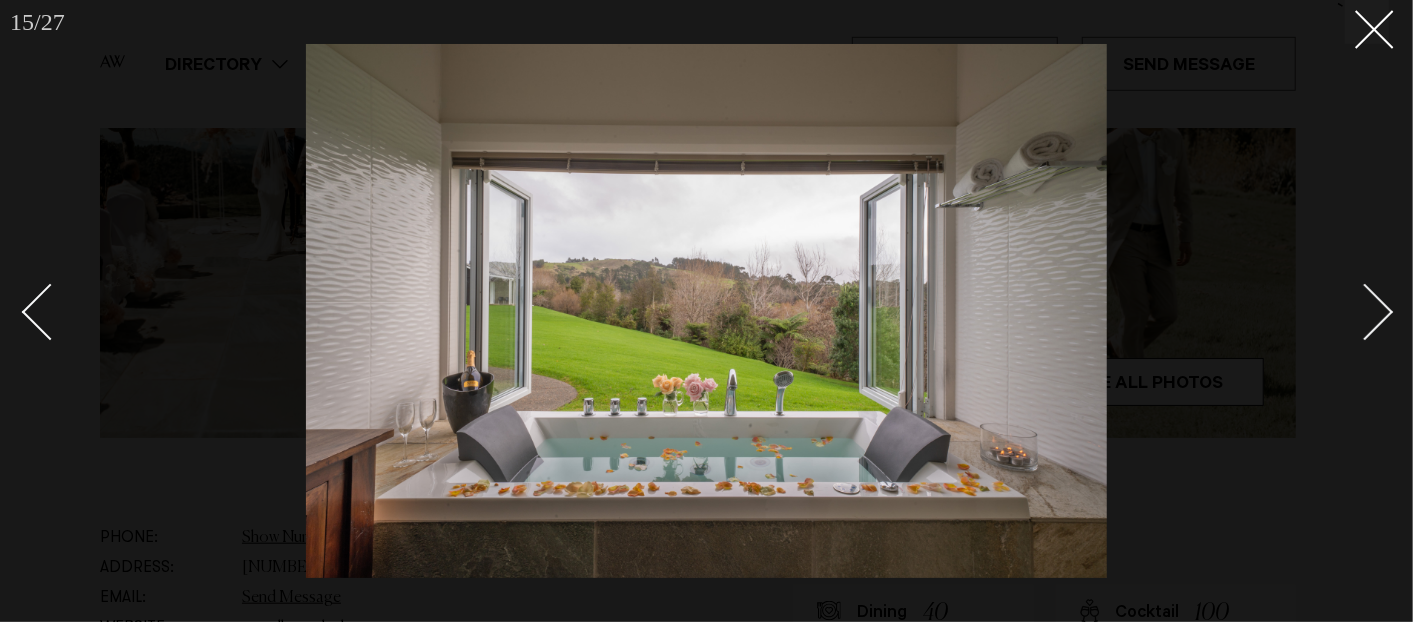 click at bounding box center [1365, 312] 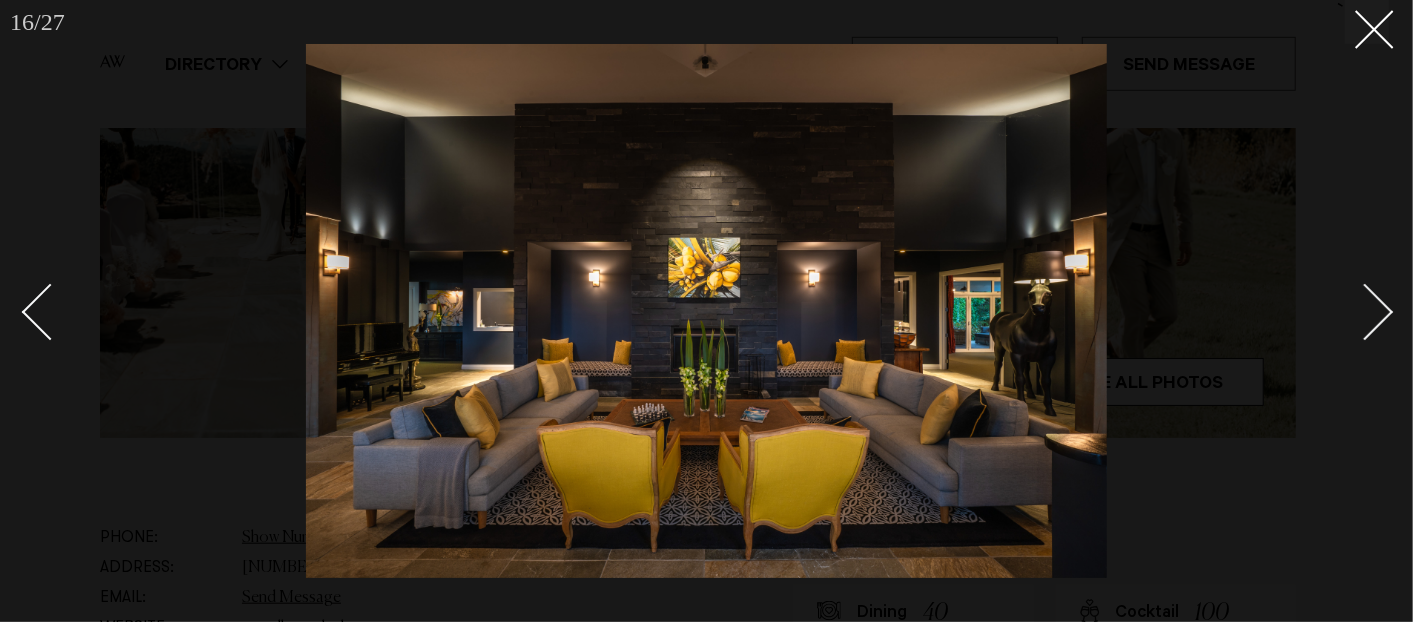 click at bounding box center [1365, 312] 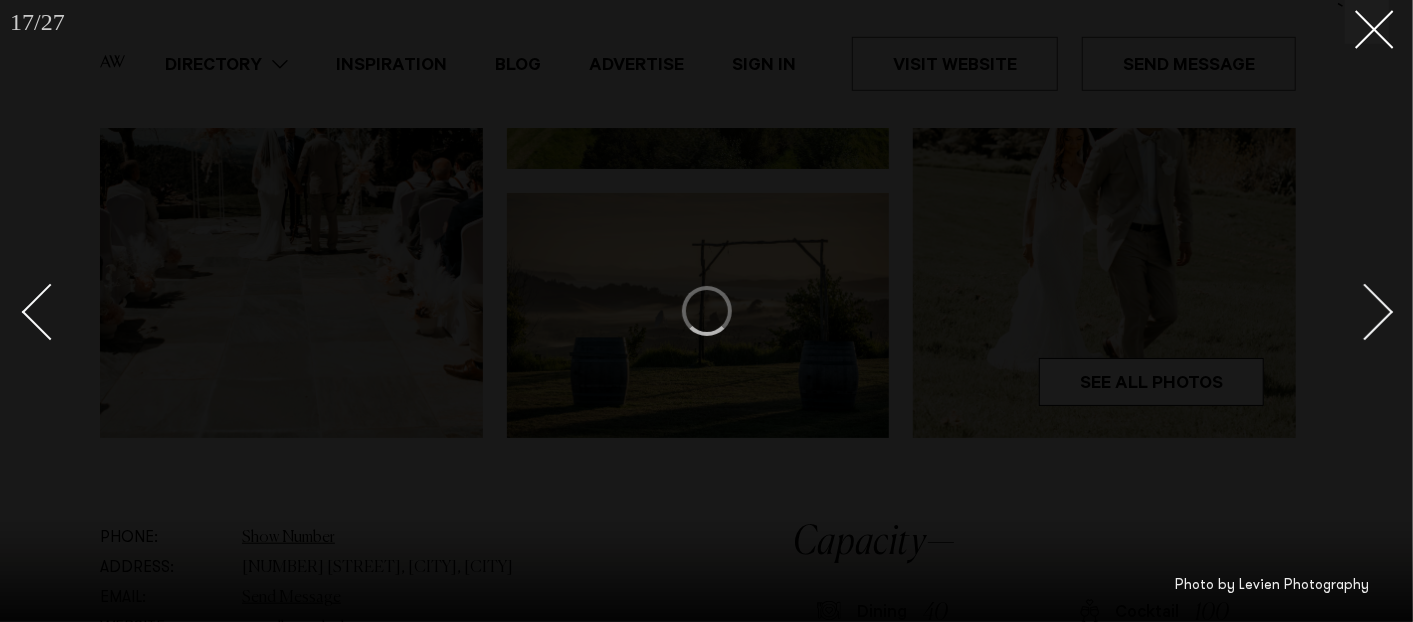 click at bounding box center (1365, 312) 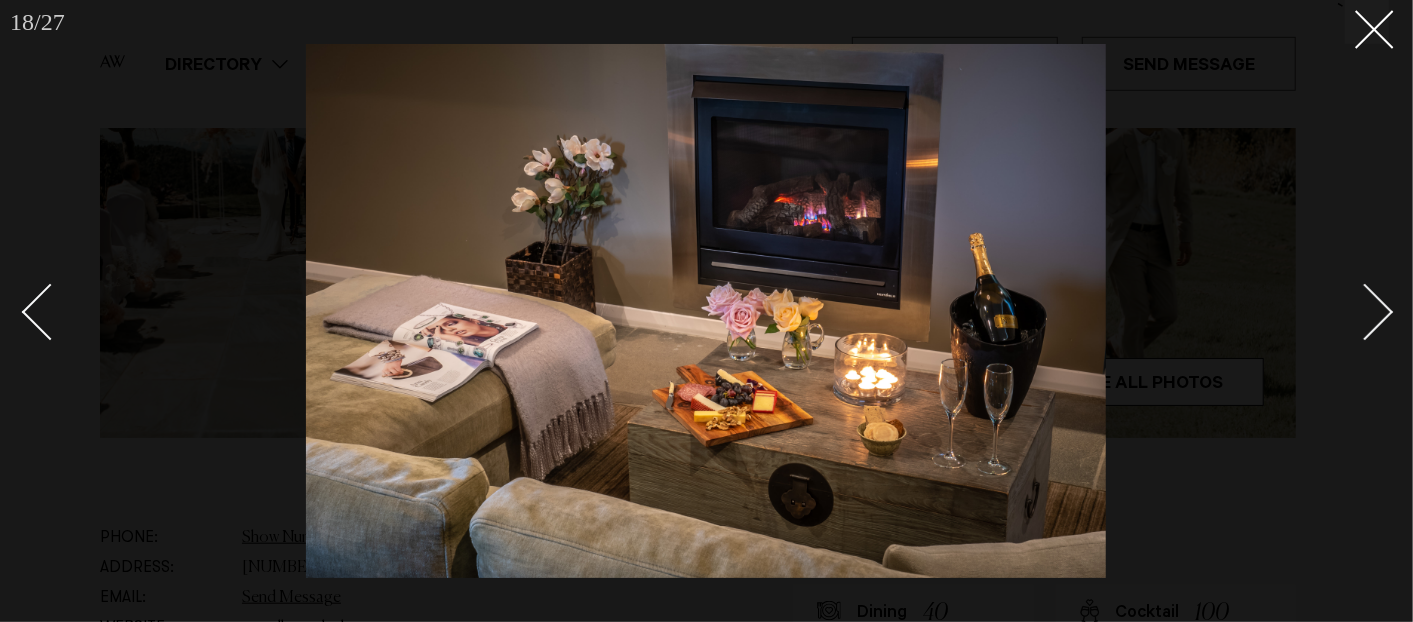 click at bounding box center [1365, 312] 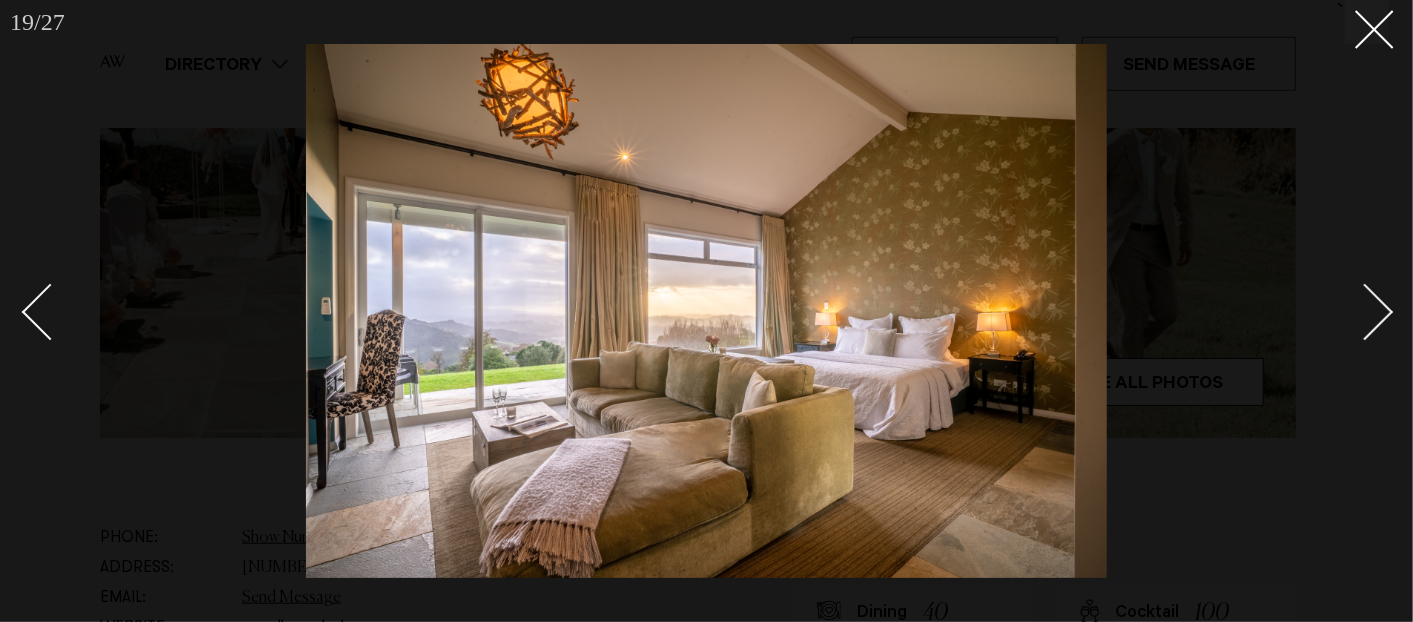 click at bounding box center (1365, 312) 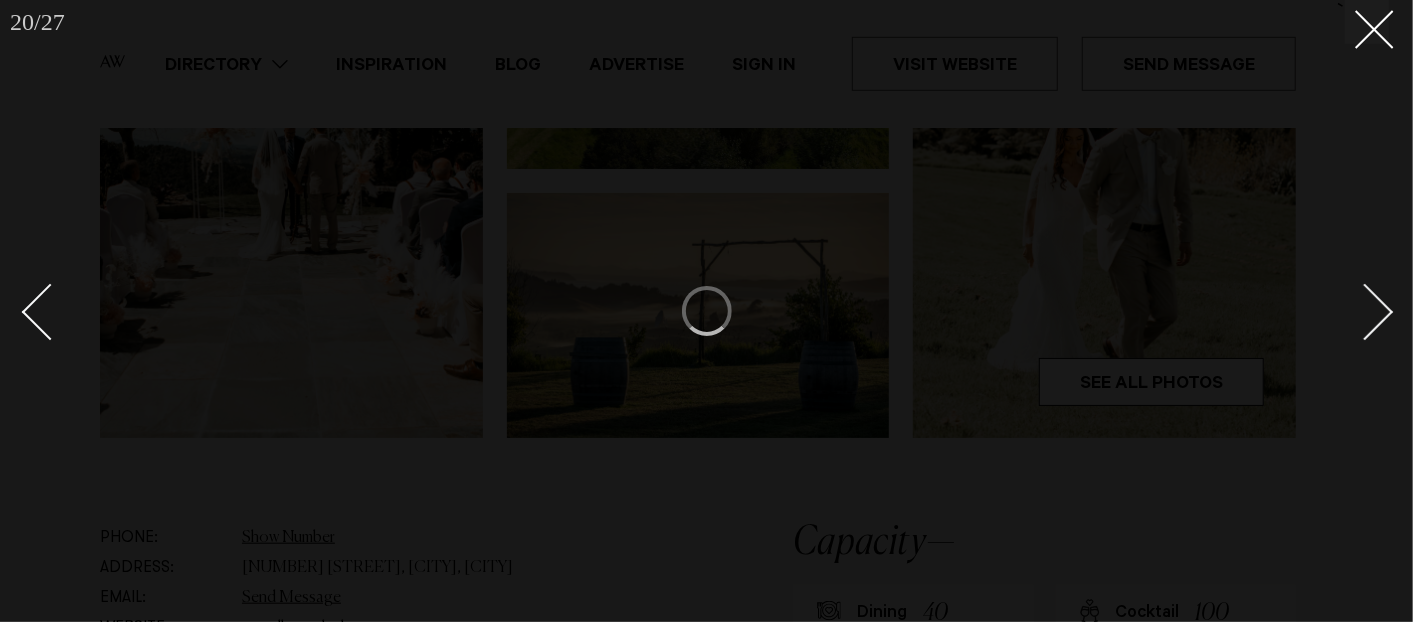 click at bounding box center [1365, 312] 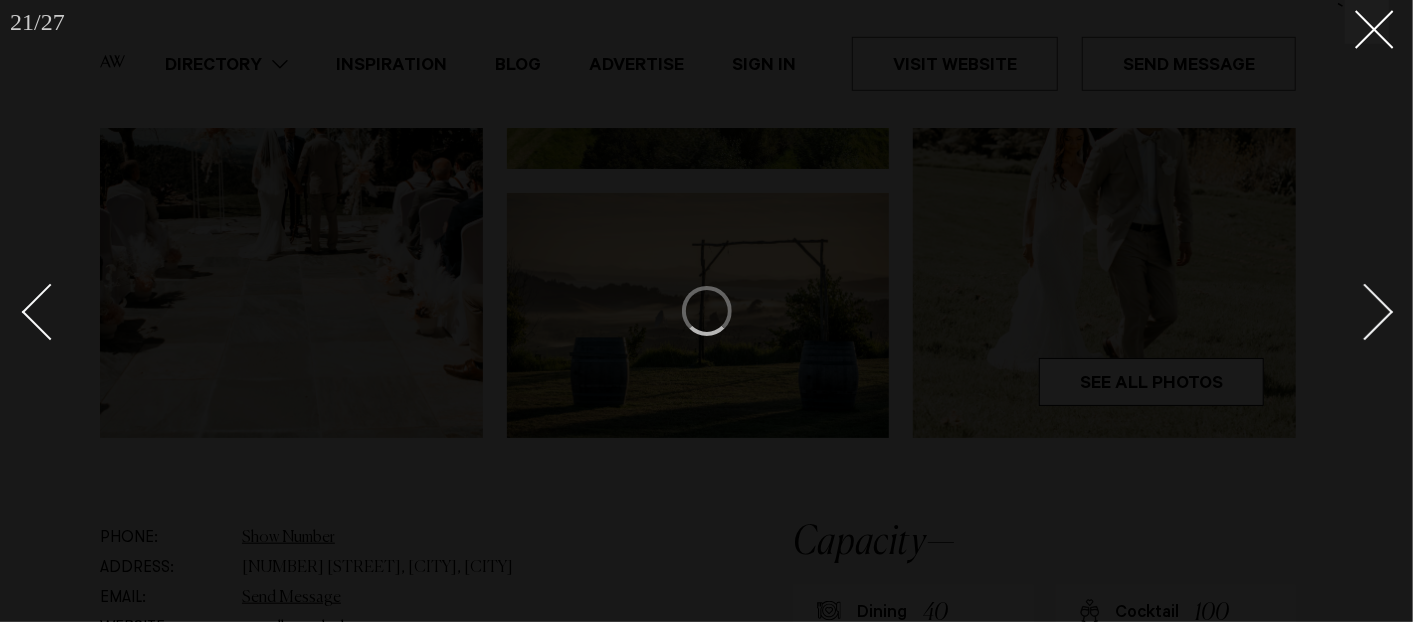 click at bounding box center (1365, 312) 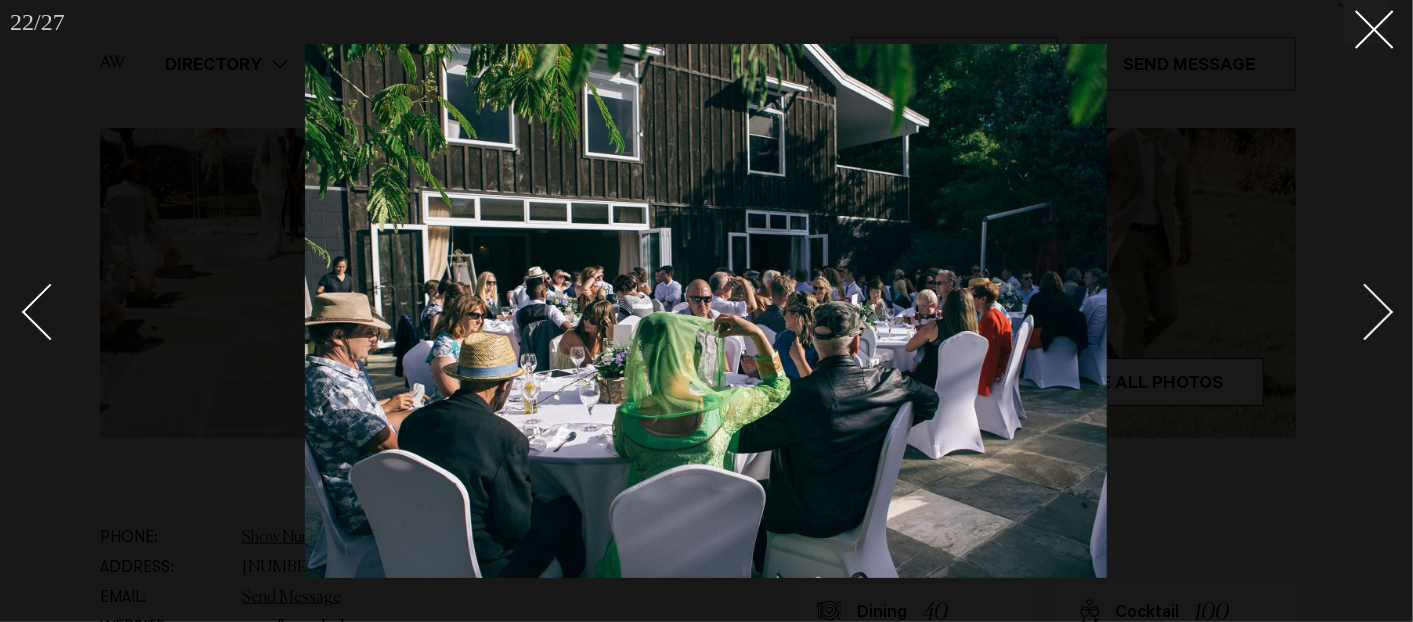 click at bounding box center (1365, 312) 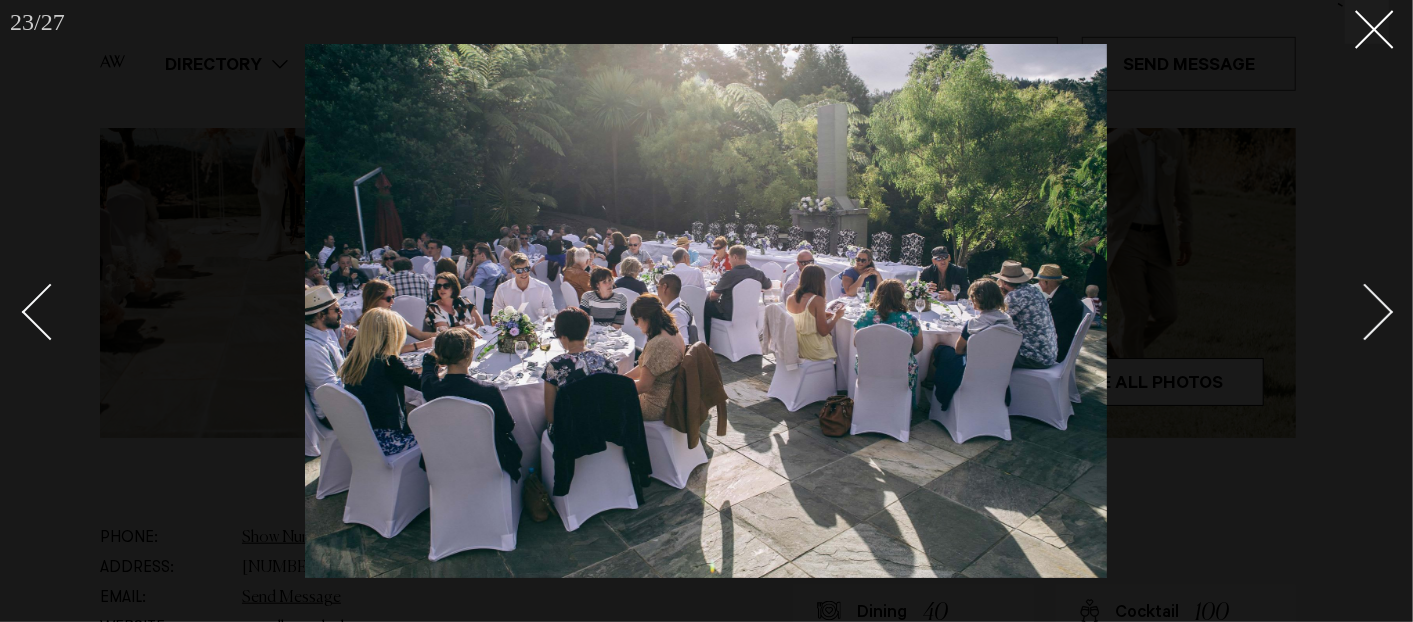 click at bounding box center [1365, 312] 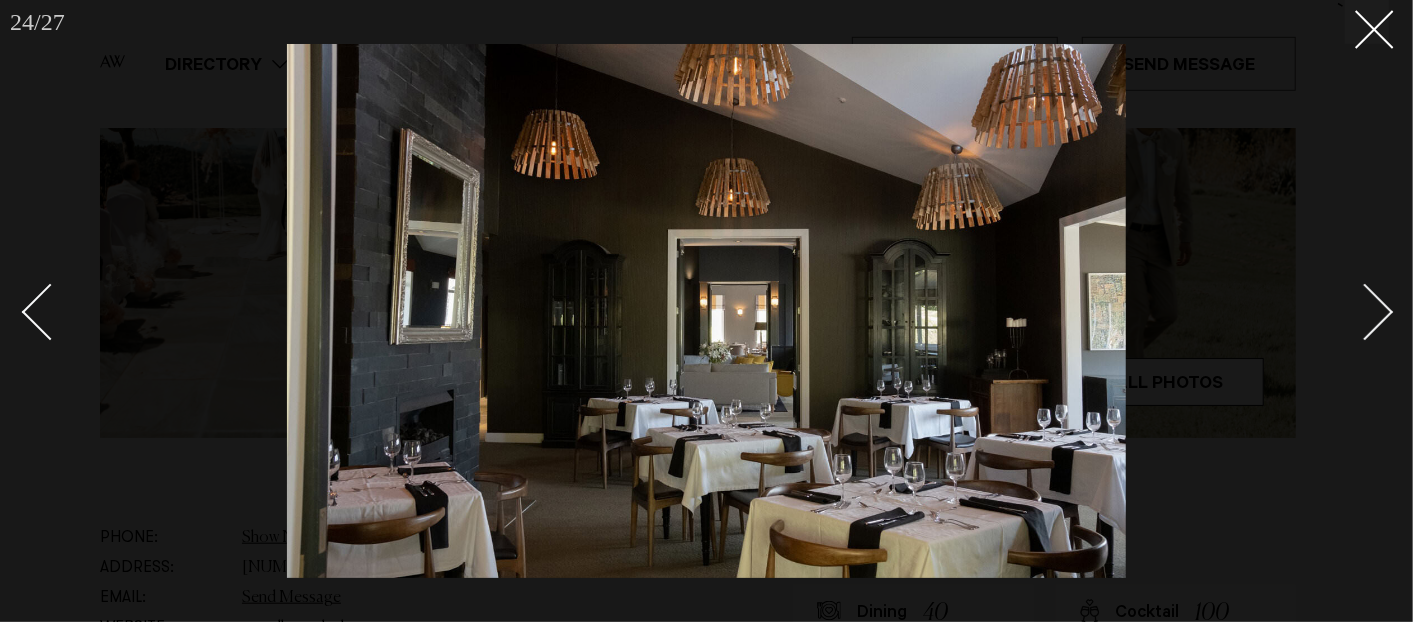 click at bounding box center [1365, 312] 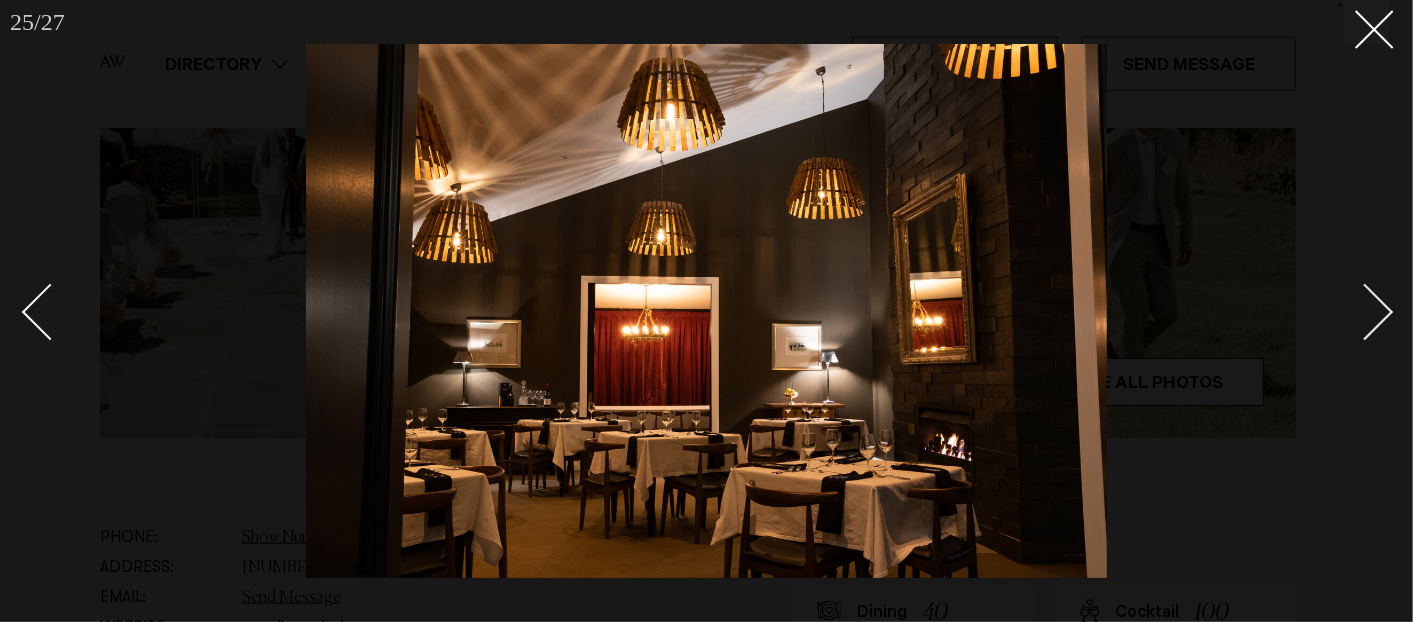 click at bounding box center [1365, 312] 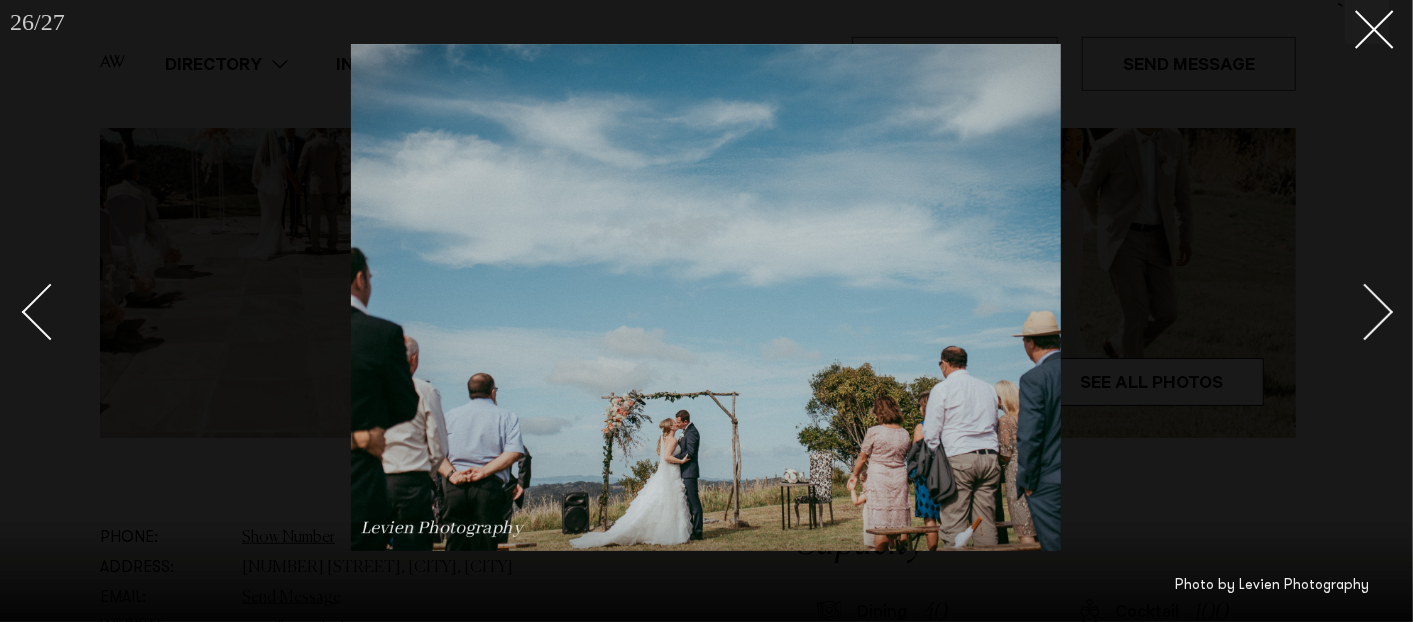 click at bounding box center [1365, 312] 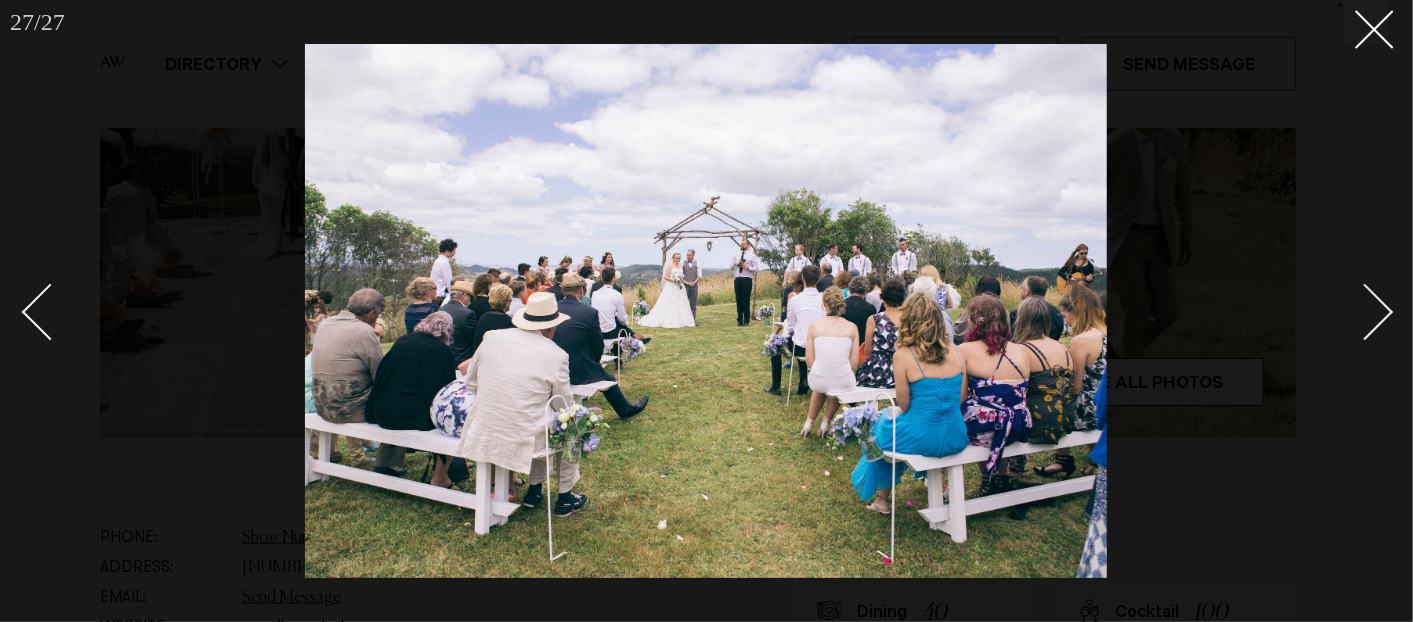 click at bounding box center (1365, 312) 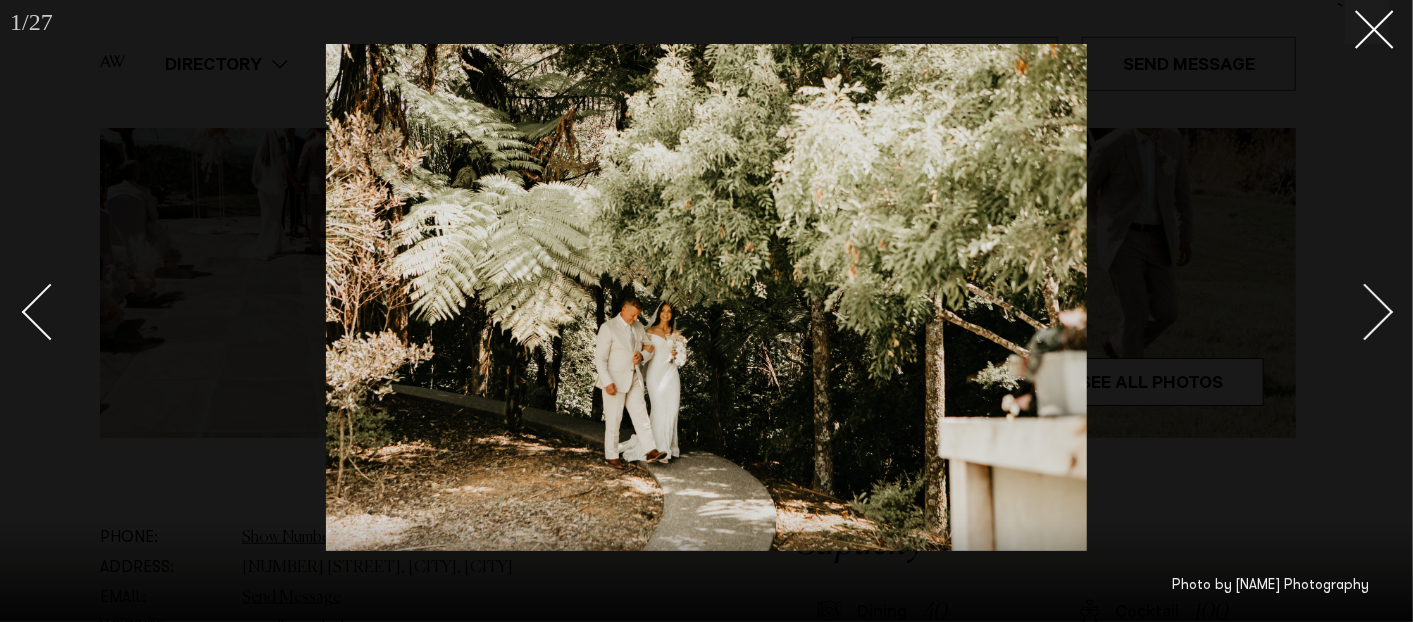 click at bounding box center (1365, 312) 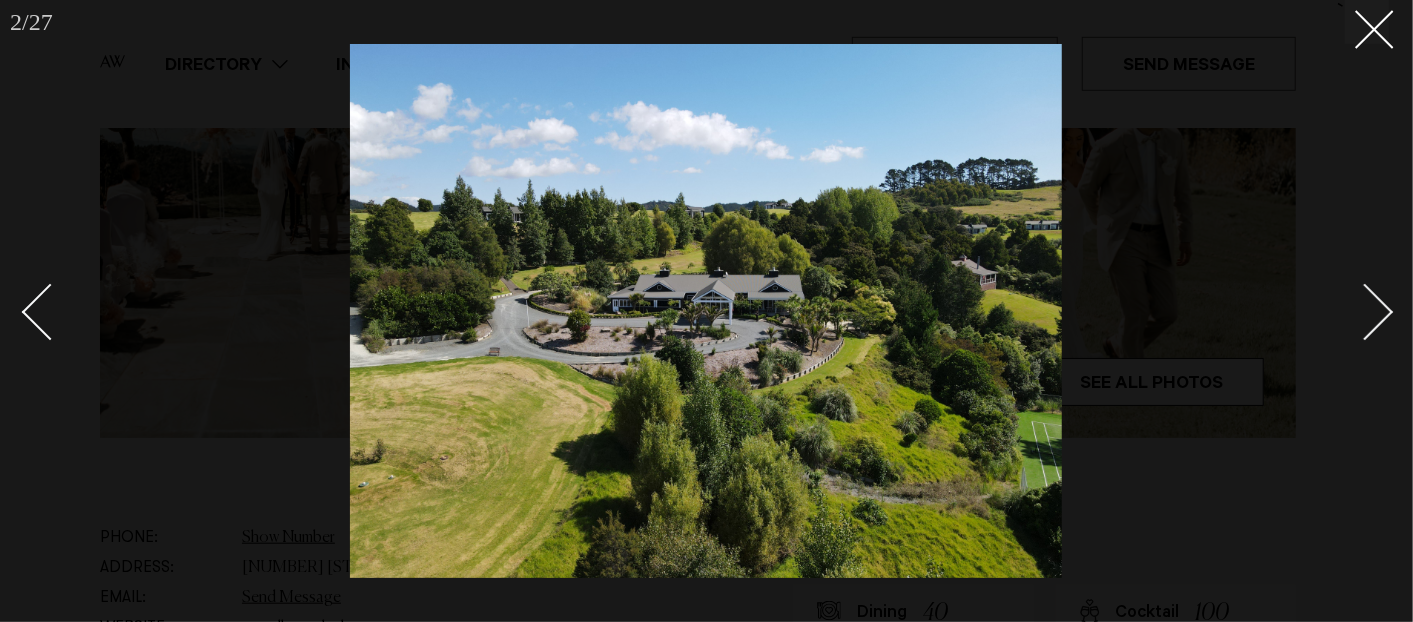 click at bounding box center [1365, 312] 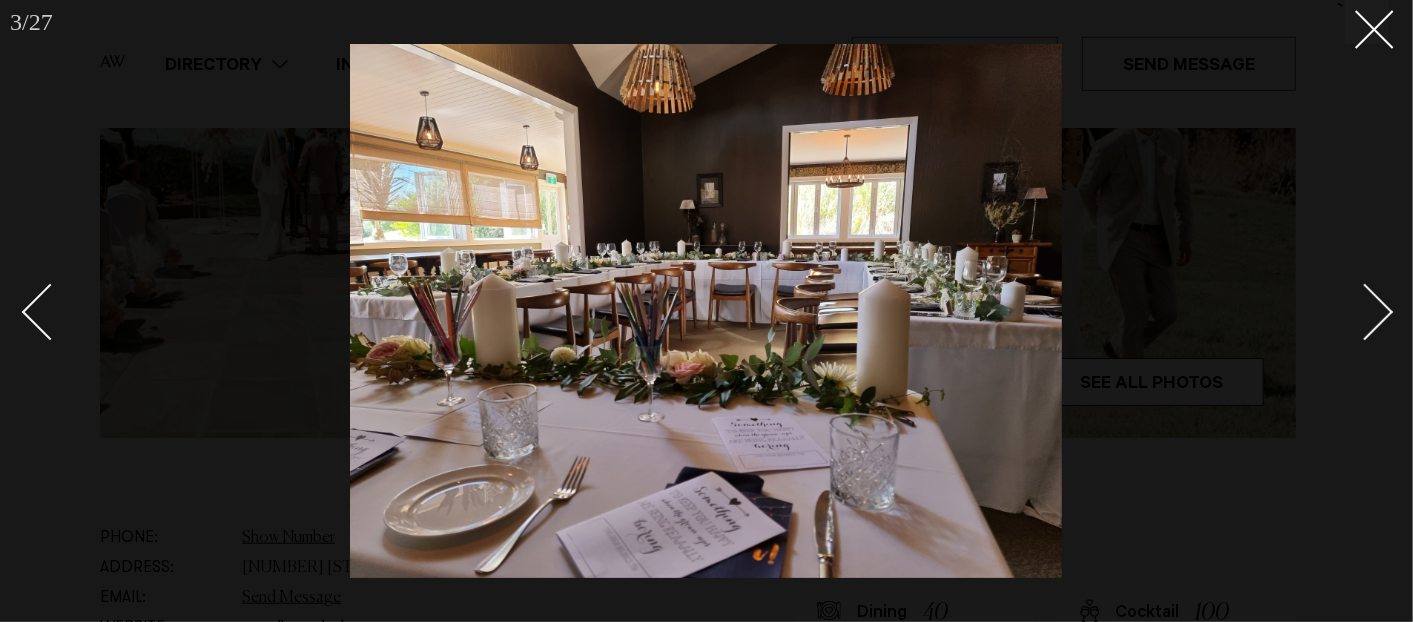 click at bounding box center [1365, 312] 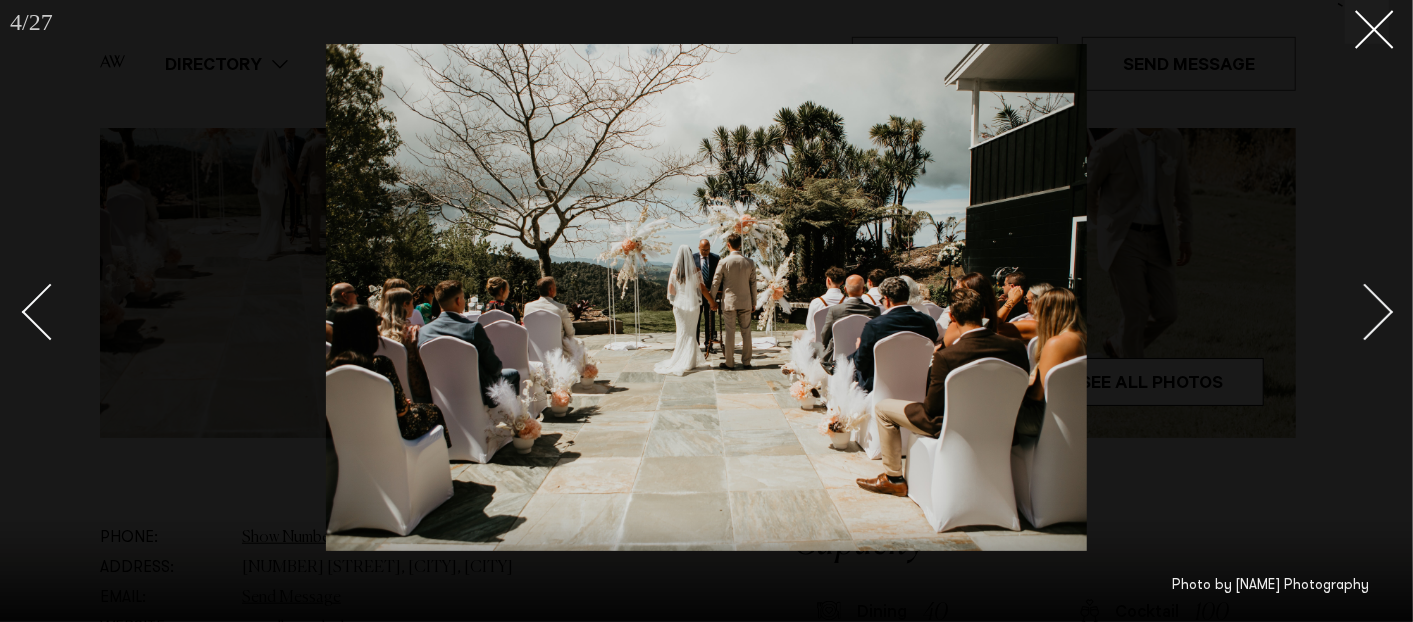 click at bounding box center [59, 311] 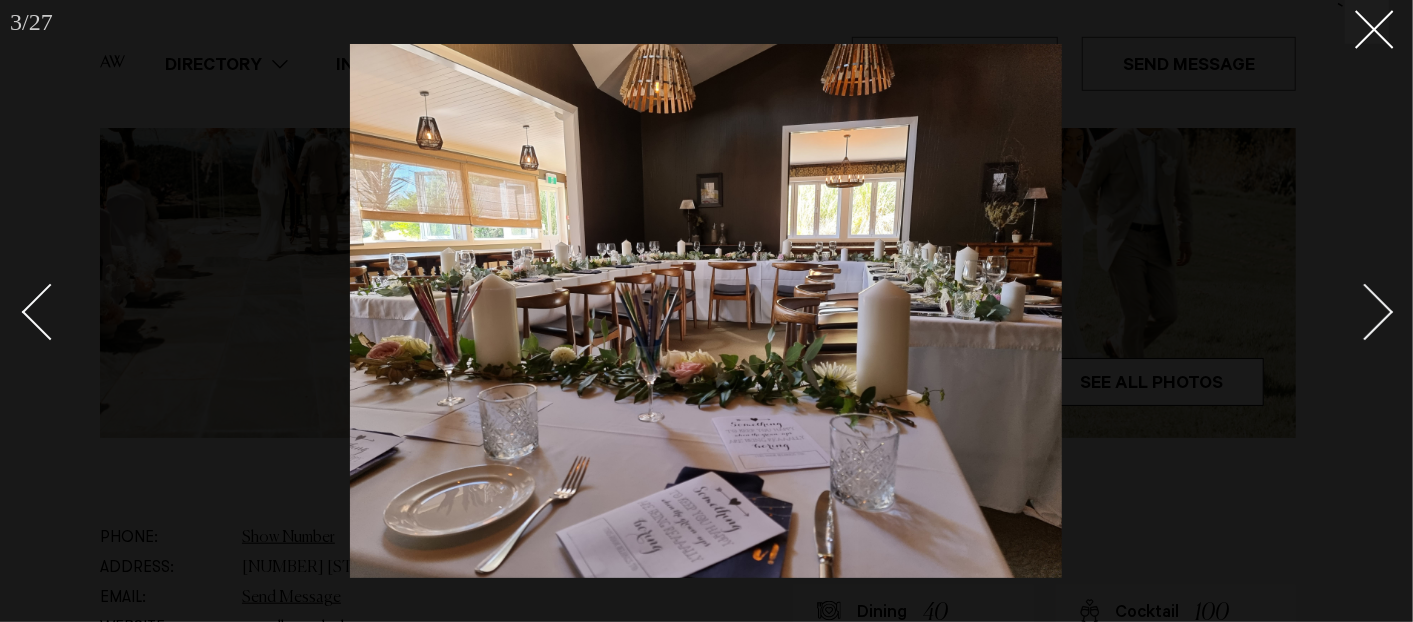 click at bounding box center [1365, 312] 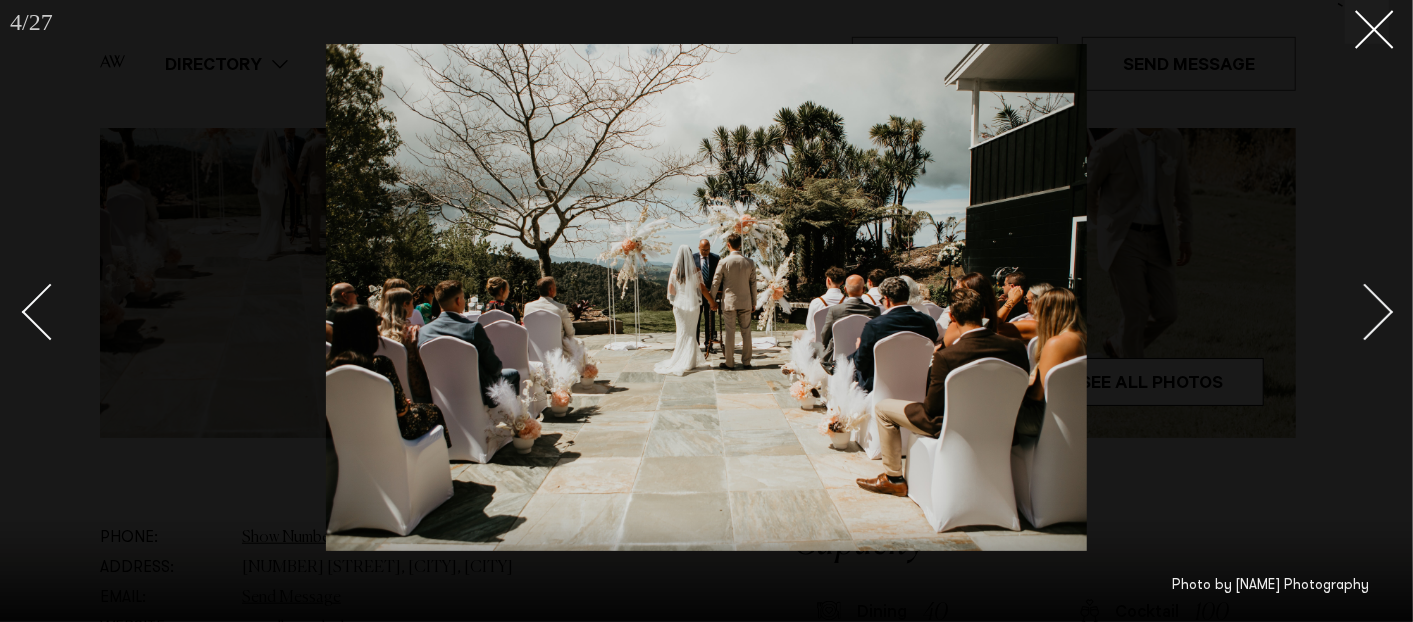 click at bounding box center [1365, 312] 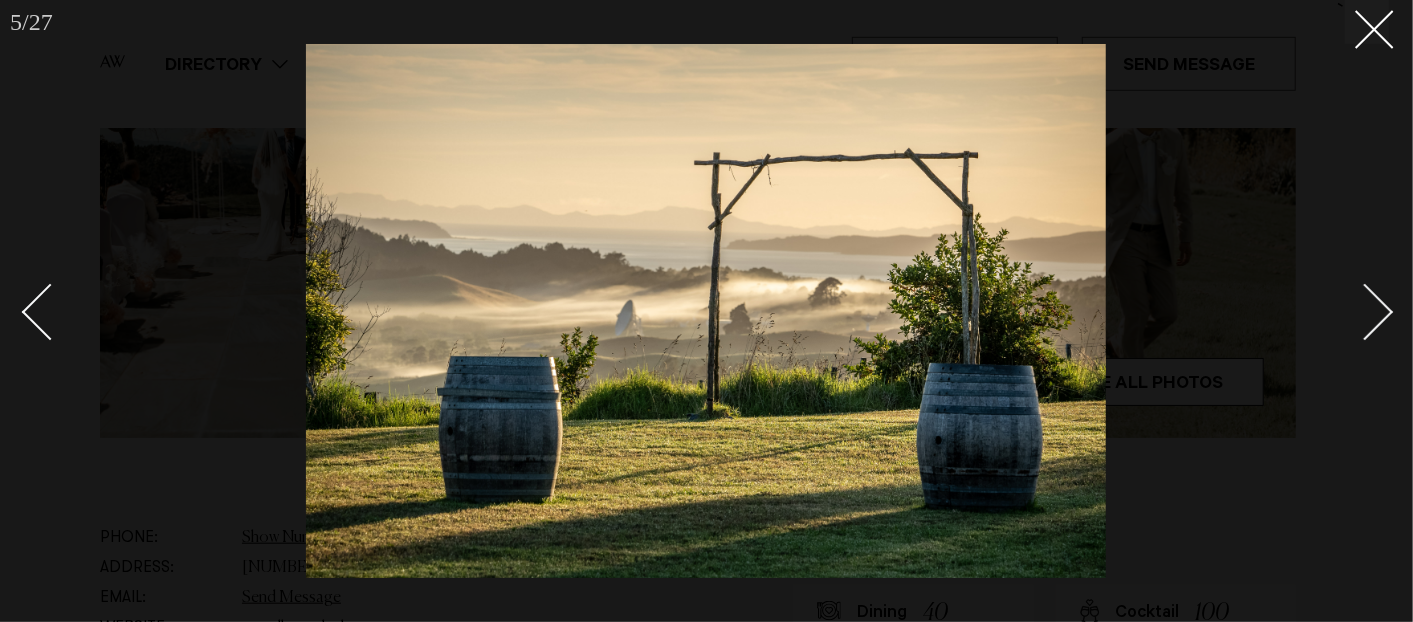 click at bounding box center (1365, 312) 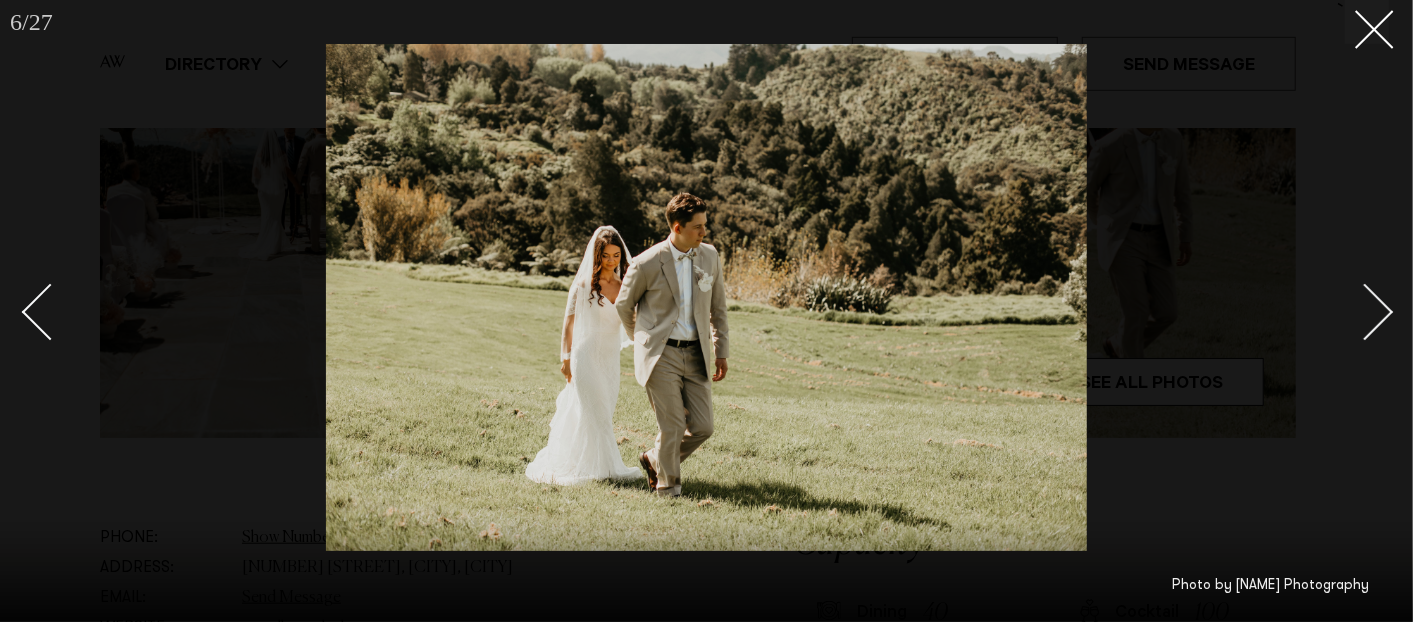 click at bounding box center (1365, 312) 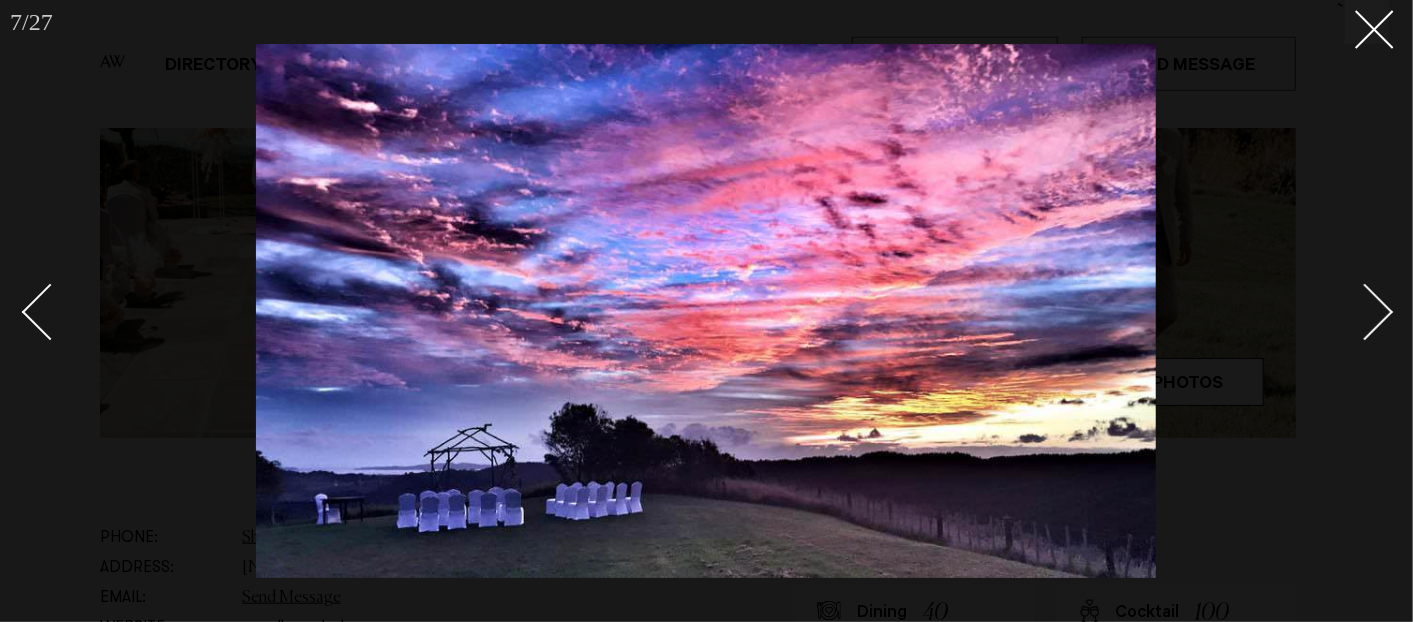 click at bounding box center [1365, 312] 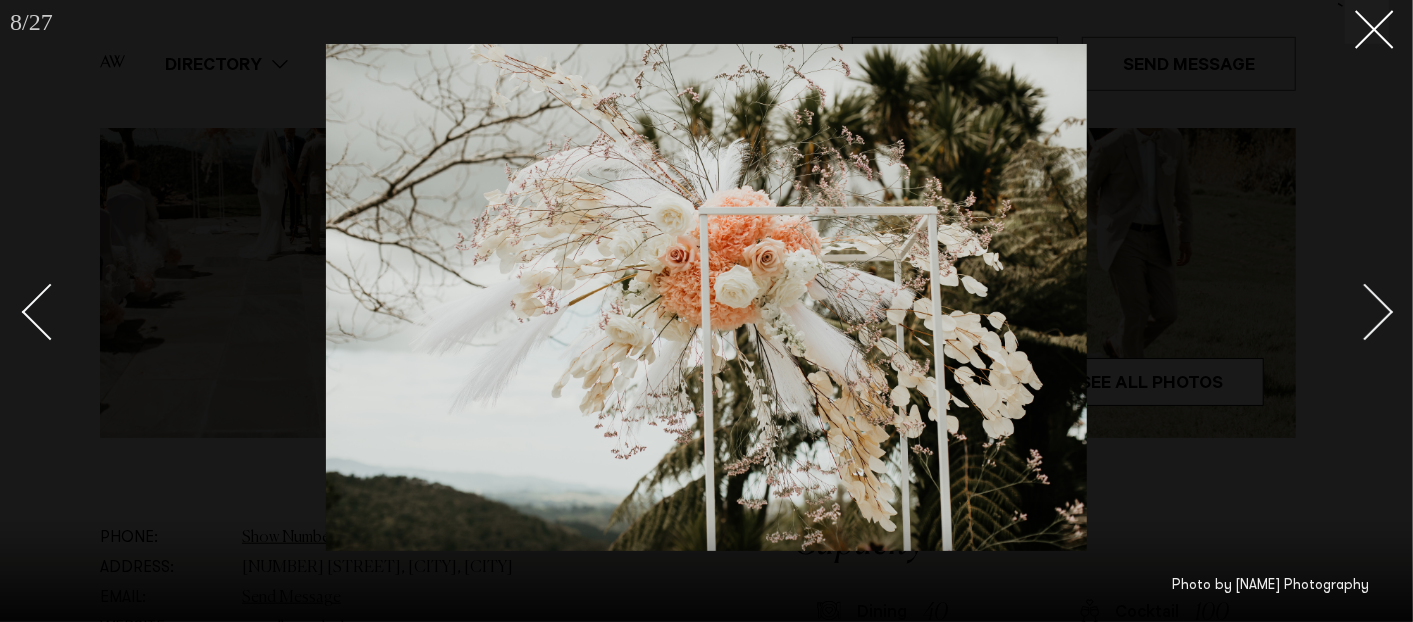 click at bounding box center [1365, 312] 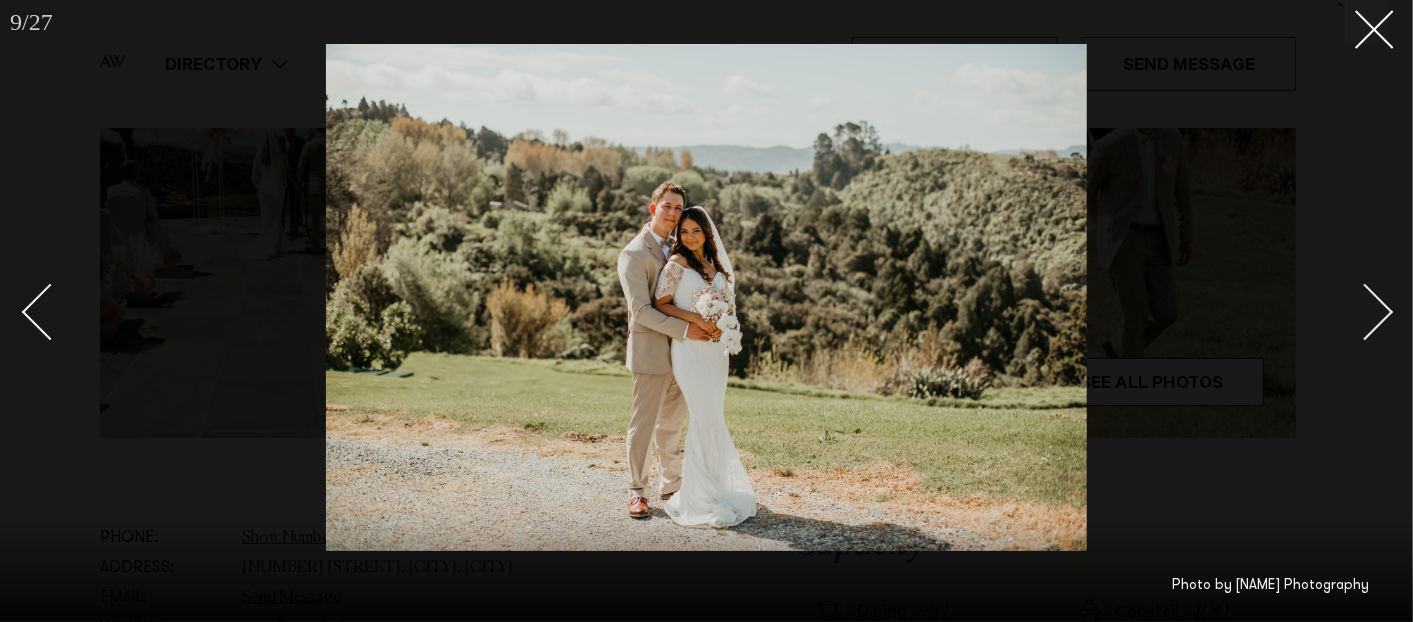 click at bounding box center [1365, 312] 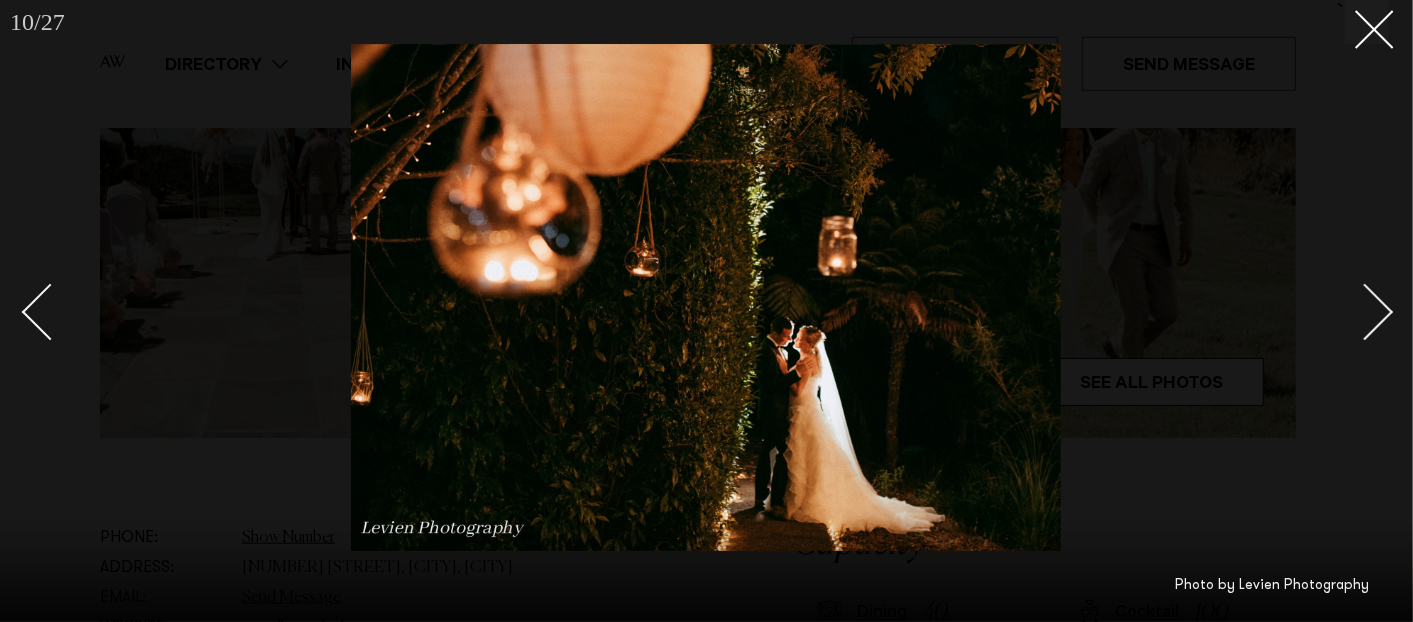 click at bounding box center (1365, 312) 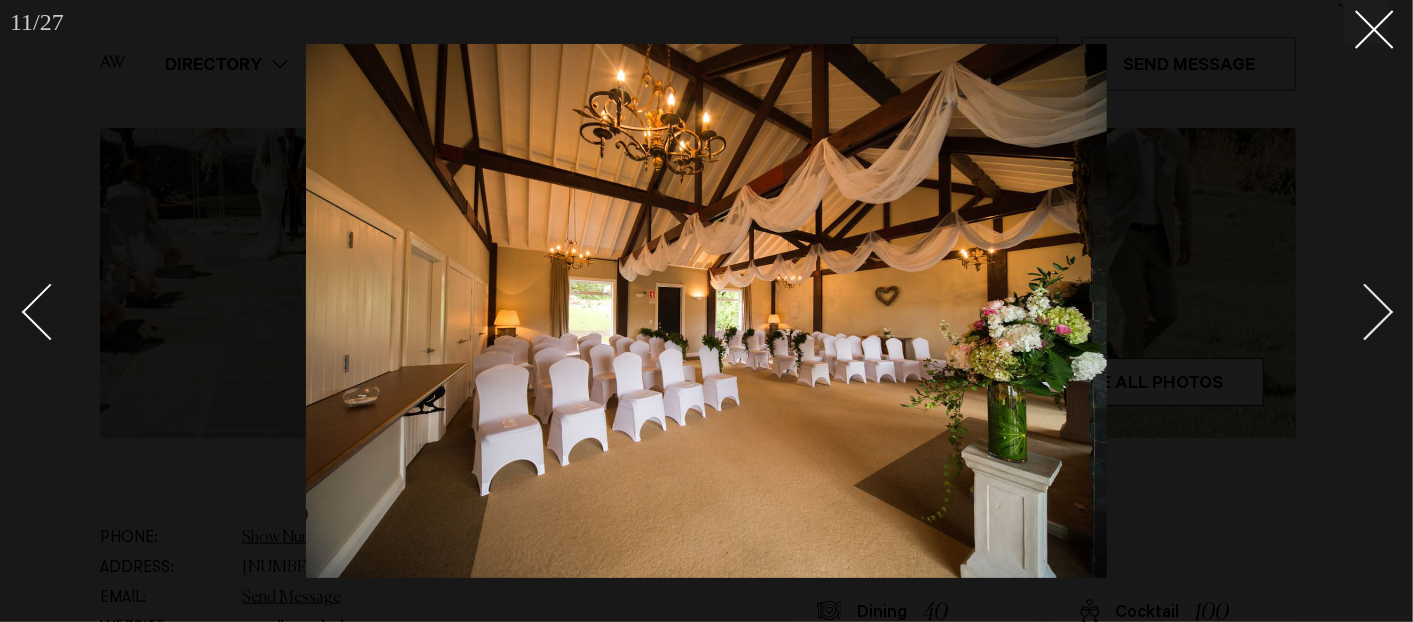 click at bounding box center (1365, 312) 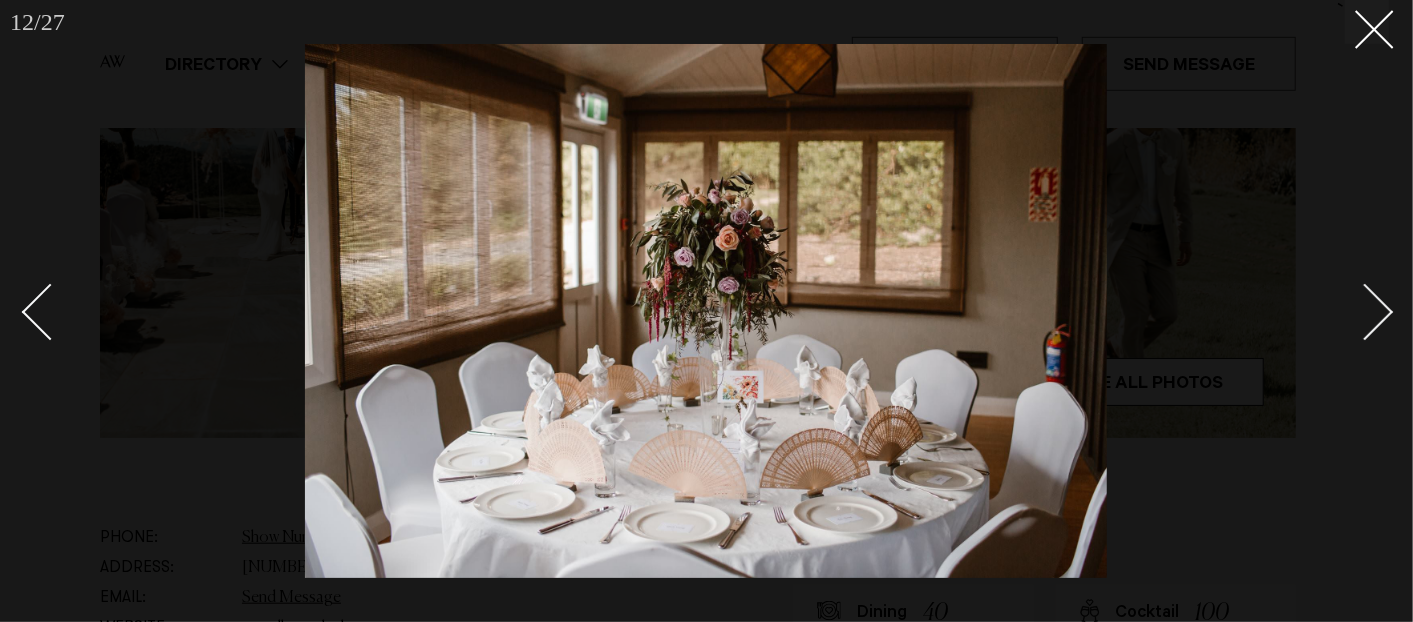 click at bounding box center (1365, 312) 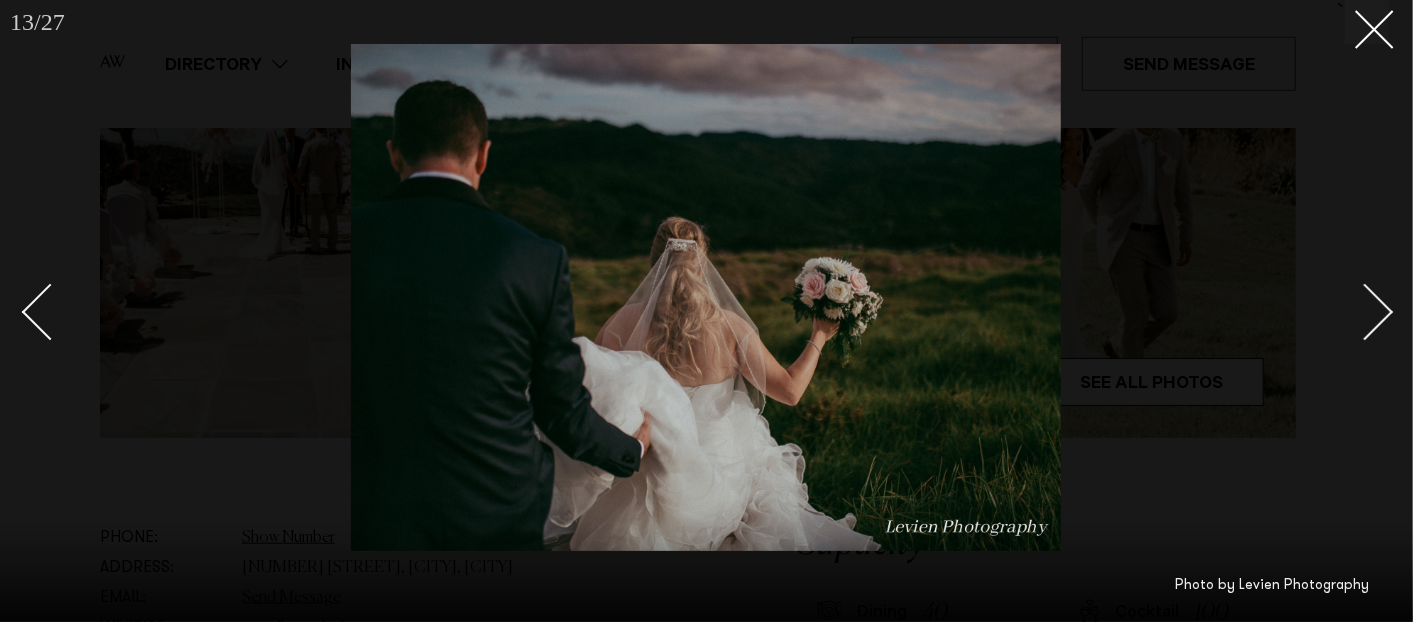 click at bounding box center (1365, 312) 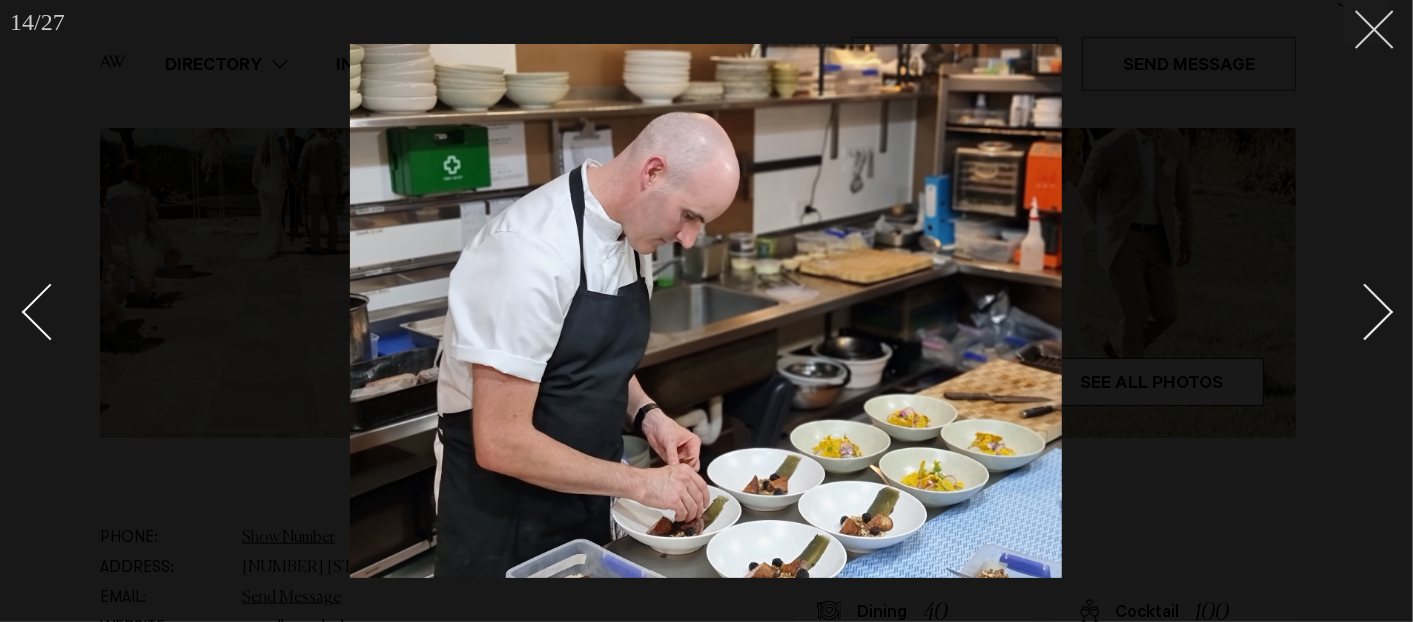 click at bounding box center [1367, 22] 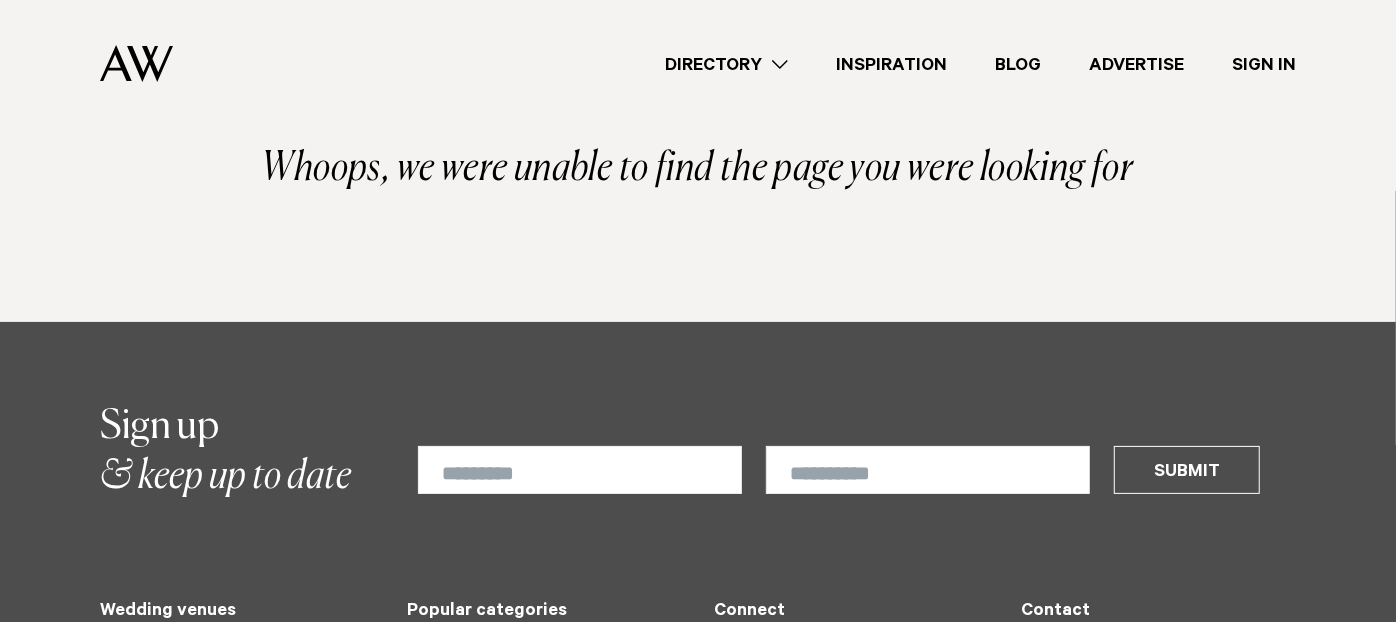 scroll, scrollTop: 0, scrollLeft: 0, axis: both 